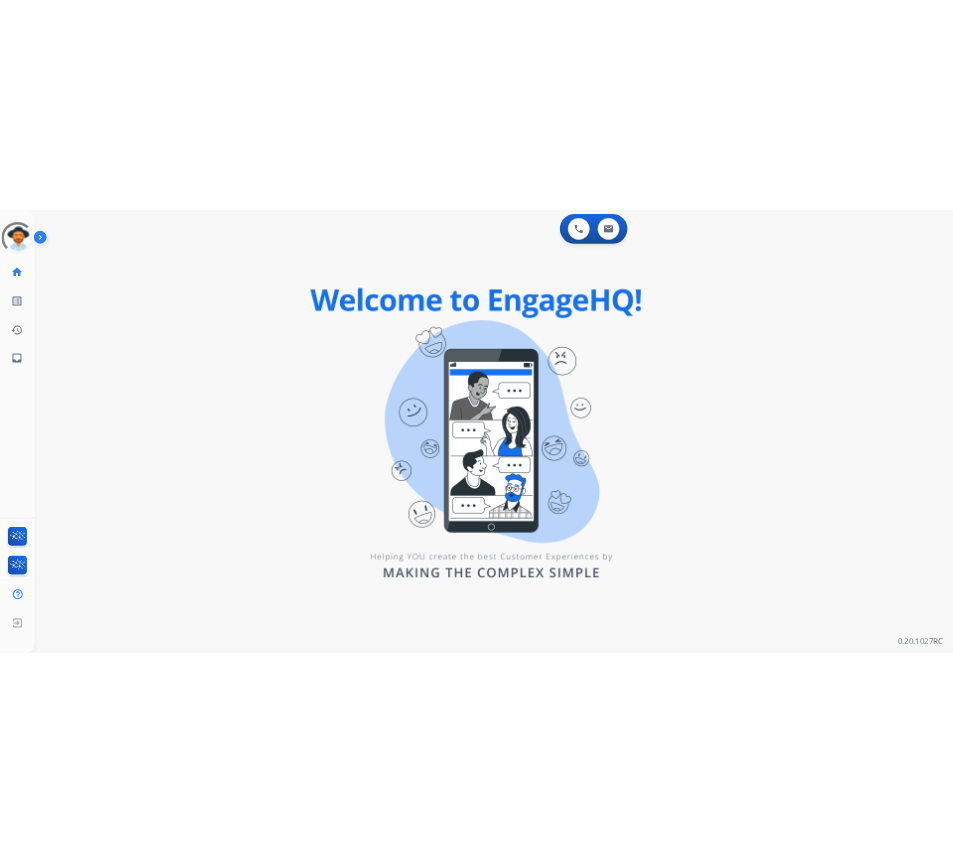 scroll, scrollTop: 0, scrollLeft: 0, axis: both 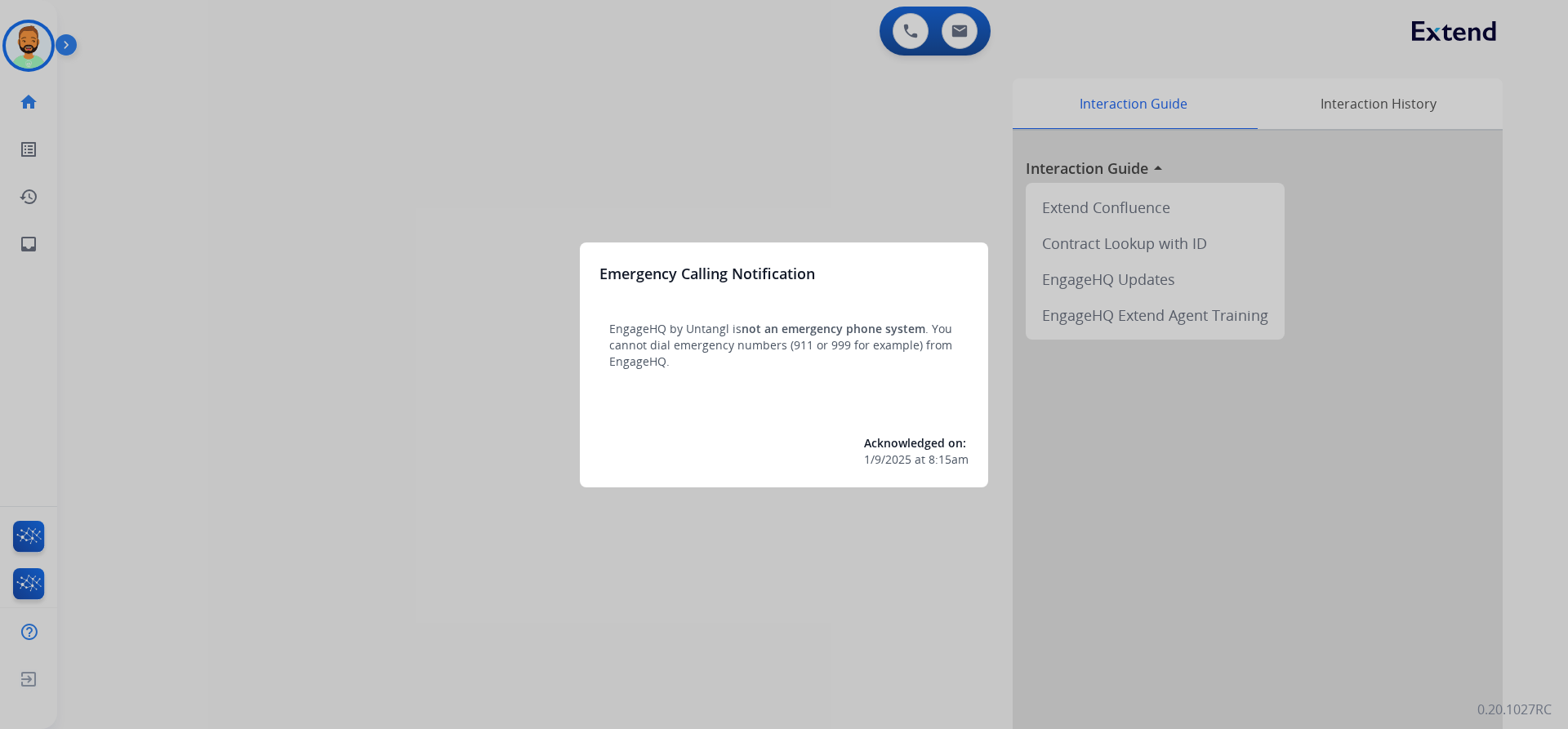 click at bounding box center (784, 364) 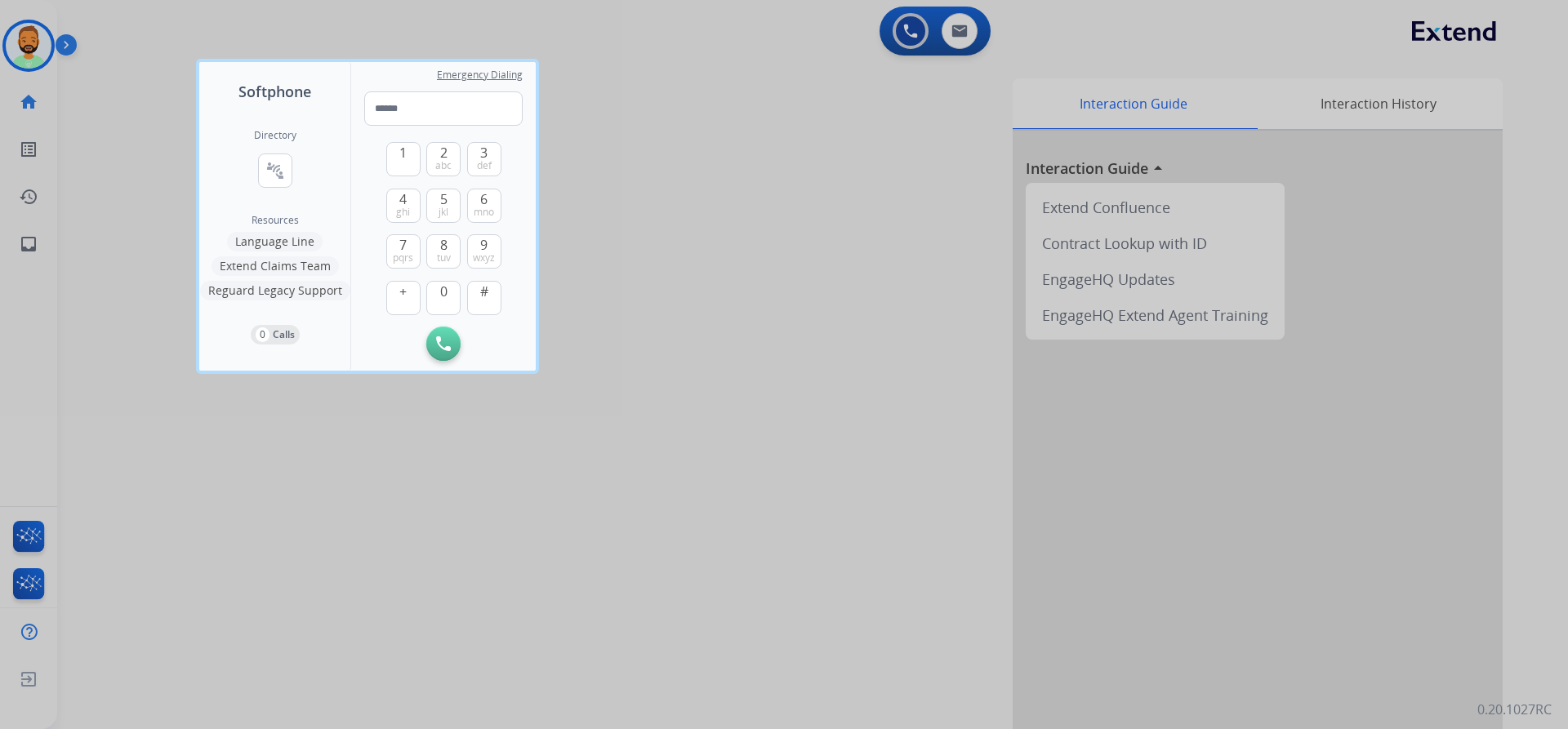 click at bounding box center (784, 364) 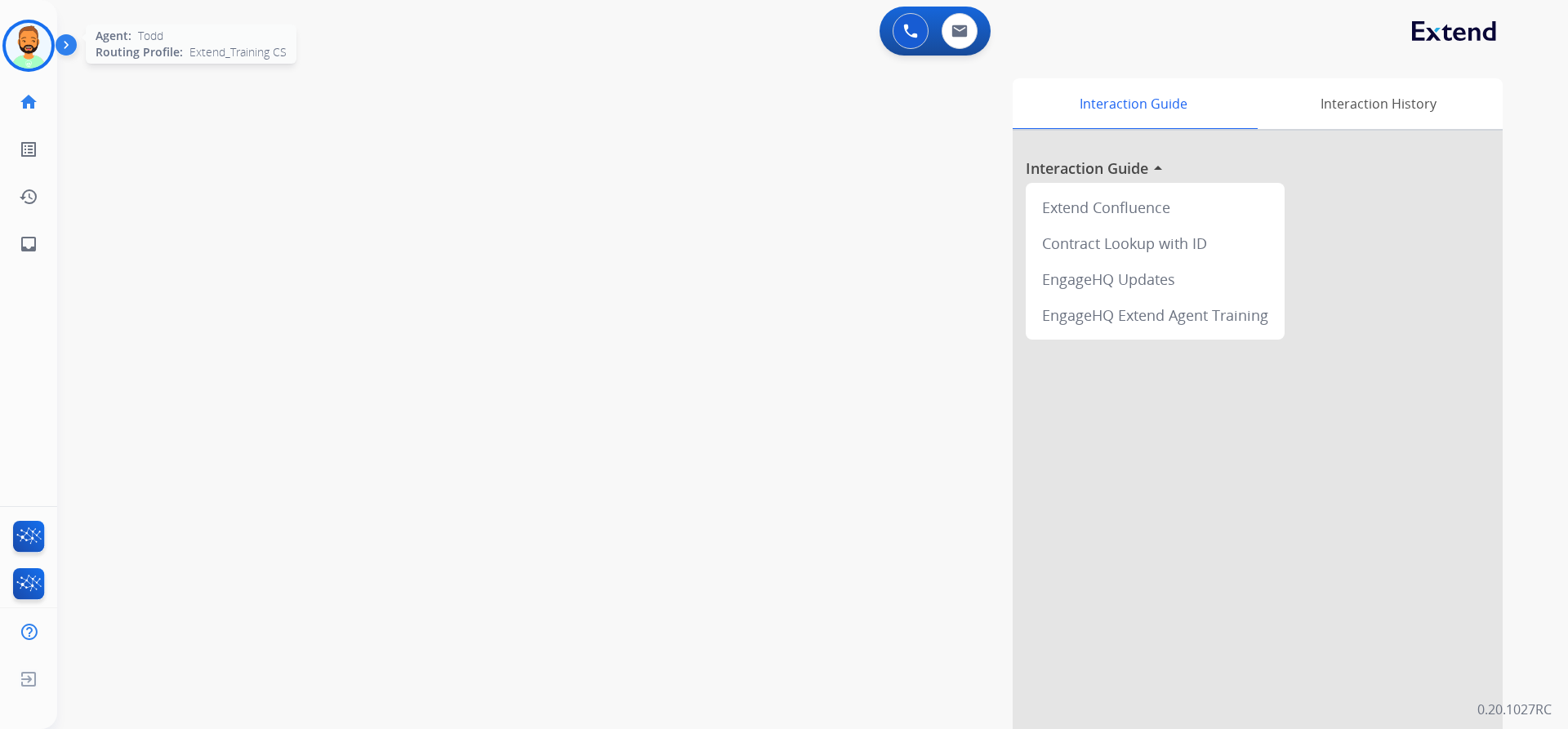 click at bounding box center (29, 46) 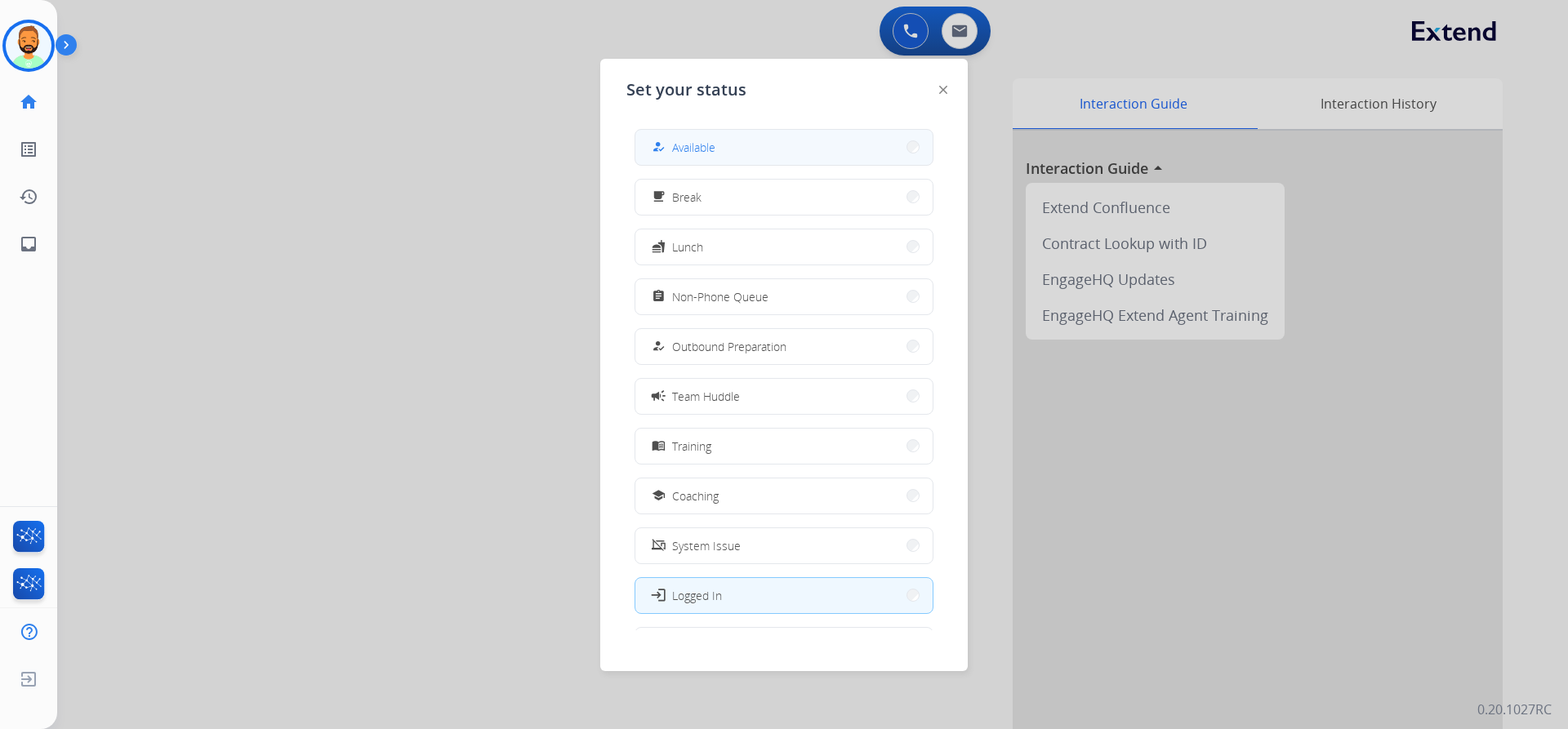 click on "how_to_reg Available" at bounding box center [682, 147] 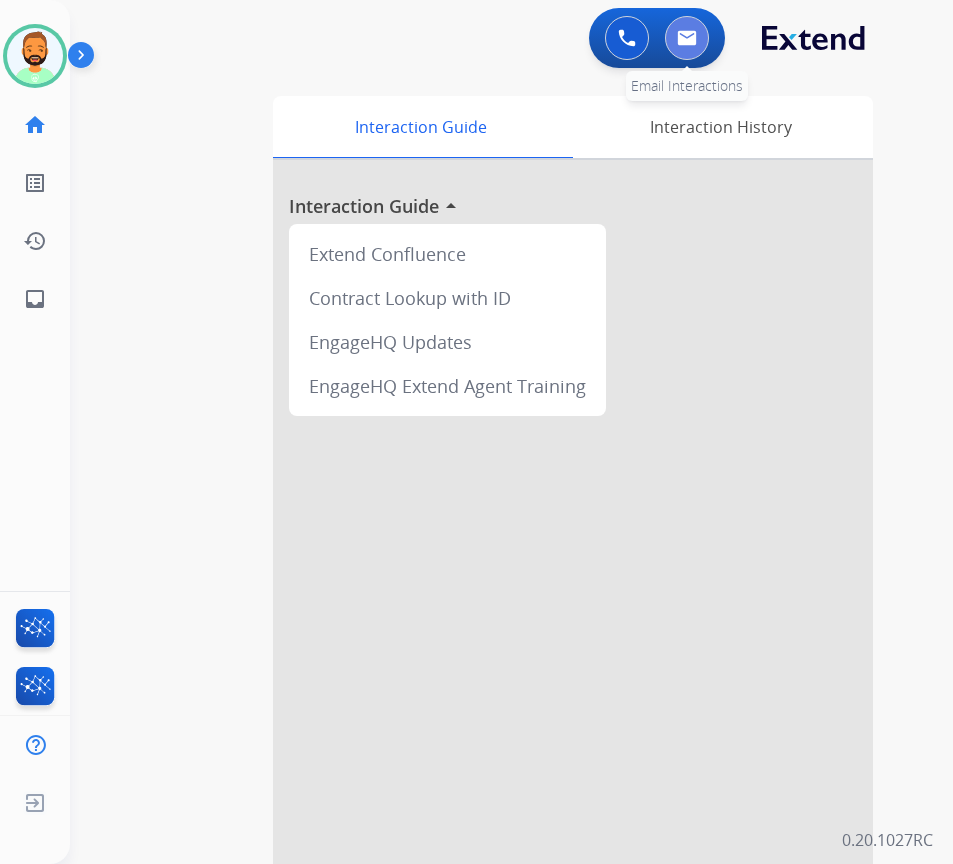 click at bounding box center (687, 38) 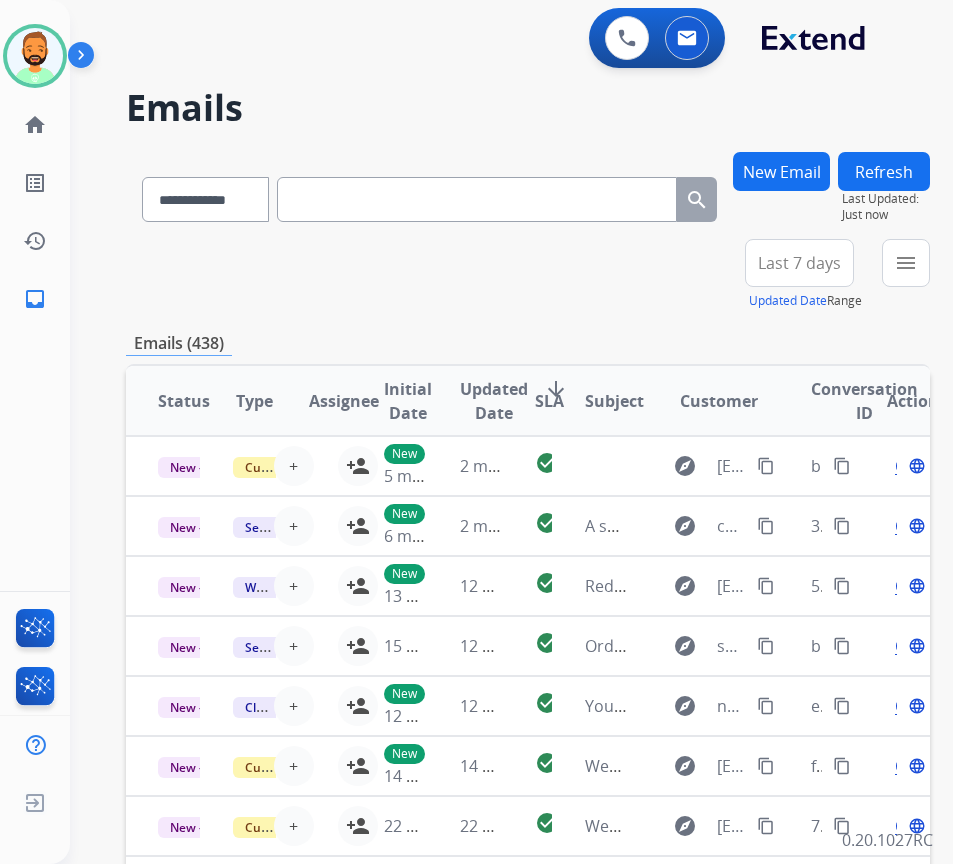 click on "Last 7 days" at bounding box center [799, 263] 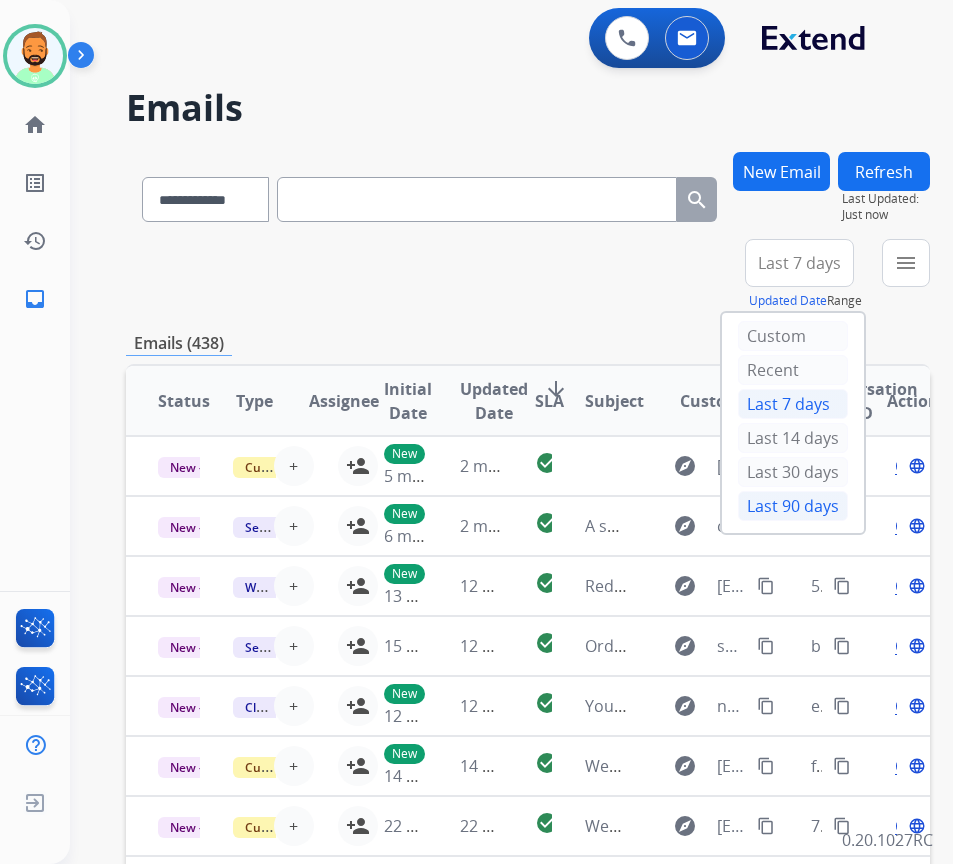 click on "Last 90 days" at bounding box center [793, 506] 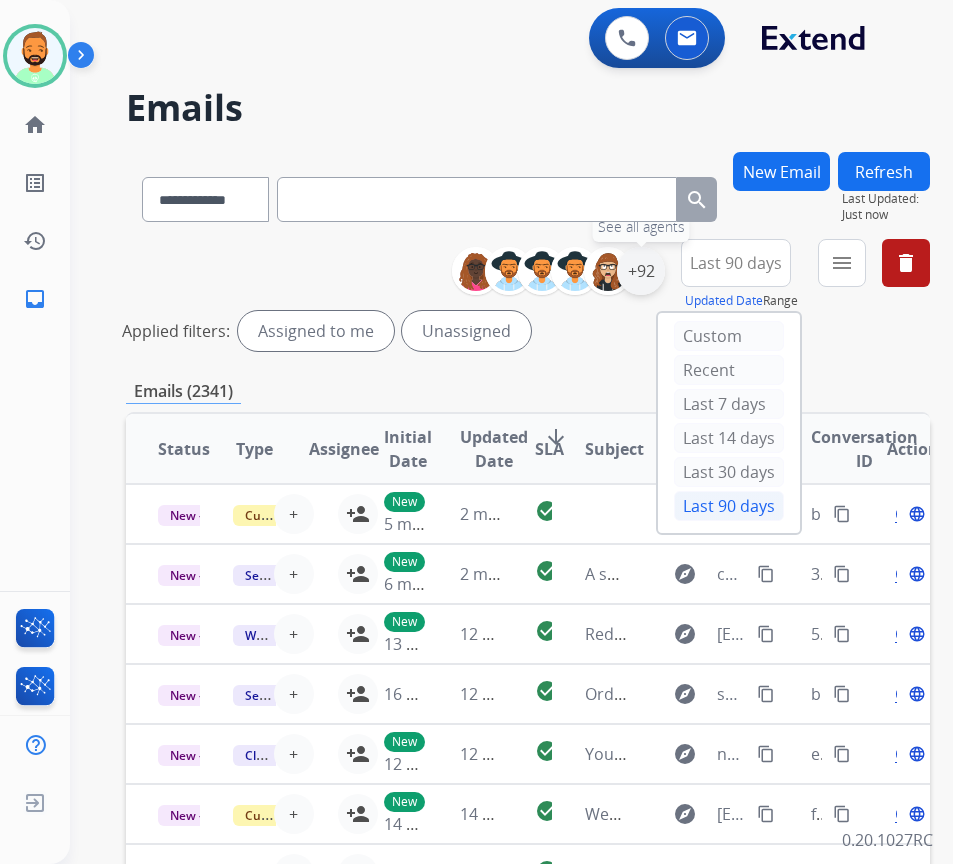 click on "+92" at bounding box center (641, 271) 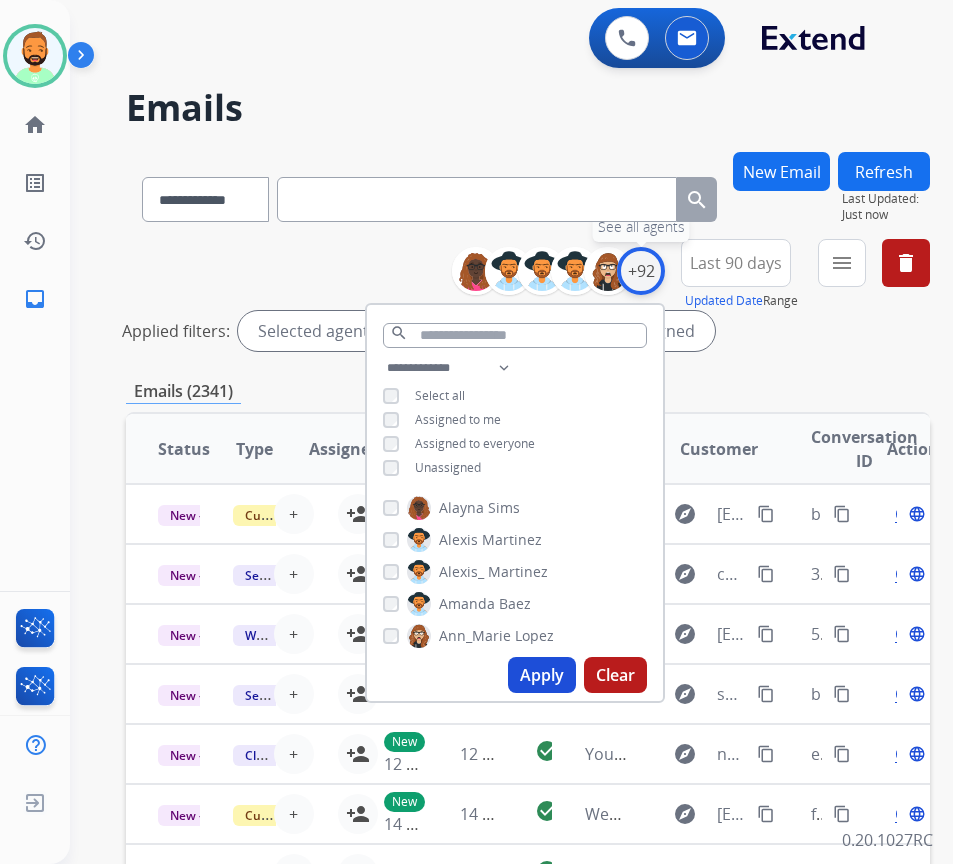 click on "Unassigned" at bounding box center [448, 467] 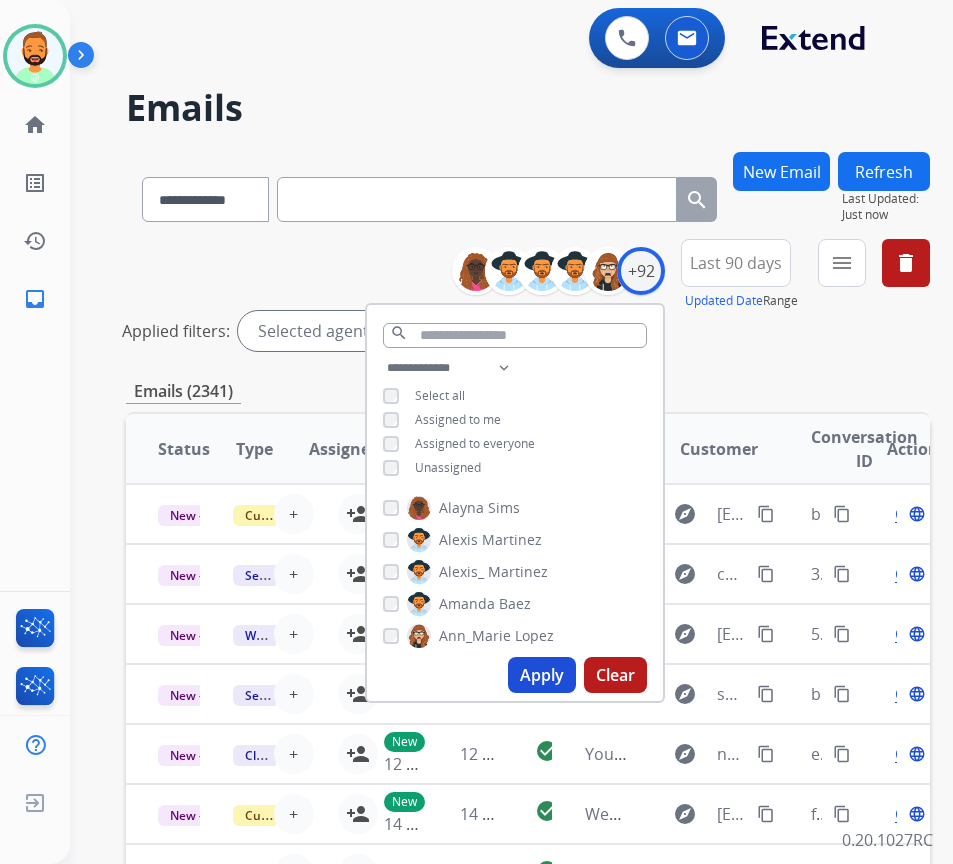 click on "Apply" at bounding box center (542, 675) 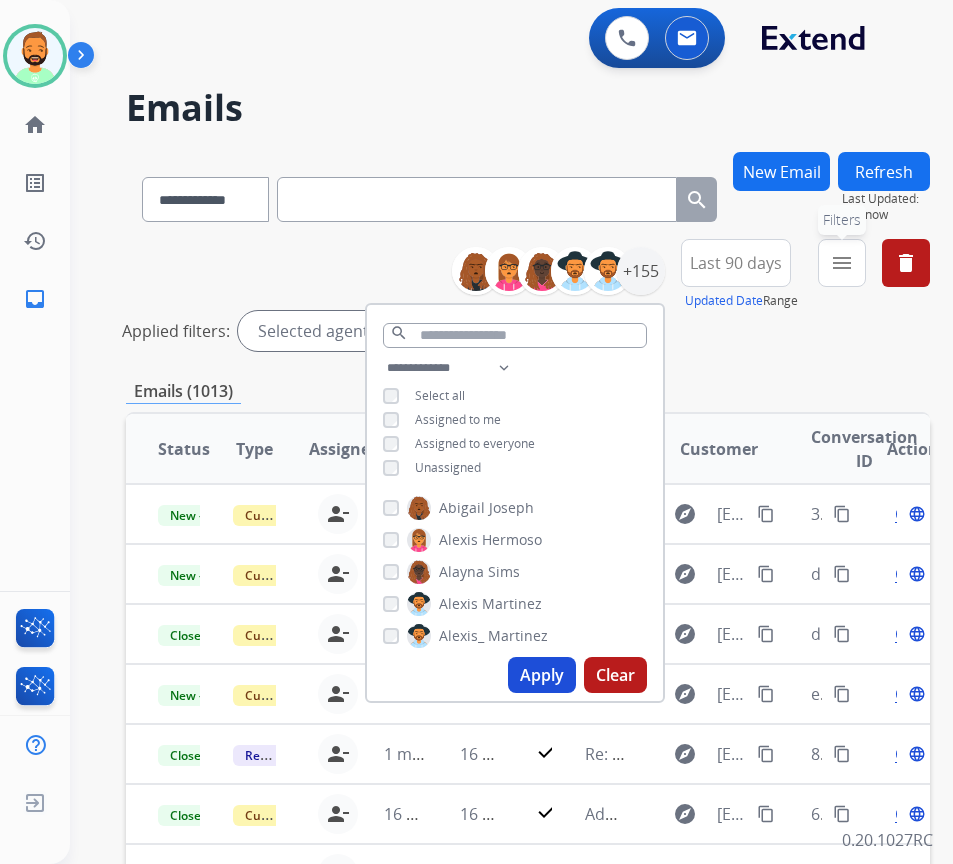 click on "menu" at bounding box center [842, 263] 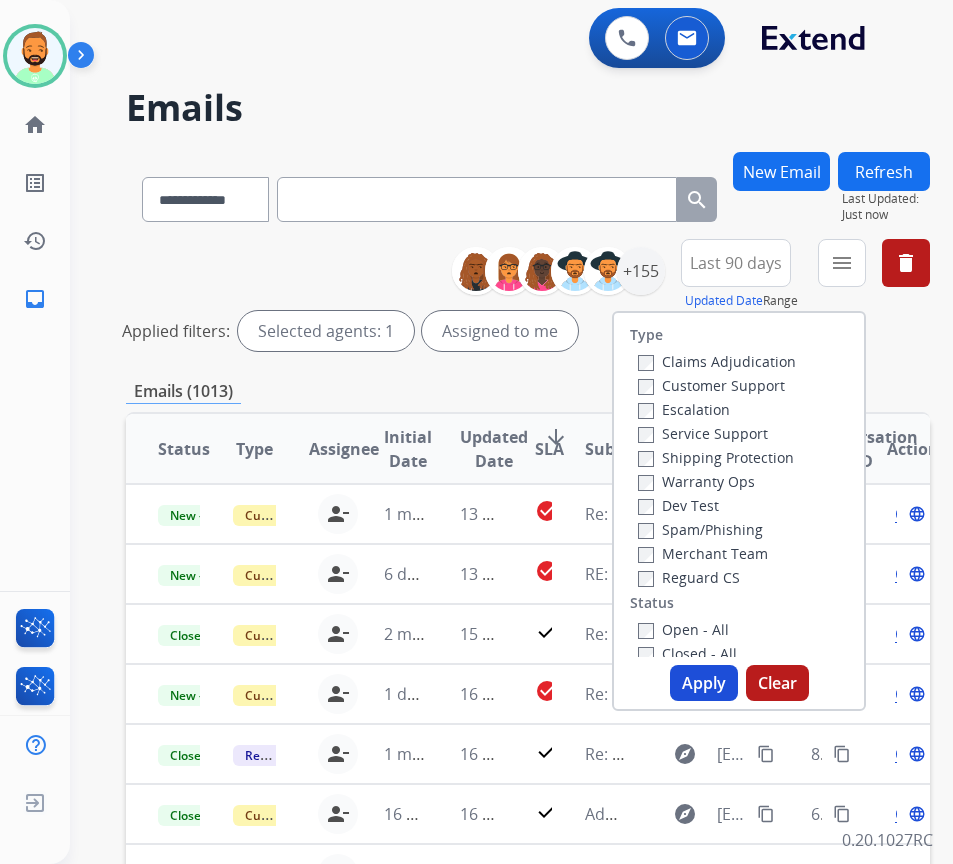 click on "Customer Support" at bounding box center [711, 385] 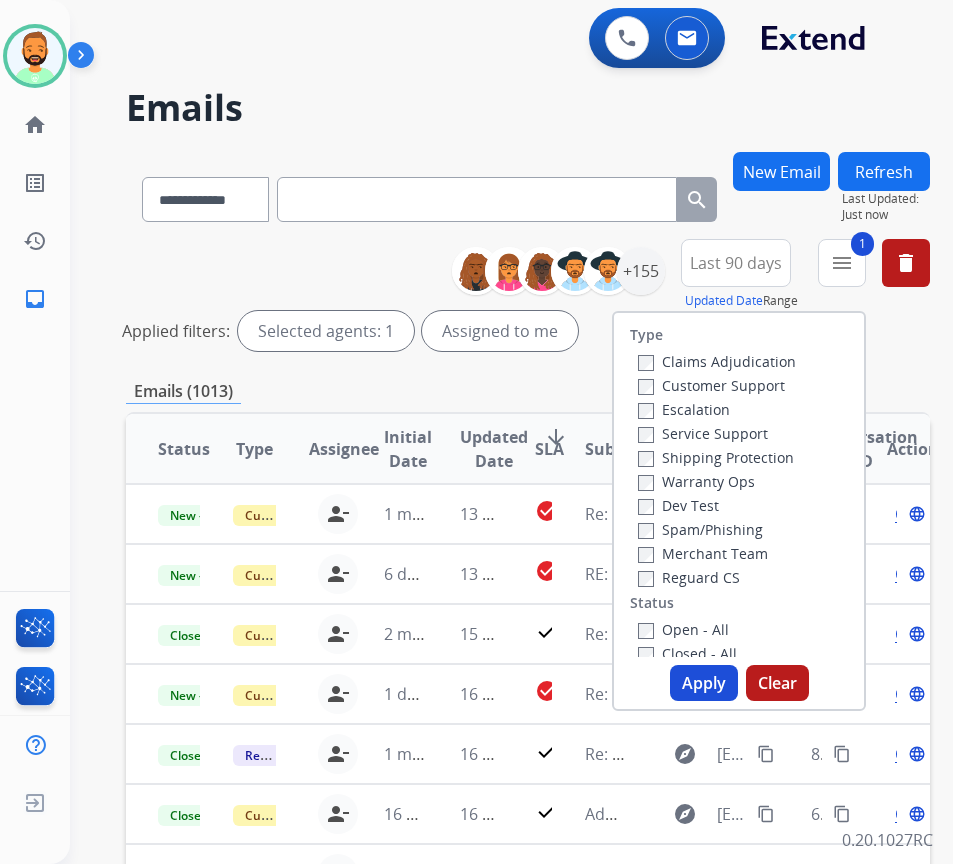 click on "Shipping Protection" at bounding box center [716, 457] 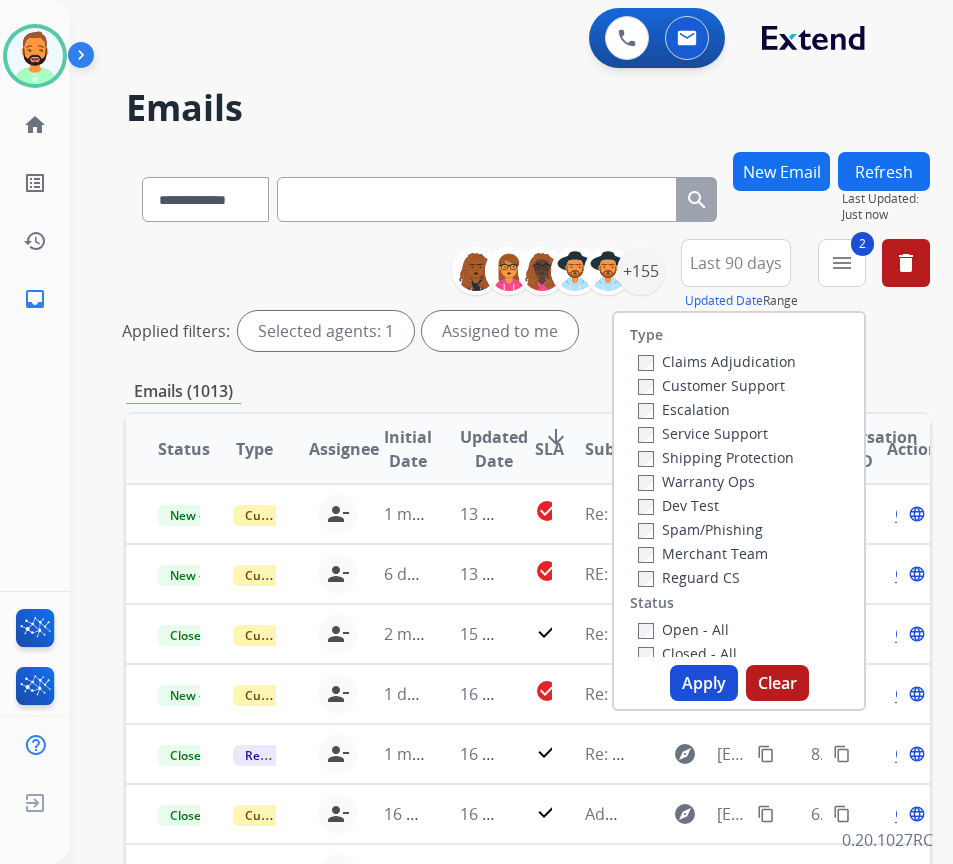 click on "Open - All" at bounding box center (683, 629) 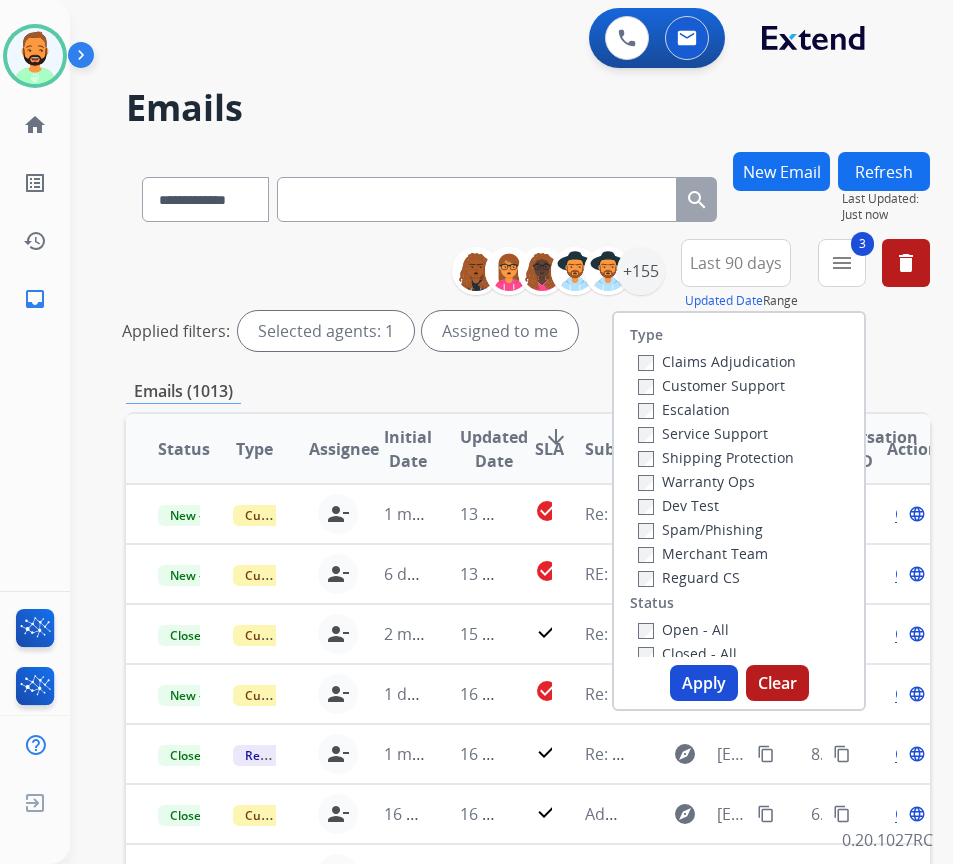 click on "Apply" at bounding box center [704, 683] 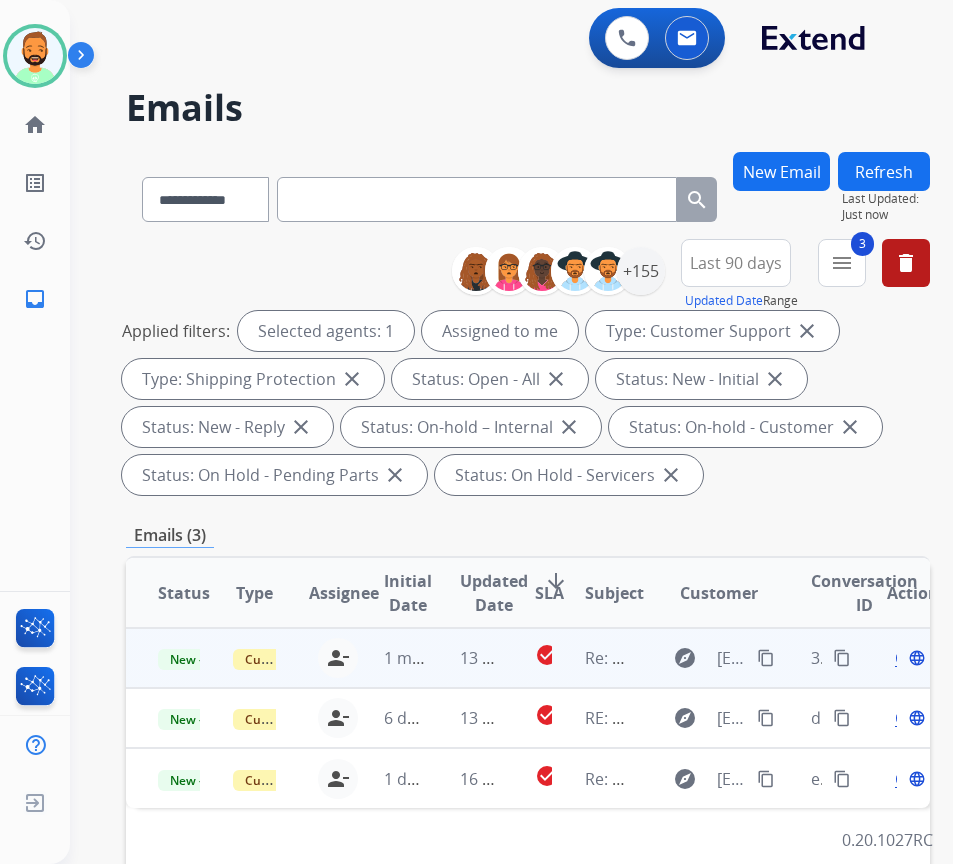 click on "13 hours ago" at bounding box center (465, 658) 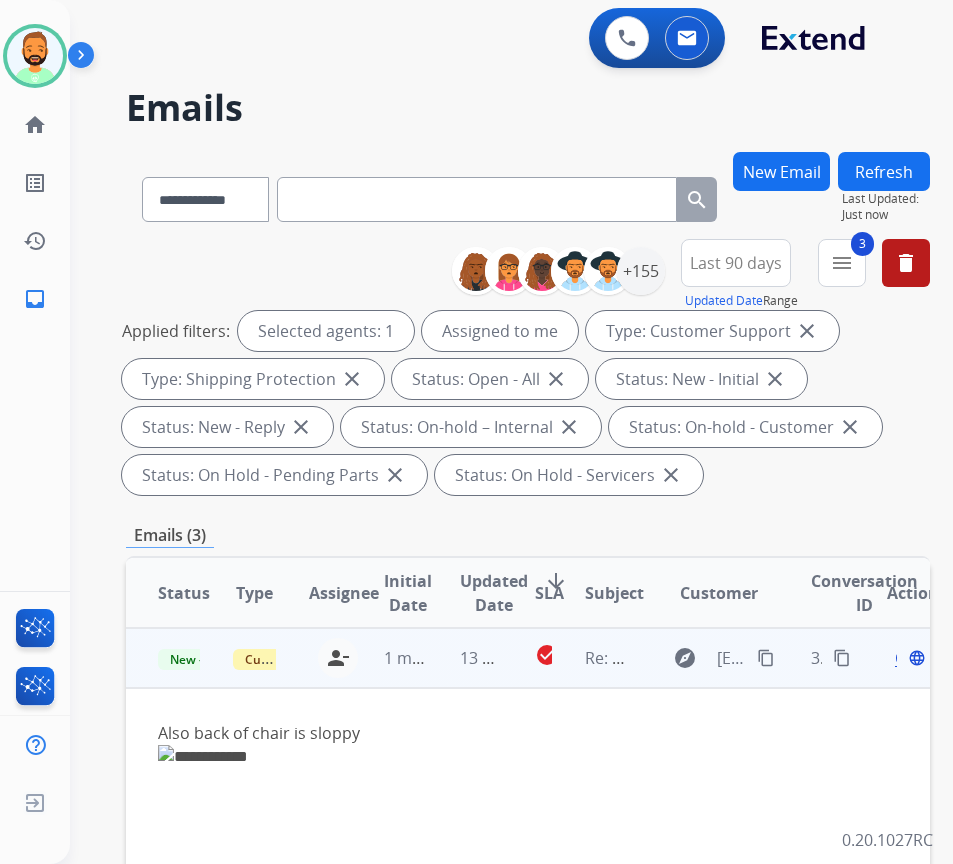 click on "content_copy" at bounding box center (766, 658) 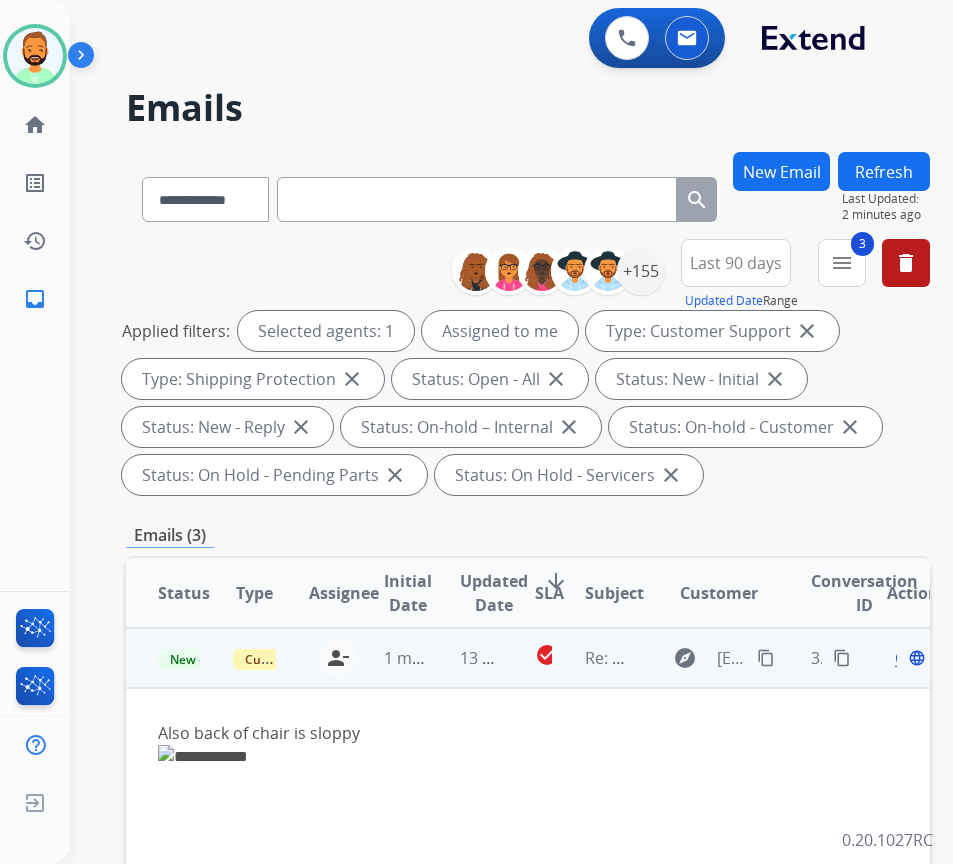 click on "Open language" at bounding box center [908, 658] 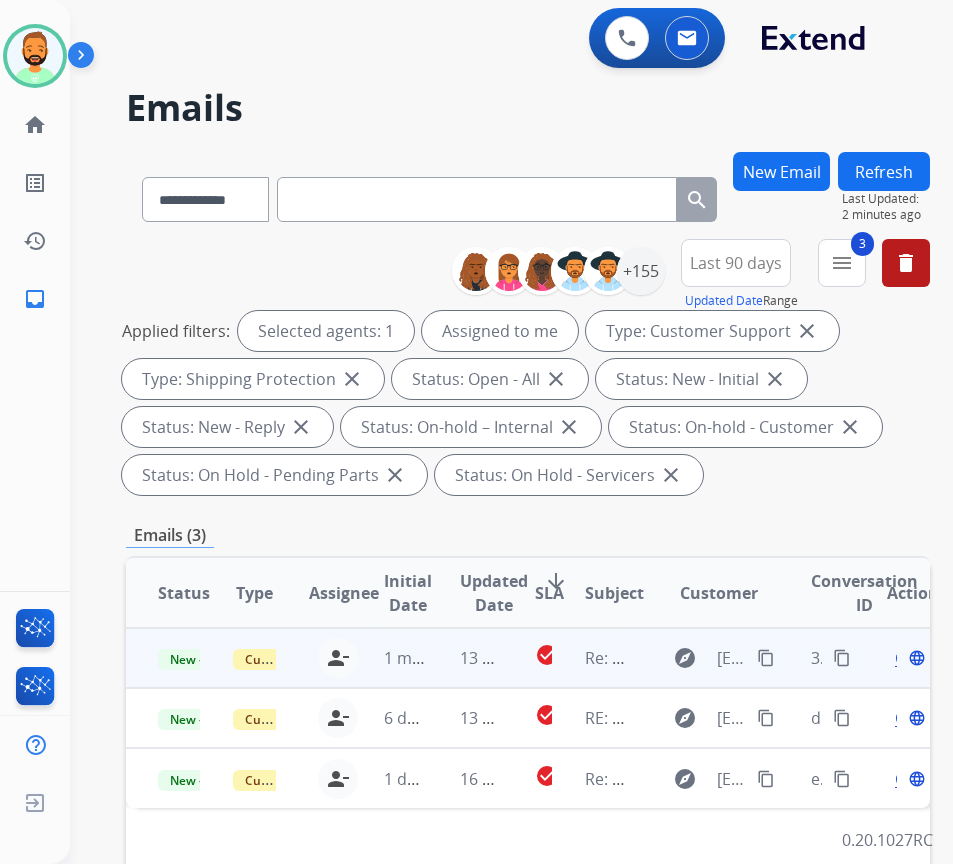 click on "Open language" at bounding box center (908, 658) 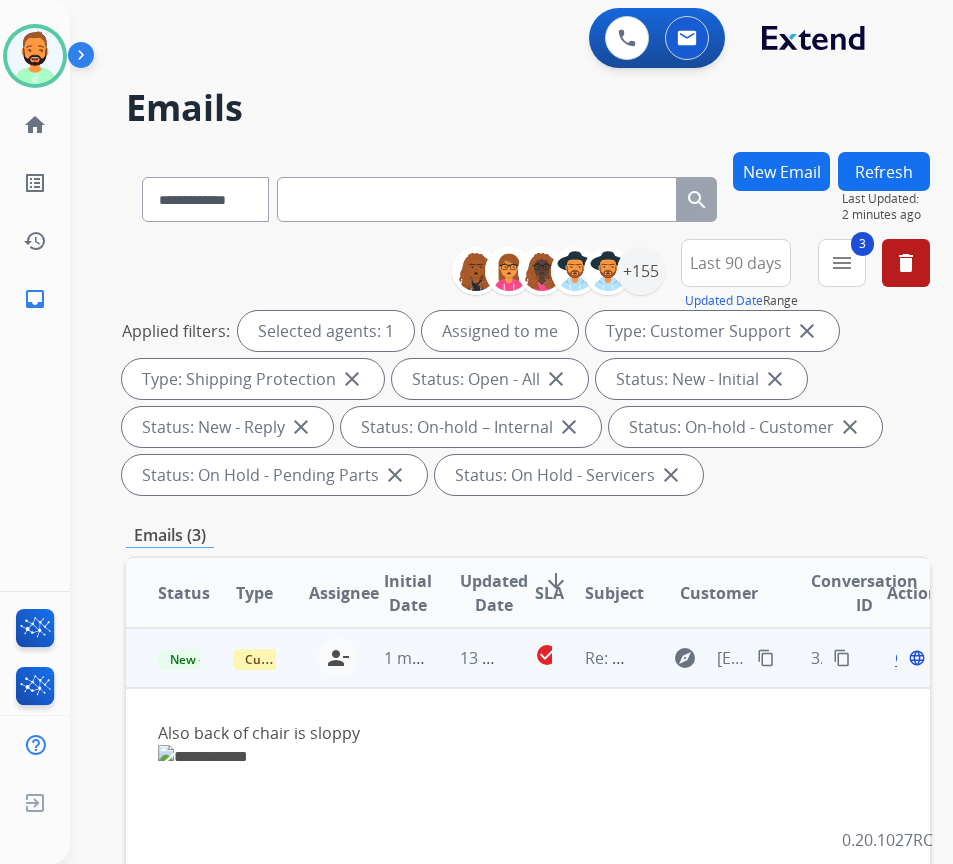 click on "Open" at bounding box center (915, 658) 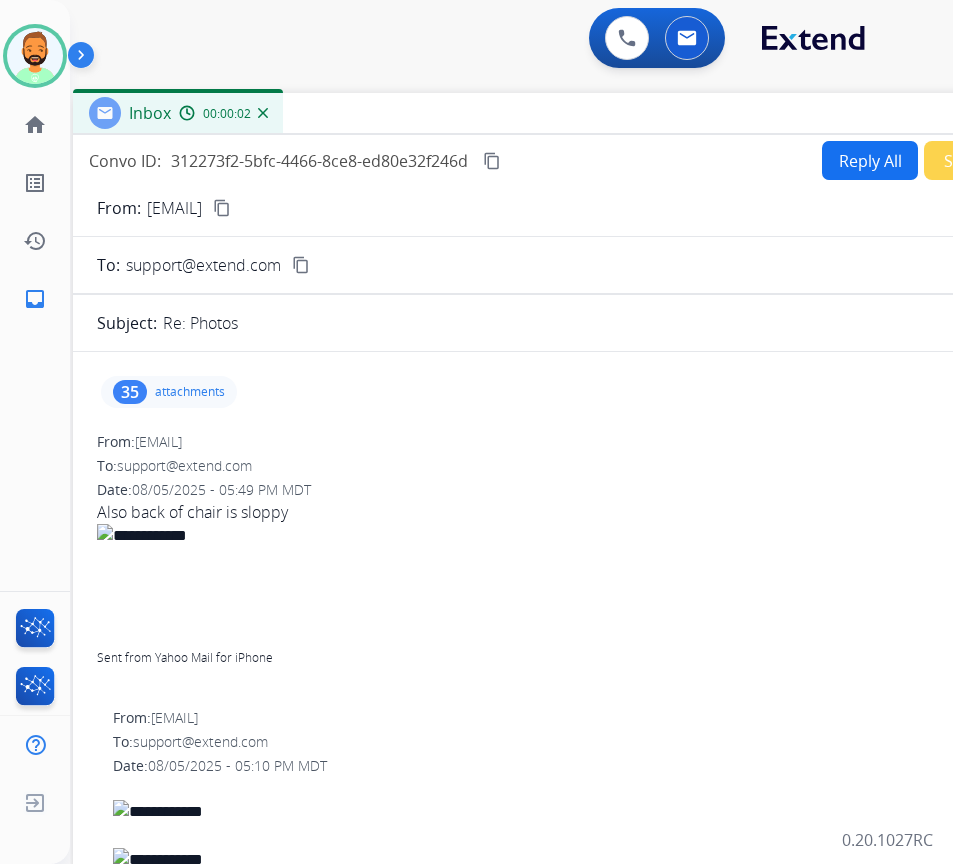 drag, startPoint x: 413, startPoint y: 150, endPoint x: 581, endPoint y: 121, distance: 170.4846 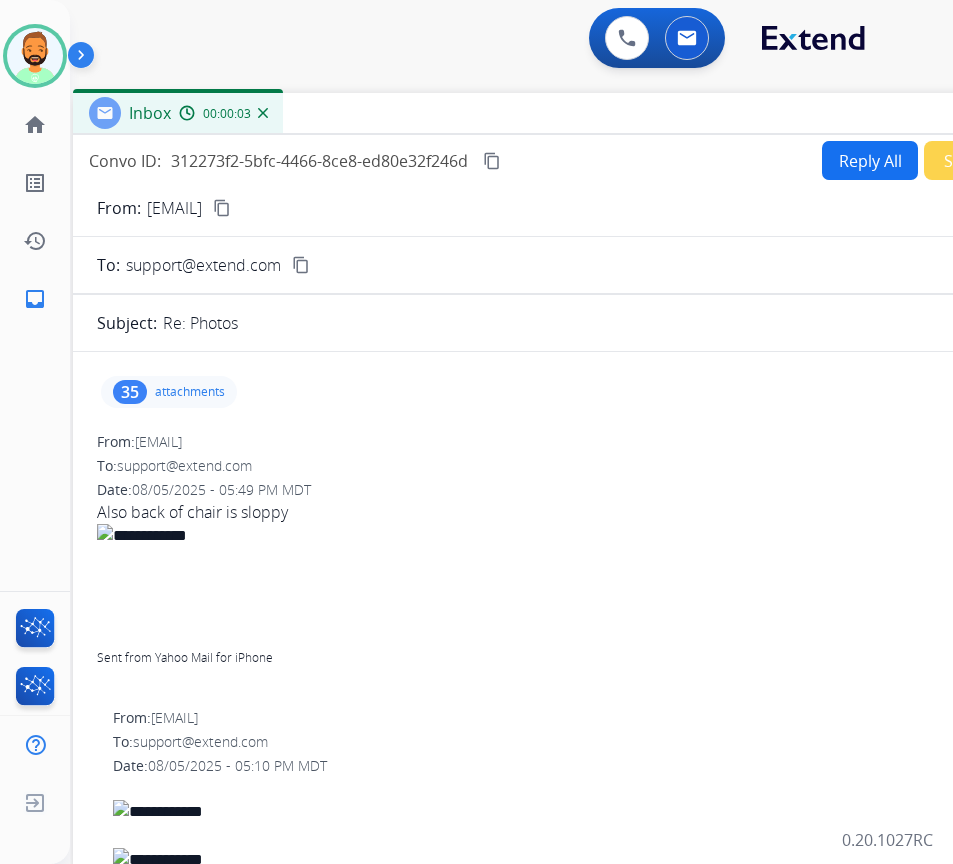click on "Reply All" at bounding box center [870, 160] 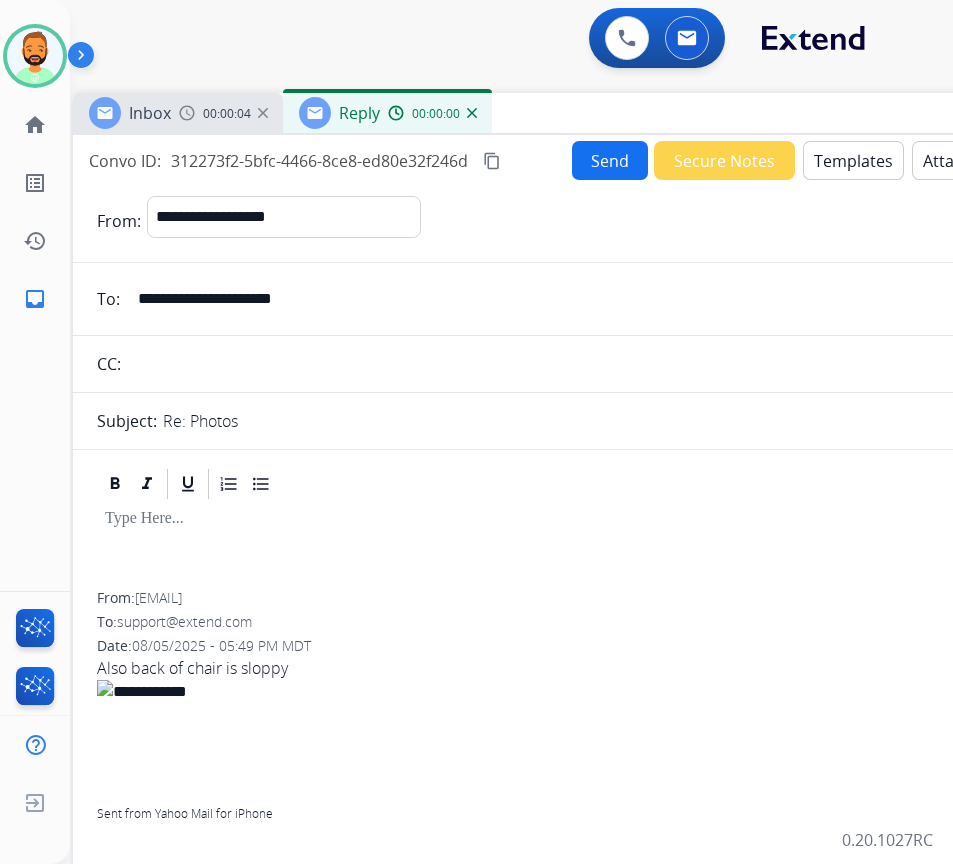 click on "Templates" at bounding box center (853, 160) 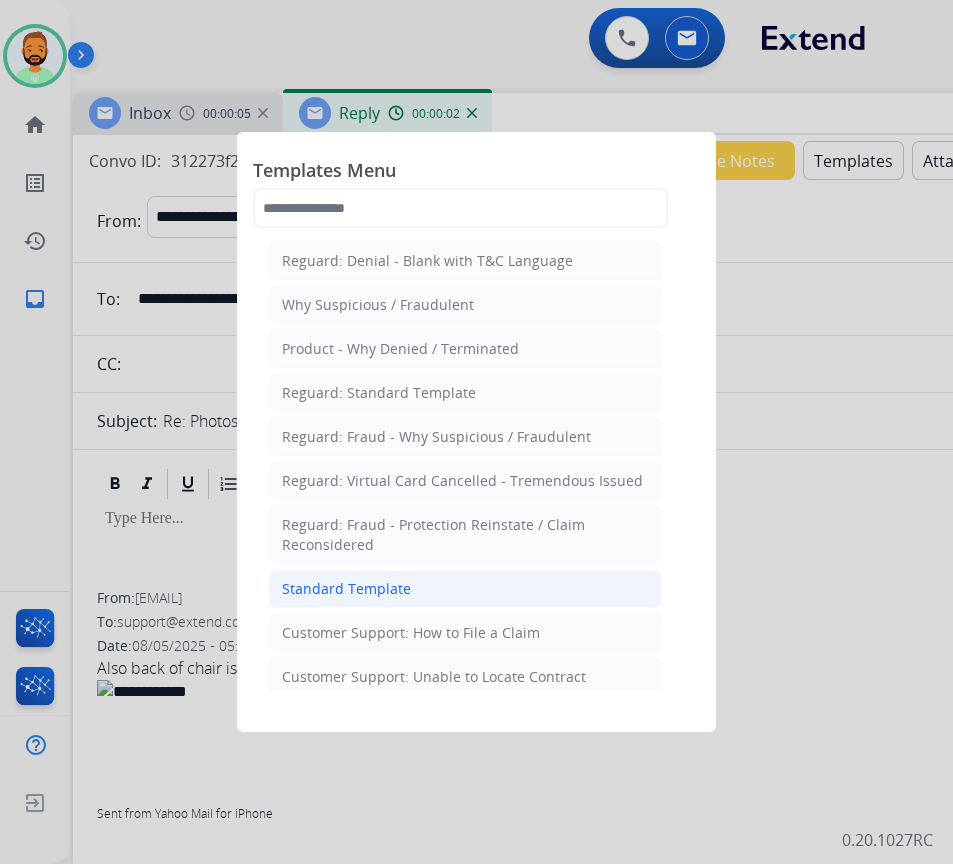 click on "Standard Template" 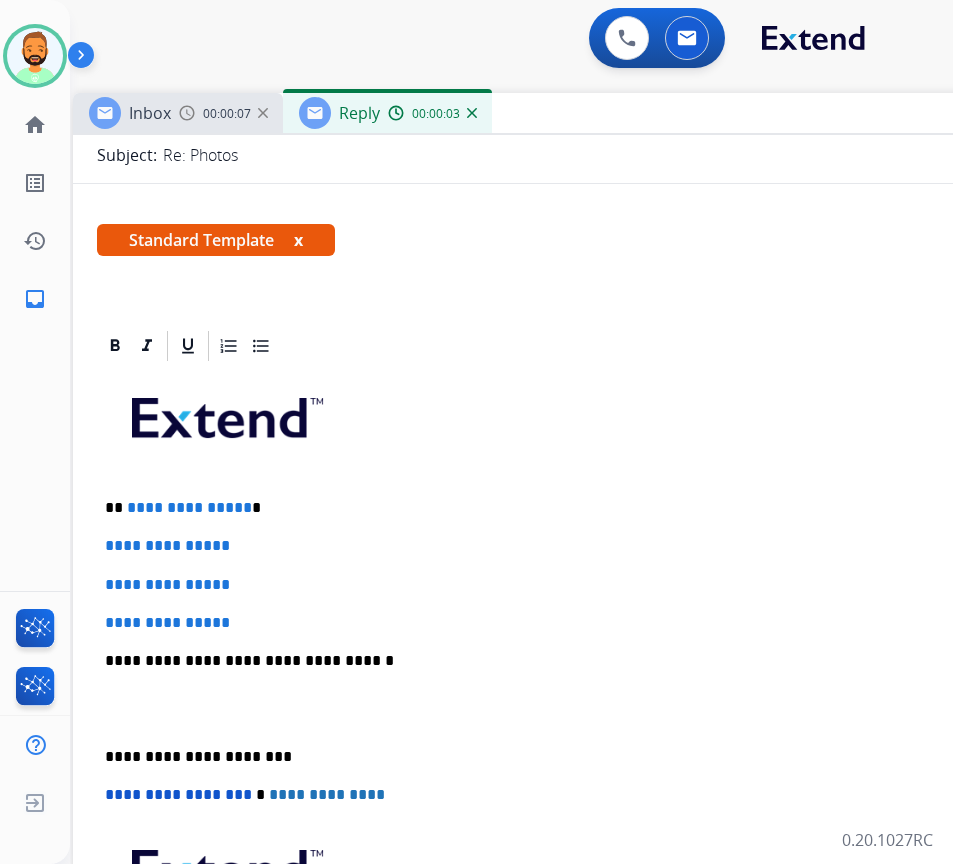 scroll, scrollTop: 300, scrollLeft: 0, axis: vertical 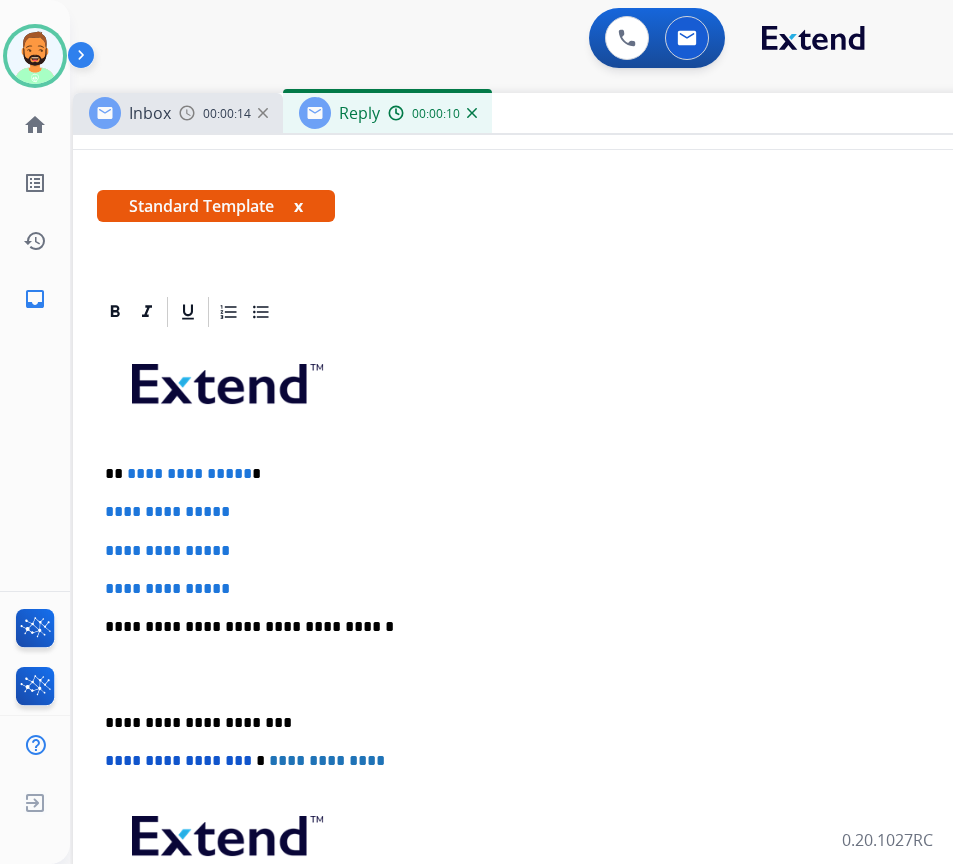 click on "**********" at bounding box center [565, 474] 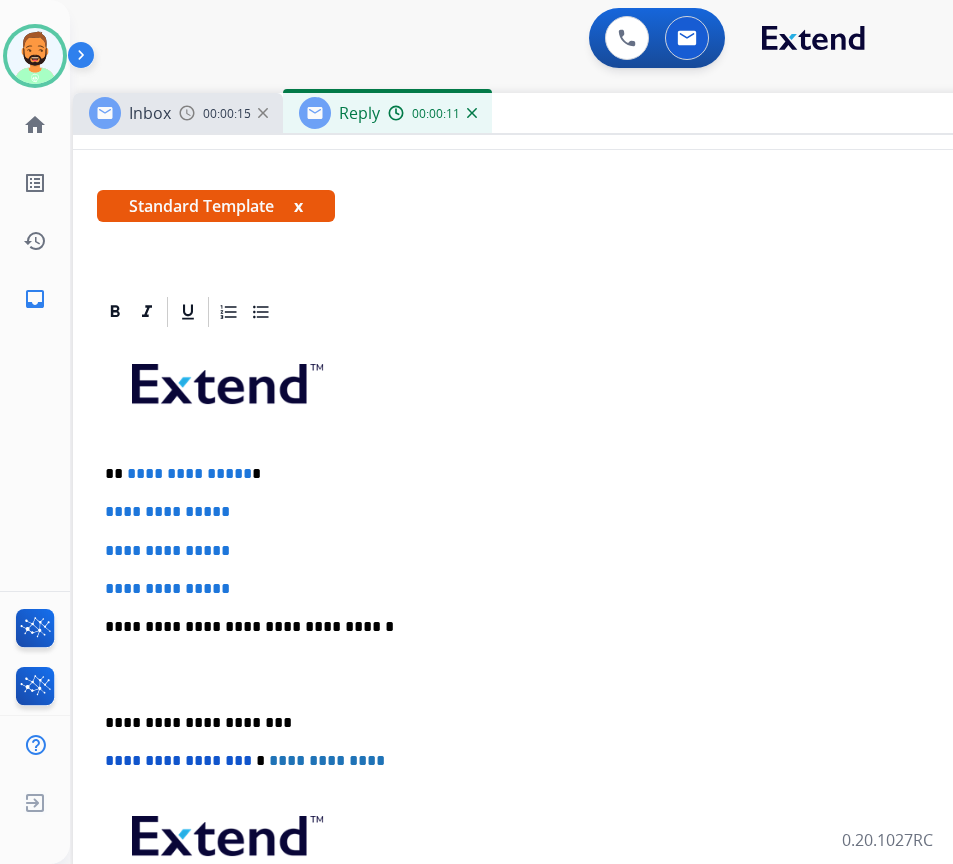 type 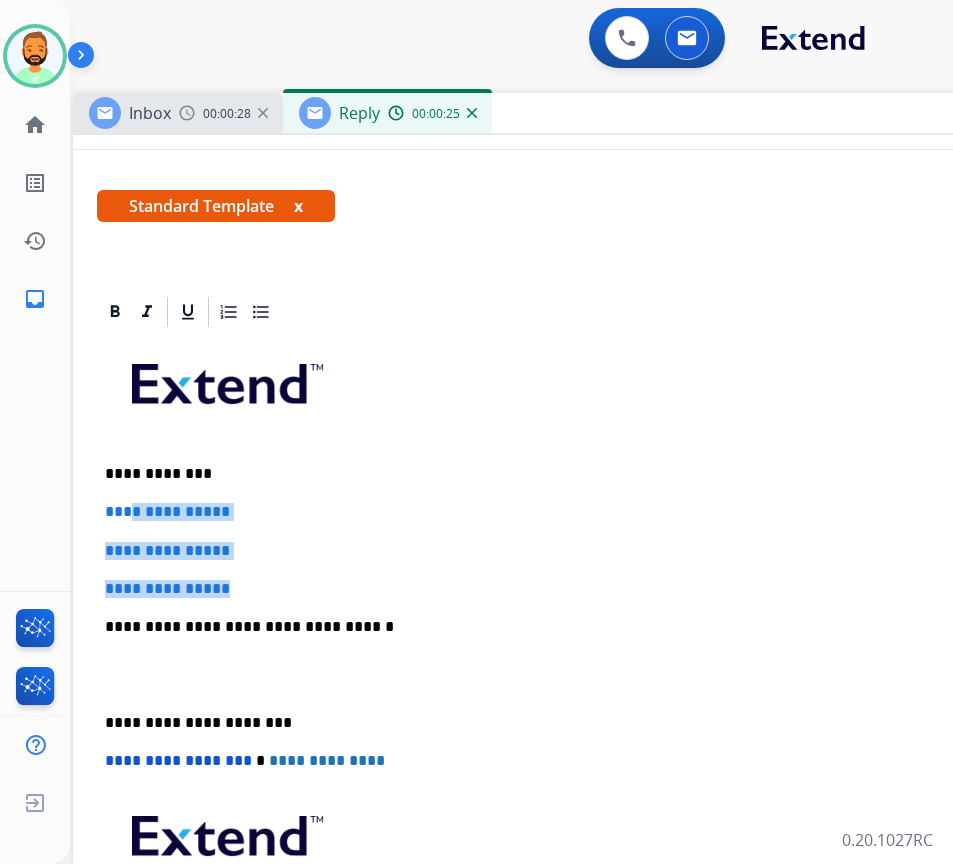 drag, startPoint x: 260, startPoint y: 586, endPoint x: 127, endPoint y: 489, distance: 164.6147 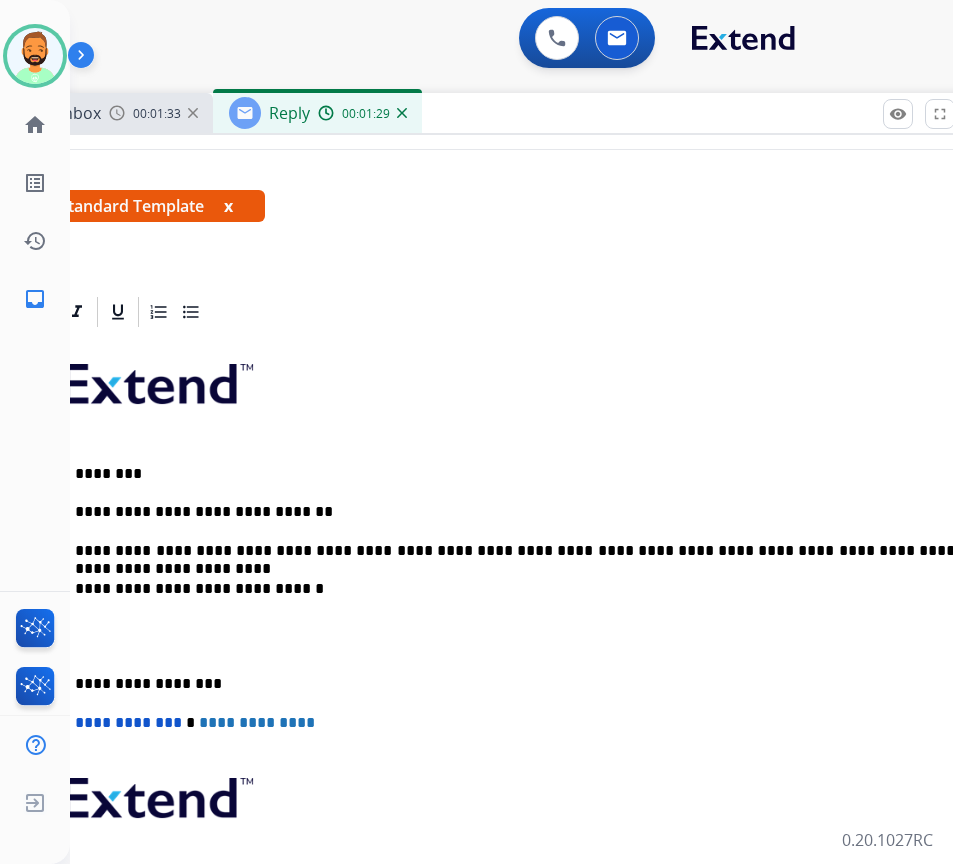 scroll, scrollTop: 0, scrollLeft: 61, axis: horizontal 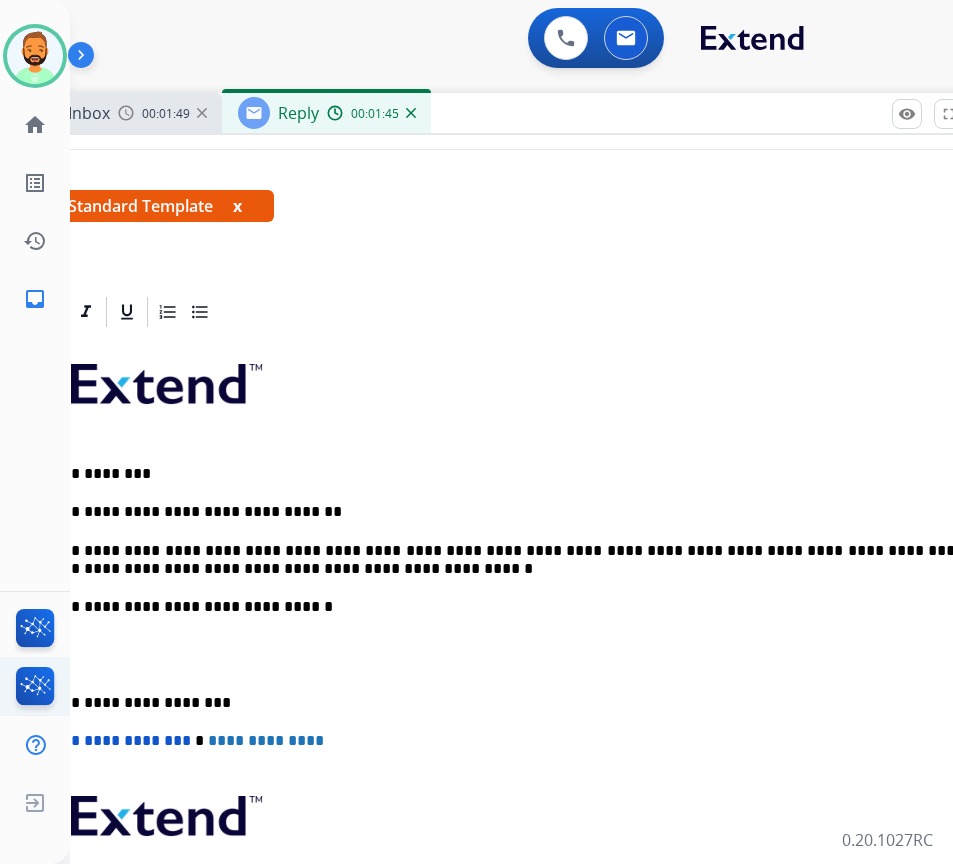 click 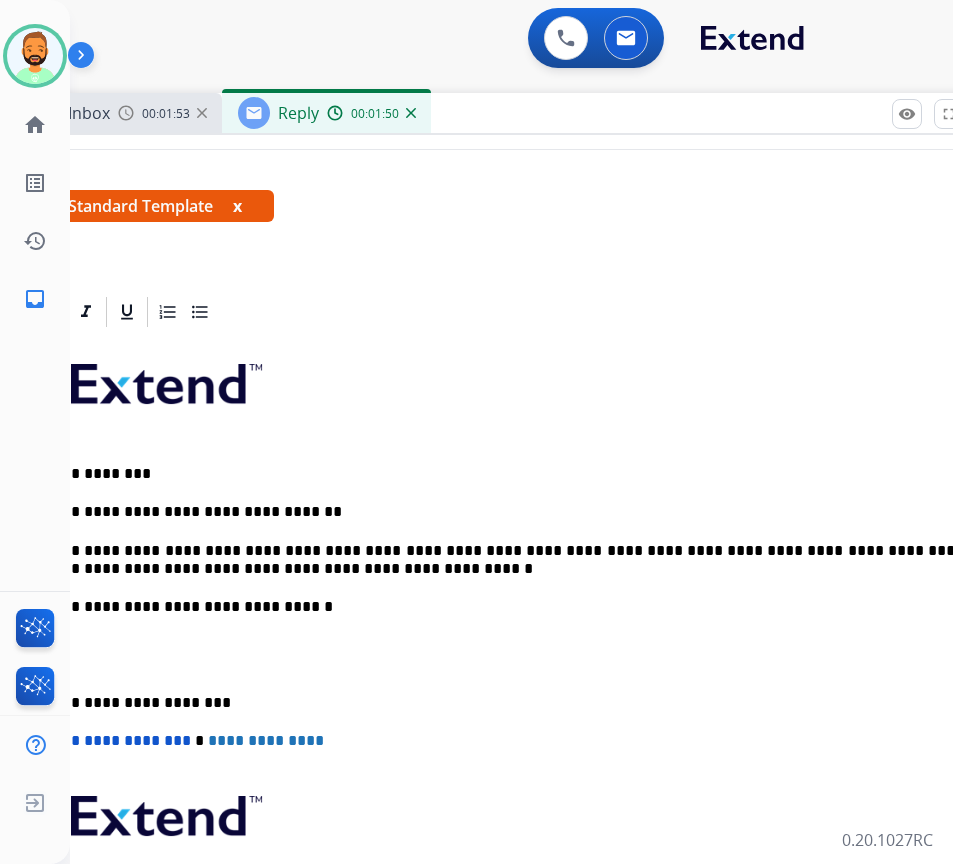 click on "**********" at bounding box center [504, 703] 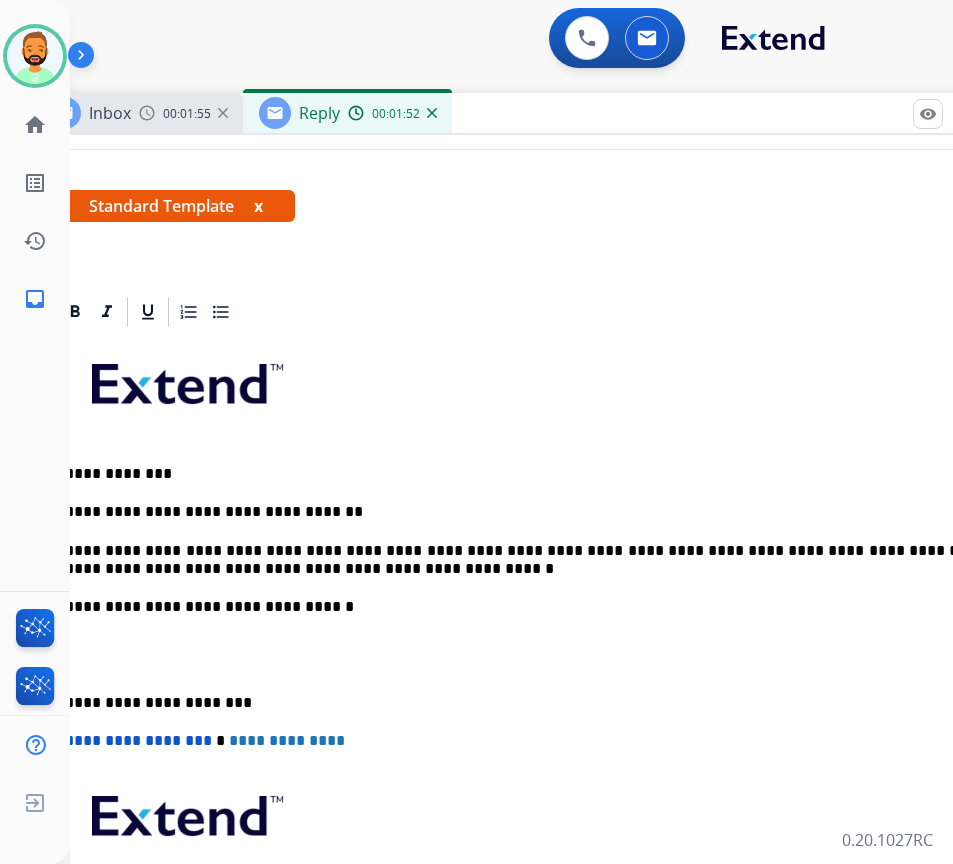 scroll, scrollTop: 0, scrollLeft: 30, axis: horizontal 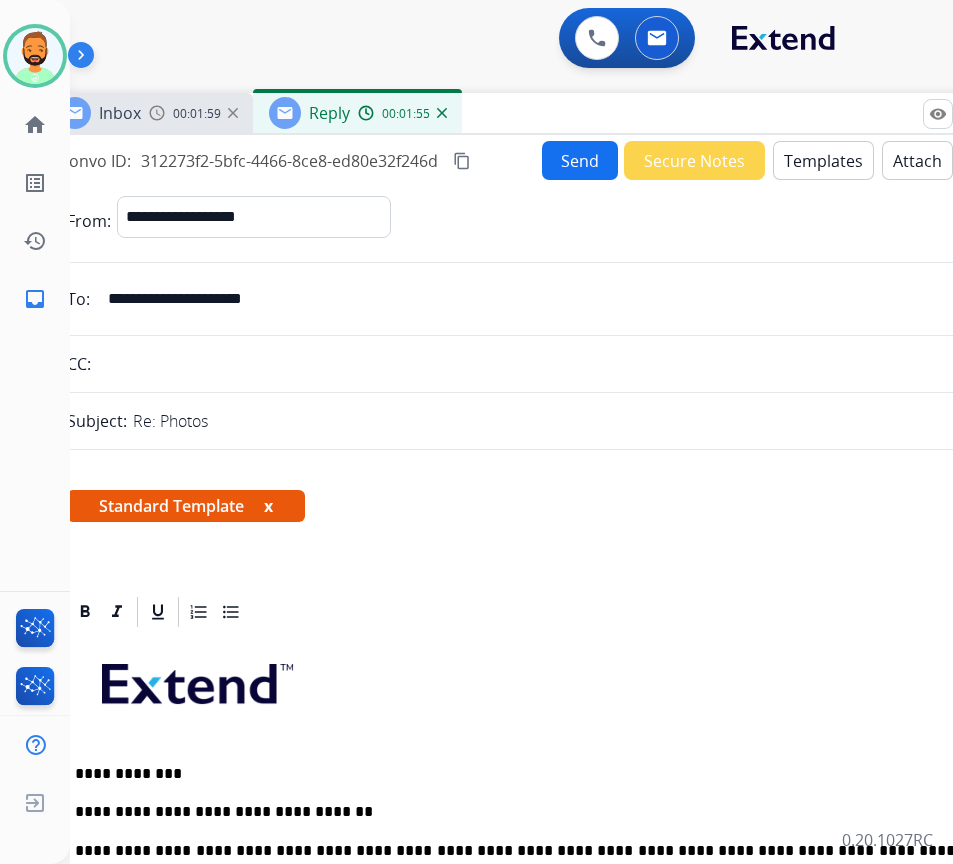click on "Send" at bounding box center [580, 160] 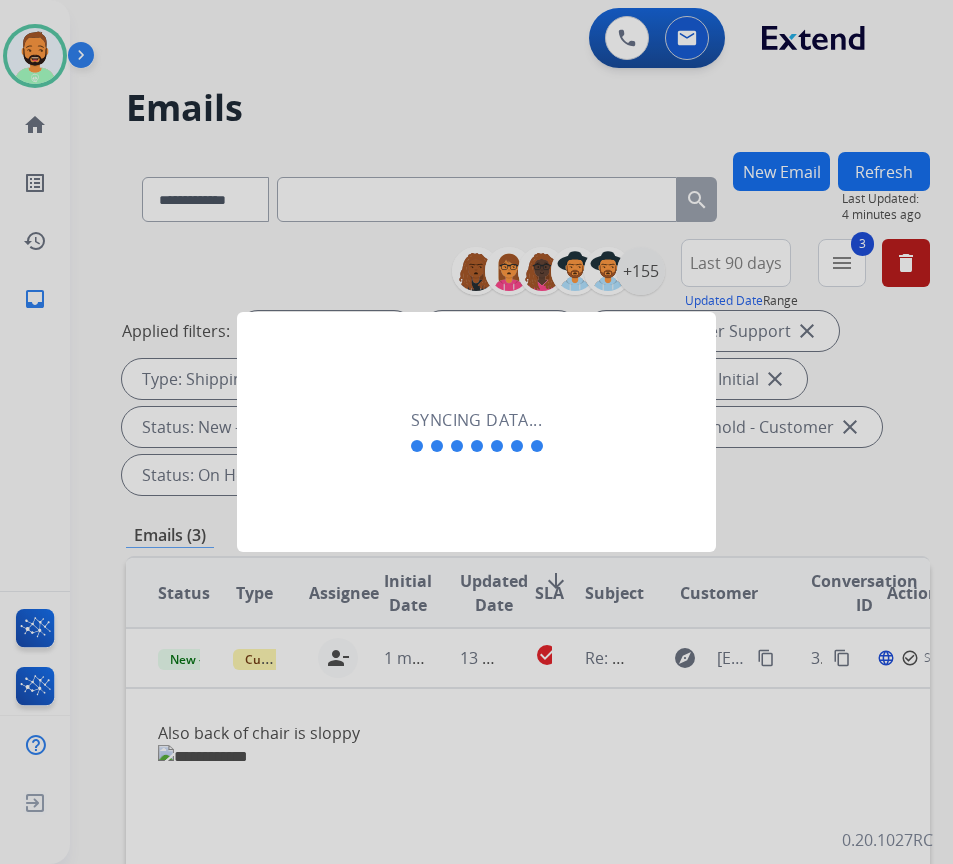 scroll, scrollTop: 0, scrollLeft: 3, axis: horizontal 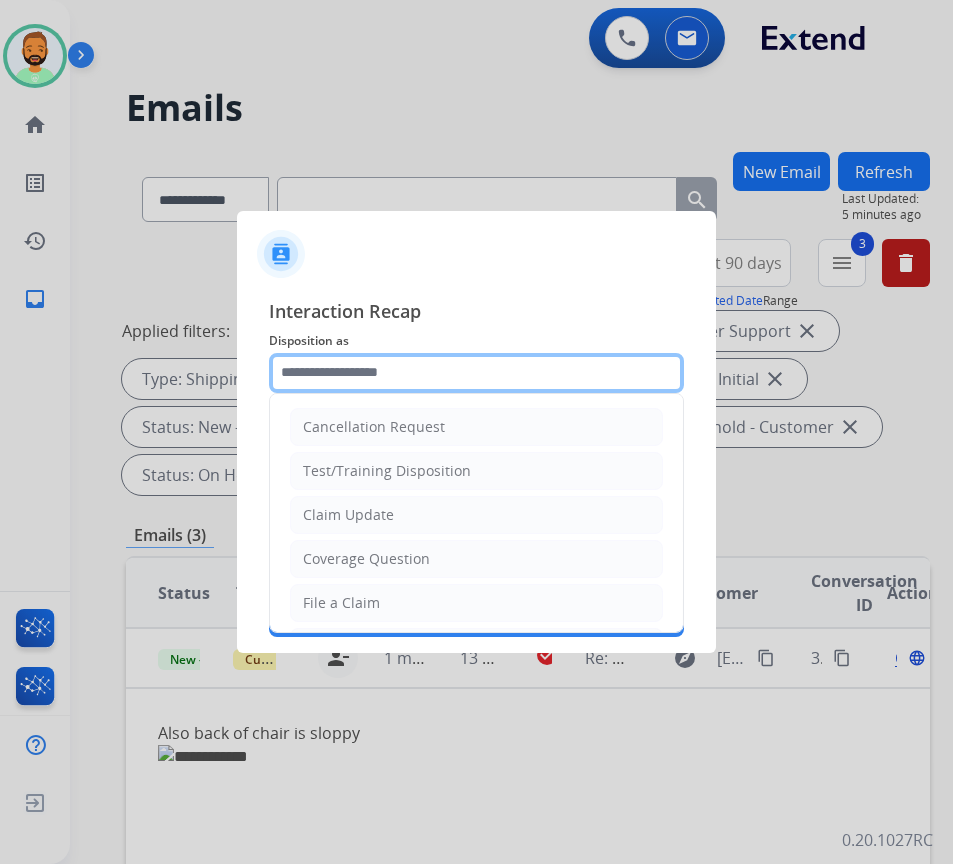 click 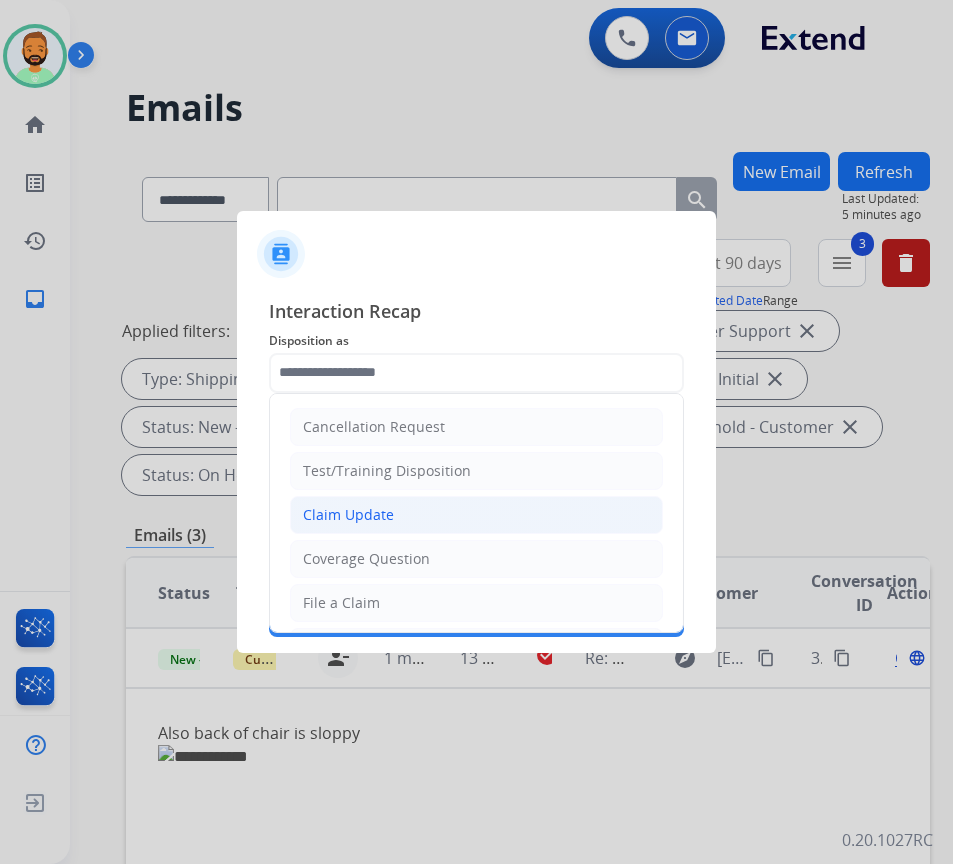 click on "Claim Update" 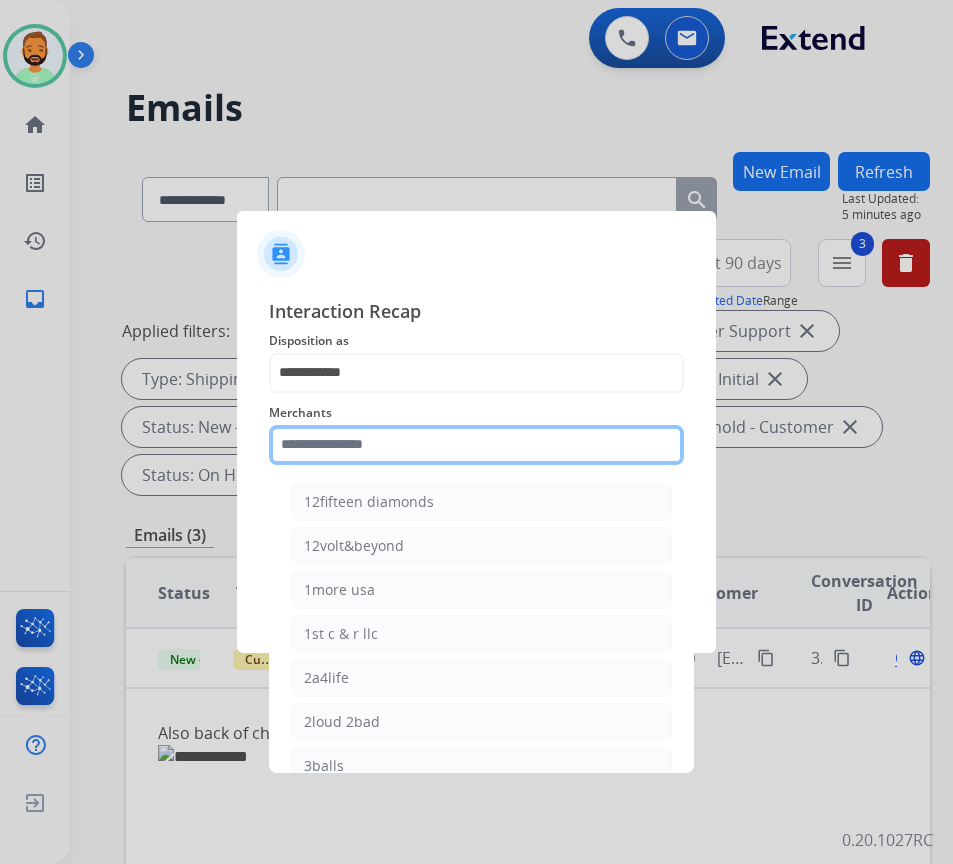 click 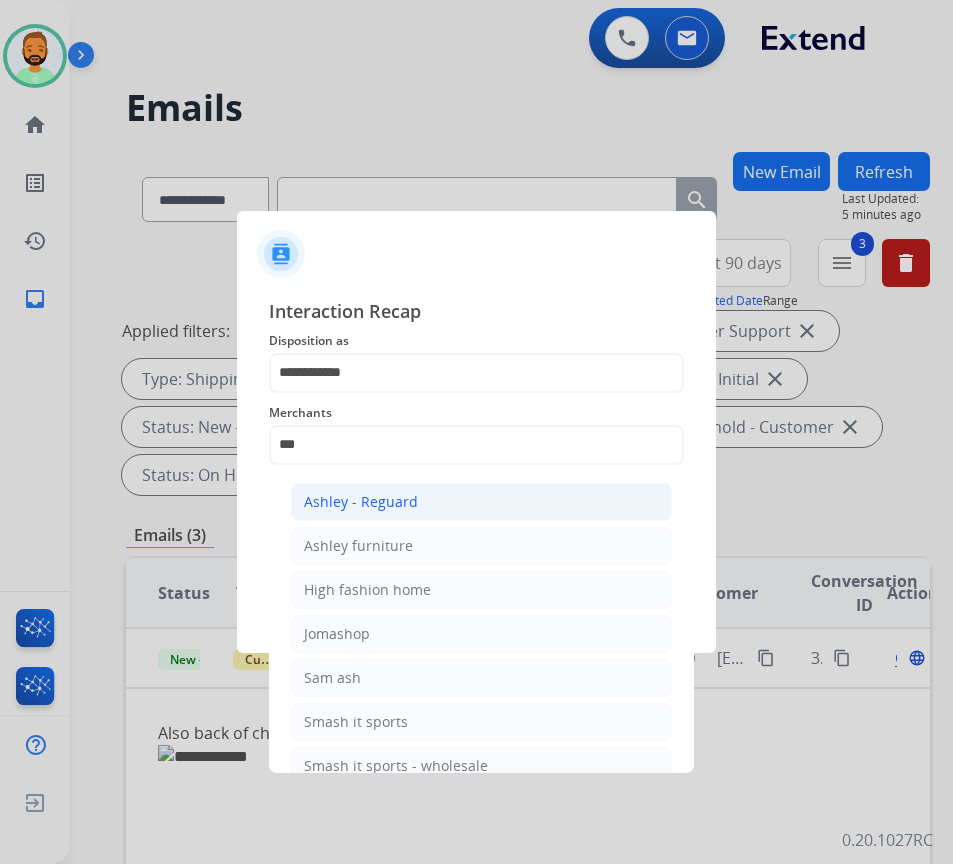 click on "Ashley - Reguard" 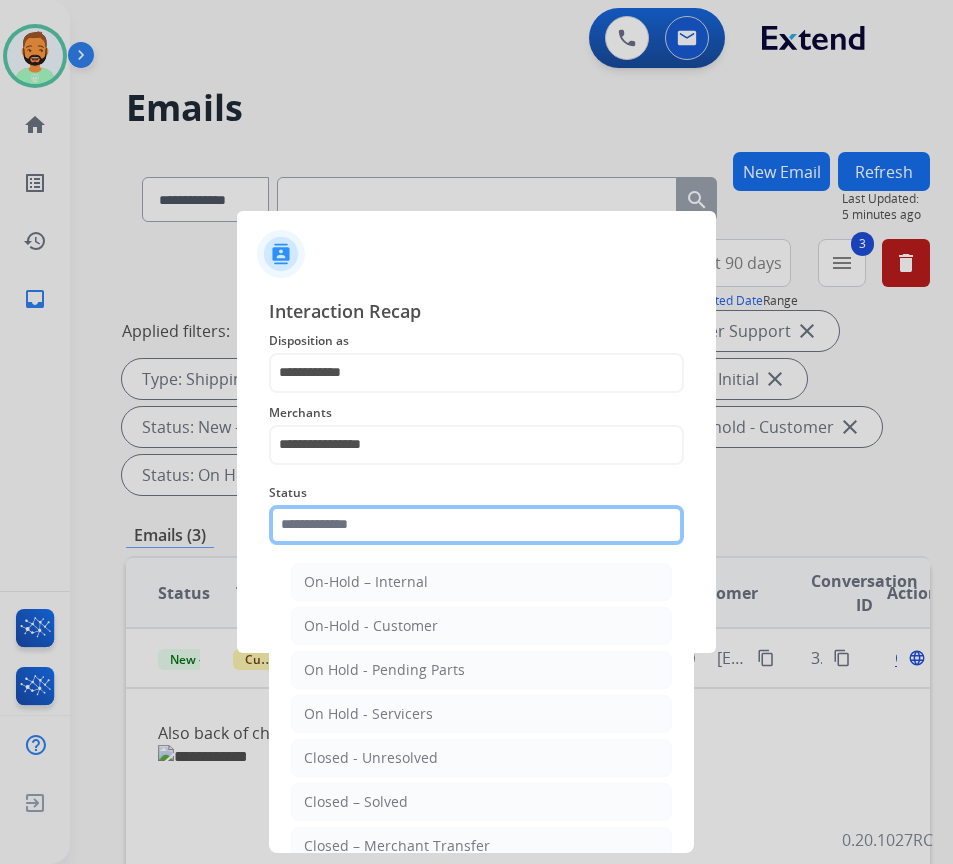 click 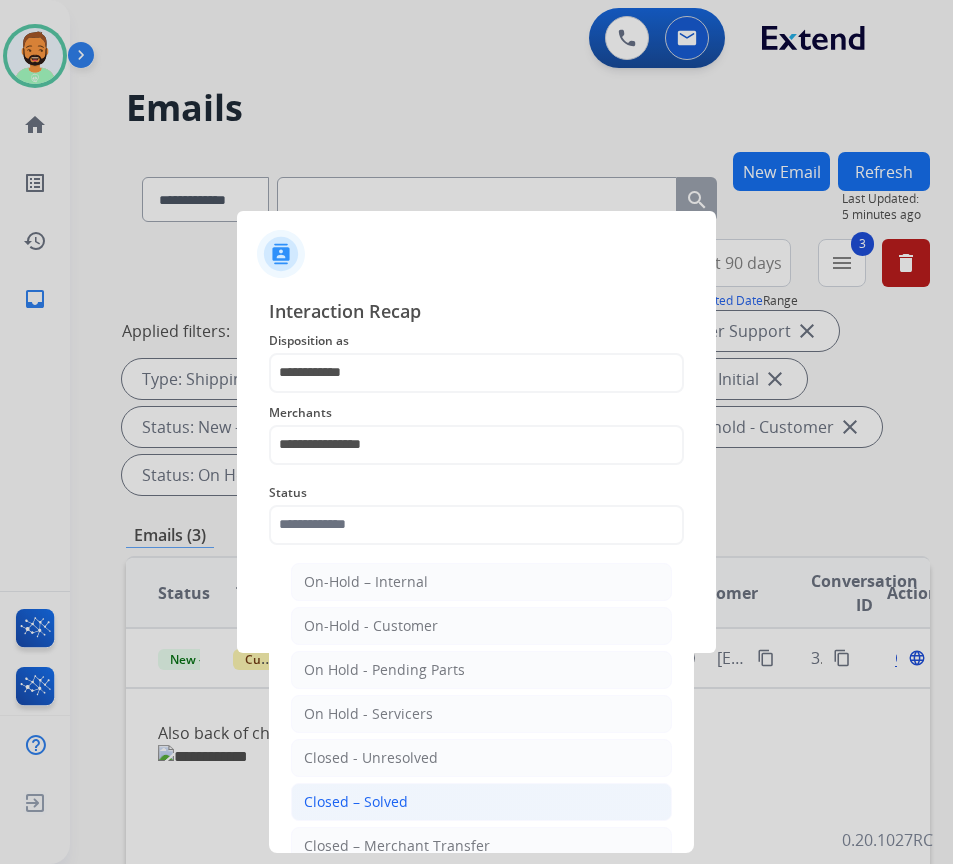 click on "Closed – Solved" 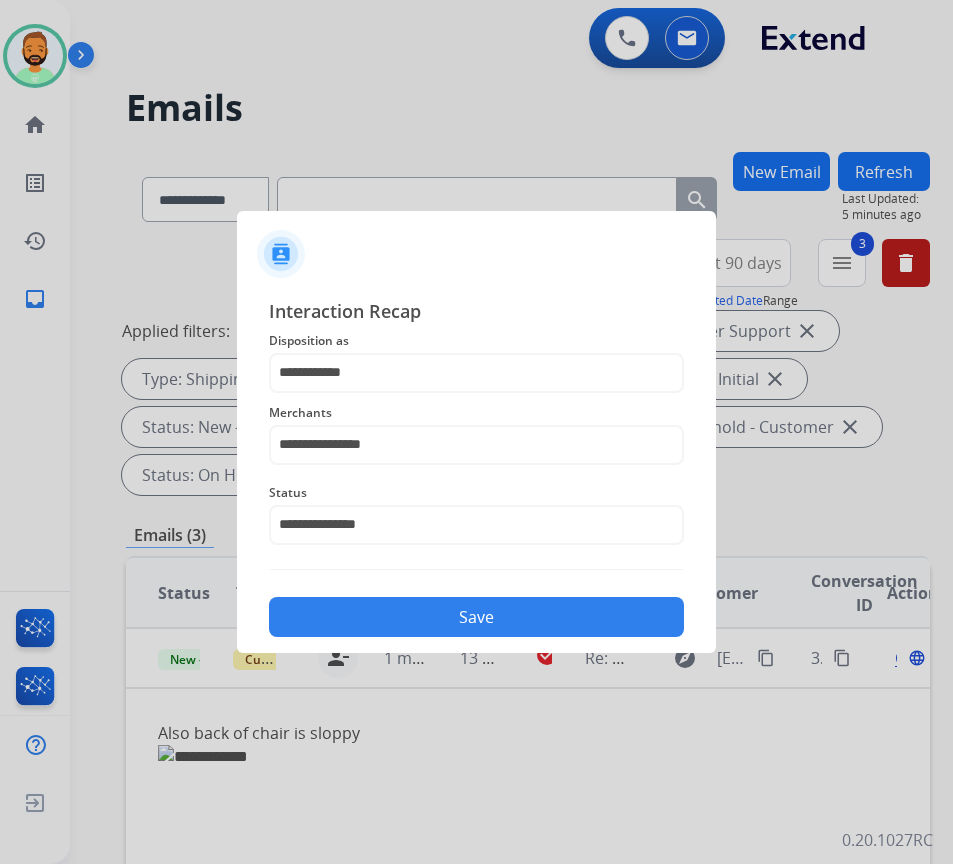 click on "Save" 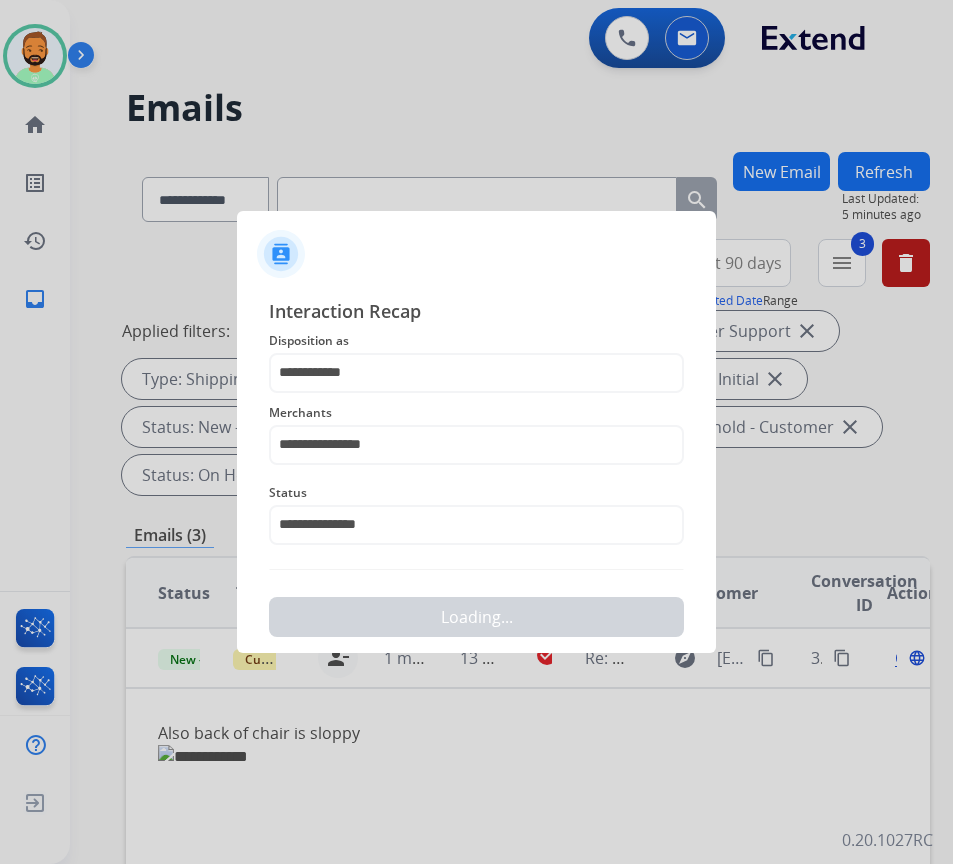 scroll, scrollTop: 0, scrollLeft: 0, axis: both 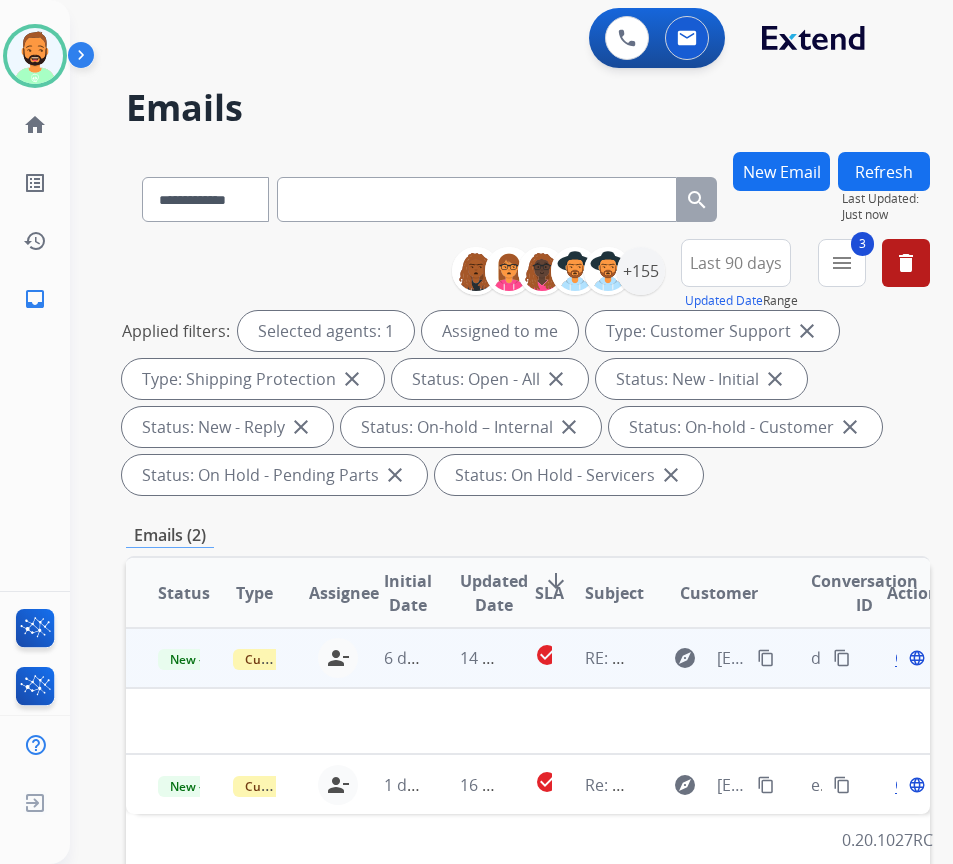 click on "14 hours ago" at bounding box center [465, 658] 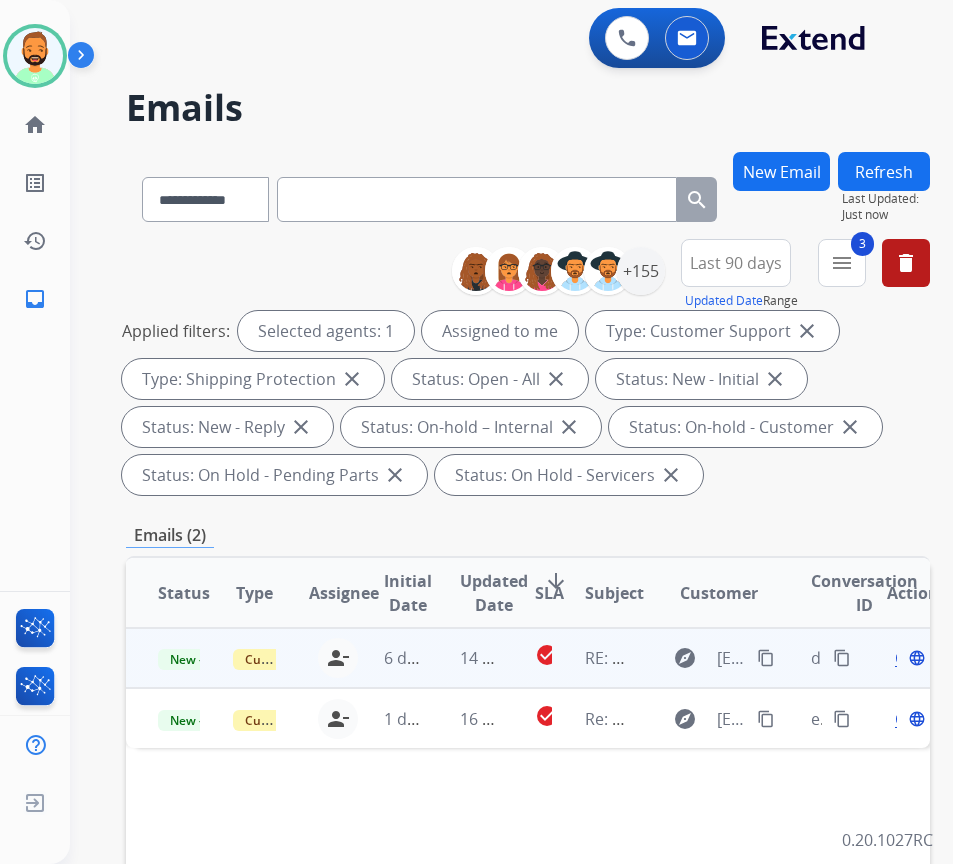 click on "14 hours ago" at bounding box center [465, 658] 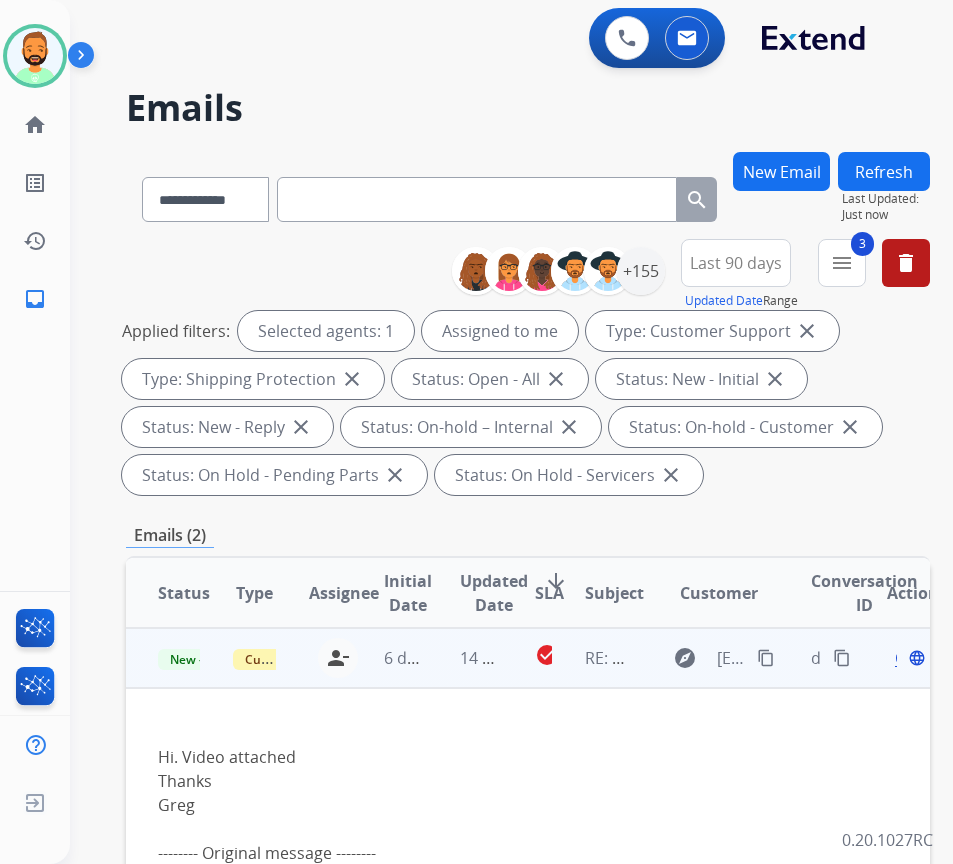 click on "Open" at bounding box center (915, 658) 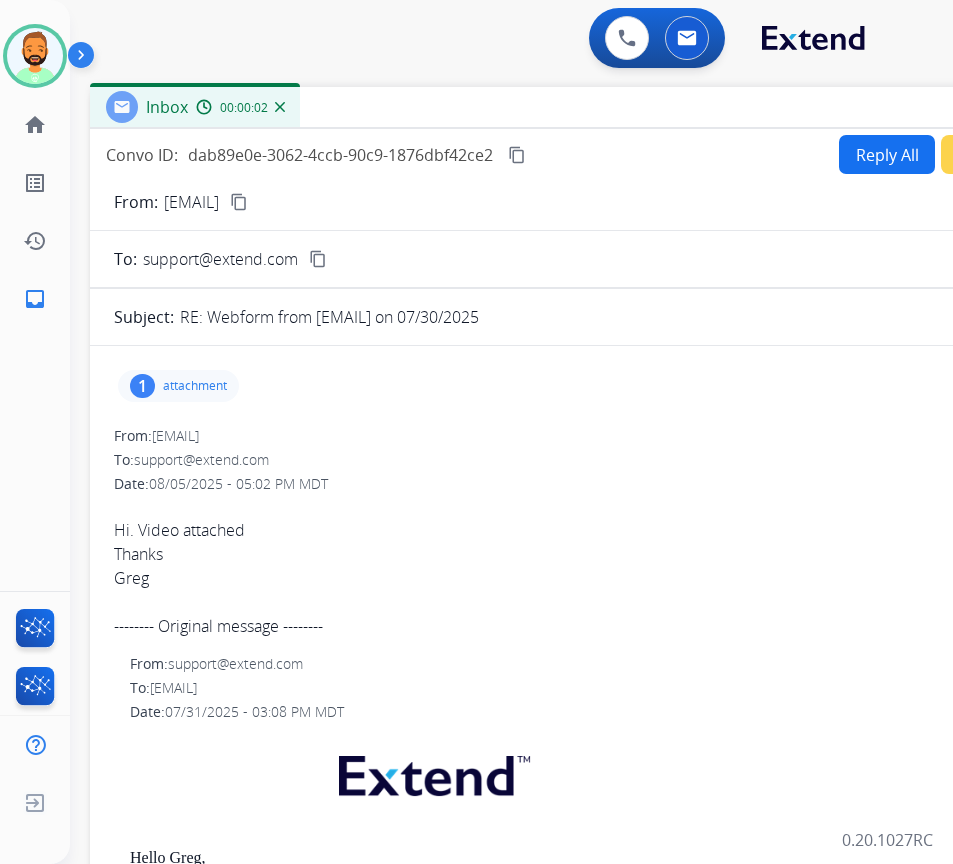 drag, startPoint x: 354, startPoint y: 134, endPoint x: 402, endPoint y: 181, distance: 67.17886 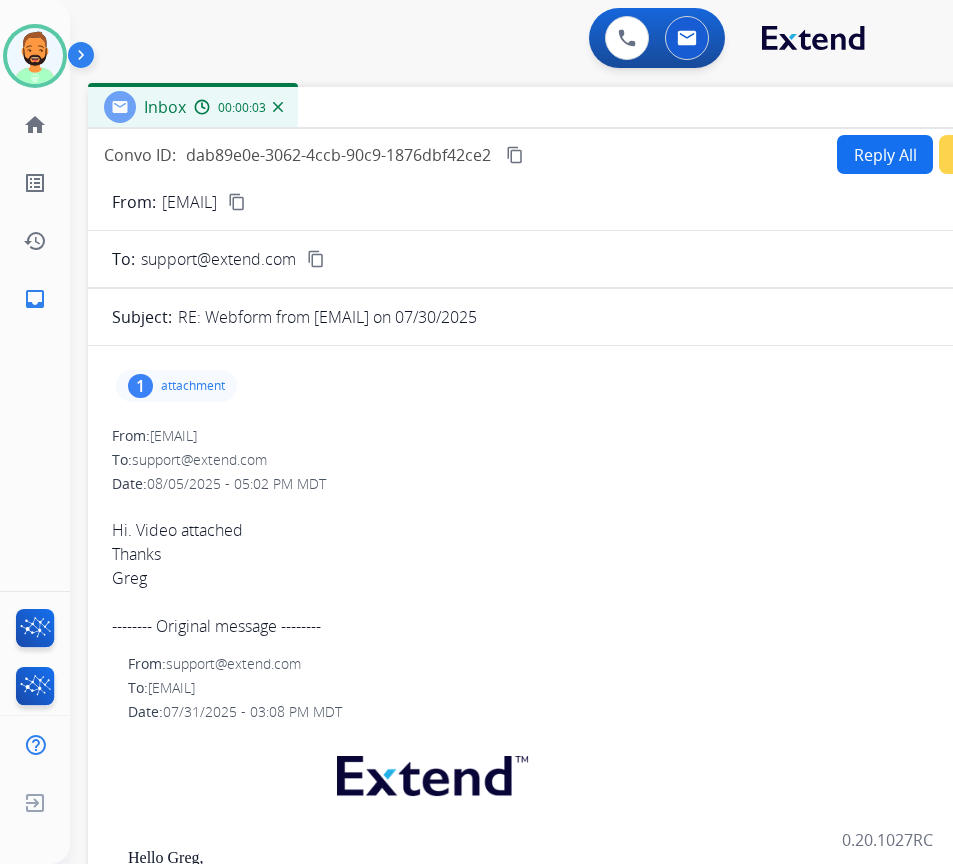 click on "1 attachment" at bounding box center [588, 386] 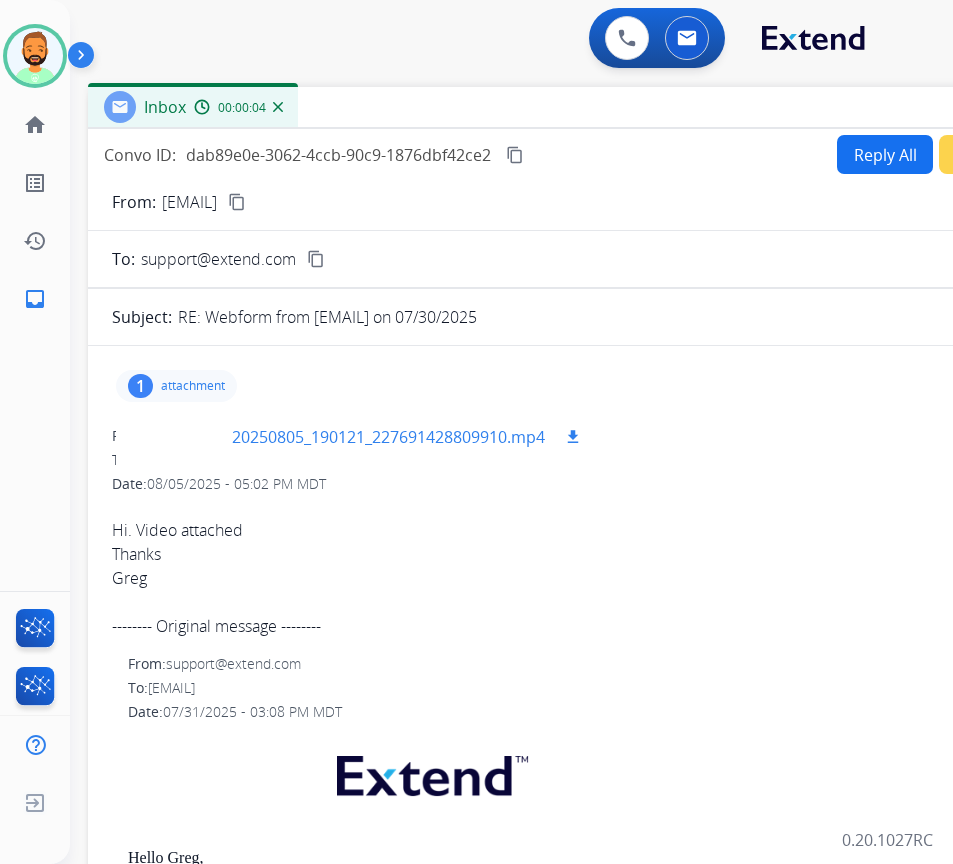 click on "20250805_190121_227691428809910.mp4" at bounding box center (388, 437) 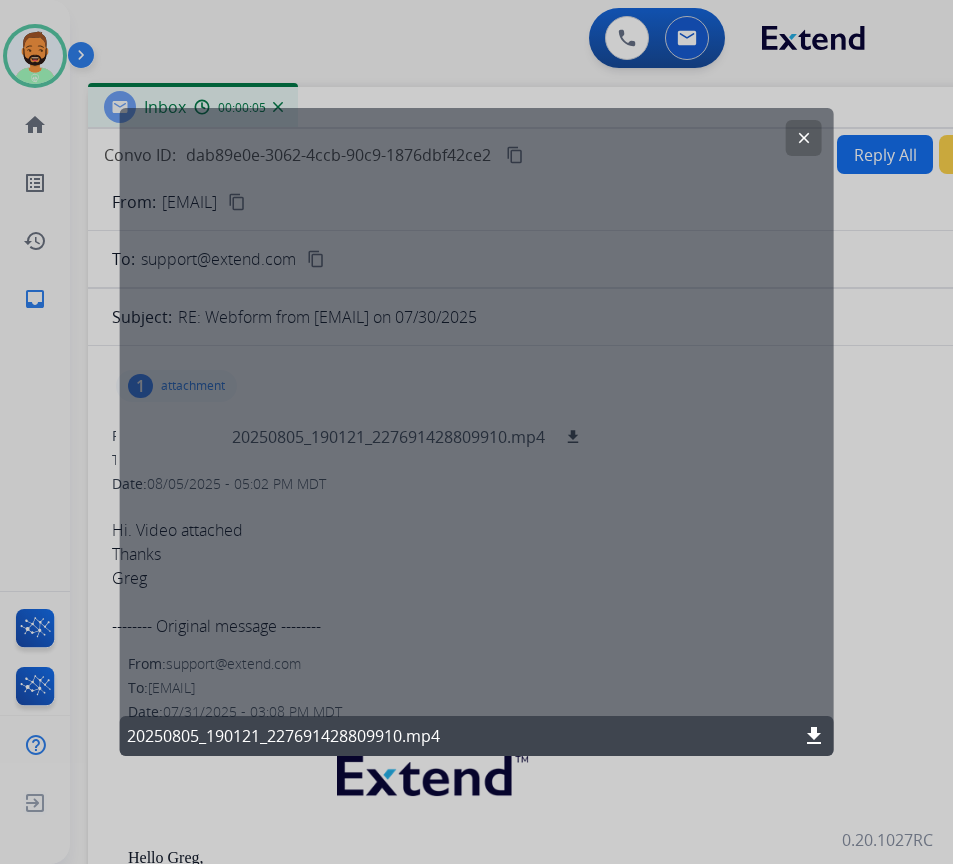 click on "download" 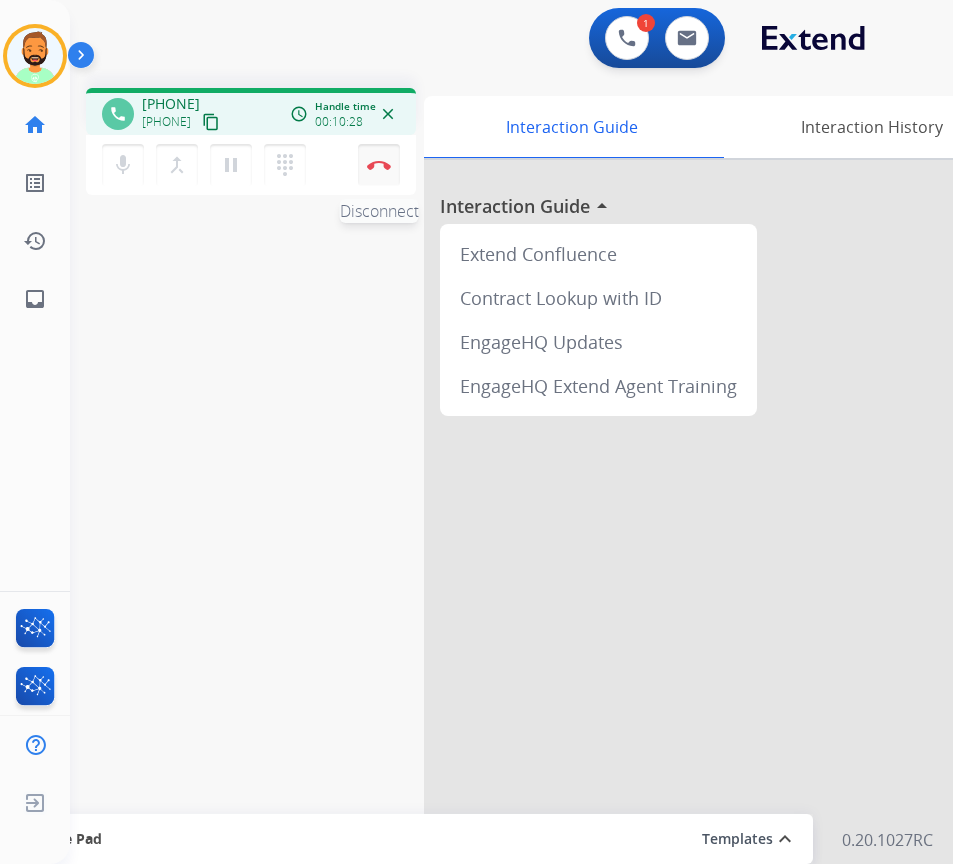 click at bounding box center [379, 165] 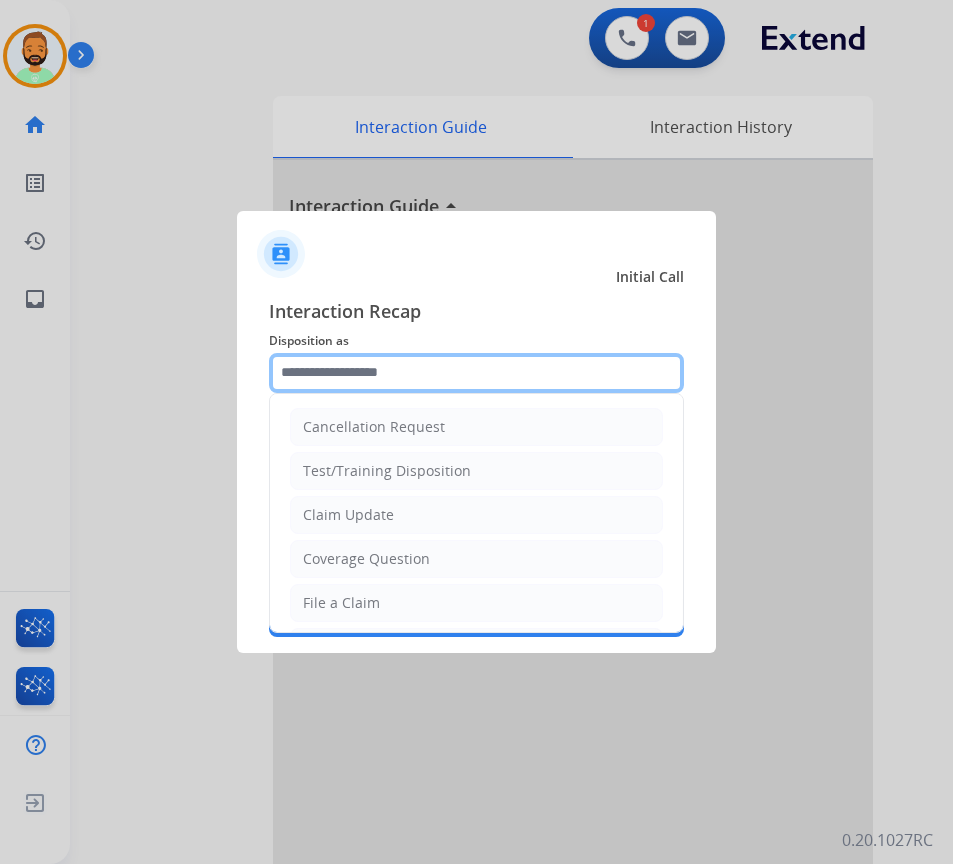 click 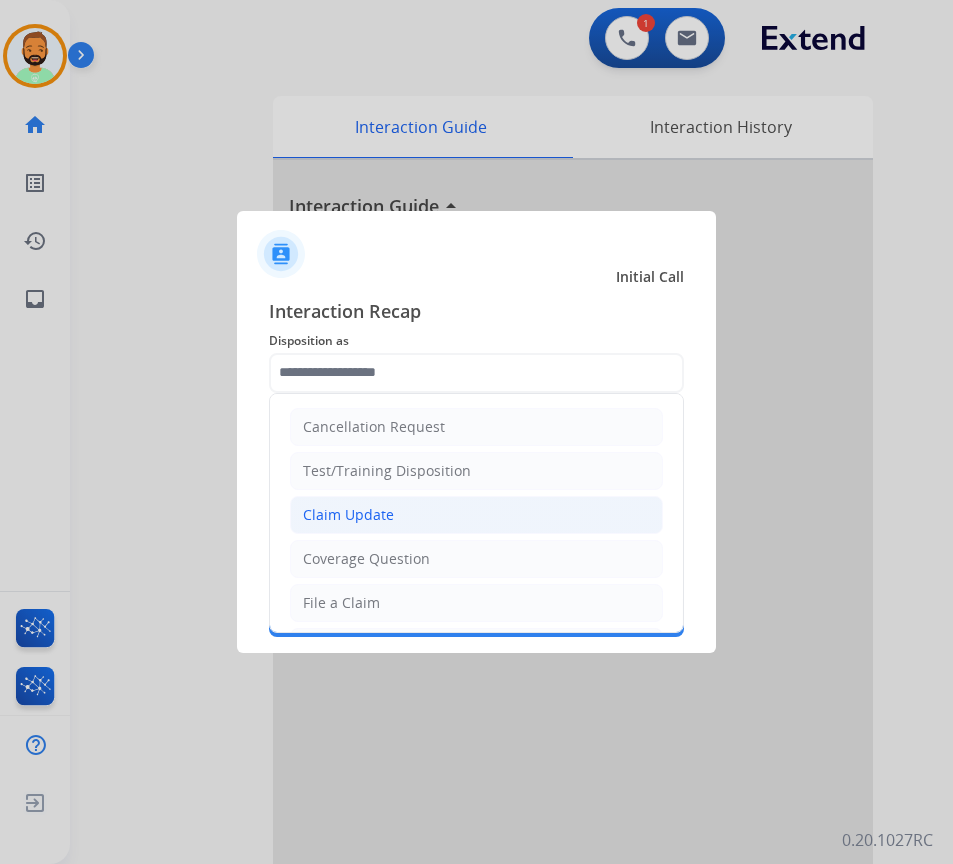 click on "Claim Update" 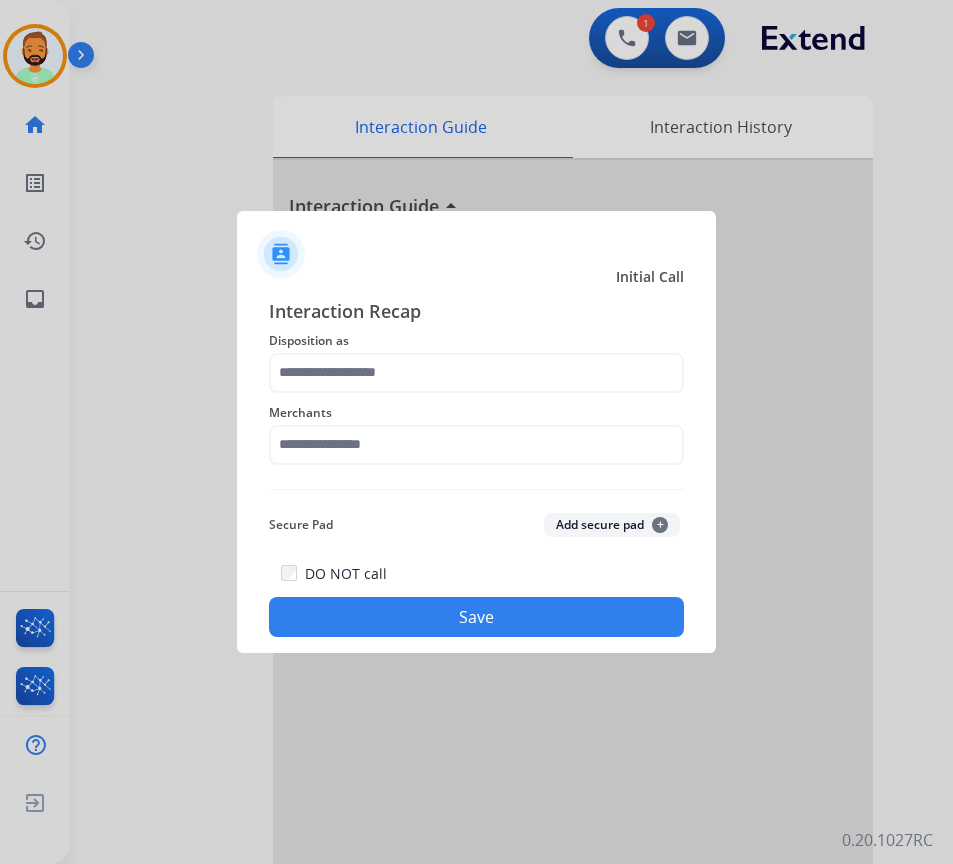type on "**********" 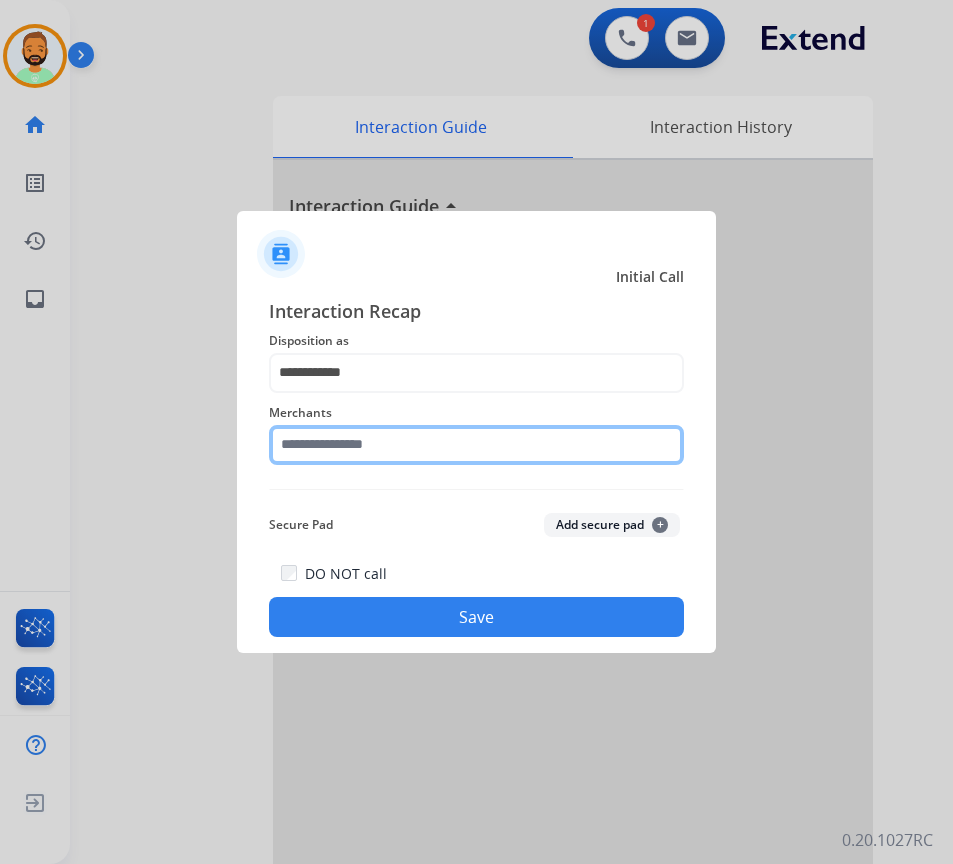 click 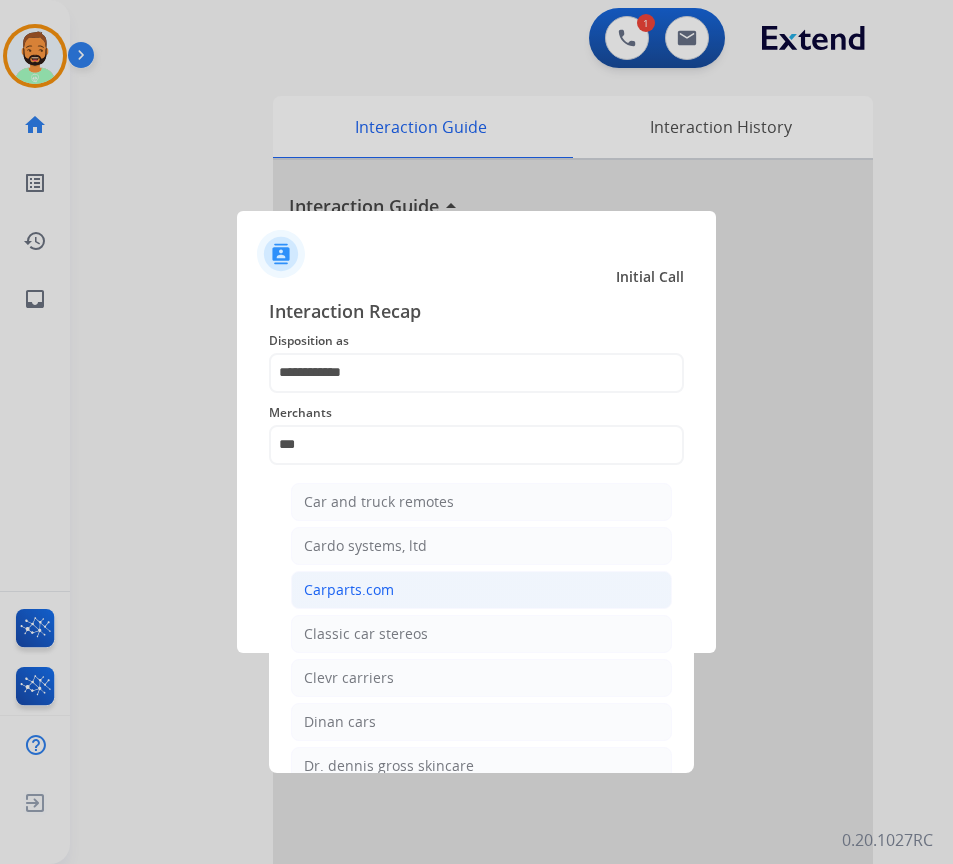 click on "Carparts.com" 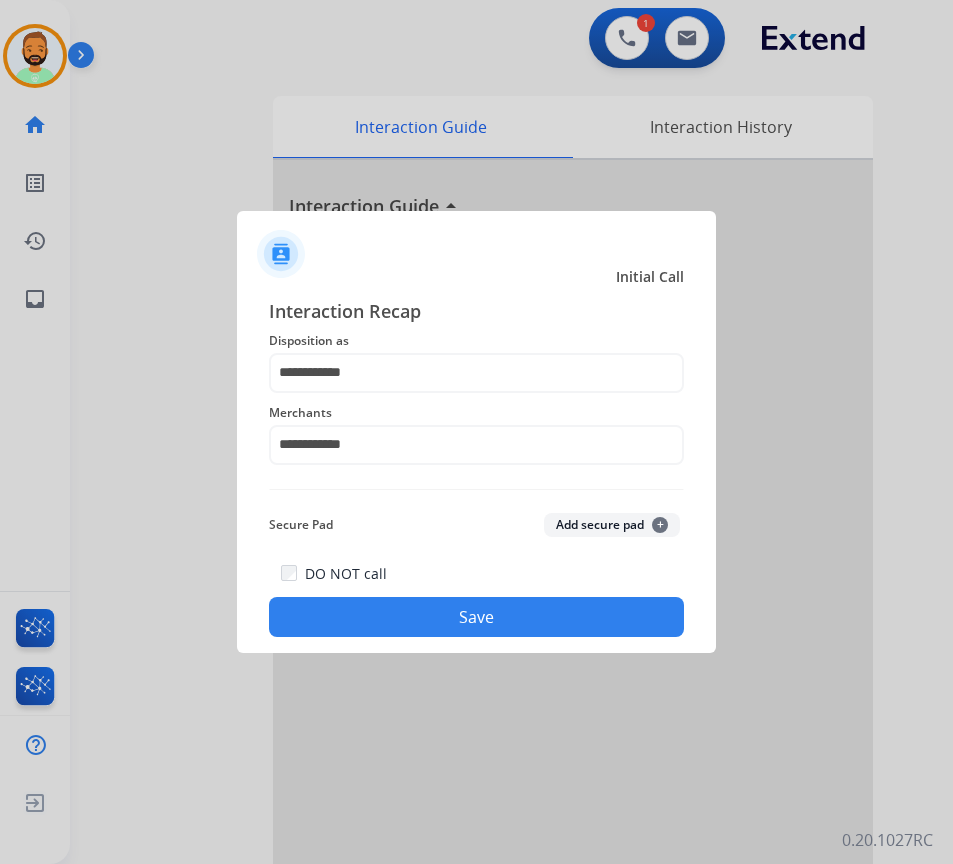 click on "Save" 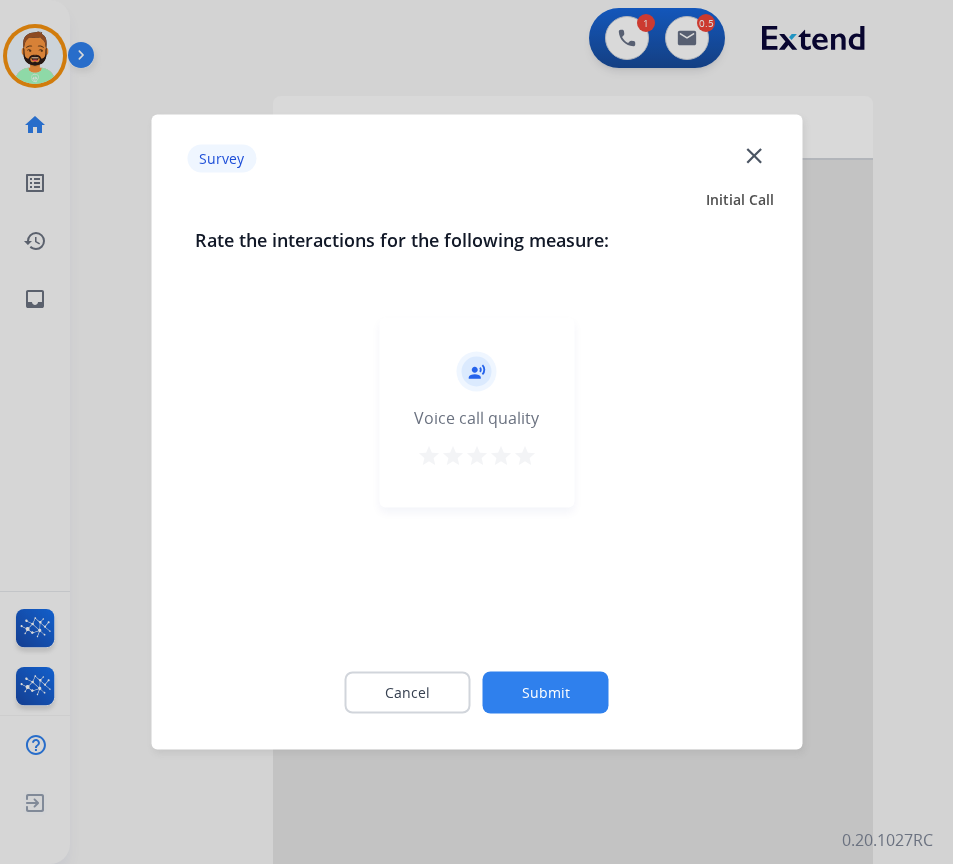click on "Submit" 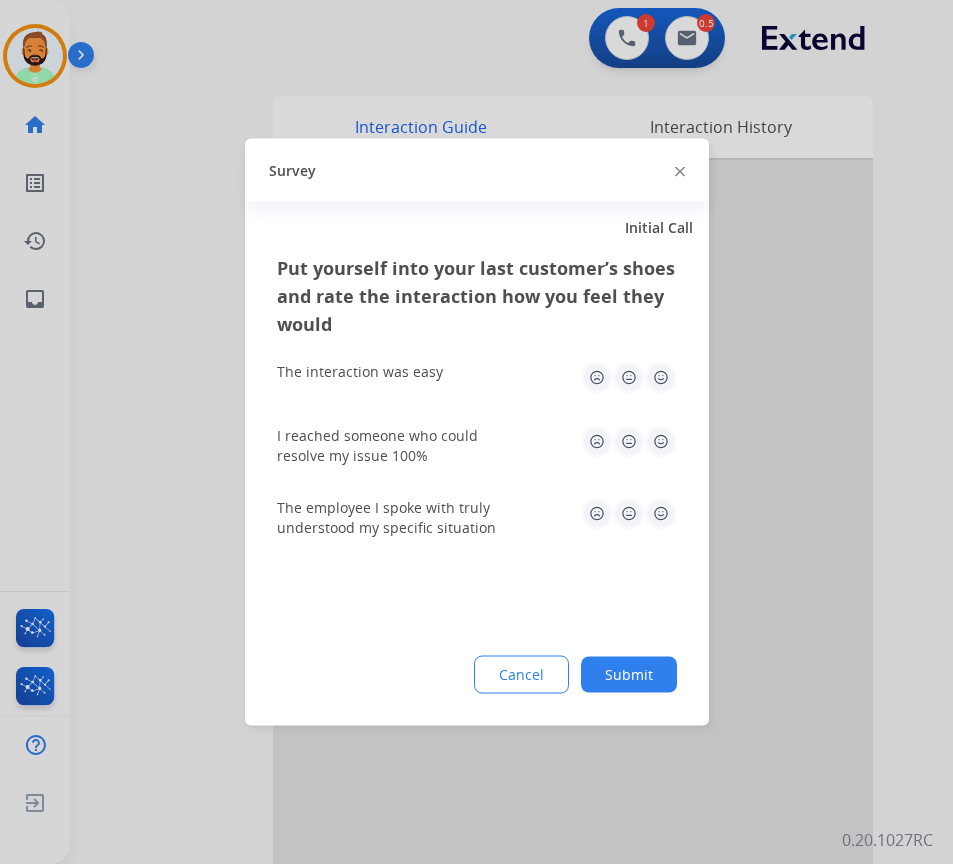 click on "Submit" 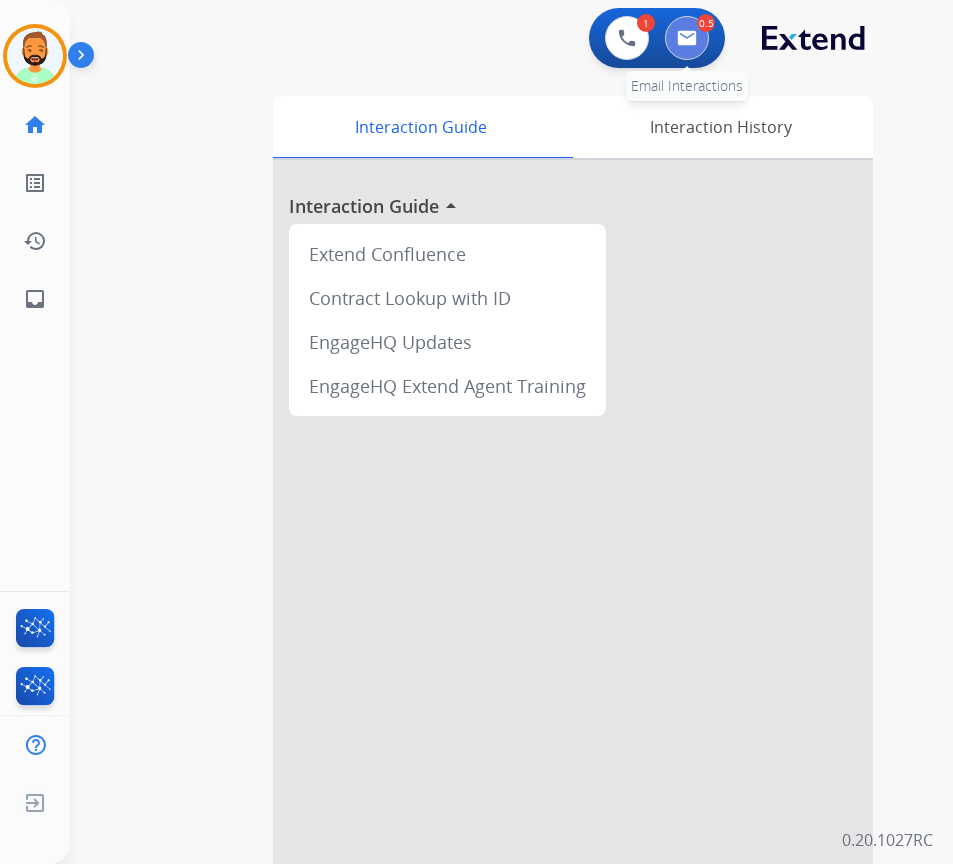click at bounding box center [687, 38] 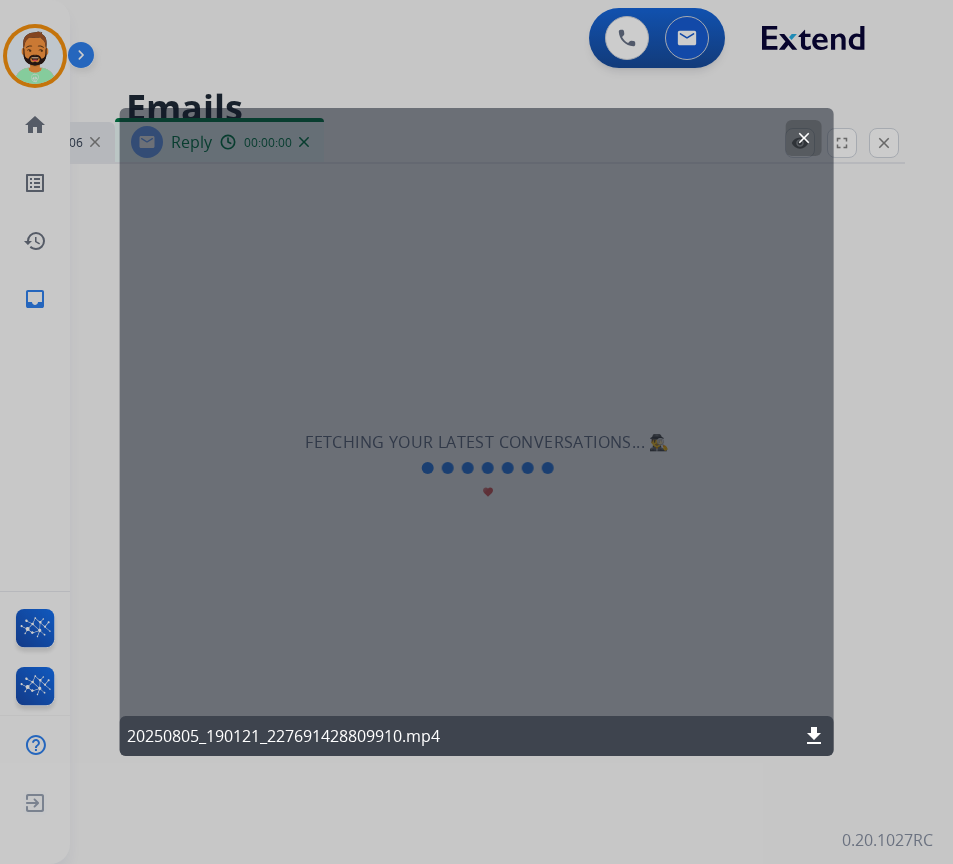 select on "**********" 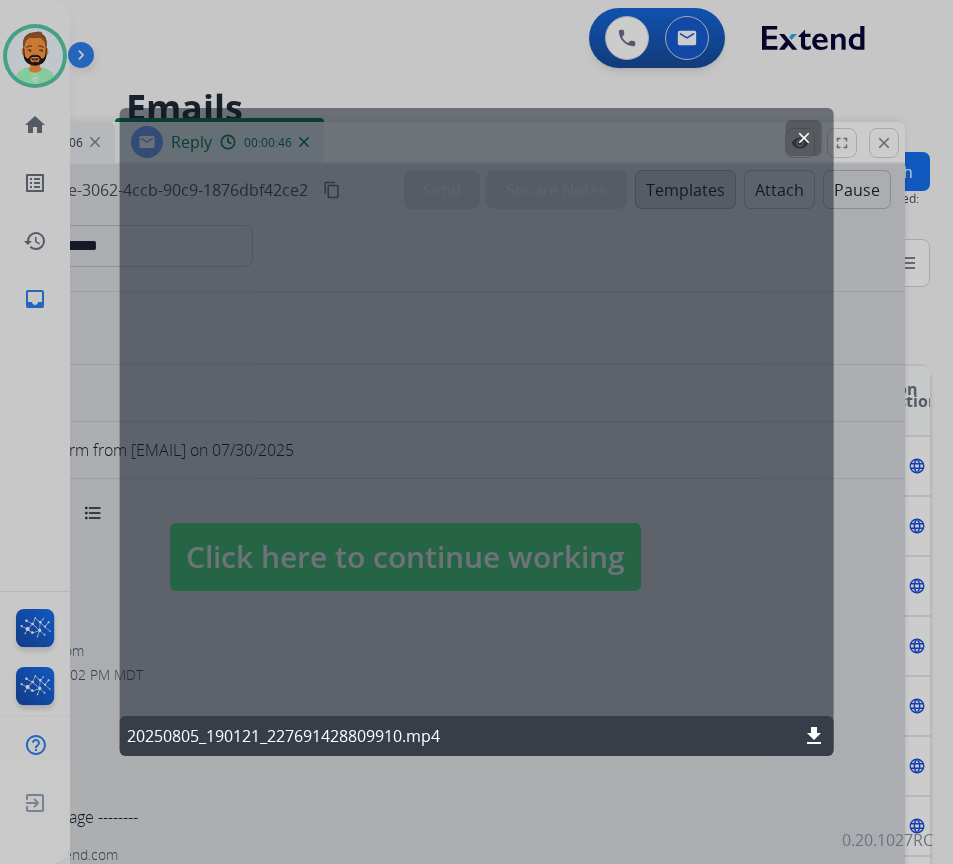 click on "clear" 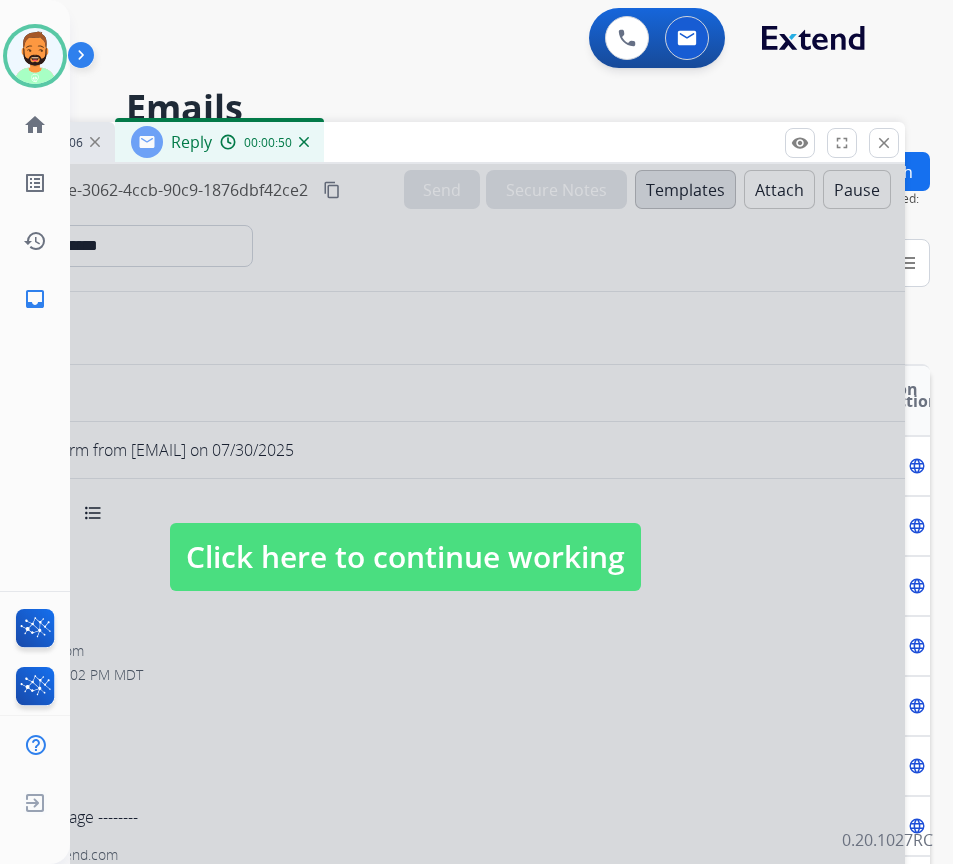 click on "Click here to continue working" at bounding box center [405, 557] 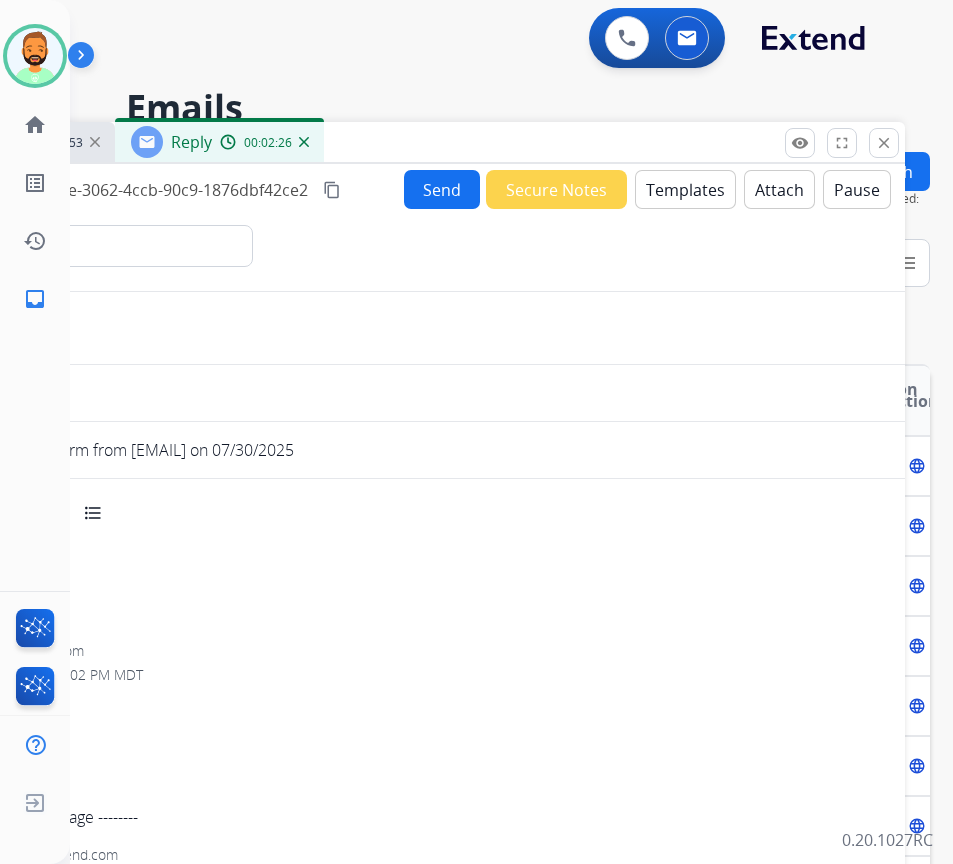 click on "Emails" at bounding box center [515, 108] 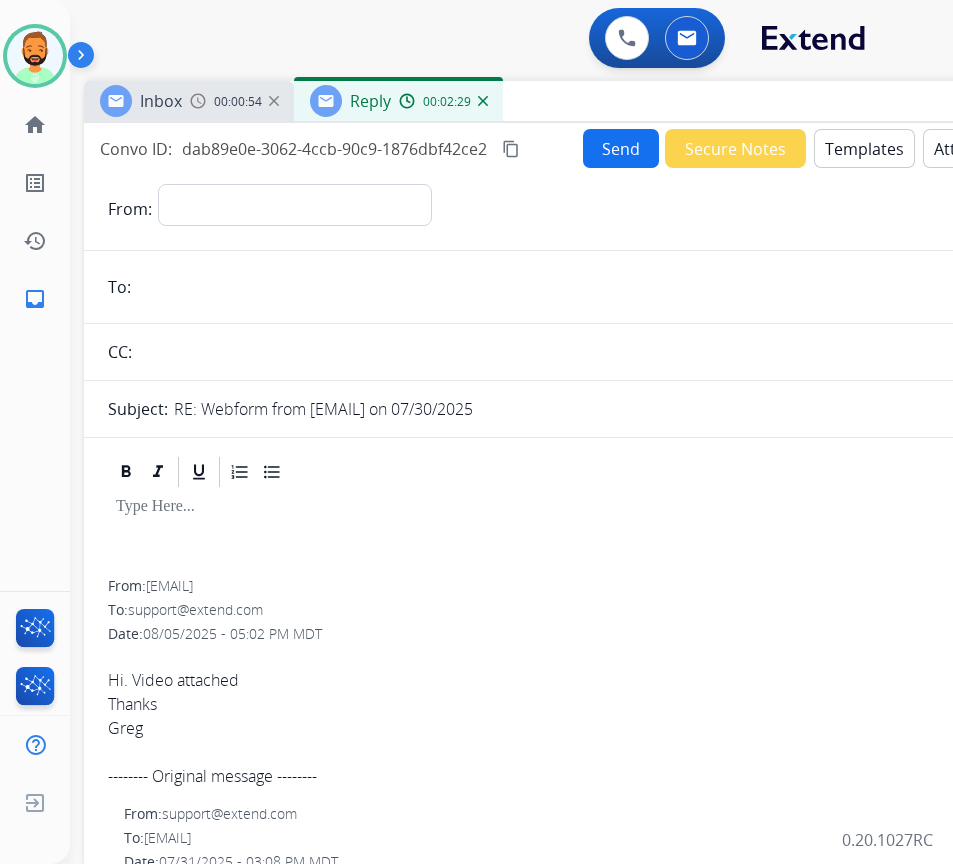 drag, startPoint x: 424, startPoint y: 152, endPoint x: 588, endPoint y: 121, distance: 166.90416 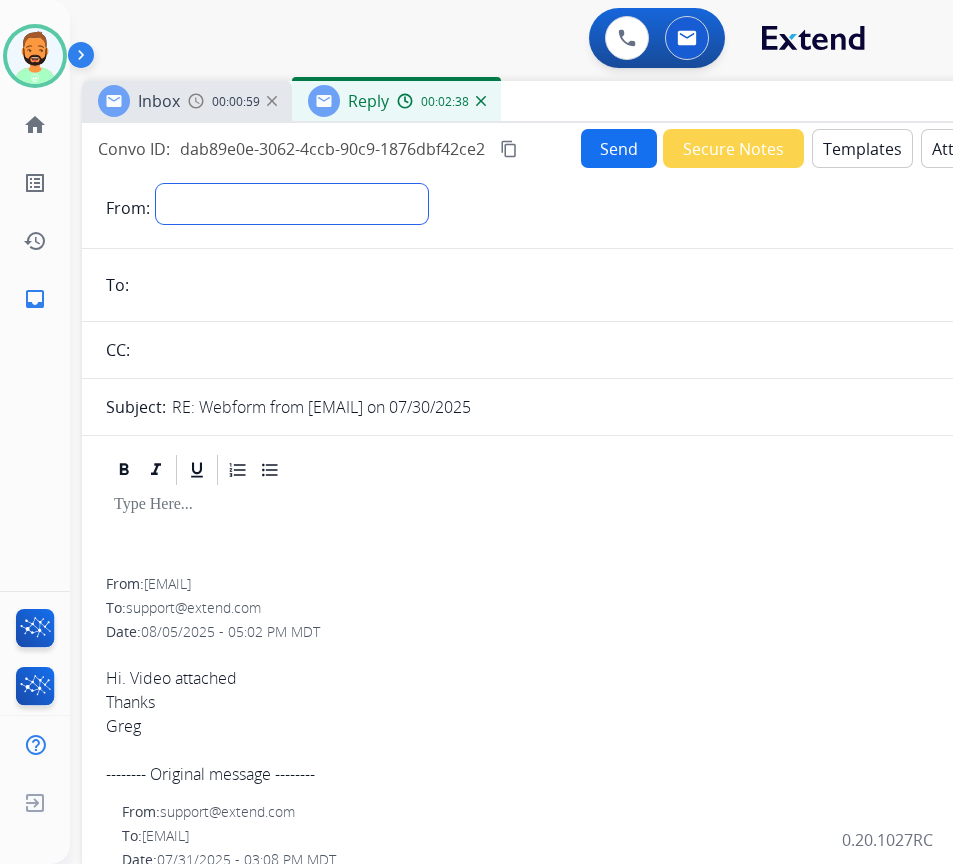 click on "**********" at bounding box center (292, 204) 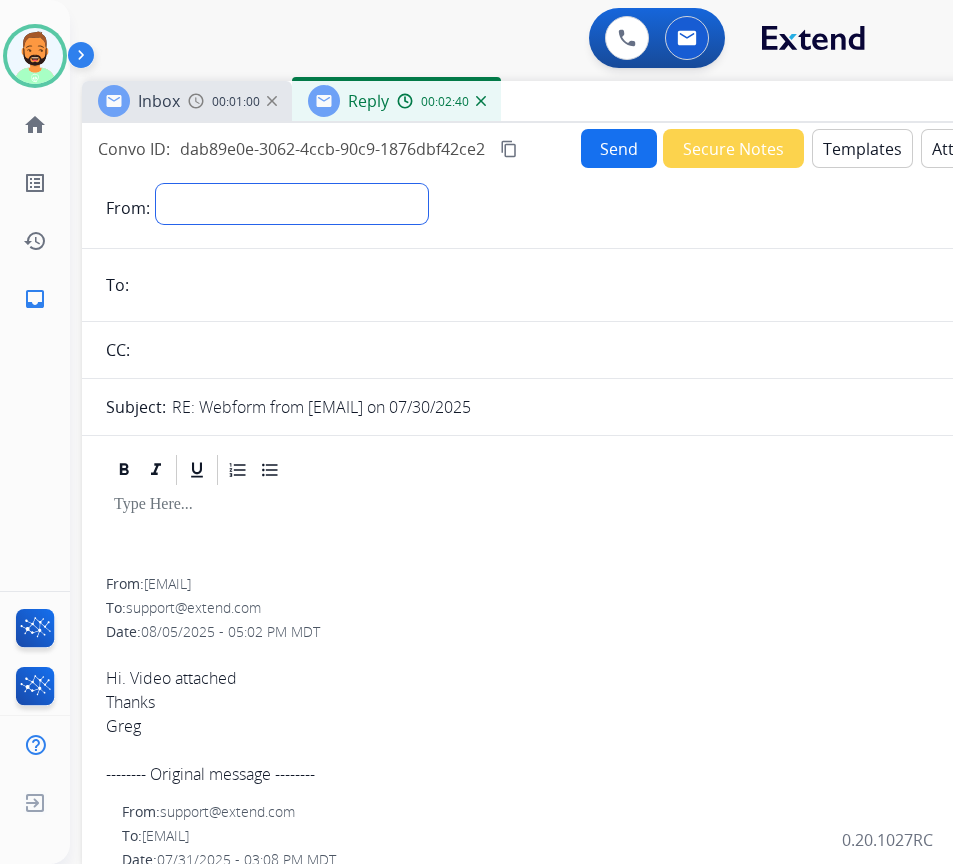 select on "**********" 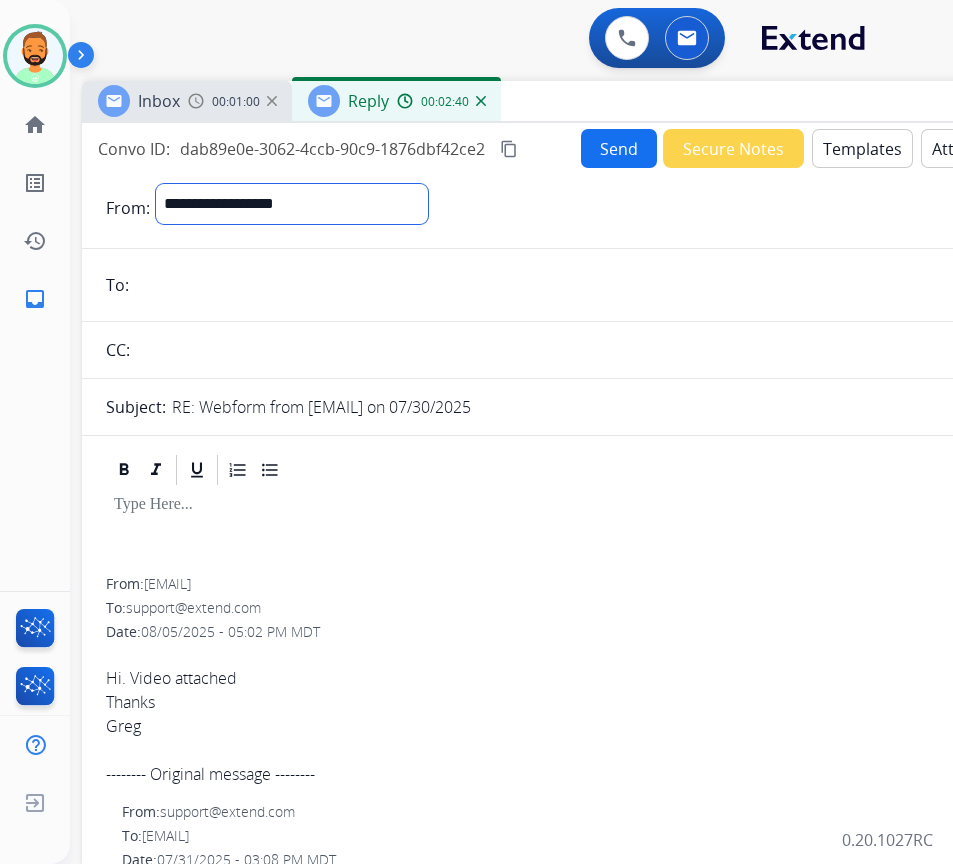 click on "**********" at bounding box center (292, 204) 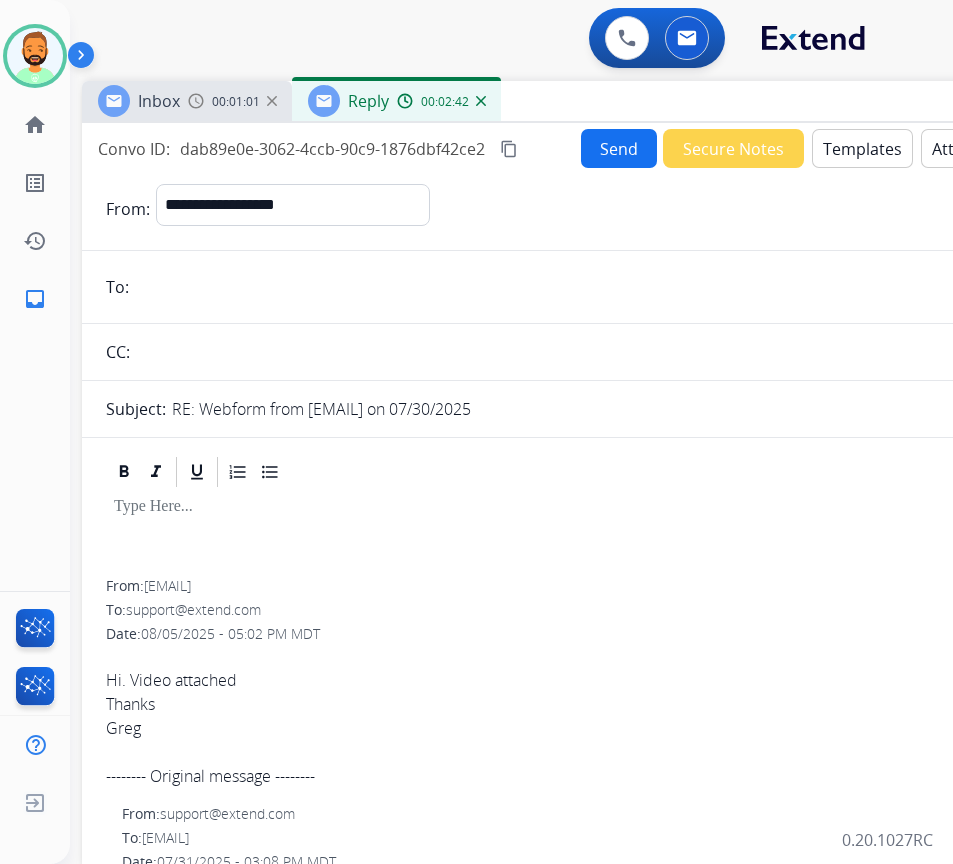 click on "wvdogg@yahoo.com" at bounding box center (167, 585) 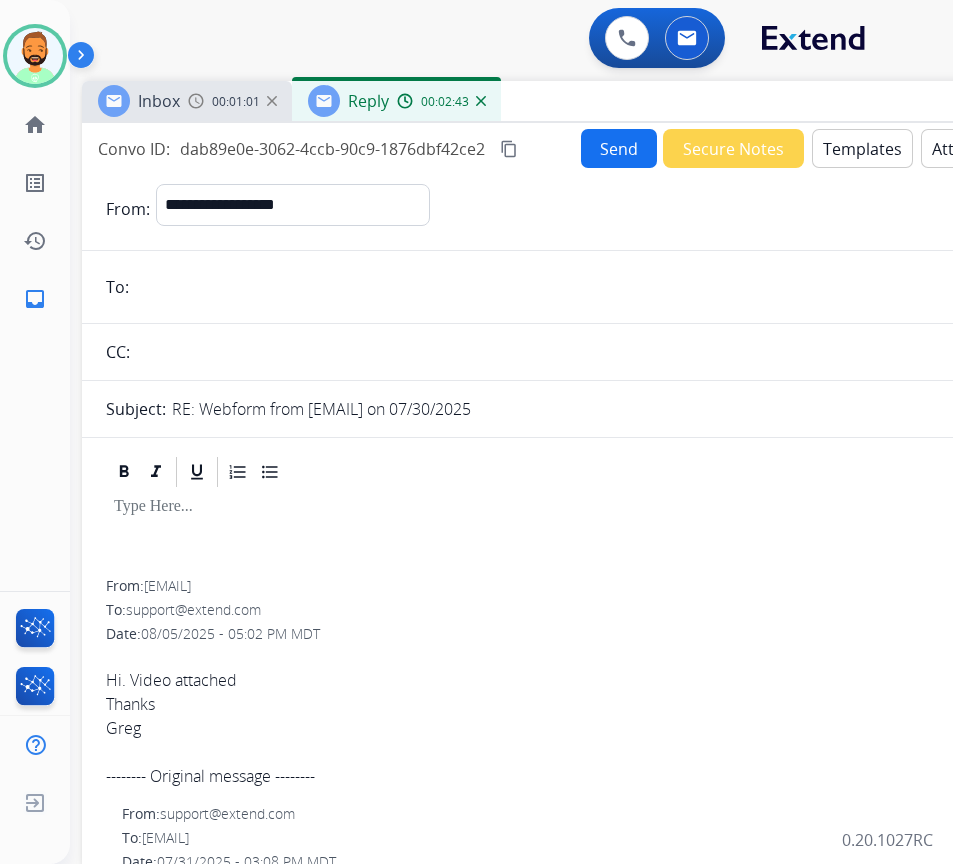 click on "wvdogg@yahoo.com" at bounding box center (167, 585) 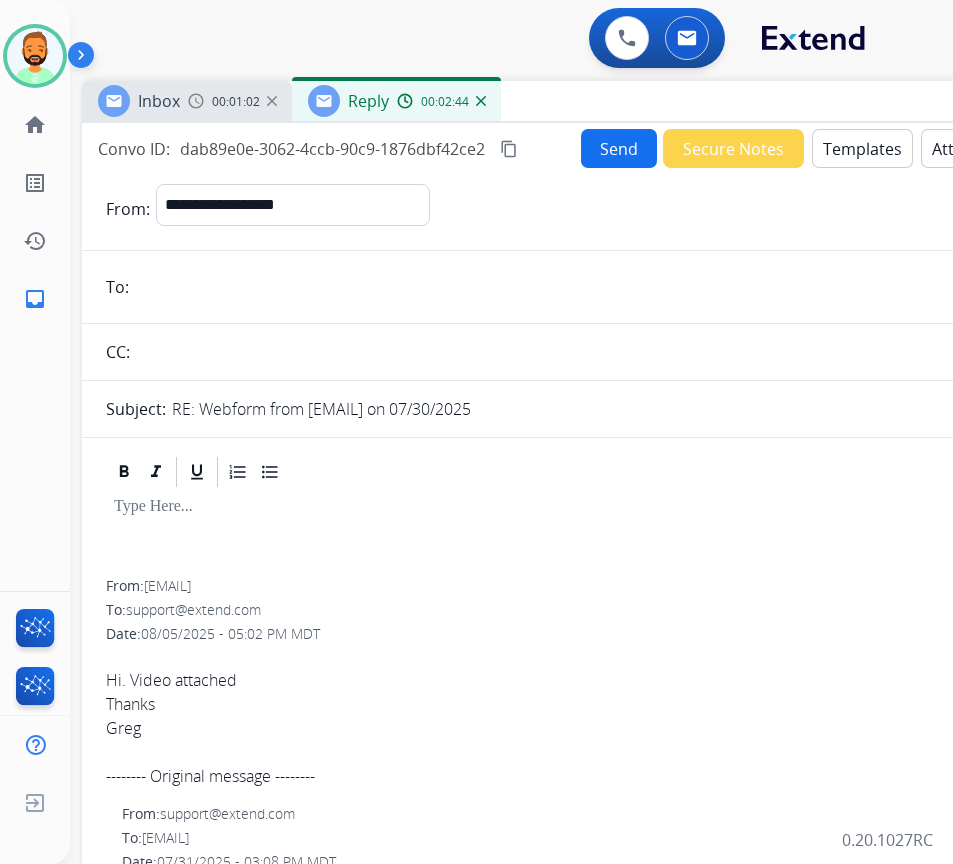 click on "wvdogg@yahoo.com" at bounding box center [167, 585] 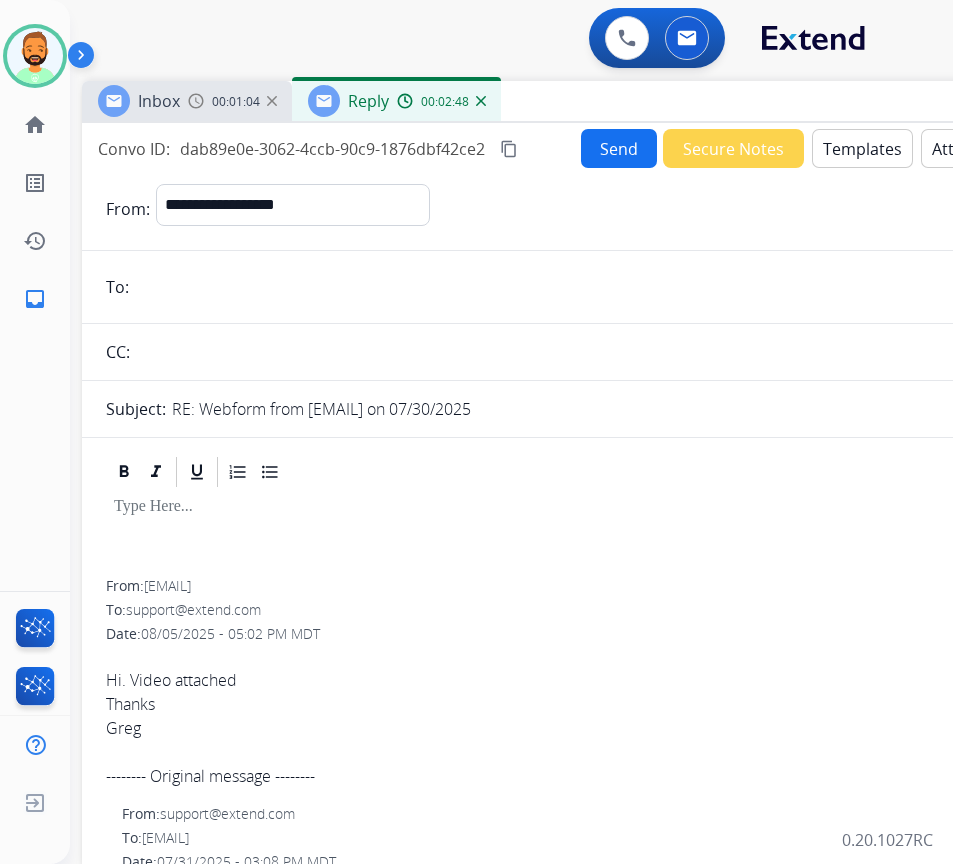 drag, startPoint x: 150, startPoint y: 586, endPoint x: 292, endPoint y: 592, distance: 142.12671 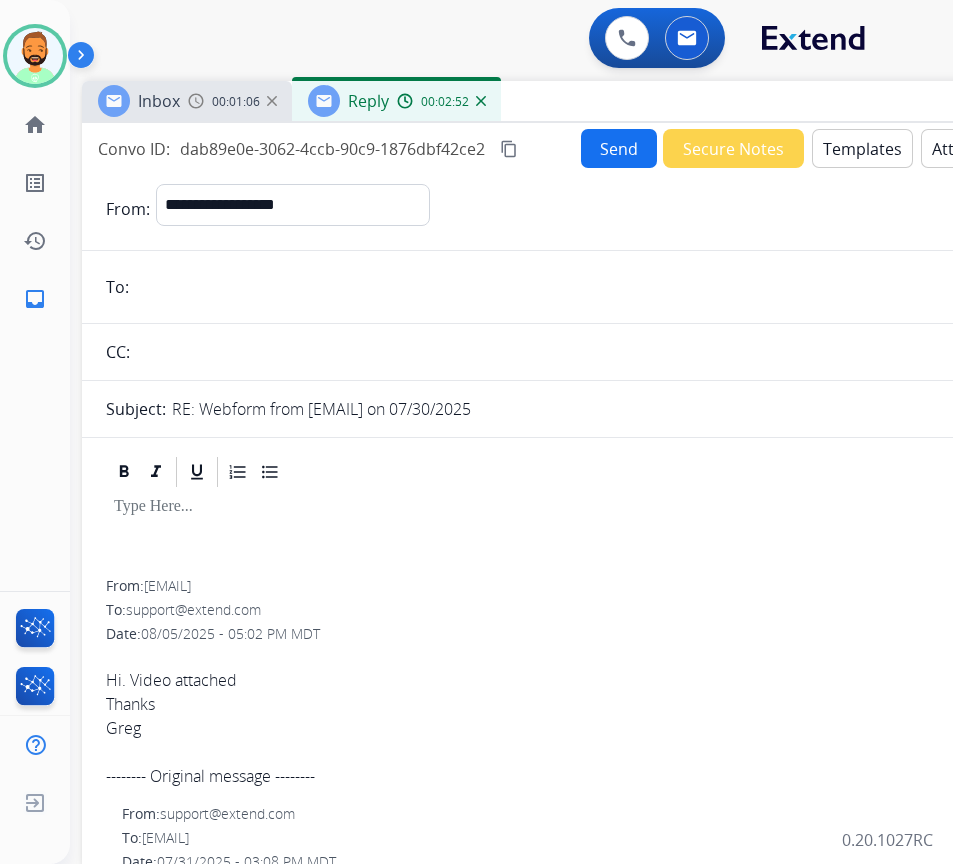 copy on "wvdogg@yahoo.com" 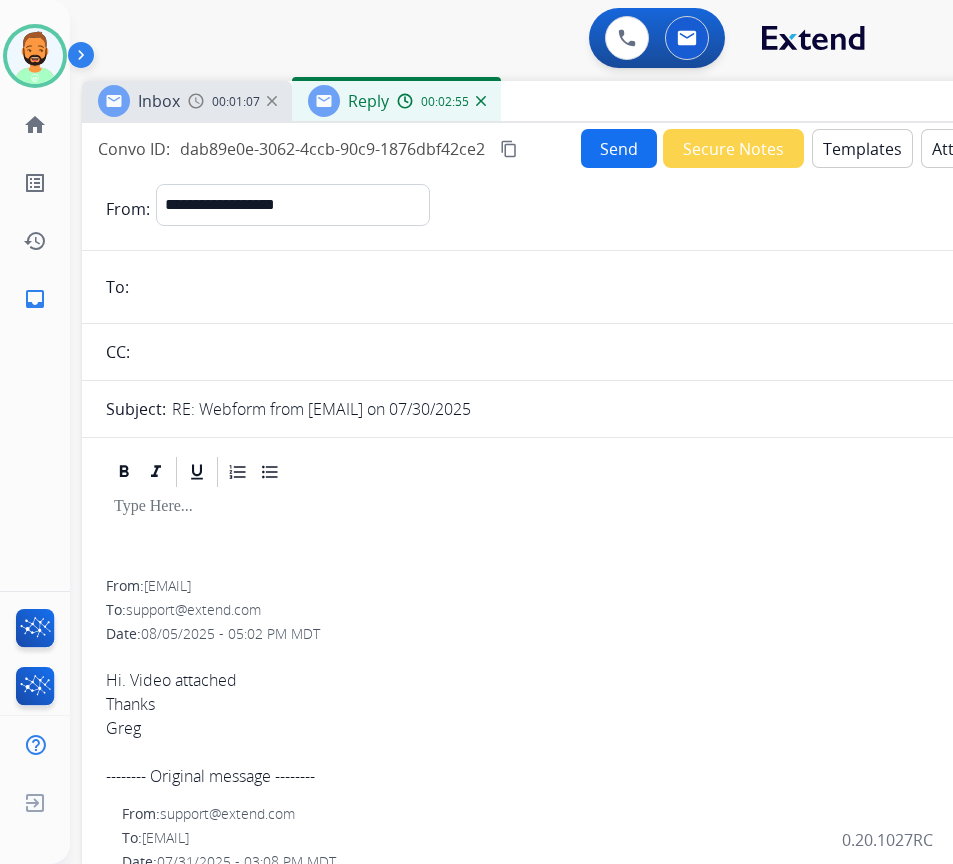 paste on "**********" 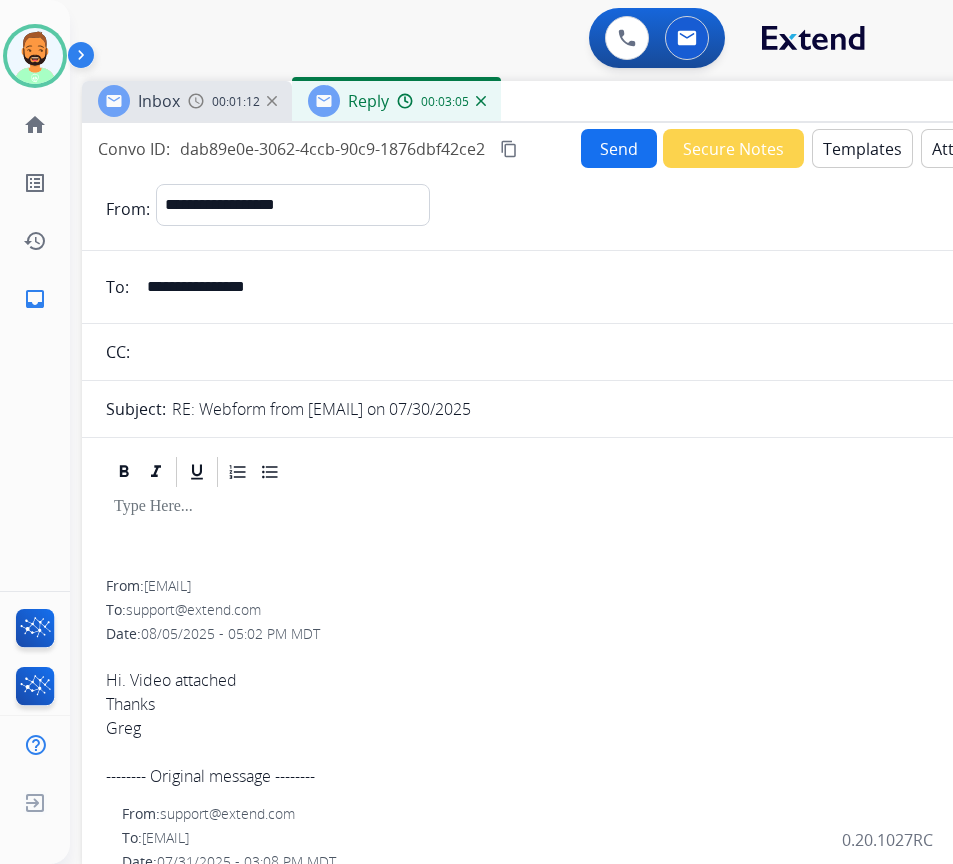 type on "**********" 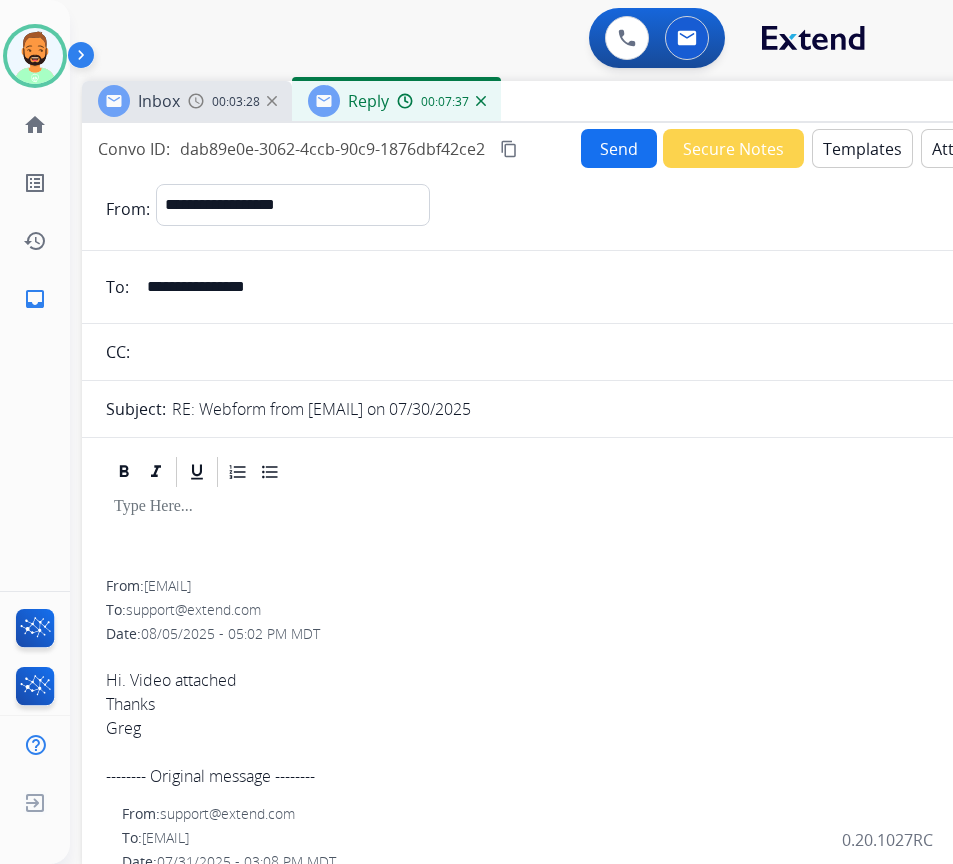 click at bounding box center (582, 535) 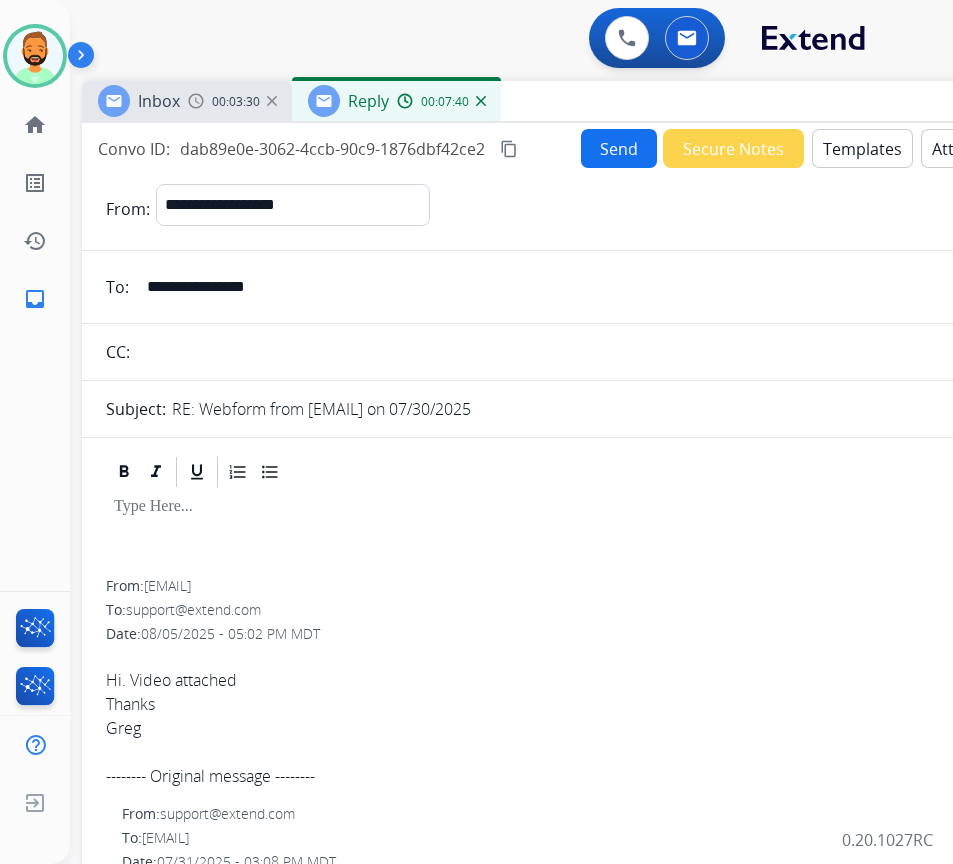 click on "Templates" at bounding box center (862, 148) 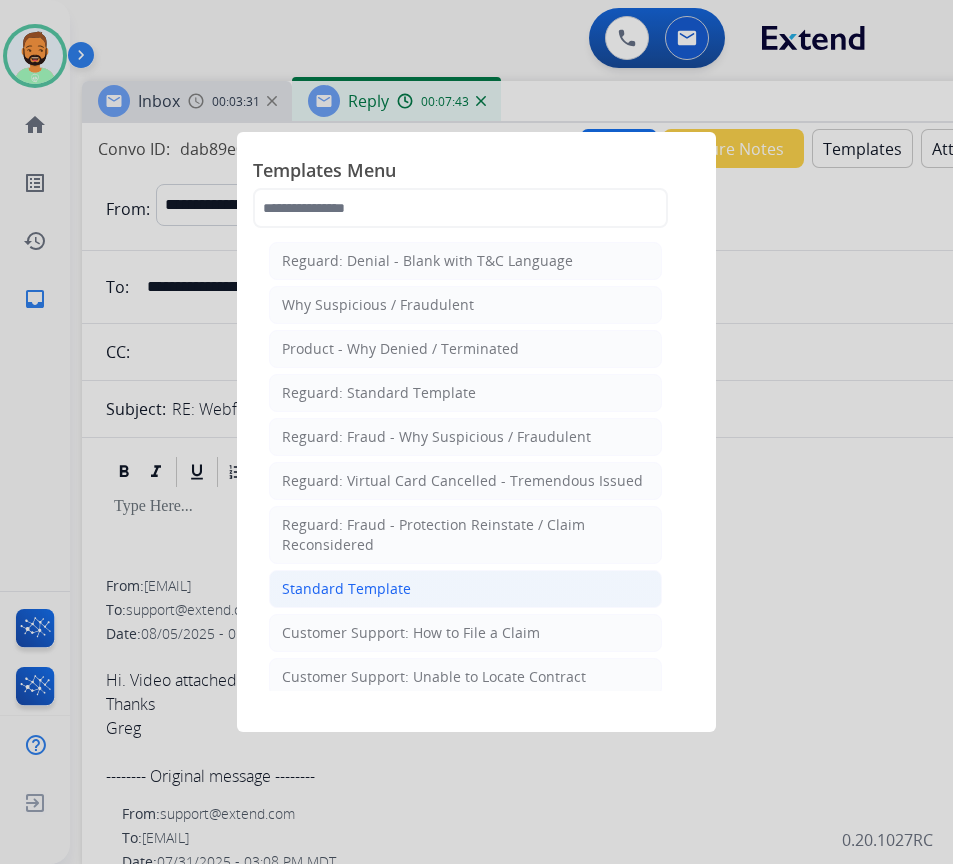 click on "Standard Template" 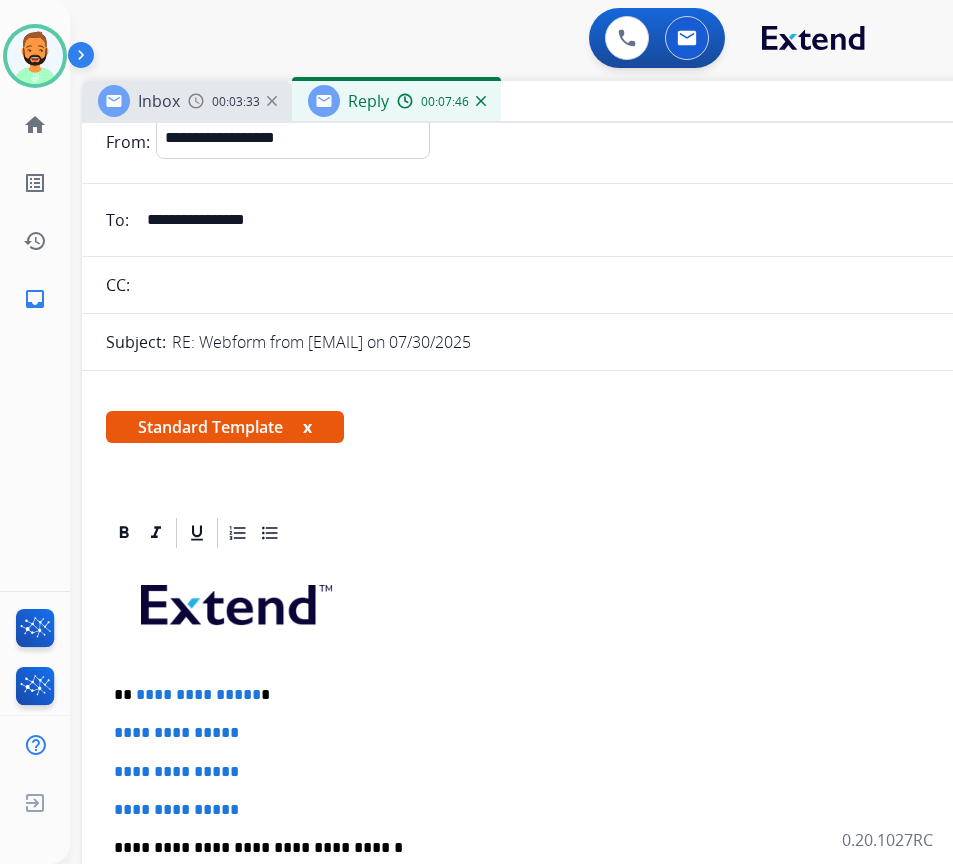 scroll, scrollTop: 100, scrollLeft: 0, axis: vertical 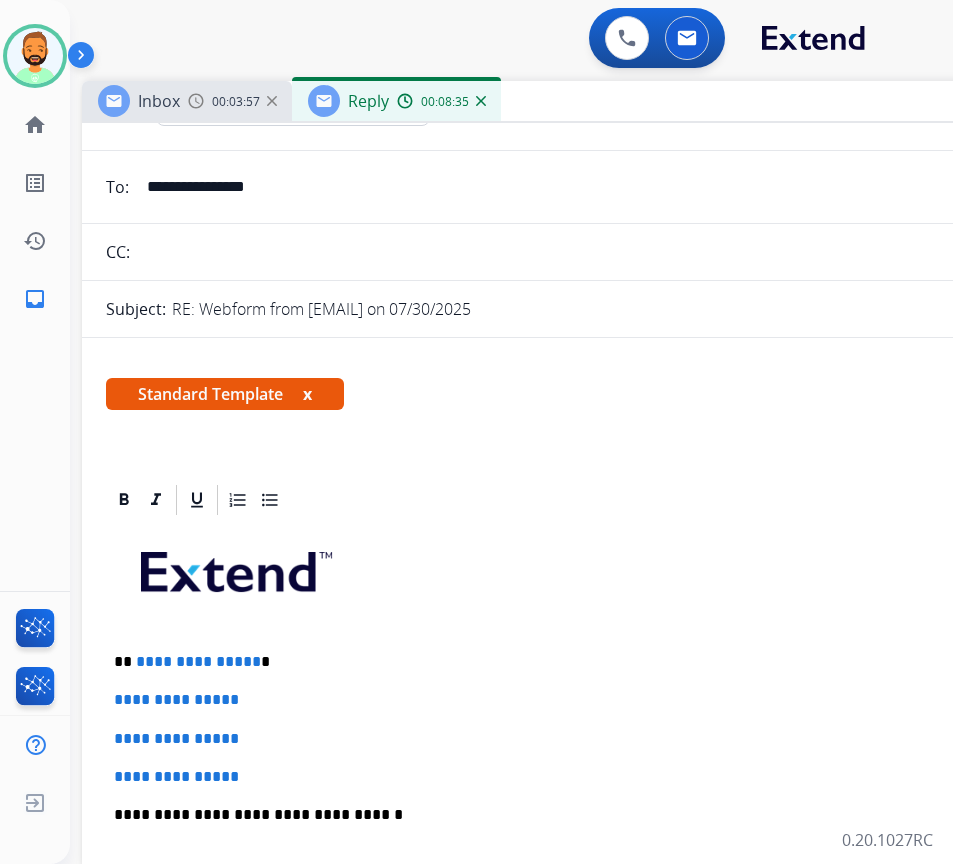 click on "**********" at bounding box center [582, 862] 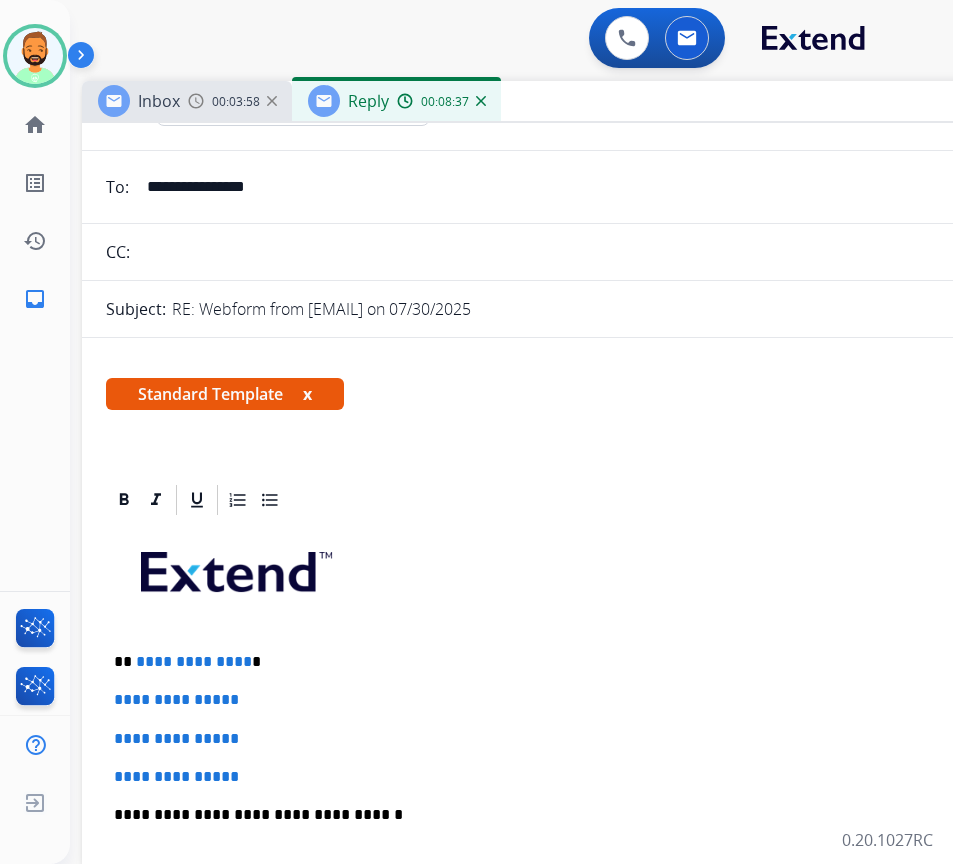 type 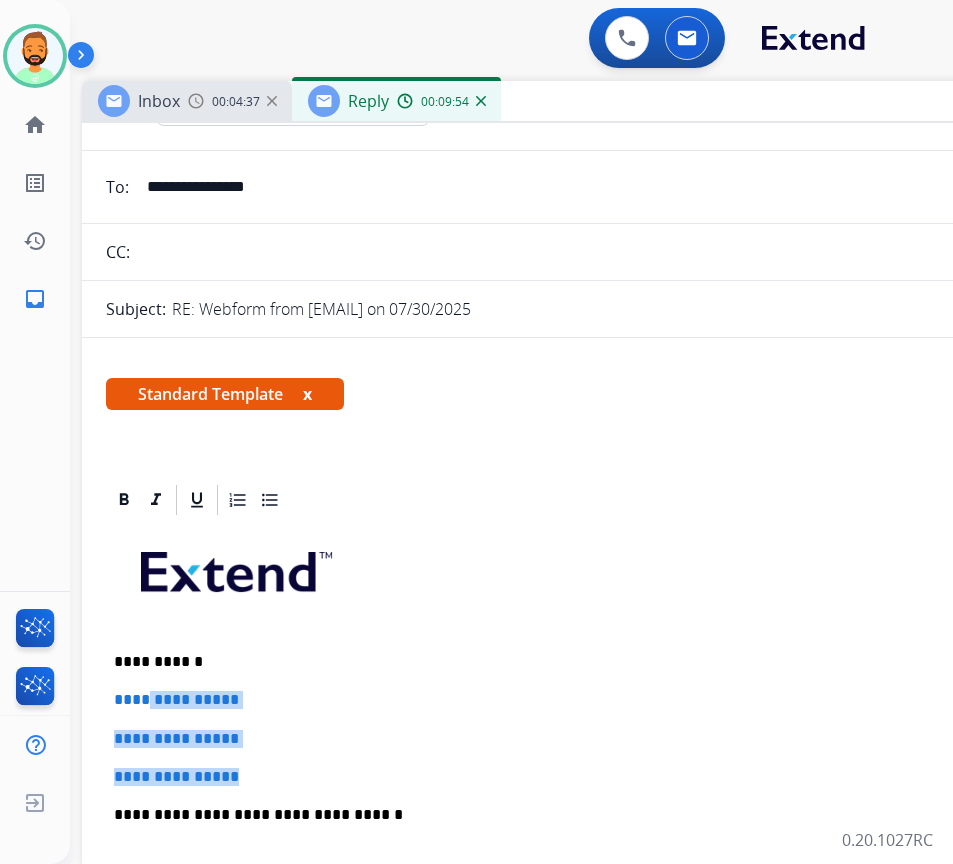 drag, startPoint x: 305, startPoint y: 755, endPoint x: 149, endPoint y: 701, distance: 165.0818 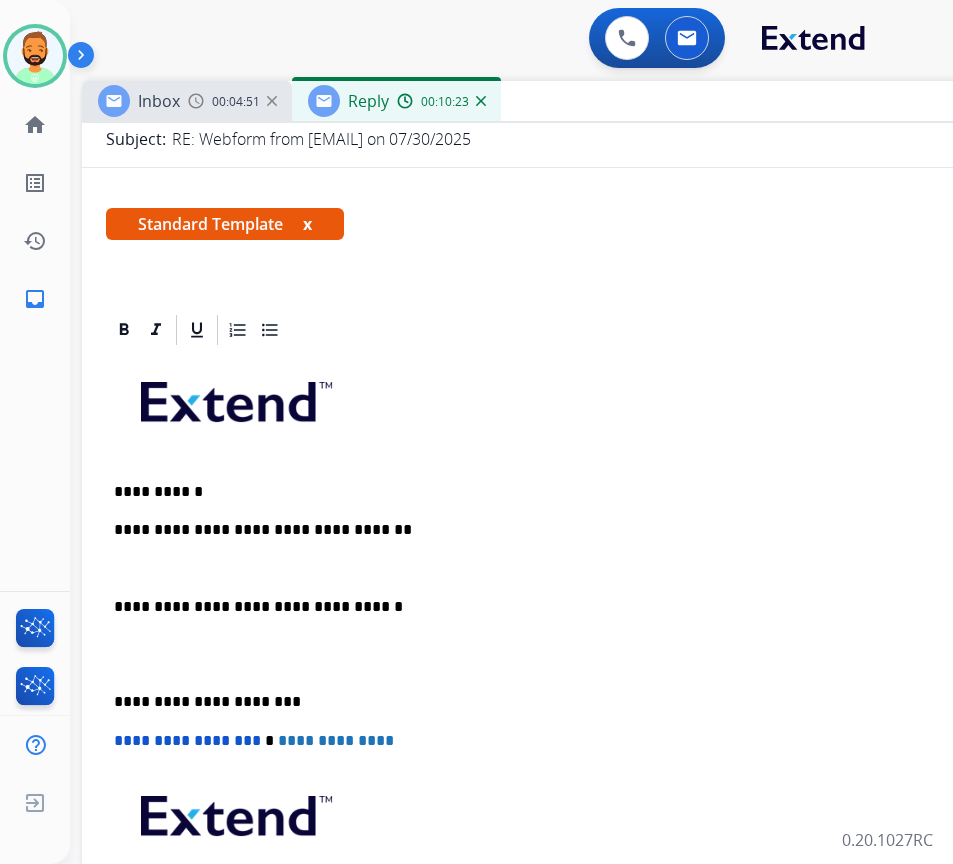scroll, scrollTop: 300, scrollLeft: 0, axis: vertical 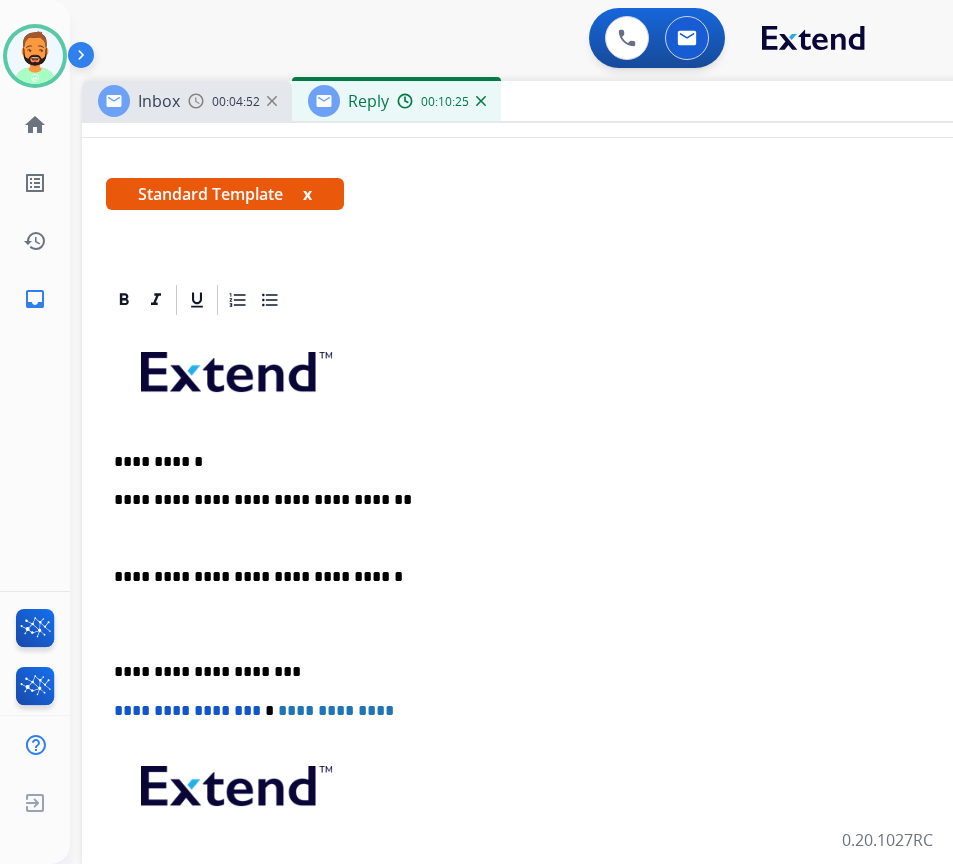 click on "**********" at bounding box center (582, 643) 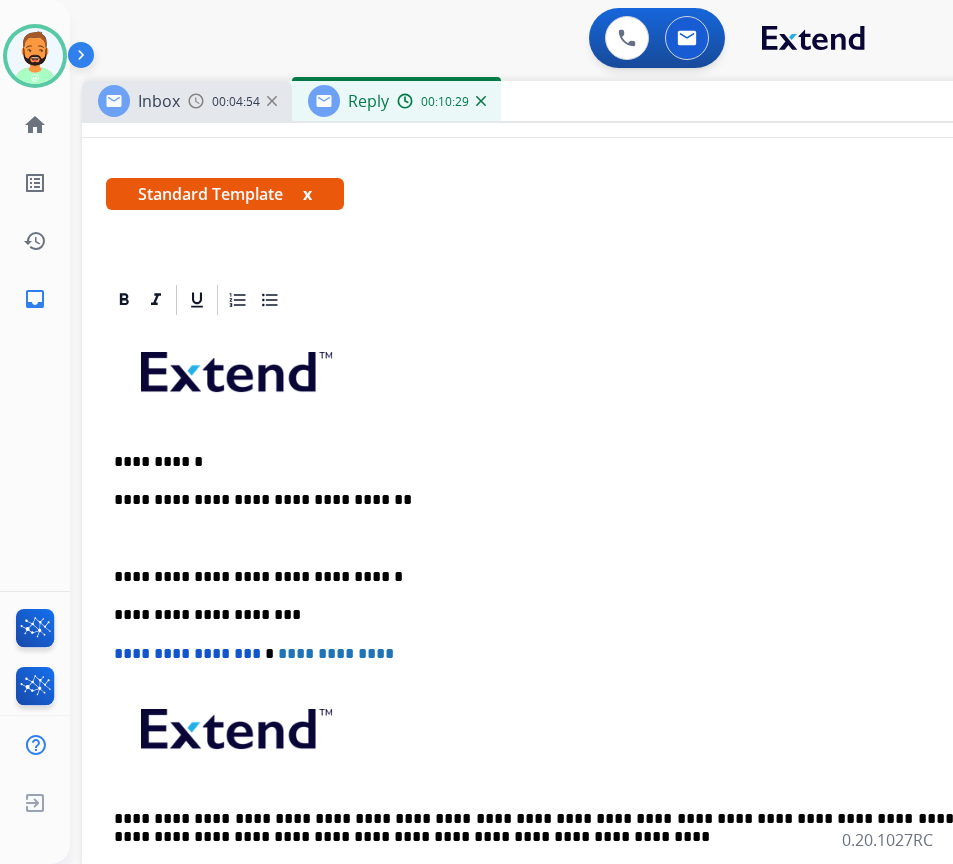 click on "**********" at bounding box center (582, 614) 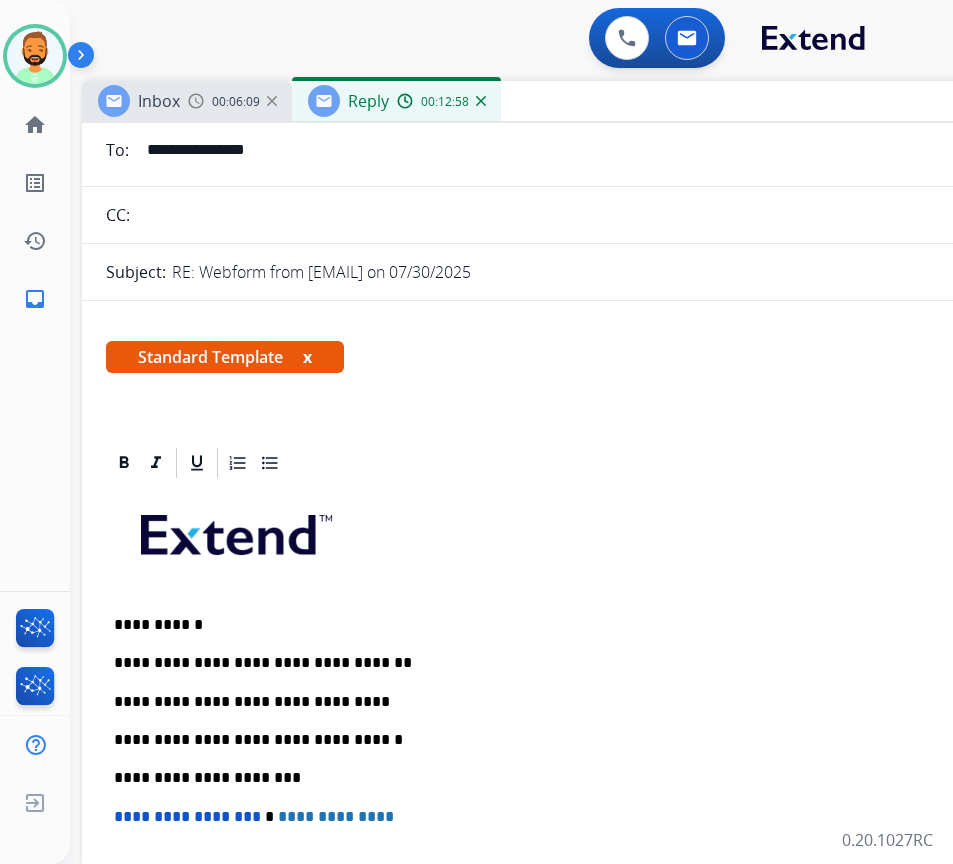 scroll, scrollTop: 0, scrollLeft: 0, axis: both 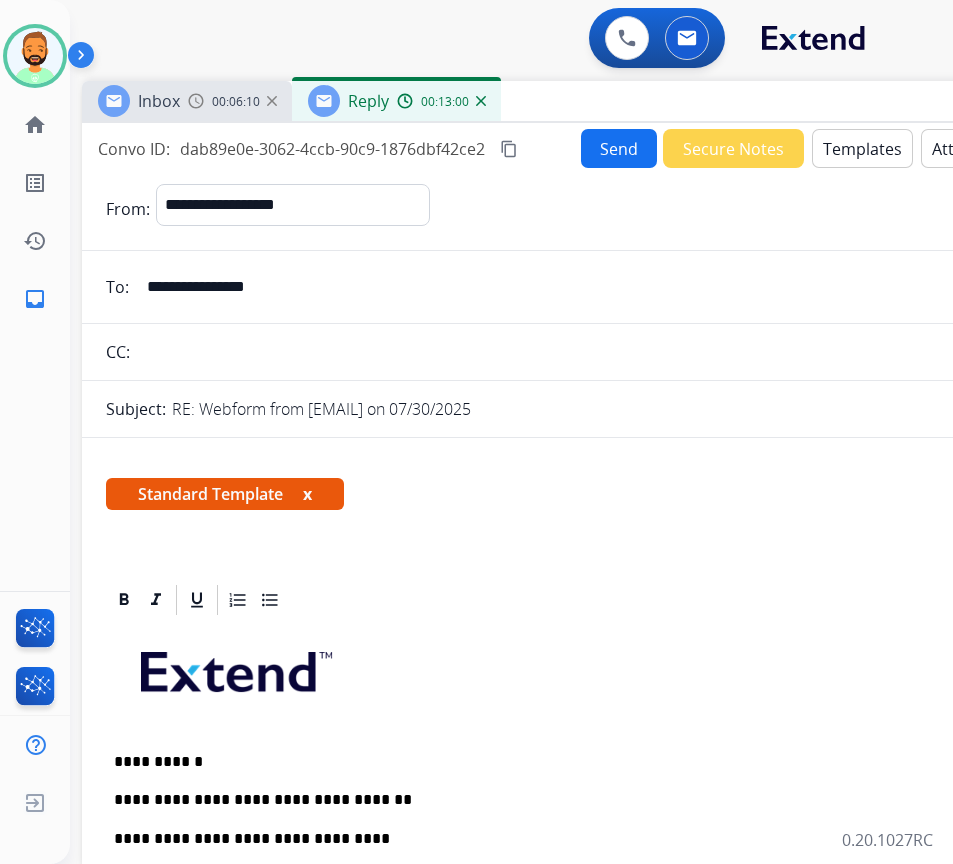 click on "Send" at bounding box center [619, 148] 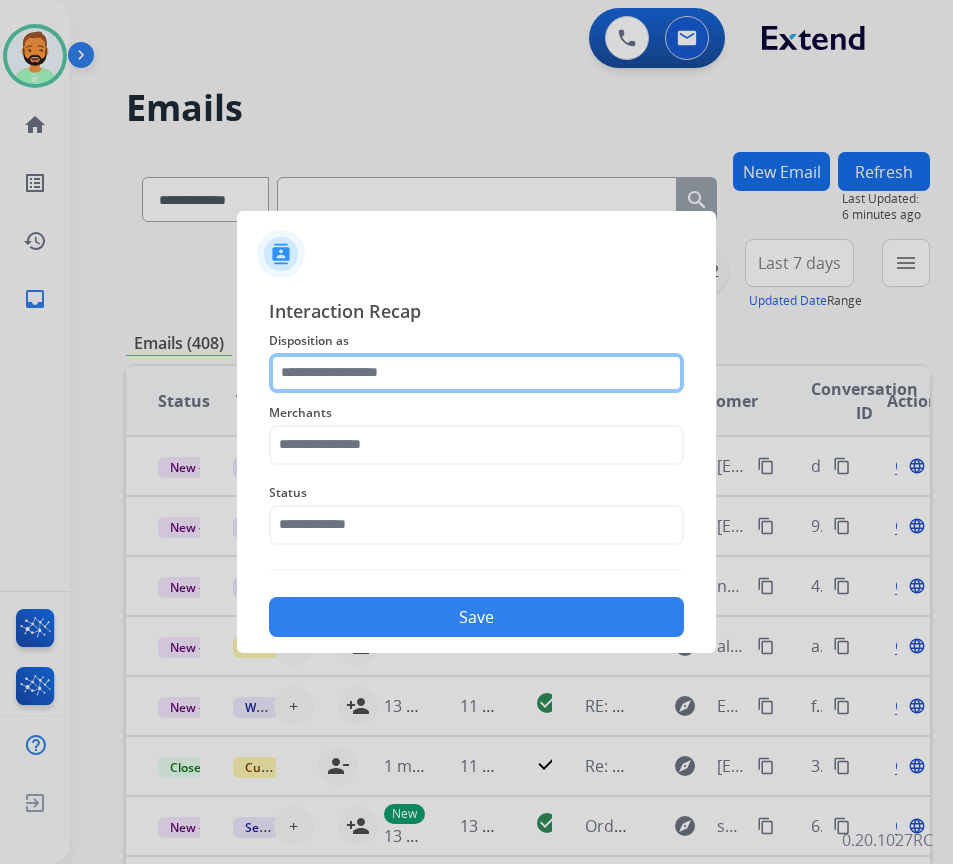 click 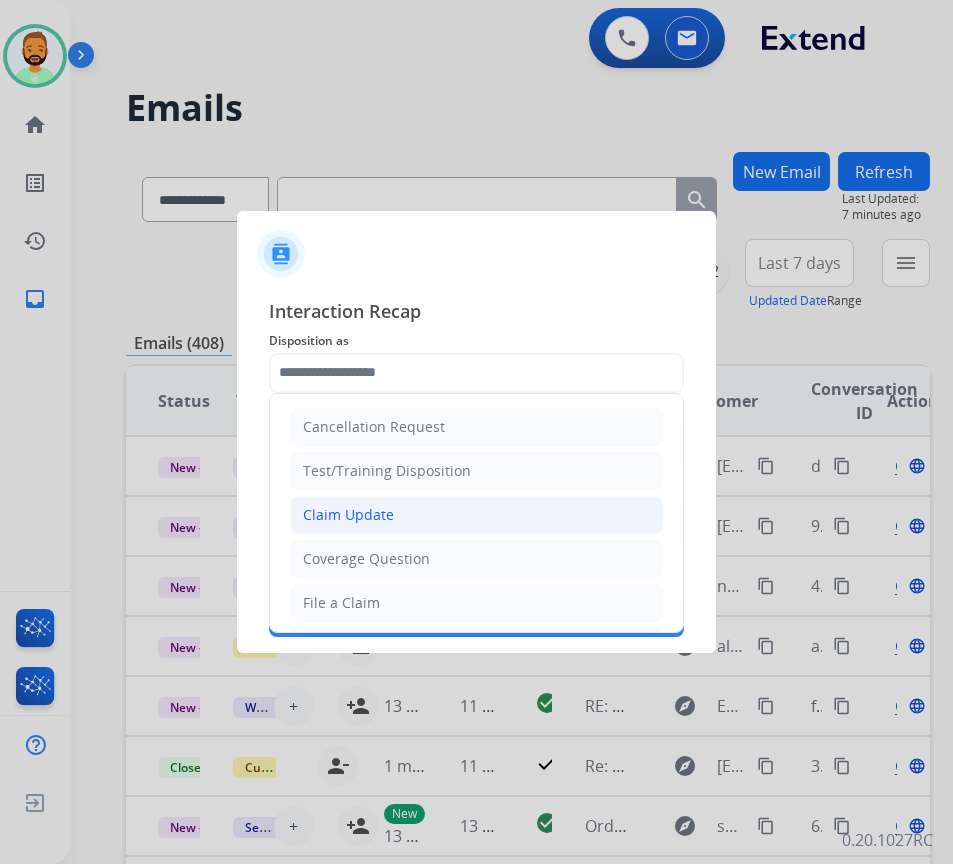 click on "Claim Update" 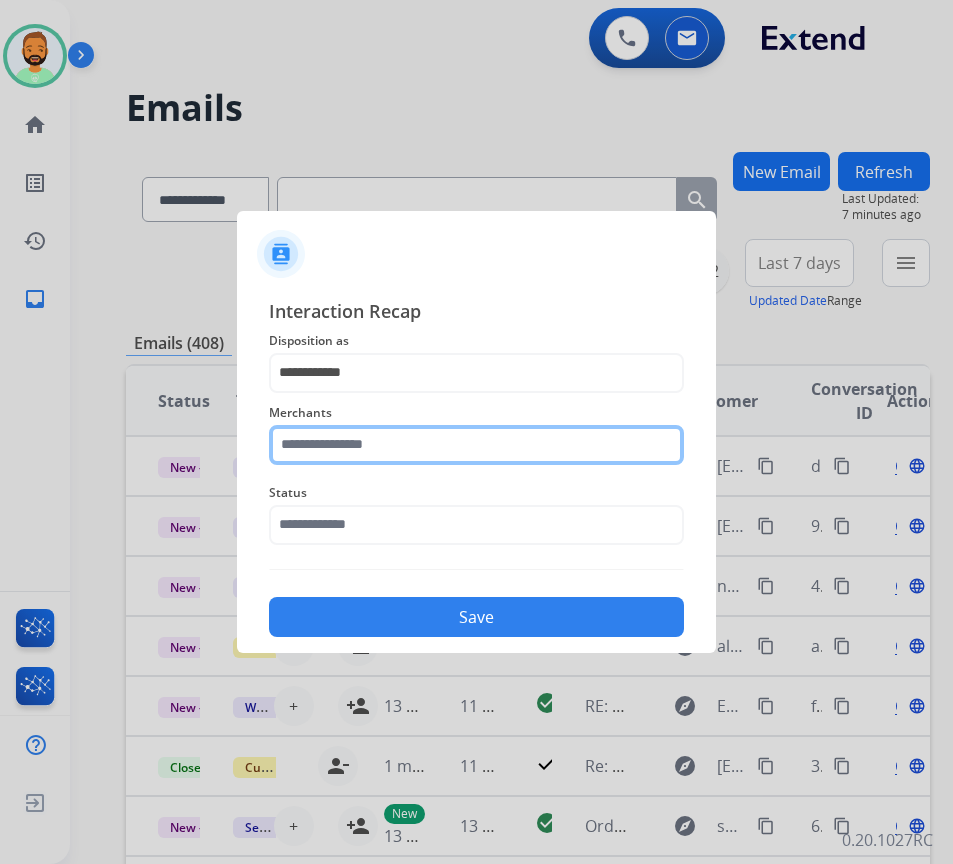 click 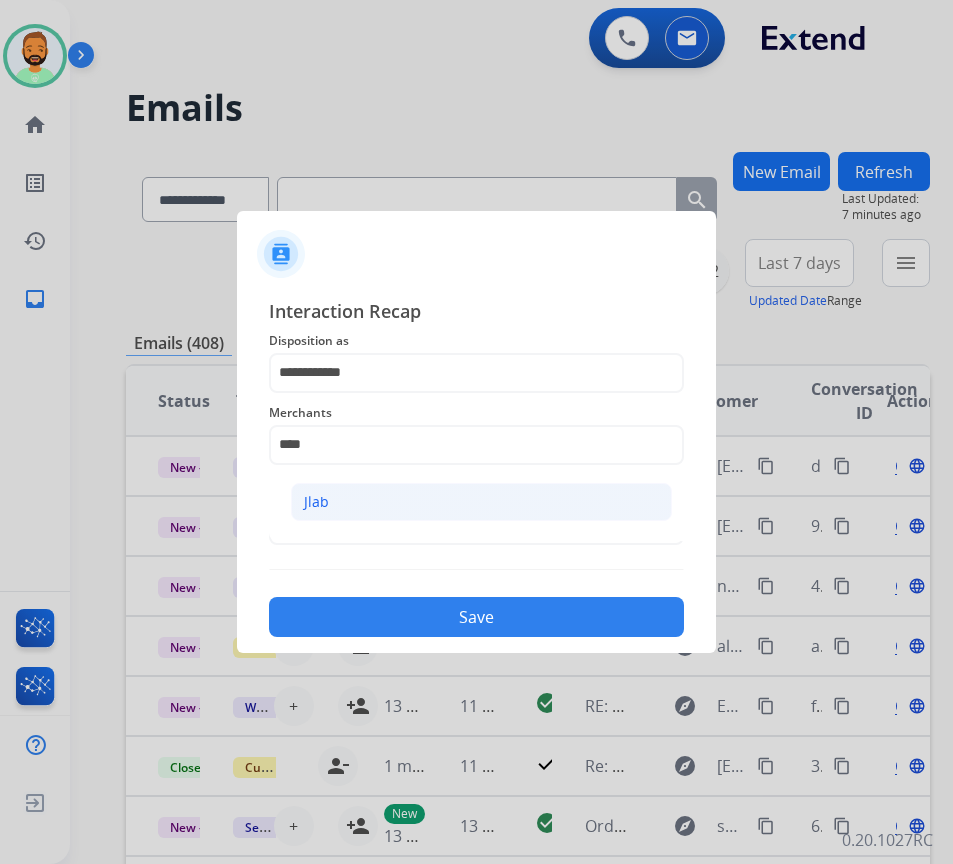 click on "Jlab" 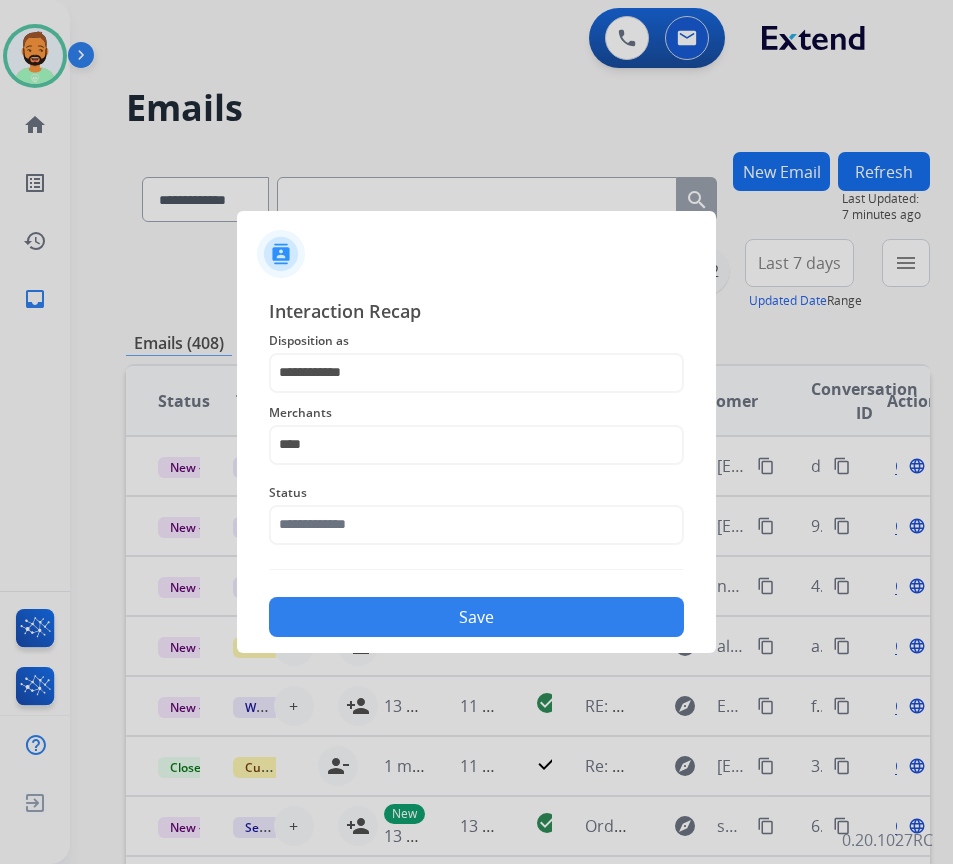 click on "Save" 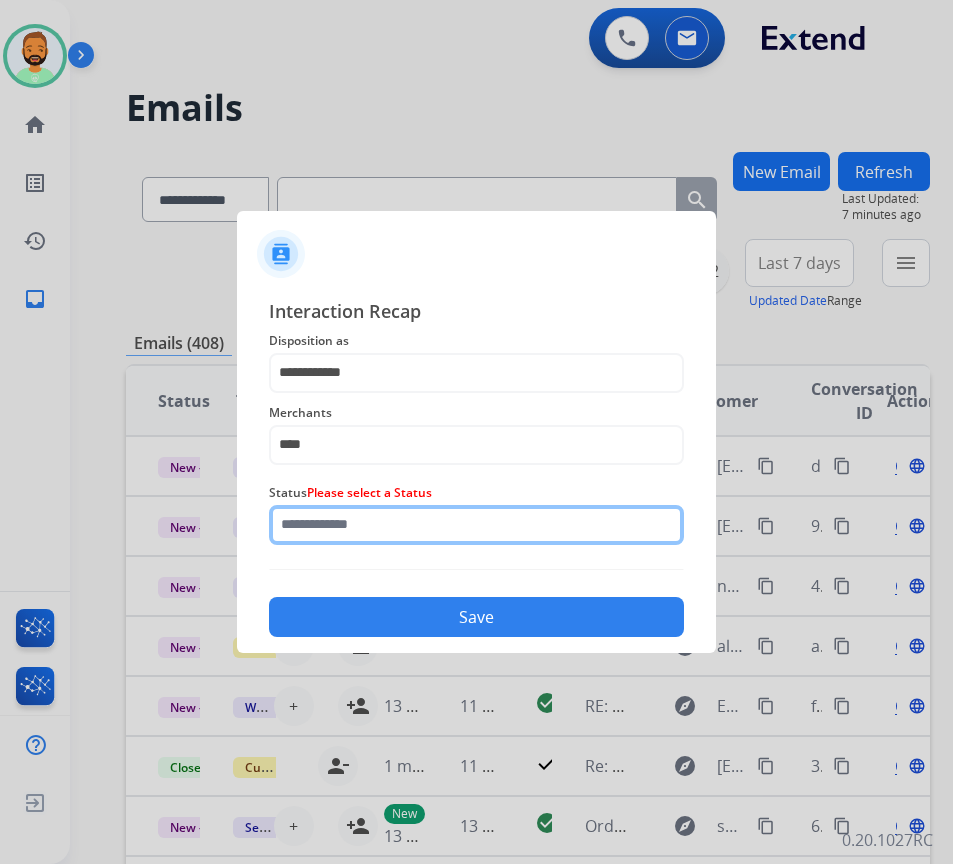 click 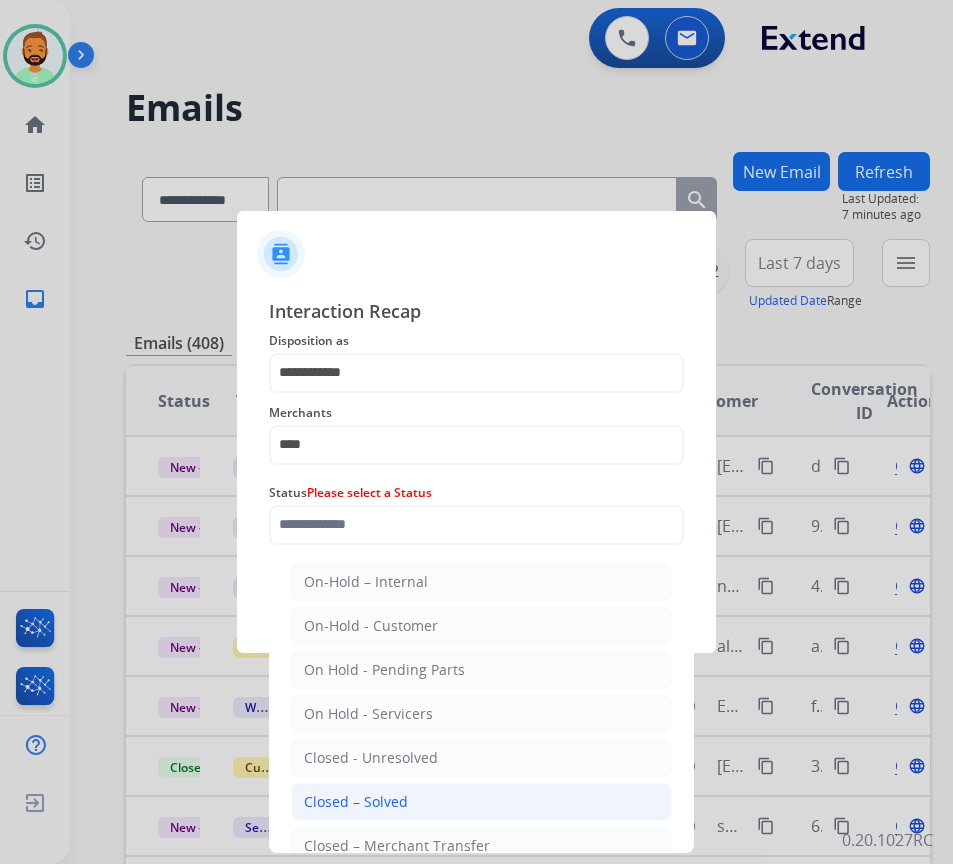 click on "Closed – Solved" 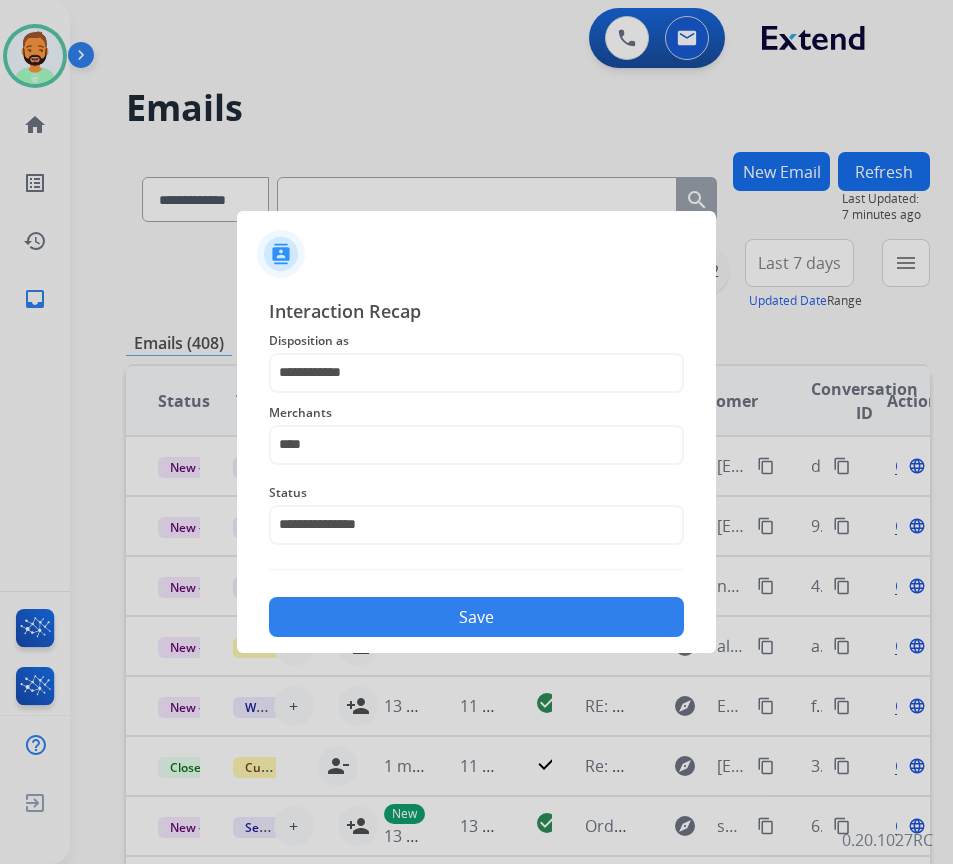 click on "Save" 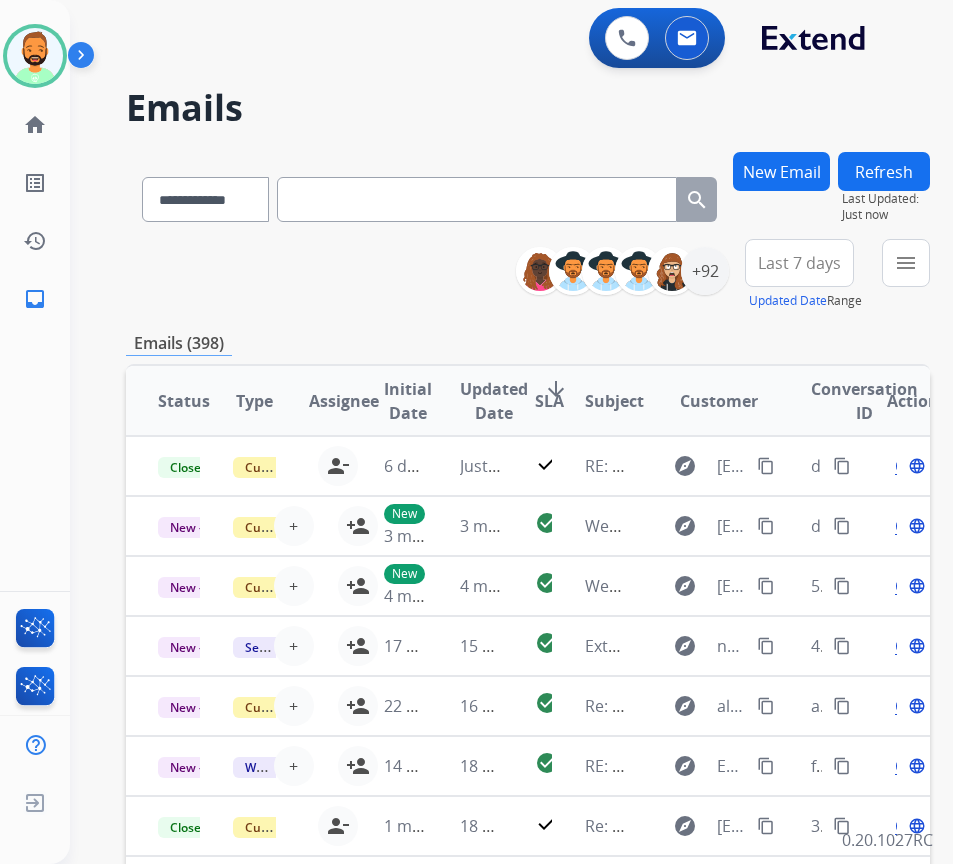 click on "Last 7 days" at bounding box center [799, 263] 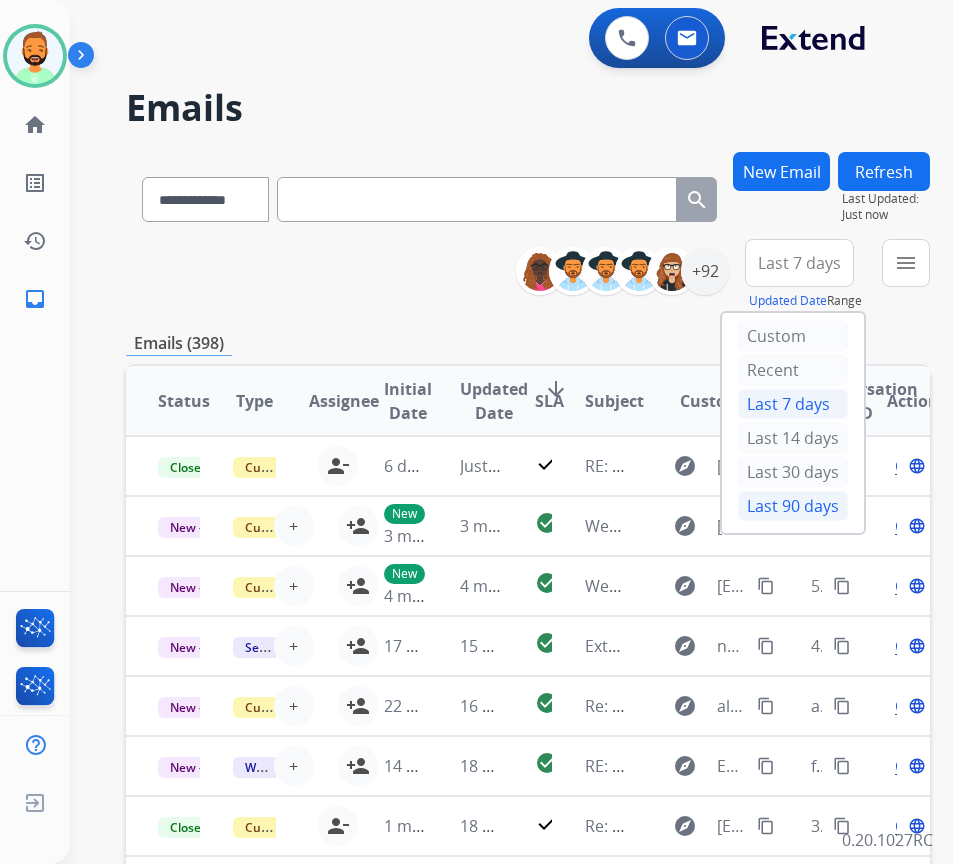 click on "Last 90 days" at bounding box center [793, 506] 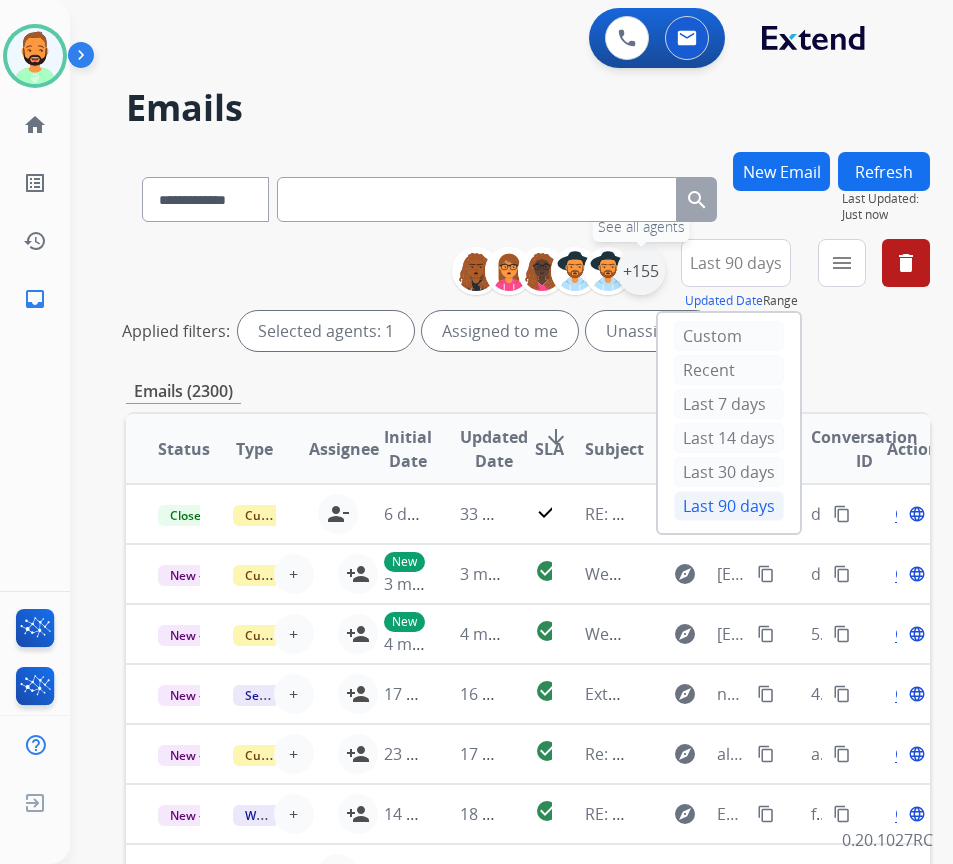 click on "+155" at bounding box center (641, 271) 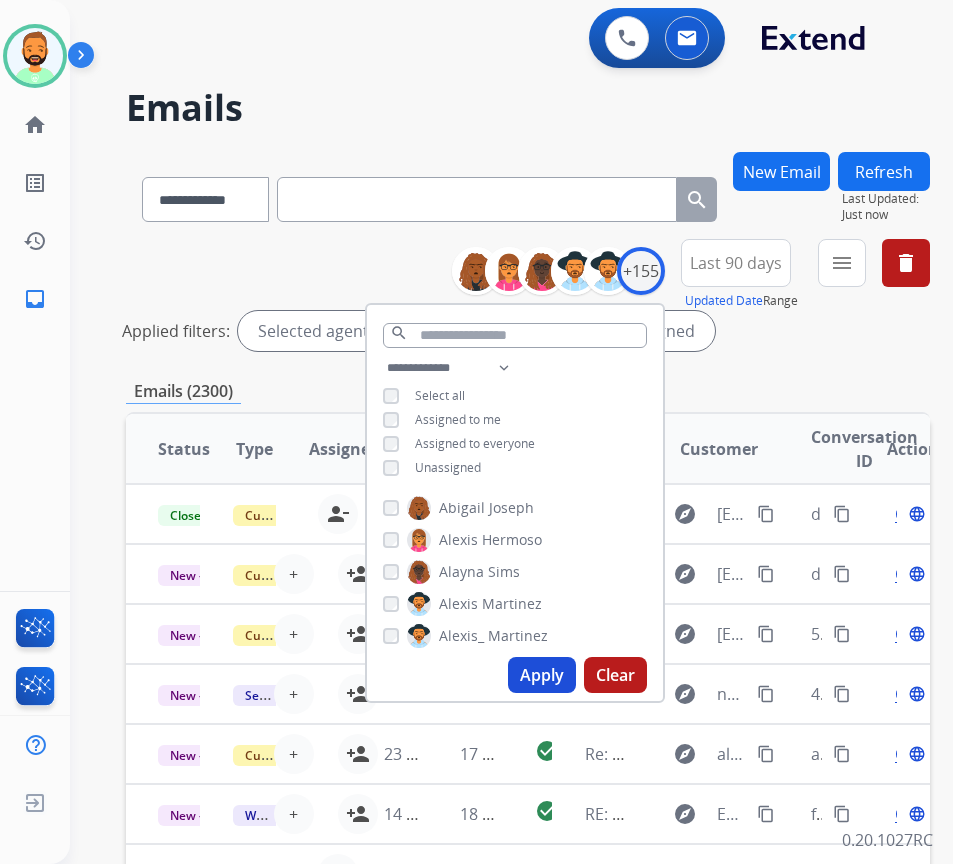 click on "Unassigned" at bounding box center [448, 467] 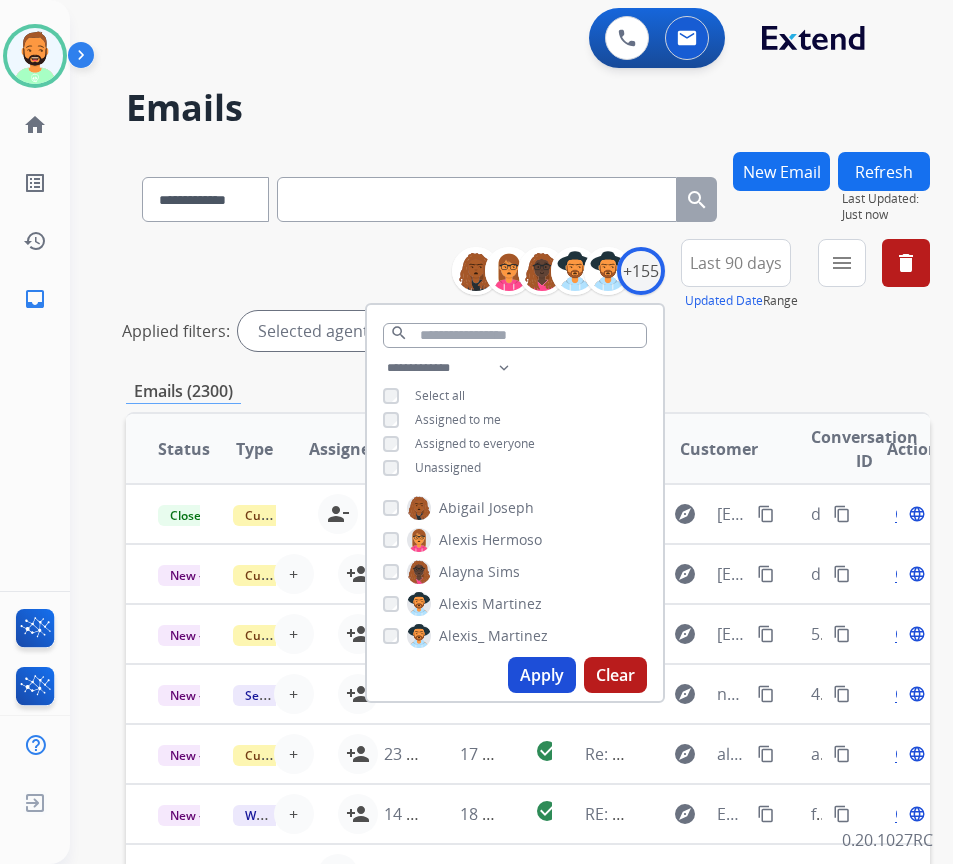 click on "Apply" at bounding box center [542, 675] 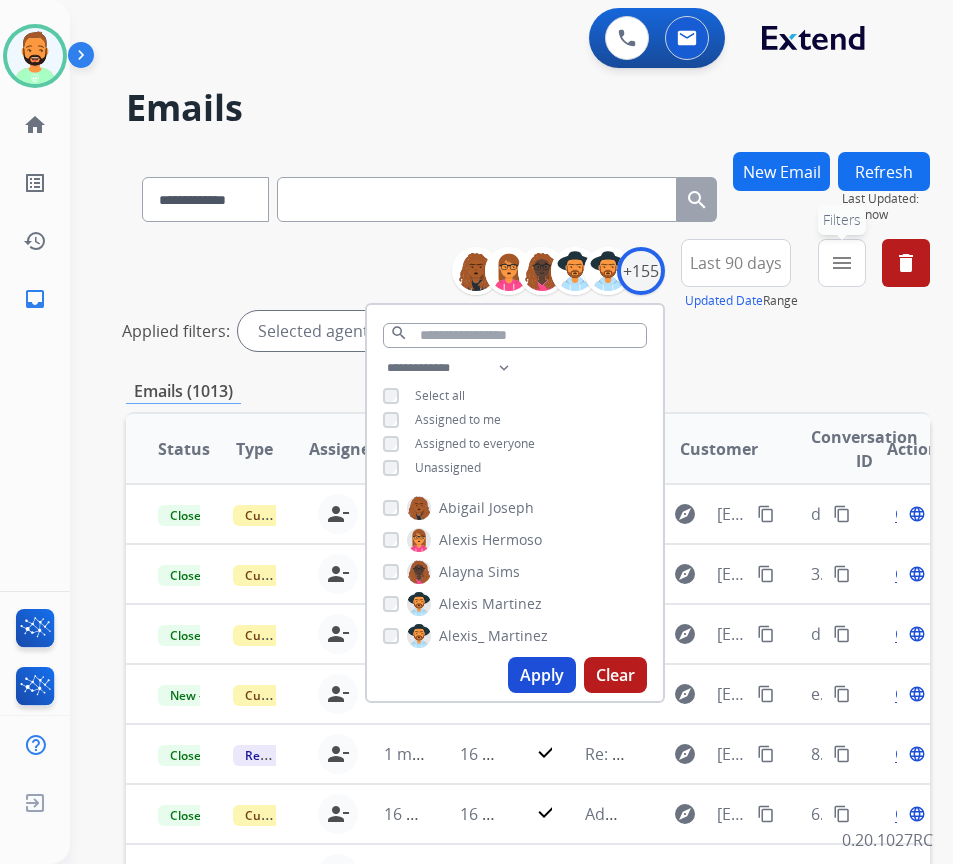 click on "menu  Filters" at bounding box center (842, 263) 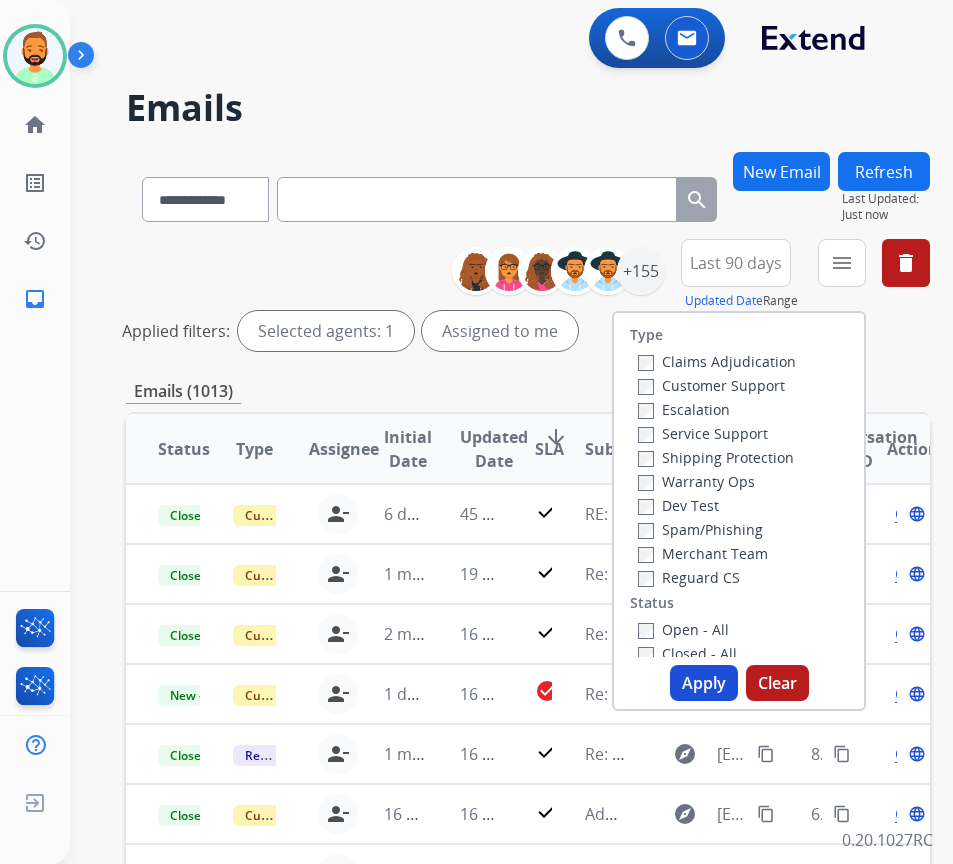 click on "Customer Support" at bounding box center (711, 385) 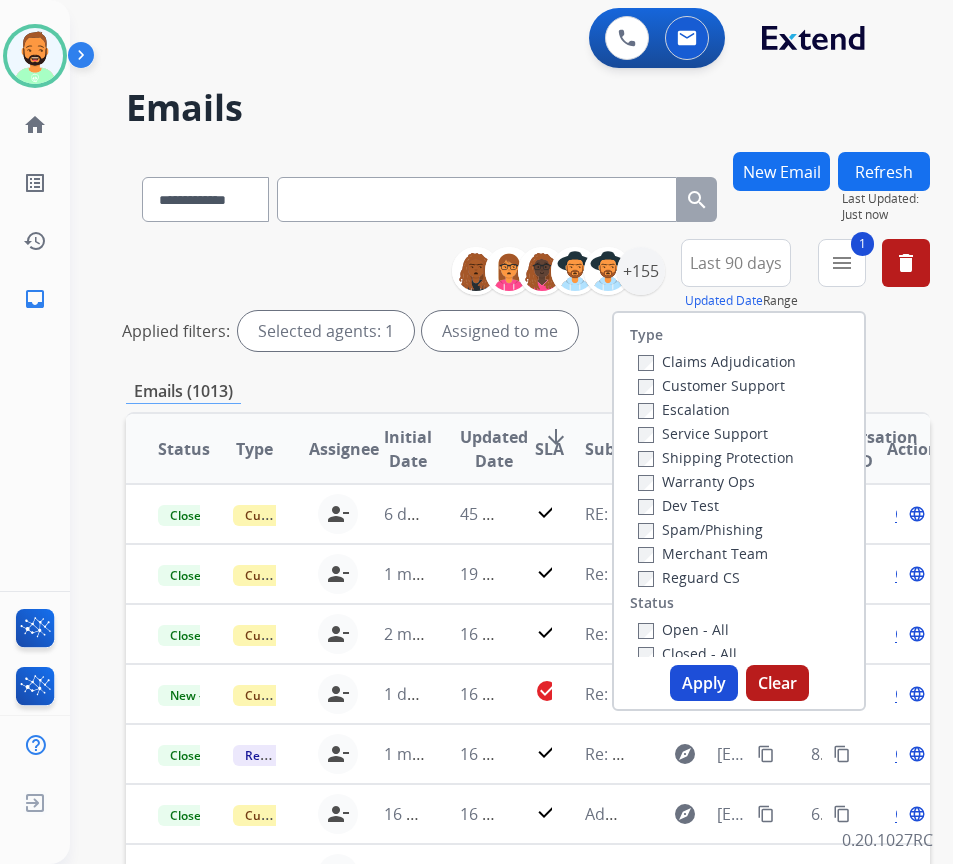 click on "Shipping Protection" at bounding box center [716, 457] 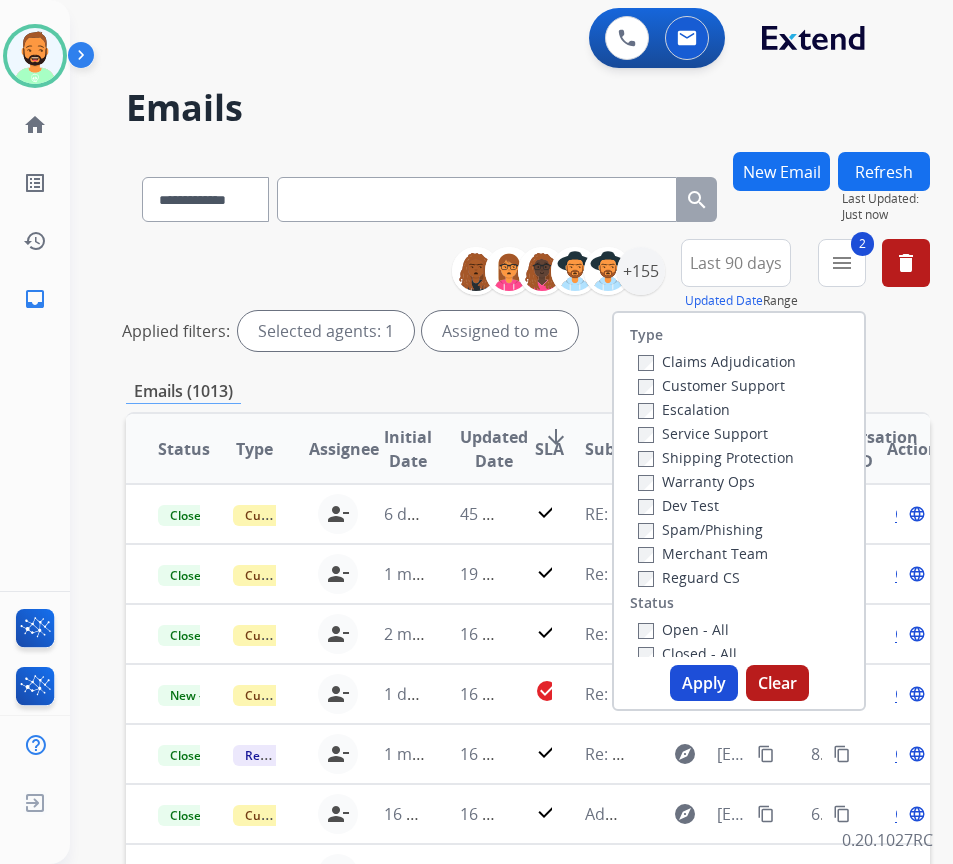 click on "Open - All" at bounding box center (683, 629) 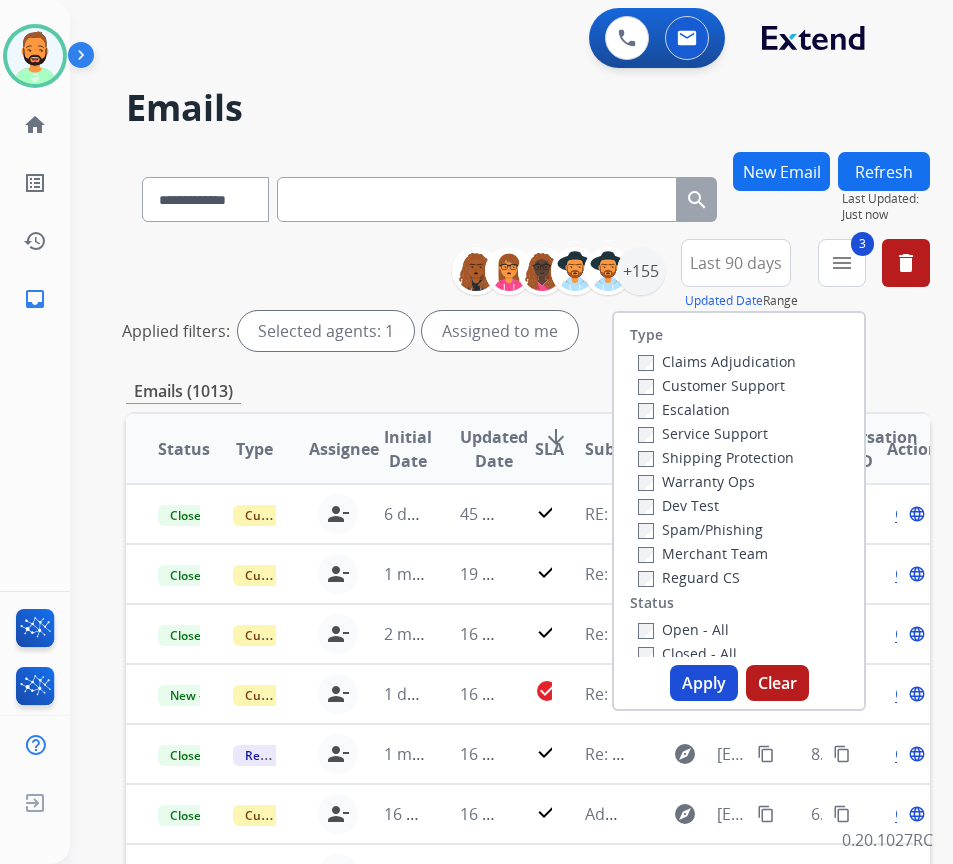 click on "Apply" at bounding box center [704, 683] 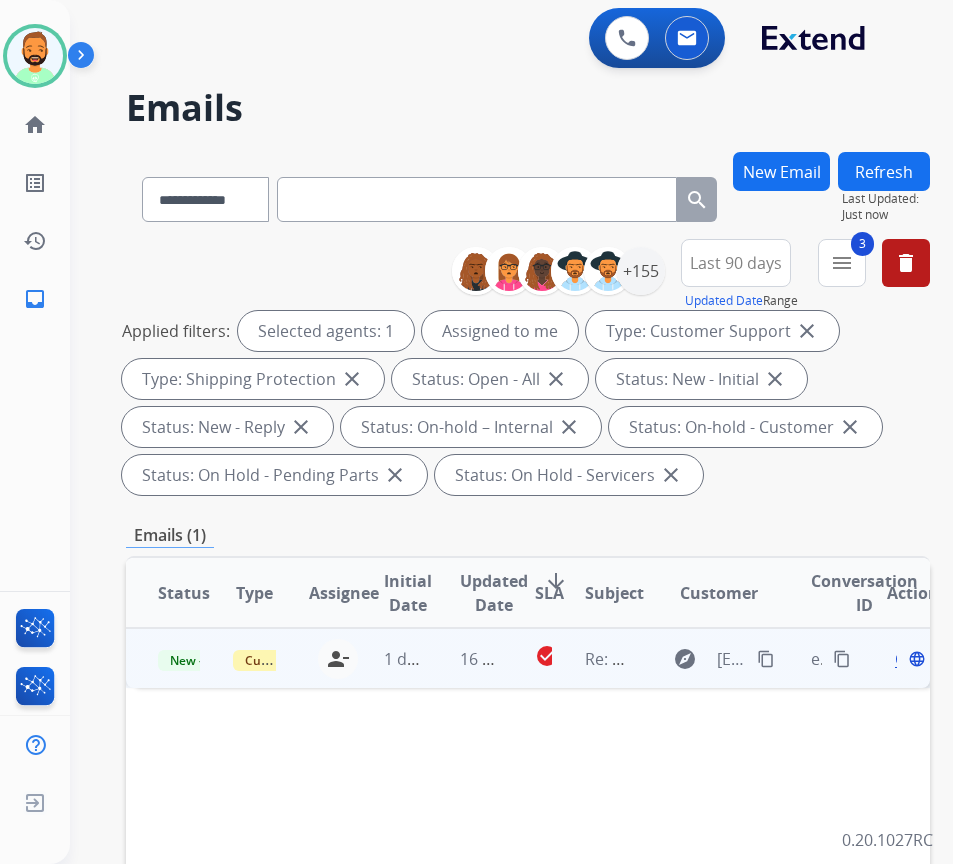 click on "16 hours ago" at bounding box center (465, 658) 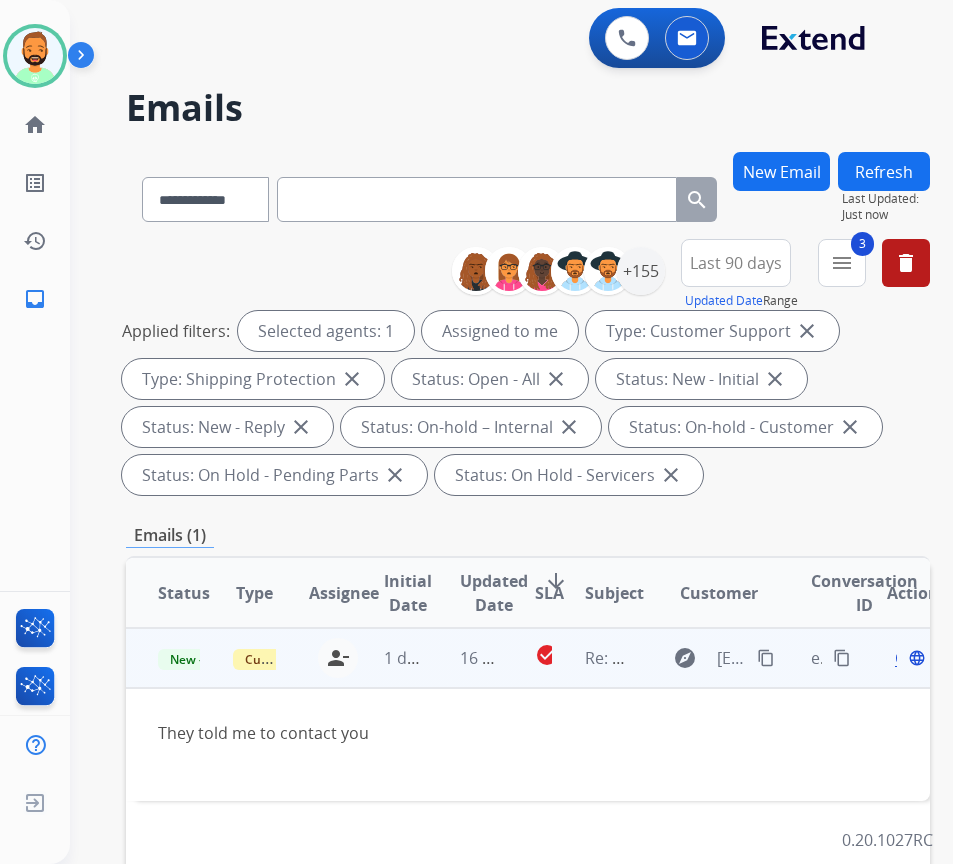 click on "Open" at bounding box center (915, 658) 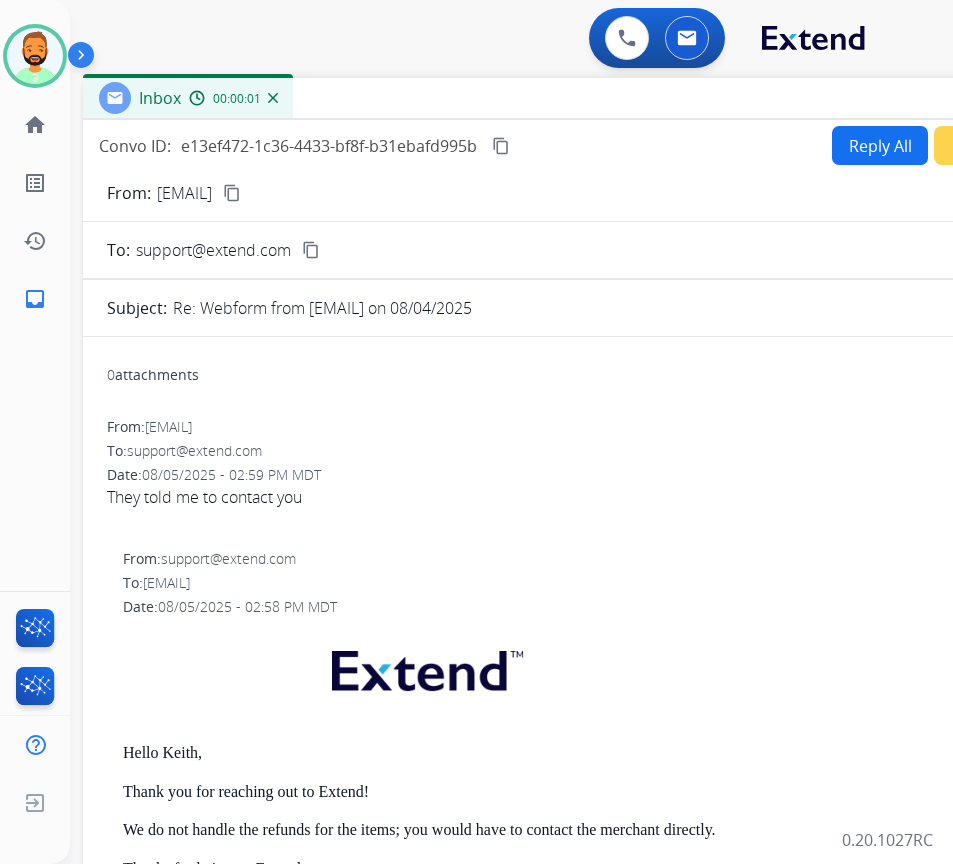 drag, startPoint x: 416, startPoint y: 144, endPoint x: 586, endPoint y: 100, distance: 175.60182 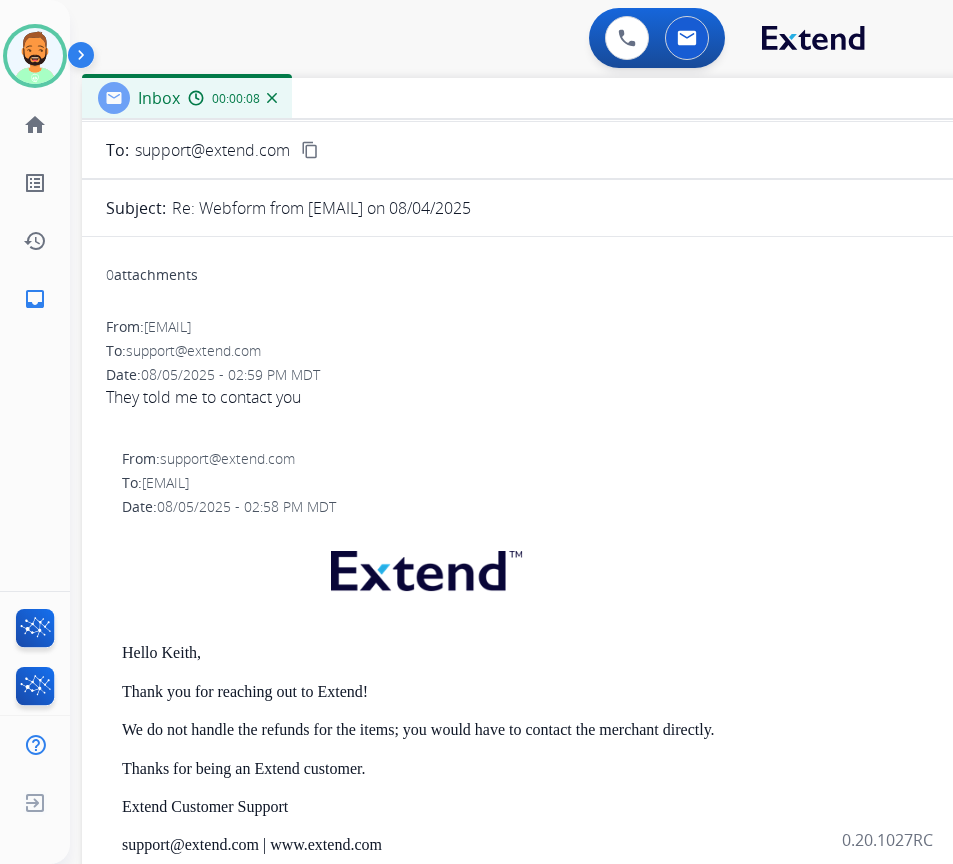 scroll, scrollTop: 0, scrollLeft: 0, axis: both 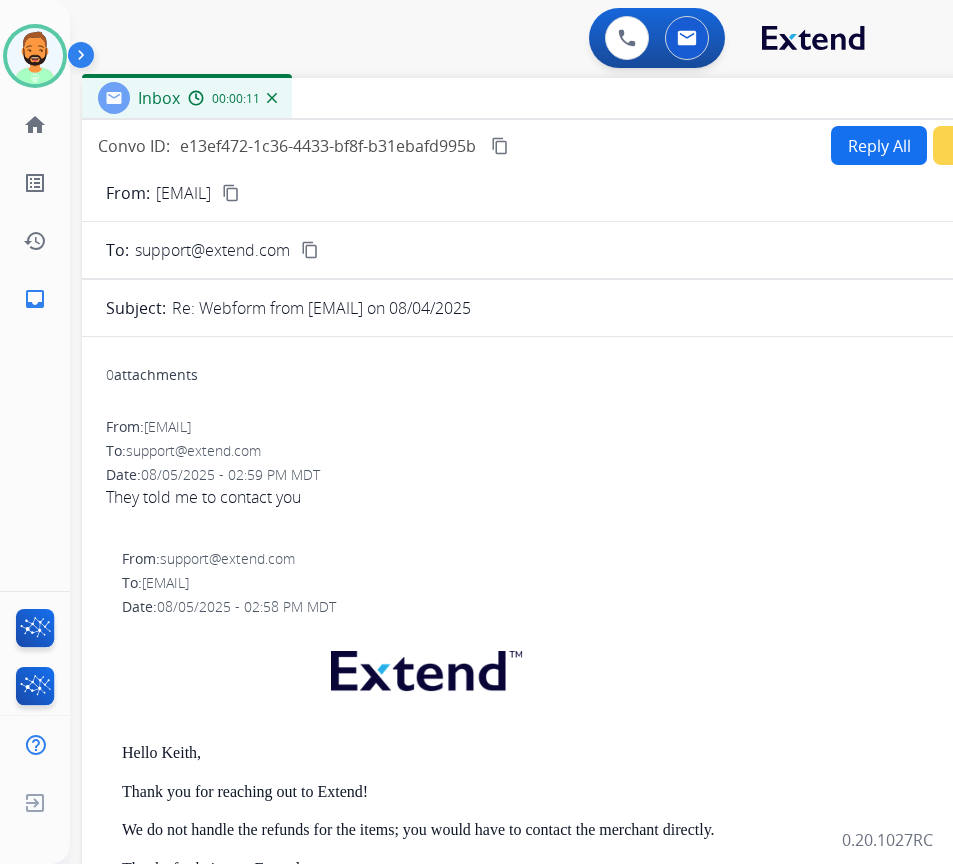 click on "content_copy" at bounding box center [231, 193] 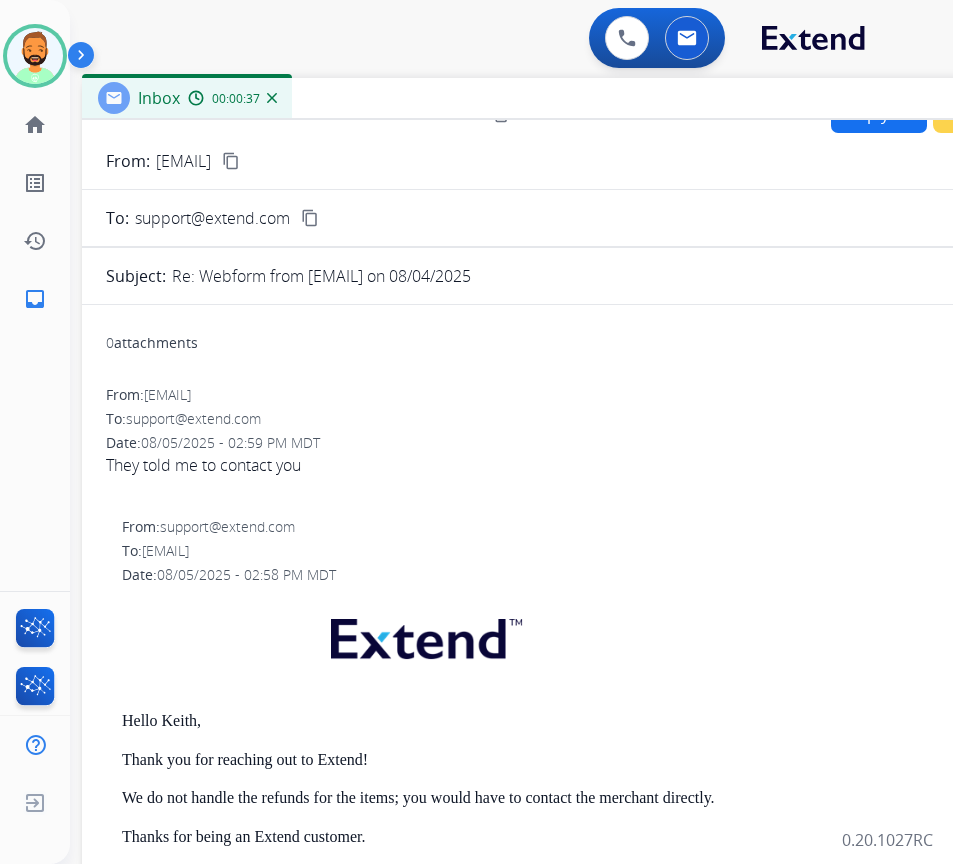 scroll, scrollTop: 0, scrollLeft: 0, axis: both 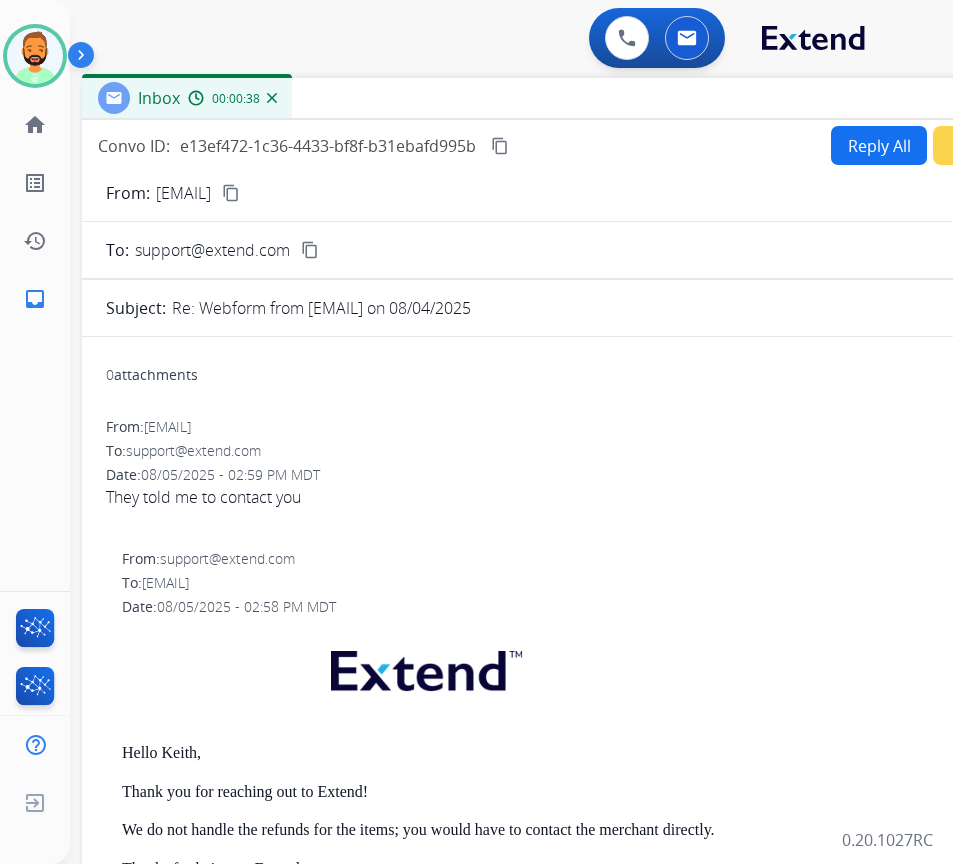 click on "Reply All" at bounding box center (879, 145) 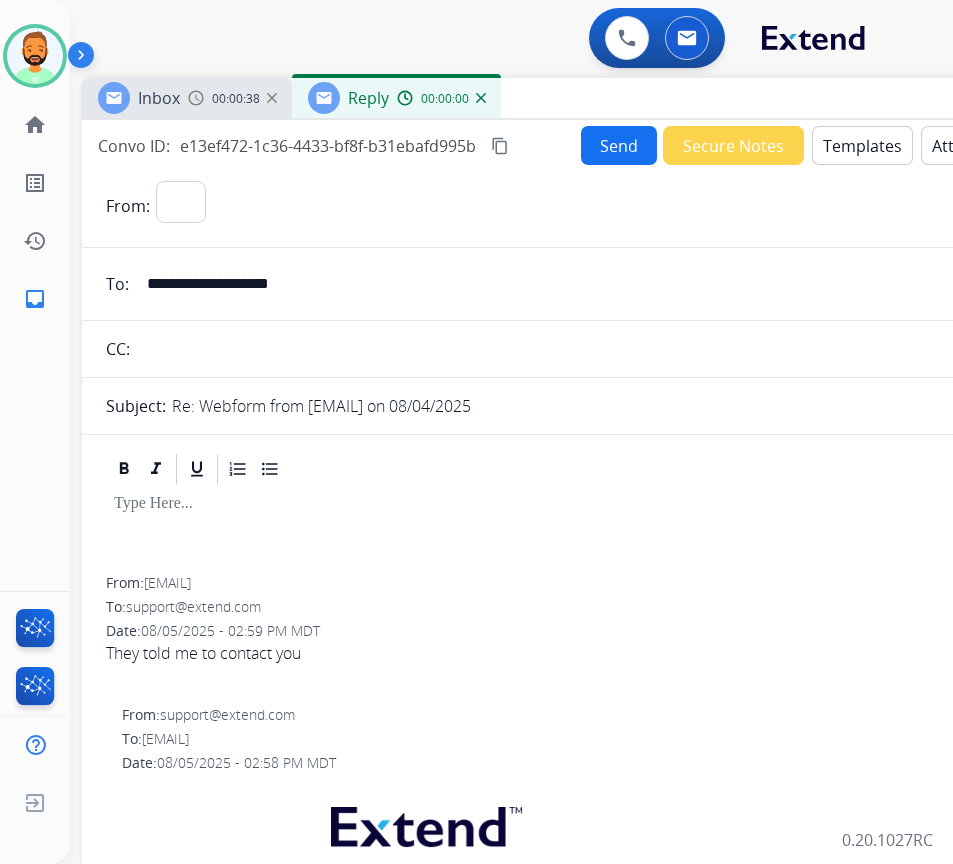 select on "**********" 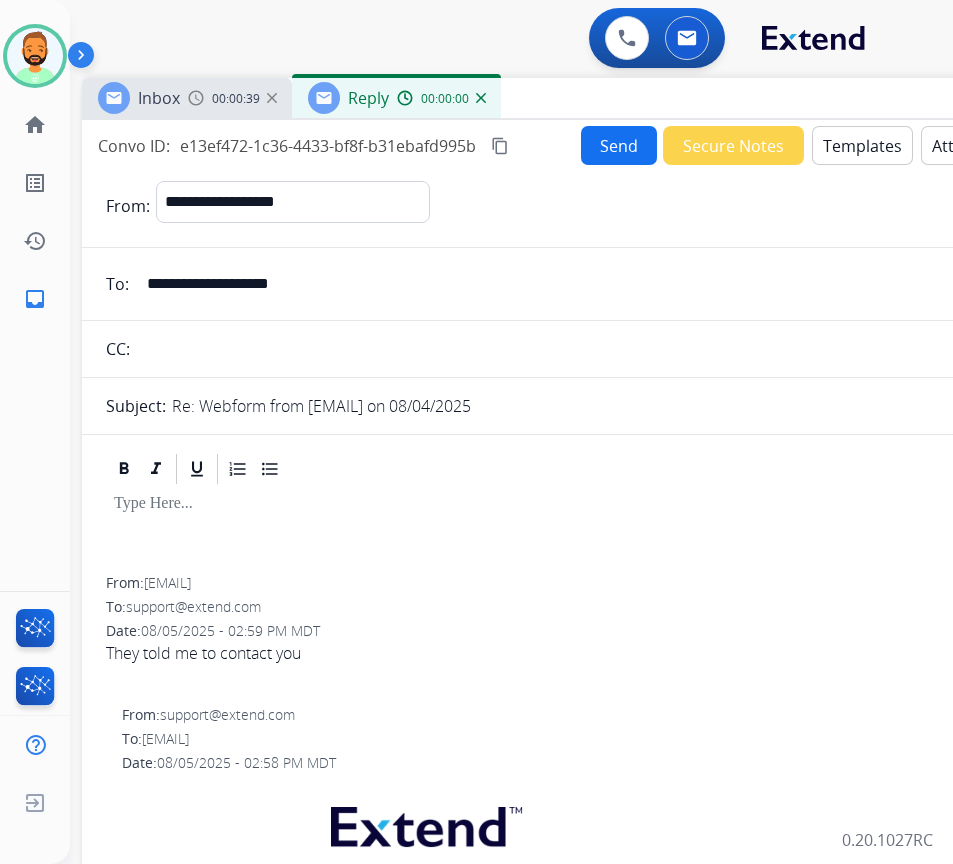 click on "Templates" at bounding box center [862, 145] 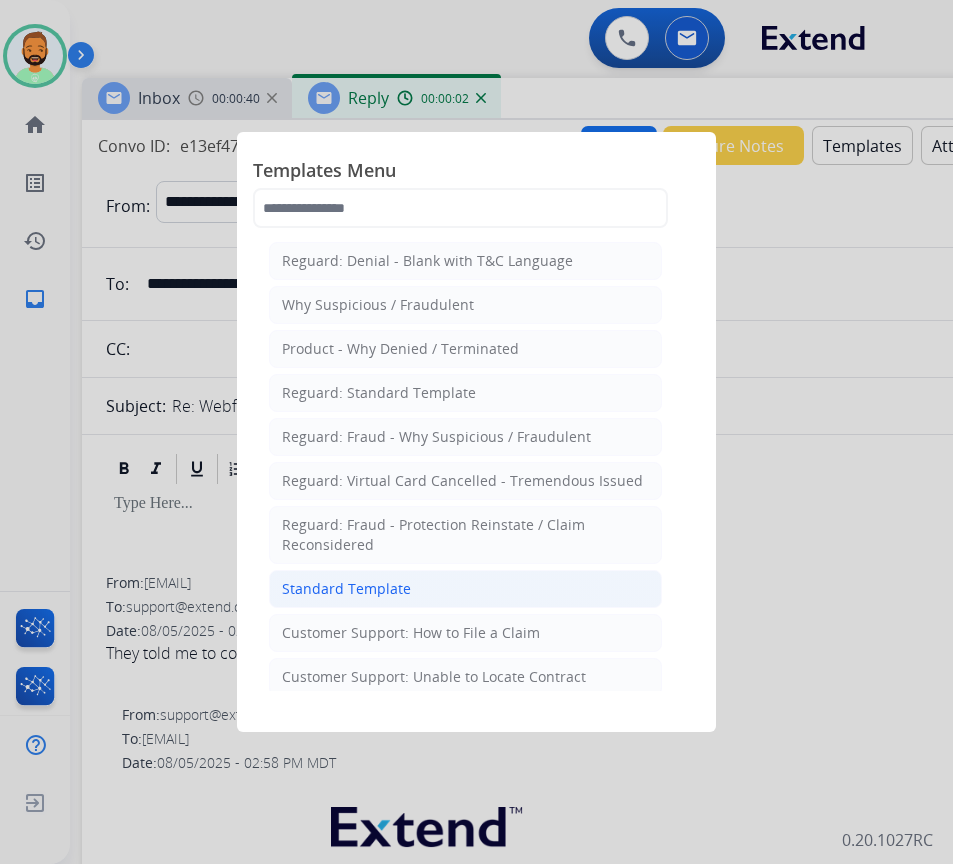 click on "Standard Template" 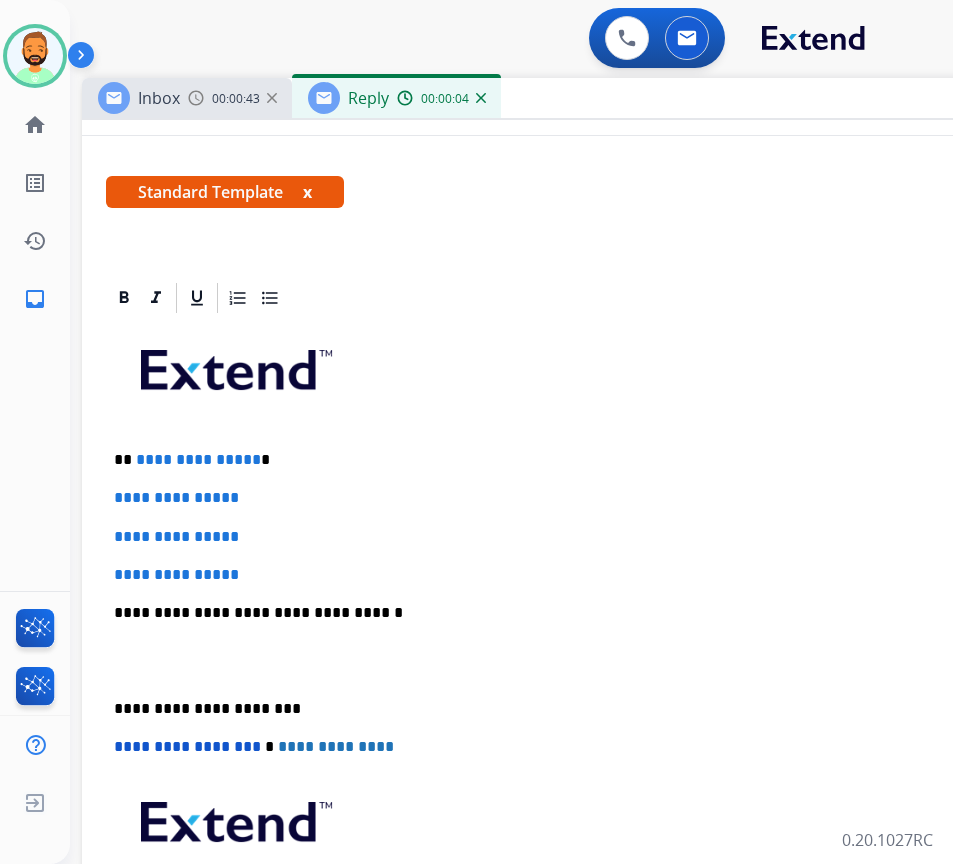 scroll, scrollTop: 300, scrollLeft: 0, axis: vertical 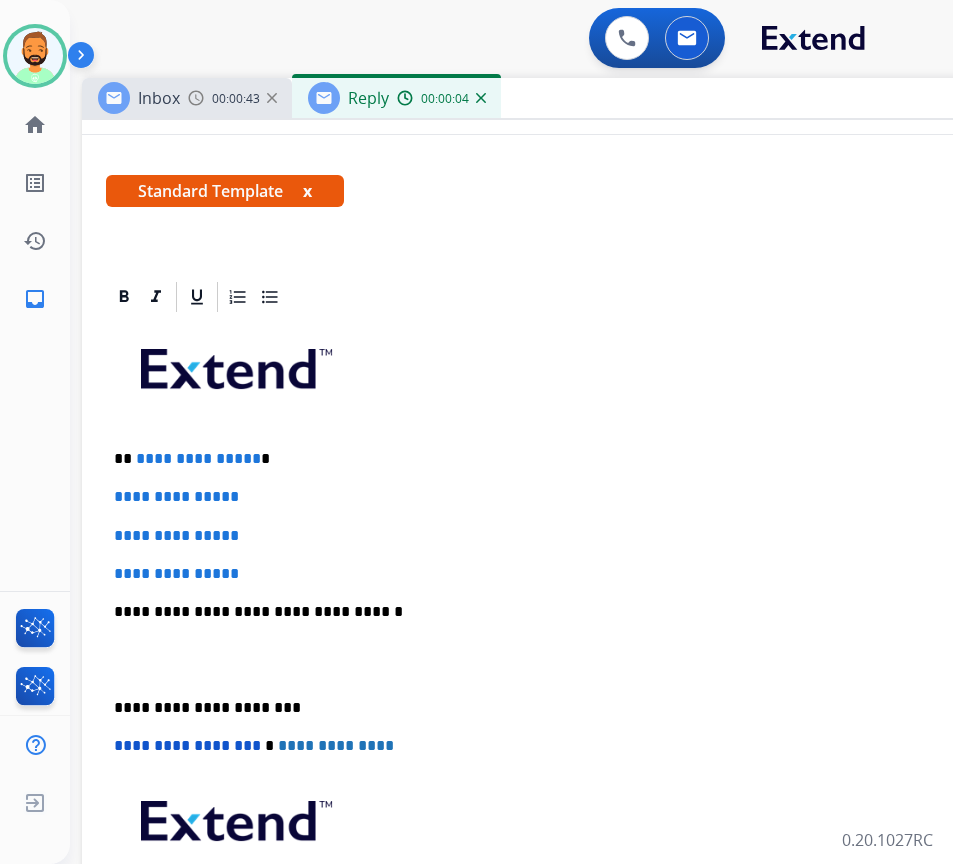 click on "**********" at bounding box center [574, 459] 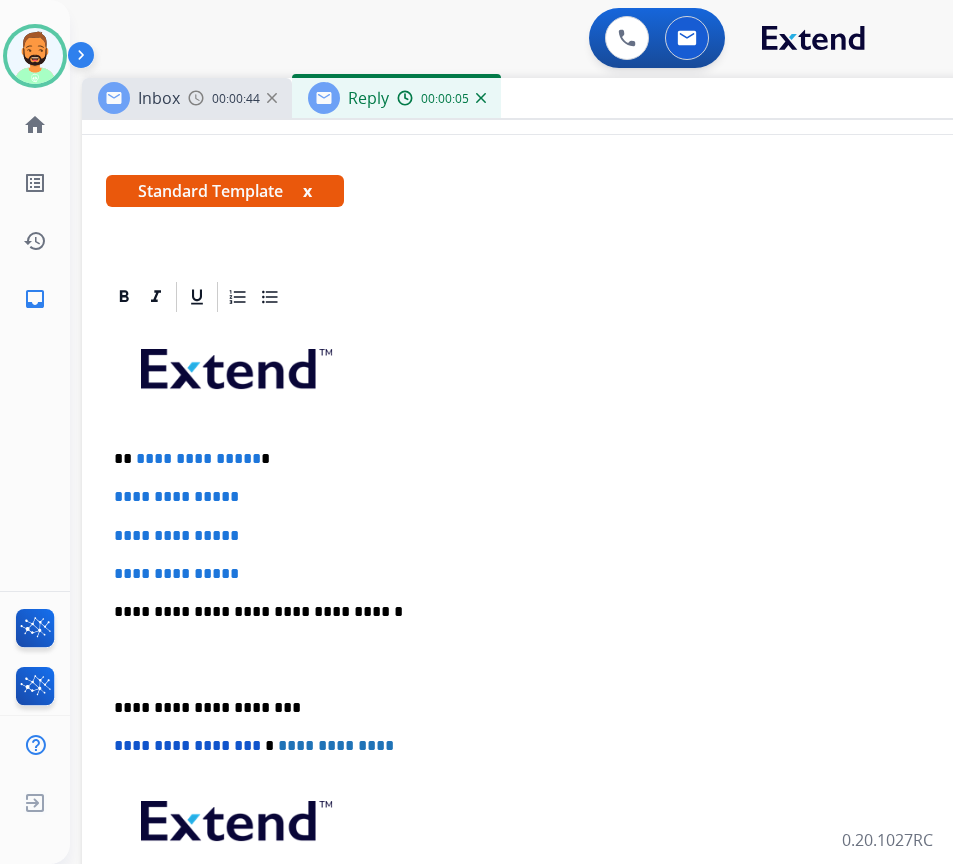 type 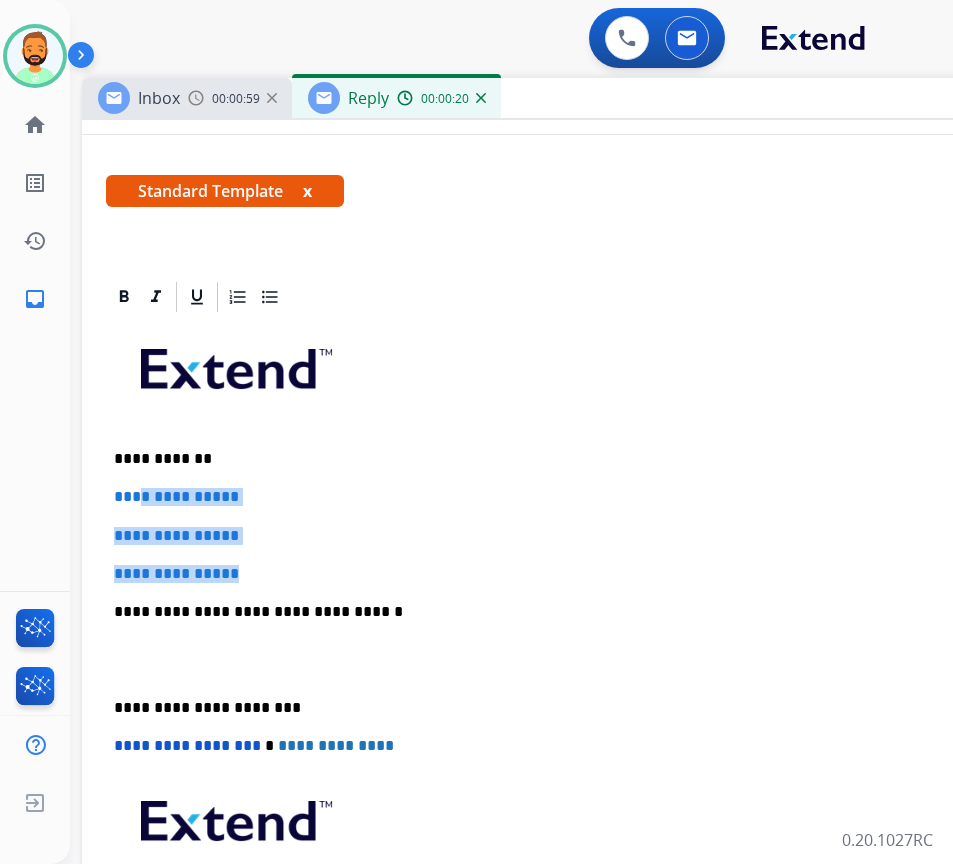 drag, startPoint x: 304, startPoint y: 555, endPoint x: 144, endPoint y: 479, distance: 177.13272 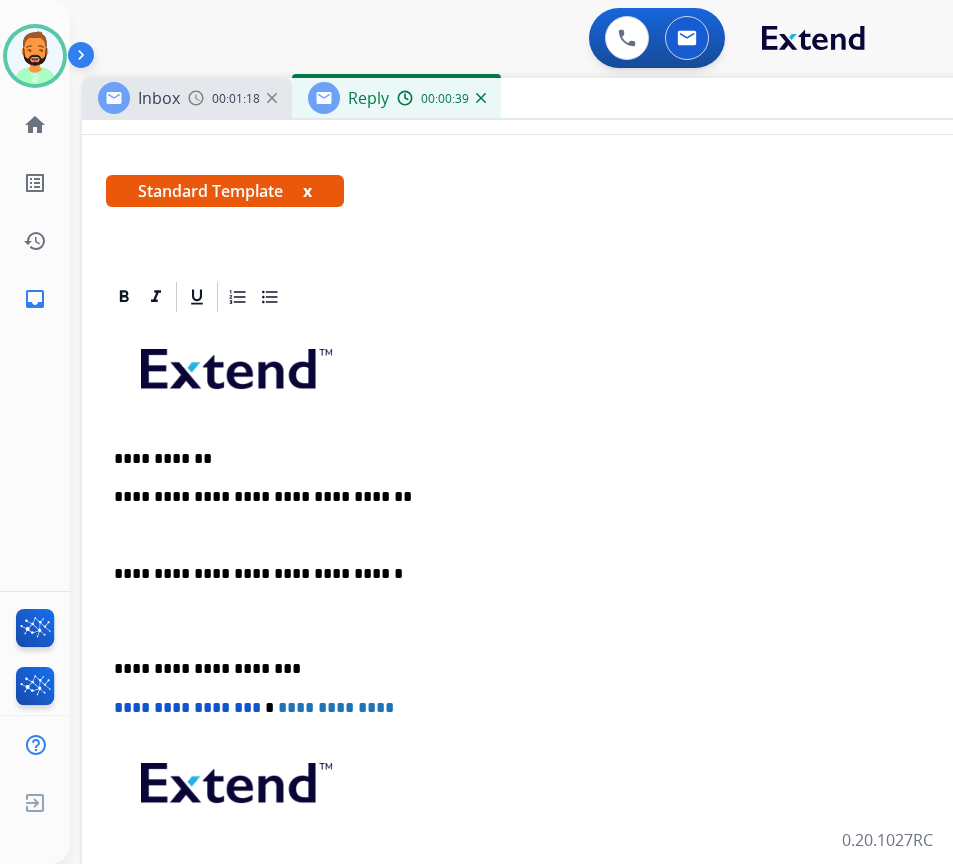 click on "**********" at bounding box center [574, 669] 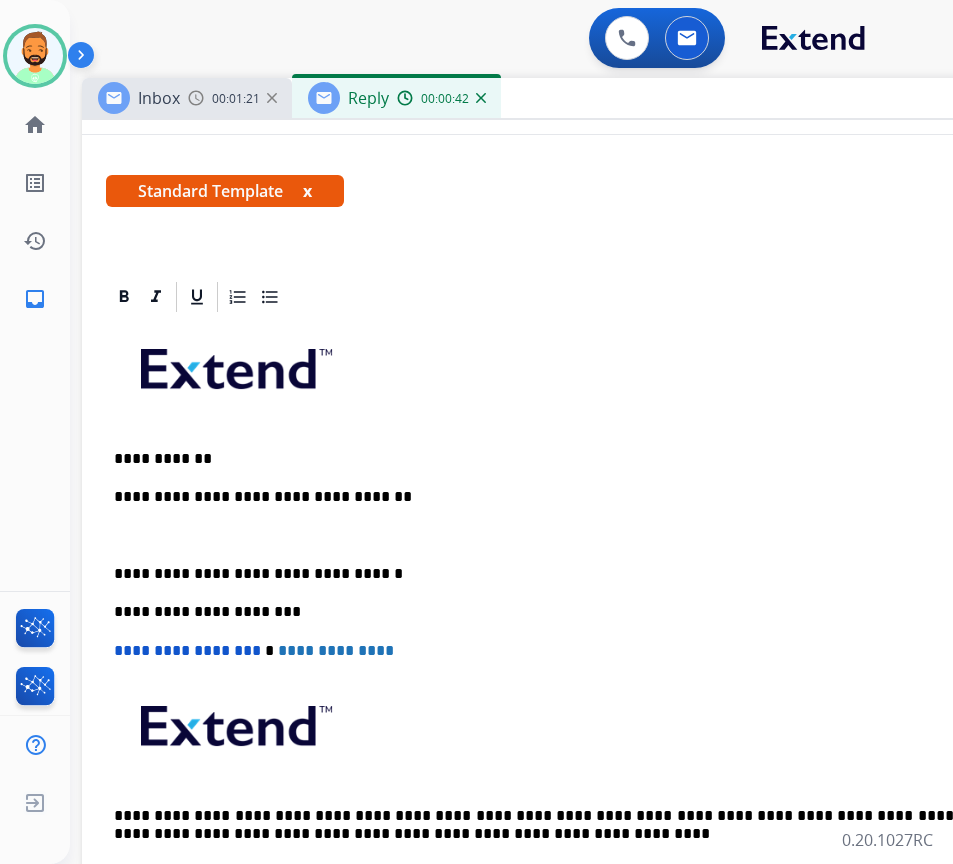 click on "**********" at bounding box center (582, 611) 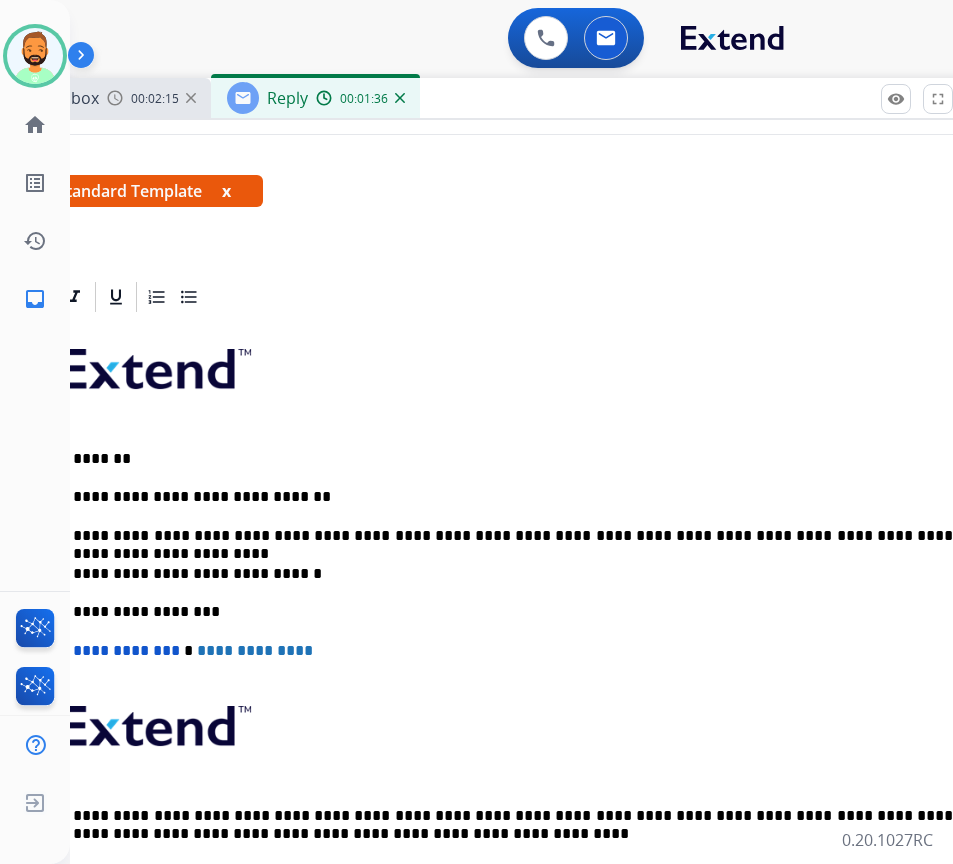 scroll, scrollTop: 0, scrollLeft: 77, axis: horizontal 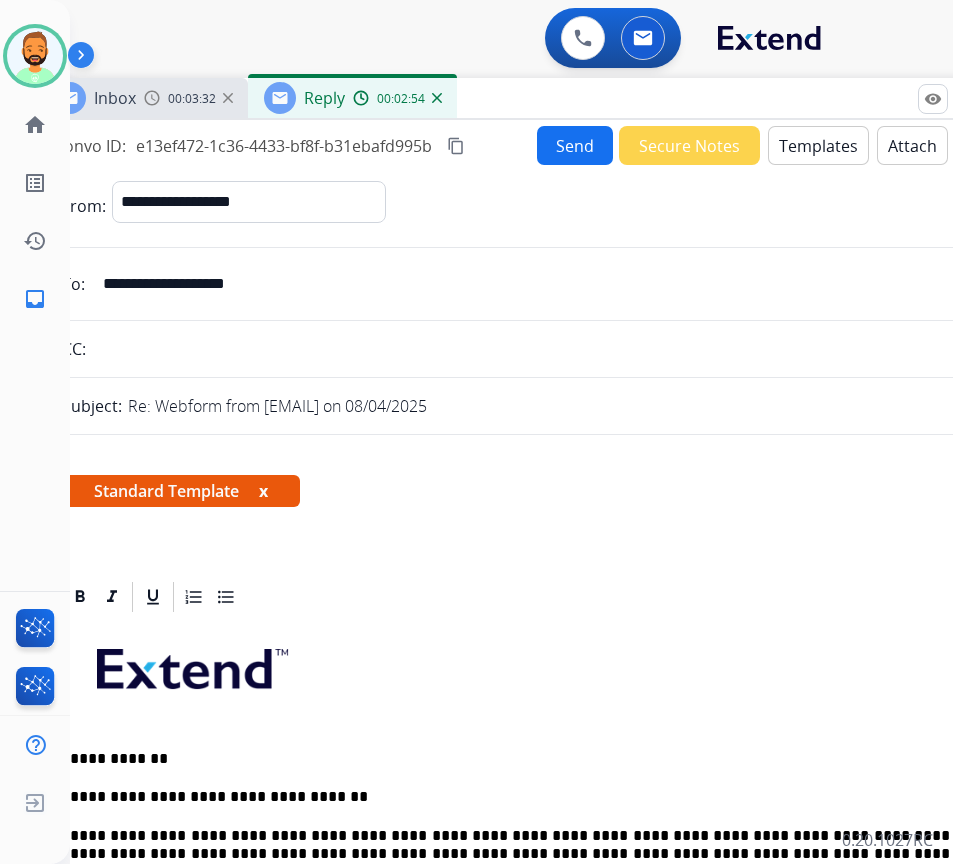 click on "Send" at bounding box center [575, 145] 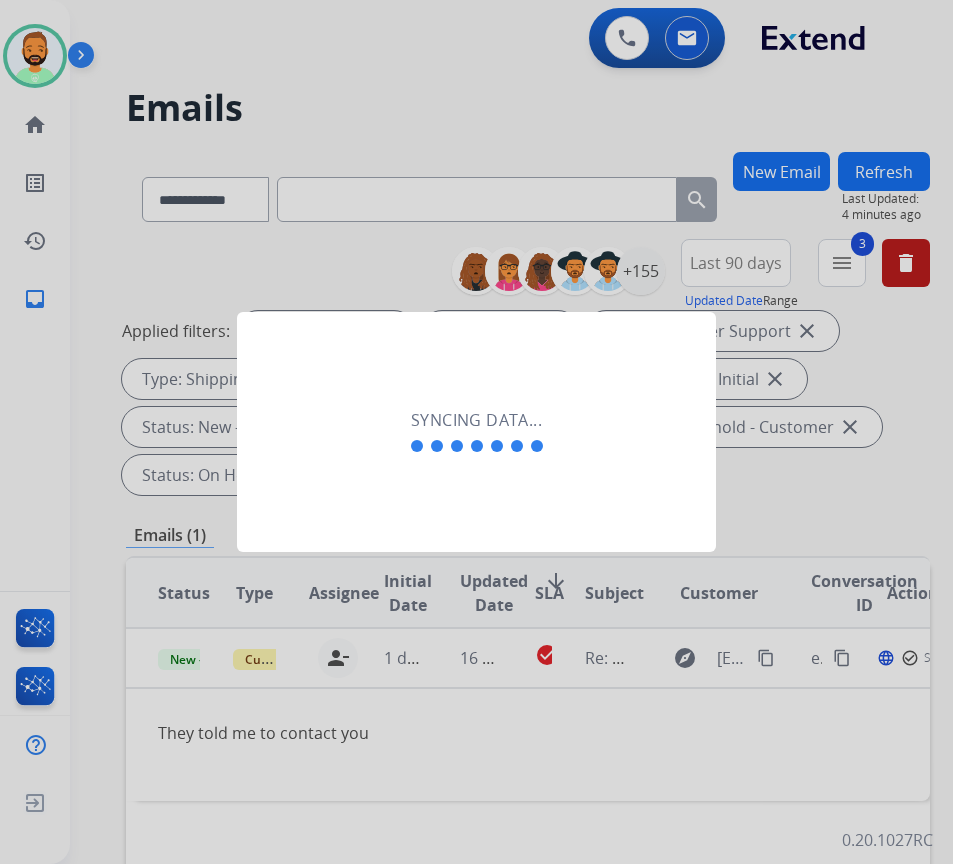 scroll, scrollTop: 0, scrollLeft: 3, axis: horizontal 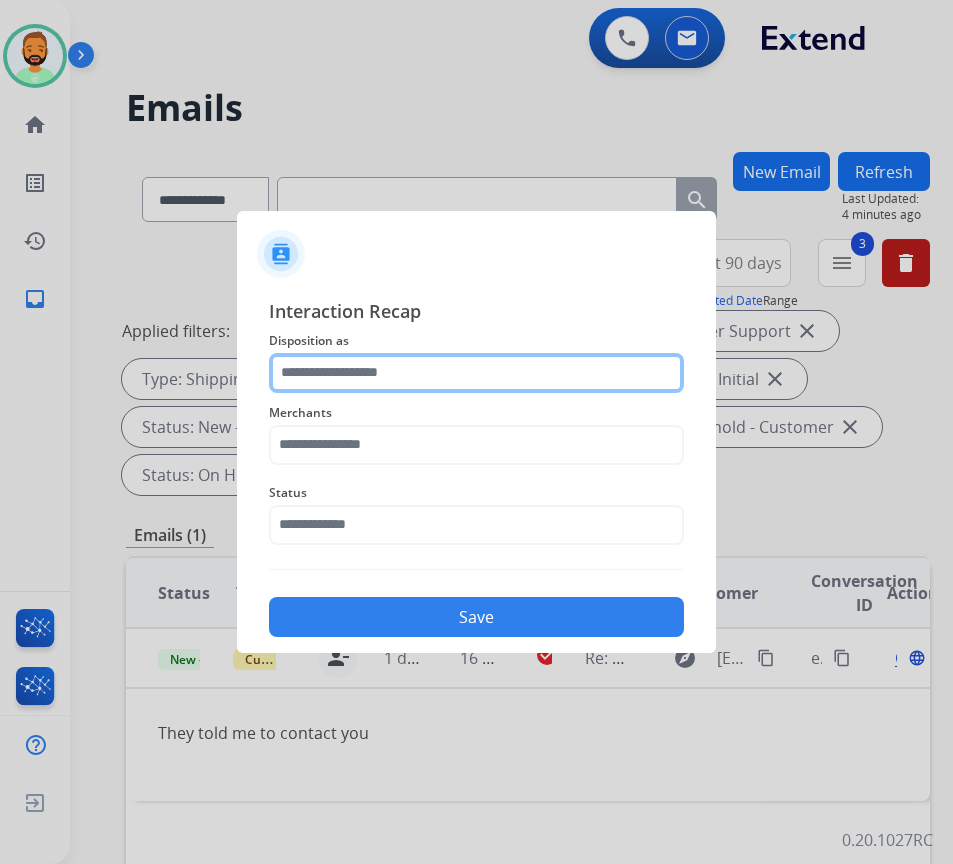 click 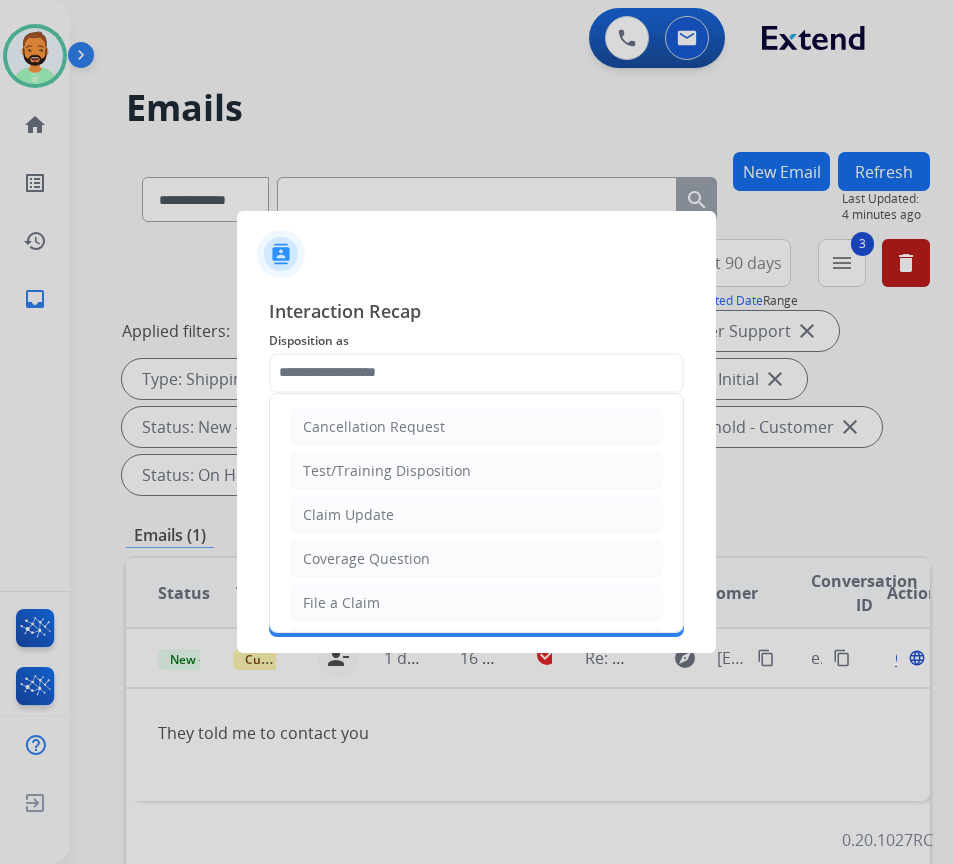 click on "Cancellation Request   Test/Training Disposition   Claim Update   Coverage Question   File a Claim   MyExtend Support   Virtual or Tremendous Card Support   Inquiring about Fraud   Account Update   Resend Contract or Shipping Label   Other   Service Support" 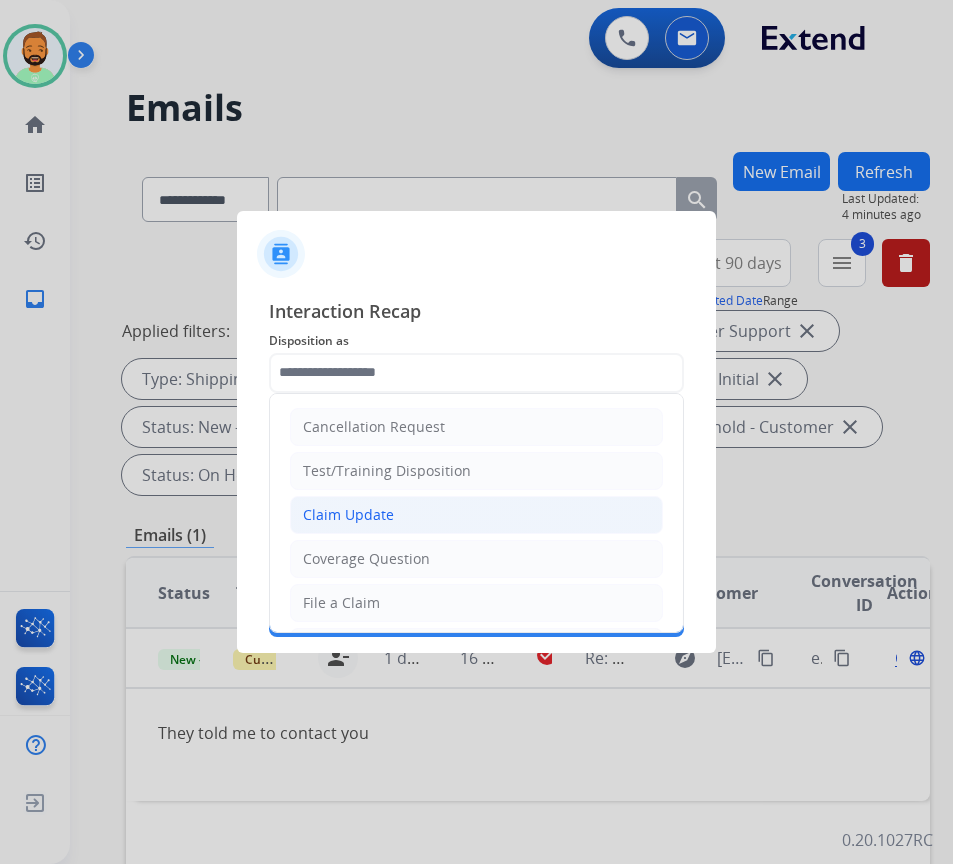 click on "Claim Update" 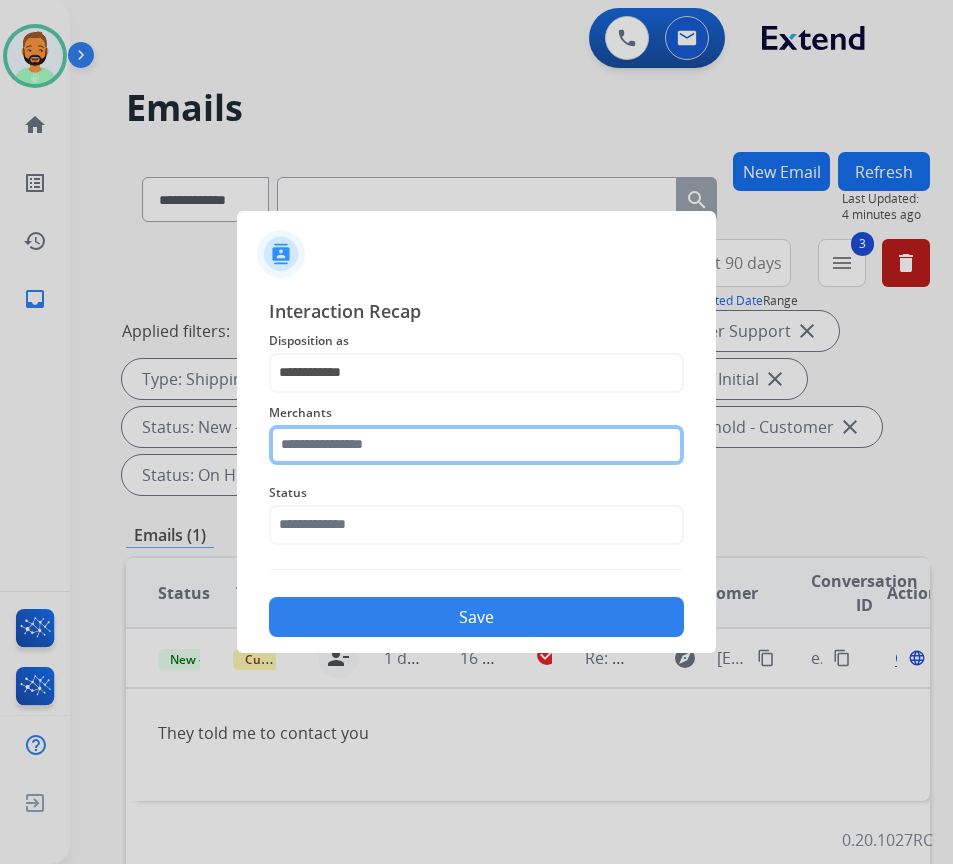 click 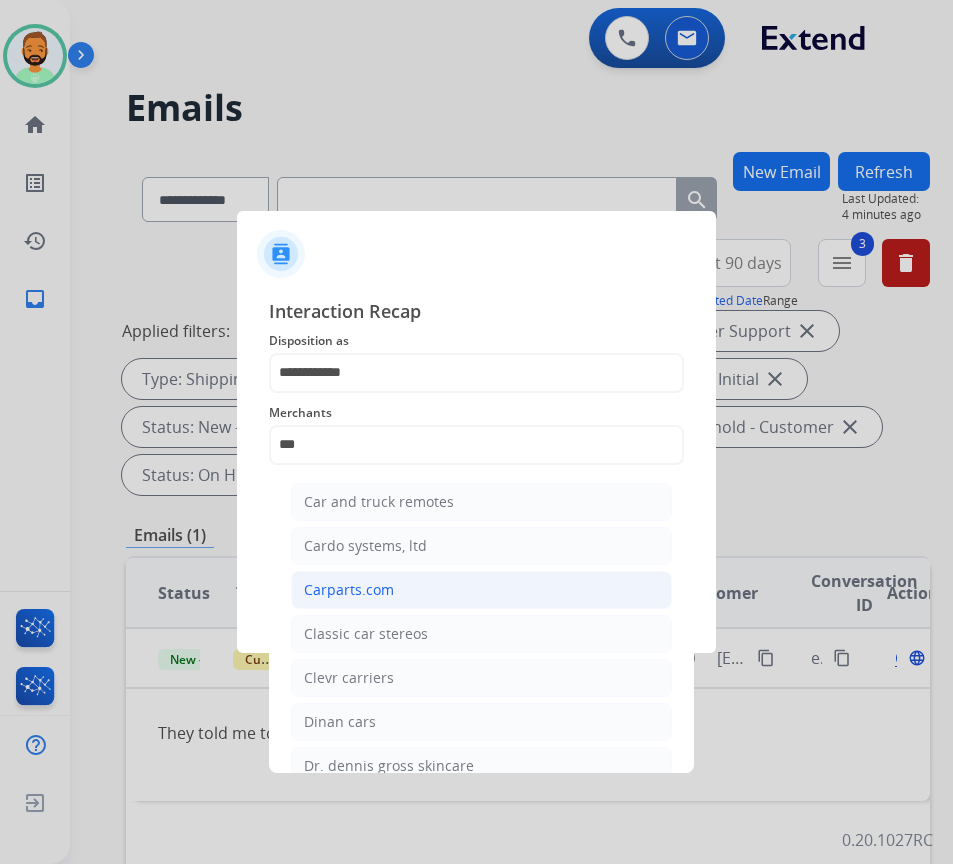 click on "Carparts.com" 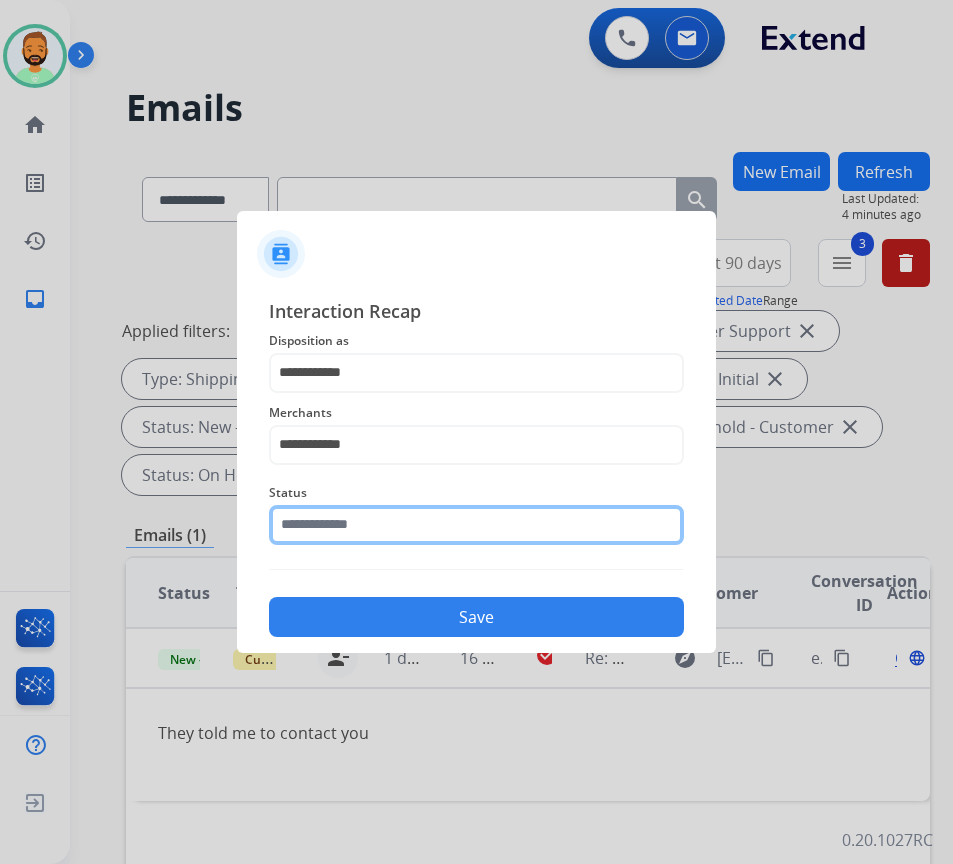 click 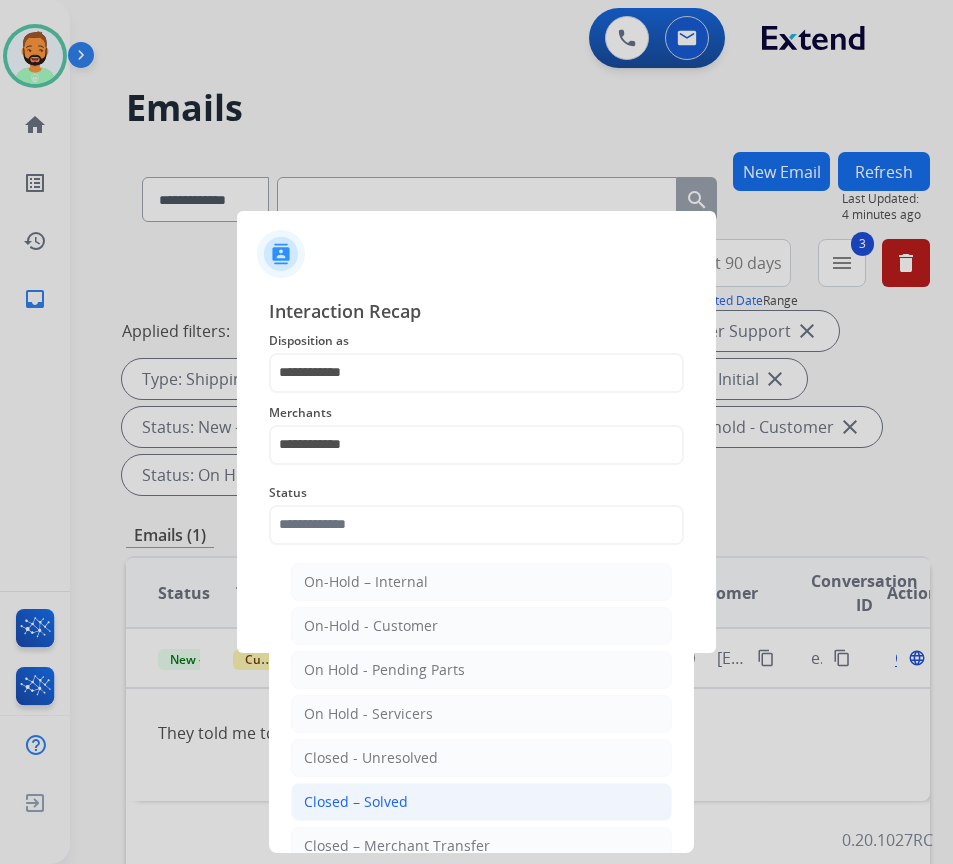 click on "Closed – Solved" 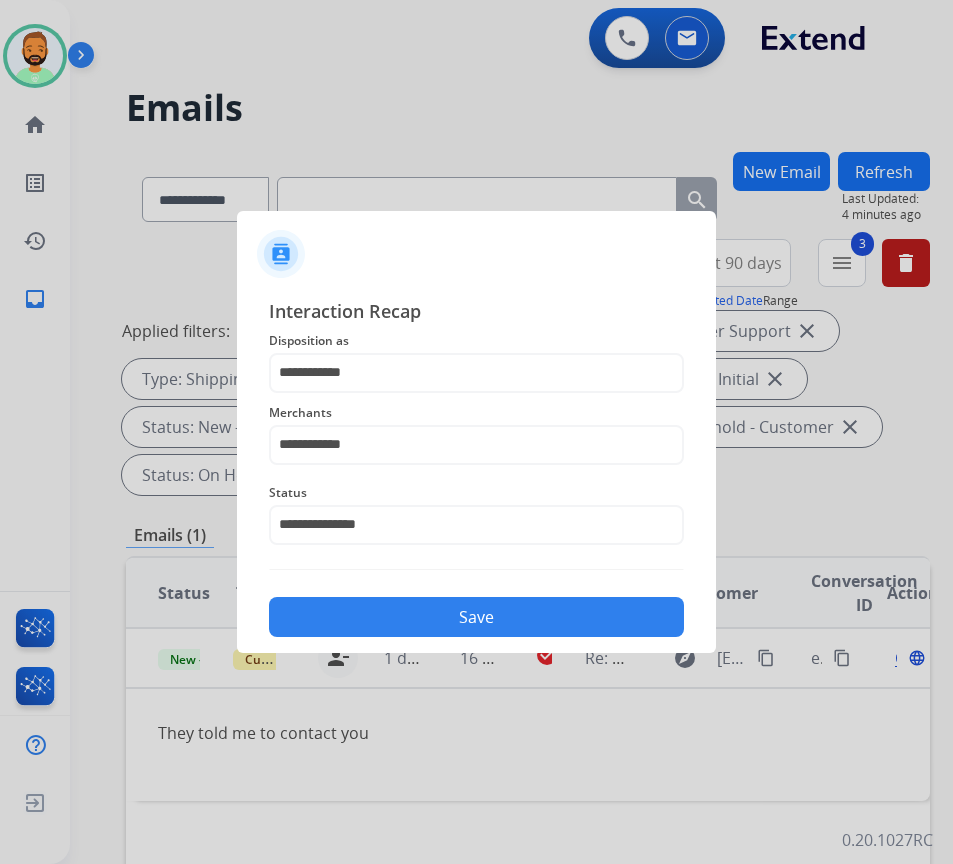 click on "Save" 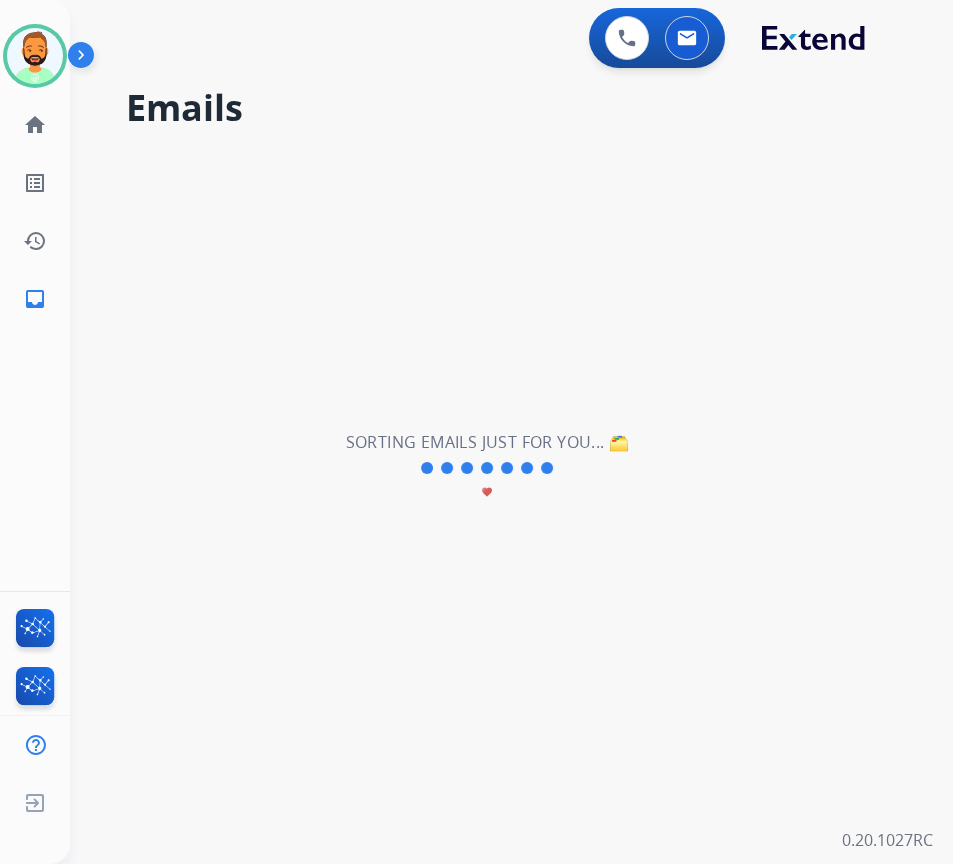 scroll, scrollTop: 0, scrollLeft: 0, axis: both 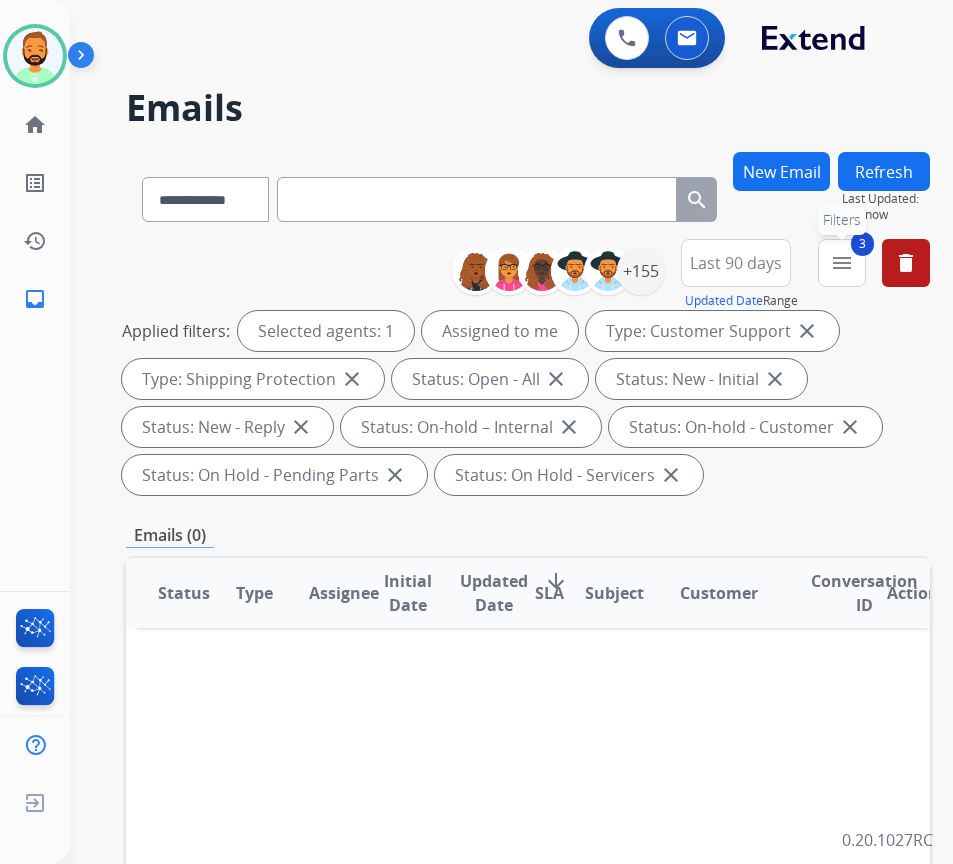 click on "menu" at bounding box center (842, 263) 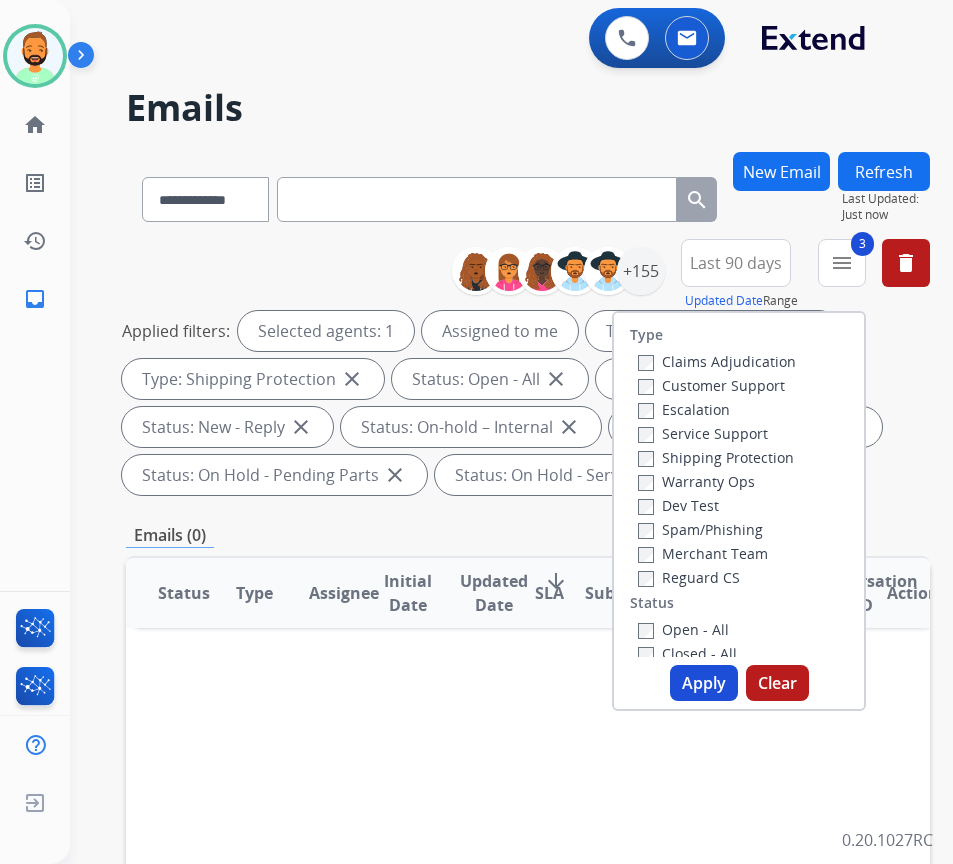 click on "Reguard CS" at bounding box center [689, 577] 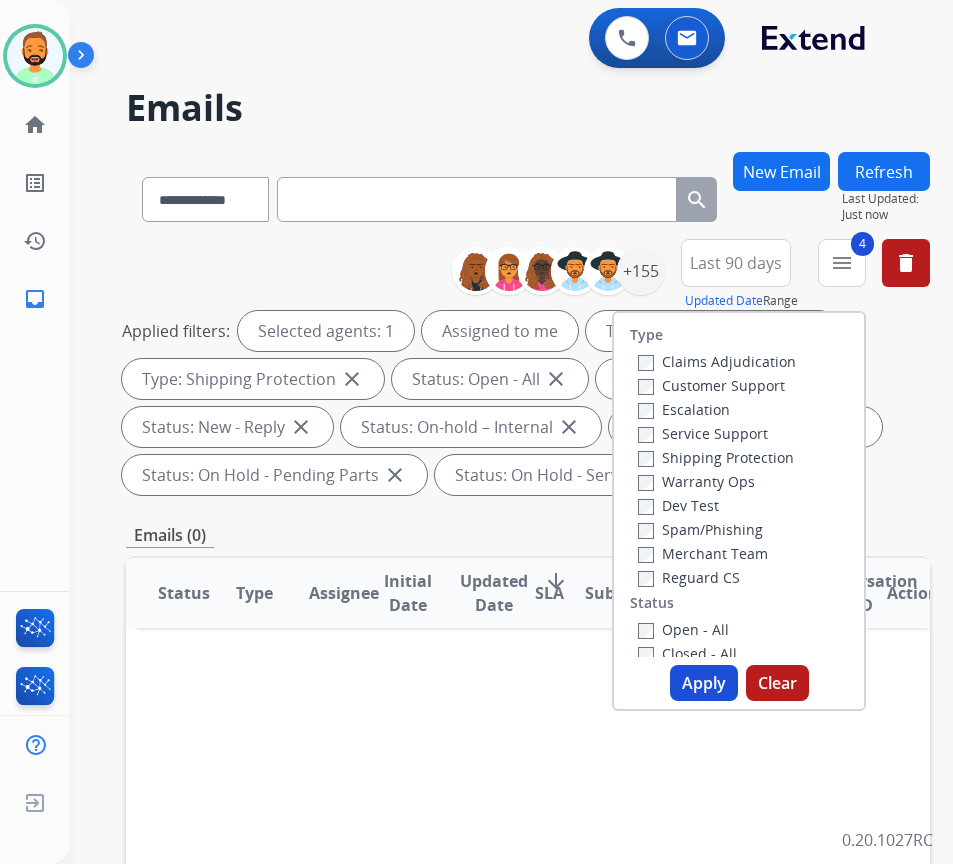 click on "Apply" at bounding box center (704, 683) 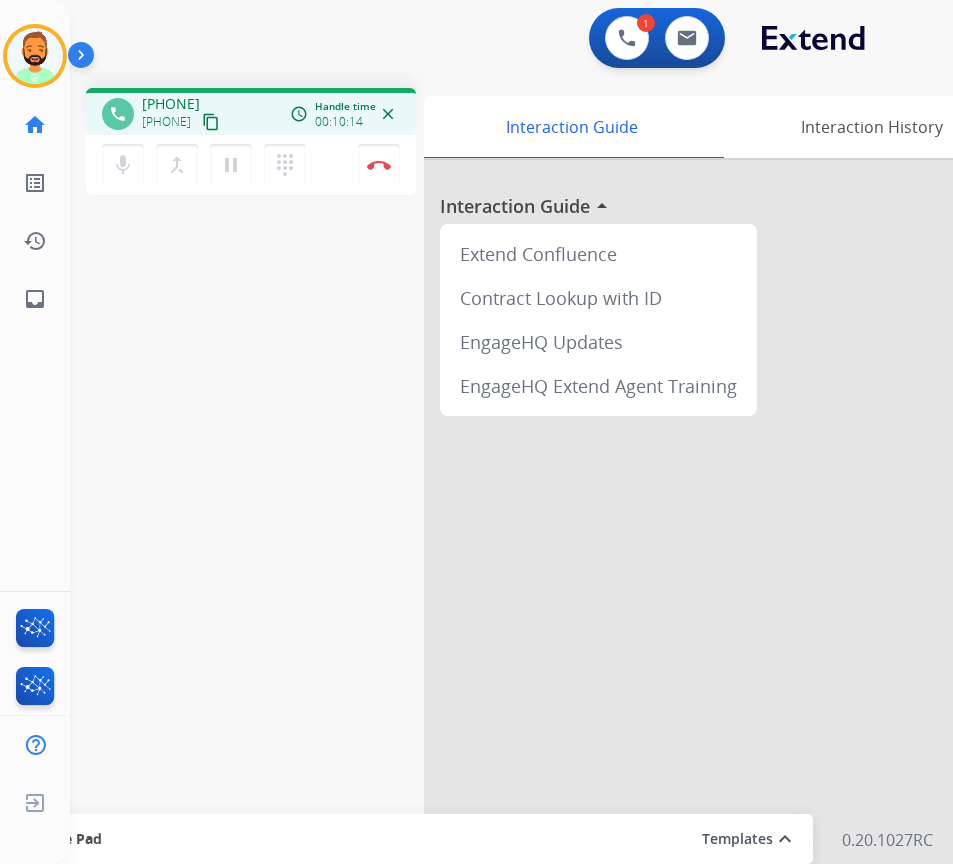drag, startPoint x: 351, startPoint y: 581, endPoint x: 51, endPoint y: 581, distance: 300 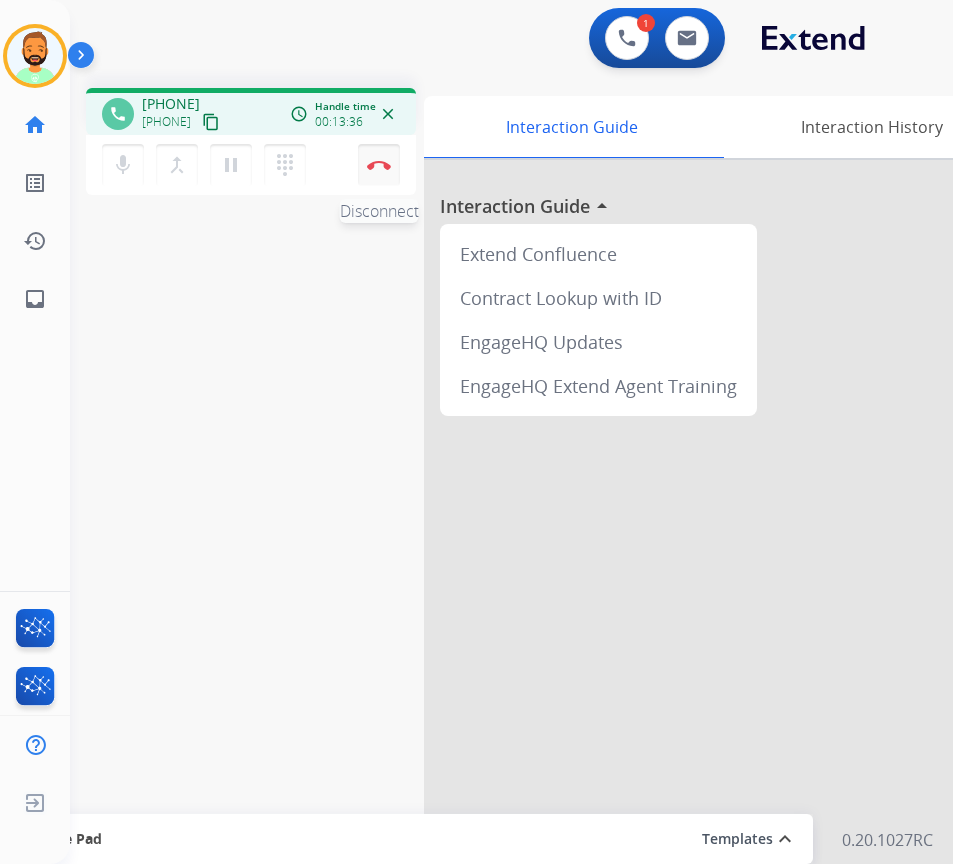 click on "Disconnect" at bounding box center (379, 165) 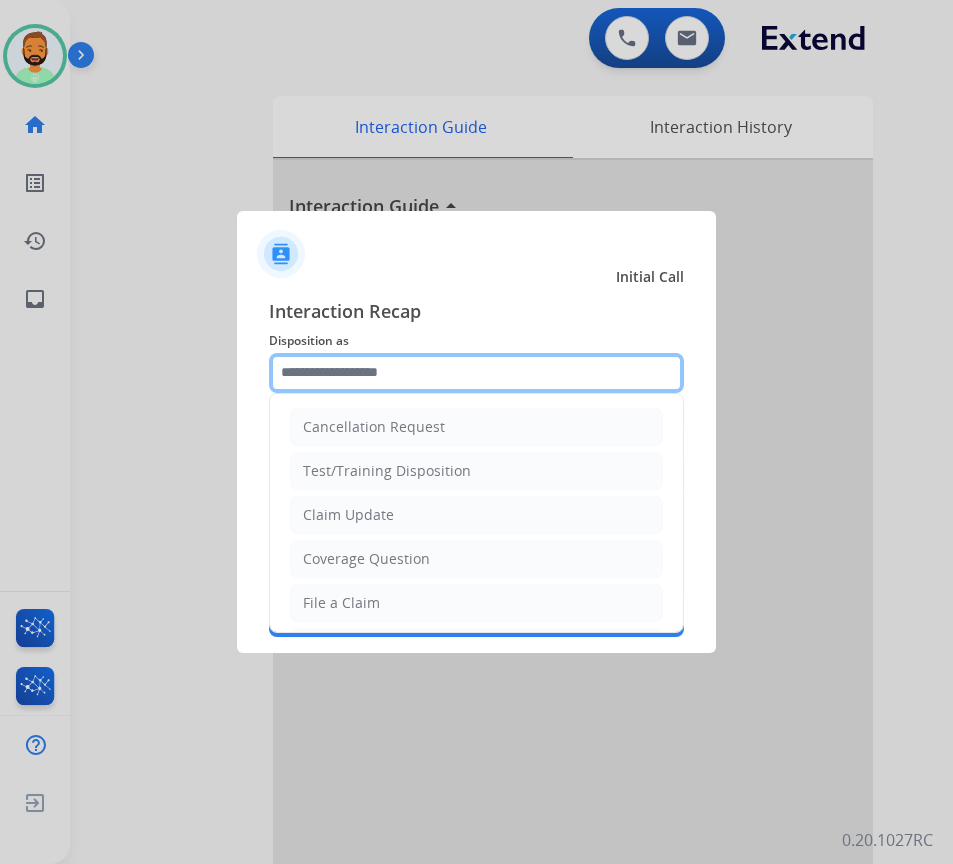 click 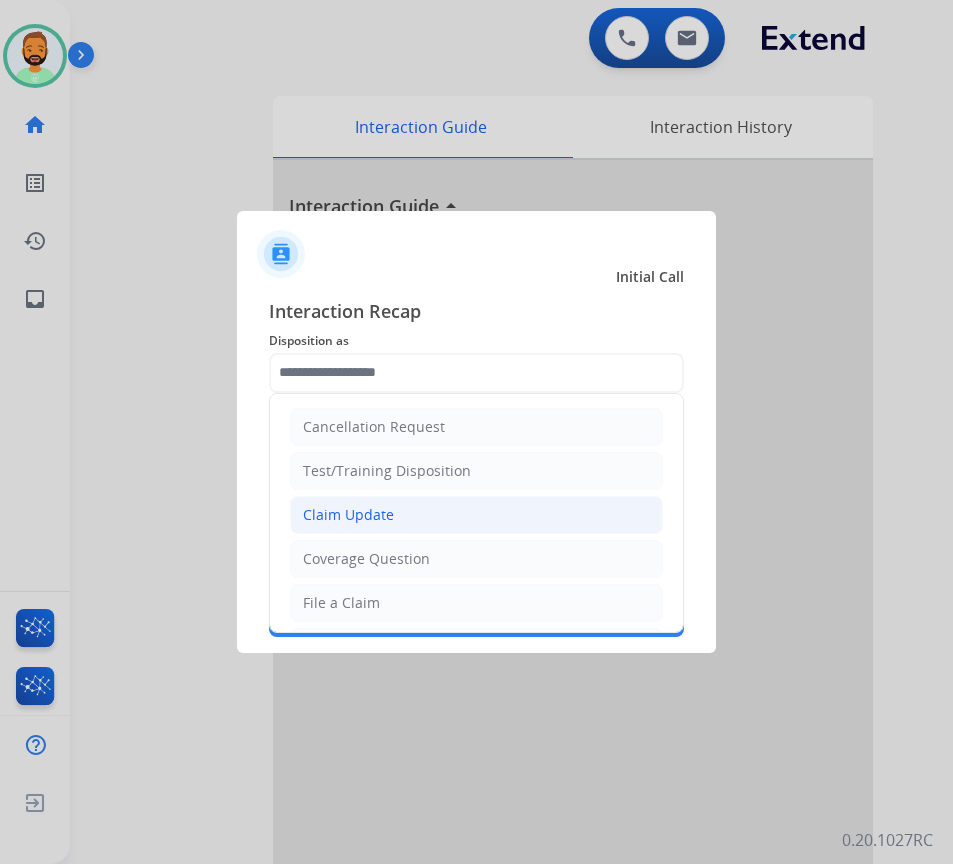 click on "Claim Update" 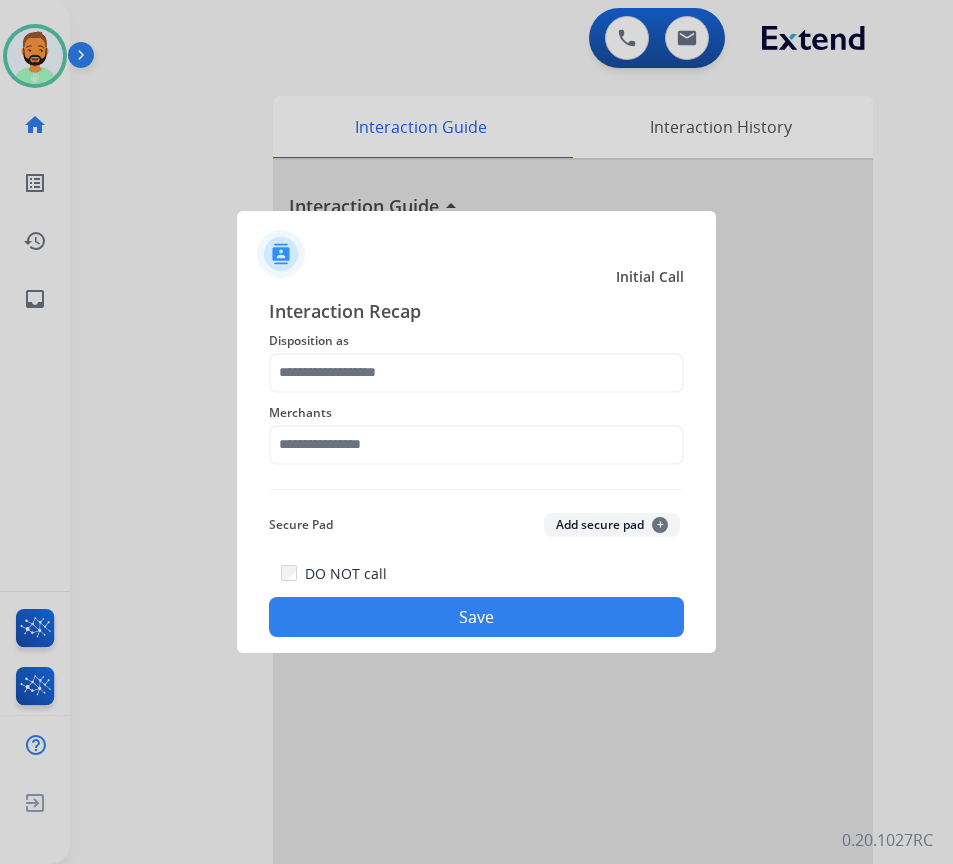 type on "**********" 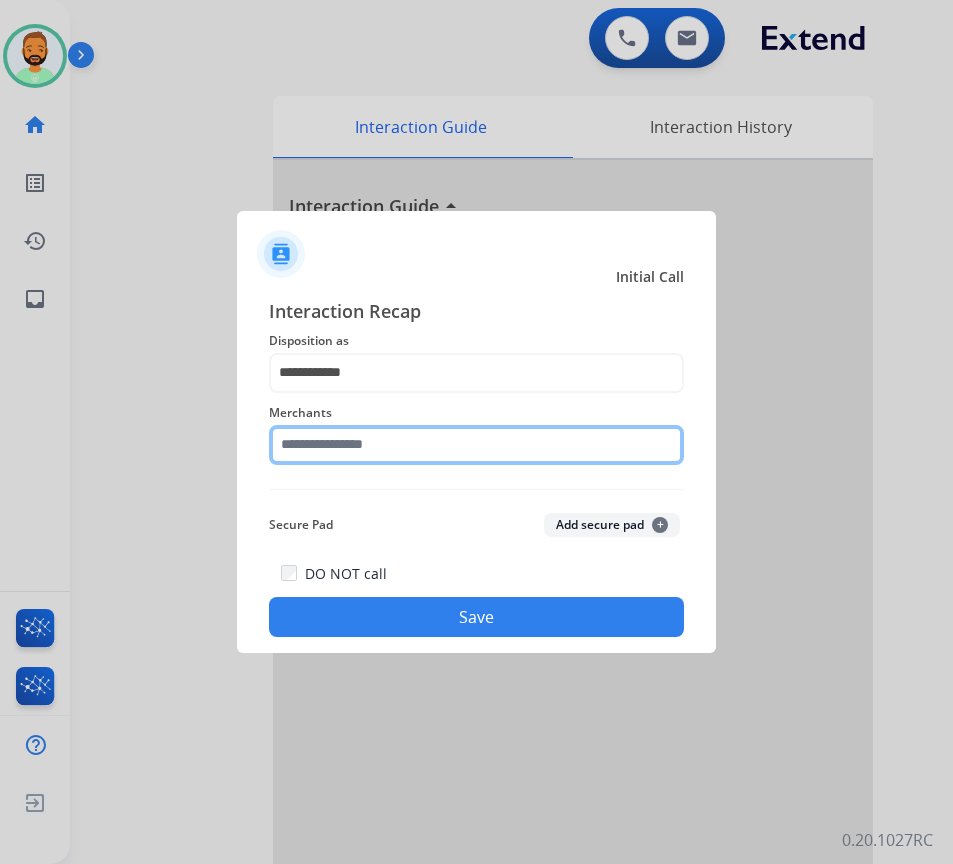 click 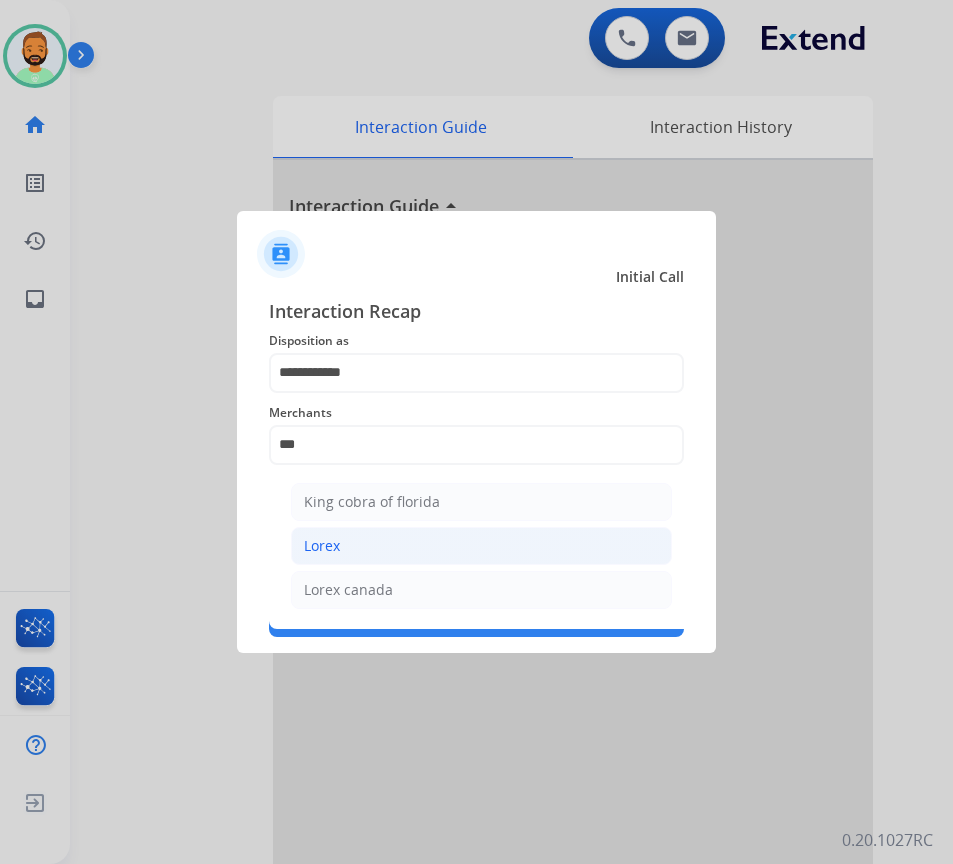 click on "Lorex" 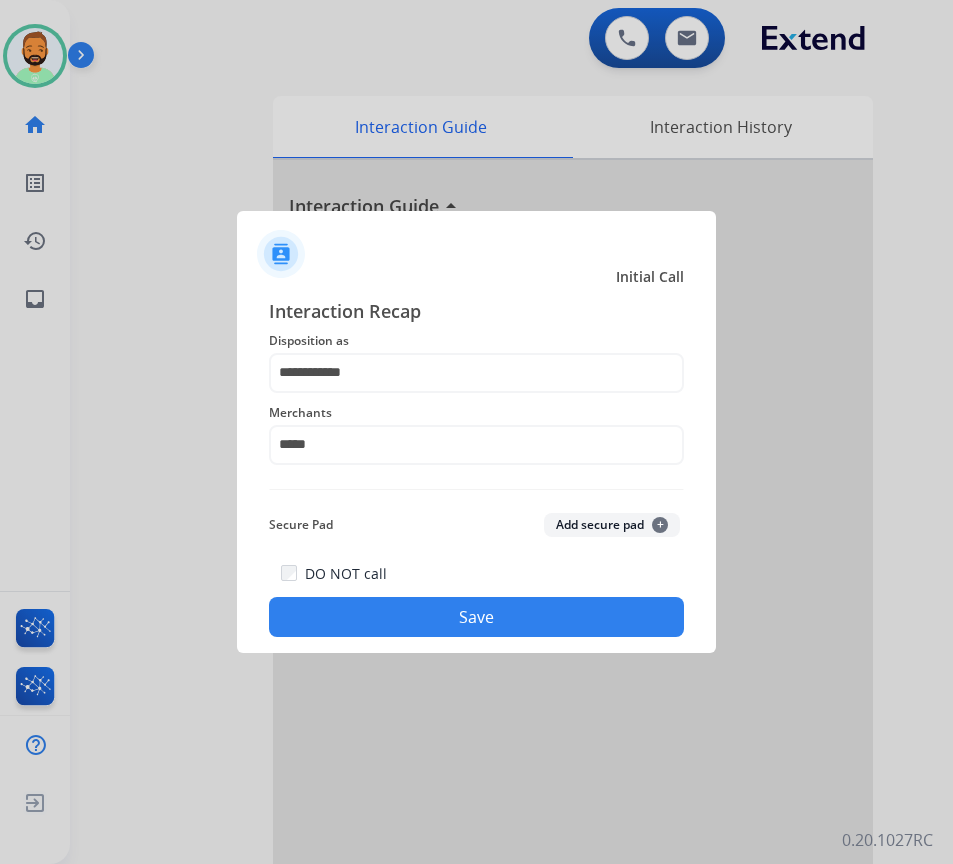 click on "Save" 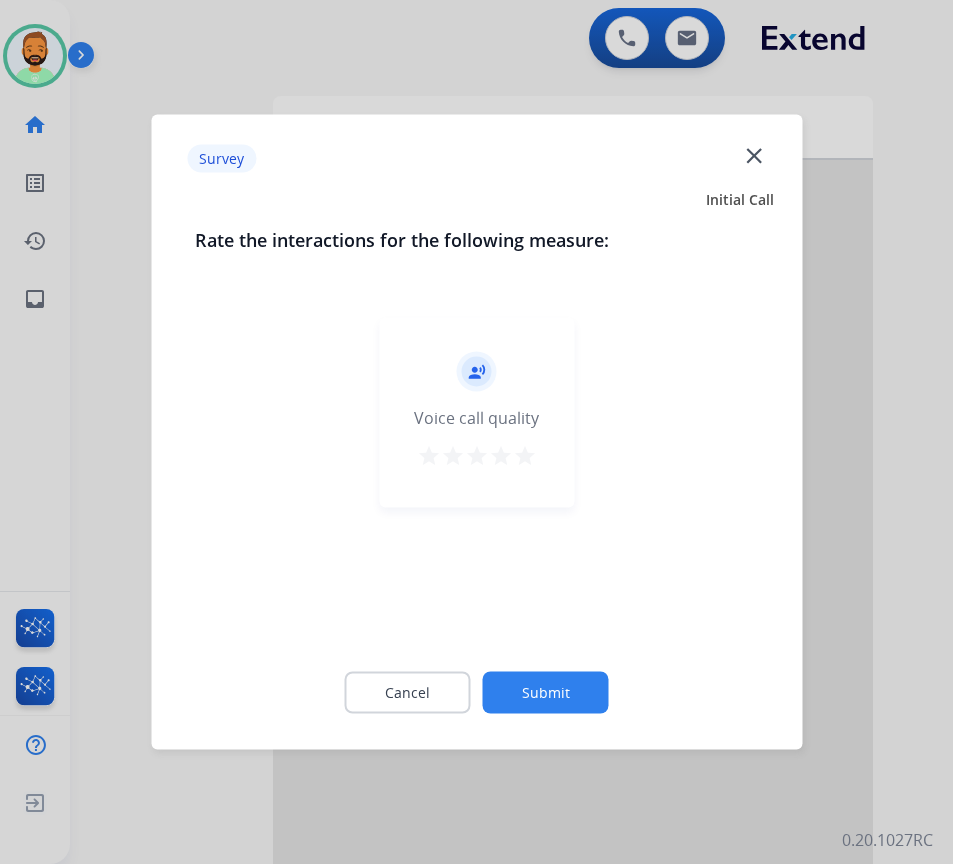 click on "Submit" 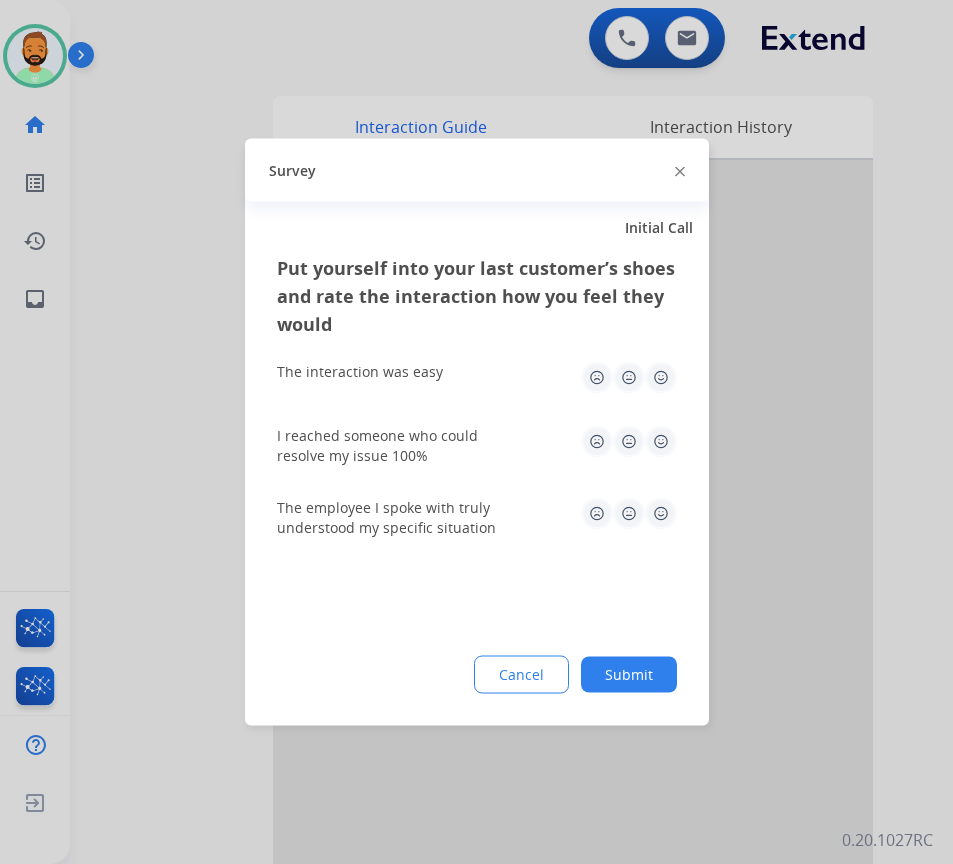 click on "Put yourself into your last customer’s shoes and rate the interaction how you feel they would  The interaction was easy   I reached someone who could resolve my issue 100%   The employee I spoke with truly understood my specific situation  Cancel Submit" 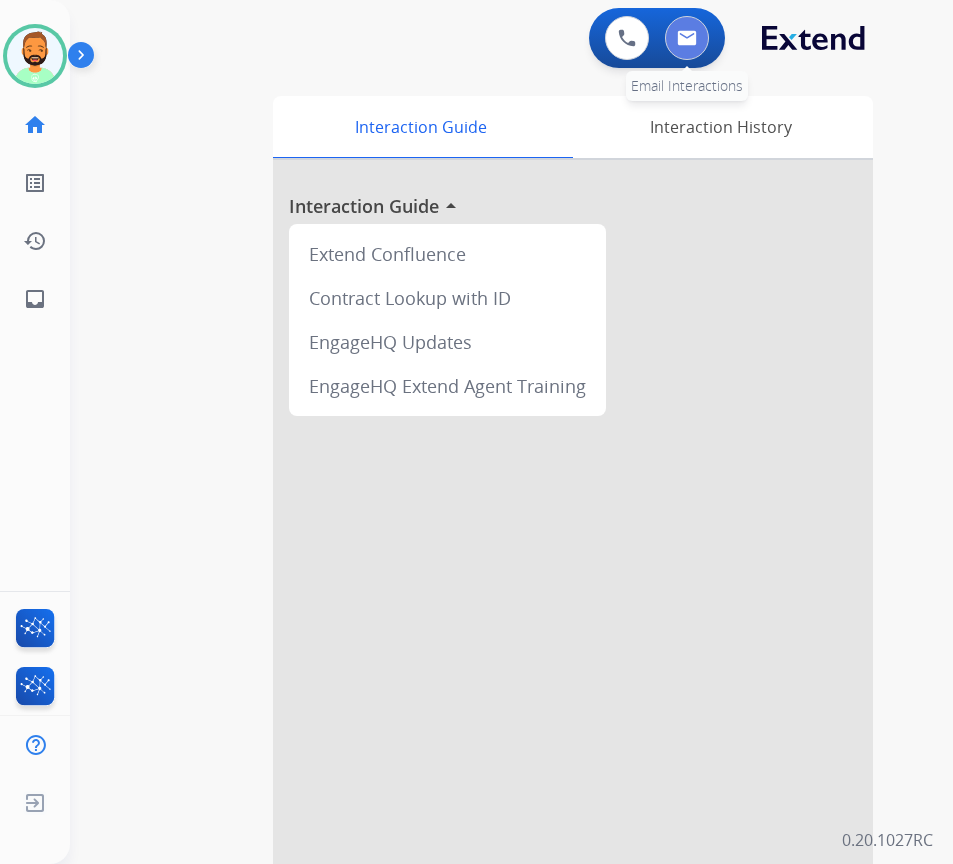 click at bounding box center [687, 38] 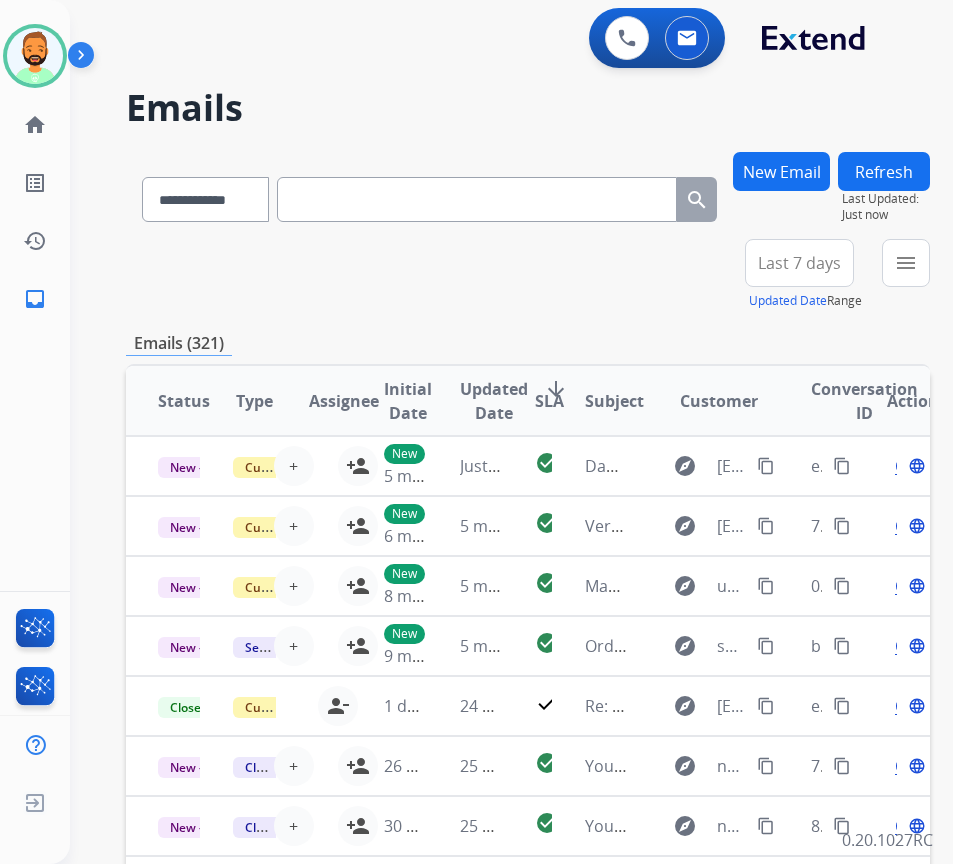 click on "Last 7 days" at bounding box center (799, 263) 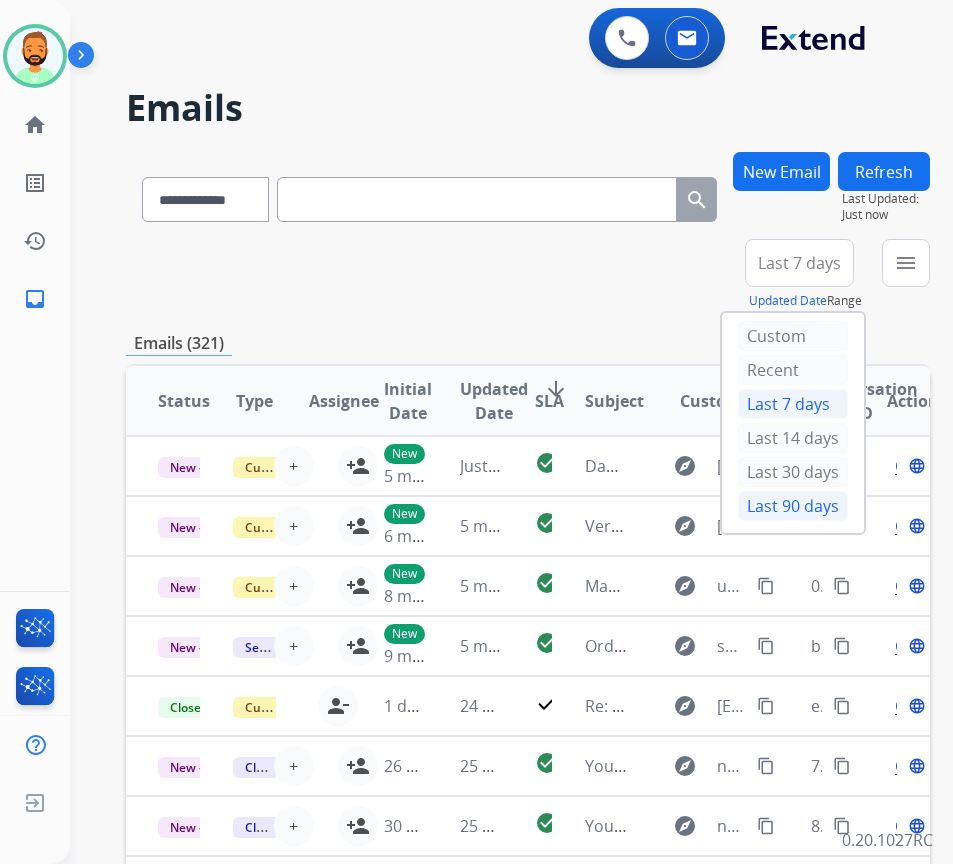 click on "Last 90 days" at bounding box center (793, 506) 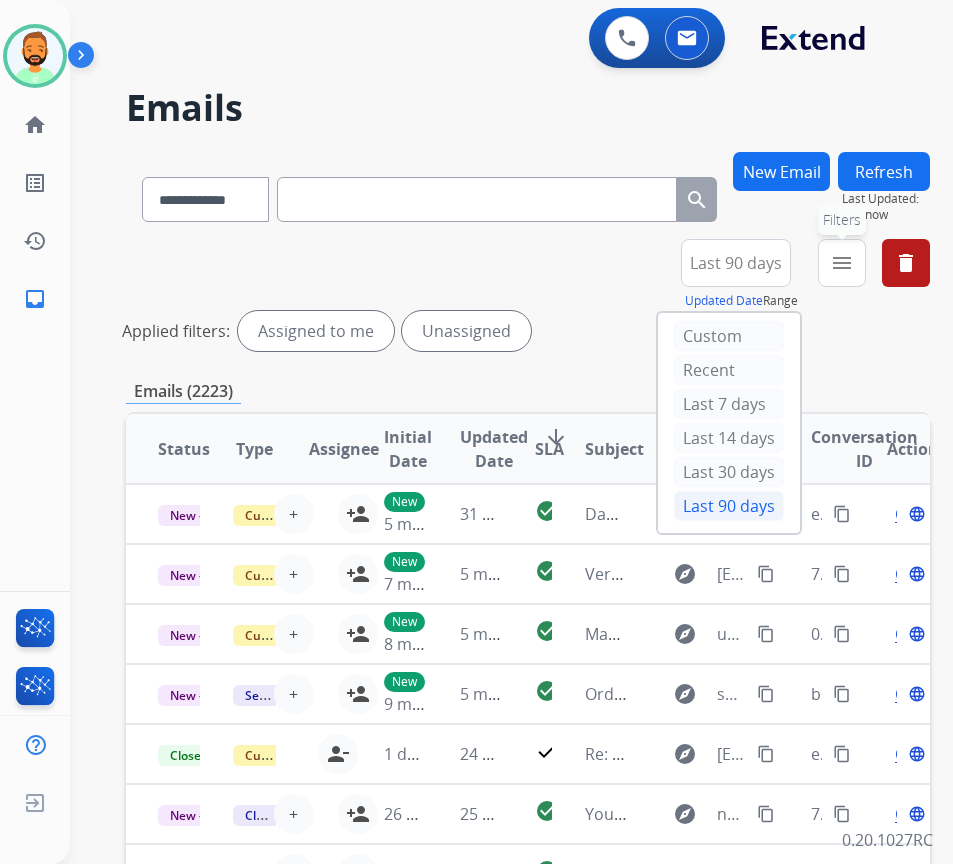 click on "menu" at bounding box center [842, 263] 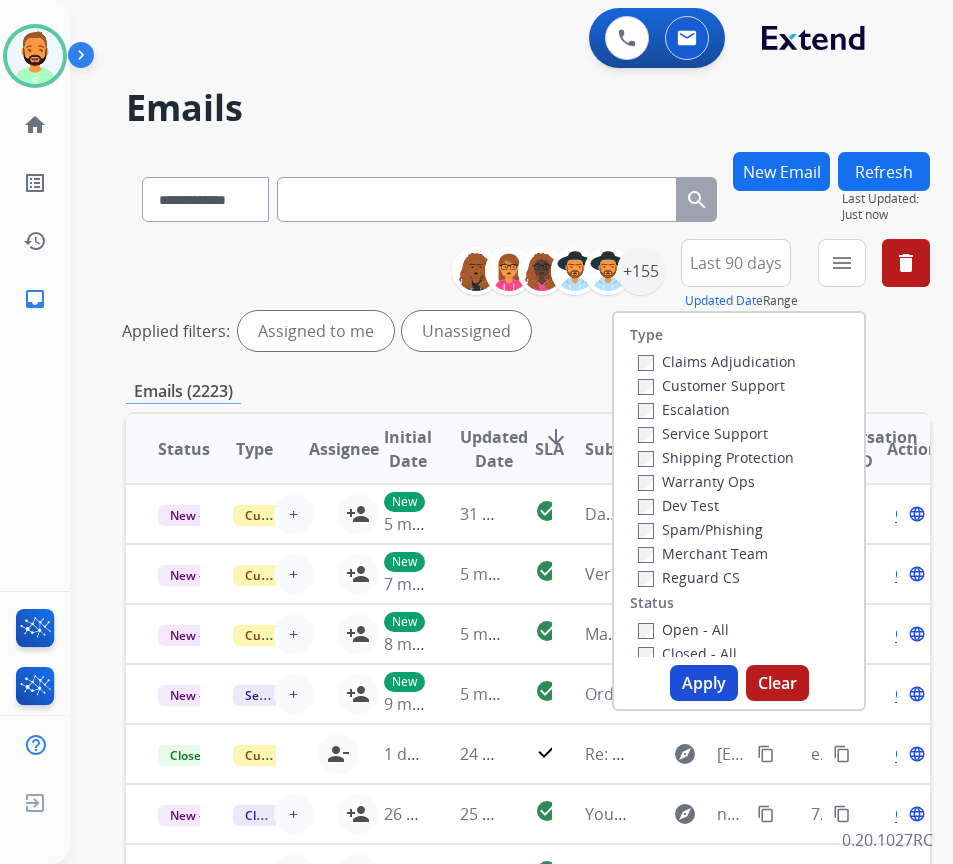 click on "Customer Support" at bounding box center (711, 385) 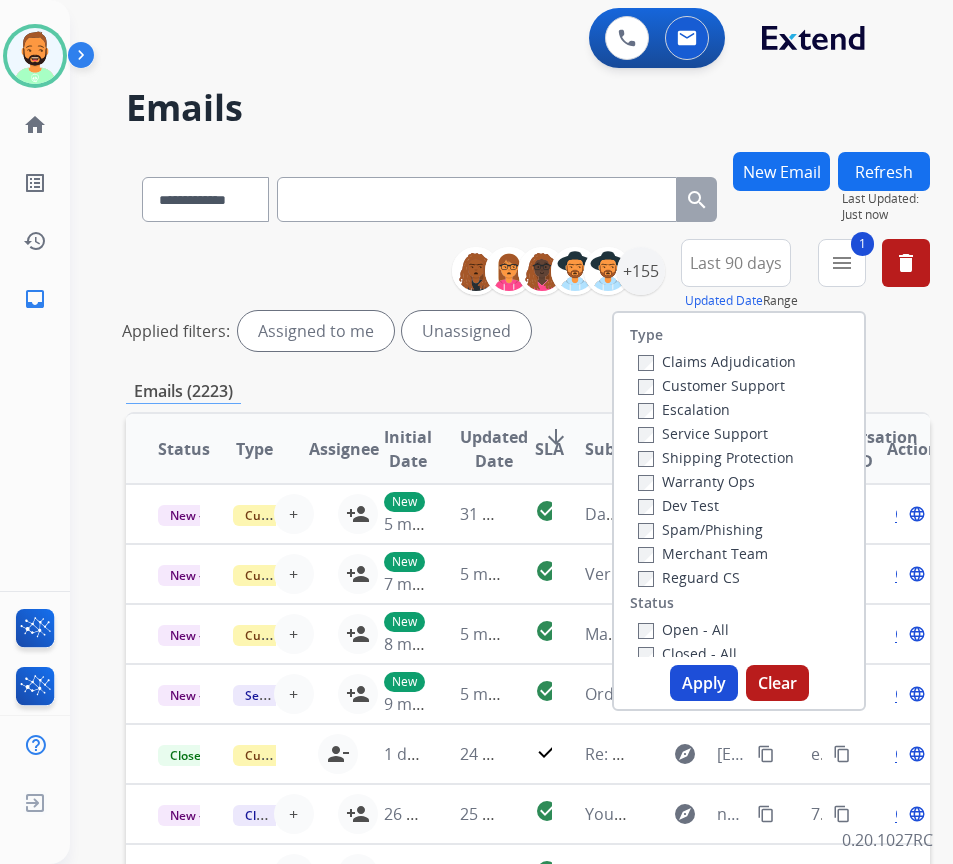 click on "Warranty Ops" at bounding box center [717, 481] 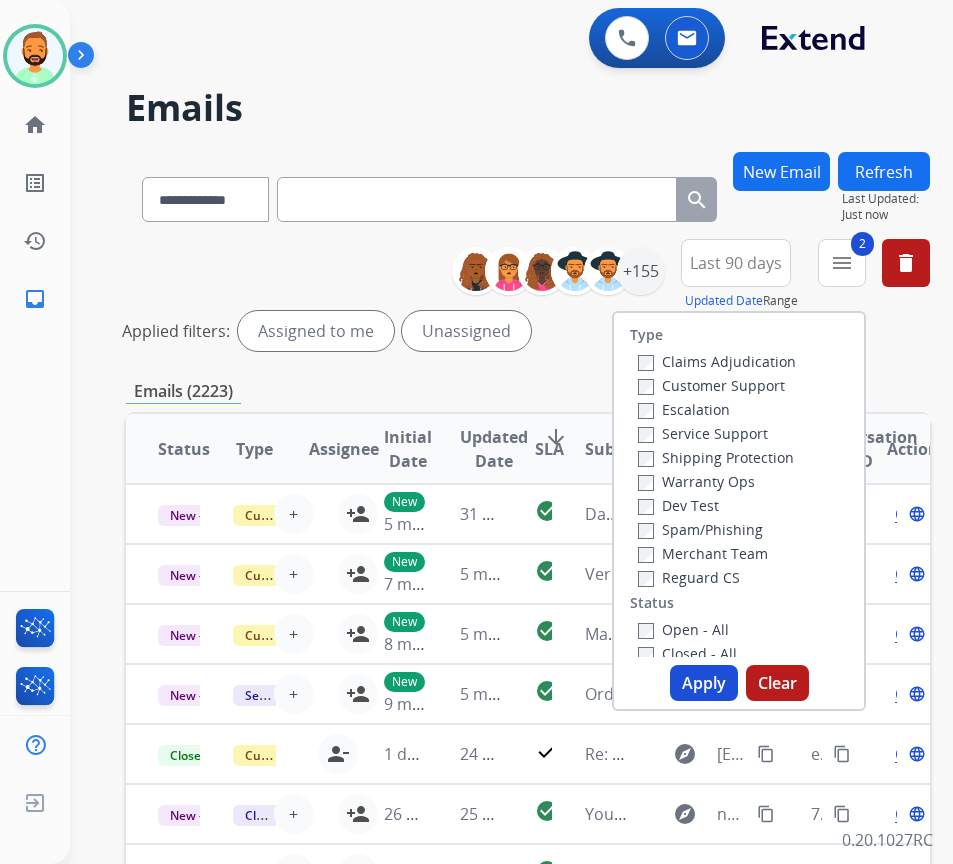 click on "Open - All" at bounding box center (683, 629) 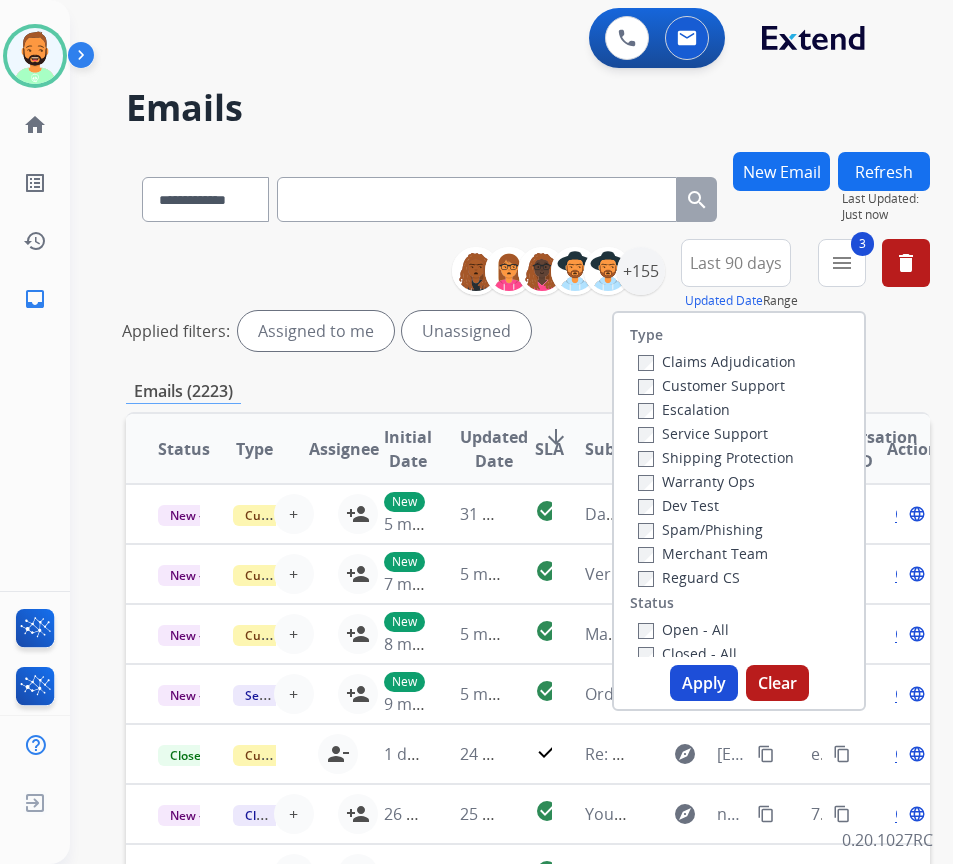 click on "Apply" at bounding box center (704, 683) 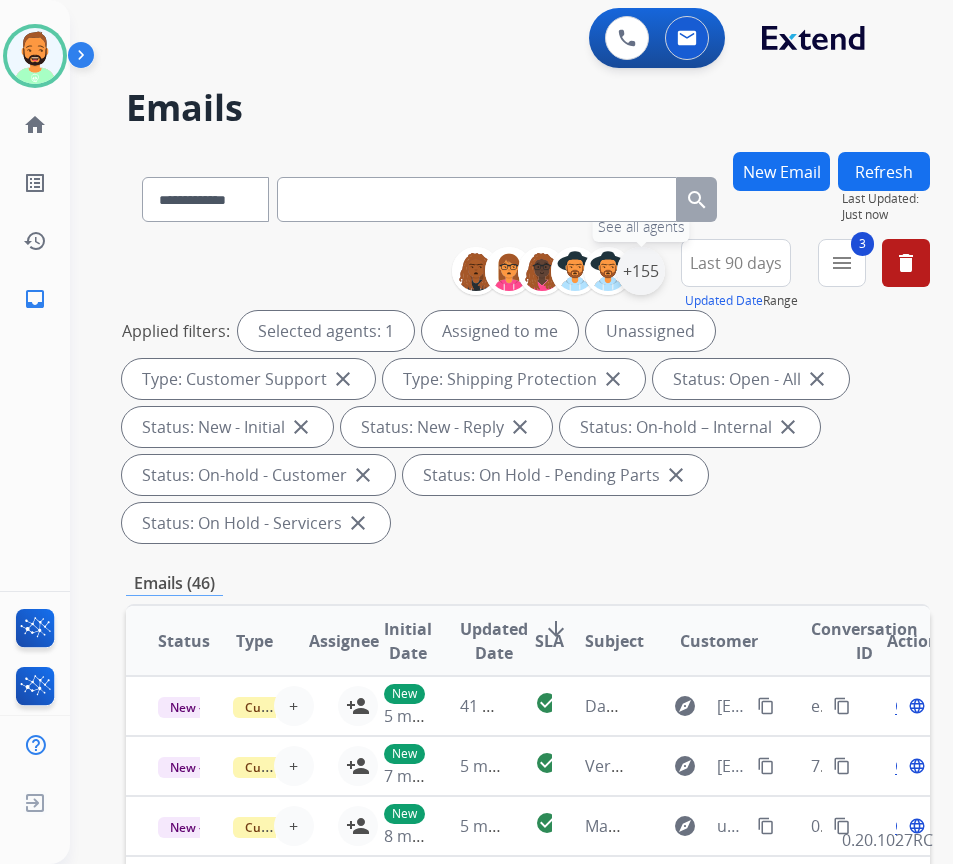 click on "+155" at bounding box center (641, 271) 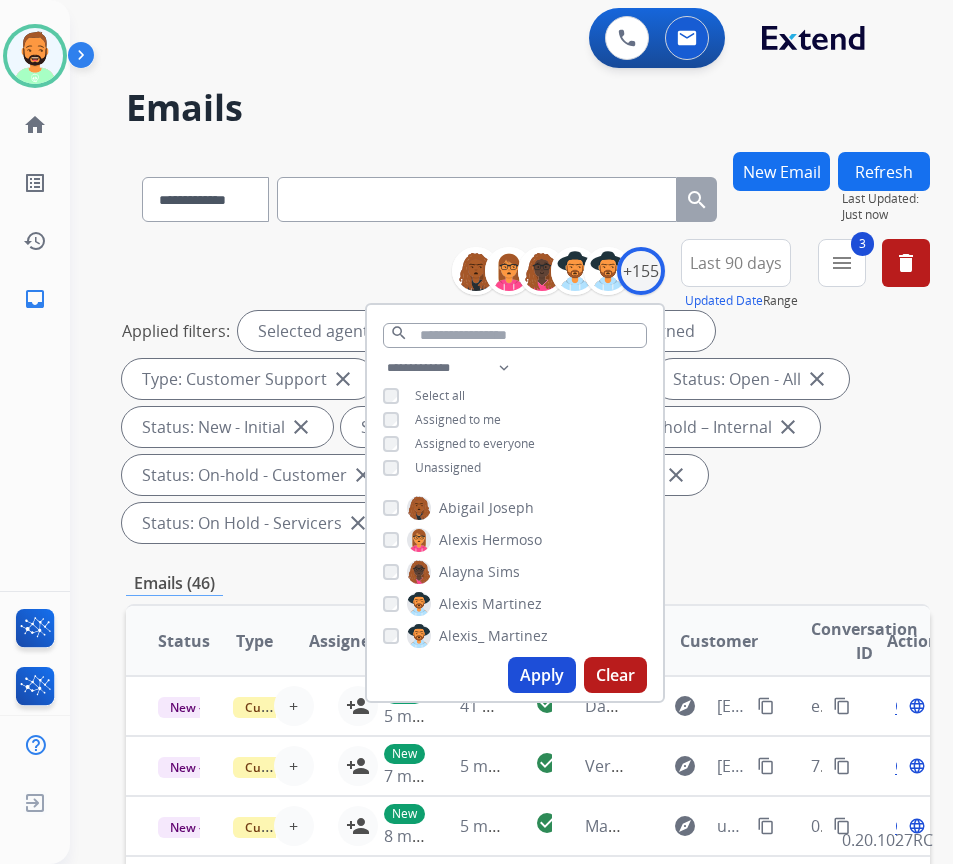 click on "Unassigned" at bounding box center [448, 467] 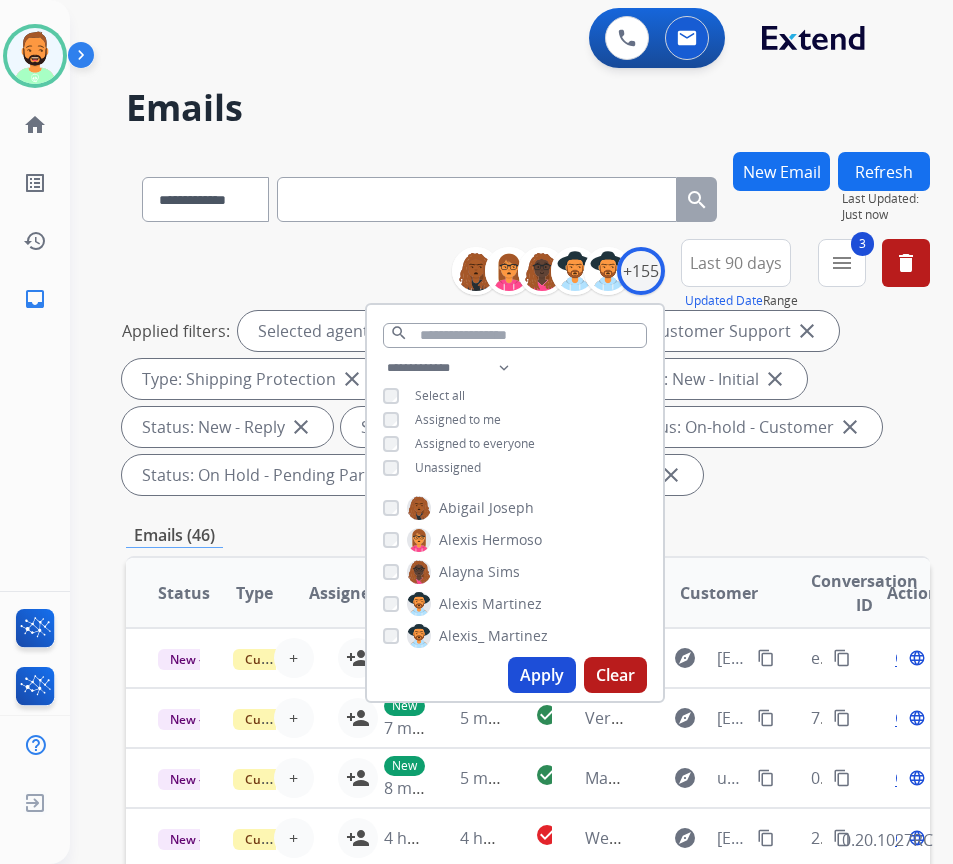 click on "Apply" at bounding box center (542, 675) 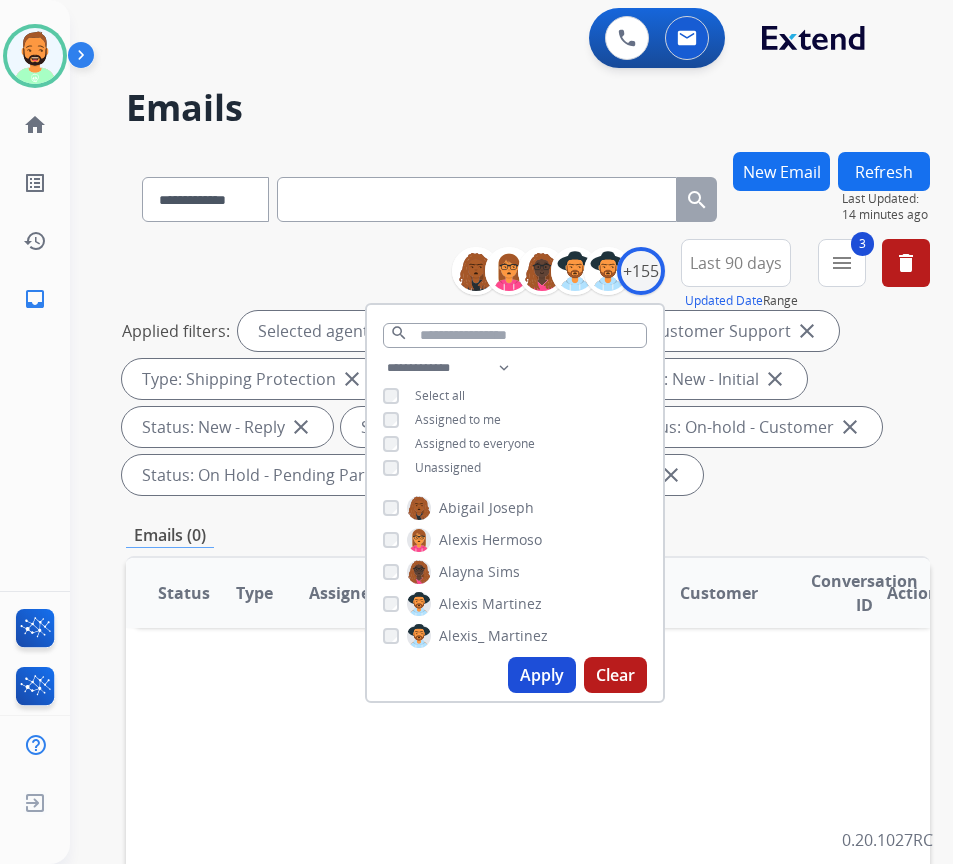 paste on "**********" 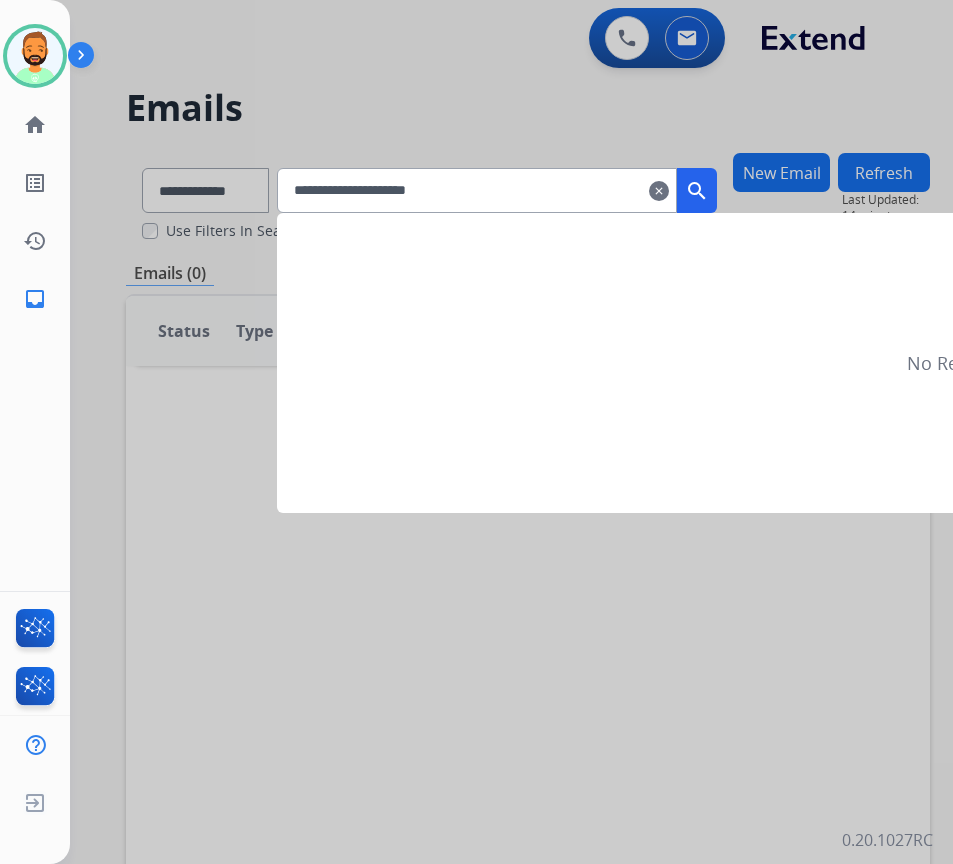 type on "**********" 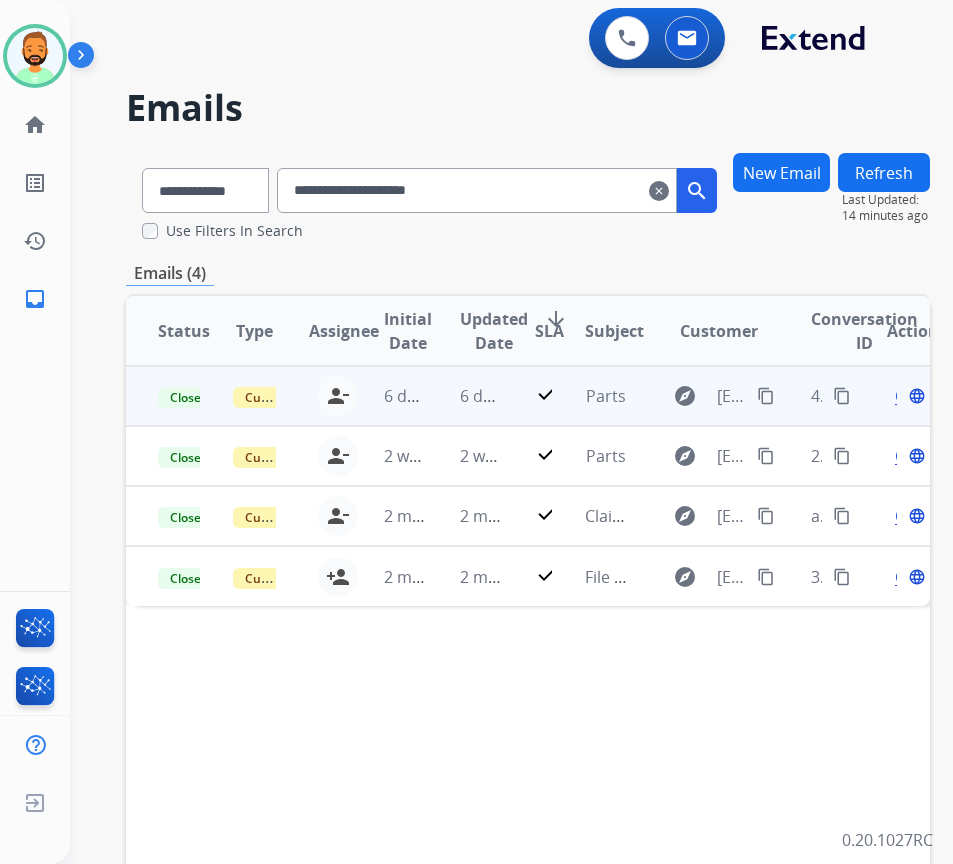 drag, startPoint x: 514, startPoint y: 397, endPoint x: 533, endPoint y: 406, distance: 21.023796 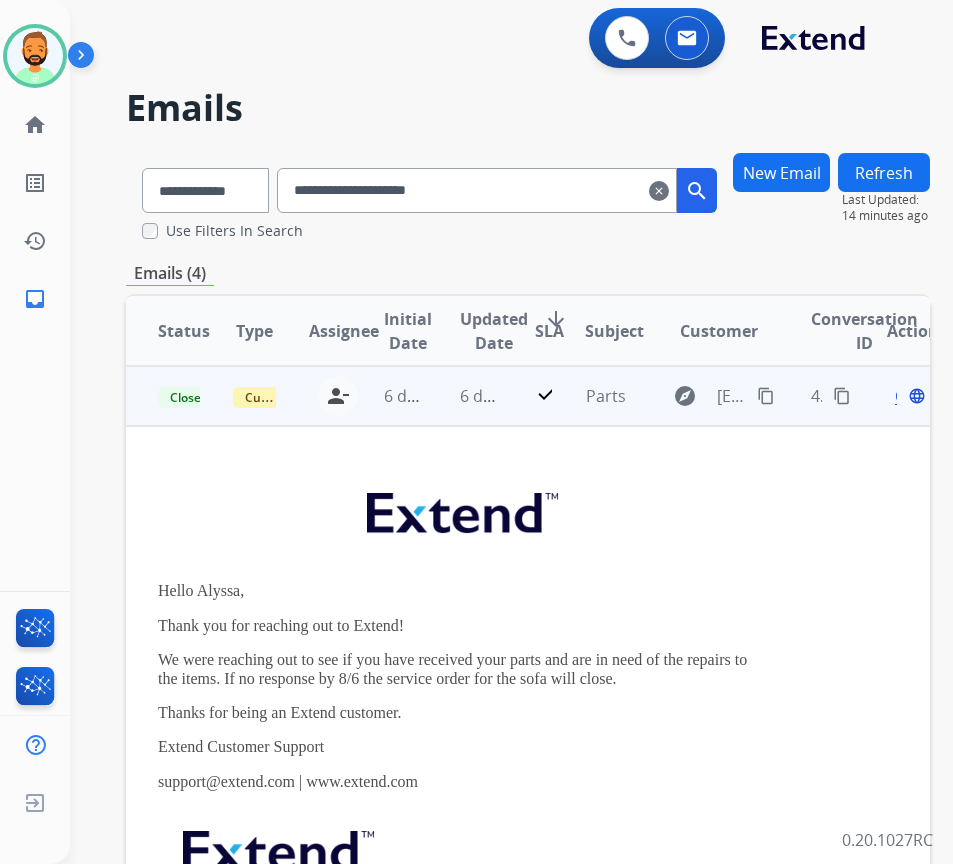 click on "Open" at bounding box center [915, 396] 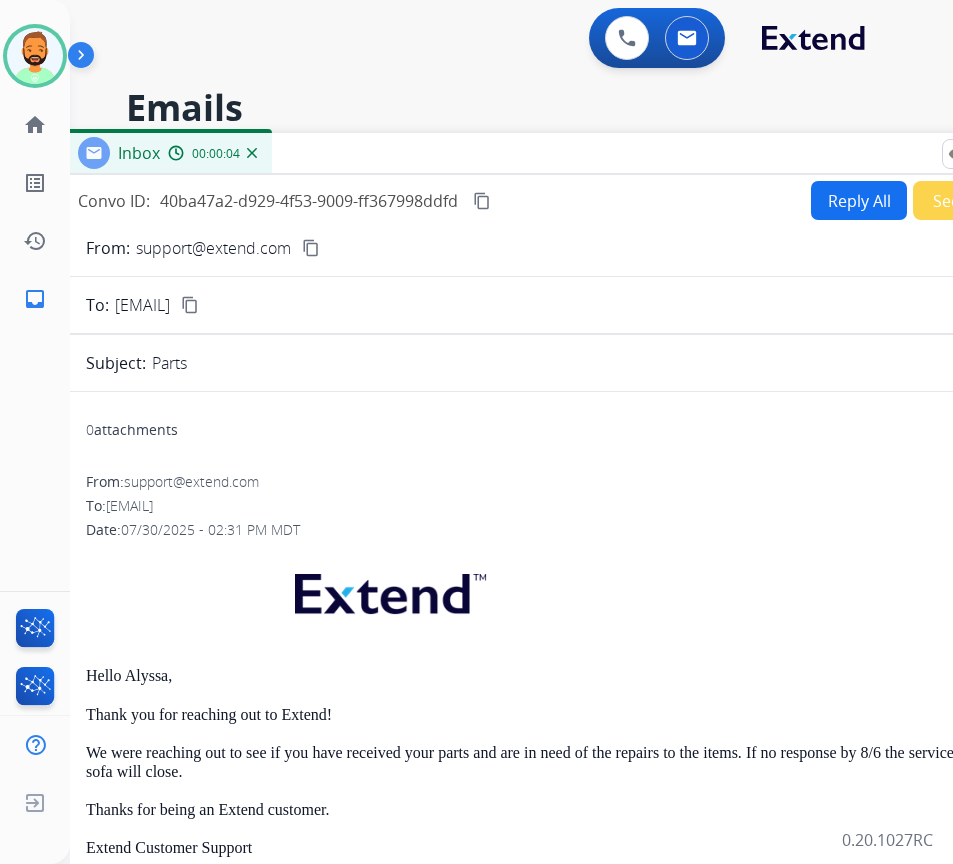 drag, startPoint x: 354, startPoint y: 153, endPoint x: 490, endPoint y: 163, distance: 136.36716 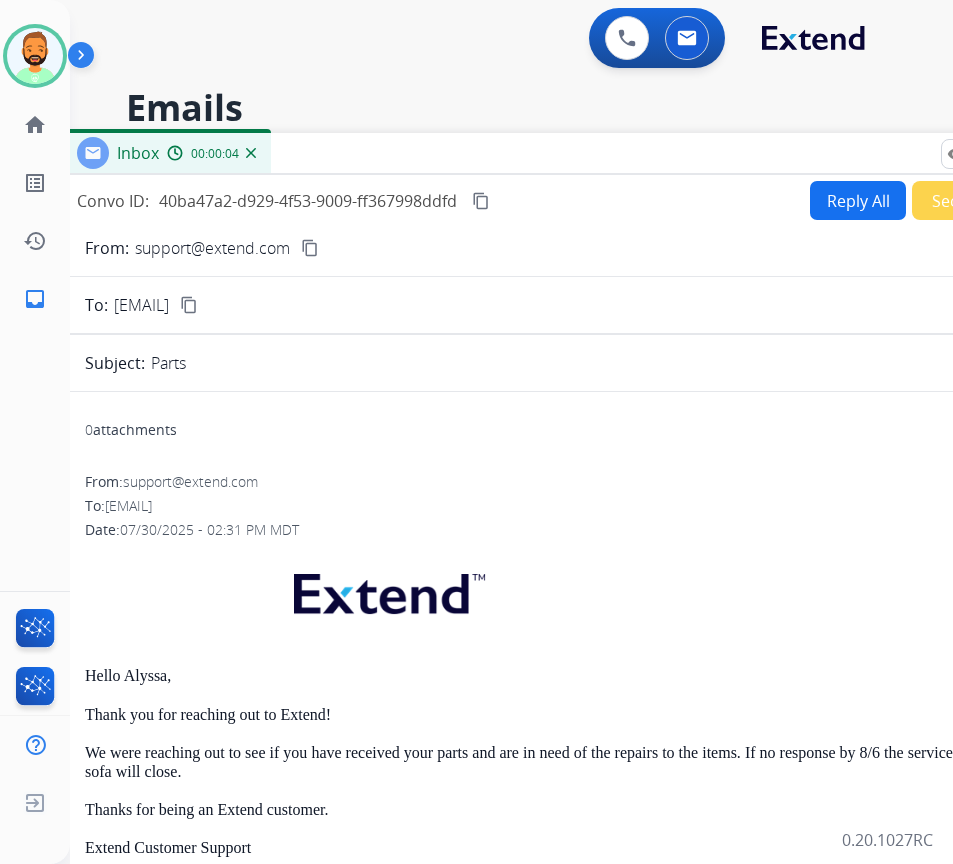 drag, startPoint x: 805, startPoint y: 159, endPoint x: 566, endPoint y: 164, distance: 239.05229 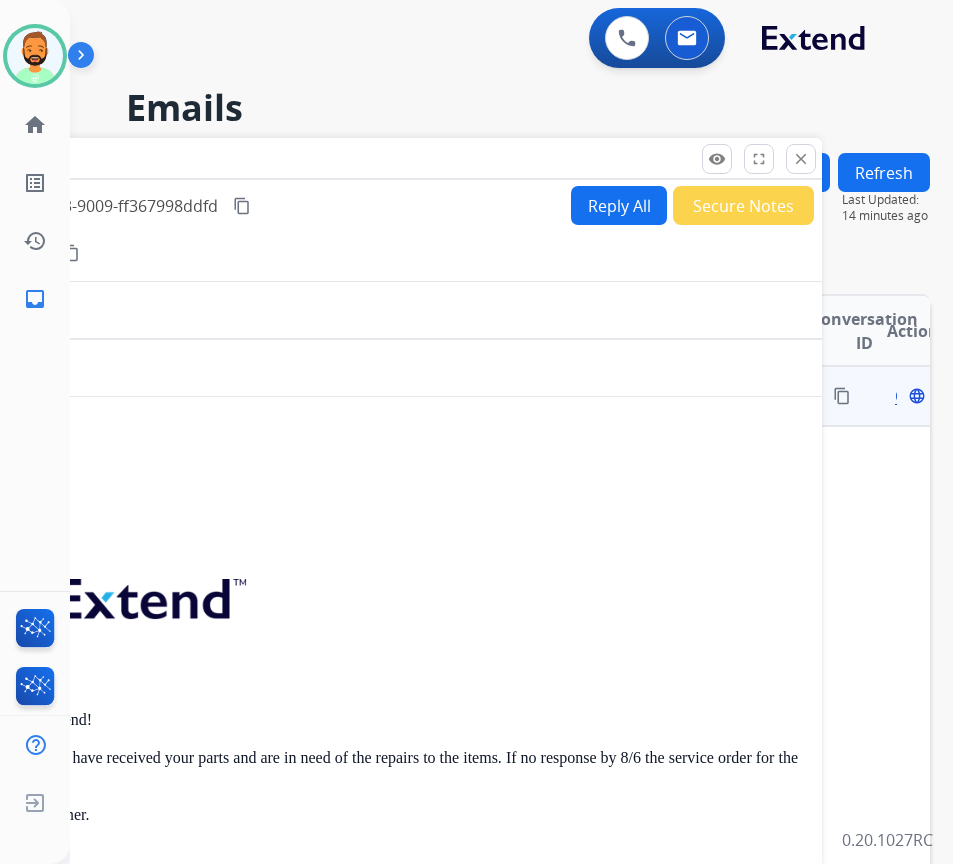 drag, startPoint x: 796, startPoint y: 157, endPoint x: 755, endPoint y: 171, distance: 43.32436 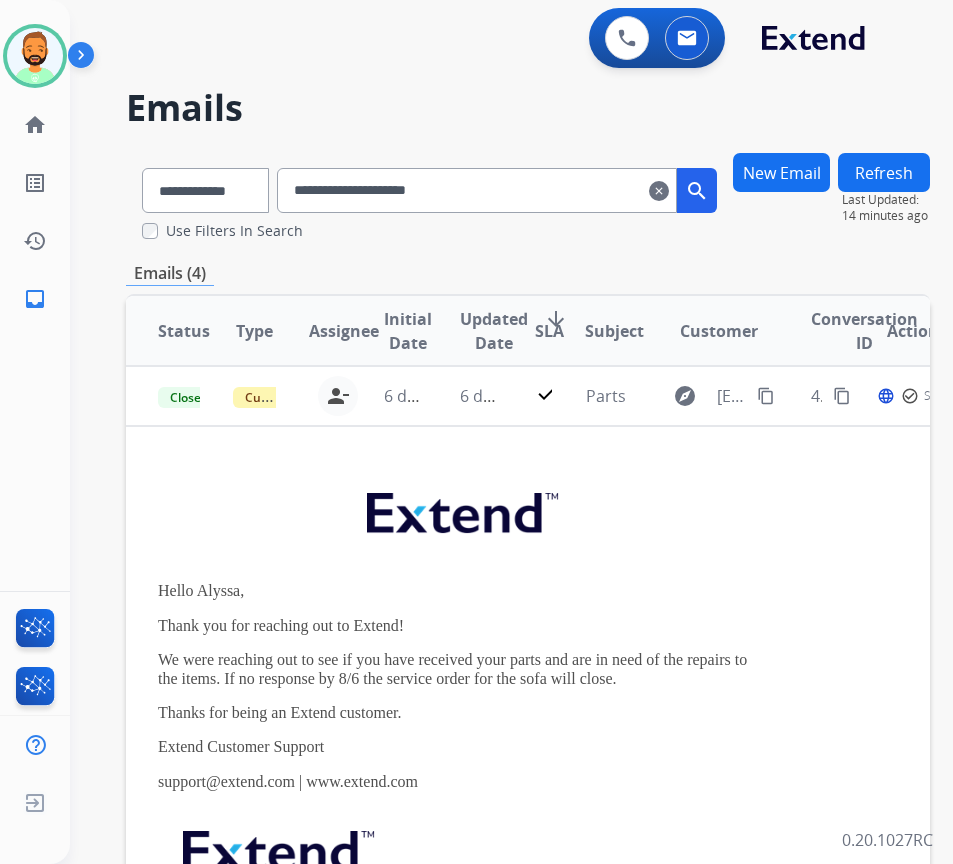 click on "clear" at bounding box center [659, 191] 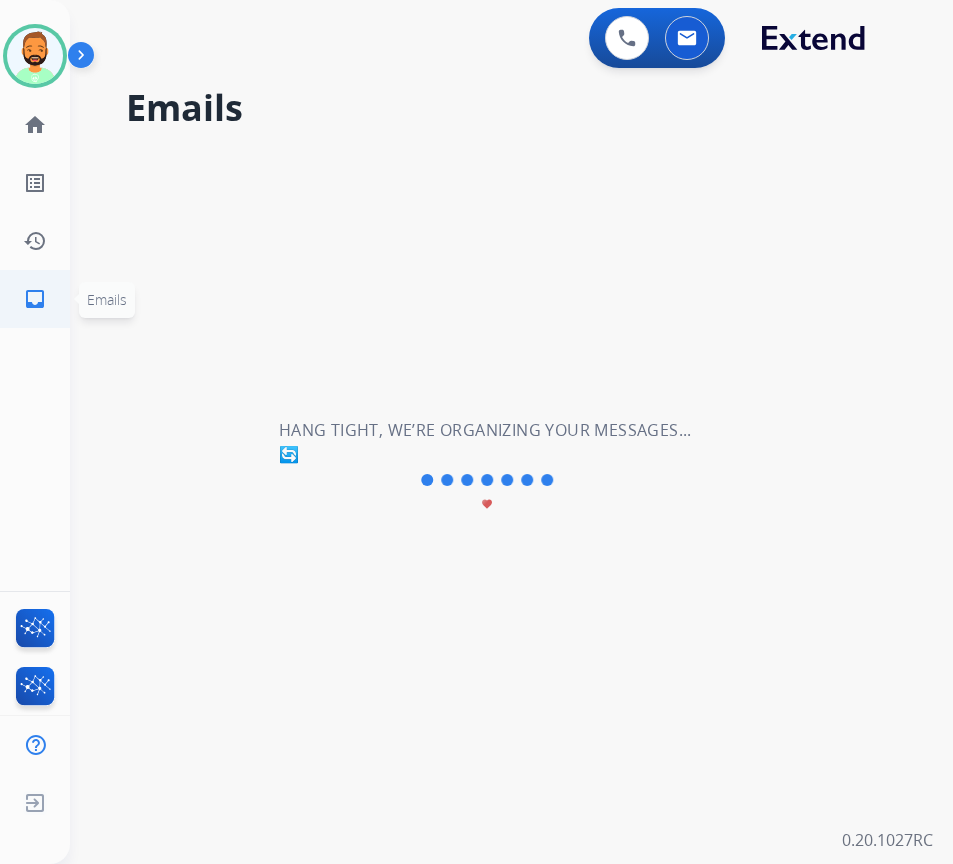 type 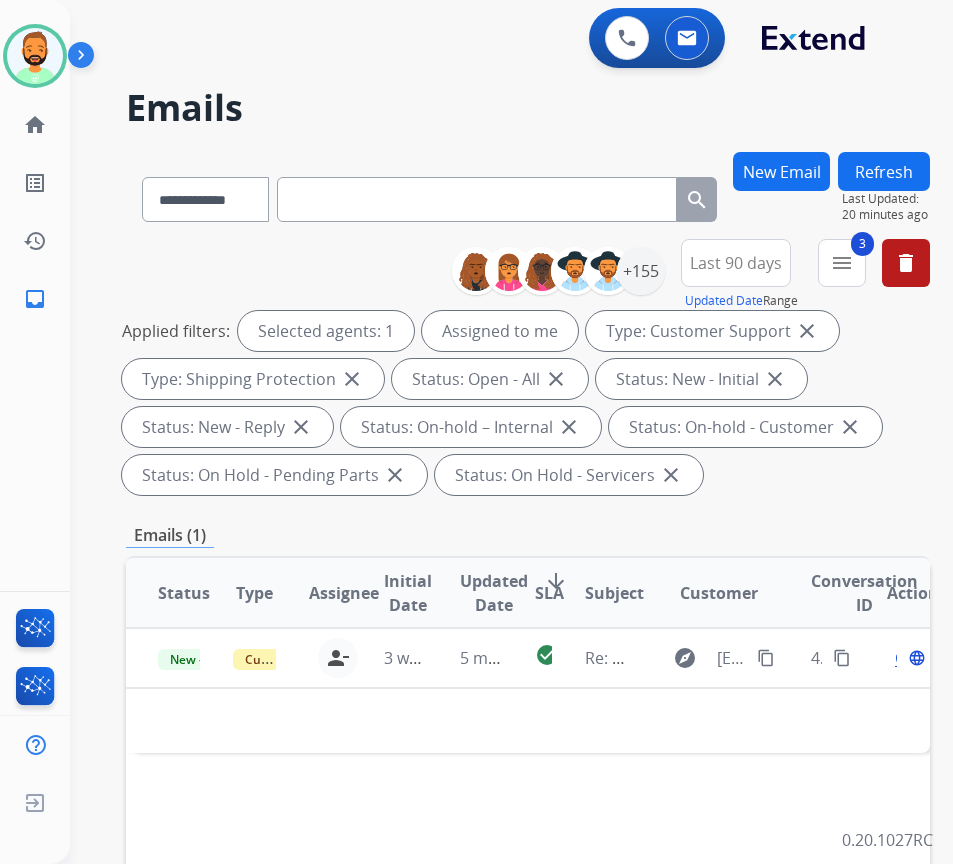 click on "Status Type Assignee Initial Date Updated Date arrow_downward SLA Subject Customer Conversation ID Action New - Reply Customer Support todd.lauletta@eccogroupusa.com person_remove Unassign to Me 3 weeks ago 5 minutes ago check_circle  Re: Your Extend claim is being reviewed  explore sbarlow224@yahoo.com content_copy  45ce6a8a-a5d0-4f67-bc2d-a31eb1700247  content_copy Open language" at bounding box center [528, 891] 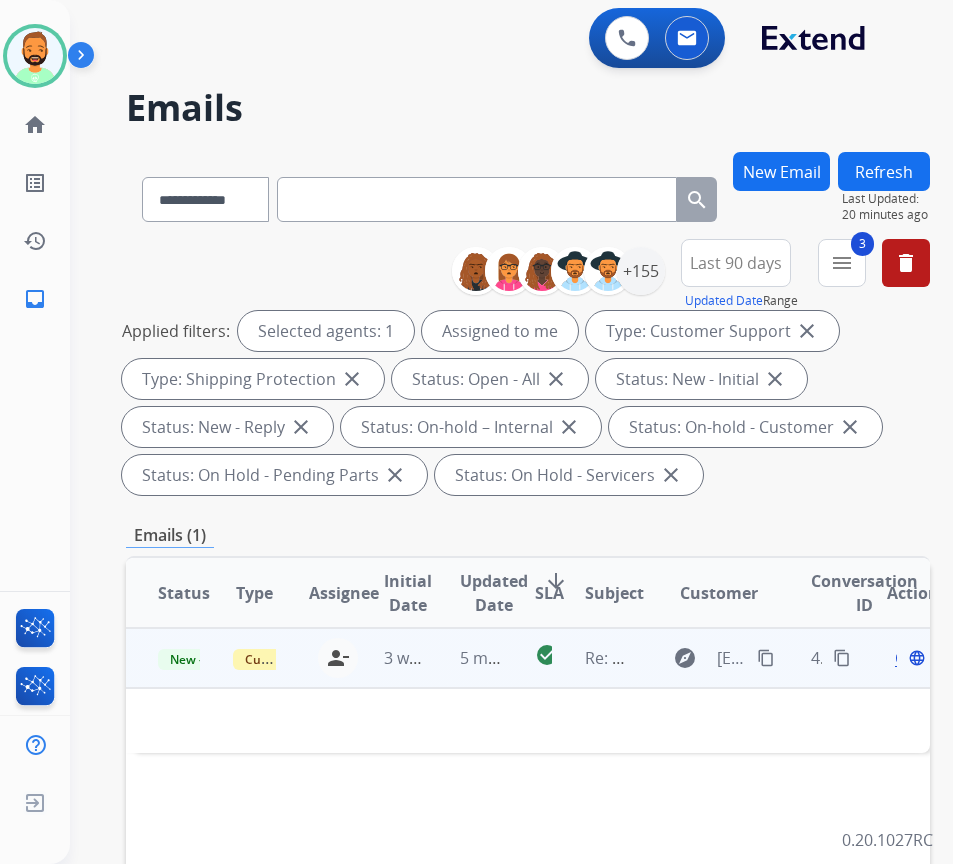 click on "5 minutes ago" at bounding box center (465, 658) 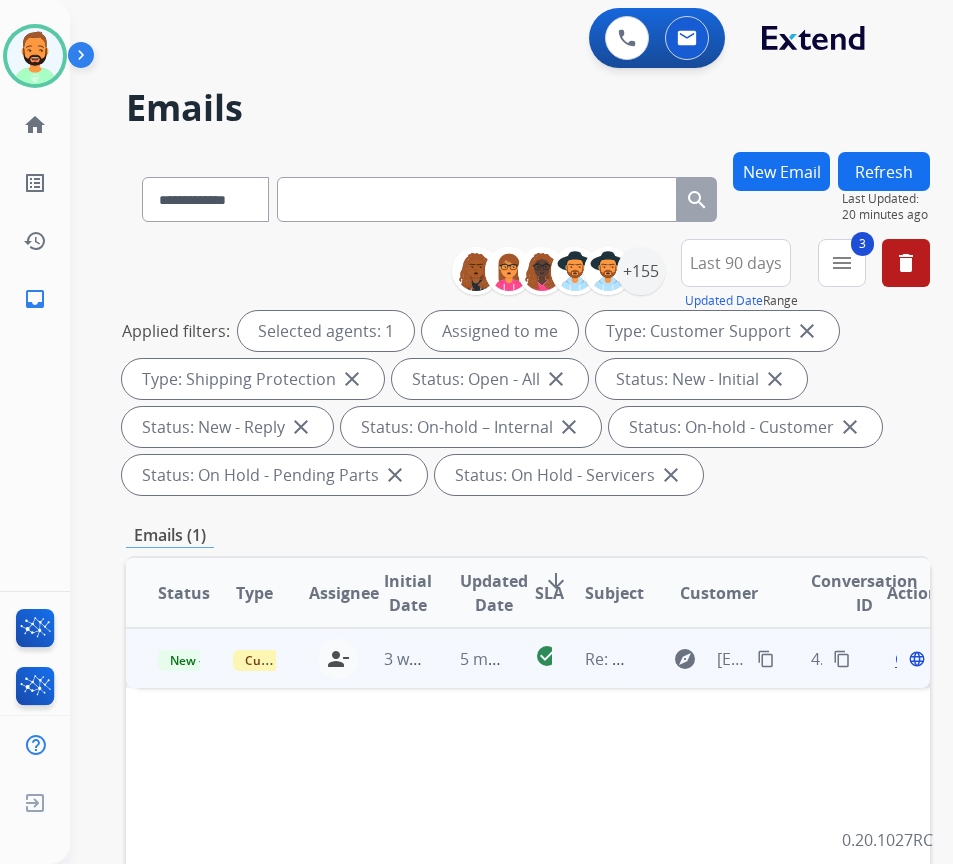 click on "5 minutes ago" at bounding box center (465, 658) 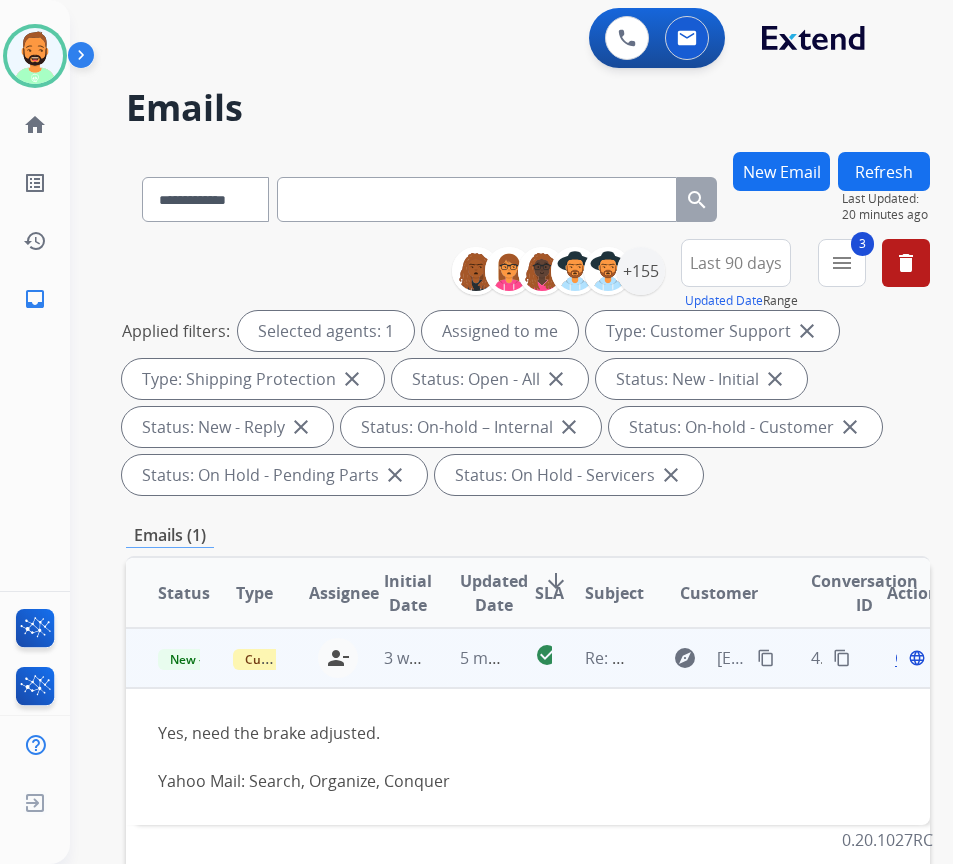 click on "content_copy" at bounding box center [766, 658] 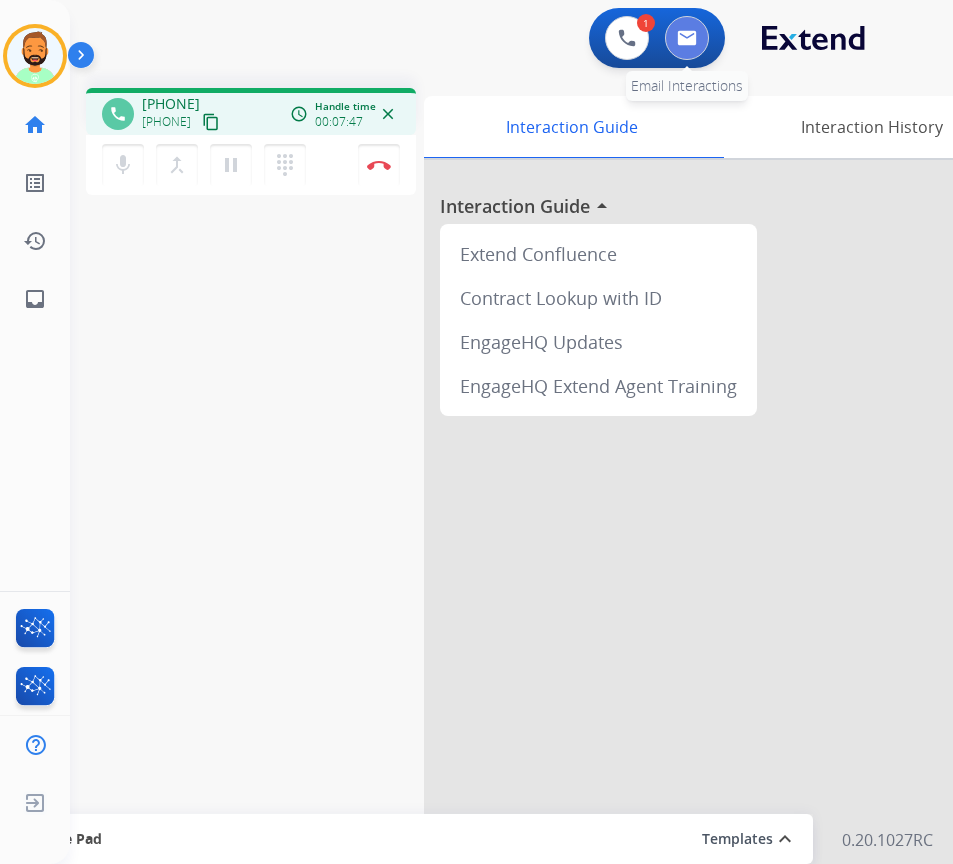 click at bounding box center (687, 38) 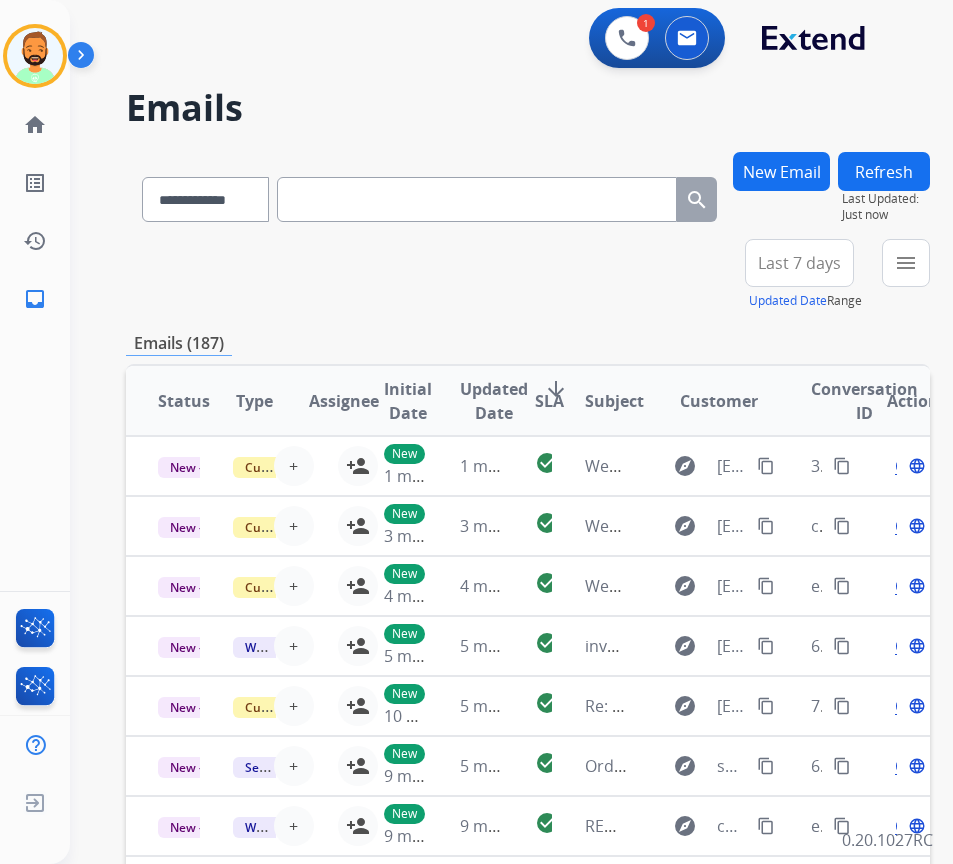 click on "New Email" at bounding box center (781, 171) 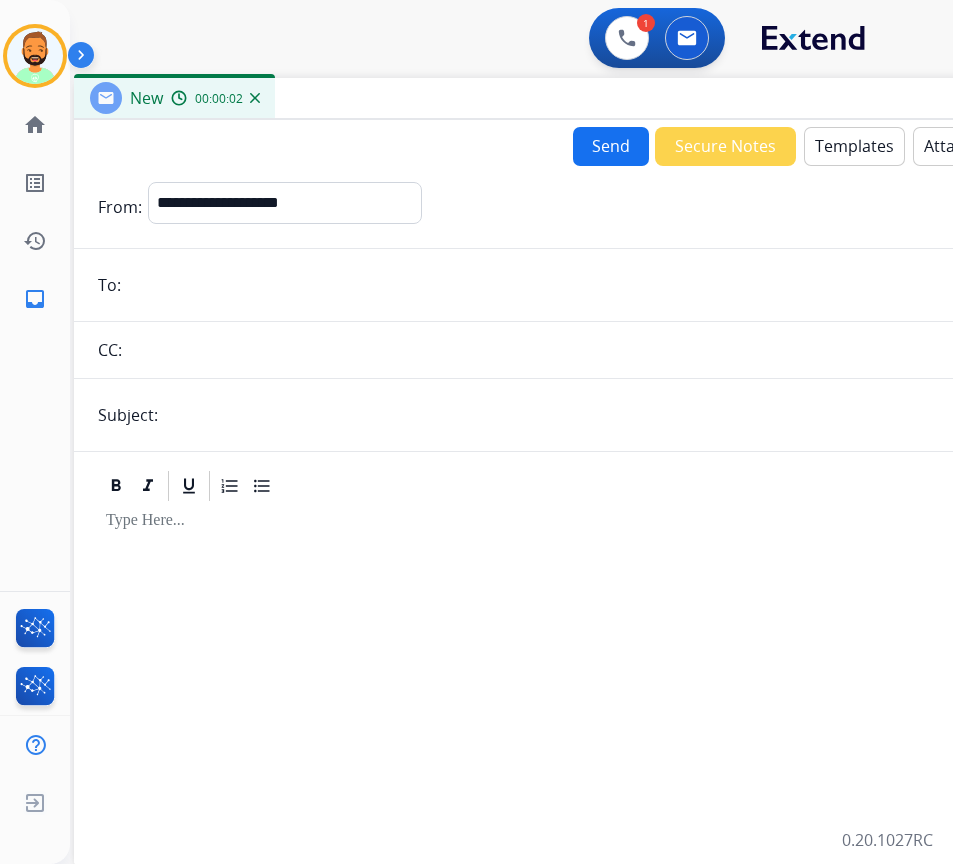 drag, startPoint x: 408, startPoint y: 160, endPoint x: 577, endPoint y: 116, distance: 174.6339 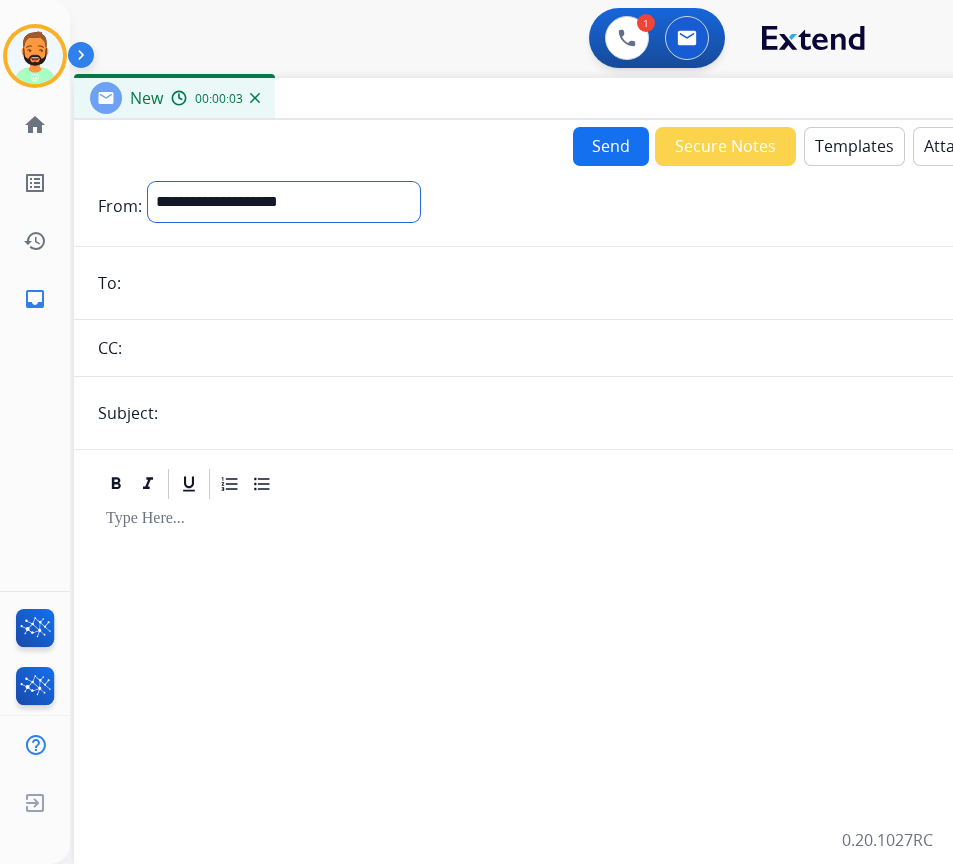click on "**********" at bounding box center [284, 202] 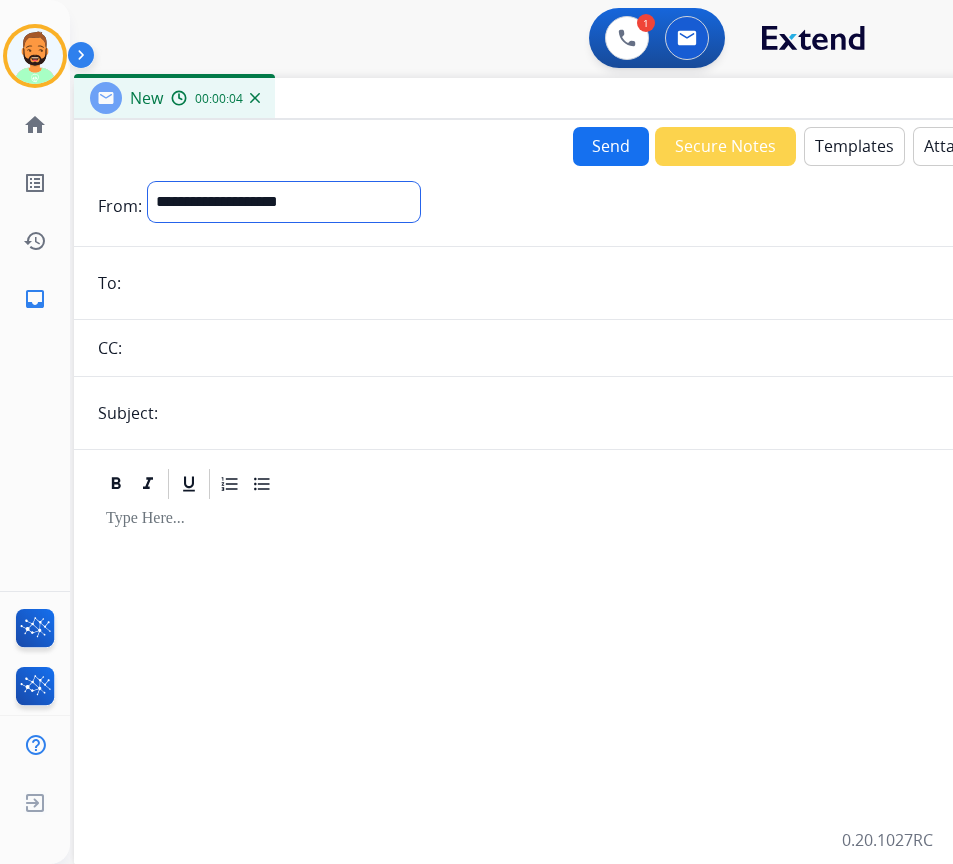 select on "**********" 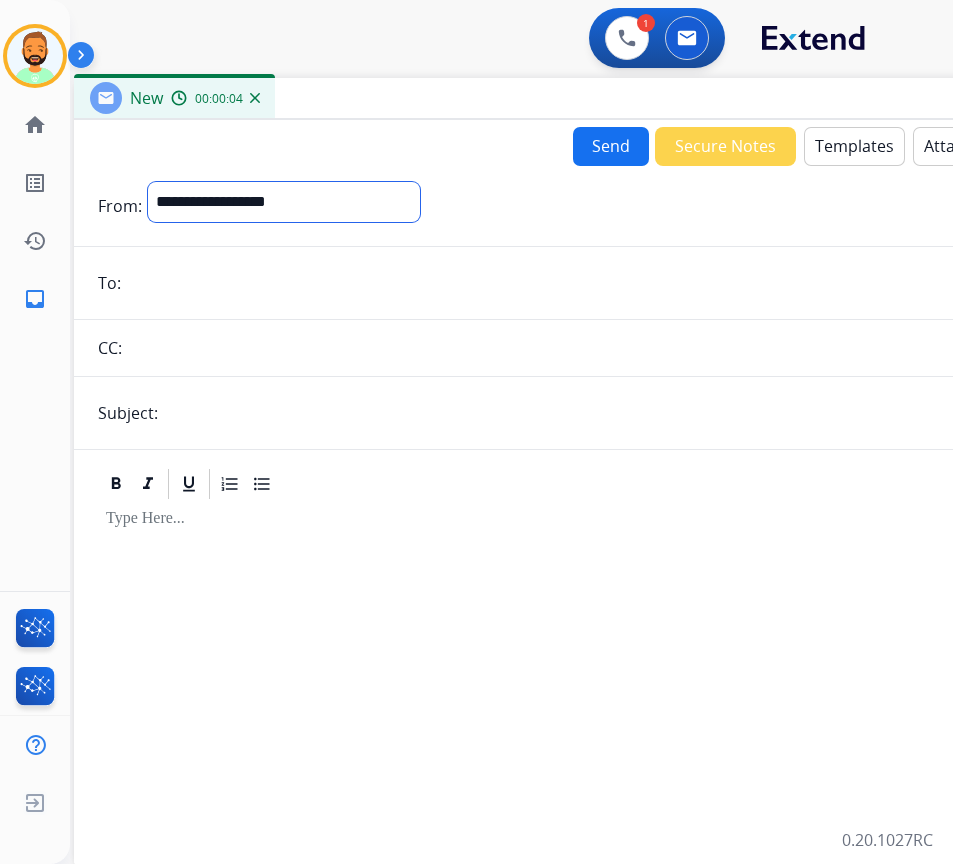 click on "**********" at bounding box center (284, 202) 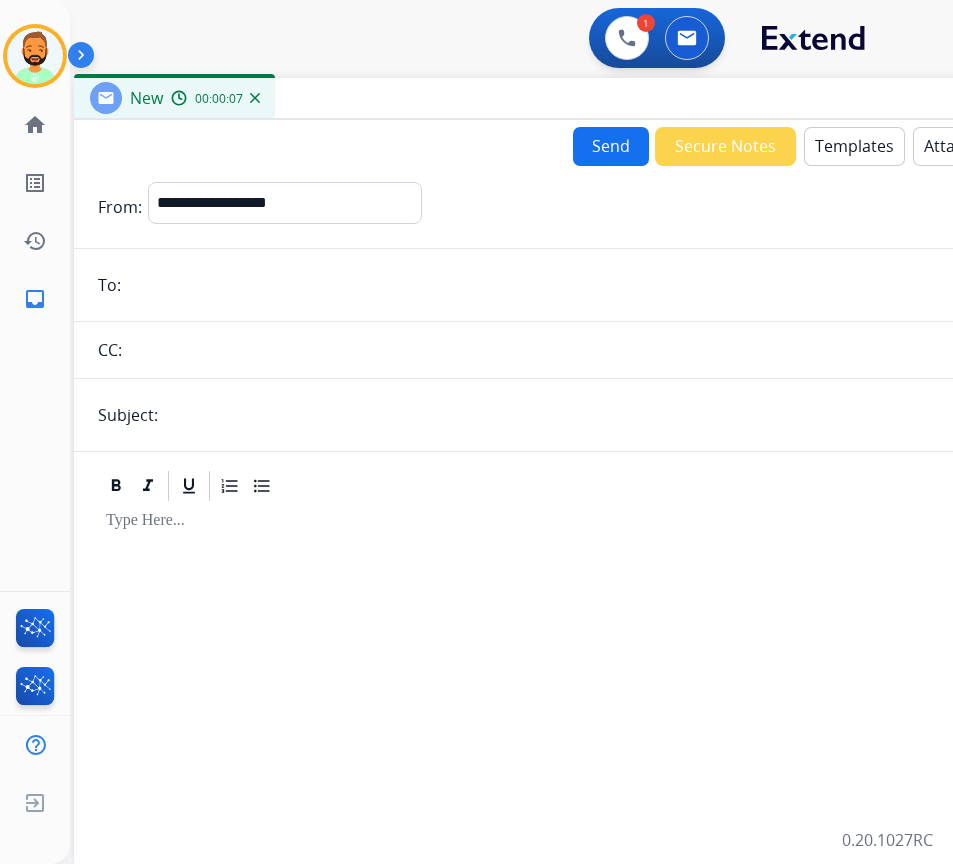 paste on "**********" 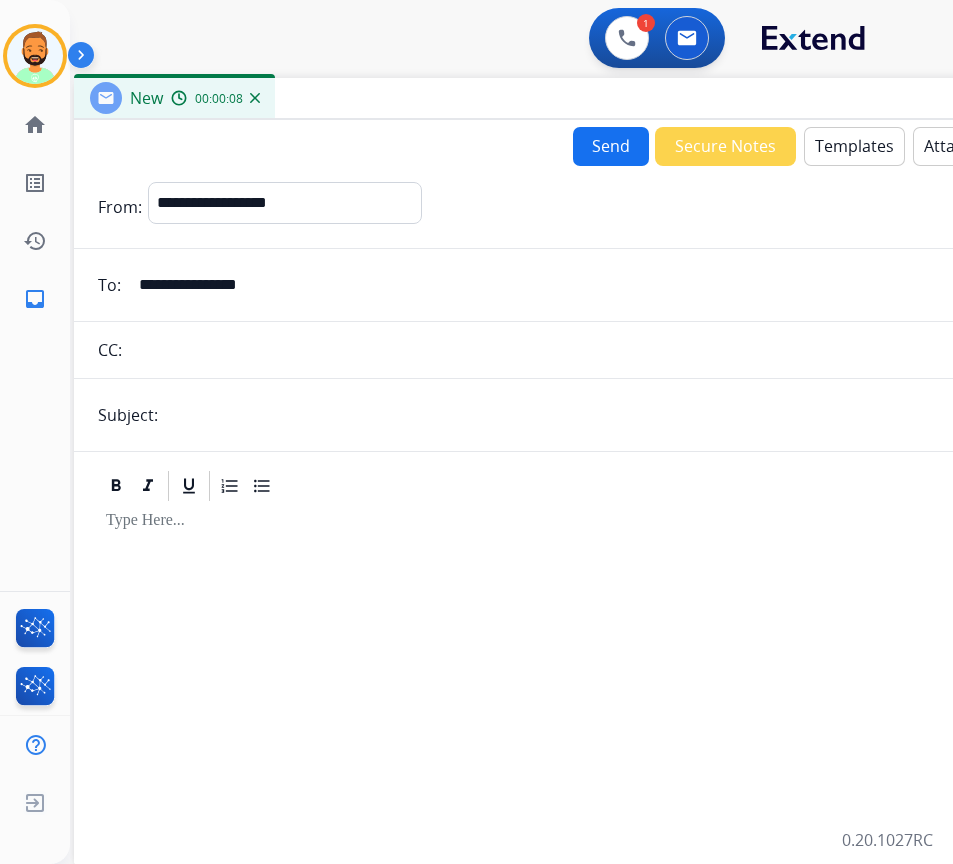 type on "**********" 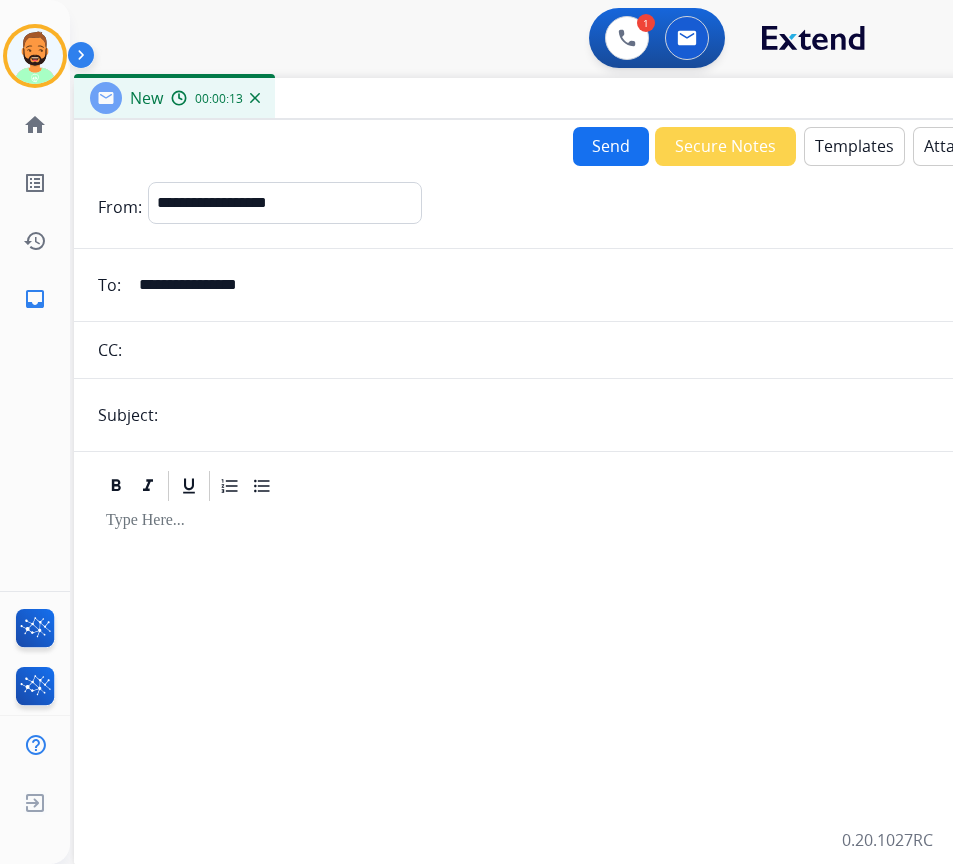 type on "**********" 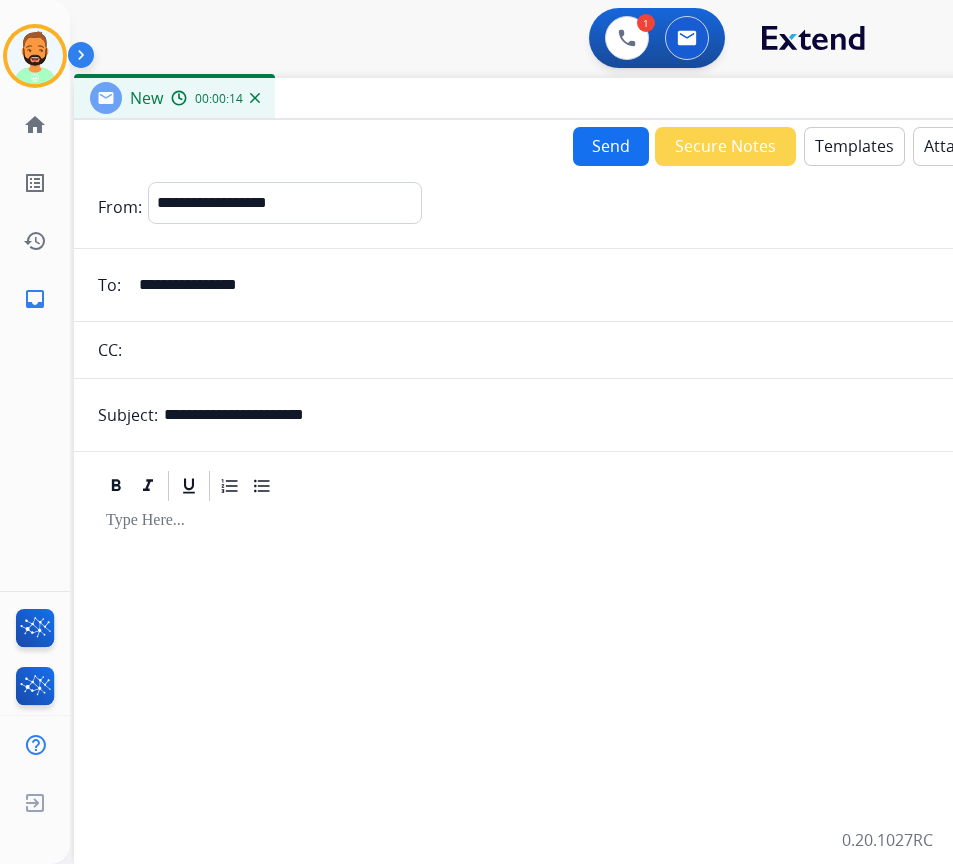 click at bounding box center [574, 521] 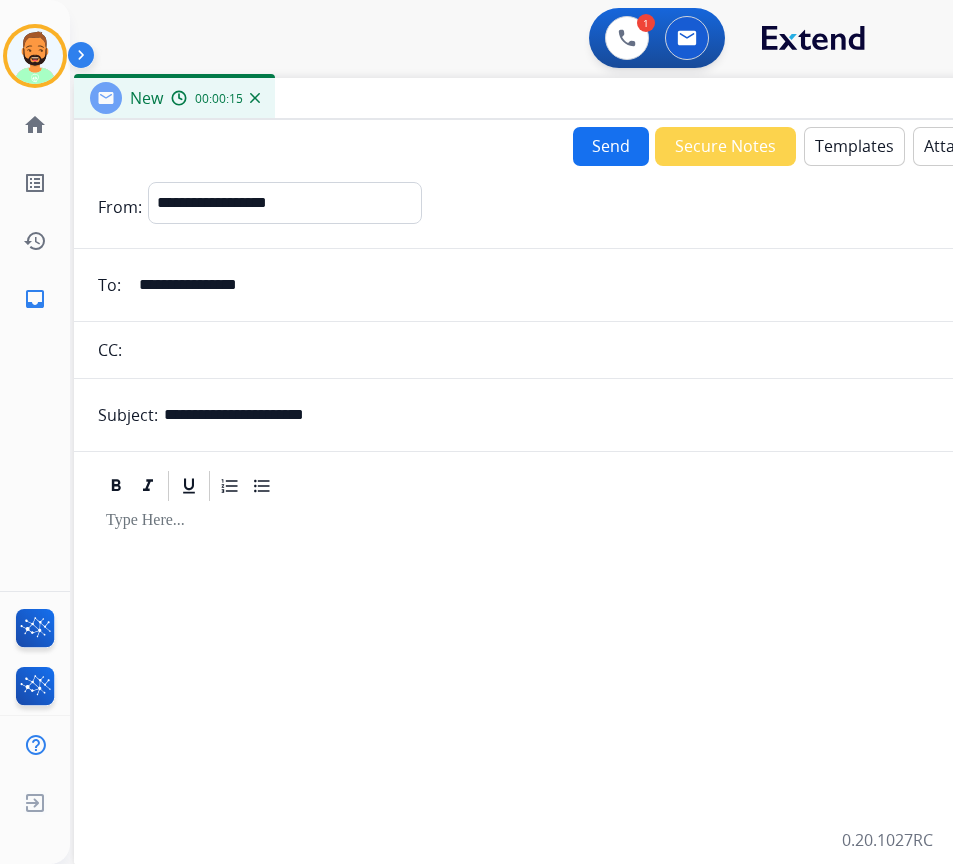 click on "Templates" at bounding box center (854, 146) 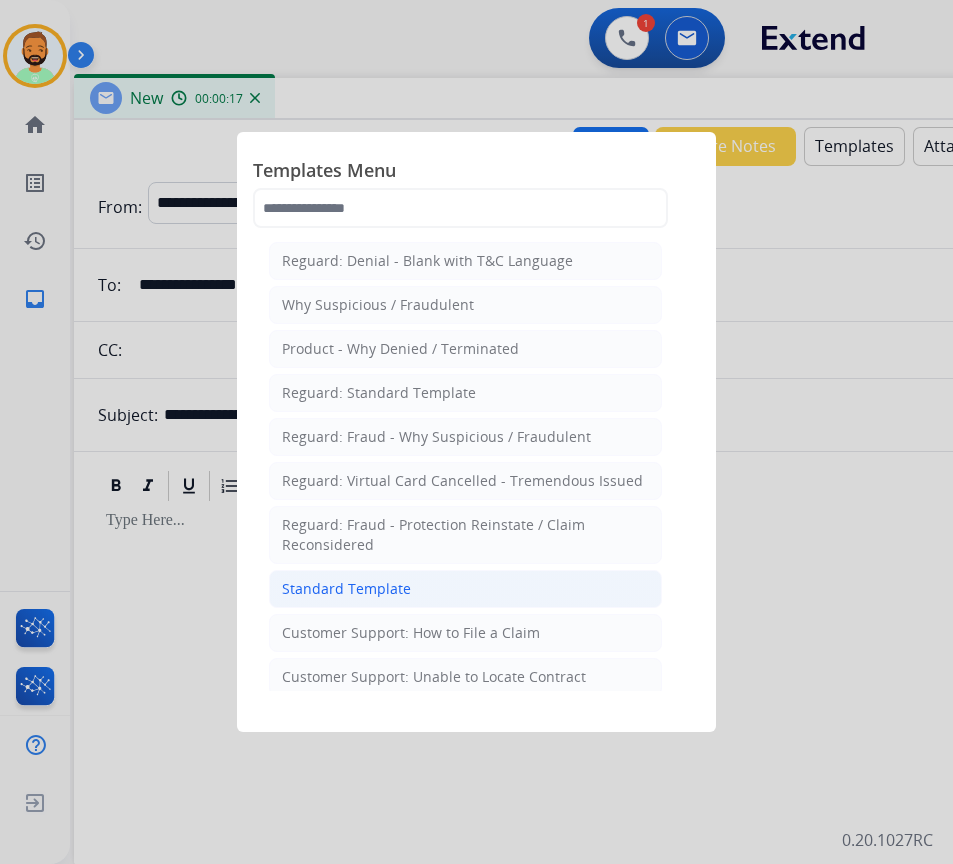click on "Standard Template" 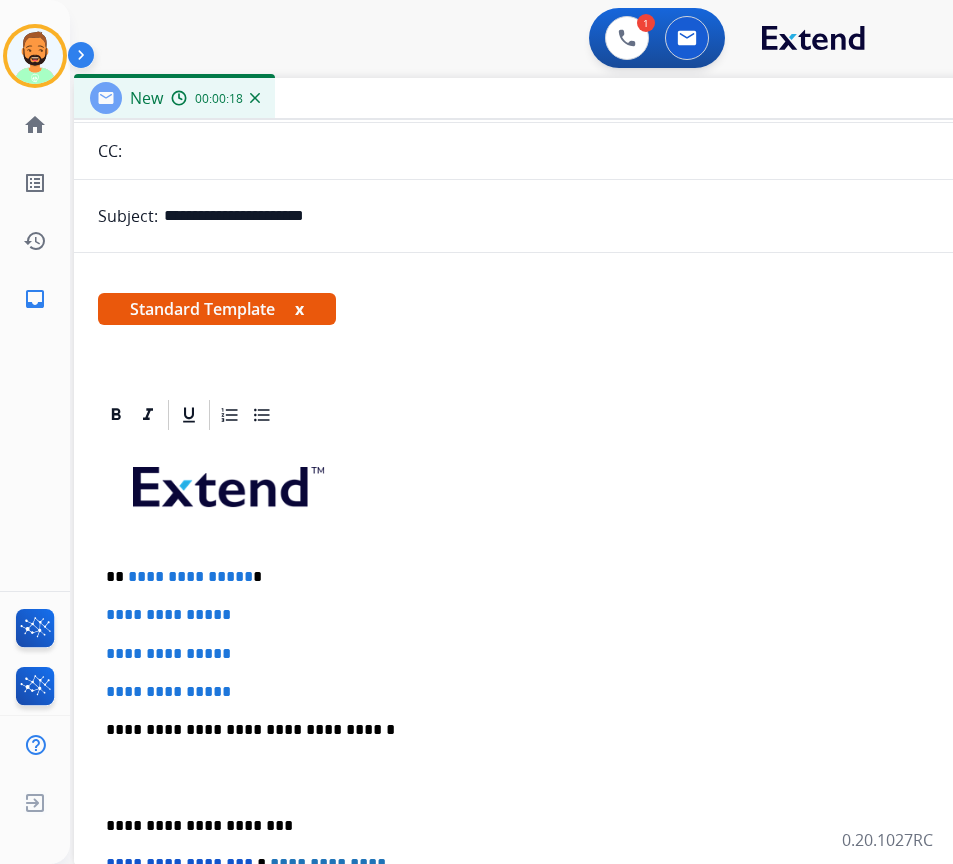 scroll, scrollTop: 200, scrollLeft: 0, axis: vertical 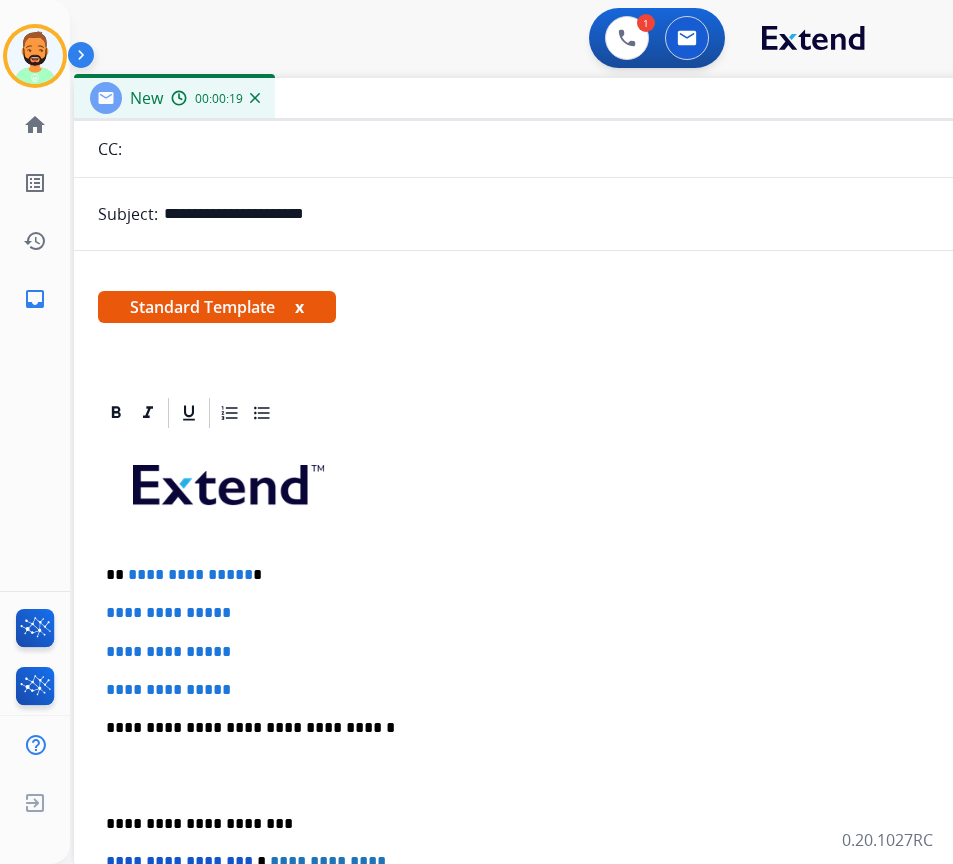click on "**********" at bounding box center (566, 575) 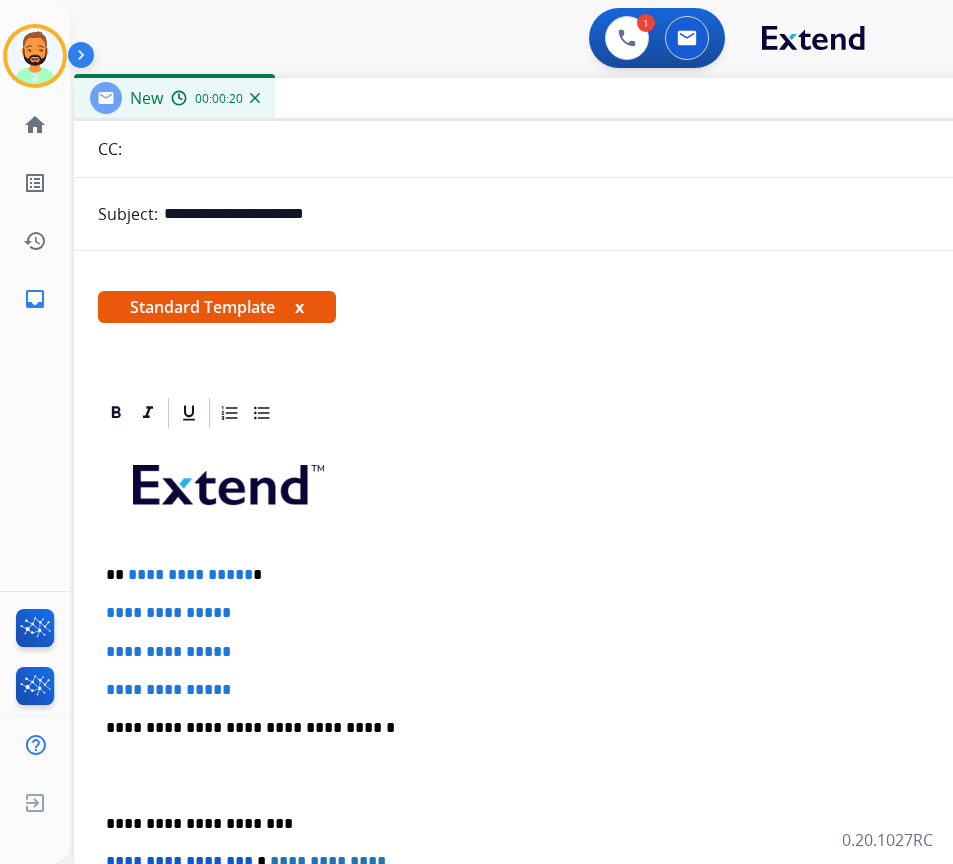 type 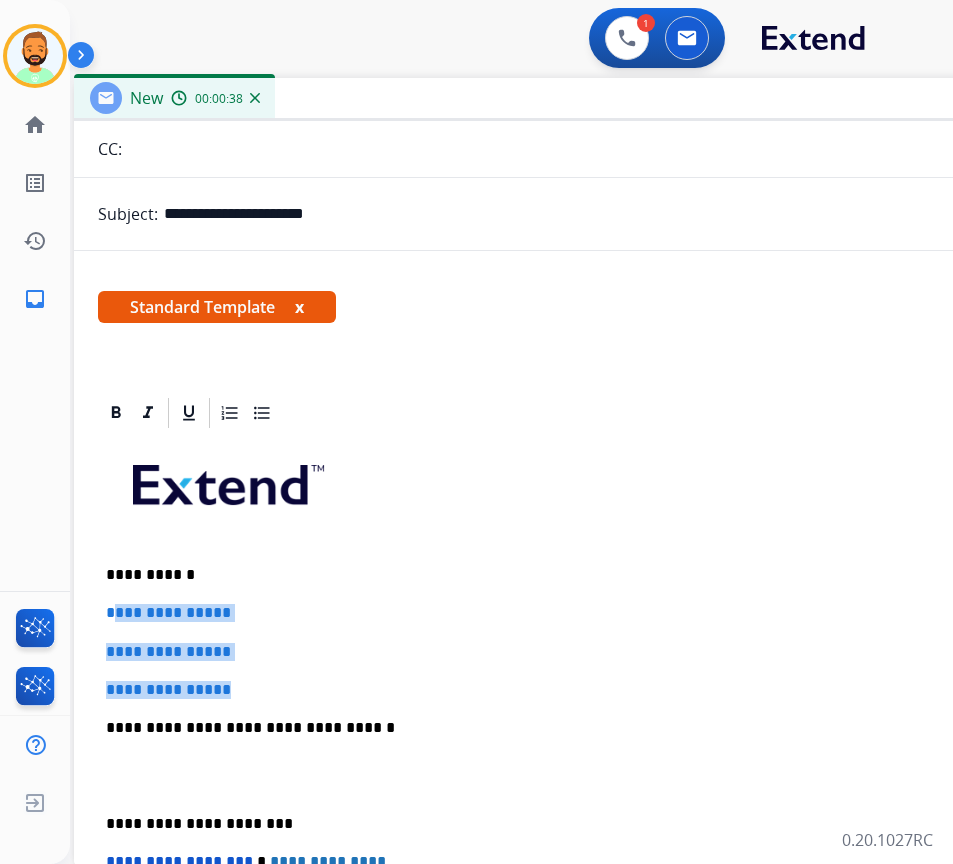 drag, startPoint x: 258, startPoint y: 686, endPoint x: 115, endPoint y: 621, distance: 157.0796 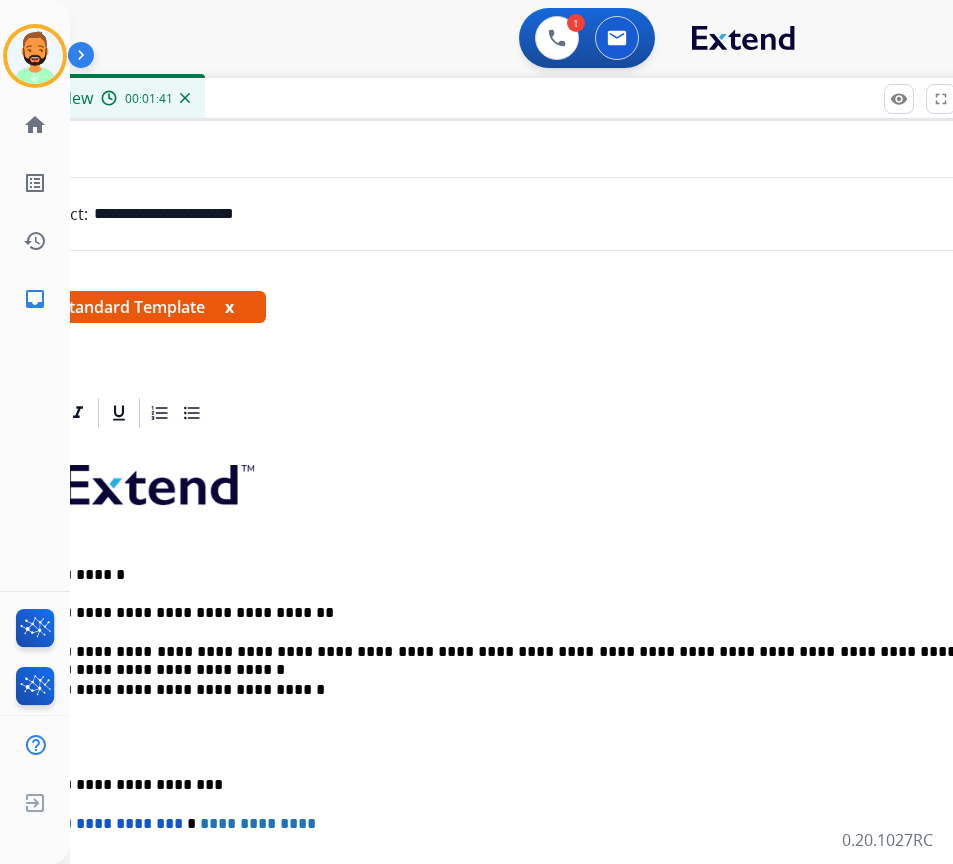 scroll, scrollTop: 0, scrollLeft: 51, axis: horizontal 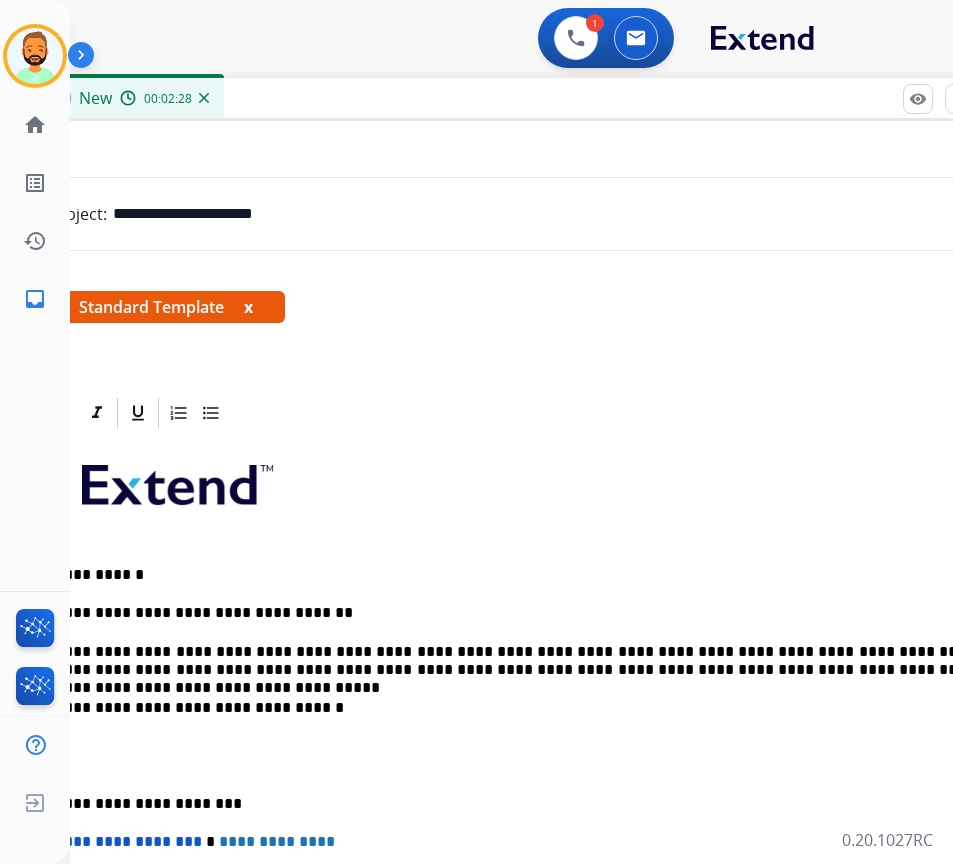 click on "**********" at bounding box center (515, 661) 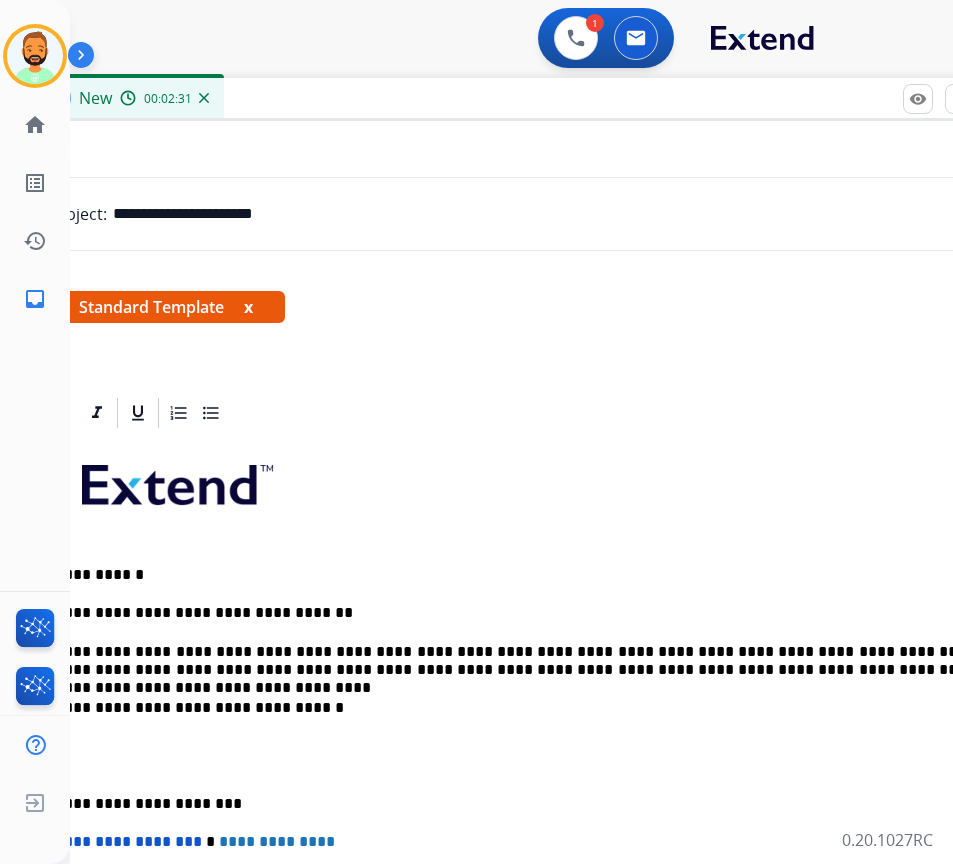 click at bounding box center [523, 756] 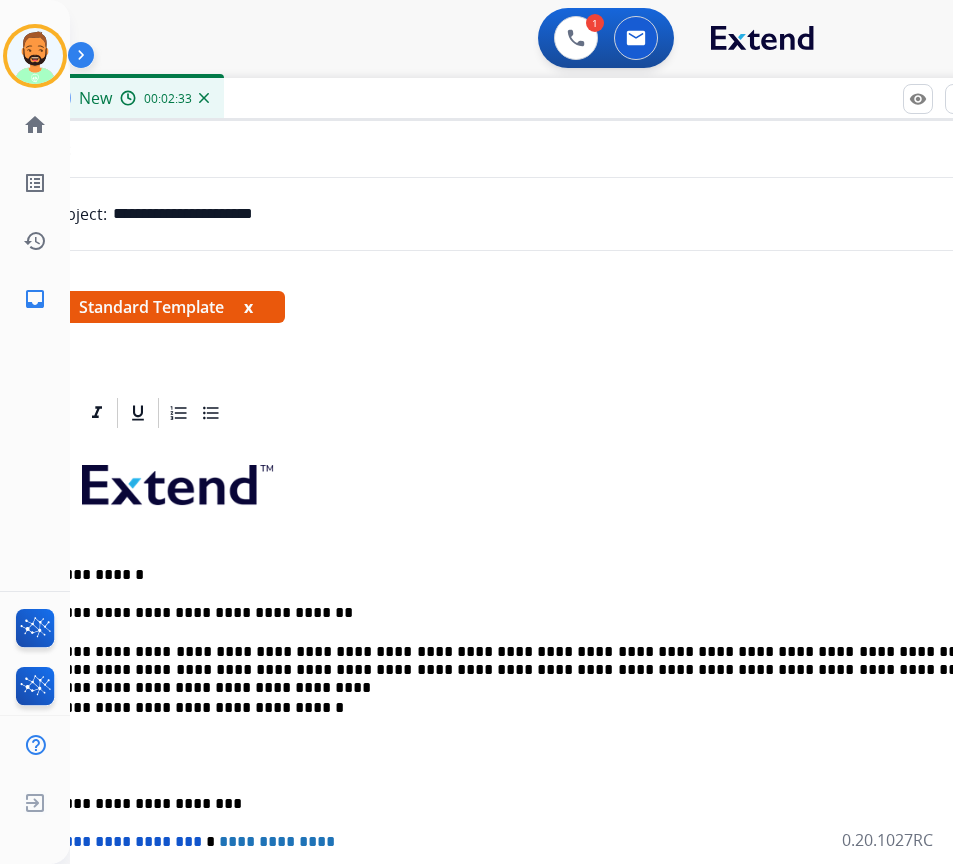 click on "**********" at bounding box center [515, 661] 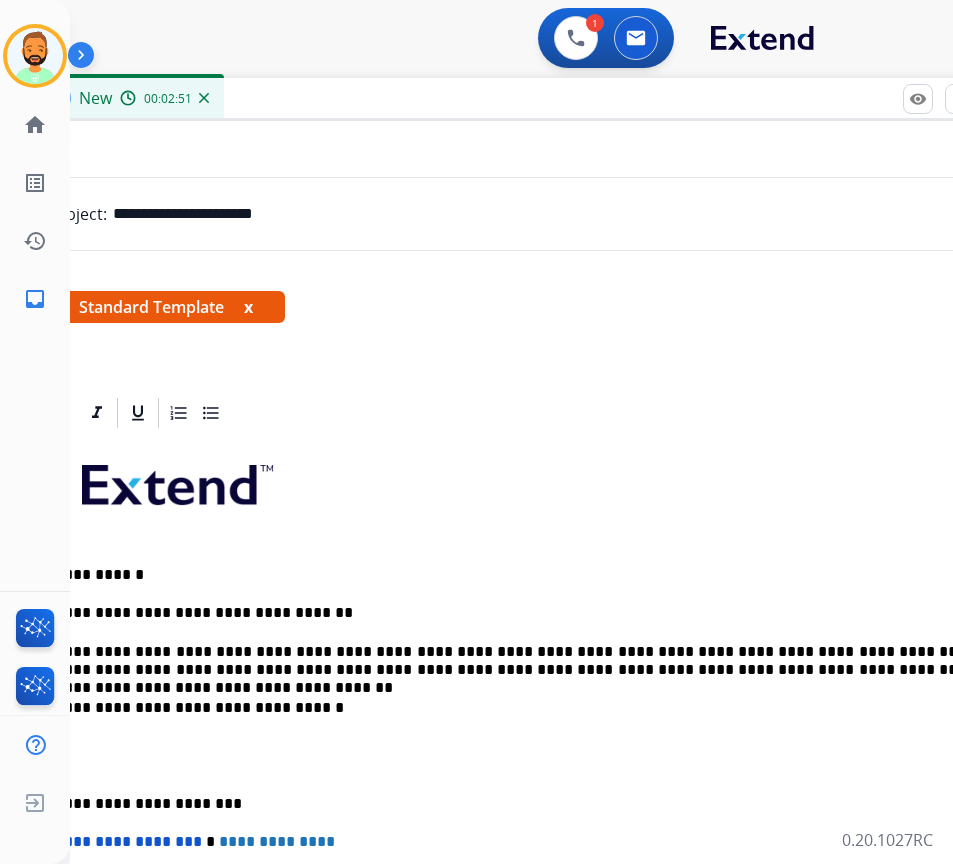 click on "**********" at bounding box center (523, 765) 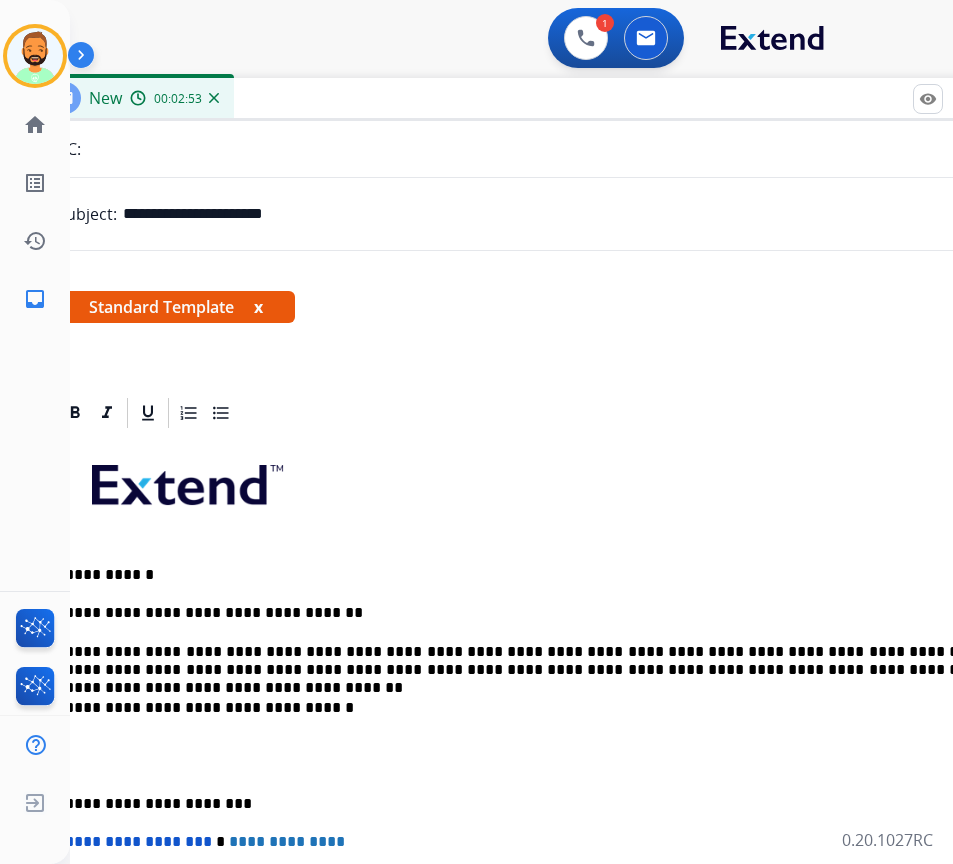 scroll, scrollTop: 0, scrollLeft: 31, axis: horizontal 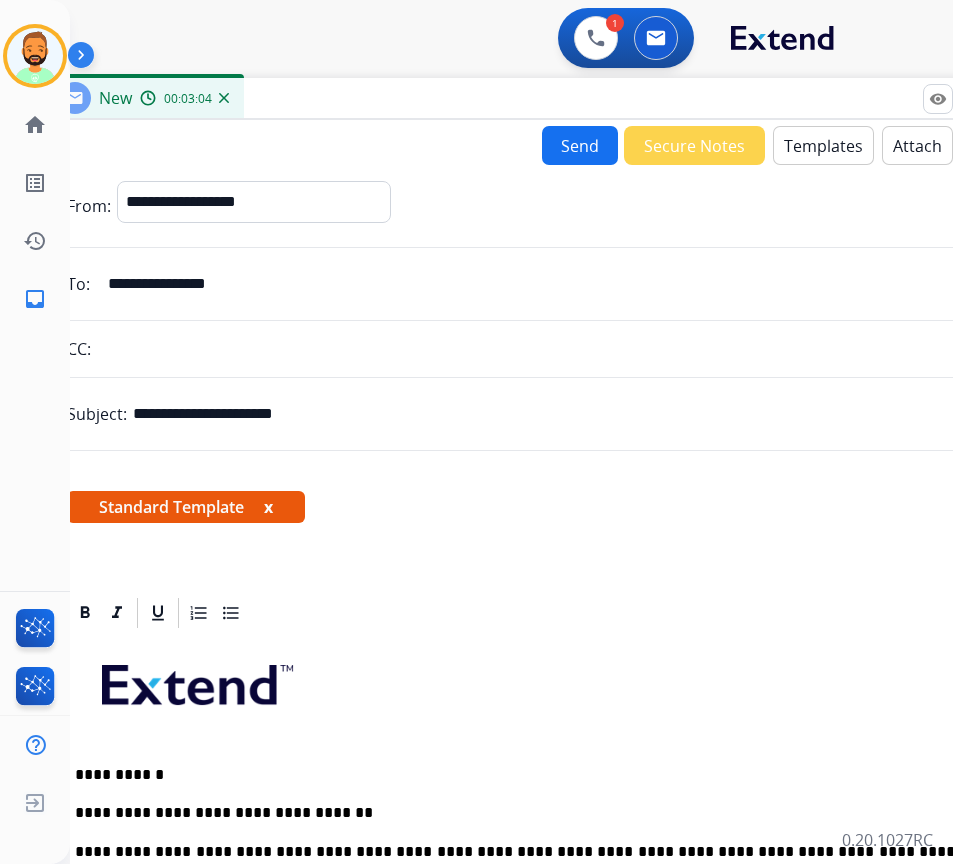 click on "Send" at bounding box center [580, 145] 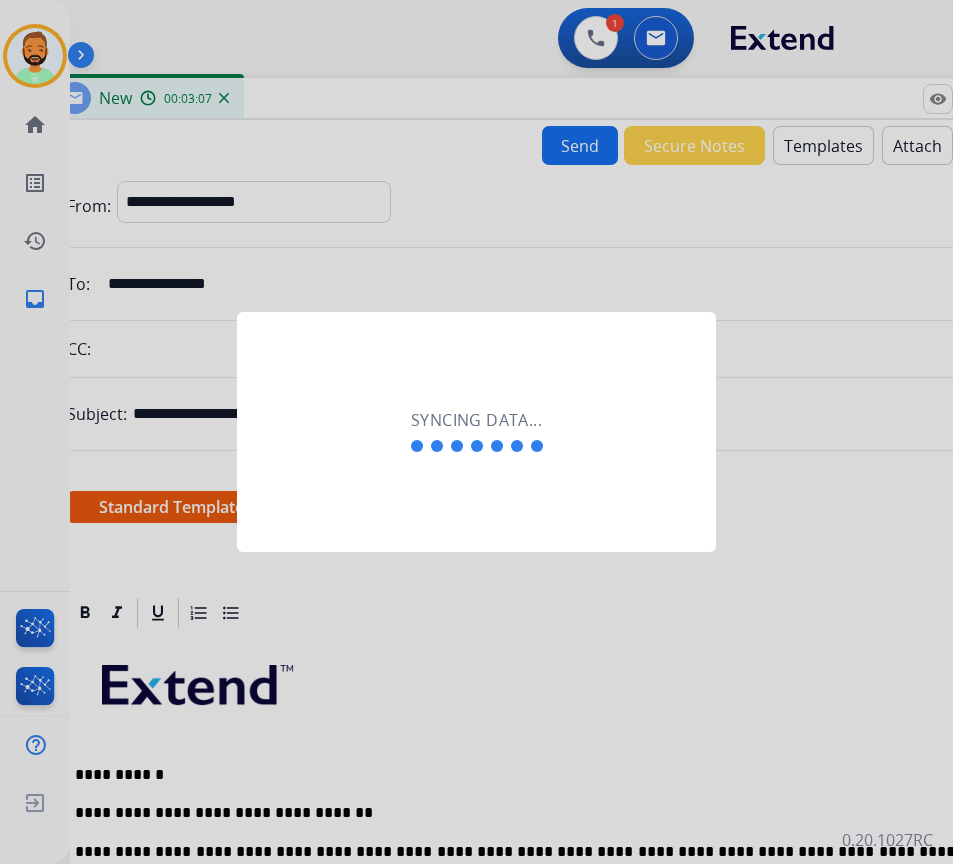 scroll, scrollTop: 0, scrollLeft: 3, axis: horizontal 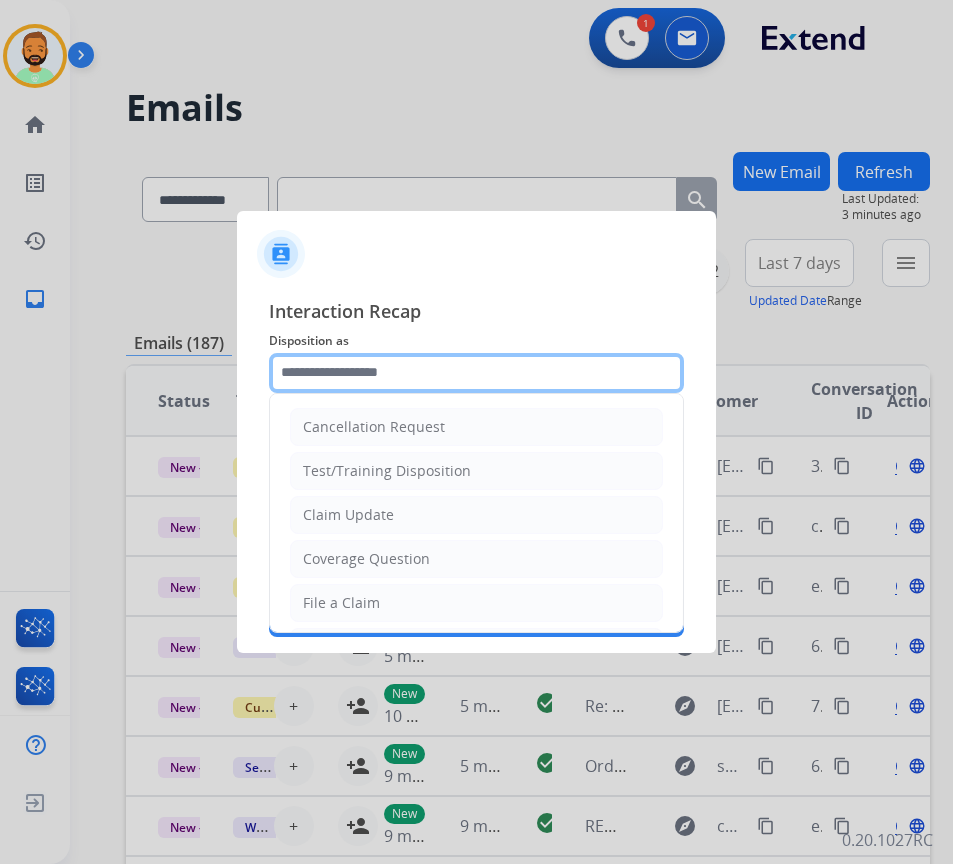 click 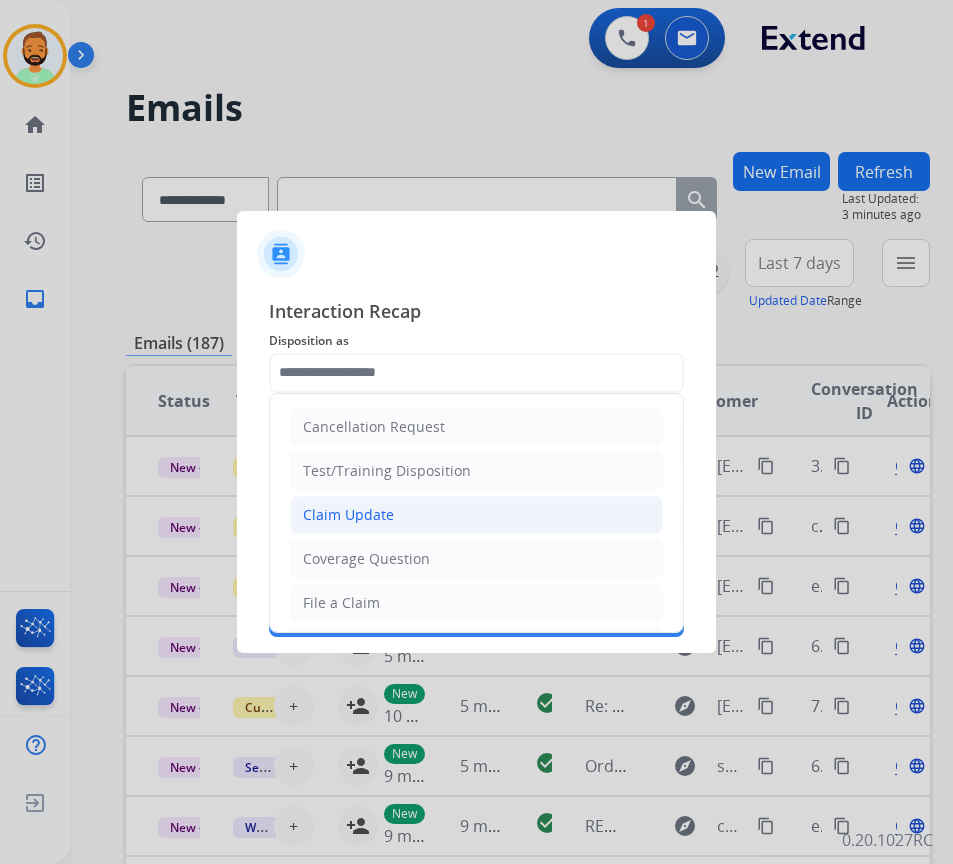 click on "Claim Update" 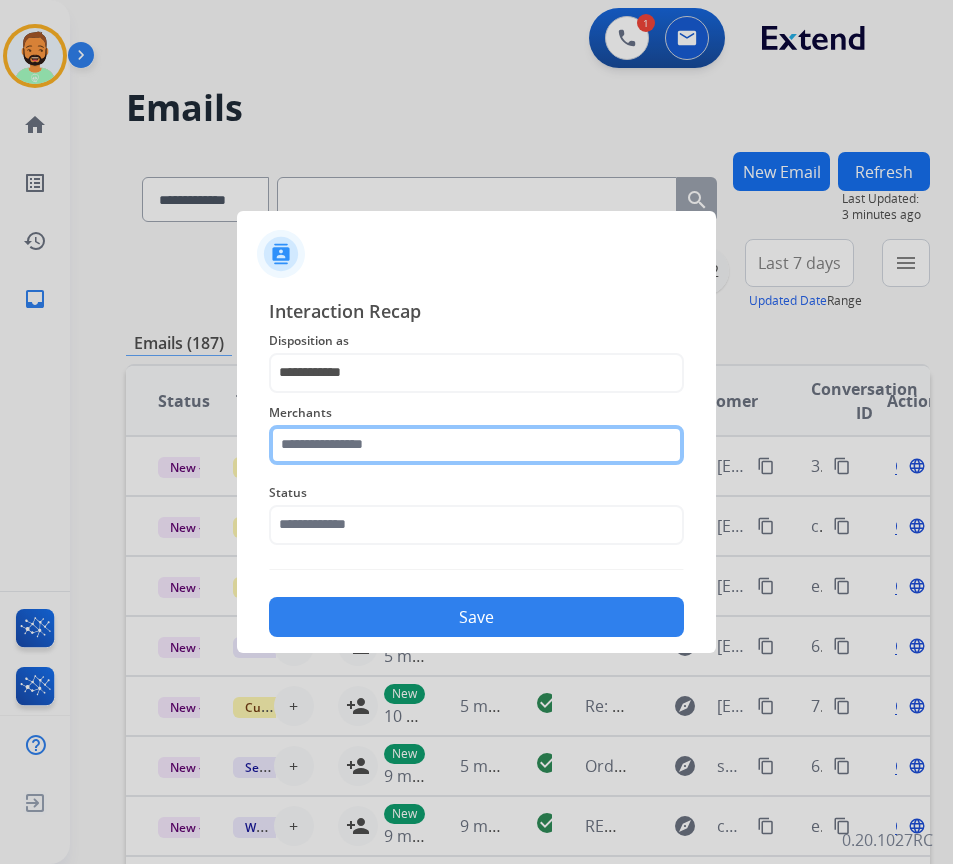 click 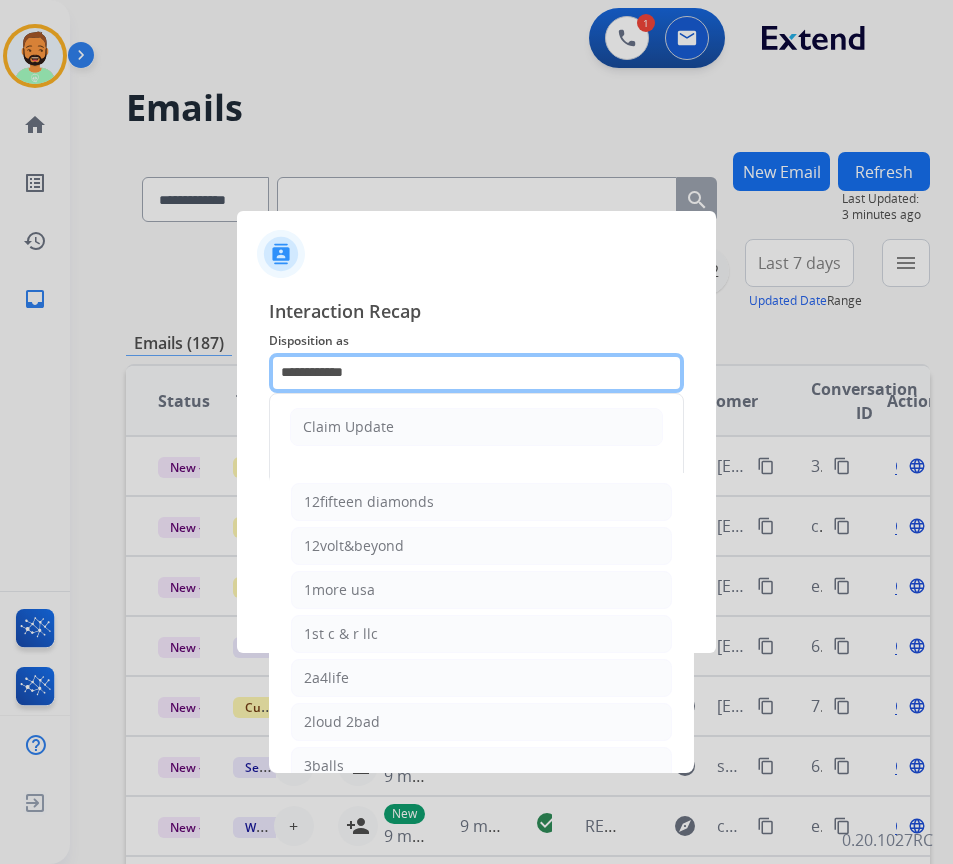 drag, startPoint x: 418, startPoint y: 366, endPoint x: -9, endPoint y: 362, distance: 427.01874 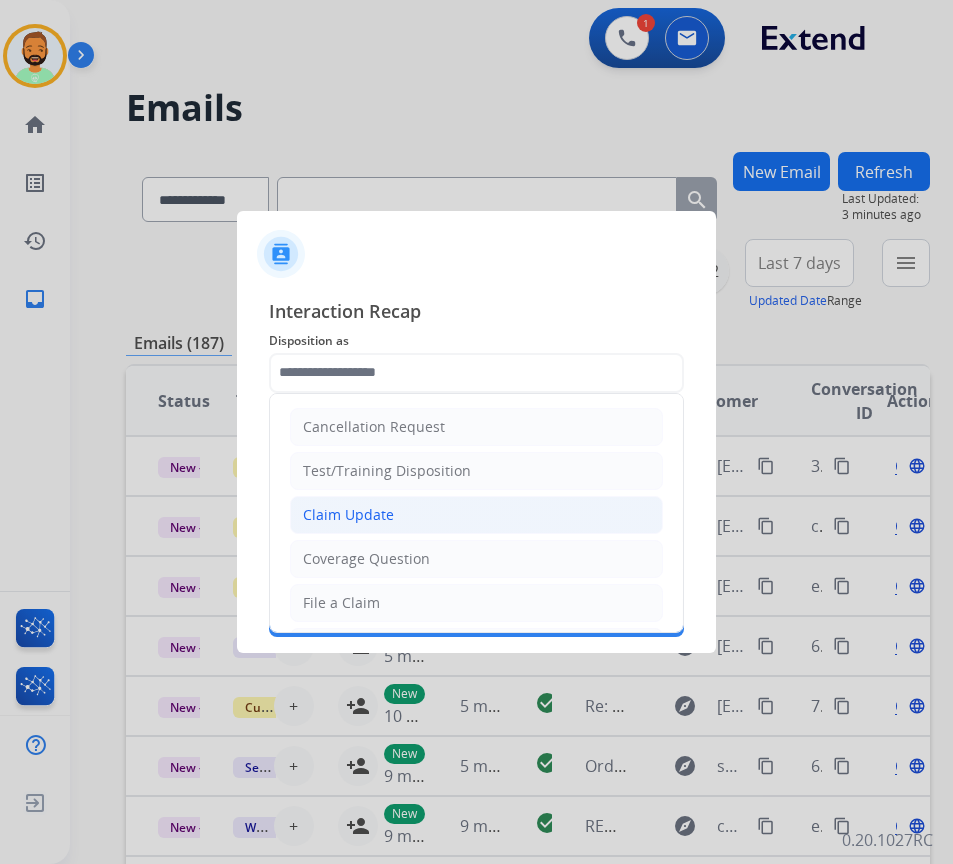 click on "Claim Update" 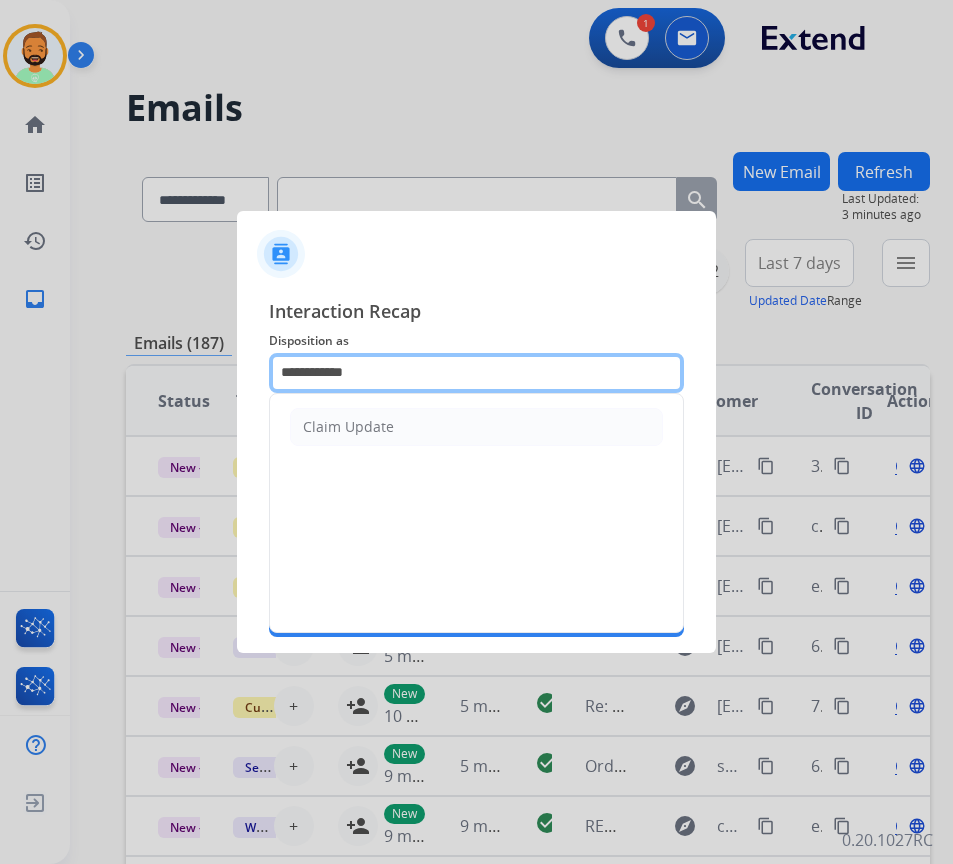 drag, startPoint x: 413, startPoint y: 357, endPoint x: 117, endPoint y: 356, distance: 296.00168 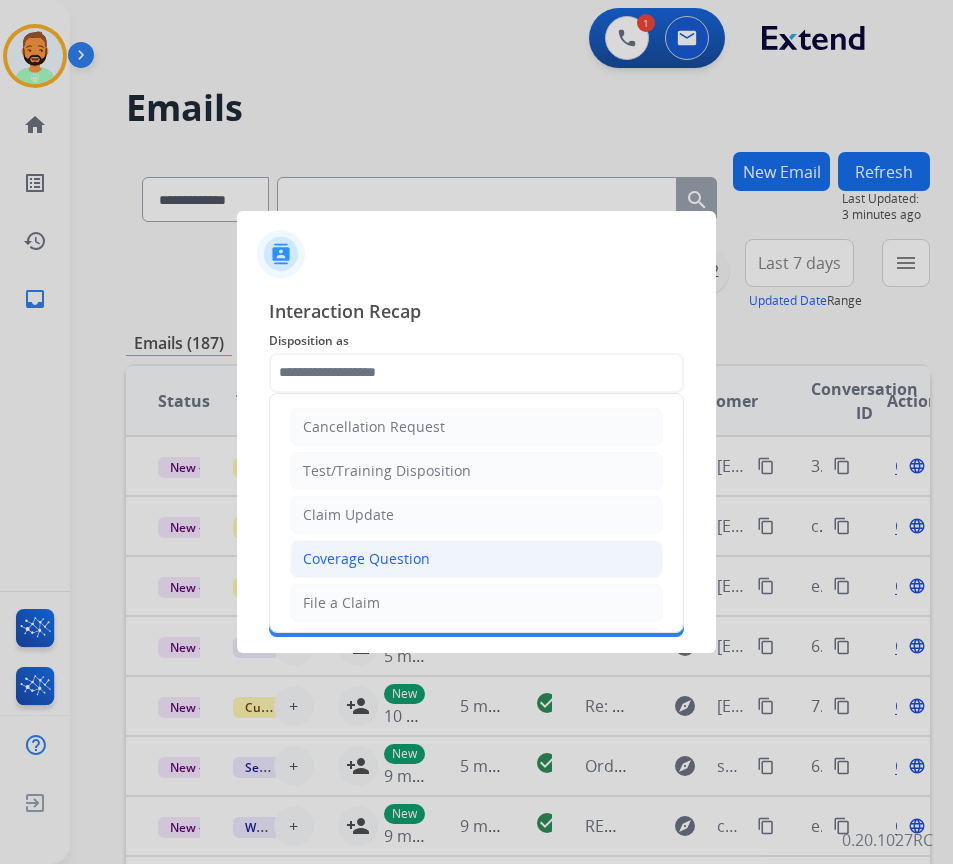 click on "Coverage Question" 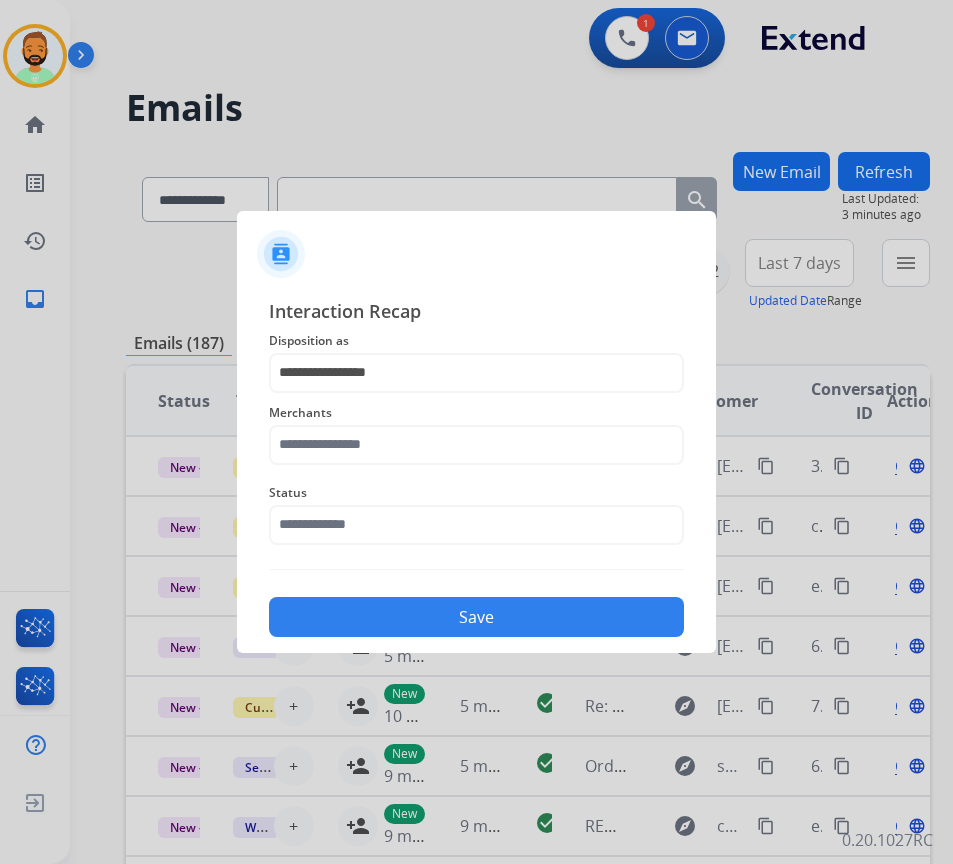 click on "Merchants" 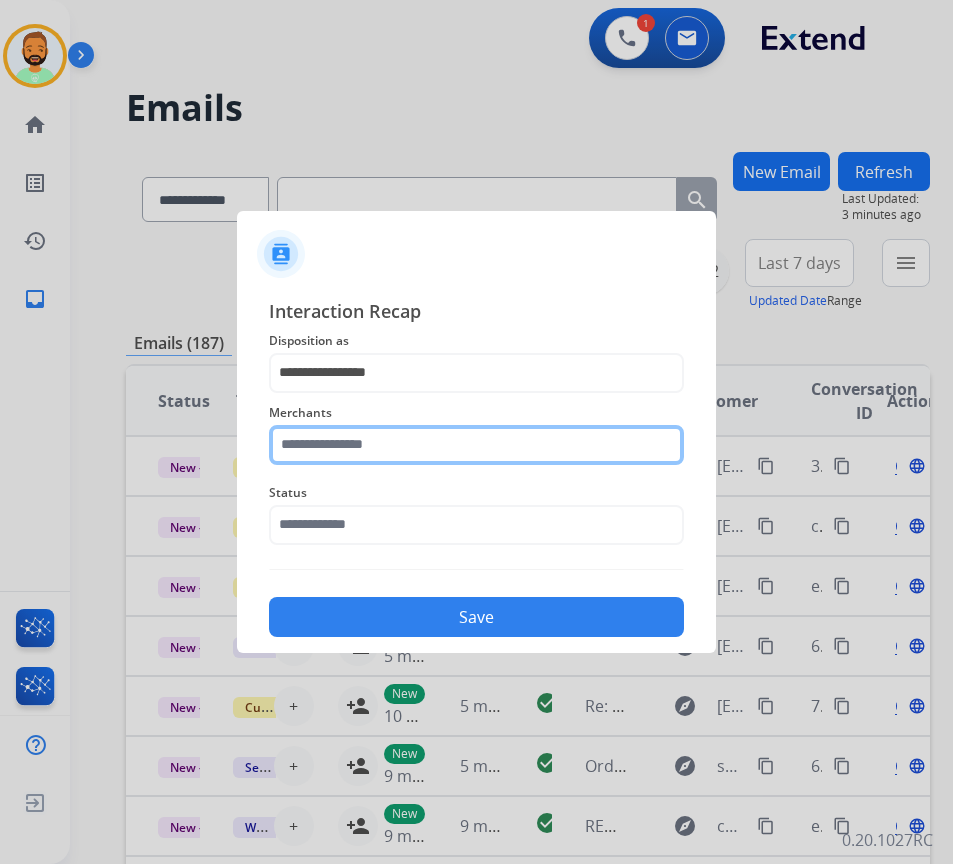 click 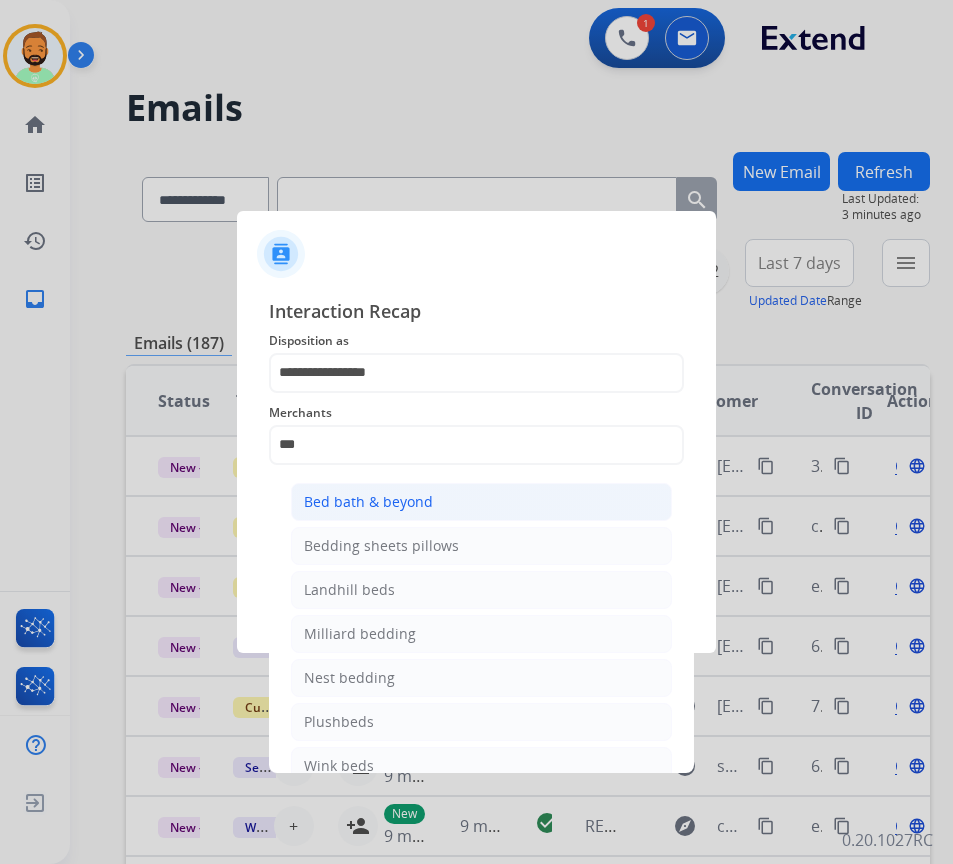 click on "Bed bath & beyond" 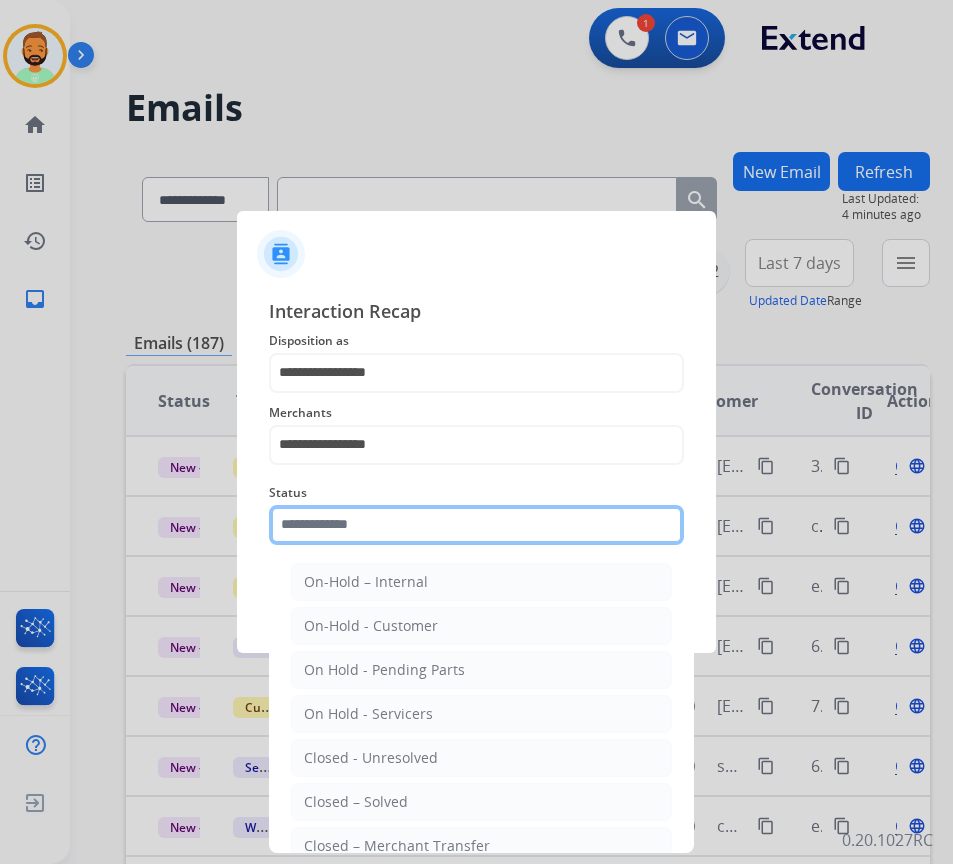 click 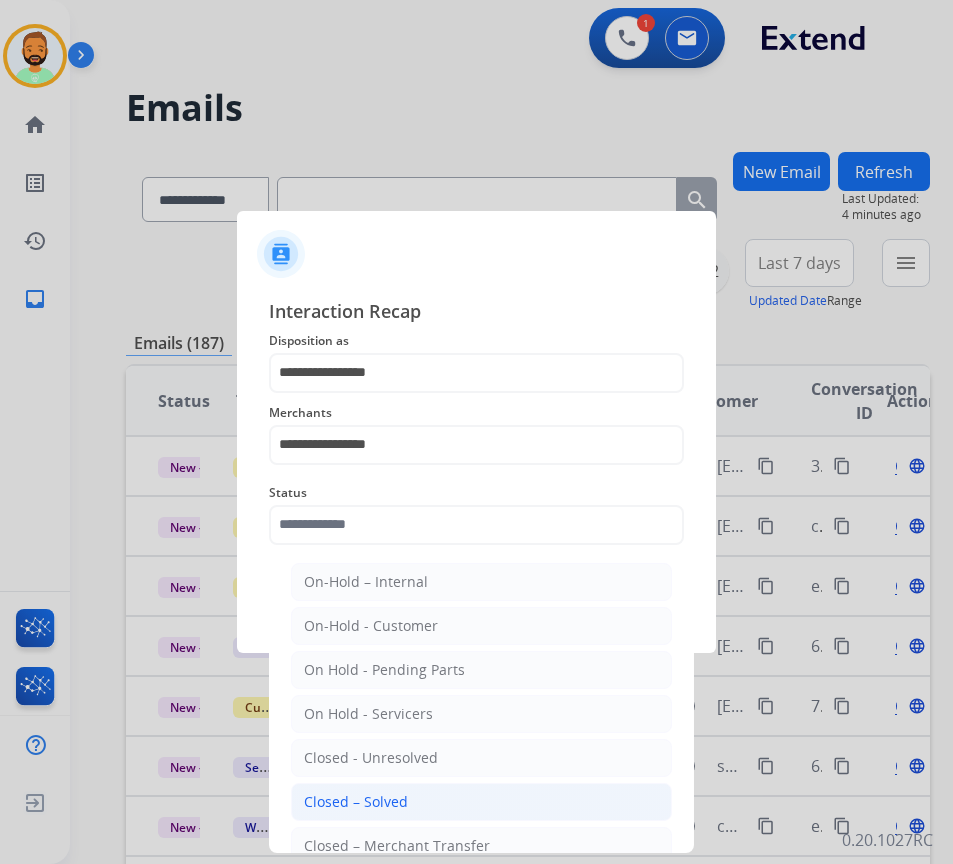 click on "Closed – Solved" 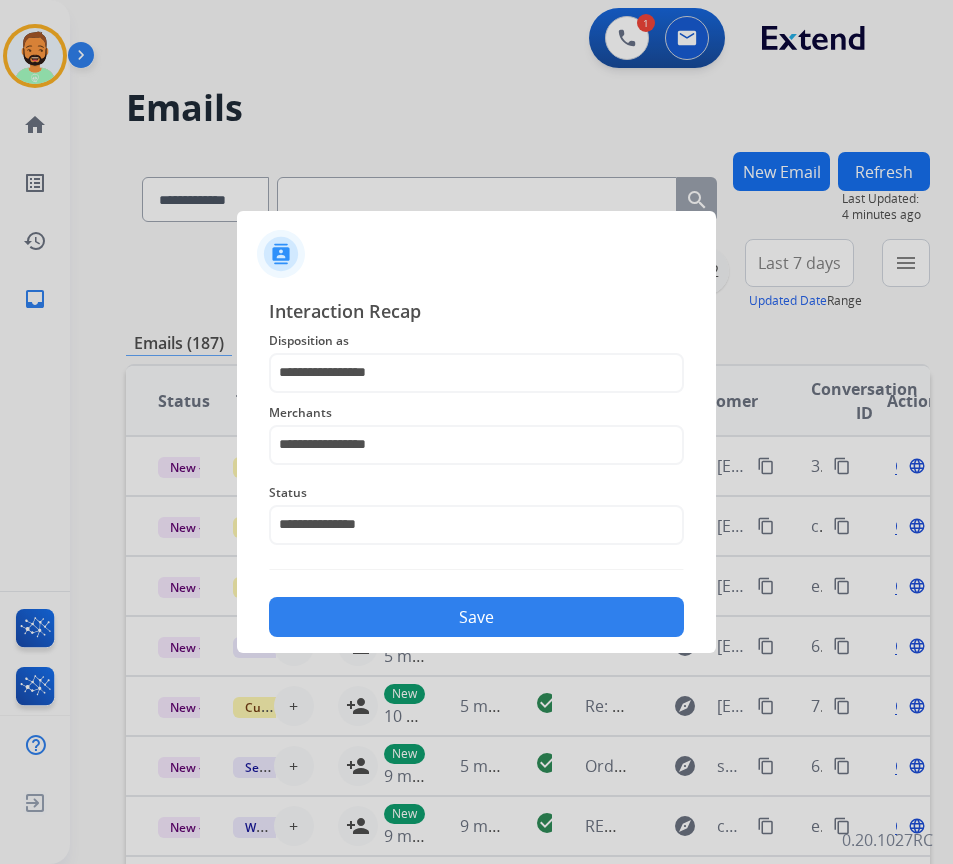 click on "Save" 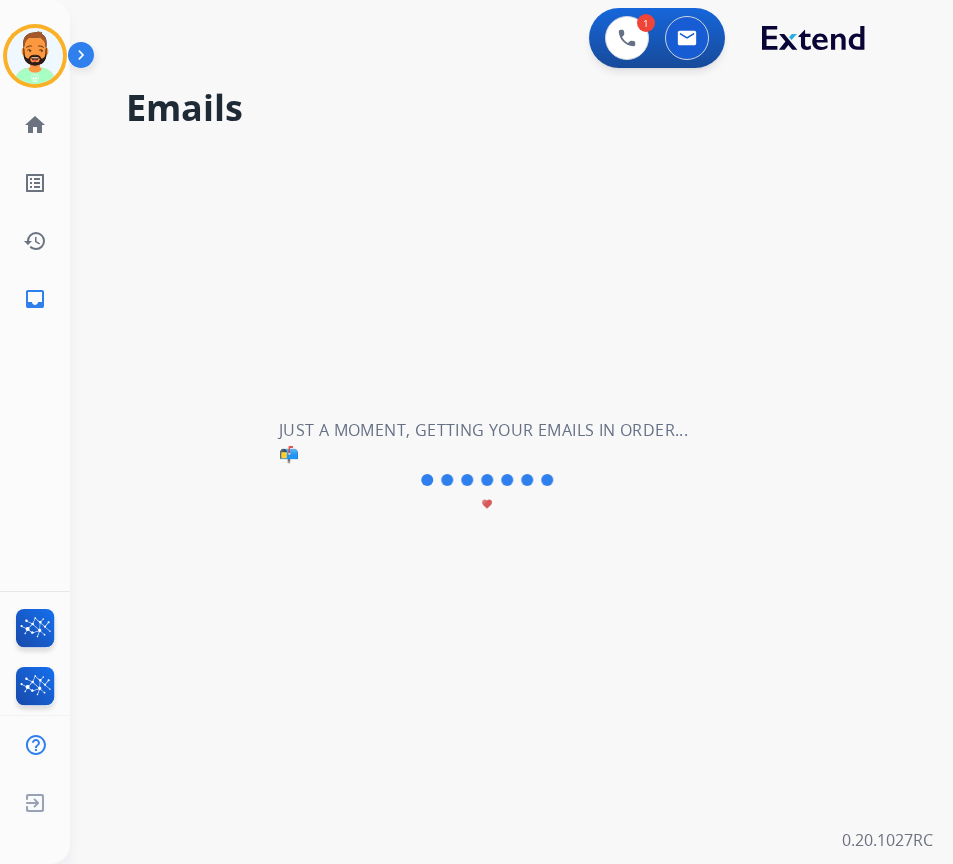 scroll, scrollTop: 0, scrollLeft: 0, axis: both 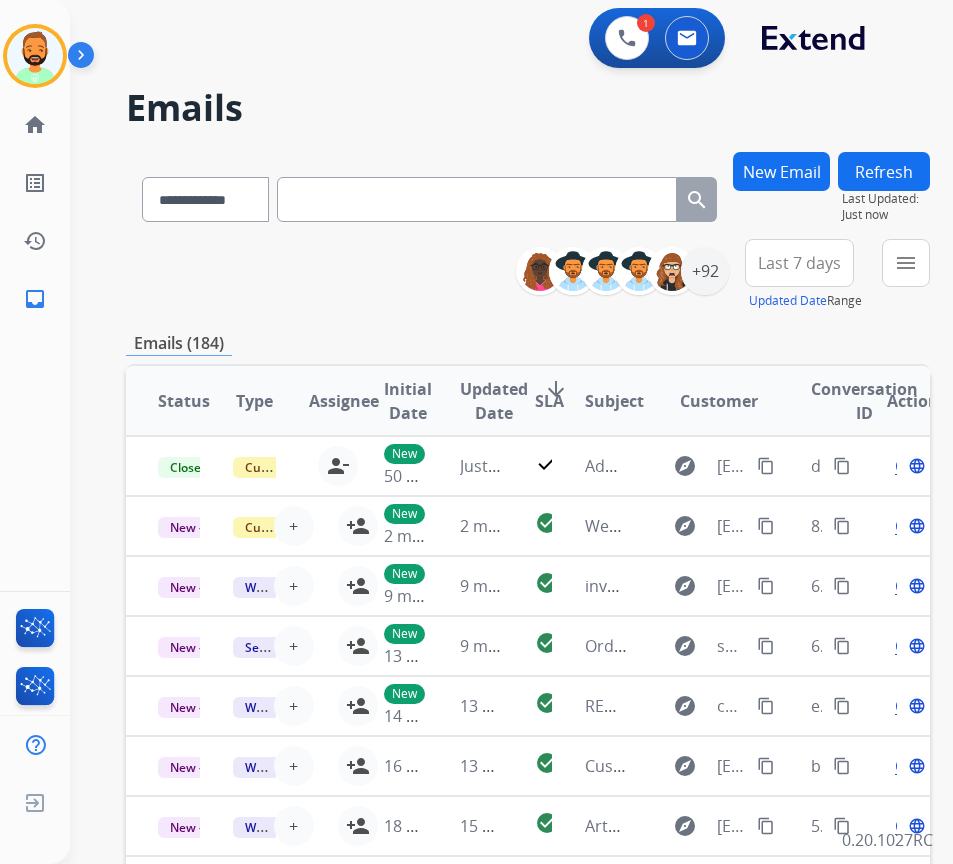 click on "New Email" at bounding box center (781, 171) 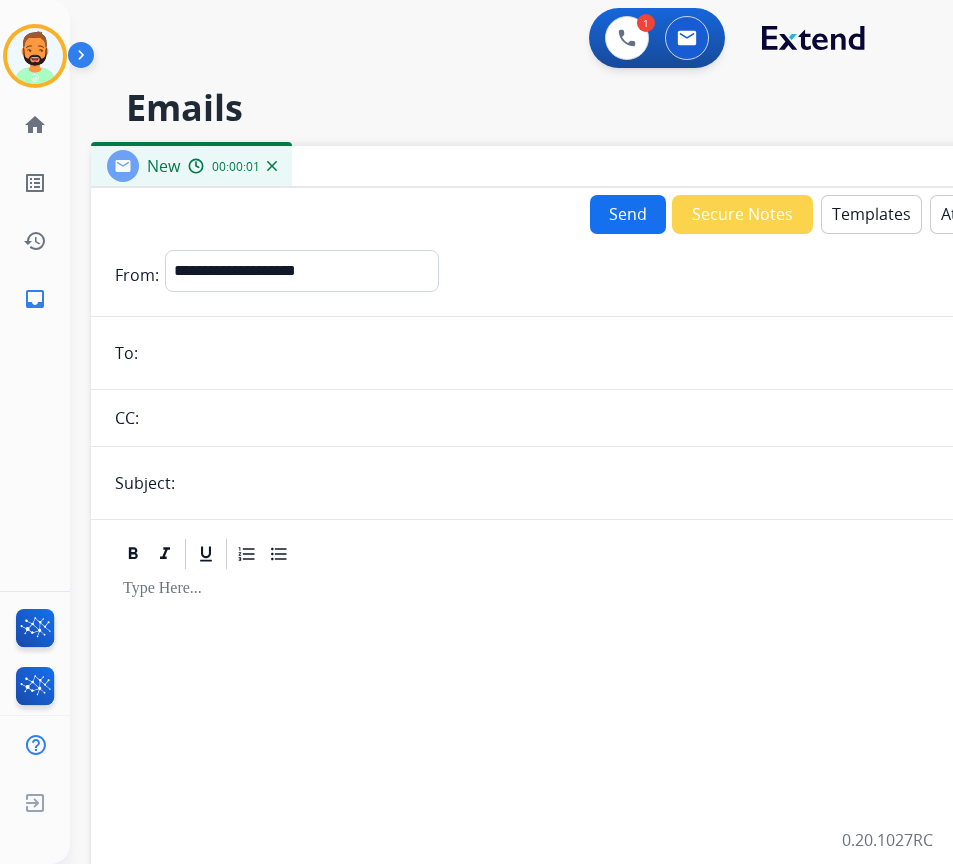 drag, startPoint x: 276, startPoint y: 132, endPoint x: 340, endPoint y: 233, distance: 119.57006 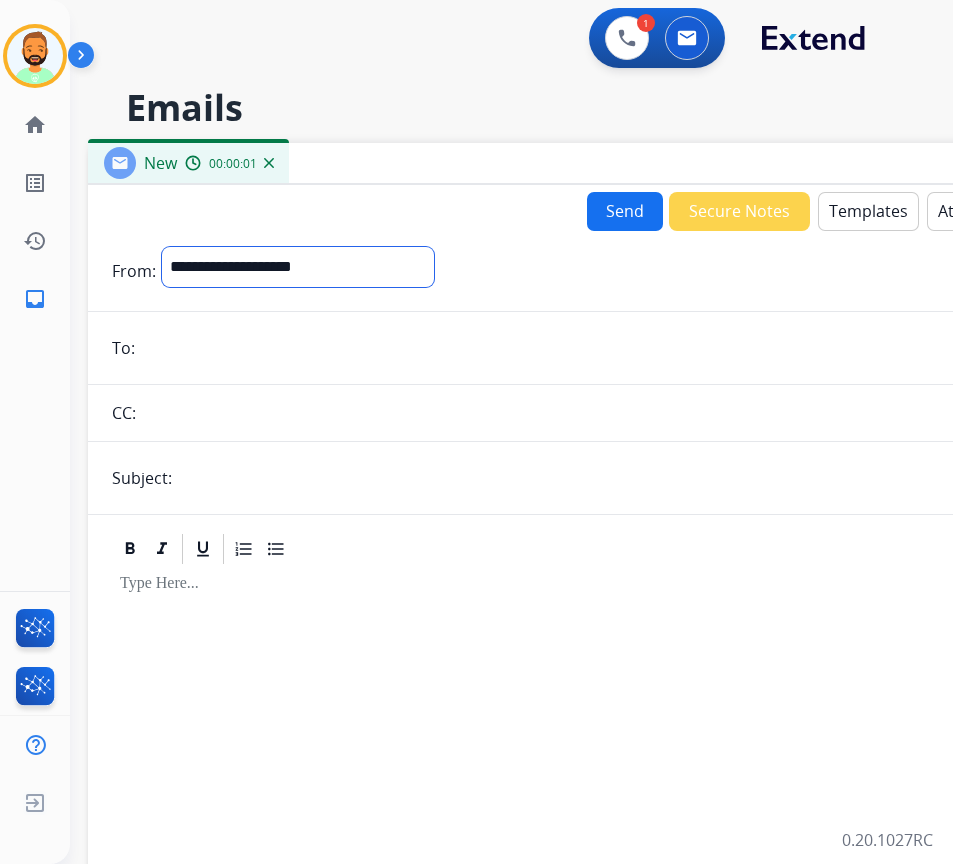 click on "**********" at bounding box center (298, 267) 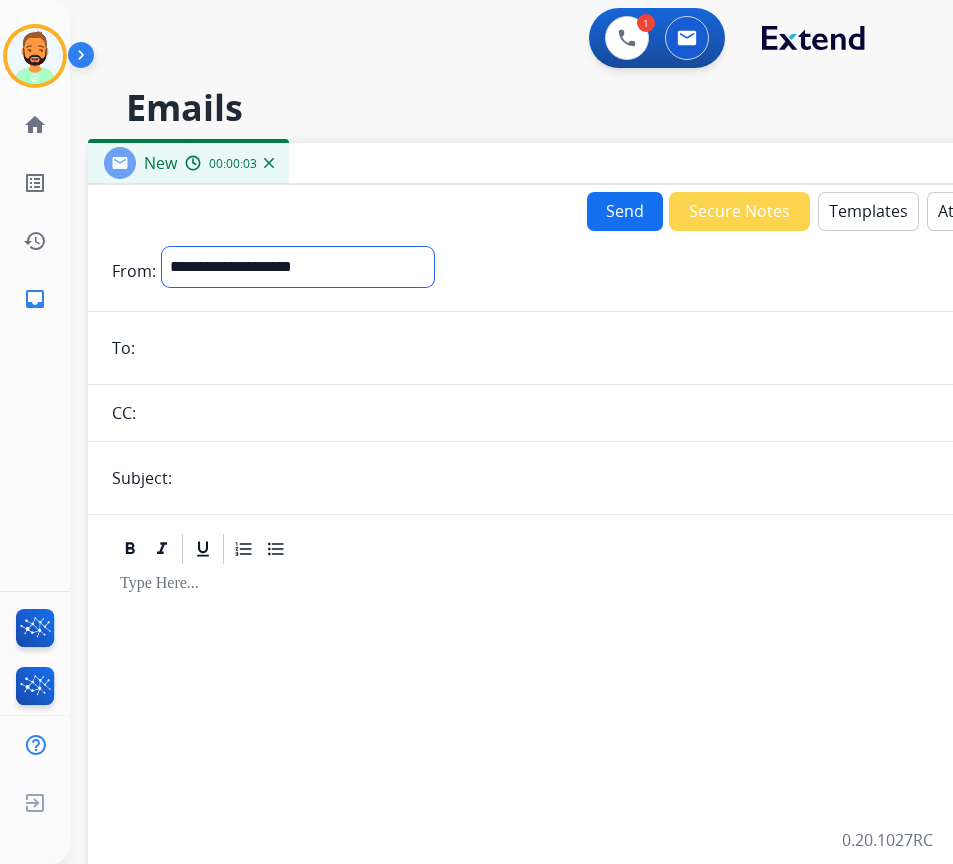 select on "**********" 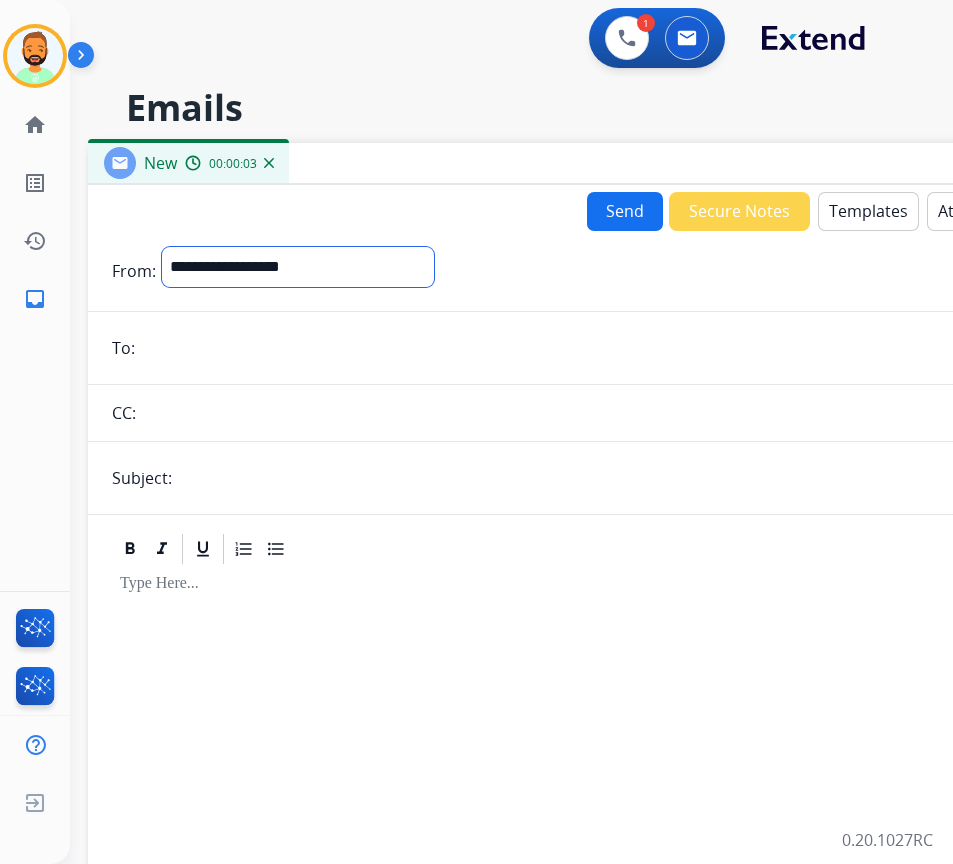 click on "**********" at bounding box center [298, 267] 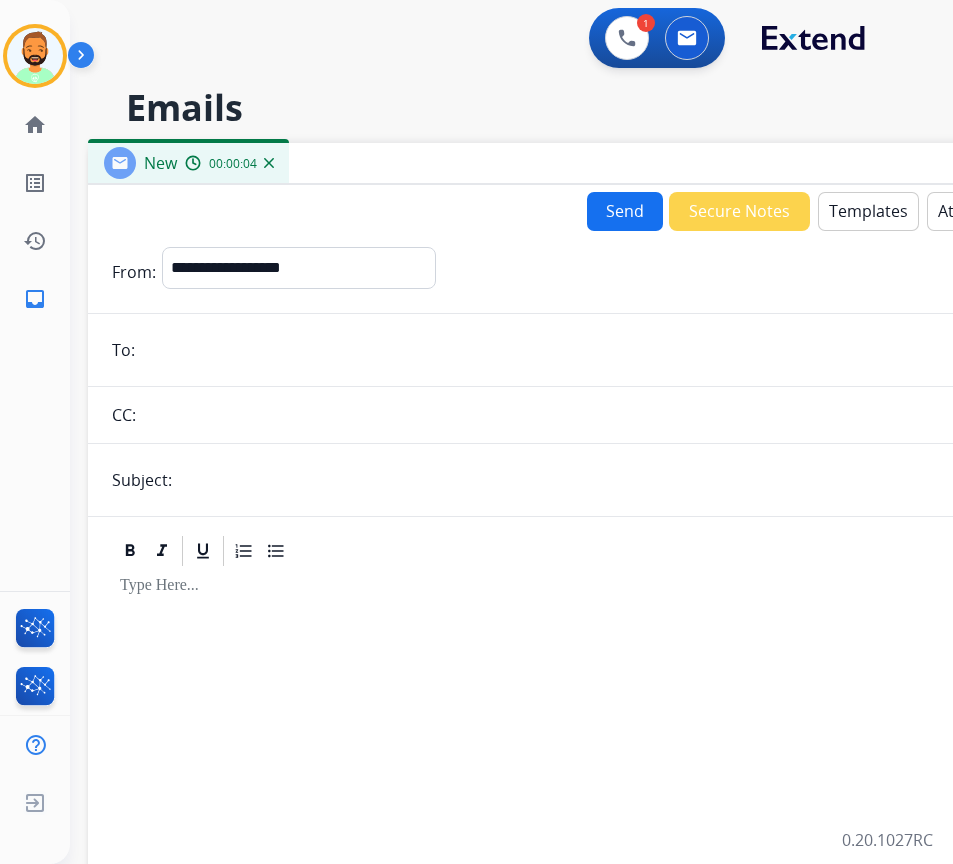 click at bounding box center (602, 350) 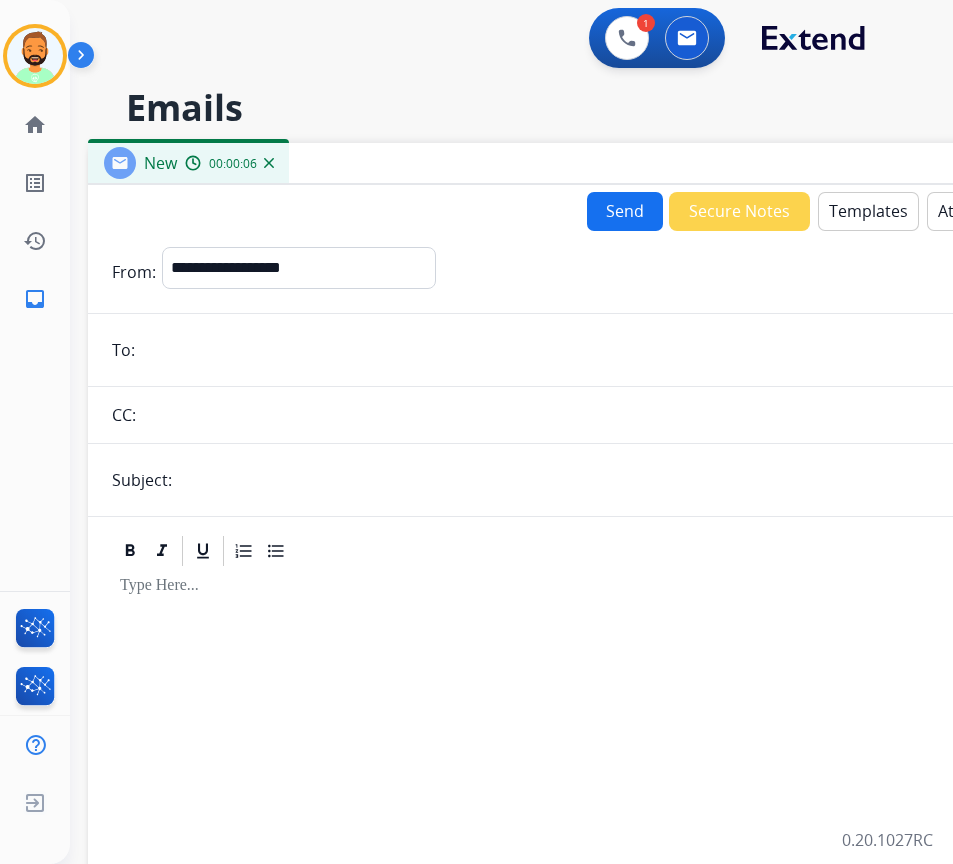 paste on "**********" 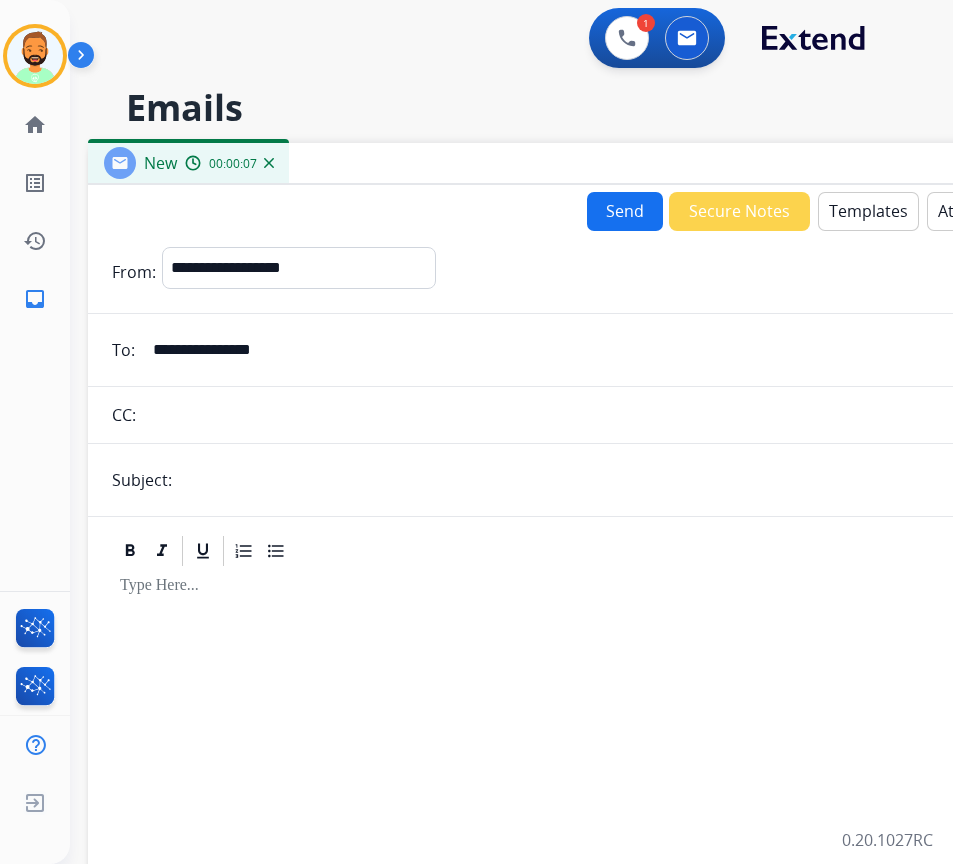 type on "**********" 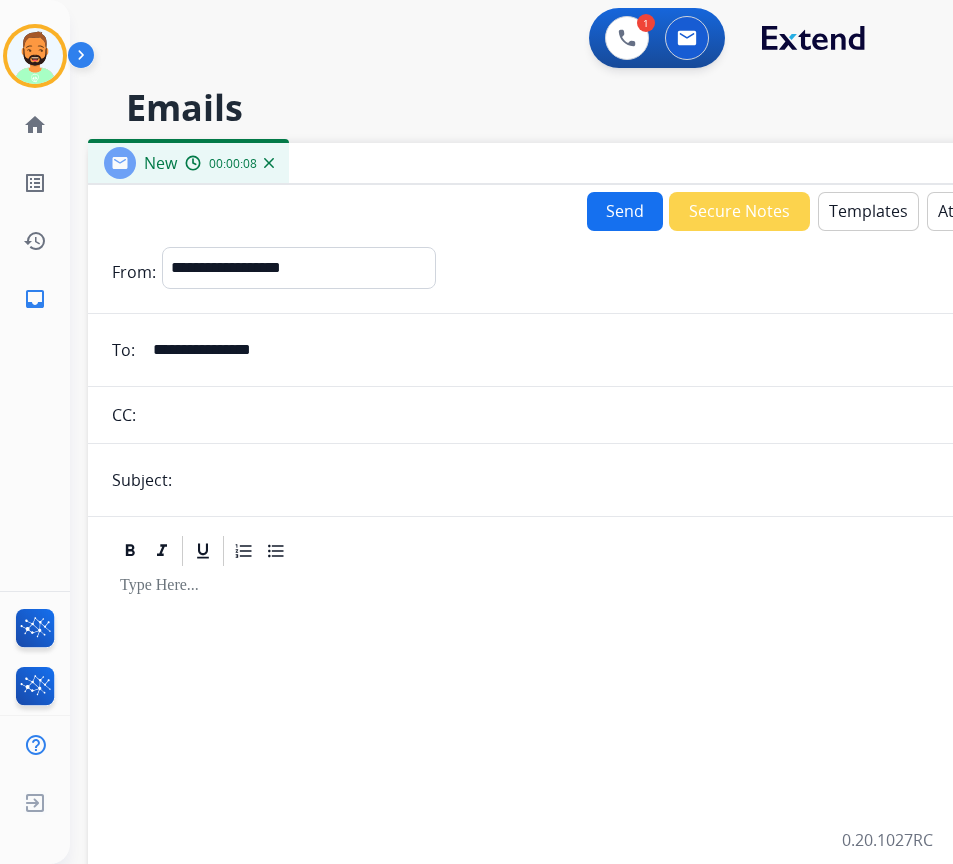 click at bounding box center [621, 480] 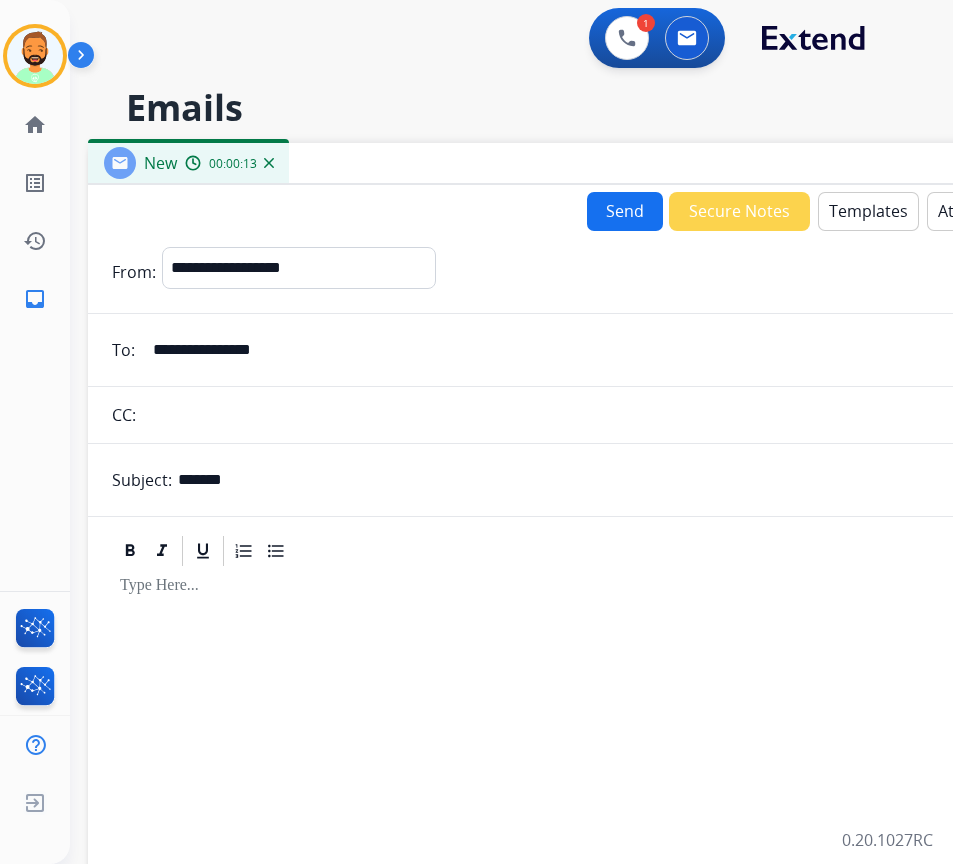 type on "*******" 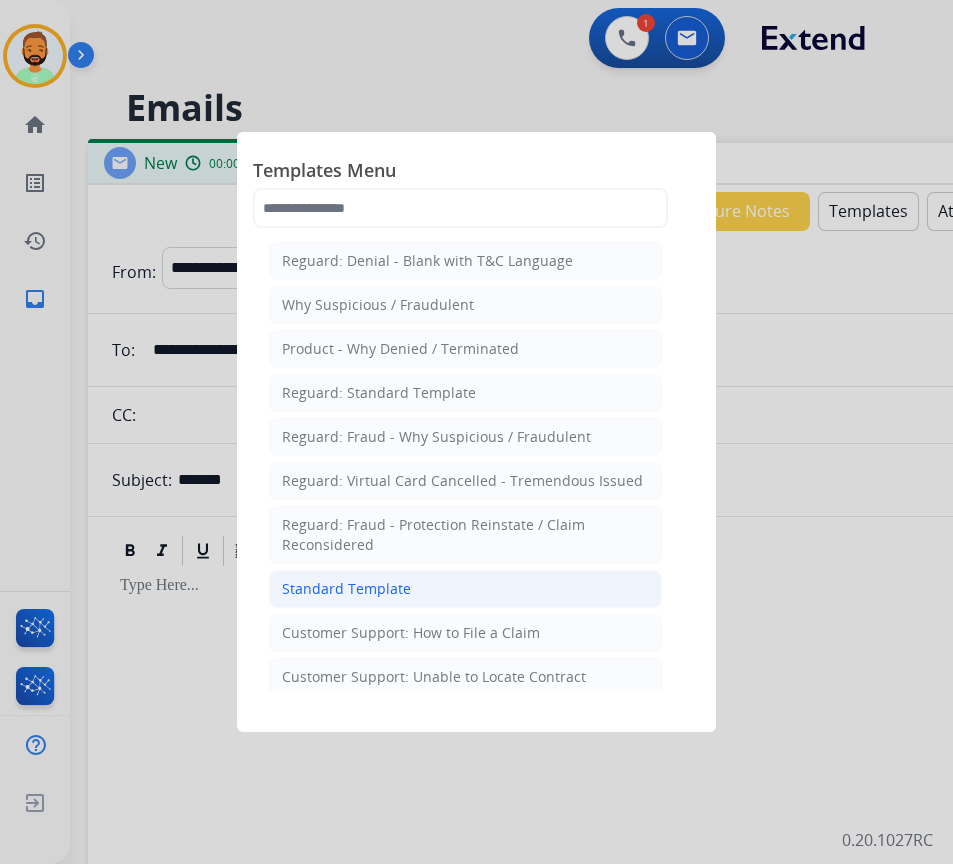 click on "Standard Template" 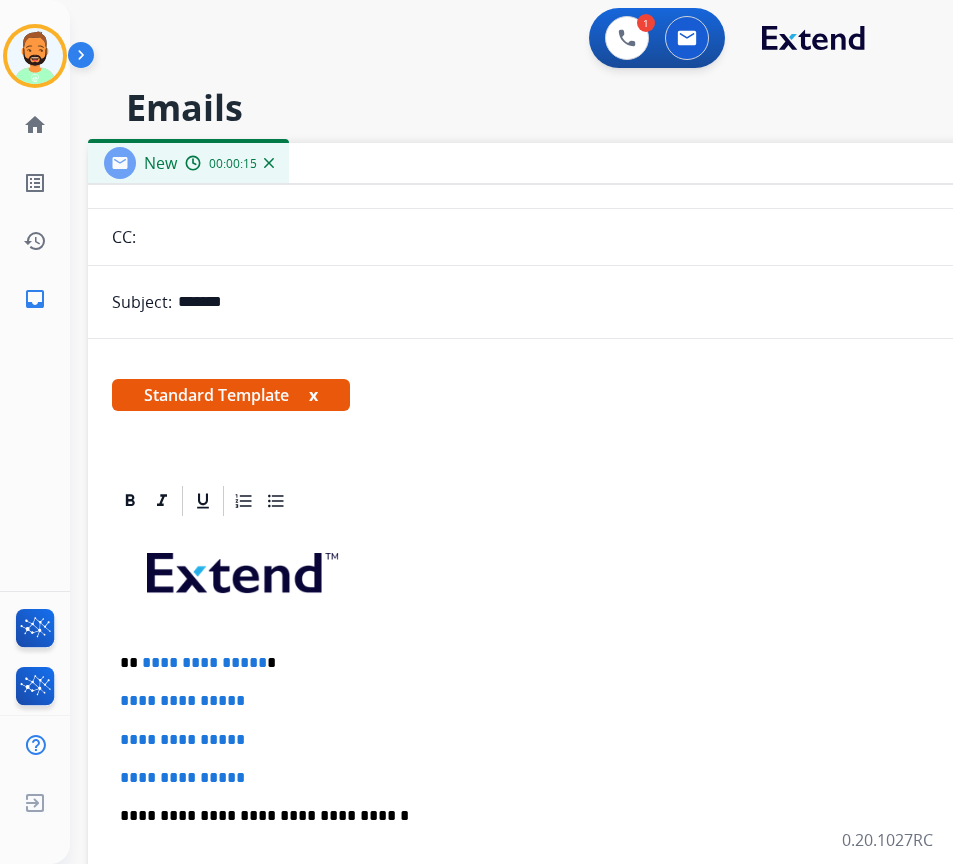 scroll, scrollTop: 200, scrollLeft: 0, axis: vertical 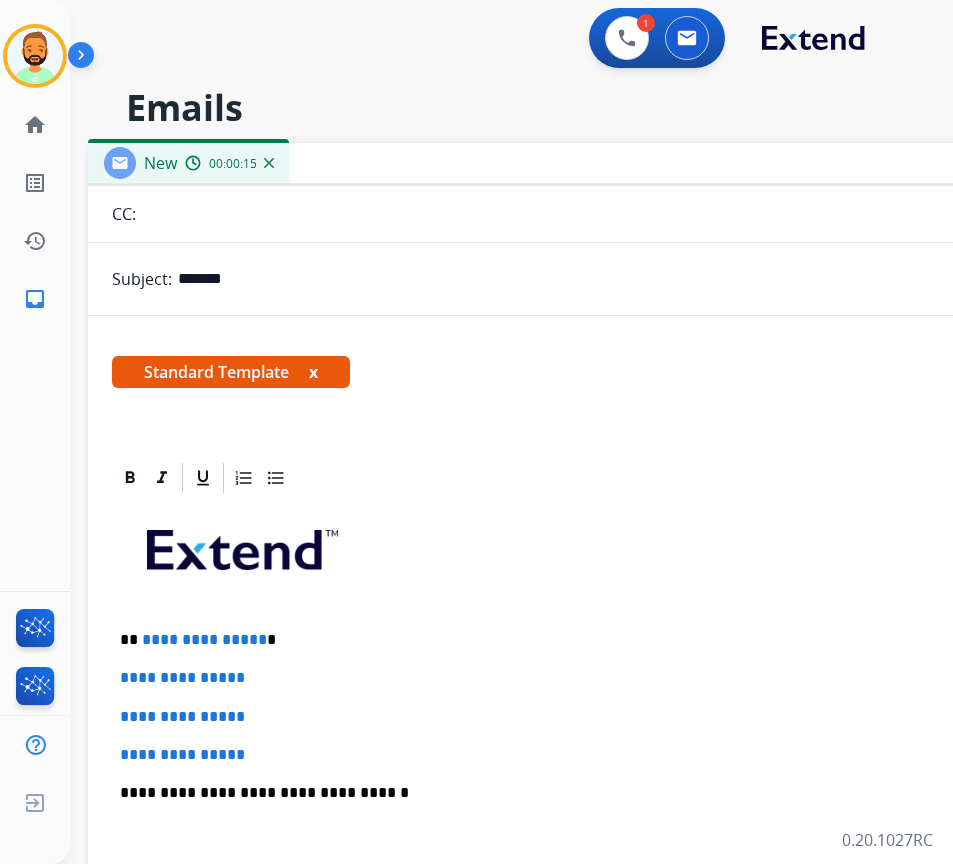 click on "**********" at bounding box center [580, 640] 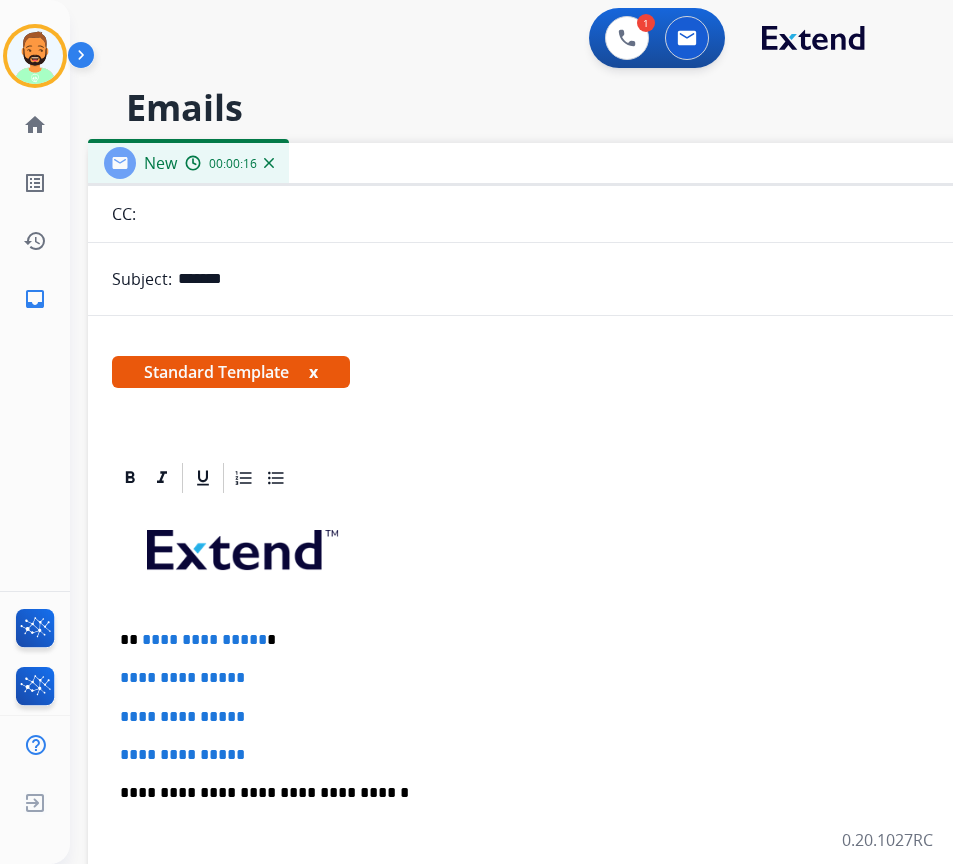 type 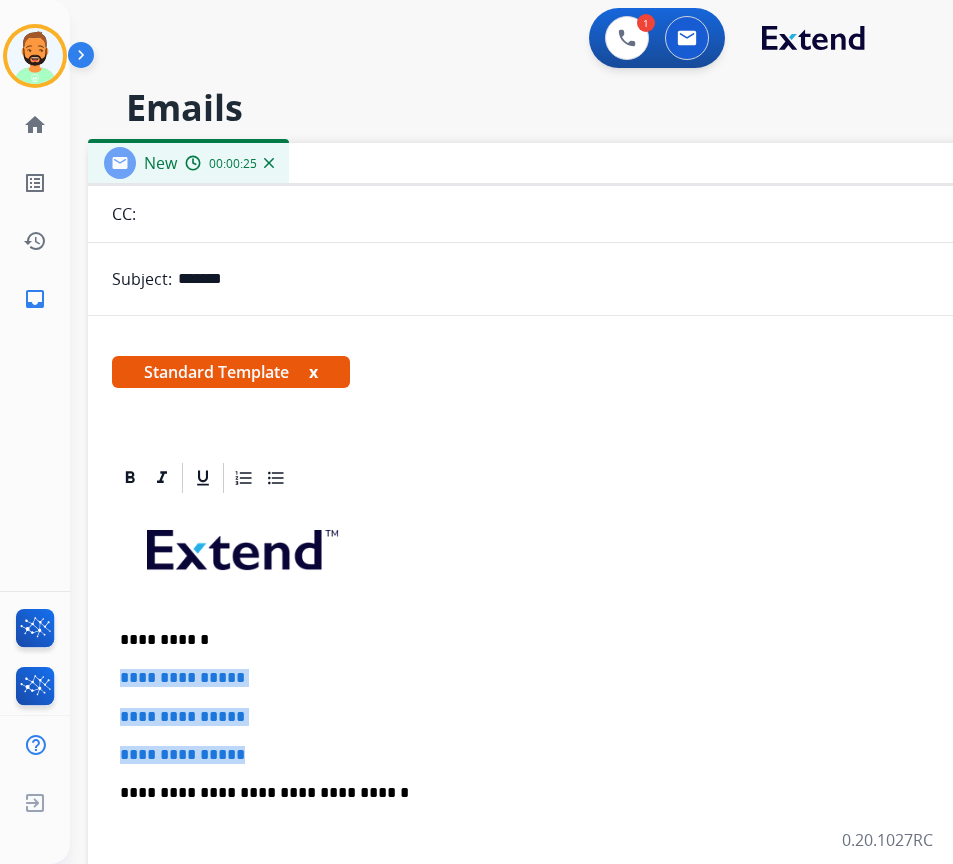 drag, startPoint x: 261, startPoint y: 751, endPoint x: 110, endPoint y: 678, distance: 167.72 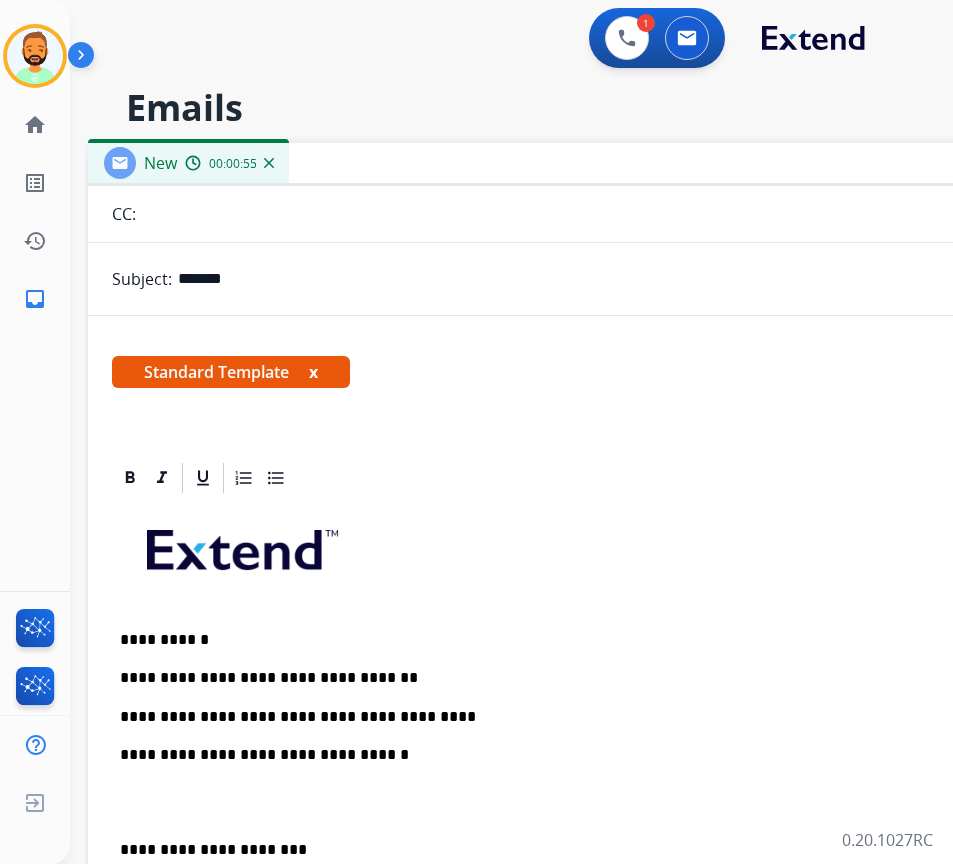 click on "**********" at bounding box center (580, 717) 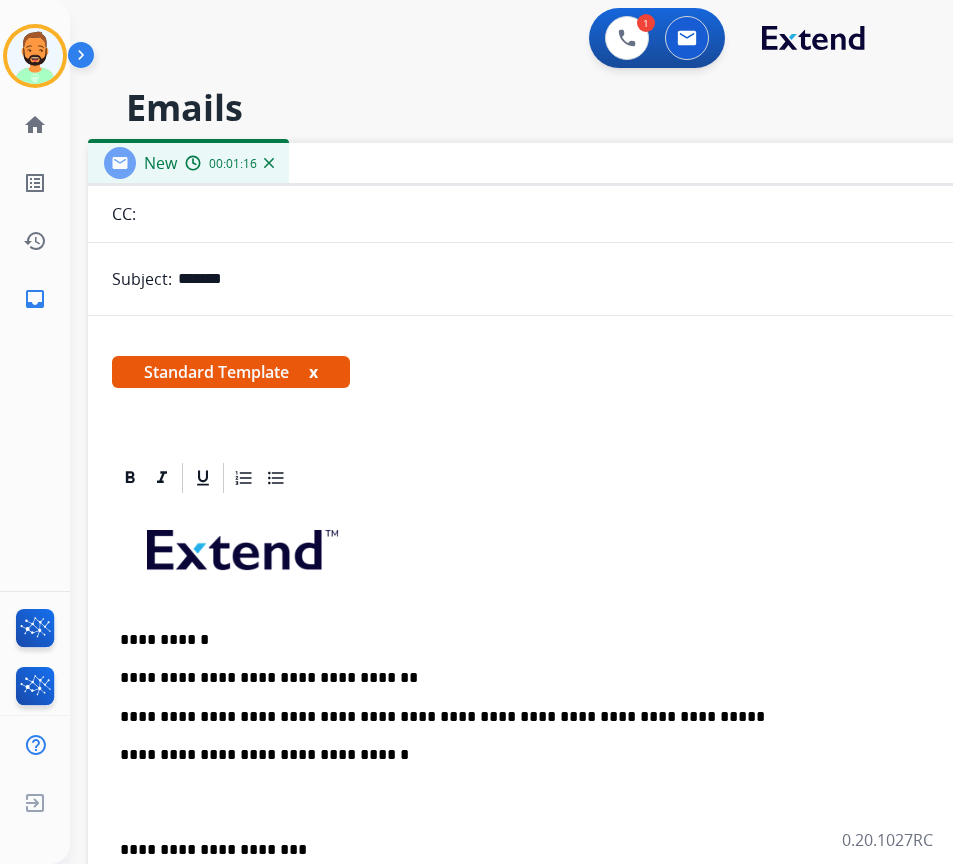 drag, startPoint x: 123, startPoint y: 834, endPoint x: 128, endPoint y: 843, distance: 10.29563 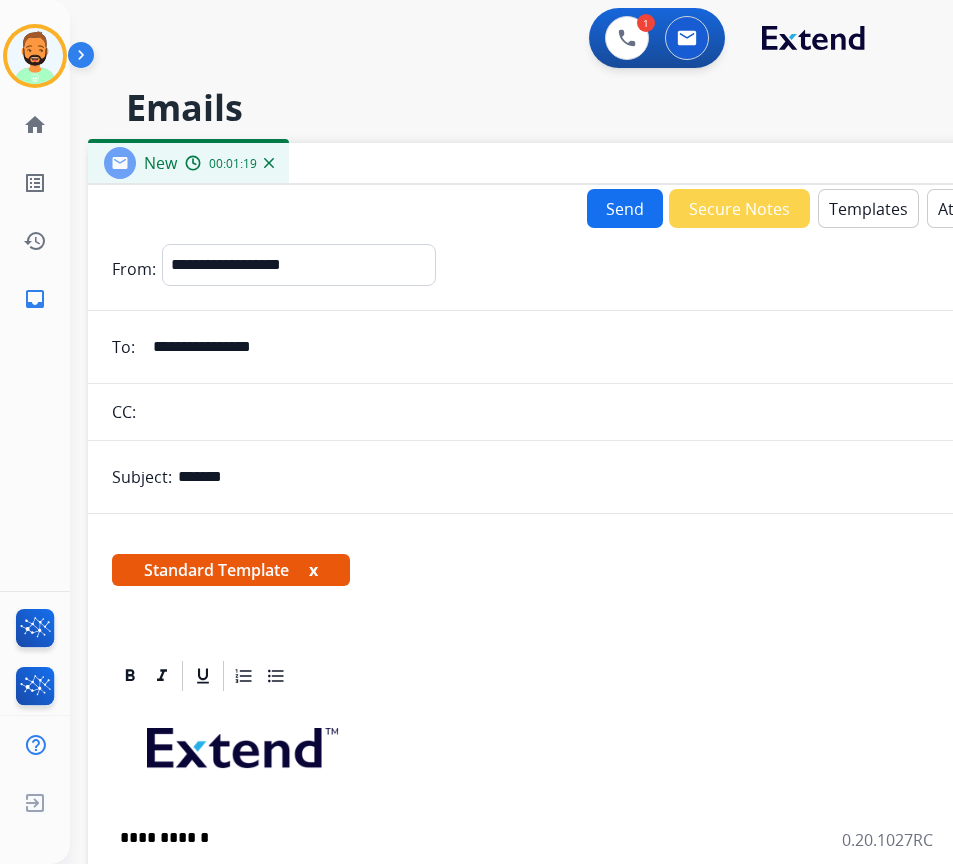 scroll, scrollTop: 0, scrollLeft: 0, axis: both 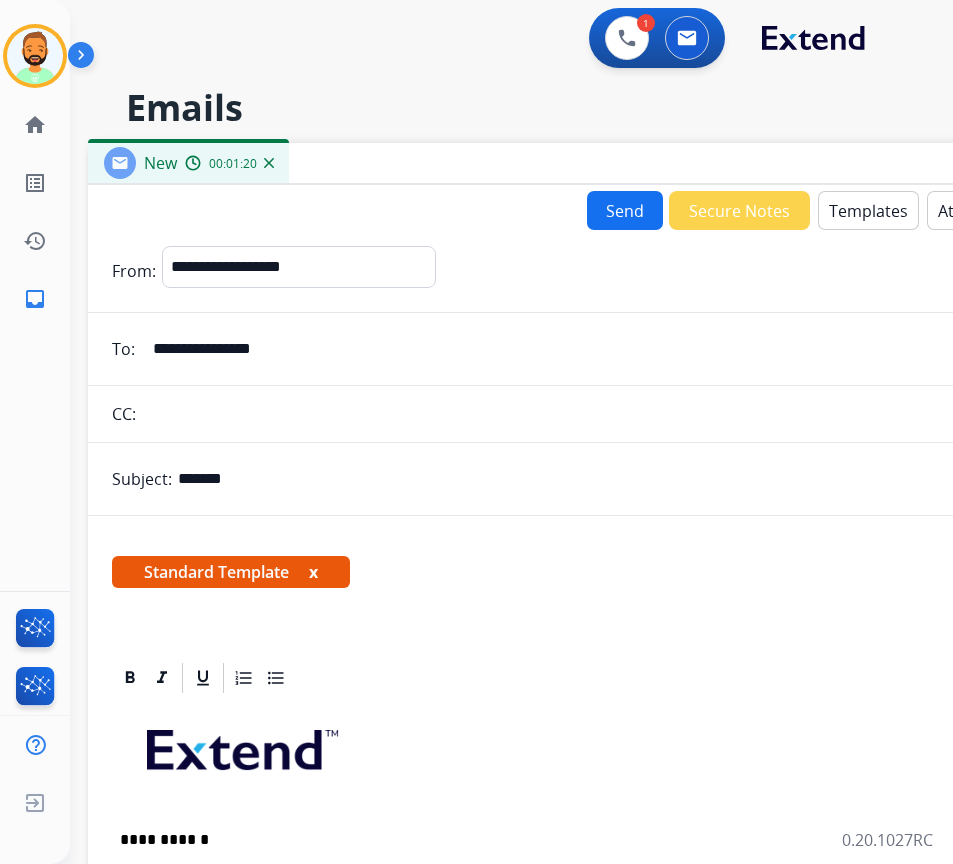 click on "Send" at bounding box center (625, 210) 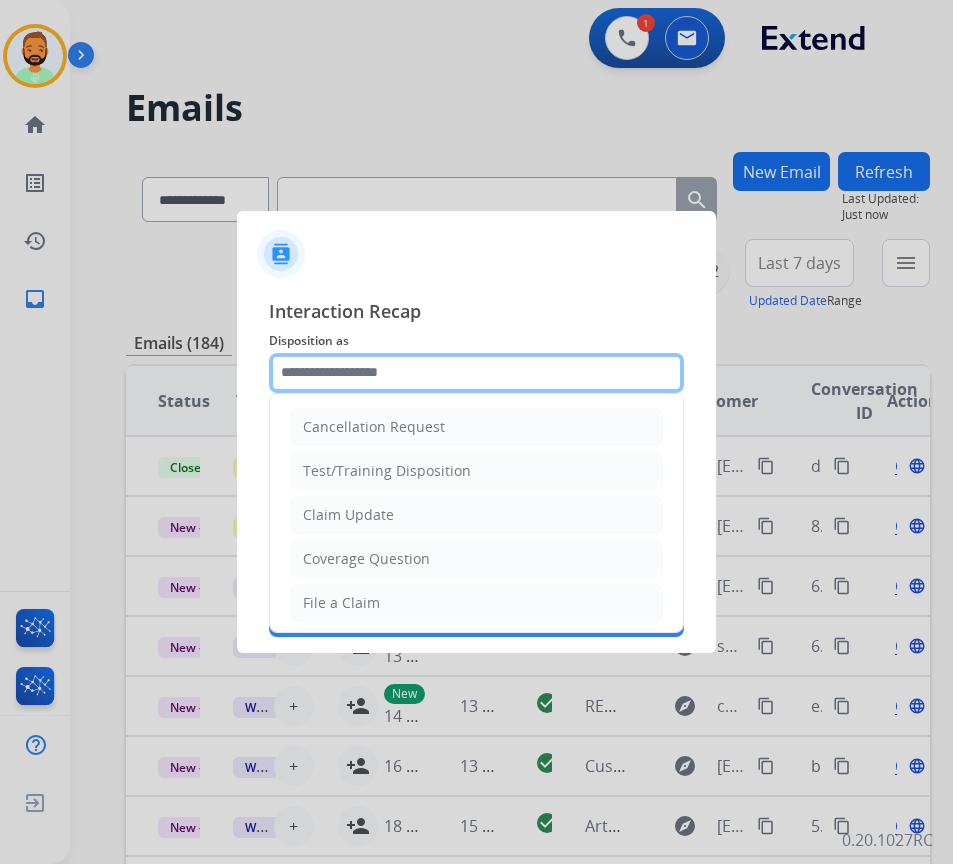 click 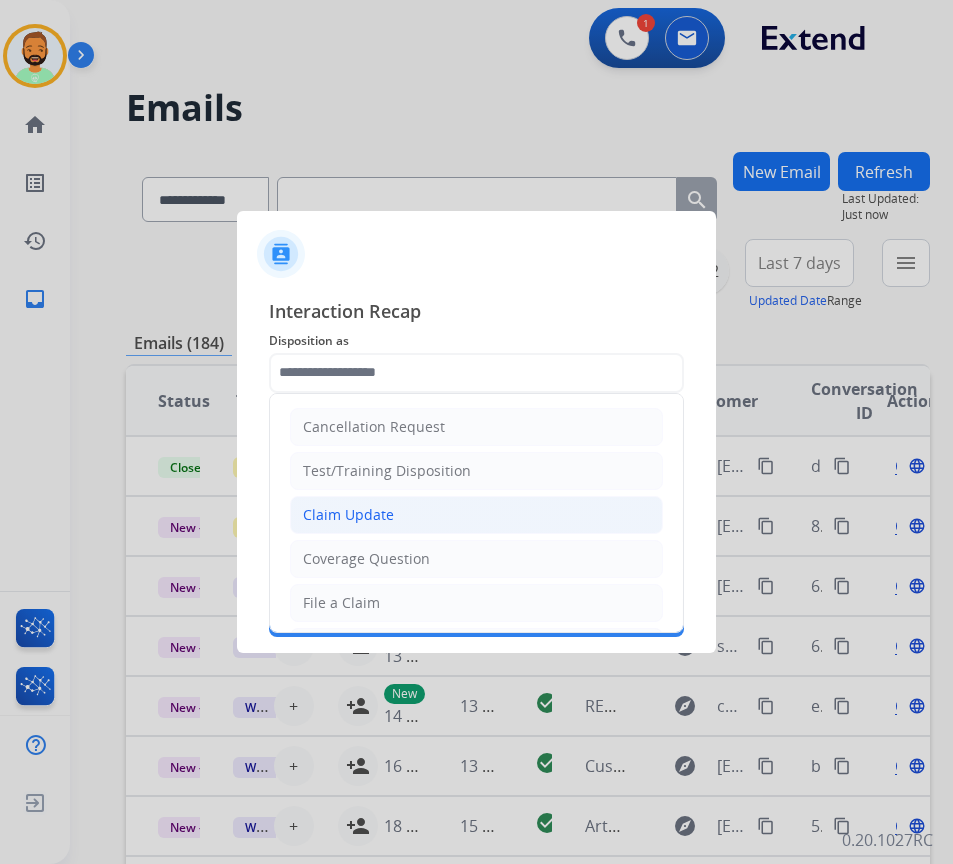 click on "Claim Update" 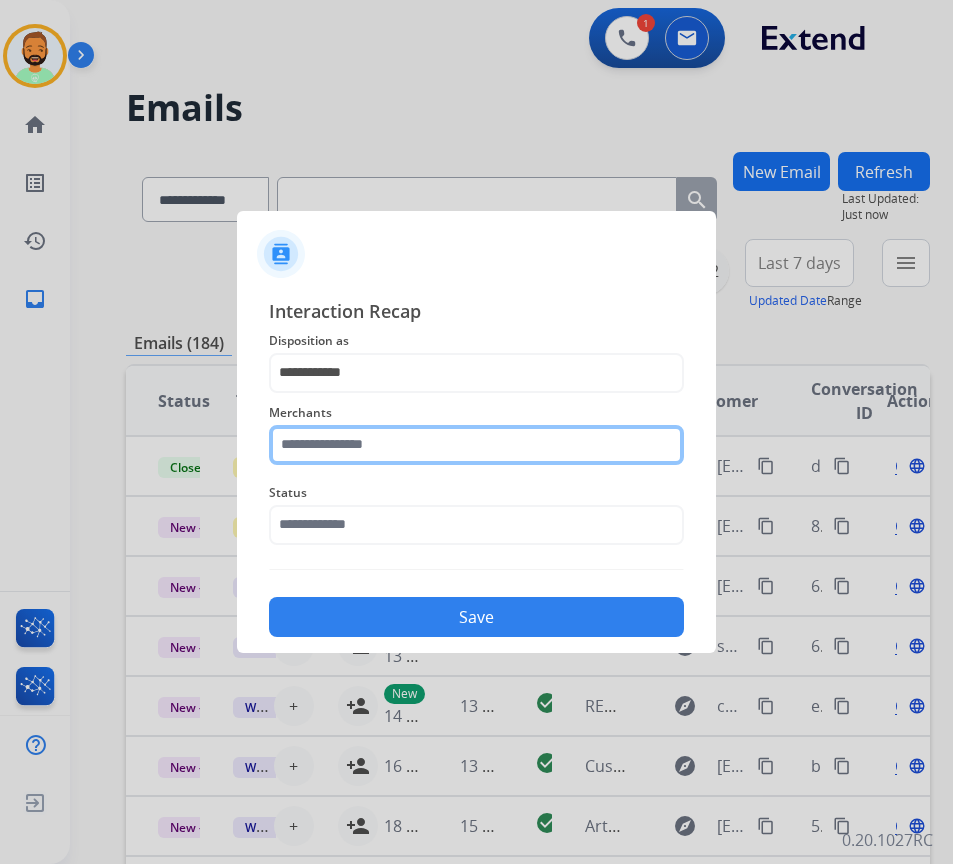 click 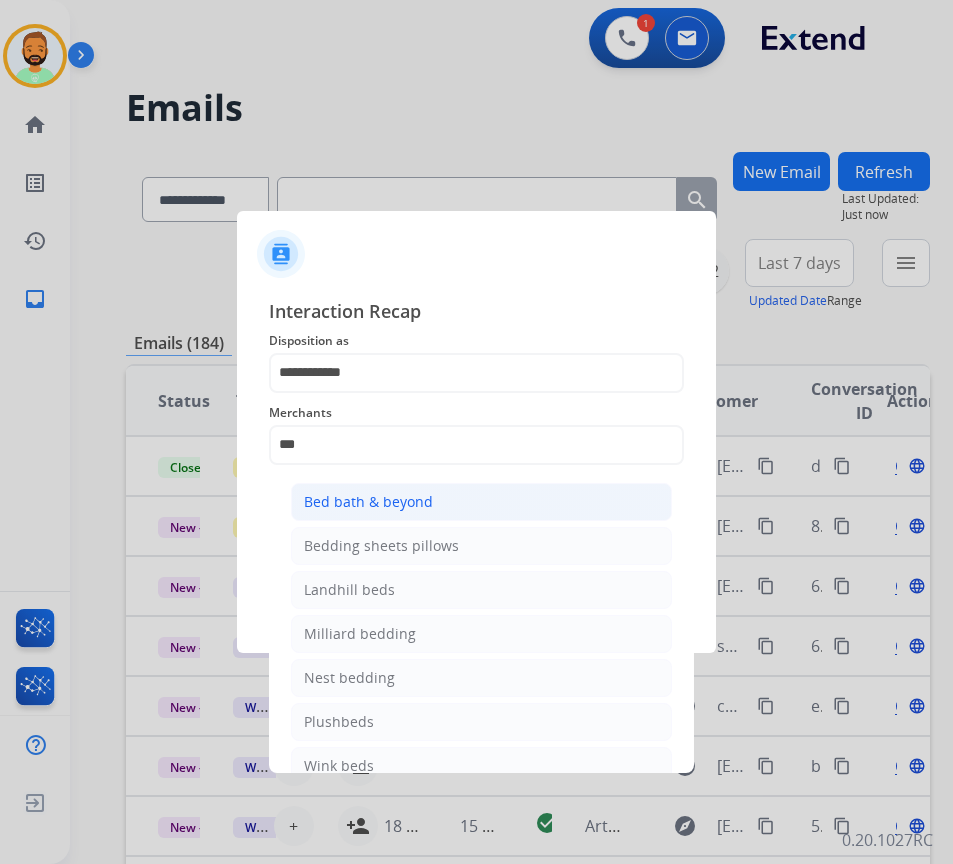 drag, startPoint x: 434, startPoint y: 485, endPoint x: 444, endPoint y: 516, distance: 32.572994 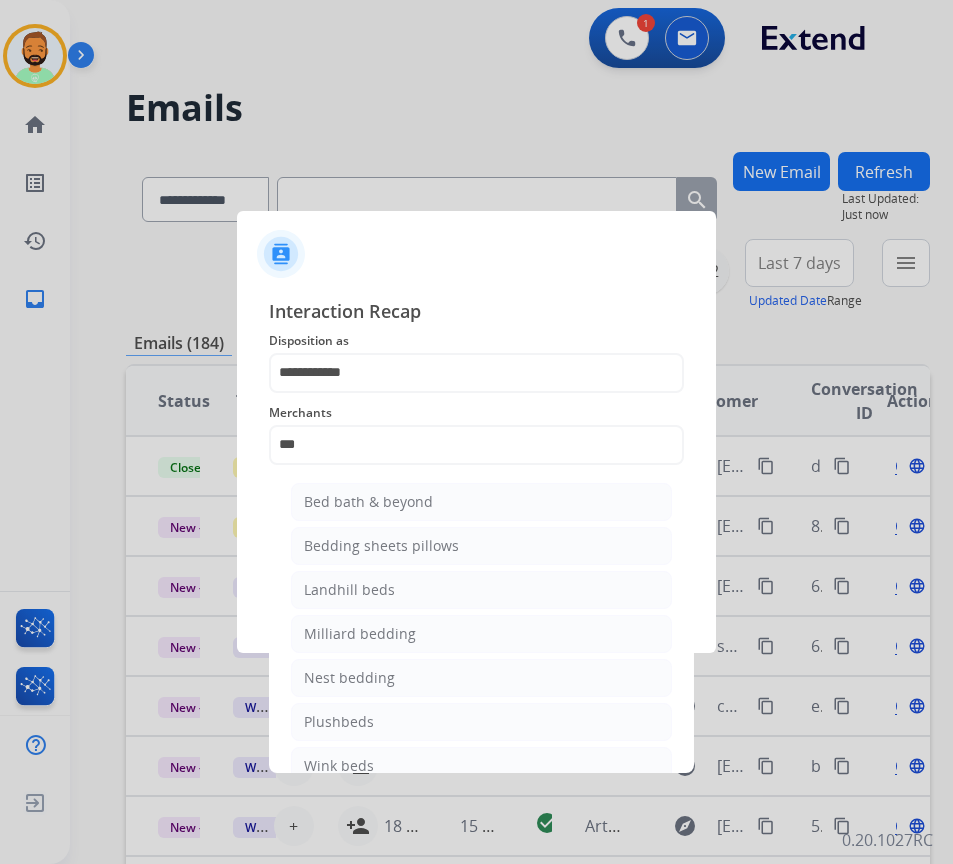 click on "Bed bath & beyond" 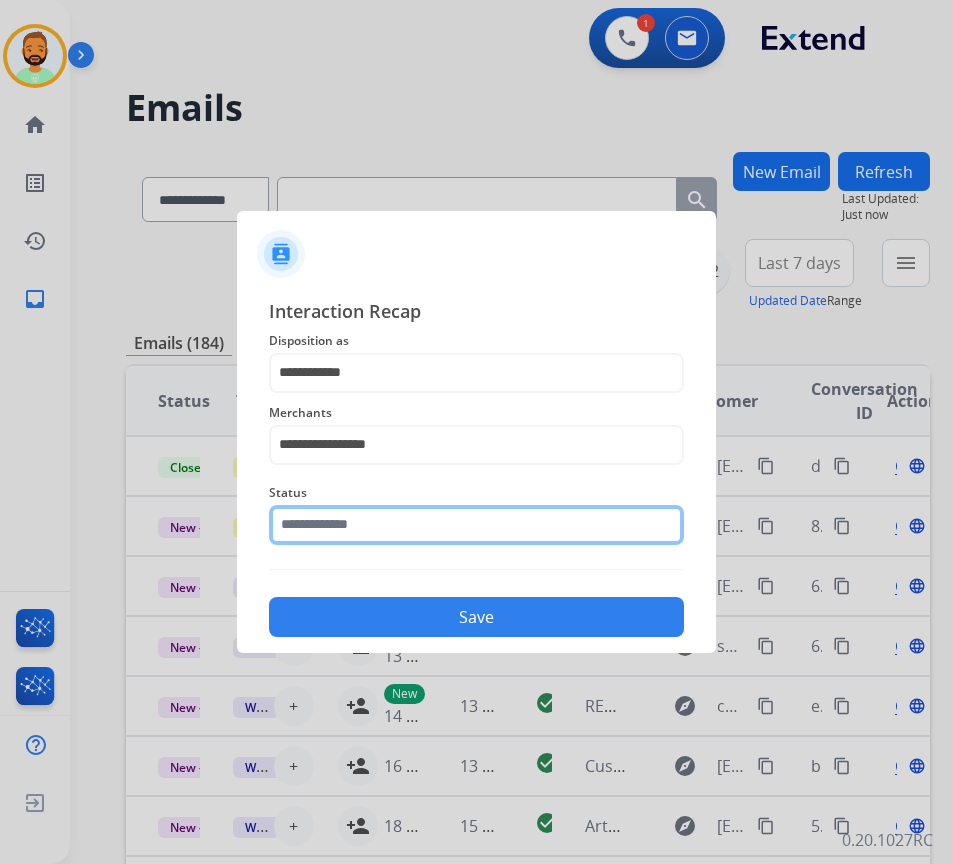 click 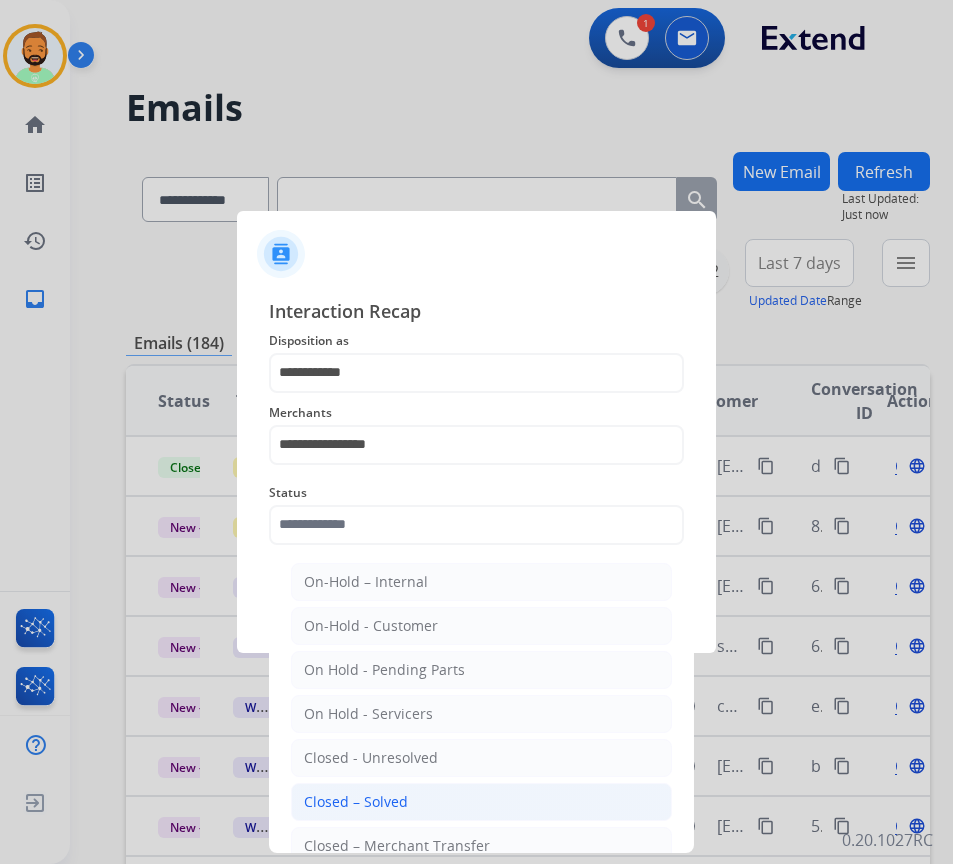 click on "Closed – Solved" 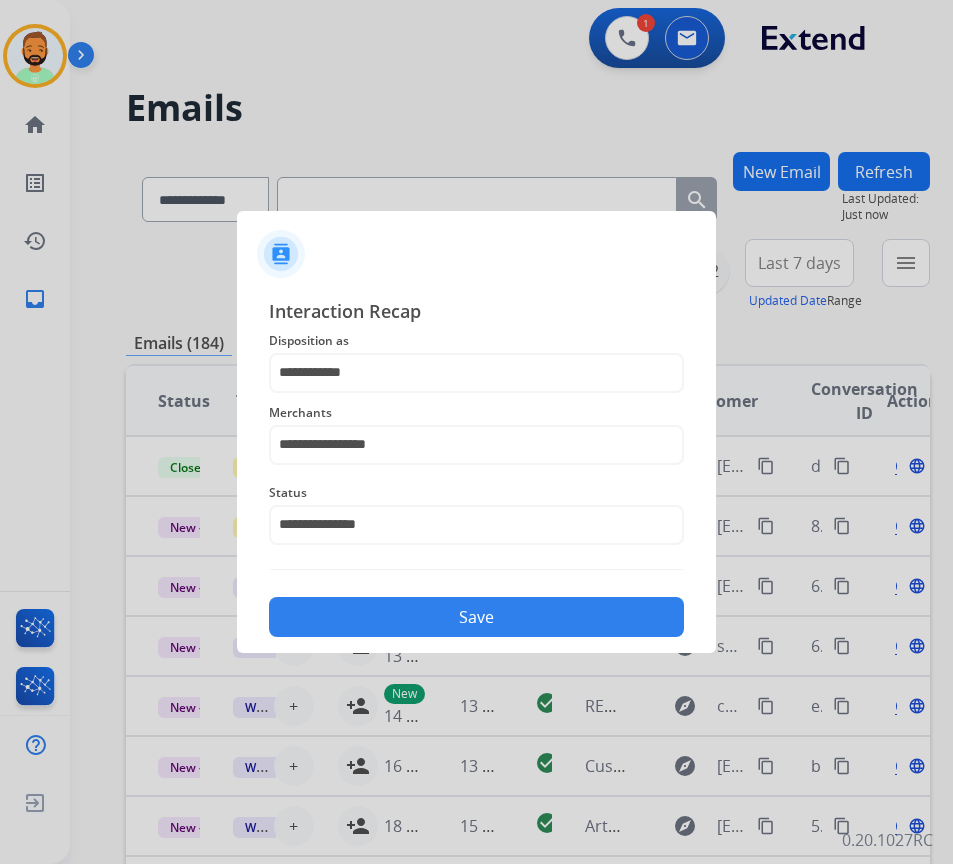 click on "Save" 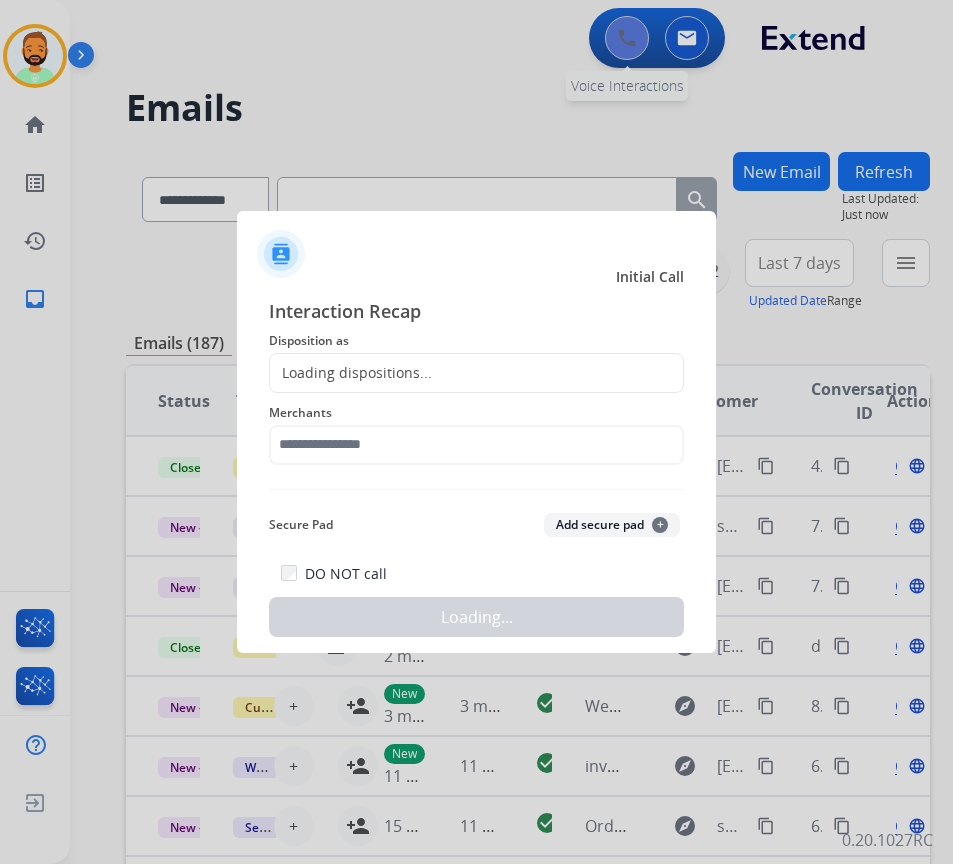 click at bounding box center (476, 432) 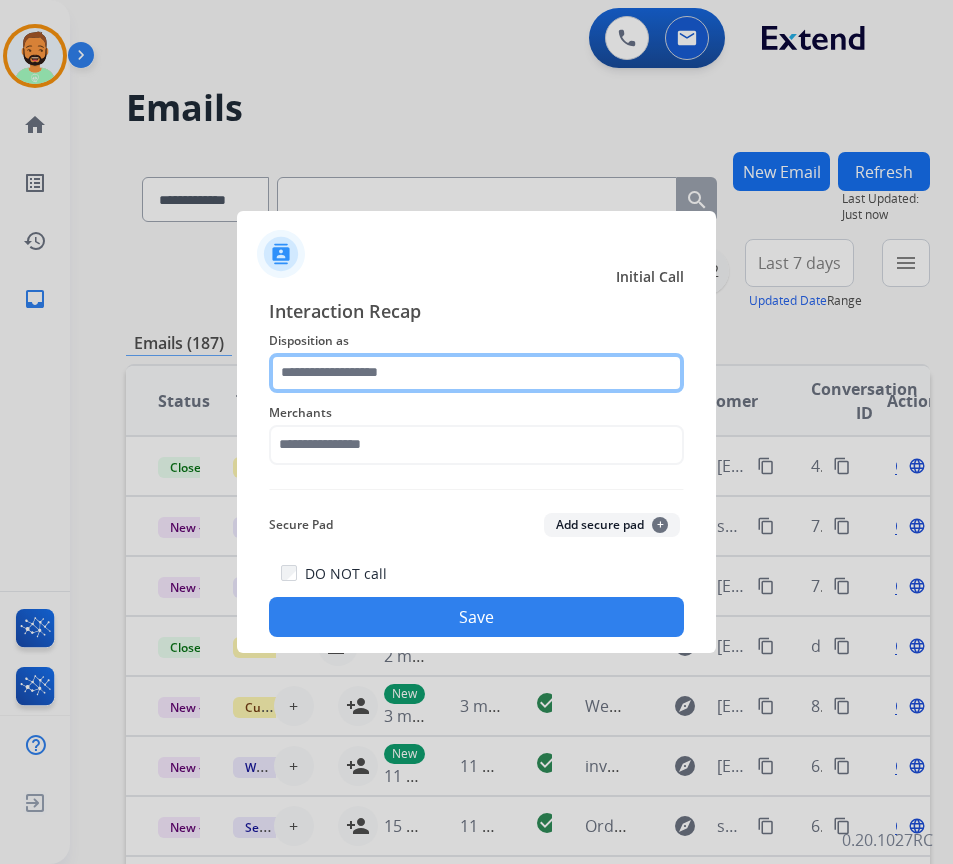click 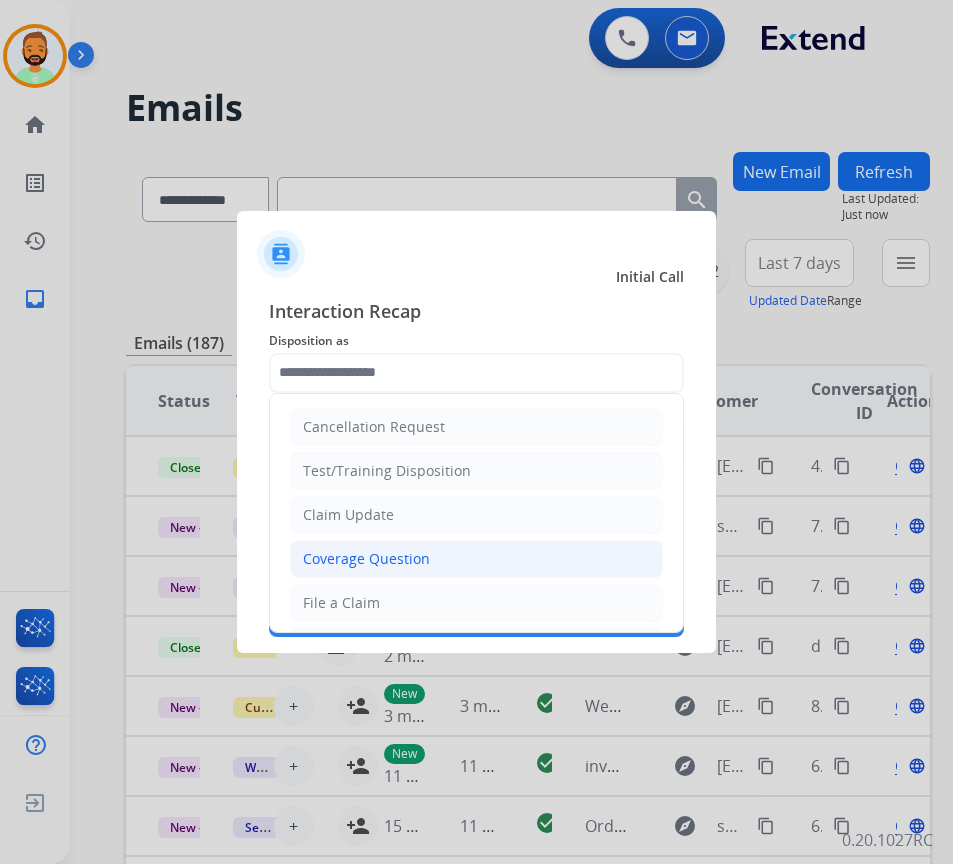 click on "Coverage Question" 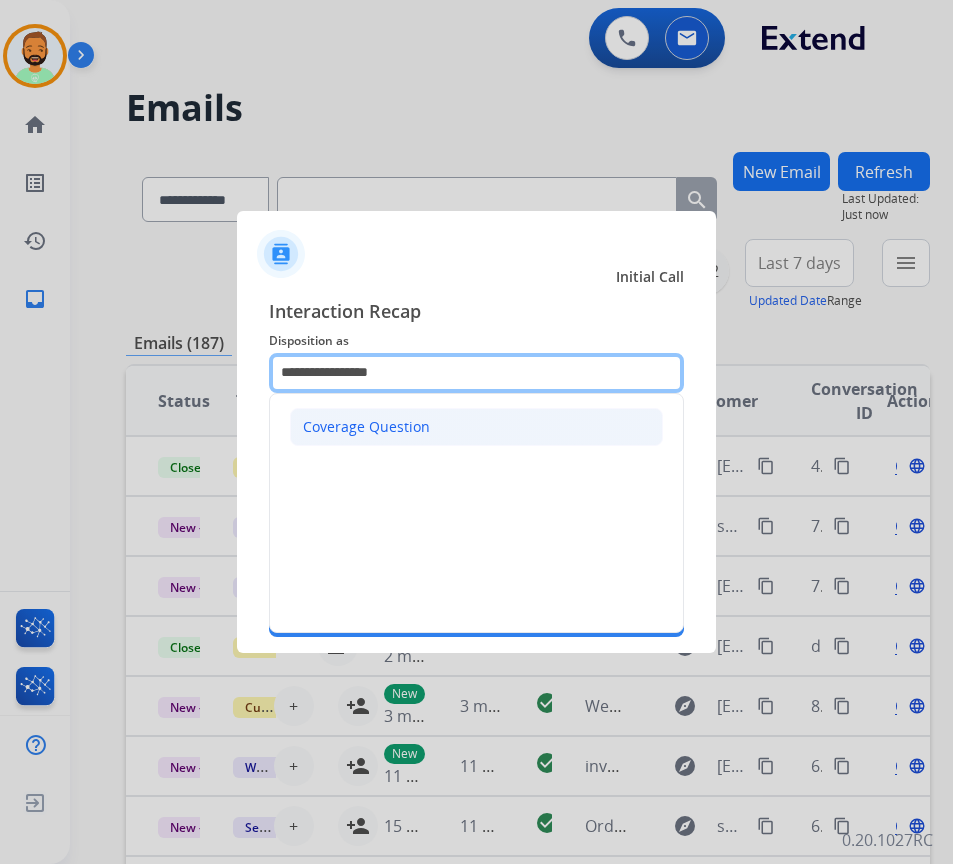 drag, startPoint x: 445, startPoint y: 374, endPoint x: 424, endPoint y: 432, distance: 61.68468 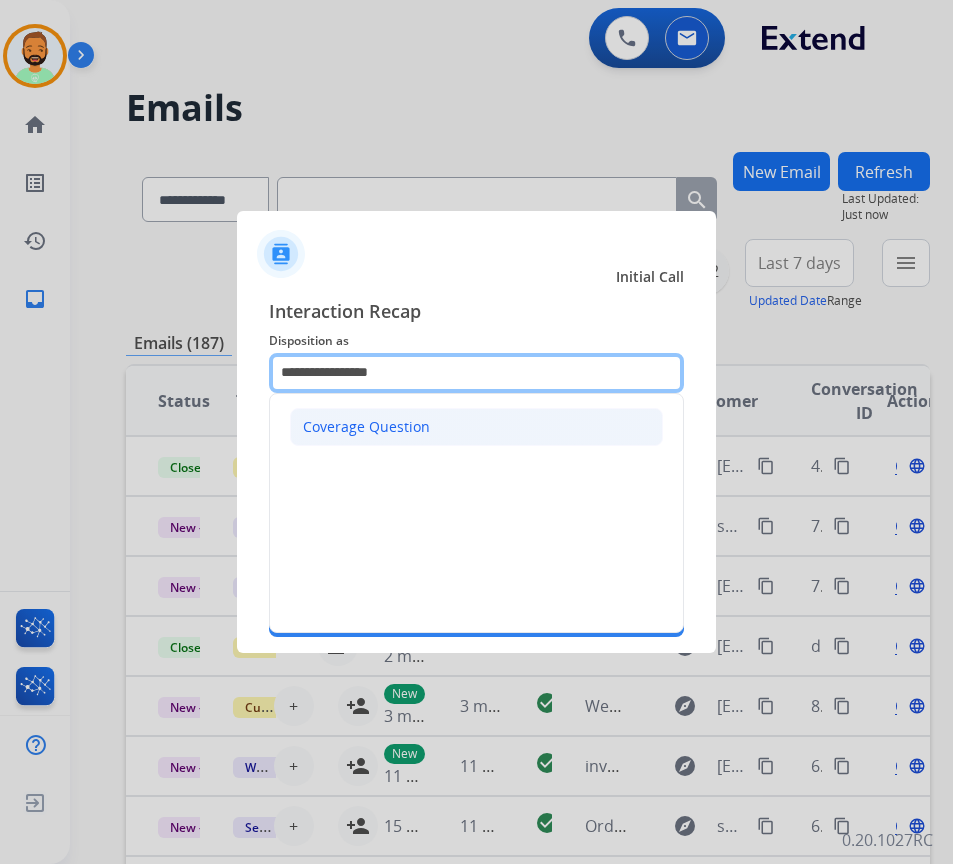 click on "**********" 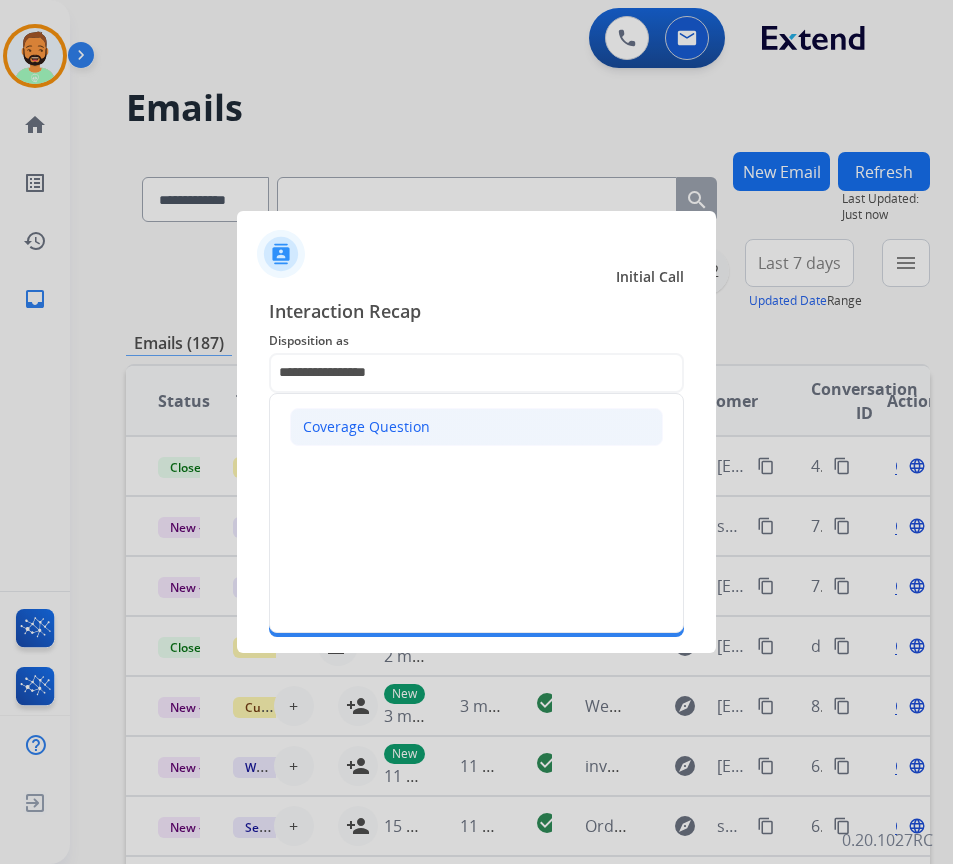 click on "Coverage Question" 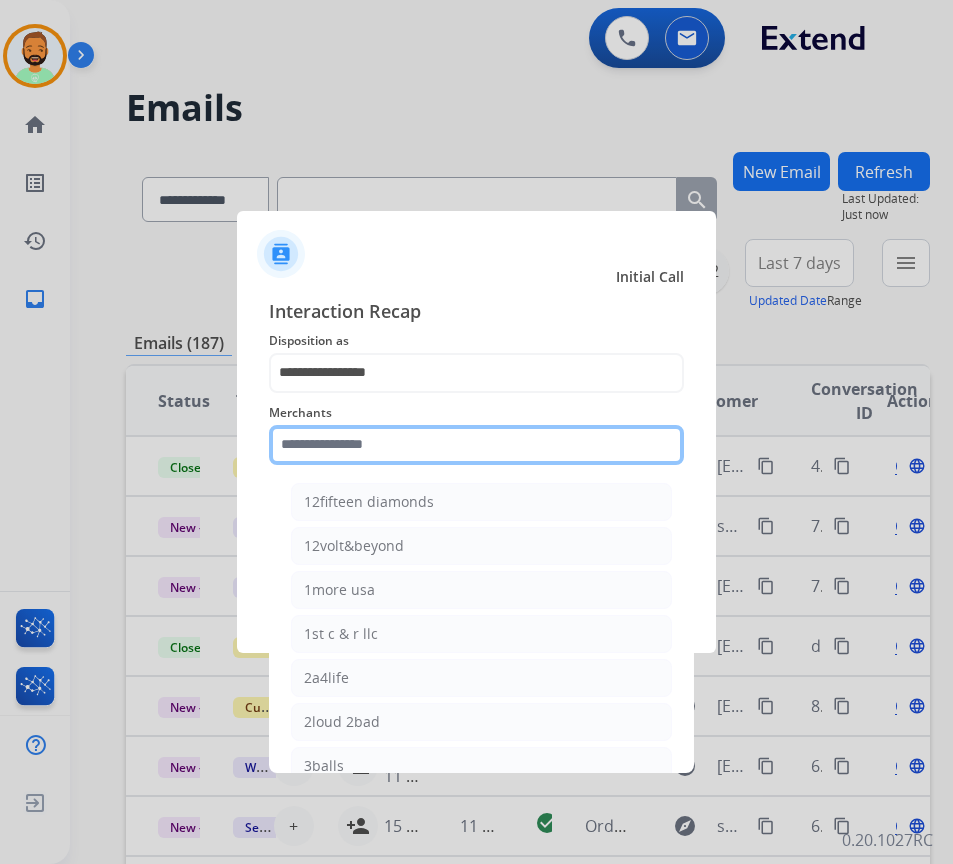 click 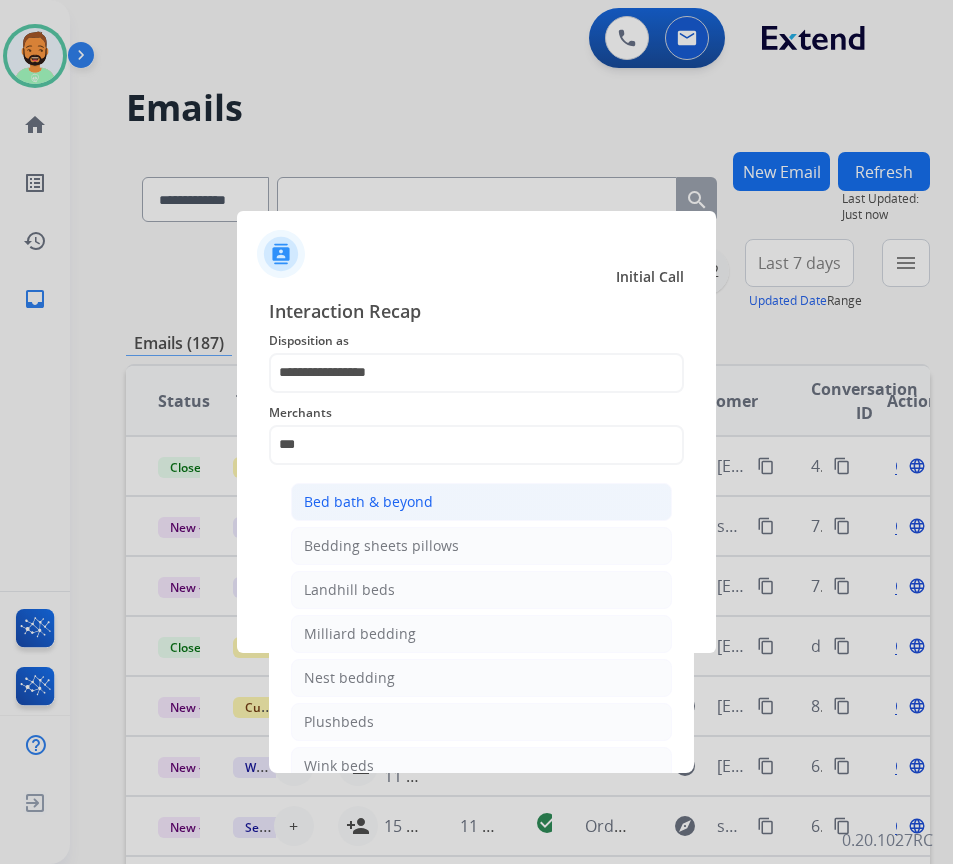 click on "Bed bath & beyond" 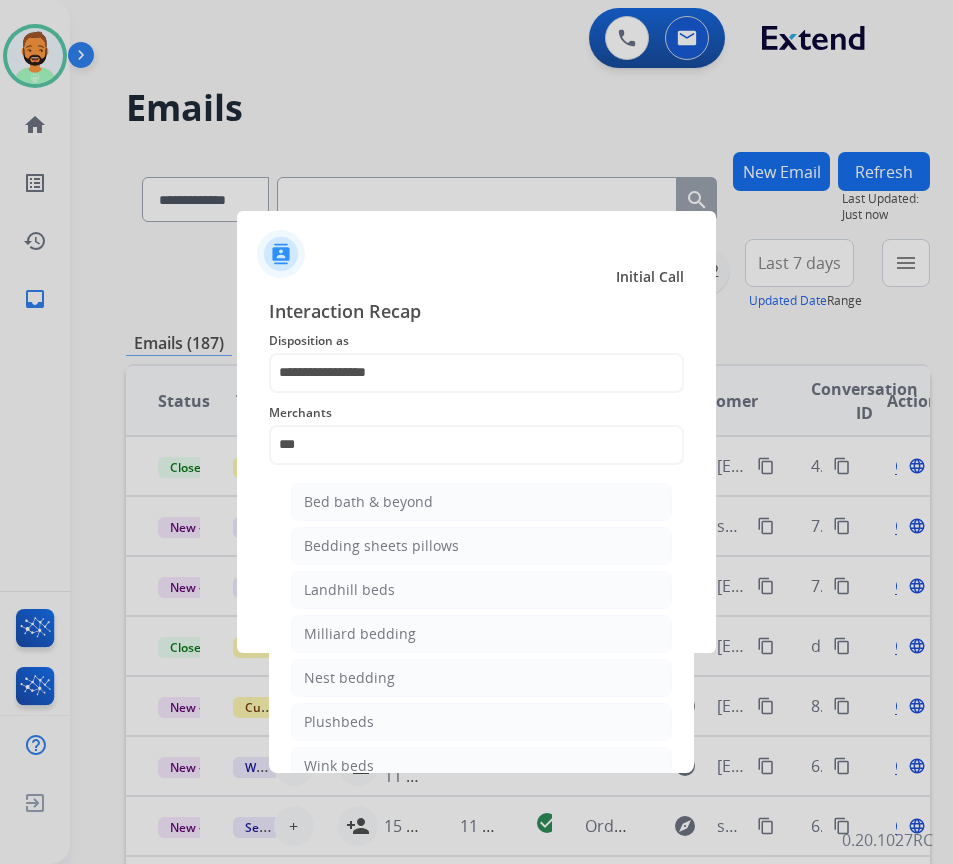 type on "**********" 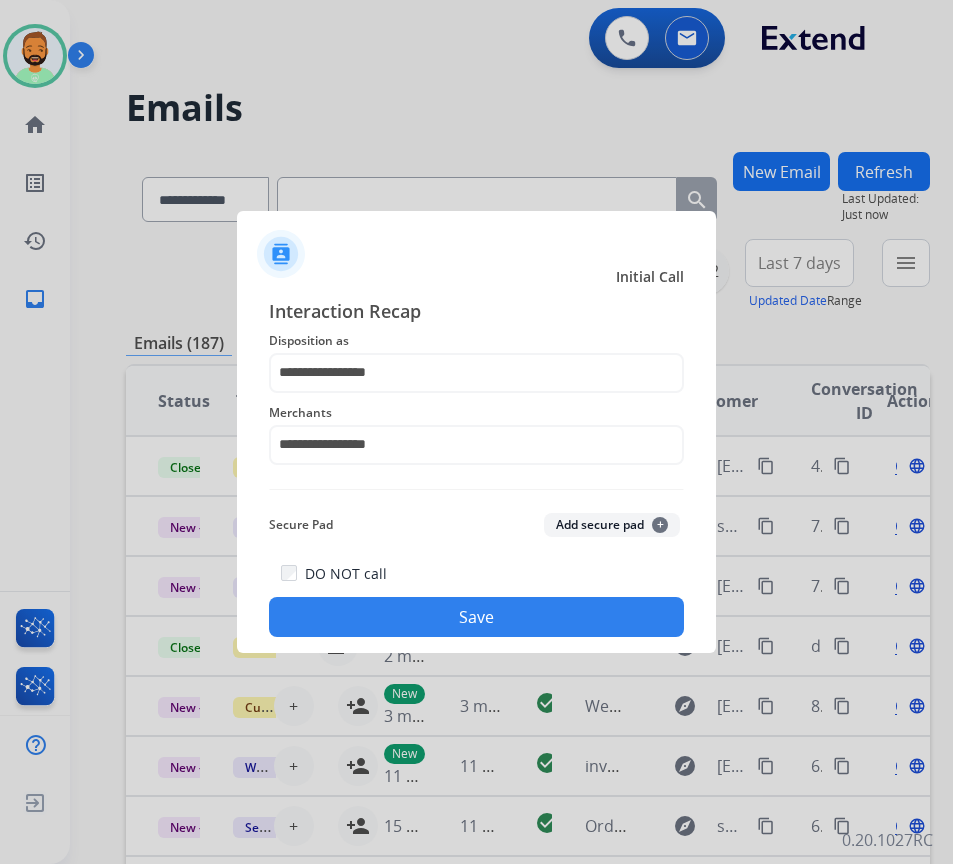 click on "Save" 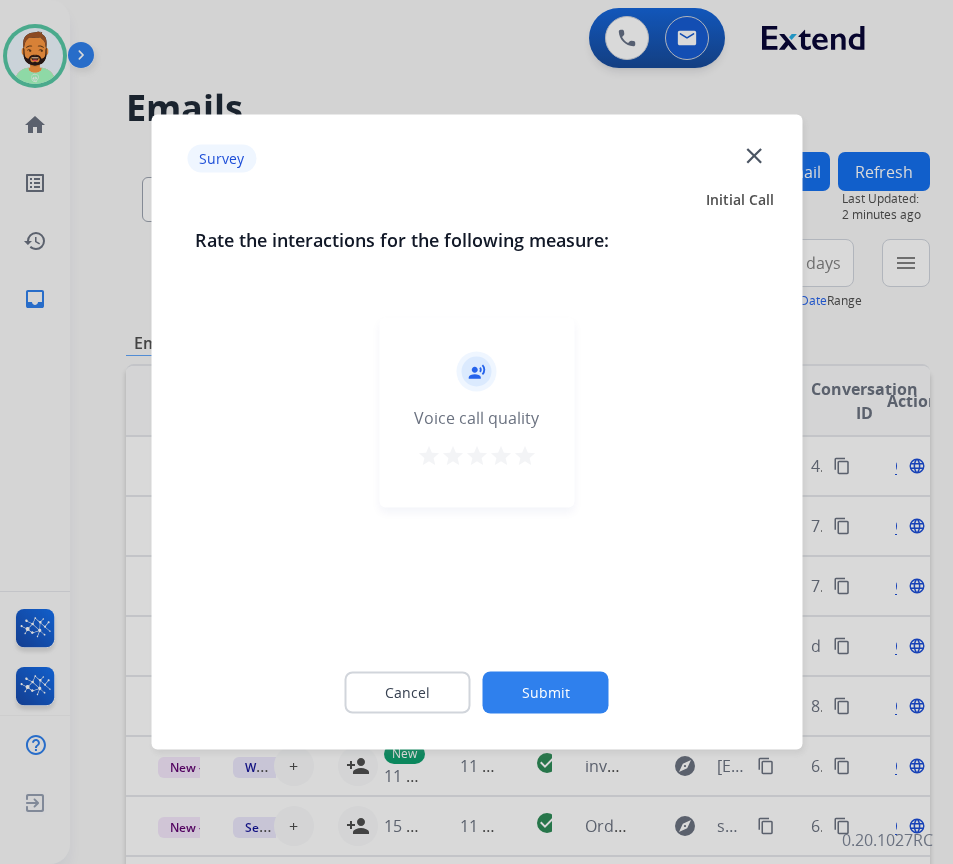 click on "Submit" 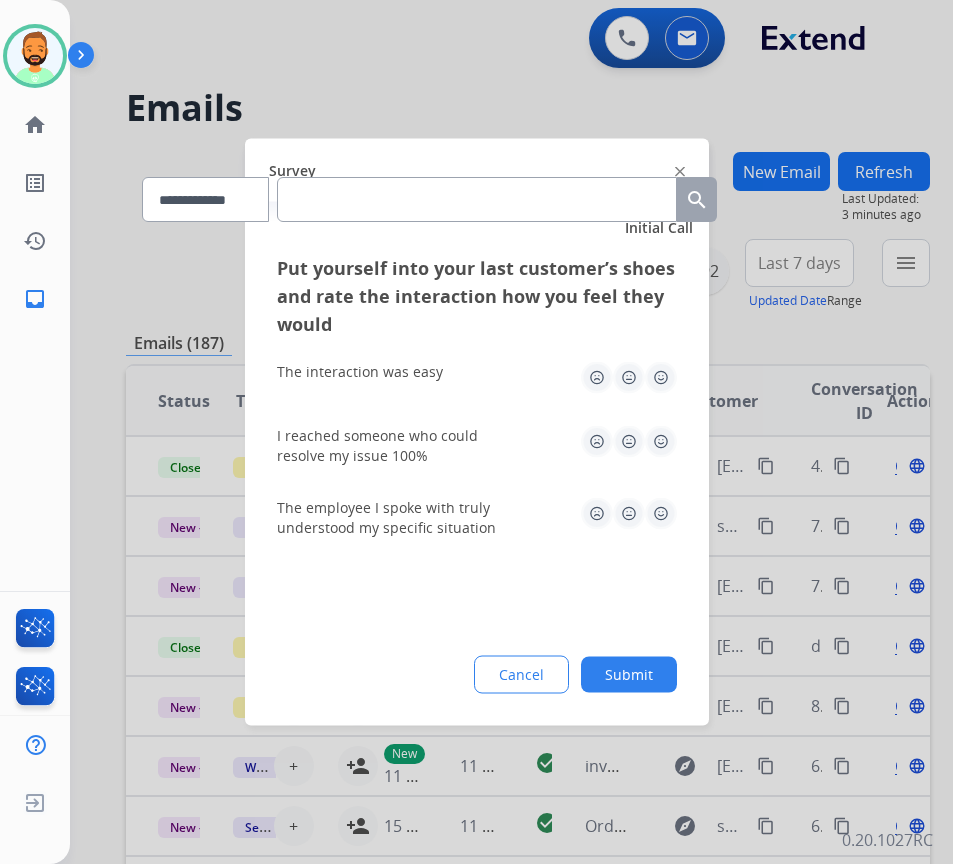 click on "Submit" 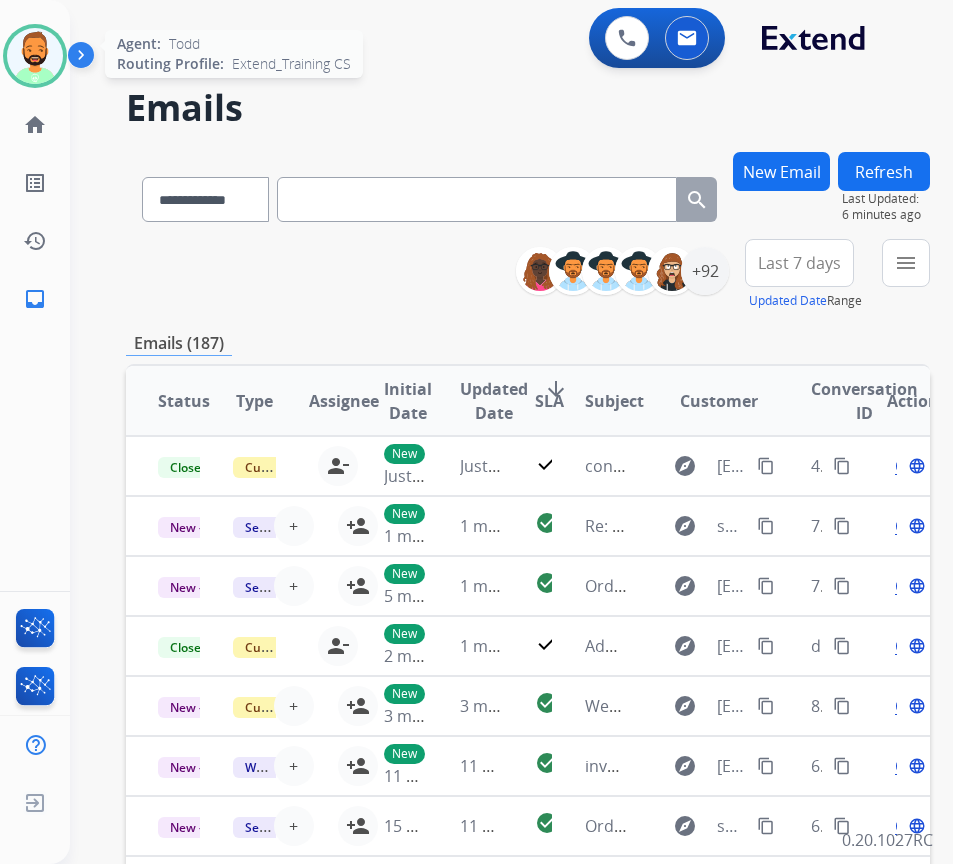 click at bounding box center [35, 56] 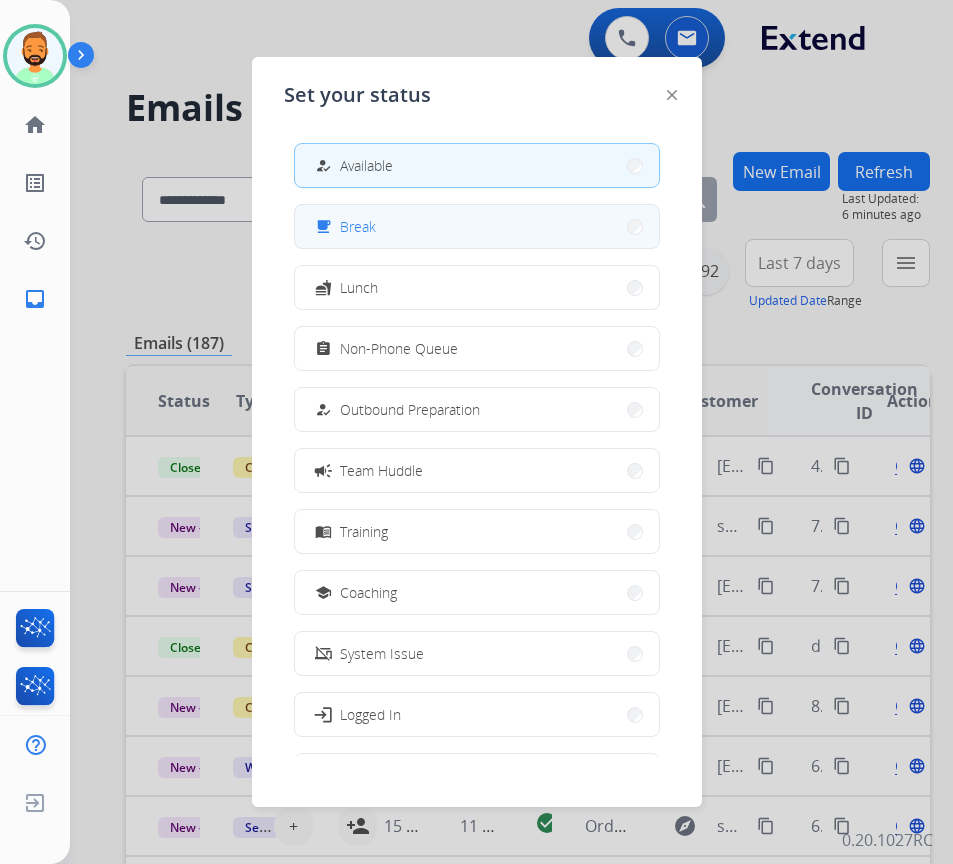 click on "free_breakfast Break" at bounding box center (477, 226) 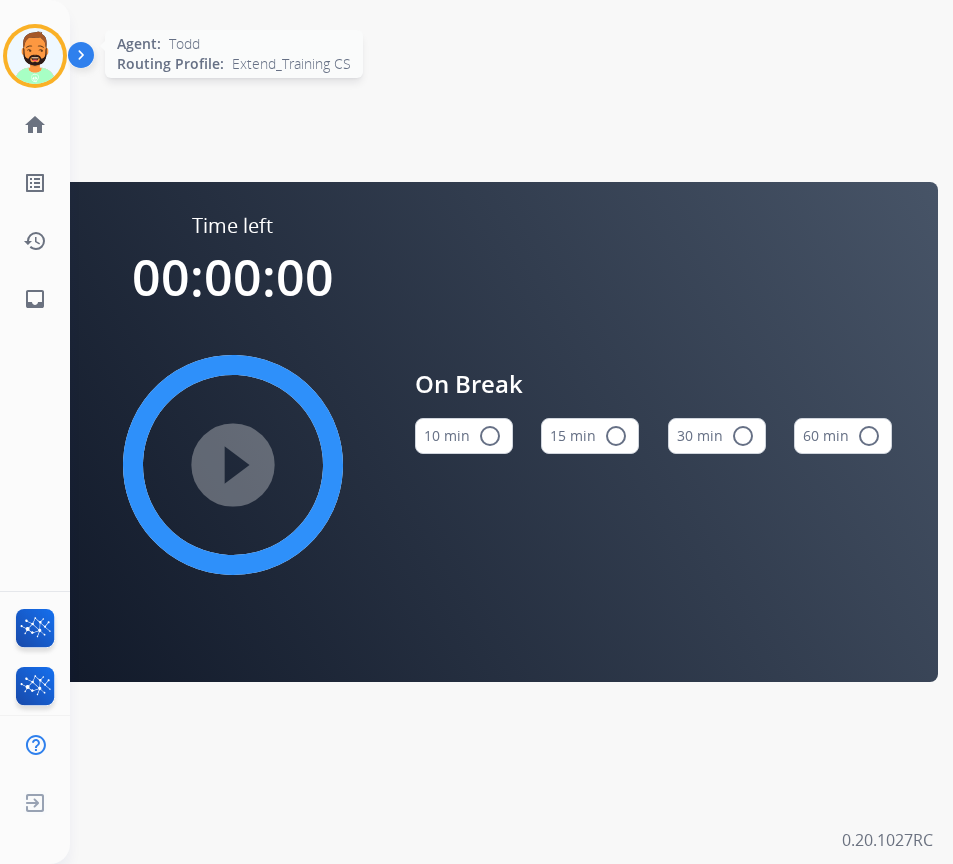 click at bounding box center (35, 56) 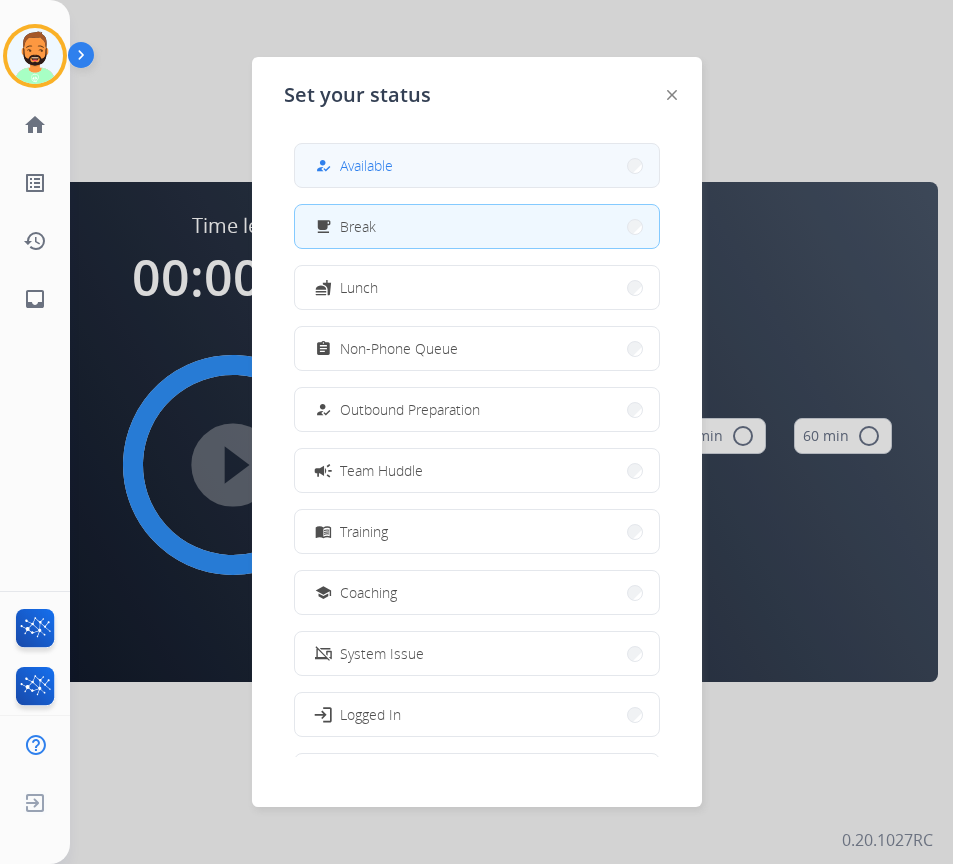 click on "Available" at bounding box center (366, 165) 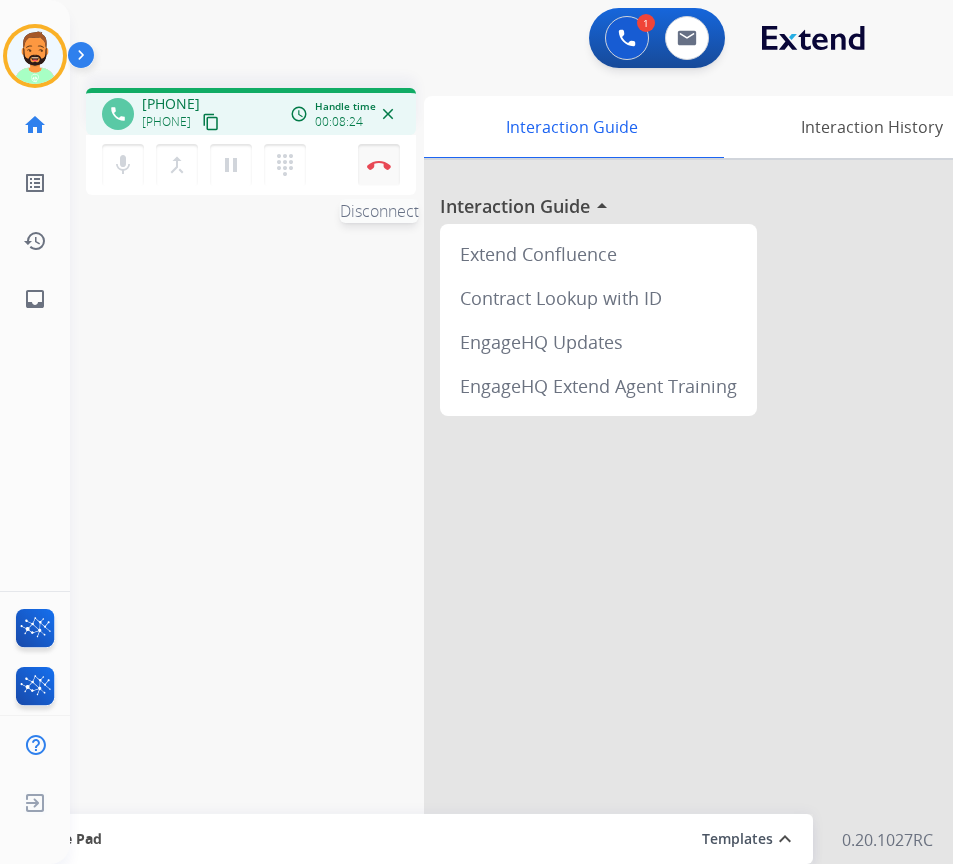 click at bounding box center (379, 165) 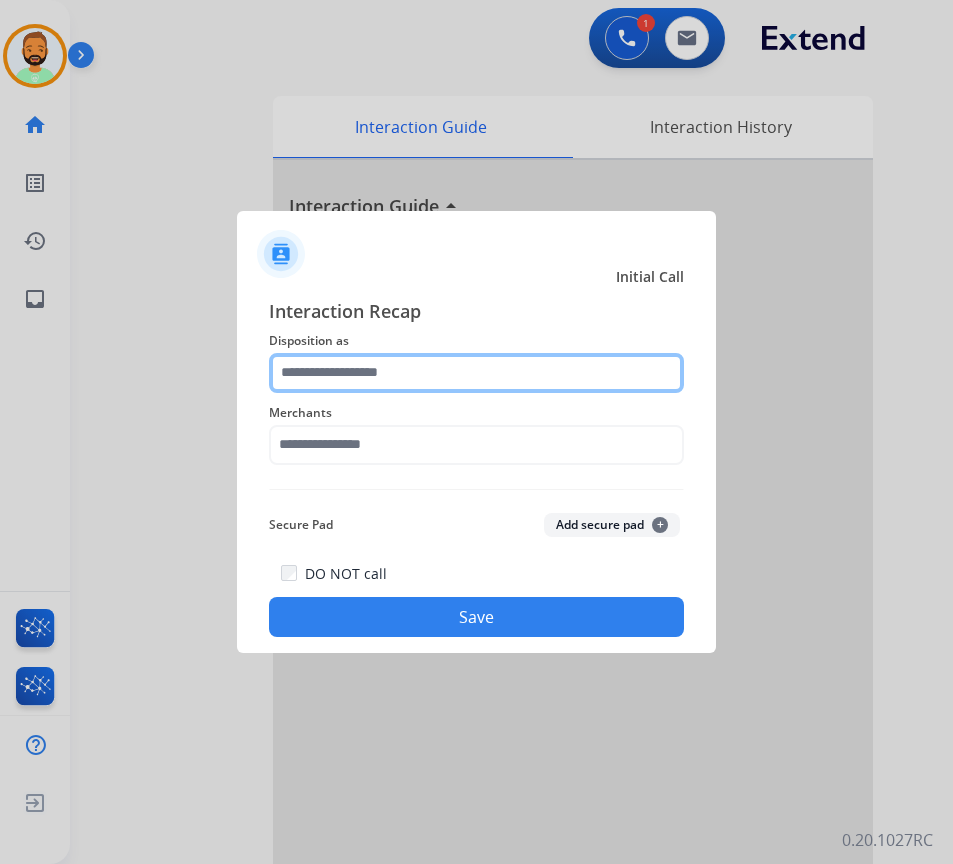 click 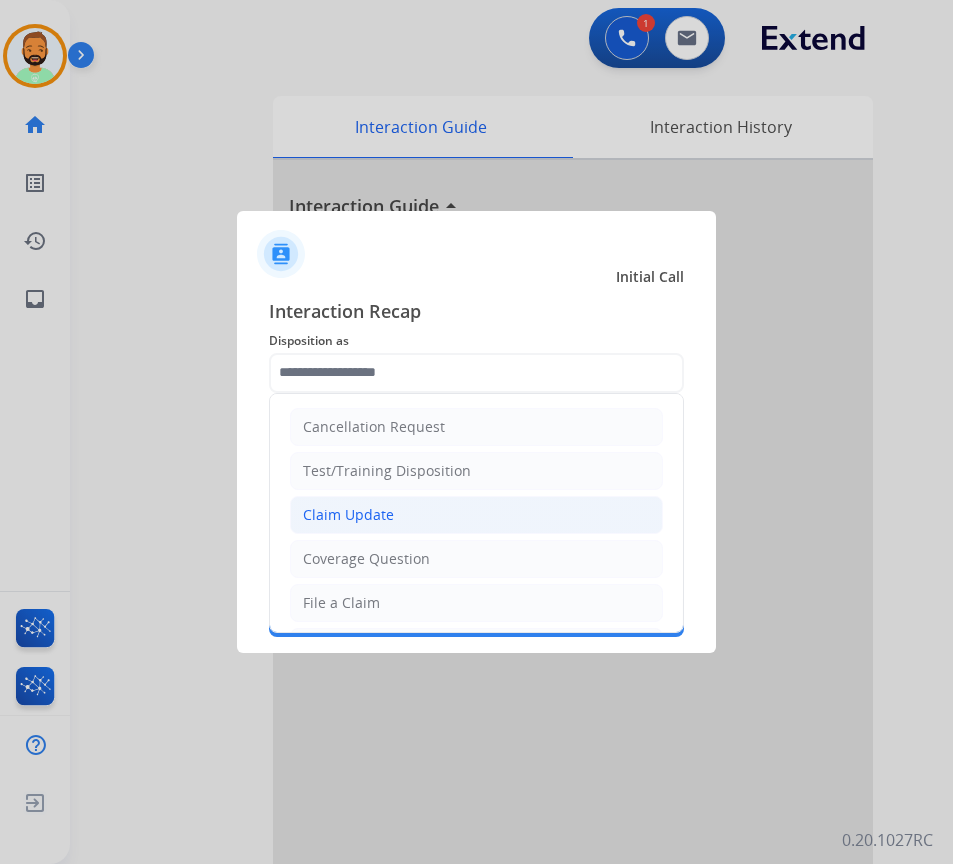 click on "Claim Update" 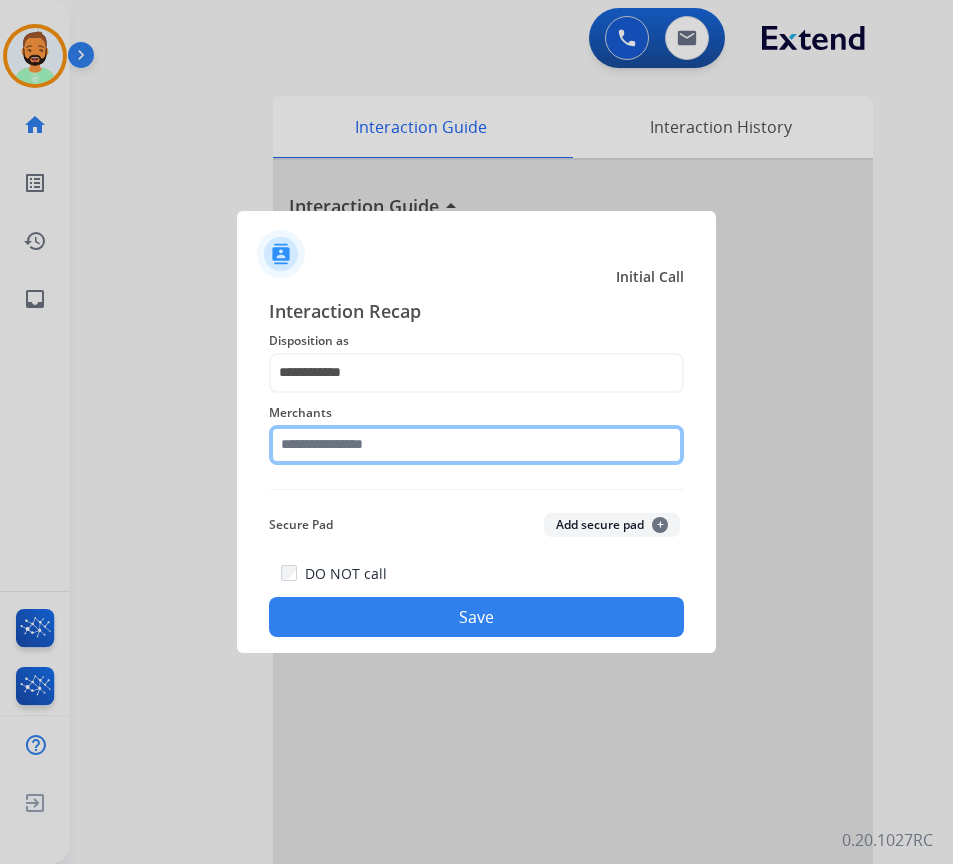 click 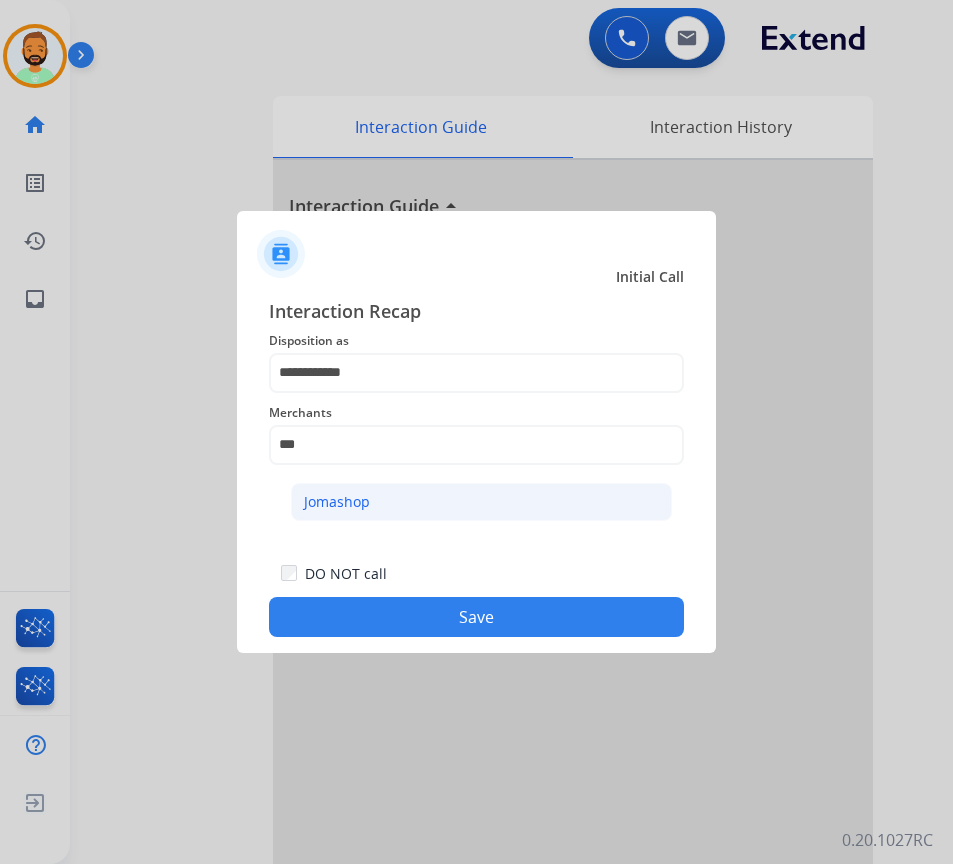 click on "Jomashop" 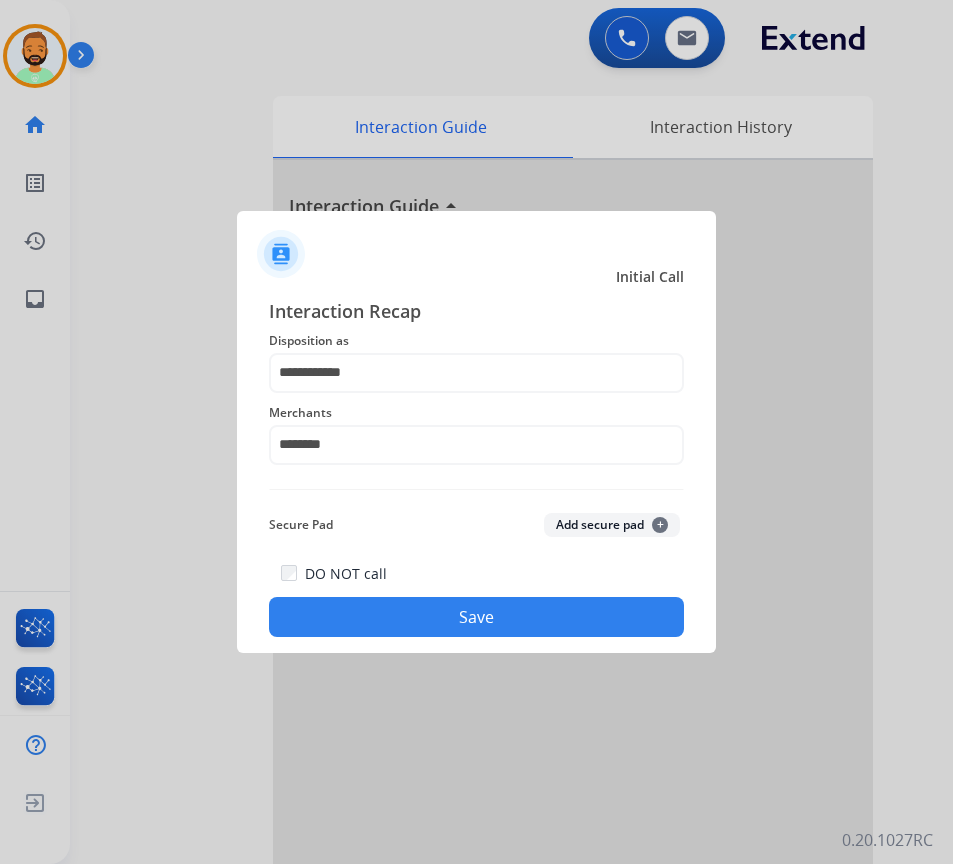 click on "Save" 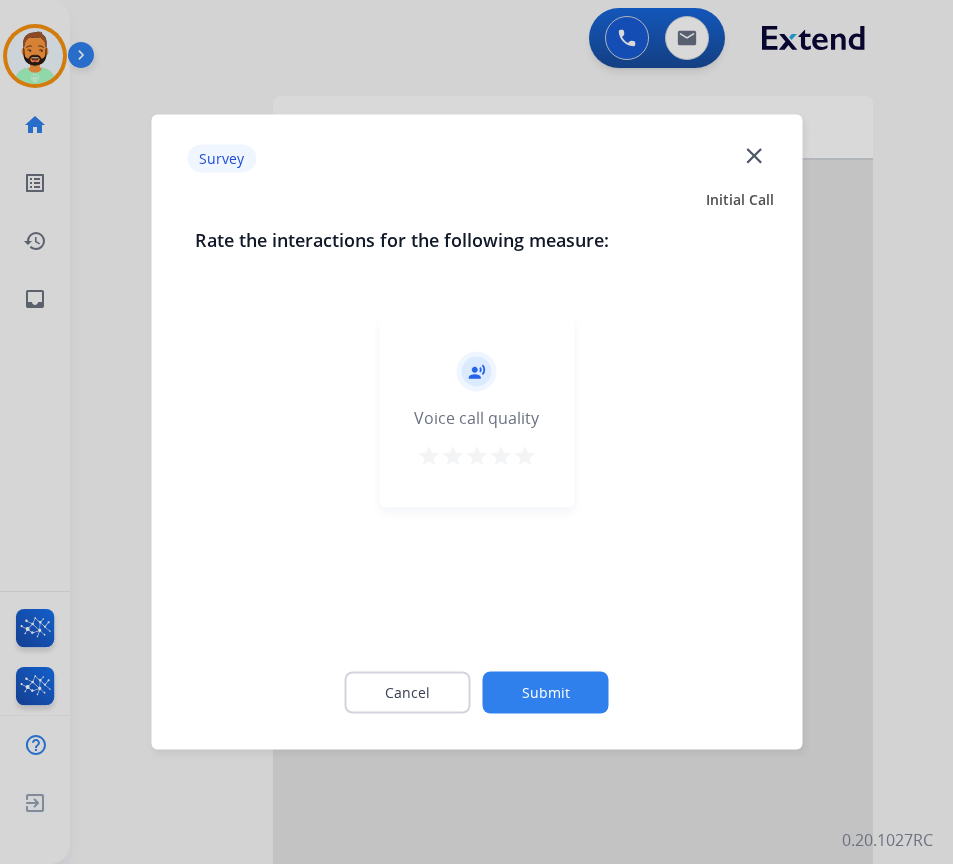 click on "Submit" 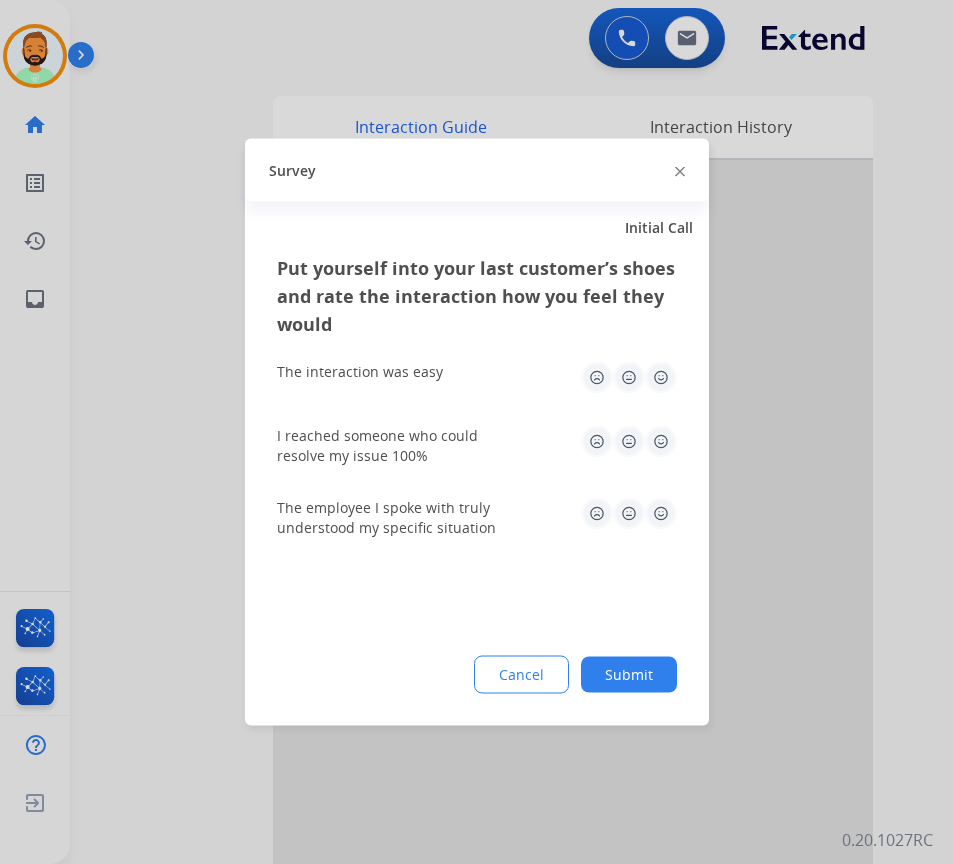 click on "Submit" 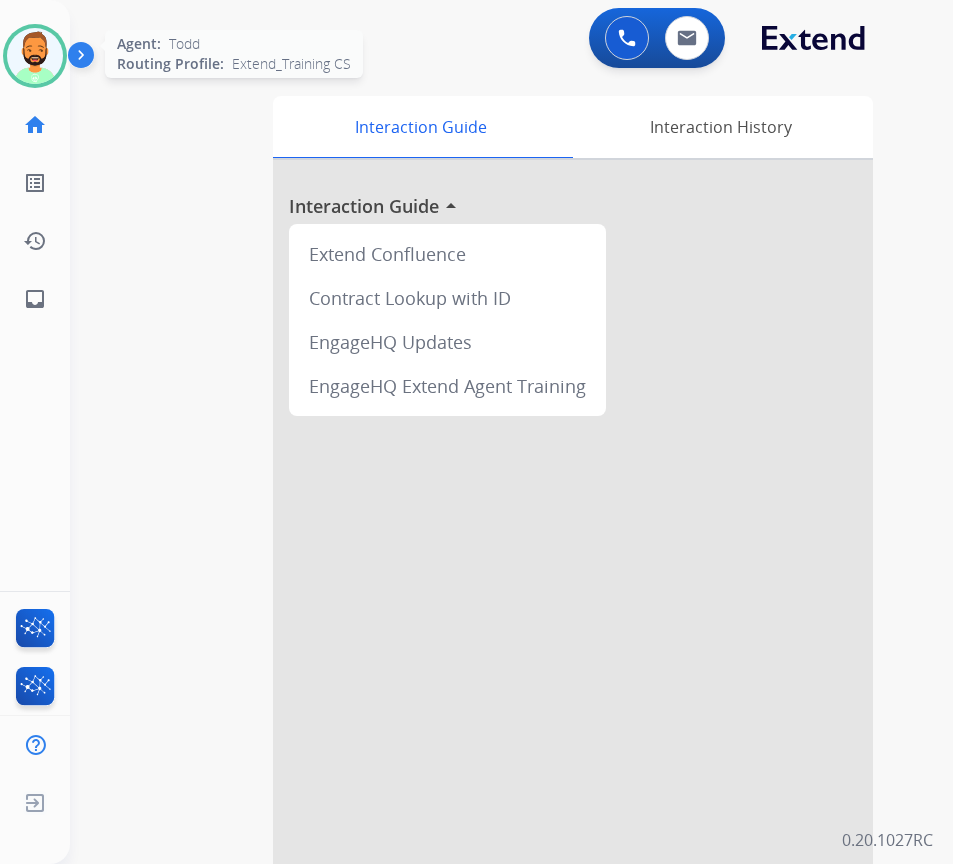click at bounding box center (35, 56) 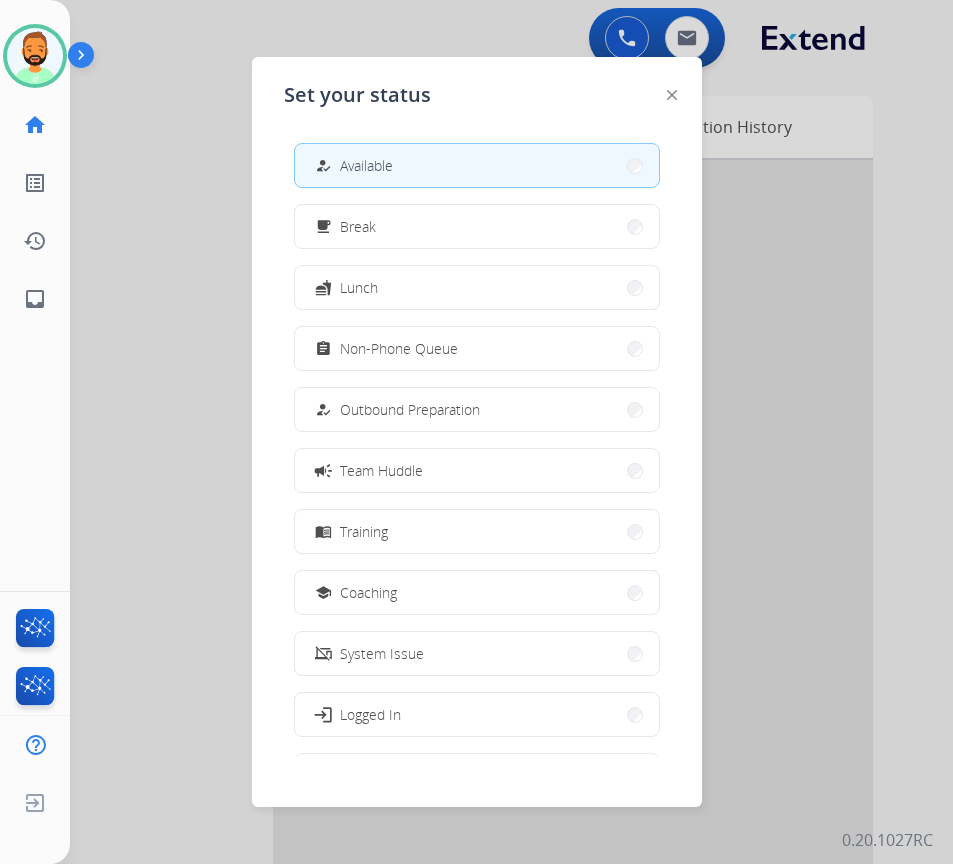 drag, startPoint x: 103, startPoint y: 301, endPoint x: 111, endPoint y: 320, distance: 20.615528 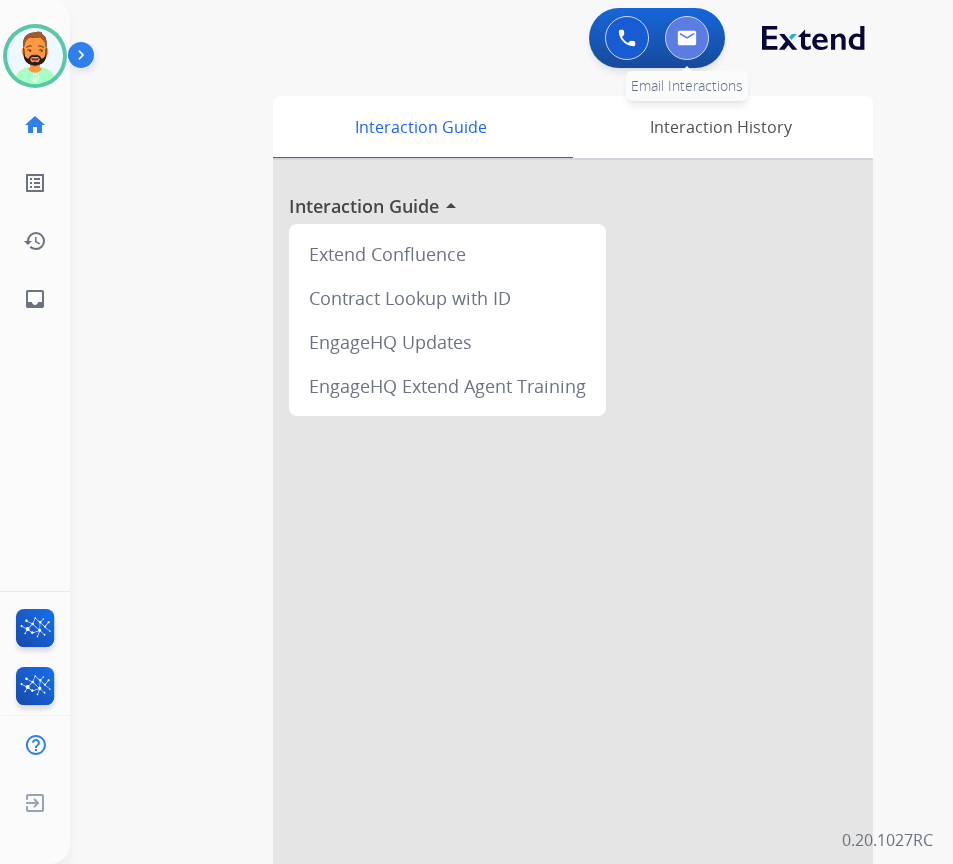 click at bounding box center [687, 38] 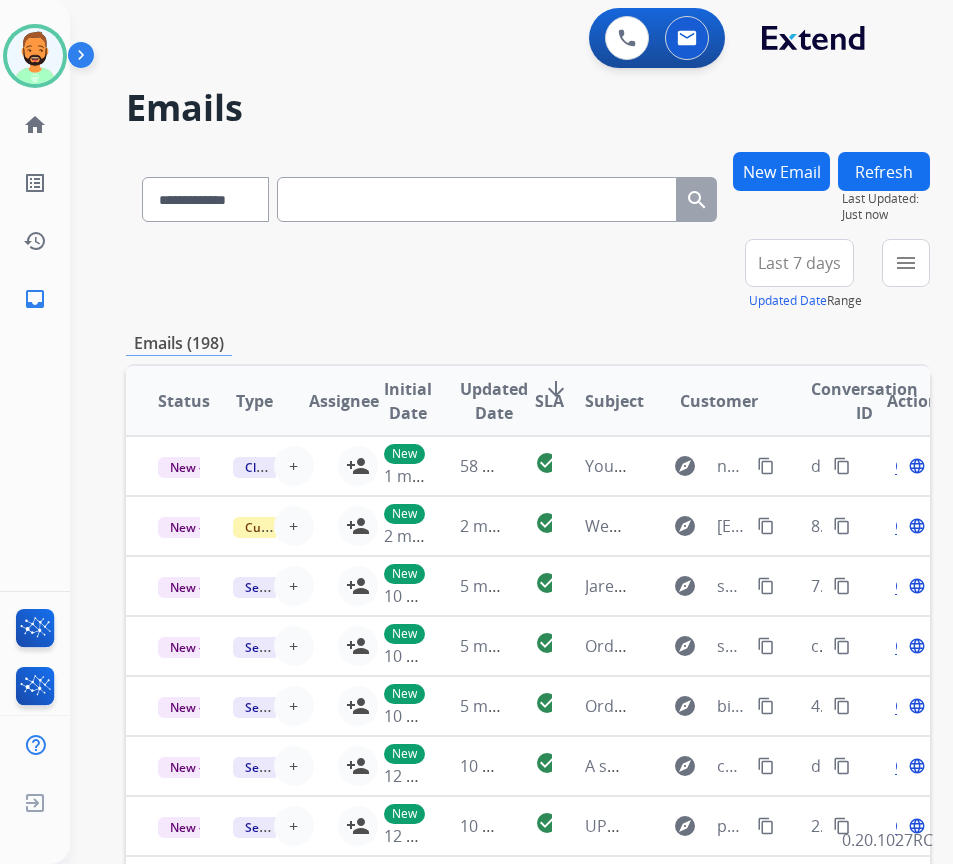 click on "Last 7 days" at bounding box center [799, 263] 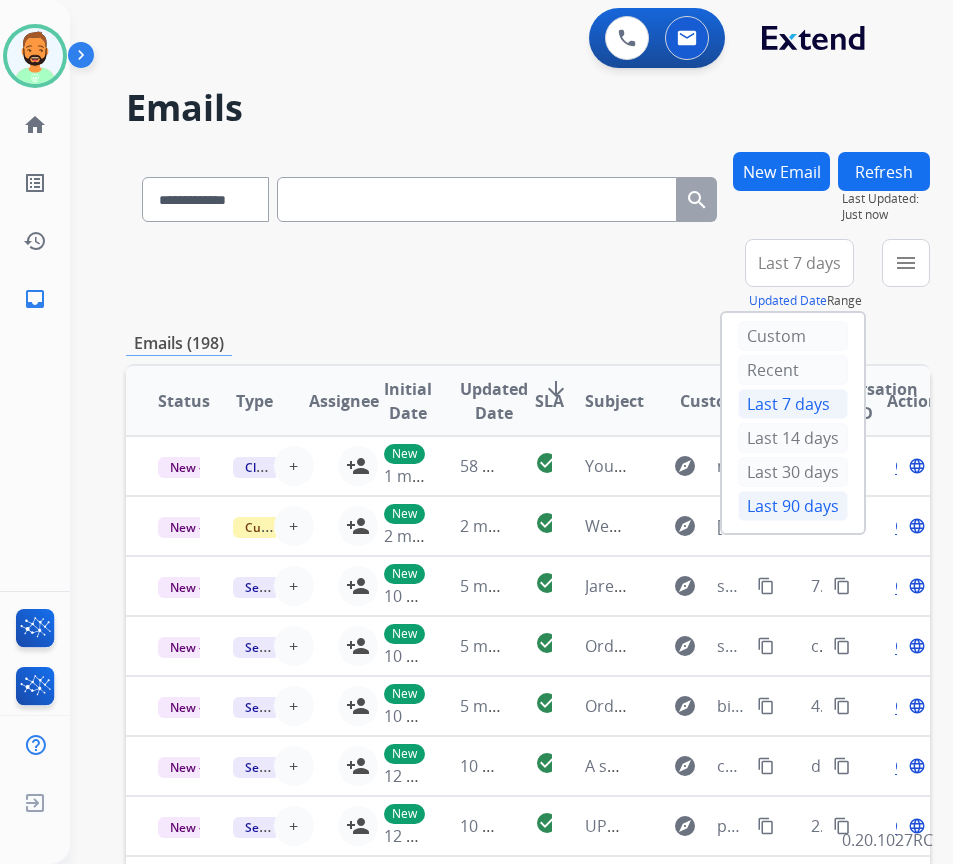 click on "Last 90 days" at bounding box center (793, 506) 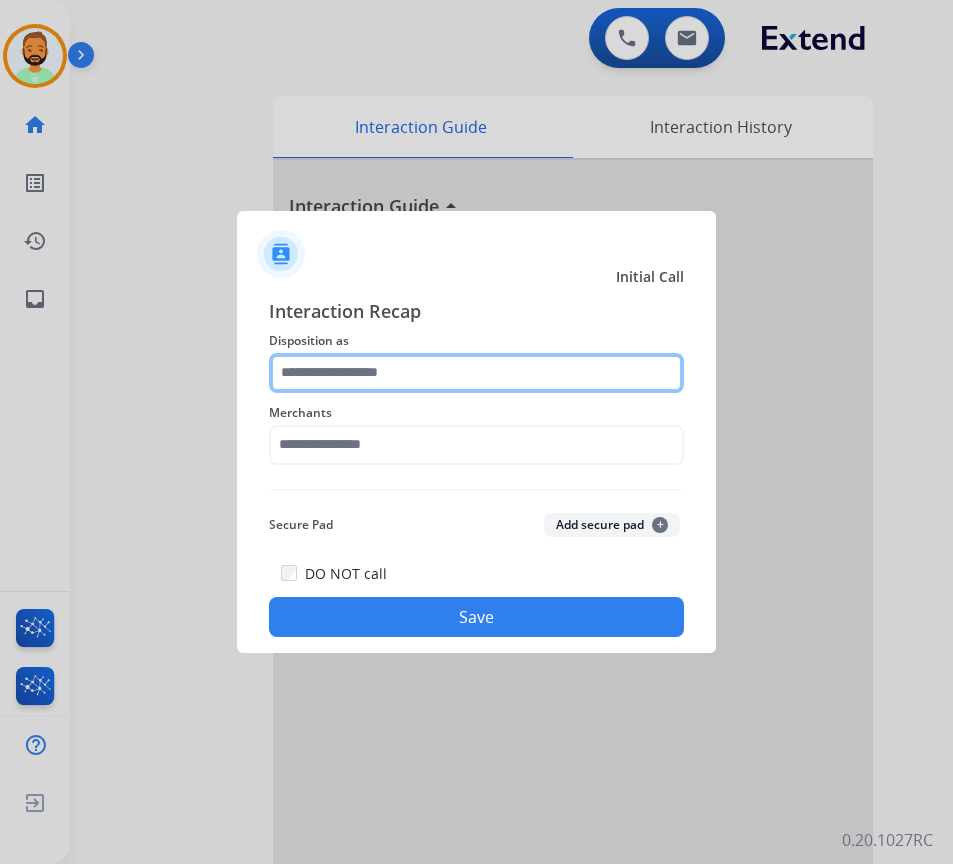 click 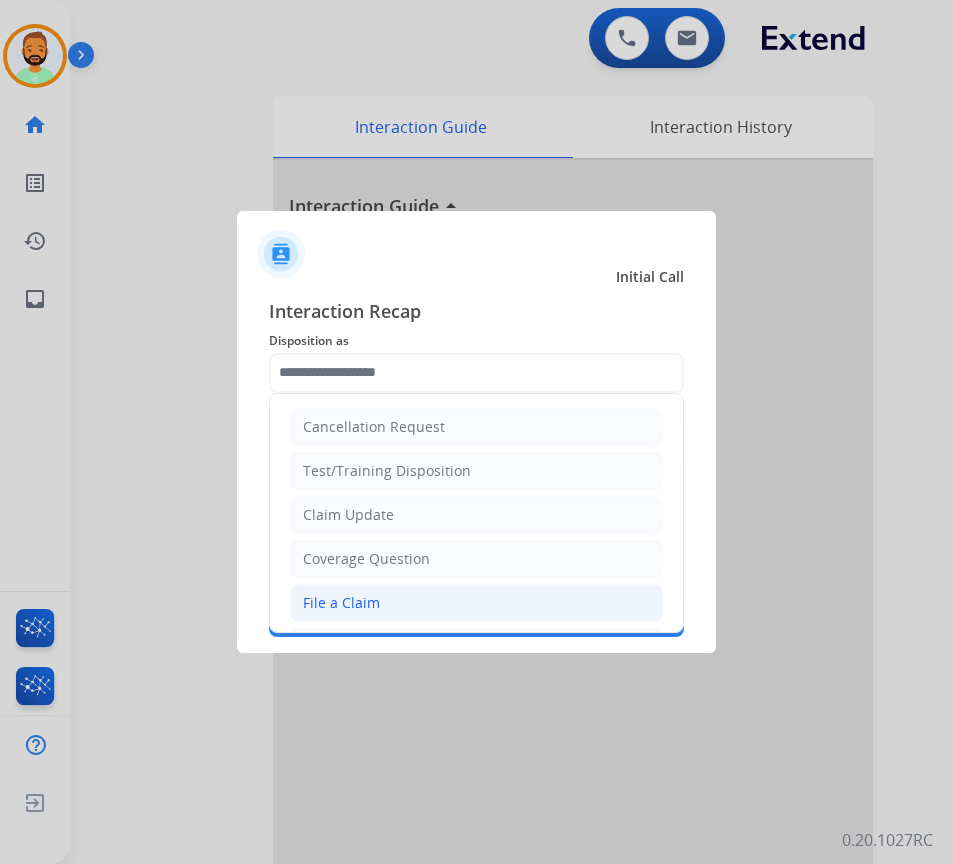 click on "File a Claim" 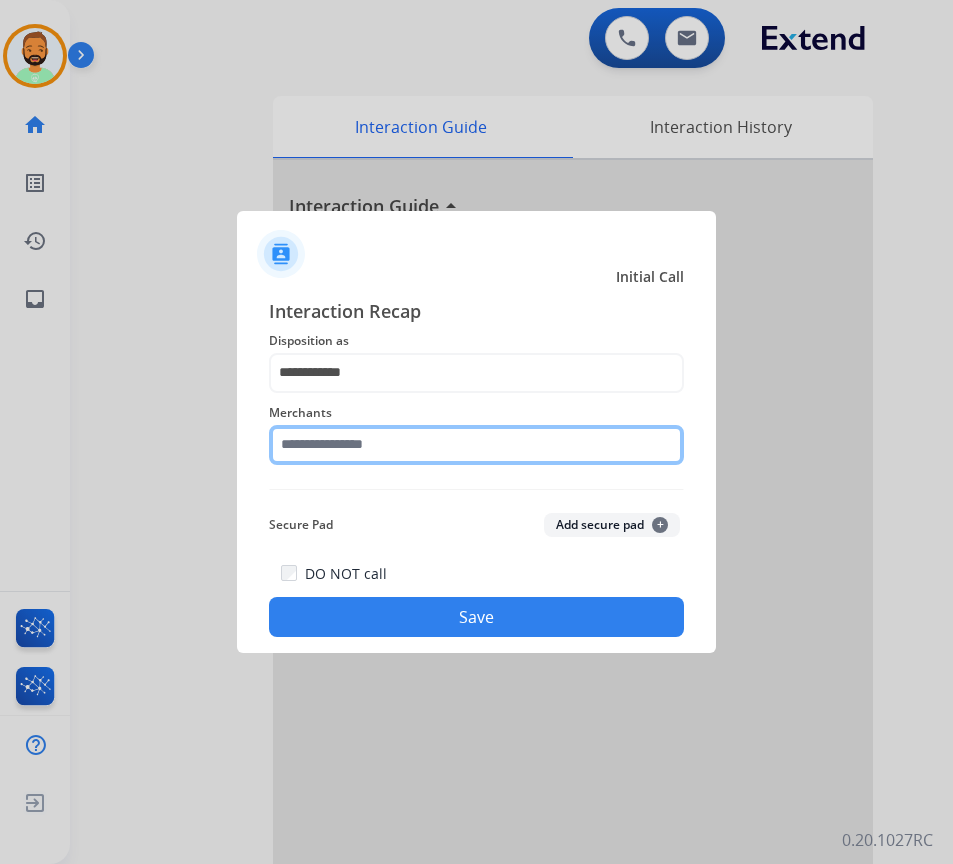 click 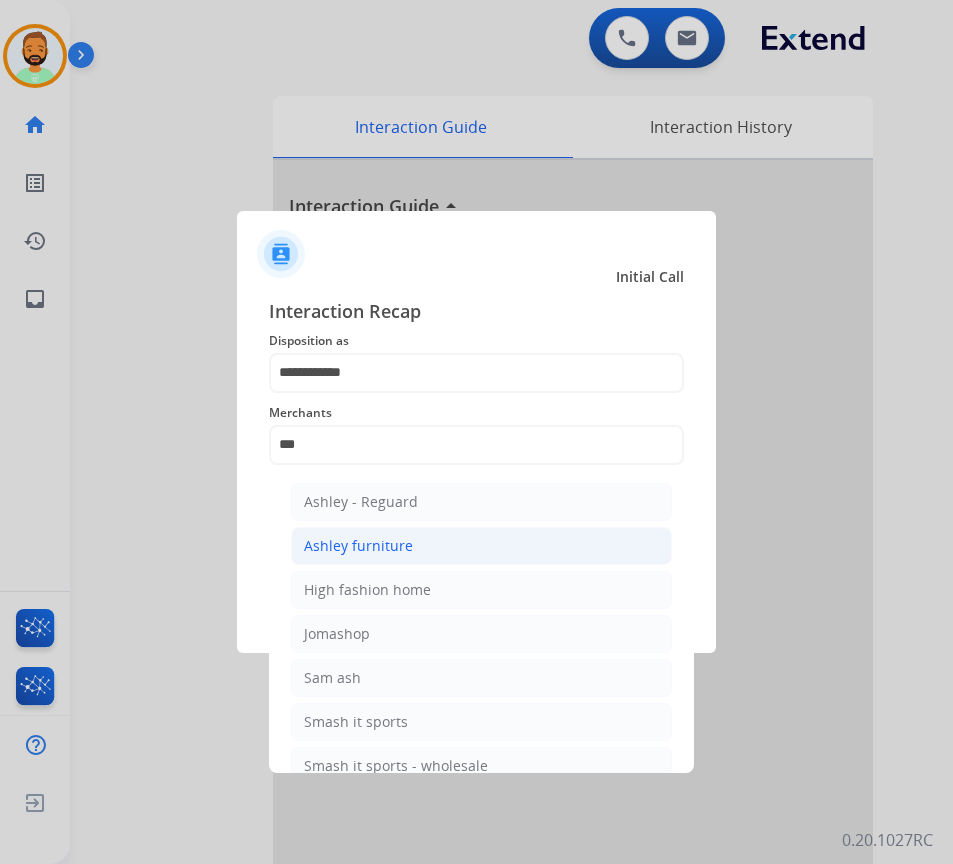 click on "Ashley furniture" 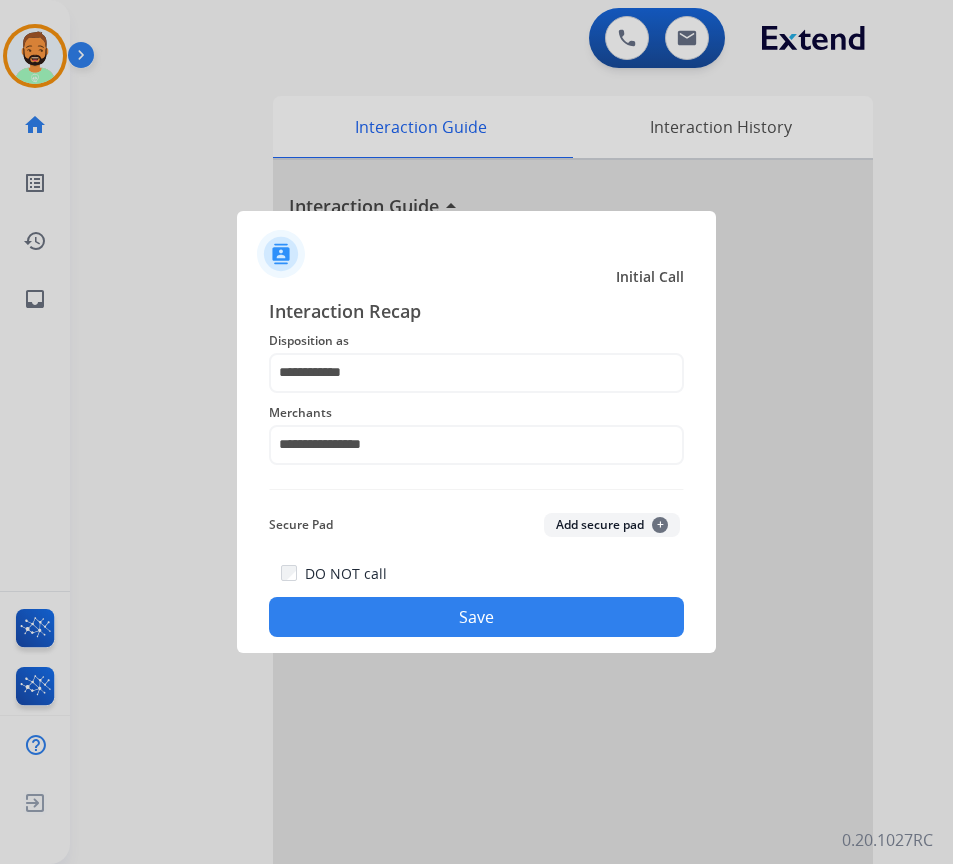 click on "Save" 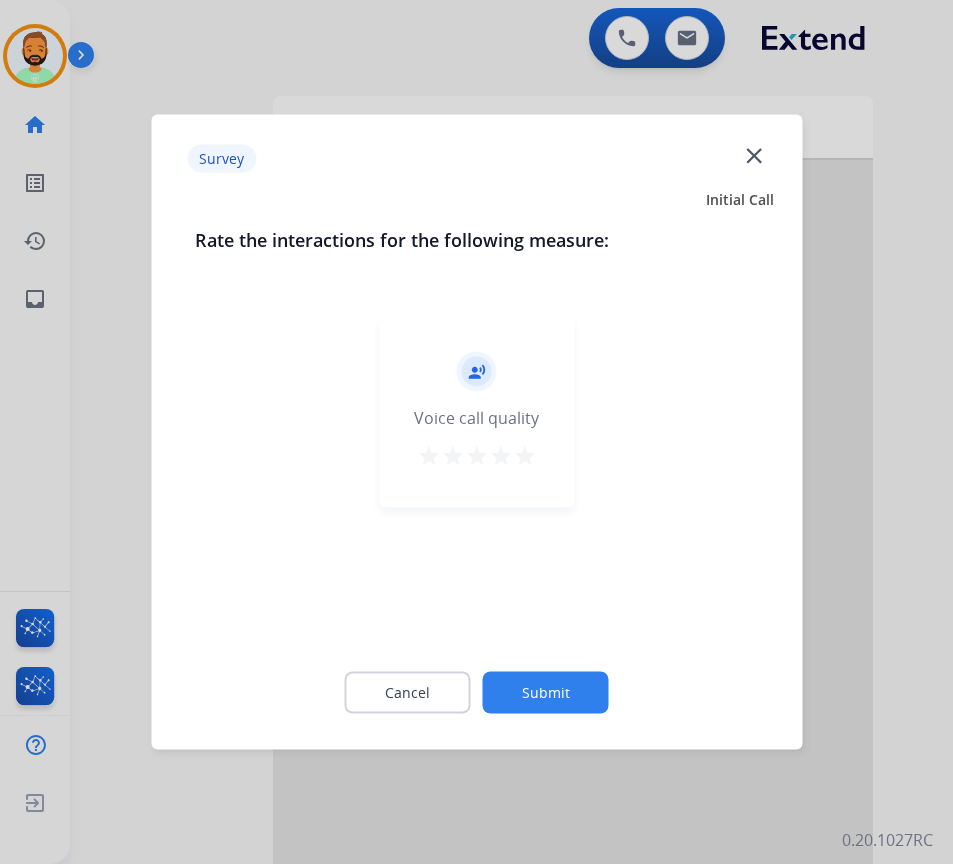 click on "Submit" 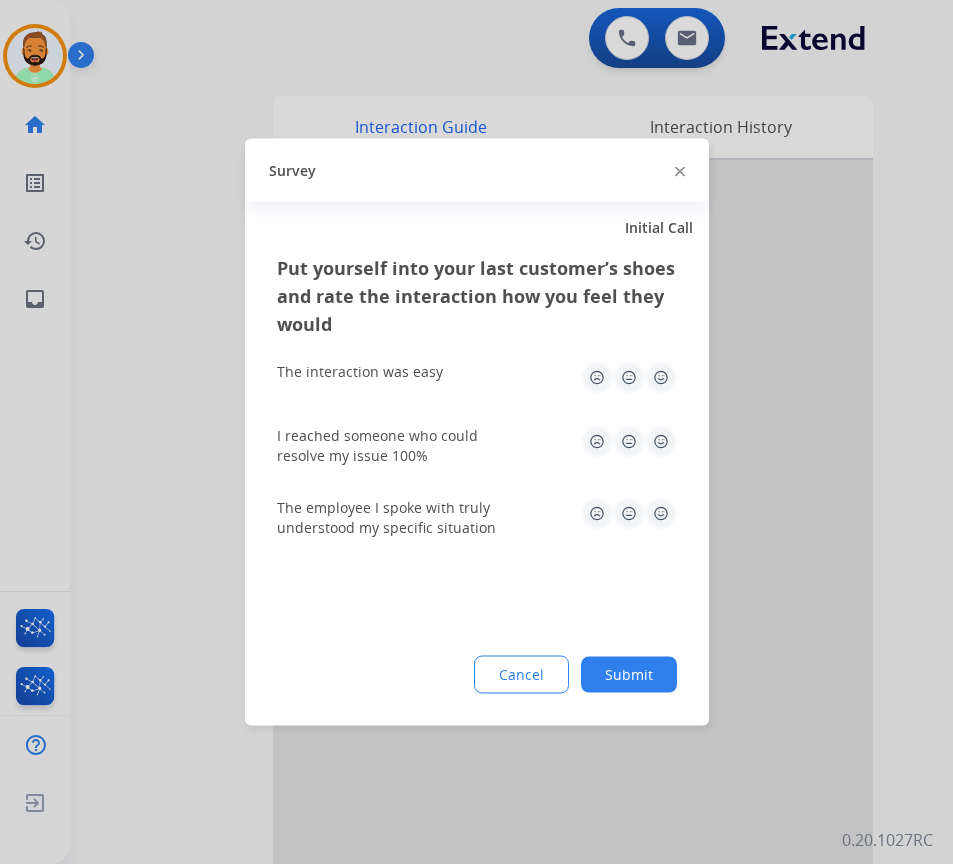 click on "Submit" 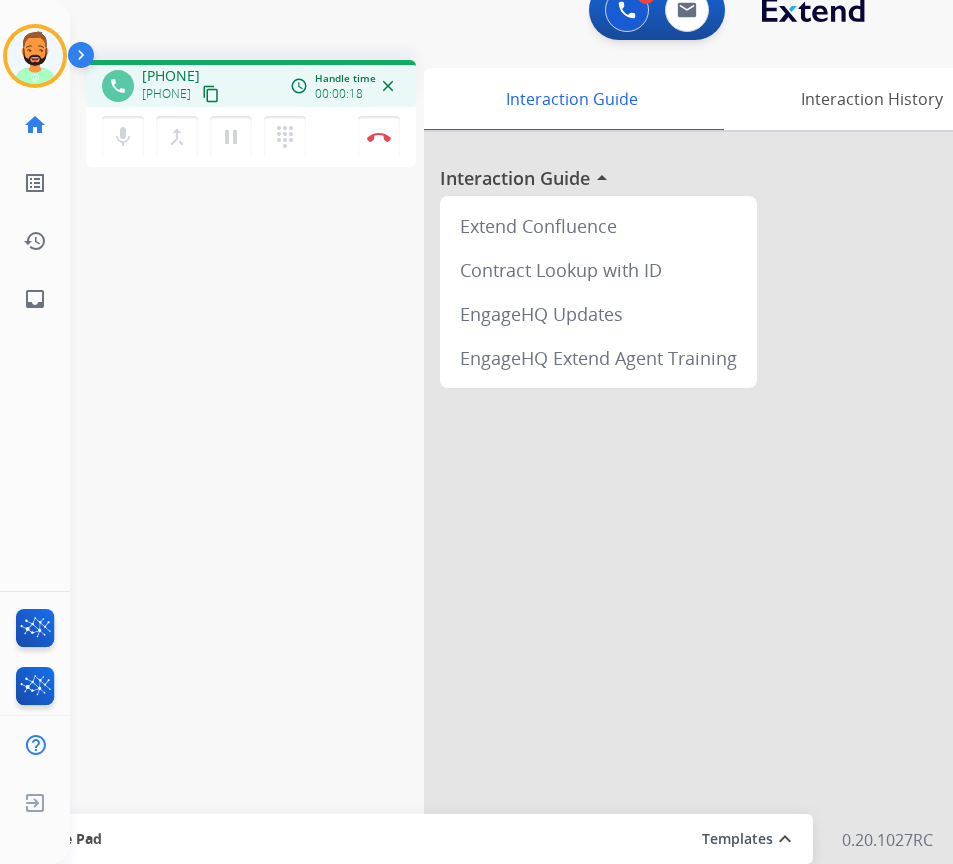 scroll, scrollTop: 42, scrollLeft: 0, axis: vertical 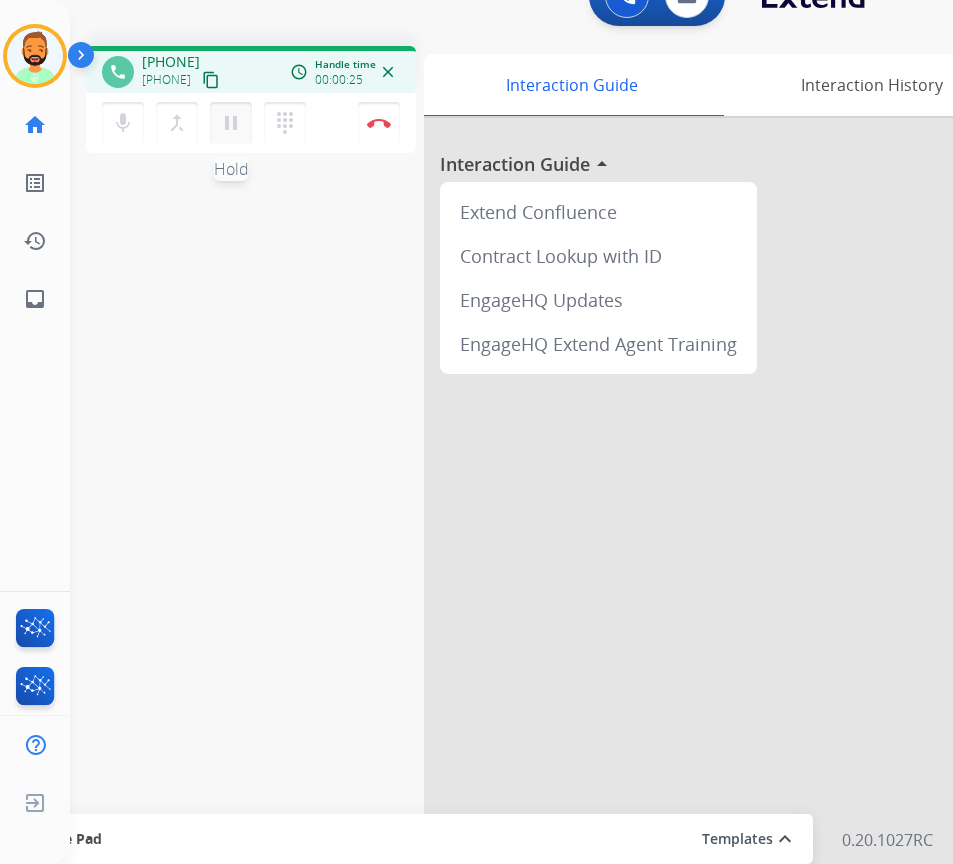 click on "pause" at bounding box center (231, 123) 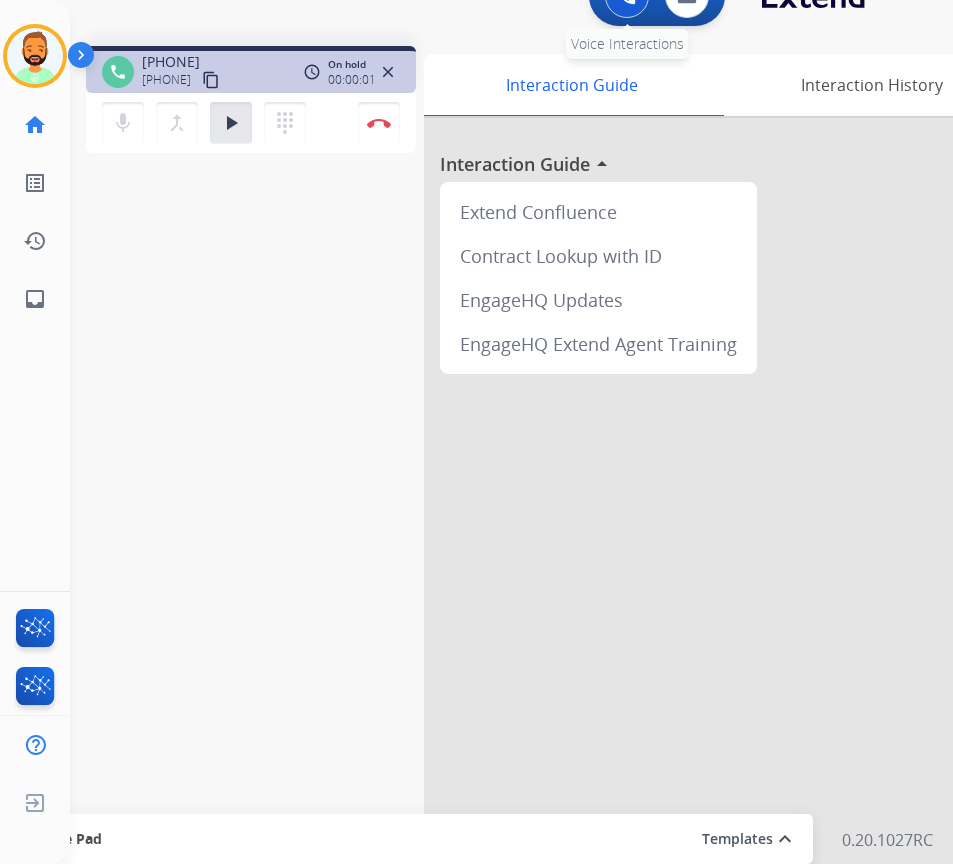 click at bounding box center [627, -4] 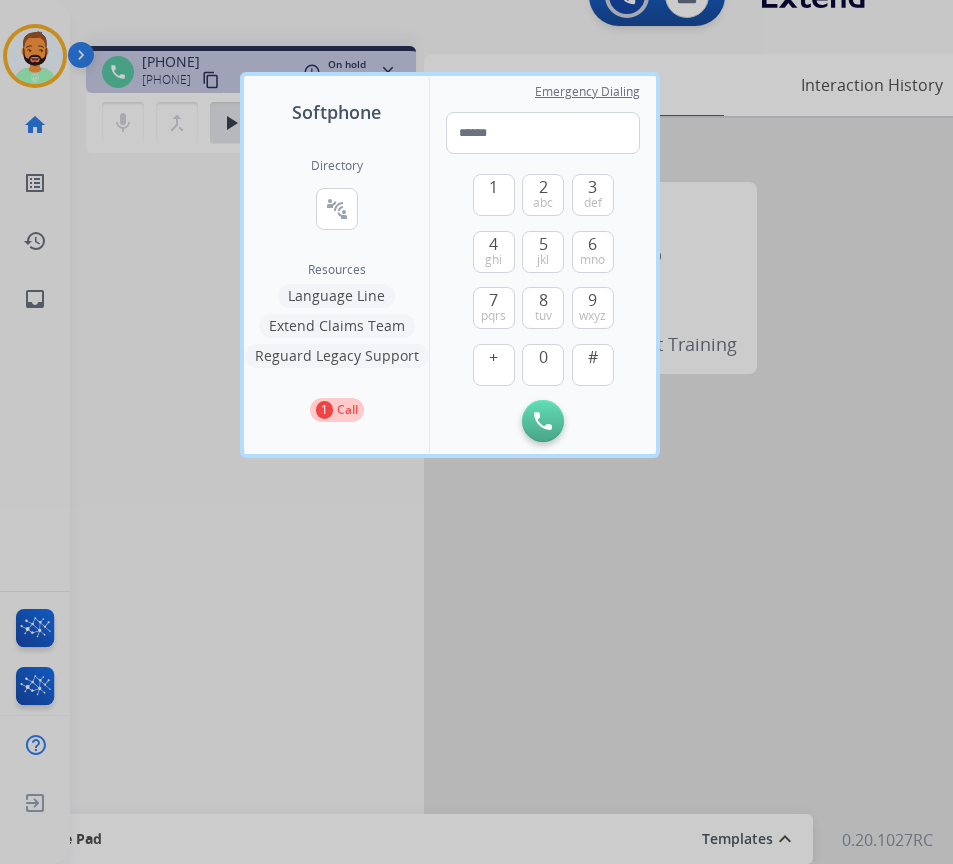 click on "Language Line" at bounding box center [336, 296] 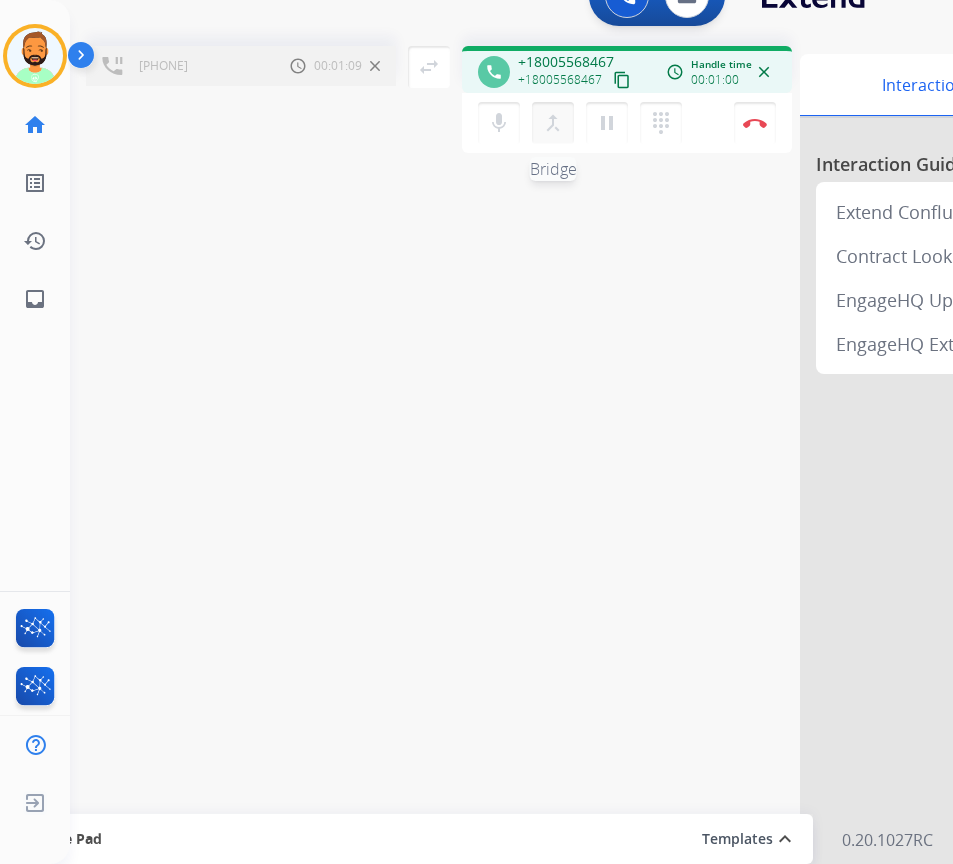 click on "merge_type" at bounding box center (553, 123) 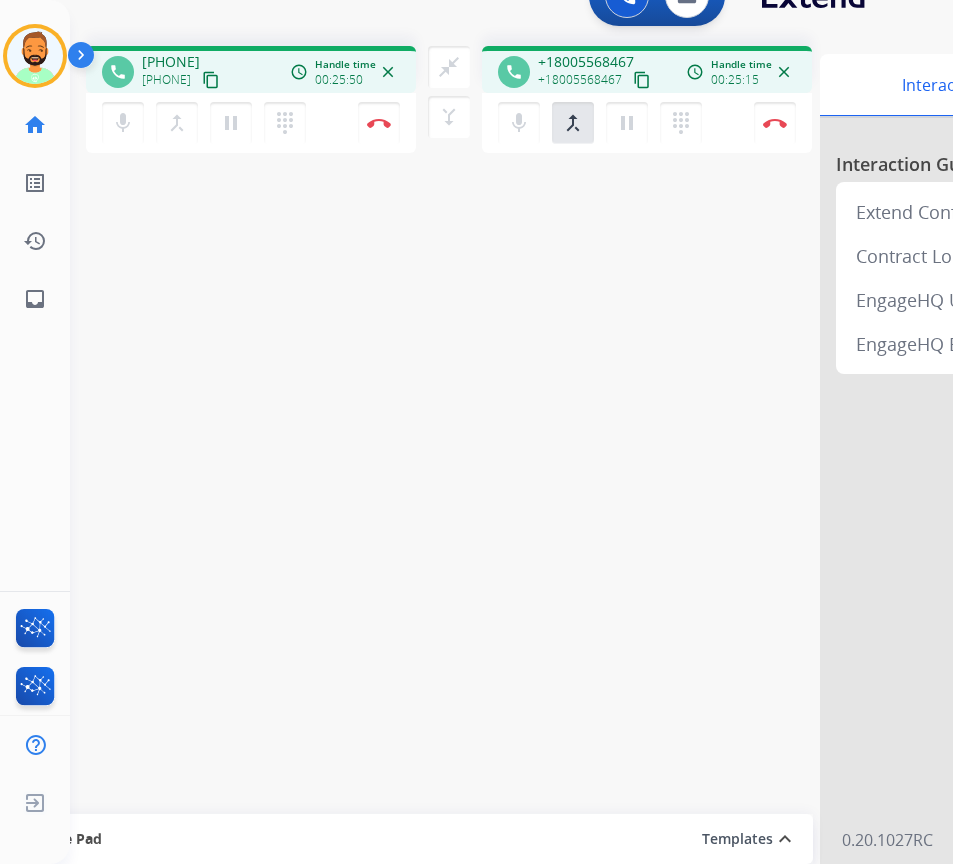 scroll, scrollTop: 0, scrollLeft: 0, axis: both 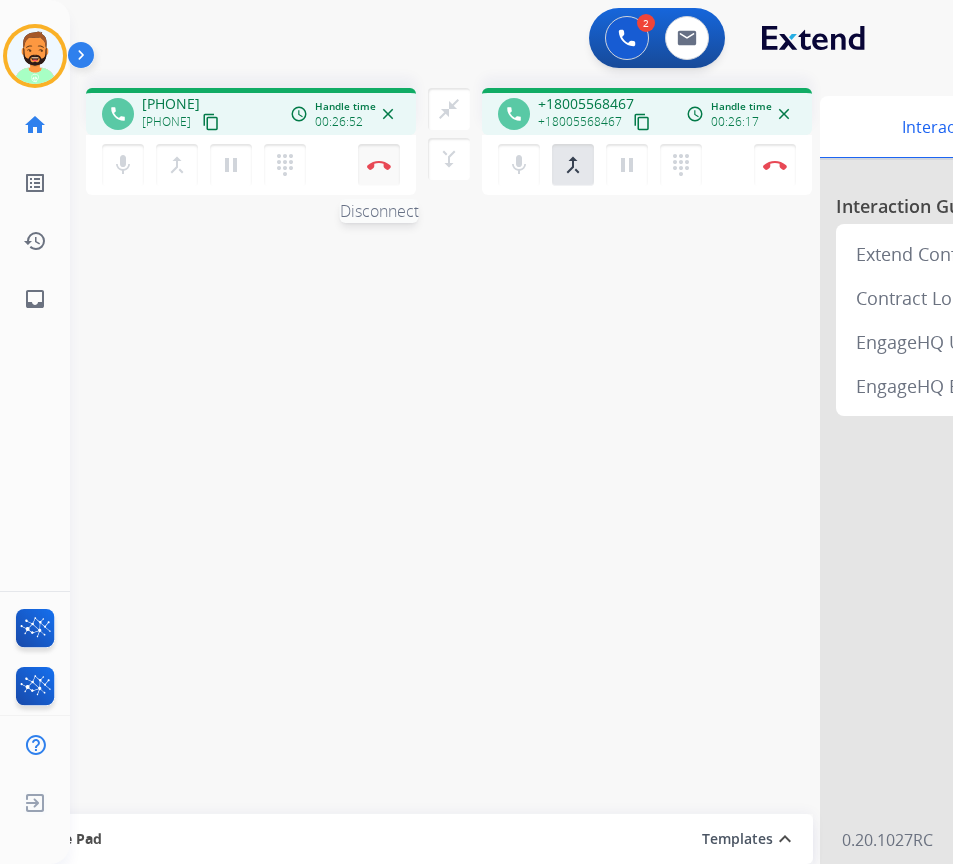 click at bounding box center [379, 165] 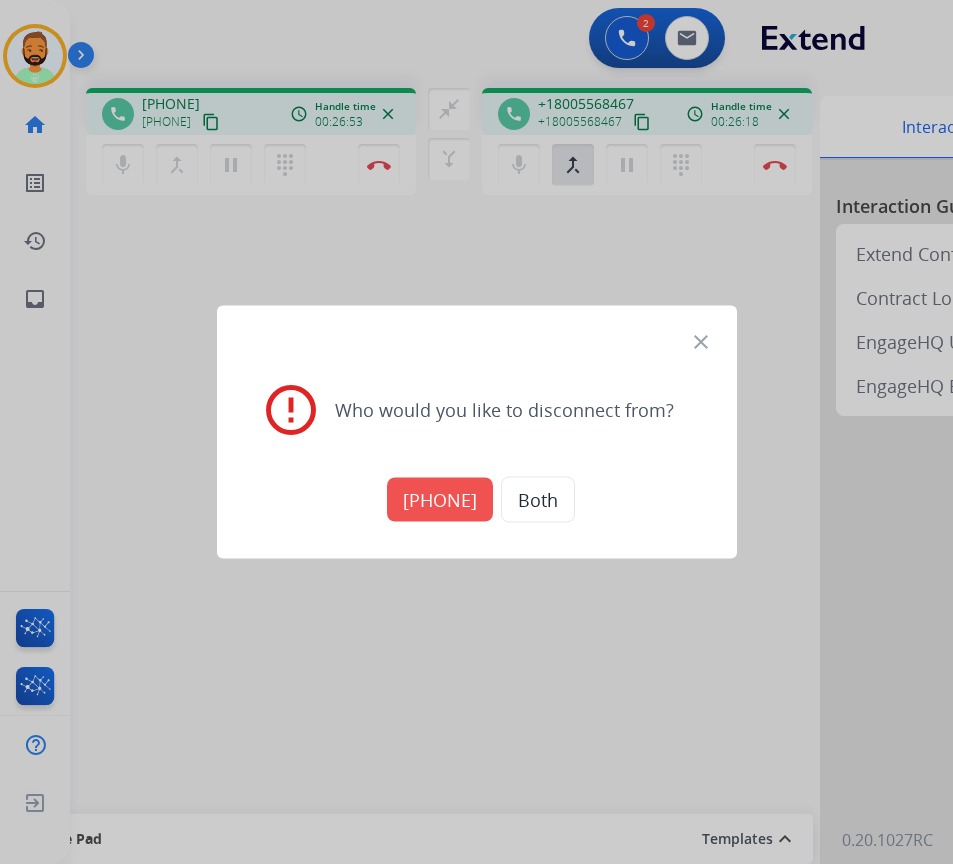 click on "+19159206159" at bounding box center [440, 500] 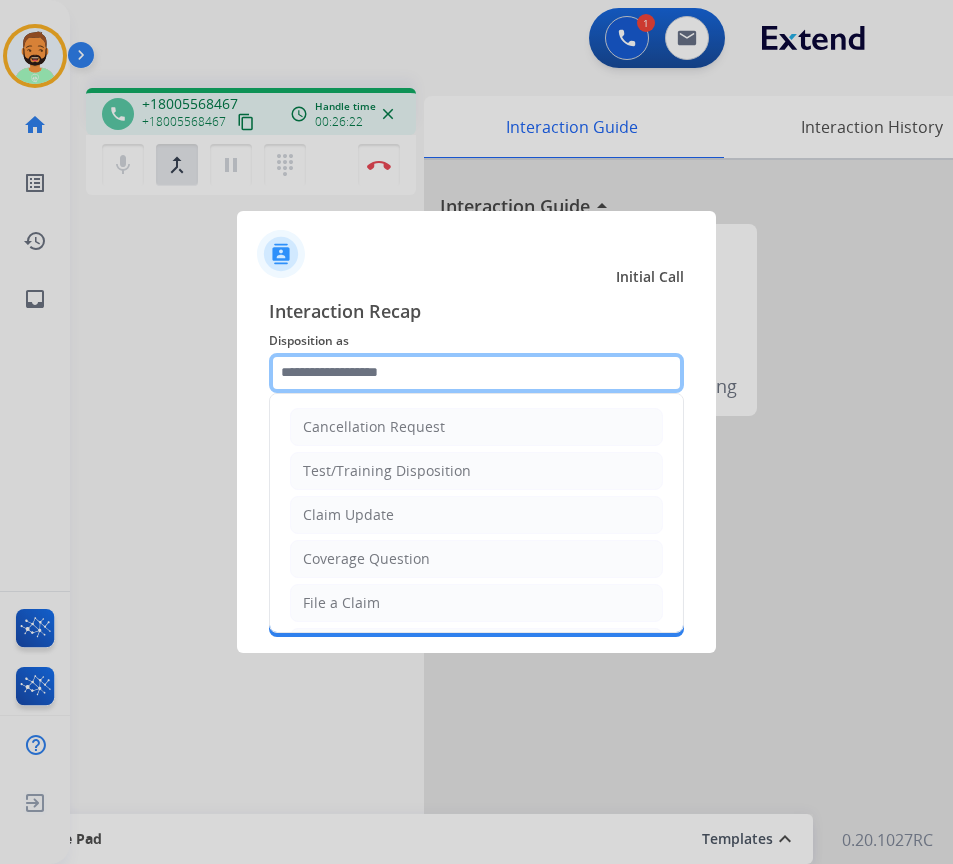 click 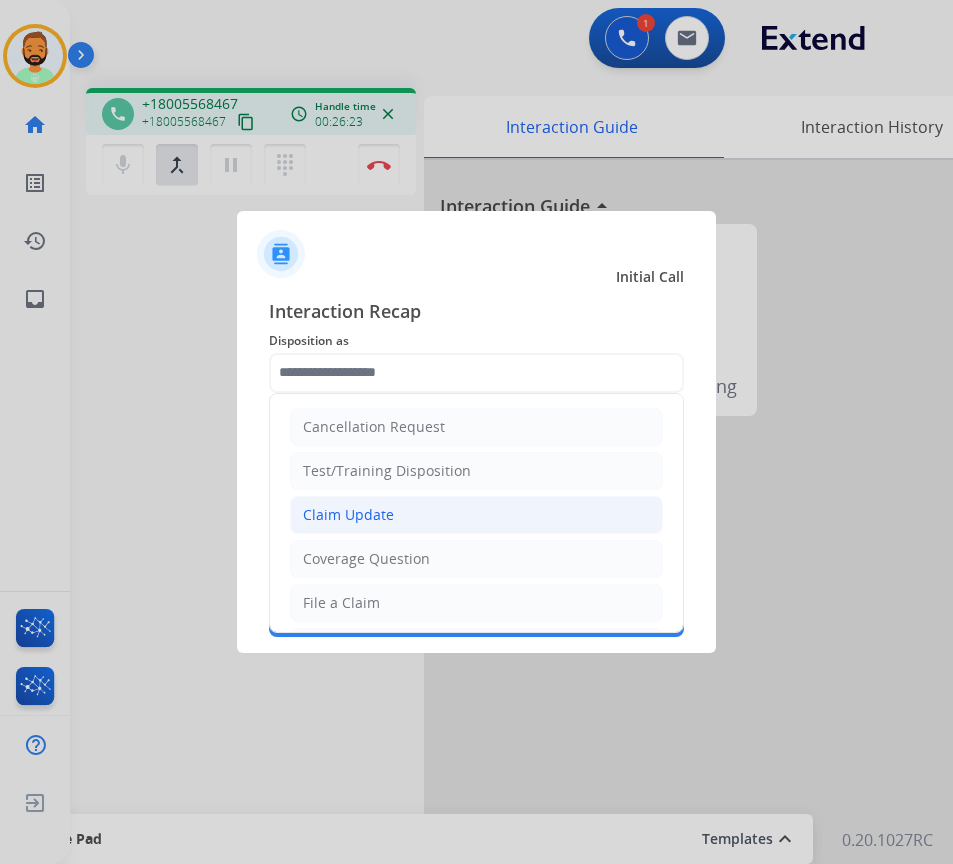 click on "Claim Update" 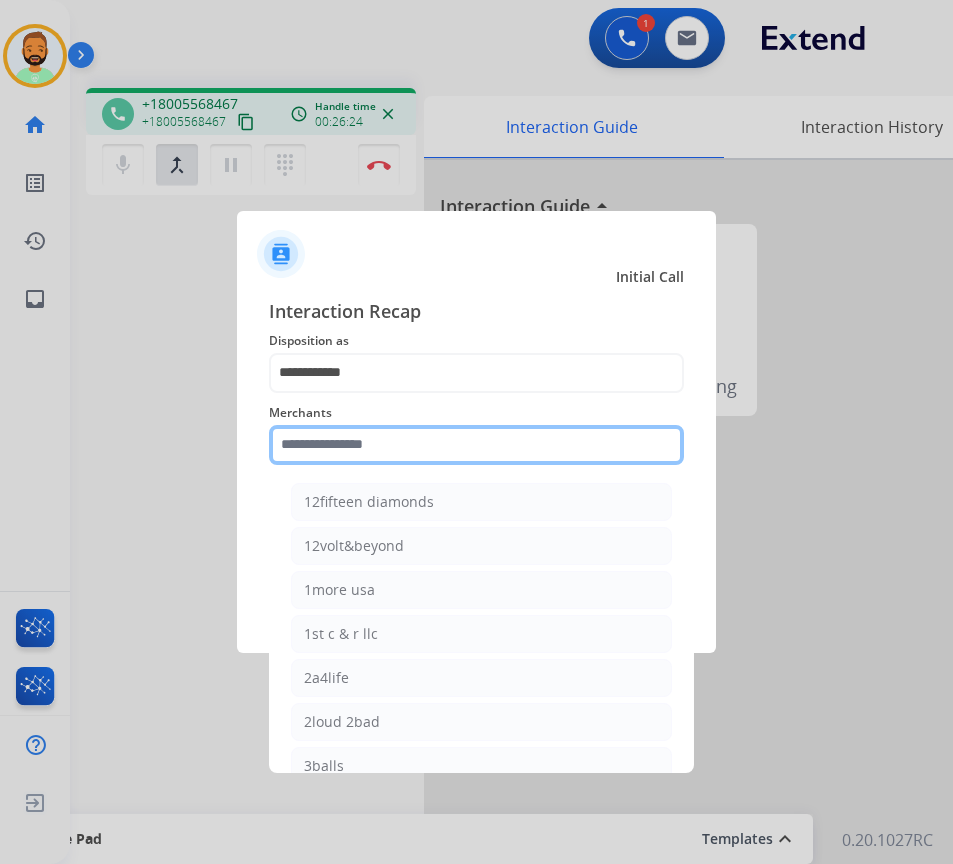 click 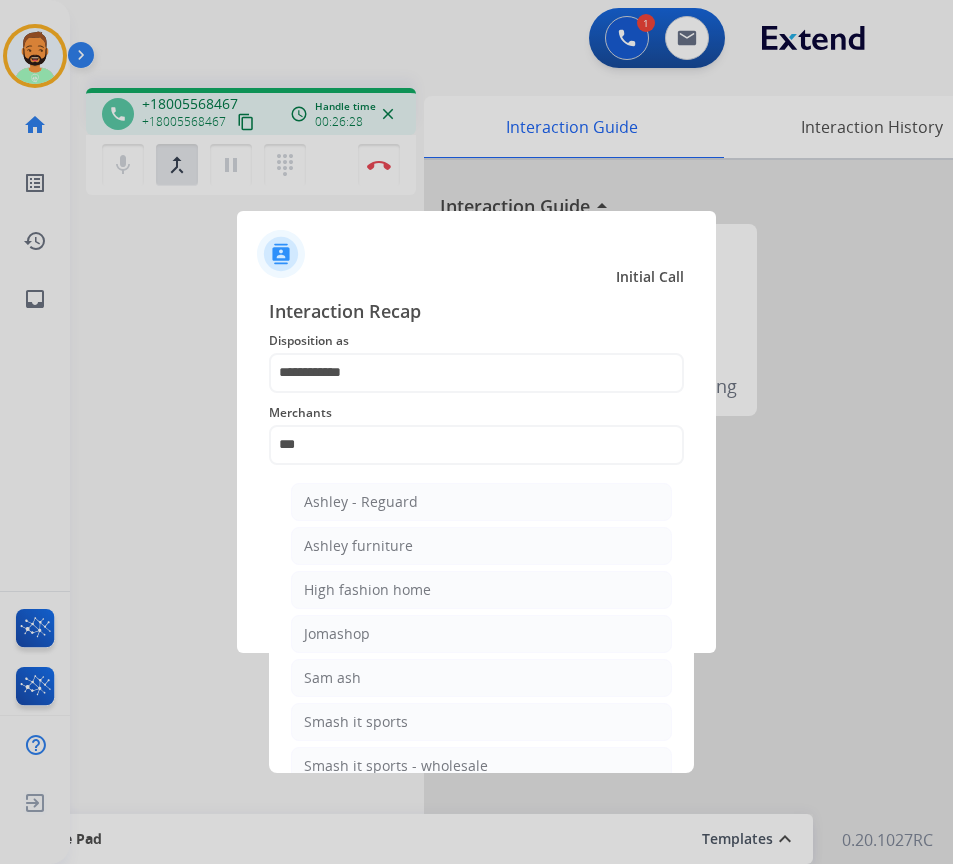 drag, startPoint x: 441, startPoint y: 550, endPoint x: 391, endPoint y: 567, distance: 52.810986 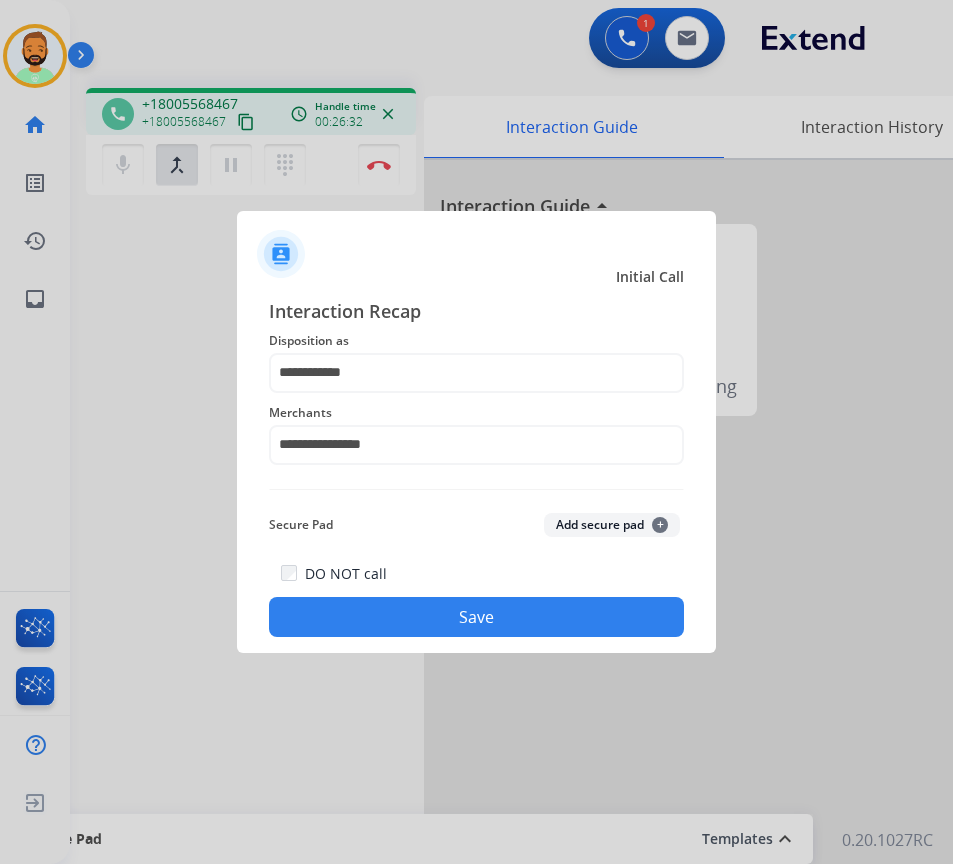 click on "Save" 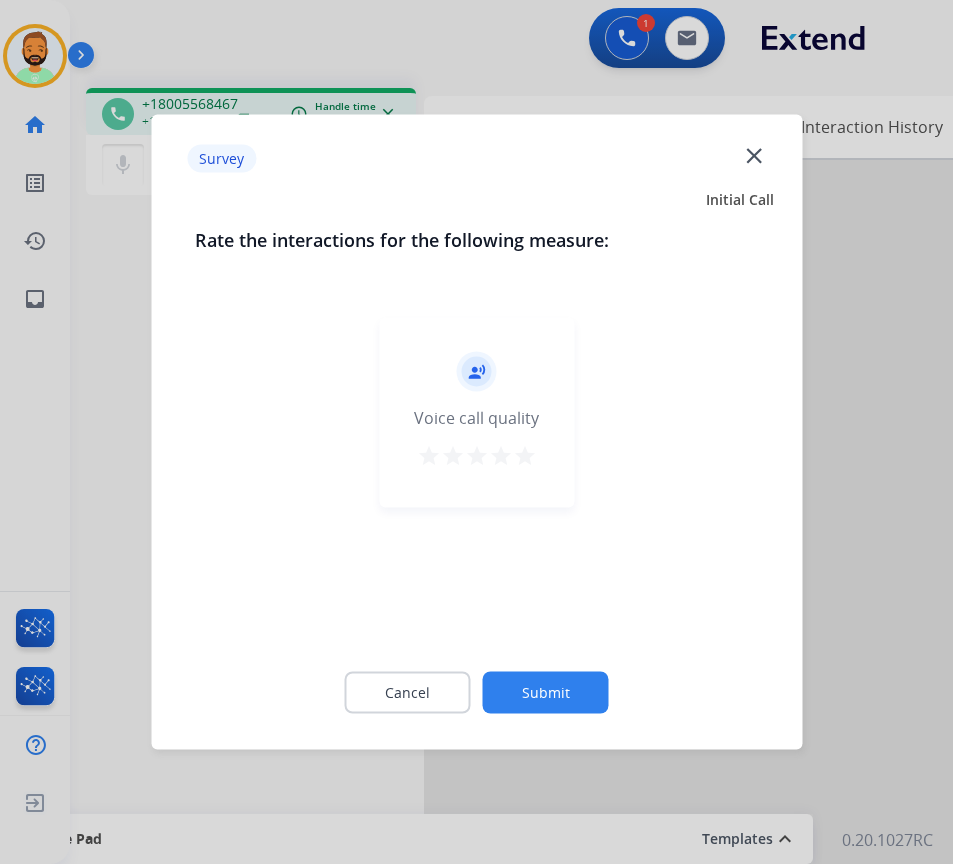 click on "Submit" 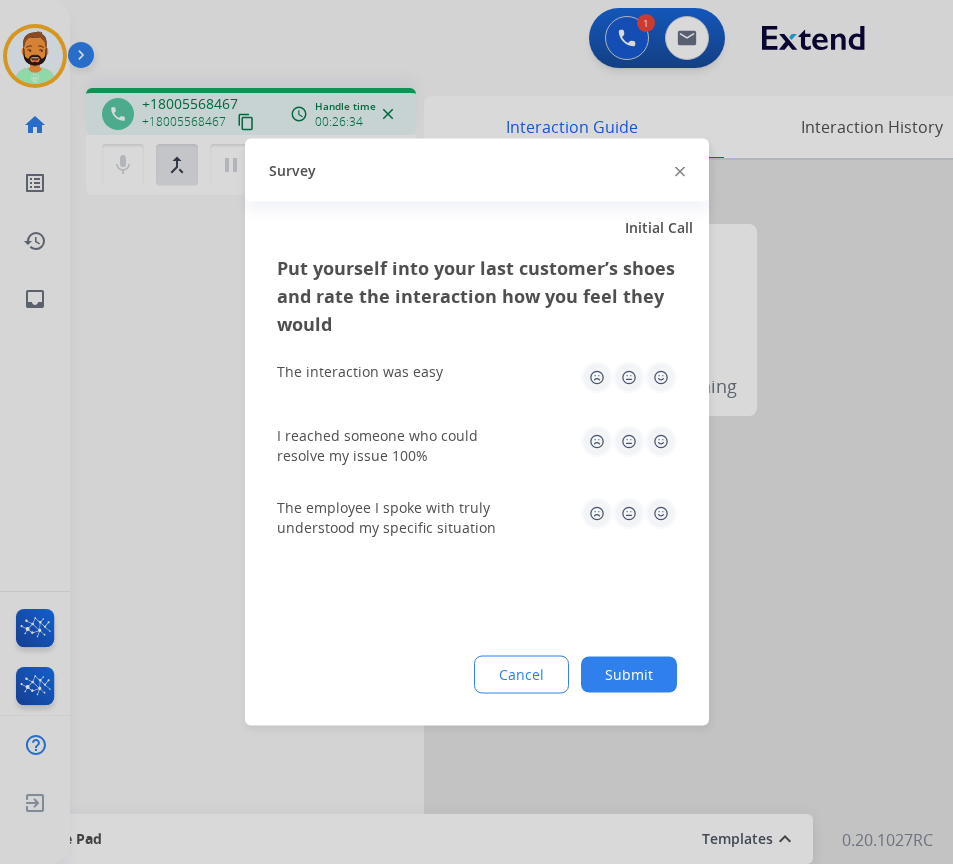 click on "Put yourself into your last customer’s shoes and rate the interaction how you feel they would  The interaction was easy   I reached someone who could resolve my issue 100%   The employee I spoke with truly understood my specific situation  Cancel Submit" 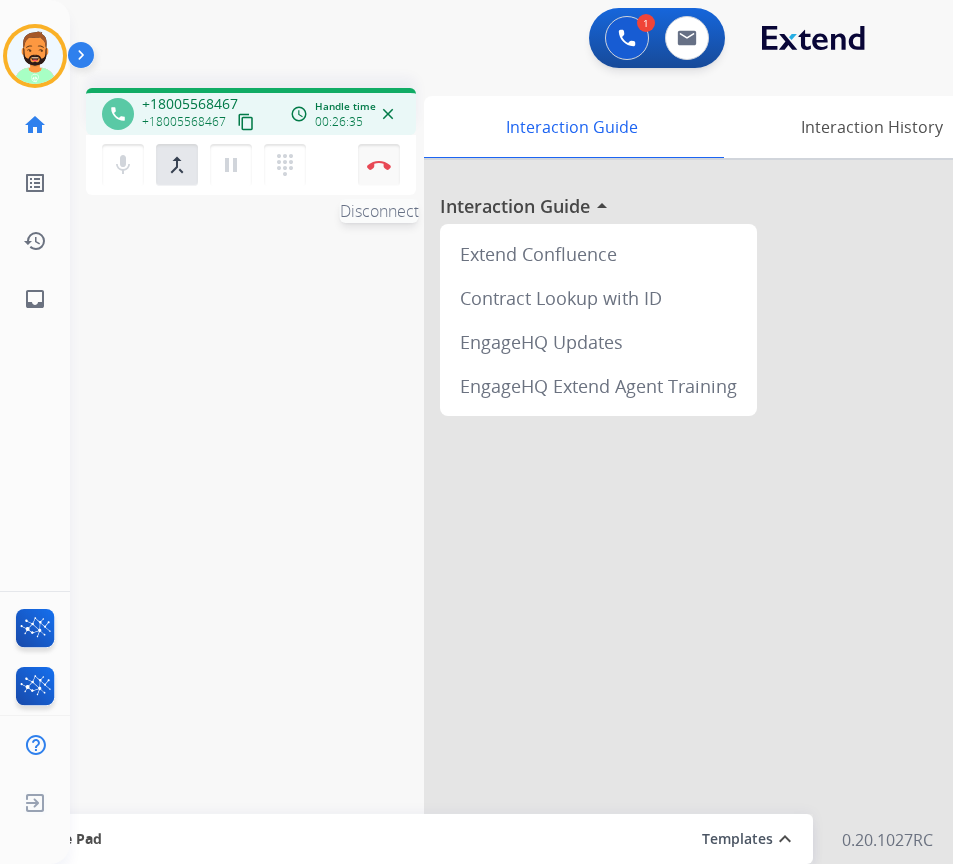 click on "Disconnect" at bounding box center (379, 165) 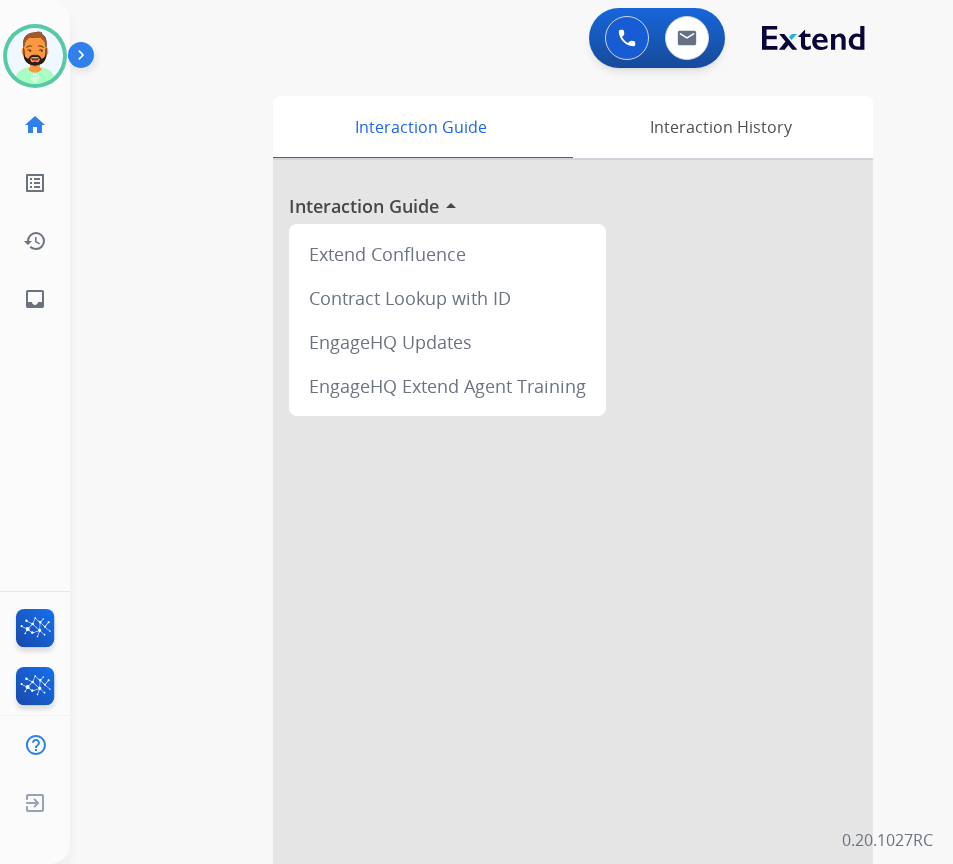click at bounding box center [573, 533] 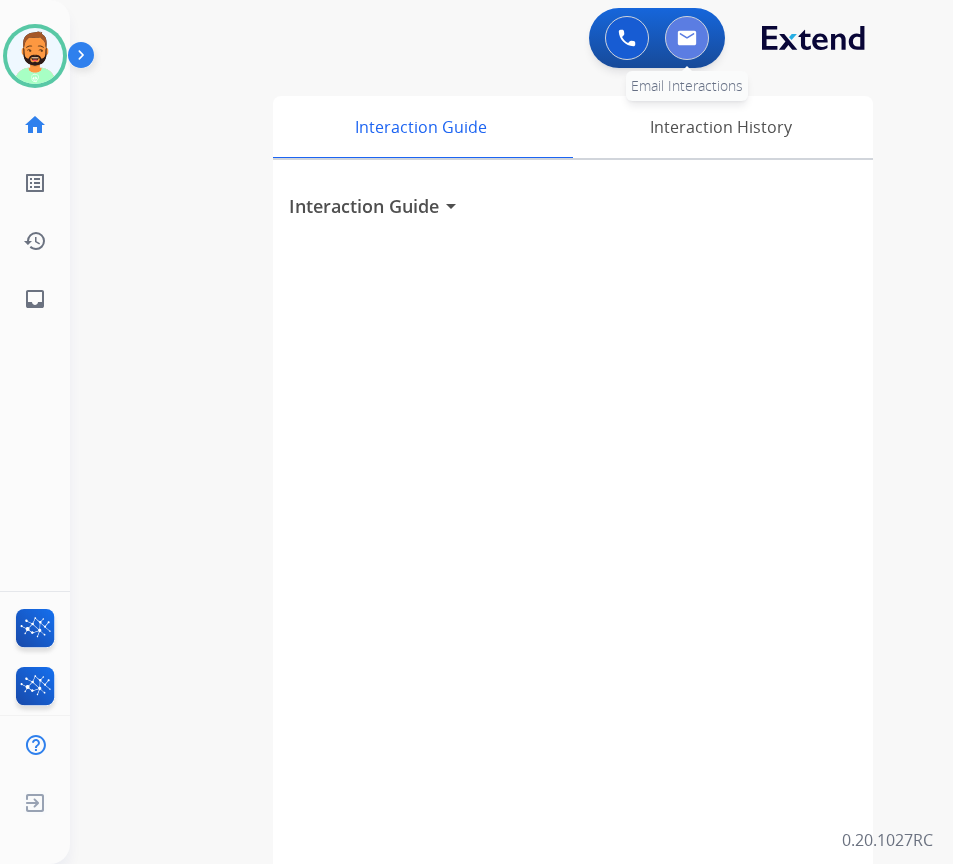 click at bounding box center [687, 38] 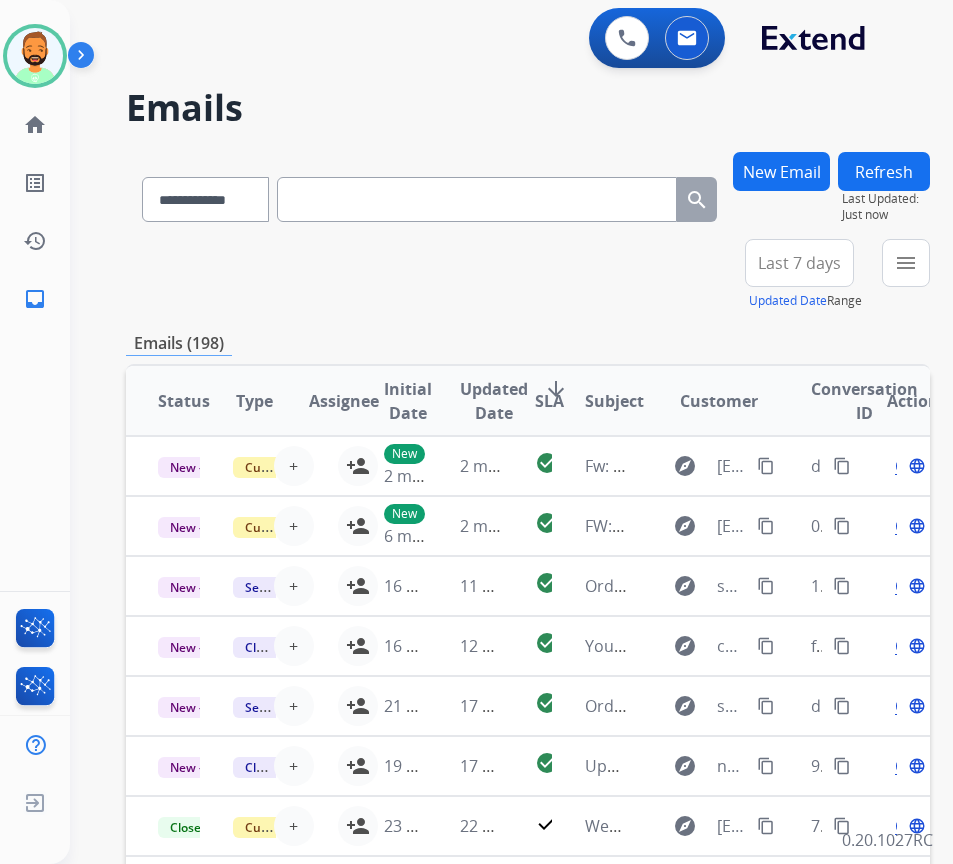 click on "Last 7 days" at bounding box center [799, 263] 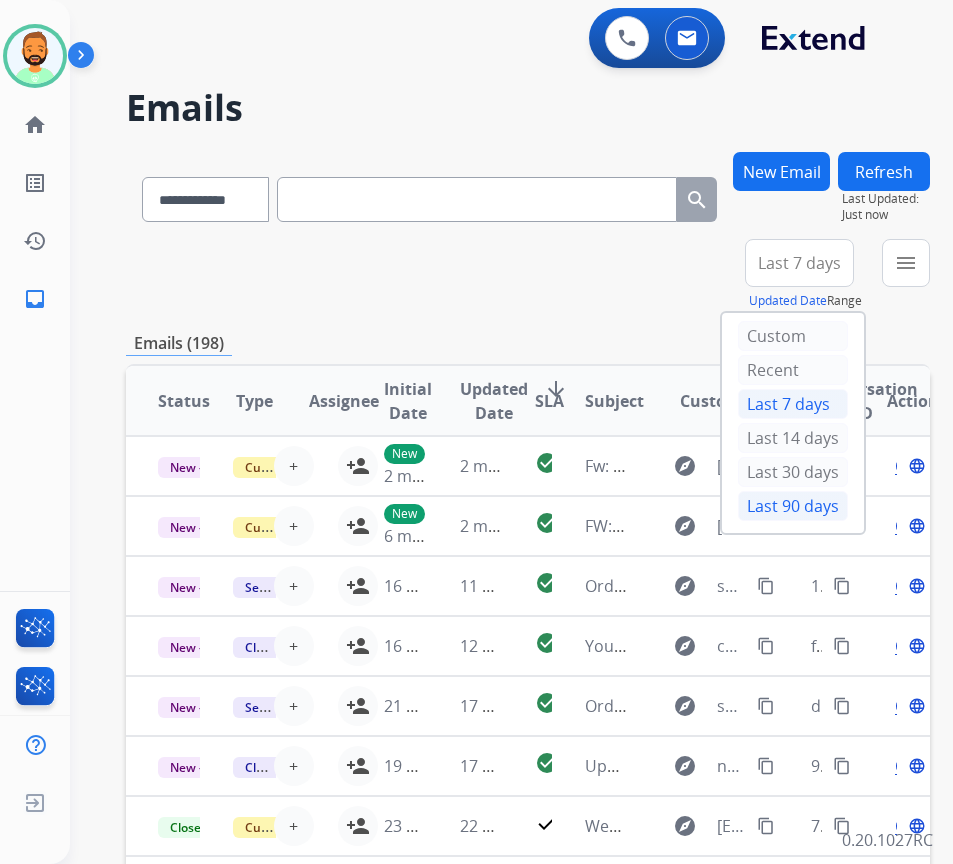 click on "Last 90 days" at bounding box center (793, 506) 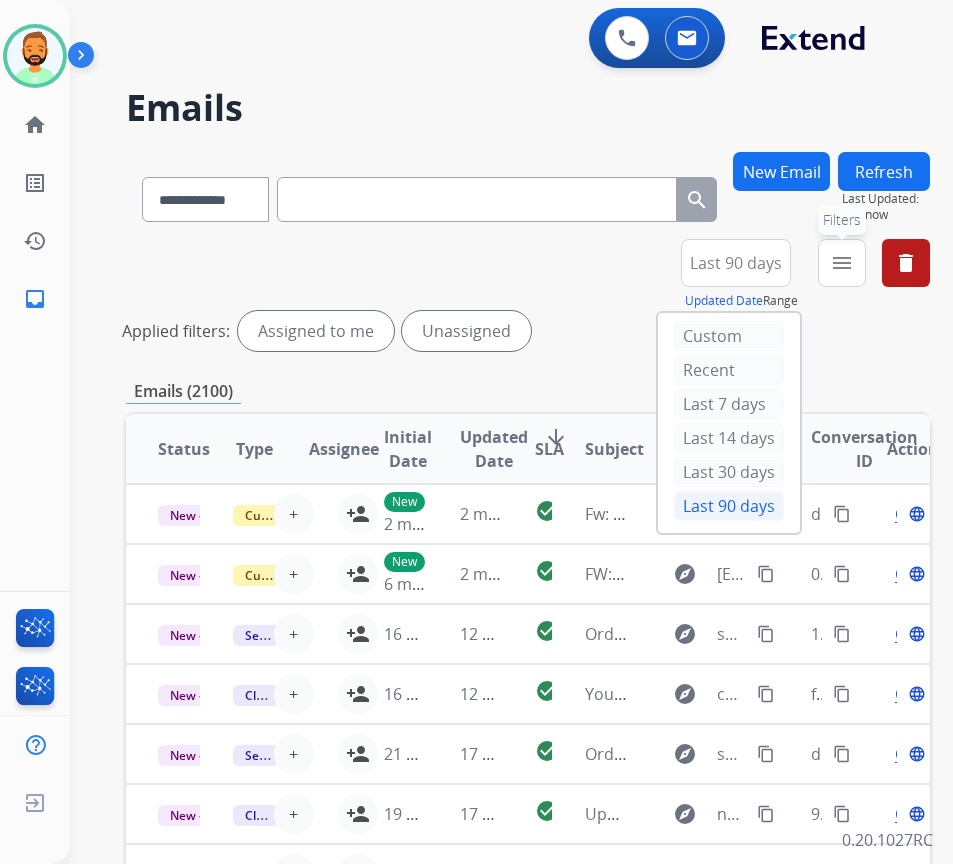 click on "menu" at bounding box center [842, 263] 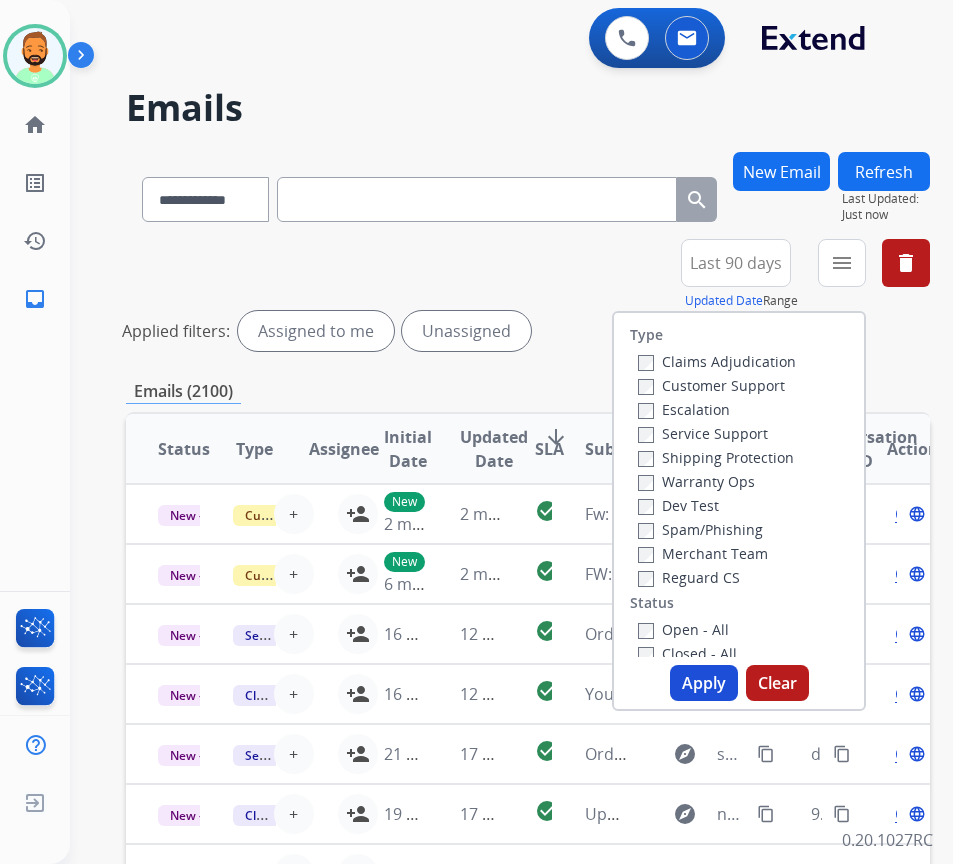 click on "Customer Support" at bounding box center (711, 385) 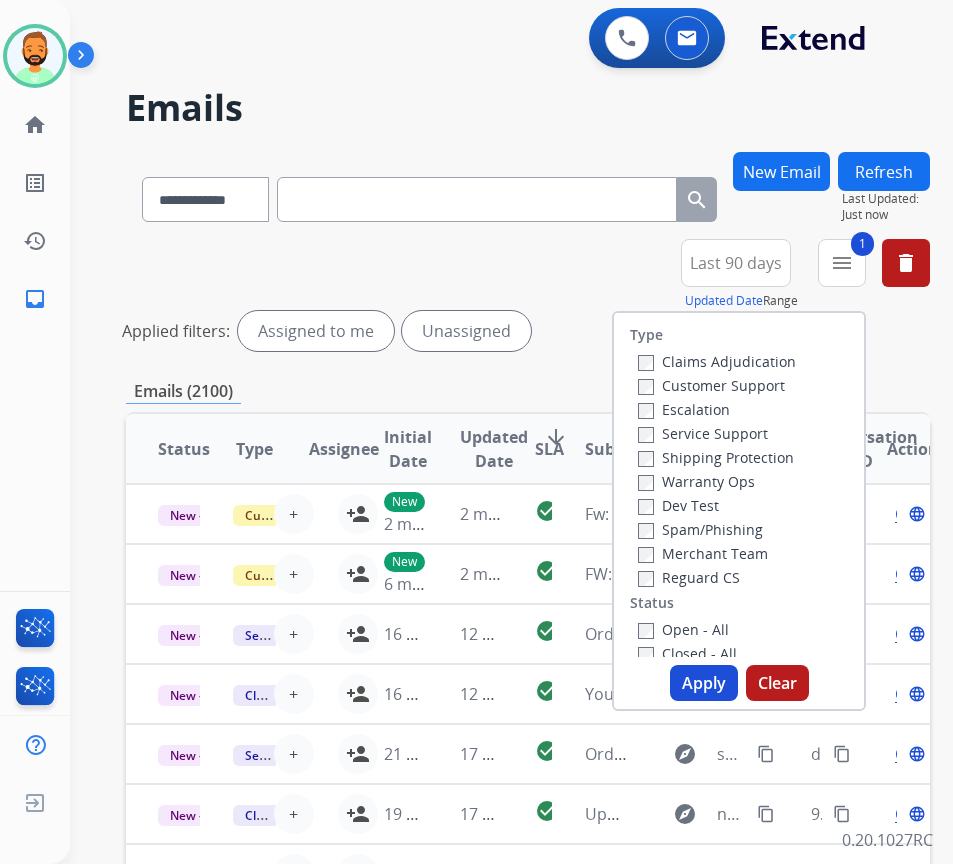 click on "Shipping Protection" at bounding box center (716, 457) 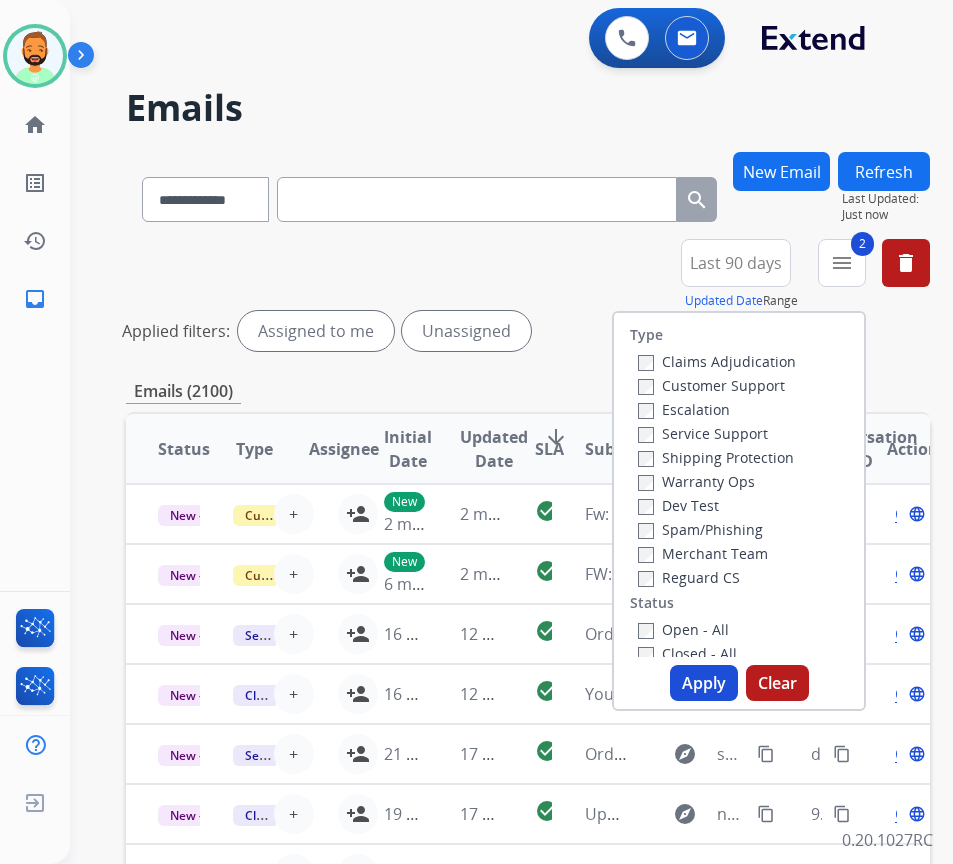 click on "Open - All" at bounding box center (683, 629) 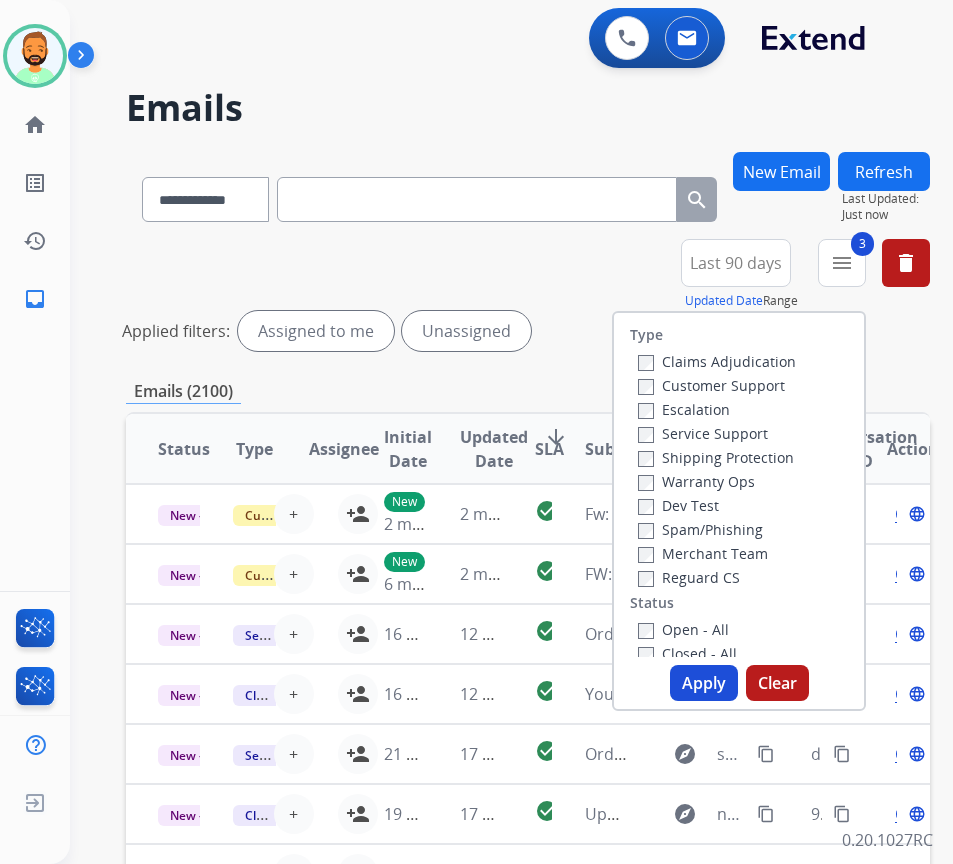 click on "Apply" at bounding box center [704, 683] 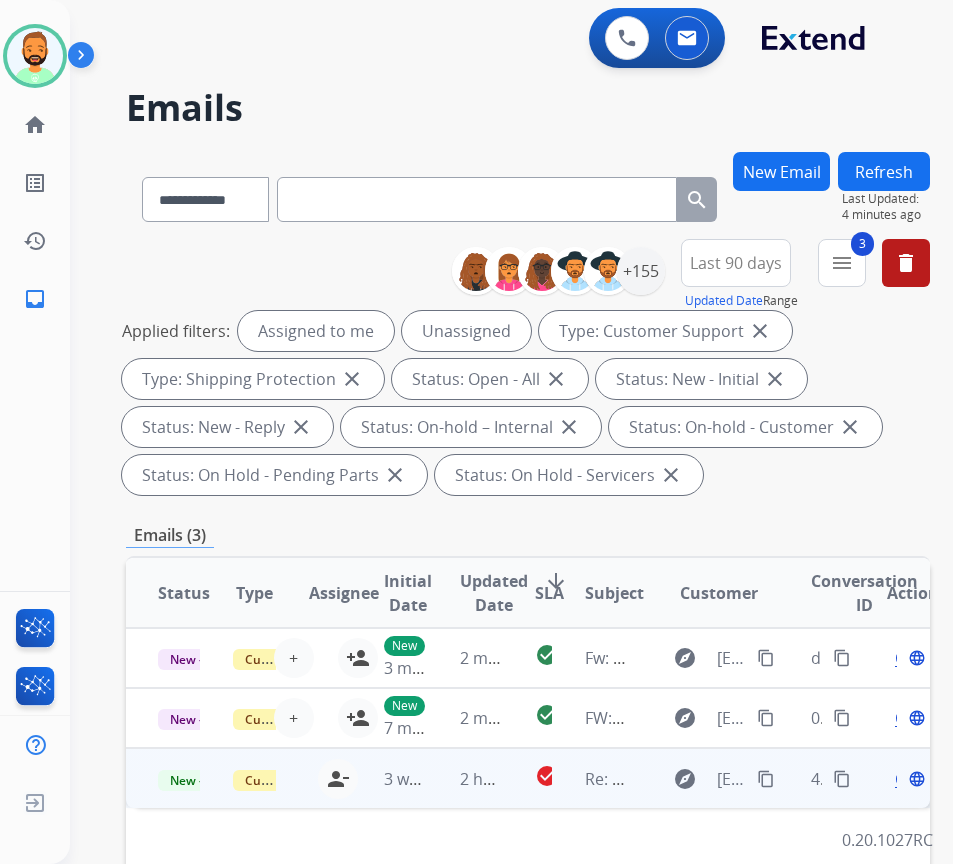 click on "2 hours ago" at bounding box center (465, 778) 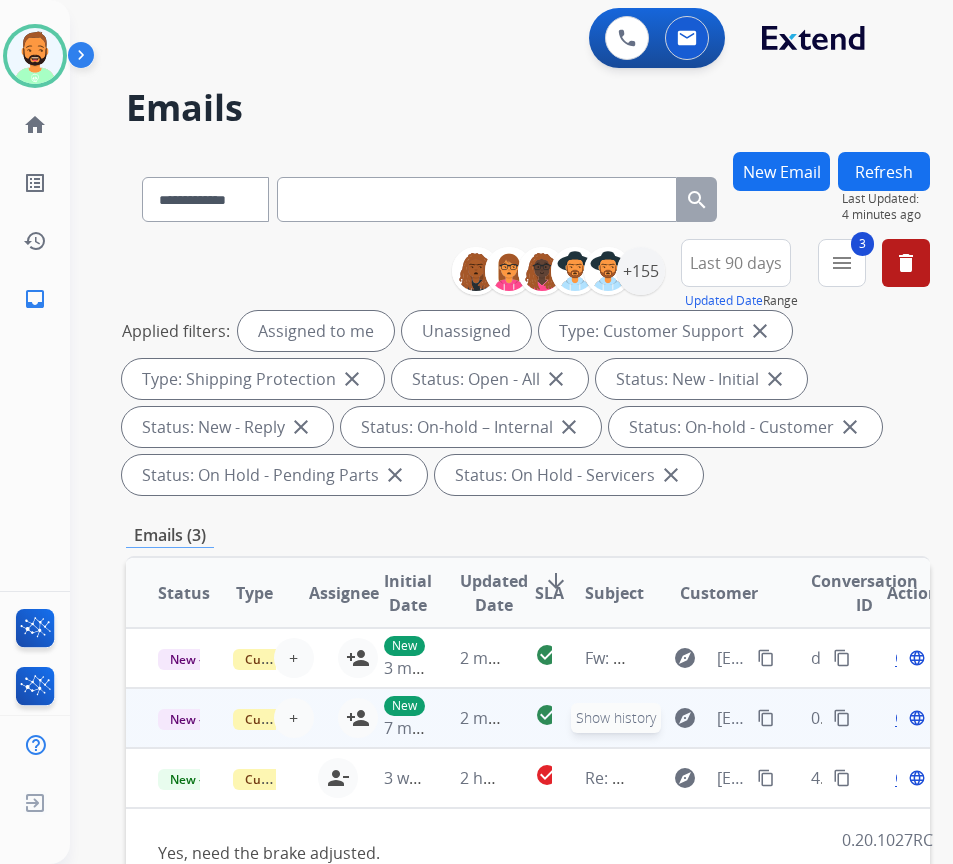 scroll, scrollTop: 100, scrollLeft: 0, axis: vertical 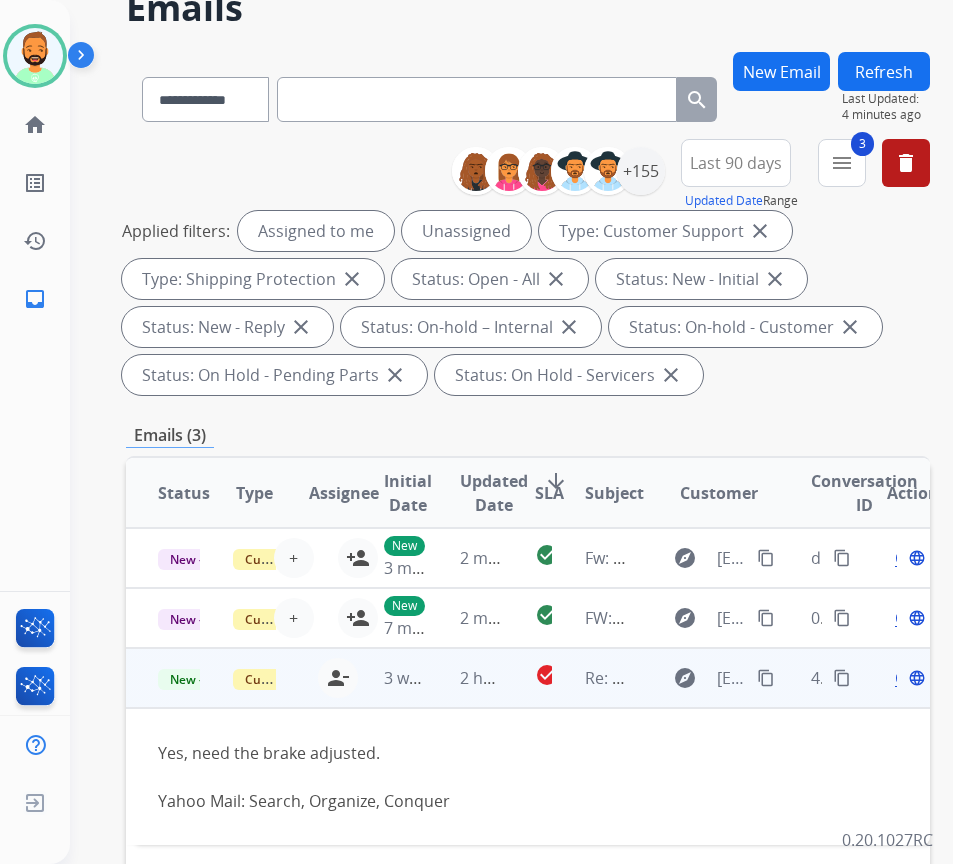 click on "content_copy" at bounding box center (766, 678) 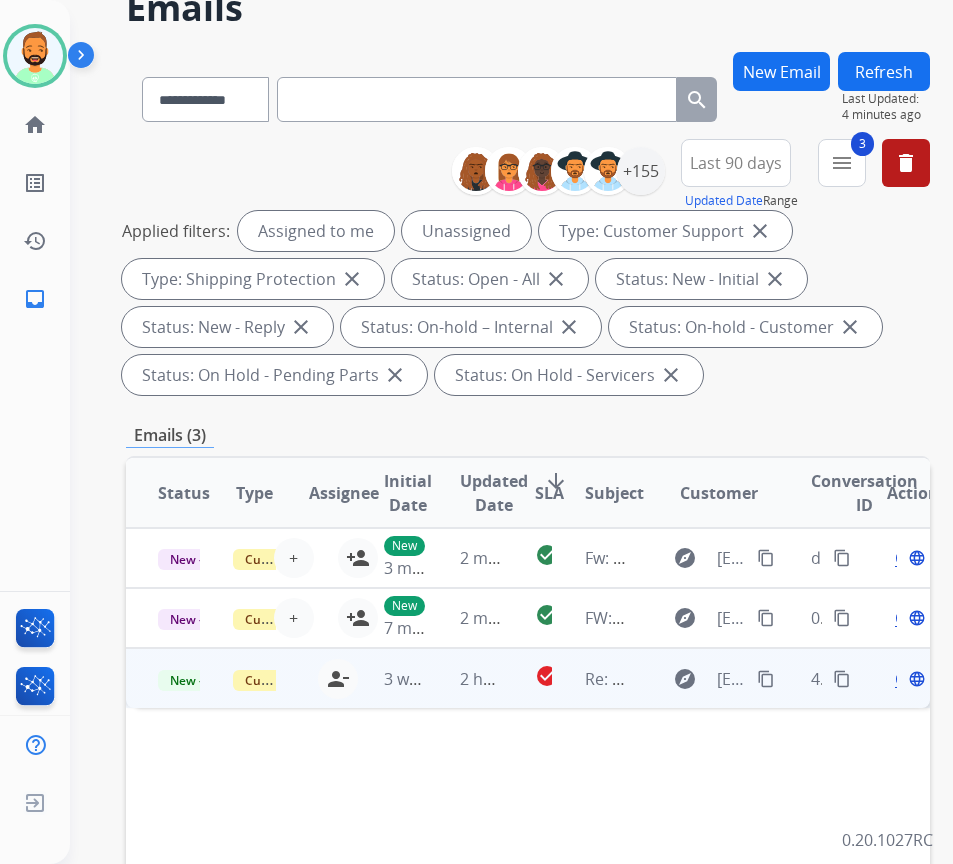 click on "Open" at bounding box center [915, 679] 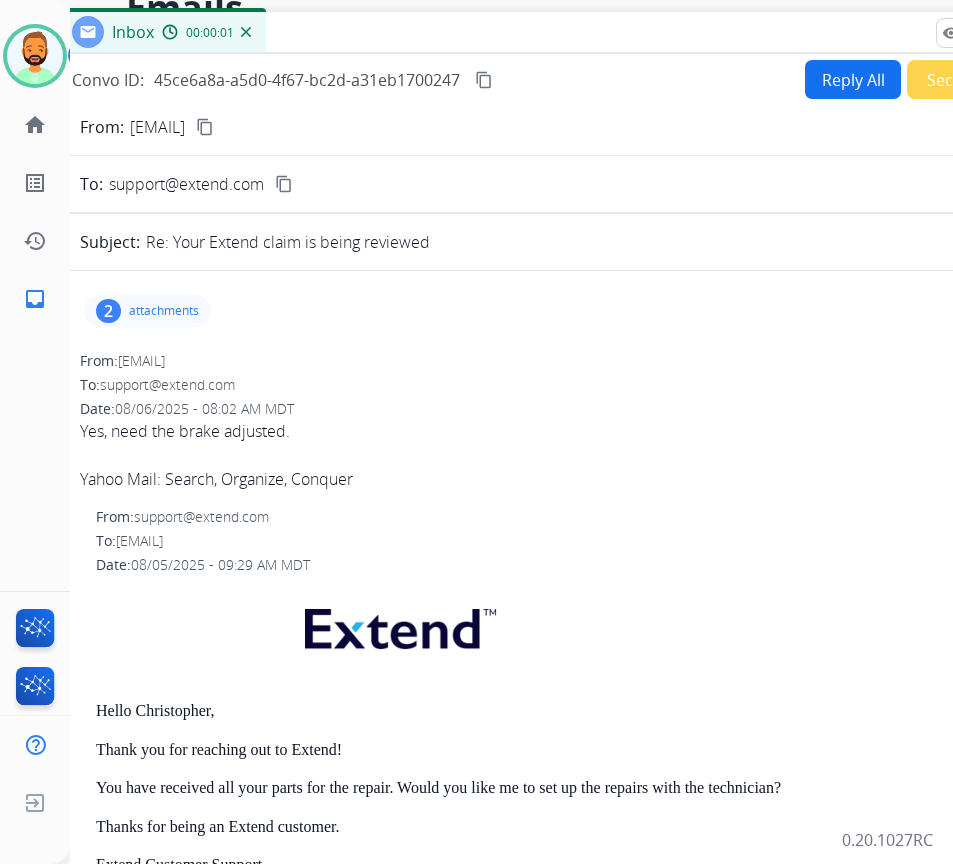 drag, startPoint x: 501, startPoint y: 57, endPoint x: 652, endPoint y: 47, distance: 151.33076 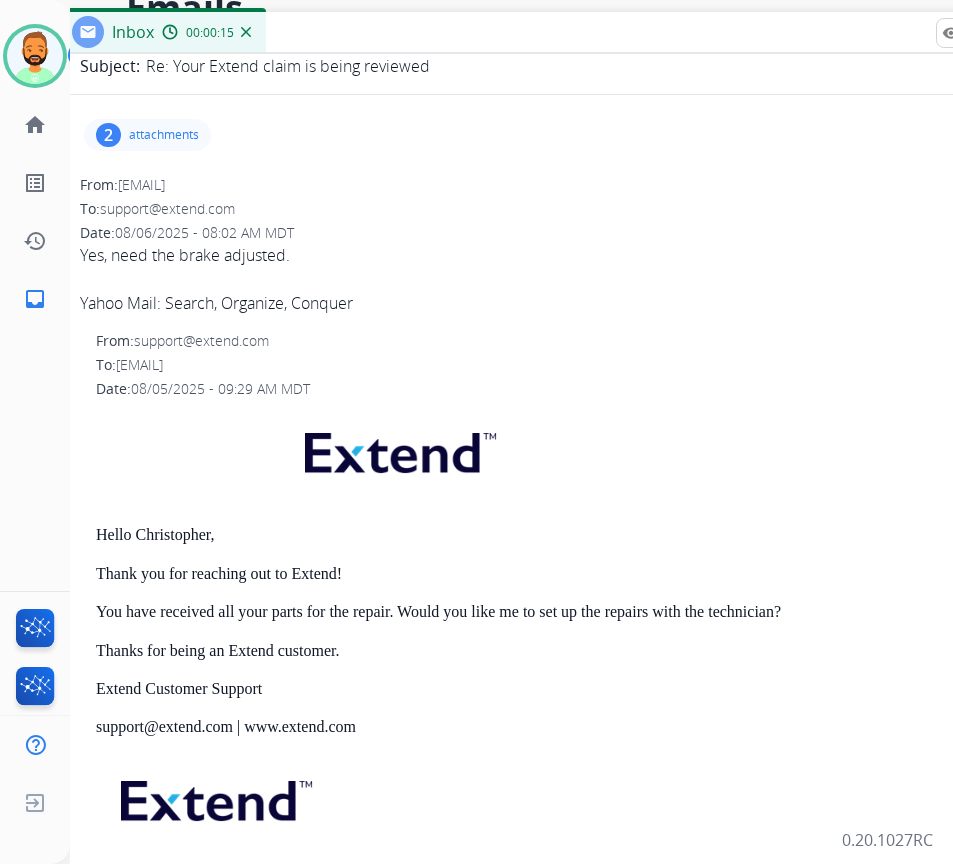 scroll, scrollTop: 100, scrollLeft: 0, axis: vertical 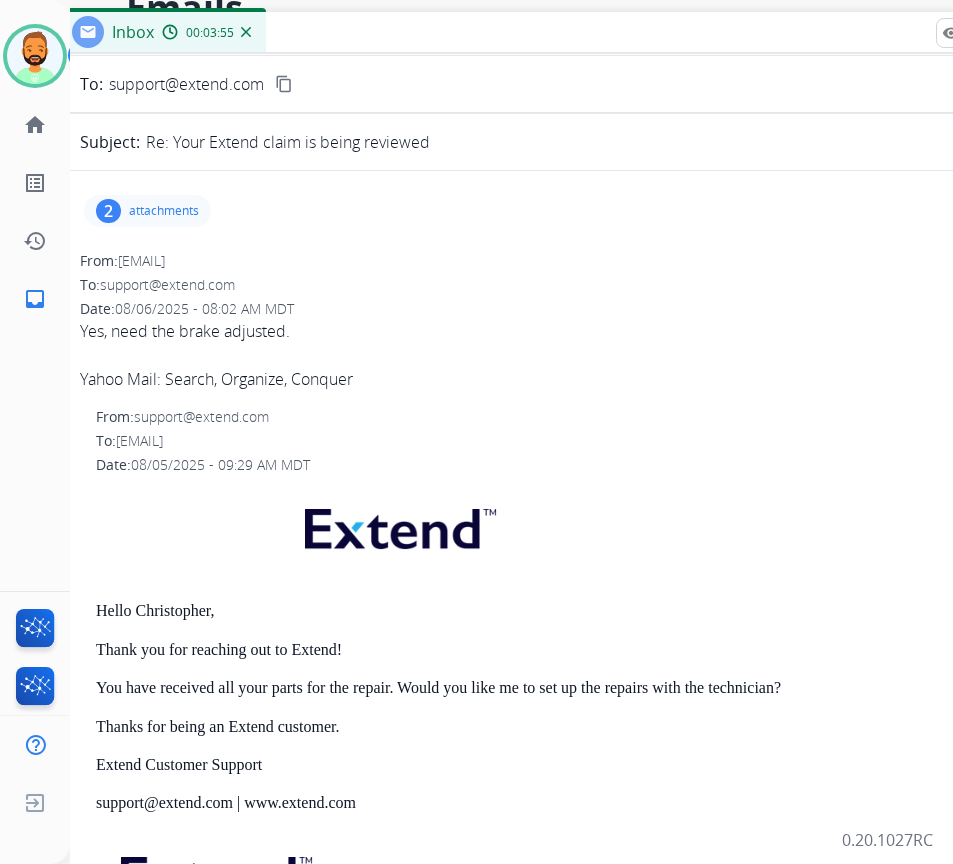 drag, startPoint x: 457, startPoint y: 286, endPoint x: 464, endPoint y: 298, distance: 13.892444 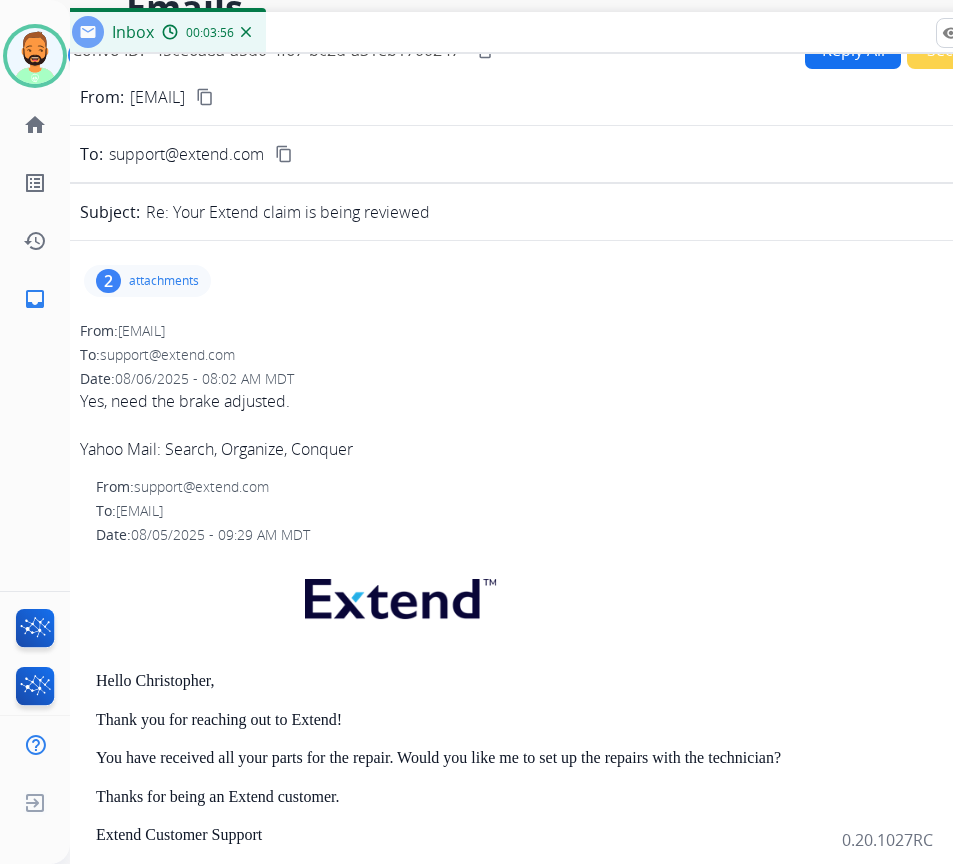 scroll, scrollTop: 0, scrollLeft: 0, axis: both 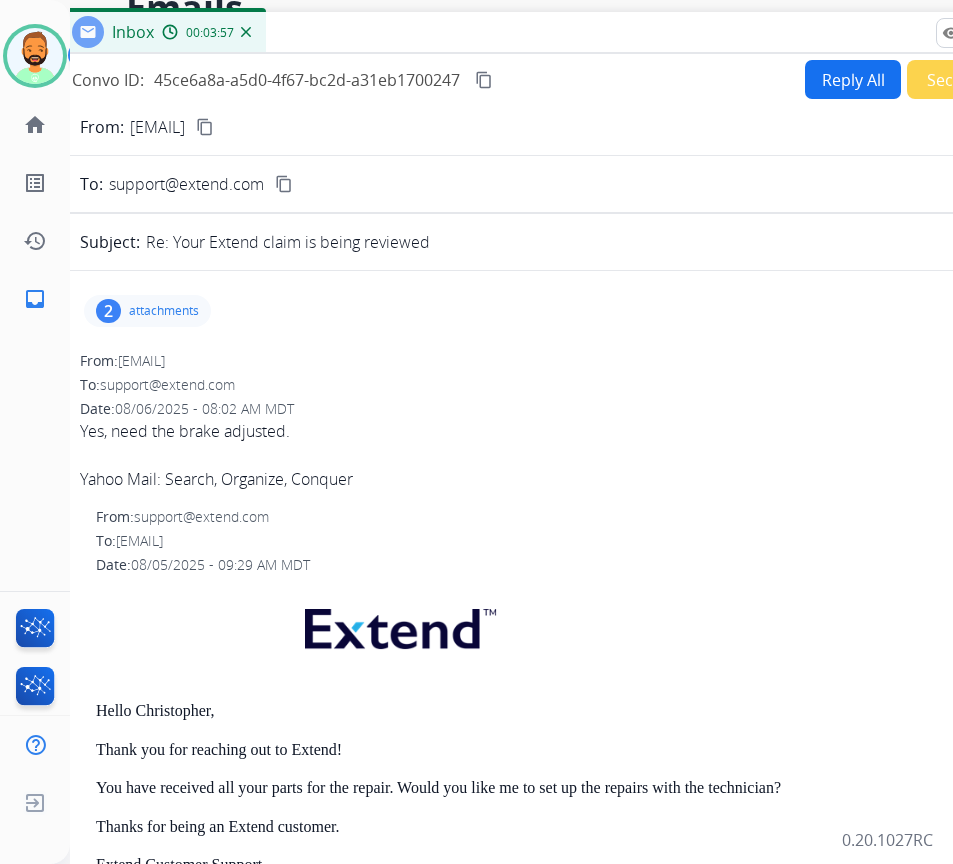 drag, startPoint x: 830, startPoint y: 103, endPoint x: 825, endPoint y: 84, distance: 19.646883 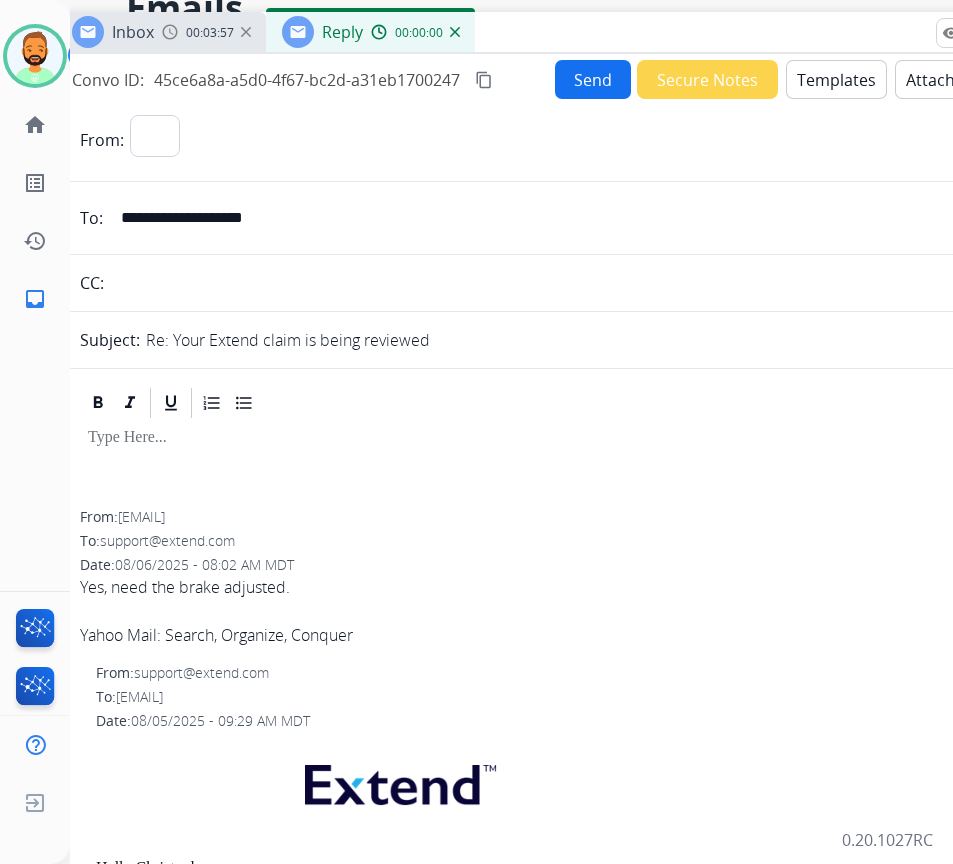 select on "**********" 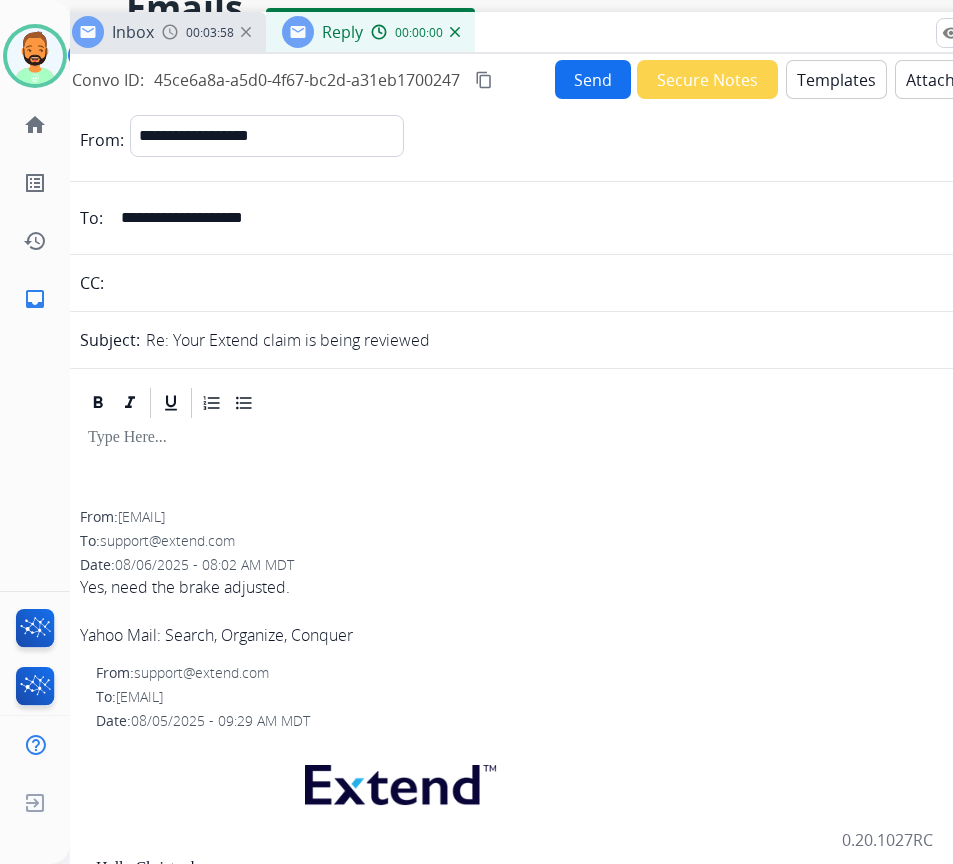 click on "Templates" at bounding box center [836, 79] 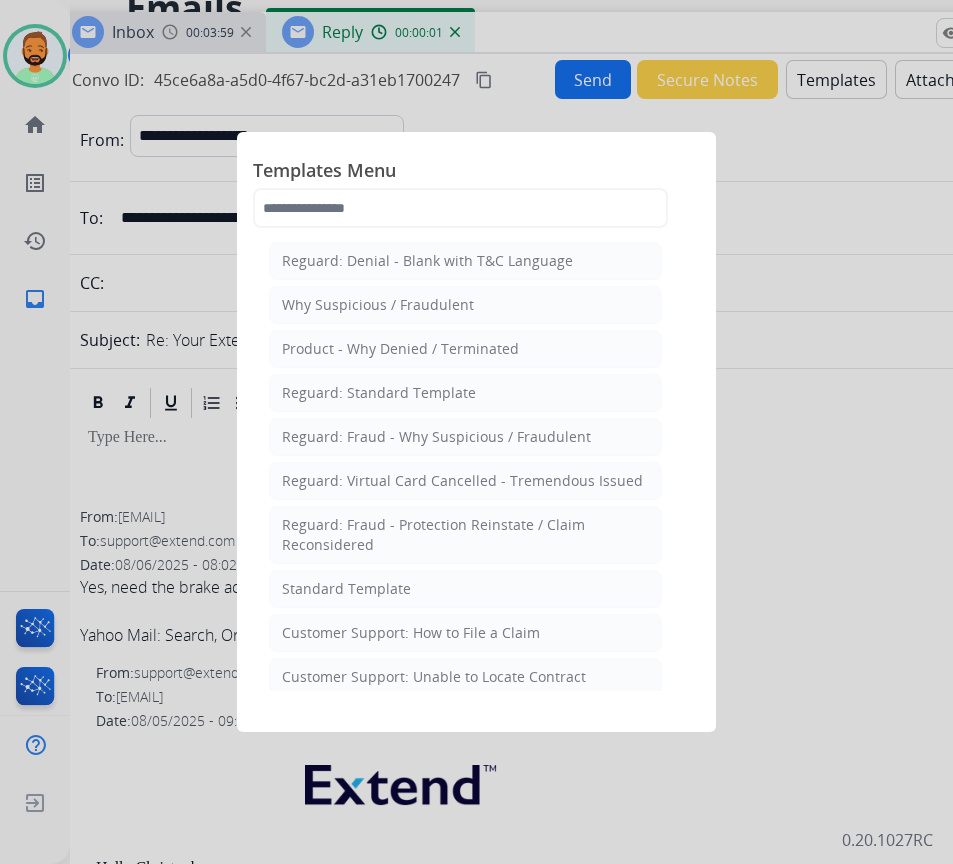 drag, startPoint x: 464, startPoint y: 583, endPoint x: 464, endPoint y: 599, distance: 16 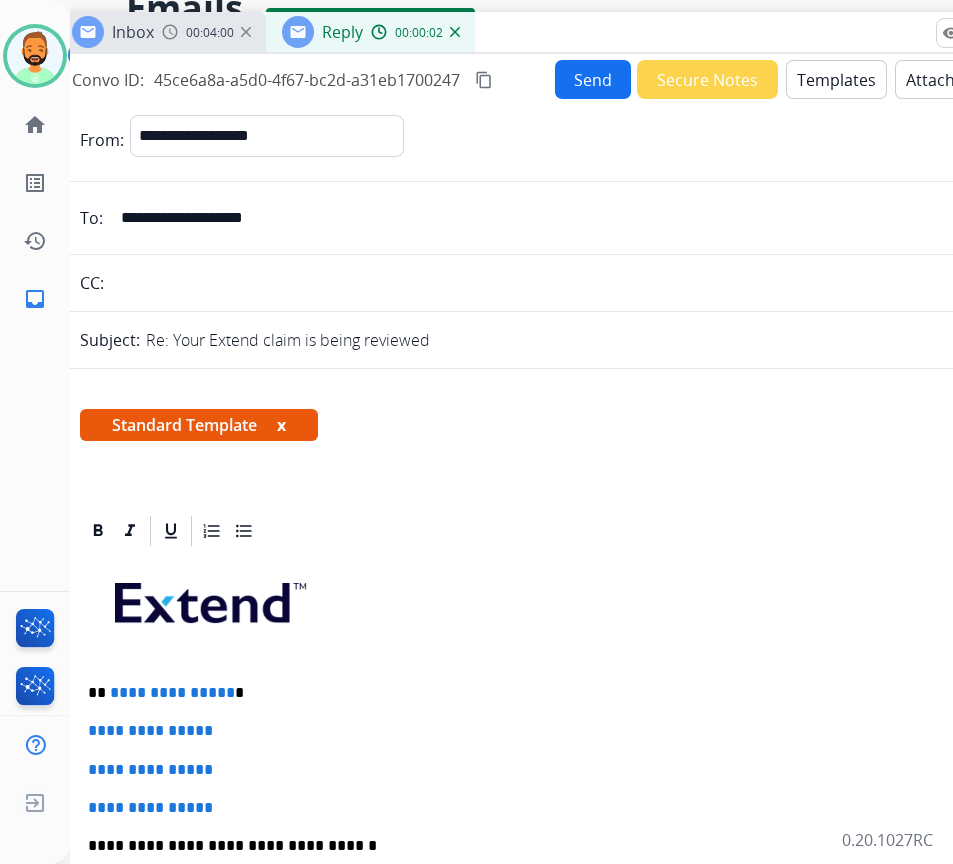 click on "**********" at bounding box center [548, 693] 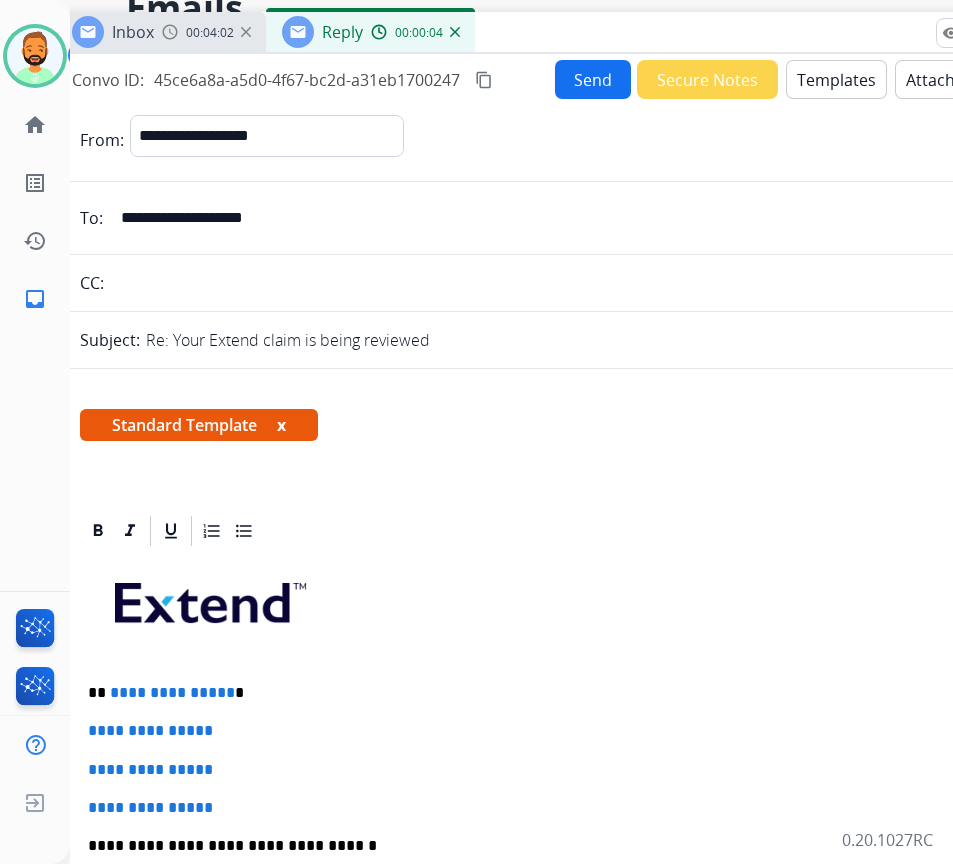 type 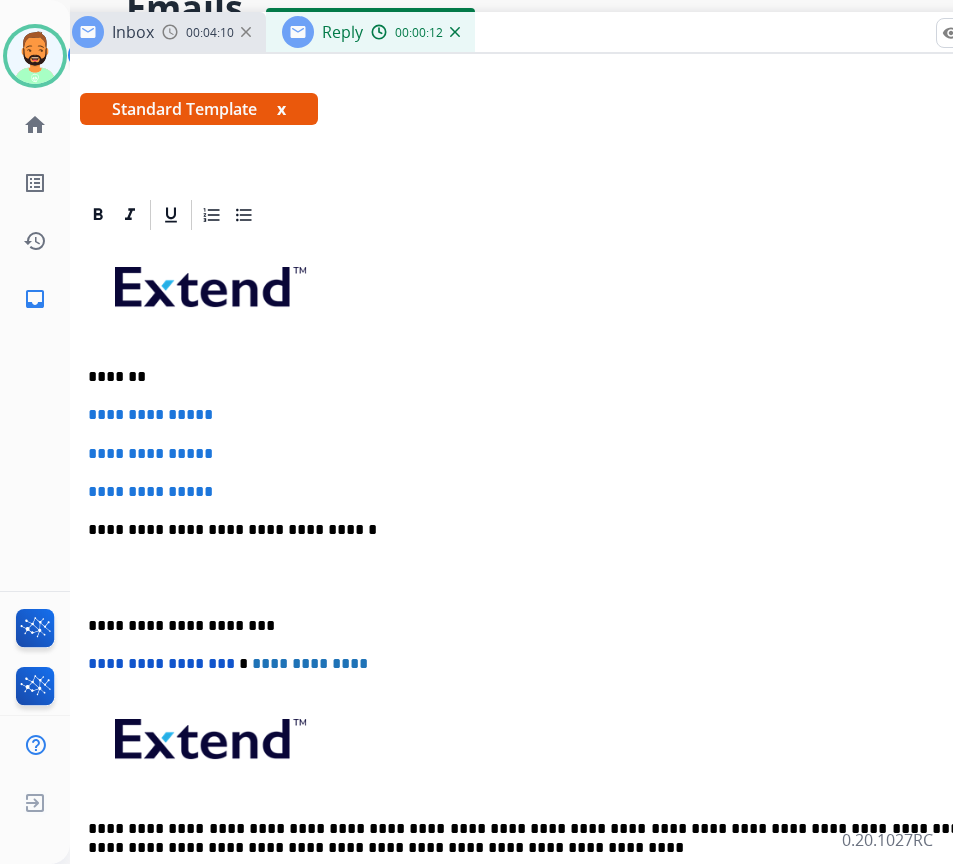 scroll, scrollTop: 300, scrollLeft: 0, axis: vertical 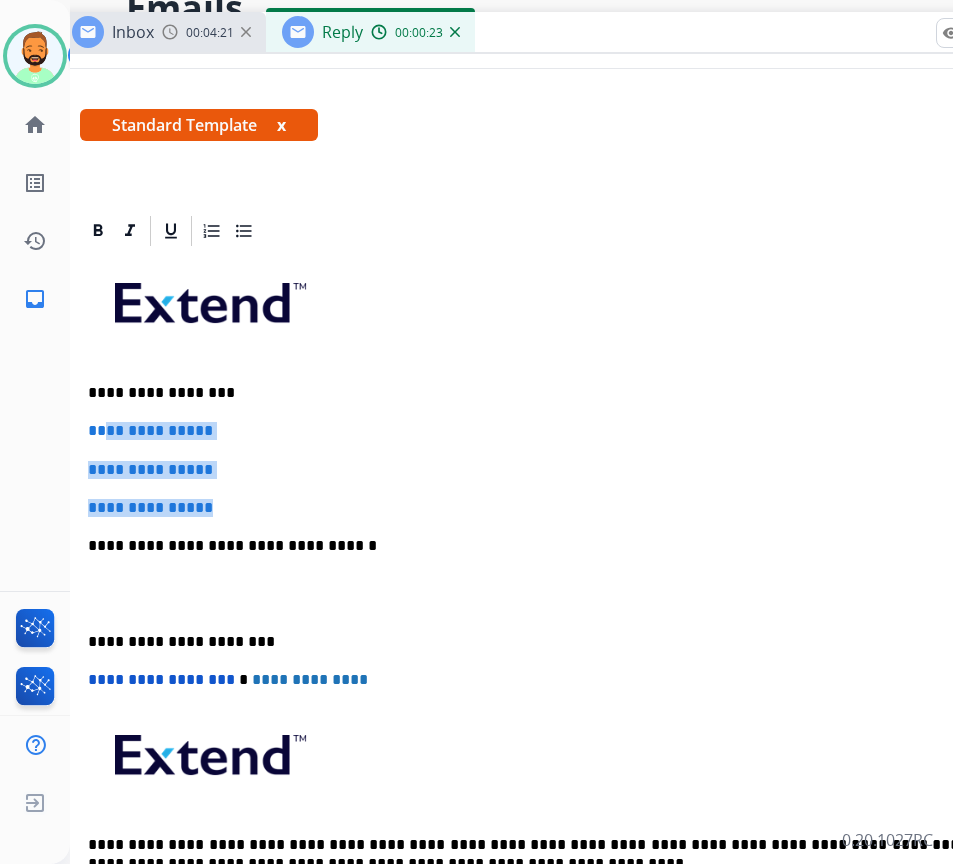 drag, startPoint x: 277, startPoint y: 506, endPoint x: 107, endPoint y: 436, distance: 183.84776 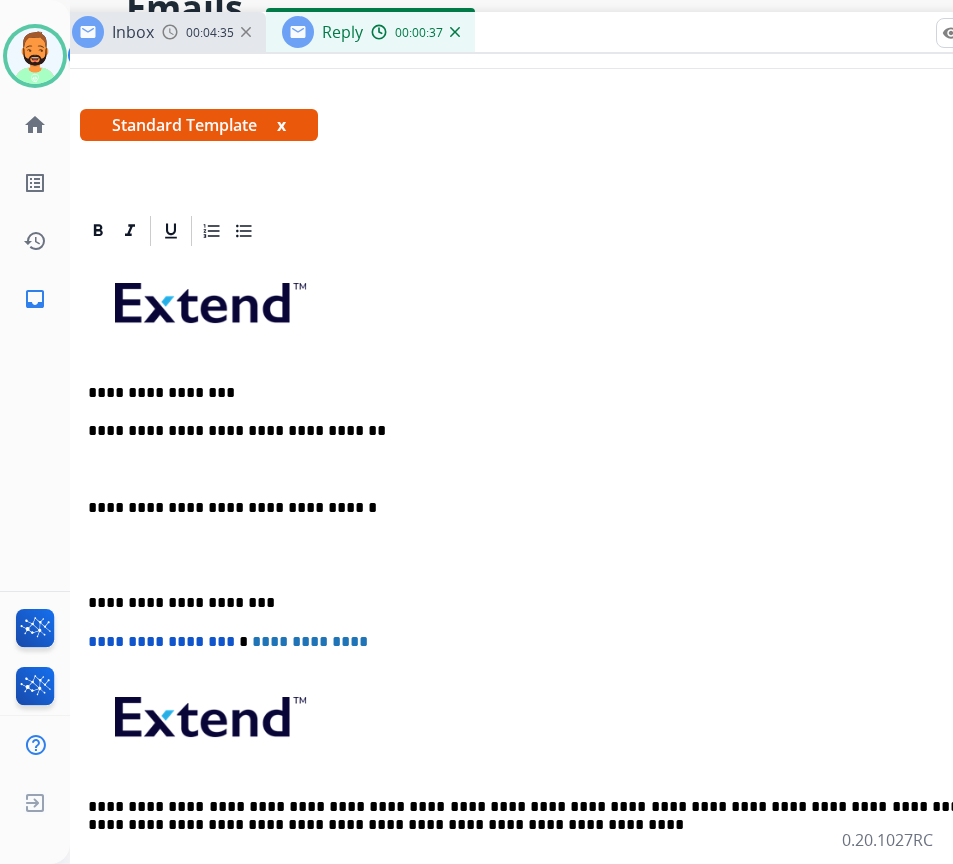 click on "**********" at bounding box center [556, 574] 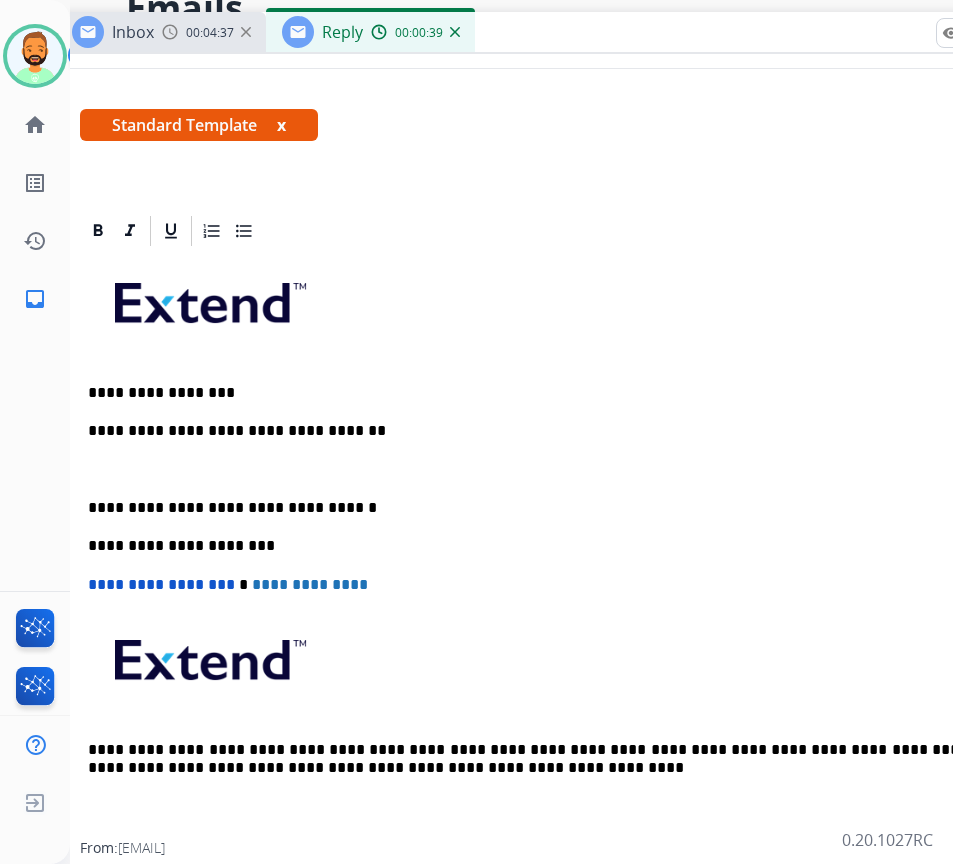 click on "**********" at bounding box center (556, 545) 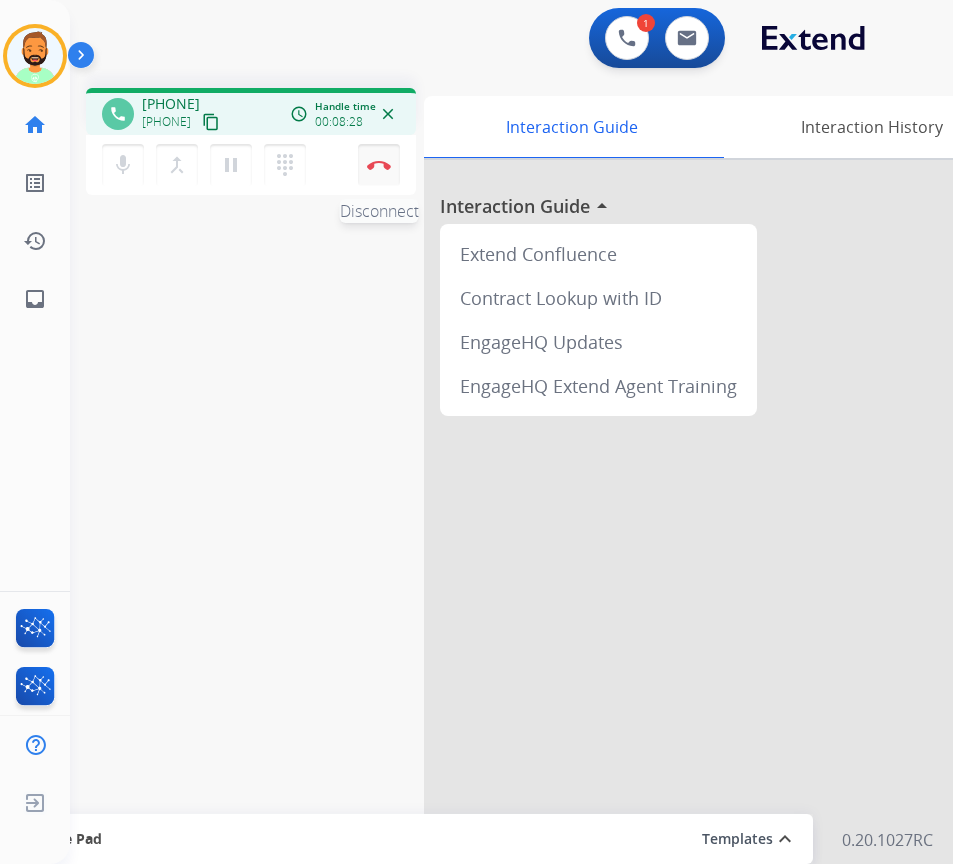 click at bounding box center (379, 165) 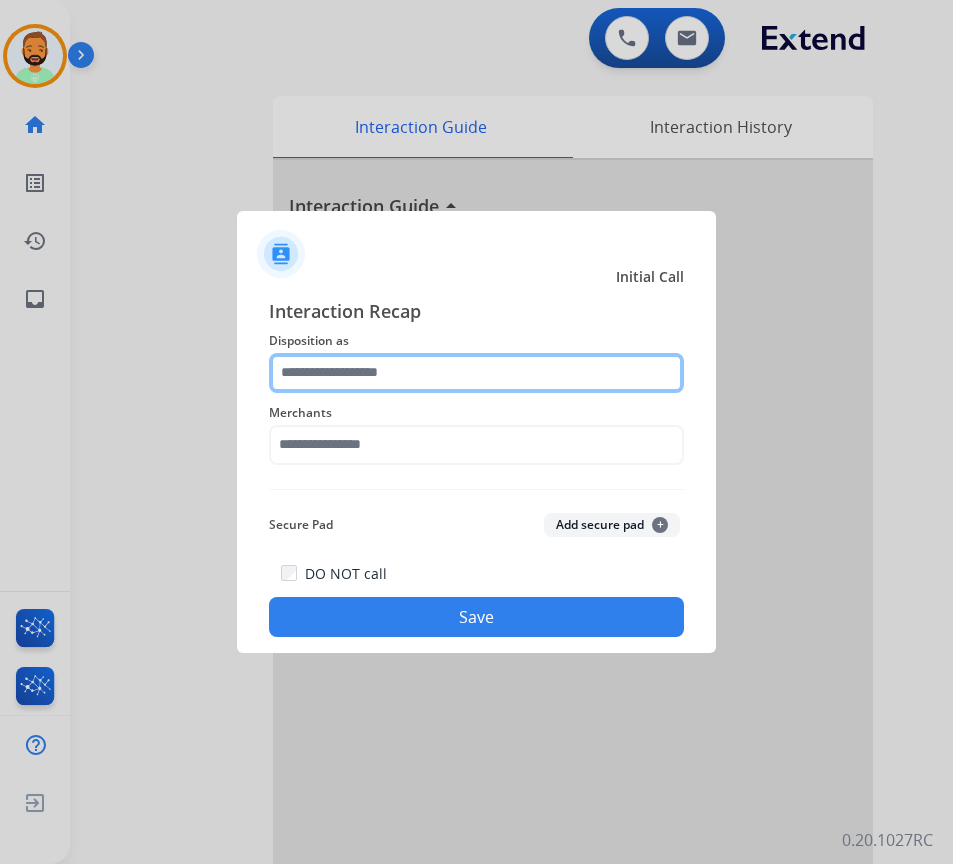 click 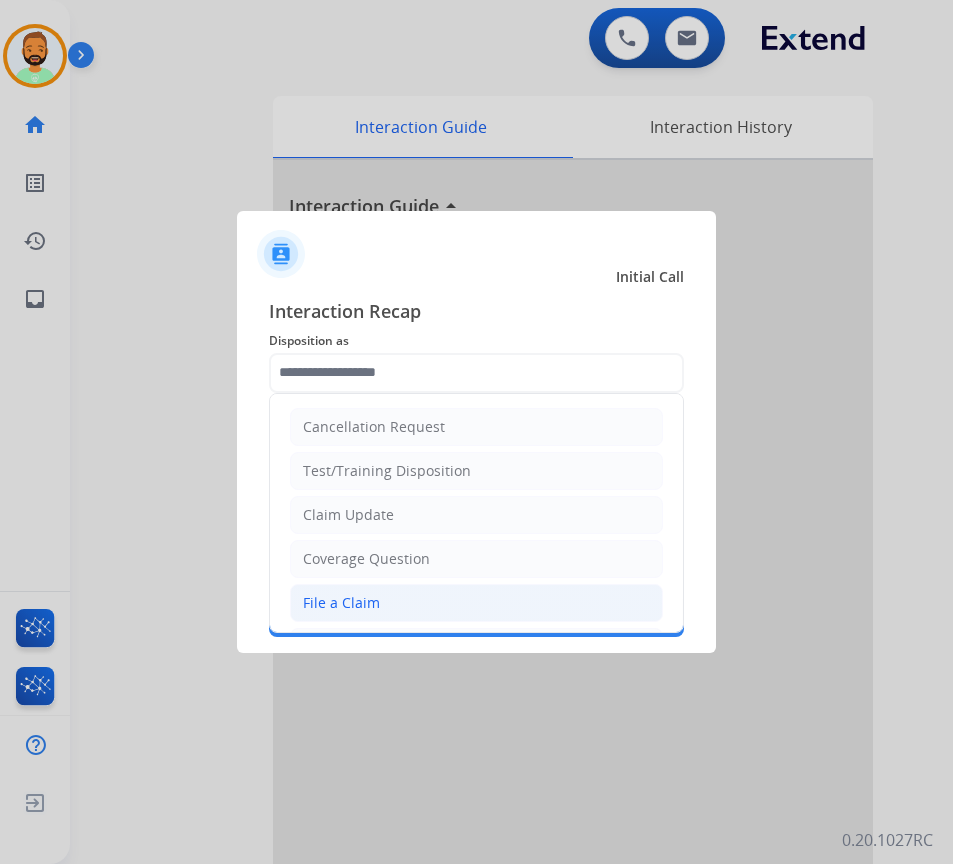 click on "File a Claim" 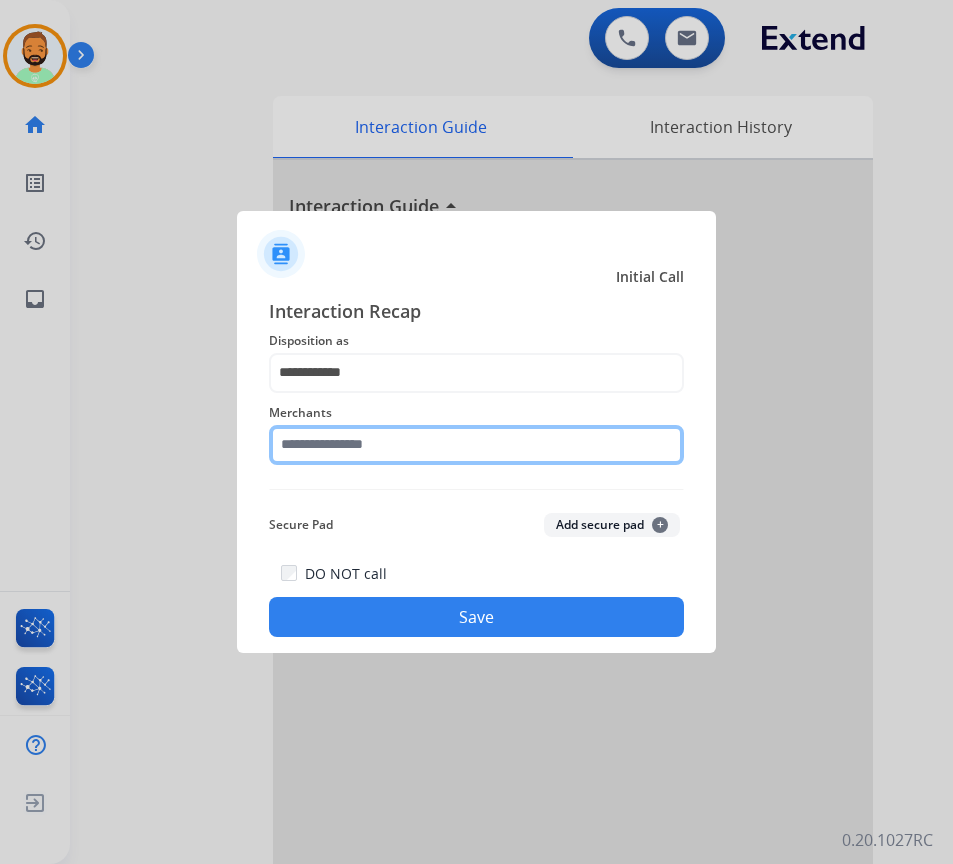 click 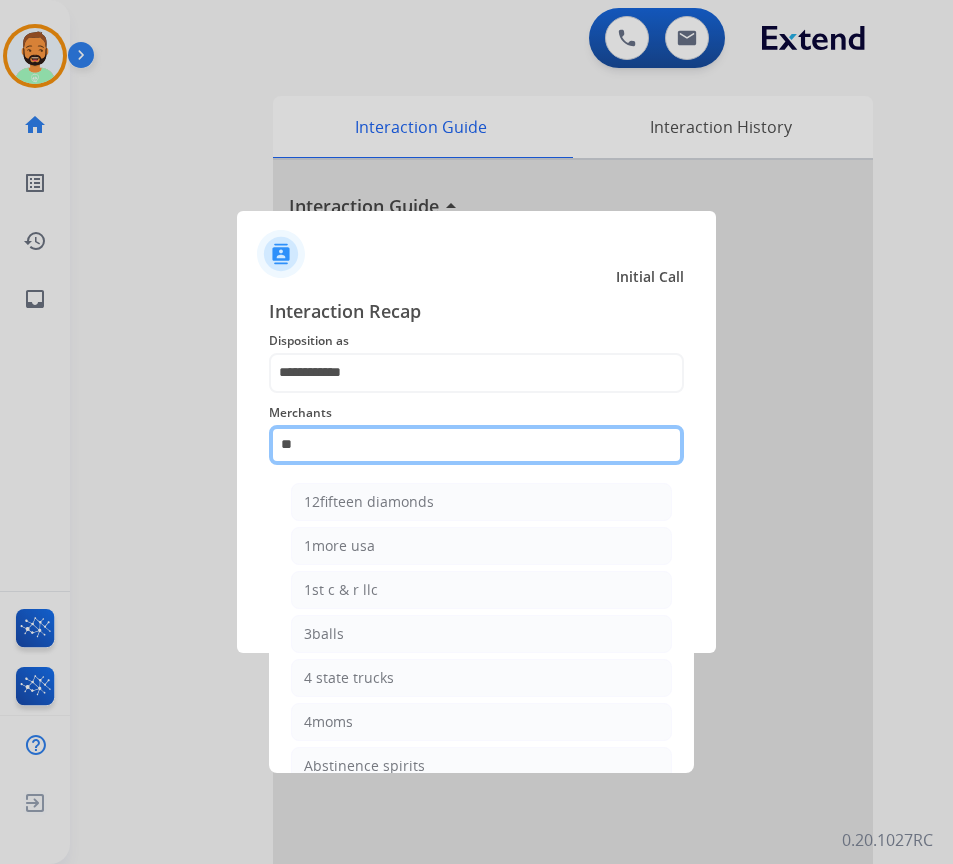 type on "*" 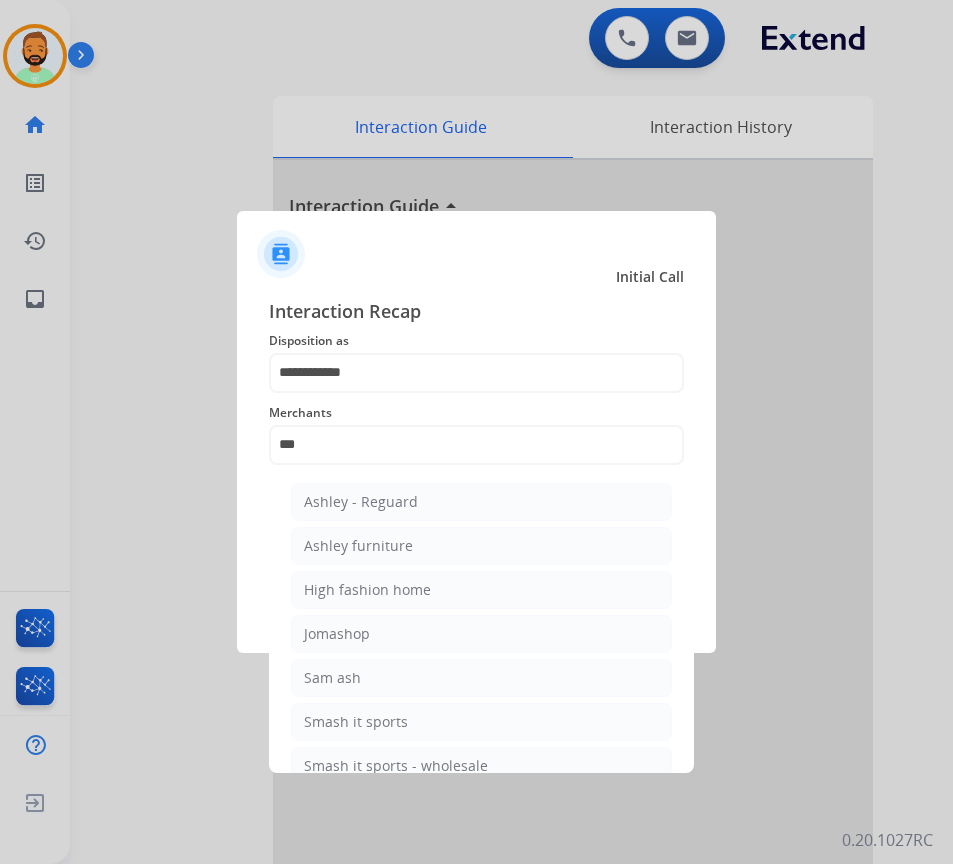 click on "Ashley - Reguard" 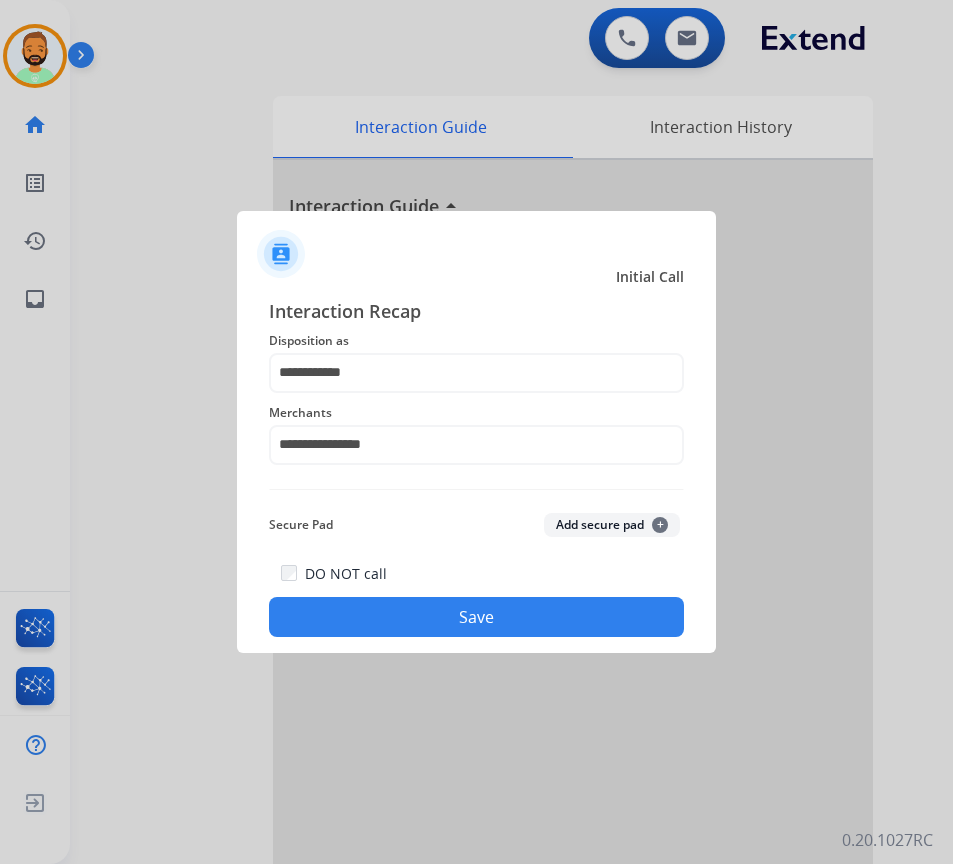click on "Save" 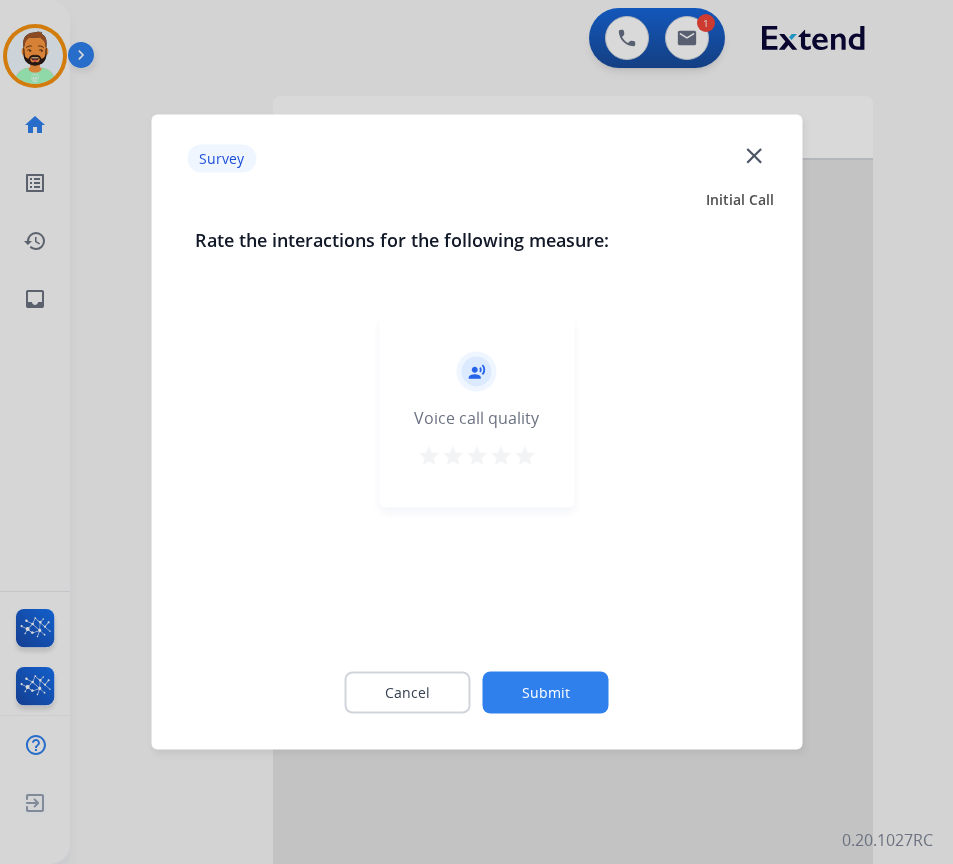click on "Submit" 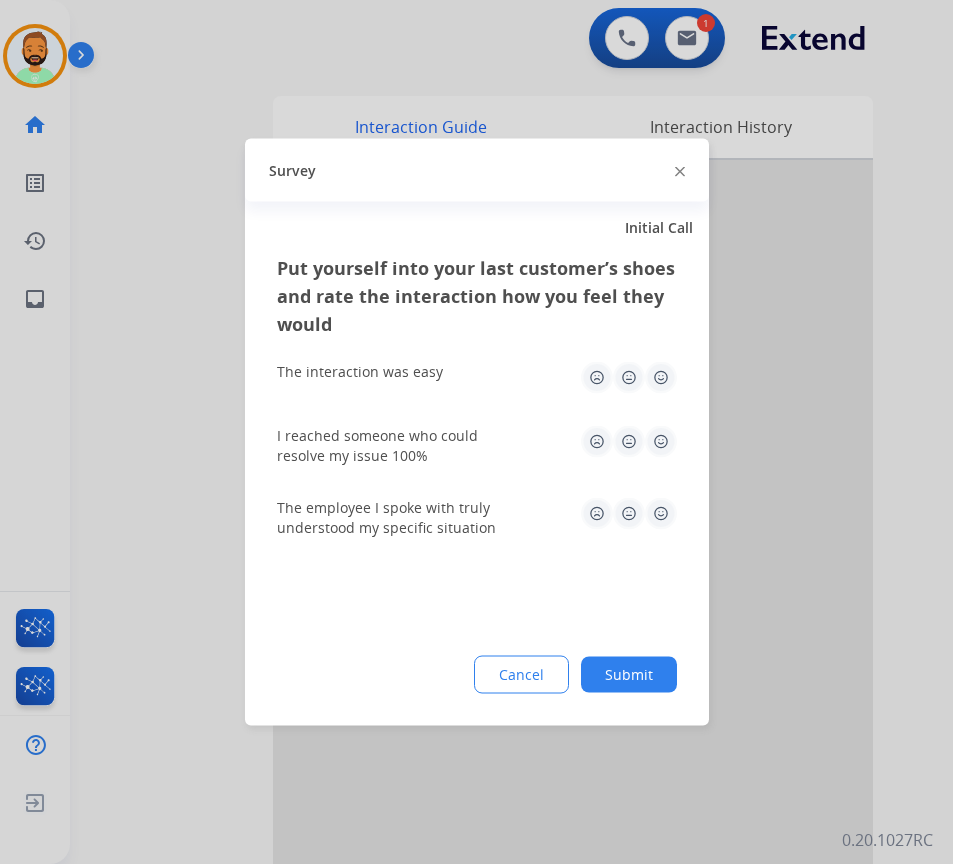 click on "Cancel Submit" 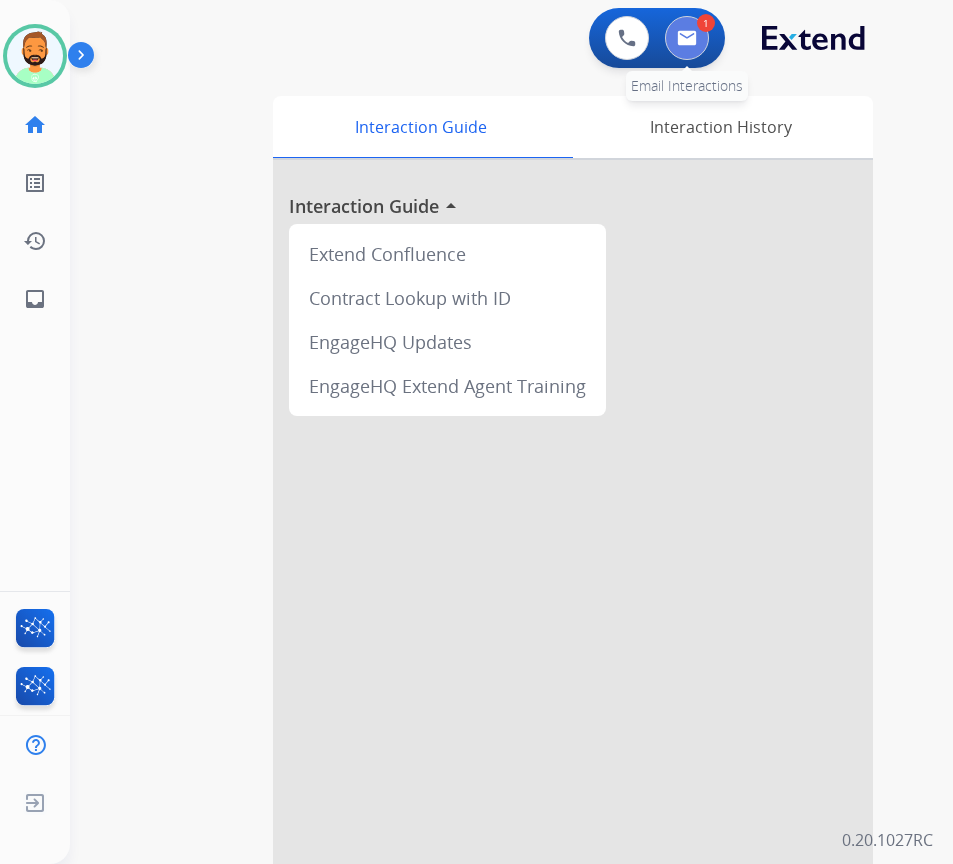 click at bounding box center (687, 38) 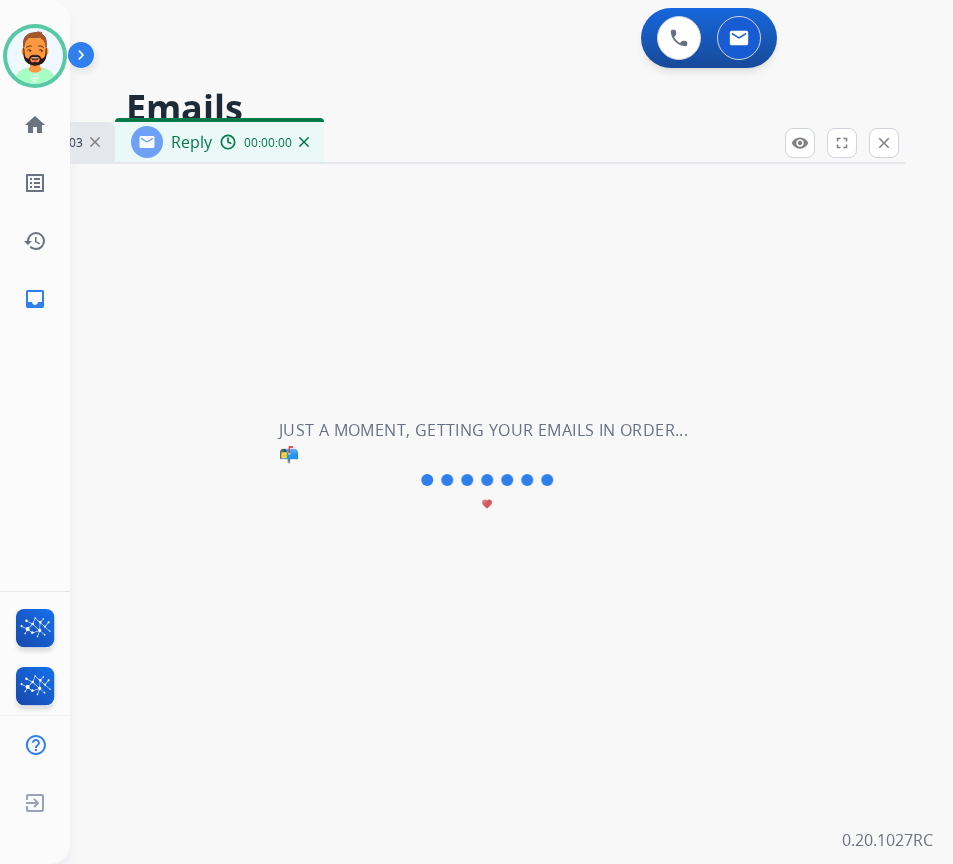 select on "**********" 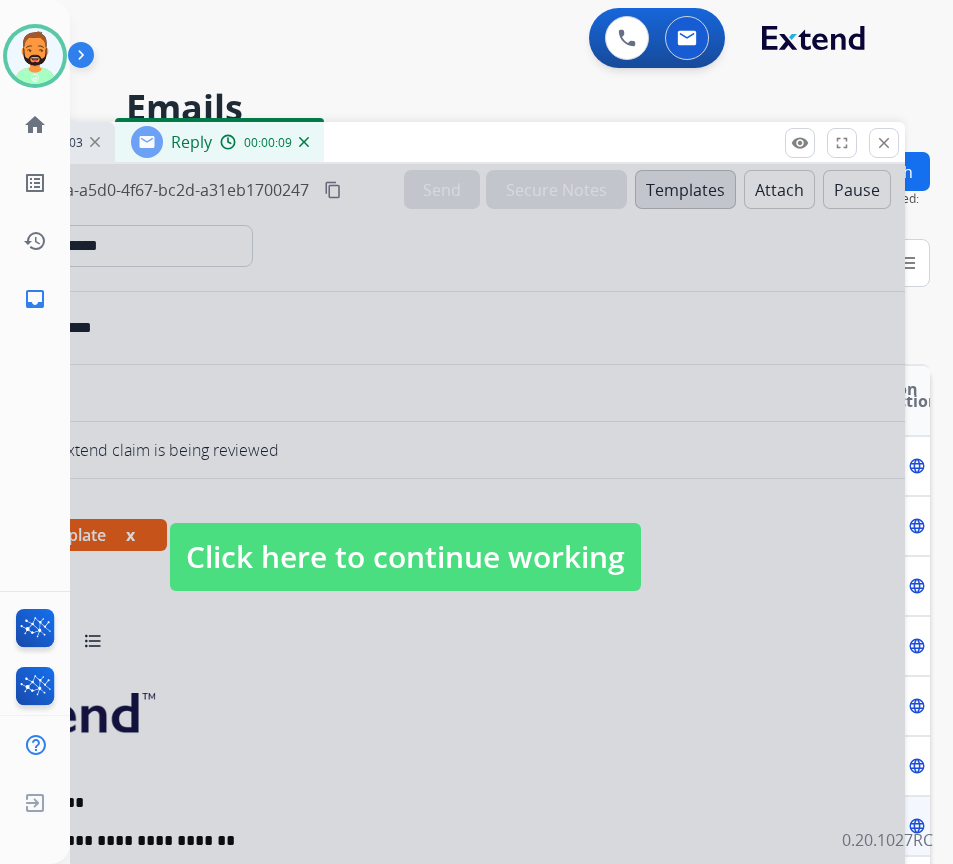 click on "Click here to continue working" at bounding box center (405, 557) 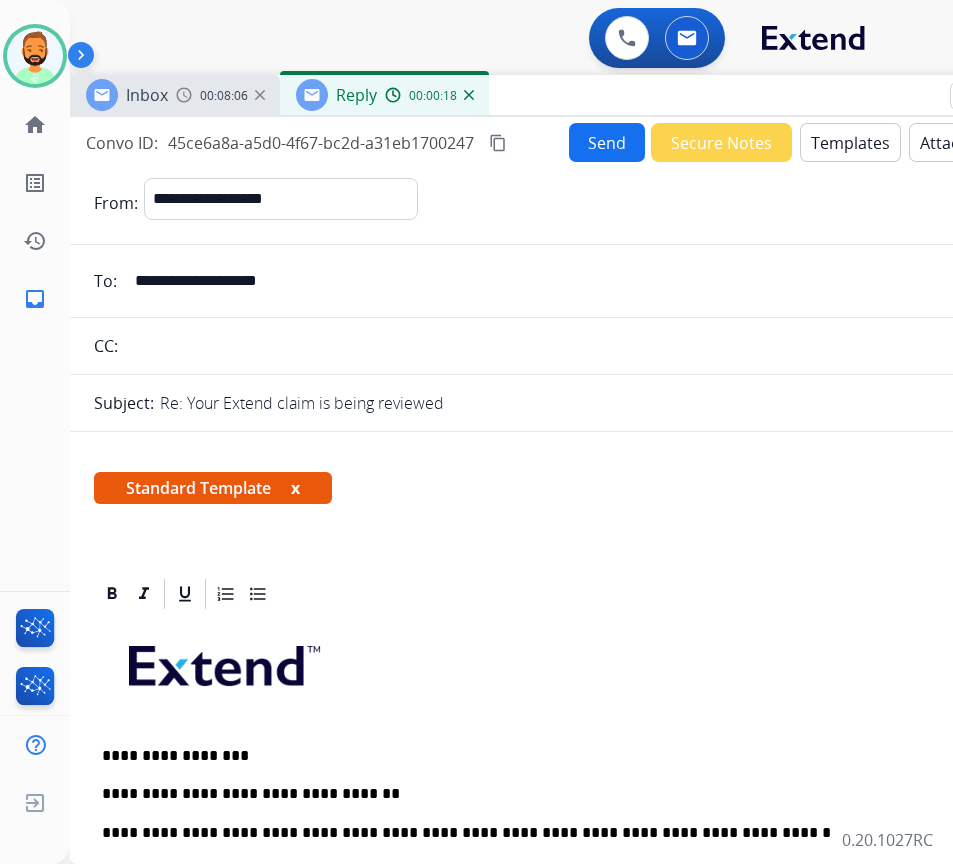 drag, startPoint x: 462, startPoint y: 151, endPoint x: 627, endPoint y: 104, distance: 171.5634 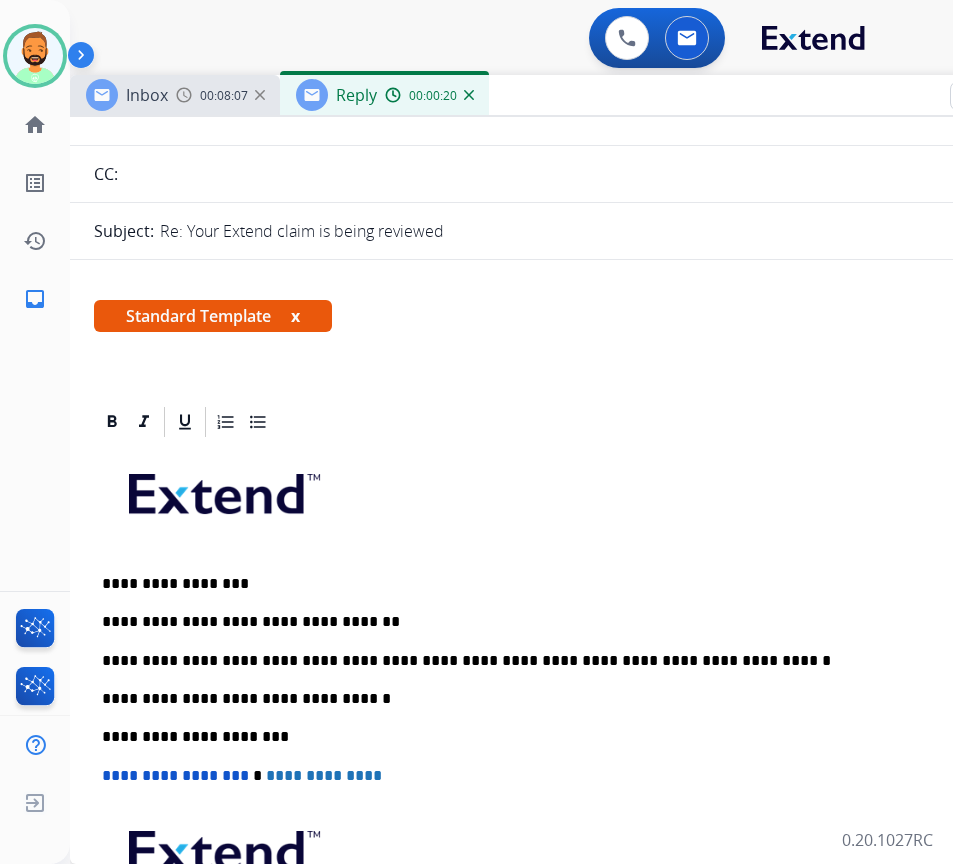 scroll, scrollTop: 200, scrollLeft: 0, axis: vertical 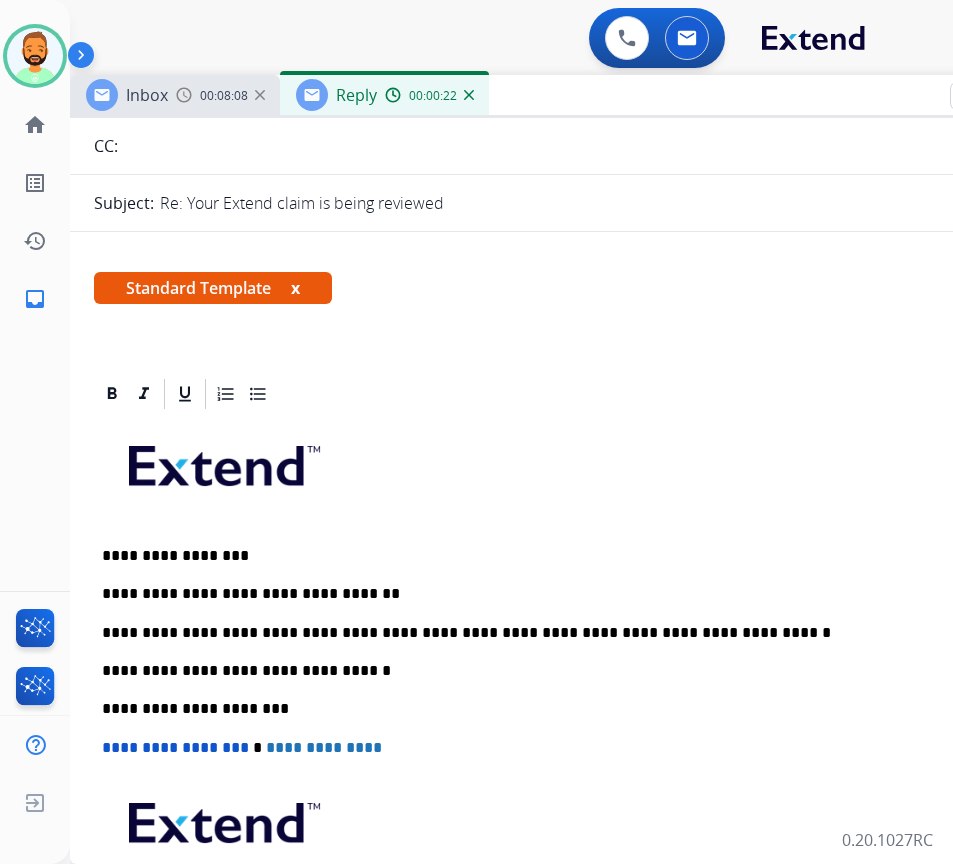 click on "**********" at bounding box center [570, 708] 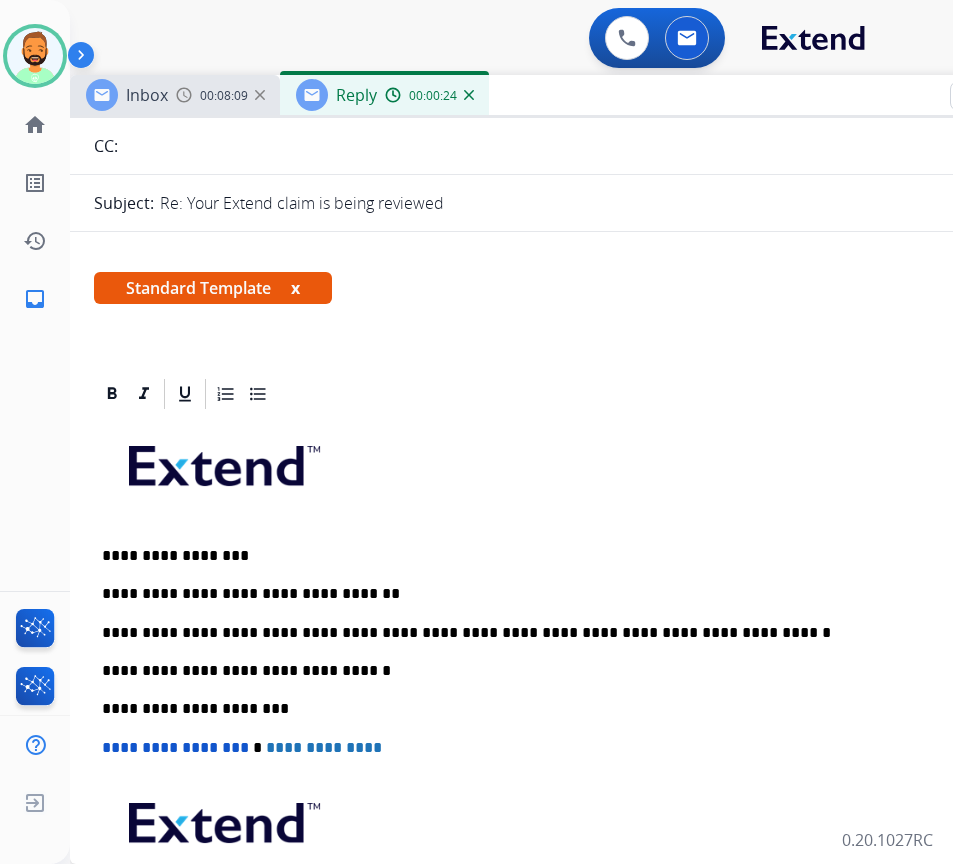 click on "**********" at bounding box center (570, 708) 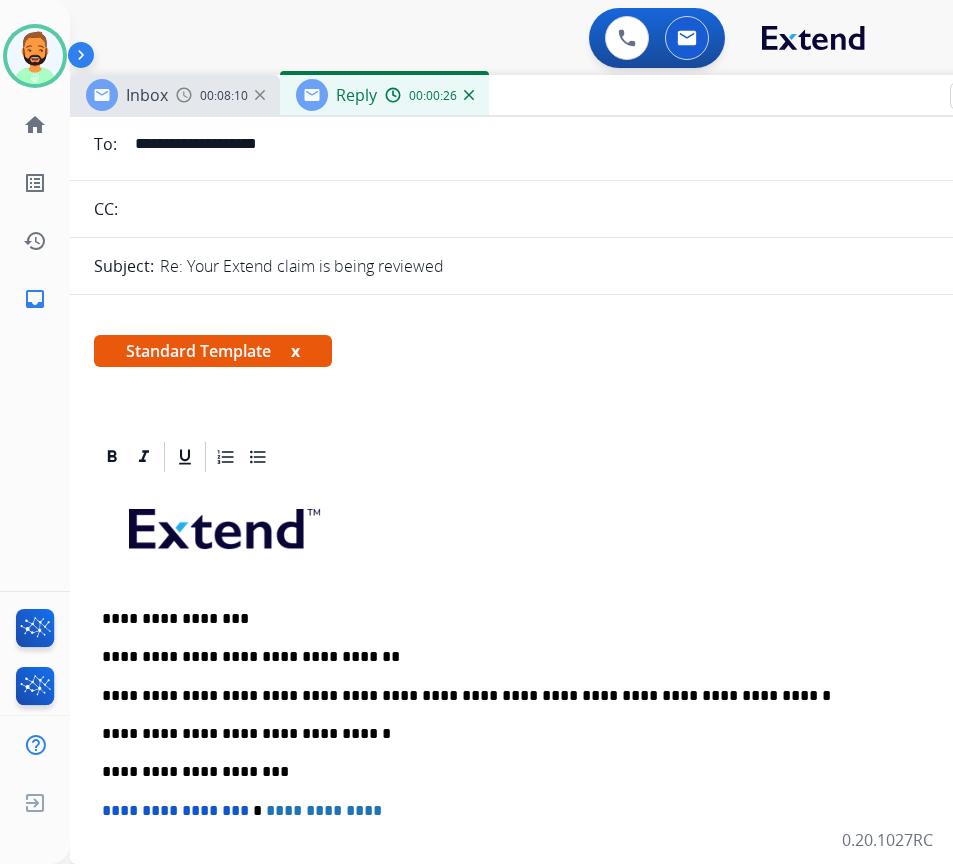 scroll, scrollTop: 0, scrollLeft: 0, axis: both 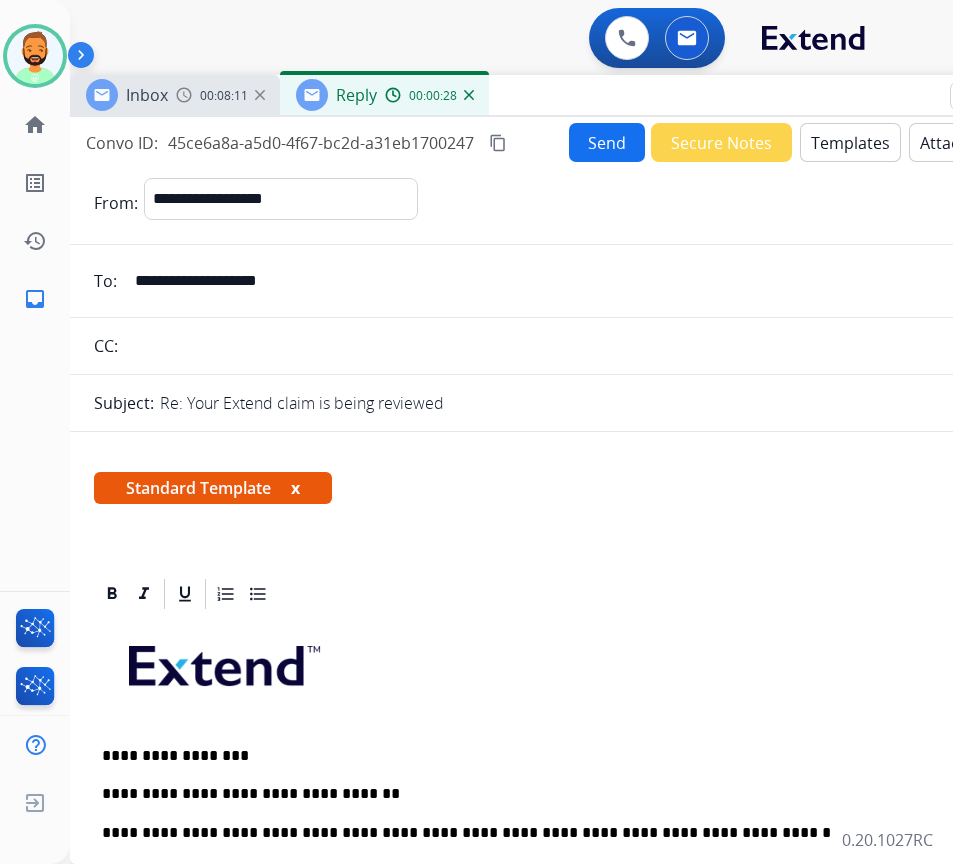 click on "Send" at bounding box center (607, 142) 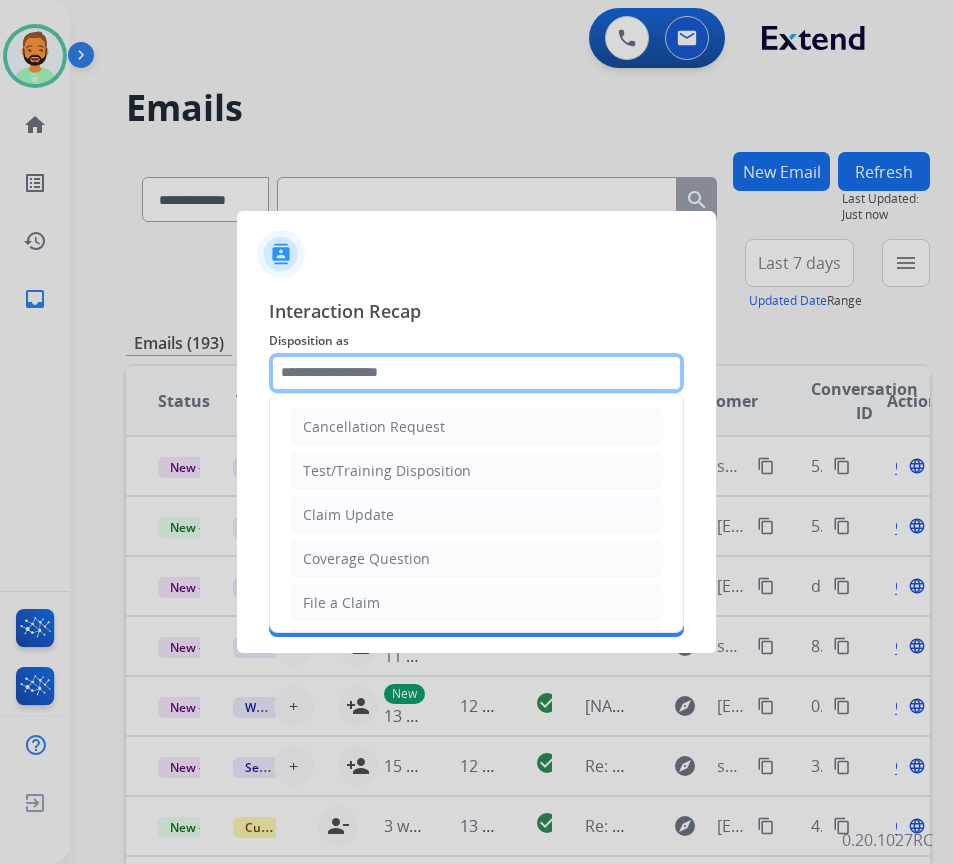 click 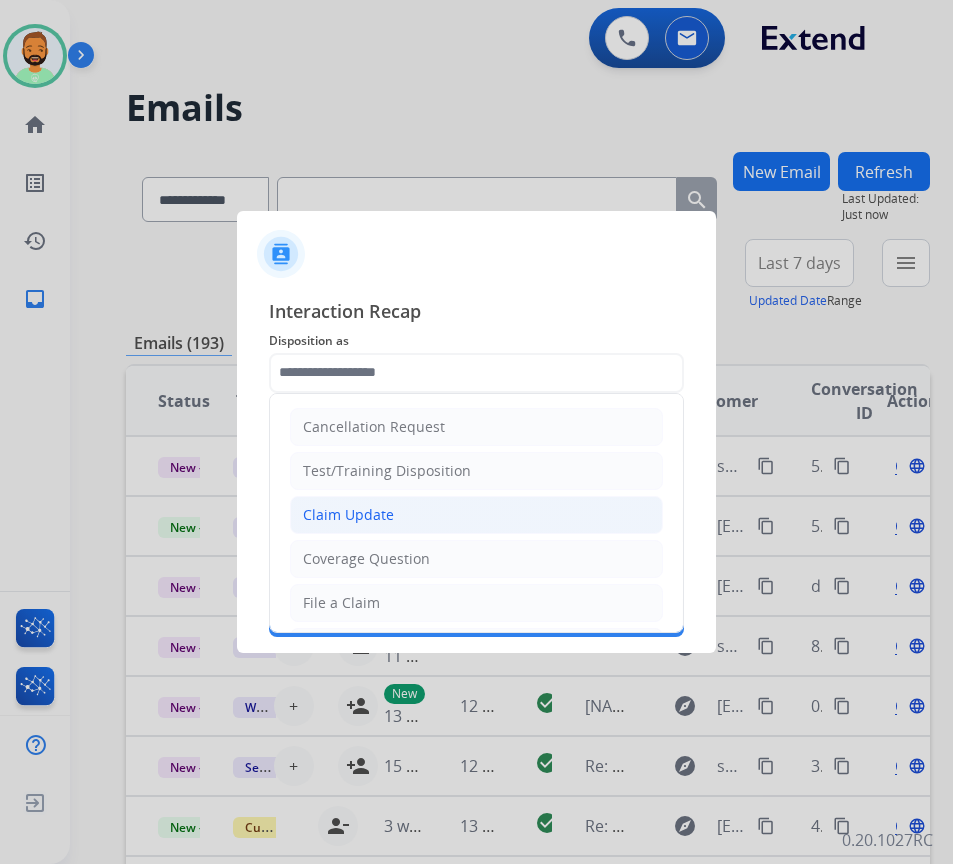 click on "Claim Update" 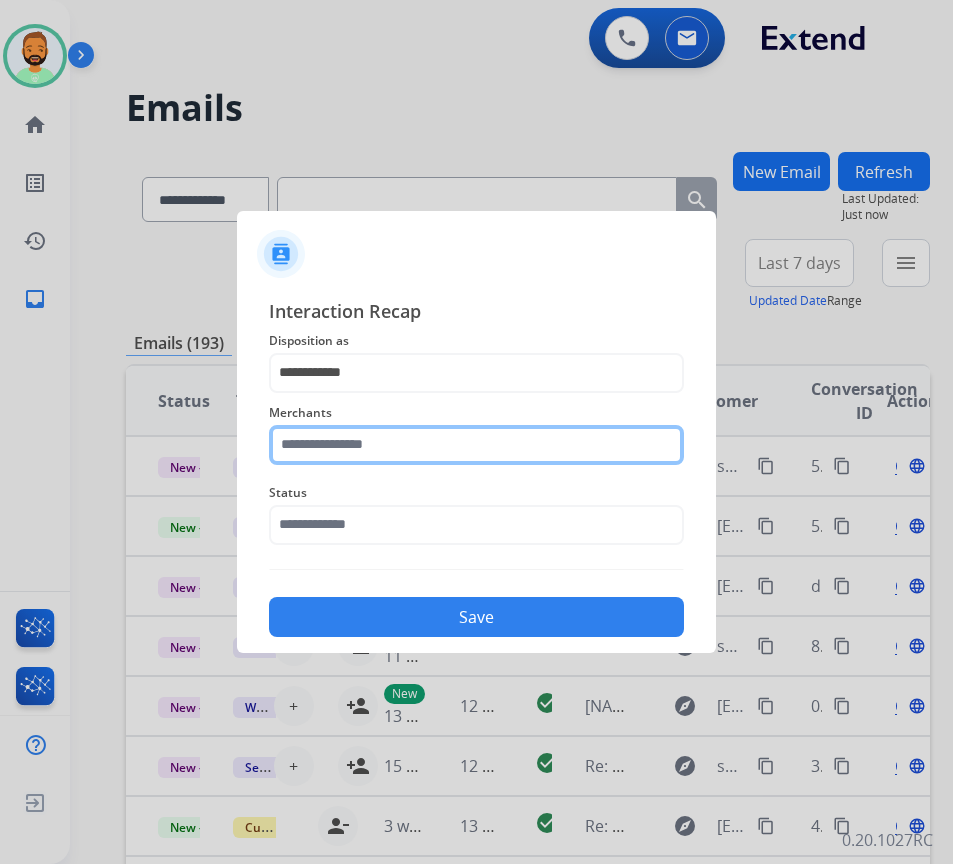 click 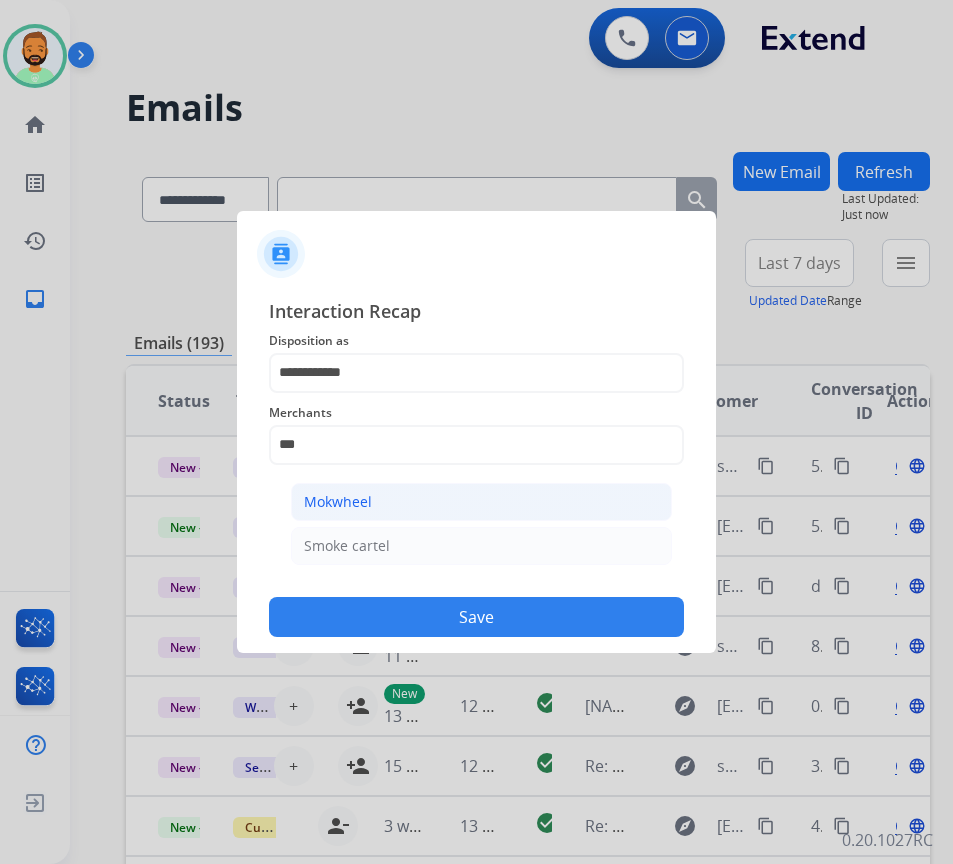 click on "Mokwheel" 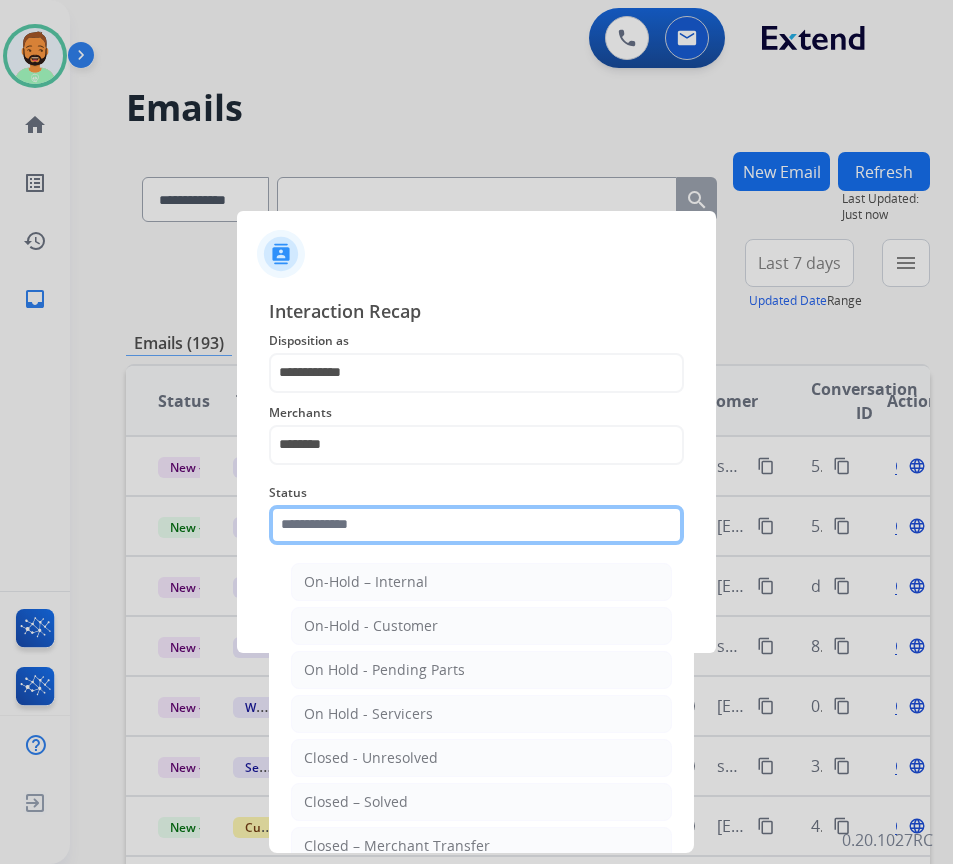 click 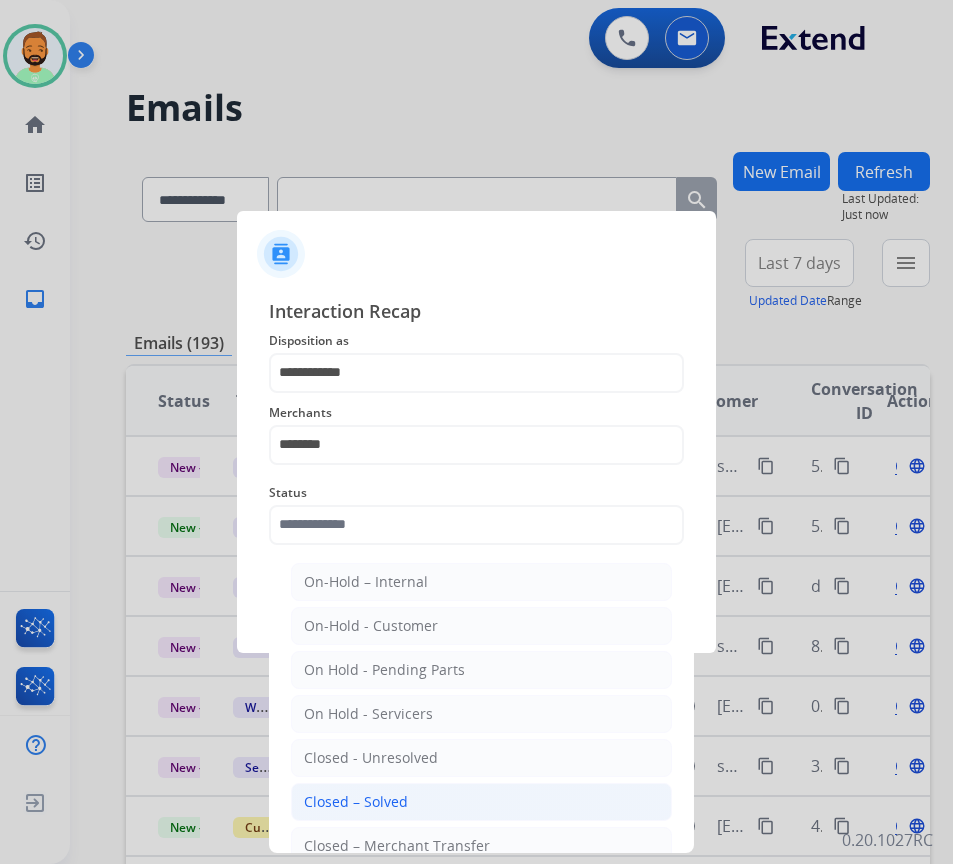 click on "Closed – Solved" 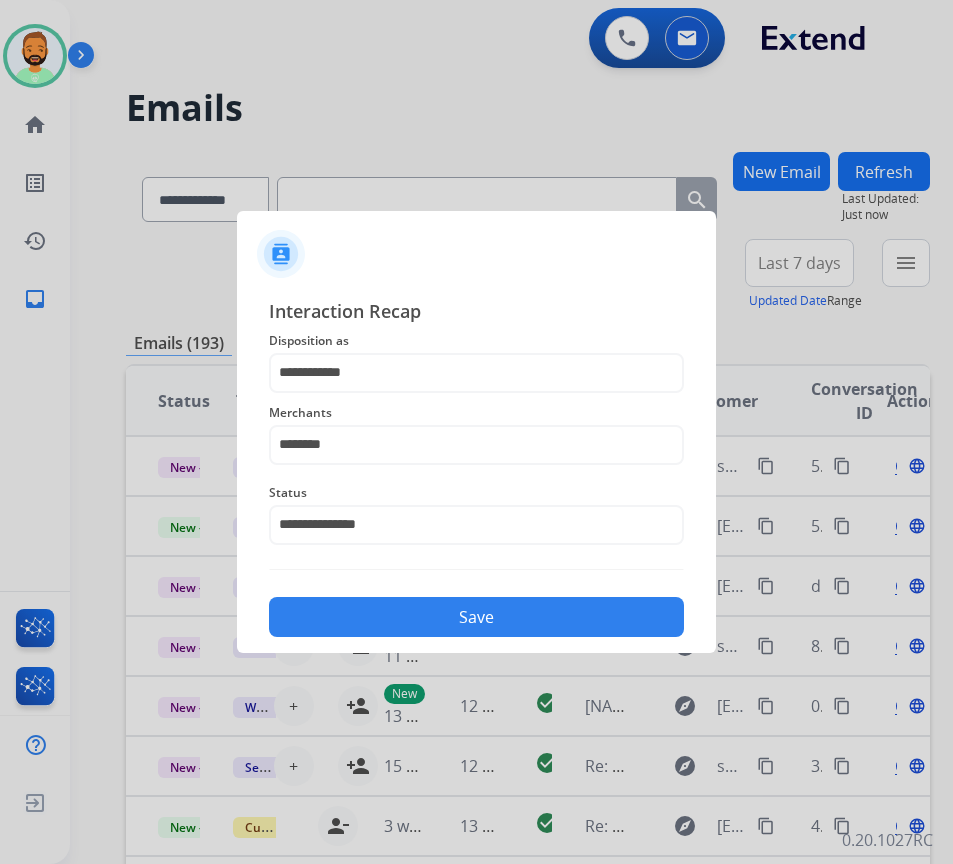 click on "Save" 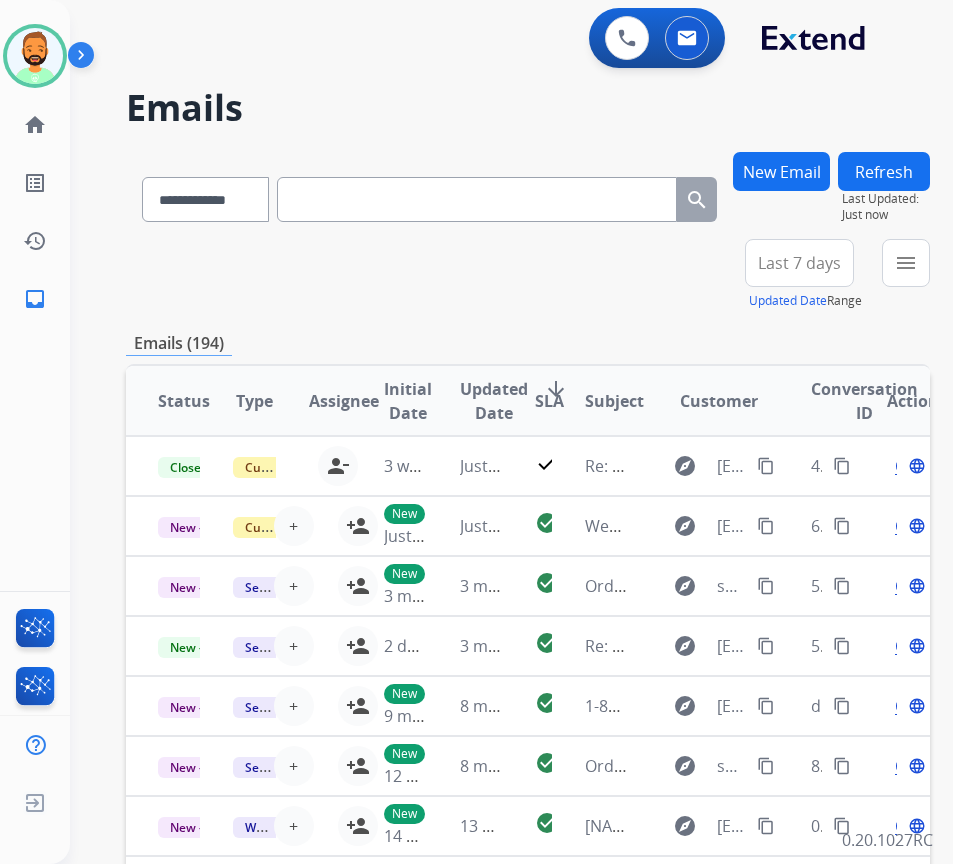 click on "Last 7 days" at bounding box center (799, 263) 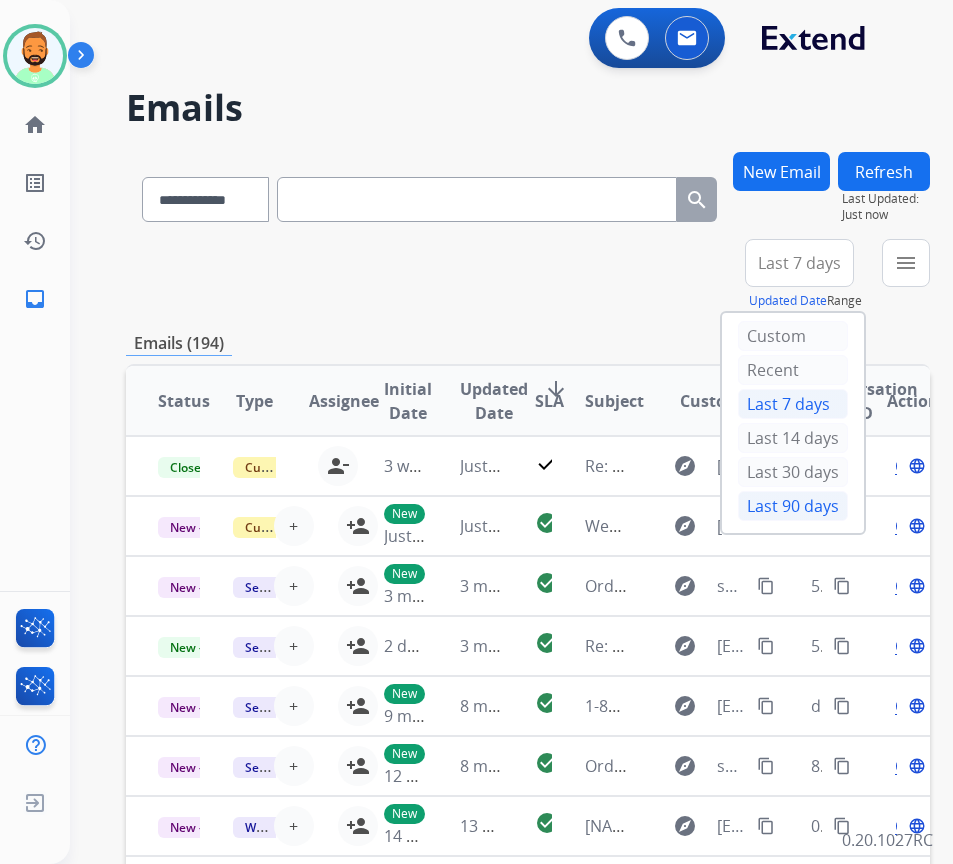 click on "Last 90 days" at bounding box center (793, 506) 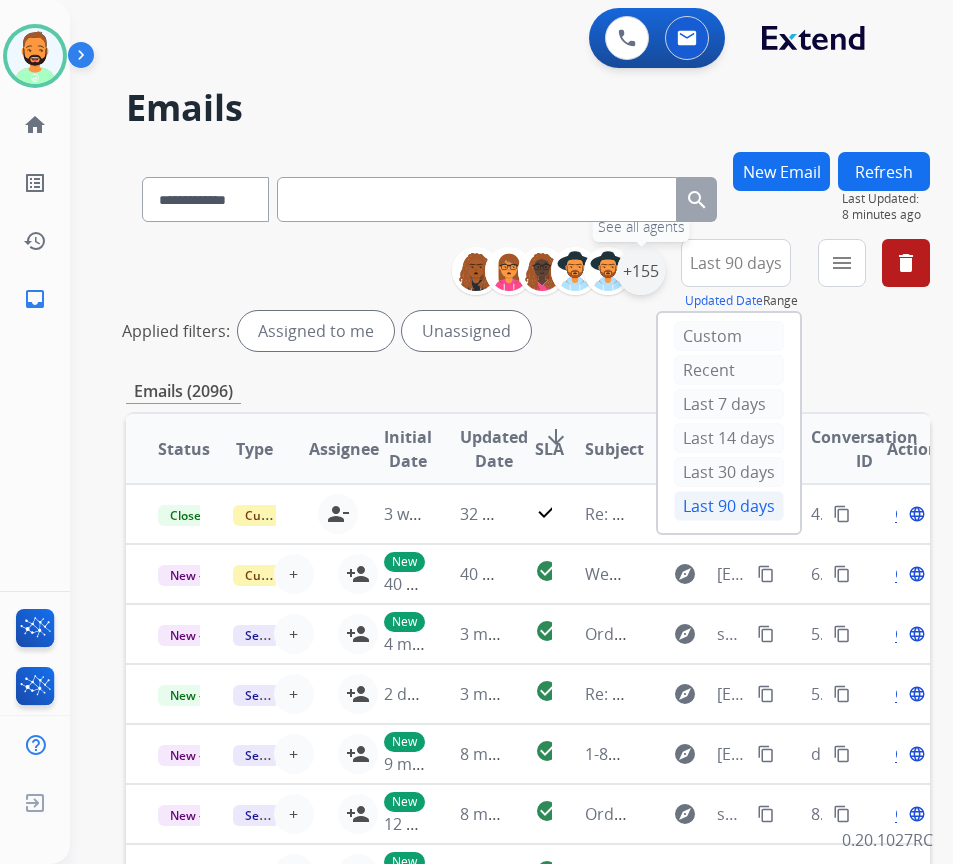 click on "+155" at bounding box center [641, 271] 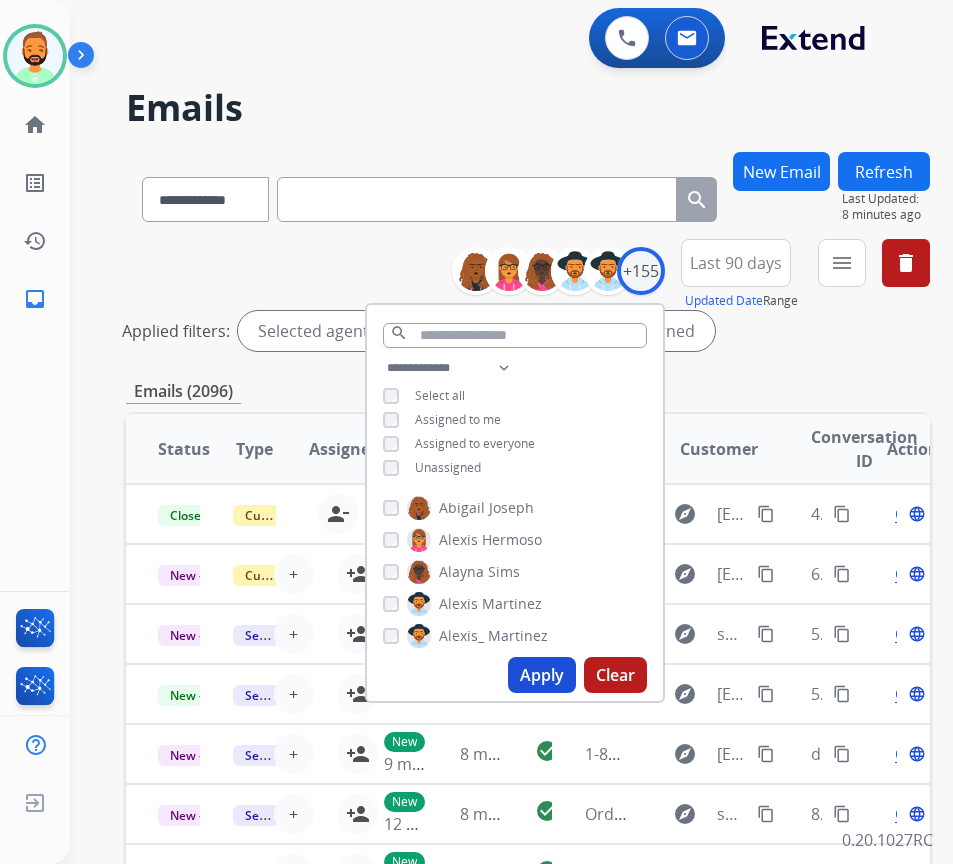 click on "Unassigned" at bounding box center (448, 467) 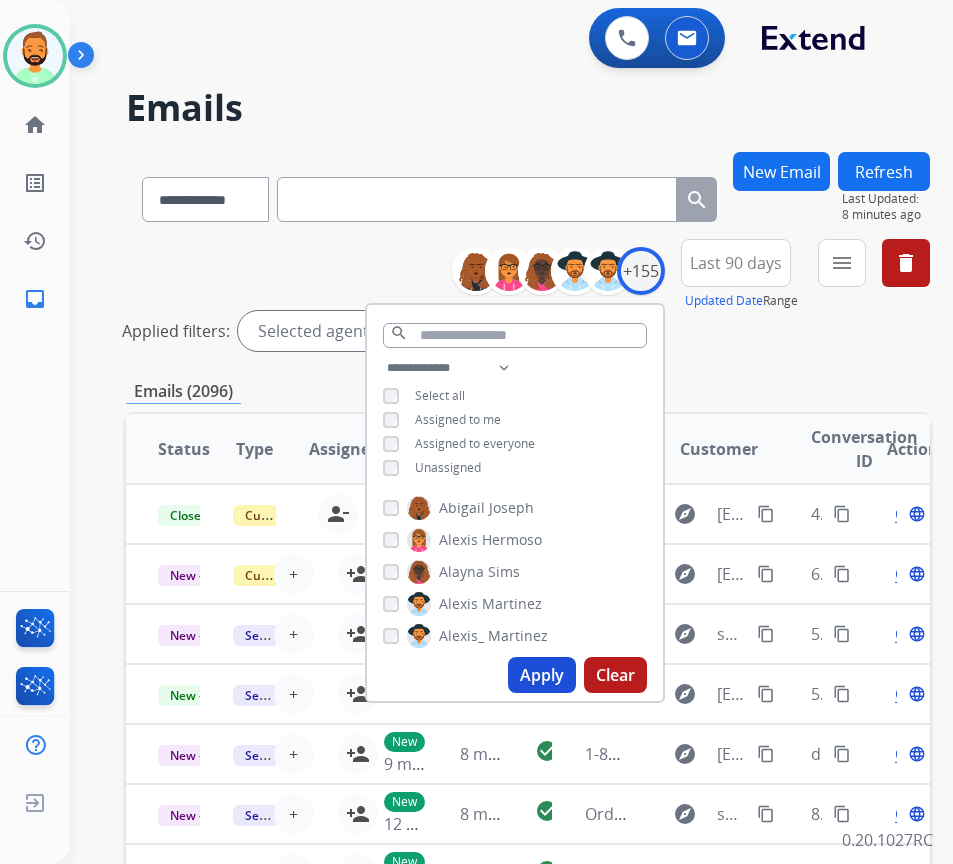 click on "Apply" at bounding box center [542, 675] 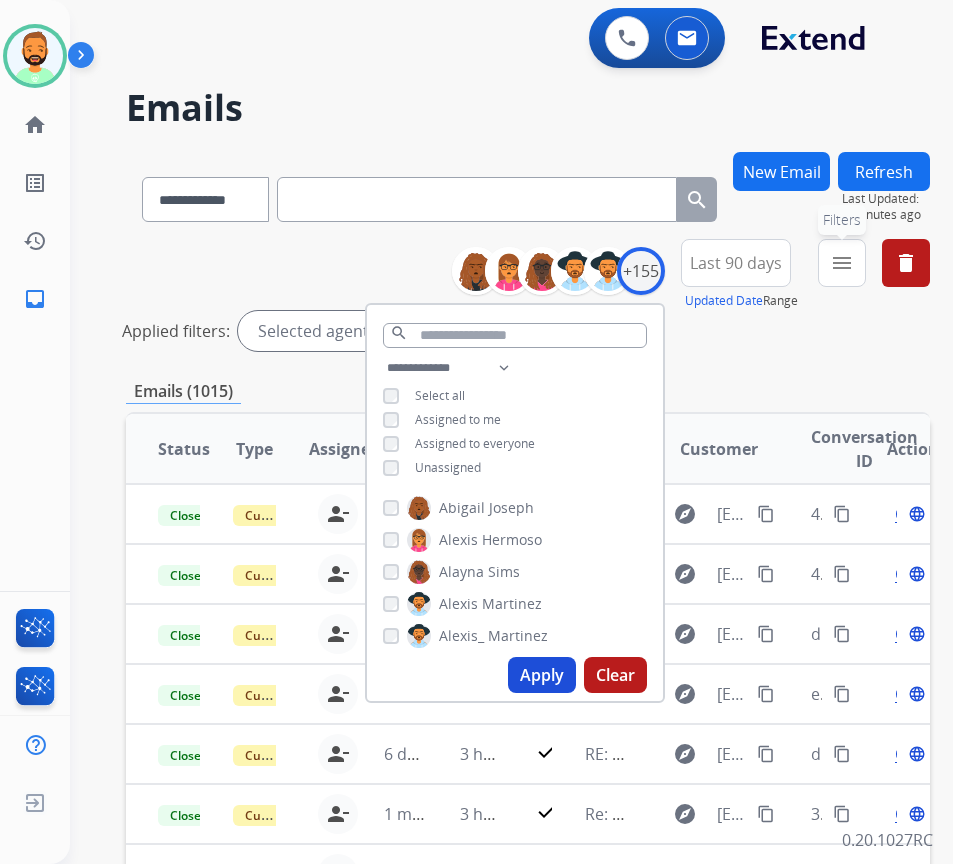 click on "menu" at bounding box center [842, 263] 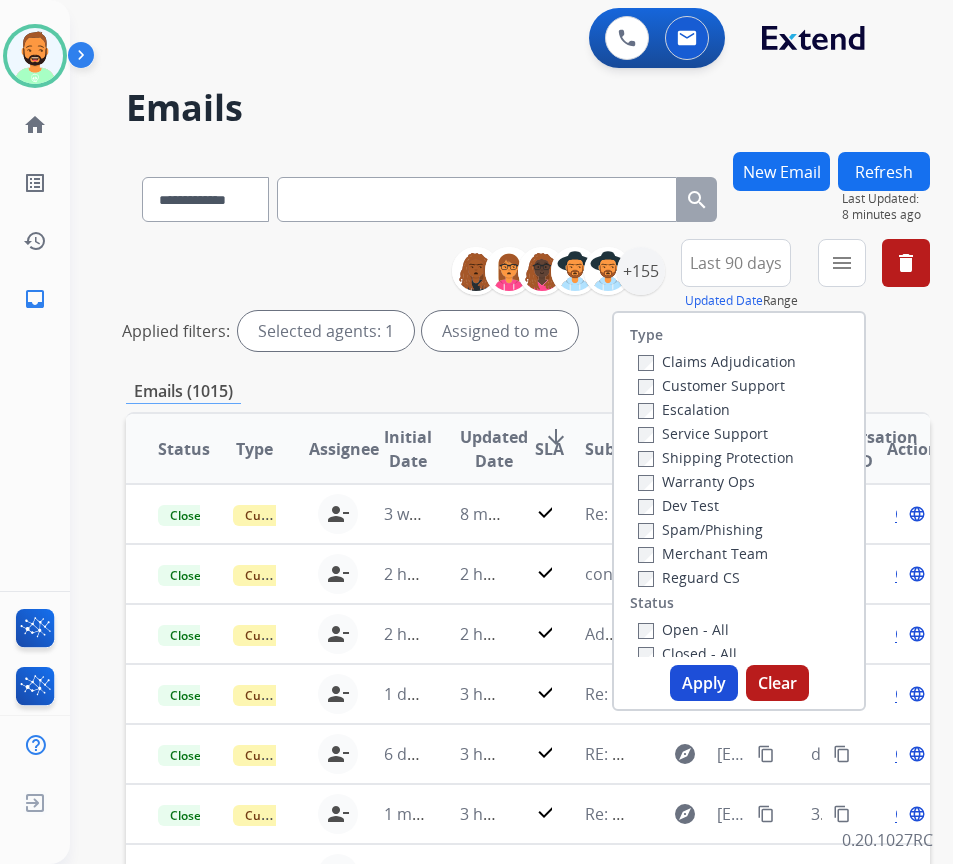 click on "Customer Support" at bounding box center [711, 385] 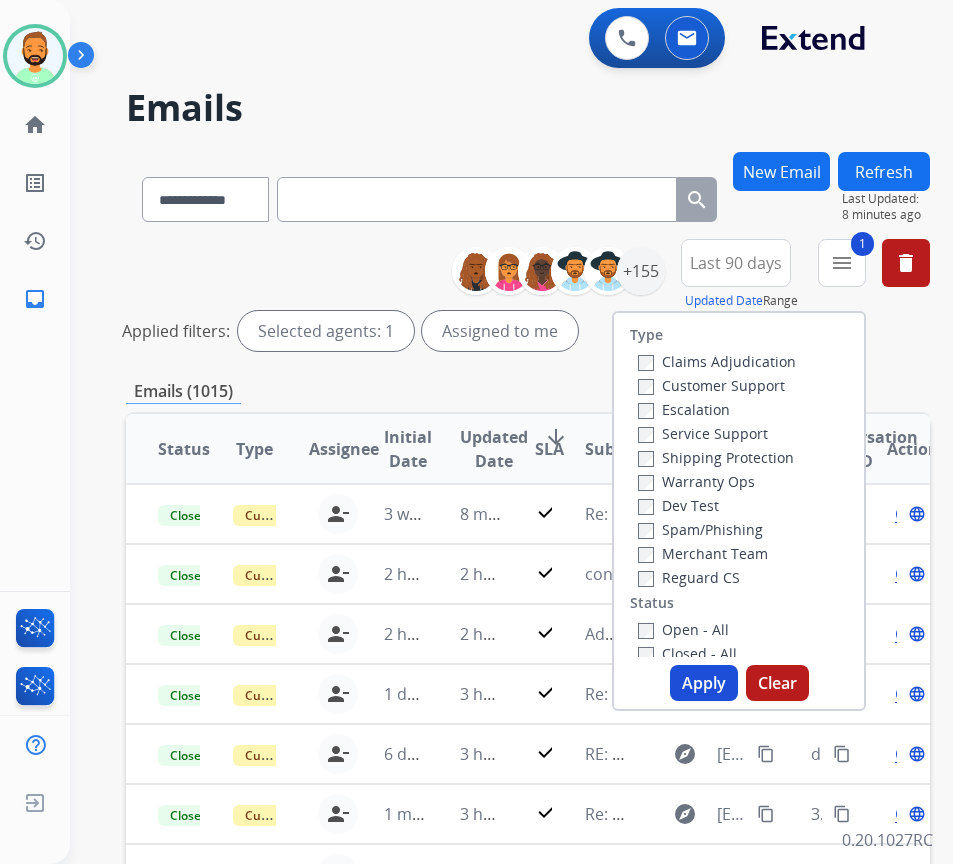 click on "Shipping Protection" at bounding box center (716, 457) 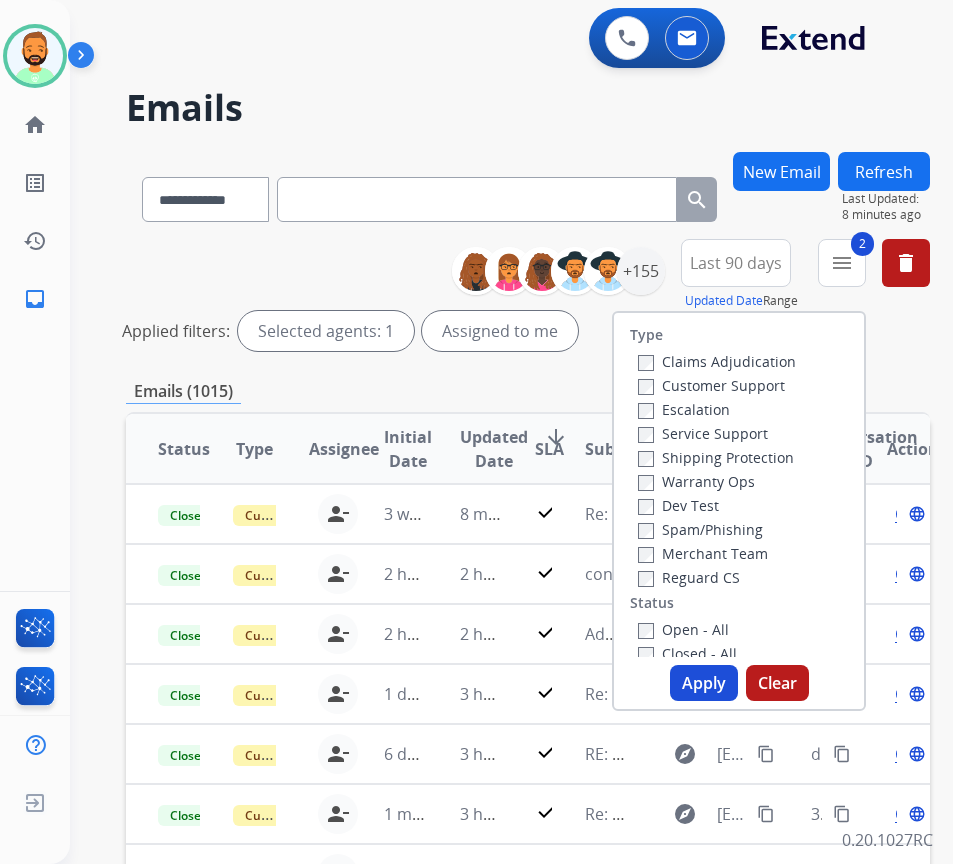 click on "Open - All" at bounding box center (683, 629) 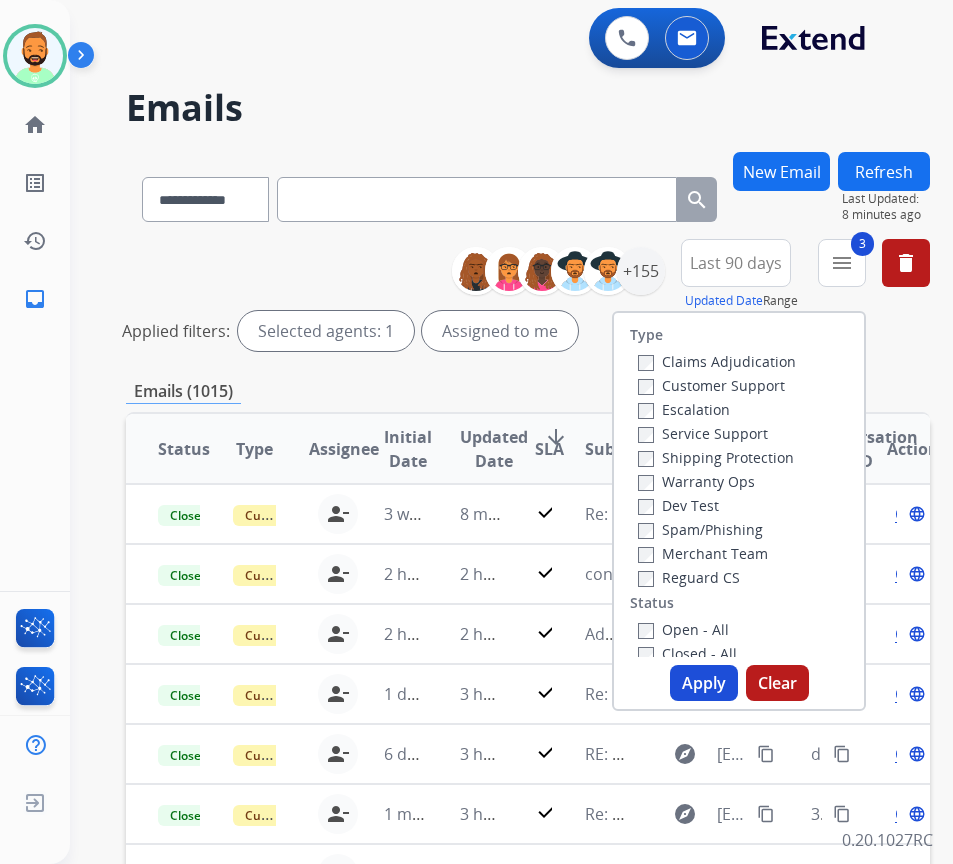 click on "Apply" at bounding box center (704, 683) 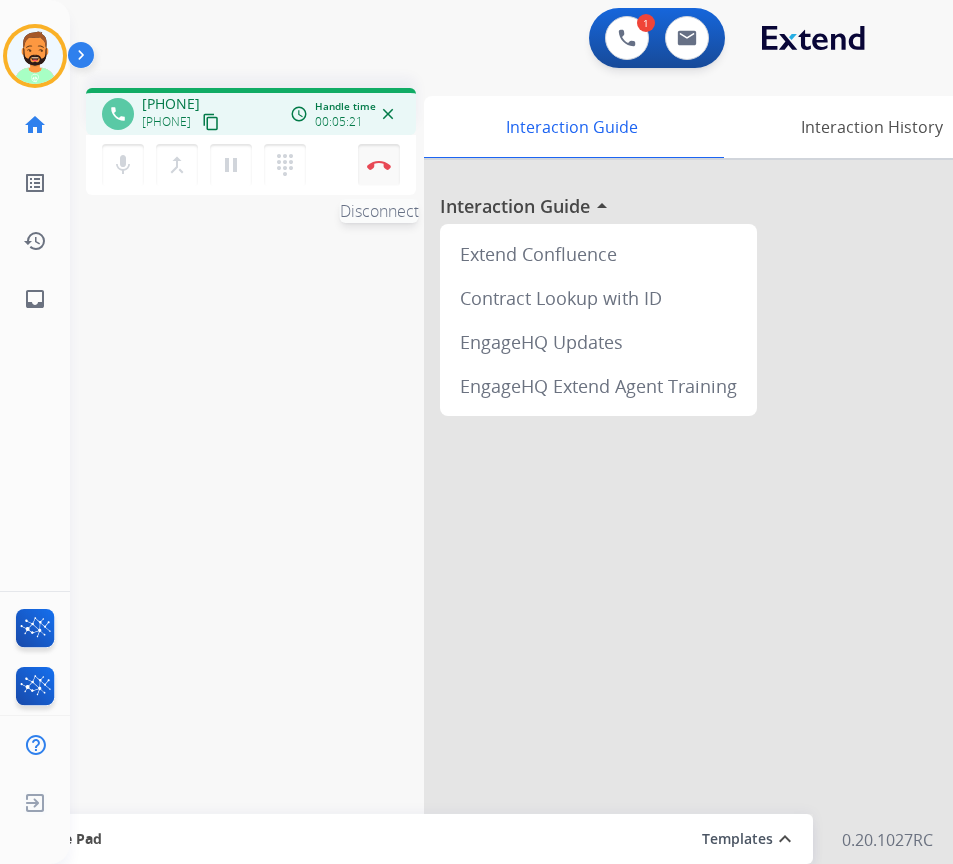 click at bounding box center (379, 165) 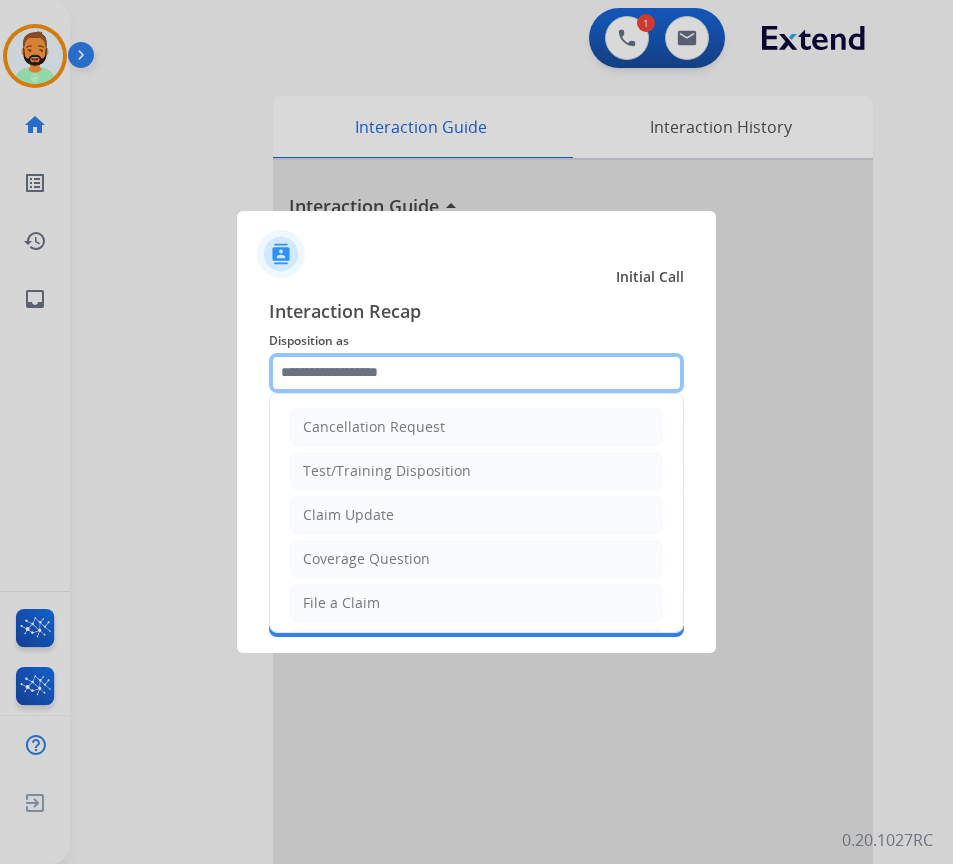 click 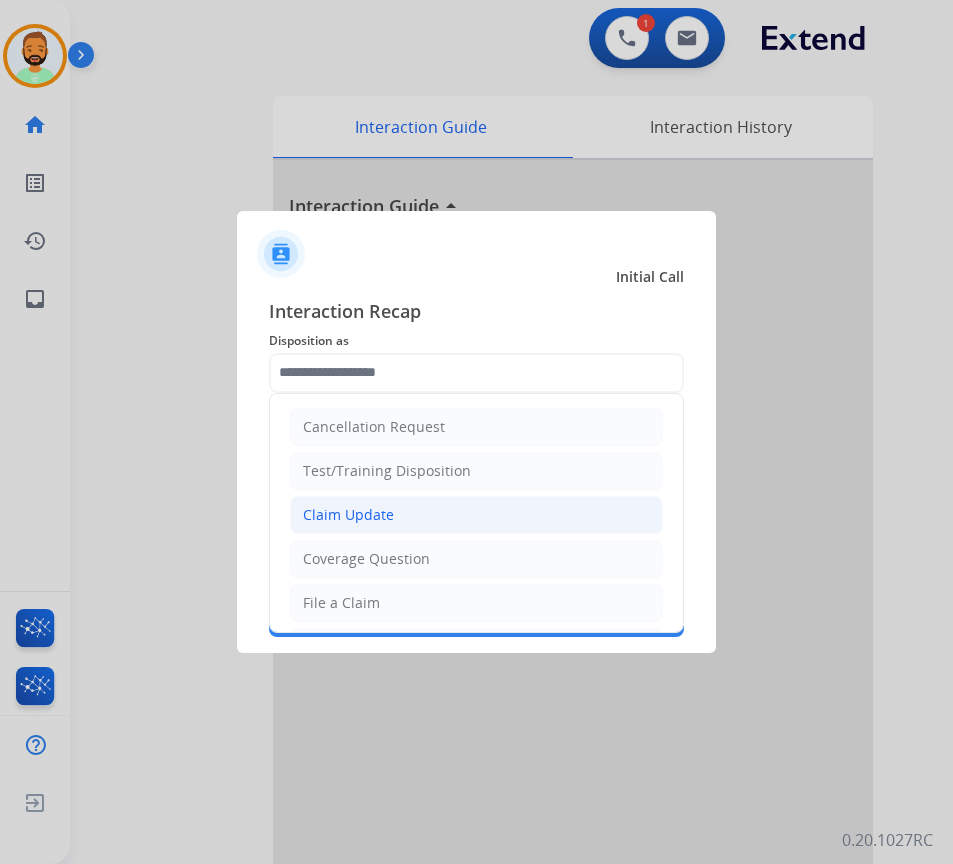 click on "Claim Update" 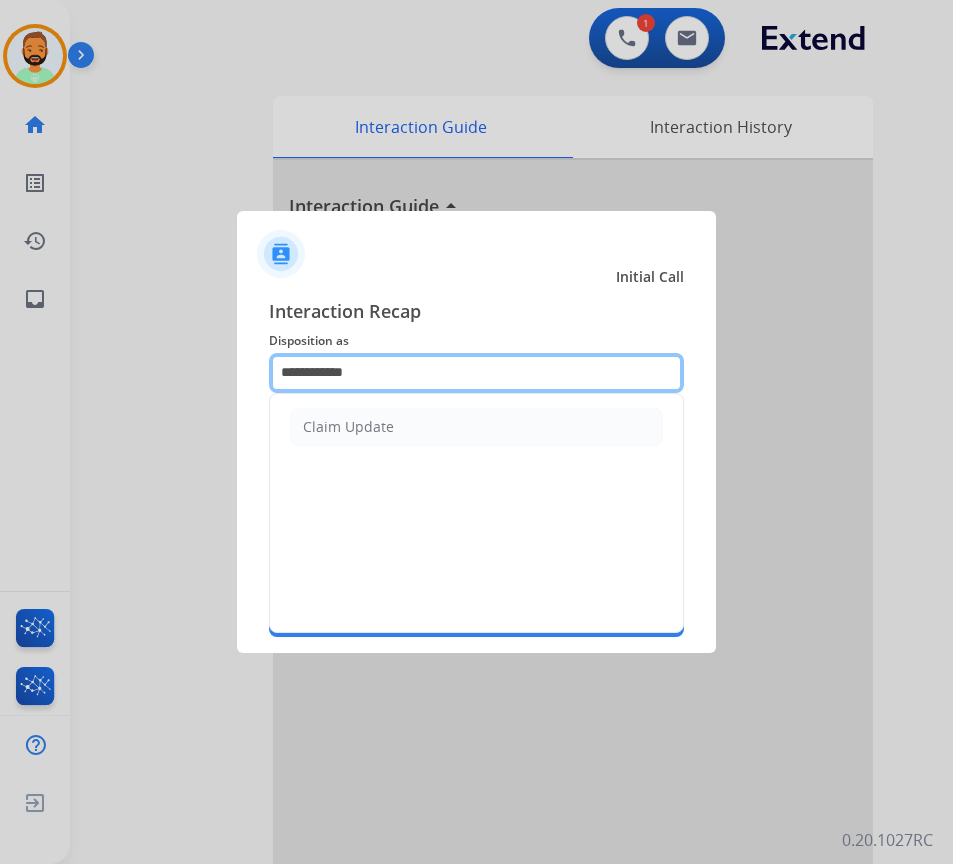 drag, startPoint x: 440, startPoint y: 355, endPoint x: -5, endPoint y: 331, distance: 445.64673 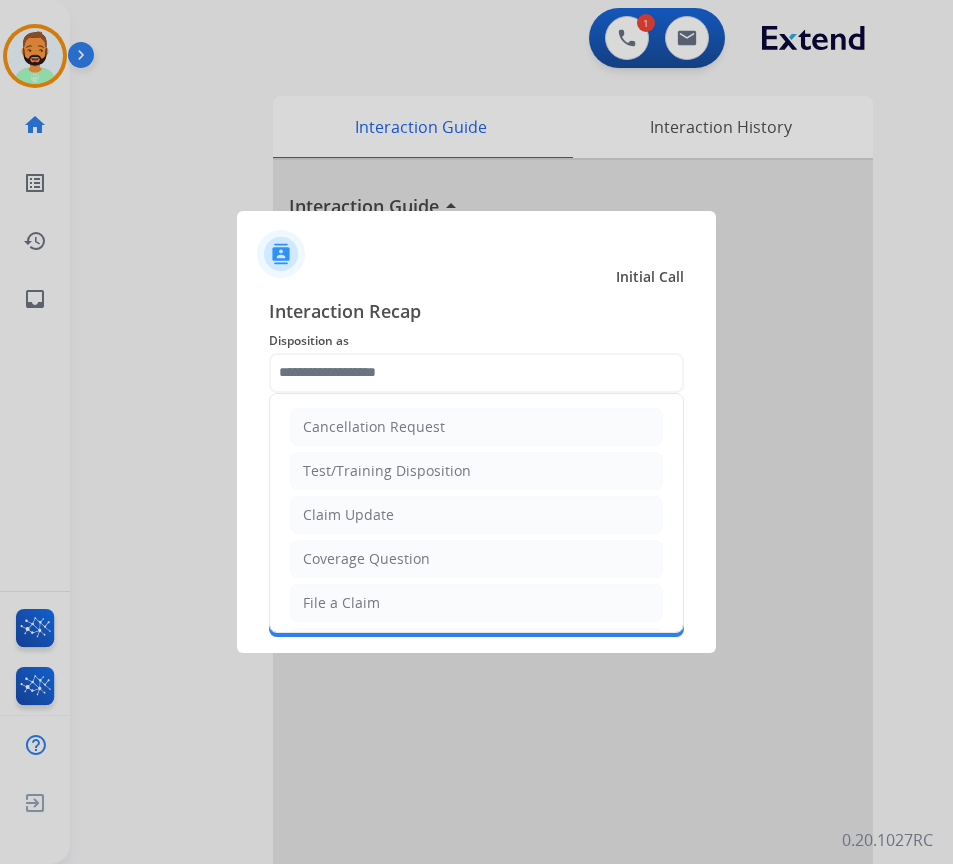 click on "File a Claim" 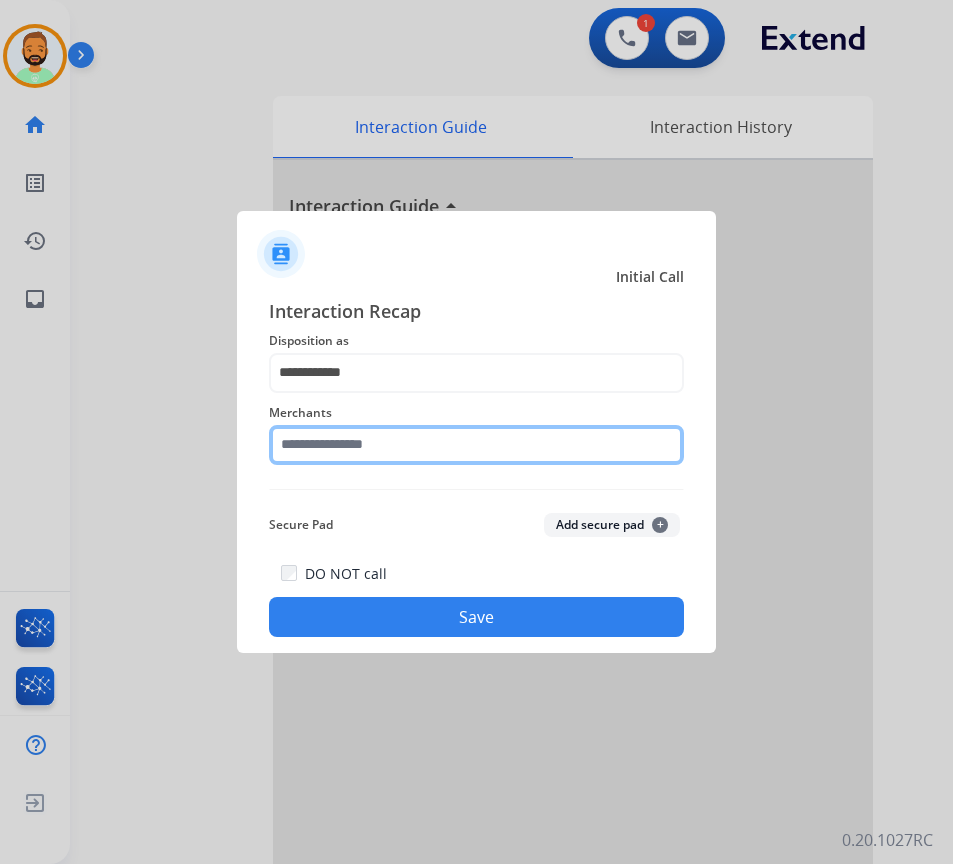 click 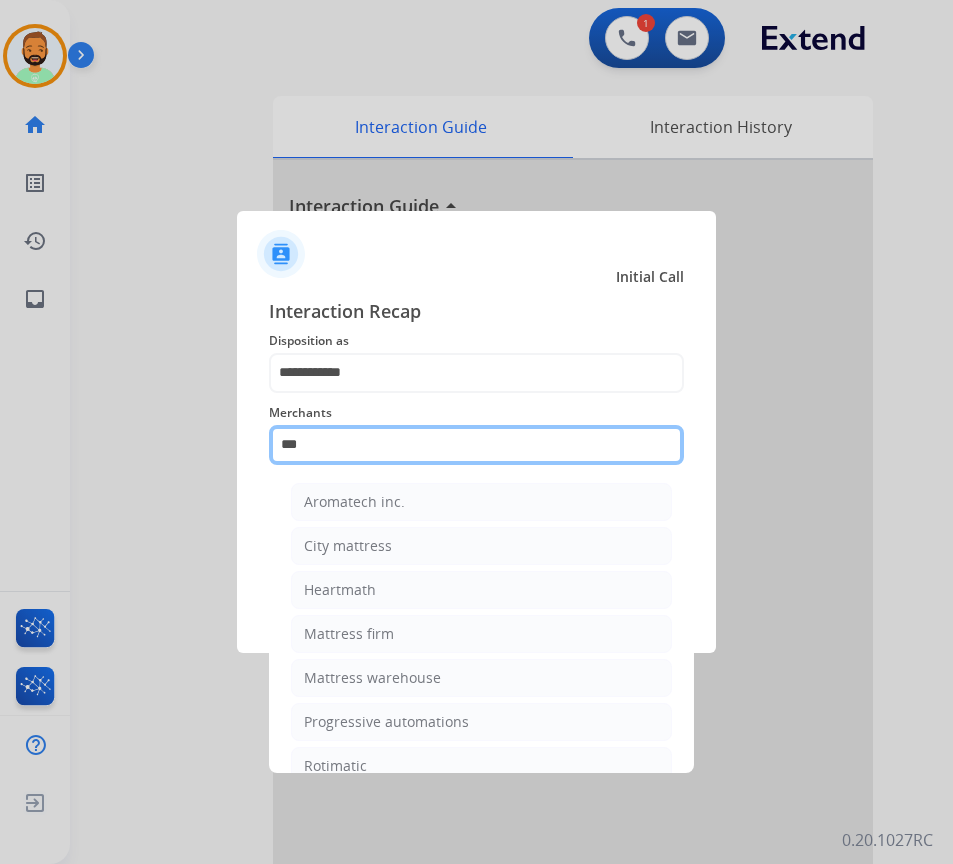 type on "****" 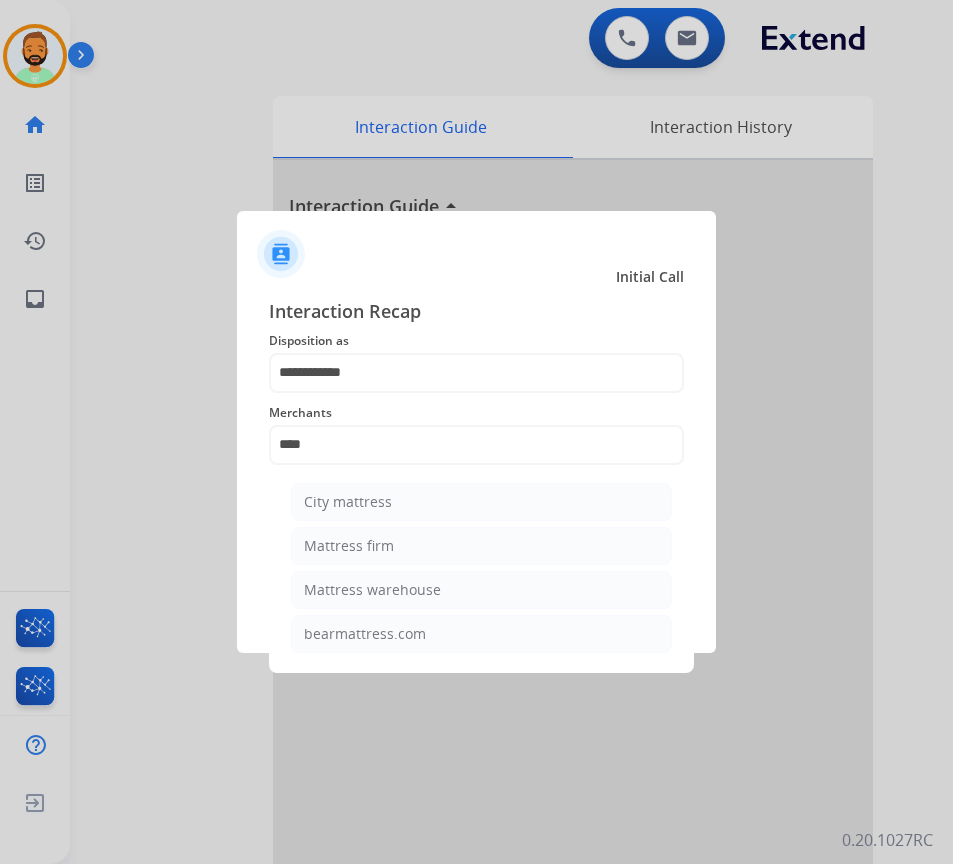 scroll, scrollTop: 0, scrollLeft: 0, axis: both 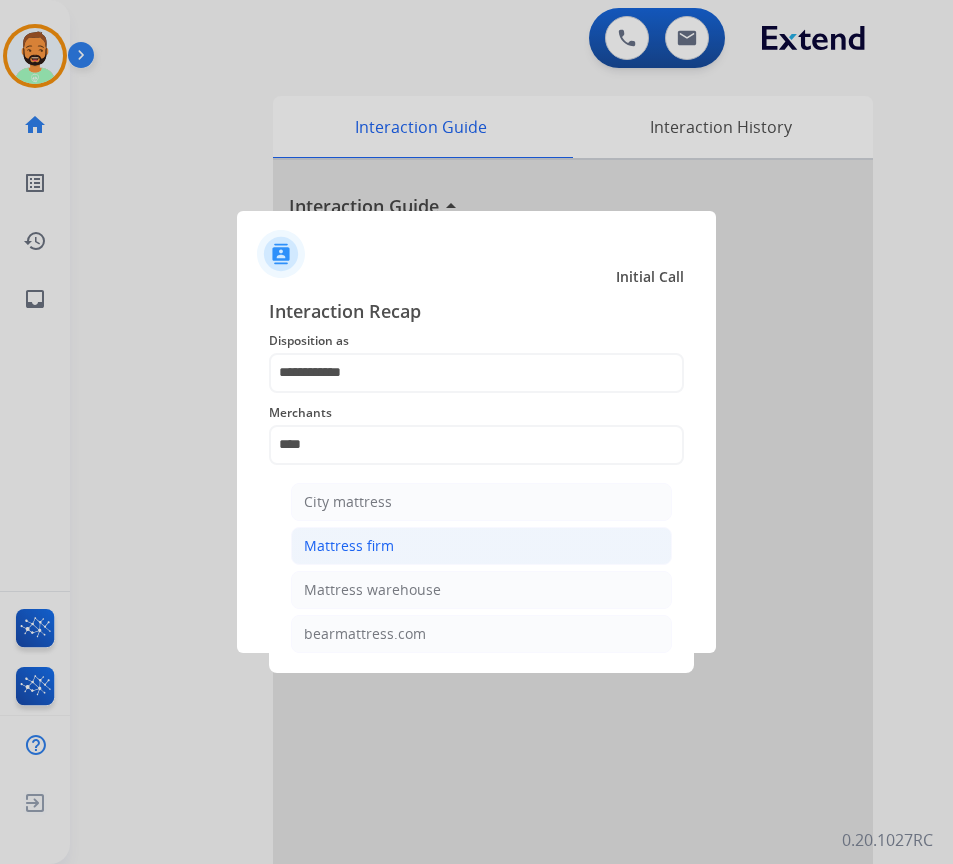 click on "Mattress firm" 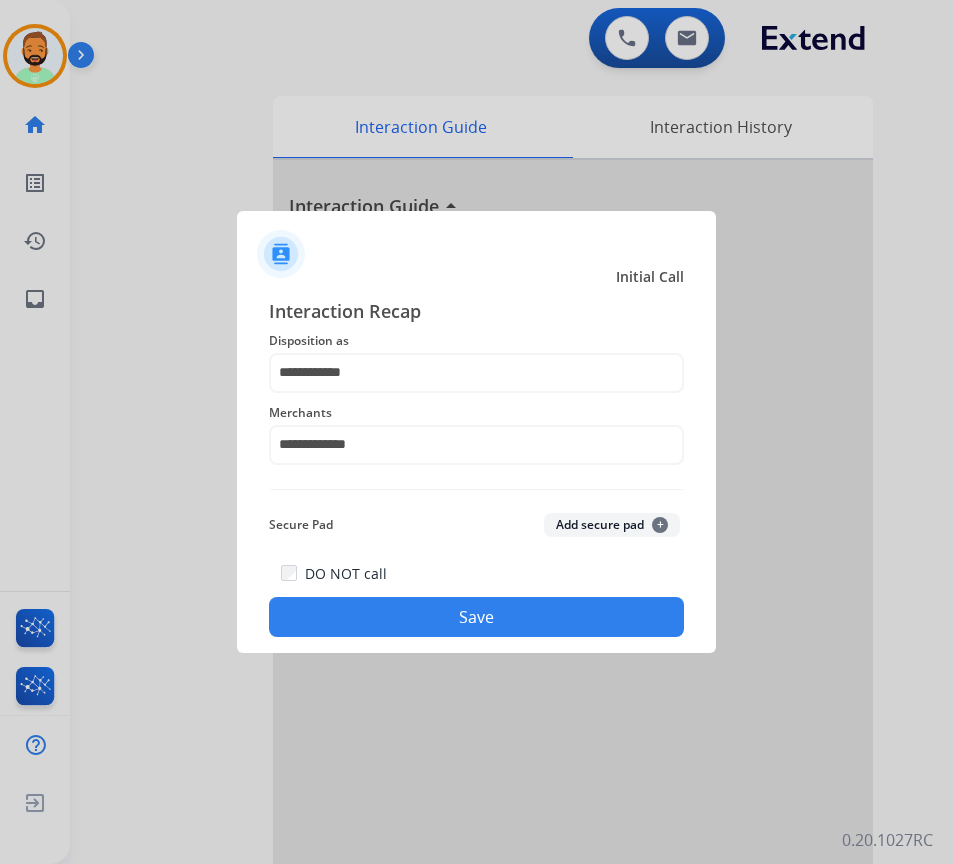 click on "Save" 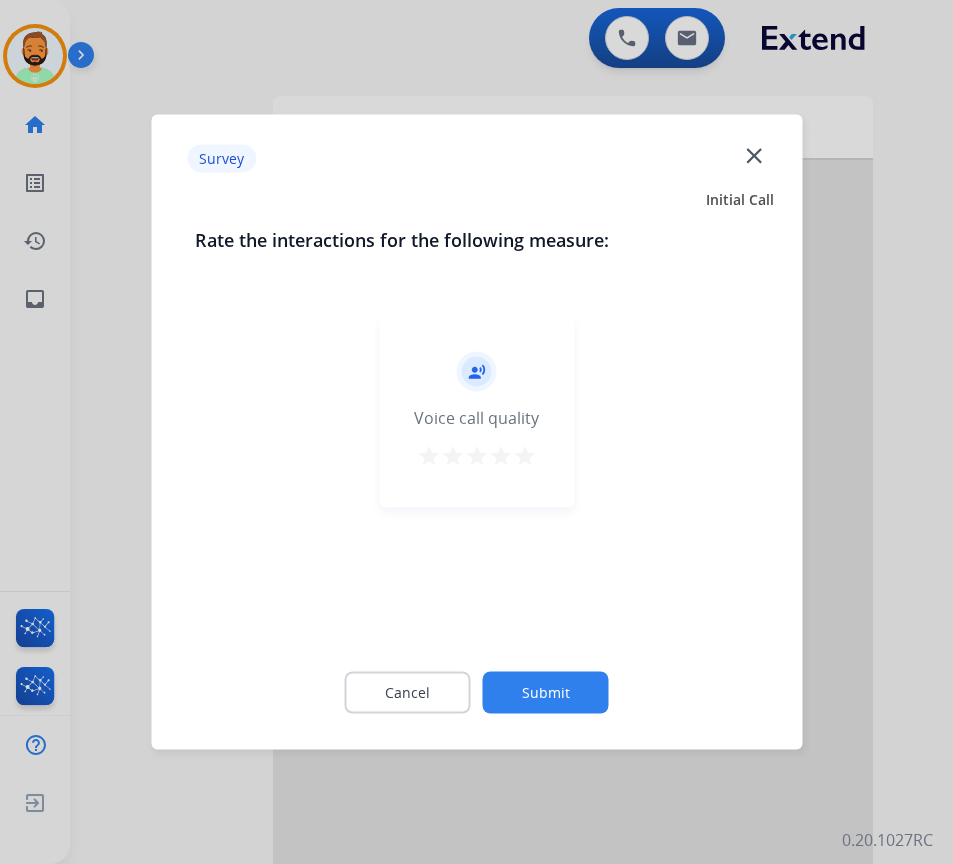 click on "Submit" 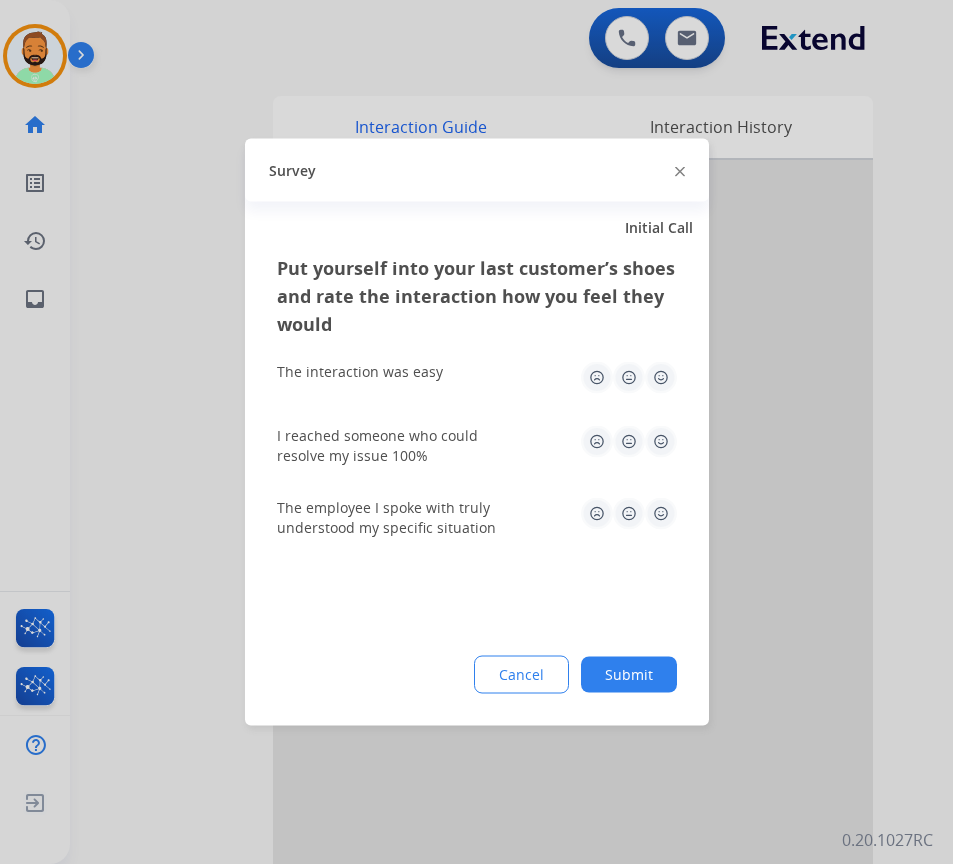 click on "Submit" 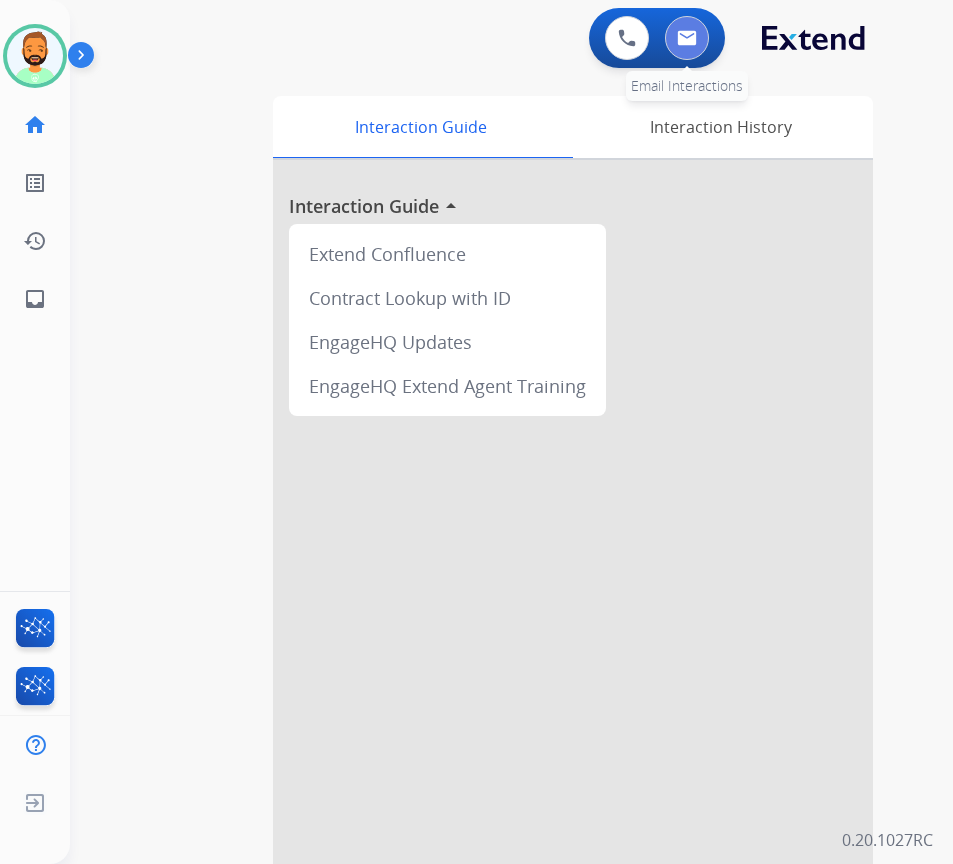 click at bounding box center (687, 38) 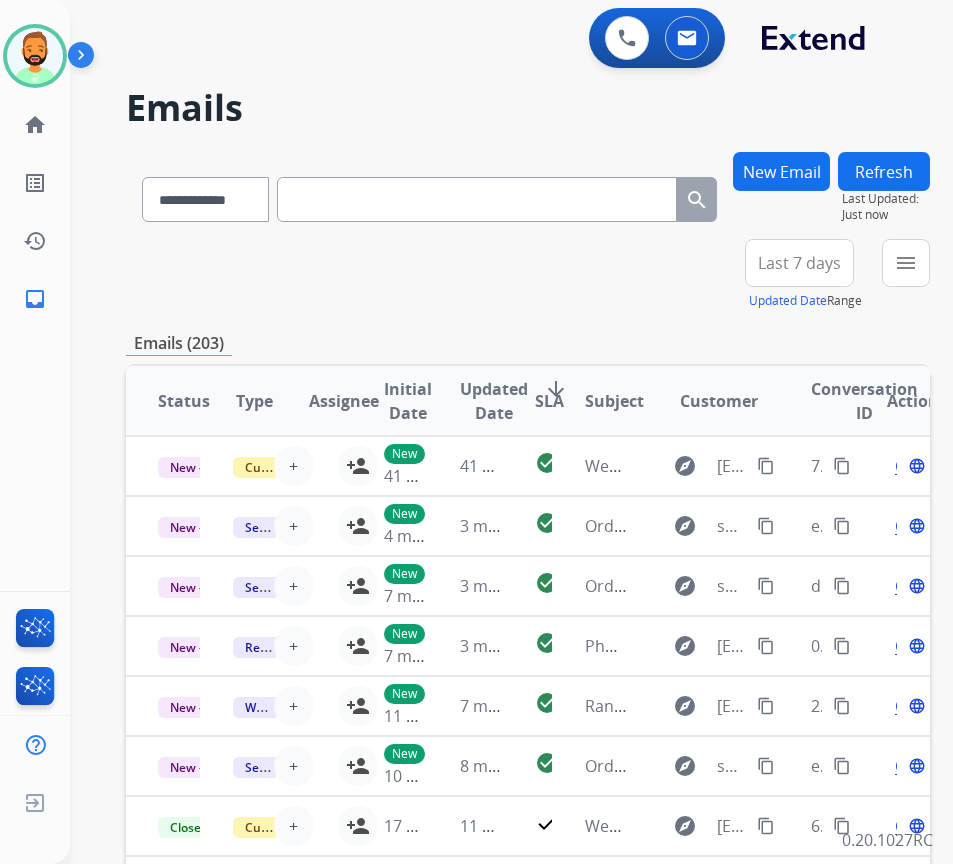 click on "Last 7 days" at bounding box center [799, 263] 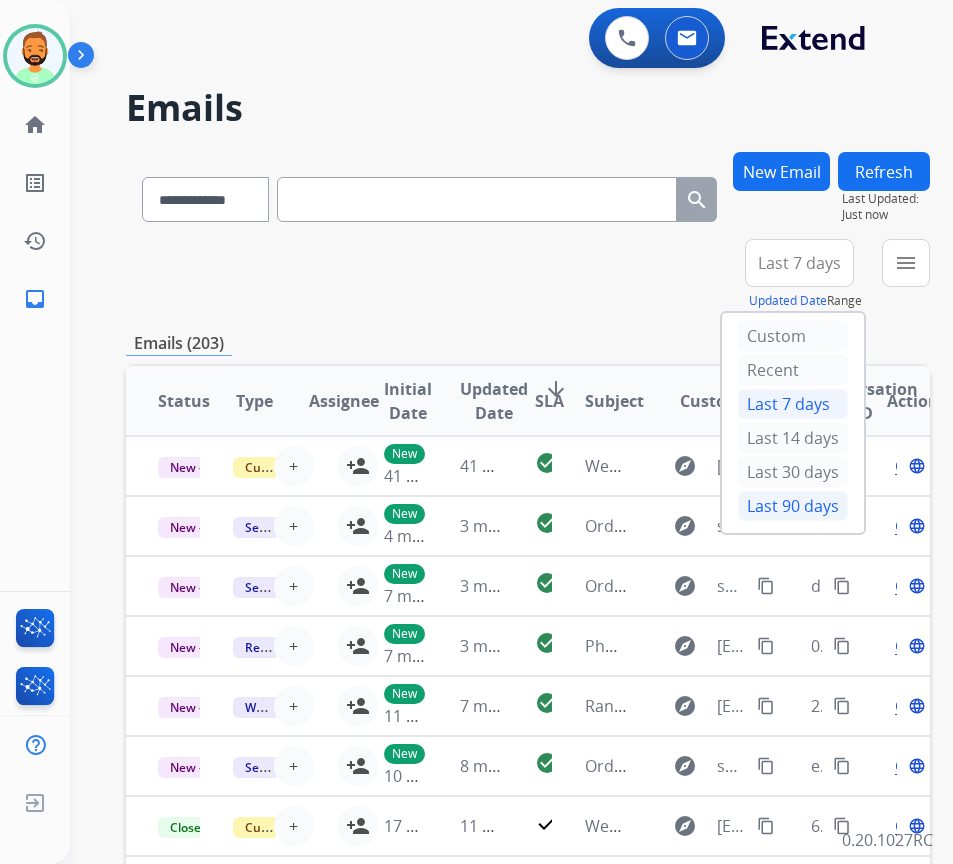 click on "Last 90 days" at bounding box center (793, 506) 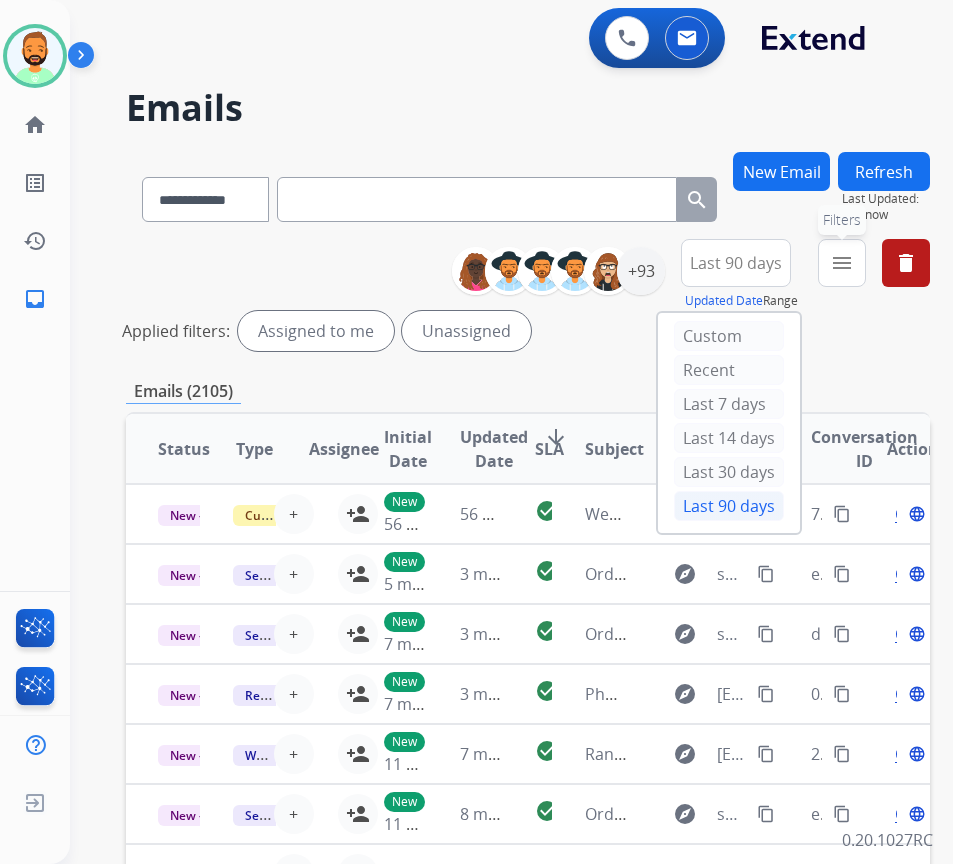 click on "menu" at bounding box center (842, 263) 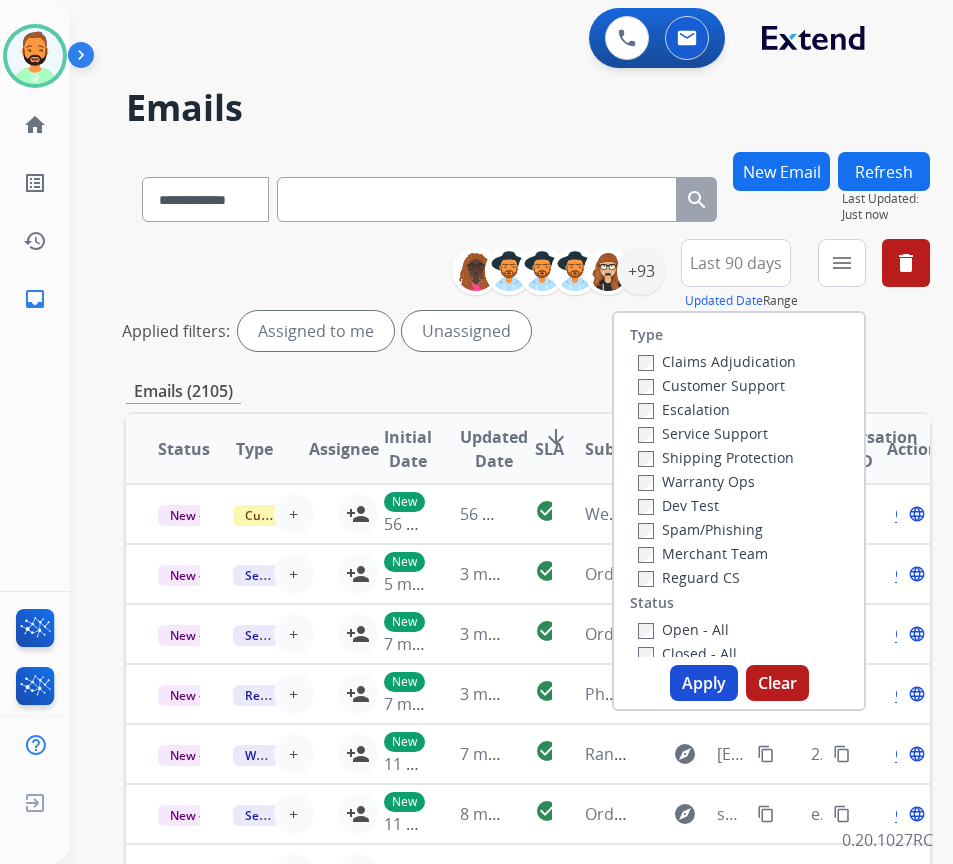 click on "Customer Support" at bounding box center (711, 385) 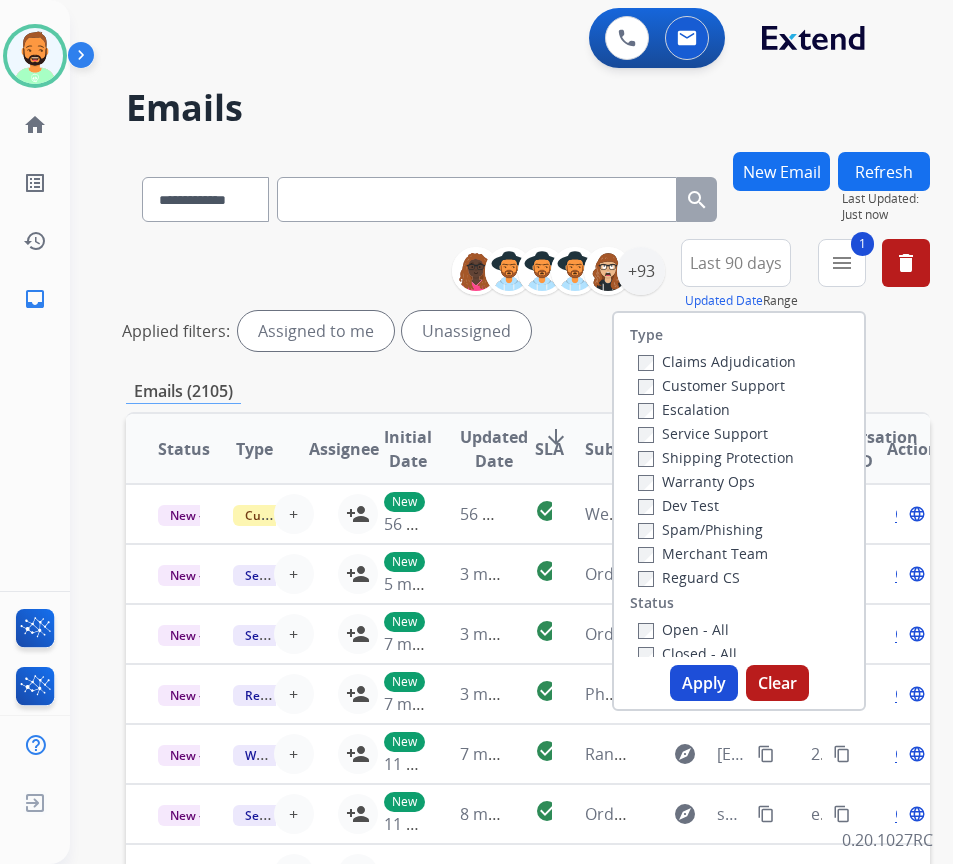 click on "Shipping Protection" at bounding box center (716, 457) 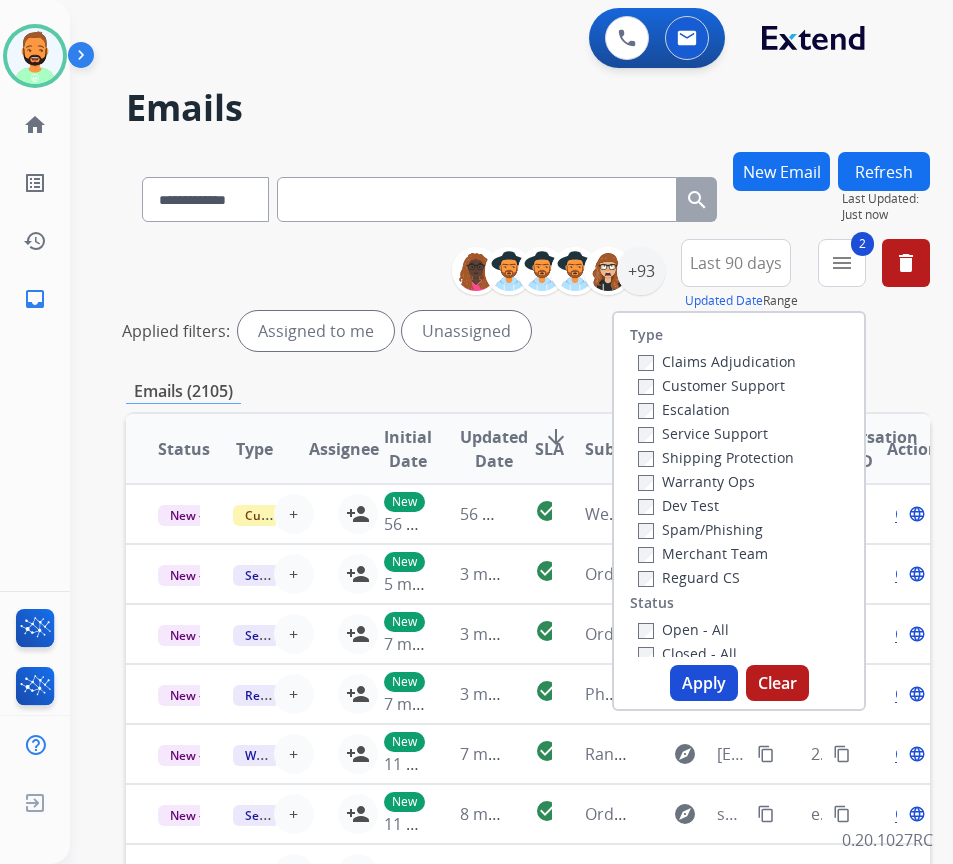 click on "Open - All" at bounding box center (683, 629) 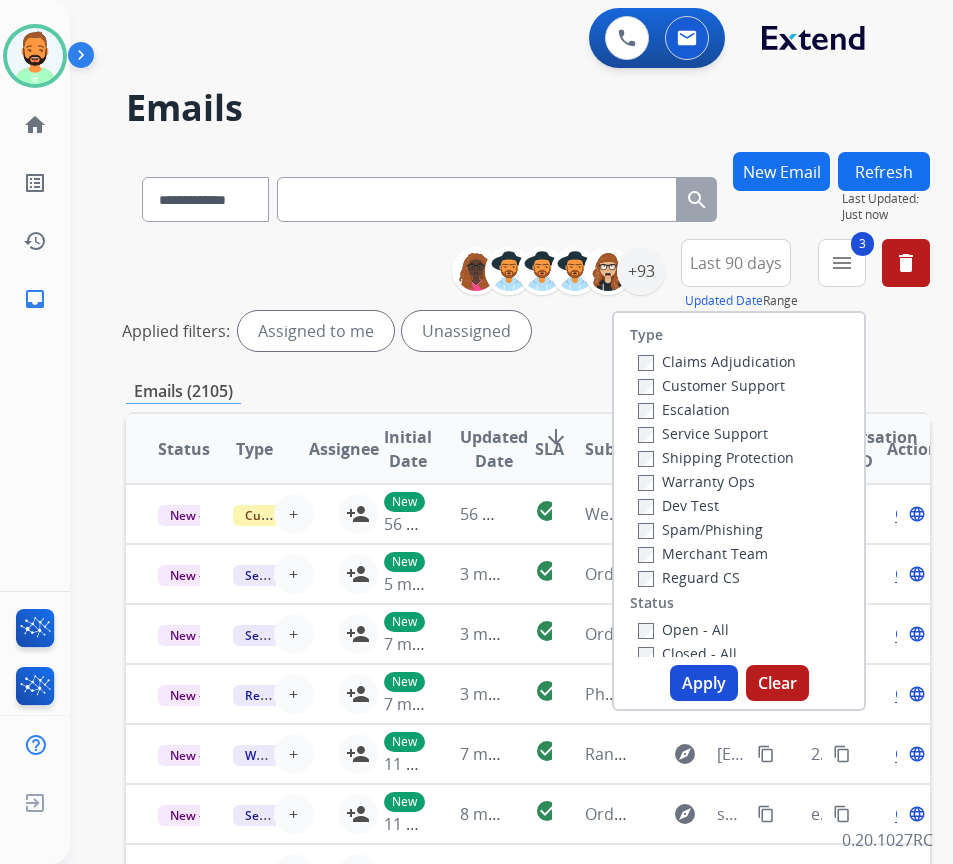 click on "Apply" at bounding box center (704, 683) 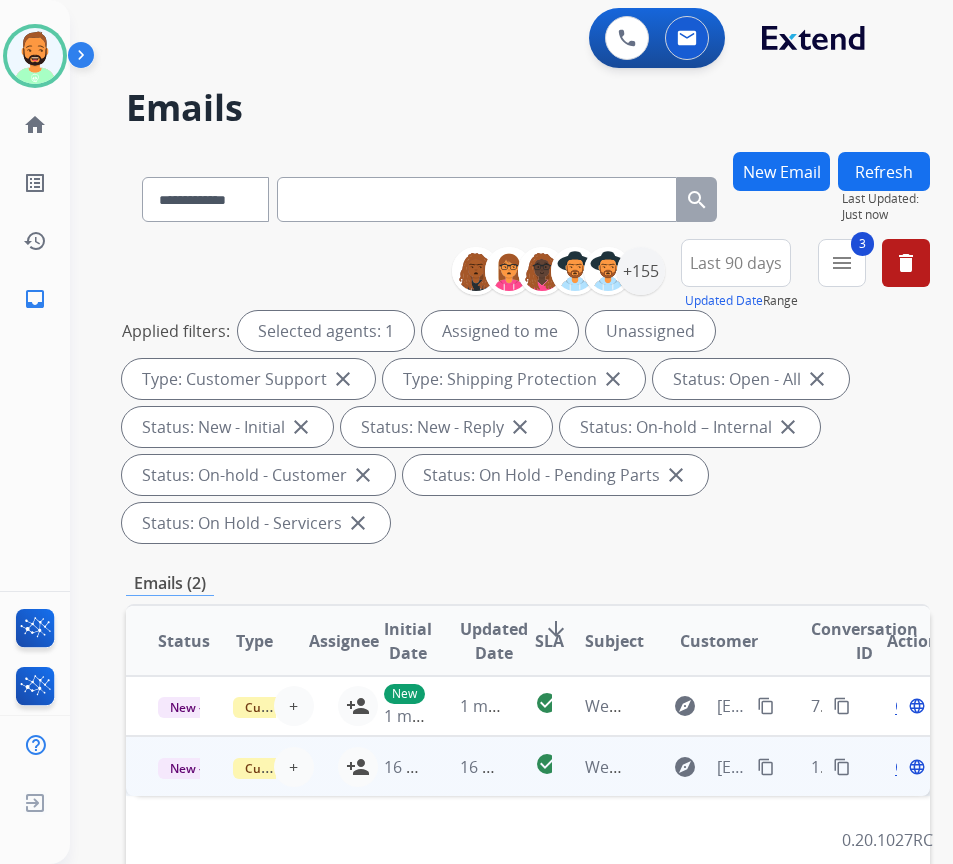 click on "16 minutes ago" at bounding box center (465, 766) 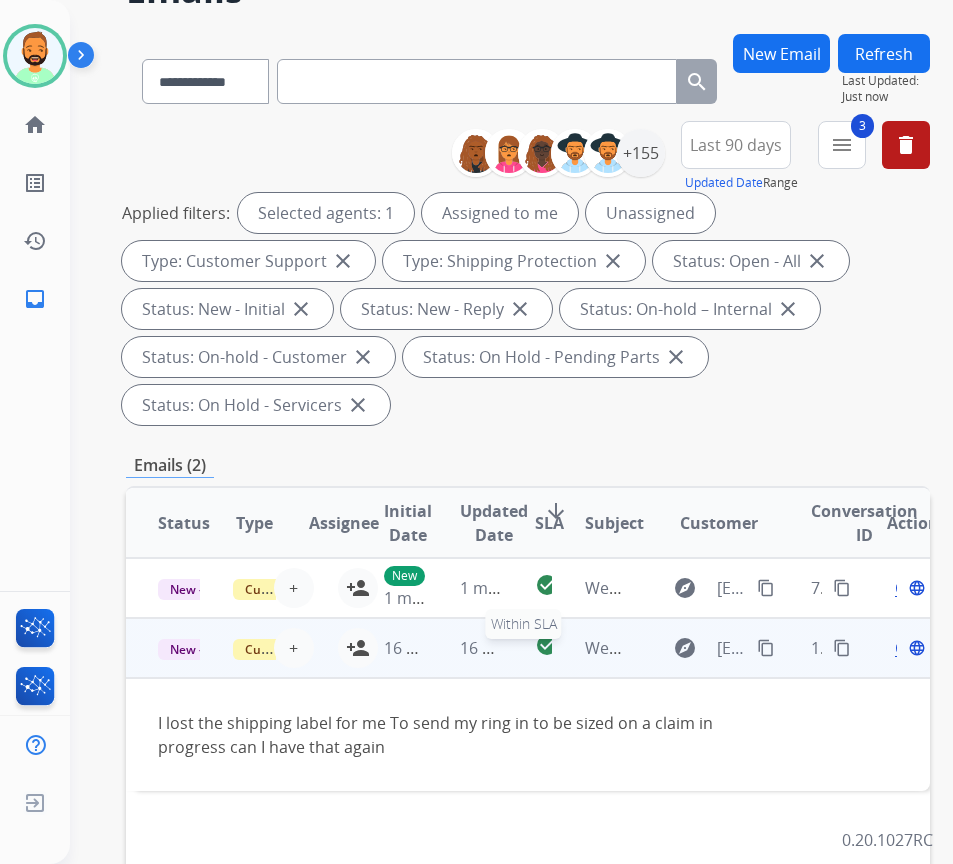 scroll, scrollTop: 200, scrollLeft: 0, axis: vertical 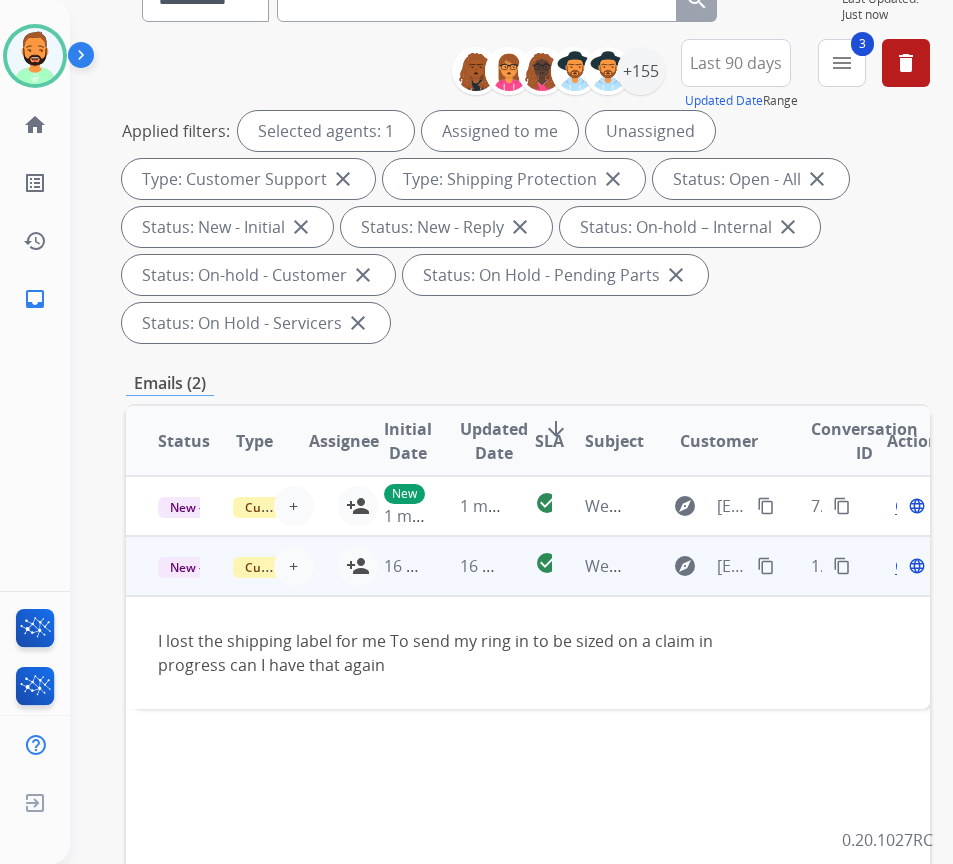 click on "content_copy" at bounding box center (766, 566) 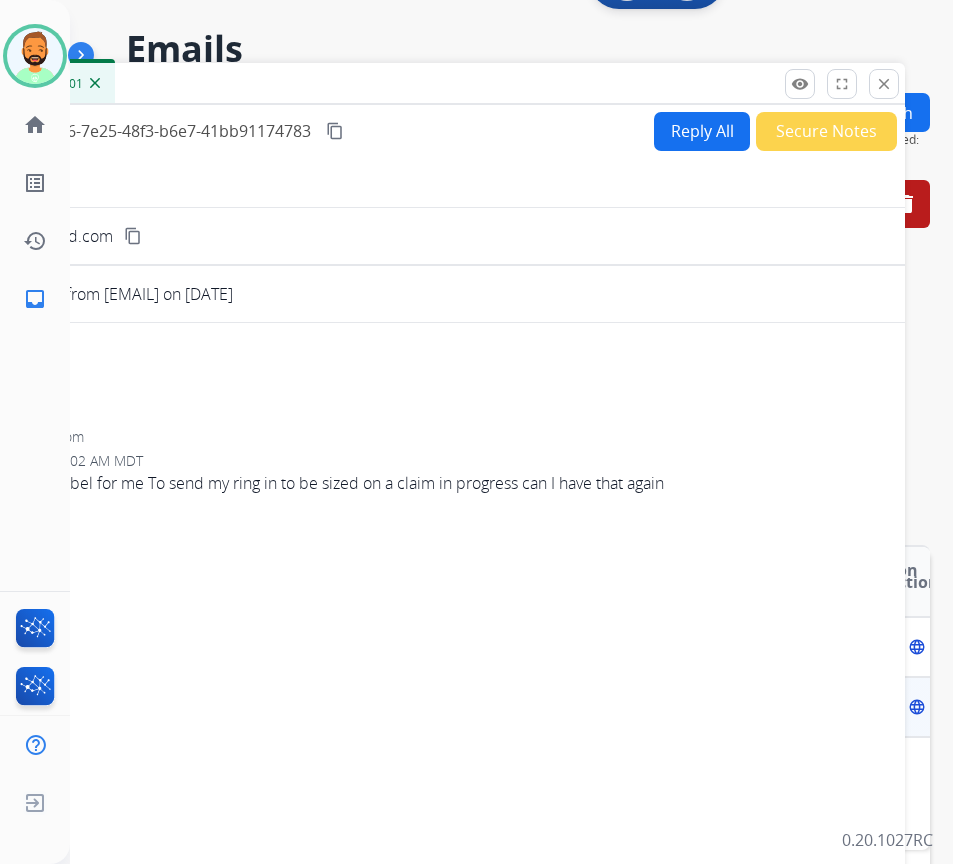 scroll, scrollTop: 0, scrollLeft: 0, axis: both 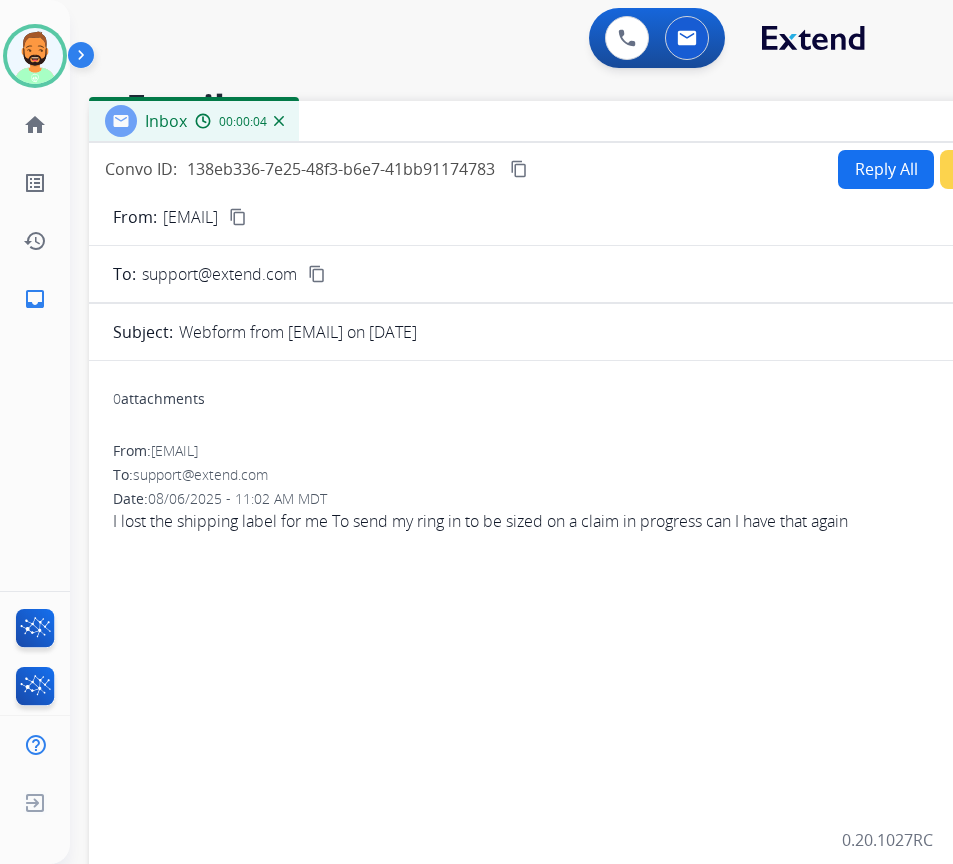 drag, startPoint x: 372, startPoint y: 152, endPoint x: 556, endPoint y: 131, distance: 185.19449 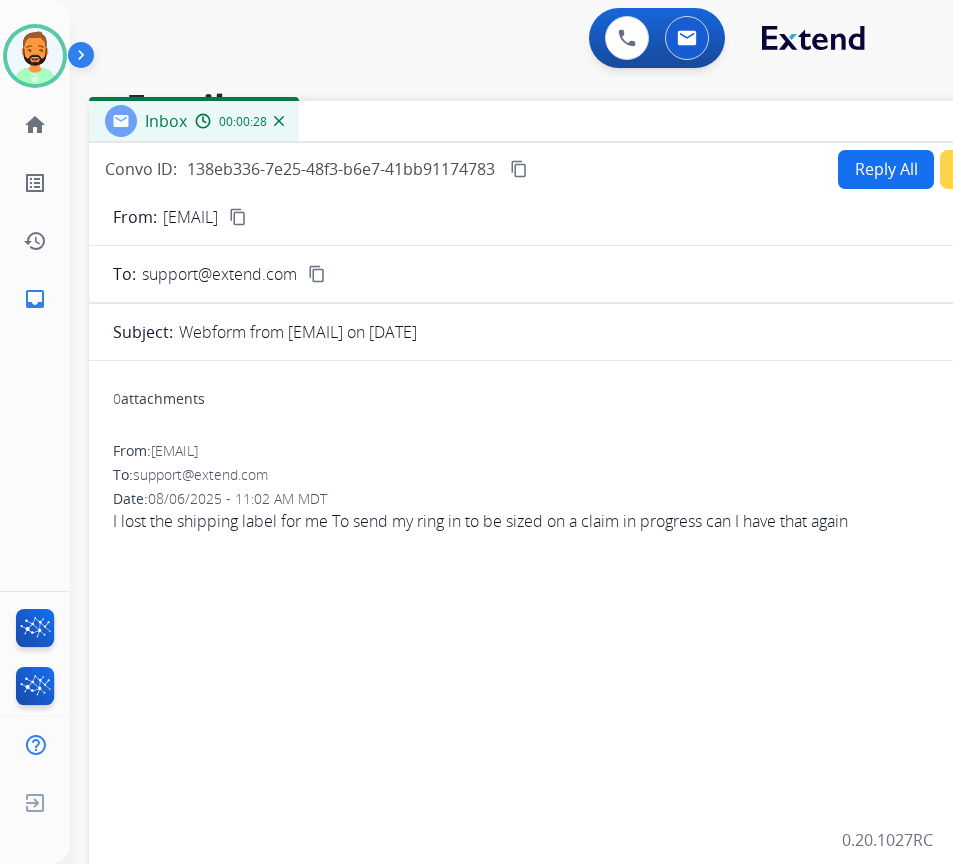 click on "Reply All" at bounding box center [886, 169] 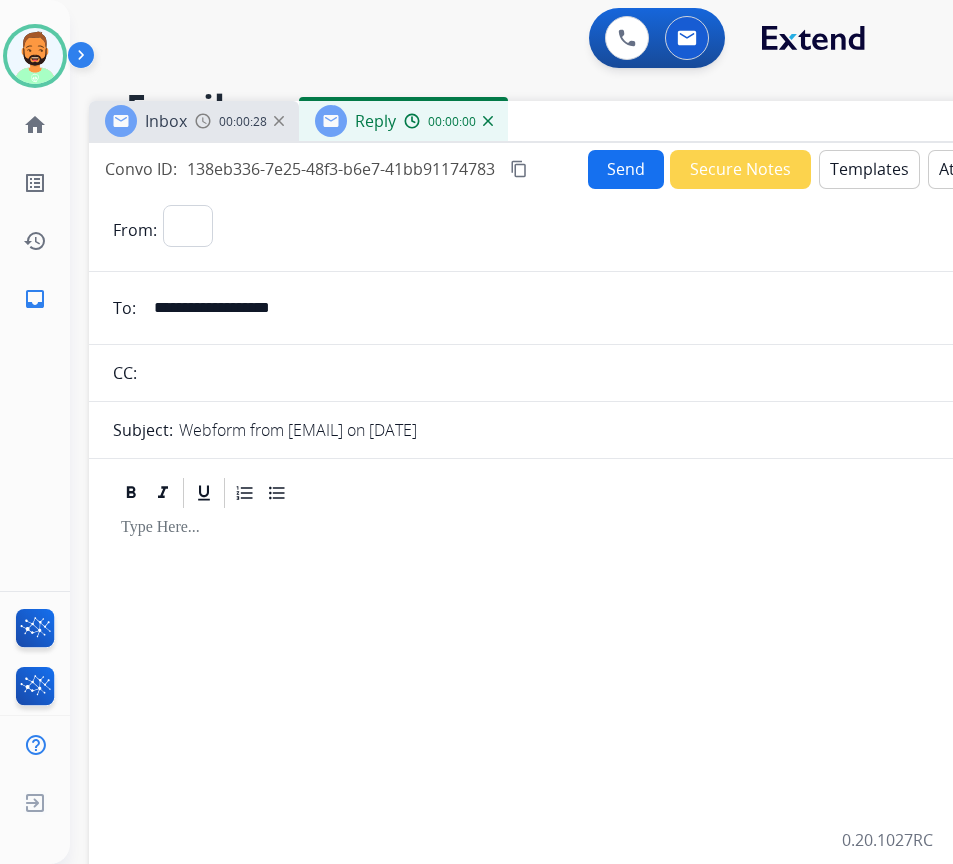 select on "**********" 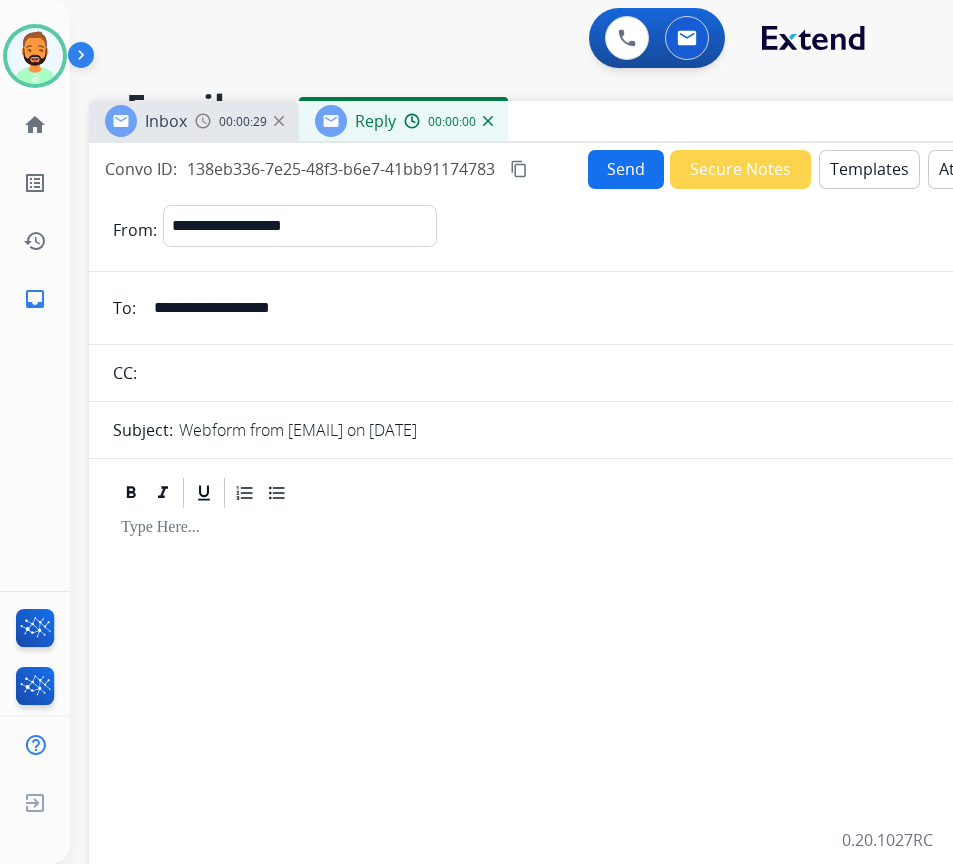 click on "Templates" at bounding box center [869, 169] 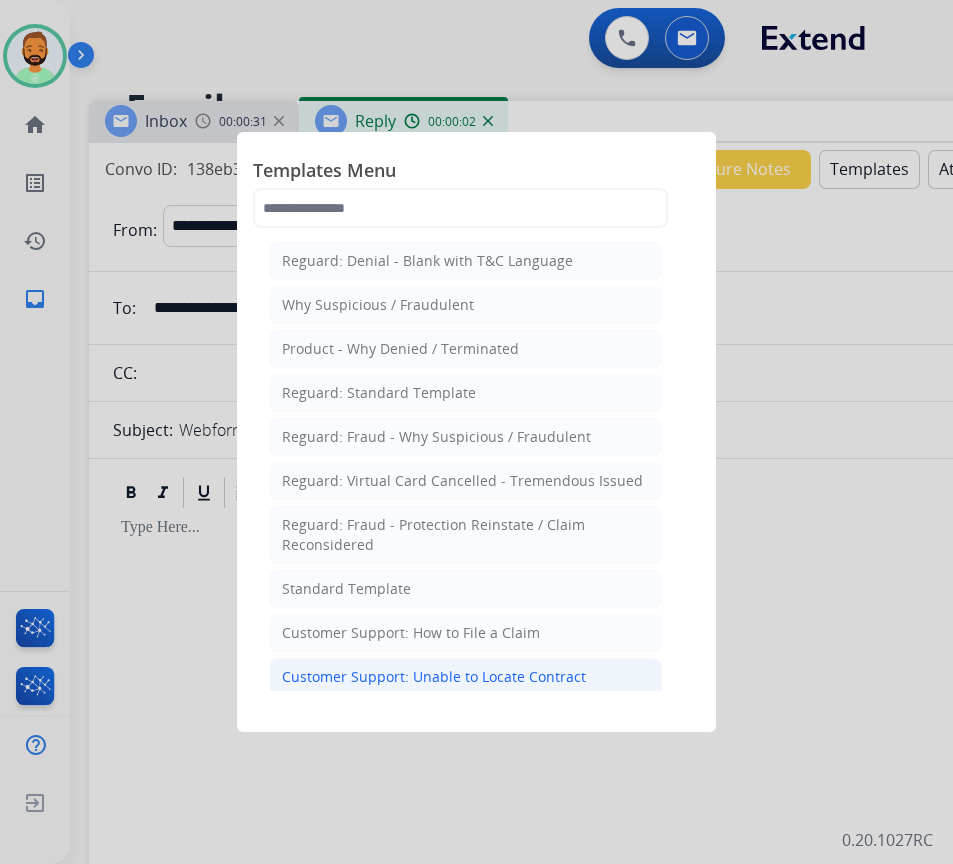 click on "Customer Support: Unable to Locate Contract" 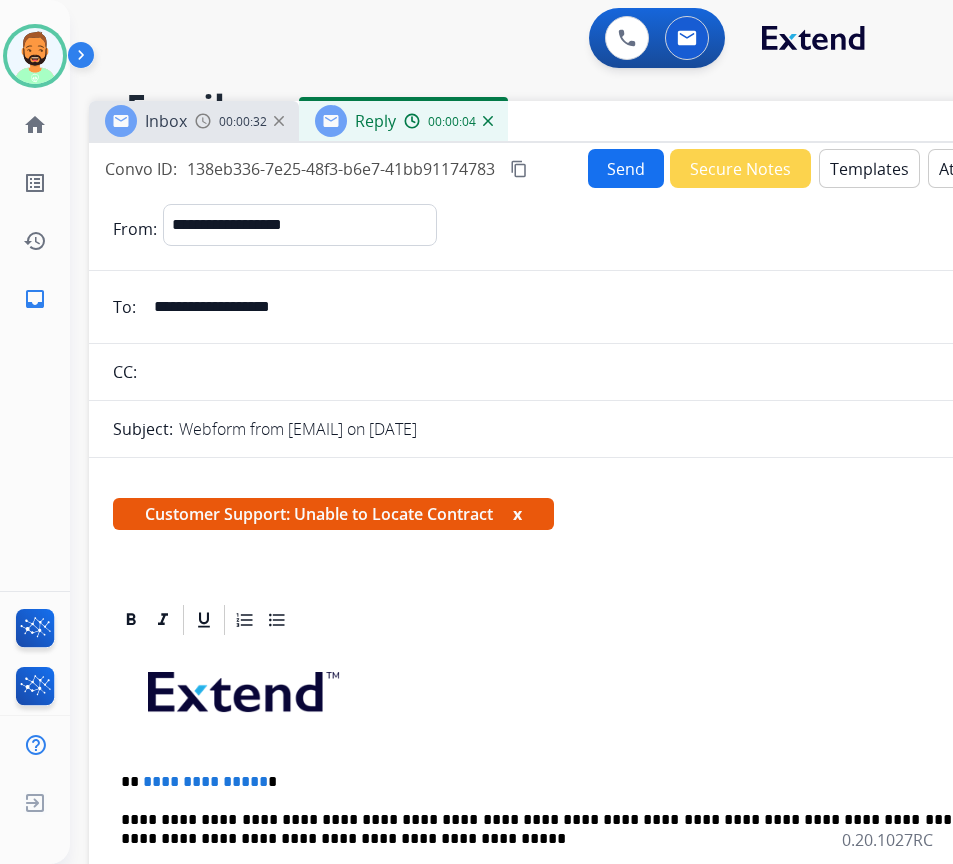 click on "**********" at bounding box center (589, 1025) 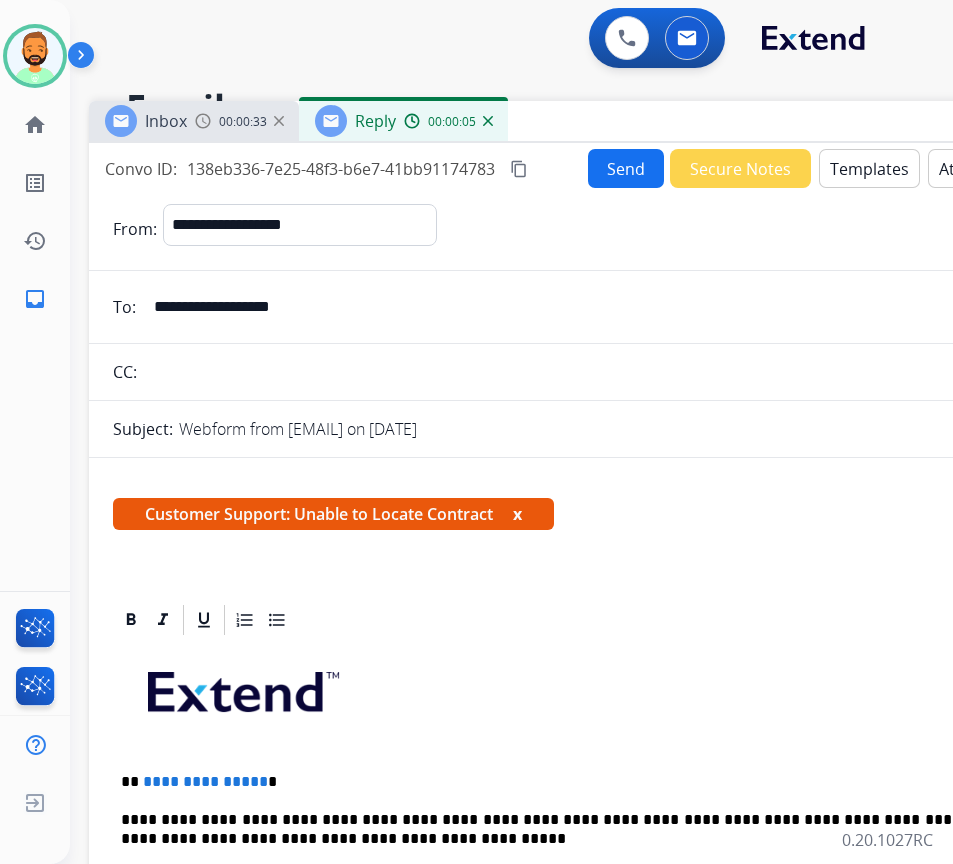 type 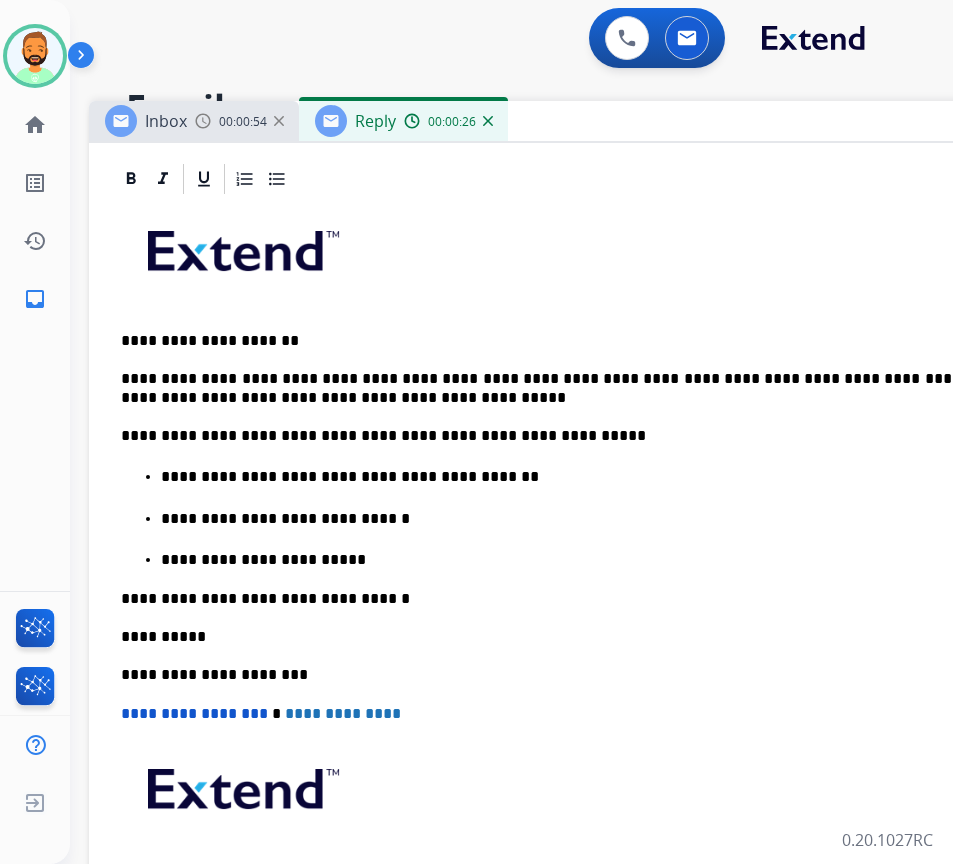 scroll, scrollTop: 448, scrollLeft: 0, axis: vertical 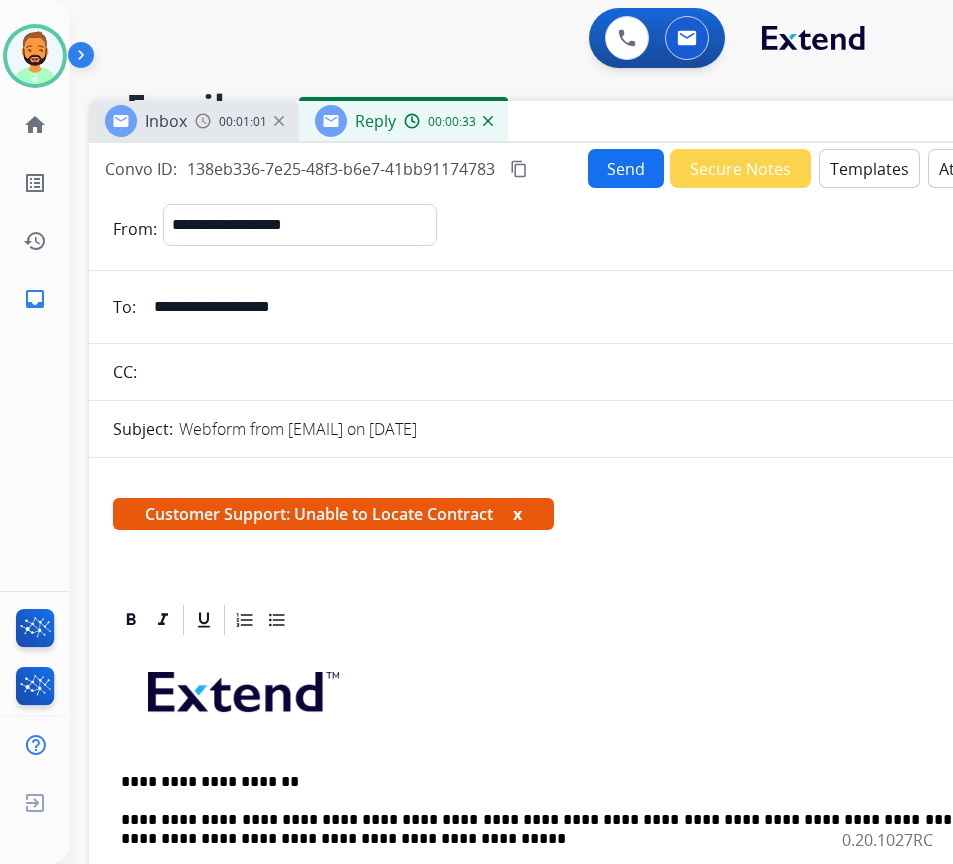 click on "Send" at bounding box center (626, 168) 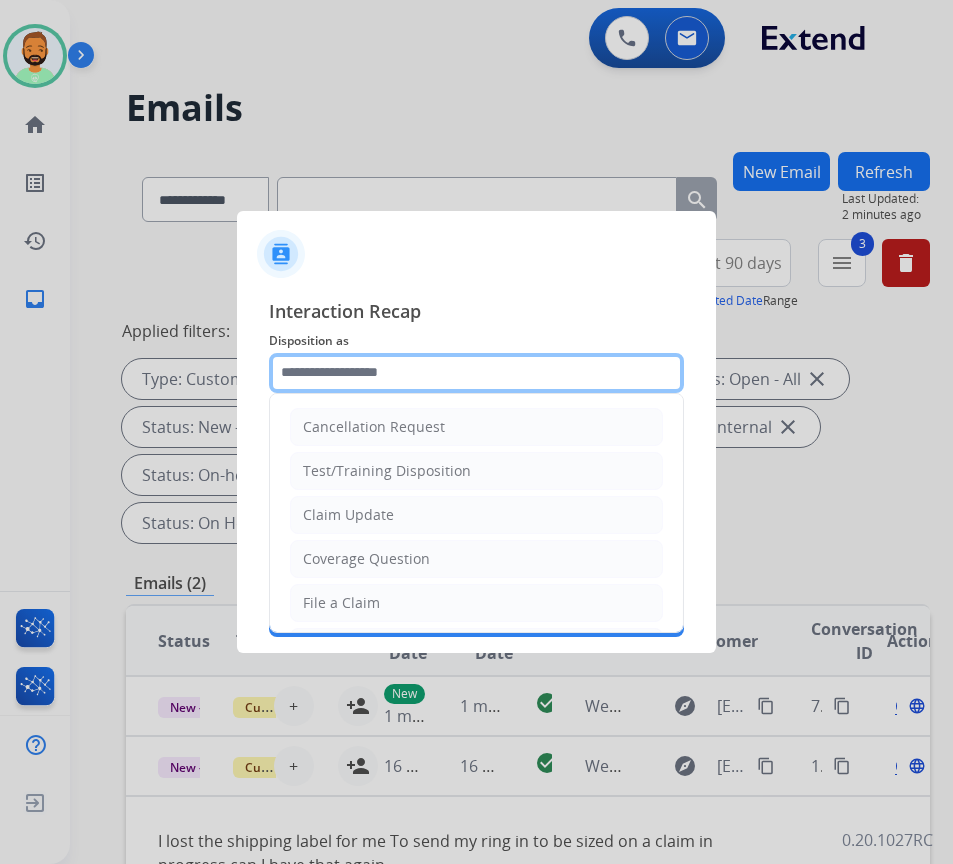 click 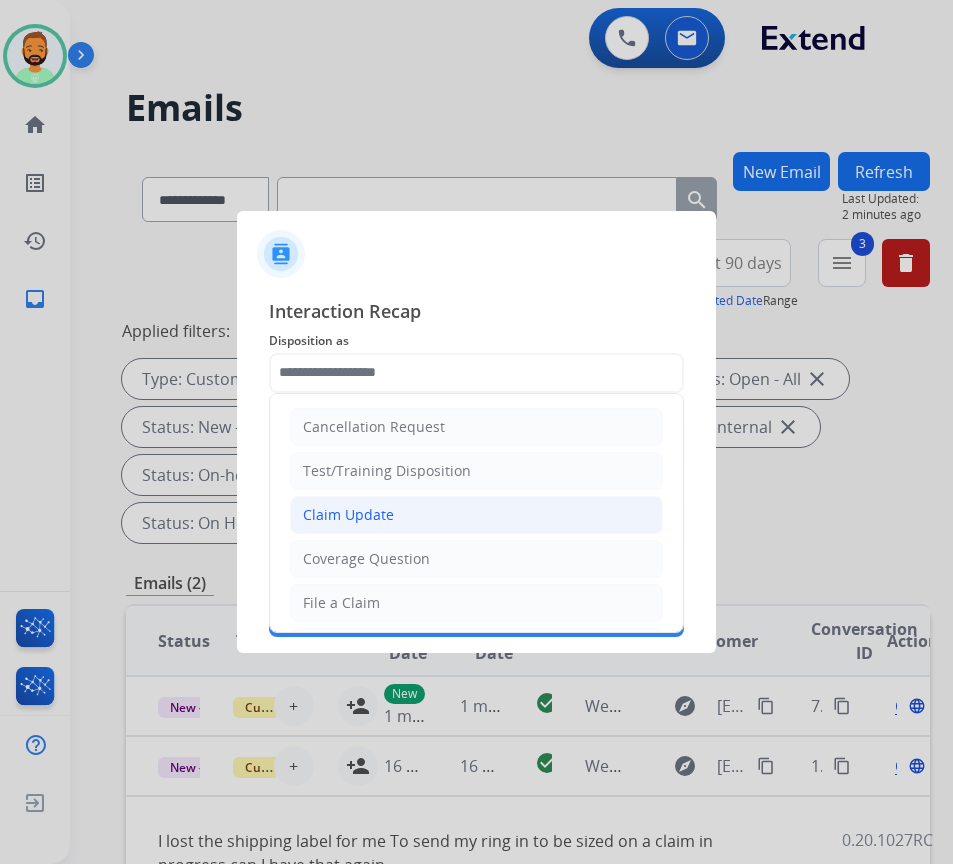 click on "Claim Update" 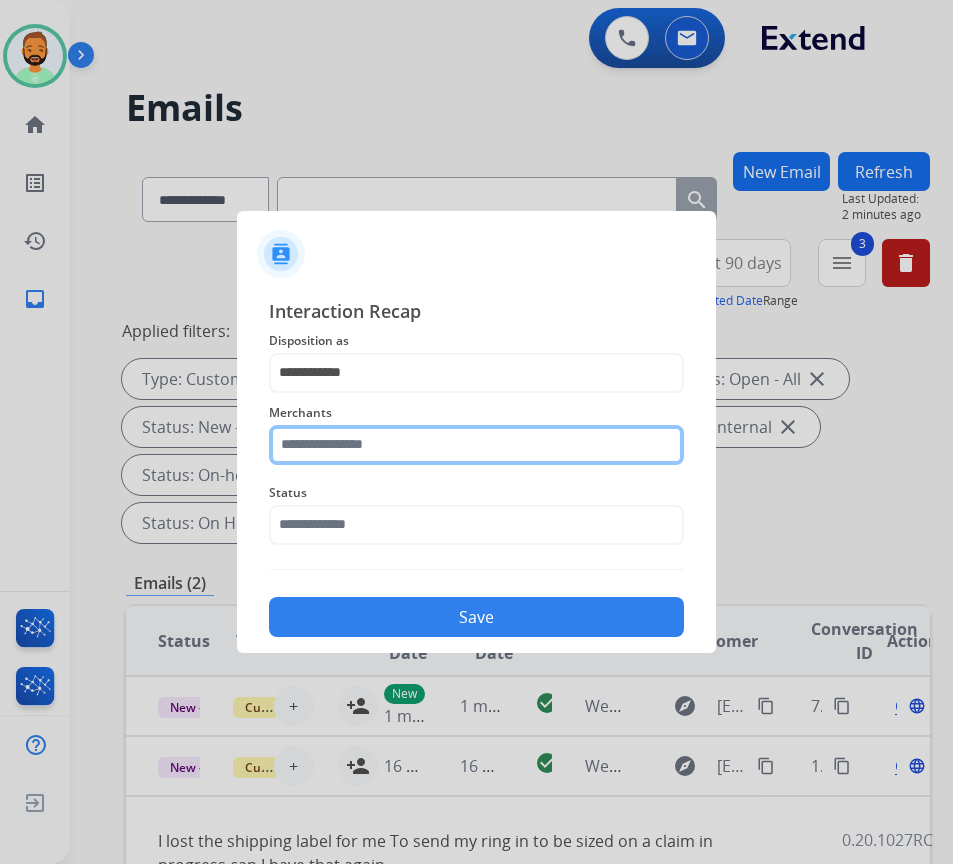 click 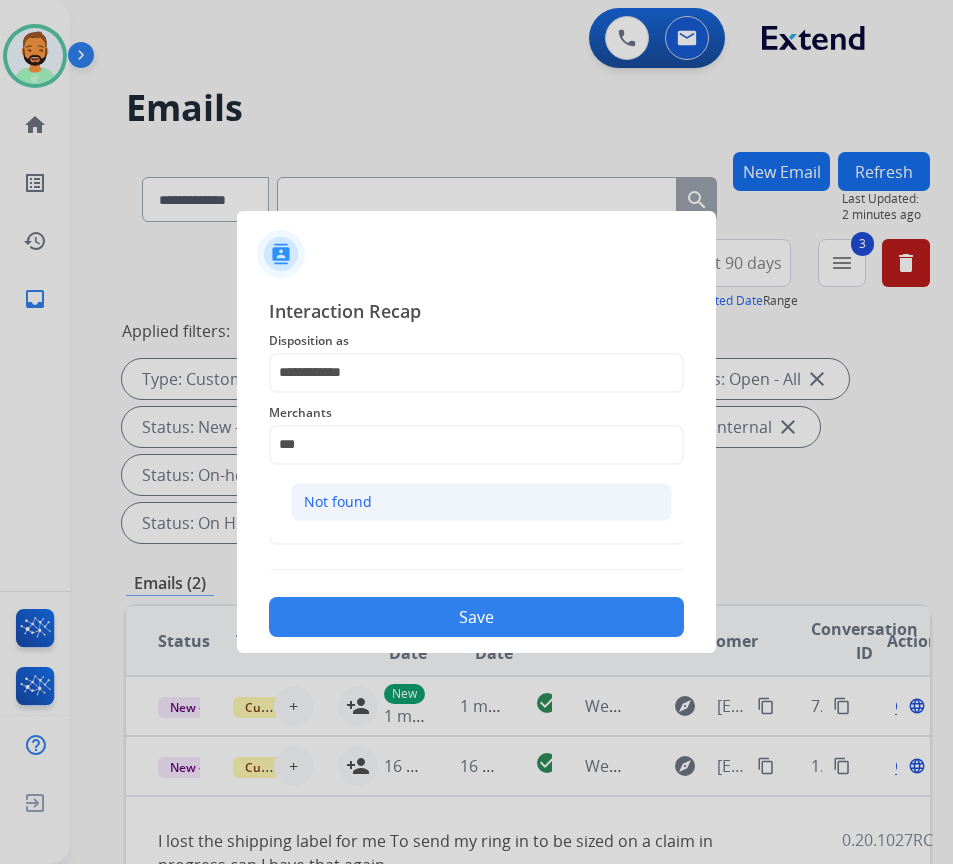 click on "Not found" 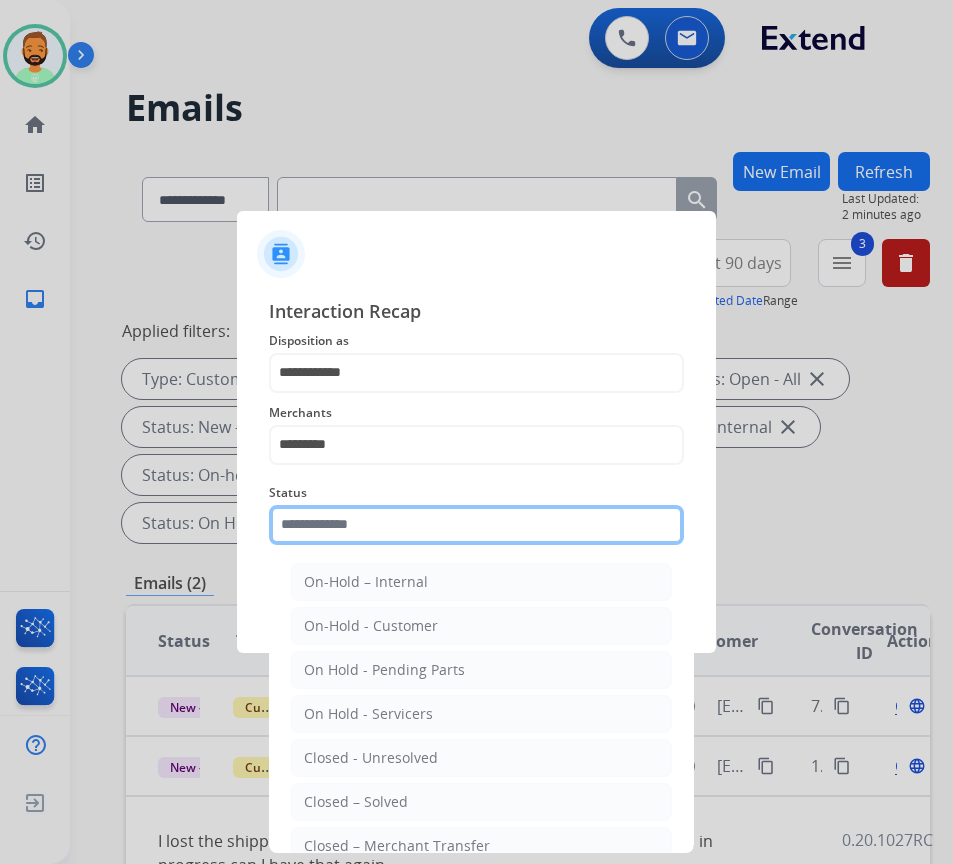 click 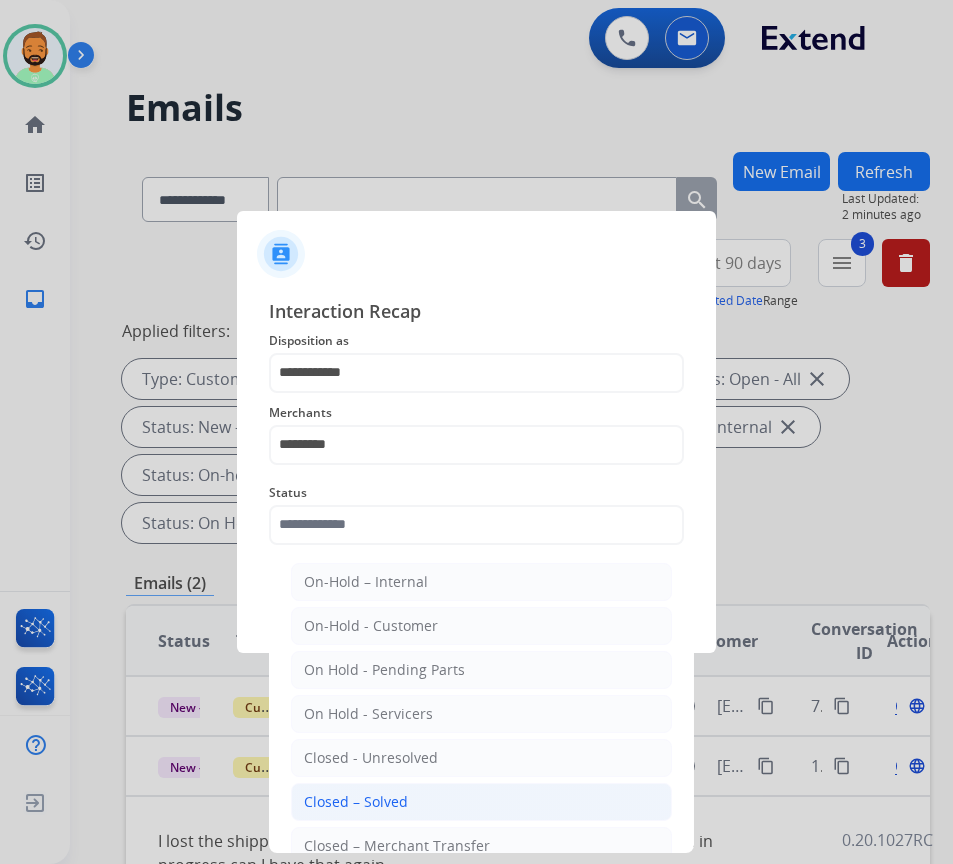 click on "Closed – Solved" 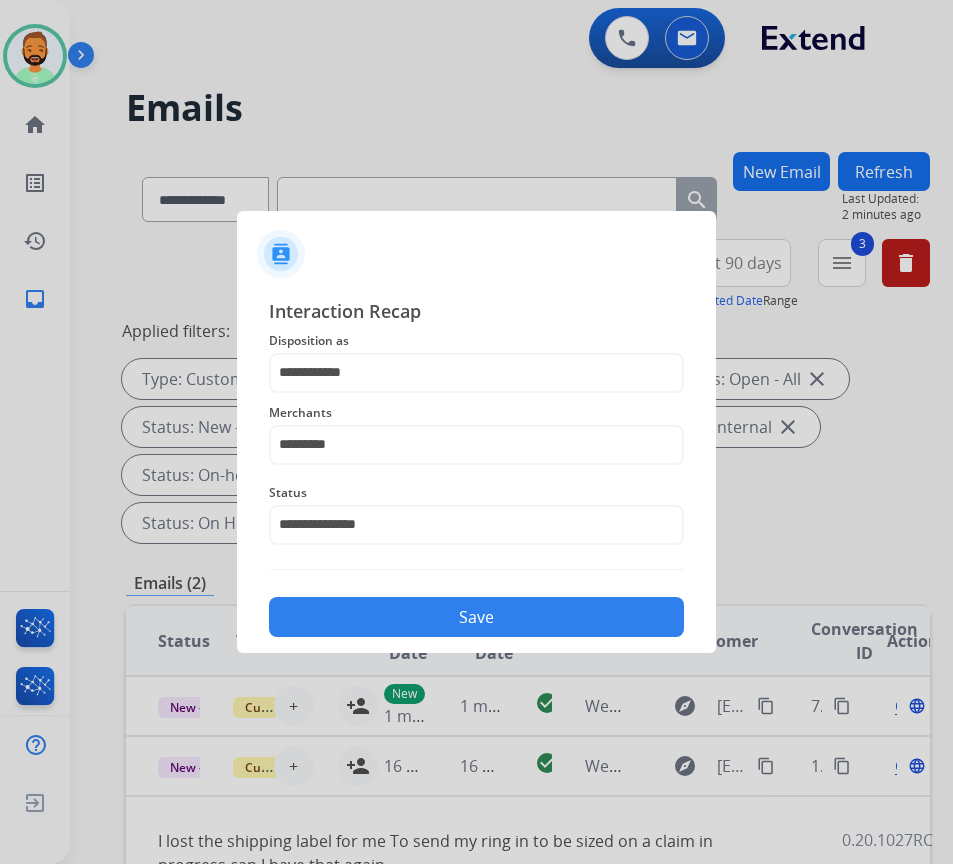 click on "Save" 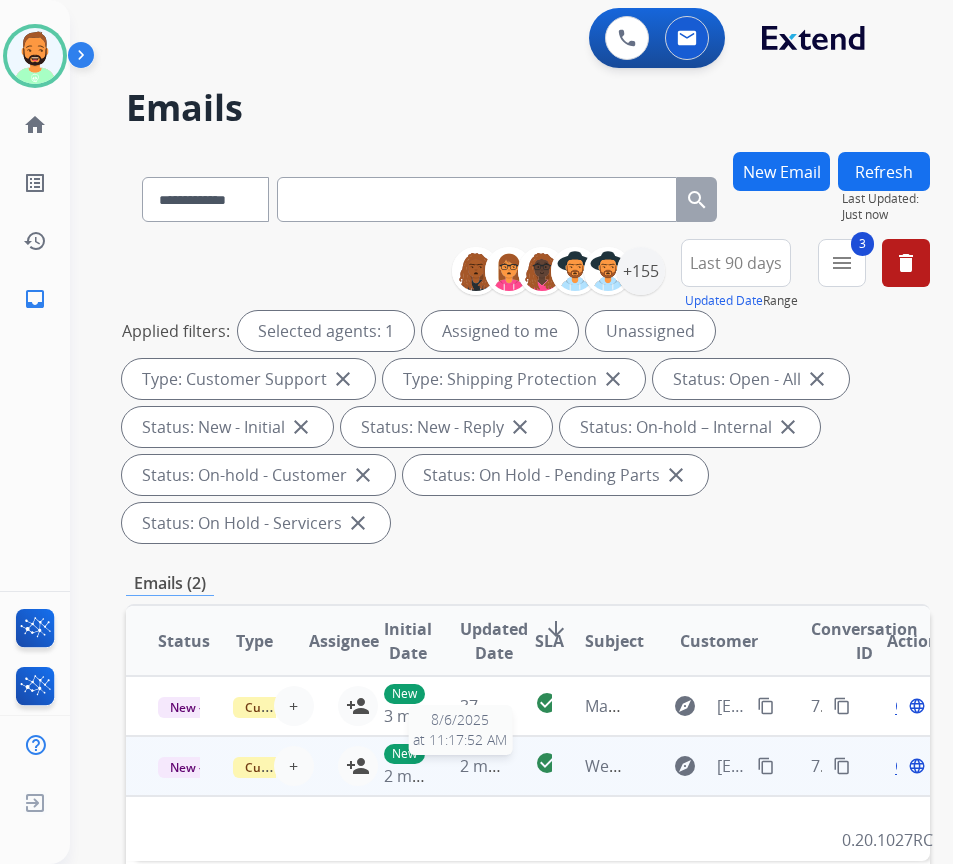 click on "2 minutes ago" at bounding box center (513, 766) 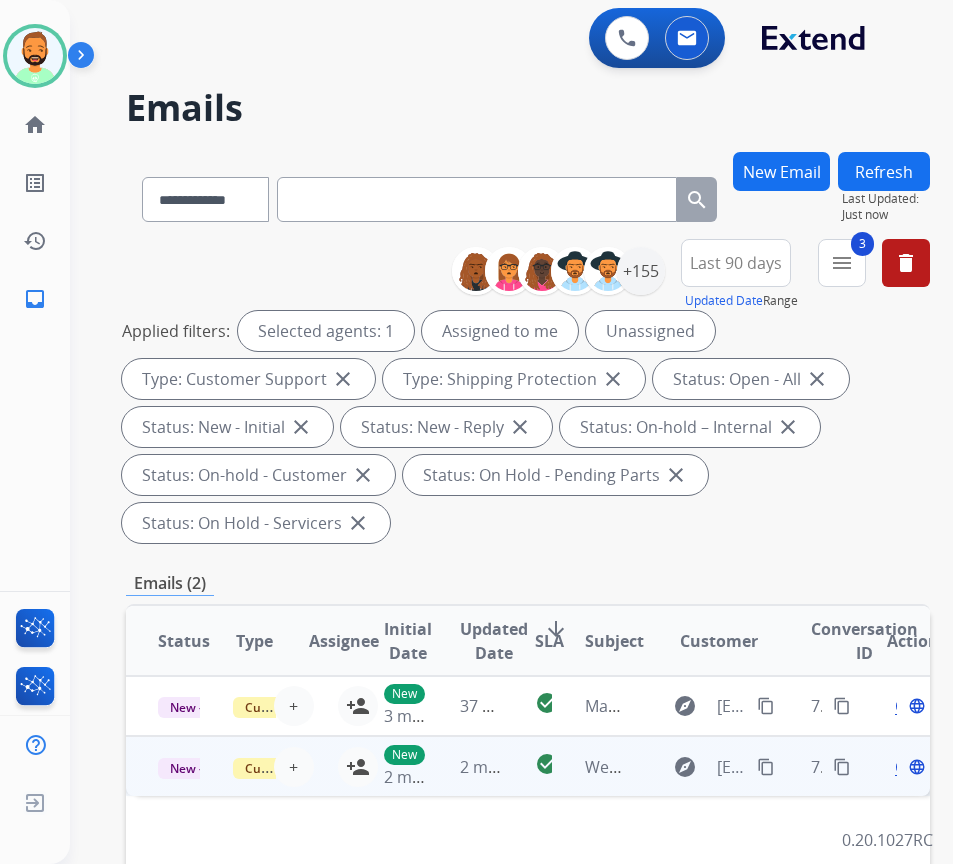 click on "2 minutes ago" at bounding box center (465, 766) 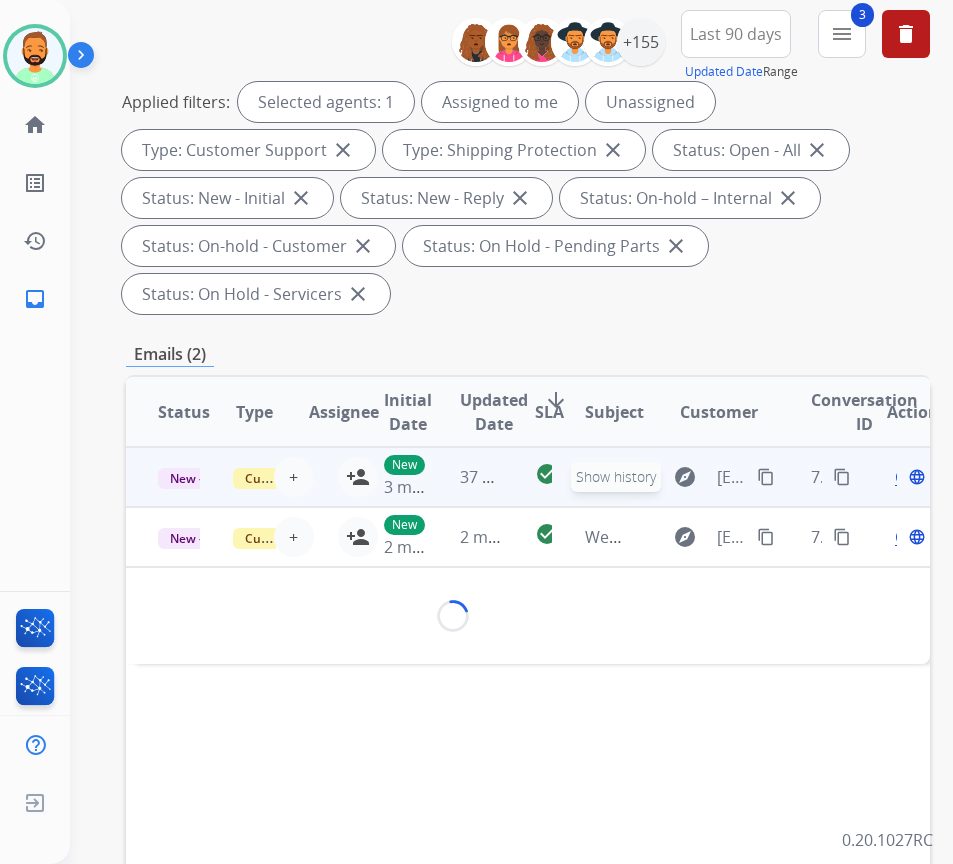 scroll, scrollTop: 300, scrollLeft: 0, axis: vertical 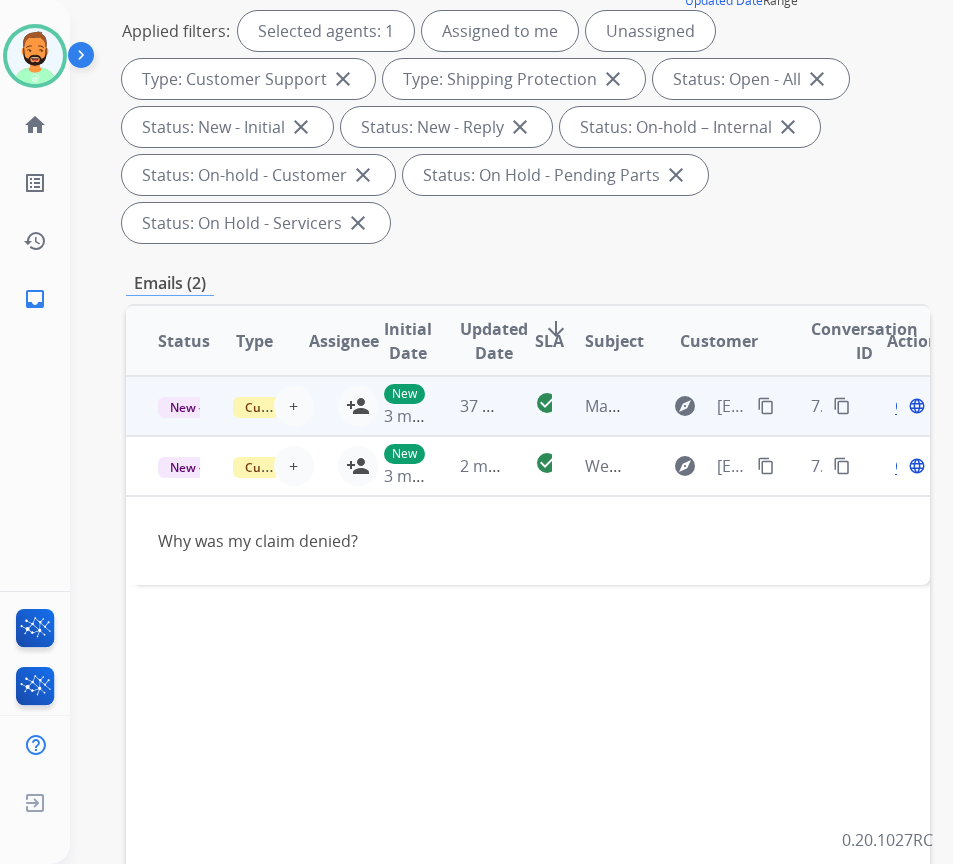 click on "37 seconds ago" at bounding box center (465, 406) 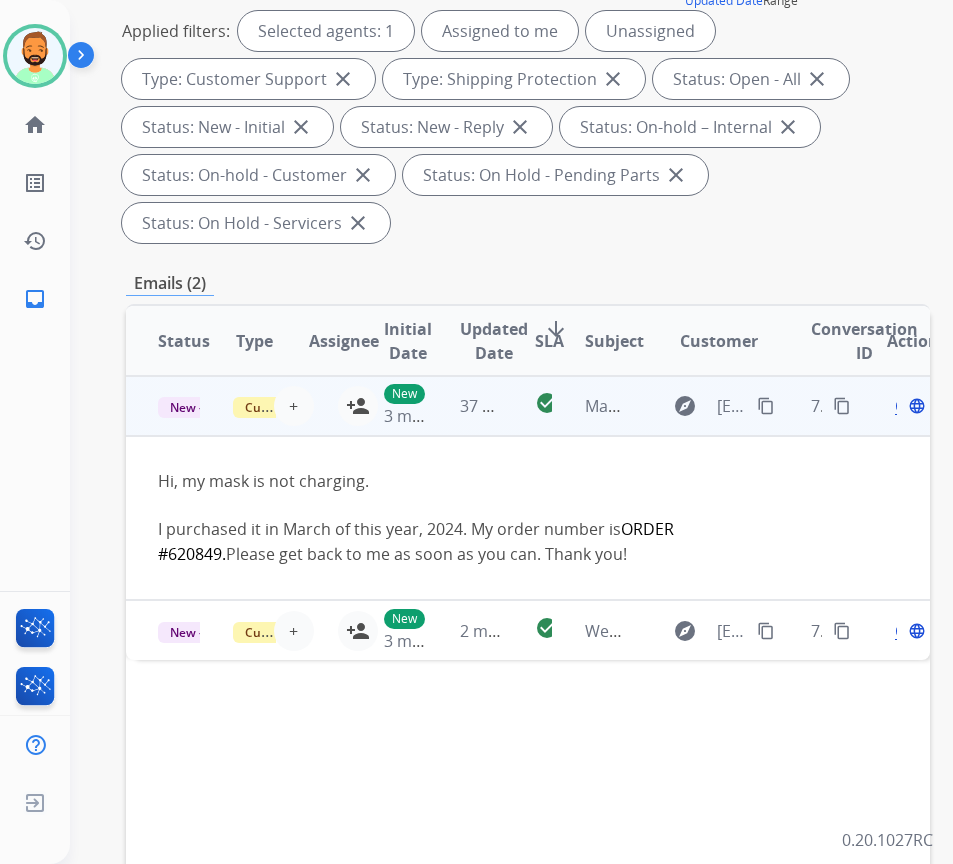 click on "content_copy" at bounding box center [766, 406] 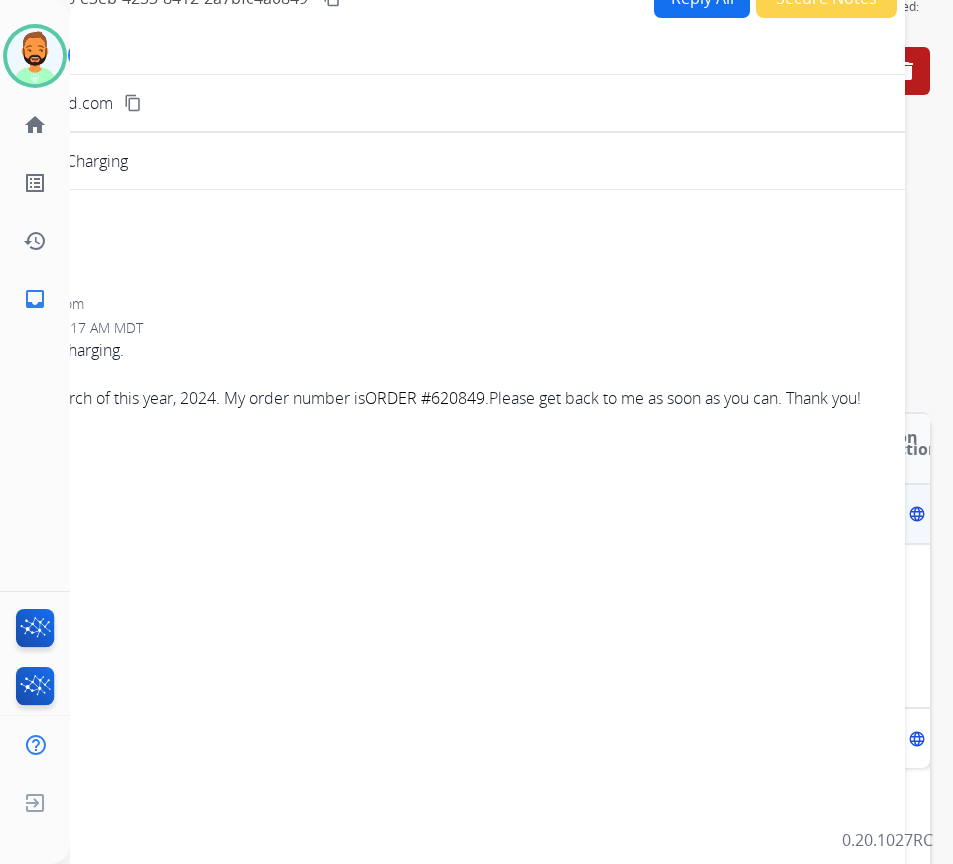 scroll, scrollTop: 100, scrollLeft: 0, axis: vertical 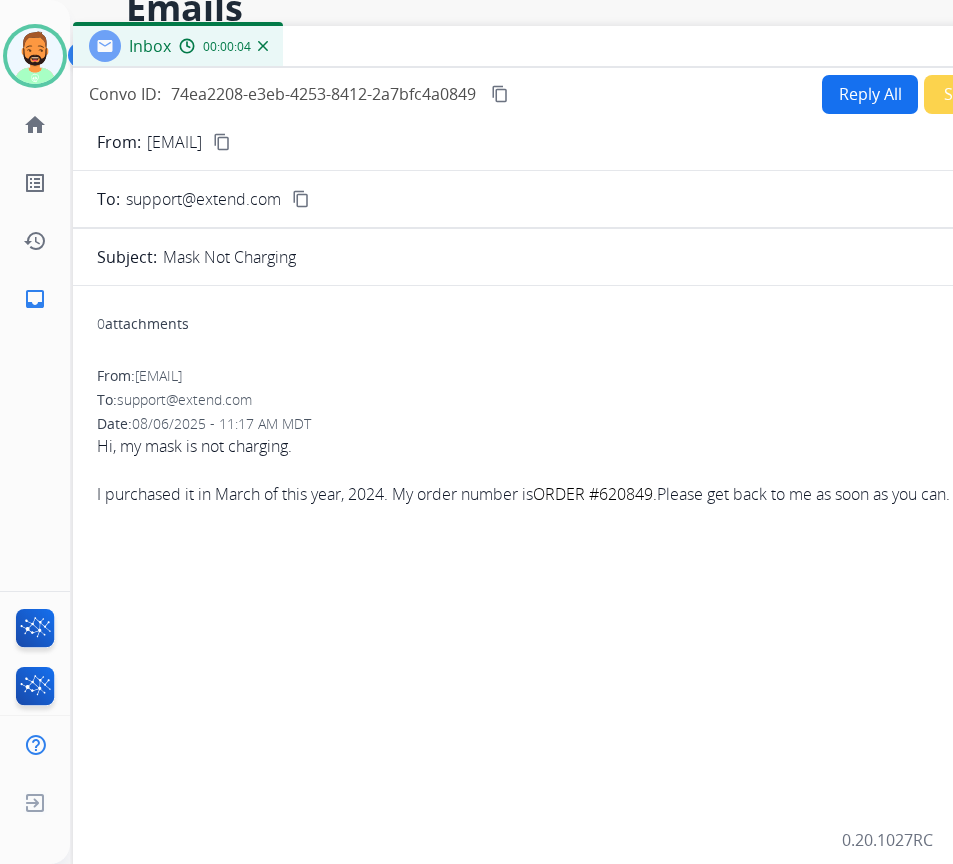 drag, startPoint x: 368, startPoint y: 49, endPoint x: 547, endPoint y: 65, distance: 179.71365 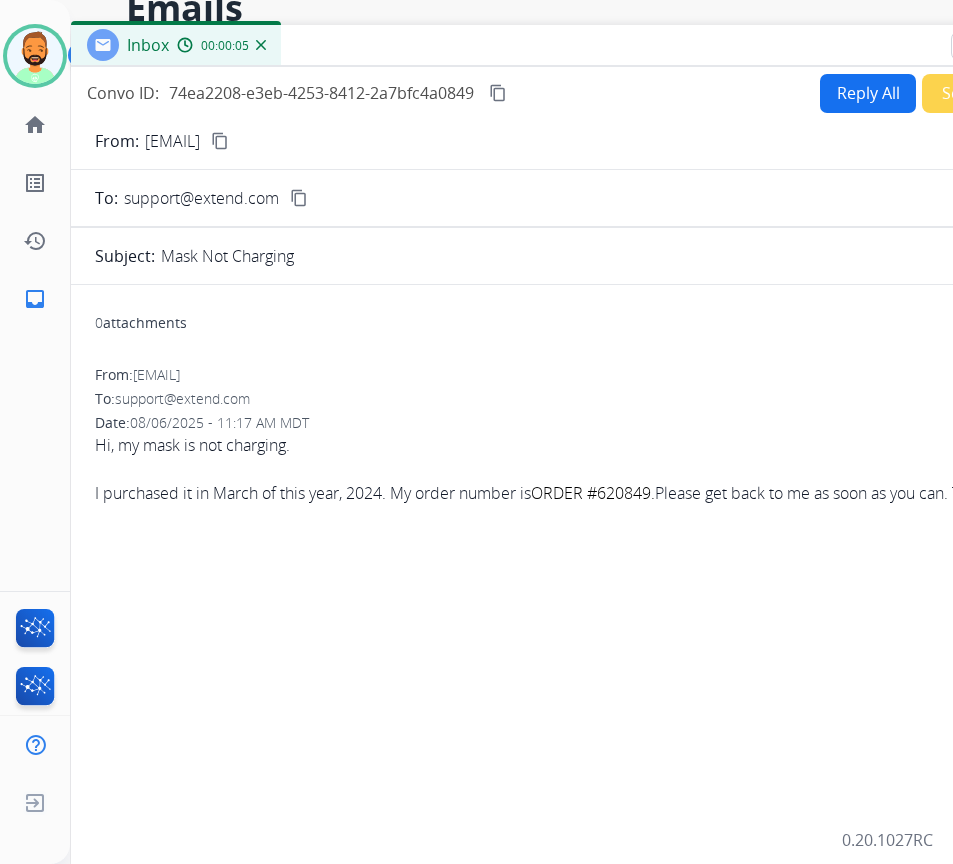 click on "Reply All" at bounding box center [868, 93] 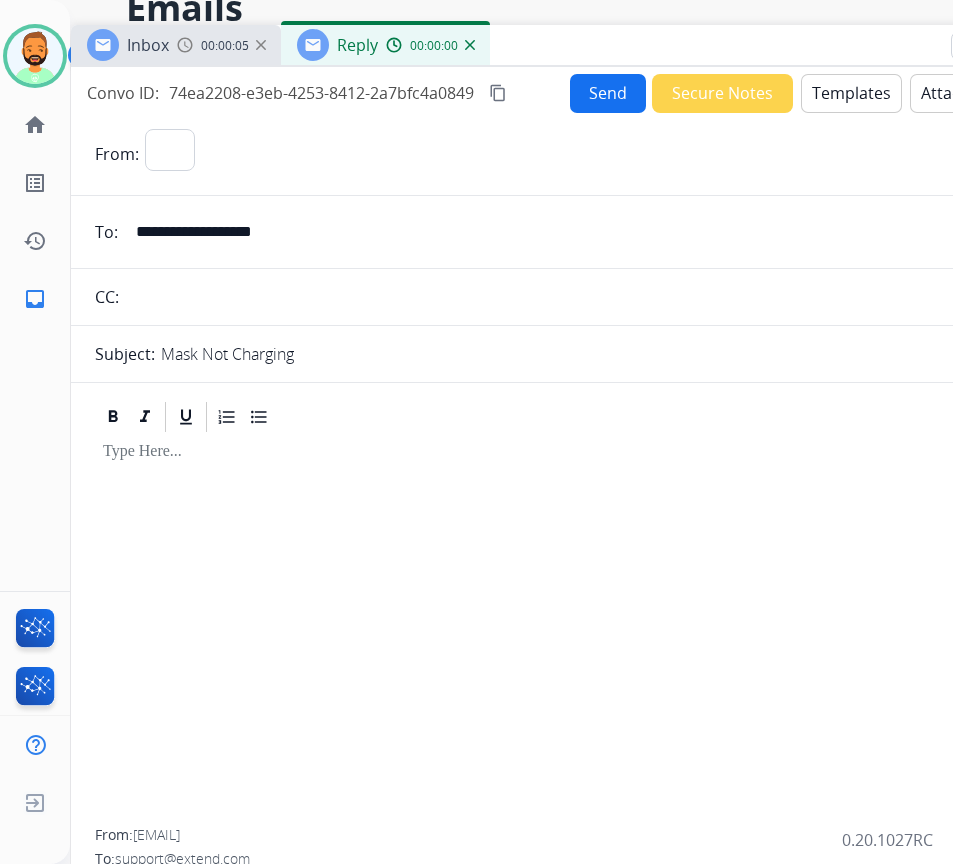 select on "**********" 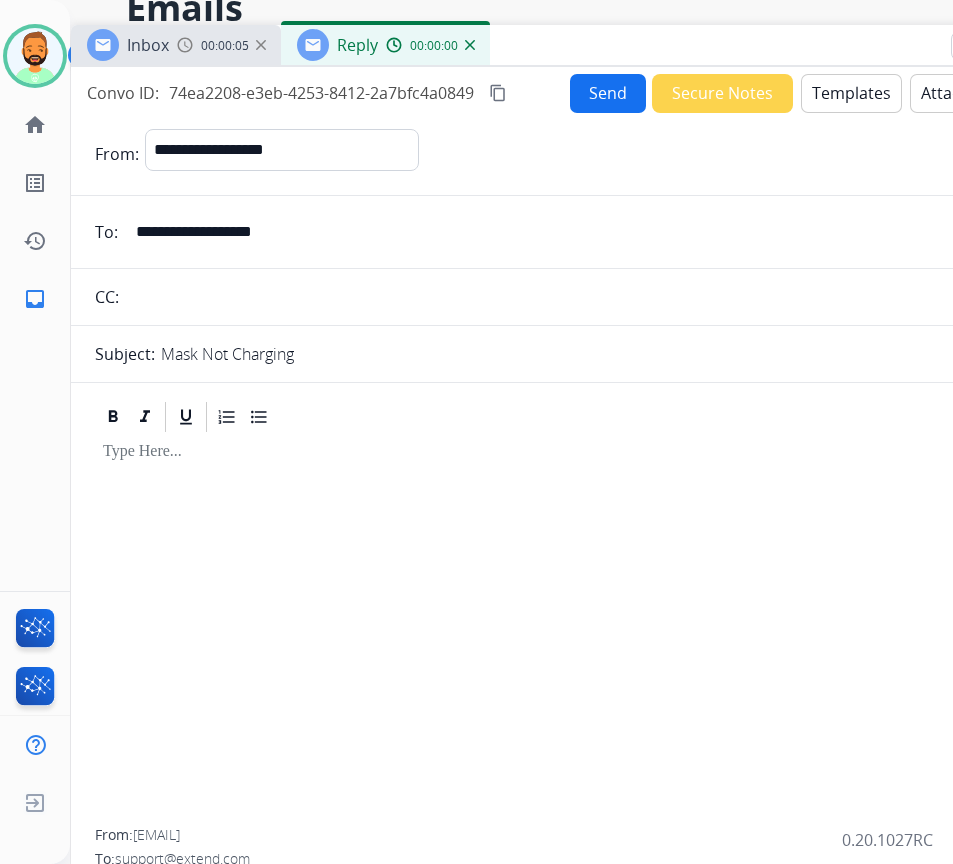 click on "Templates" at bounding box center [851, 93] 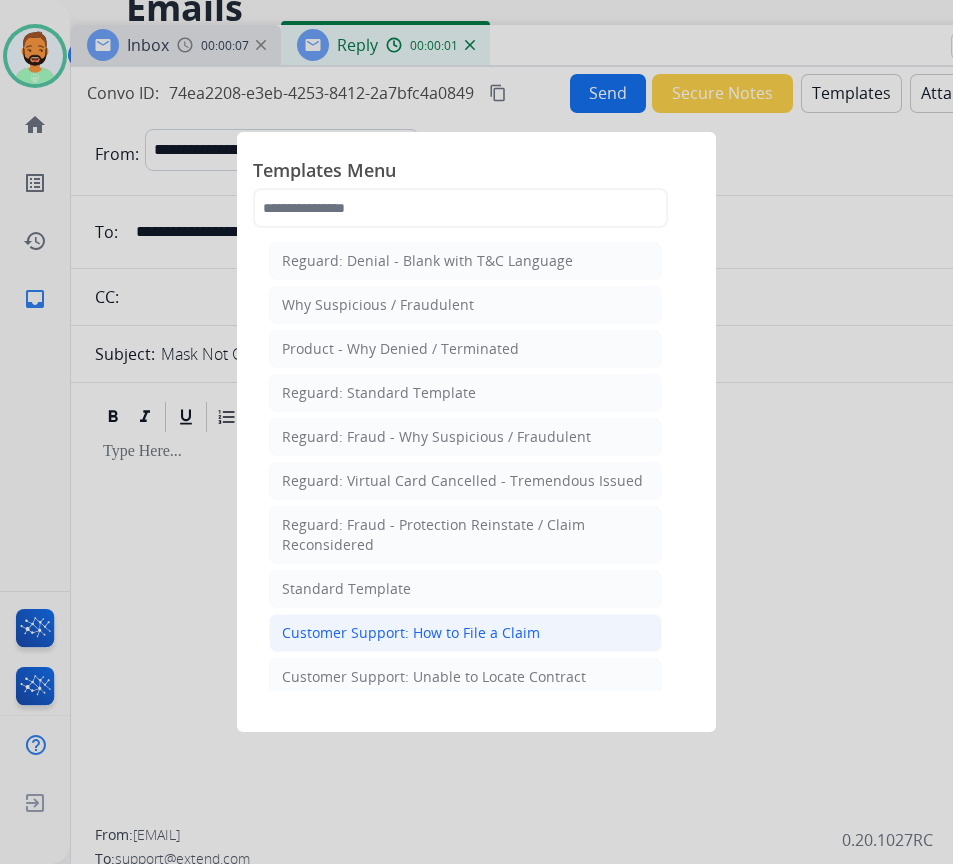 click on "Customer Support: How to File a Claim" 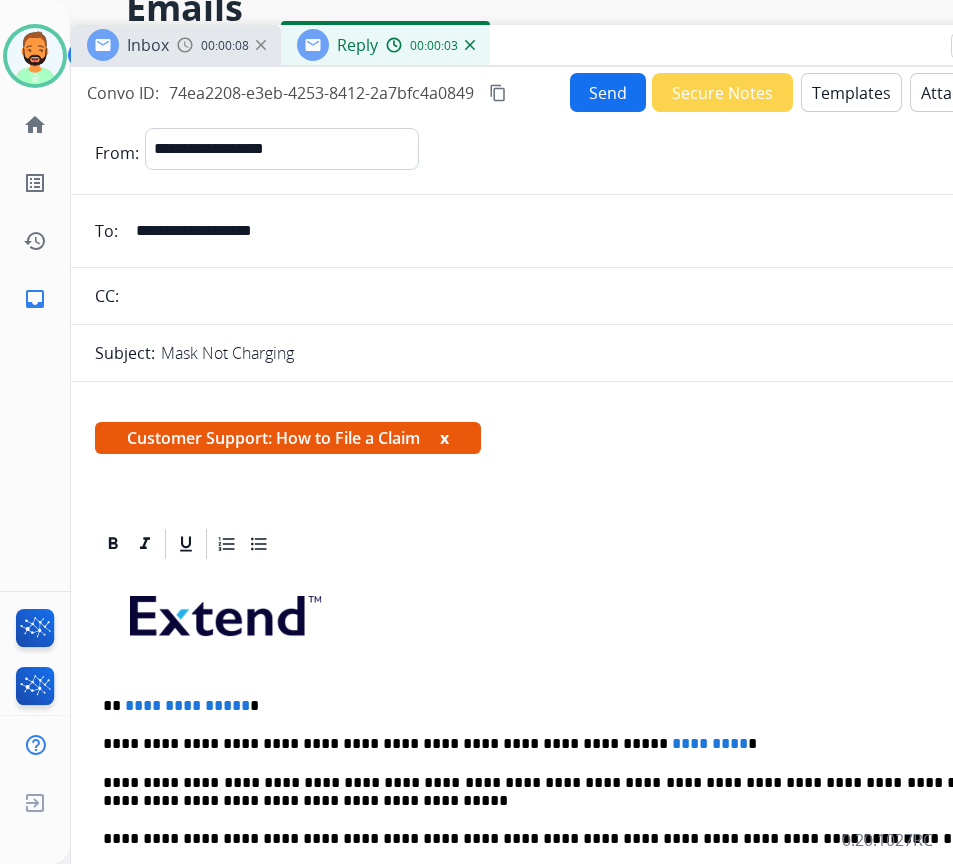 click on "**********" at bounding box center [571, 867] 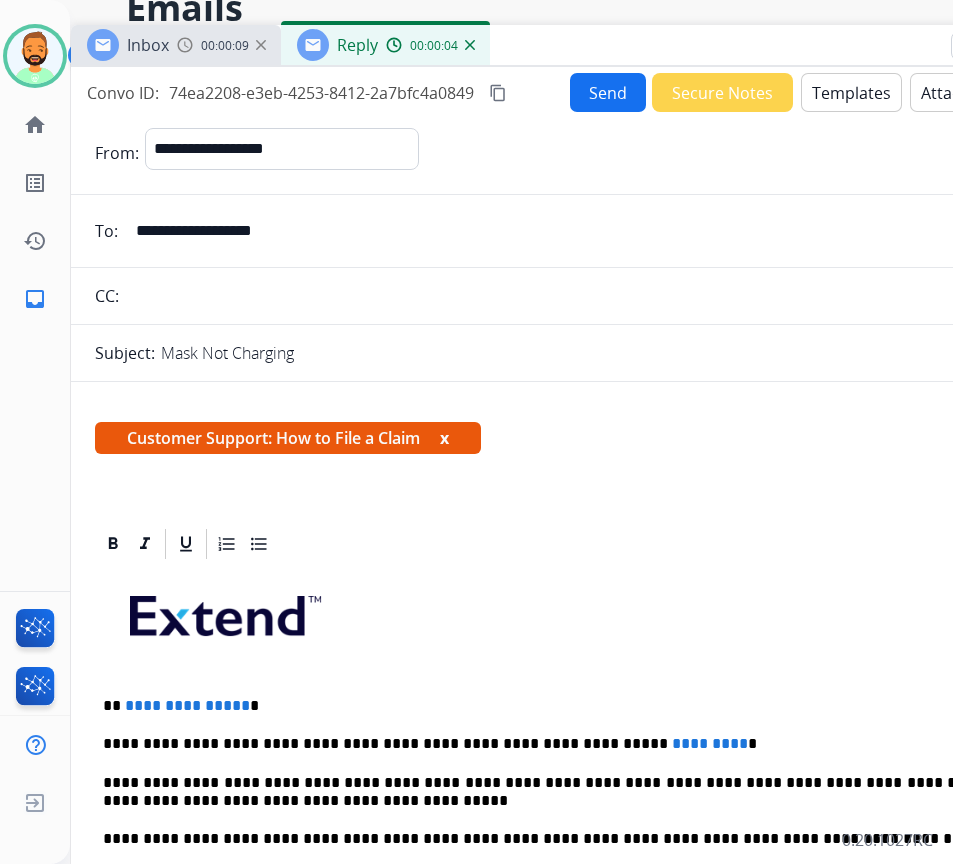 type 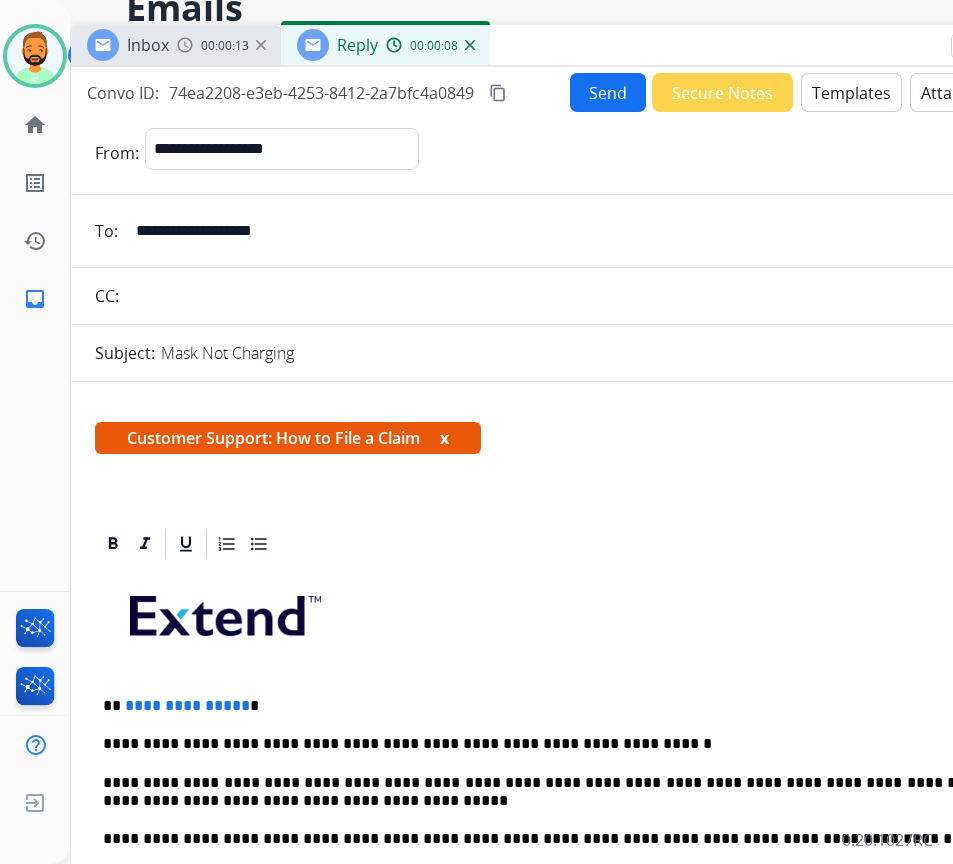 click on "**********" at bounding box center [563, 706] 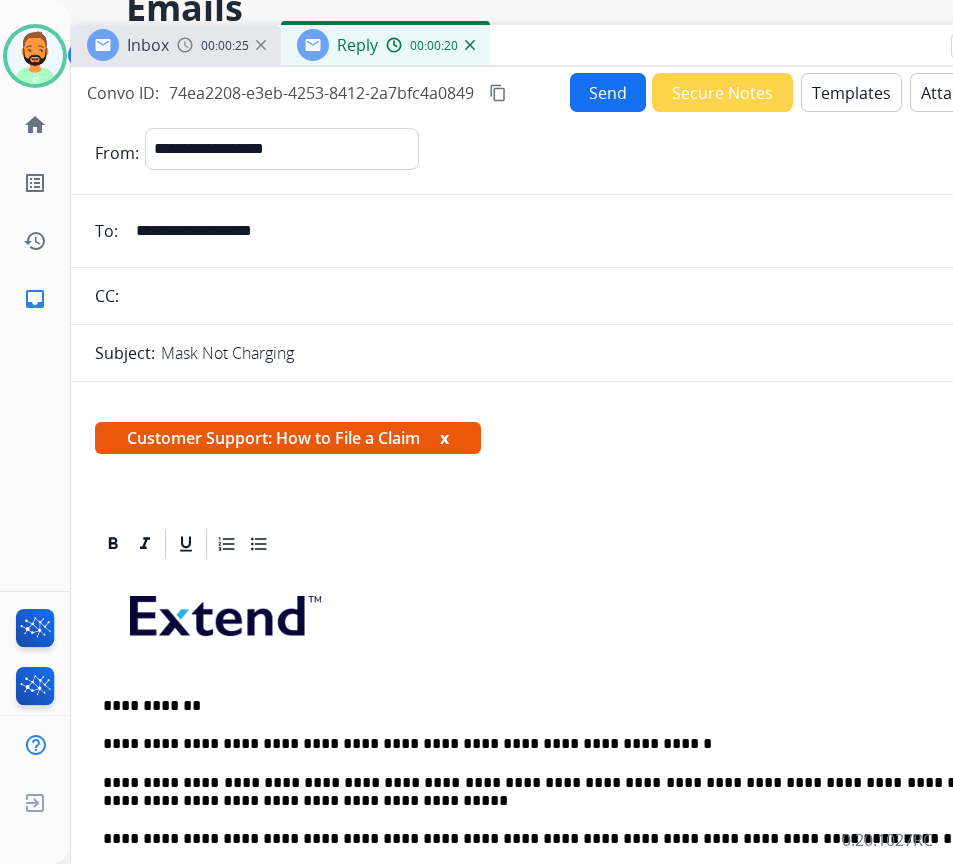 click on "Send" at bounding box center (608, 92) 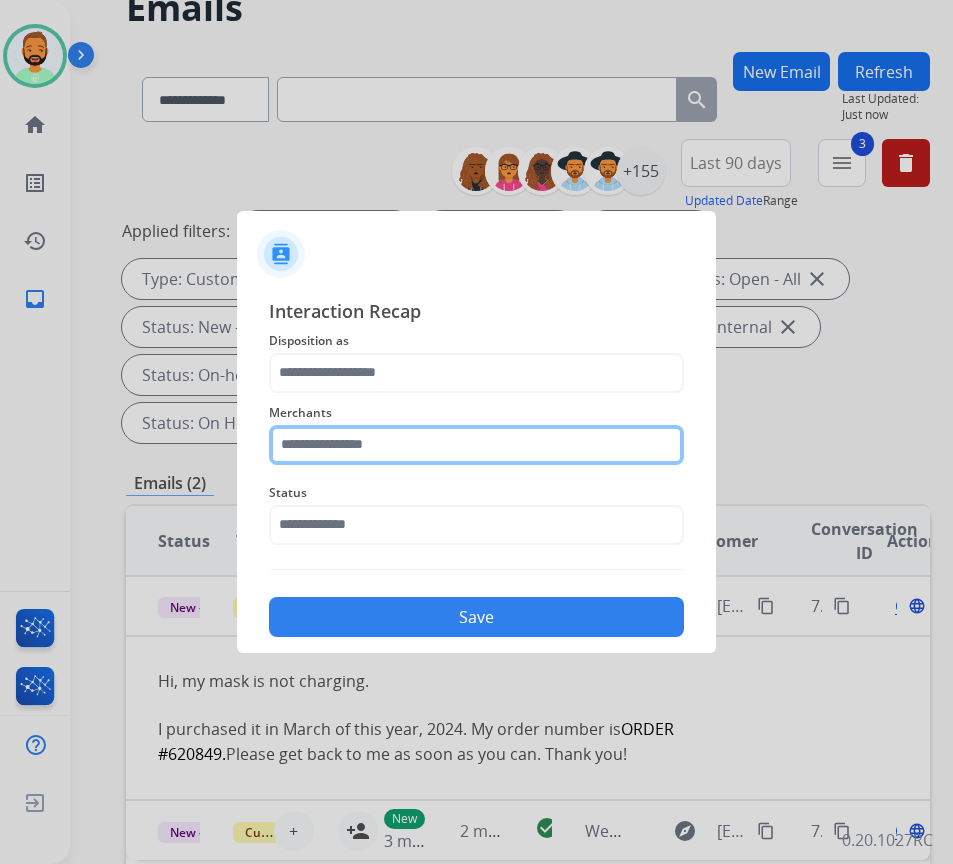 click 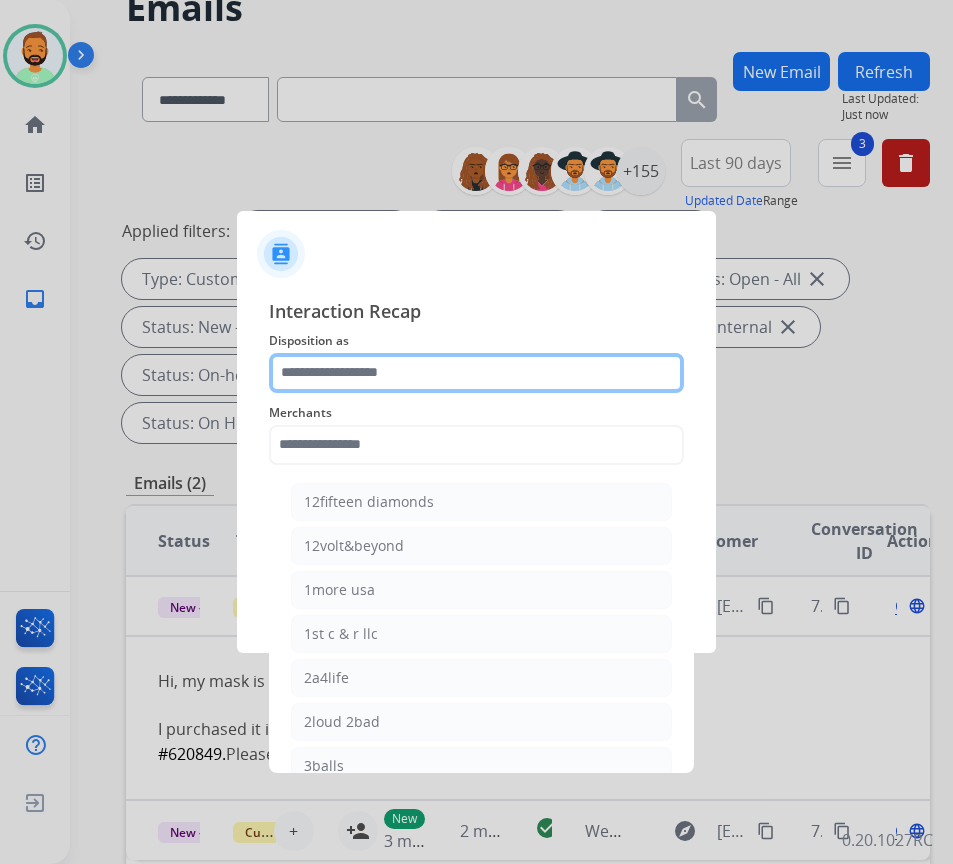 click 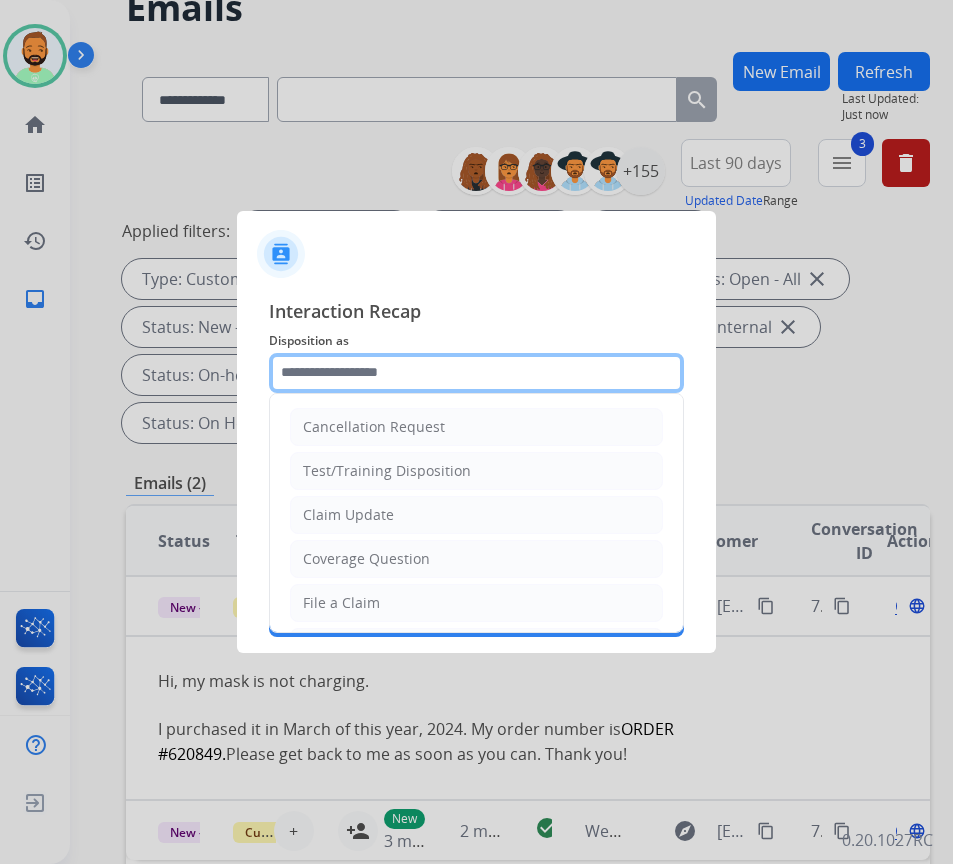click 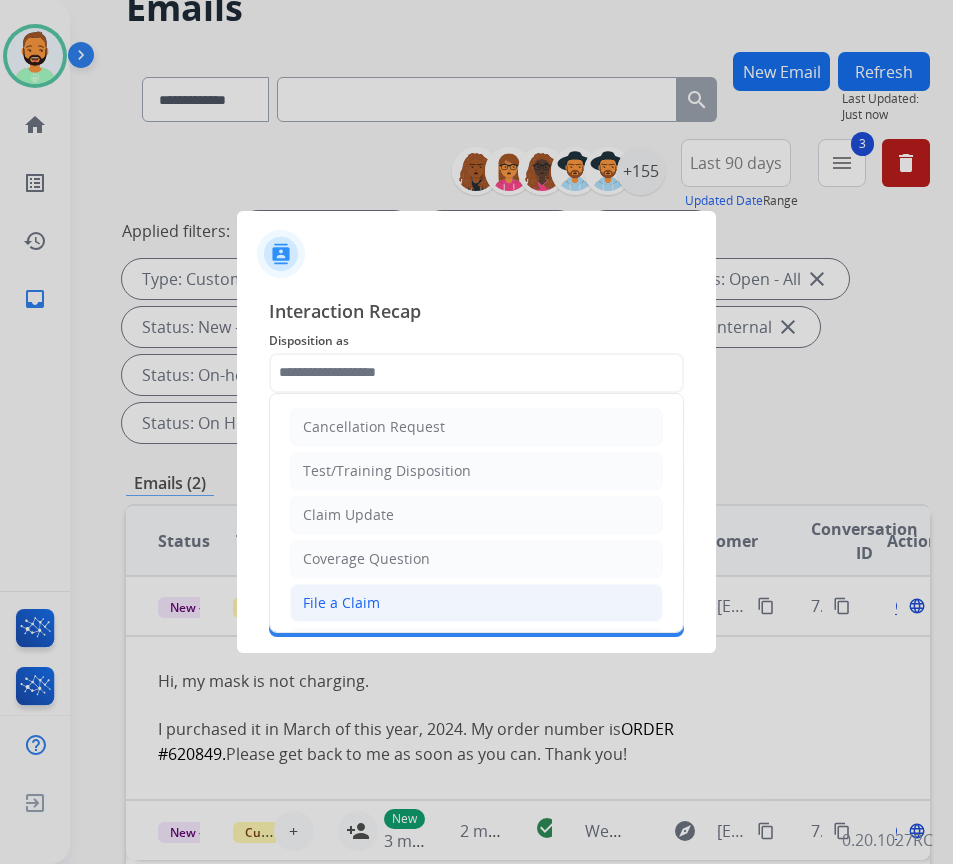click on "File a Claim" 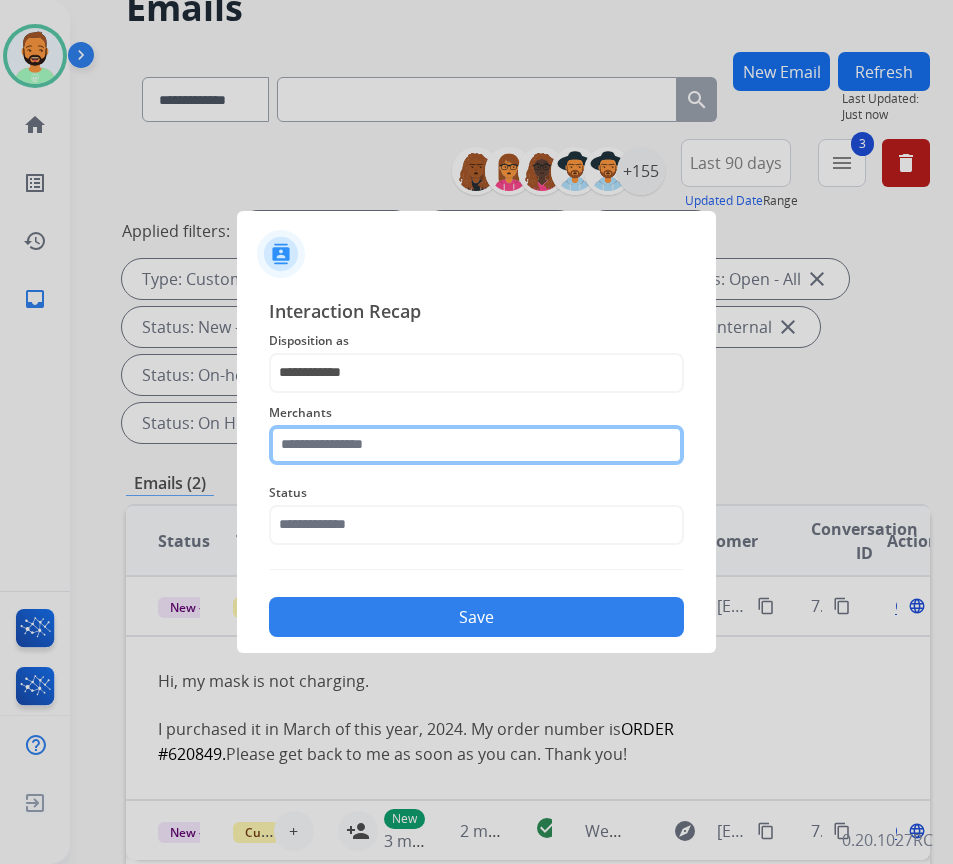 click 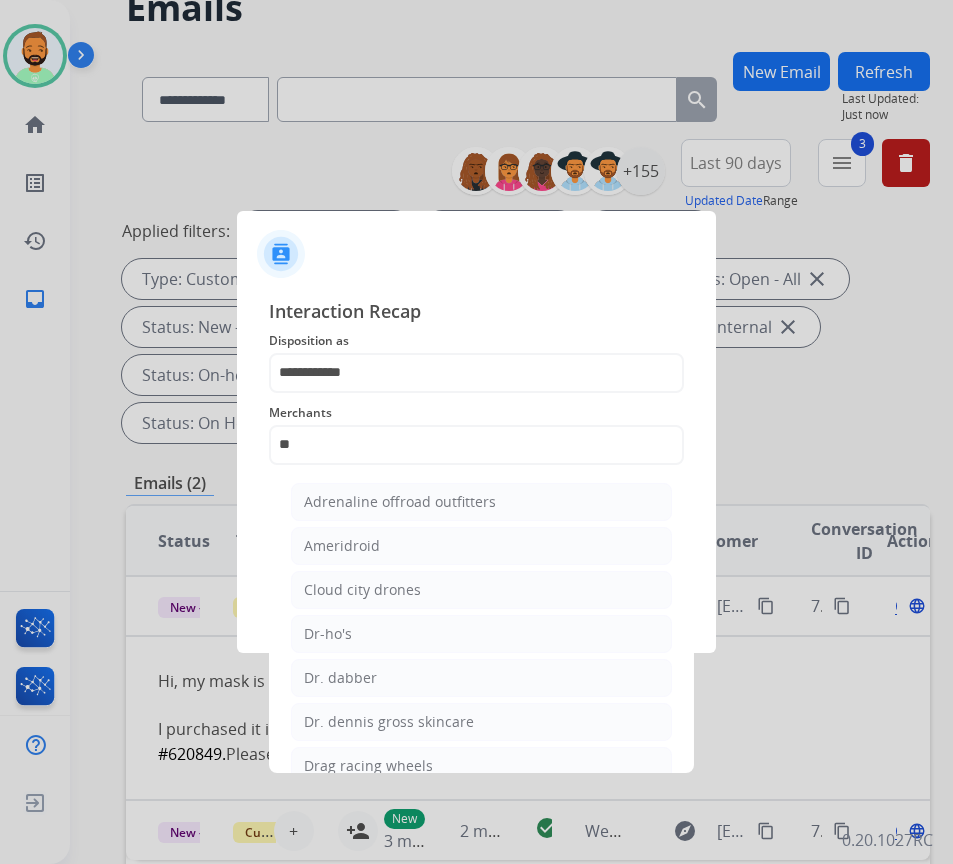 click on "Dr. dennis gross skincare" 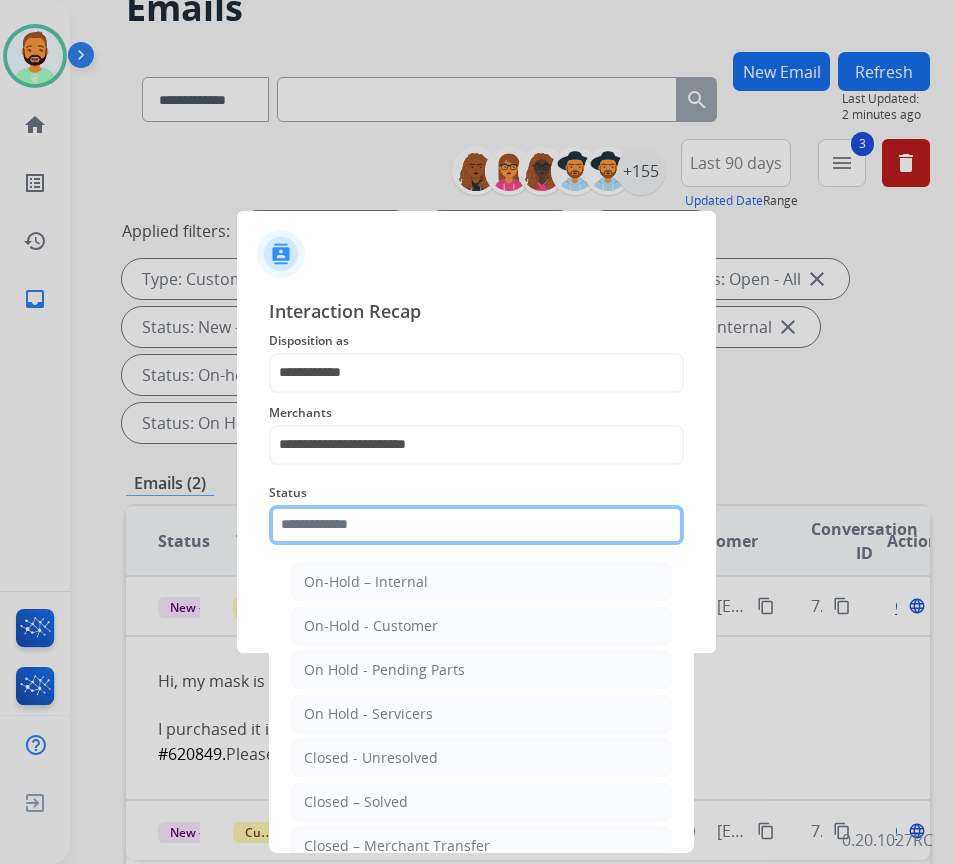 click 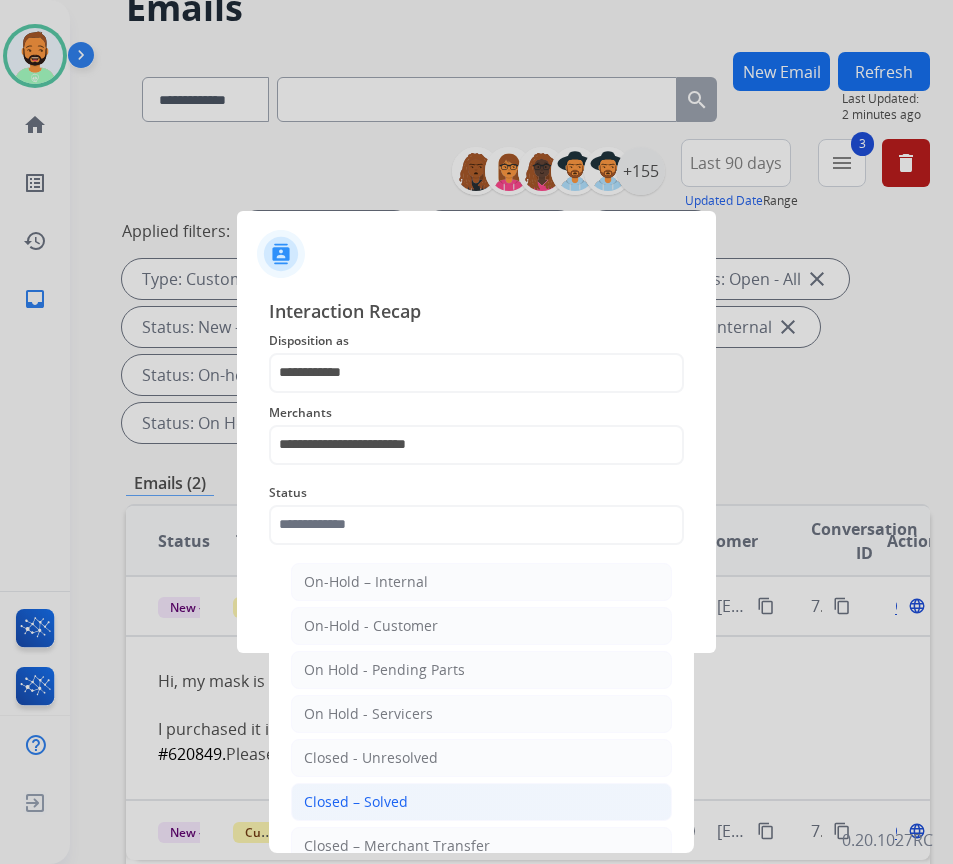 click on "Closed – Solved" 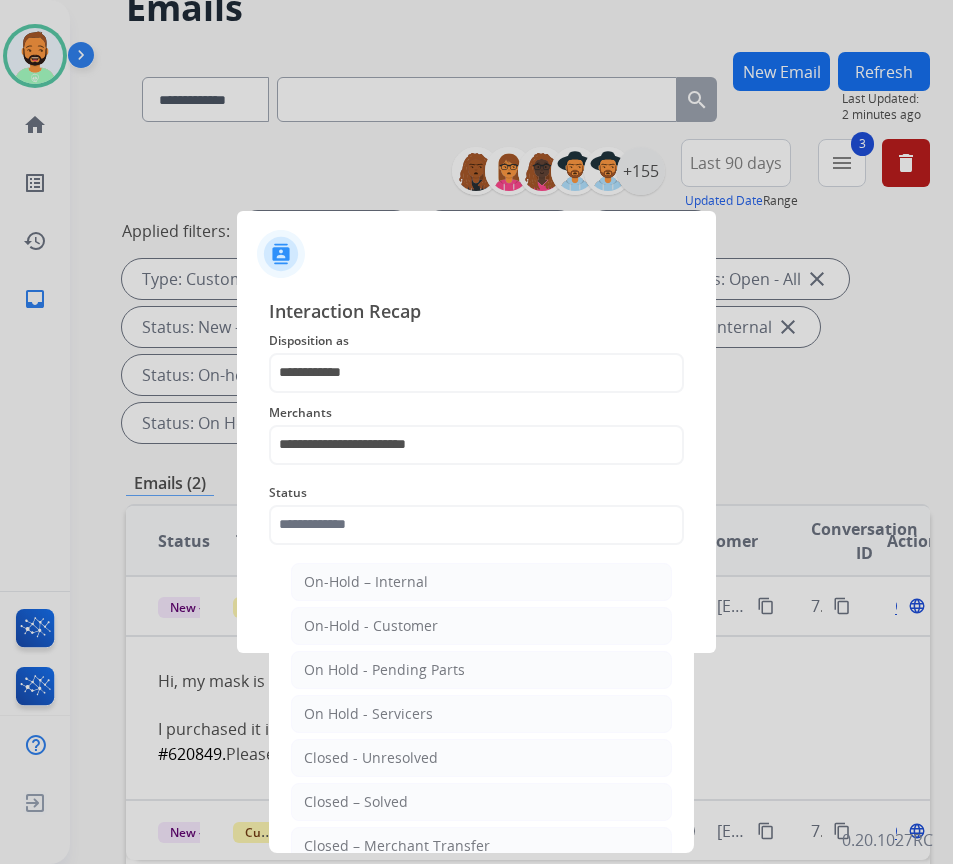 type on "**********" 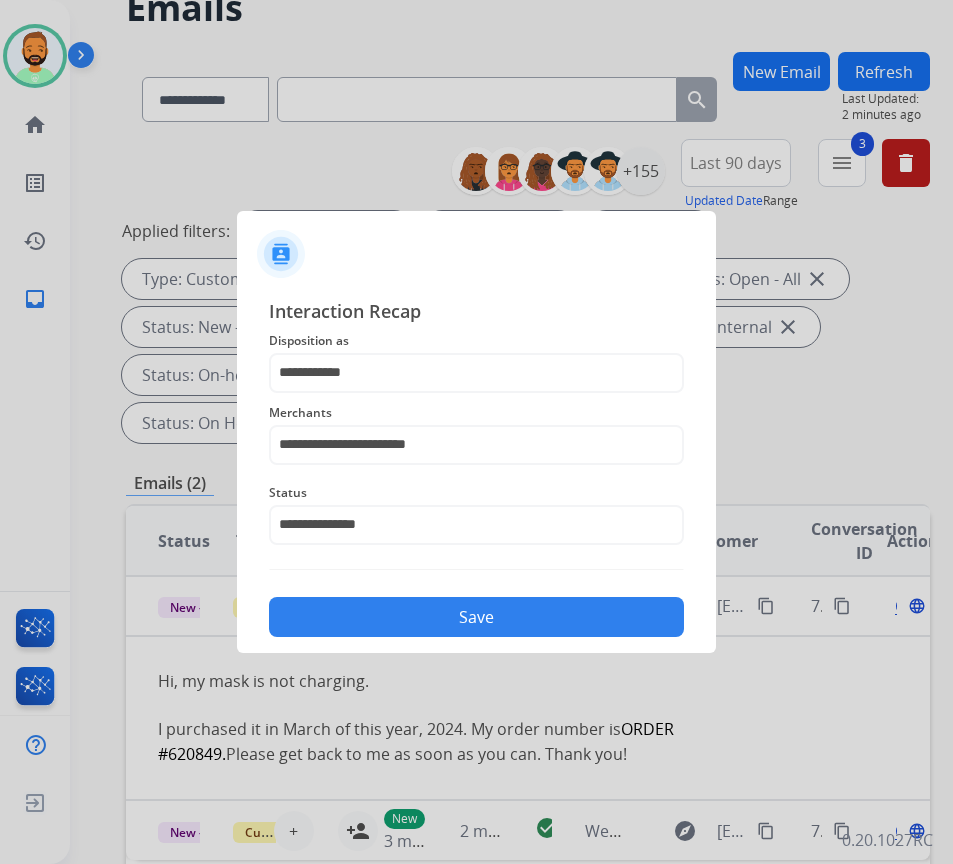 drag, startPoint x: 487, startPoint y: 591, endPoint x: 491, endPoint y: 619, distance: 28.284271 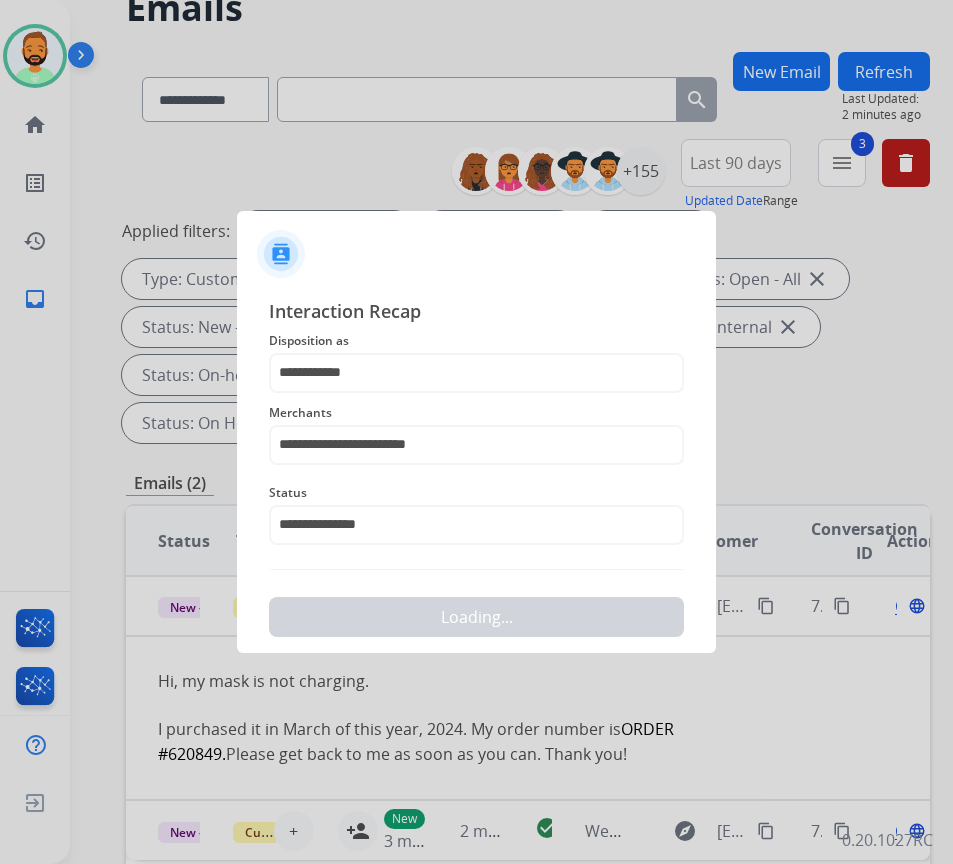 scroll, scrollTop: 0, scrollLeft: 0, axis: both 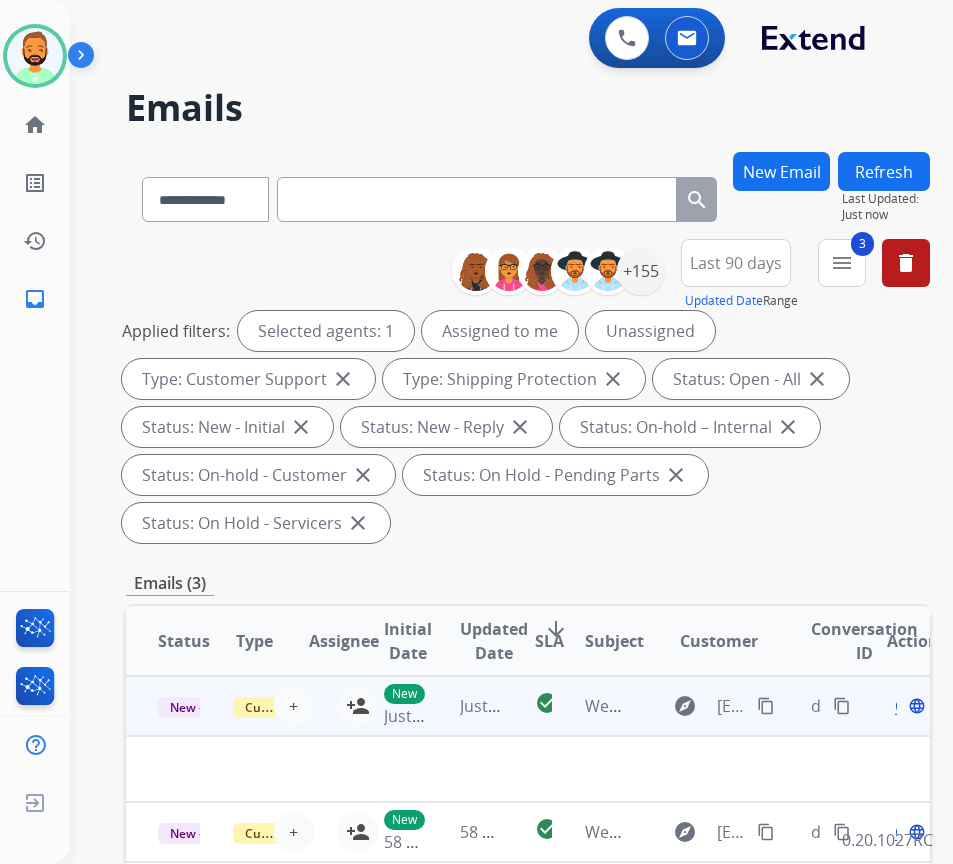 click at bounding box center (452, 769) 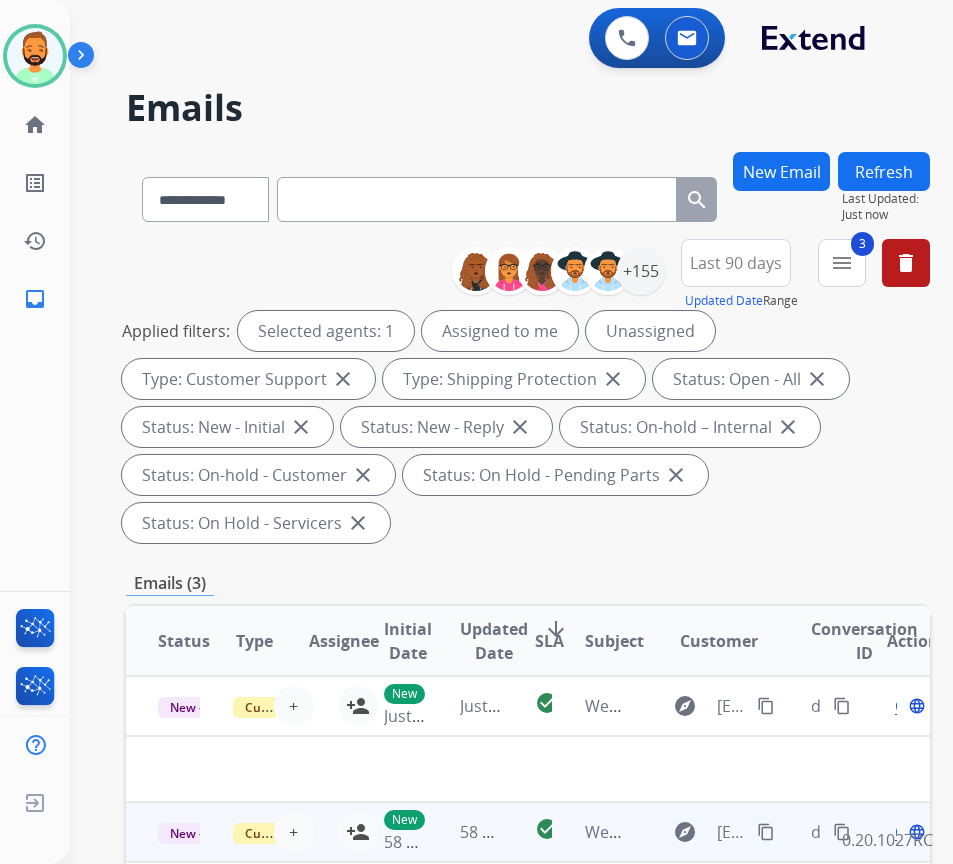 click on "58 seconds ago" at bounding box center [465, 832] 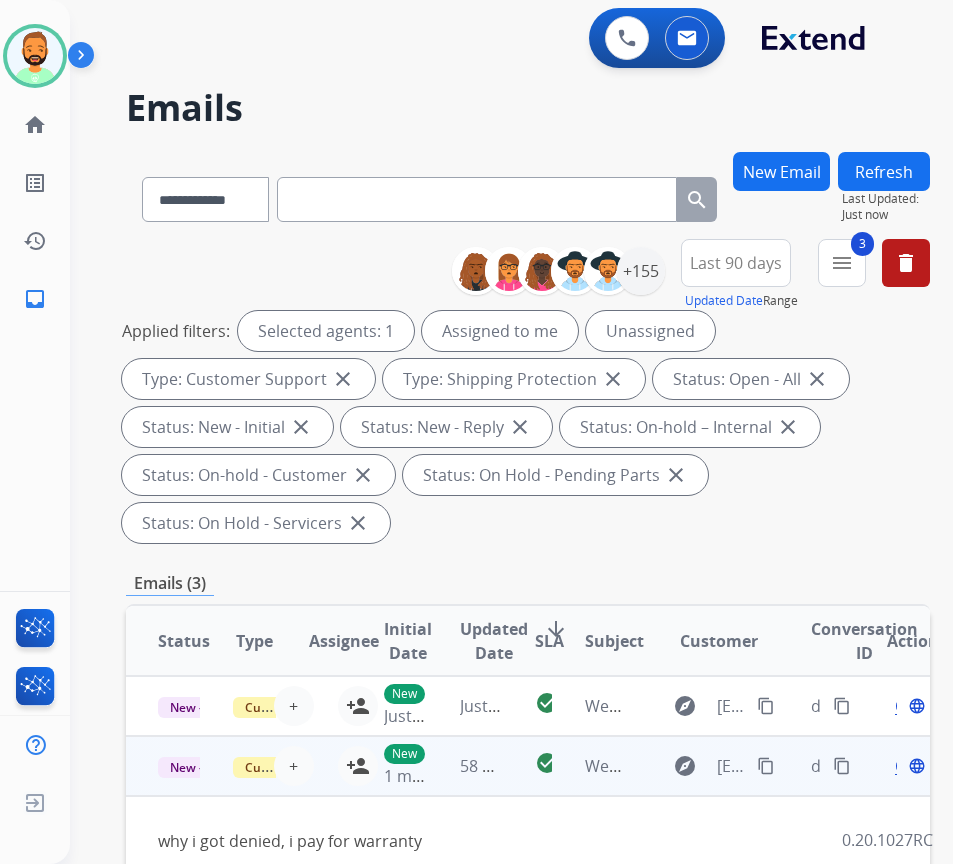 click on "58 seconds ago" at bounding box center [465, 766] 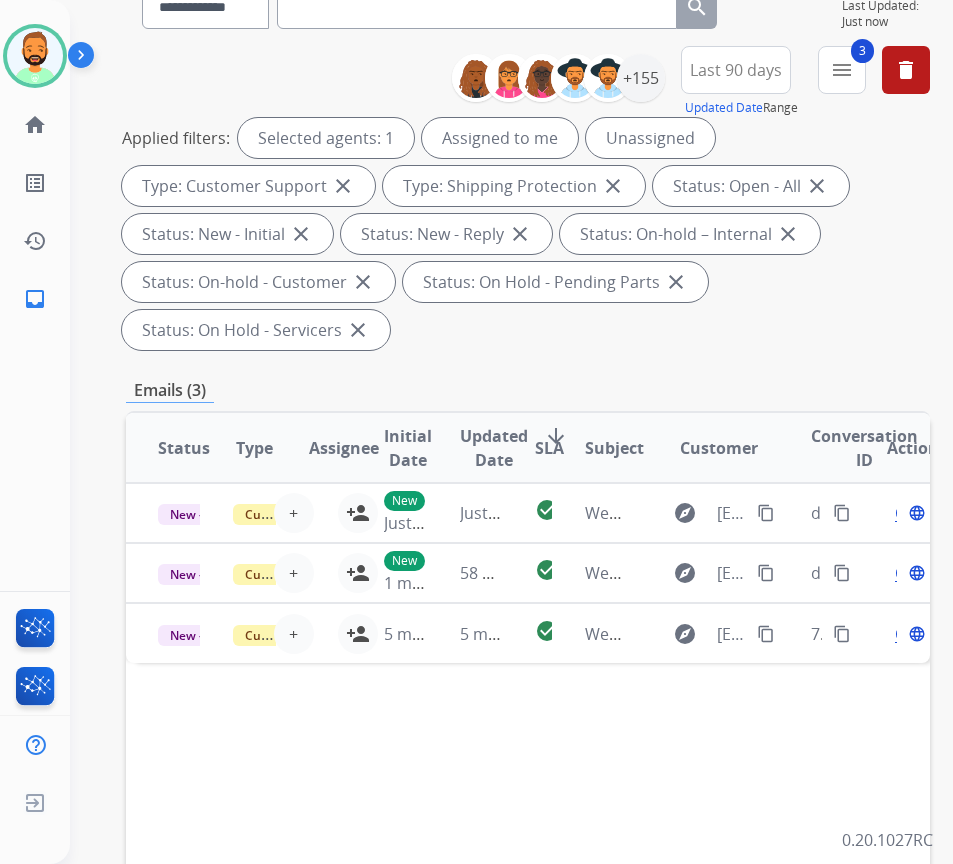 scroll, scrollTop: 200, scrollLeft: 0, axis: vertical 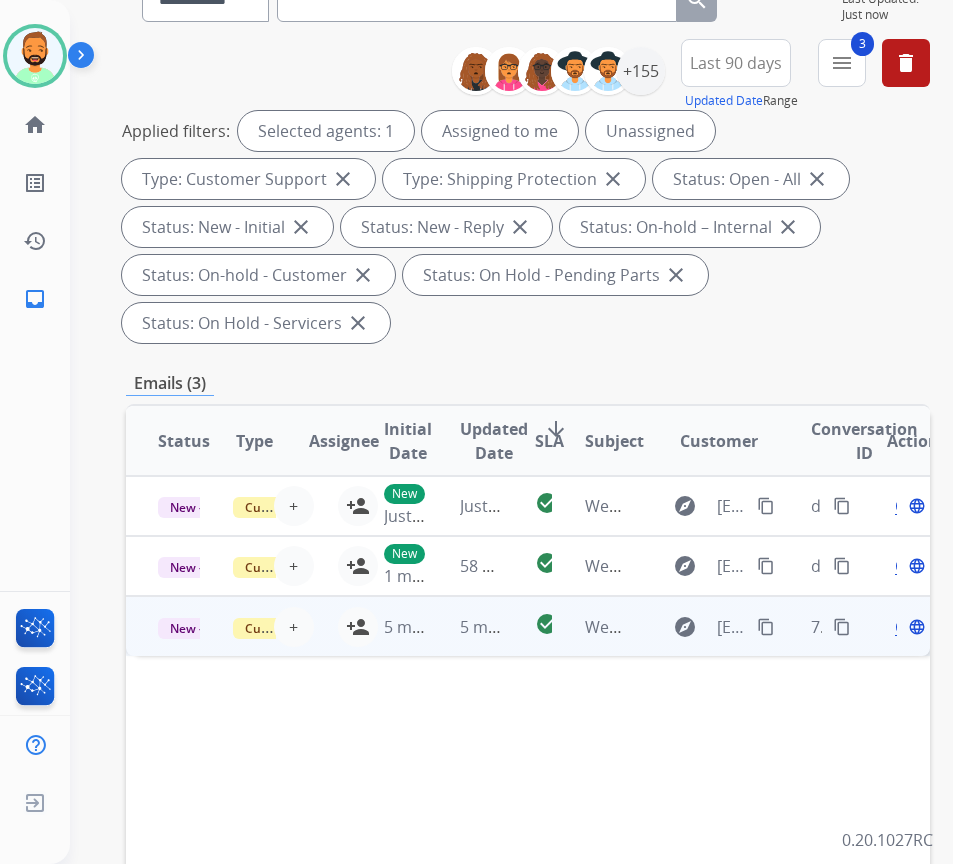 drag, startPoint x: 452, startPoint y: 663, endPoint x: 438, endPoint y: 636, distance: 30.413813 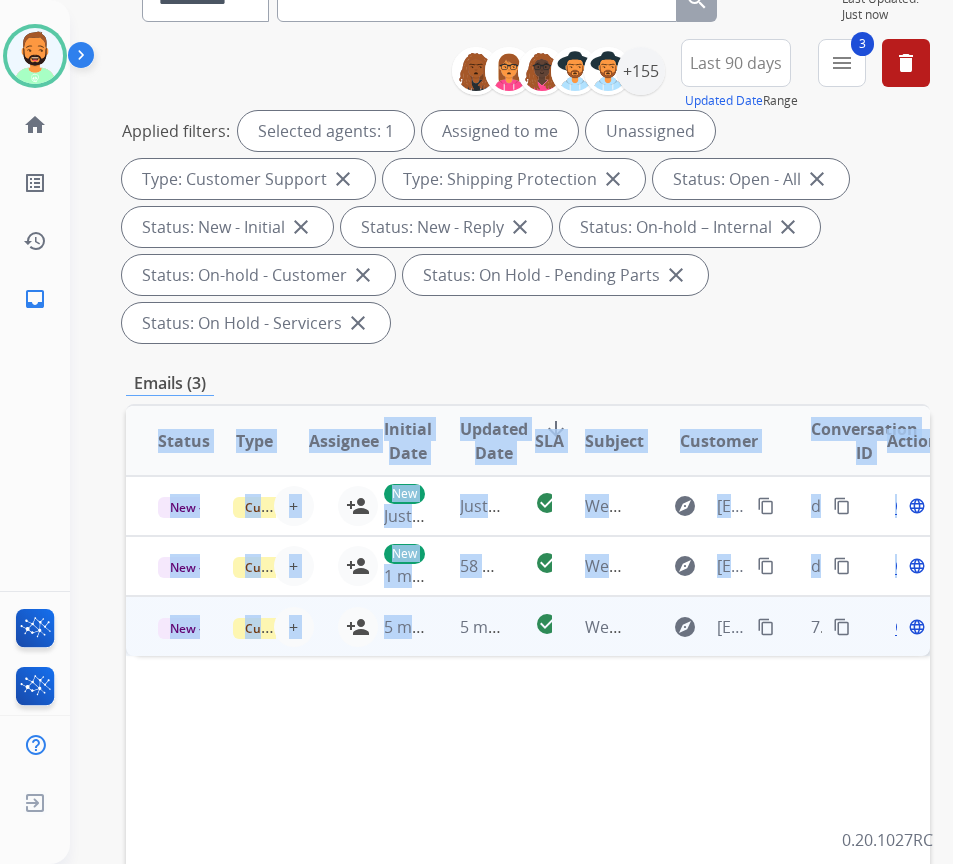 click on "5 minutes ago" at bounding box center (465, 626) 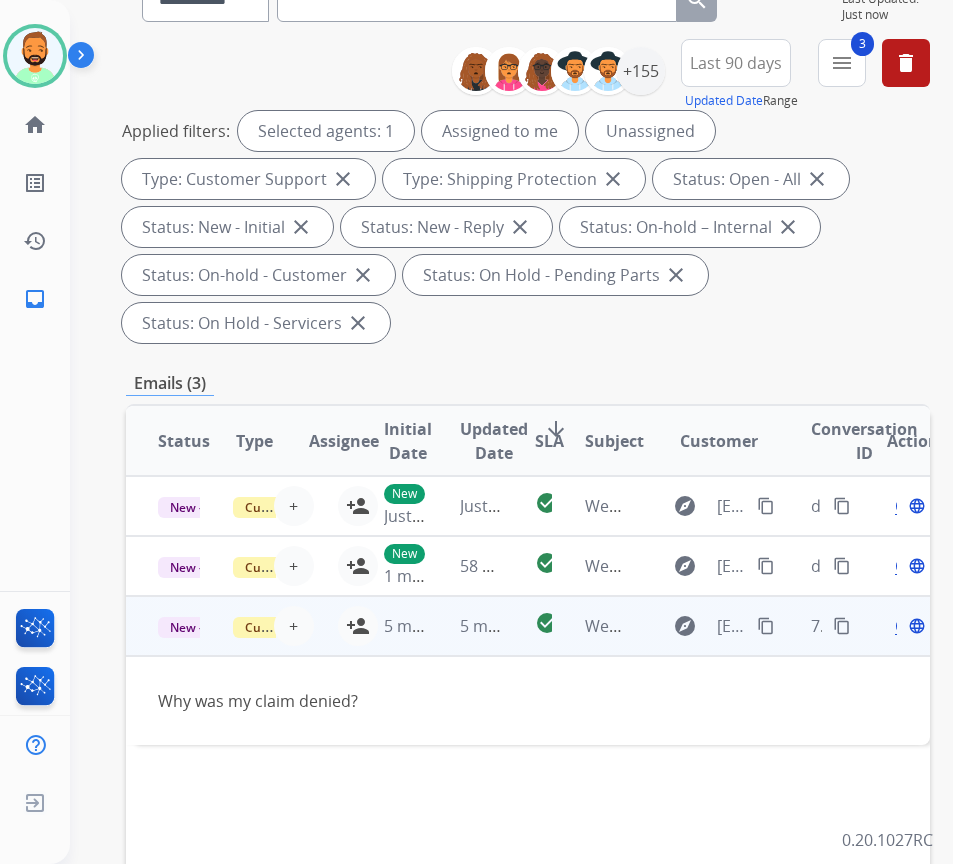 click on "Open language" at bounding box center (908, 626) 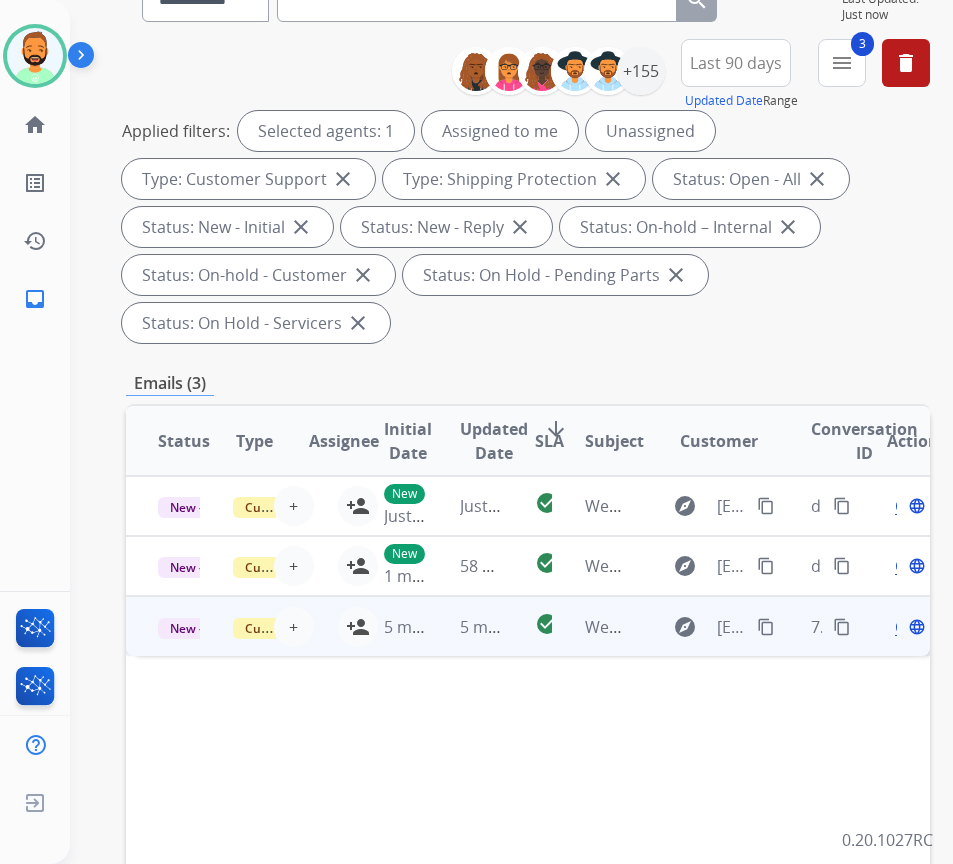 click on "Open" at bounding box center [915, 627] 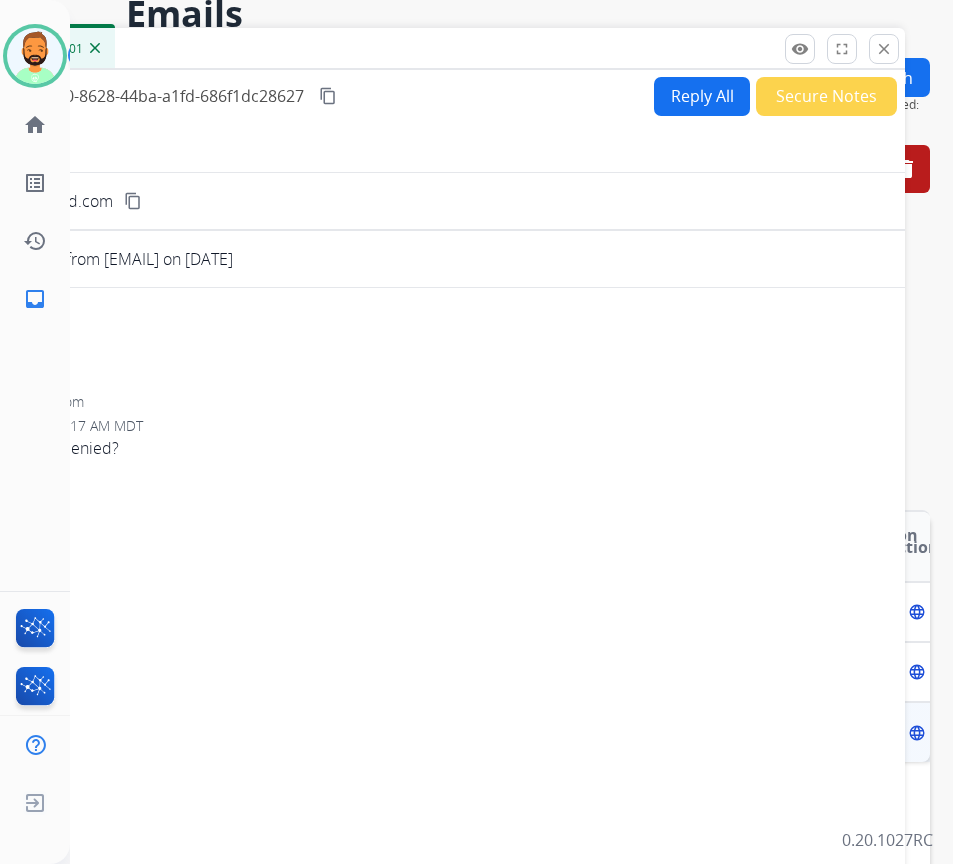 scroll, scrollTop: 0, scrollLeft: 0, axis: both 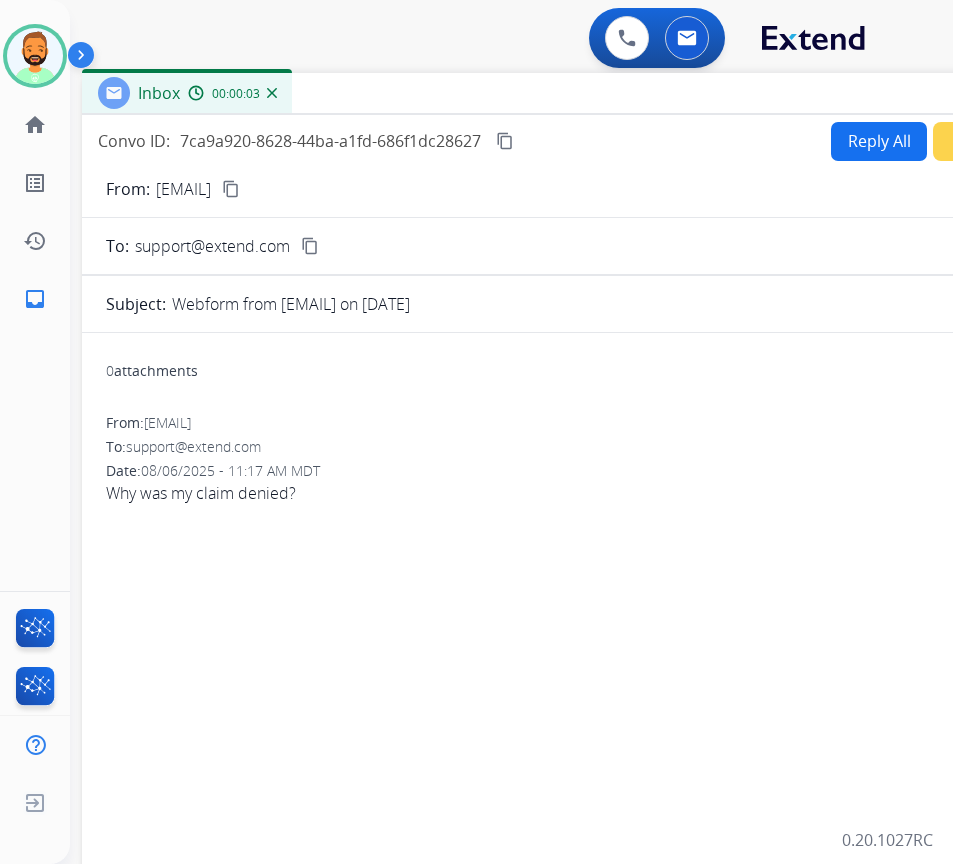 drag, startPoint x: 362, startPoint y: 148, endPoint x: 622, endPoint y: 130, distance: 260.62234 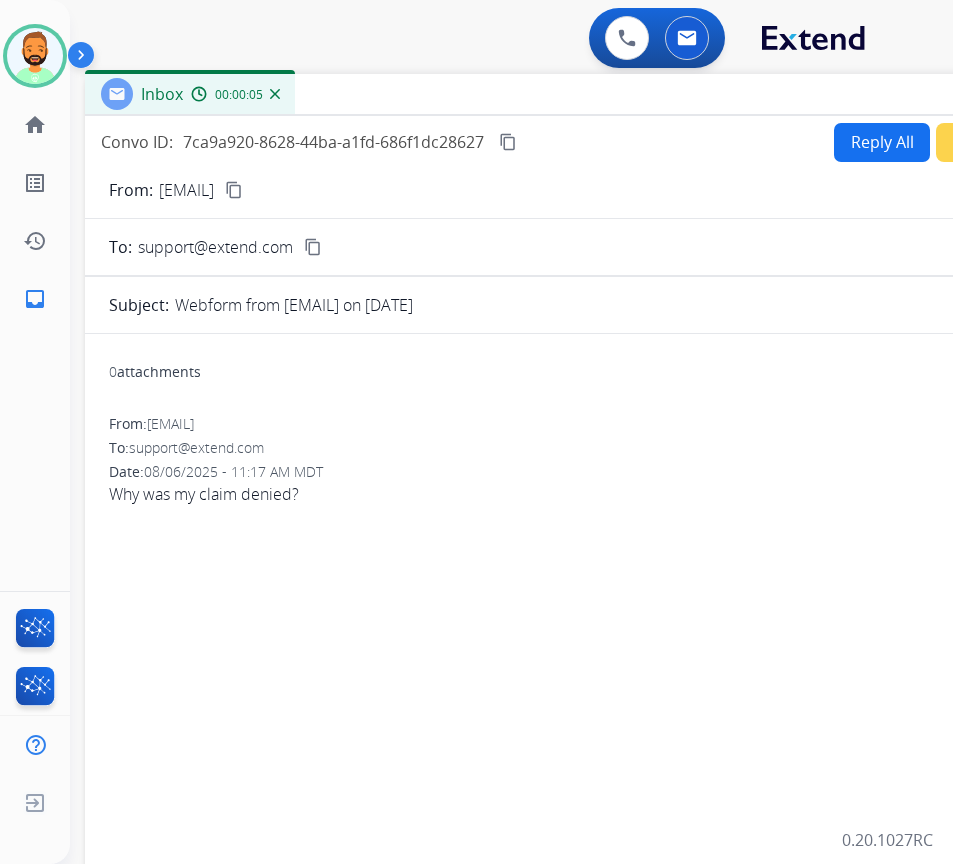 click on "content_copy" at bounding box center (234, 190) 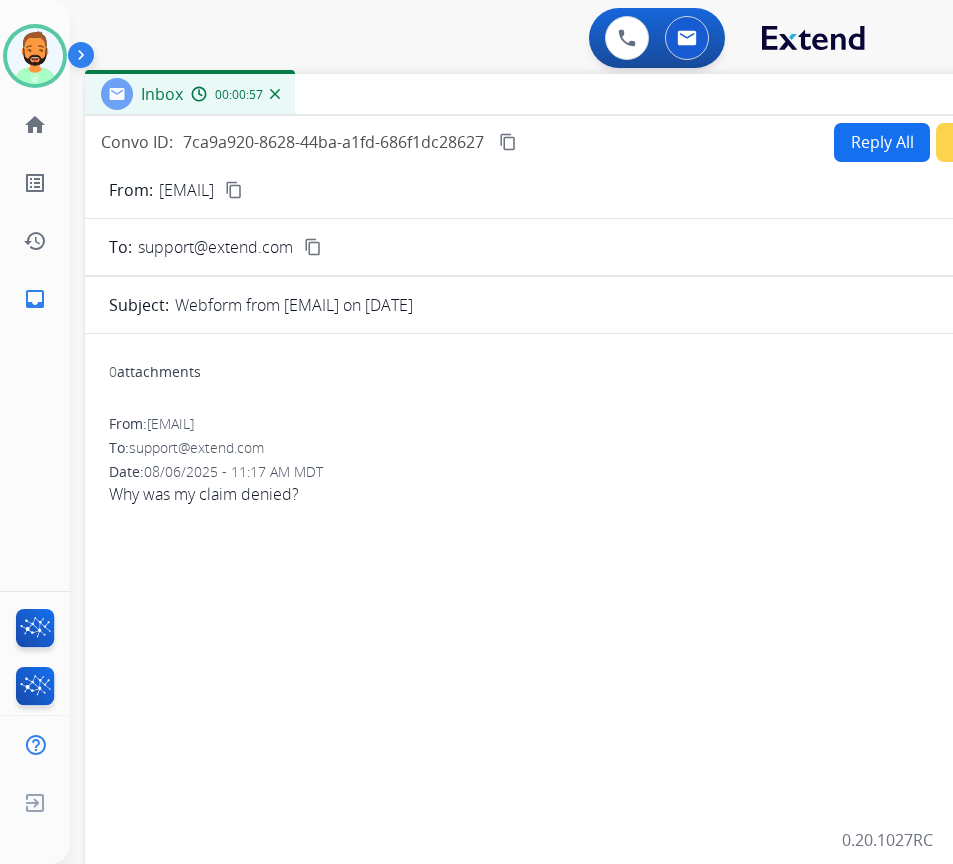 click on "content_copy" at bounding box center (234, 190) 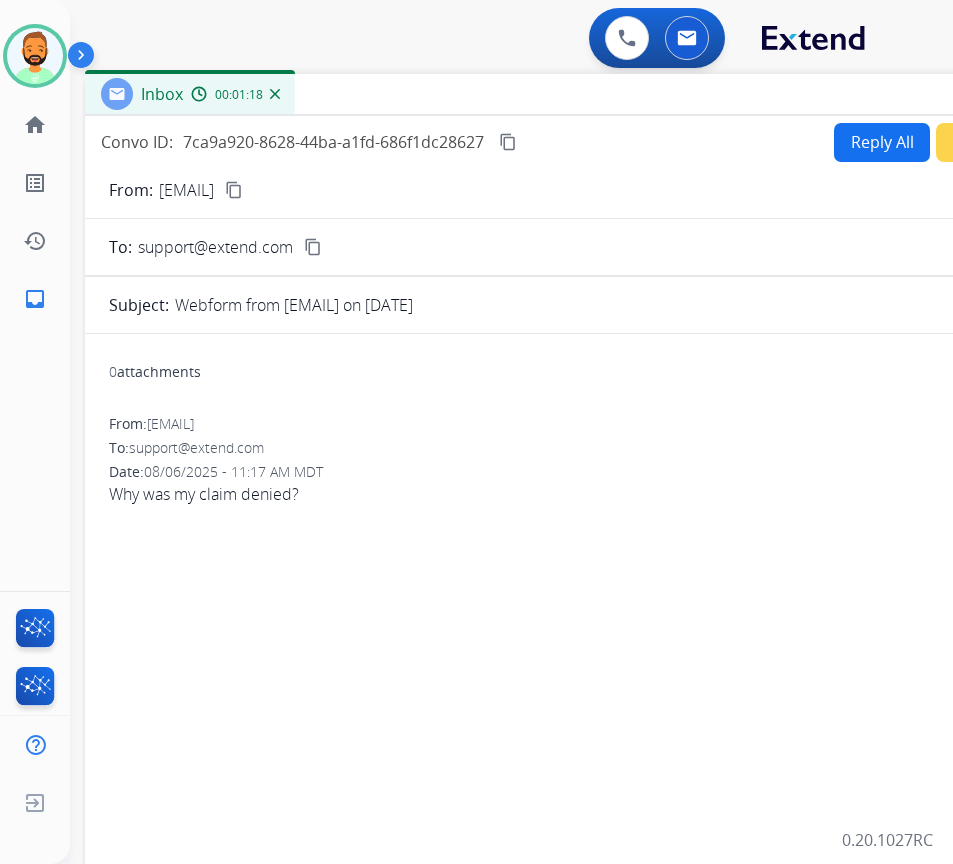 click on "Reply All" at bounding box center (882, 142) 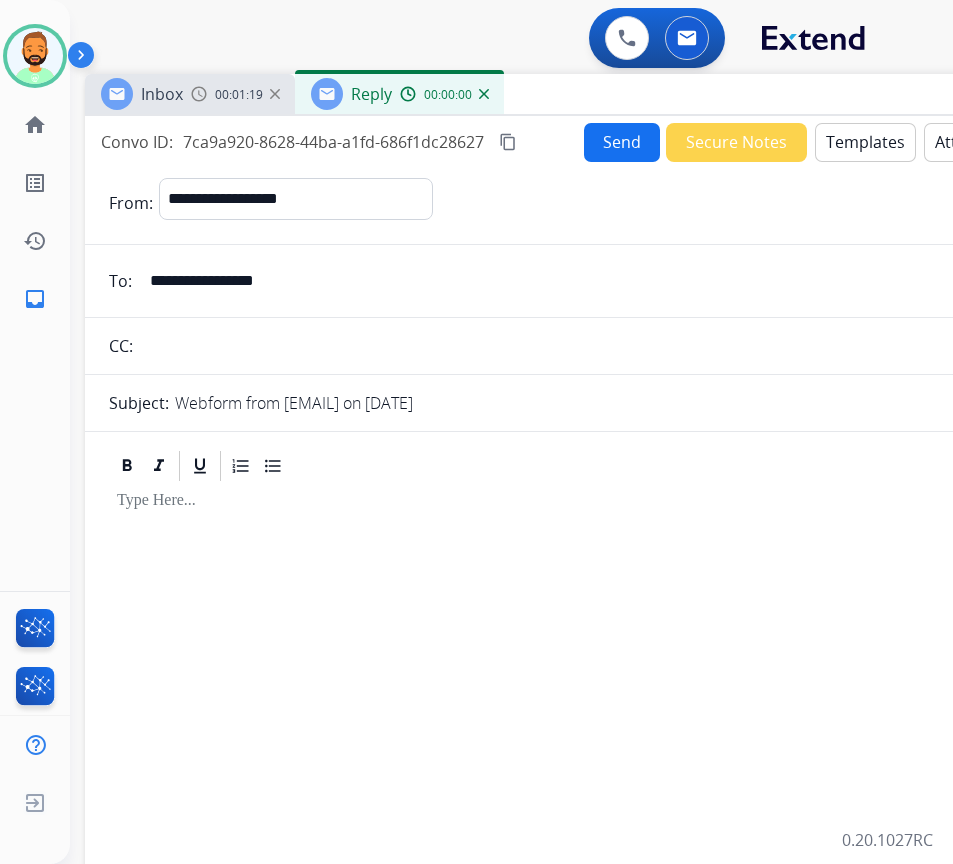 click on "Templates" at bounding box center (865, 142) 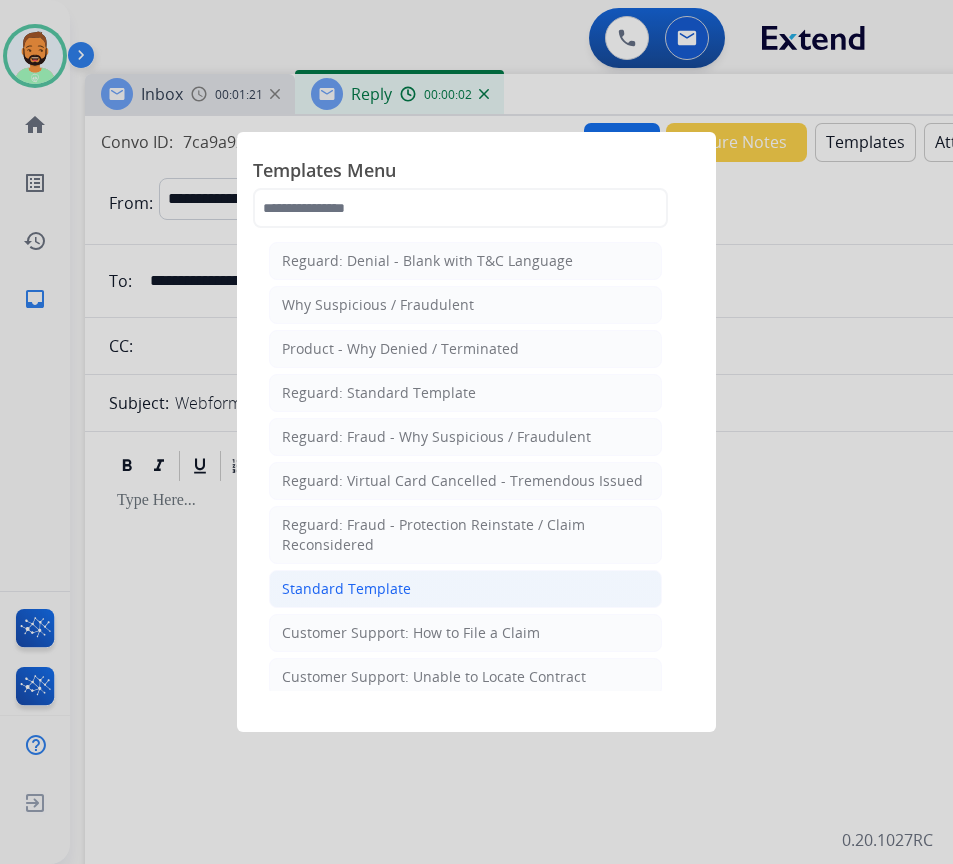 click on "Standard Template" 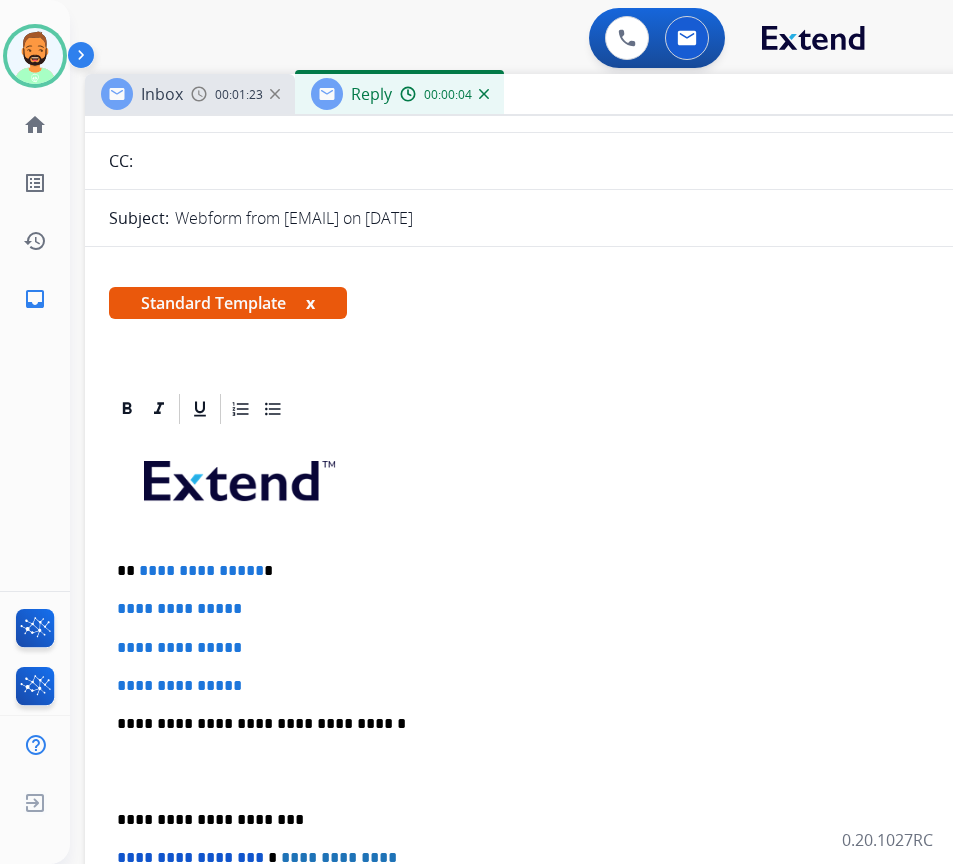 scroll, scrollTop: 200, scrollLeft: 0, axis: vertical 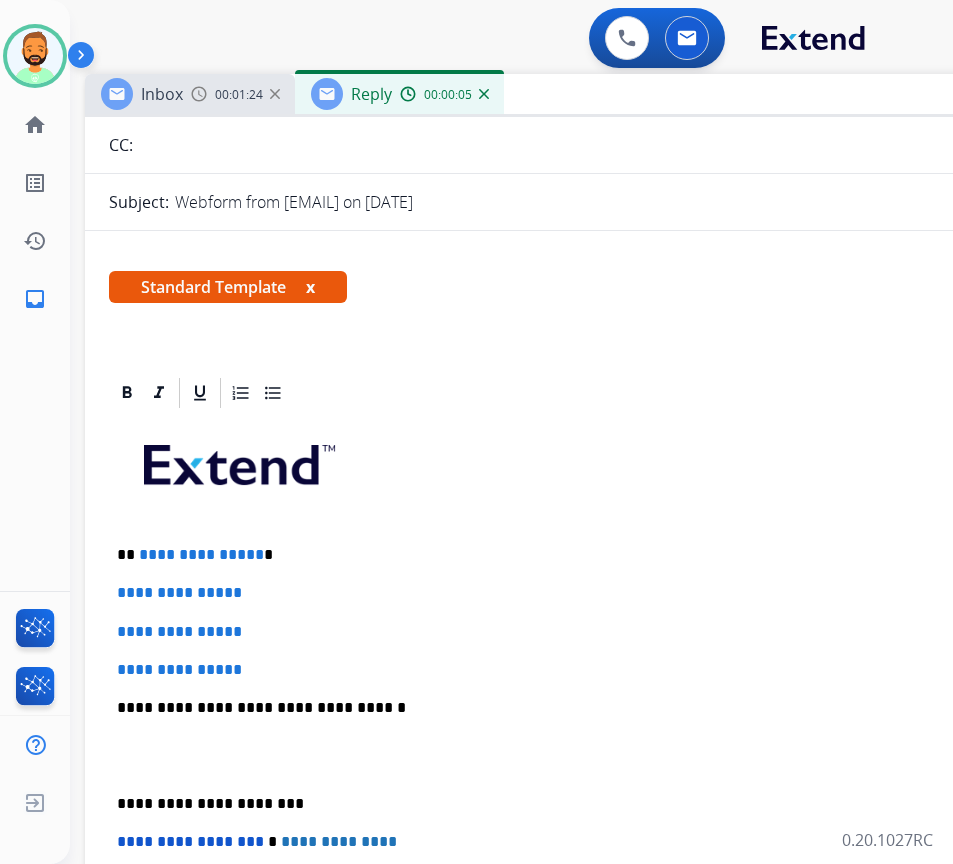 click on "**********" at bounding box center (577, 555) 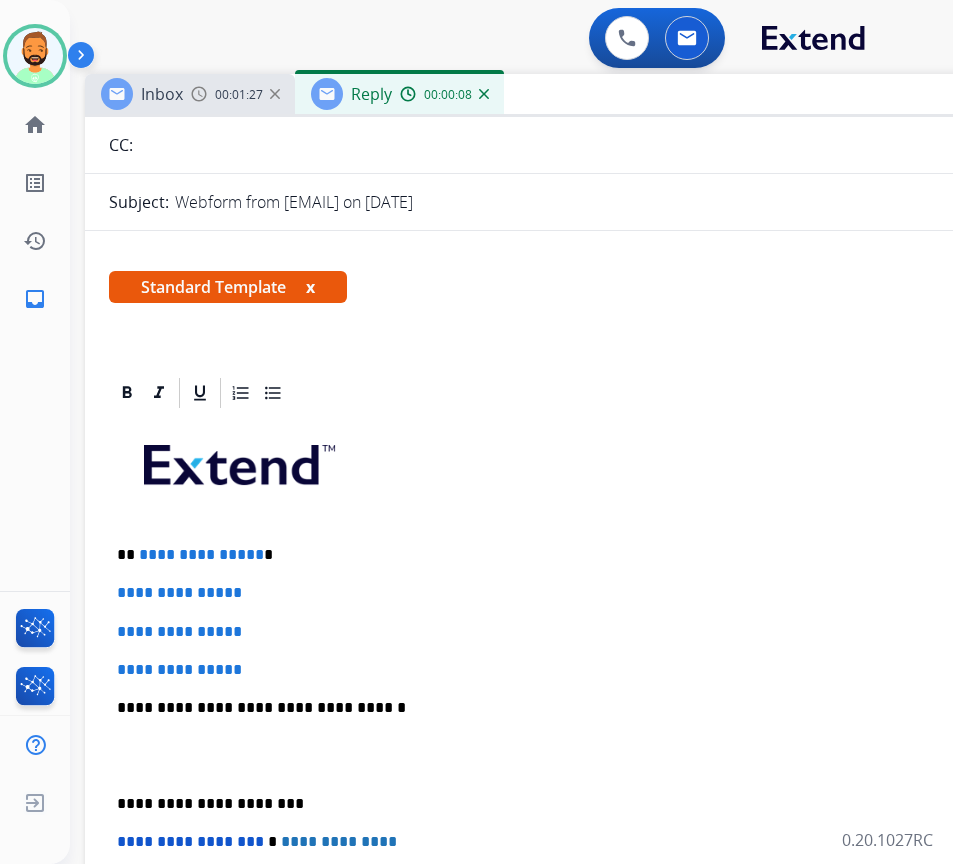 type 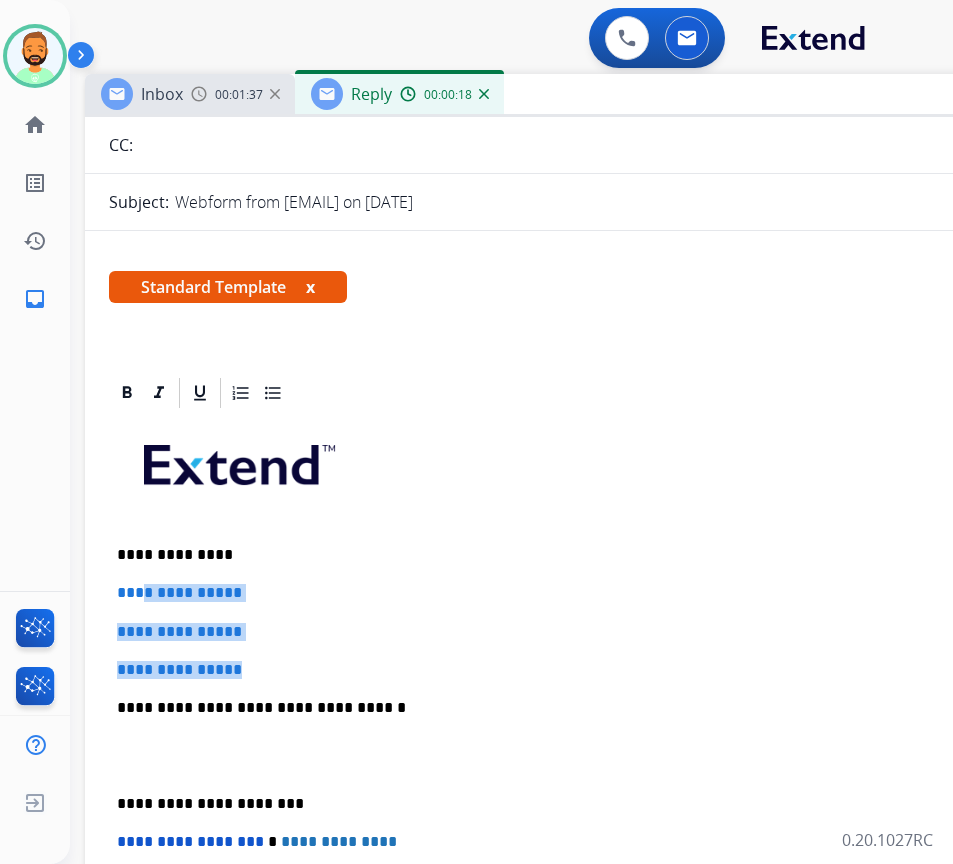 drag, startPoint x: 256, startPoint y: 667, endPoint x: 142, endPoint y: 588, distance: 138.69751 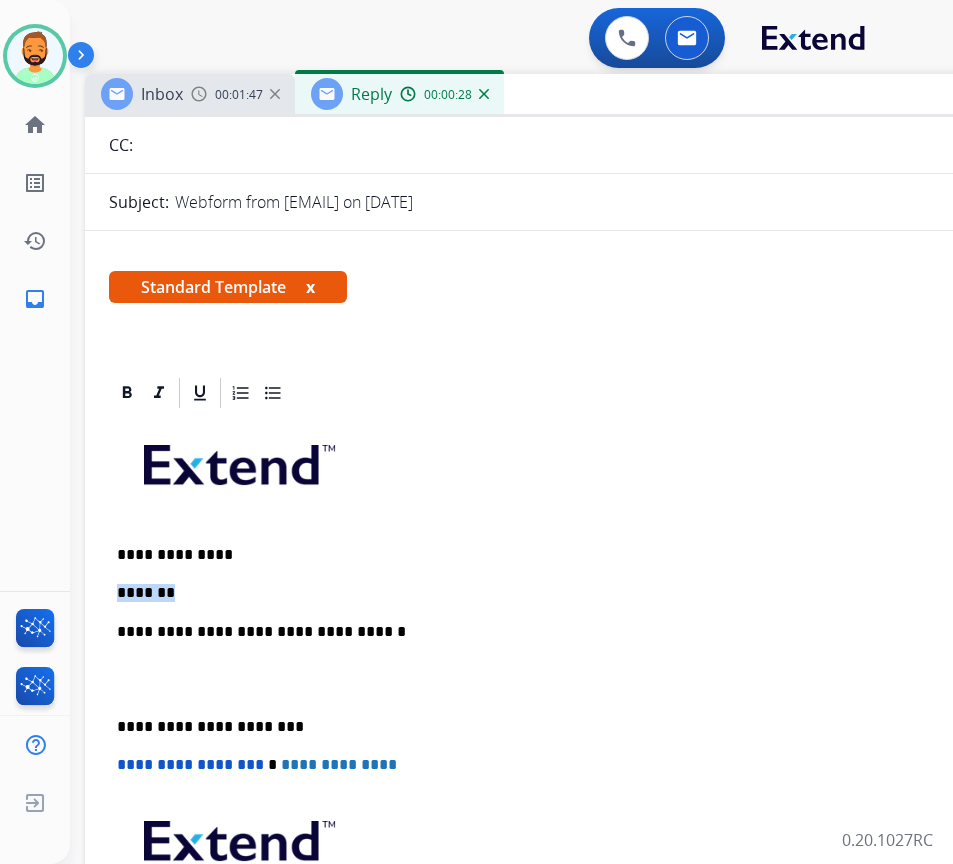 drag, startPoint x: 180, startPoint y: 586, endPoint x: 109, endPoint y: 584, distance: 71.02816 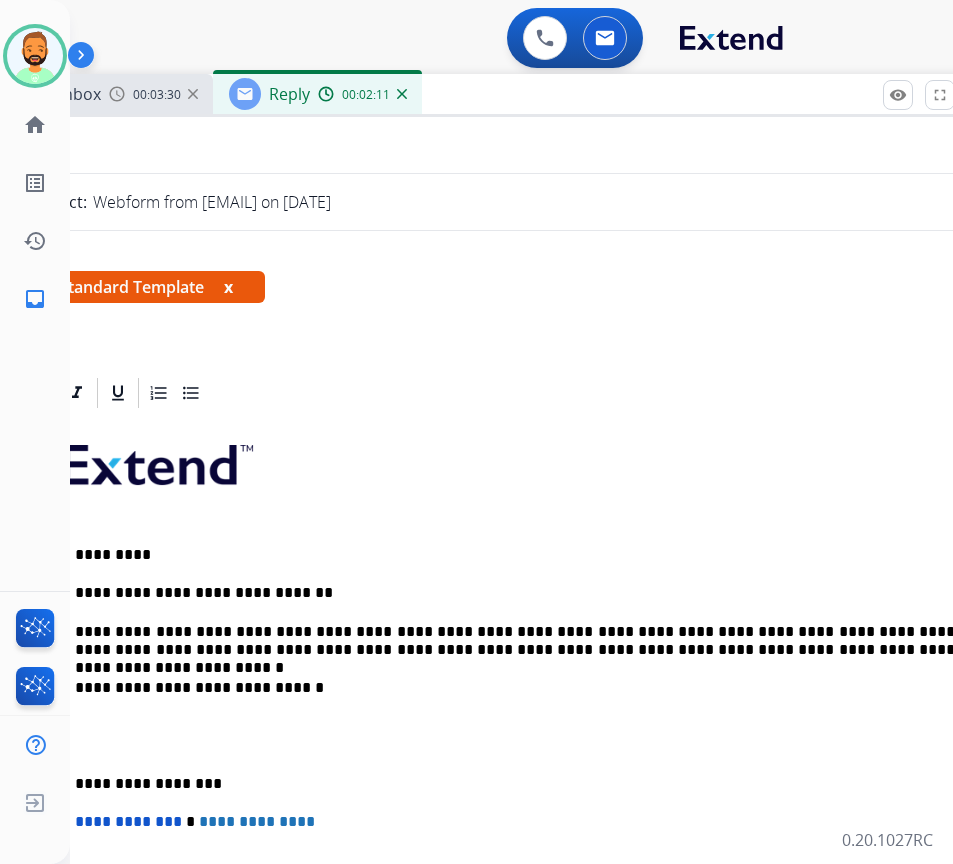 scroll, scrollTop: 0, scrollLeft: 84, axis: horizontal 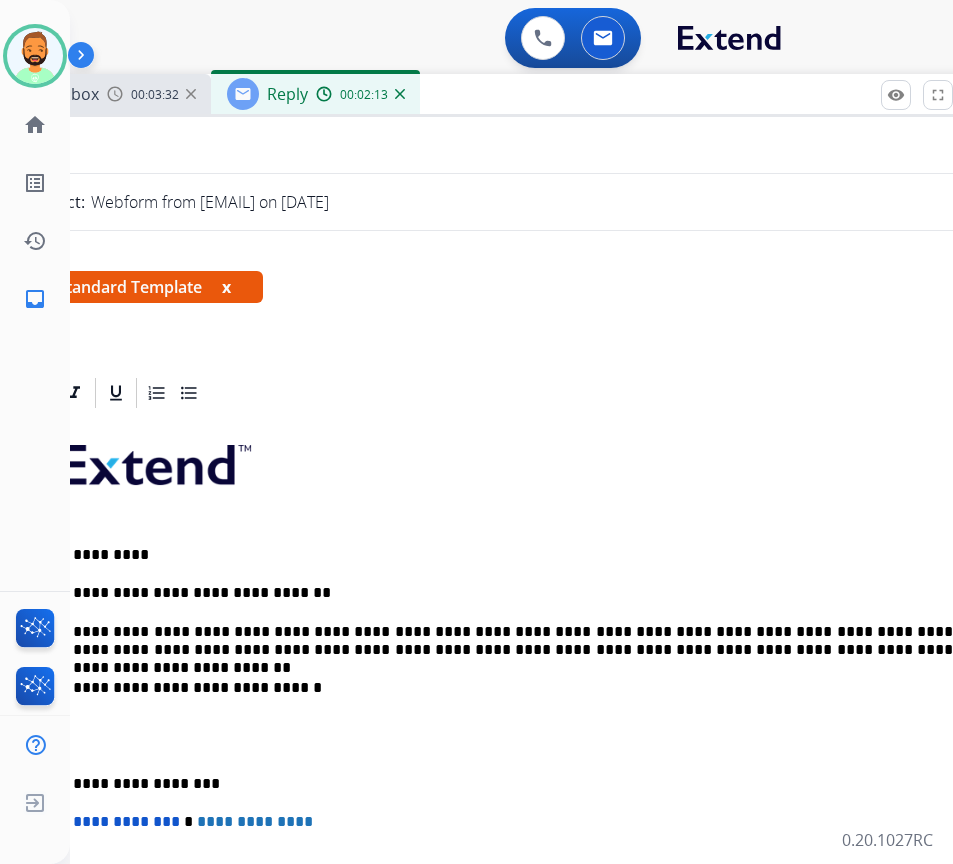drag, startPoint x: 81, startPoint y: 776, endPoint x: 173, endPoint y: 803, distance: 95.880135 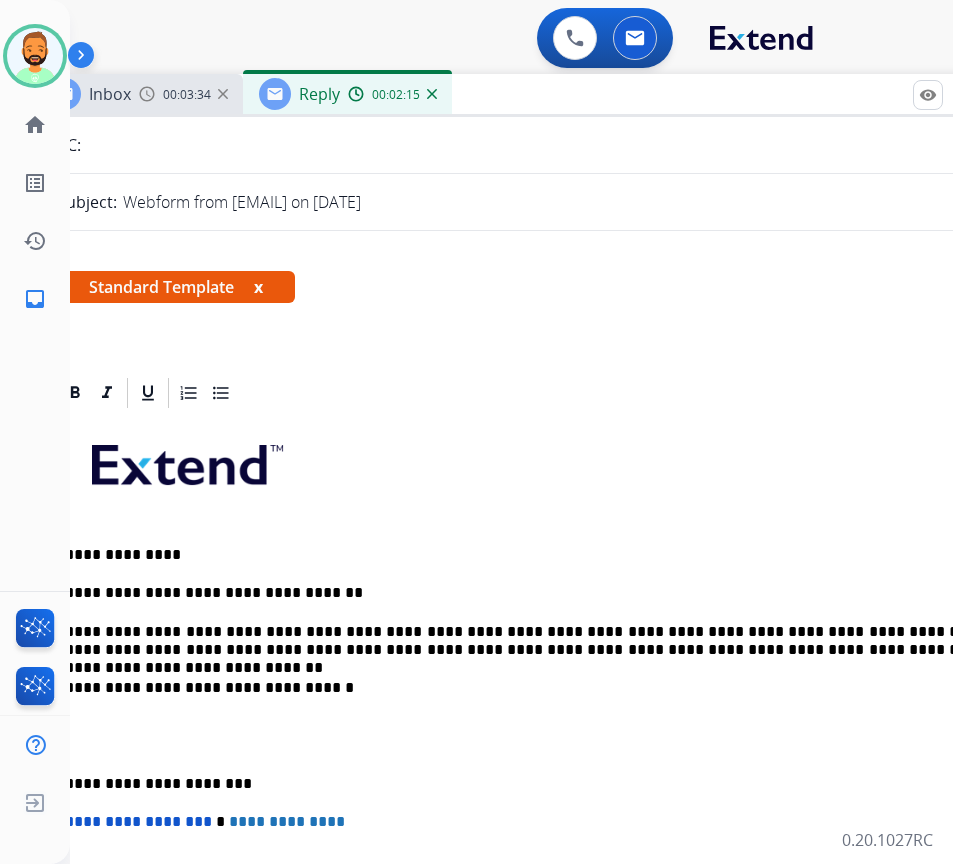 scroll, scrollTop: 0, scrollLeft: 42, axis: horizontal 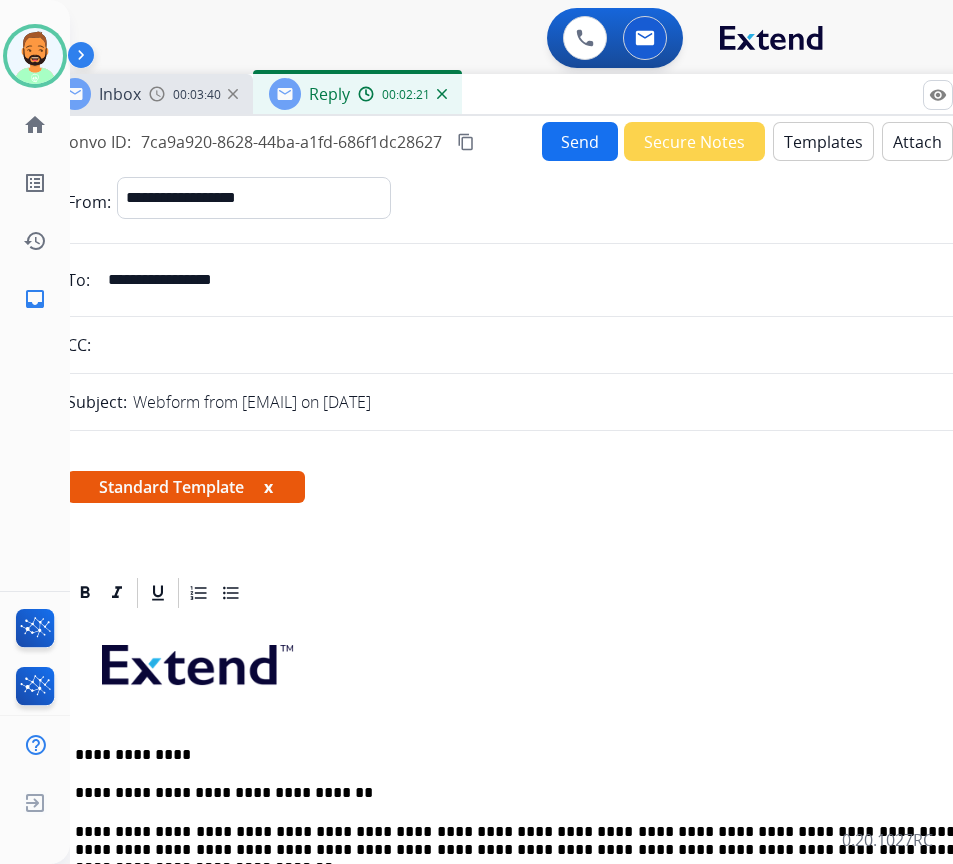 click on "Send" at bounding box center (580, 141) 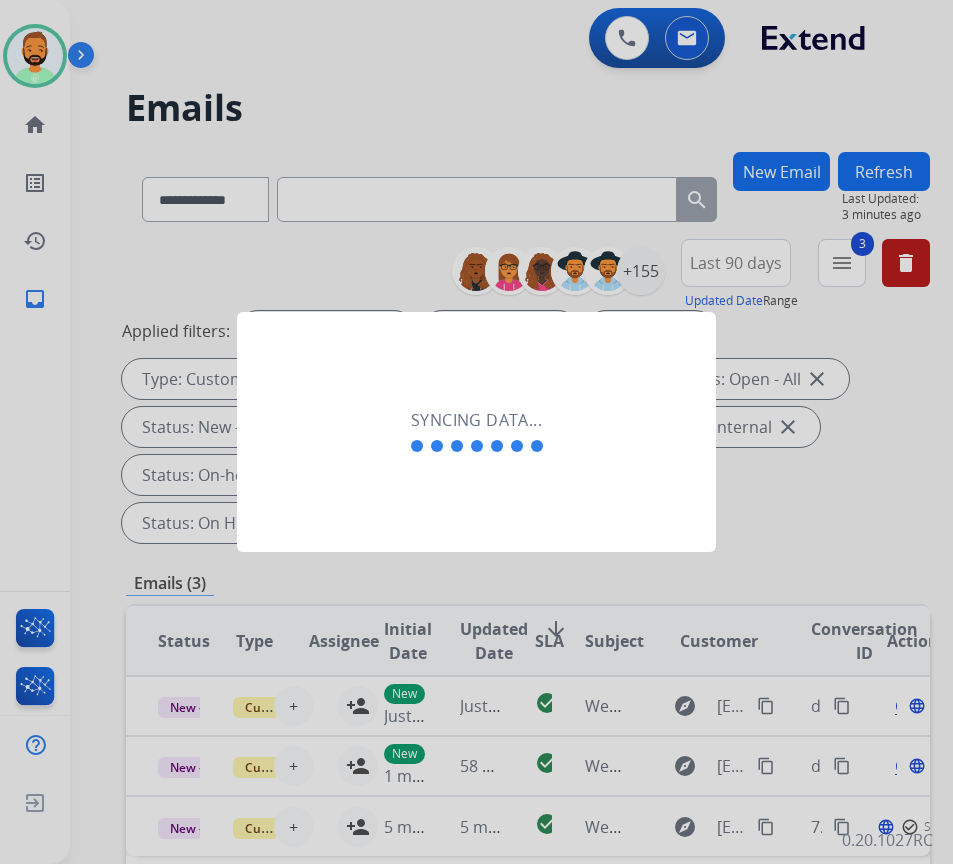 scroll, scrollTop: 0, scrollLeft: 3, axis: horizontal 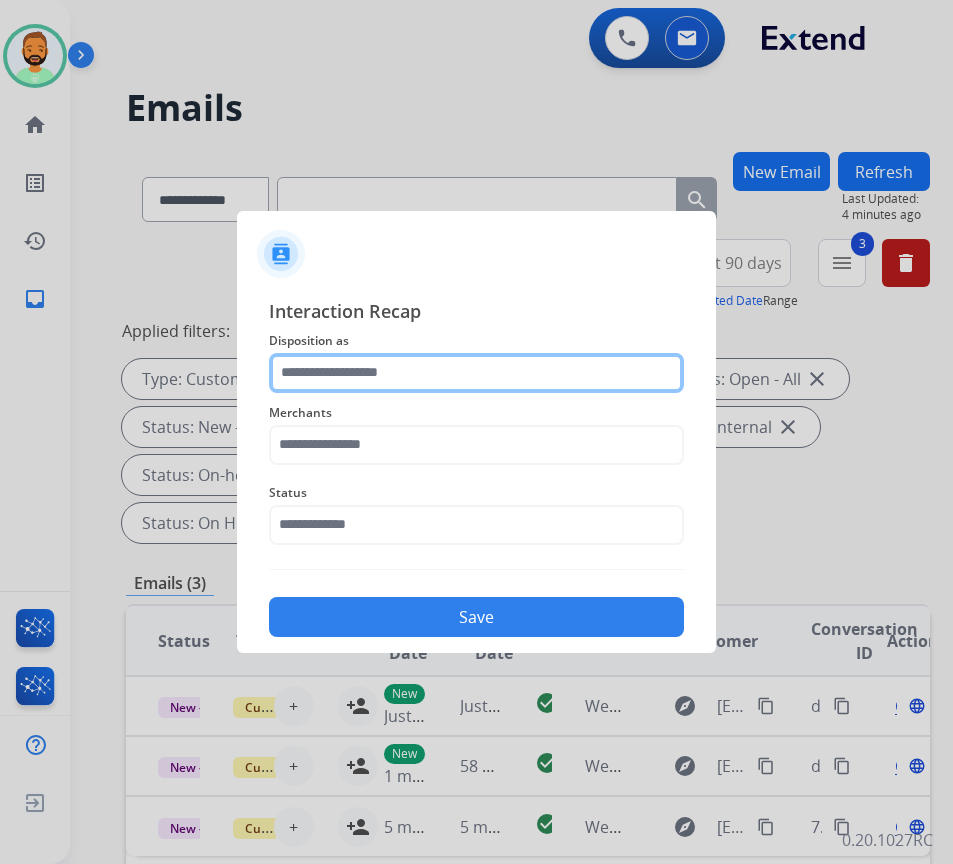 click 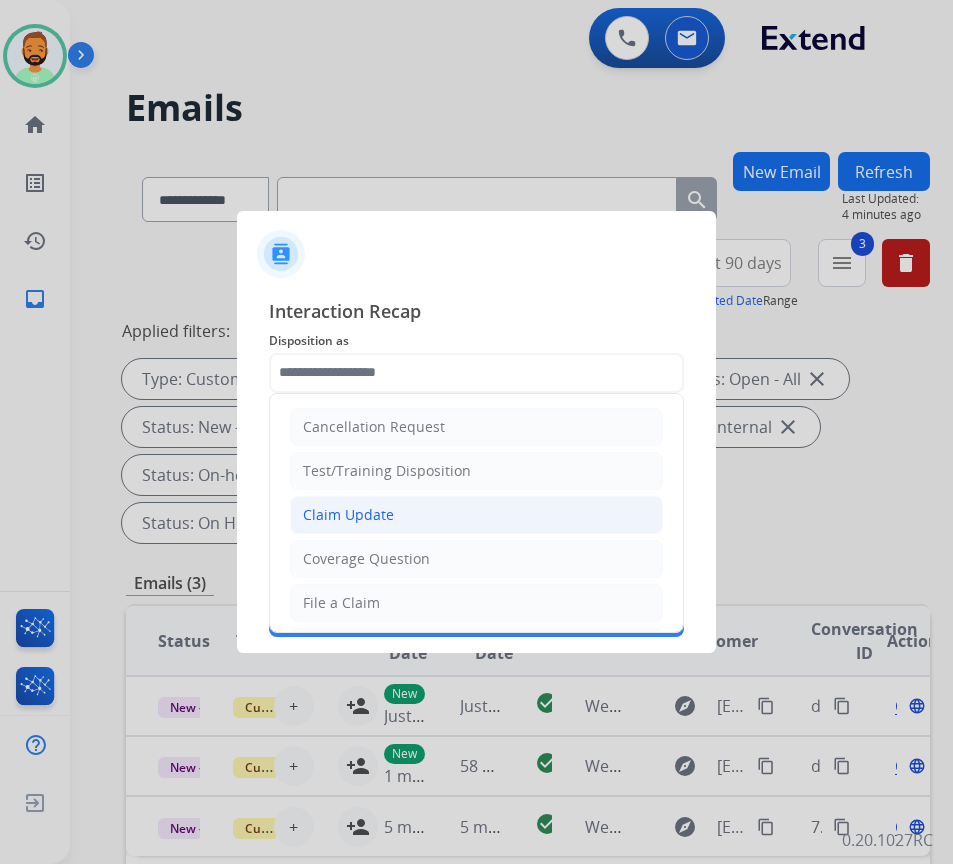 click on "Claim Update" 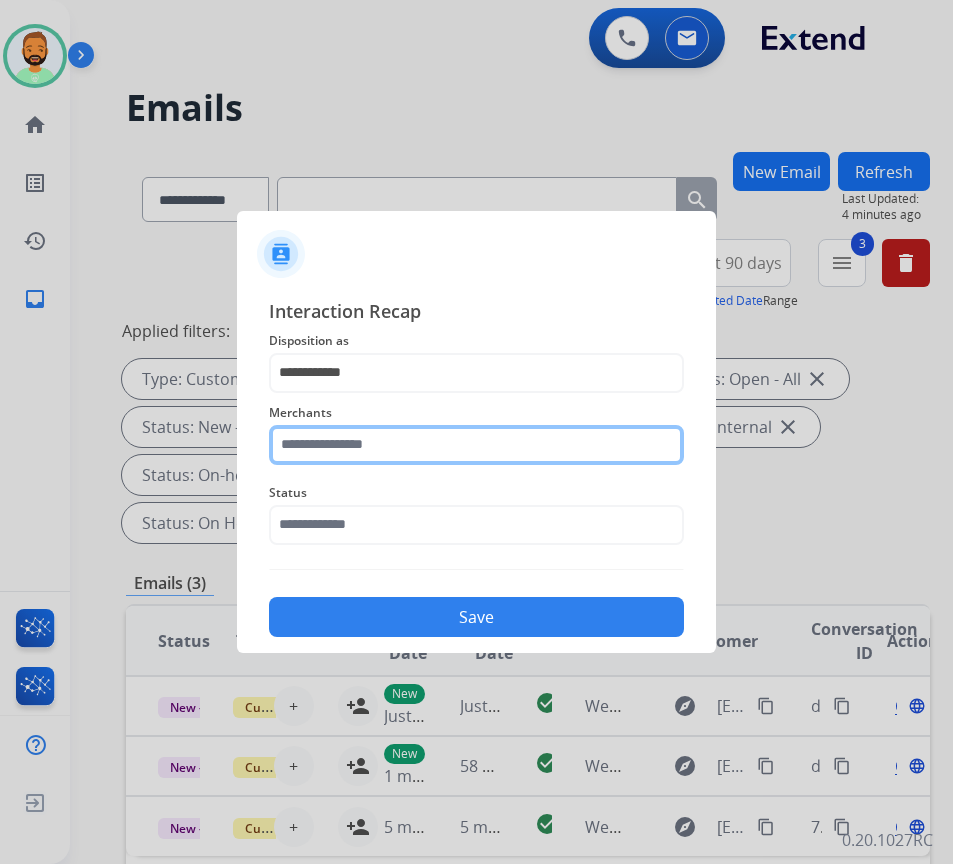 click 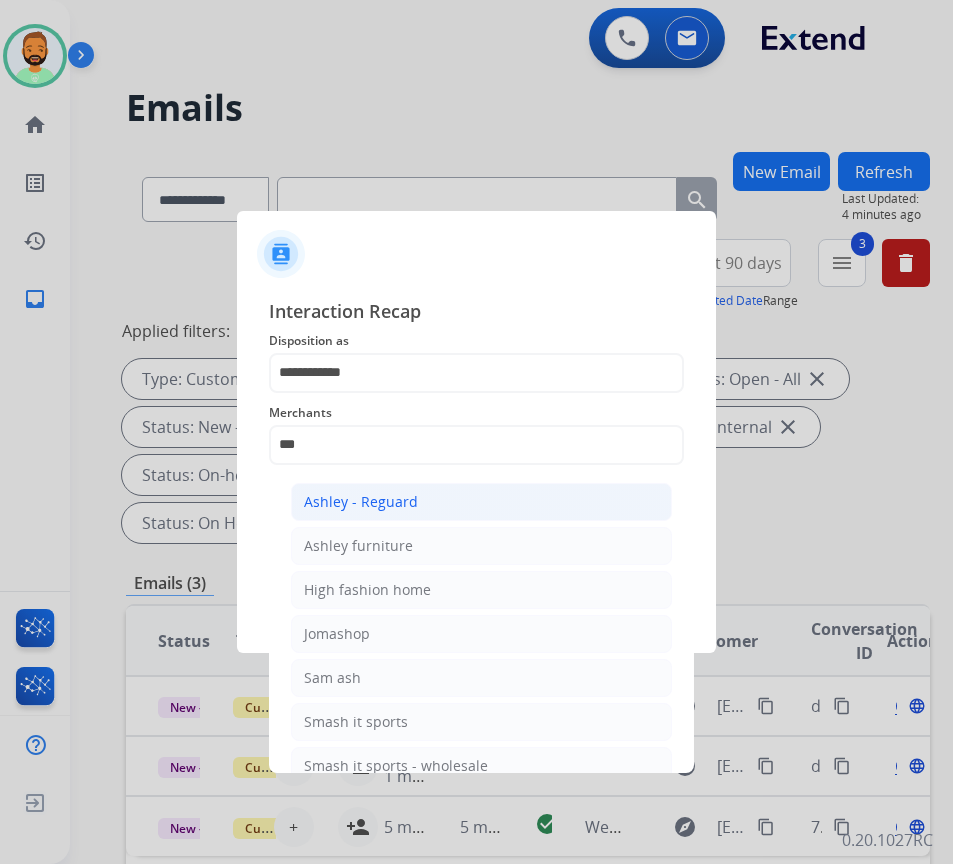 click on "Ashley - Reguard" 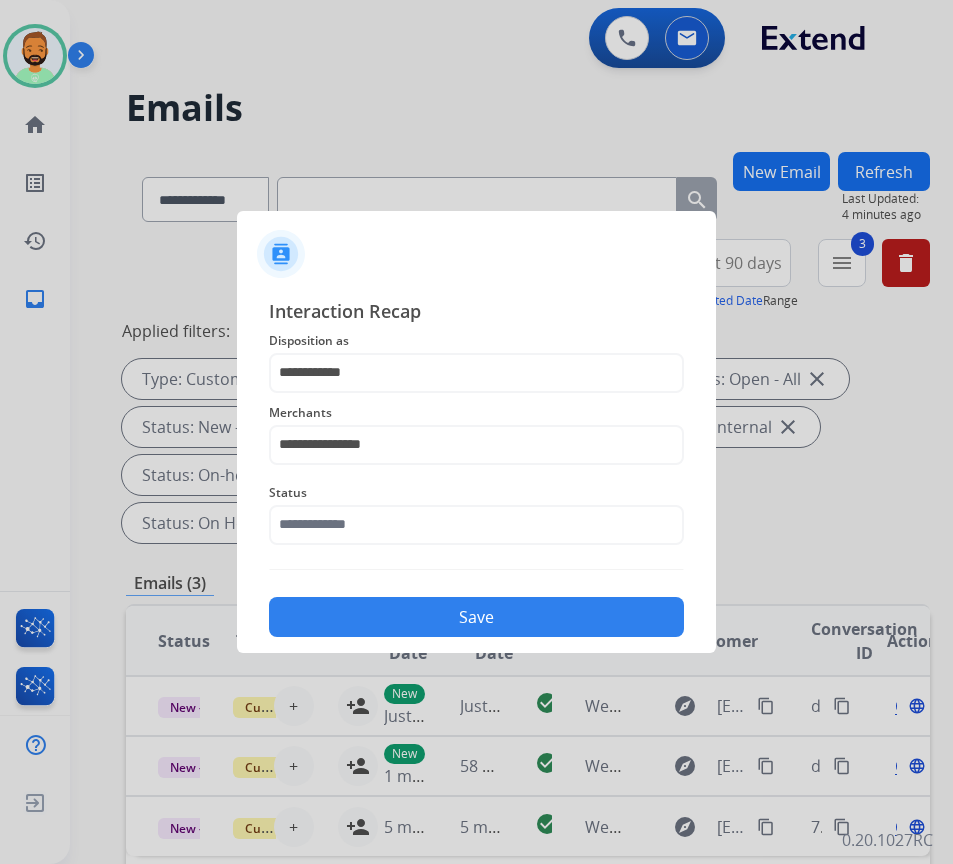 click on "**********" 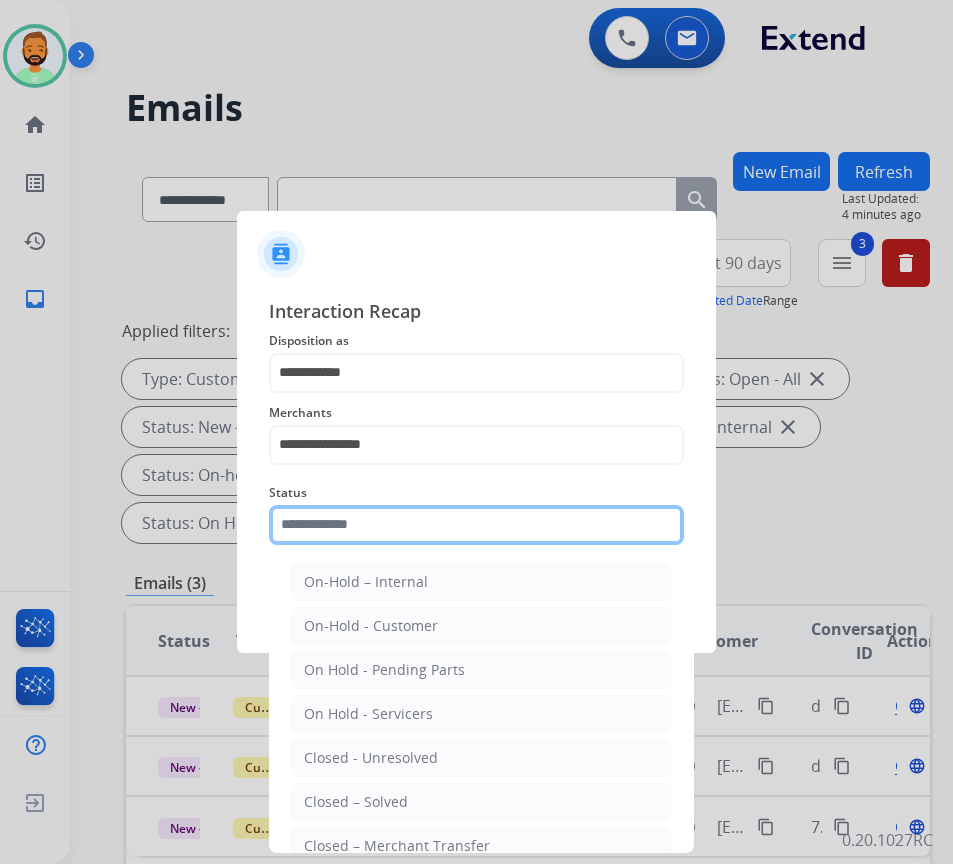 click 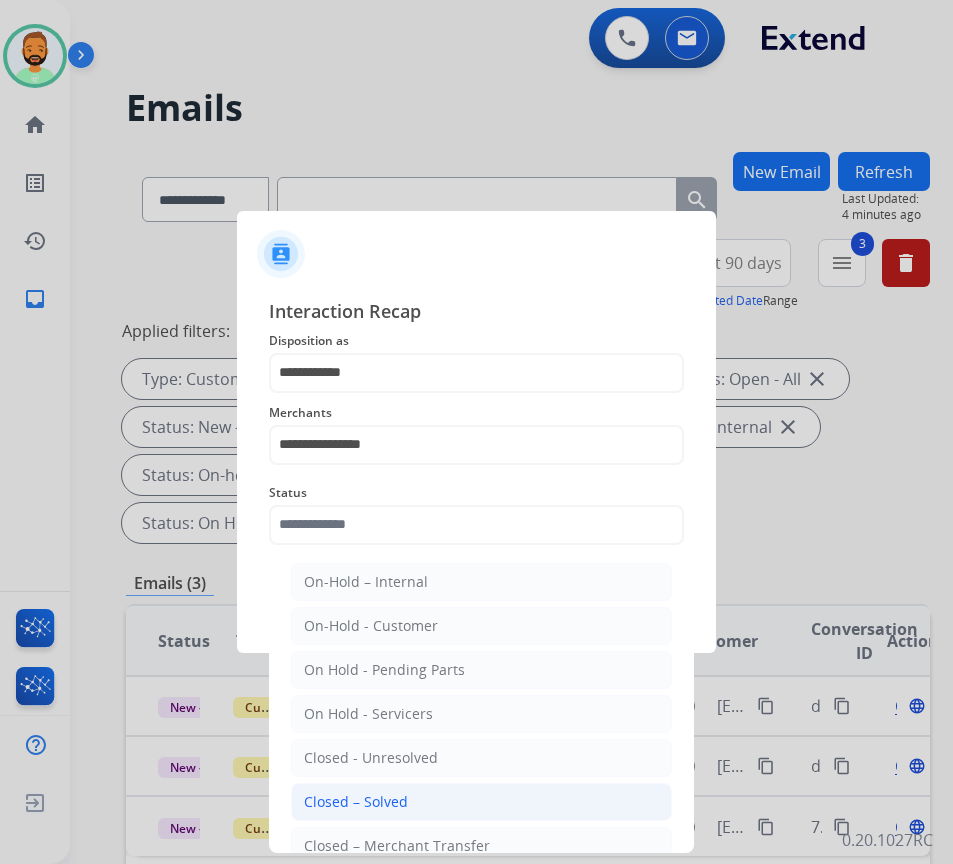 click on "Closed – Solved" 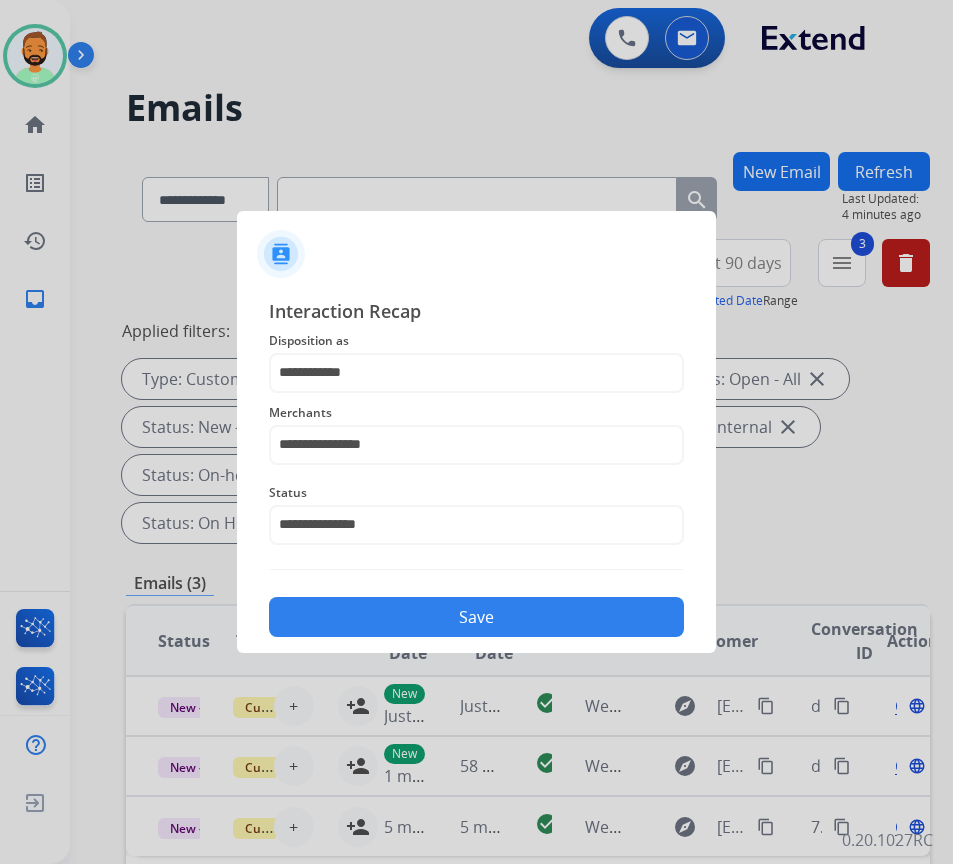 click on "Save" 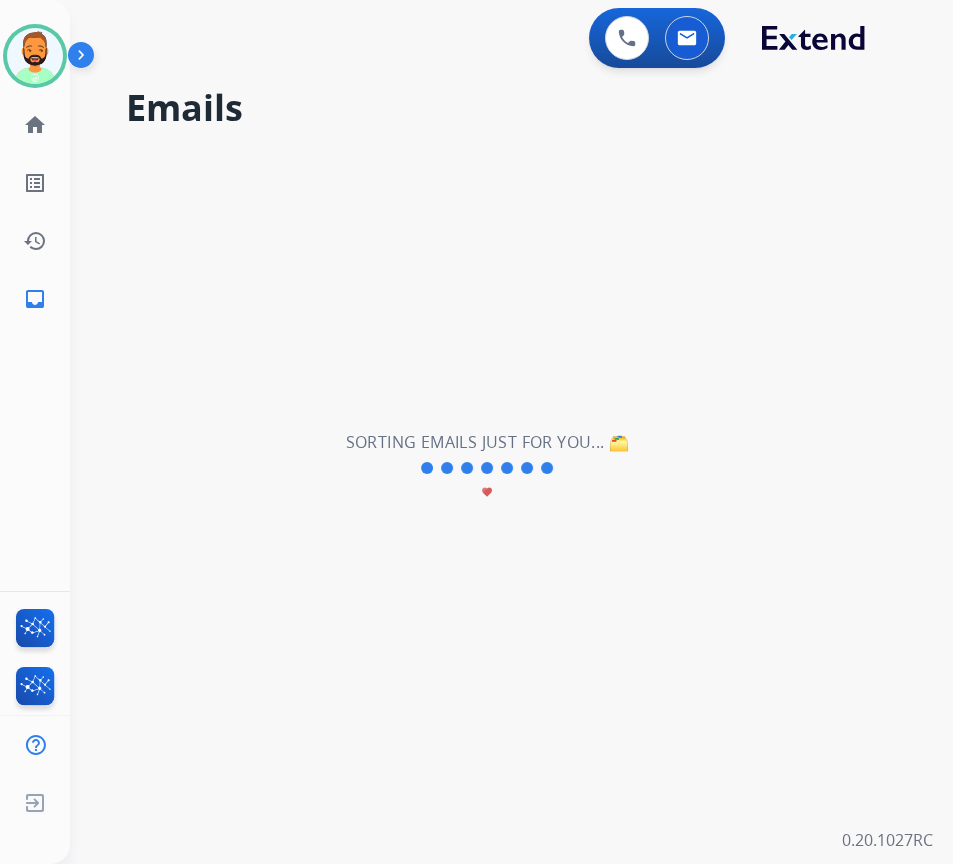 scroll, scrollTop: 0, scrollLeft: 0, axis: both 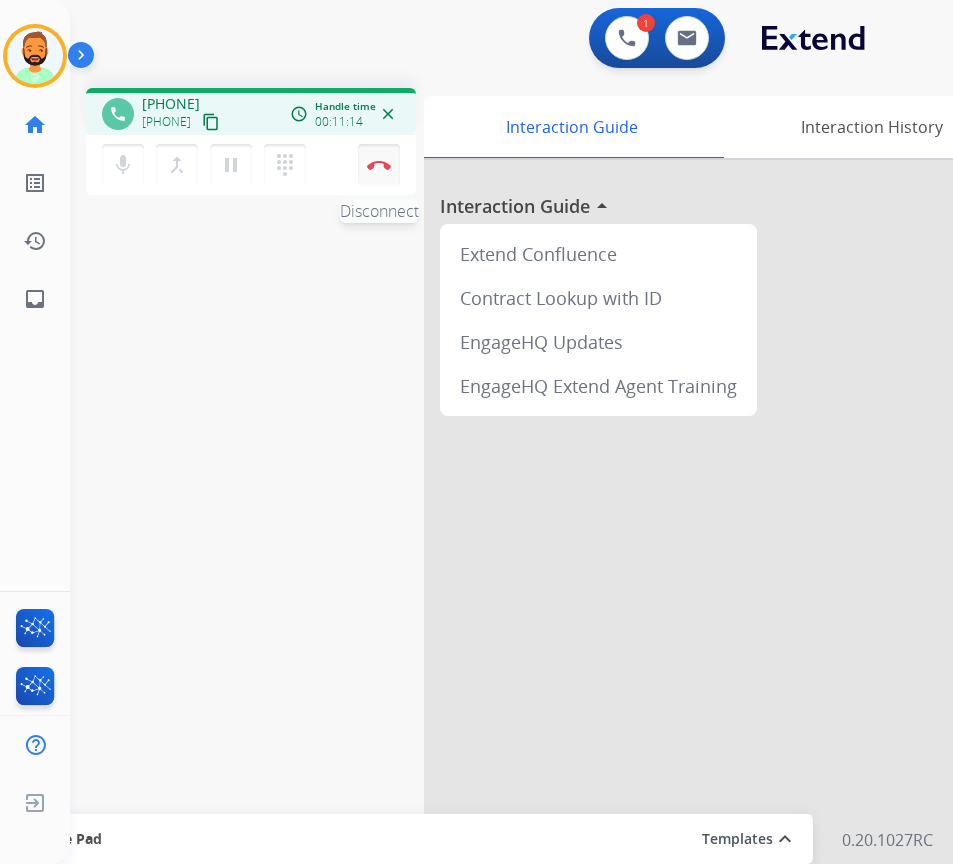 click at bounding box center (379, 165) 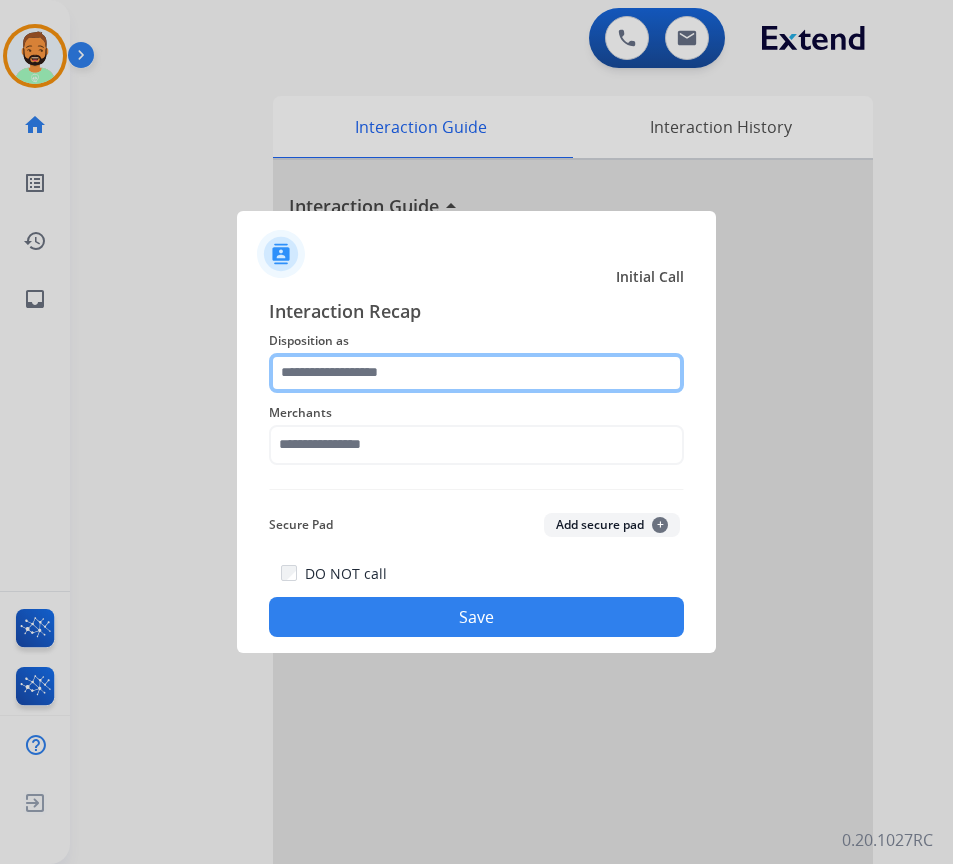 click 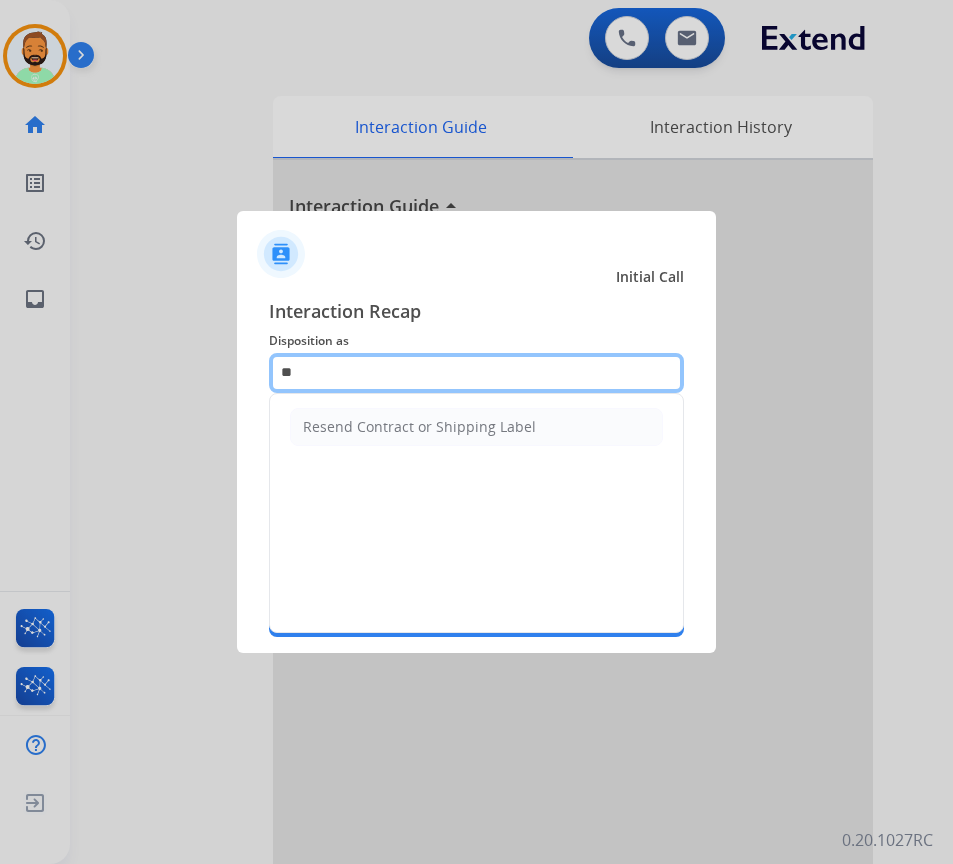 type on "*" 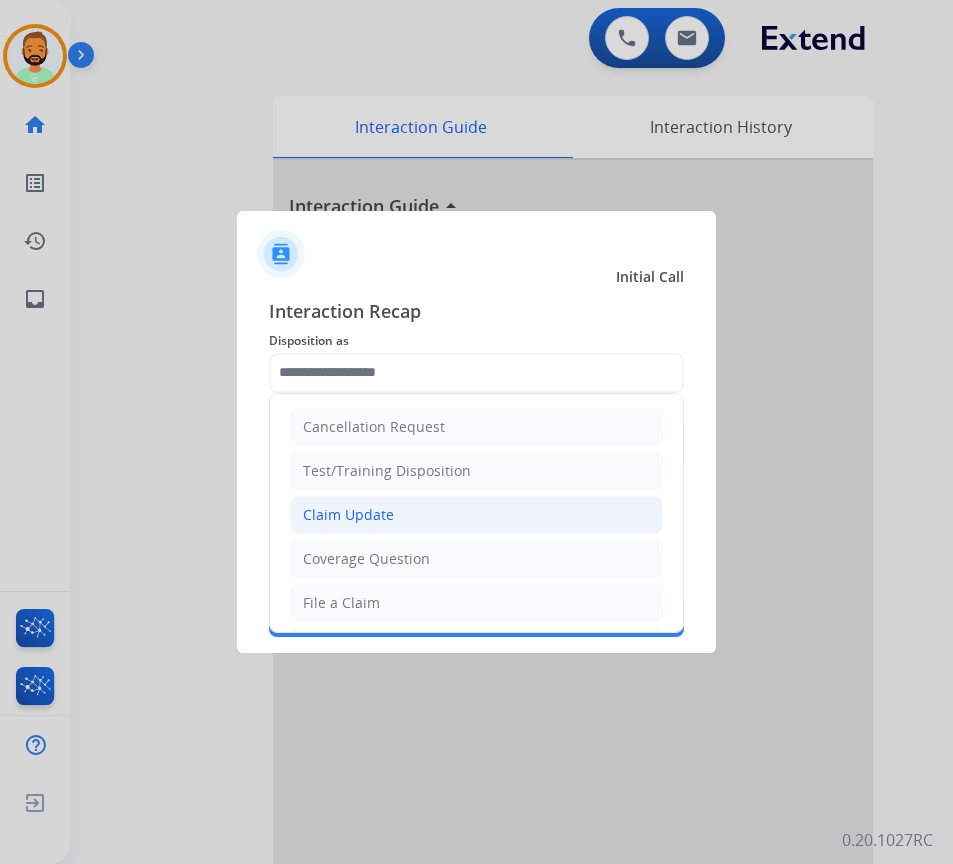 click on "Claim Update" 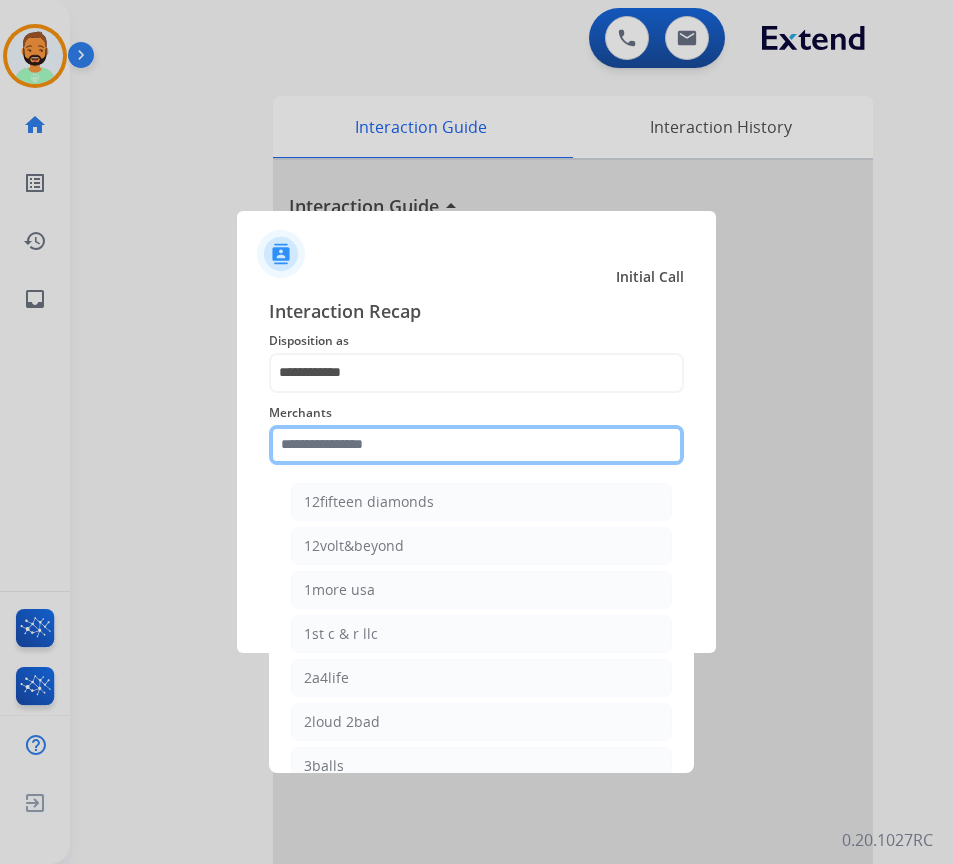 click 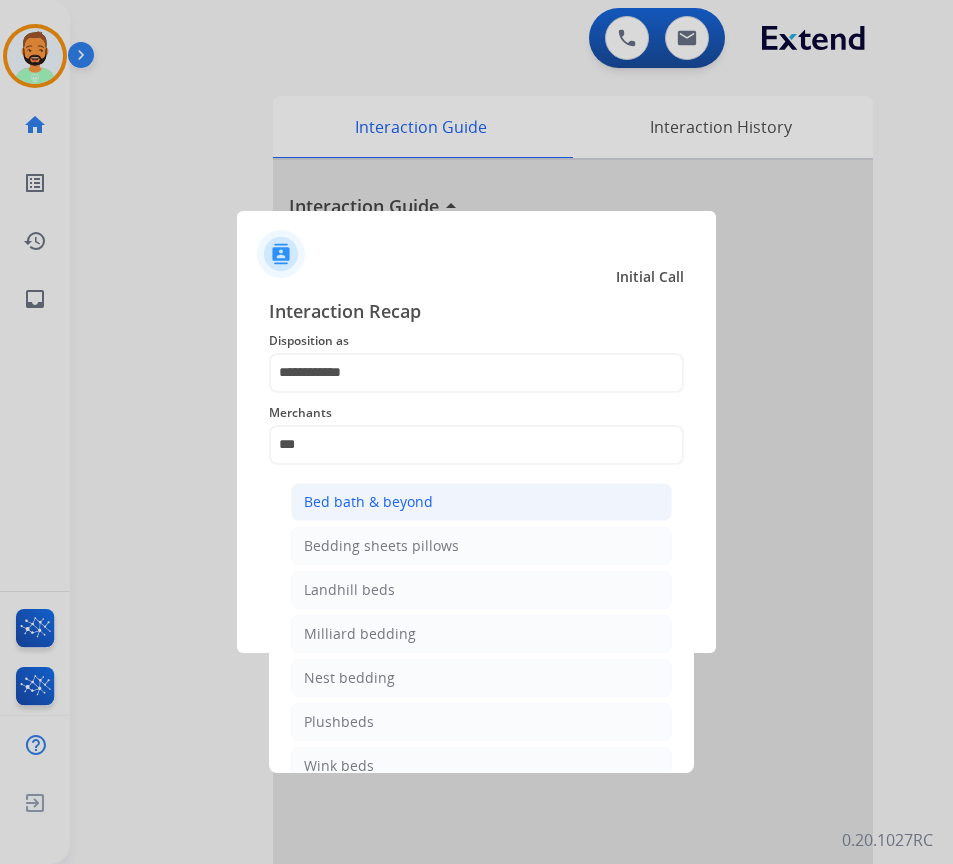 click on "Bed bath & beyond" 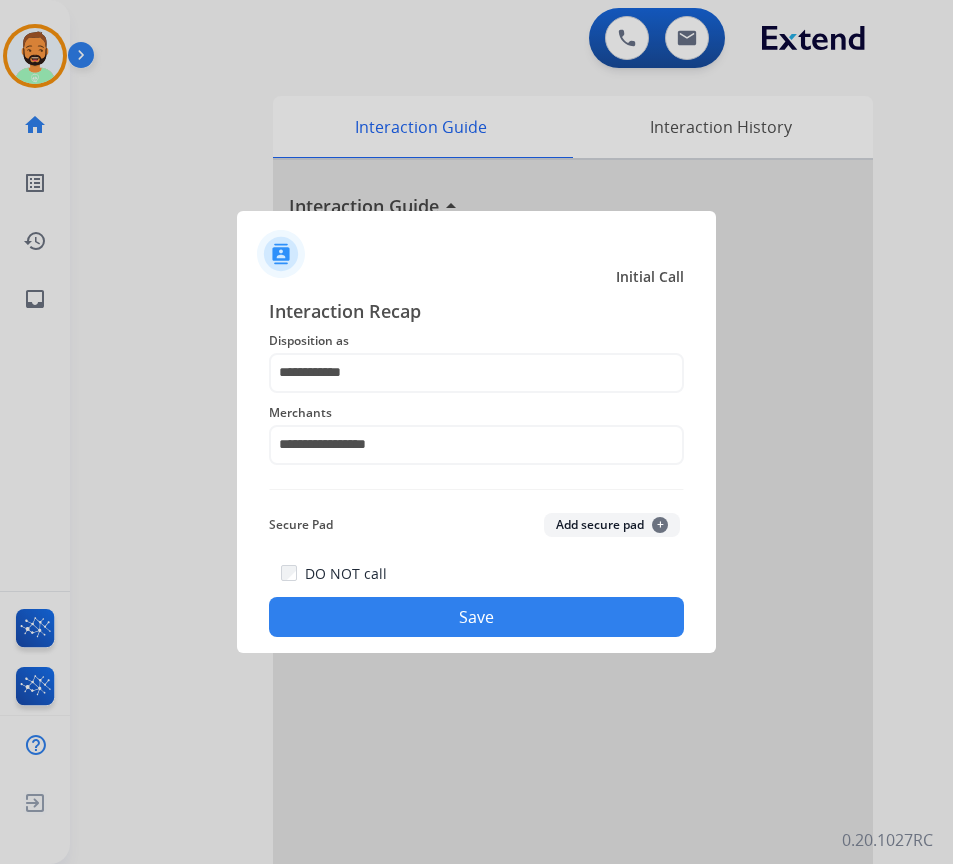 click on "Save" 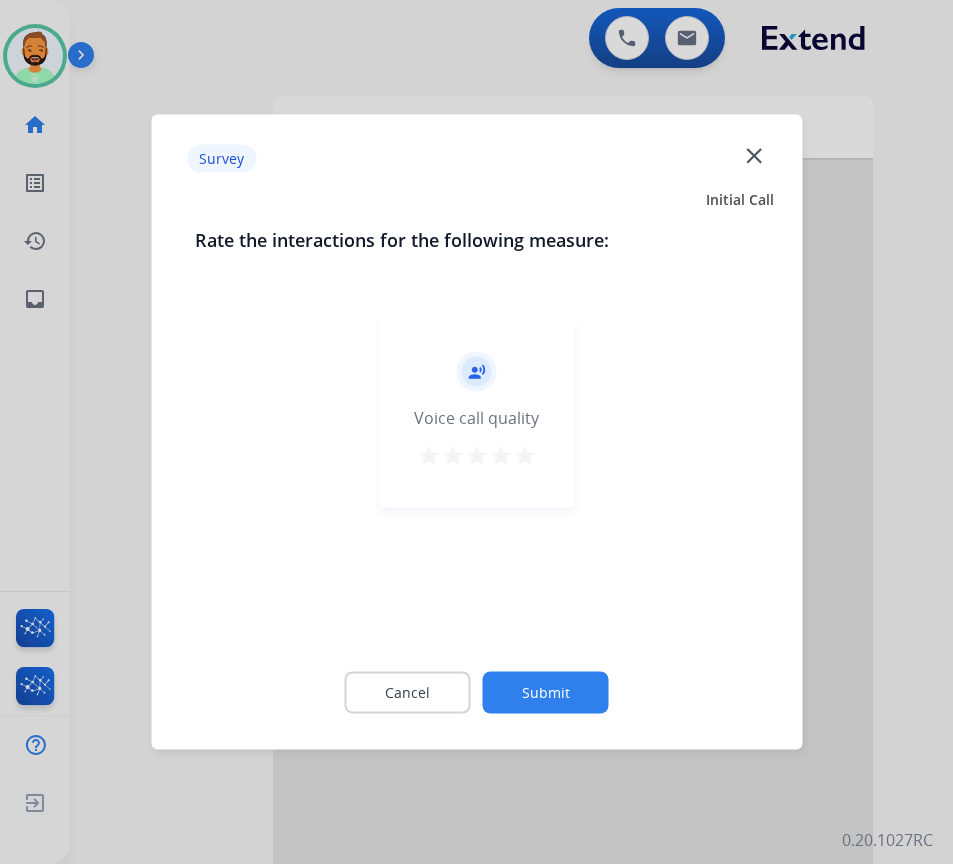 click on "Submit" 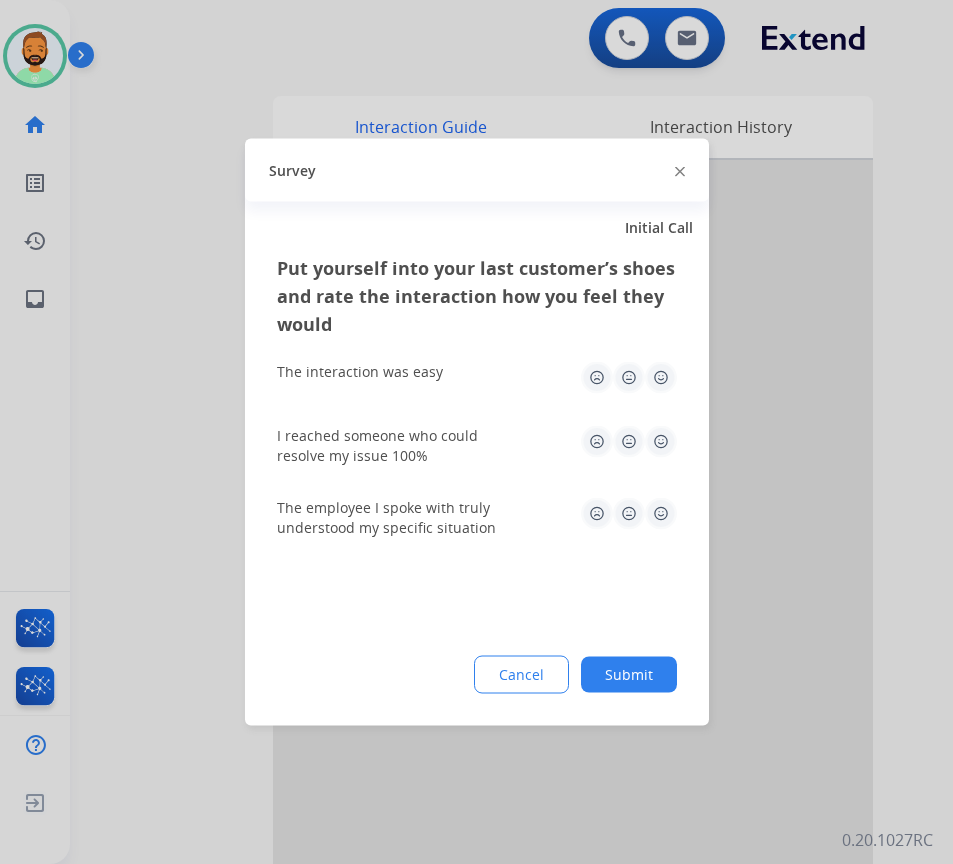 click on "Submit" 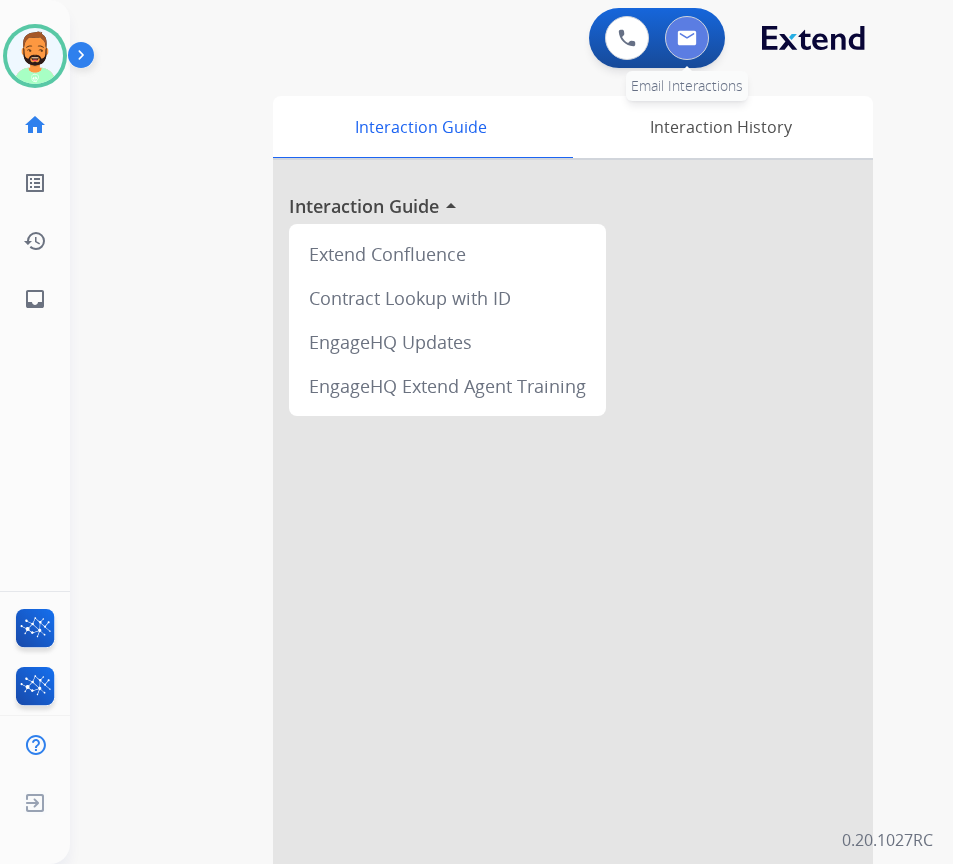 click at bounding box center [687, 38] 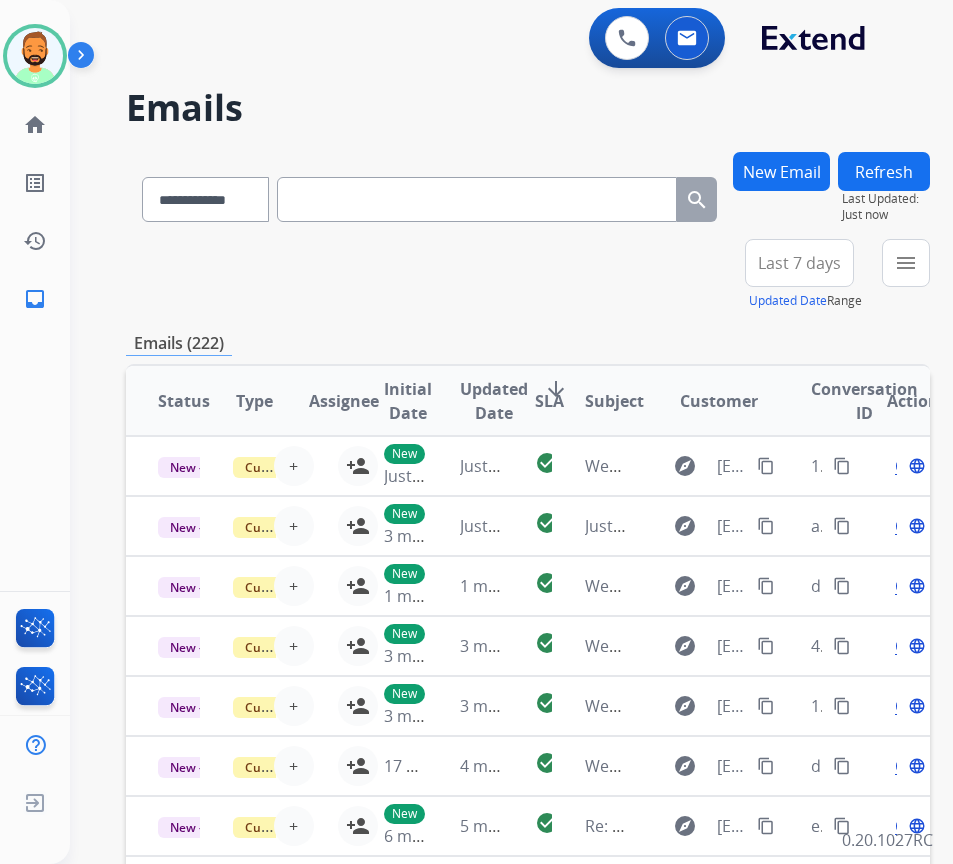 click on "Last 7 days" at bounding box center [799, 263] 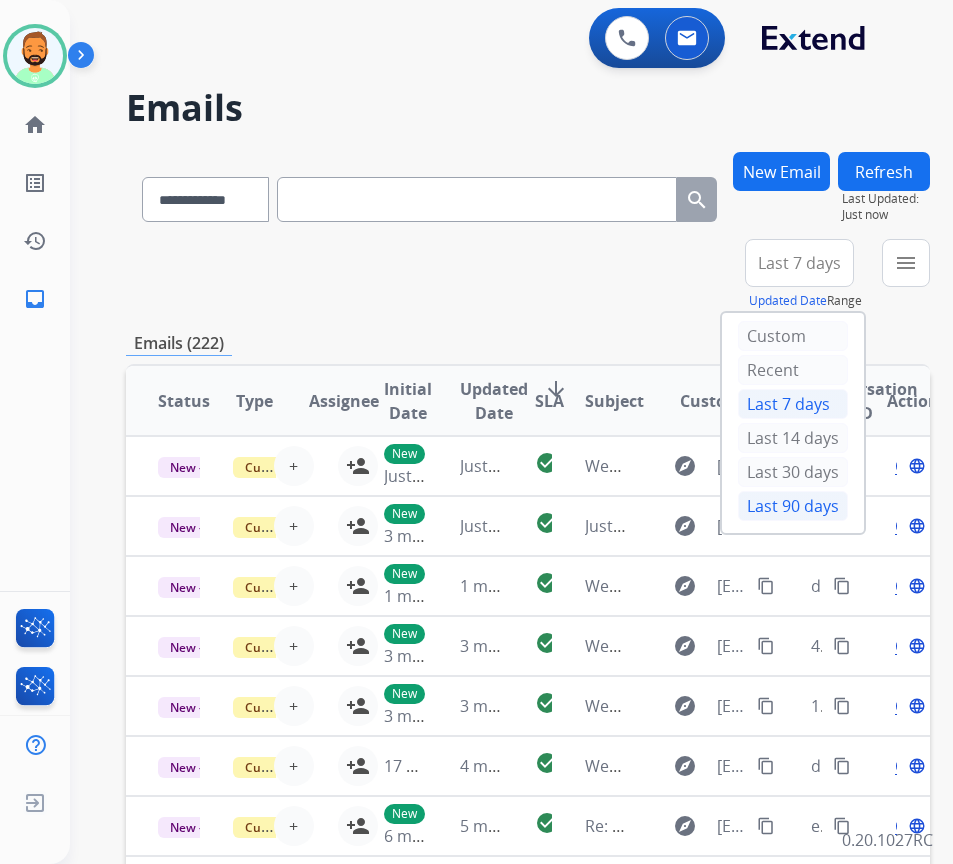 click on "Last 90 days" at bounding box center (793, 506) 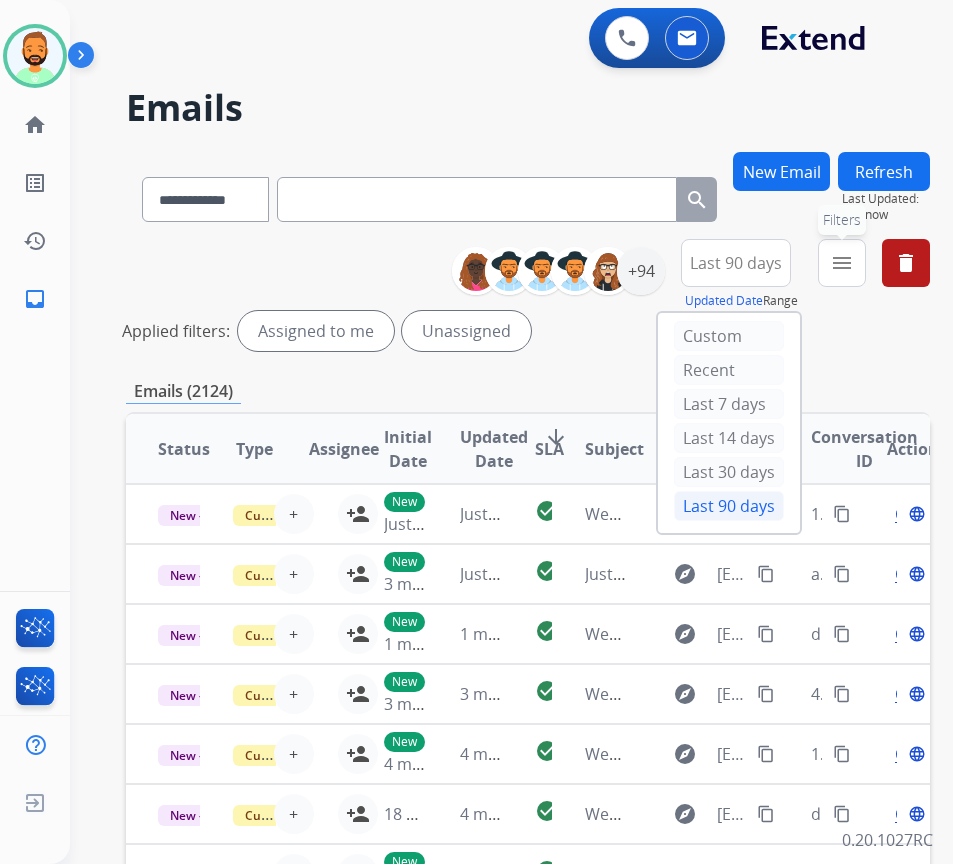 click on "menu" at bounding box center [842, 263] 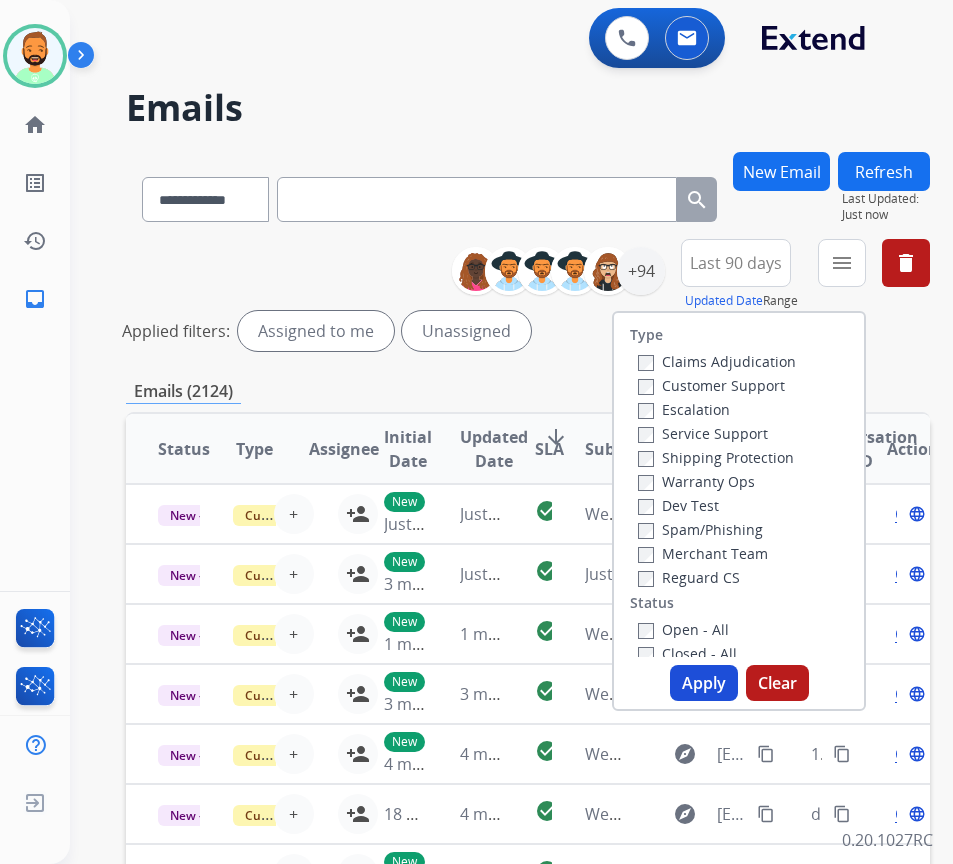 drag, startPoint x: 785, startPoint y: 380, endPoint x: 806, endPoint y: 394, distance: 25.23886 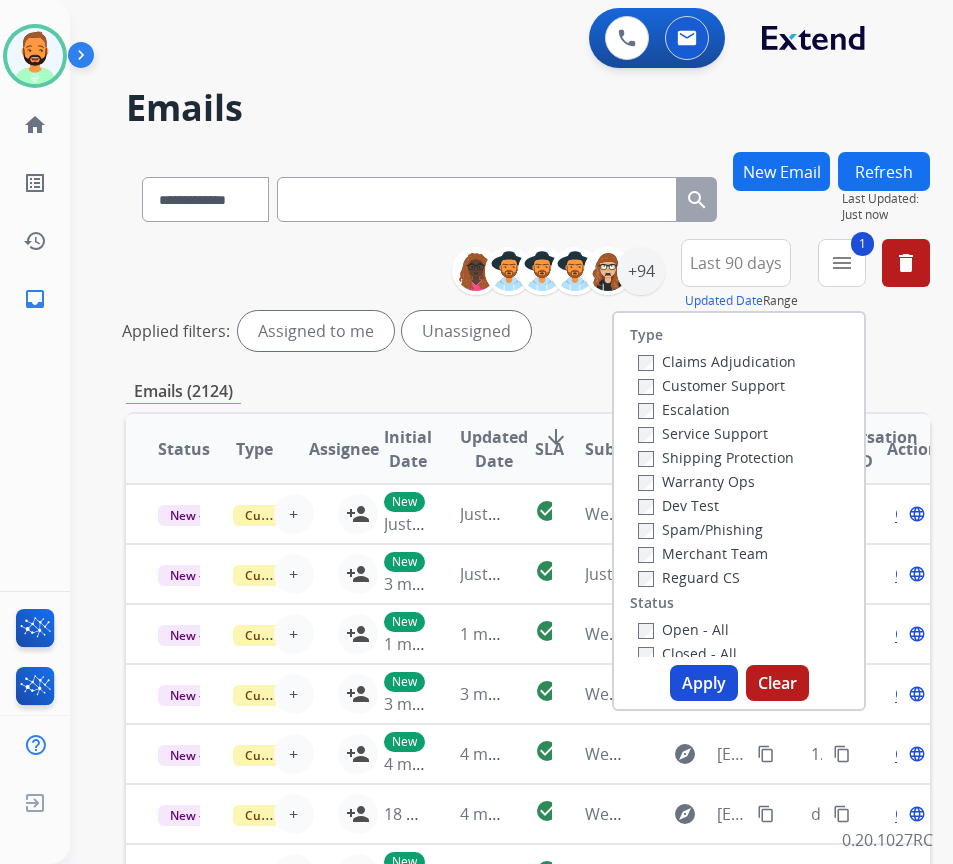 drag, startPoint x: 757, startPoint y: 459, endPoint x: 759, endPoint y: 443, distance: 16.124516 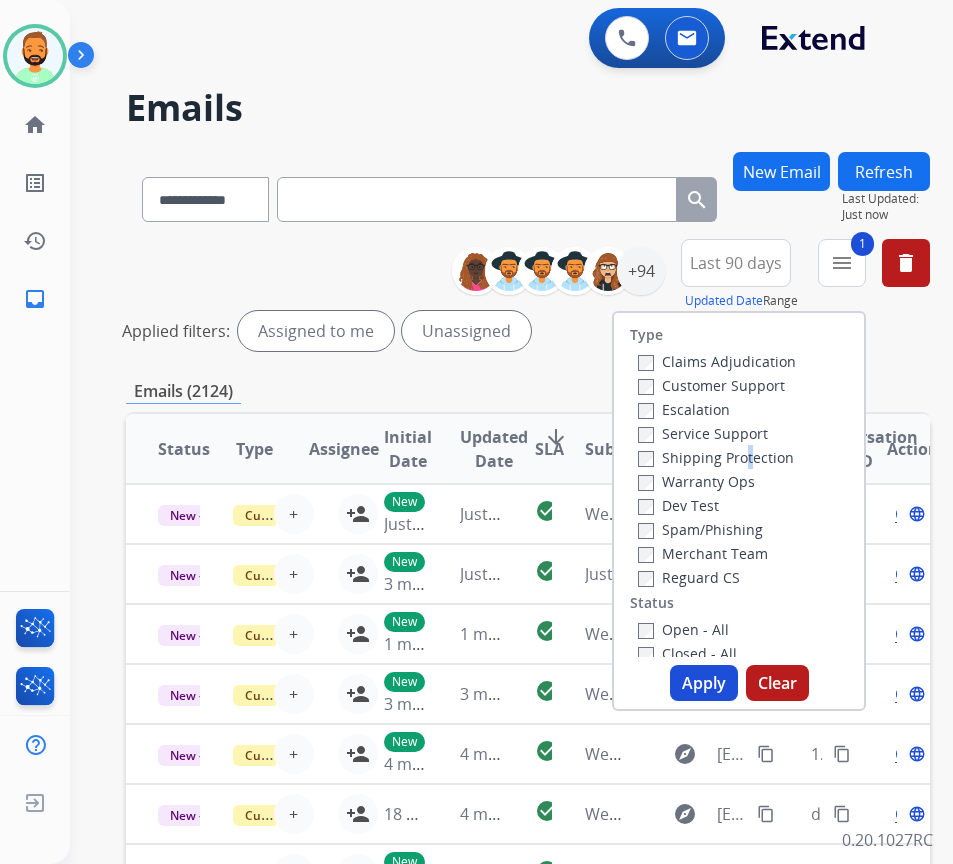click on "Shipping Protection" at bounding box center (716, 457) 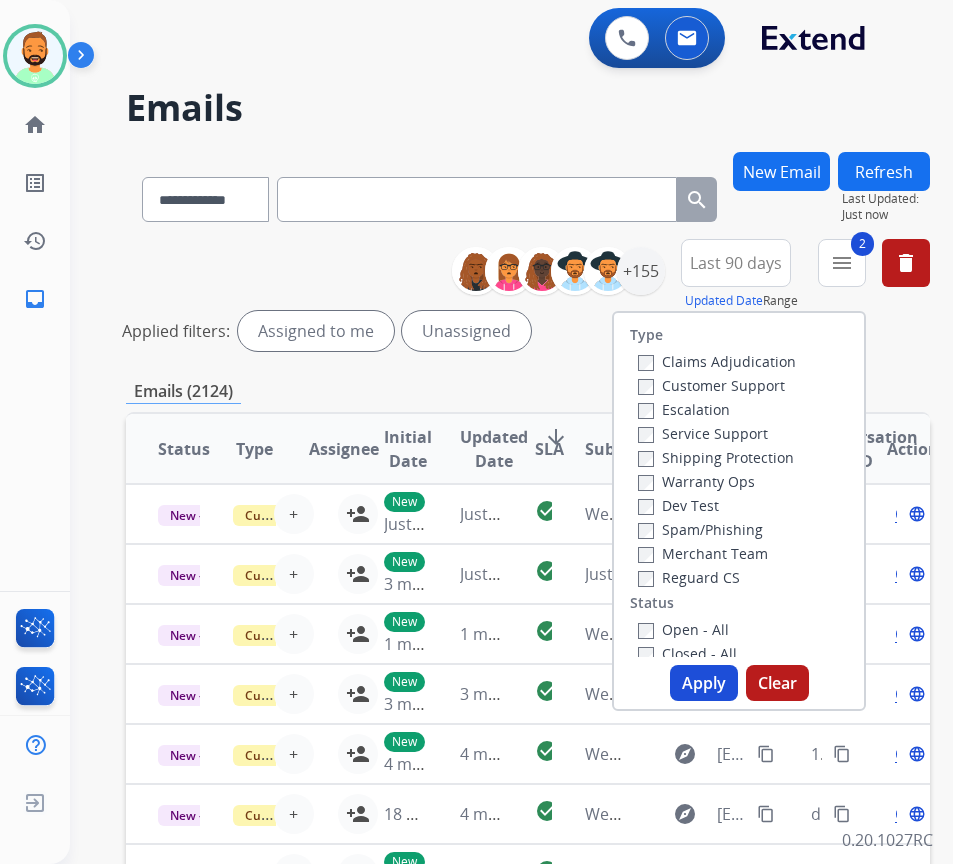 click on "Type  Claims Adjudication   Customer Support   Escalation   Service Support   Shipping Protection   Warranty Ops   Dev Test   Spam/Phishing   Merchant Team   Reguard CS  Status  Open - All   Closed - All   New - Initial   New - Reply   On-hold – Internal   On-hold - Customer   On Hold - Pending Parts   On Hold - Servicers   Closed - Unresolved   Closed – Solved   Closed – Merchant Transfer  SLA  Within SLA   Nearing SLA   Past SLA   Critical   On Hold   Closed  Processed  Migration   Webhook   Polling   Extend.com (API)" at bounding box center [739, 485] 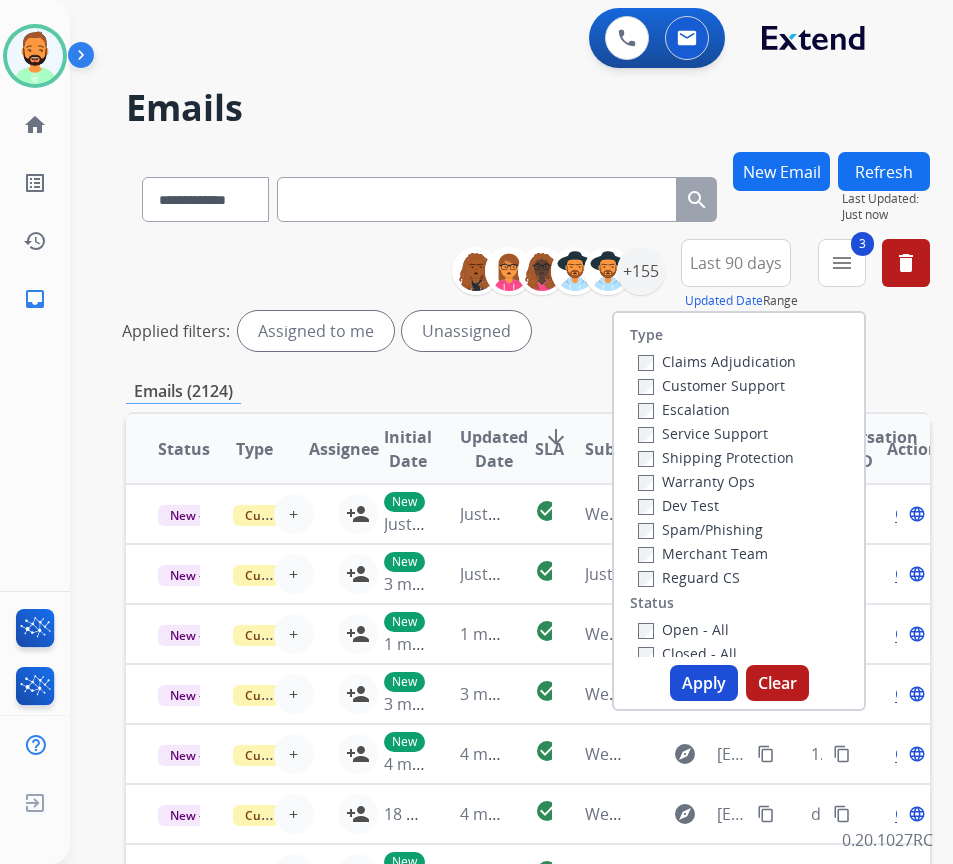click on "Apply" at bounding box center [704, 683] 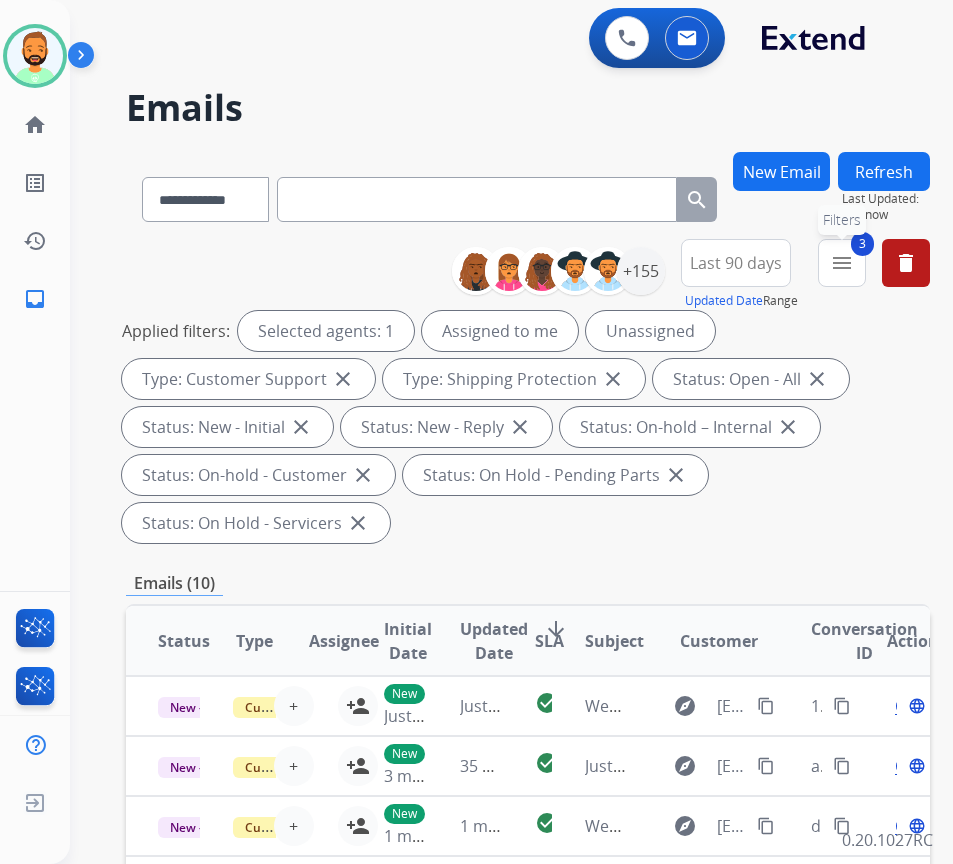 click on "menu" at bounding box center [842, 263] 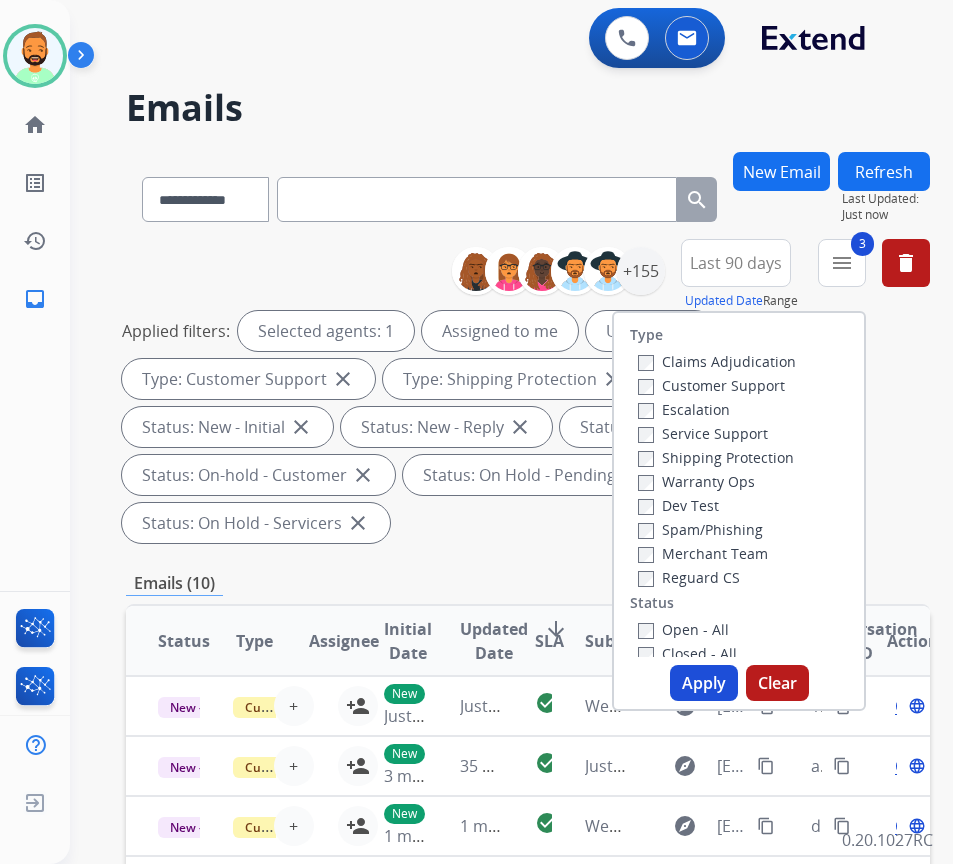 click on "Last 90 days" at bounding box center (736, 263) 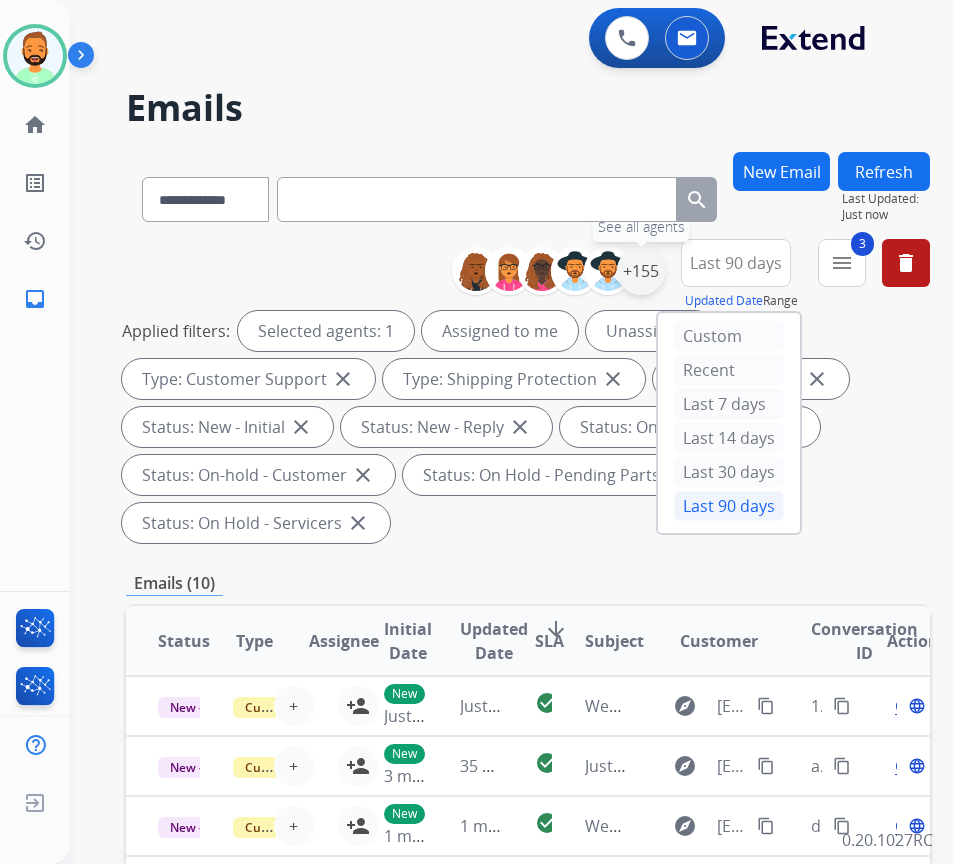click on "+155" at bounding box center (641, 271) 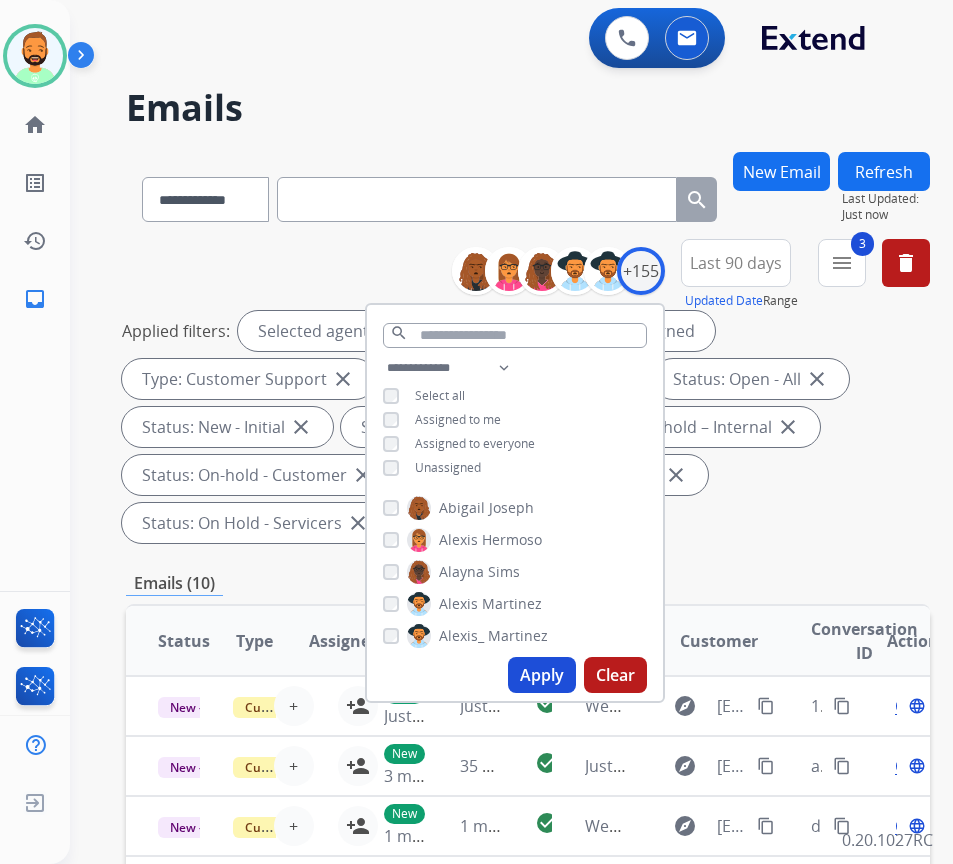 click on "Unassigned" at bounding box center (448, 467) 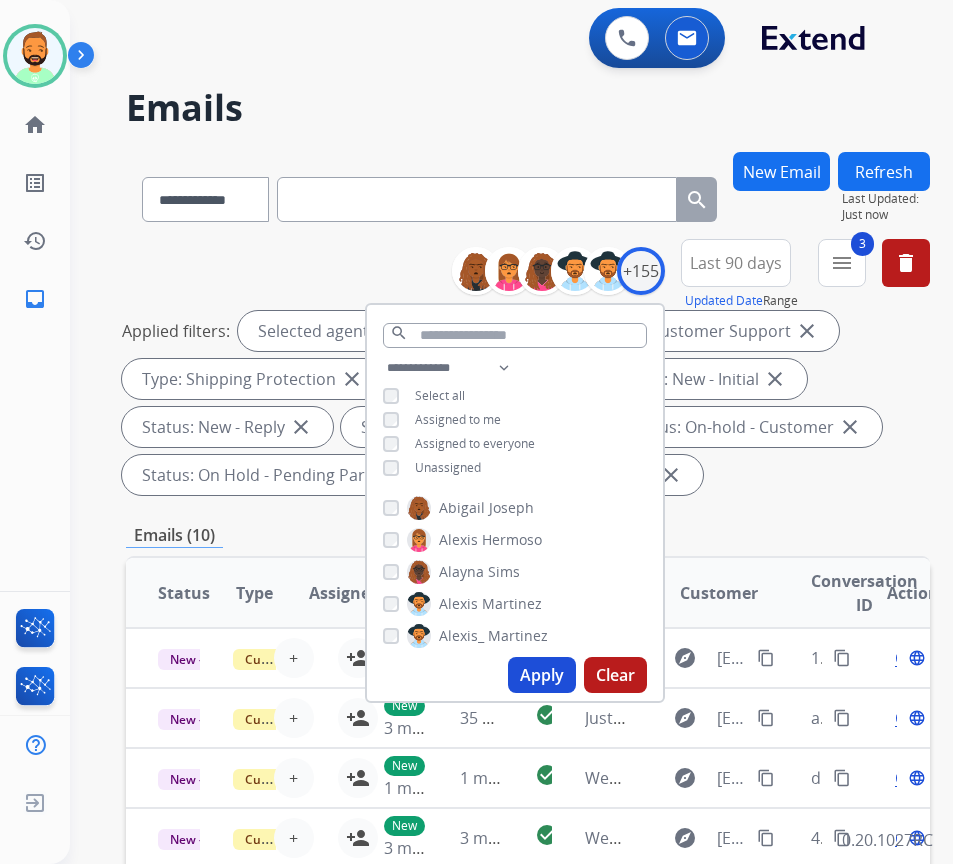 click on "Apply" at bounding box center (542, 675) 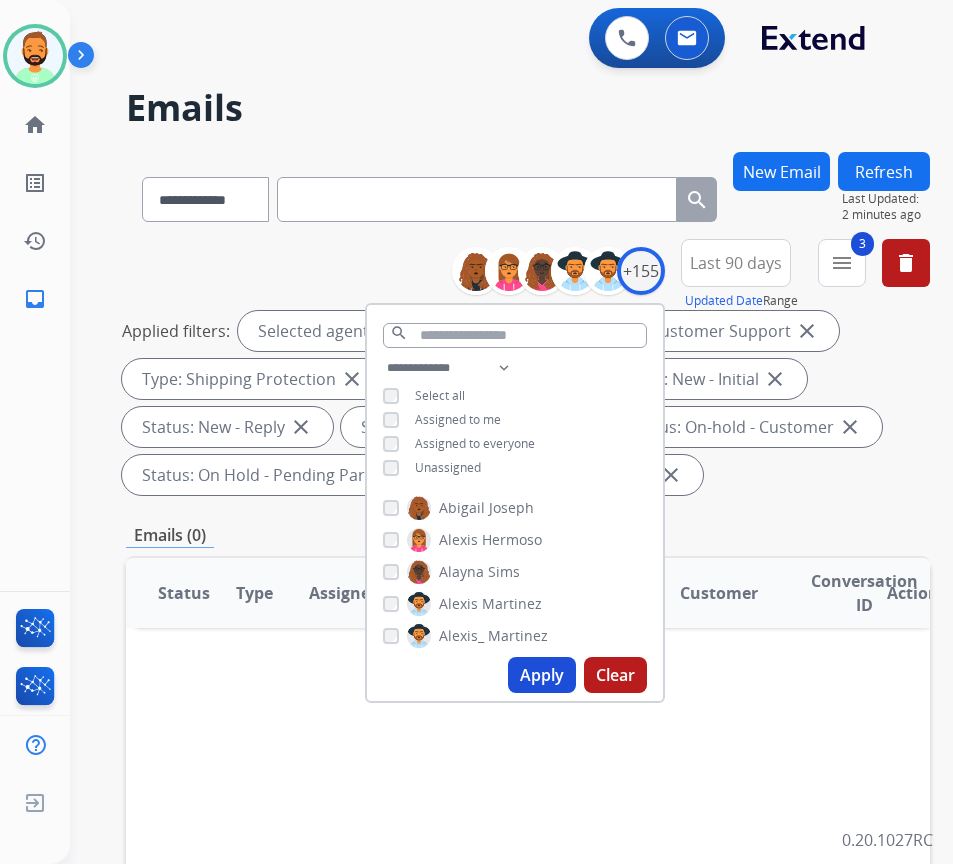 click on "Applied filters:  Selected agents: 1  Assigned to me  Type: Customer Support  close  Type: Shipping Protection  close  Status: Open - All  close  Status: New - Initial  close  Status: New - Reply  close  Status: On-hold – Internal  close  Status: On-hold - Customer  close  Status: On Hold - Pending Parts  close  Status: On Hold - Servicers  close" at bounding box center [524, 403] 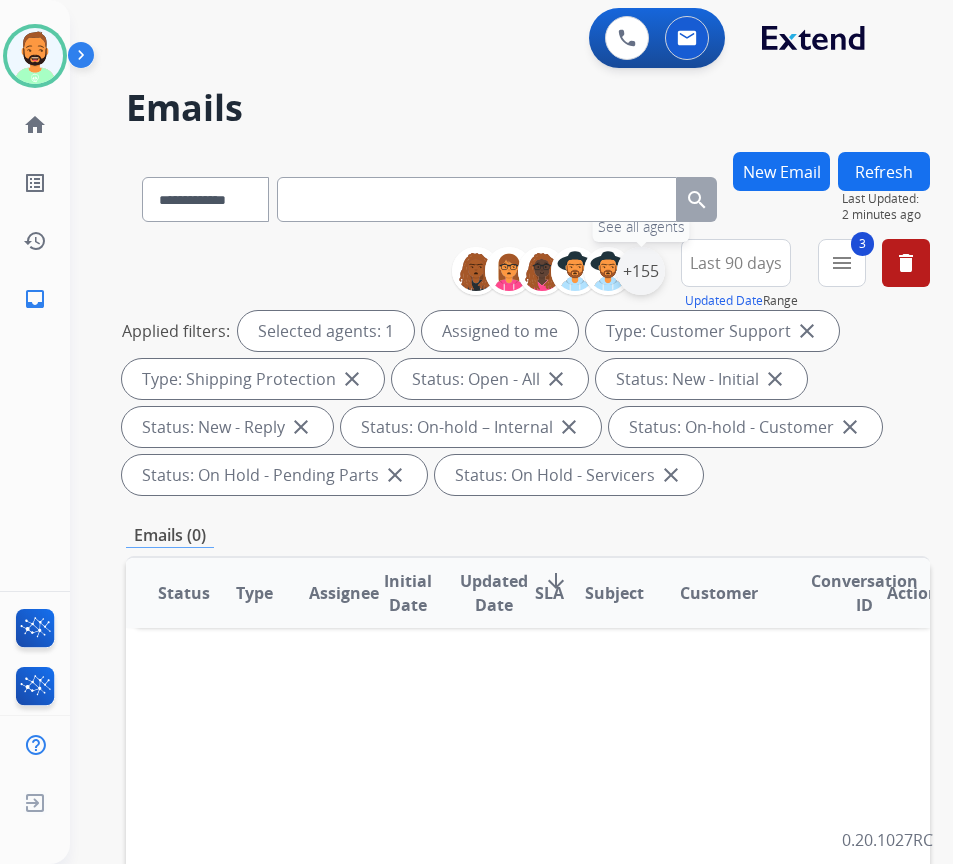 click on "+155" at bounding box center [641, 271] 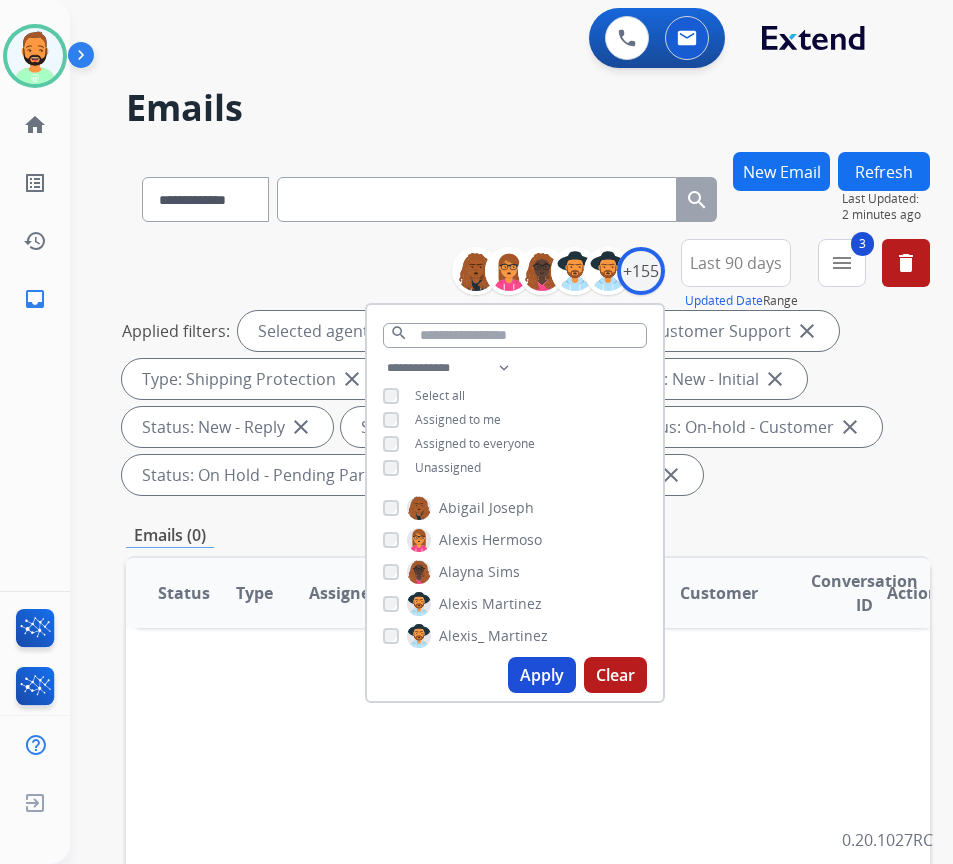 click on "Last 90 days" at bounding box center (736, 263) 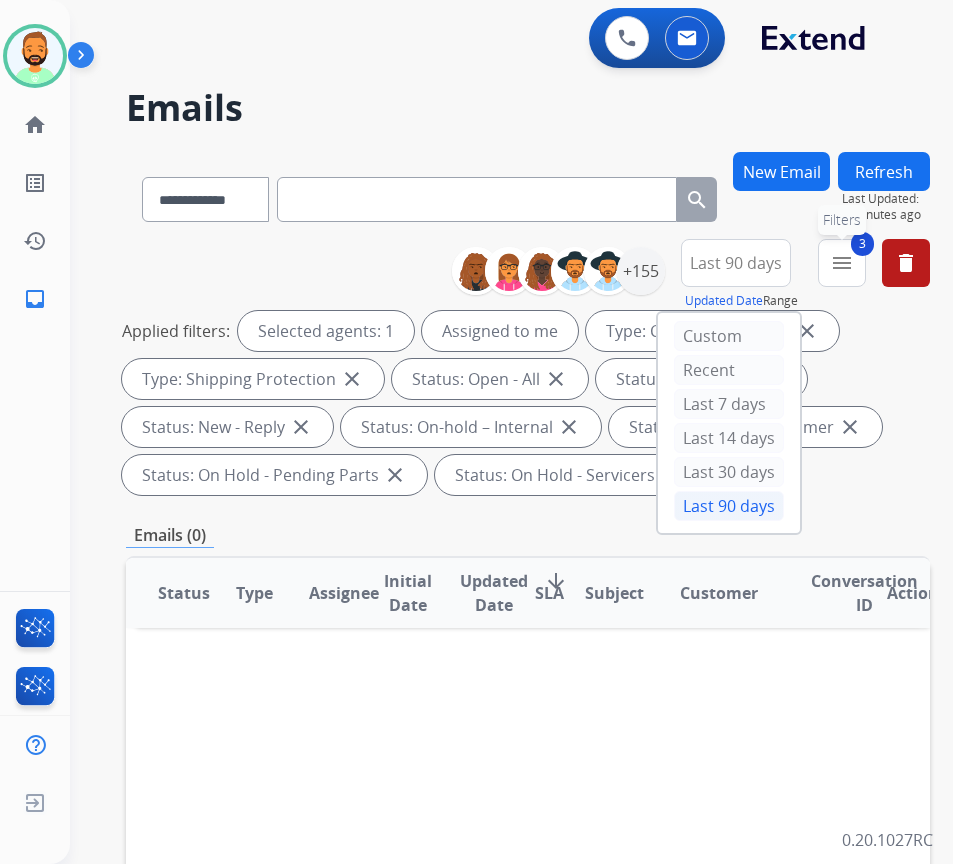 click on "3 menu  Filters" at bounding box center [842, 263] 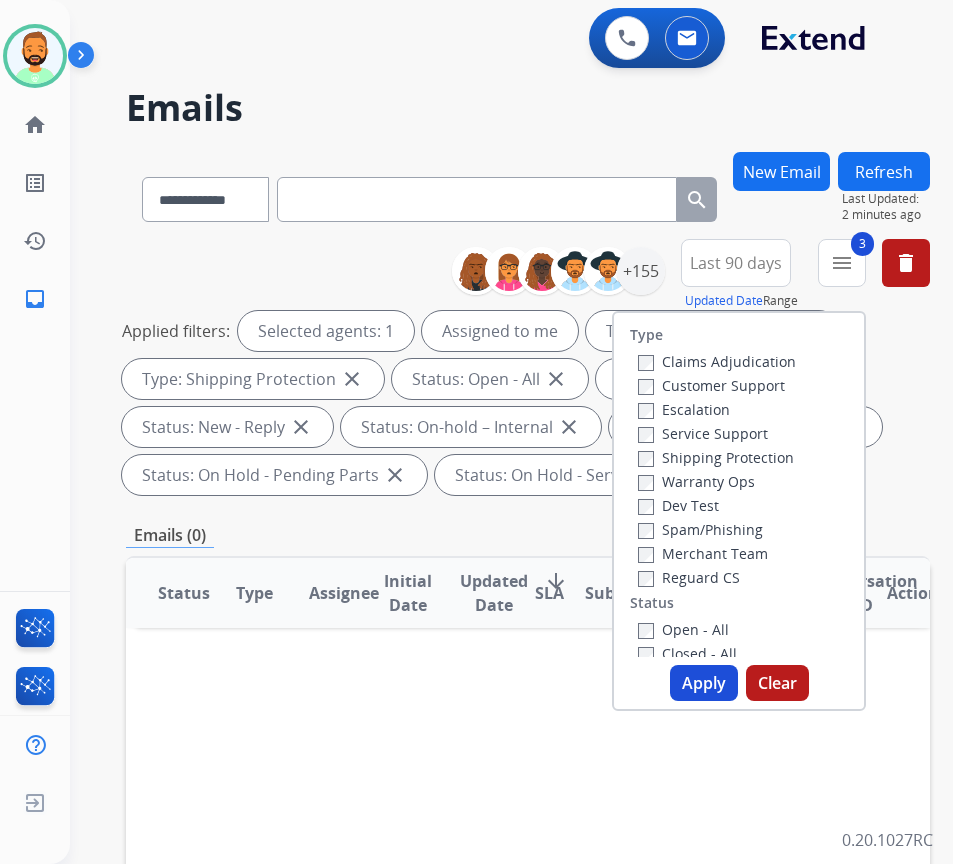 click on "Applied filters:  Selected agents: 1  Assigned to me  Type: Customer Support  close  Type: Shipping Protection  close  Status: Open - All  close  Status: New - Initial  close  Status: New - Reply  close  Status: On-hold – Internal  close  Status: On-hold - Customer  close  Status: On Hold - Pending Parts  close  Status: On Hold - Servicers  close" at bounding box center (524, 403) 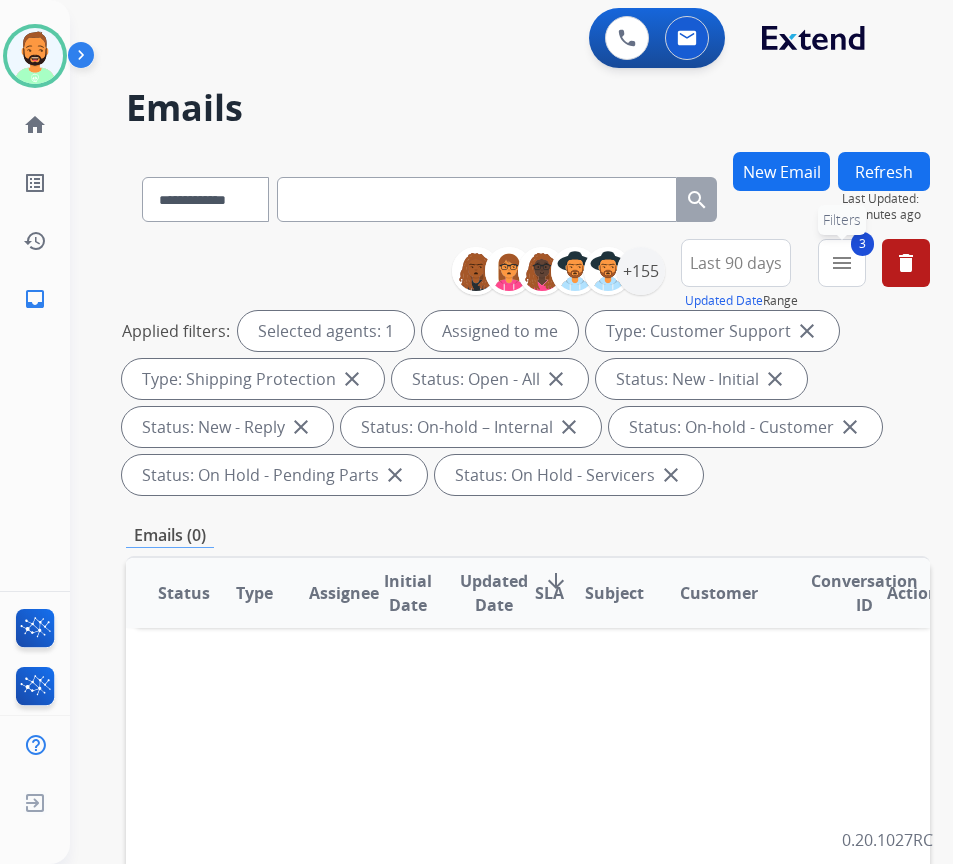 click on "menu" at bounding box center (842, 263) 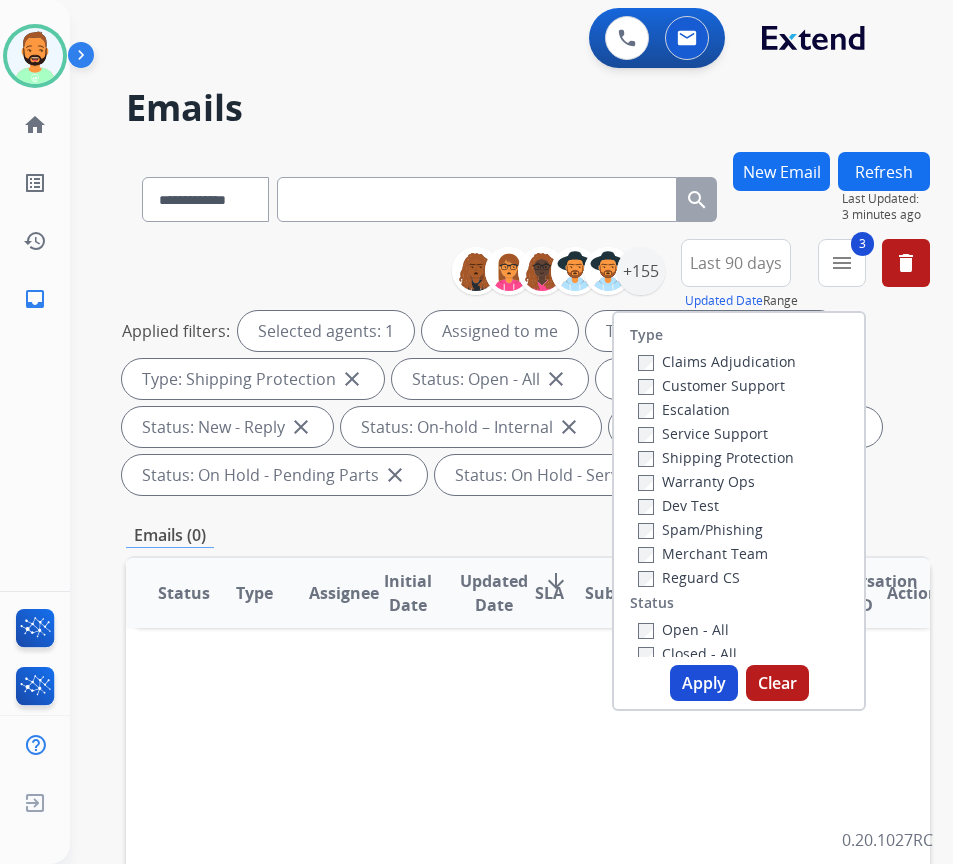 click on "Reguard CS" at bounding box center (689, 577) 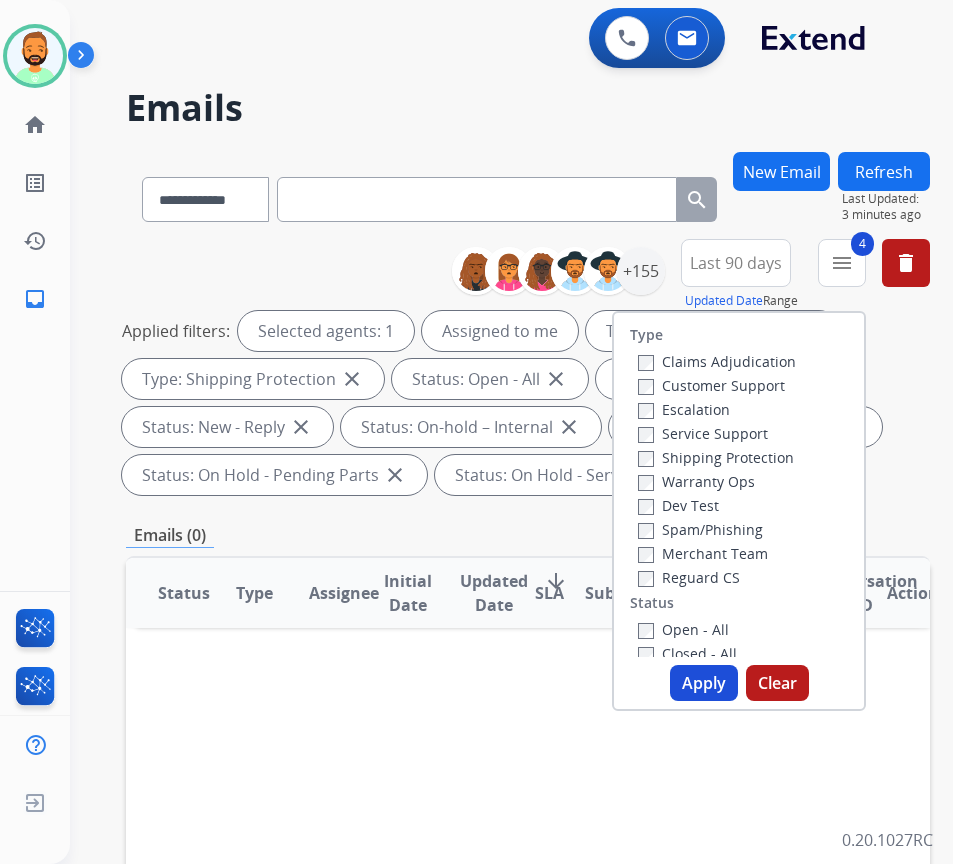 click on "Apply" at bounding box center [704, 683] 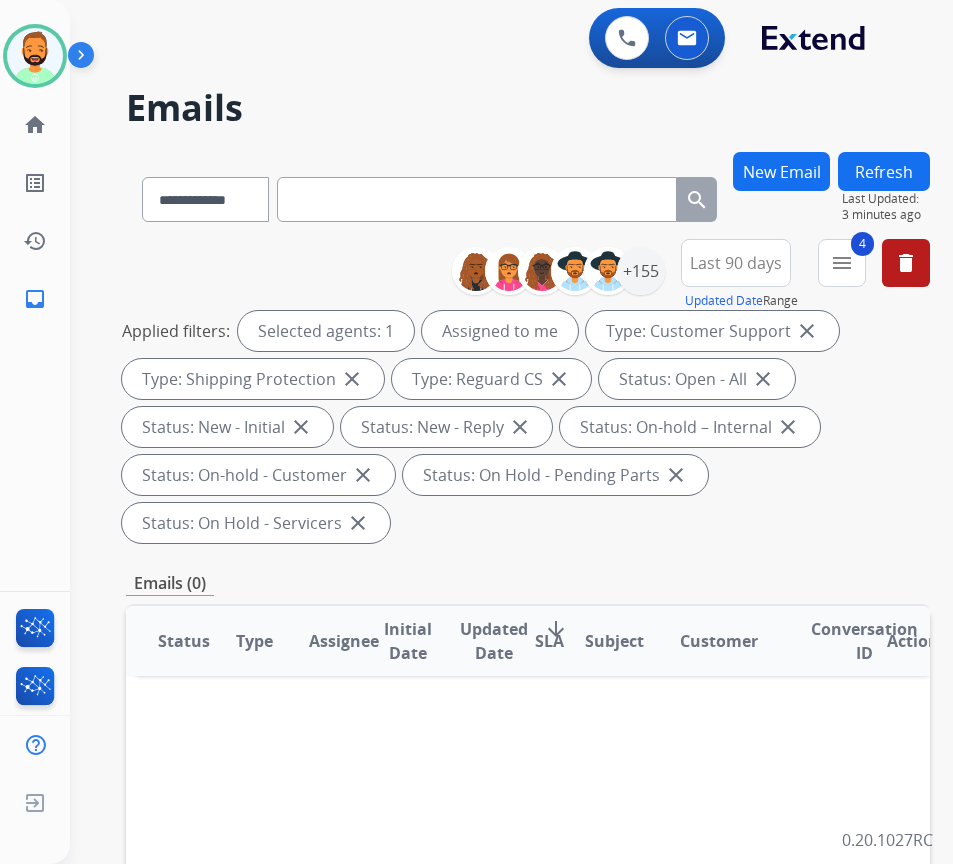 click on "Last 90 days" at bounding box center [736, 263] 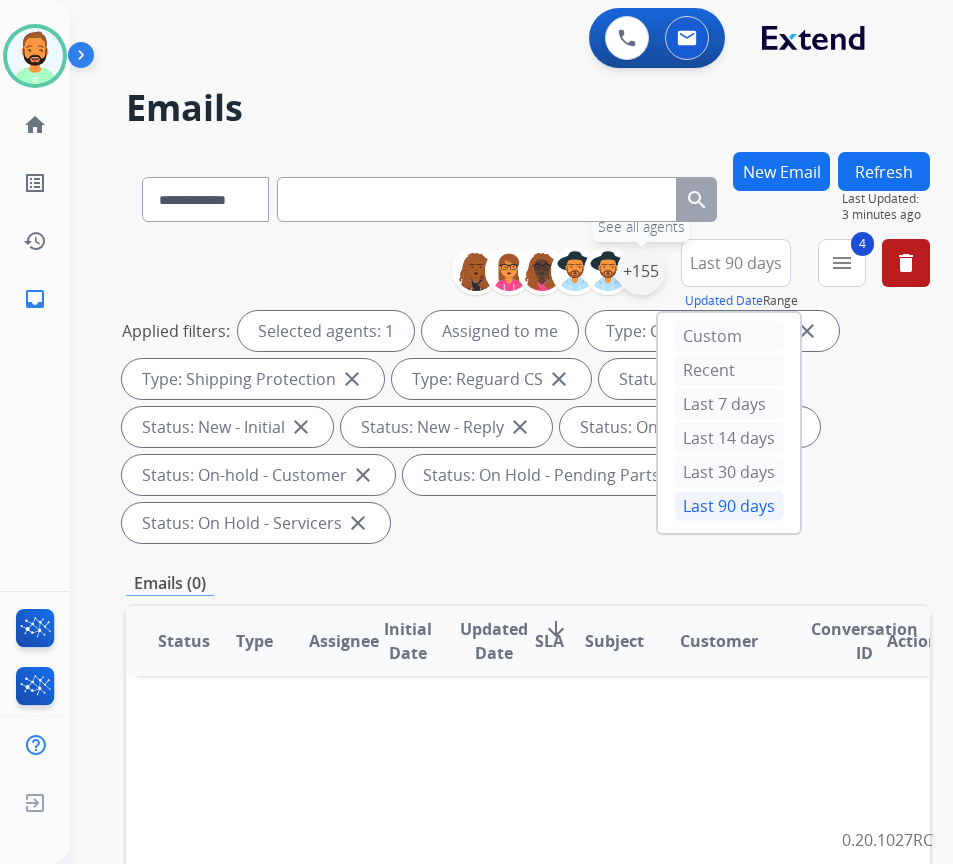 click on "+155" at bounding box center (641, 271) 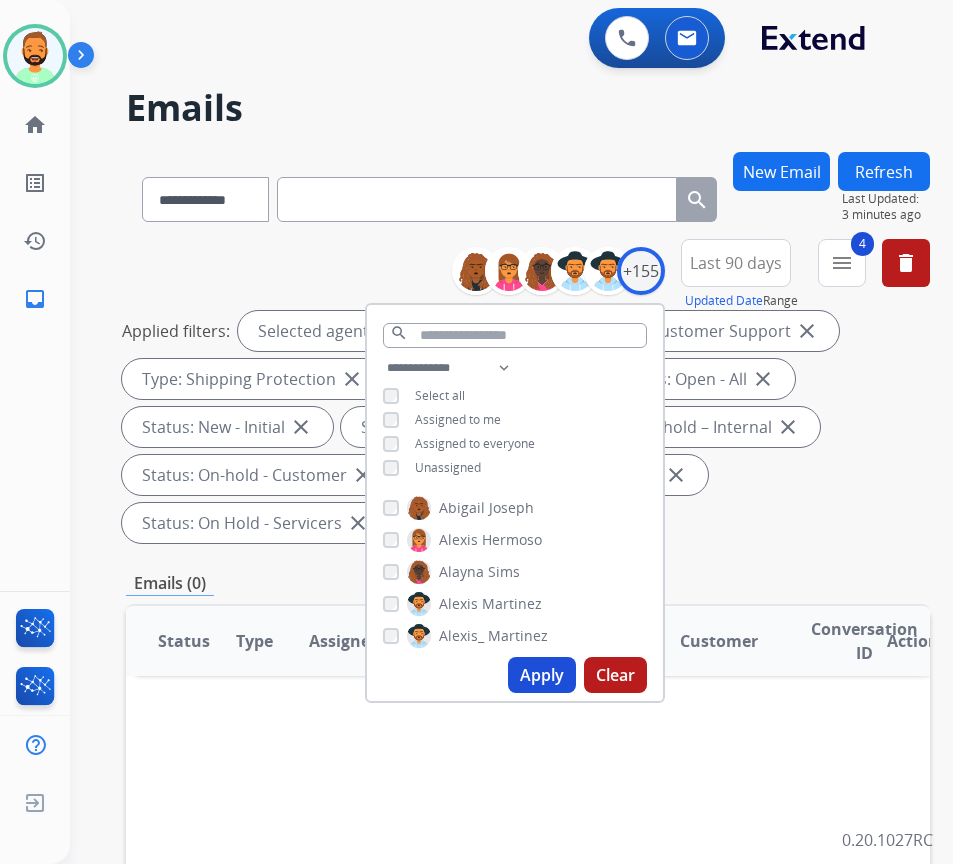 click on "Unassigned" at bounding box center [448, 467] 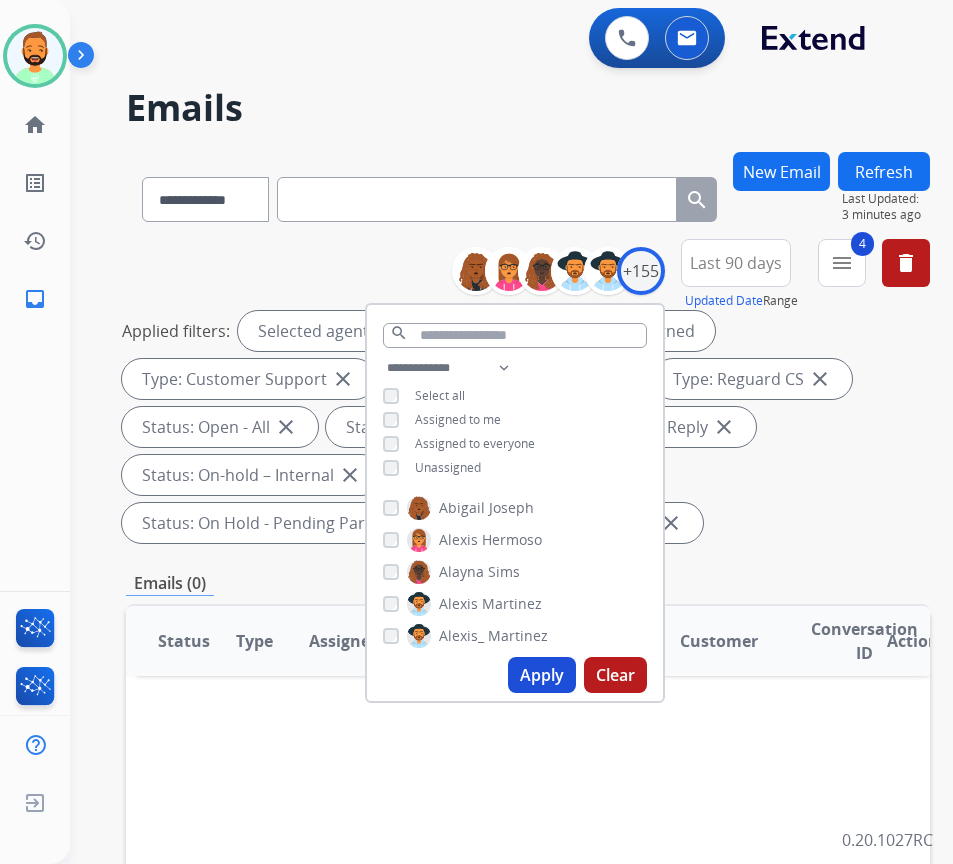 click on "Assigned to me" at bounding box center (458, 419) 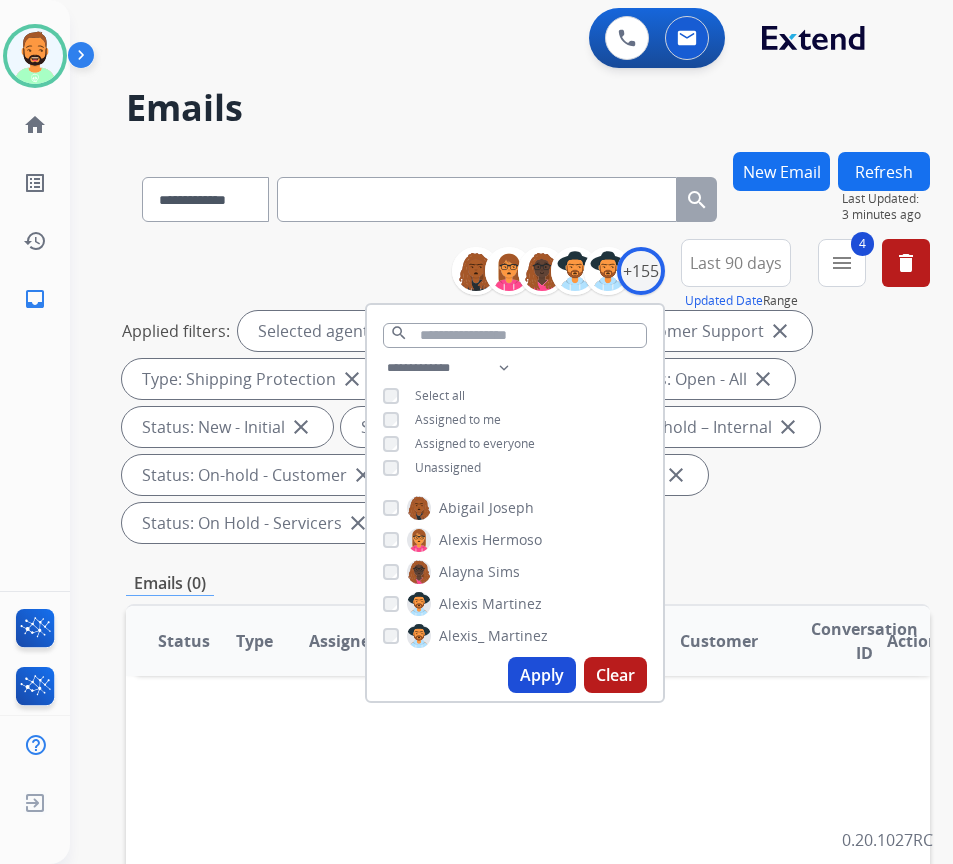 drag, startPoint x: 534, startPoint y: 666, endPoint x: 546, endPoint y: 670, distance: 12.649111 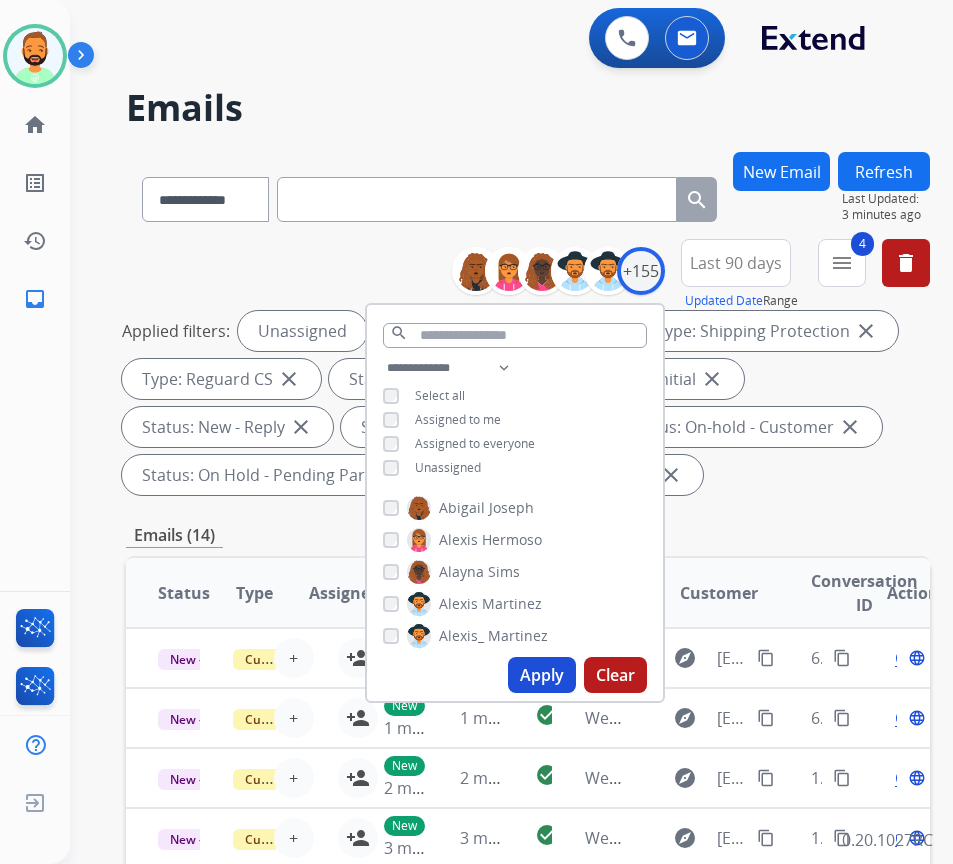 click on "**********" at bounding box center [528, 741] 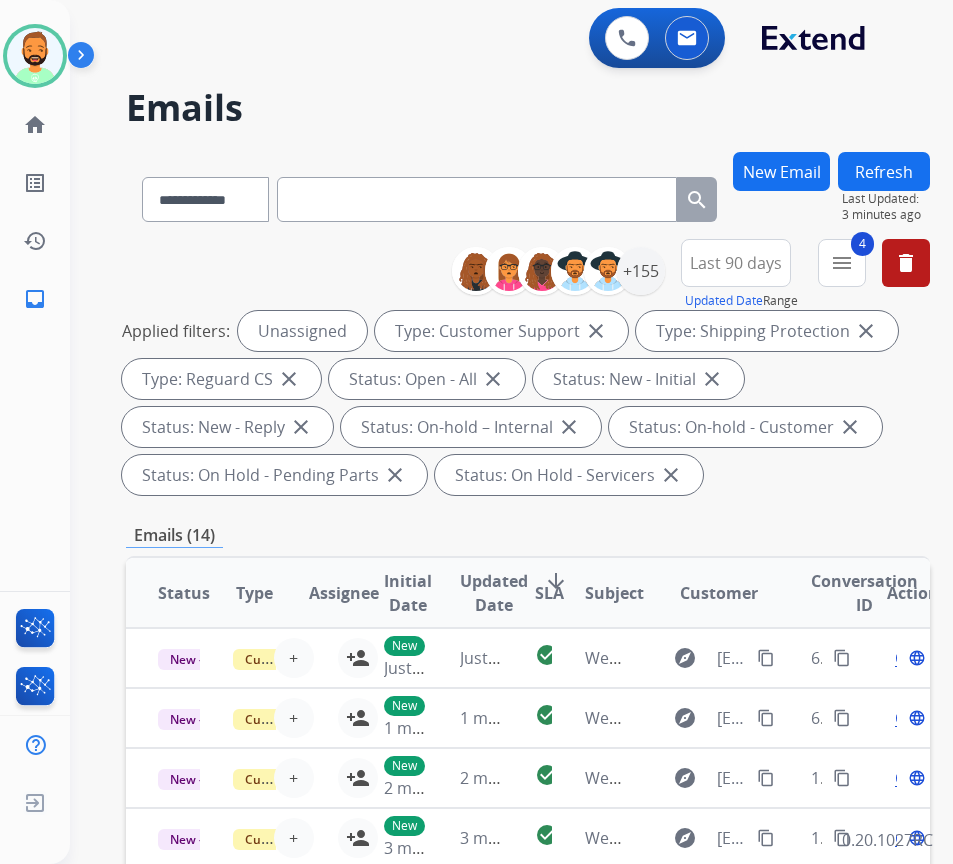 click on "SLA" at bounding box center (549, 593) 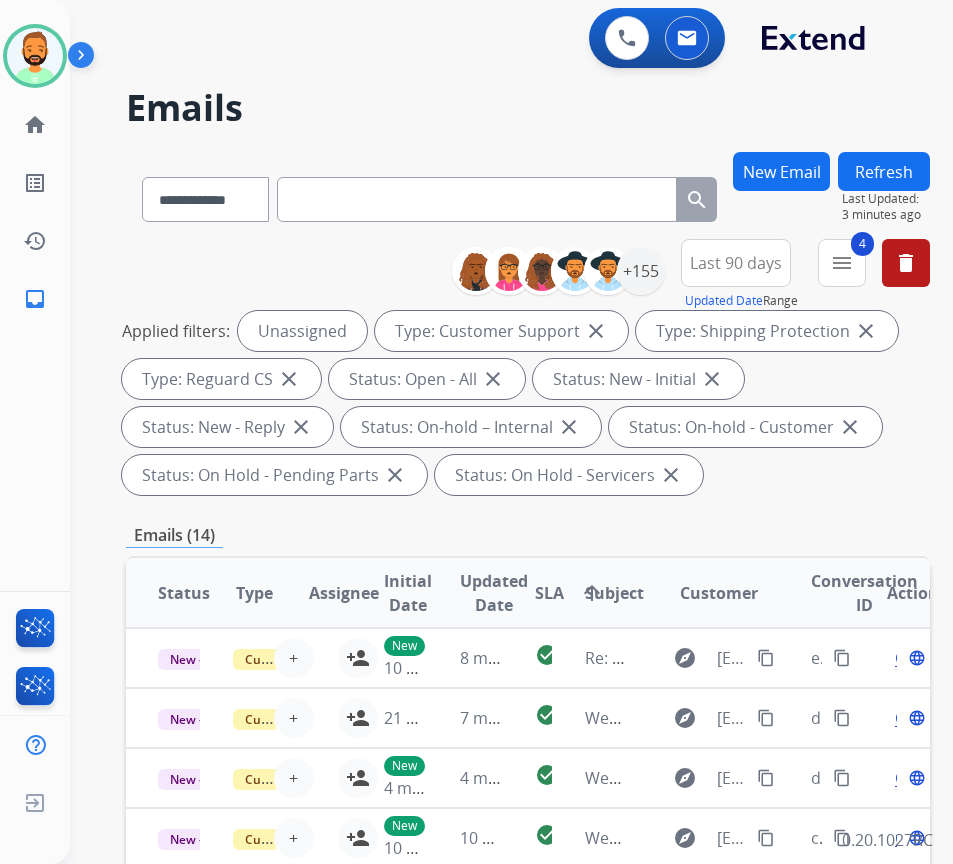 click on "Emails (14)" at bounding box center (528, 535) 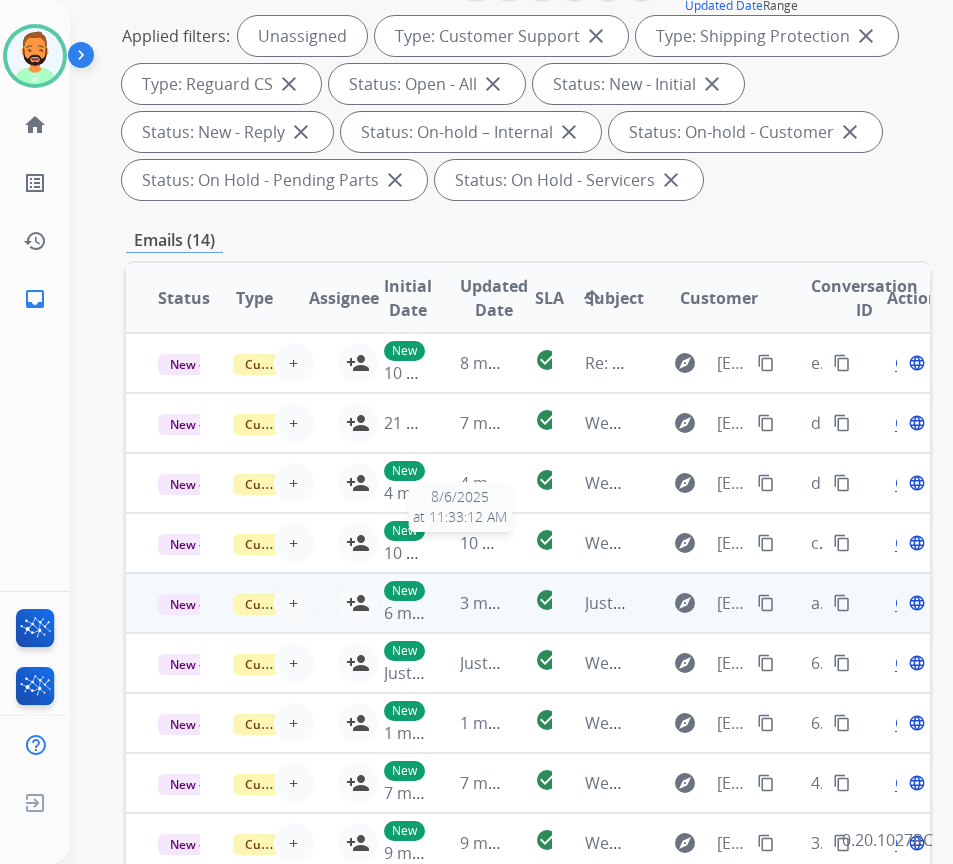 scroll, scrollTop: 300, scrollLeft: 0, axis: vertical 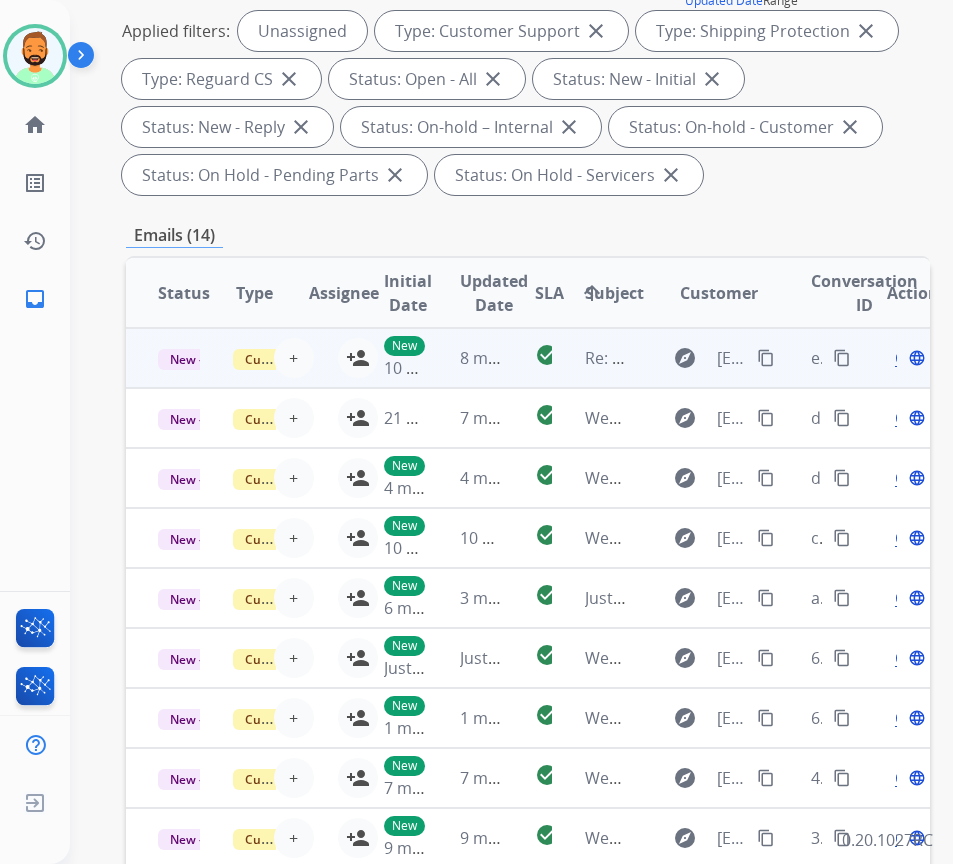 click on "New 10 minutes ago" at bounding box center (389, 358) 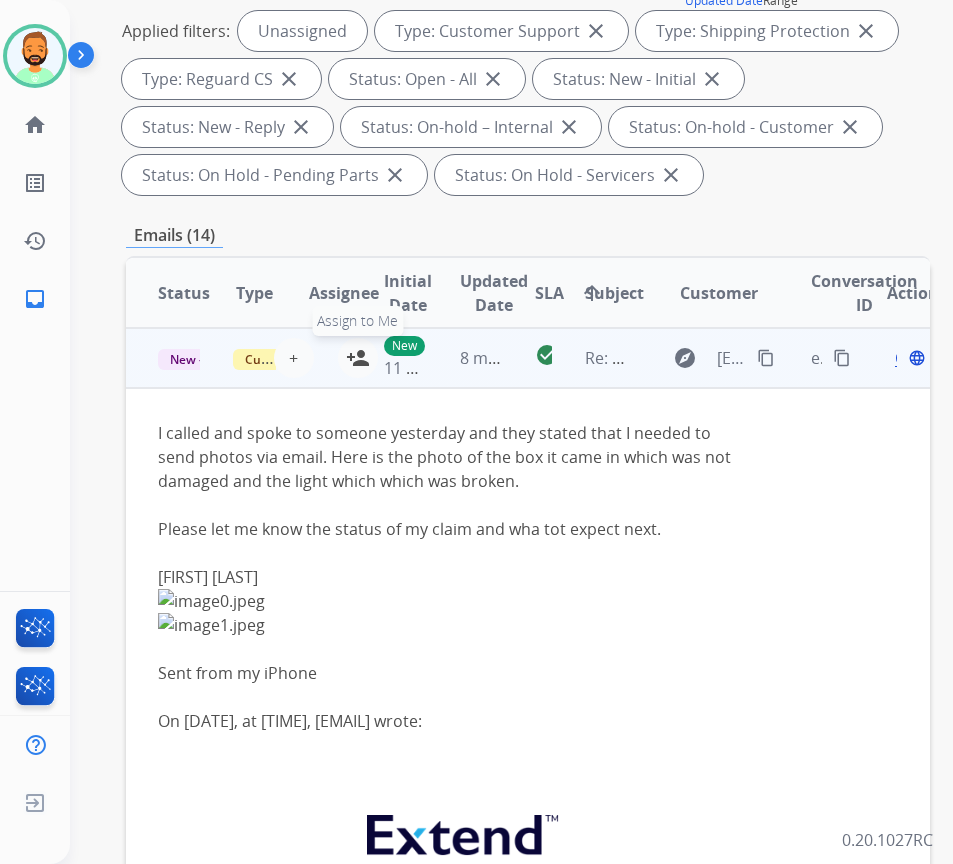 click on "person_add" at bounding box center [358, 358] 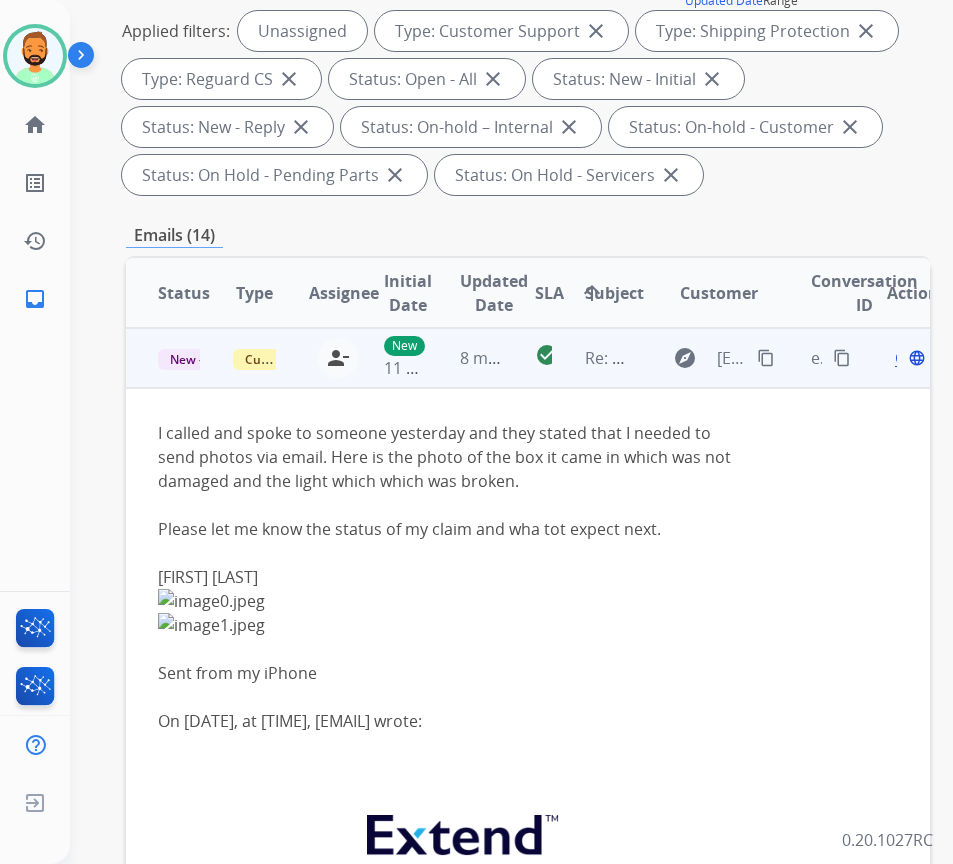 click on "check_circle" at bounding box center [528, 358] 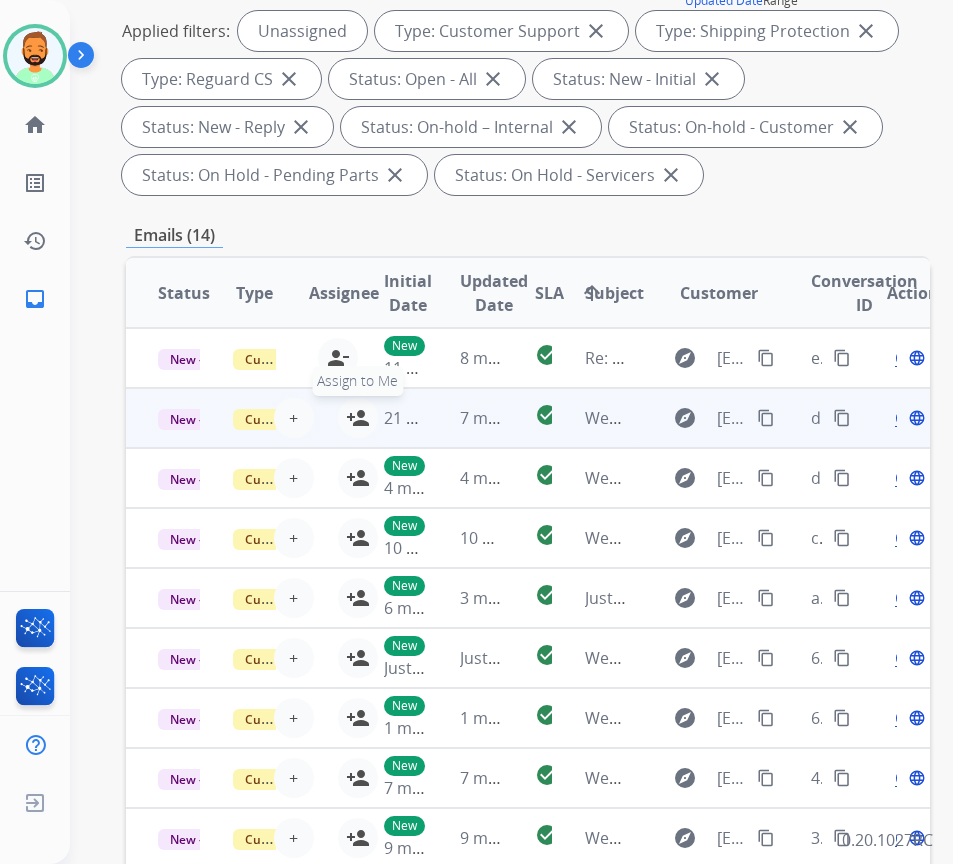 click on "person_add" at bounding box center (358, 418) 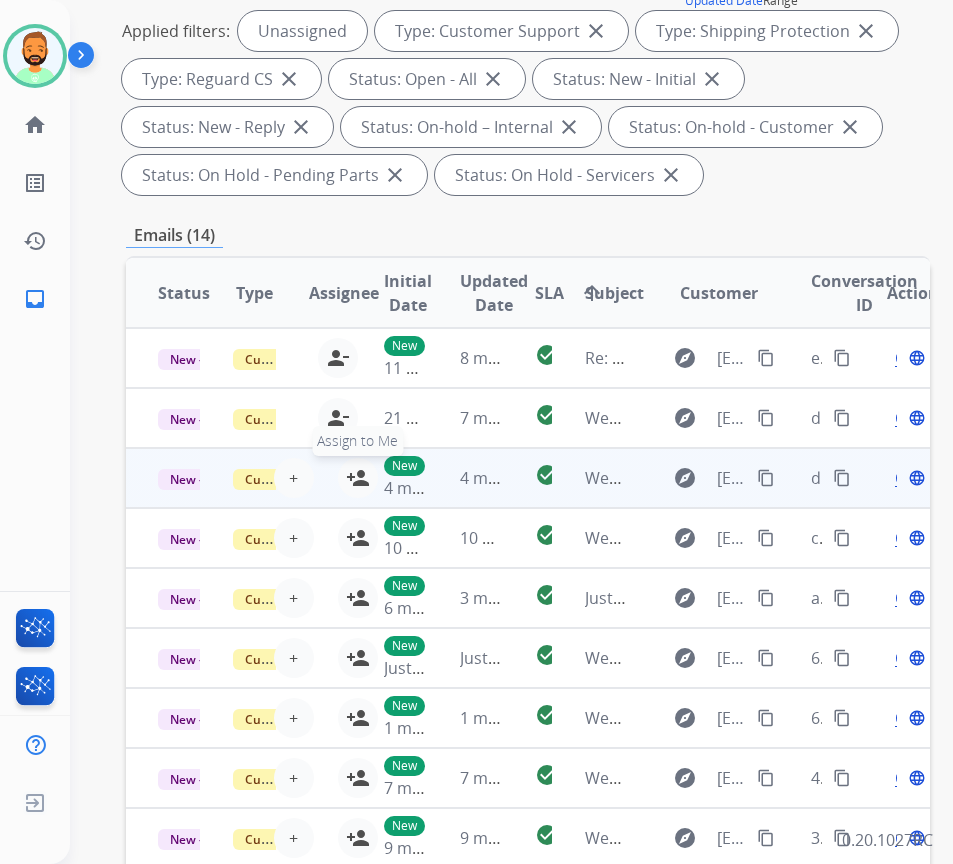 click on "person_add" at bounding box center [358, 478] 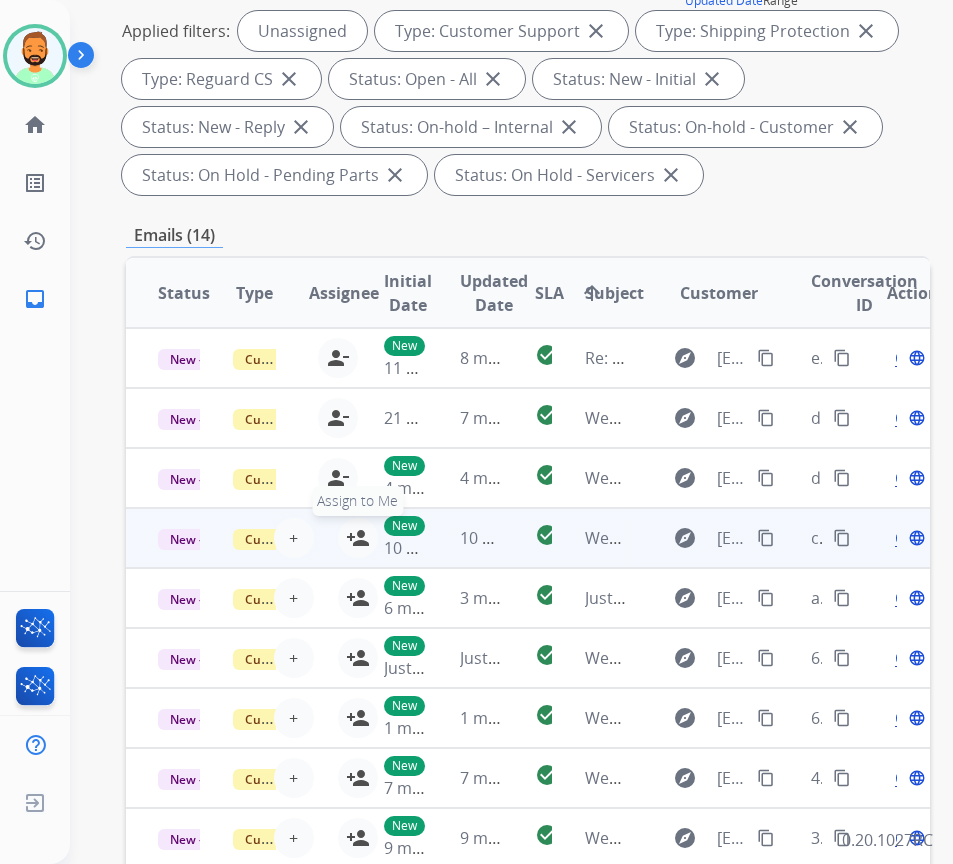 click on "person_add Assign to Me" at bounding box center (358, 538) 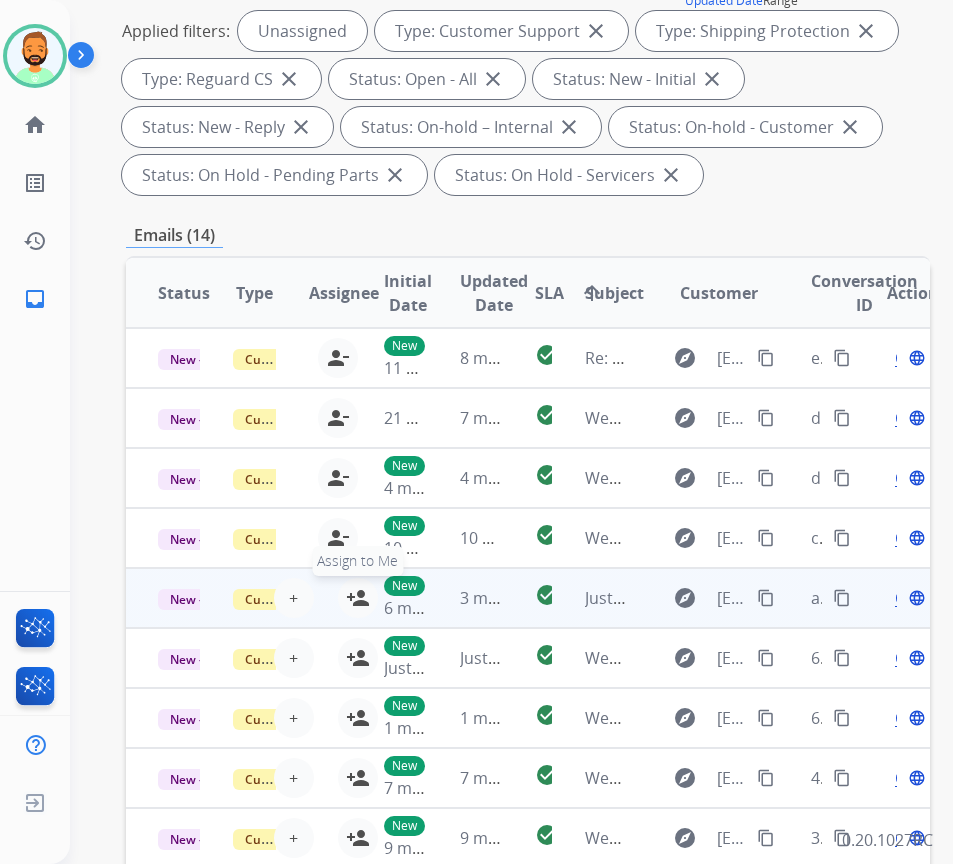click on "person_add" at bounding box center [358, 598] 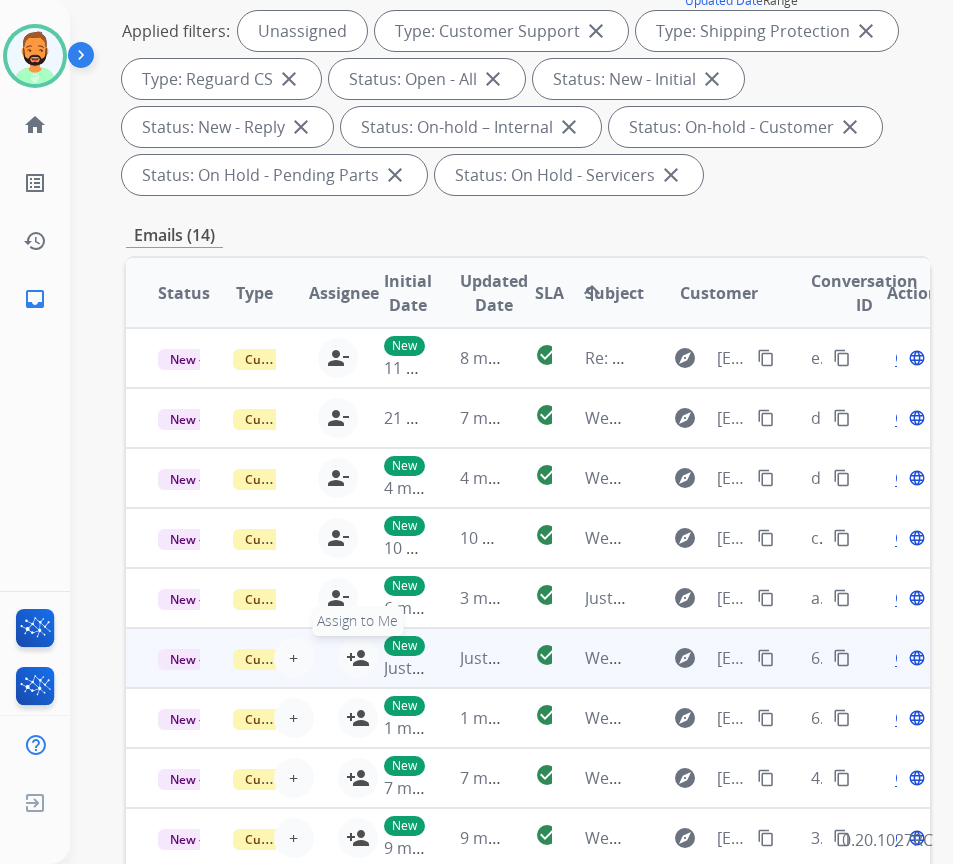 click on "person_add" at bounding box center (358, 658) 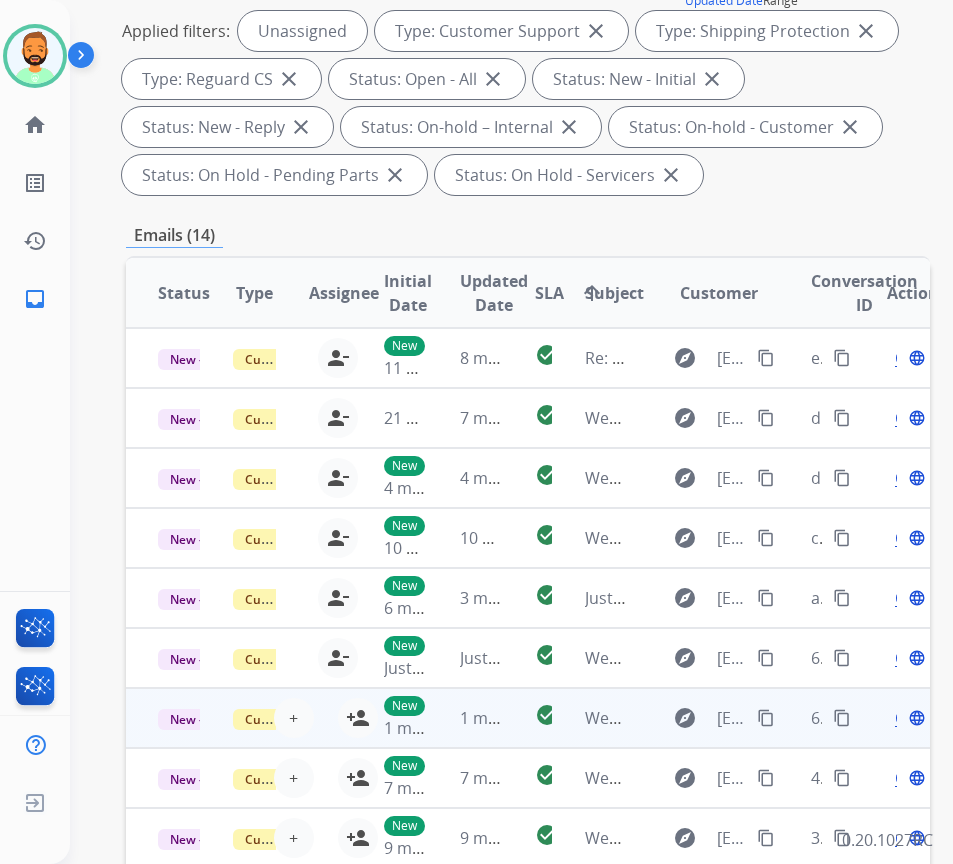 scroll, scrollTop: 18, scrollLeft: 0, axis: vertical 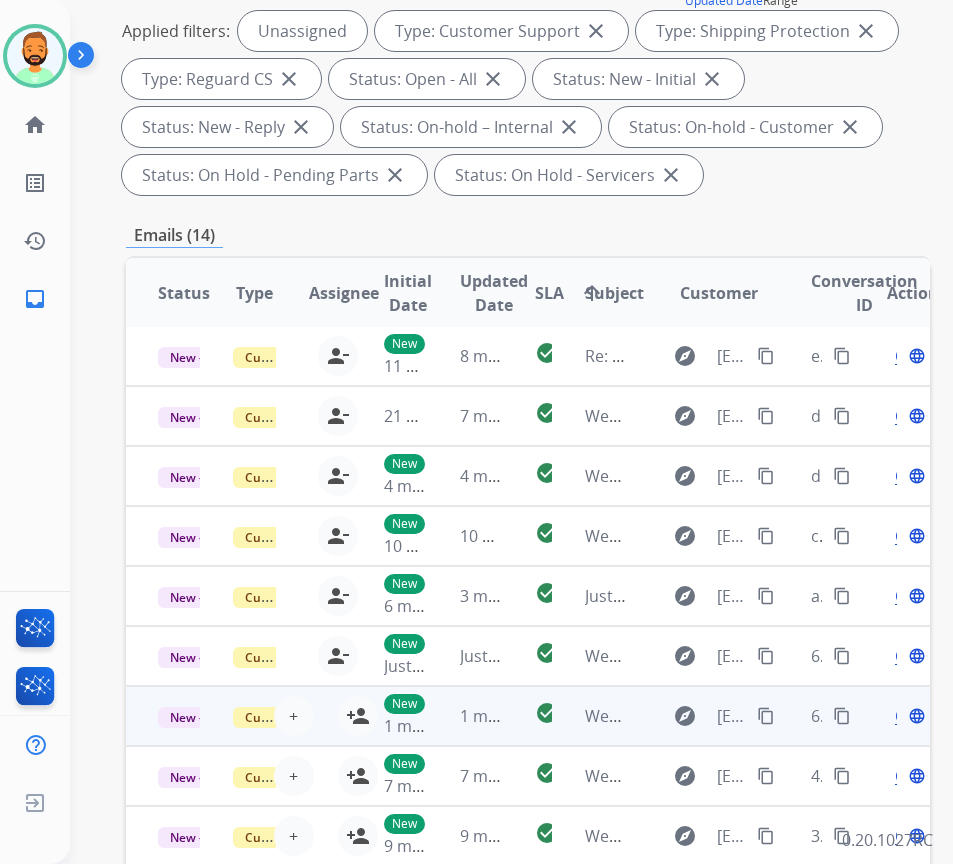 click on "New 1 minute ago" at bounding box center (389, 716) 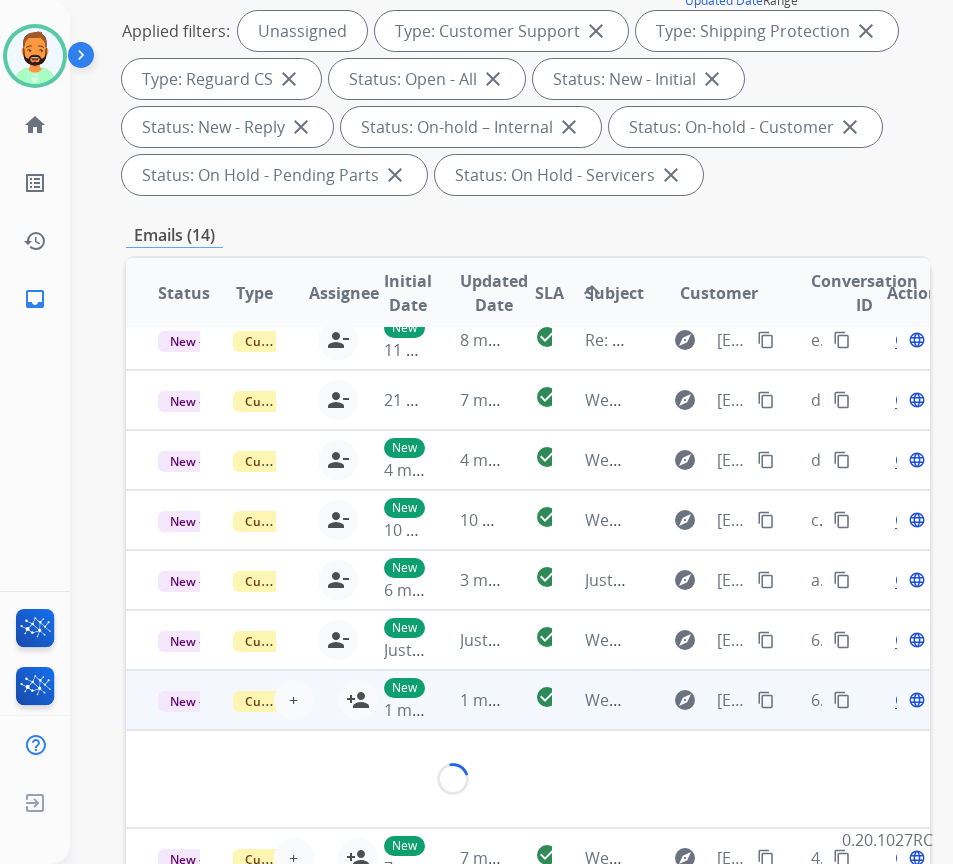 click on "New 1 minute ago" at bounding box center [389, 700] 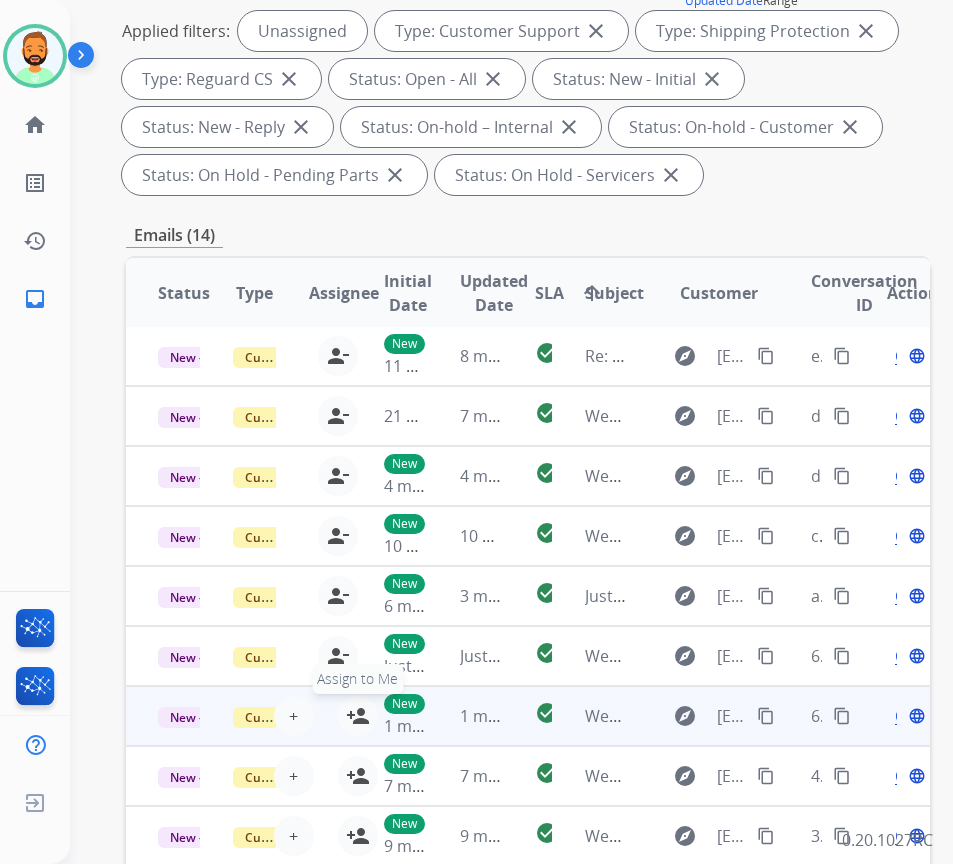 click on "person_add" at bounding box center (358, 716) 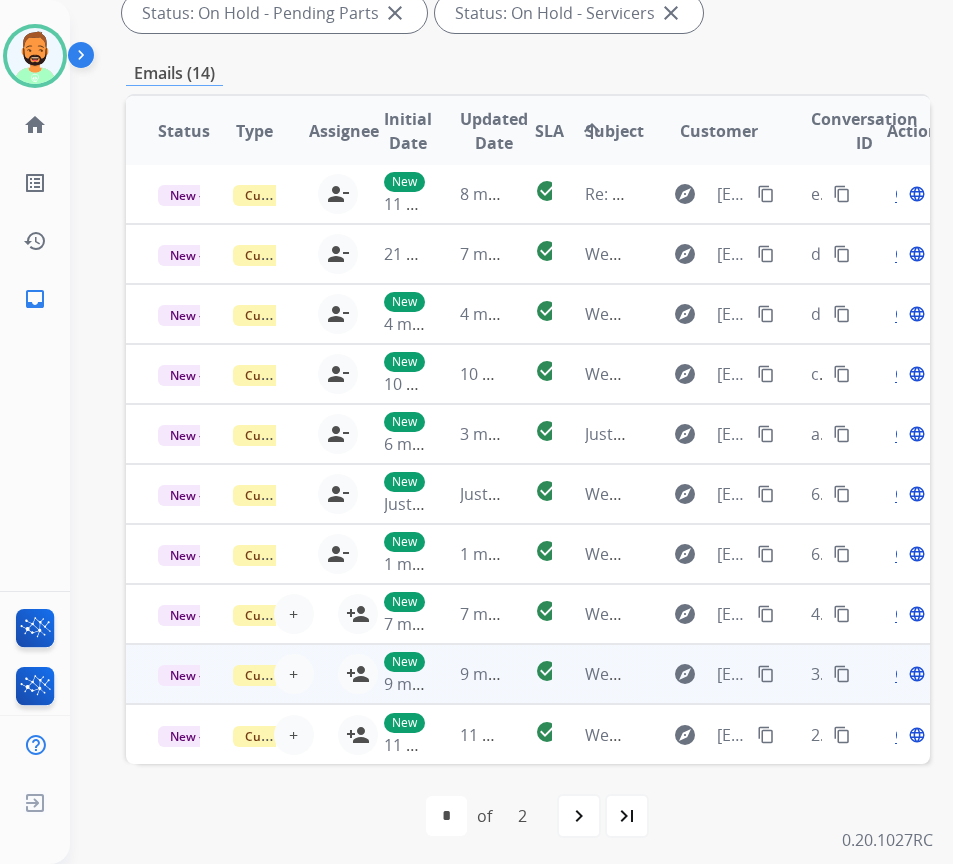 scroll, scrollTop: 466, scrollLeft: 0, axis: vertical 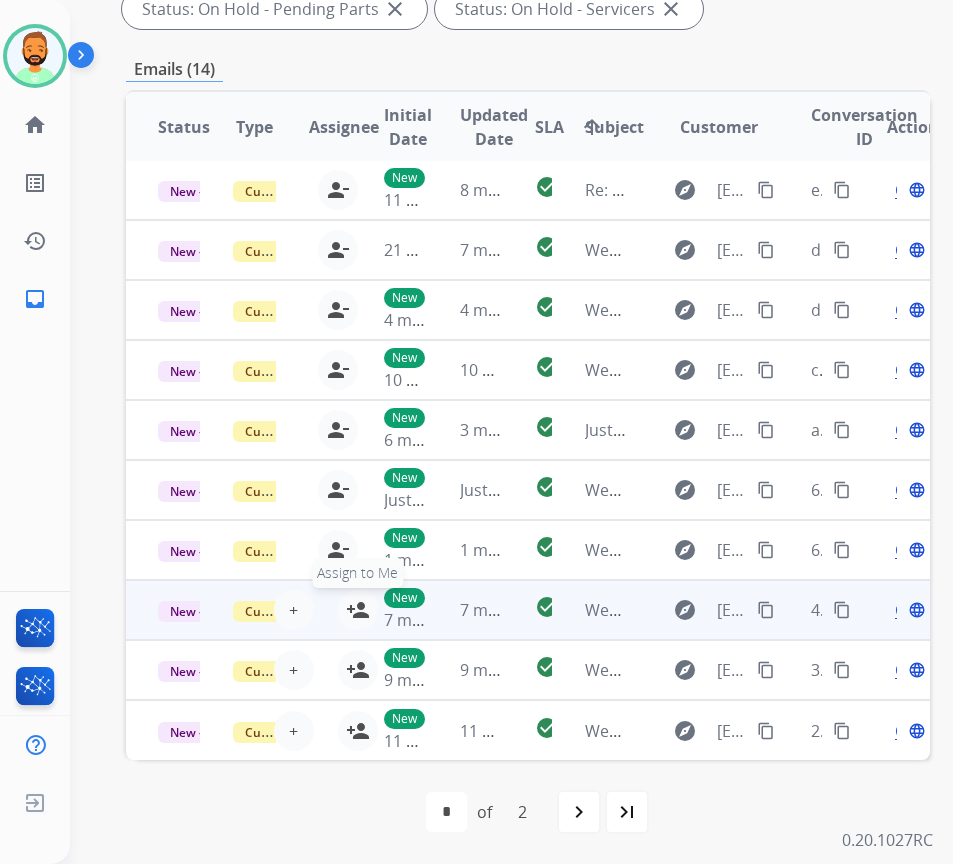 click on "person_add" at bounding box center [358, 610] 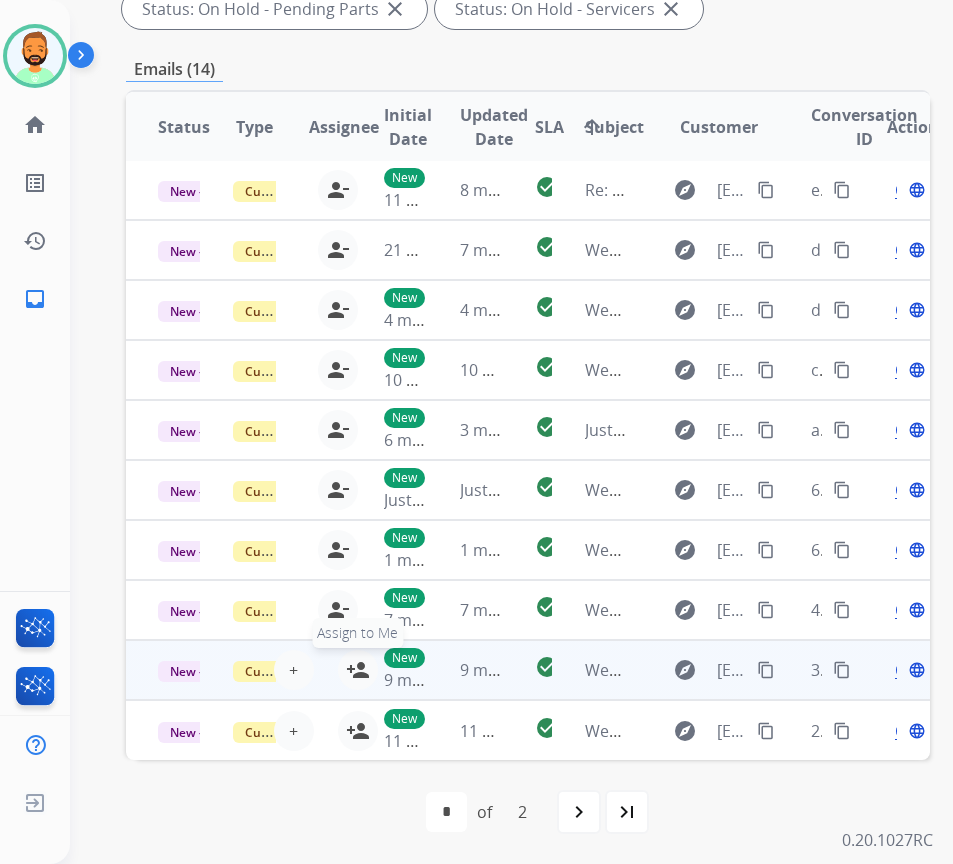 click on "person_add Assign to Me" at bounding box center [358, 670] 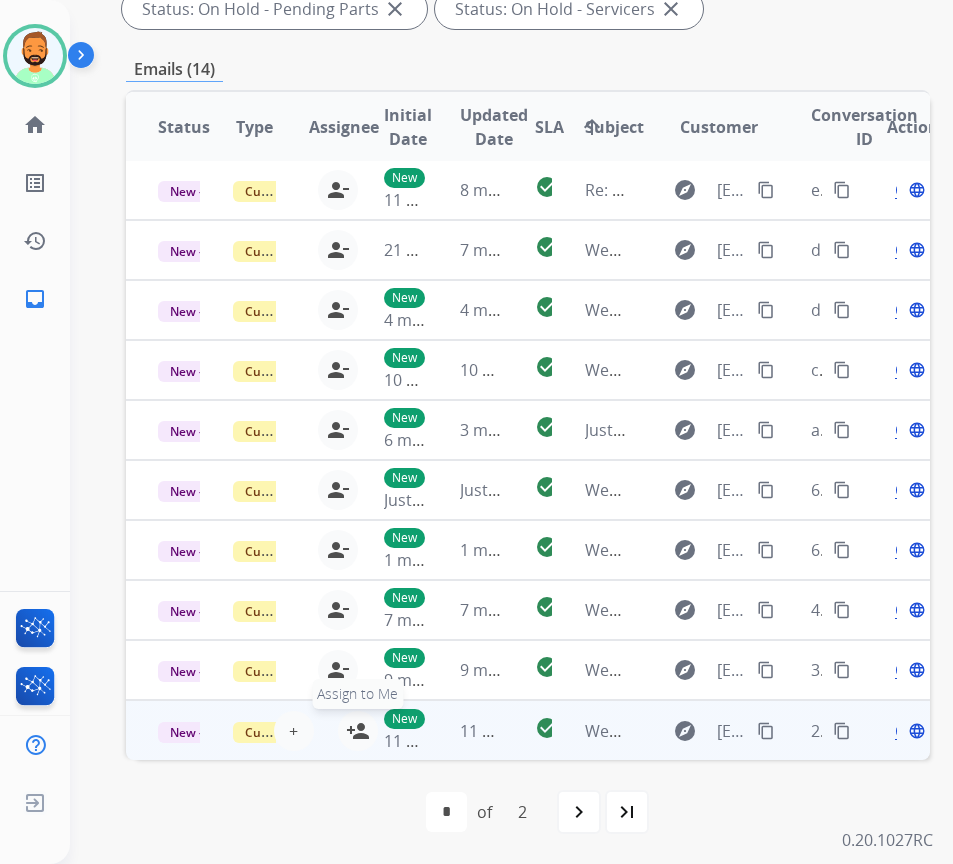 click on "person_add" at bounding box center (358, 731) 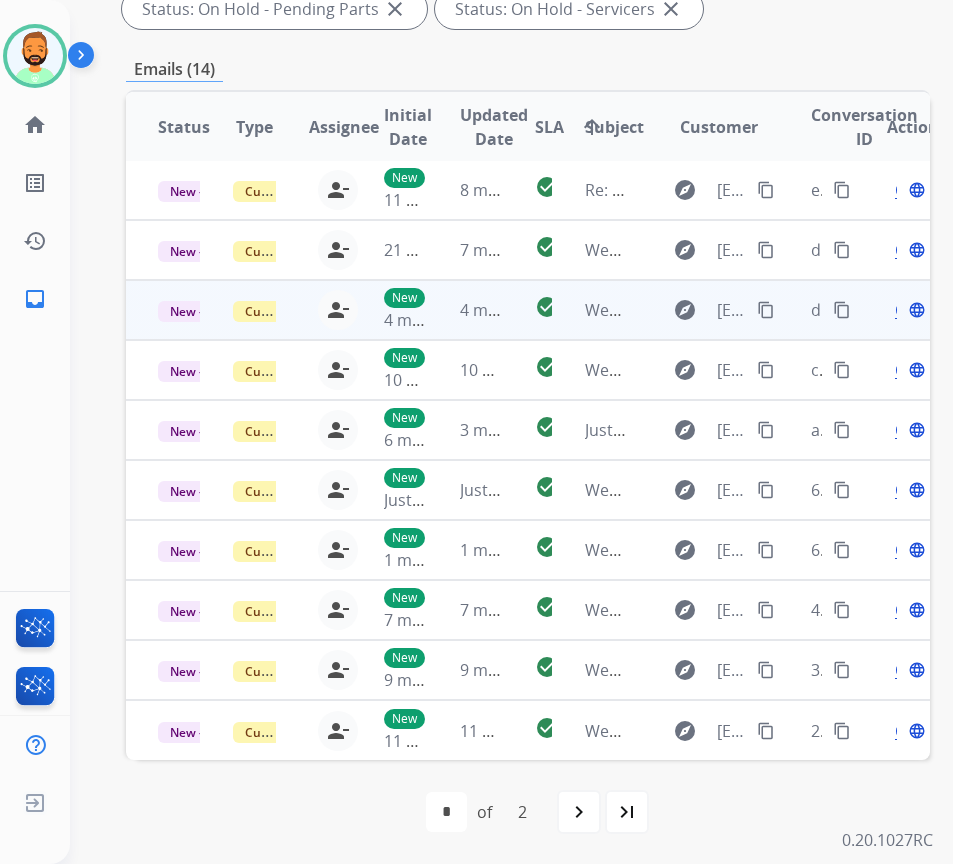 scroll, scrollTop: 0, scrollLeft: 0, axis: both 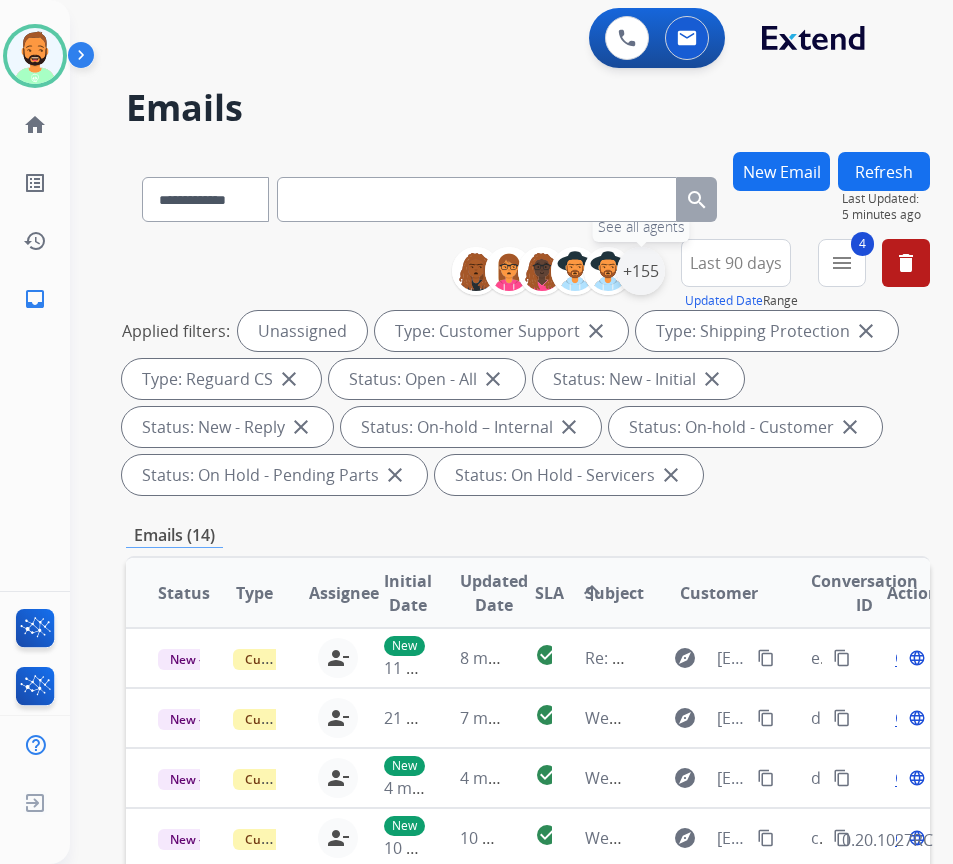 click on "+155" at bounding box center (641, 271) 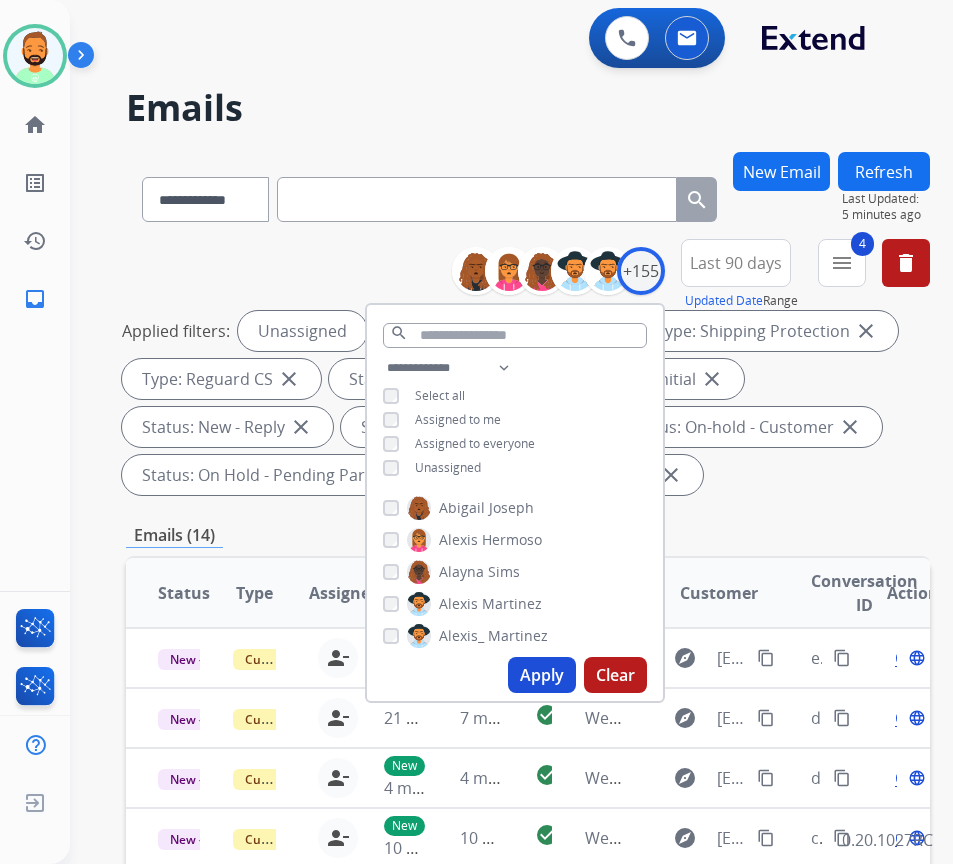 click on "Assigned to me" at bounding box center [458, 419] 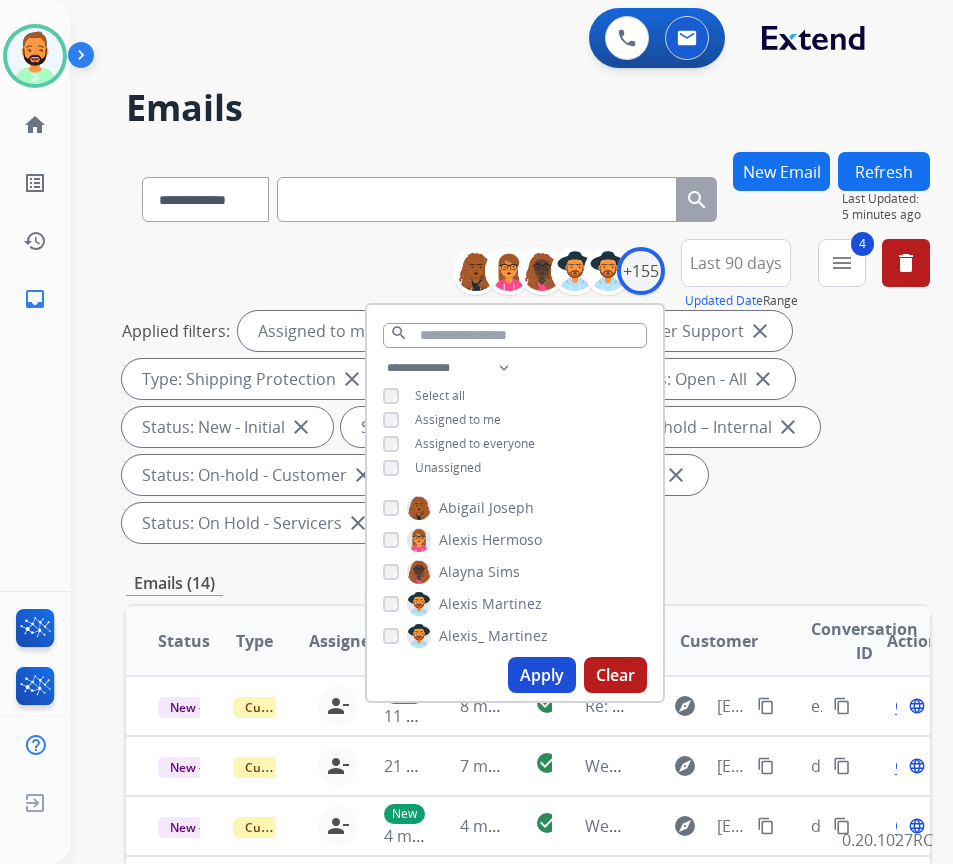 click on "Unassigned" at bounding box center [448, 467] 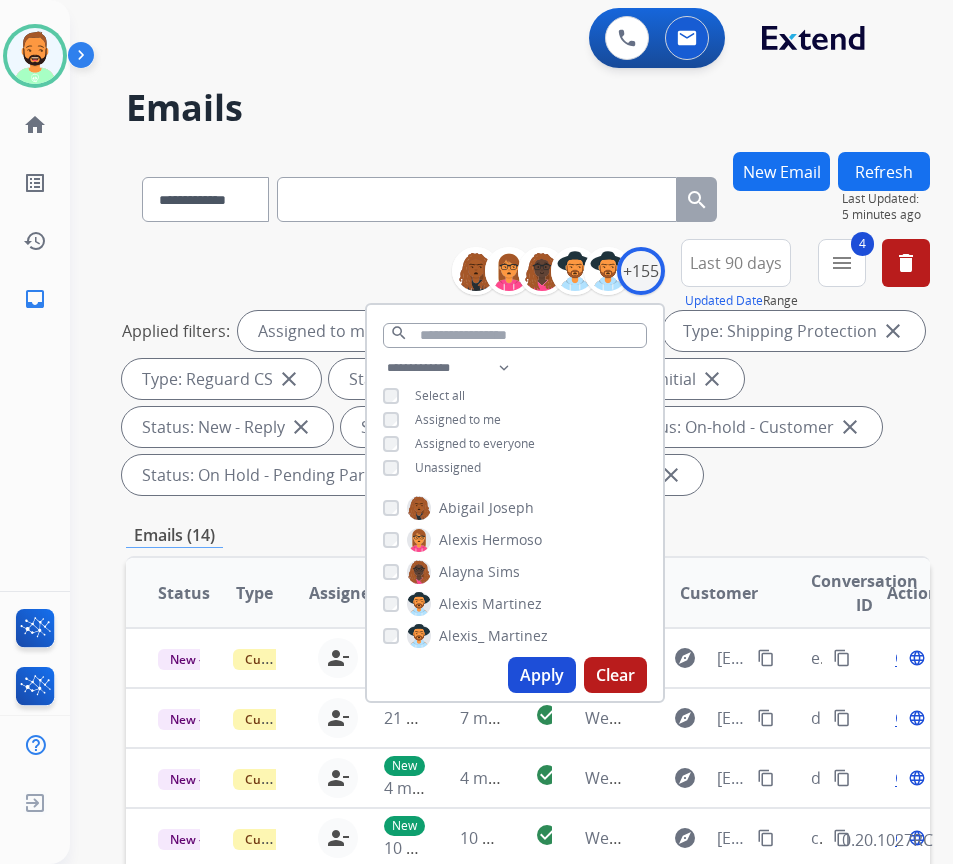 click on "Apply" at bounding box center [542, 675] 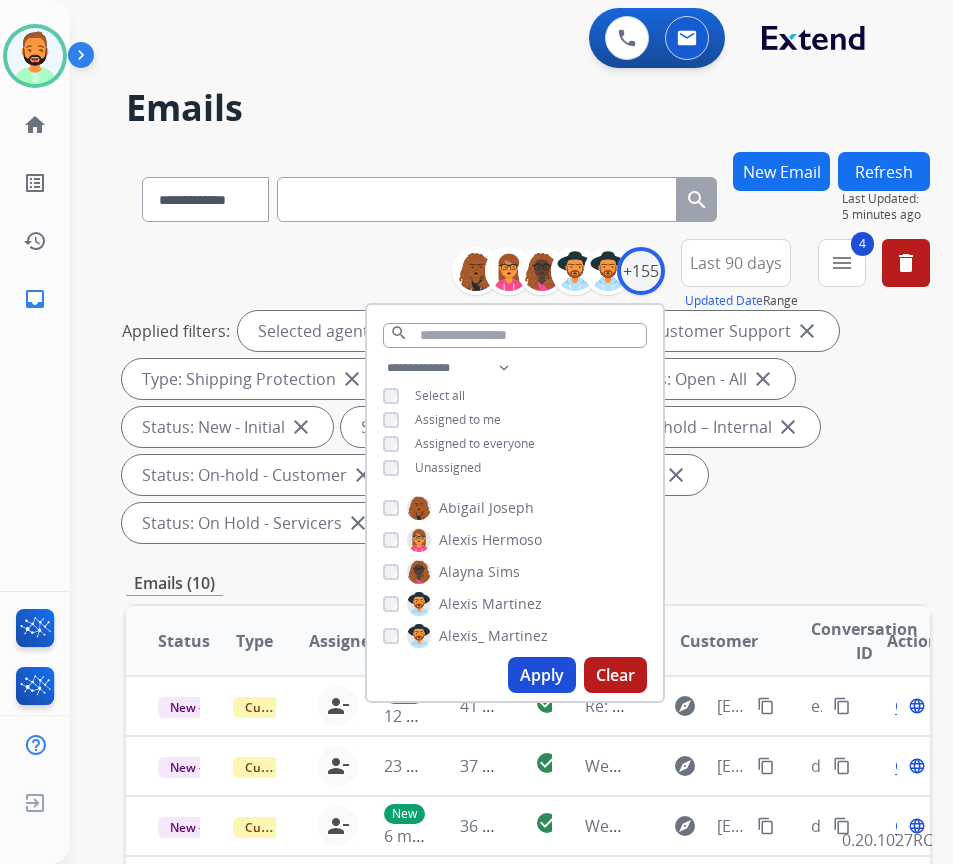 click on "Applied filters:  Selected agents: 1  Assigned to me  Type: Customer Support  close  Type: Shipping Protection  close  Type: Reguard CS  close  Status: Open - All  close  Status: New - Initial  close  Status: New - Reply  close  Status: On-hold – Internal  close  Status: On-hold - Customer  close  Status: On Hold - Pending Parts  close  Status: On Hold - Servicers  close" at bounding box center (524, 427) 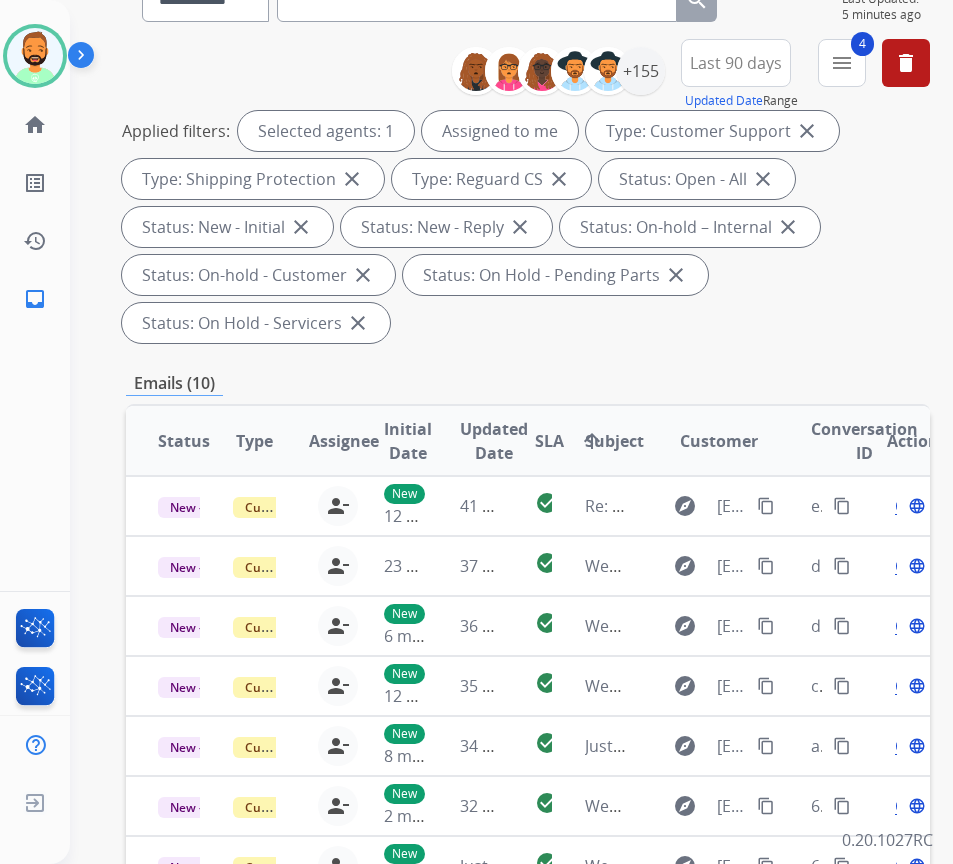 scroll, scrollTop: 400, scrollLeft: 0, axis: vertical 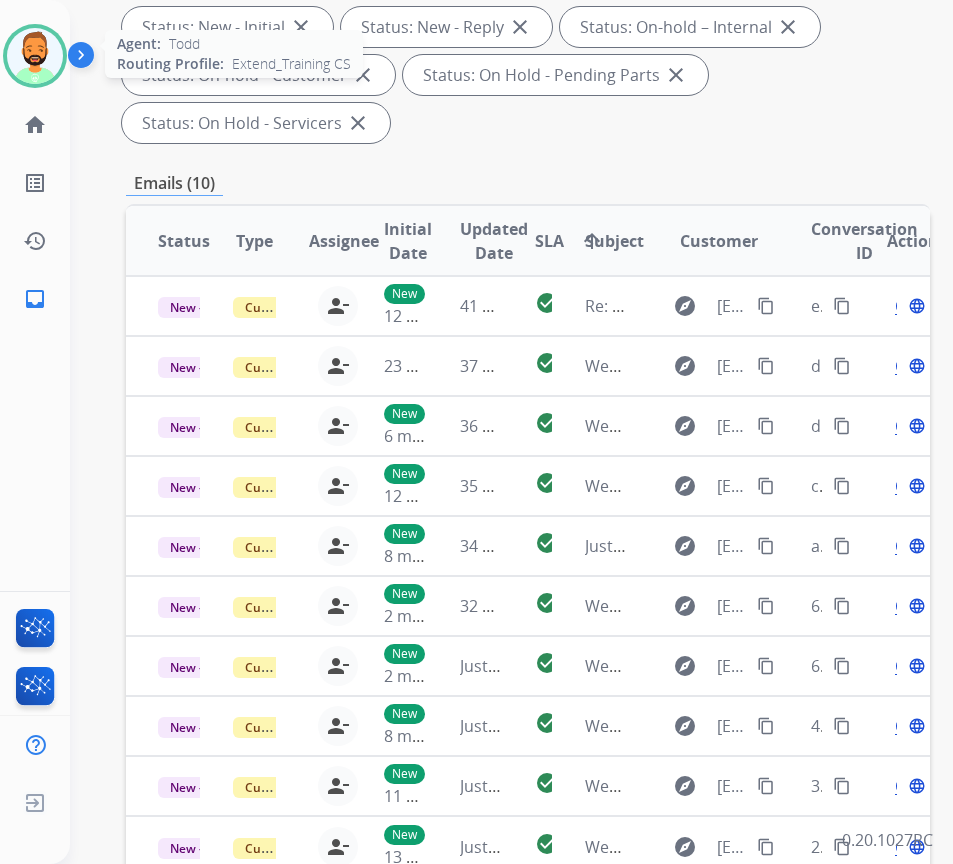 click at bounding box center [35, 56] 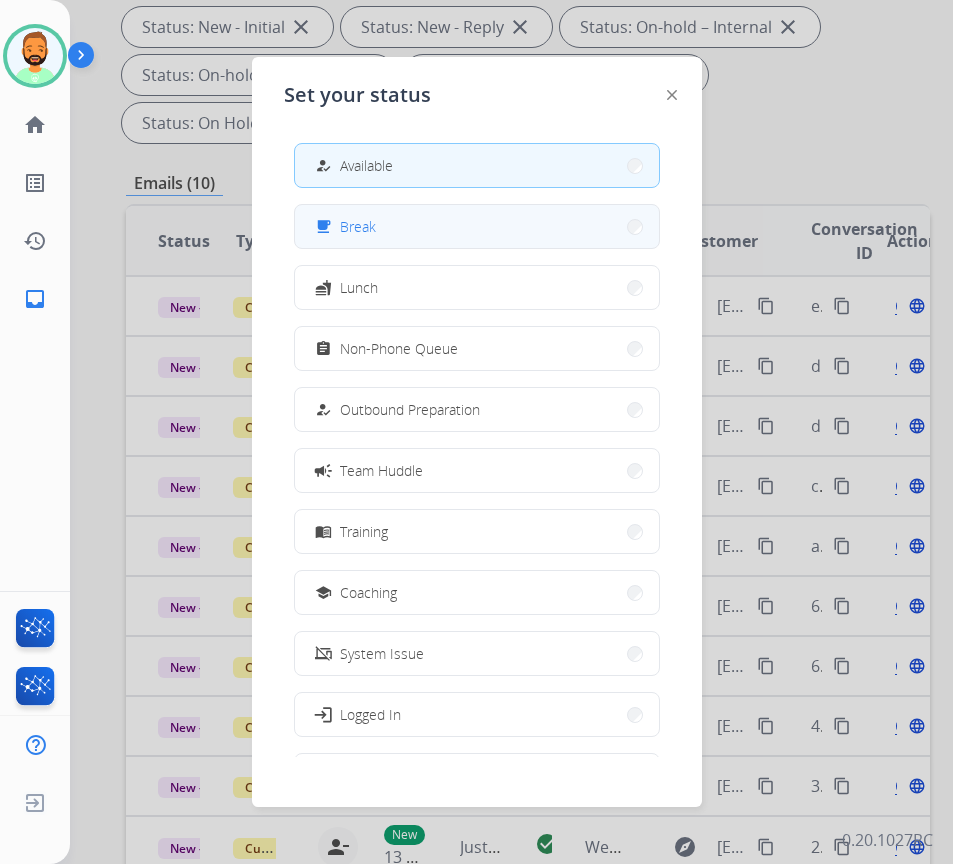 click on "Break" at bounding box center [358, 226] 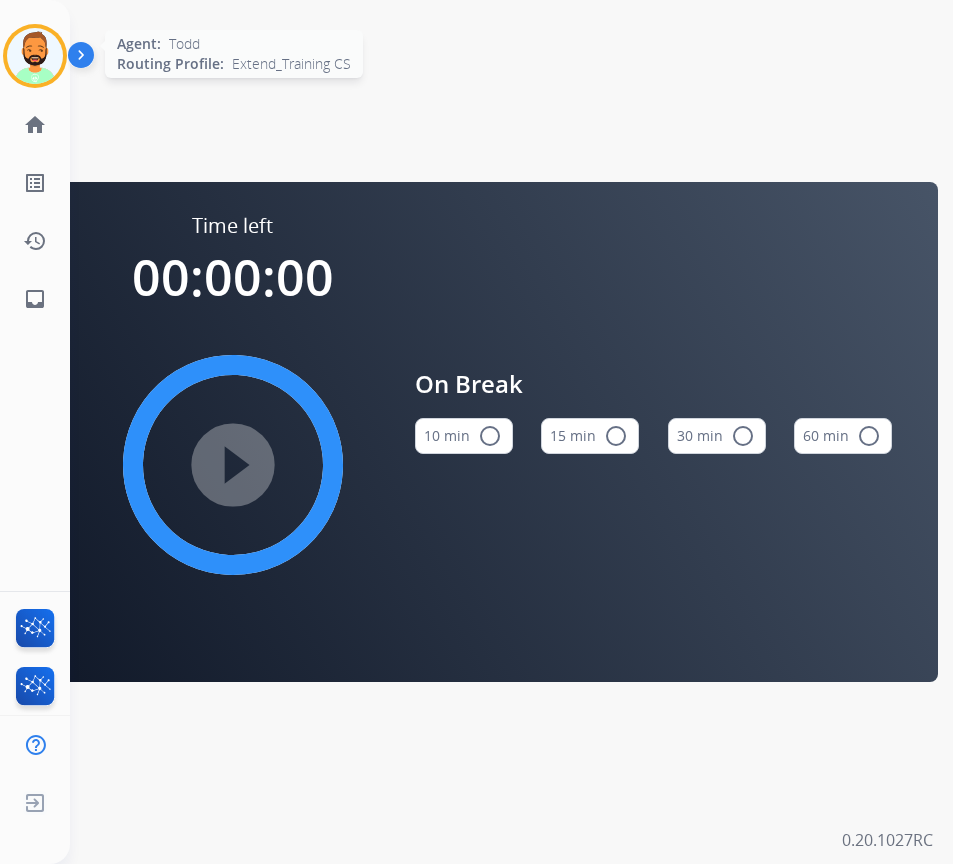 click at bounding box center (35, 56) 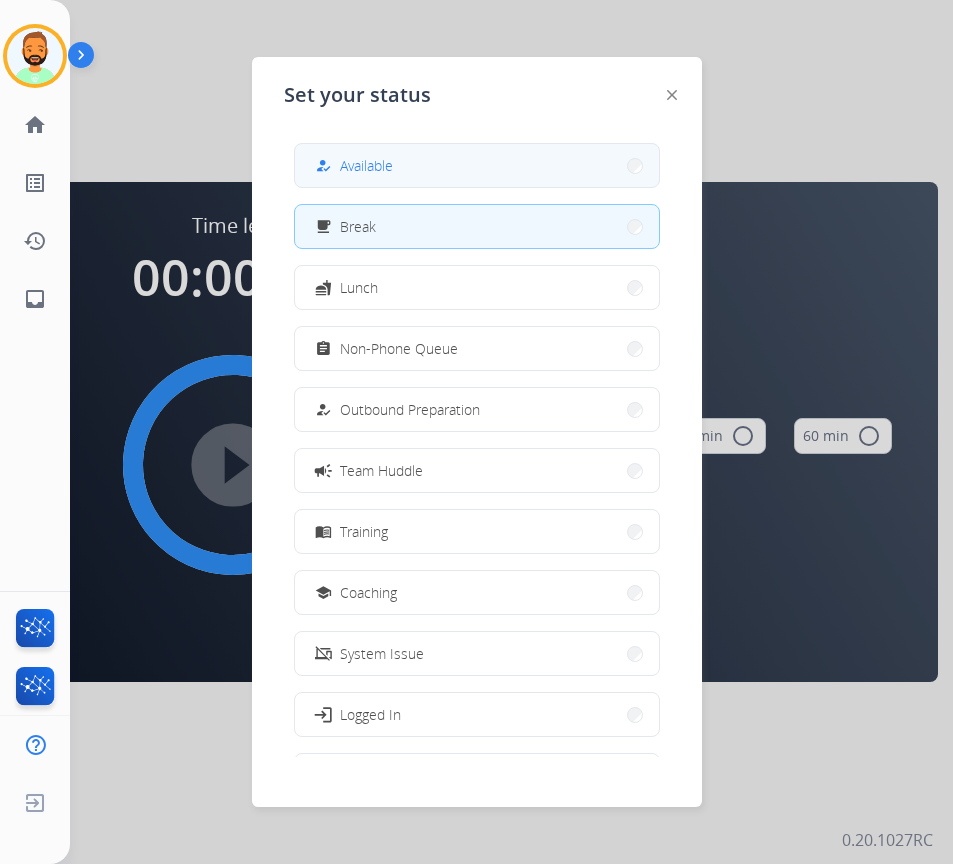 click on "Available" at bounding box center [366, 165] 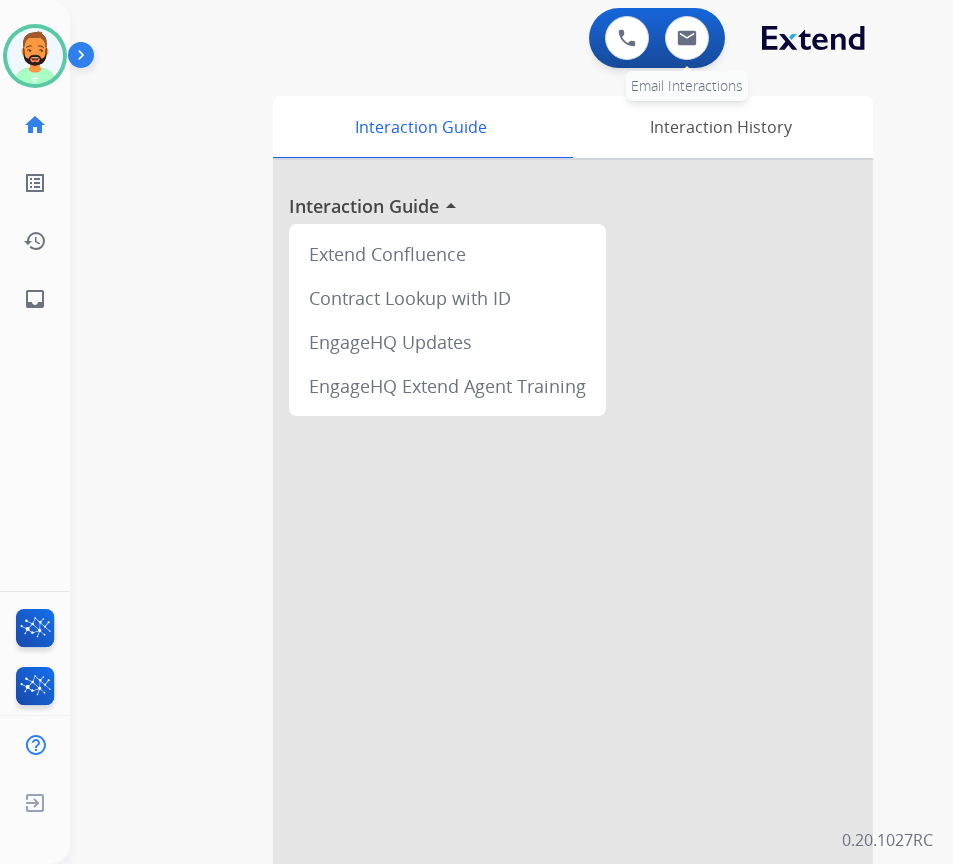 click on "0  Email Interactions" at bounding box center (687, 38) 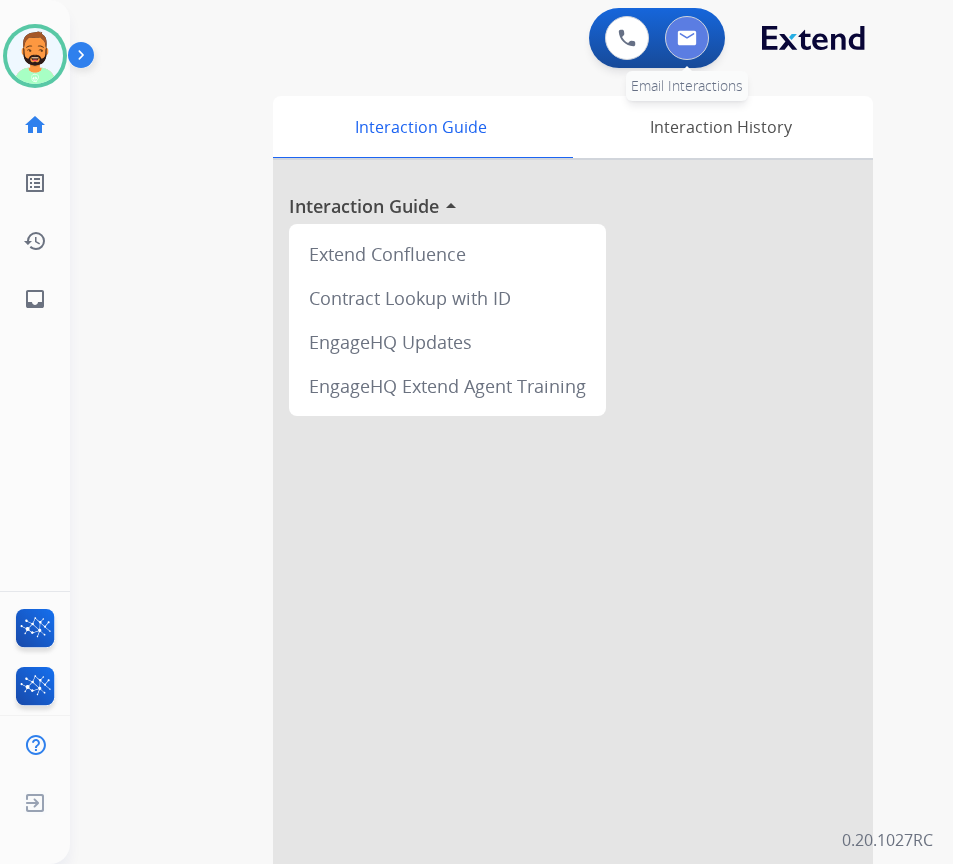 click at bounding box center (687, 38) 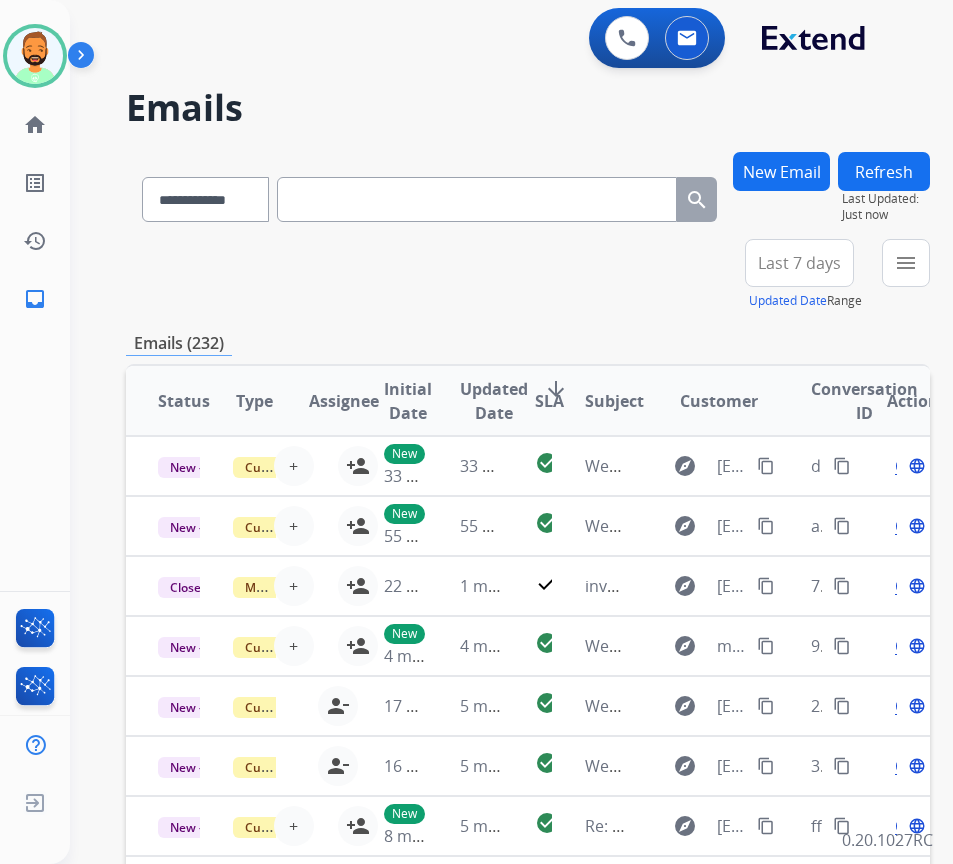 click on "Last 7 days" at bounding box center (799, 263) 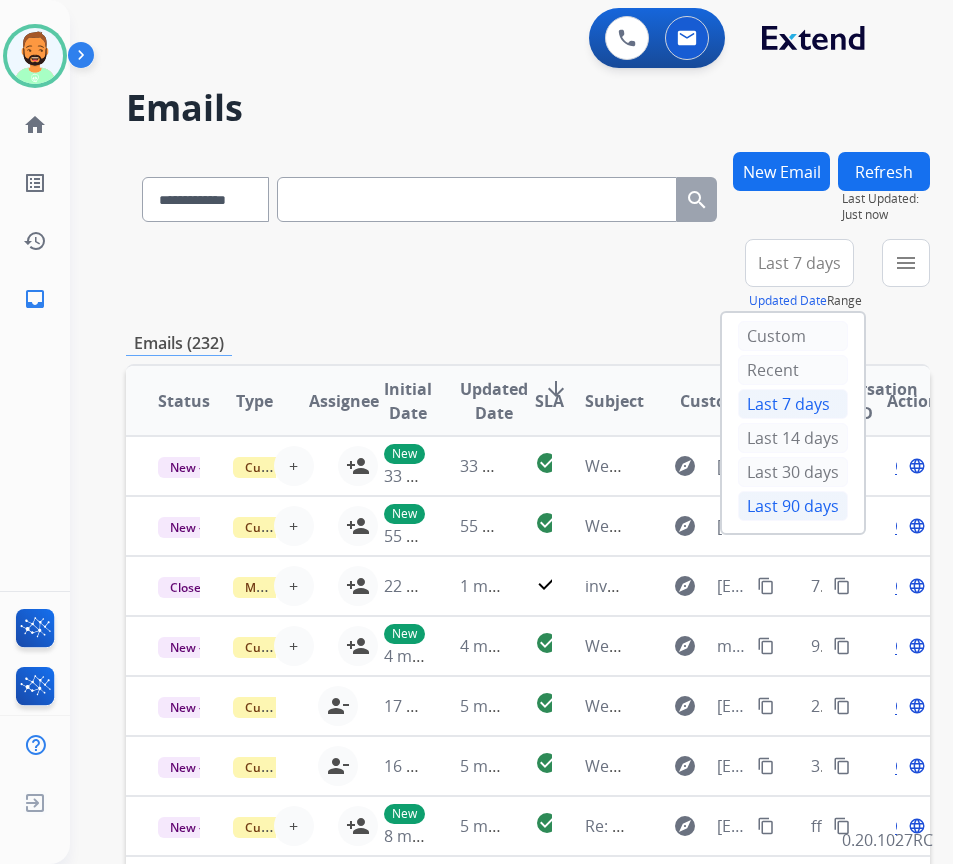 click on "Last 90 days" at bounding box center (793, 506) 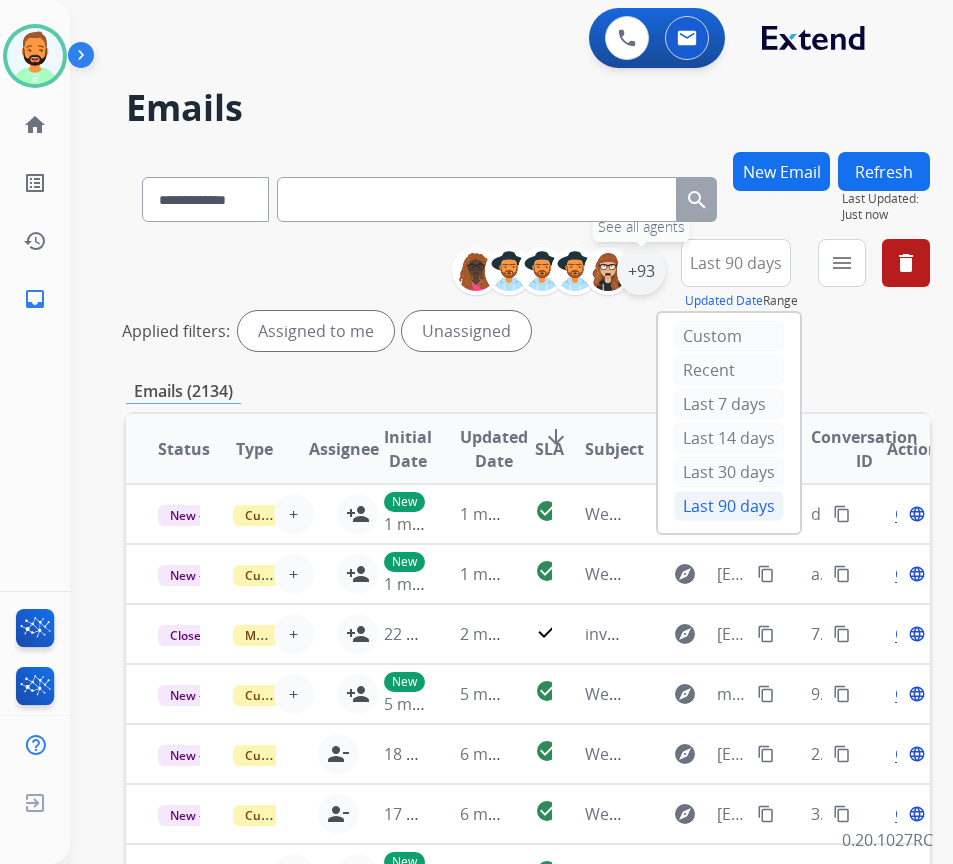 click on "+93" at bounding box center [641, 271] 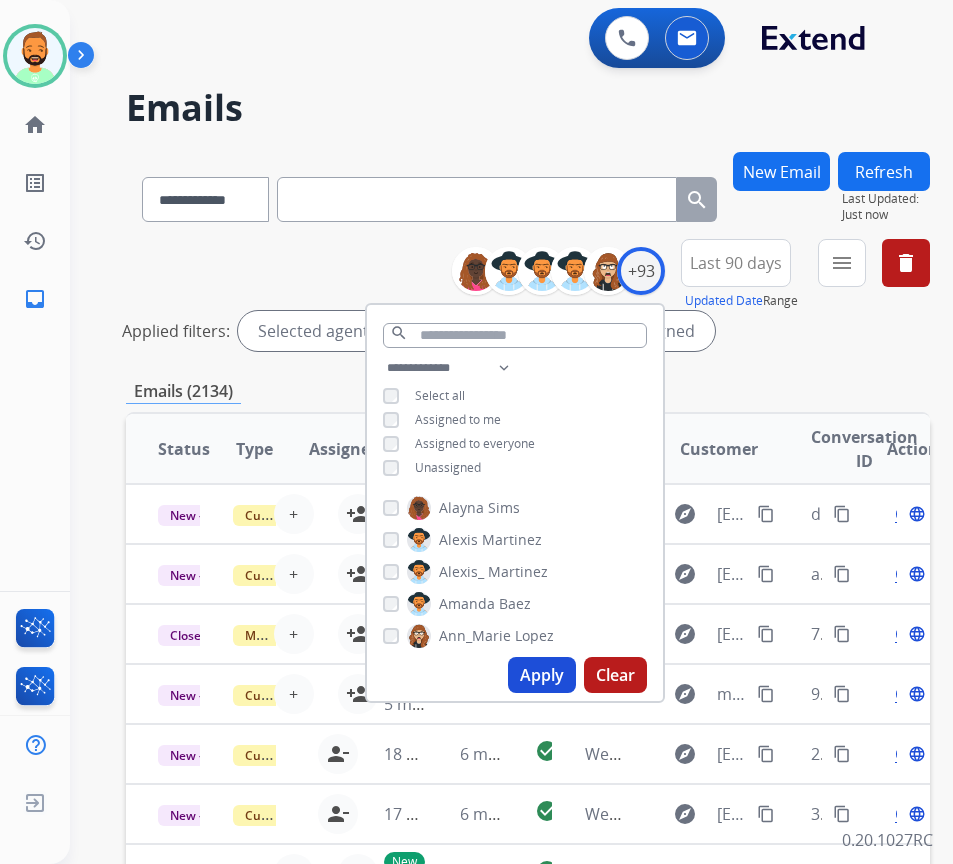click on "Unassigned" at bounding box center (448, 467) 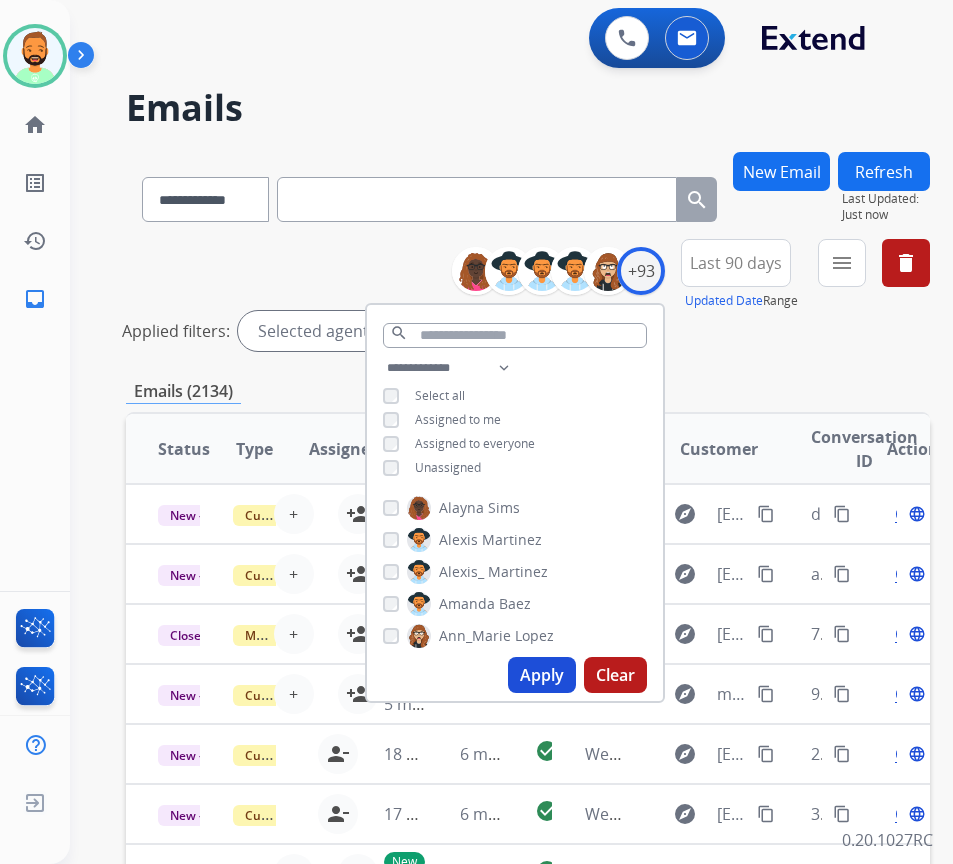 click on "Apply" at bounding box center (542, 675) 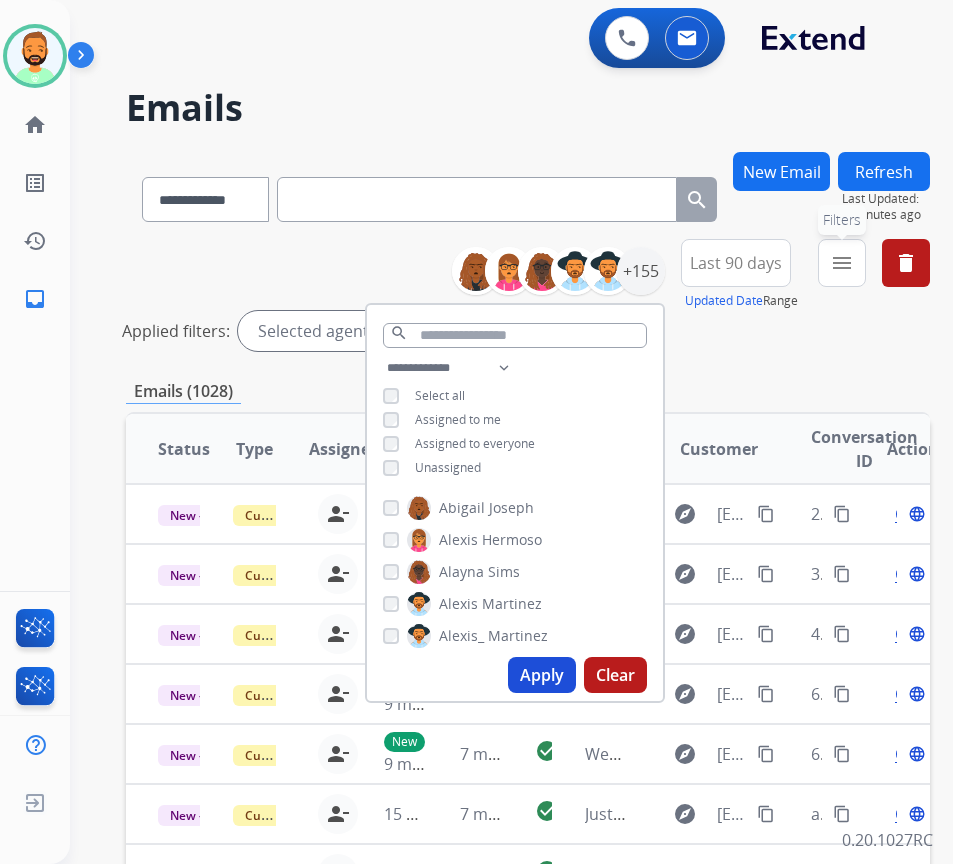 click on "menu" at bounding box center (842, 263) 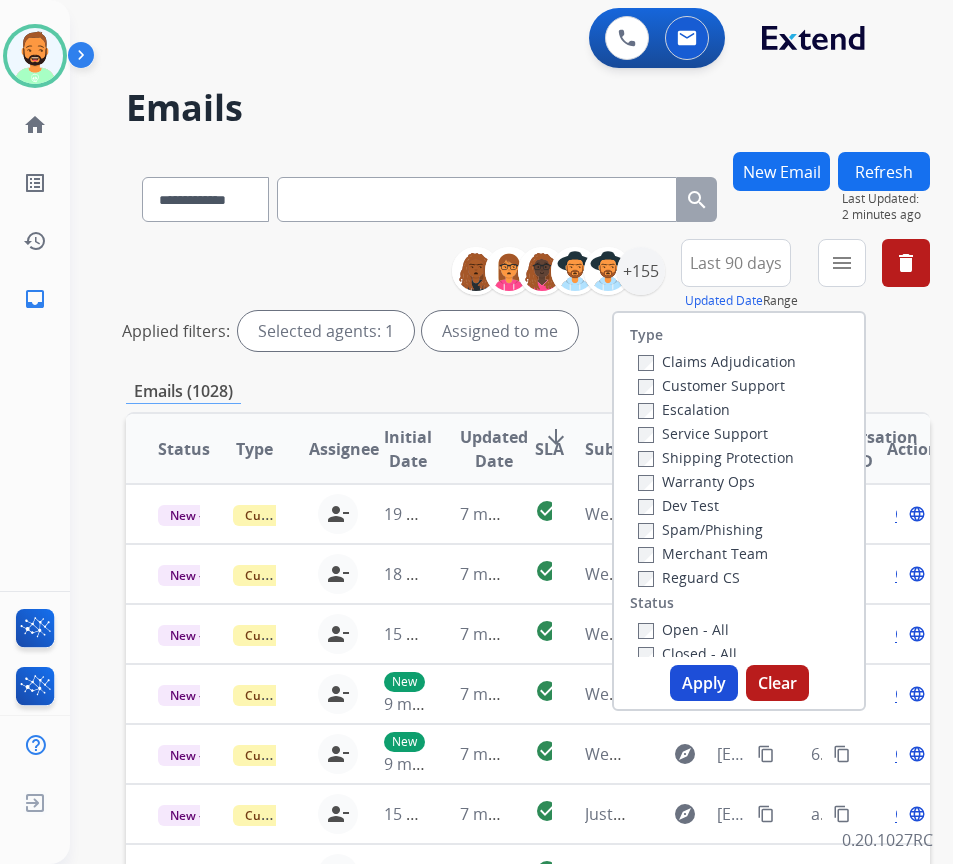 click on "Customer Support" at bounding box center (711, 385) 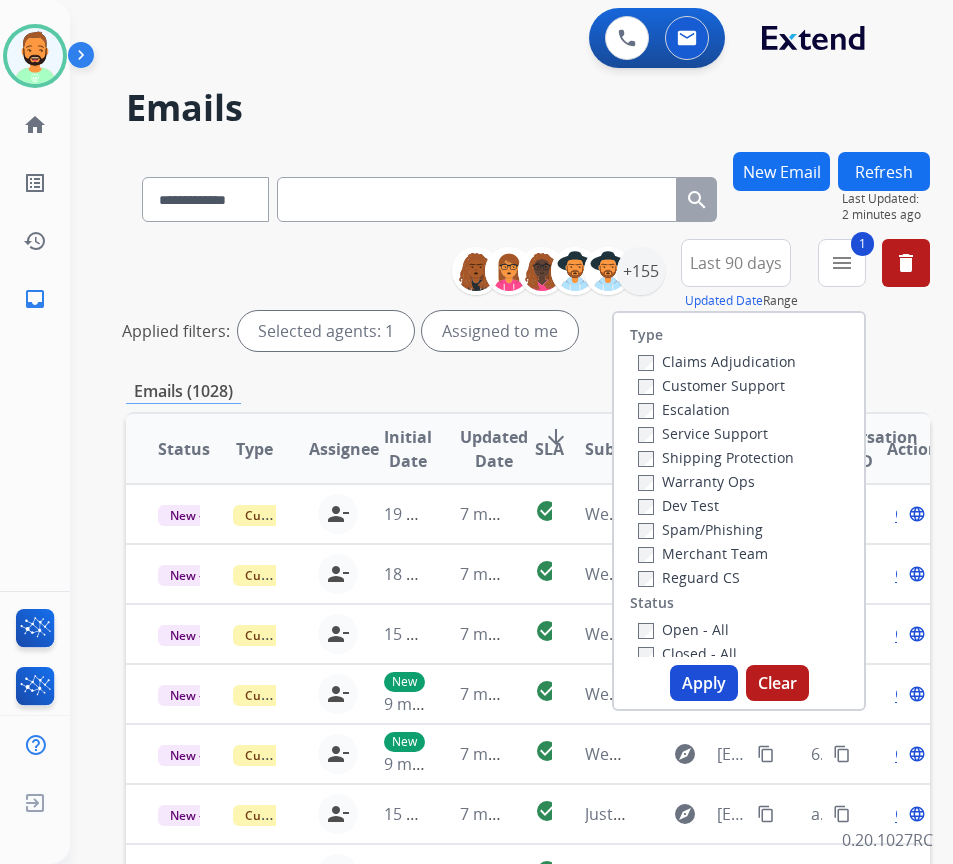 click on "Shipping Protection" at bounding box center (716, 457) 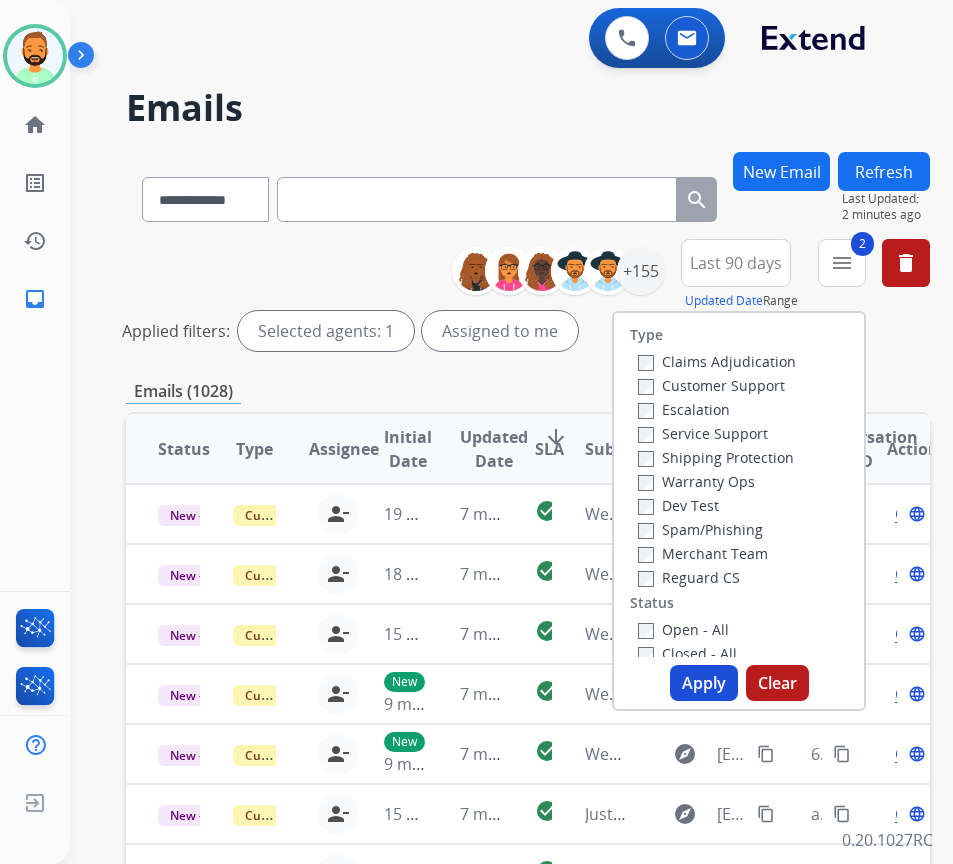 click on "Open - All" at bounding box center (683, 629) 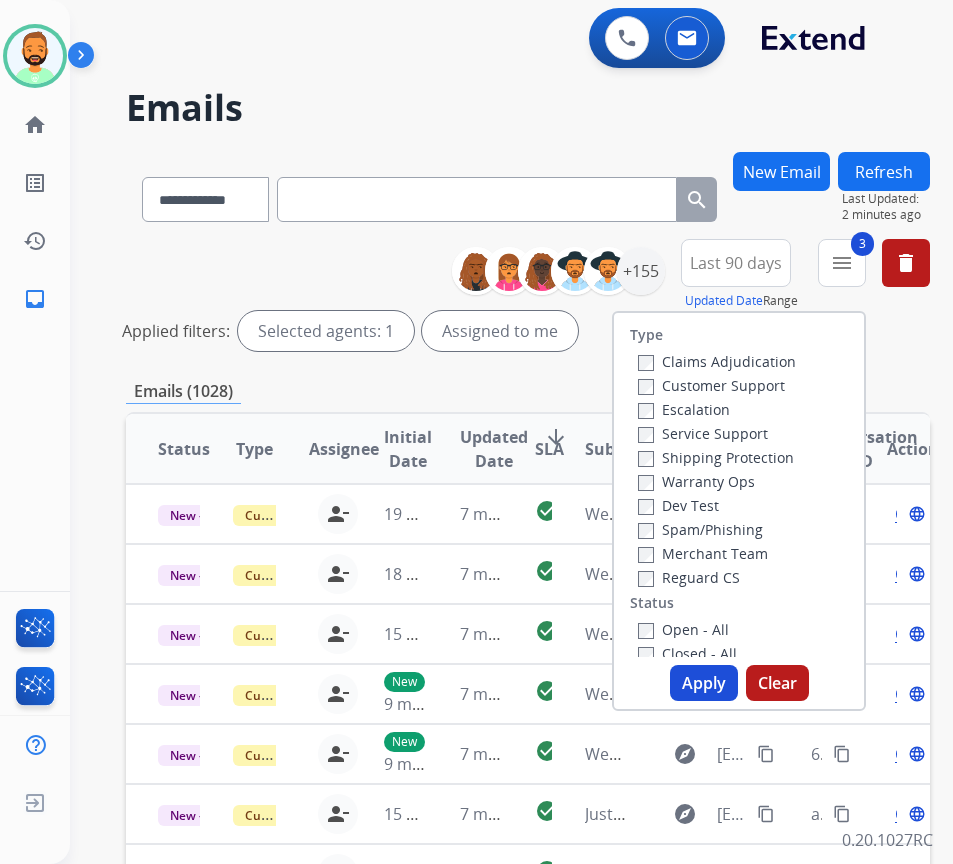 click on "Apply" at bounding box center [704, 683] 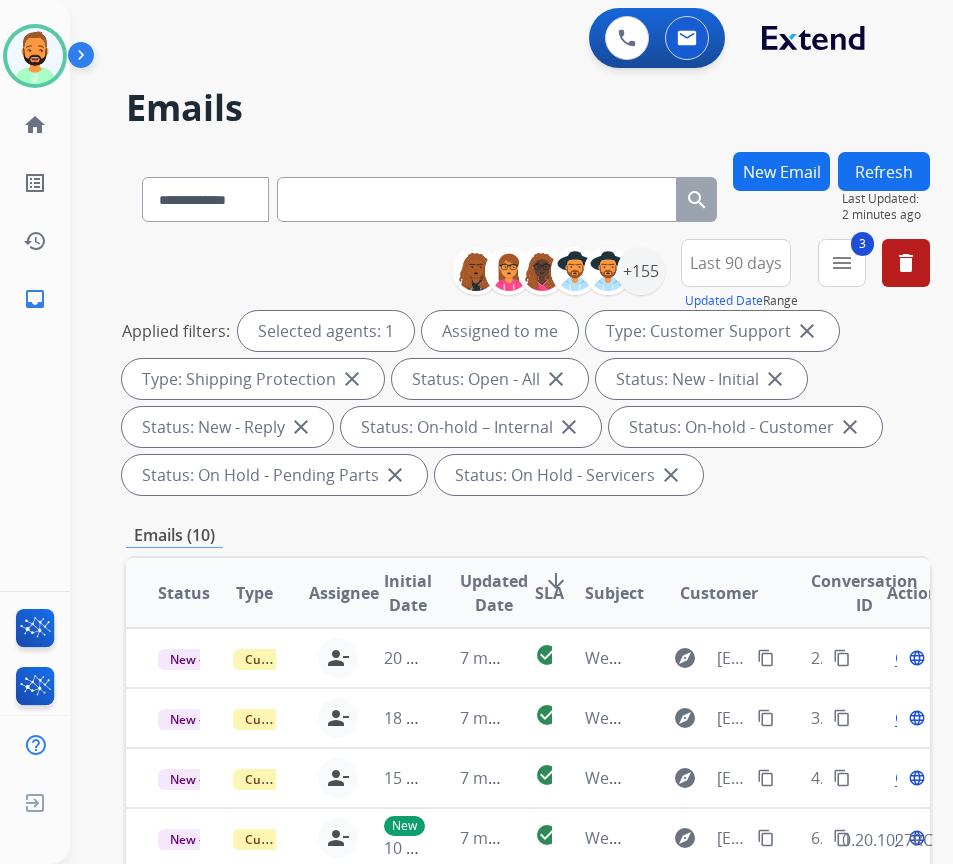 click on "SLA" at bounding box center (549, 593) 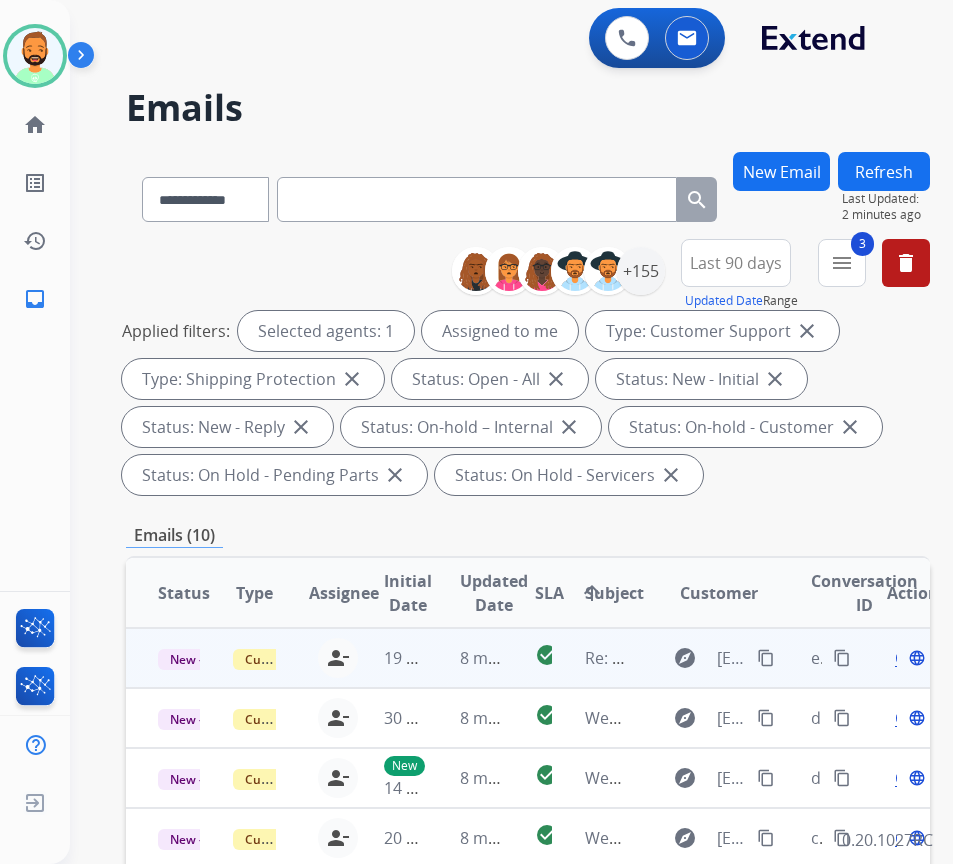 click on "8 minutes ago" at bounding box center [465, 658] 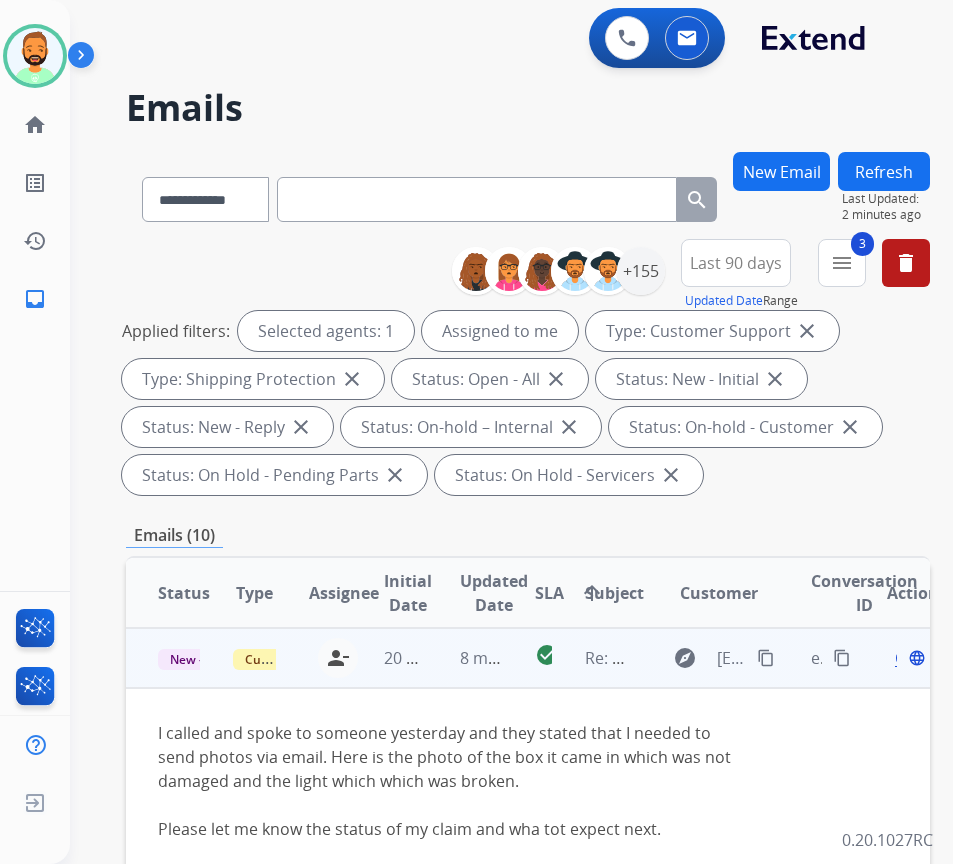 click on "Open" at bounding box center (915, 658) 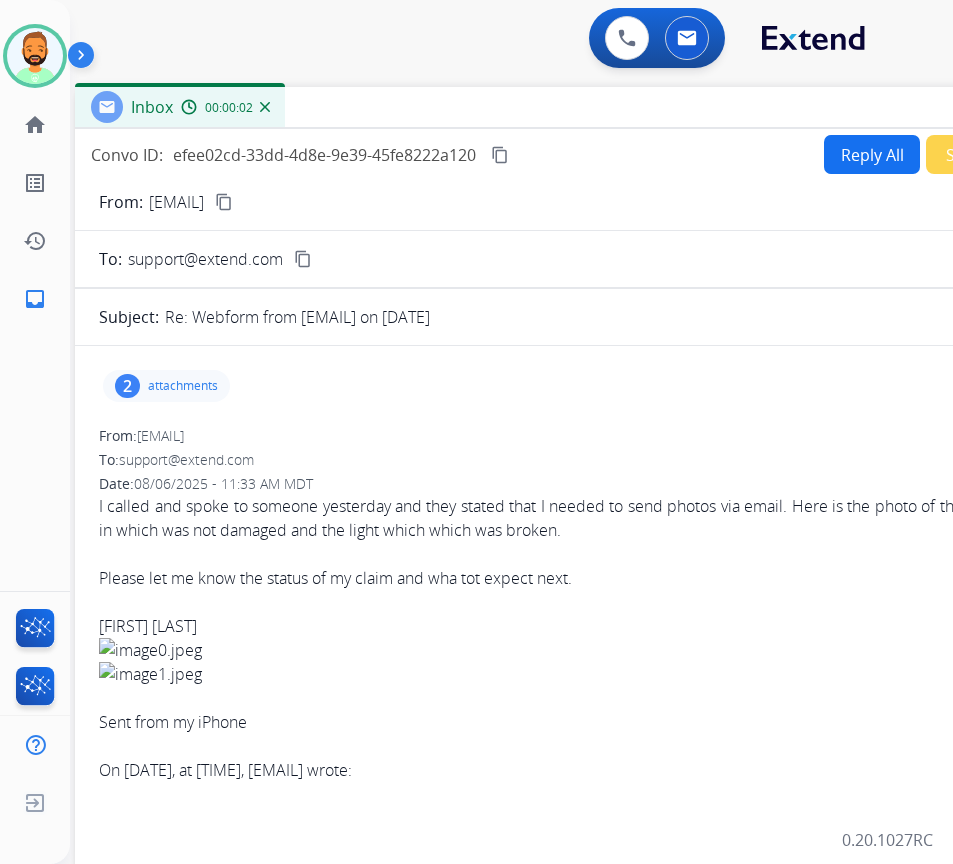 drag, startPoint x: 293, startPoint y: 157, endPoint x: 461, endPoint y: 123, distance: 171.40594 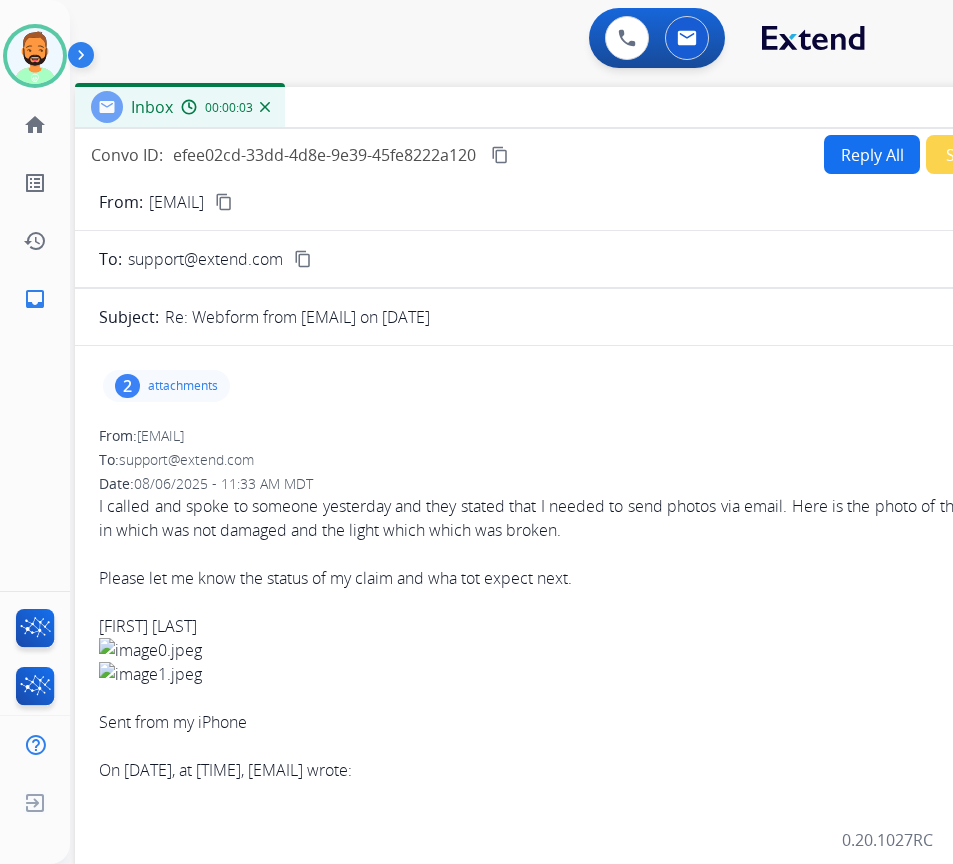 click on "attachments" at bounding box center [183, 386] 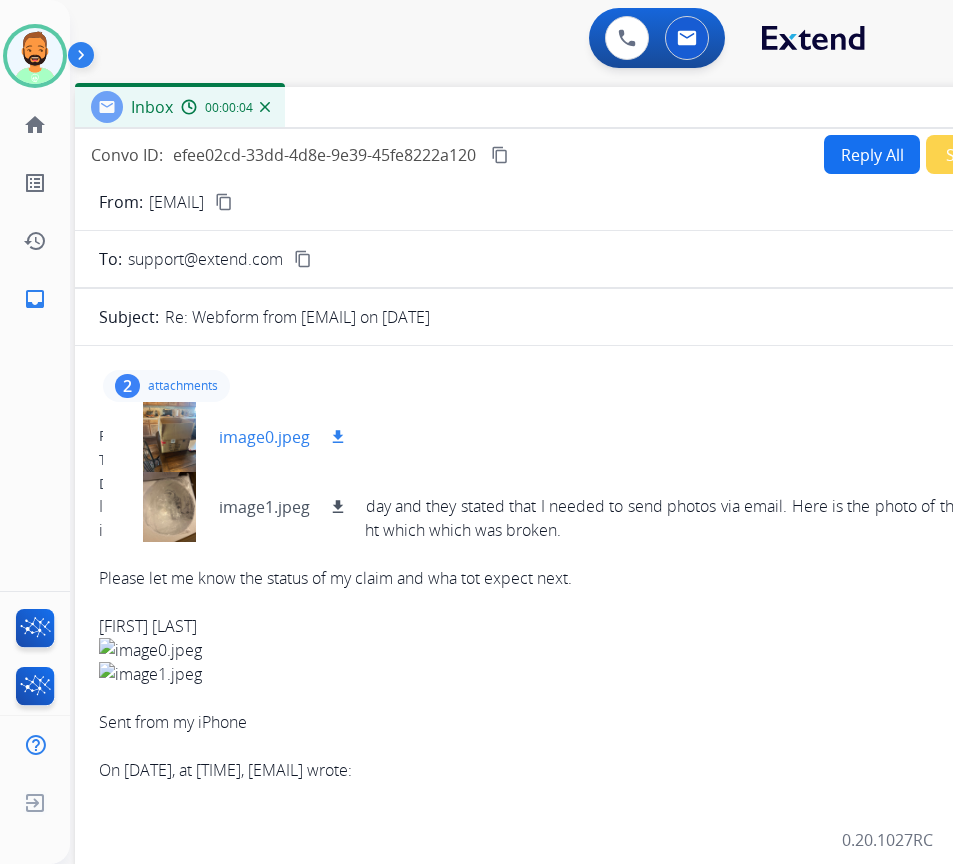 click at bounding box center (169, 437) 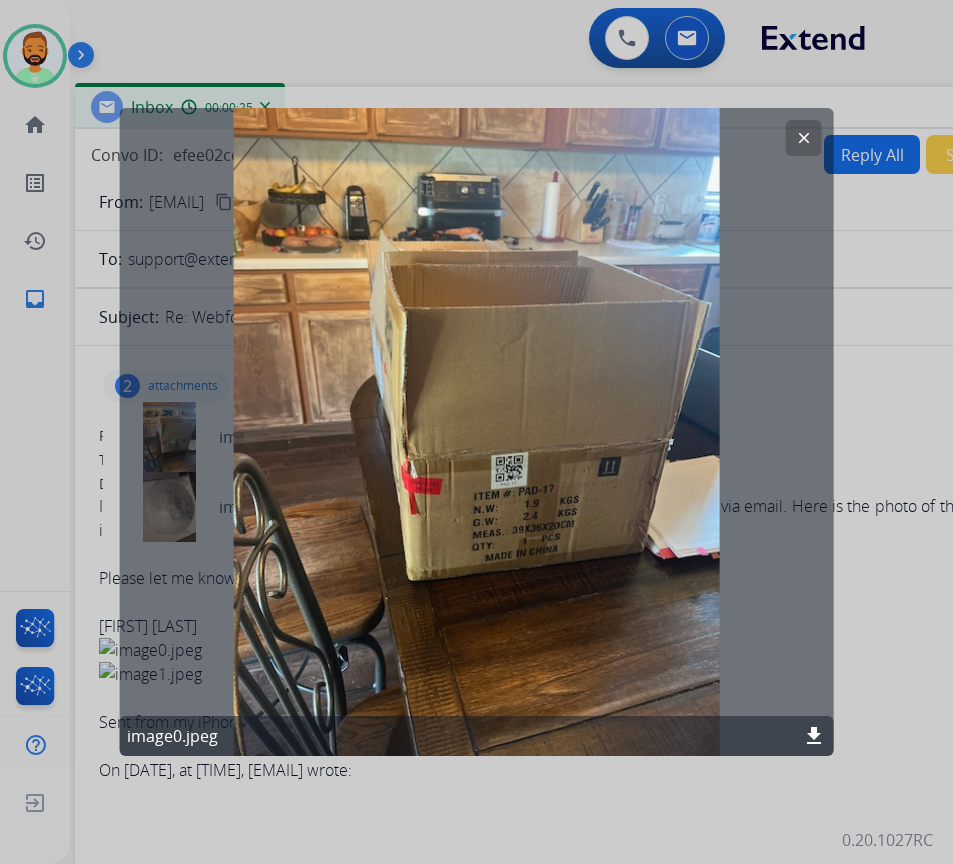 click on "clear" 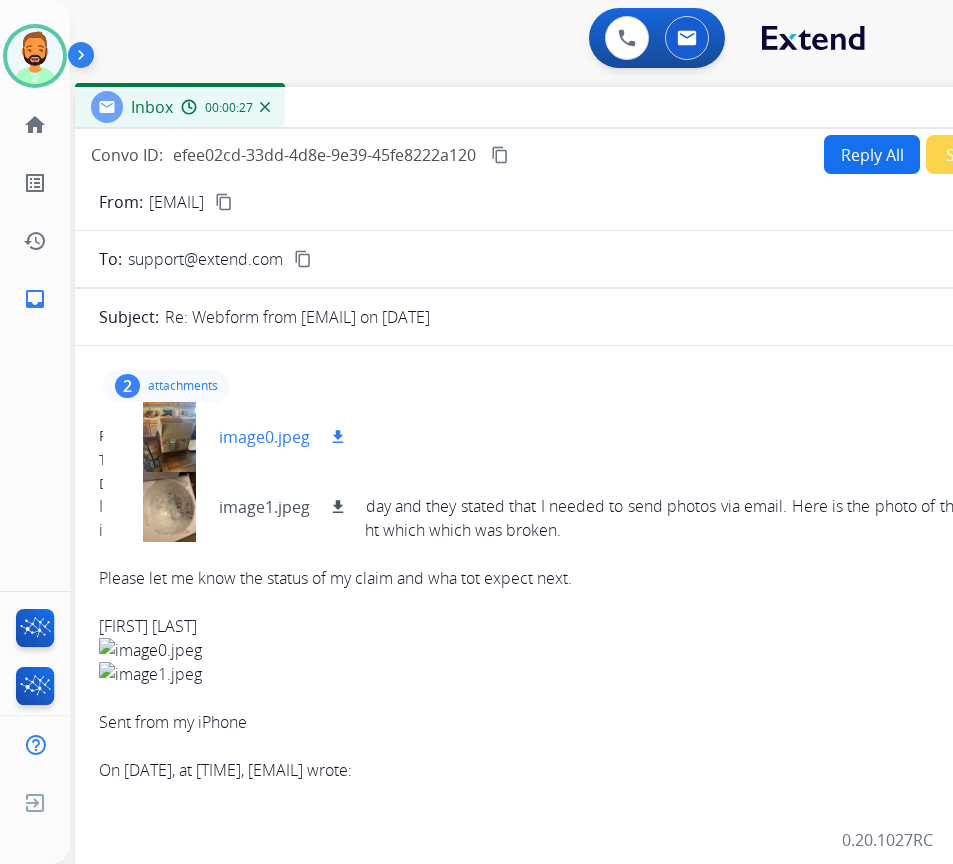click on "download" at bounding box center [338, 437] 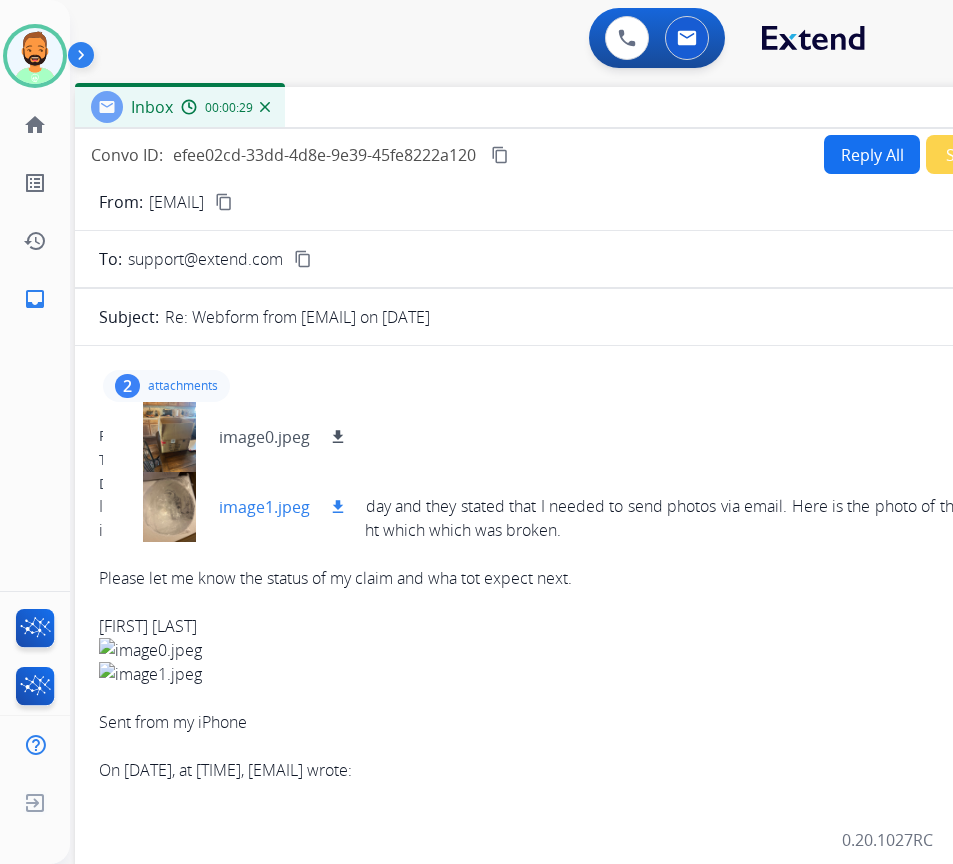 click on "download" at bounding box center [338, 507] 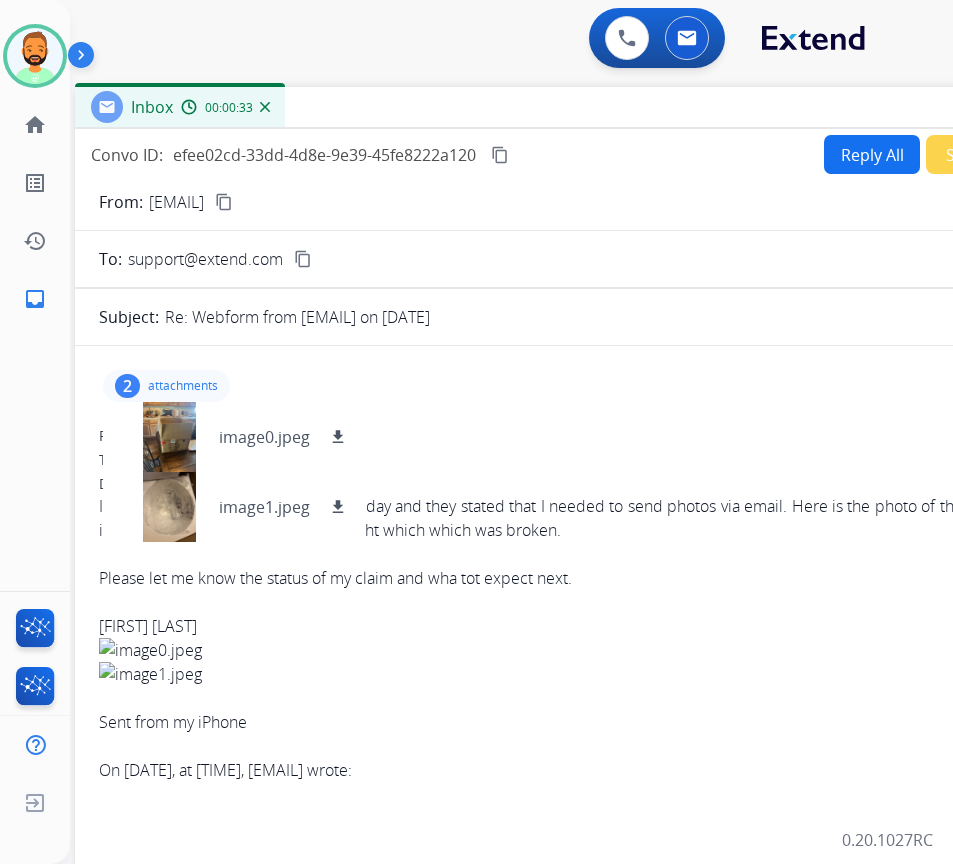click on "content_copy" at bounding box center [224, 202] 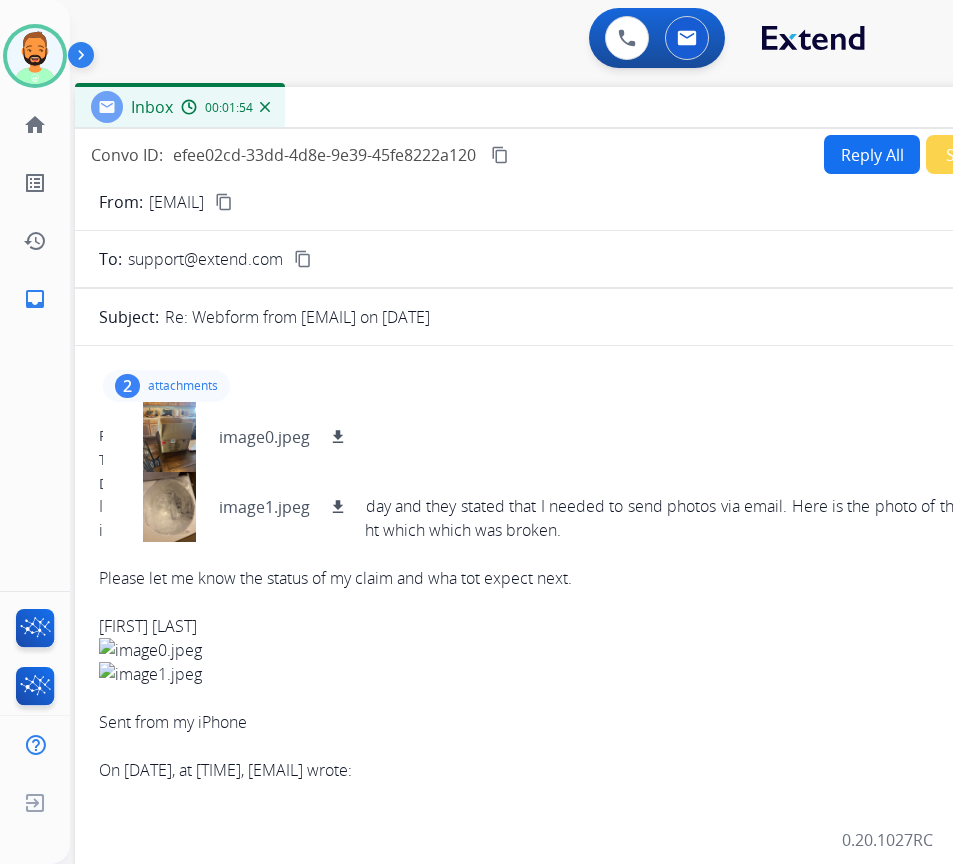 click on "2 attachments  image0.jpeg  download  image1.jpeg  download" at bounding box center (166, 386) 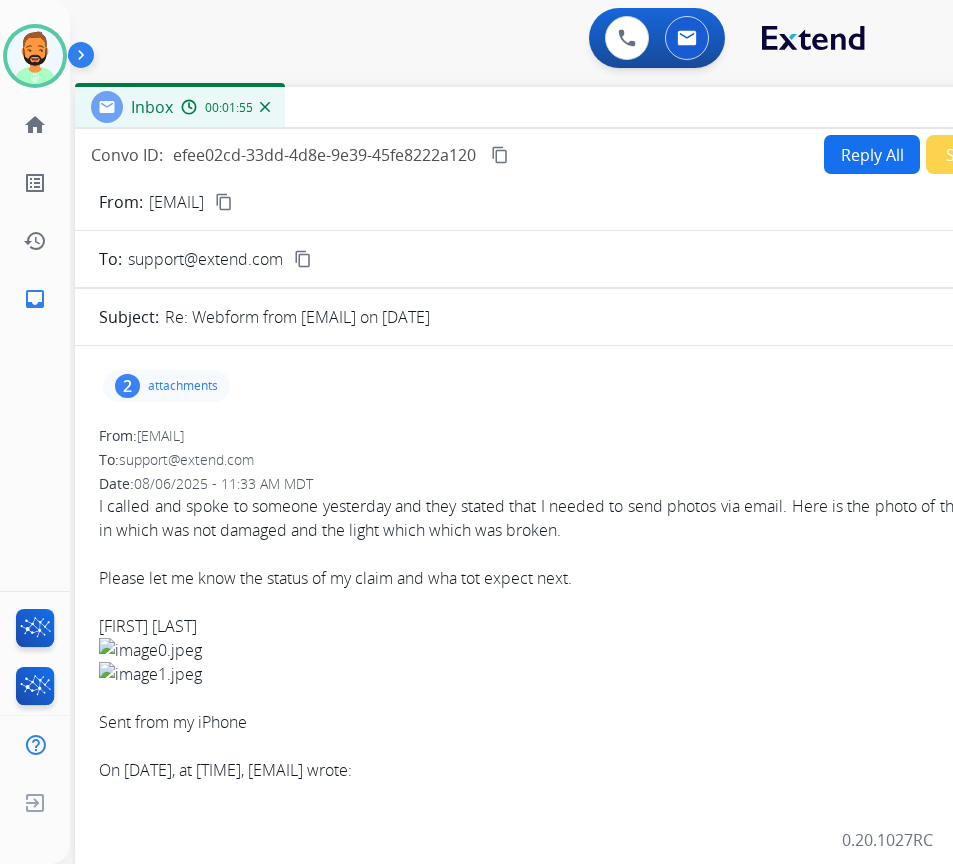 click on "Reply All" at bounding box center (872, 154) 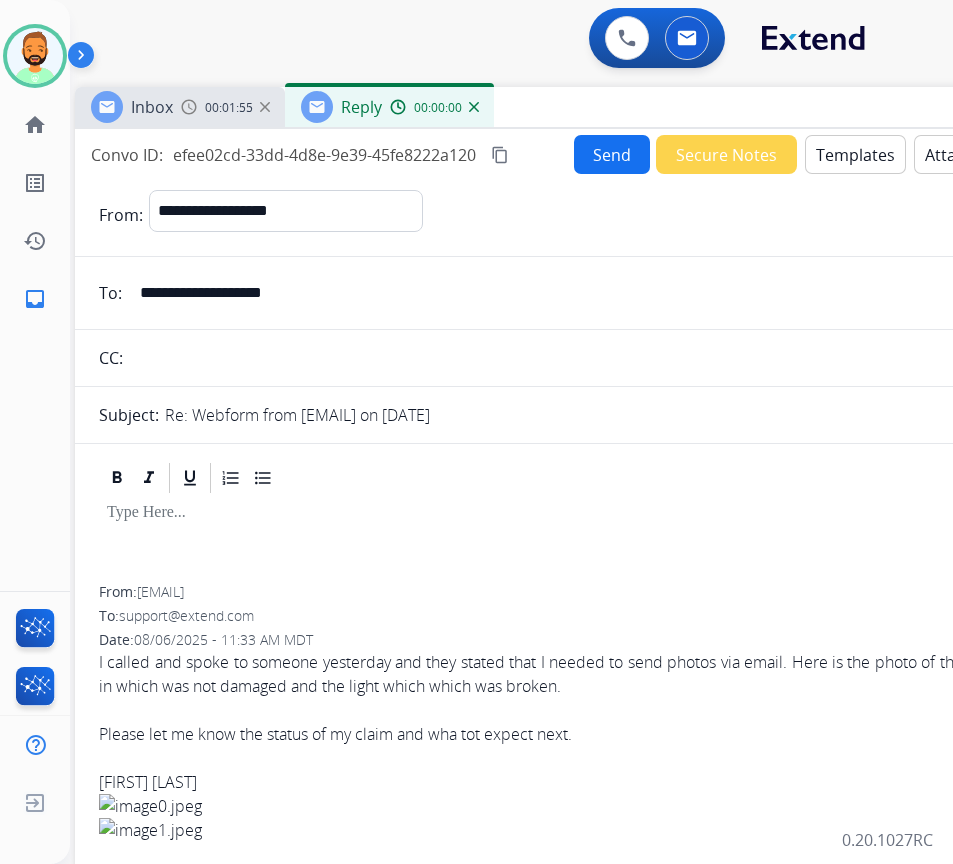 click on "Templates" at bounding box center [855, 154] 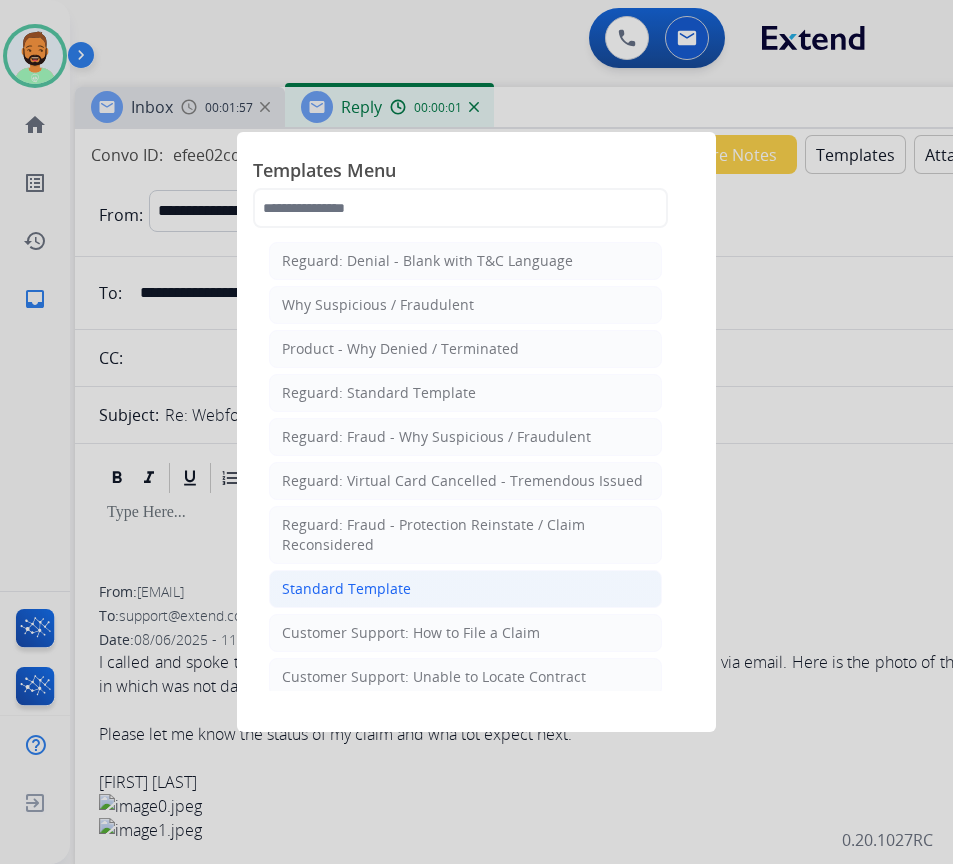 click on "Standard Template" 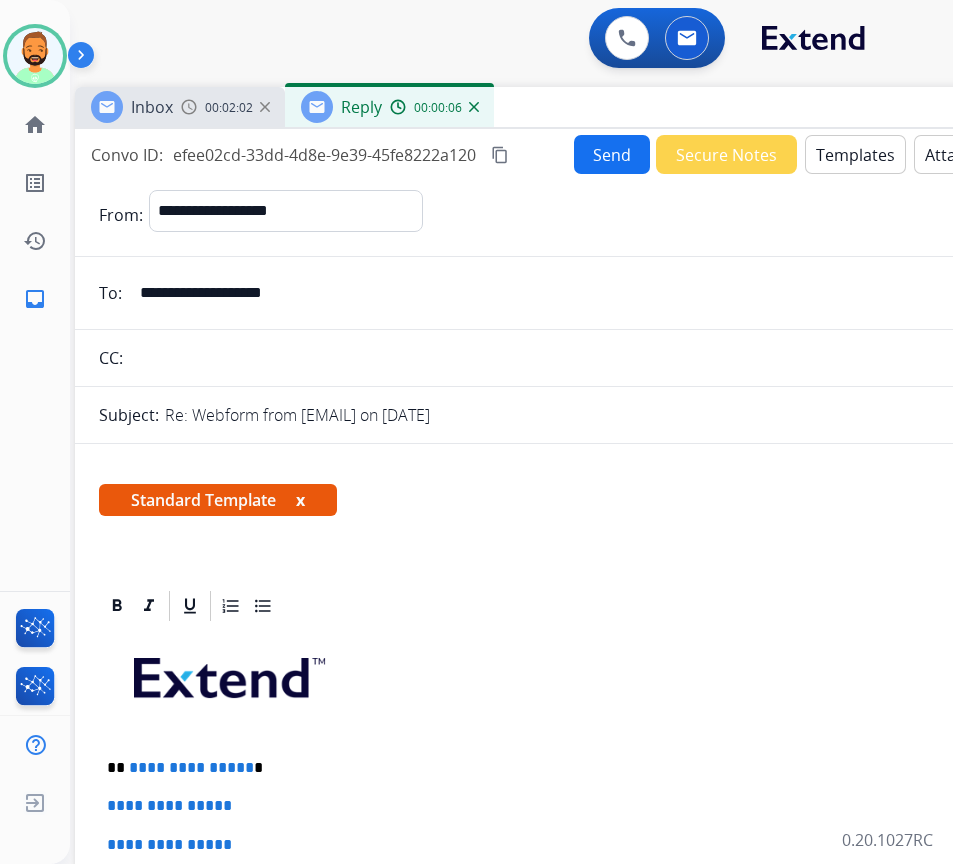 click on "**********" at bounding box center (567, 768) 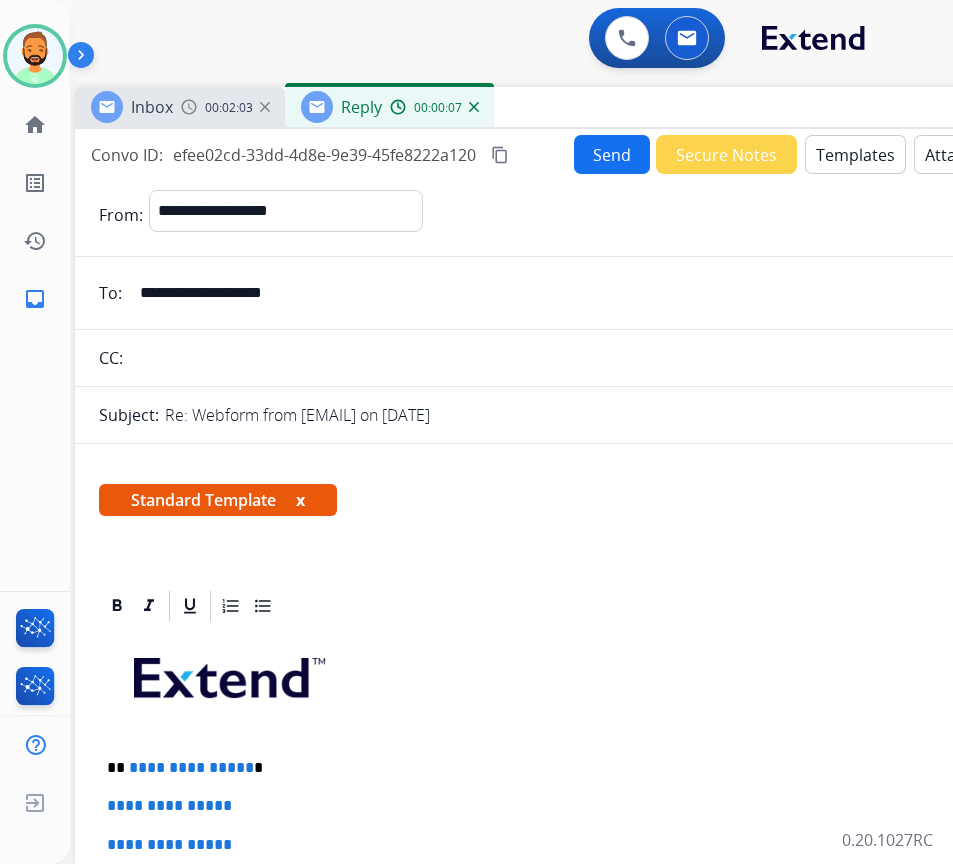 type 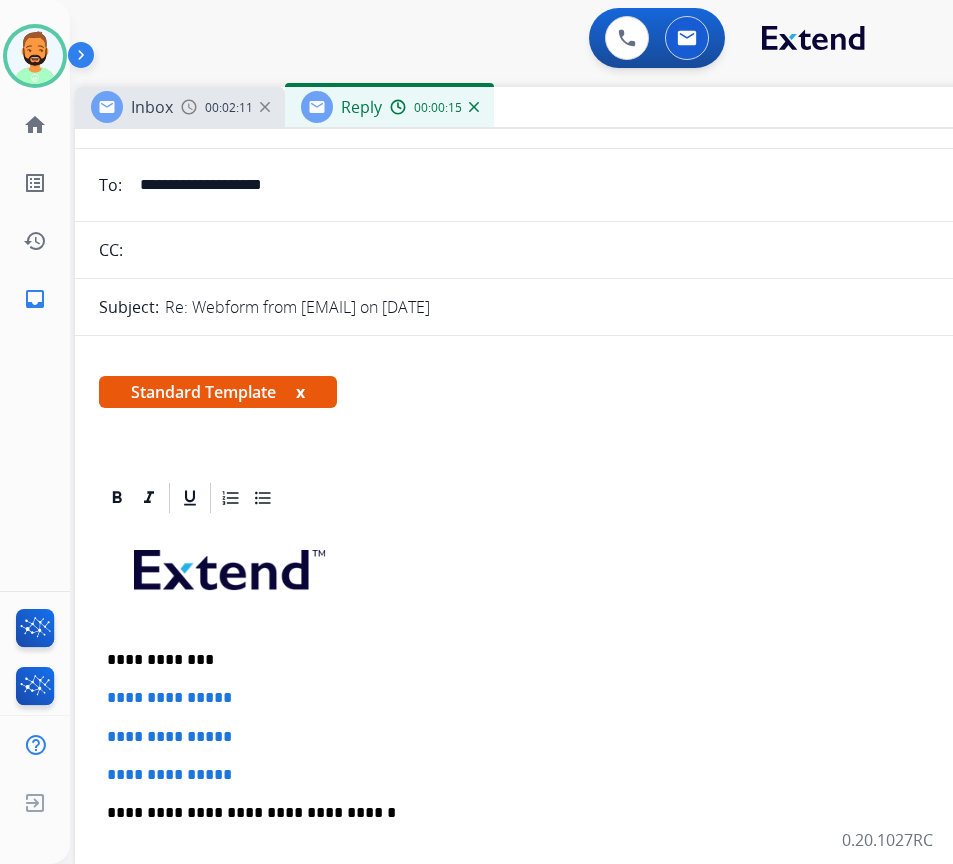 scroll, scrollTop: 200, scrollLeft: 0, axis: vertical 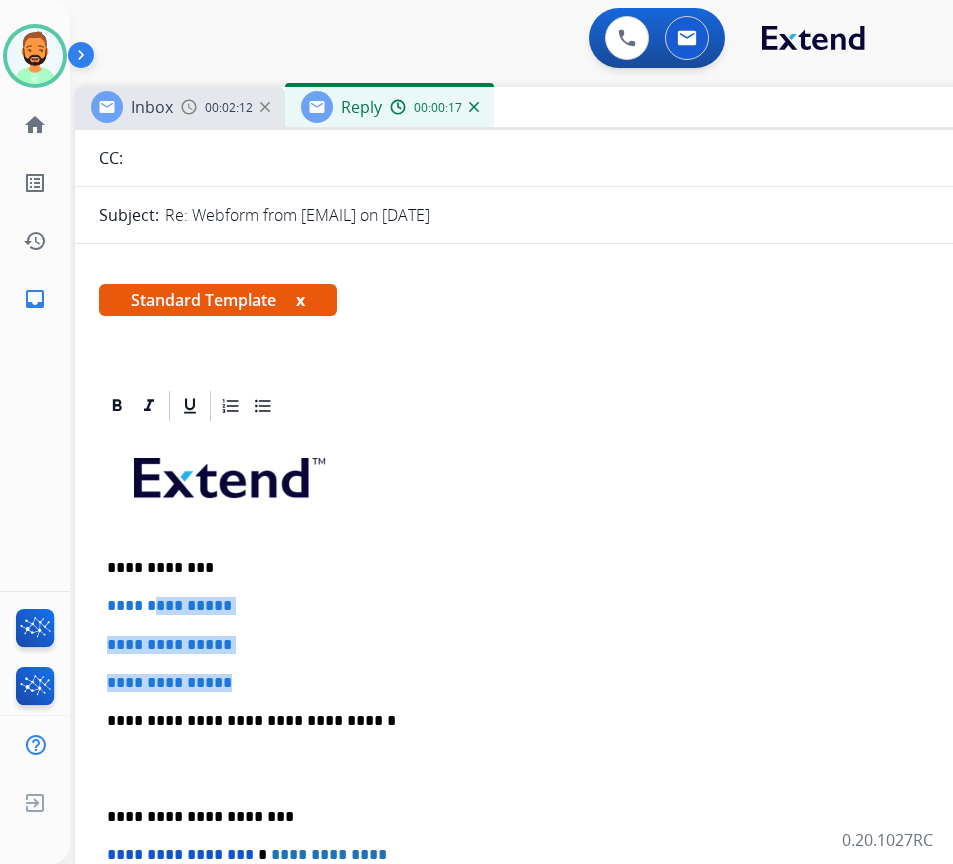 drag, startPoint x: 260, startPoint y: 682, endPoint x: 161, endPoint y: 601, distance: 127.91403 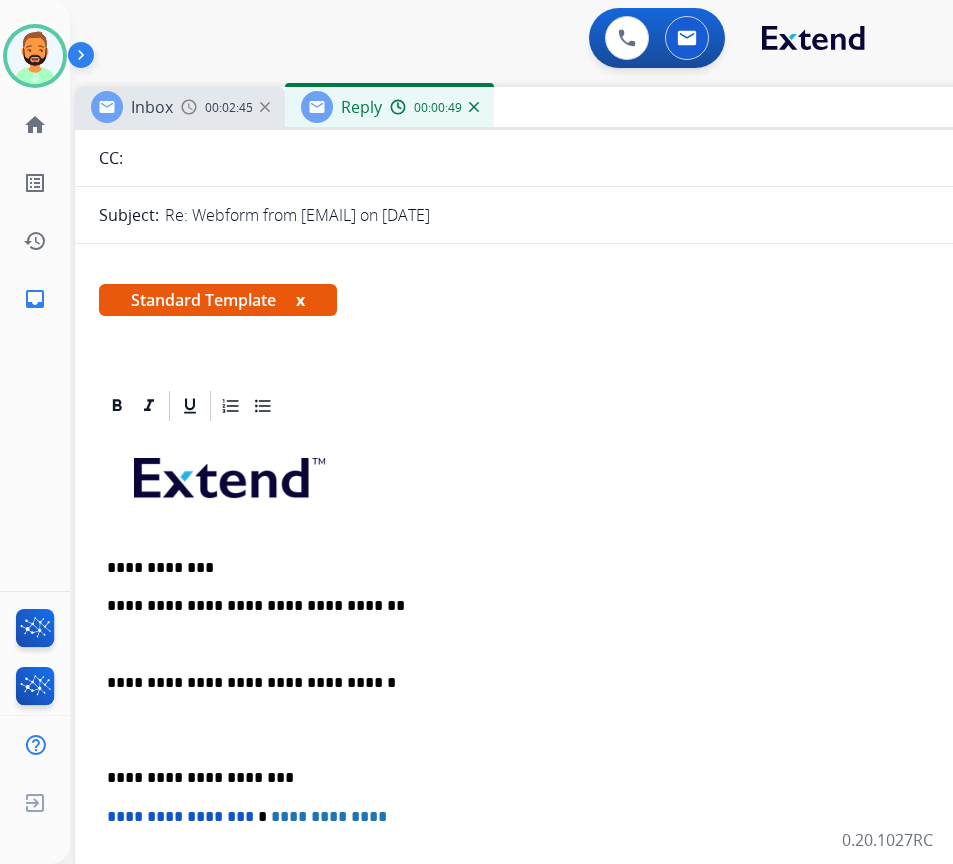 click on "**********" at bounding box center (575, 749) 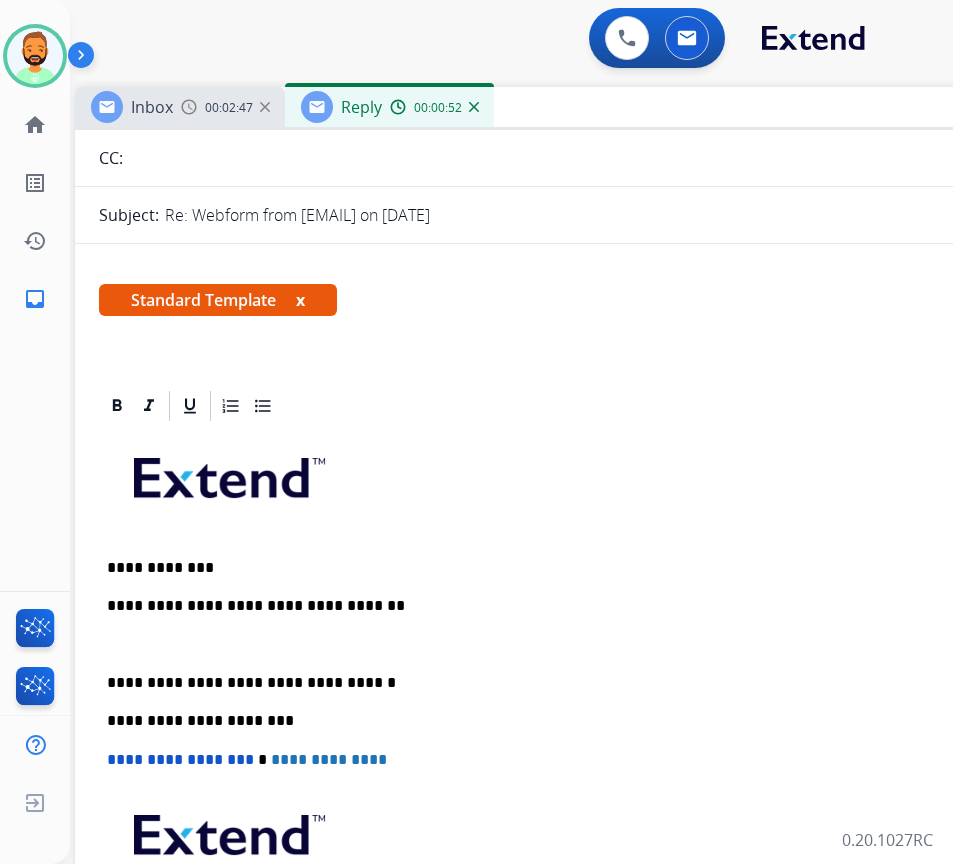 click on "**********" at bounding box center (575, 720) 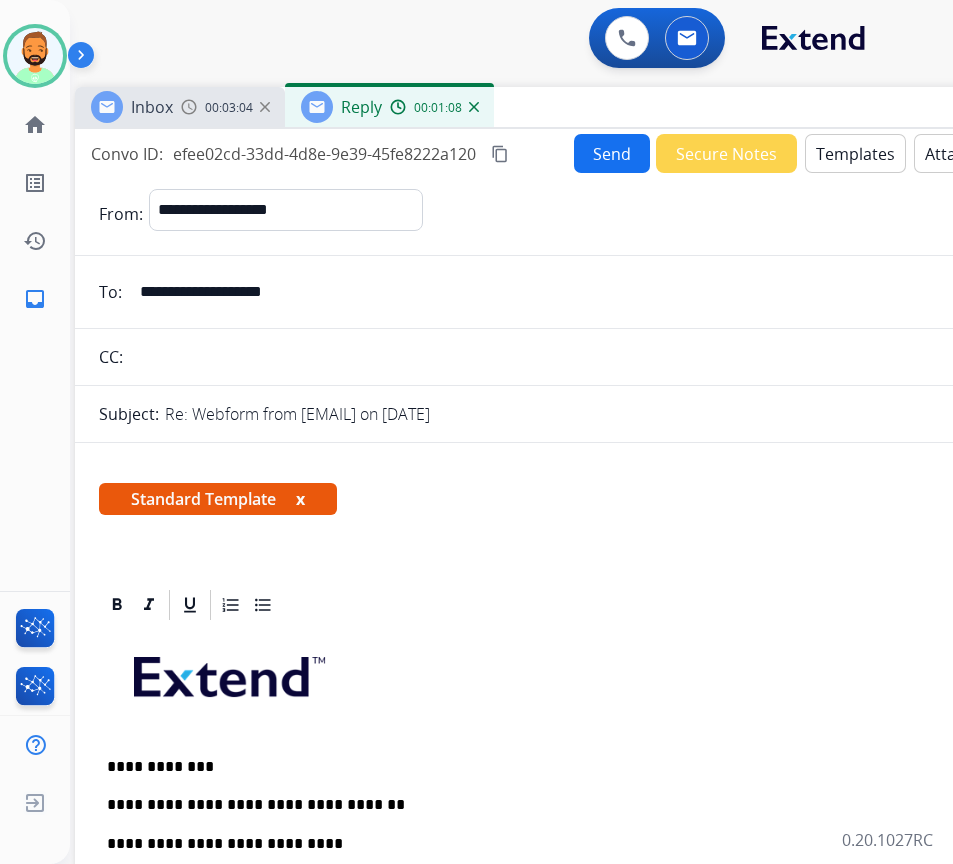 scroll, scrollTop: 0, scrollLeft: 0, axis: both 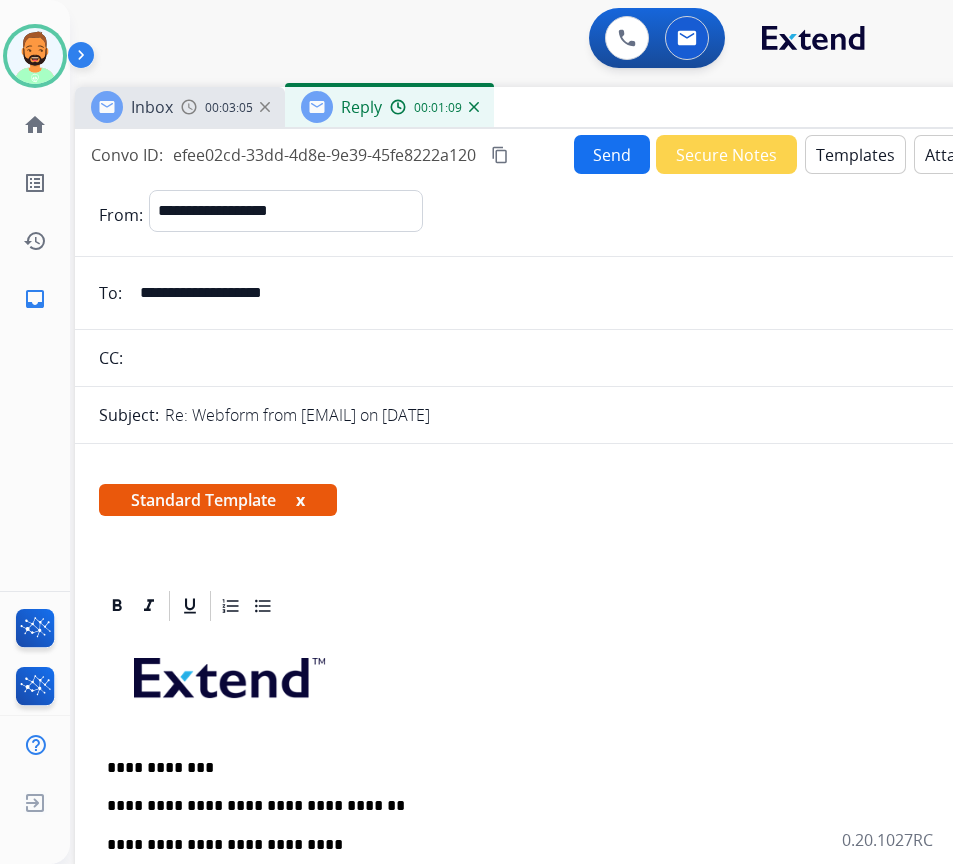 click on "Send" at bounding box center [612, 154] 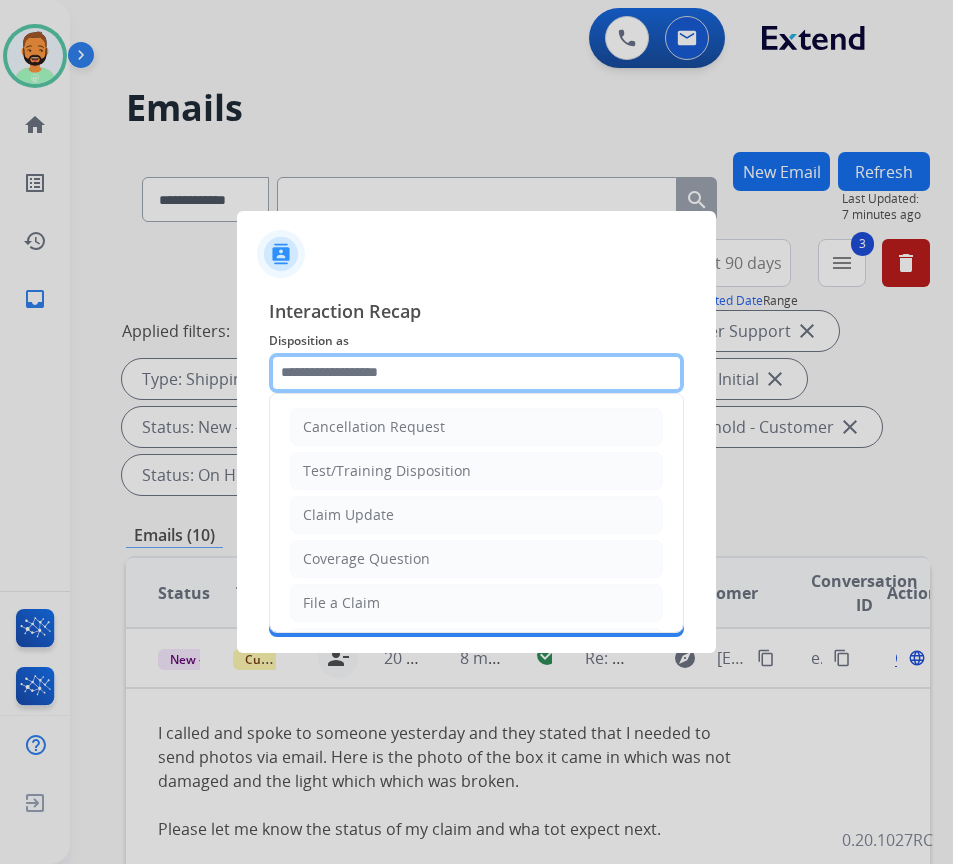 click 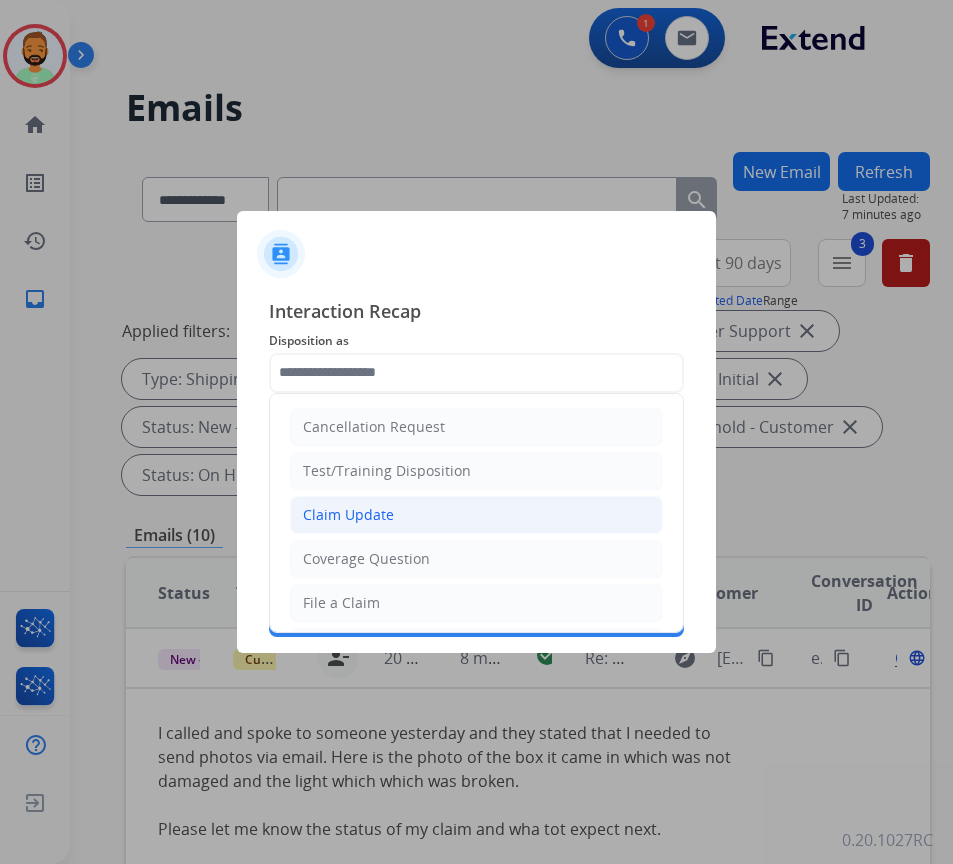 click on "Claim Update" 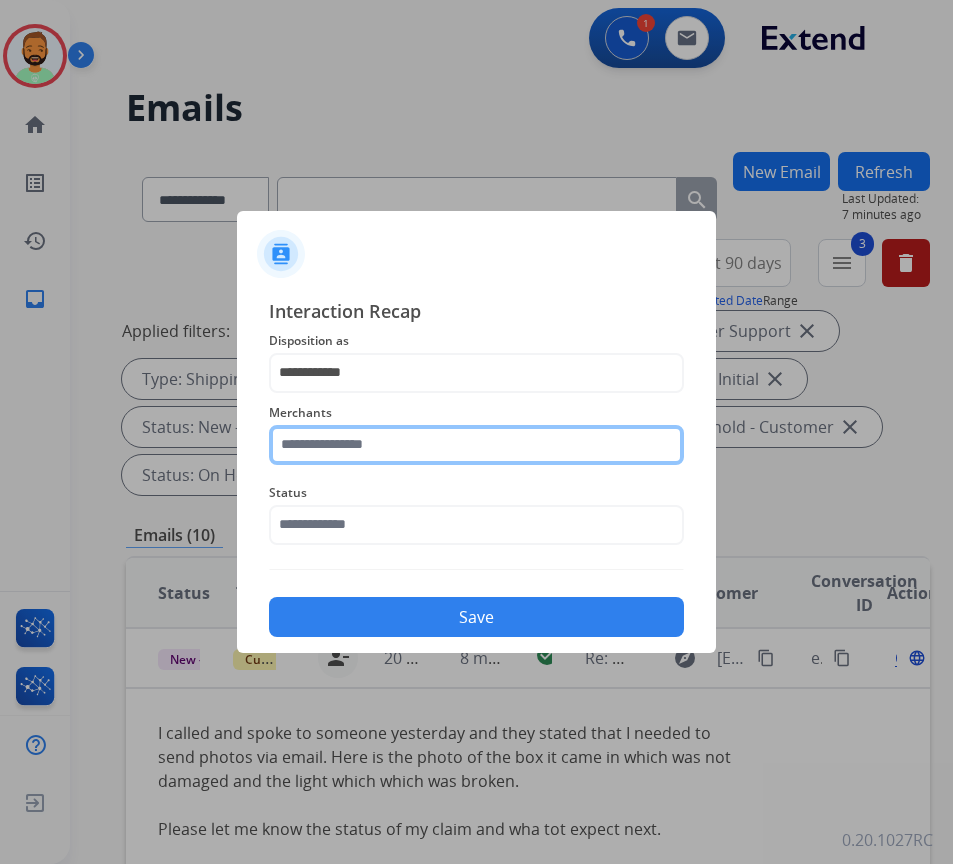click 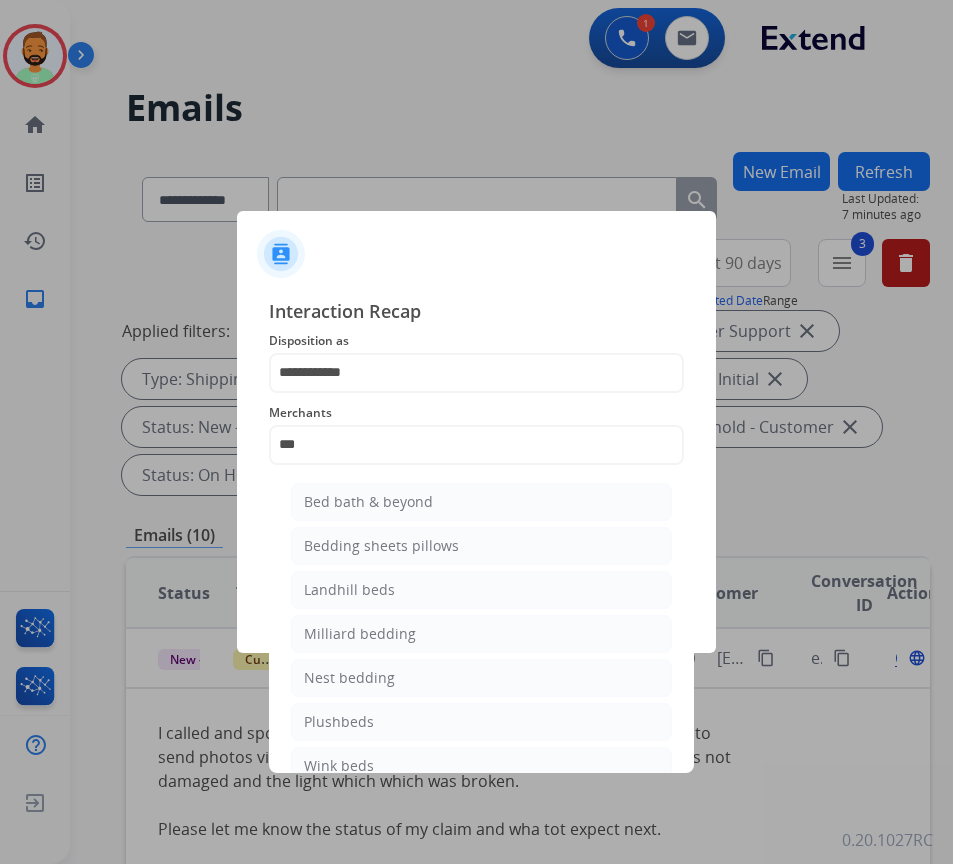 click on "Bed bath & beyond" 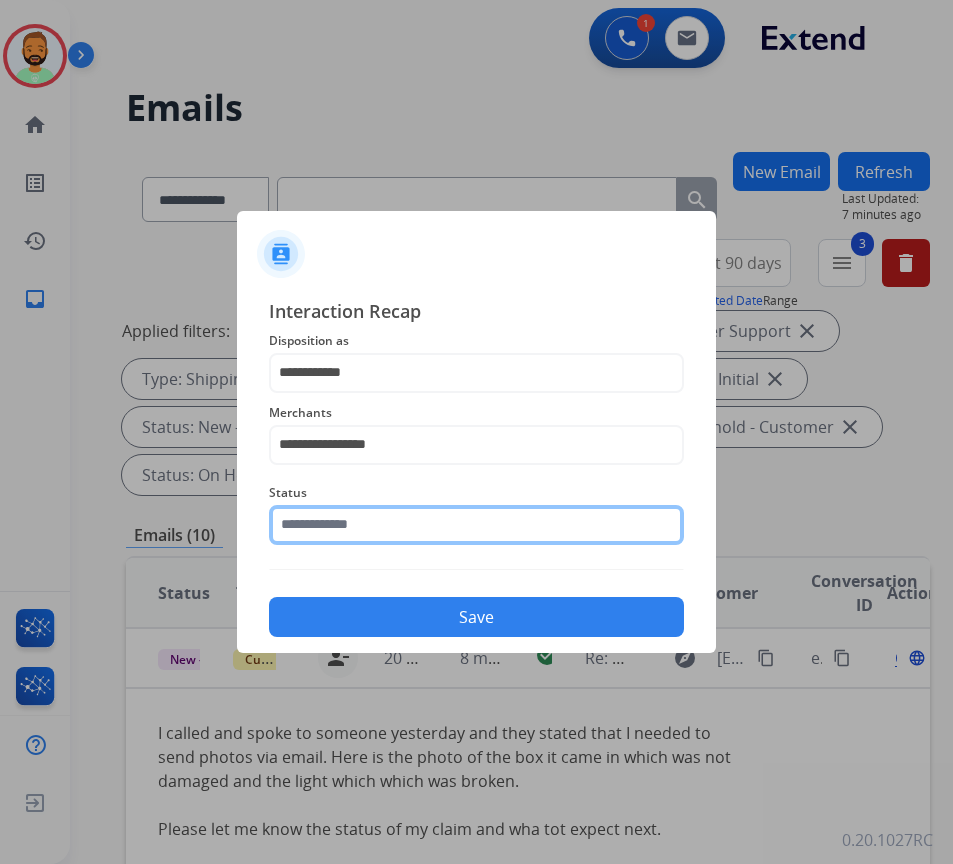 click 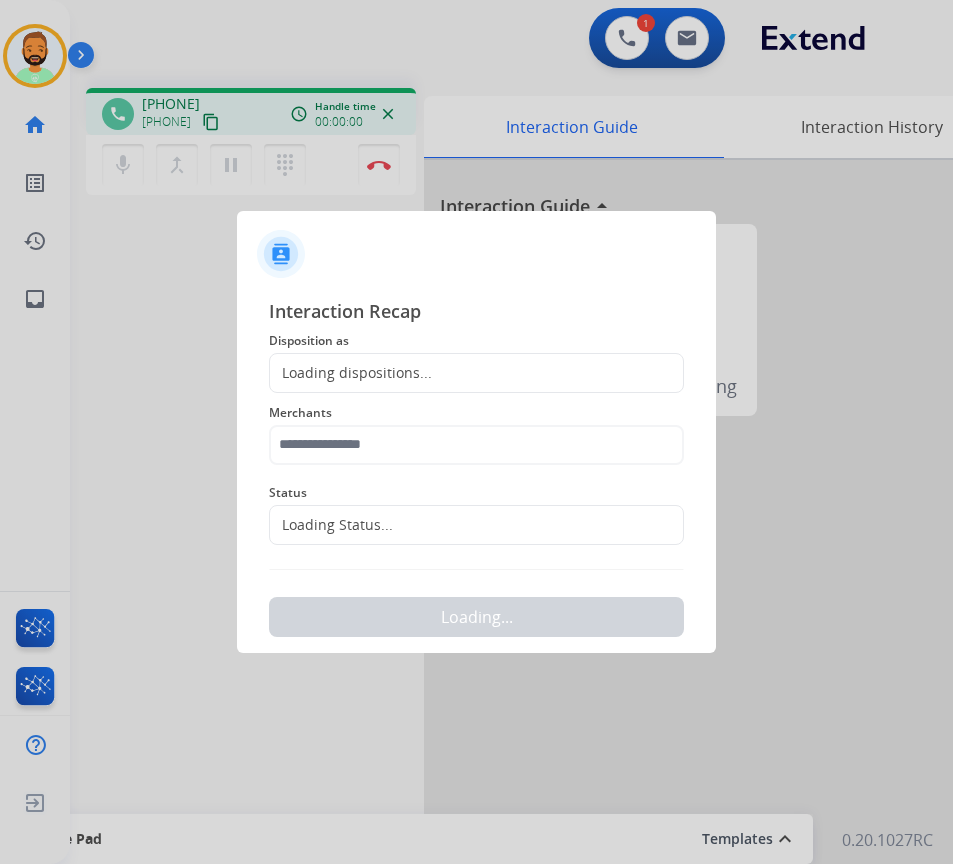 click at bounding box center [476, 432] 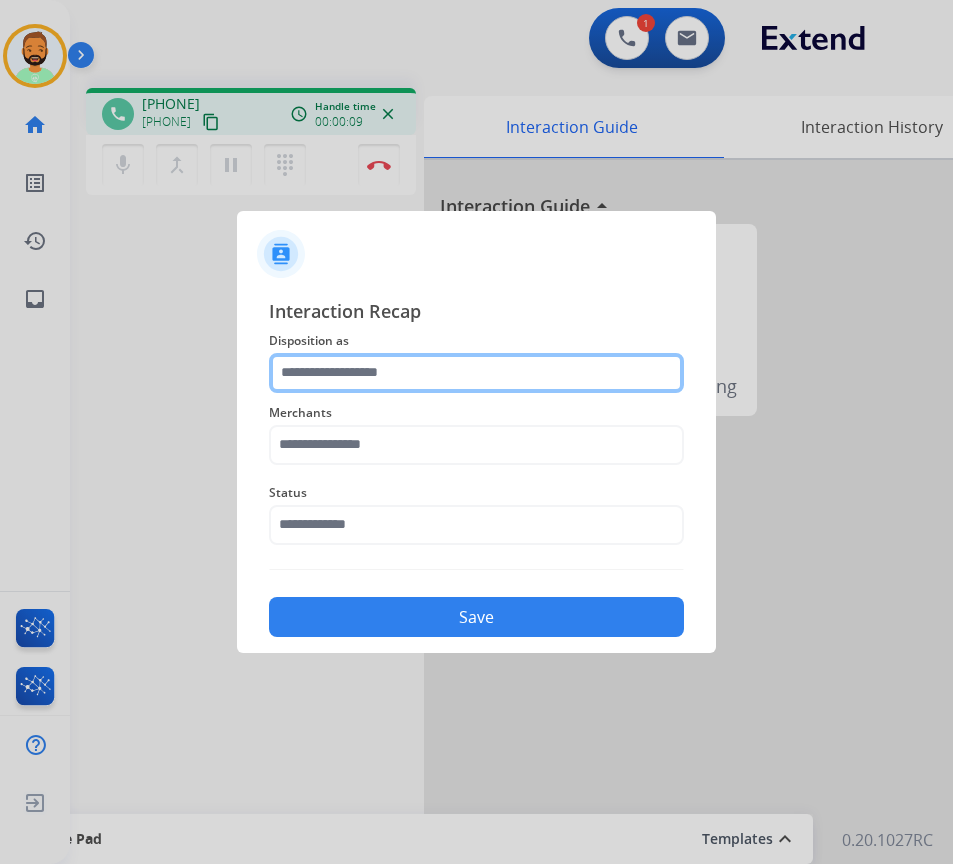 click 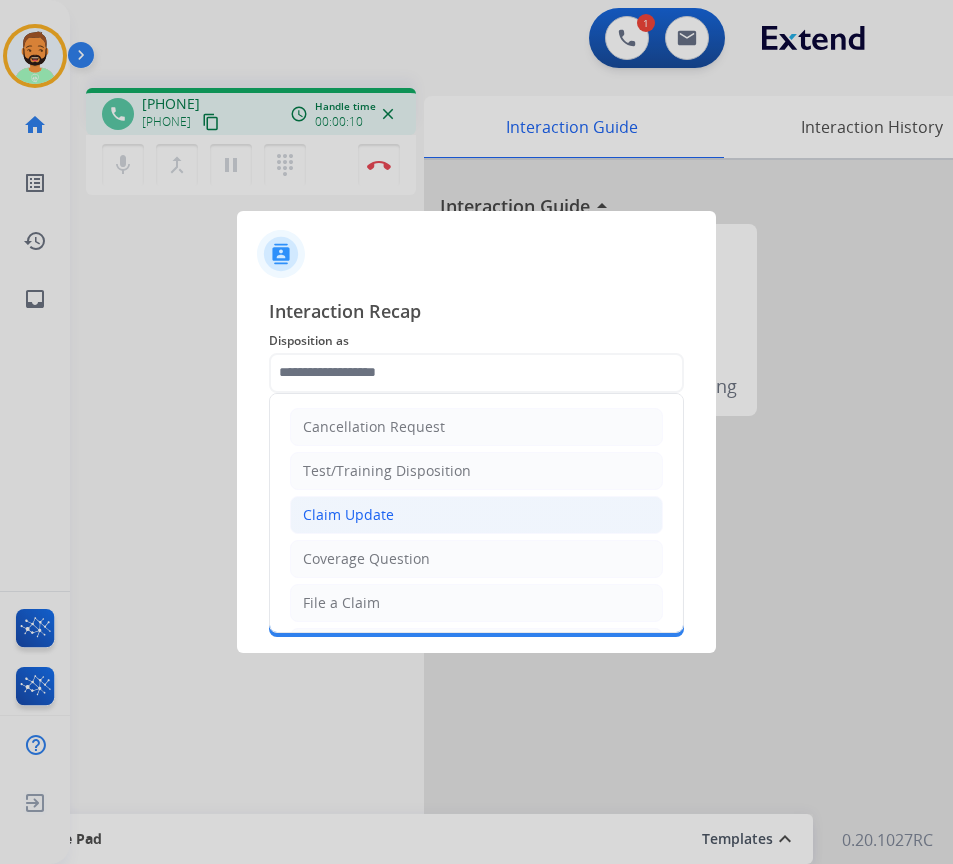 click on "Claim Update" 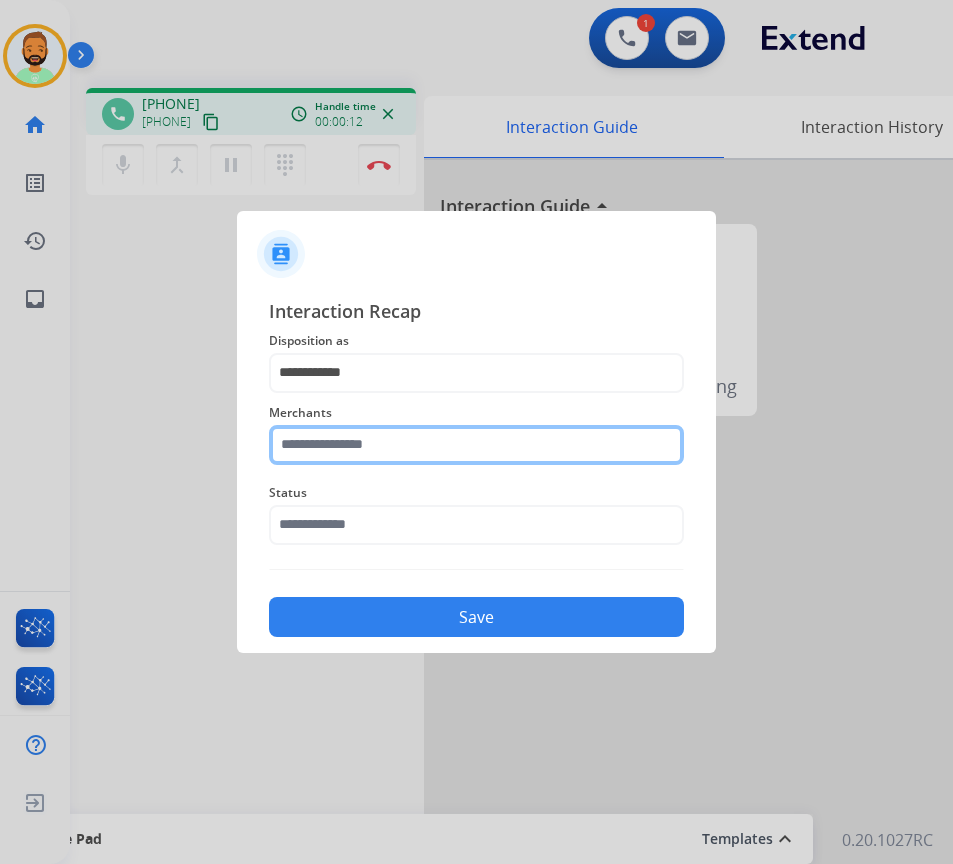 click 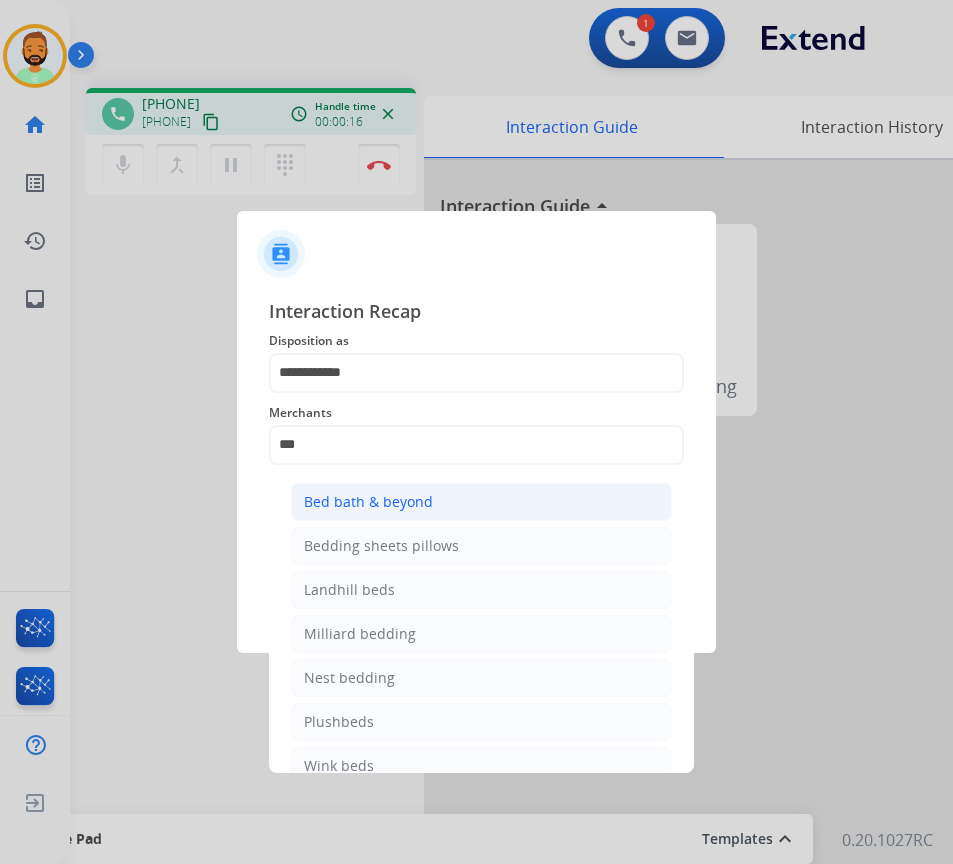click on "Bed bath & beyond" 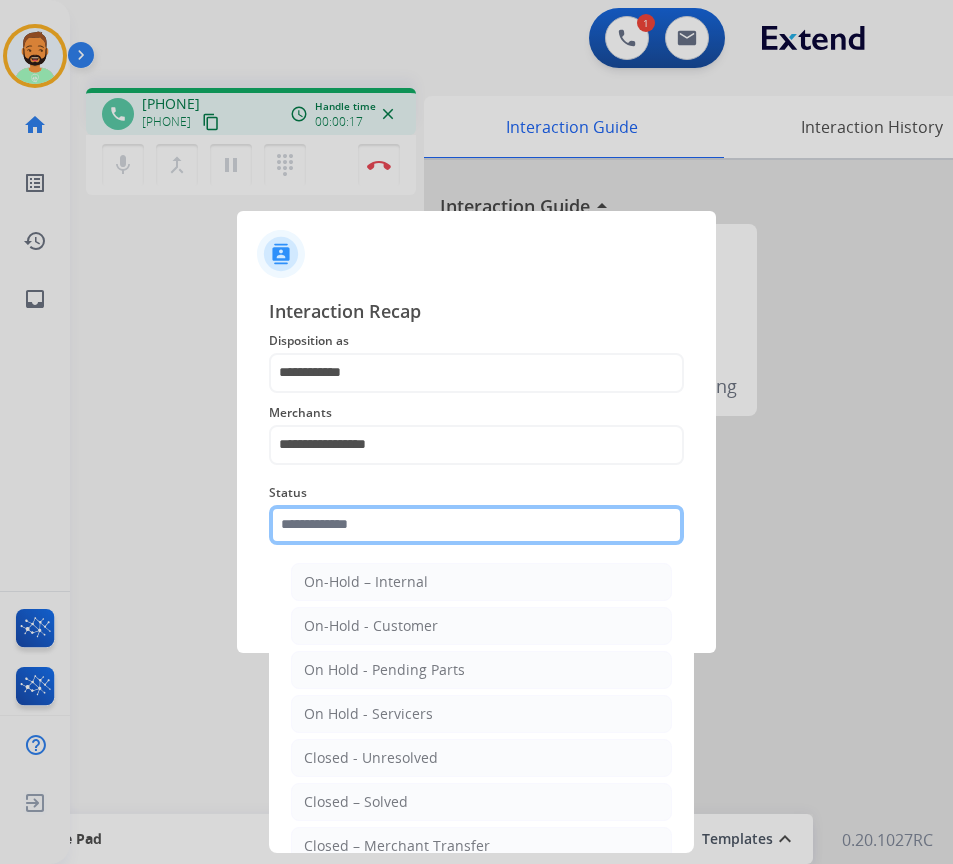 click 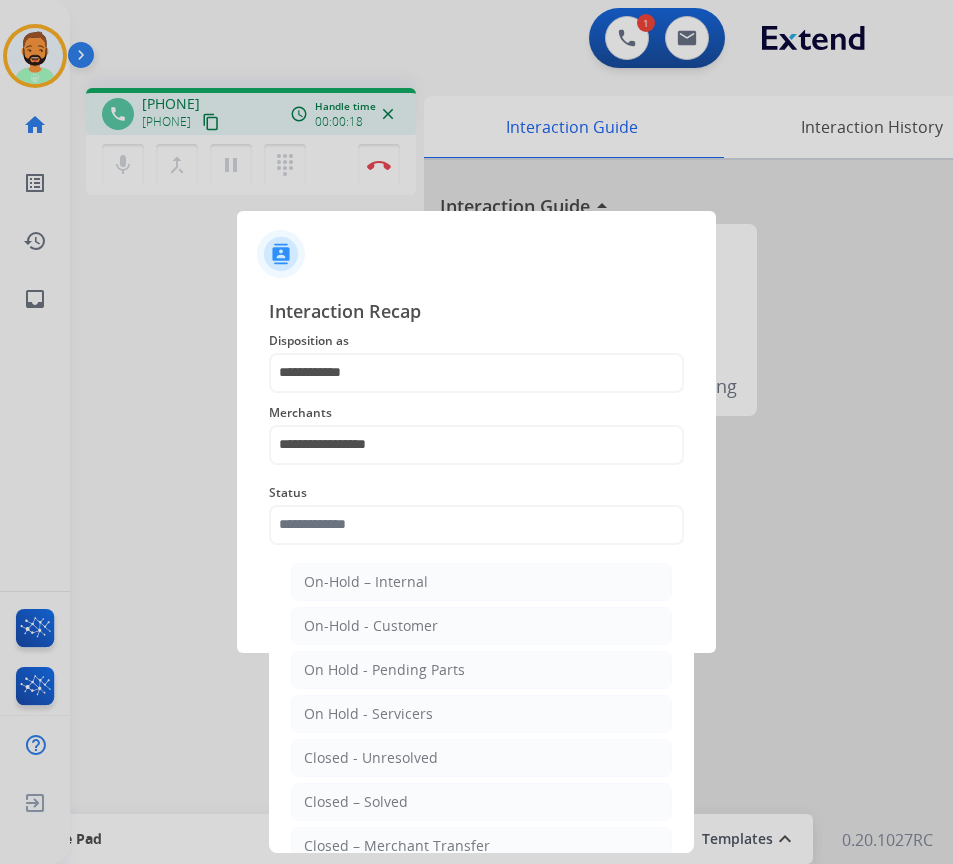 drag, startPoint x: 415, startPoint y: 810, endPoint x: 416, endPoint y: 750, distance: 60.00833 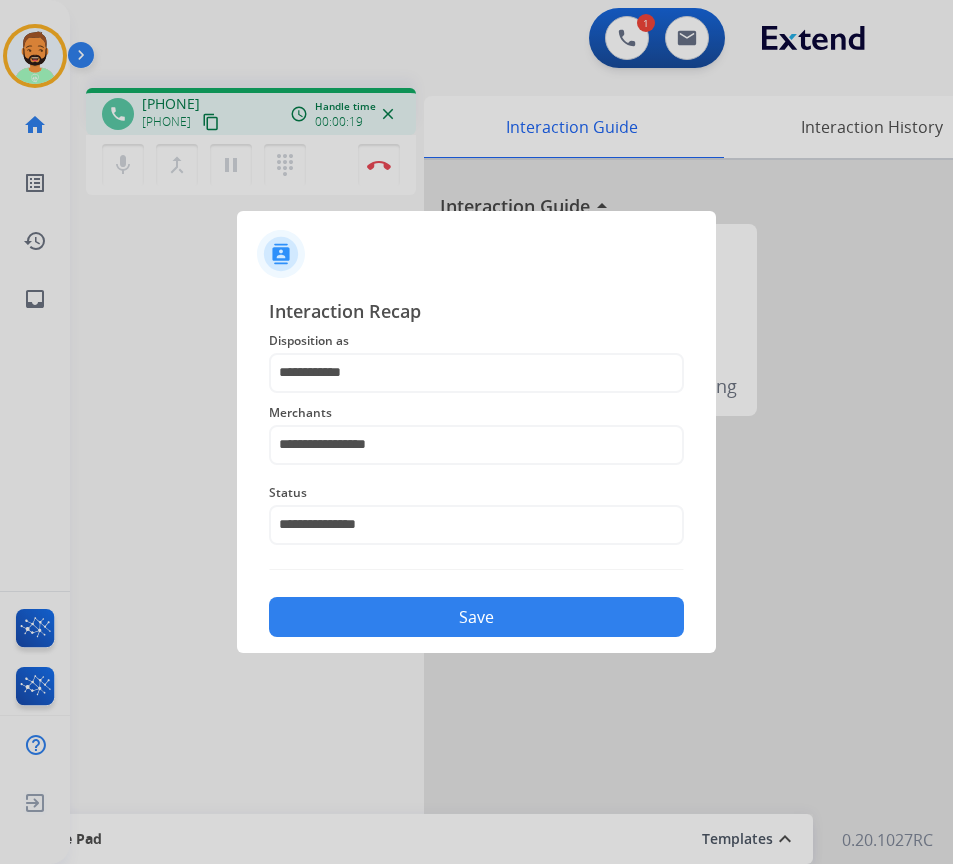 click on "Save" 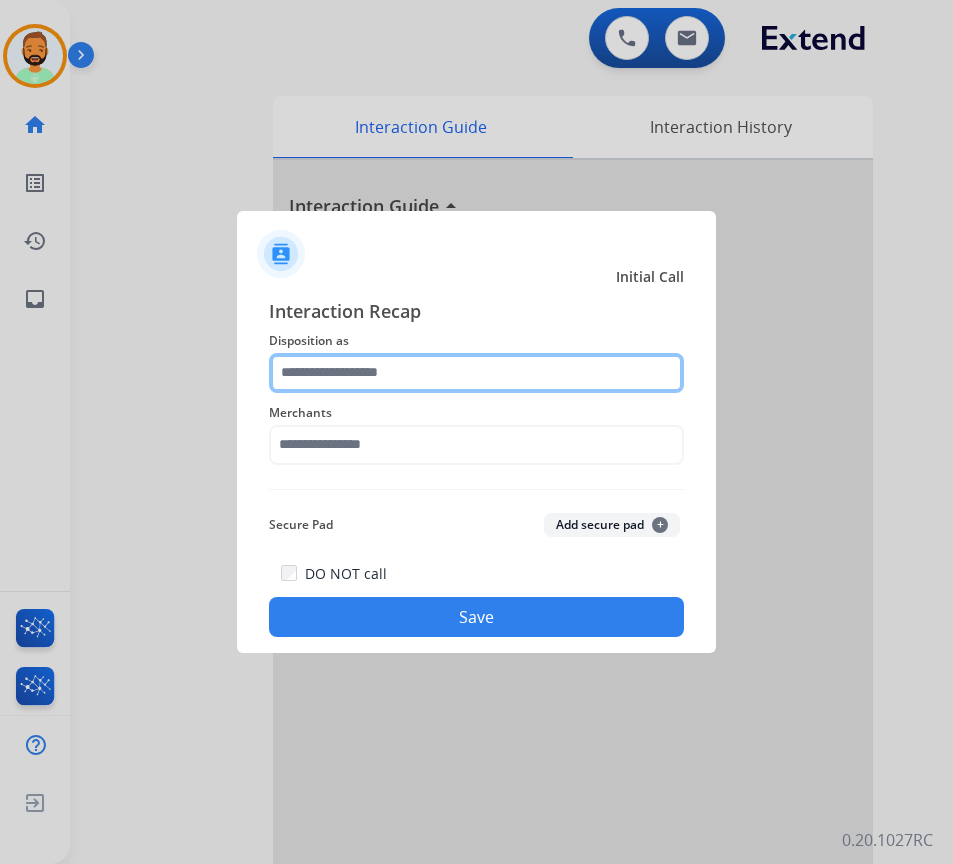 click 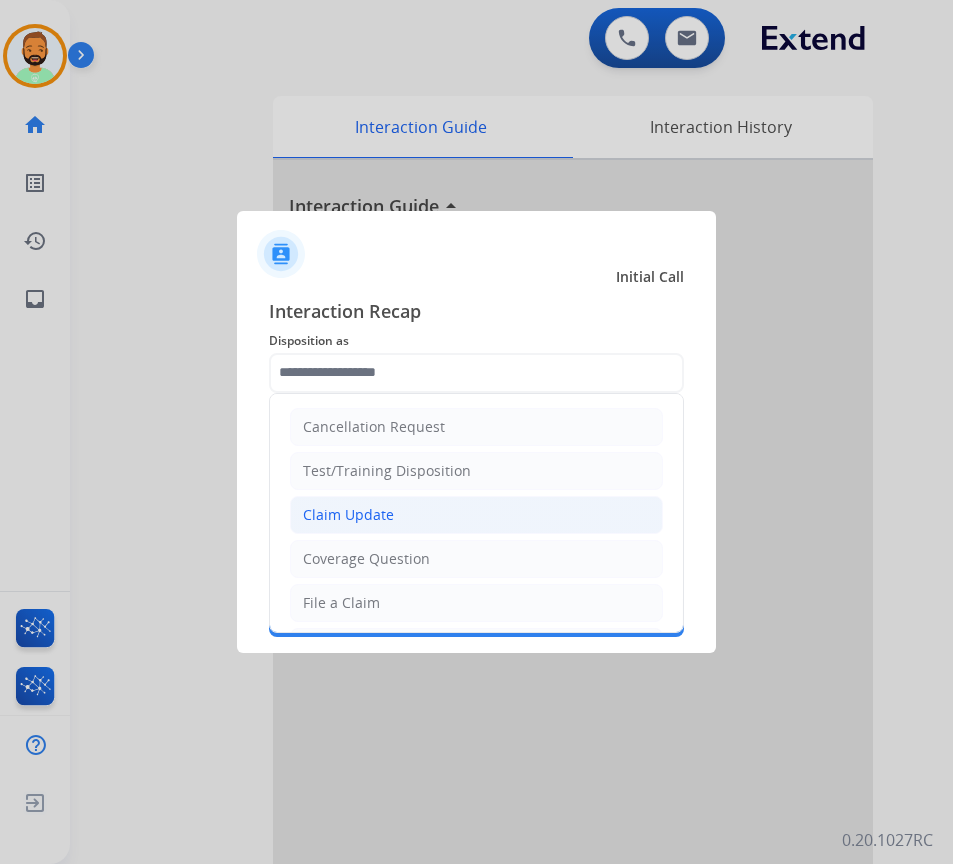click on "Claim Update" 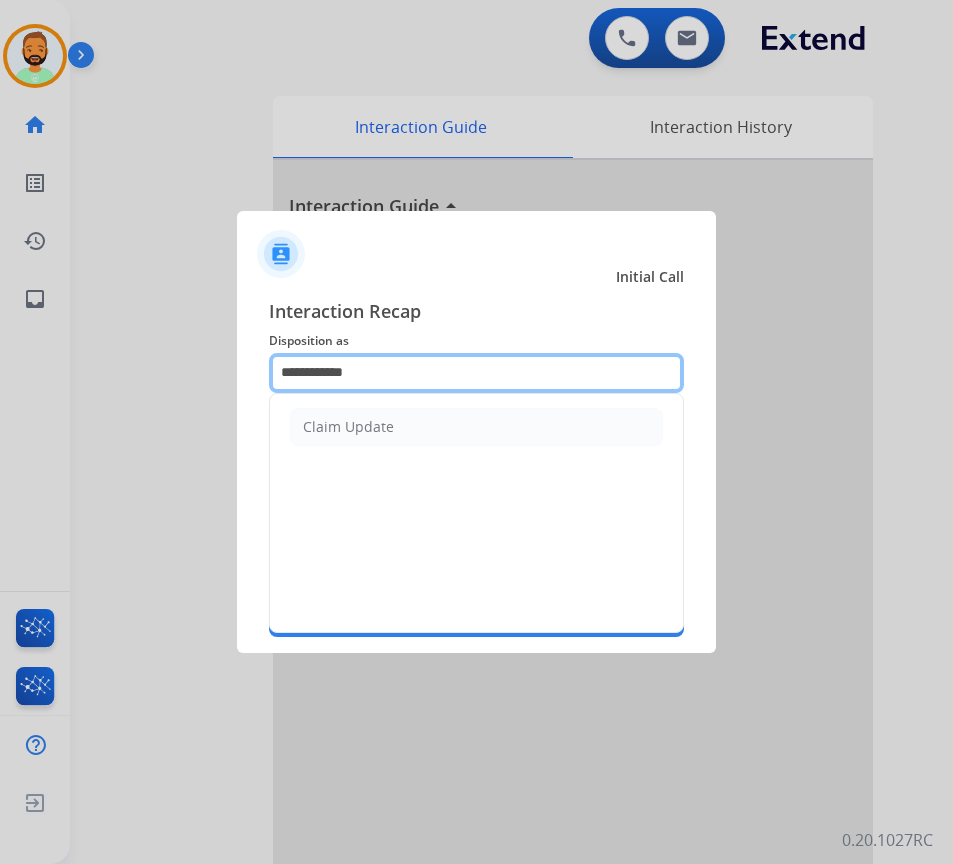 drag, startPoint x: 390, startPoint y: 382, endPoint x: 101, endPoint y: 329, distance: 293.81967 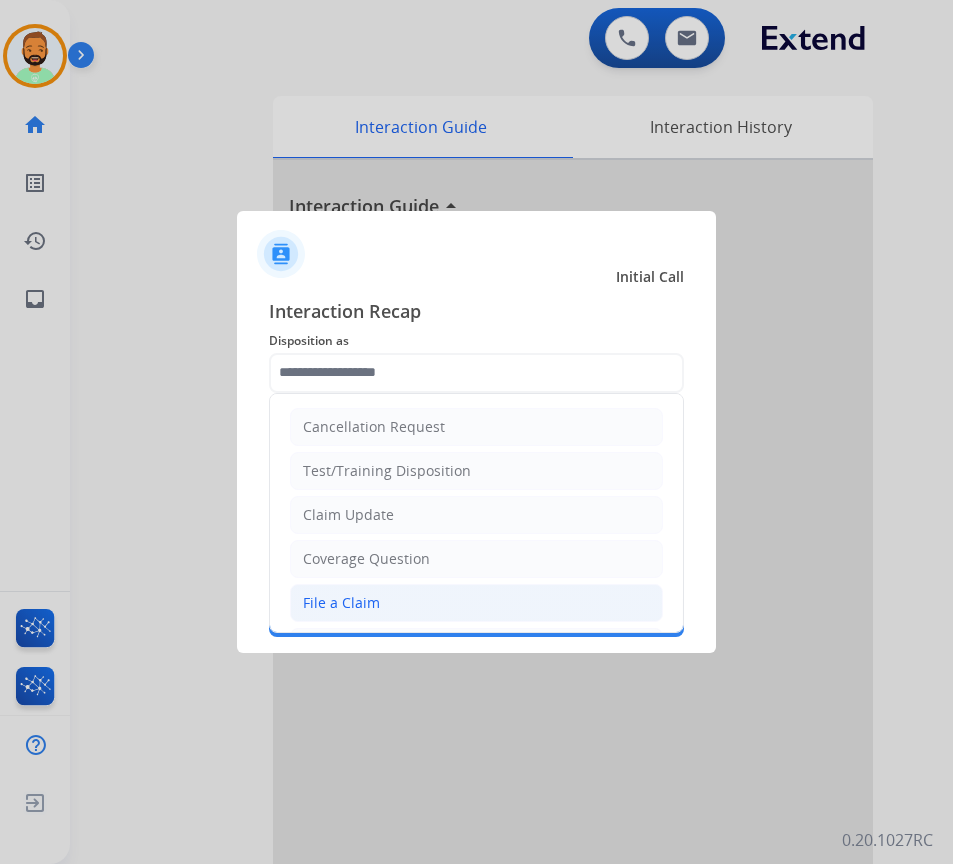 click on "File a Claim" 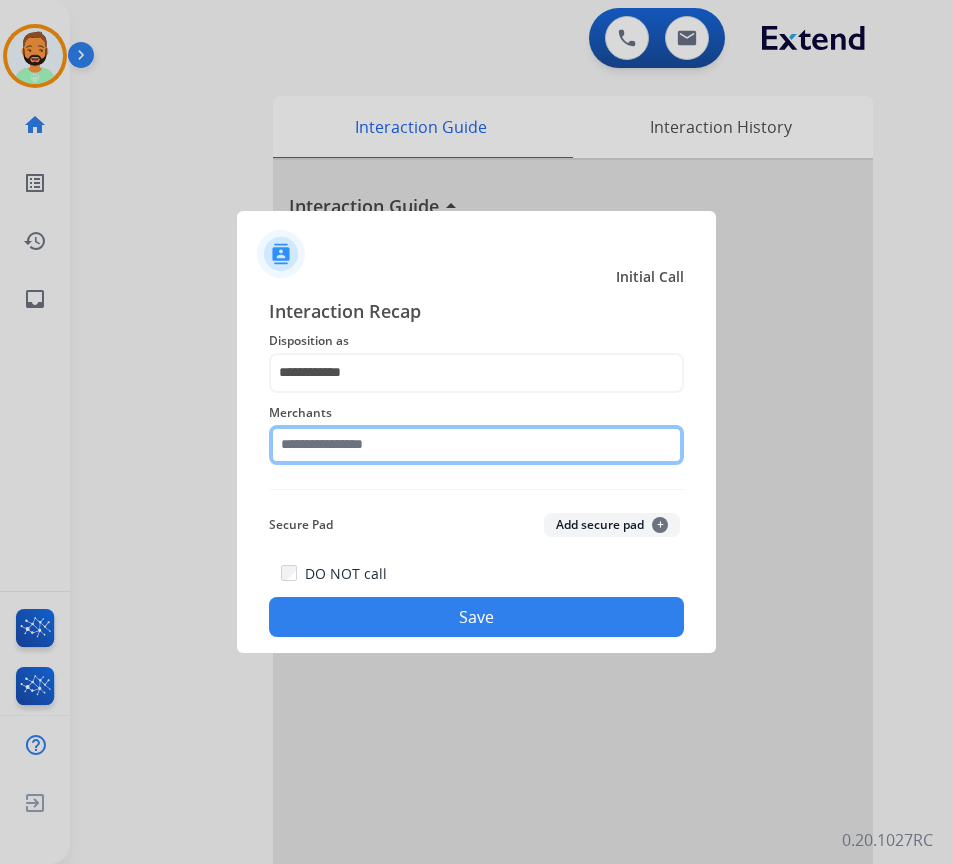 click 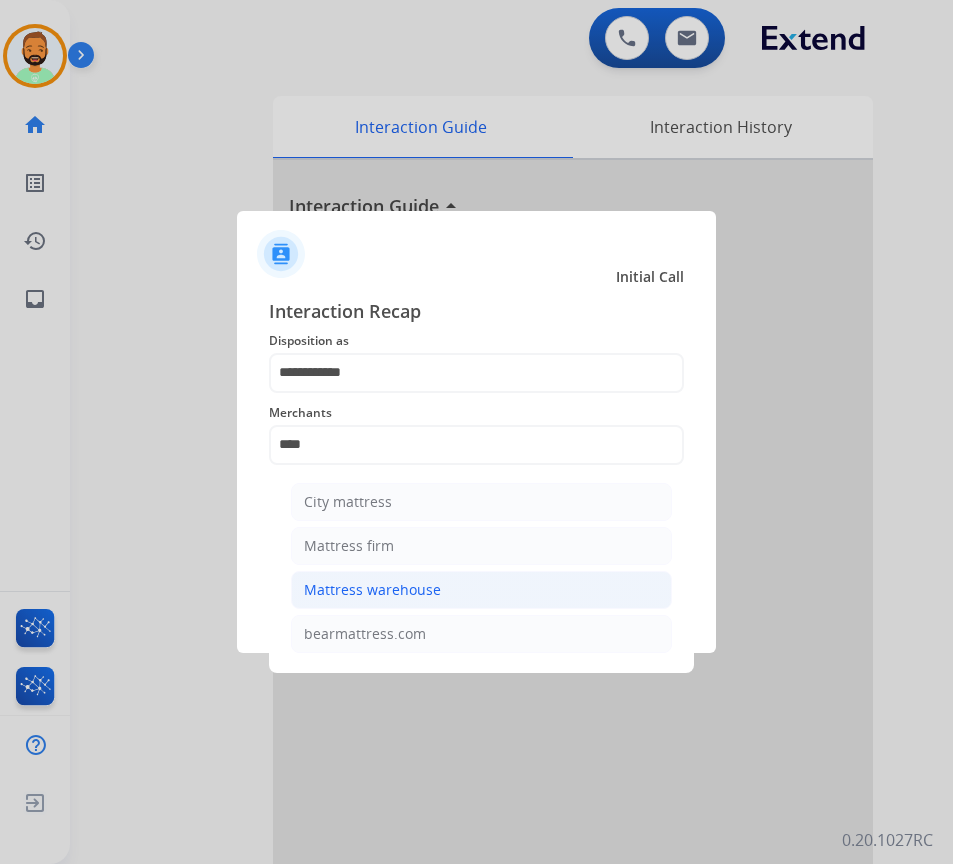 click on "Mattress warehouse" 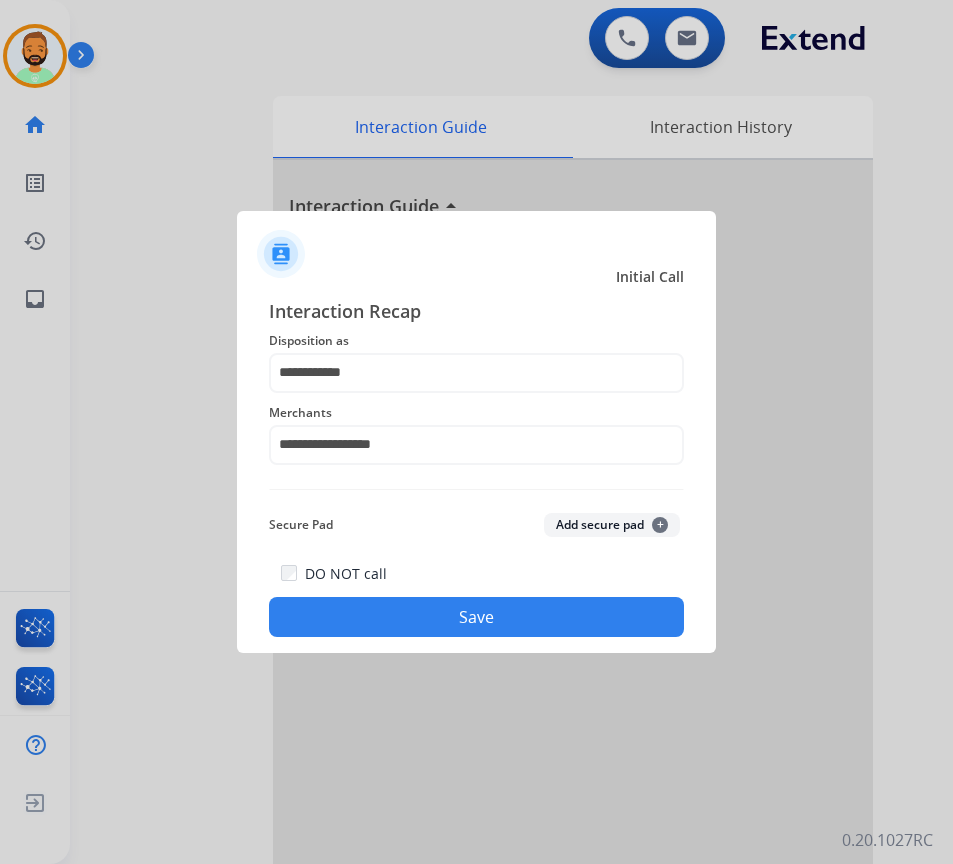 click on "Save" 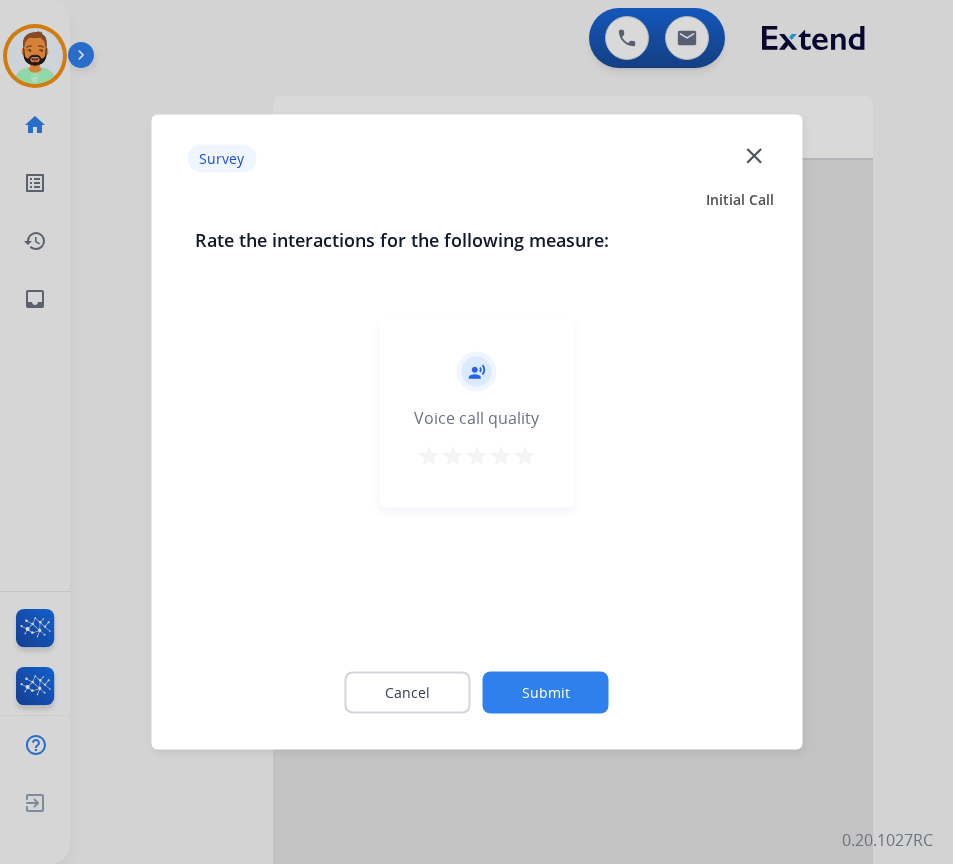 click on "Submit" 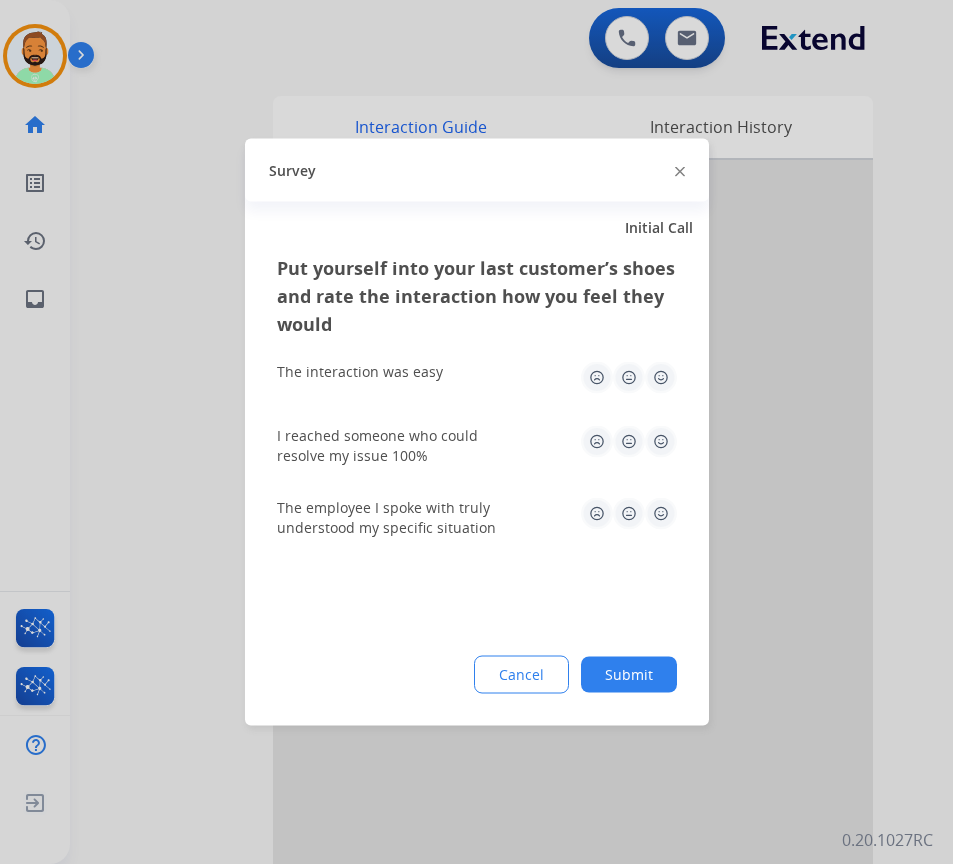 click on "Cancel Submit" 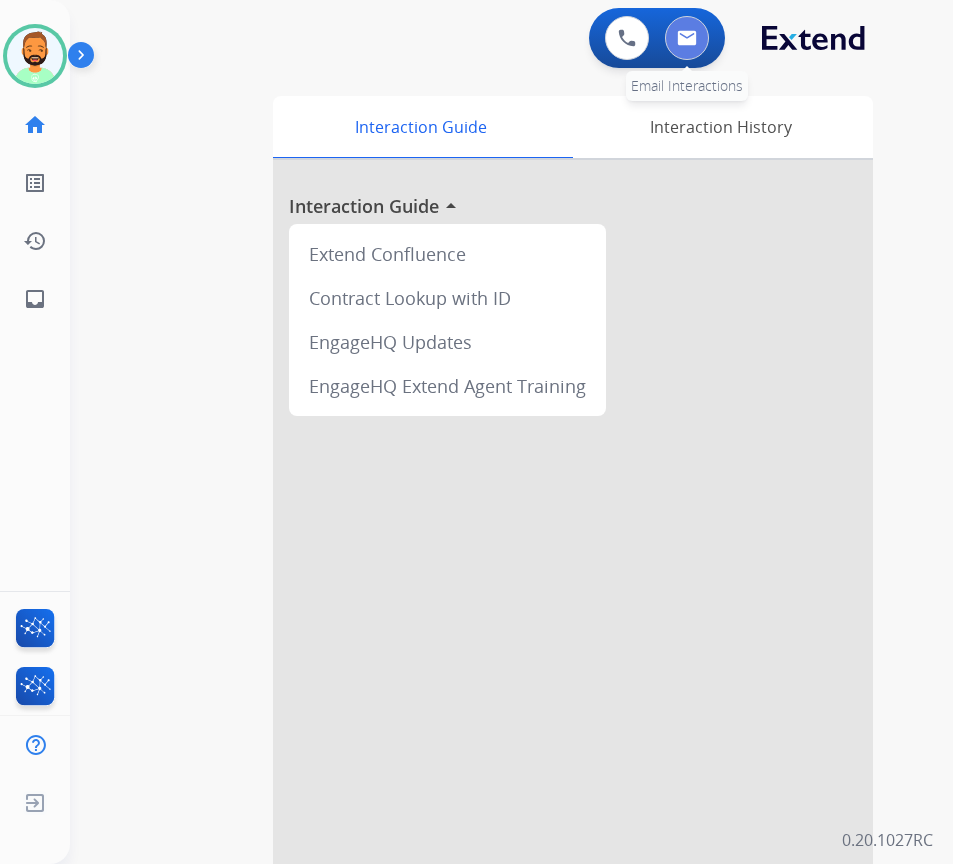 click at bounding box center [687, 38] 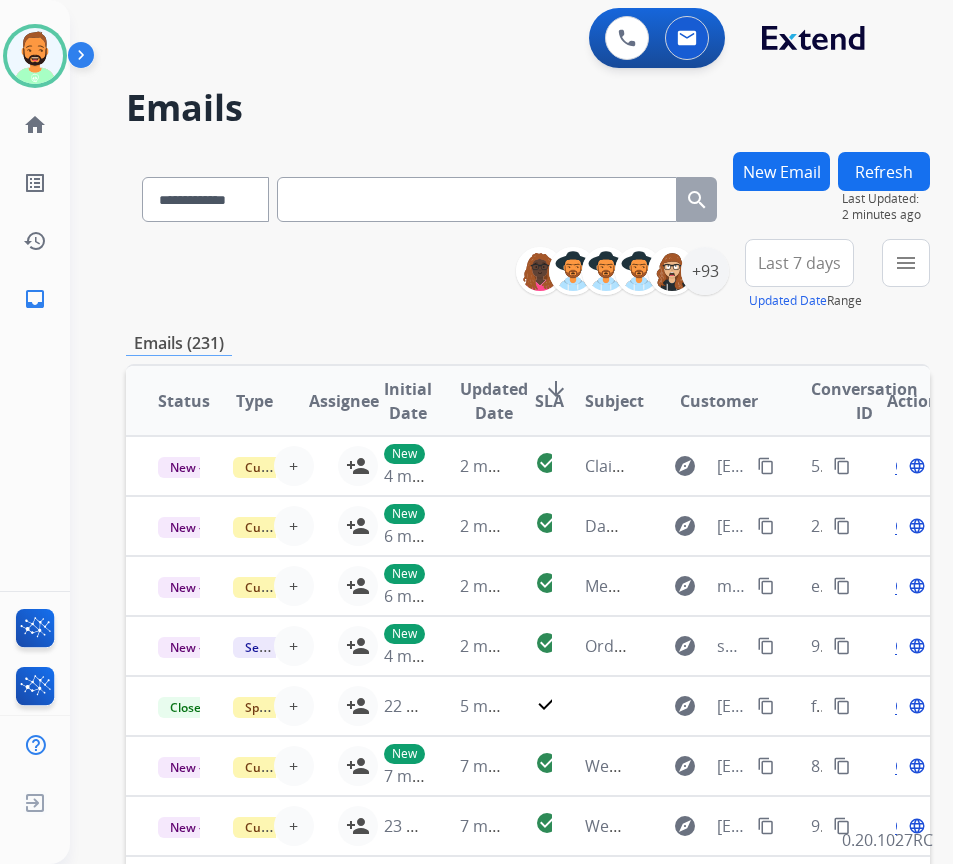 click on "Last 7 days" at bounding box center [799, 263] 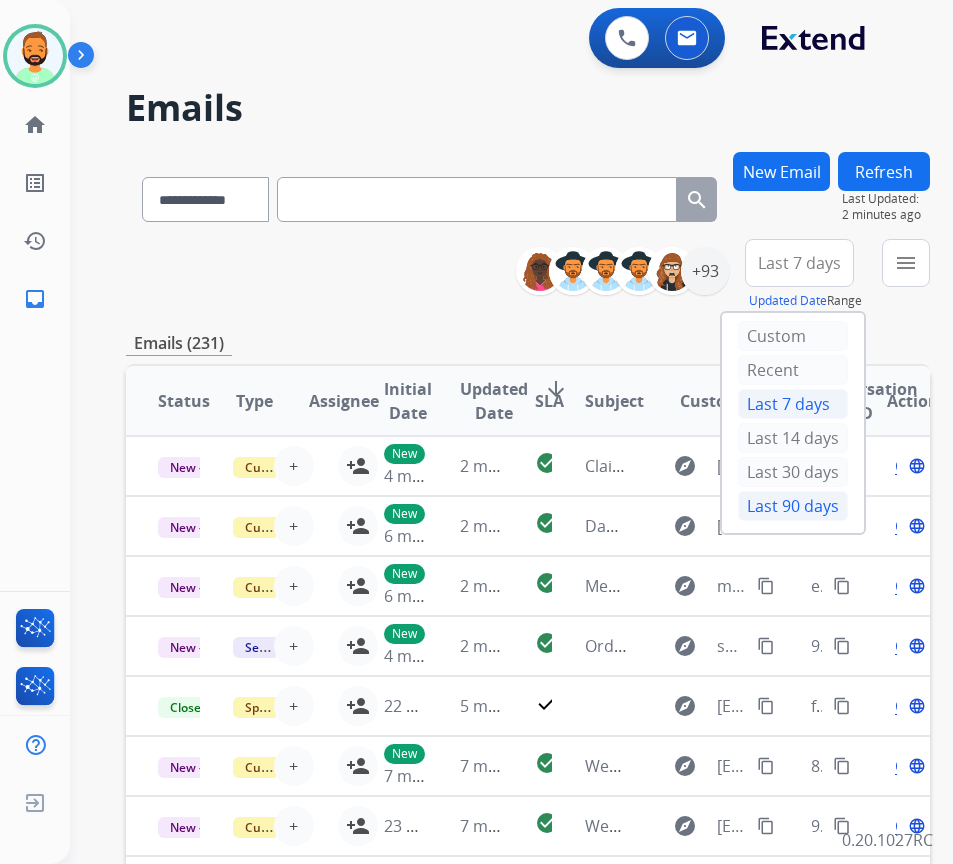 click on "Last 90 days" at bounding box center [793, 506] 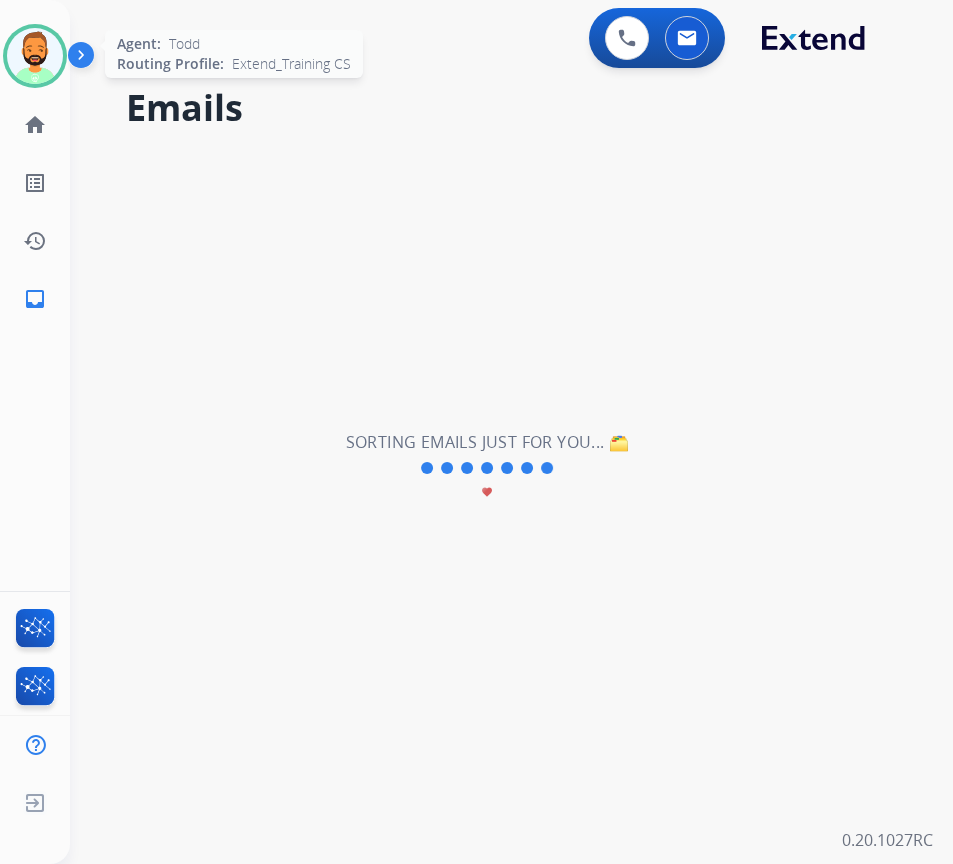 click at bounding box center (35, 56) 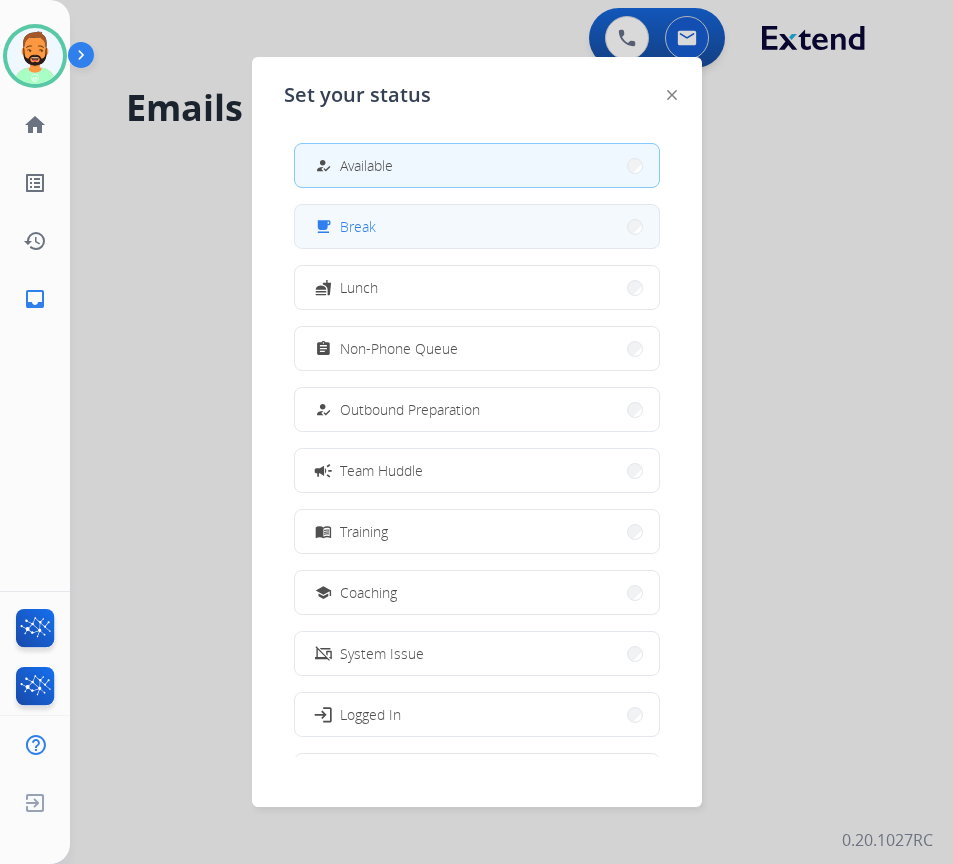click on "free_breakfast Break" at bounding box center [477, 226] 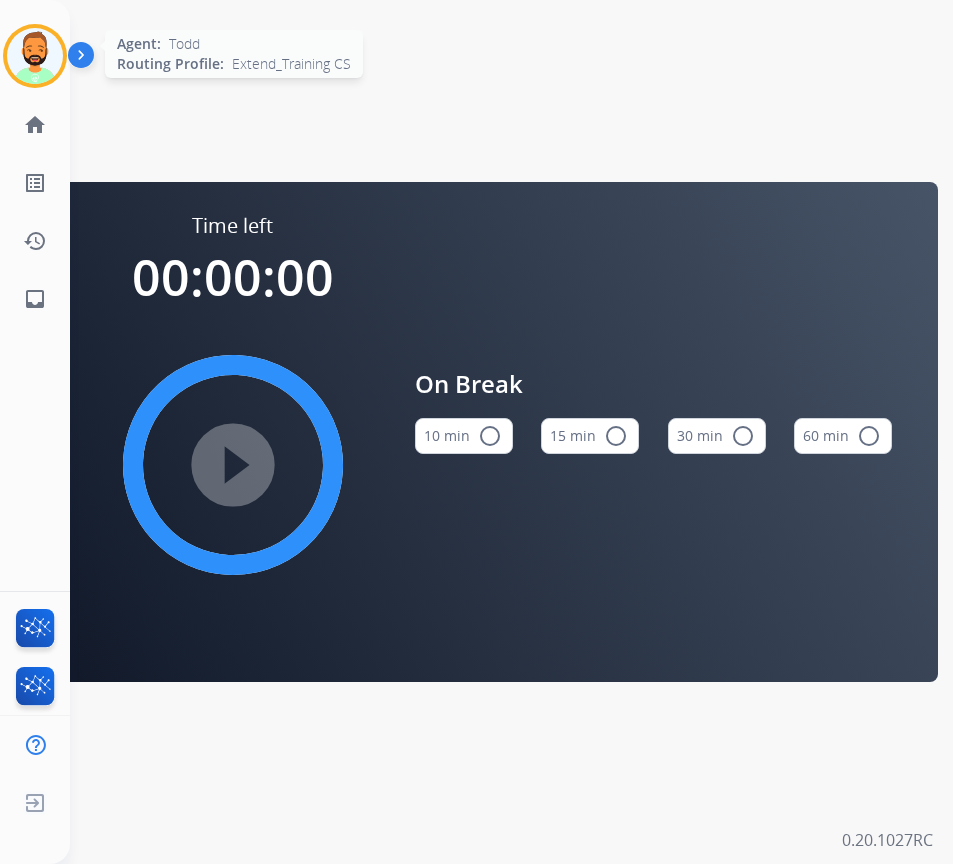 click at bounding box center [35, 56] 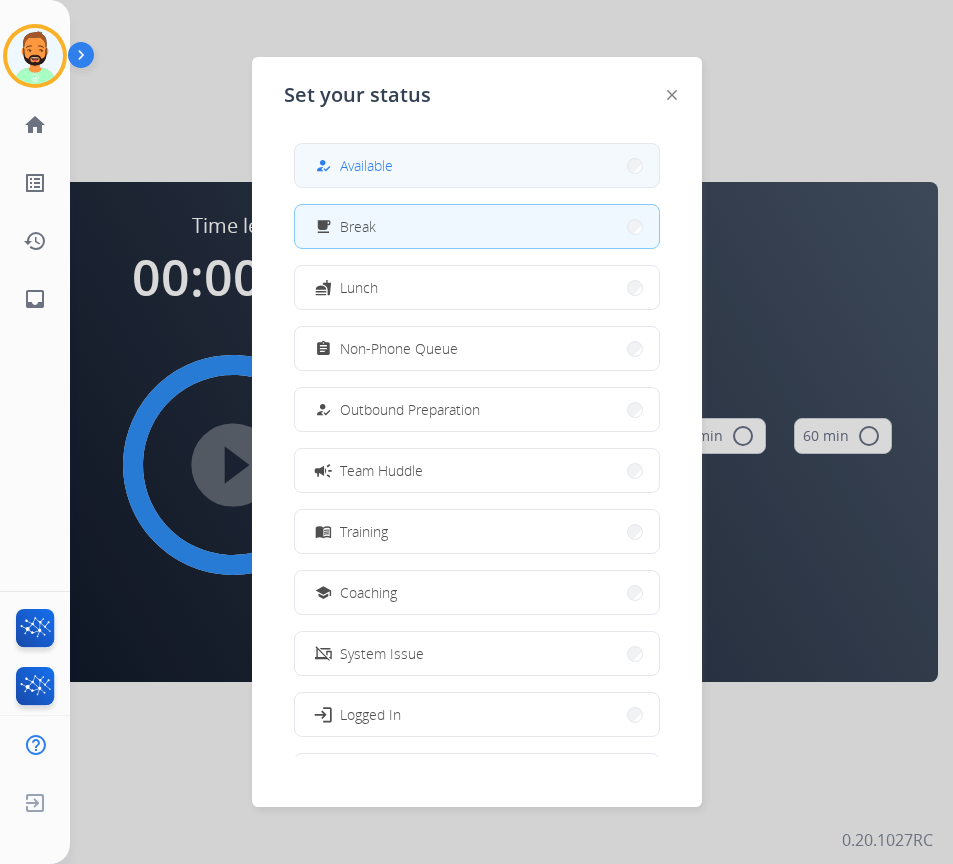click on "how_to_reg Available" at bounding box center (477, 165) 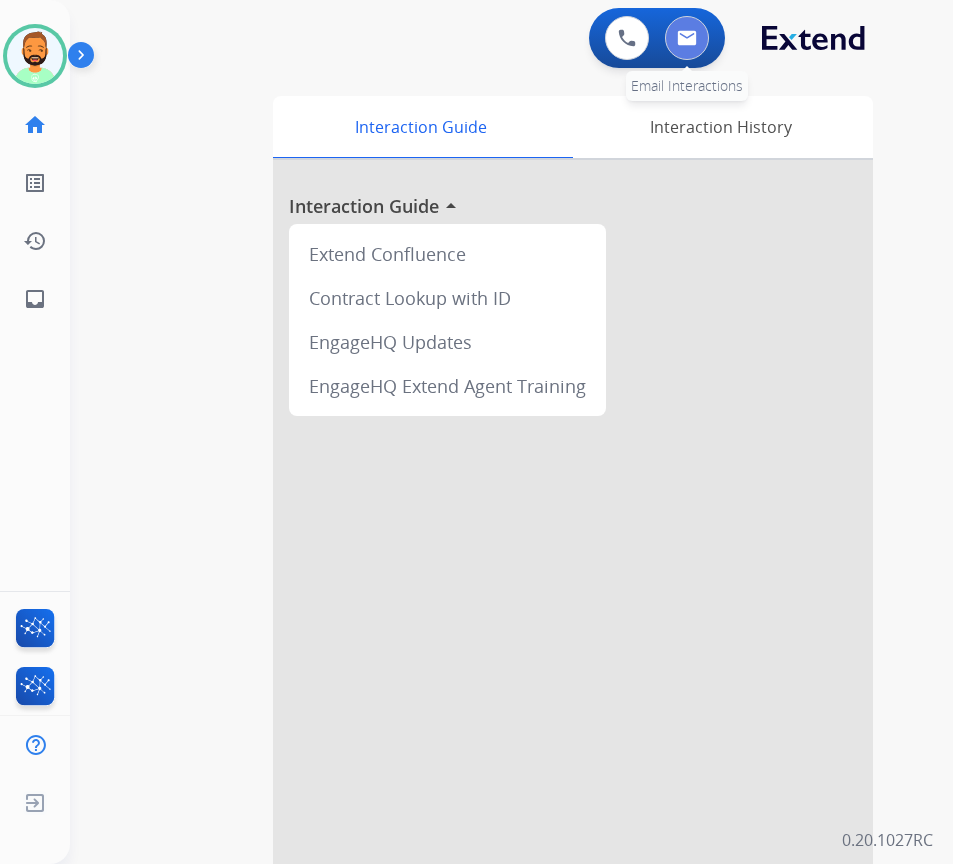 click at bounding box center [687, 38] 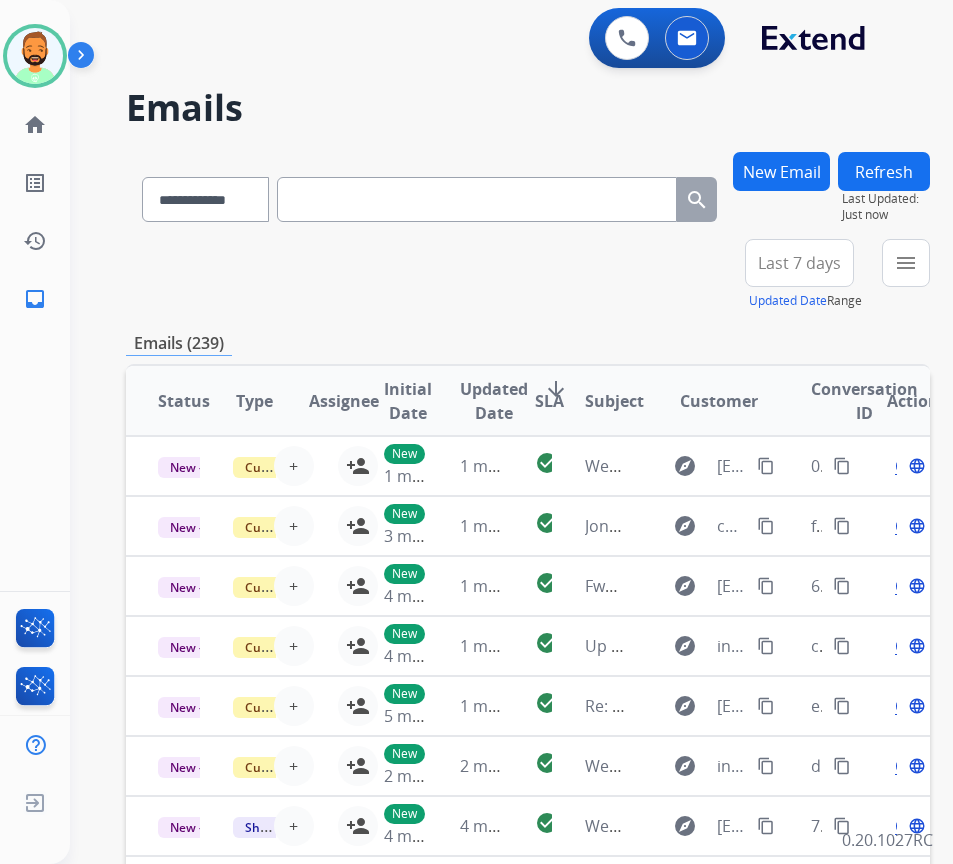 click on "Last 7 days" at bounding box center [799, 263] 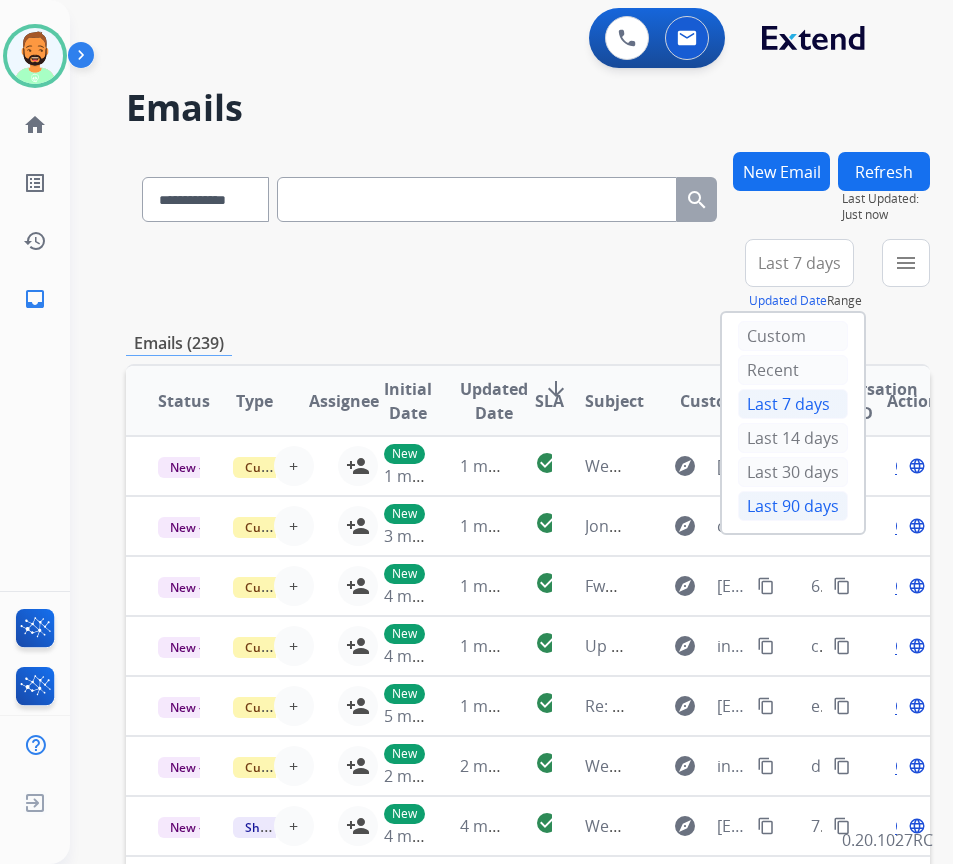 click on "Last 90 days" at bounding box center [793, 506] 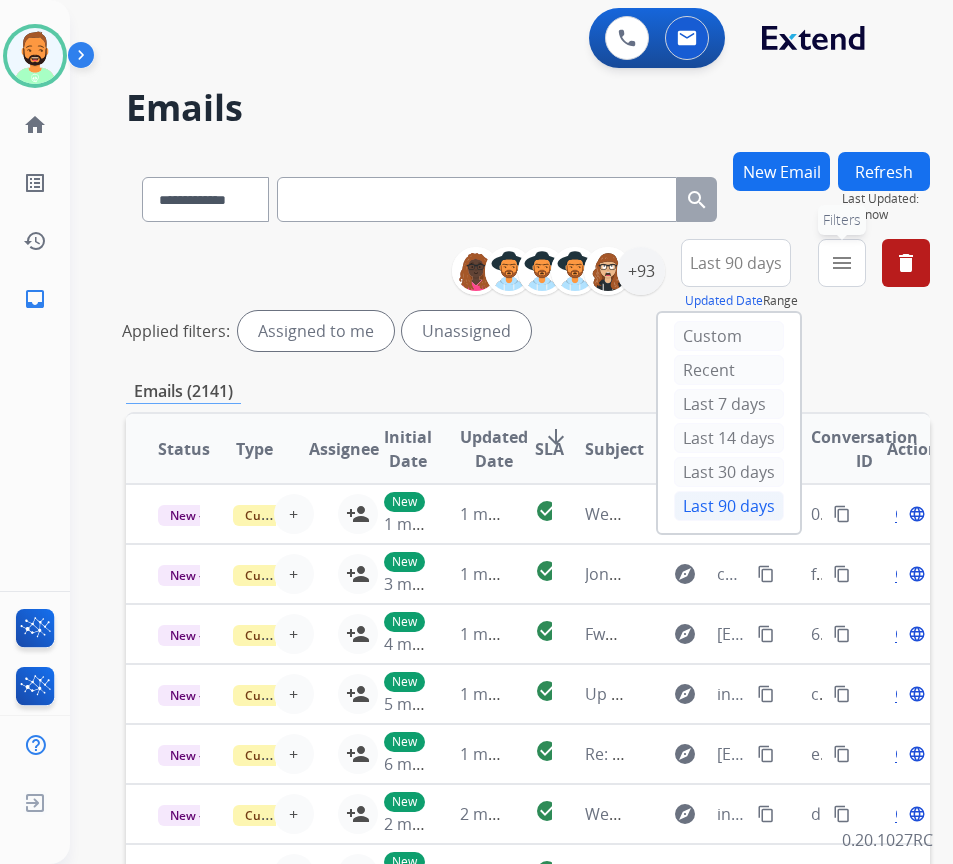 click on "menu" at bounding box center [842, 263] 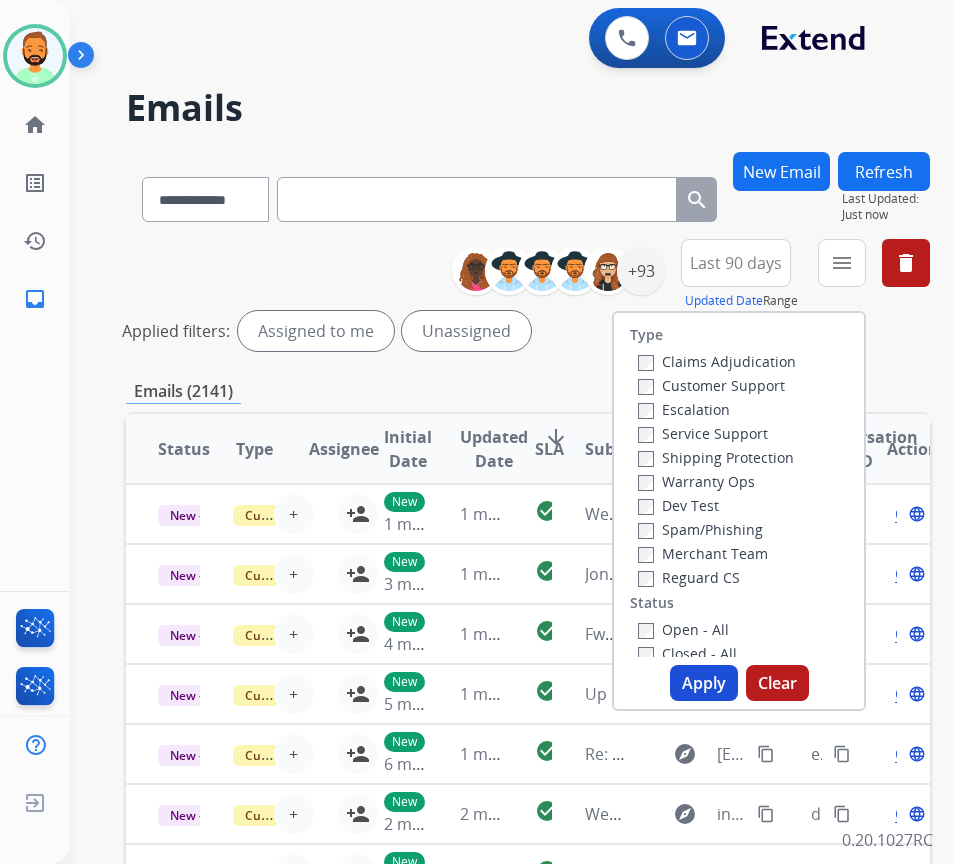 click on "Customer Support" at bounding box center [711, 385] 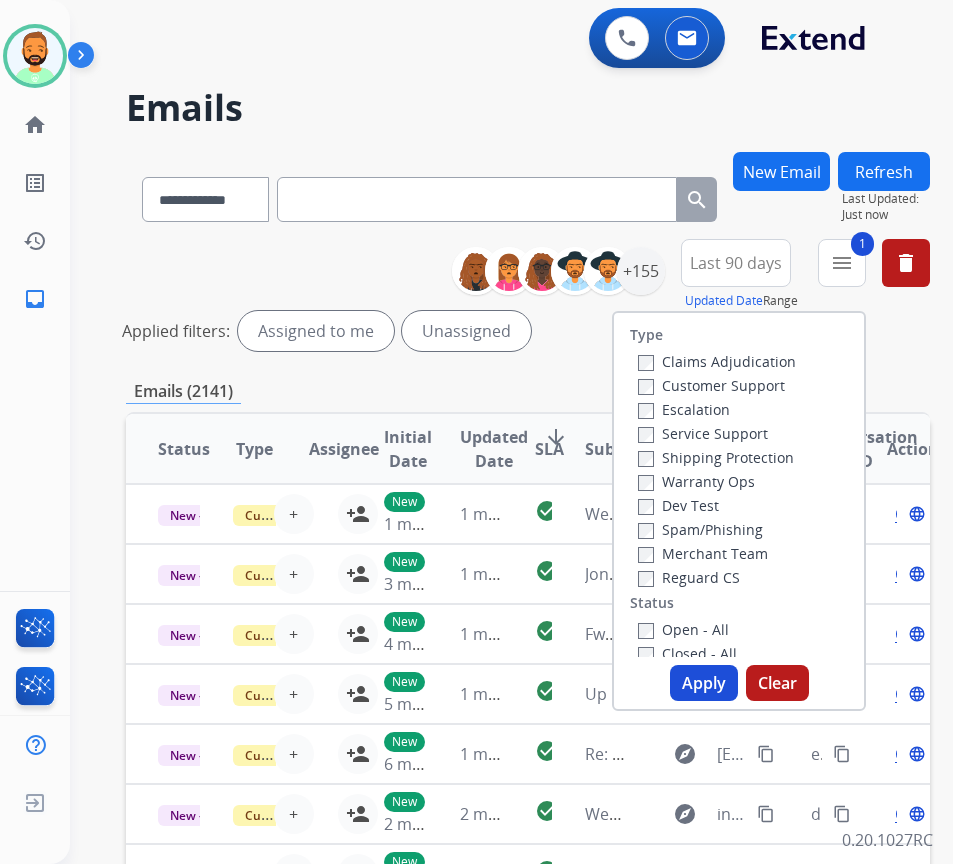 click on "Shipping Protection" at bounding box center [716, 457] 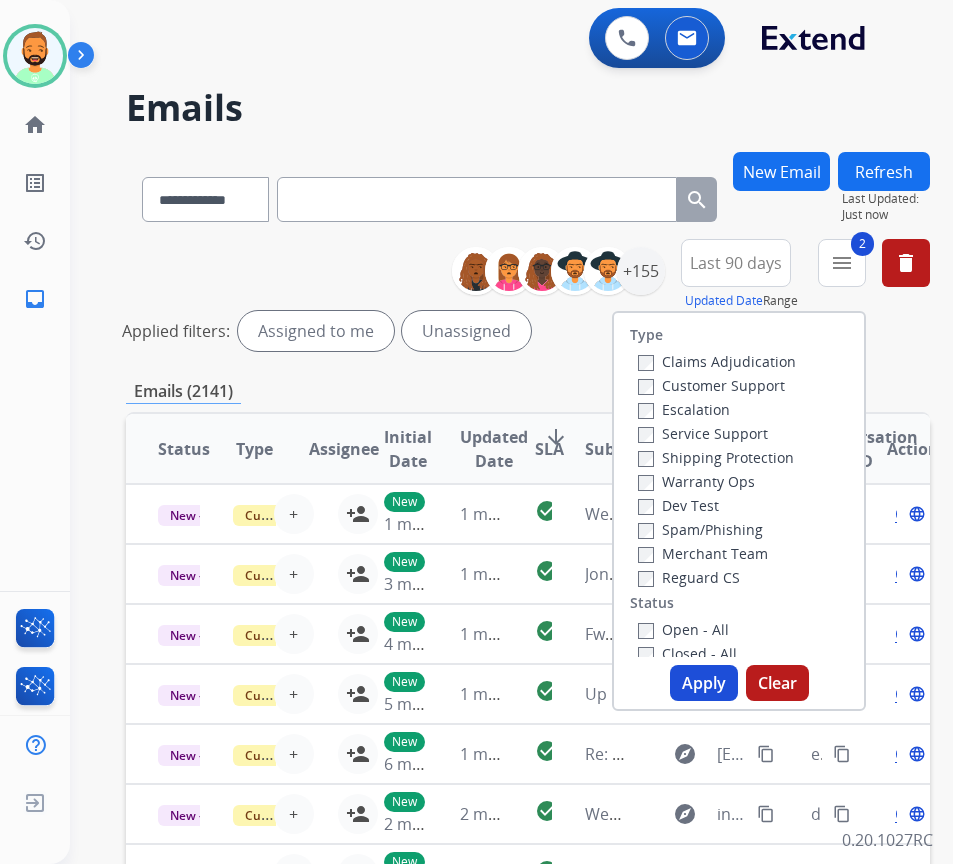 click on "Type  Claims Adjudication   Customer Support   Escalation   Service Support   Shipping Protection   Warranty Ops   Dev Test   Spam/Phishing   Merchant Team   Reguard CS  Status  Open - All   Closed - All   New - Initial   New - Reply   On-hold – Internal   On-hold - Customer   On Hold - Pending Parts   On Hold - Servicers   Closed - Unresolved   Closed – Solved   Closed – Merchant Transfer  SLA  Within SLA   Nearing SLA   Past SLA   Critical   On Hold   Closed  Processed  Migration   Webhook   Polling   Extend.com (API)" at bounding box center [739, 485] 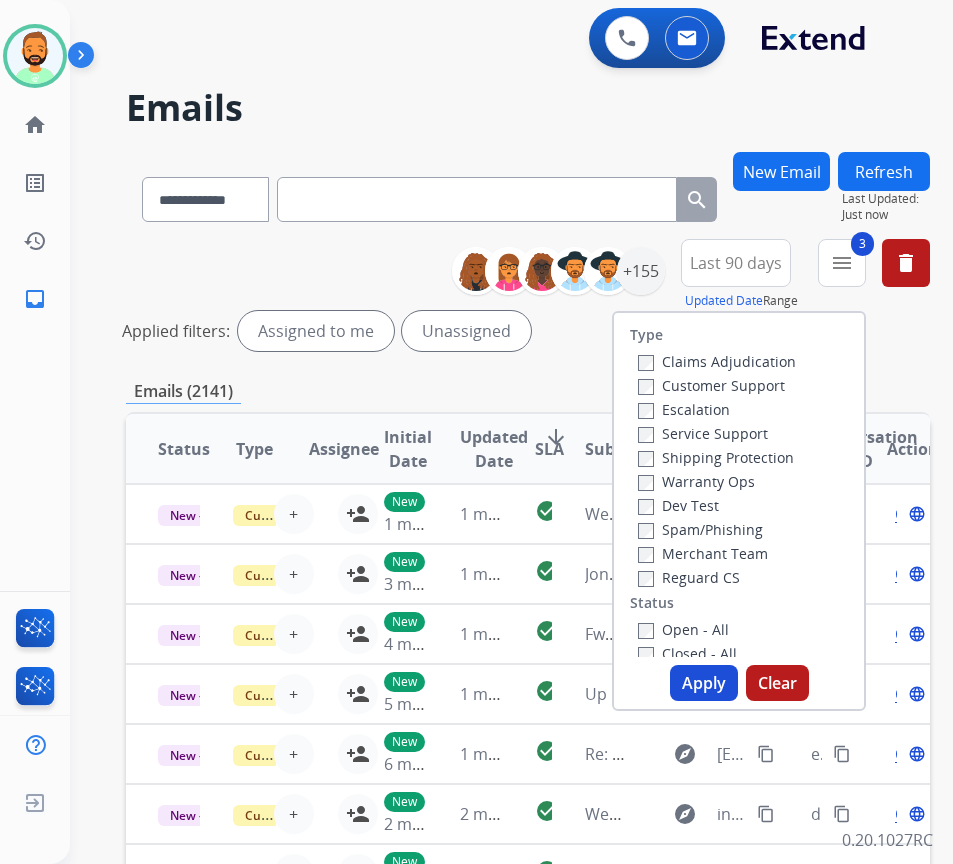 click on "Apply" at bounding box center [704, 683] 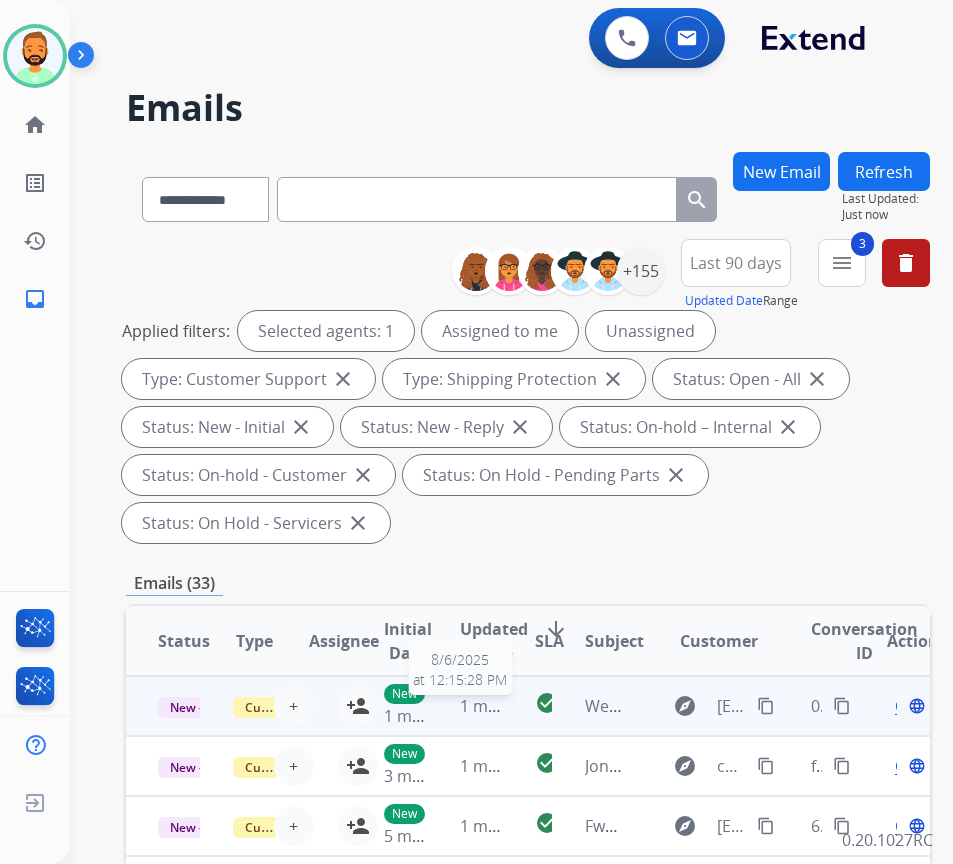 click on "1 minute ago" at bounding box center [509, 706] 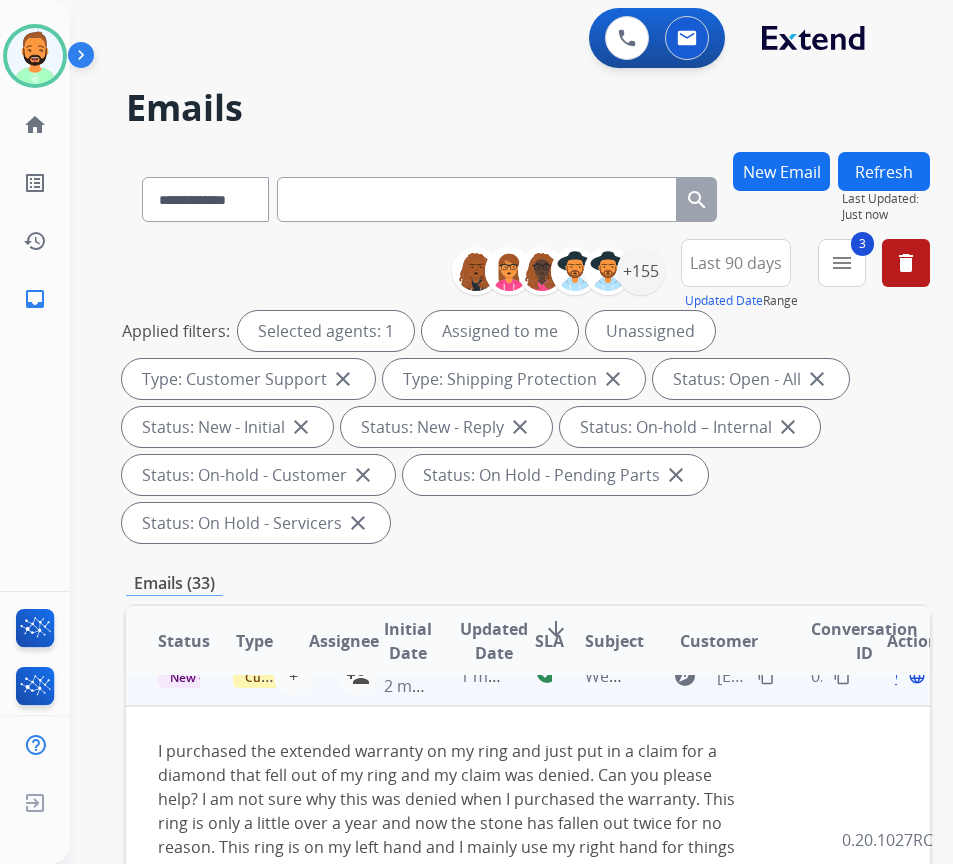 scroll, scrollTop: 0, scrollLeft: 0, axis: both 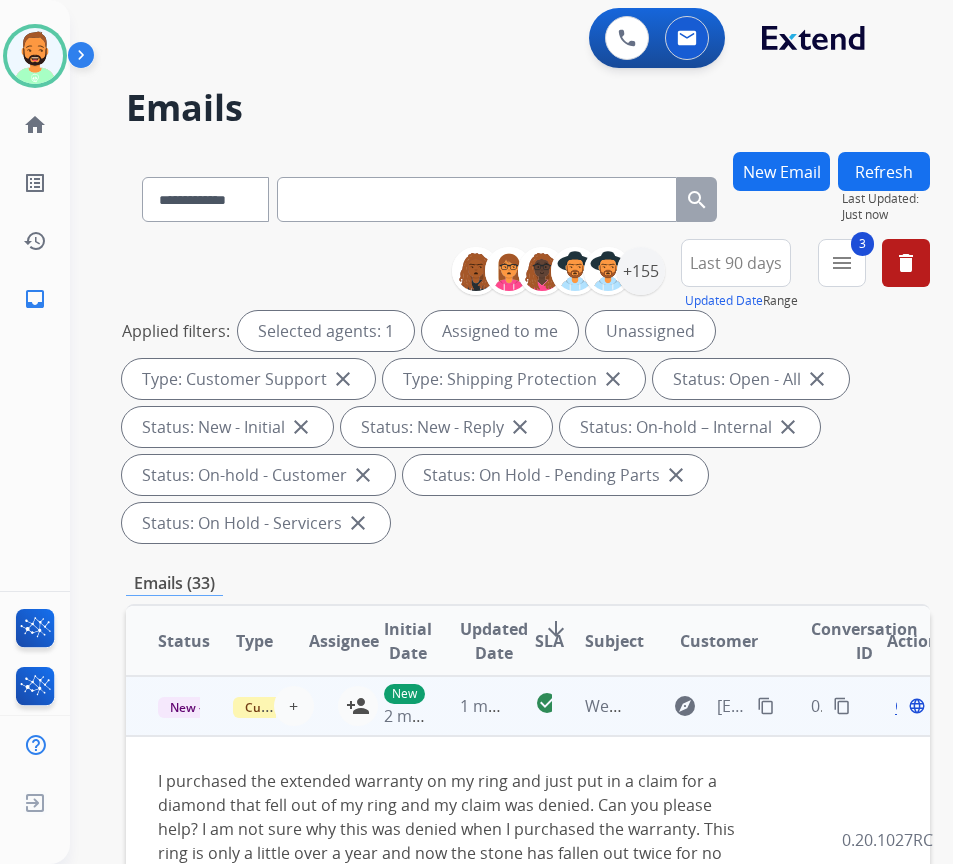 click on "content_copy" at bounding box center [766, 706] 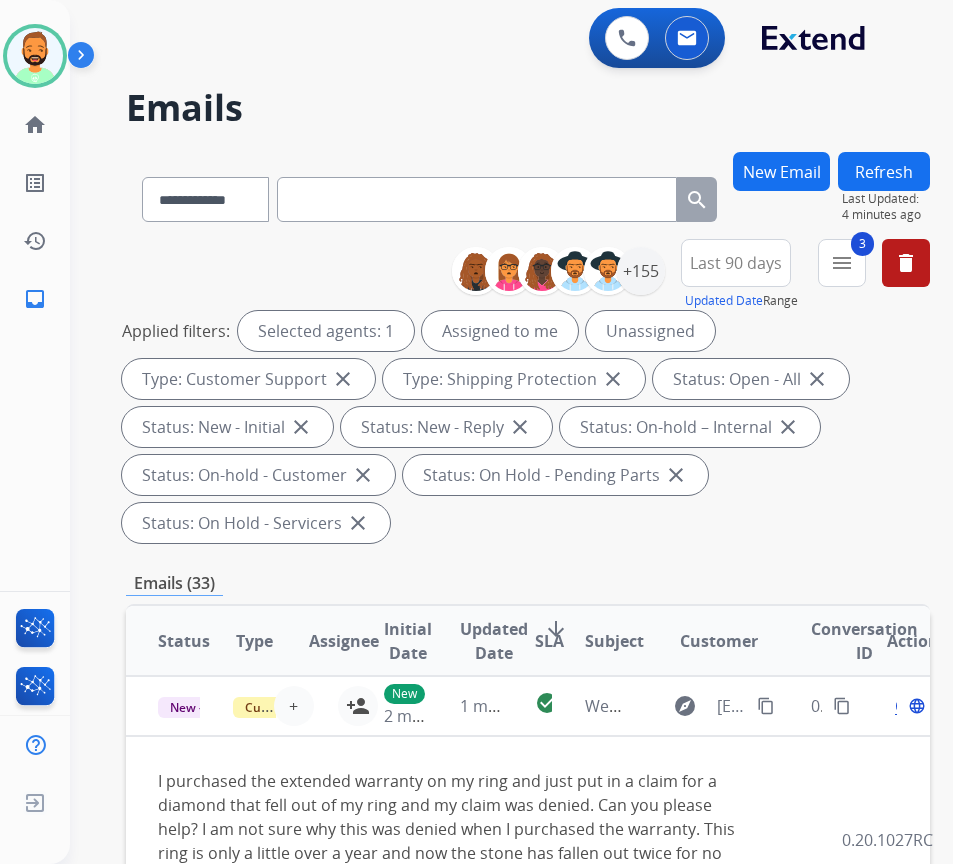 click on "Status: On Hold - Servicers  close" at bounding box center [256, 523] 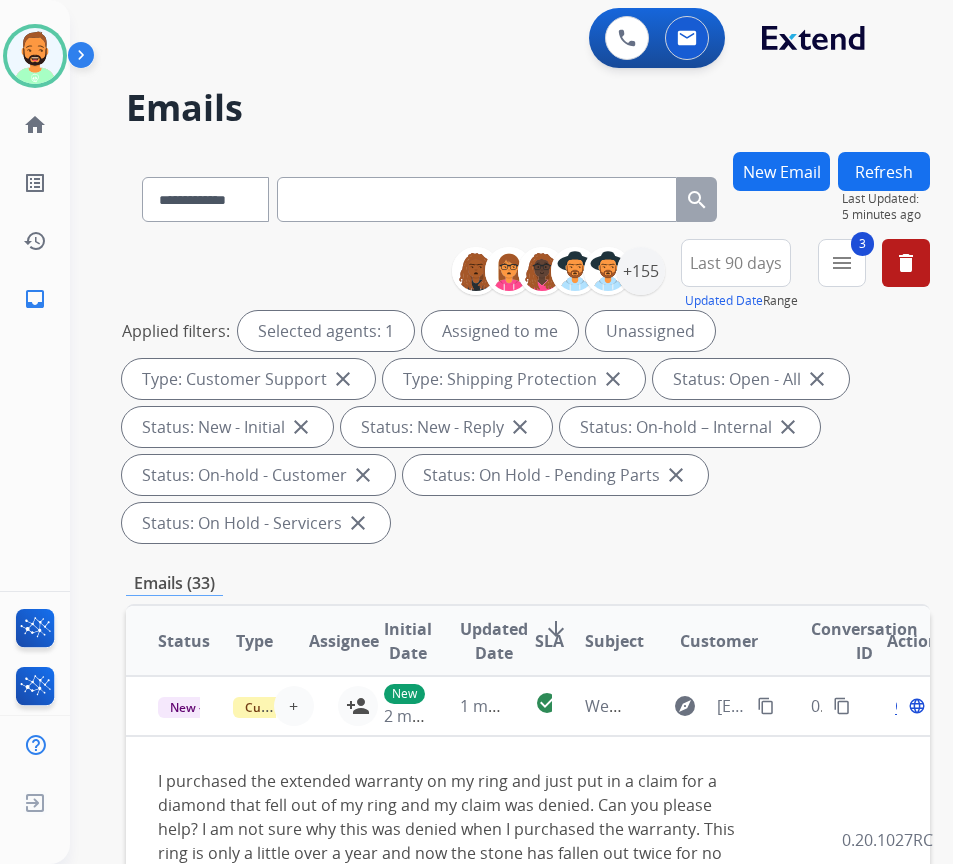 click on "**********" at bounding box center [528, 395] 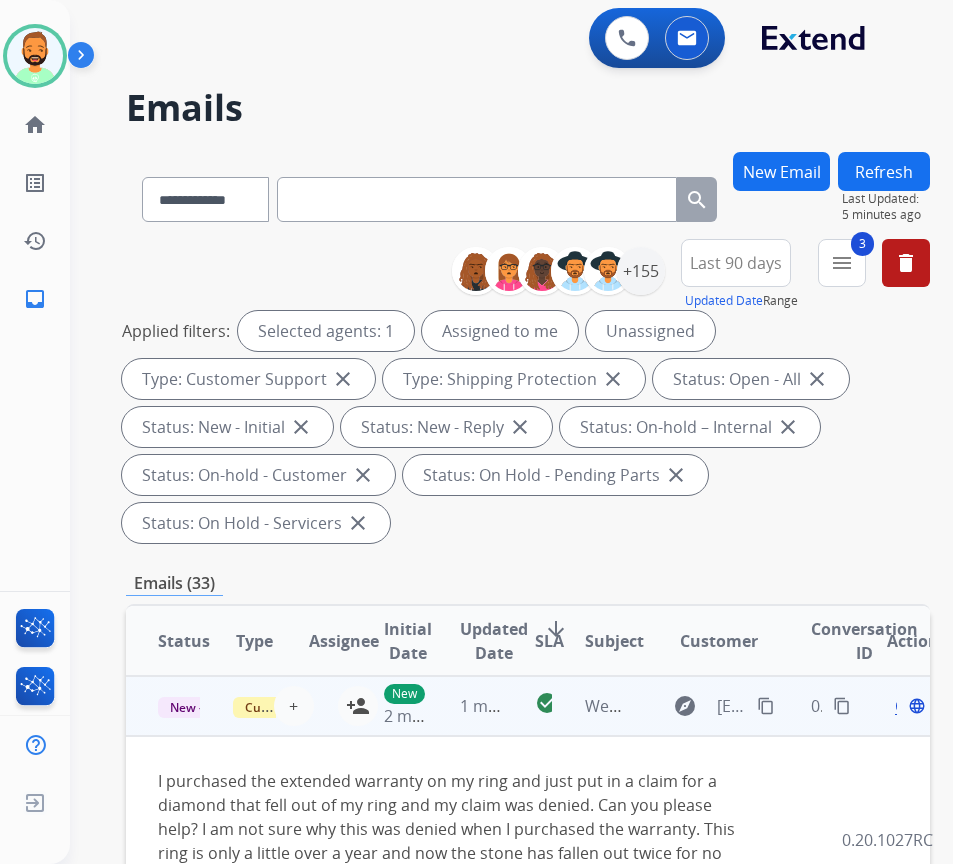 click on "content_copy" at bounding box center (766, 706) 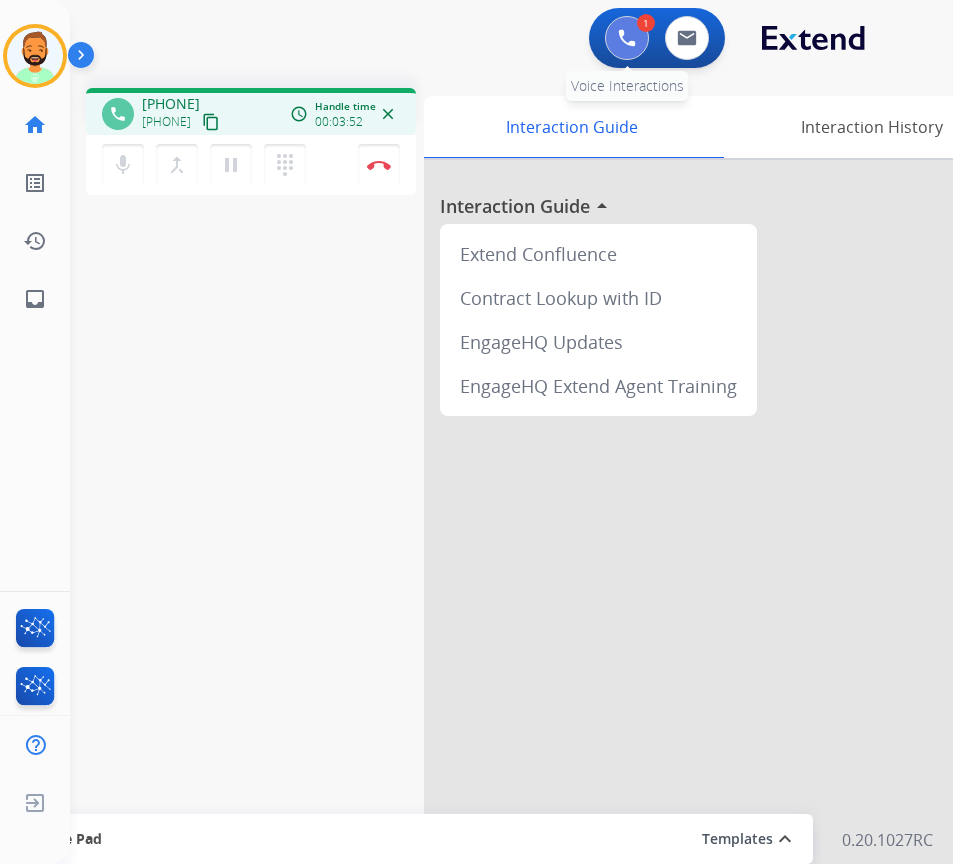 click at bounding box center (627, 38) 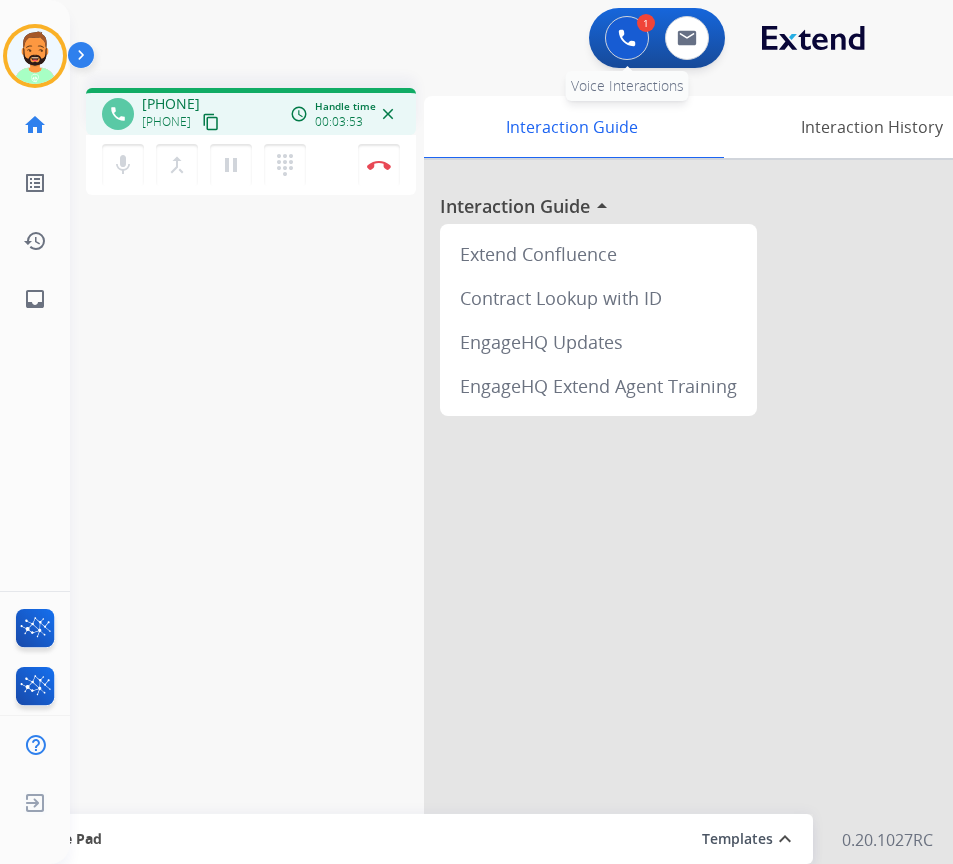 click at bounding box center (627, 38) 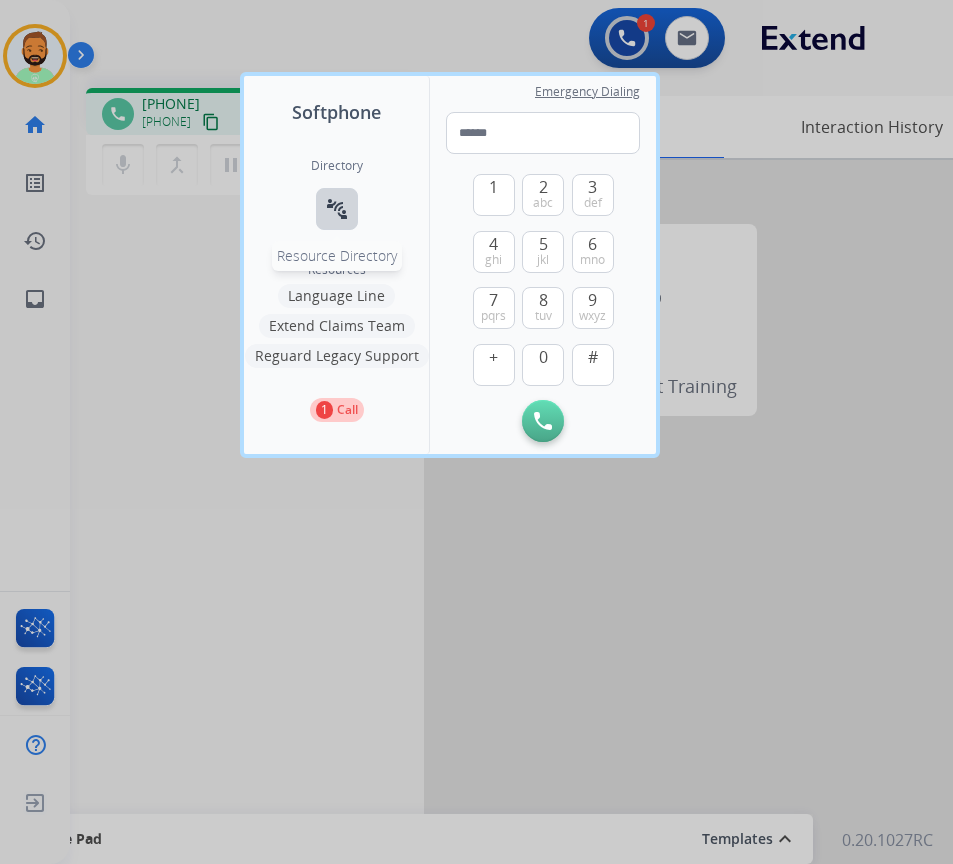 click on "connect_without_contact" at bounding box center [337, 209] 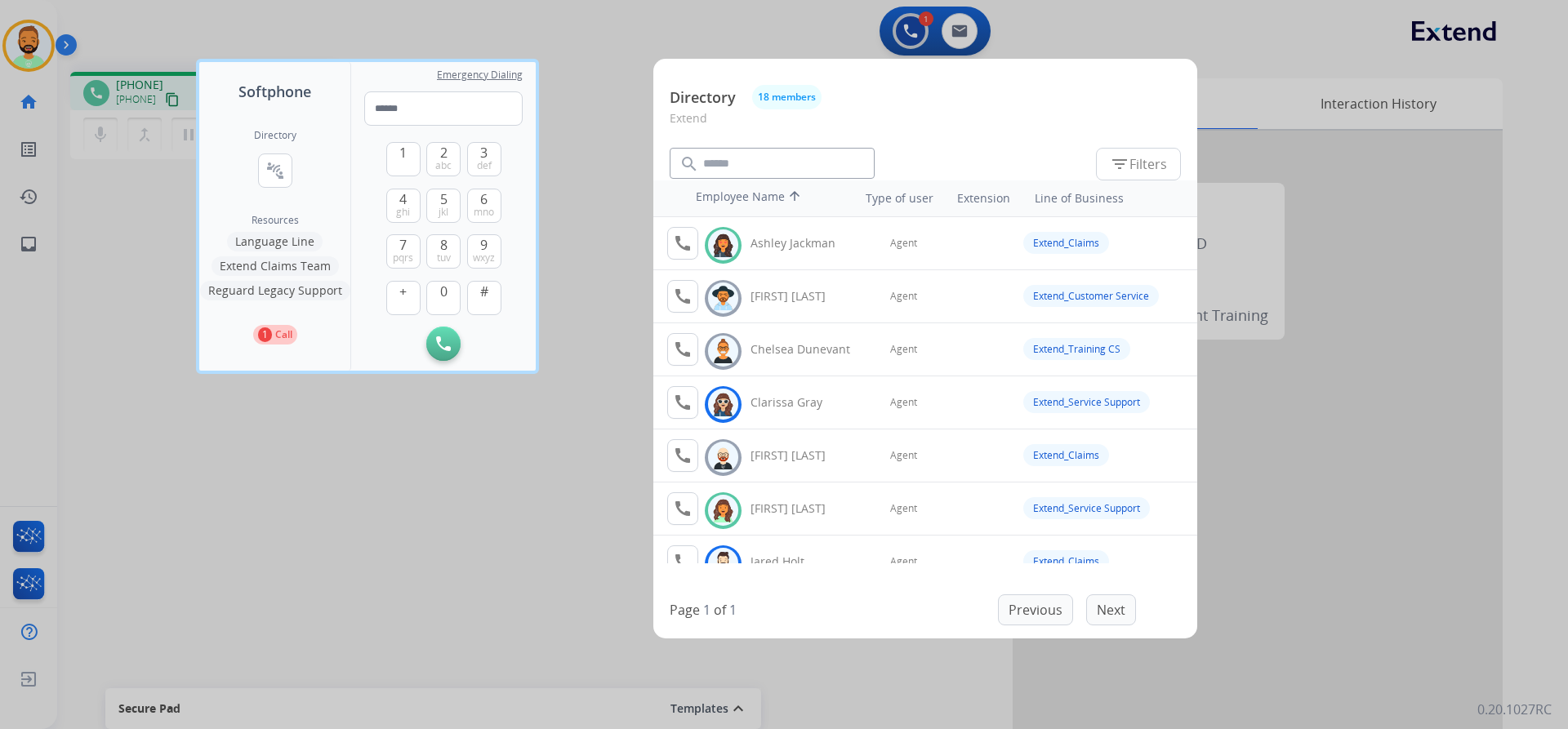click at bounding box center (784, 364) 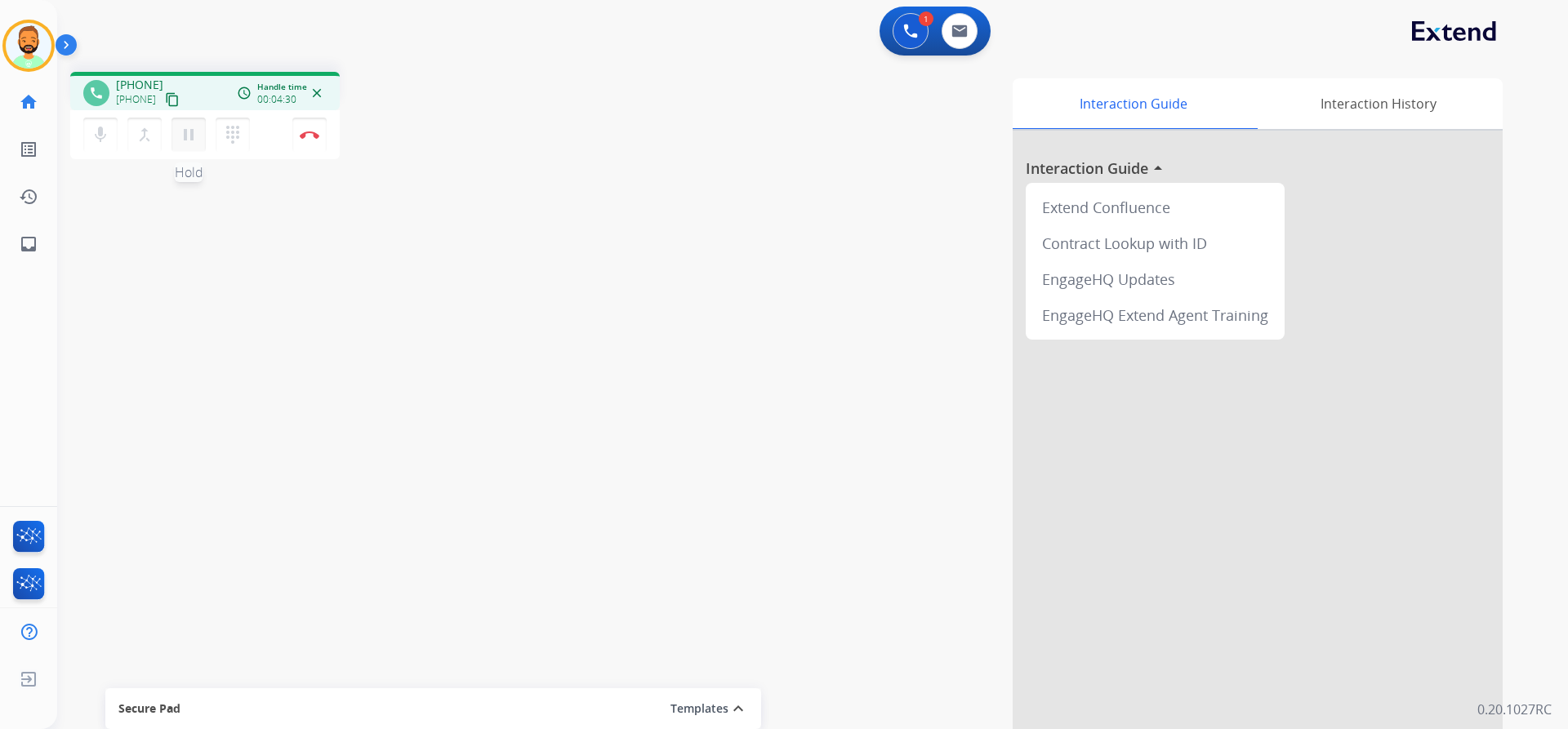 click on "pause" at bounding box center [189, 135] 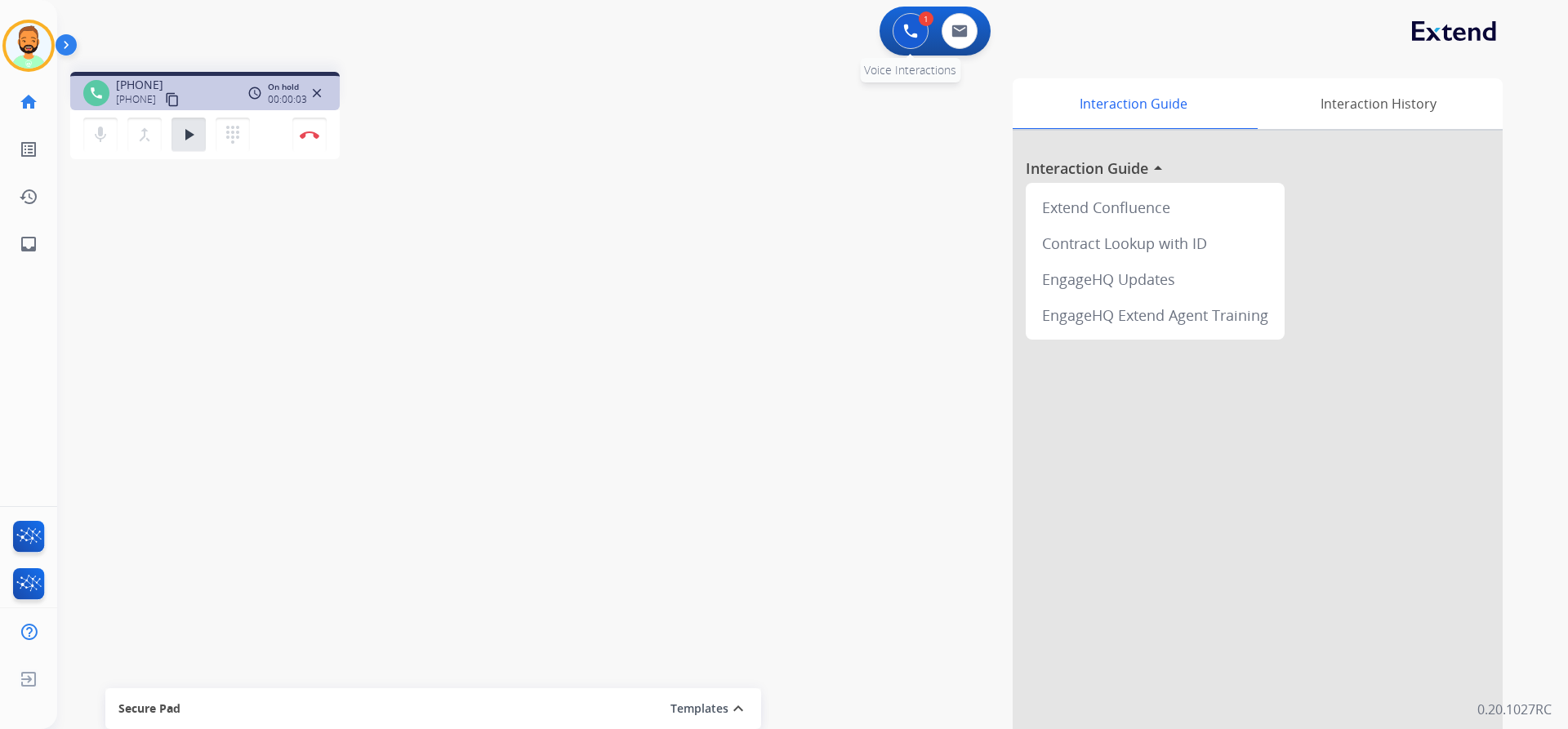 click at bounding box center [911, 31] 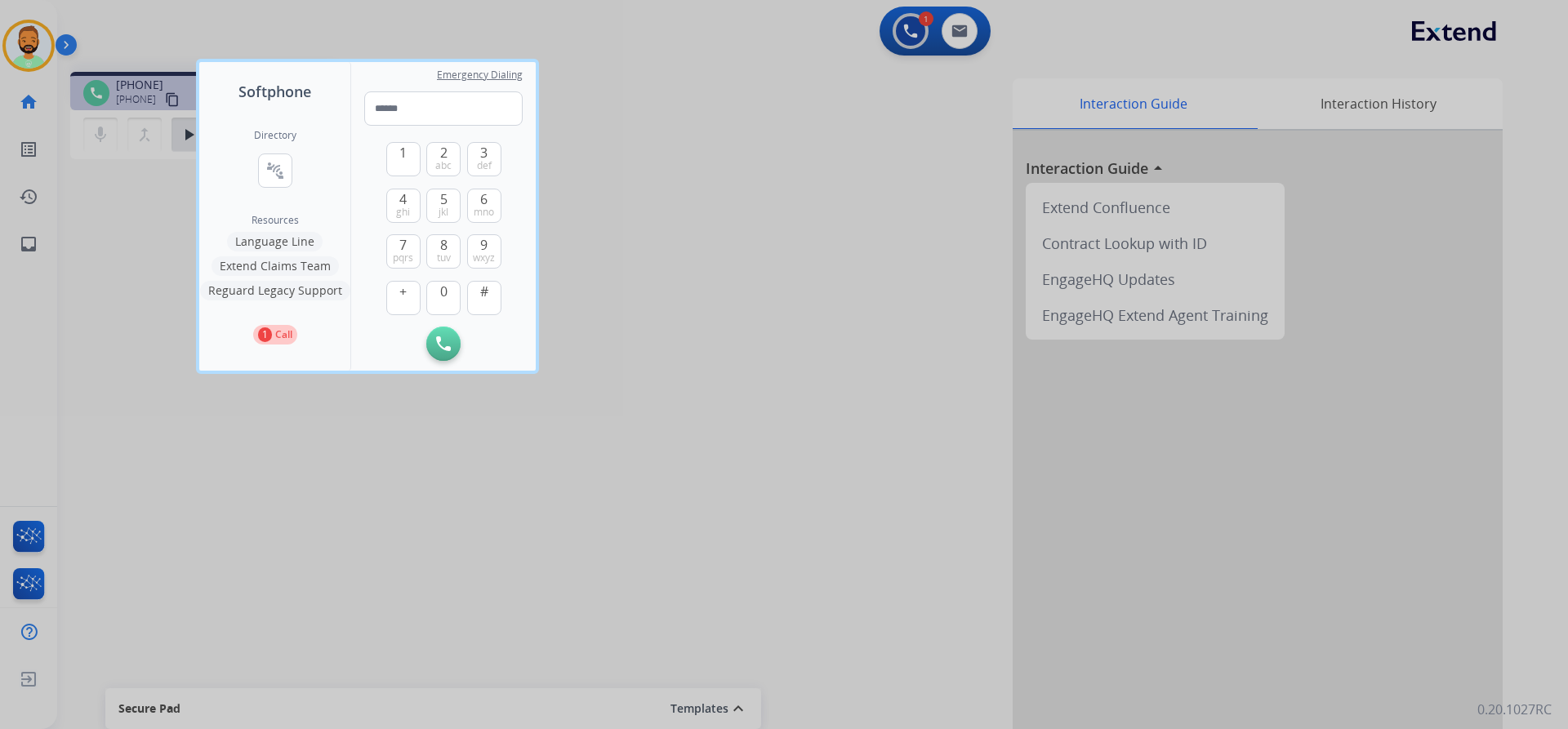 click on "Directory connect_without_contact Resource Directory Resources Language Line Extend Claims Team Reguard Legacy Support 1 Call" at bounding box center [274, 237] 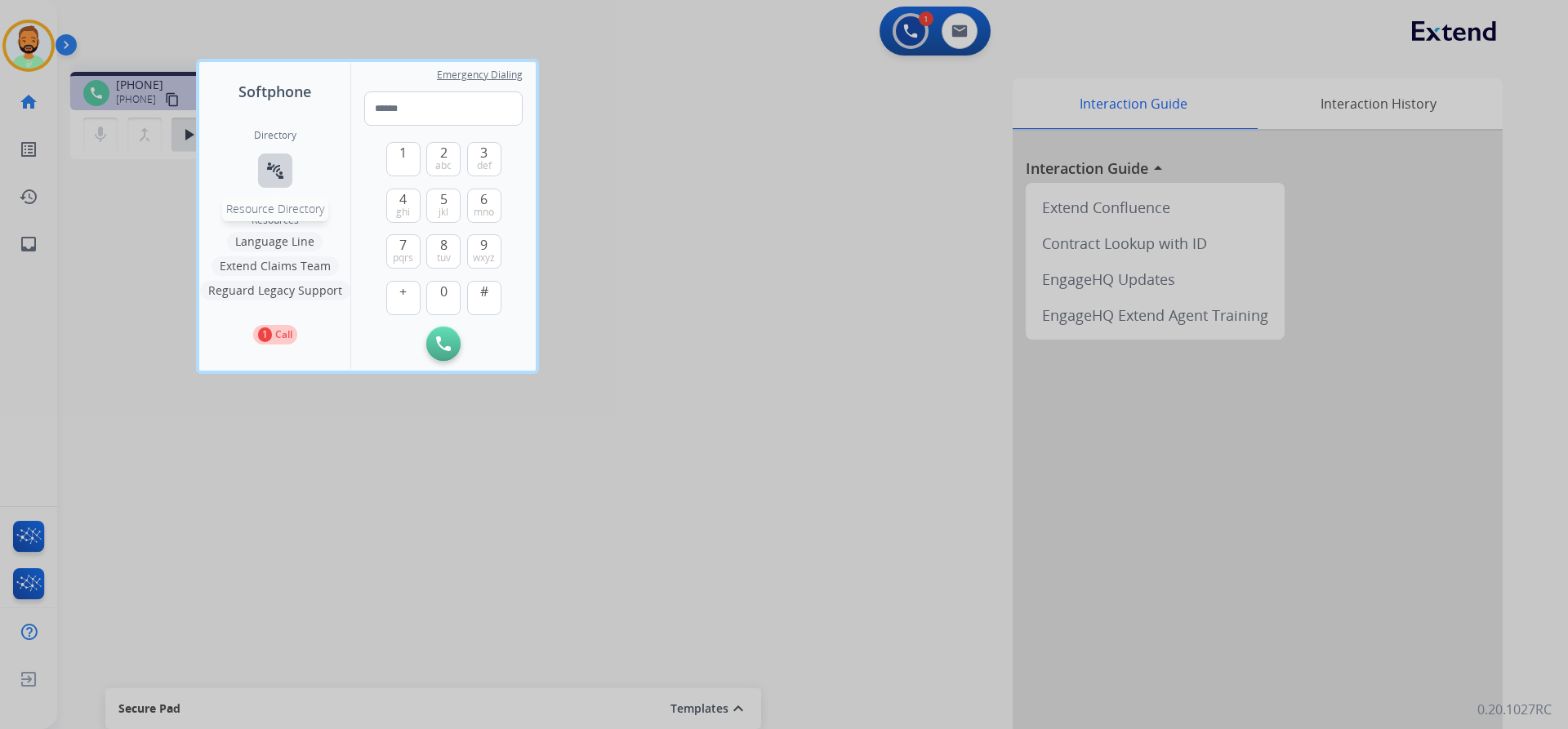 click on "connect_without_contact" at bounding box center [275, 171] 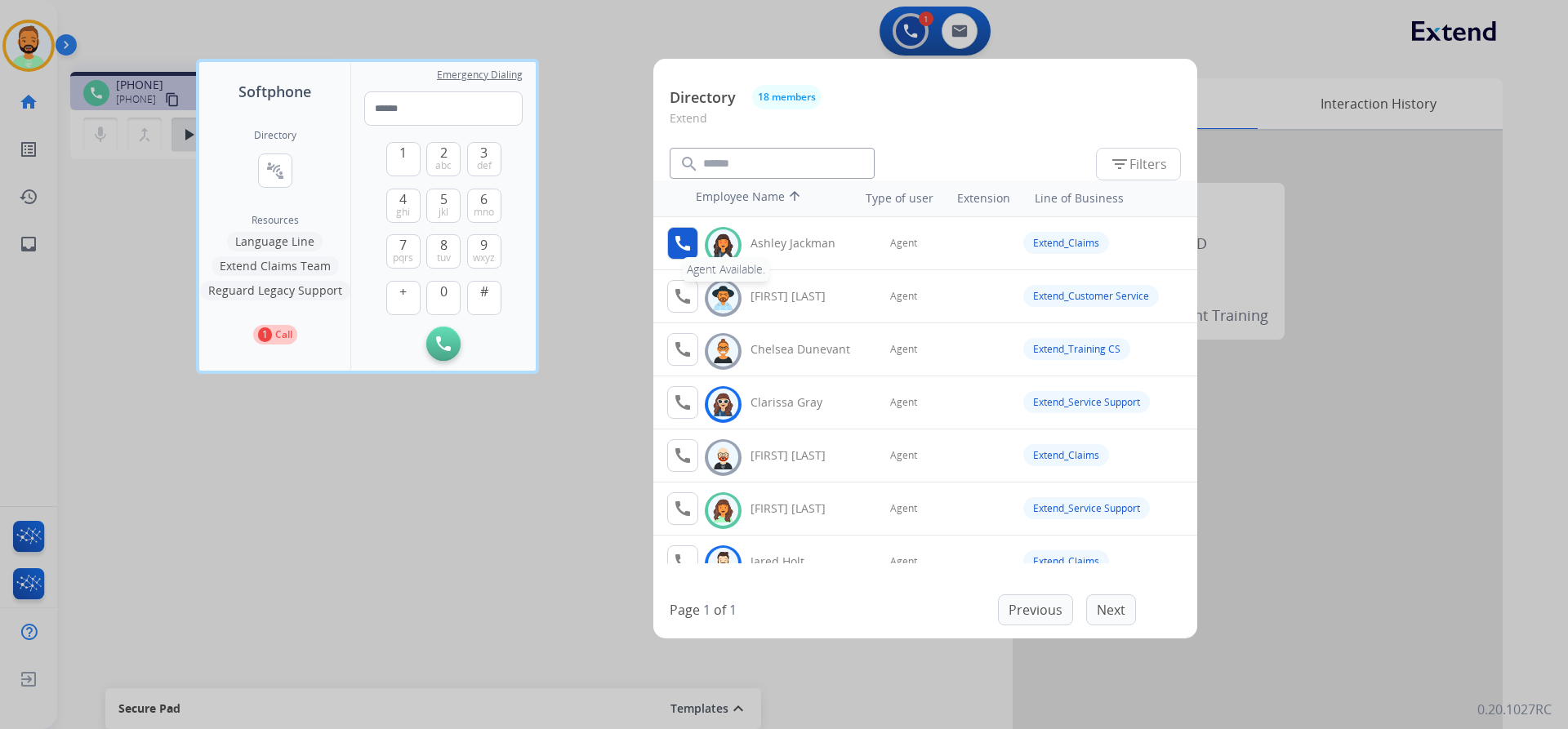 click on "call  Agent Available." at bounding box center (683, 243) 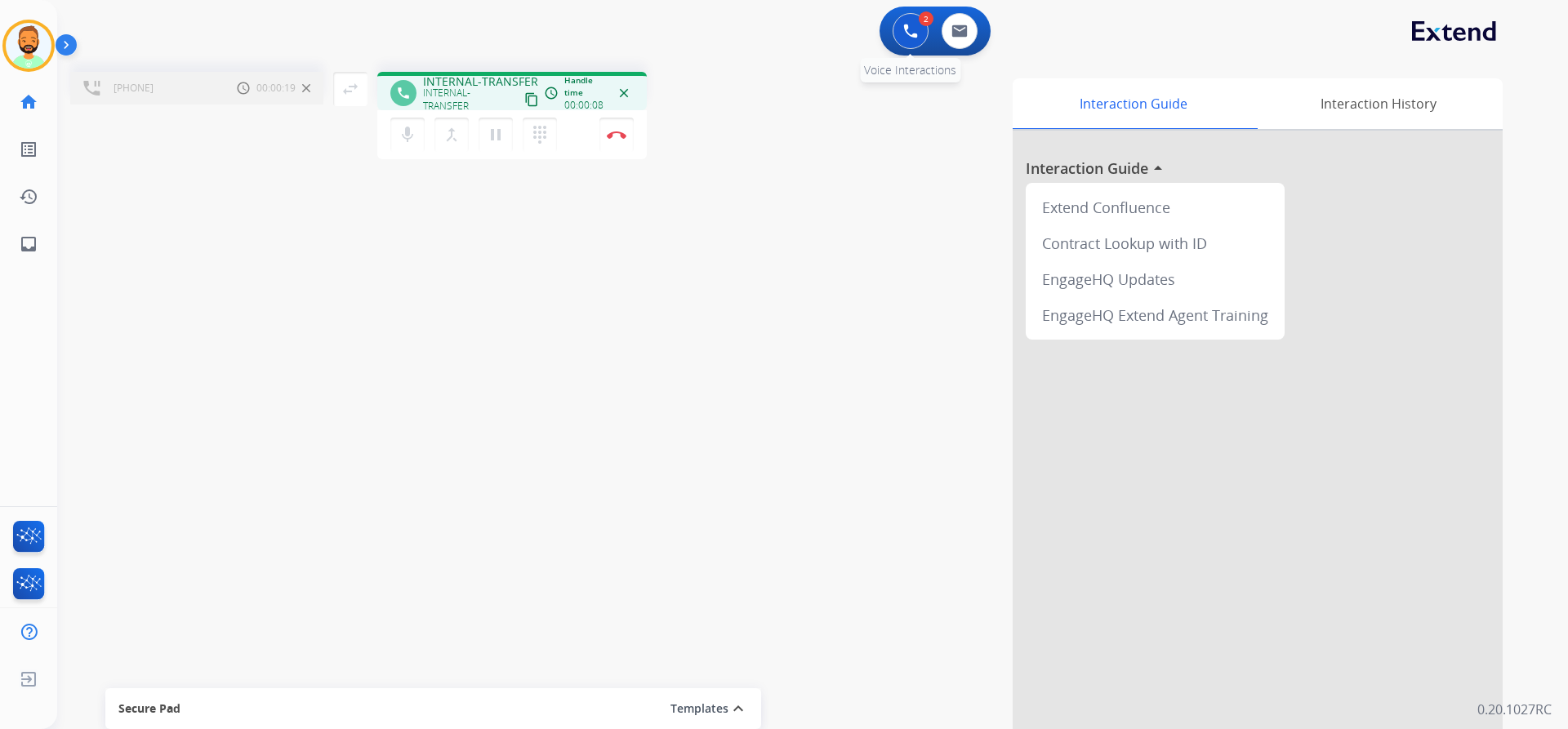 click at bounding box center (911, 31) 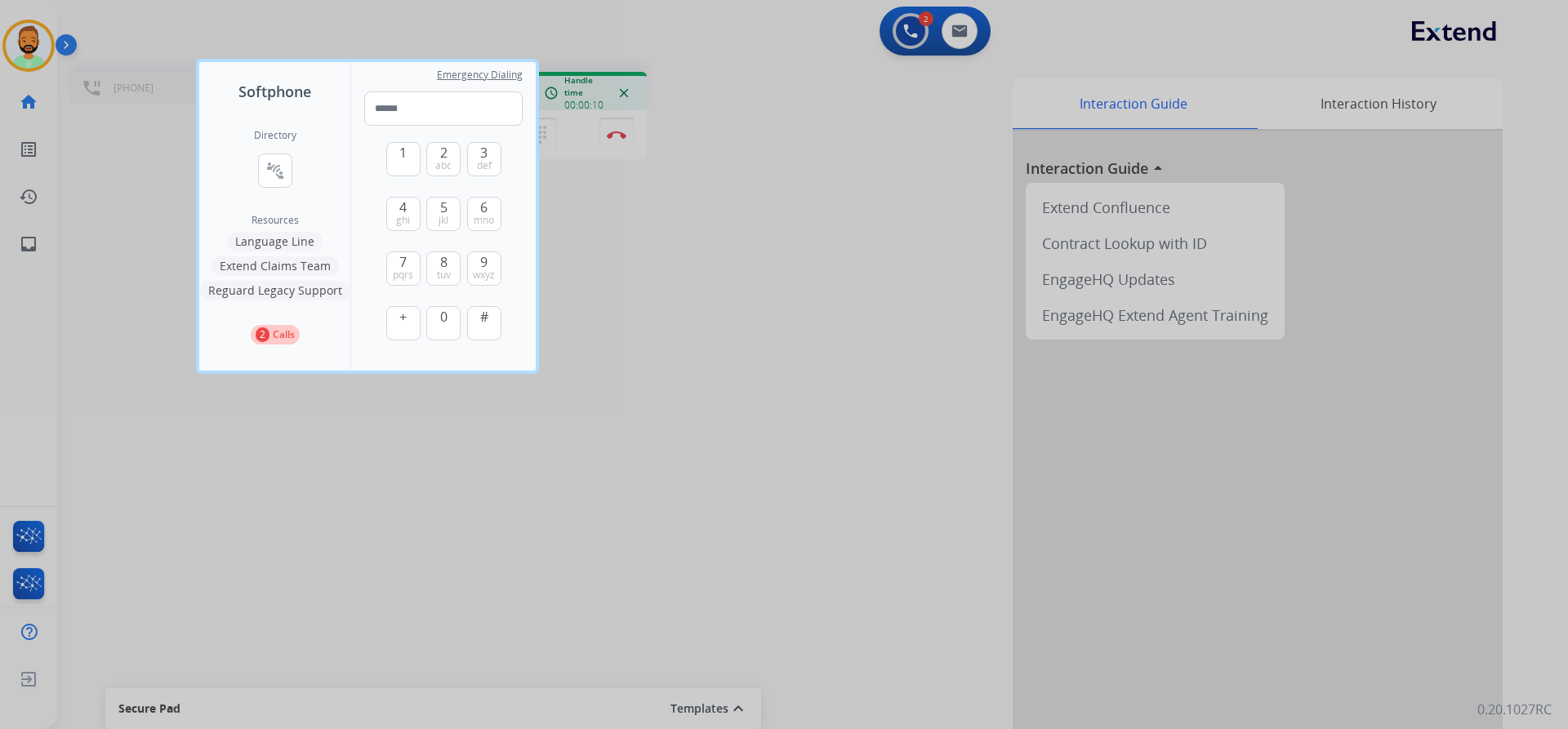 click at bounding box center [784, 364] 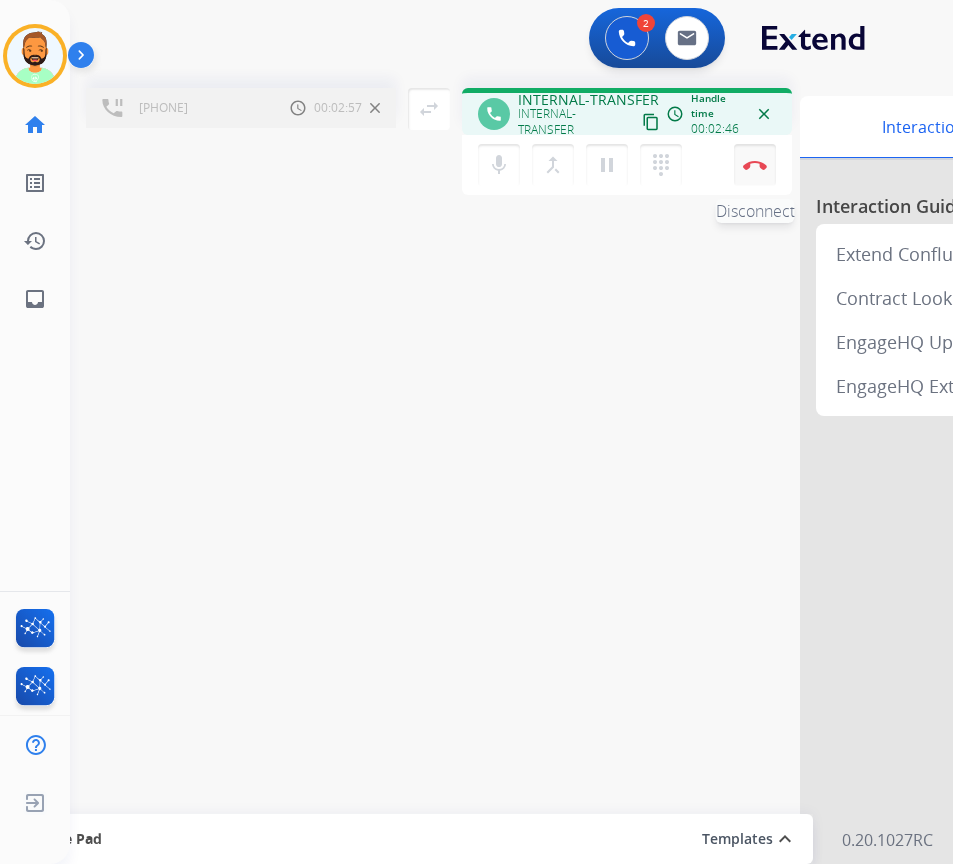 click on "Disconnect" at bounding box center (755, 165) 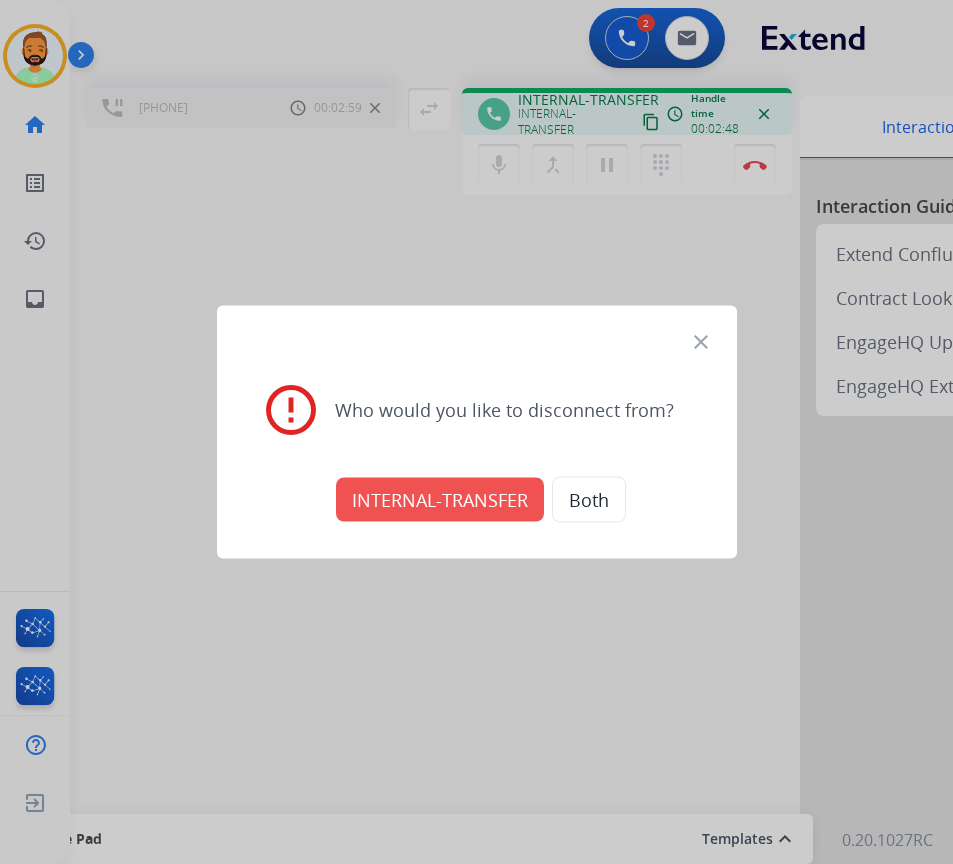click on "INTERNAL-TRANSFER" at bounding box center [440, 500] 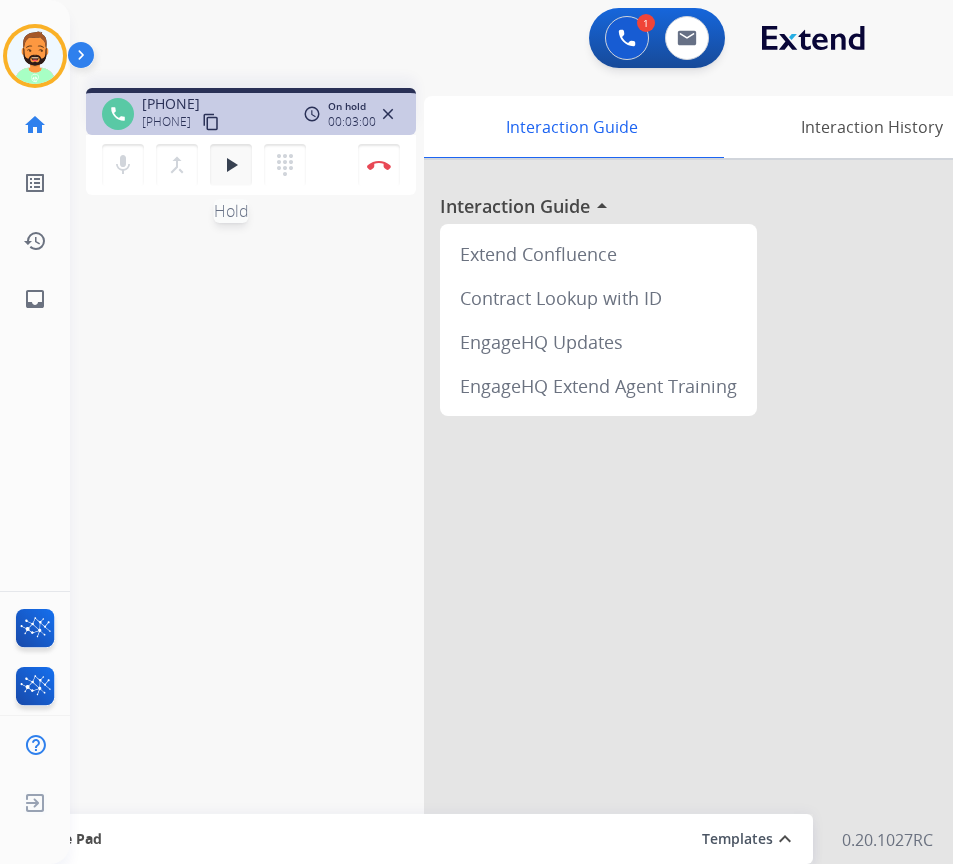 click on "play_arrow" at bounding box center (231, 165) 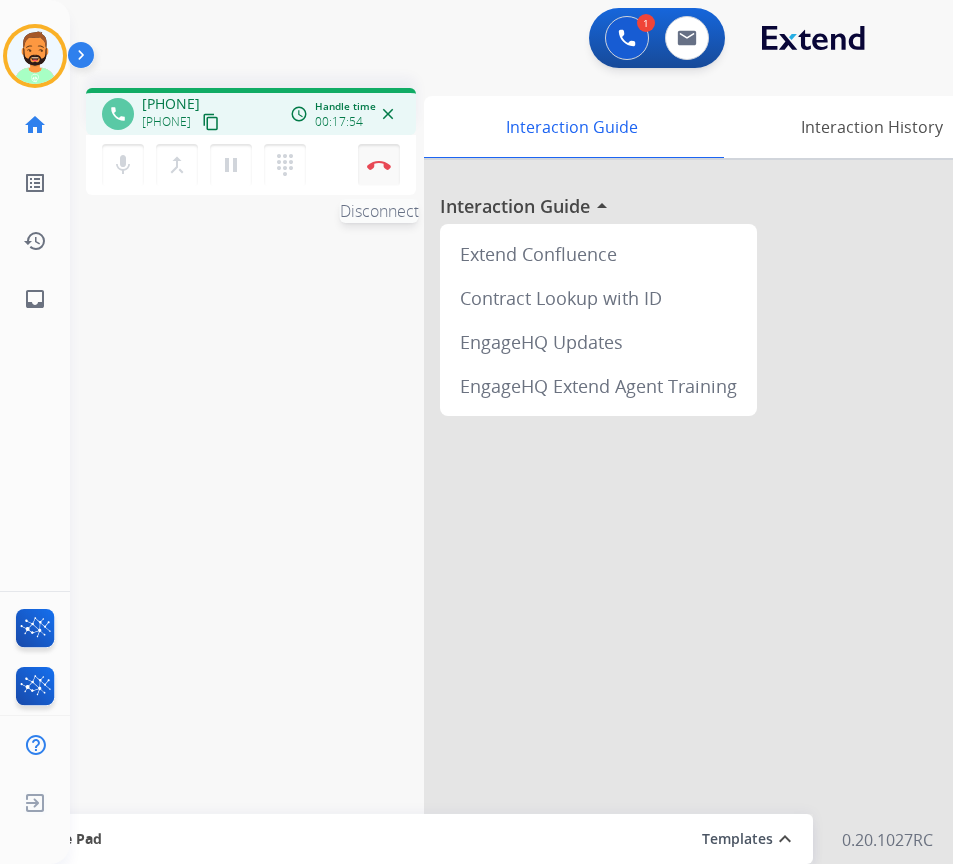 click on "Disconnect" at bounding box center (379, 165) 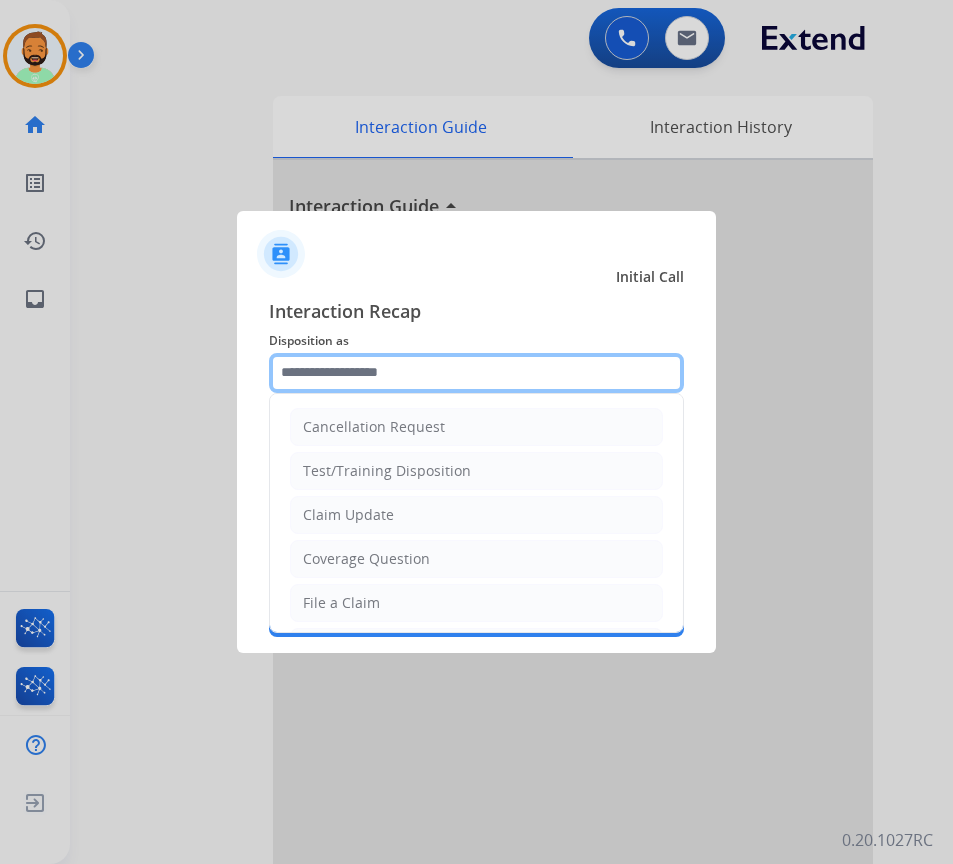 click 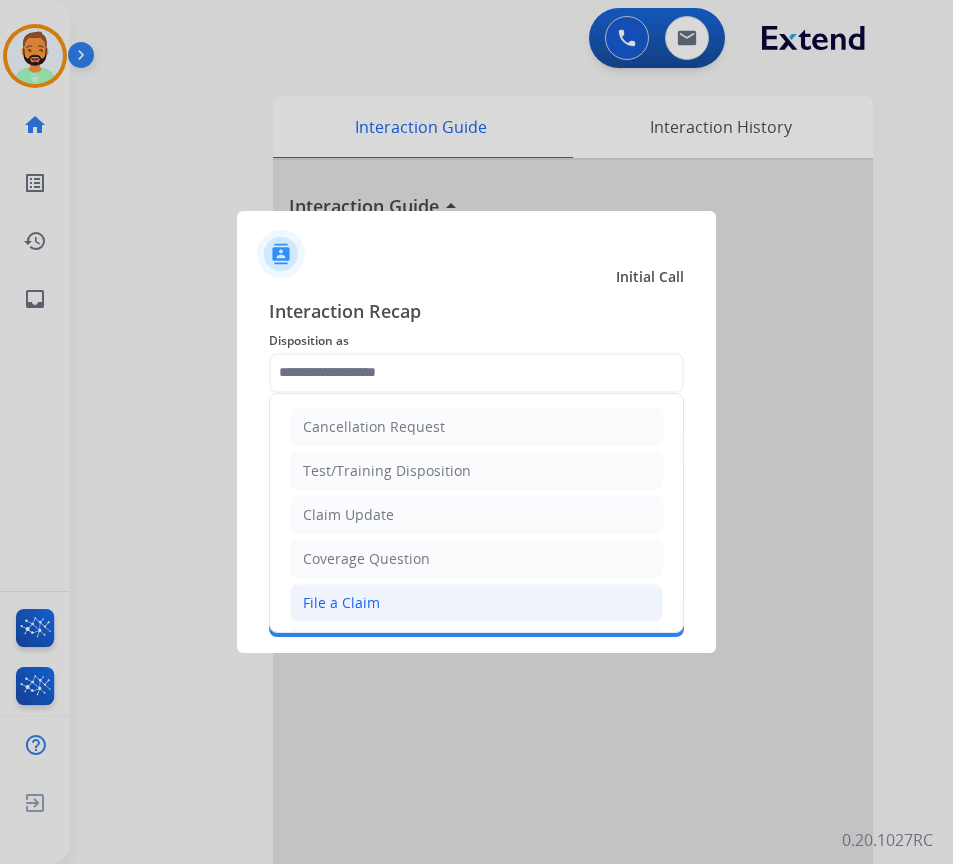 click on "File a Claim" 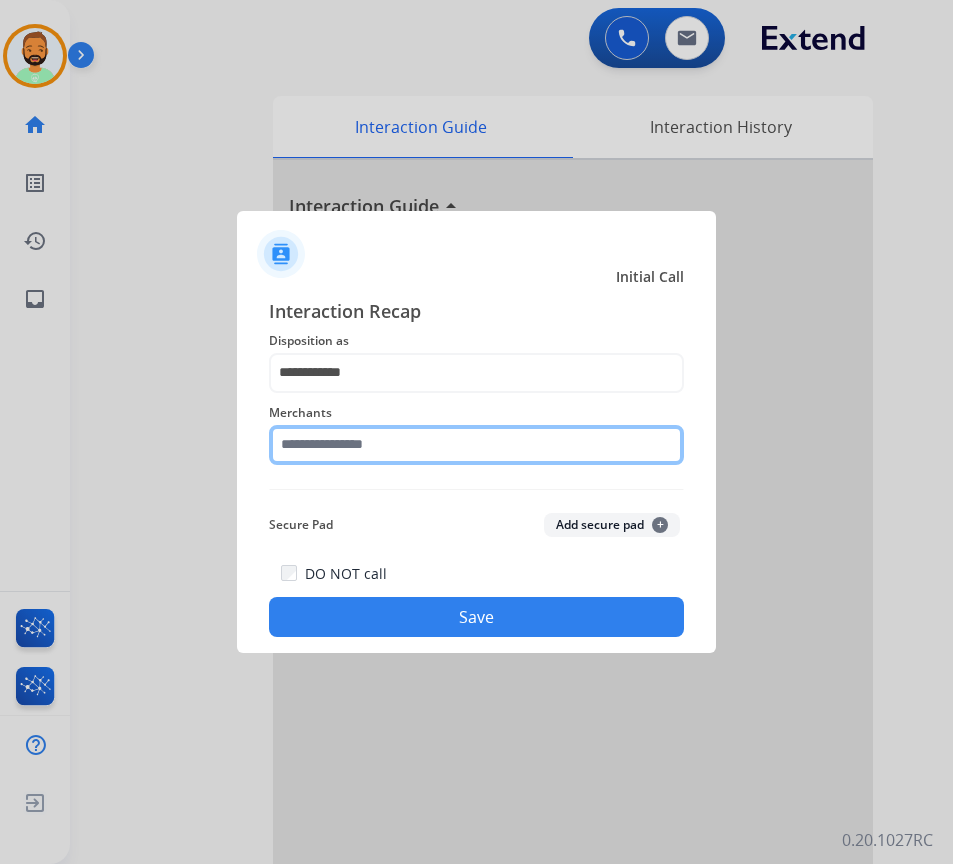 click 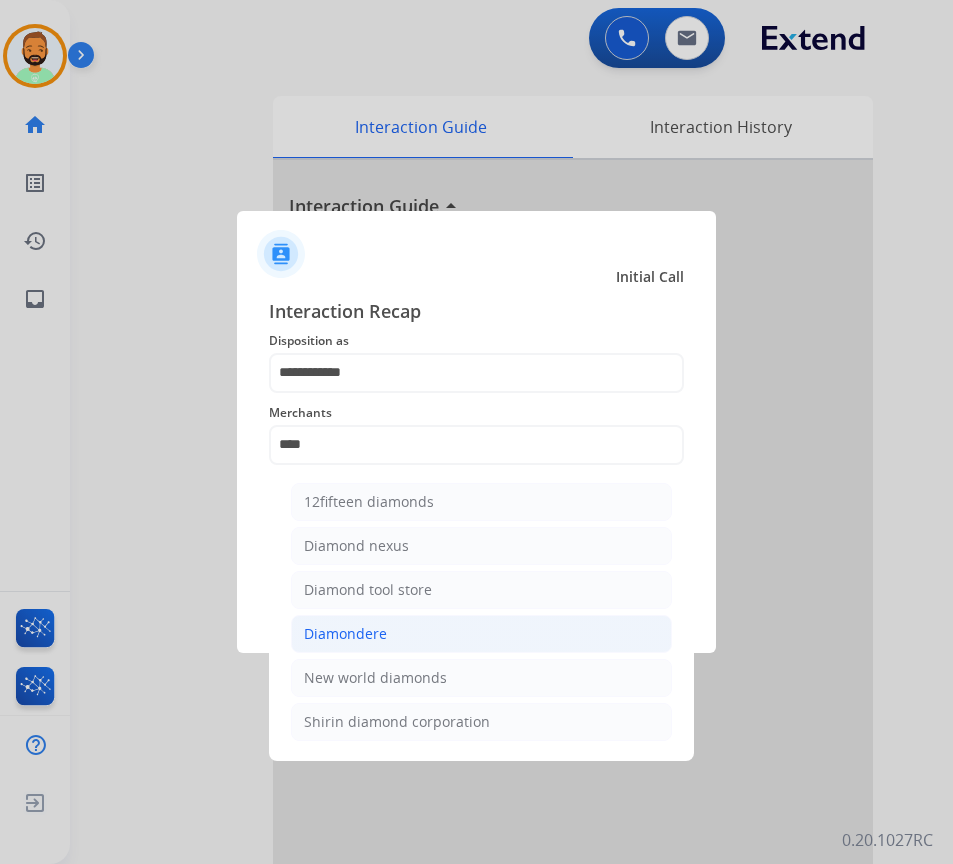 click on "Diamondere" 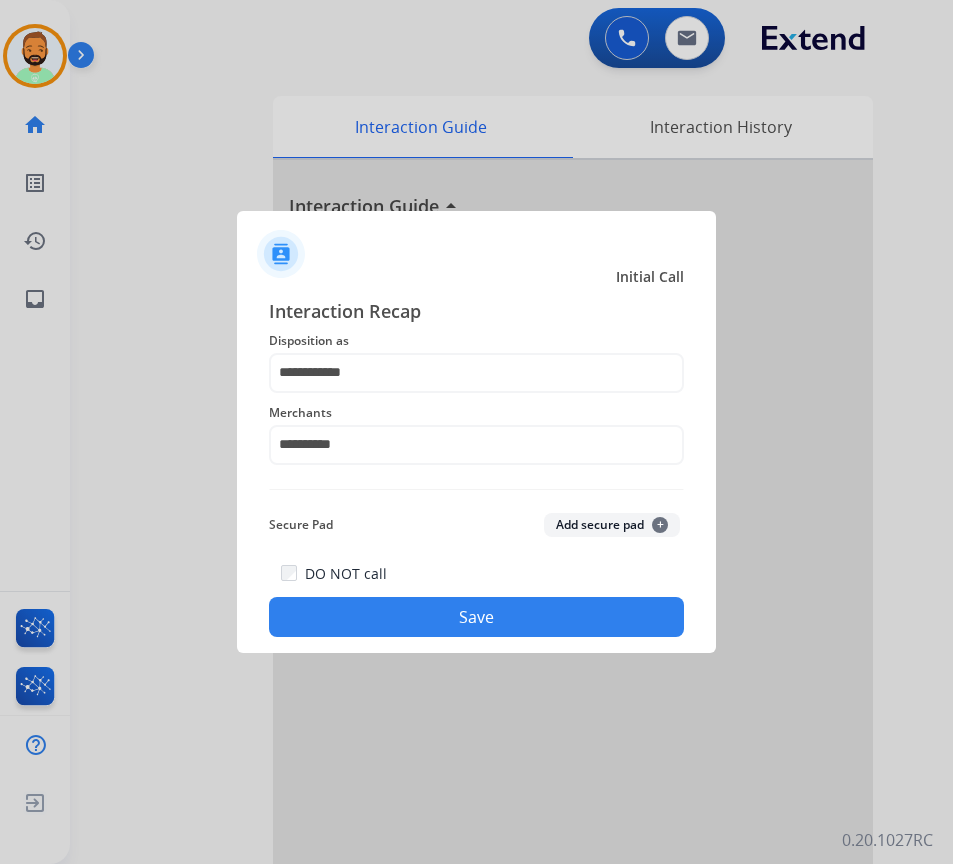 click on "Save" 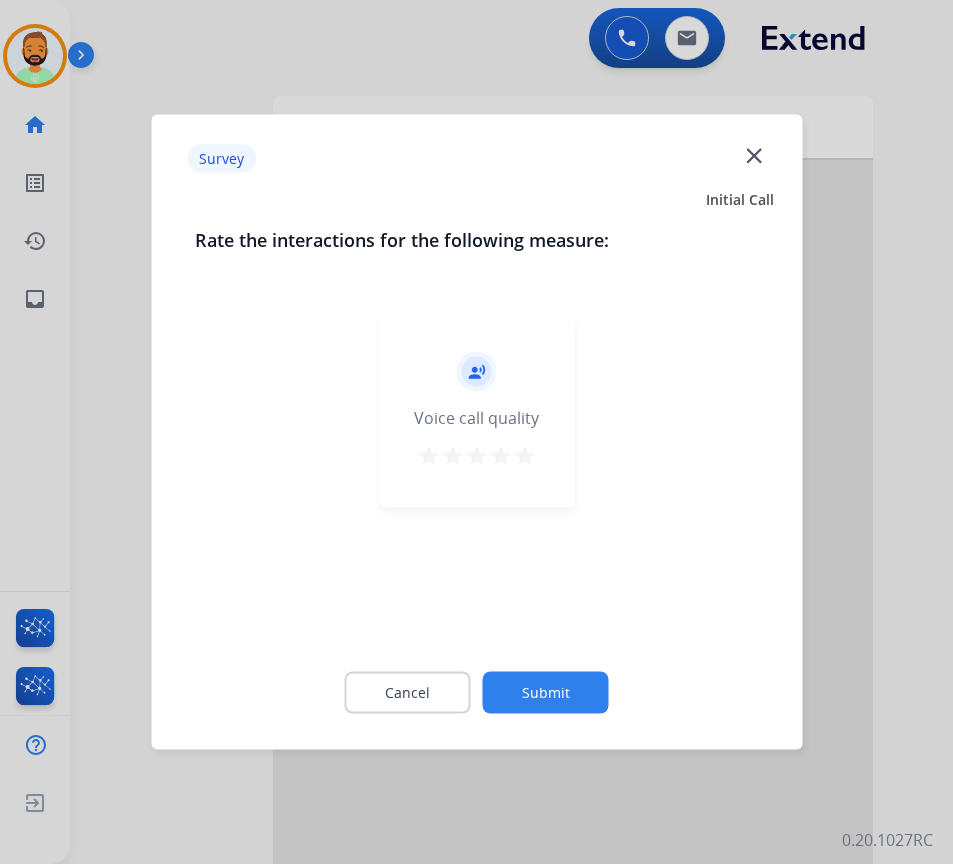 click on "Submit" 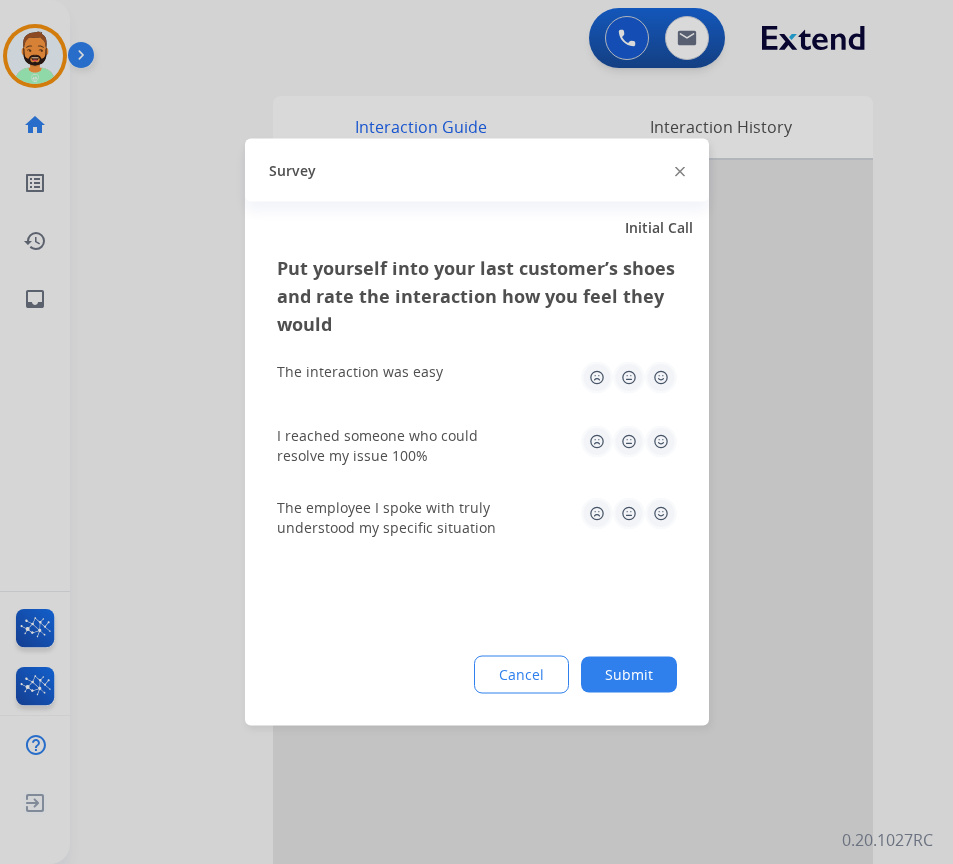 click on "Submit" 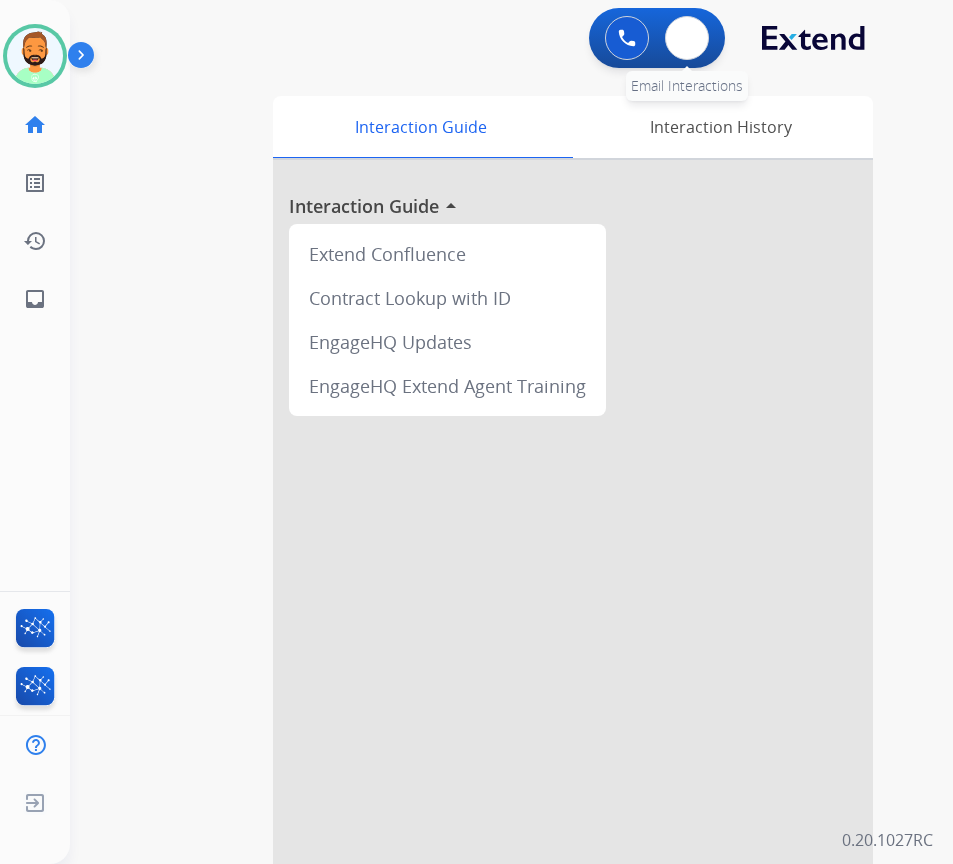 click on "0  Email Interactions" at bounding box center (687, 38) 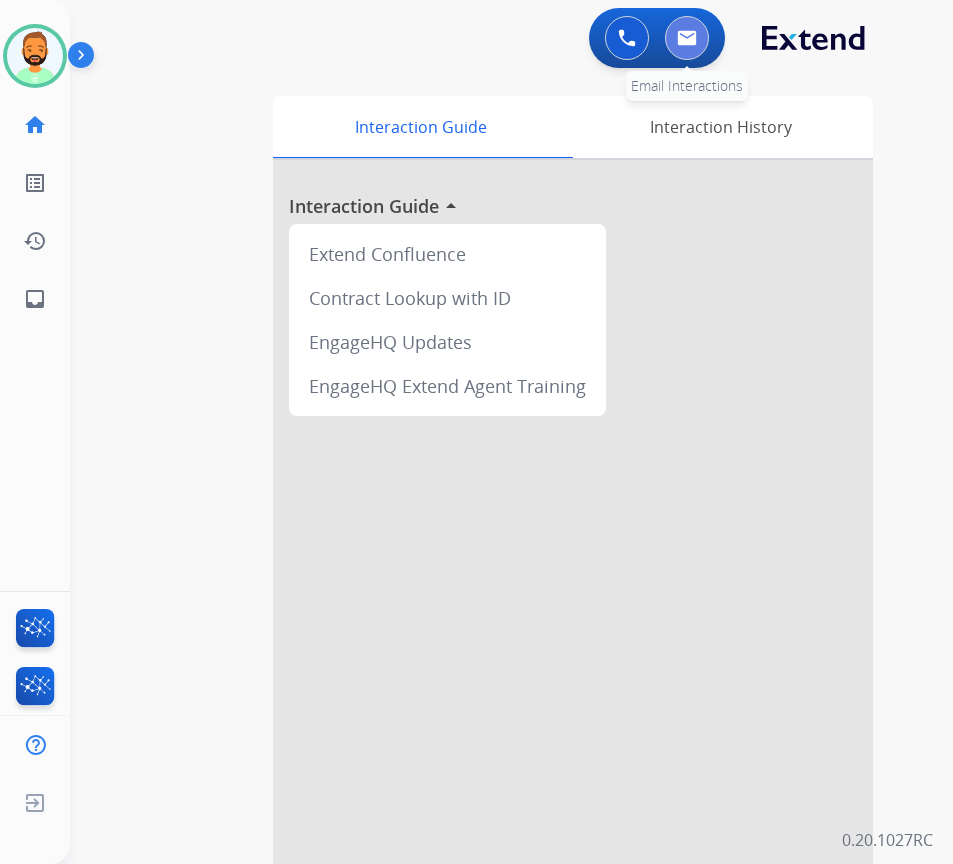 click at bounding box center [687, 38] 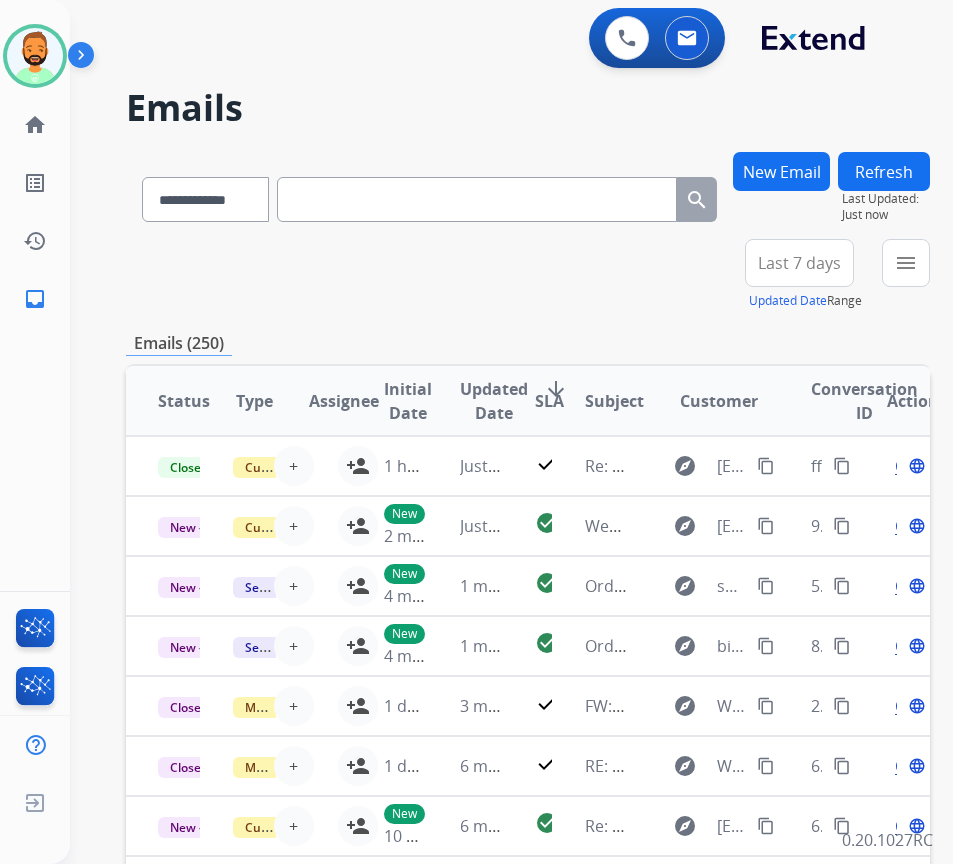 click on "Last 7 days   Updated Date   Range  Custom Recent Last 7 days Last 14 days Last 30 days Last 90 days" at bounding box center [805, 275] 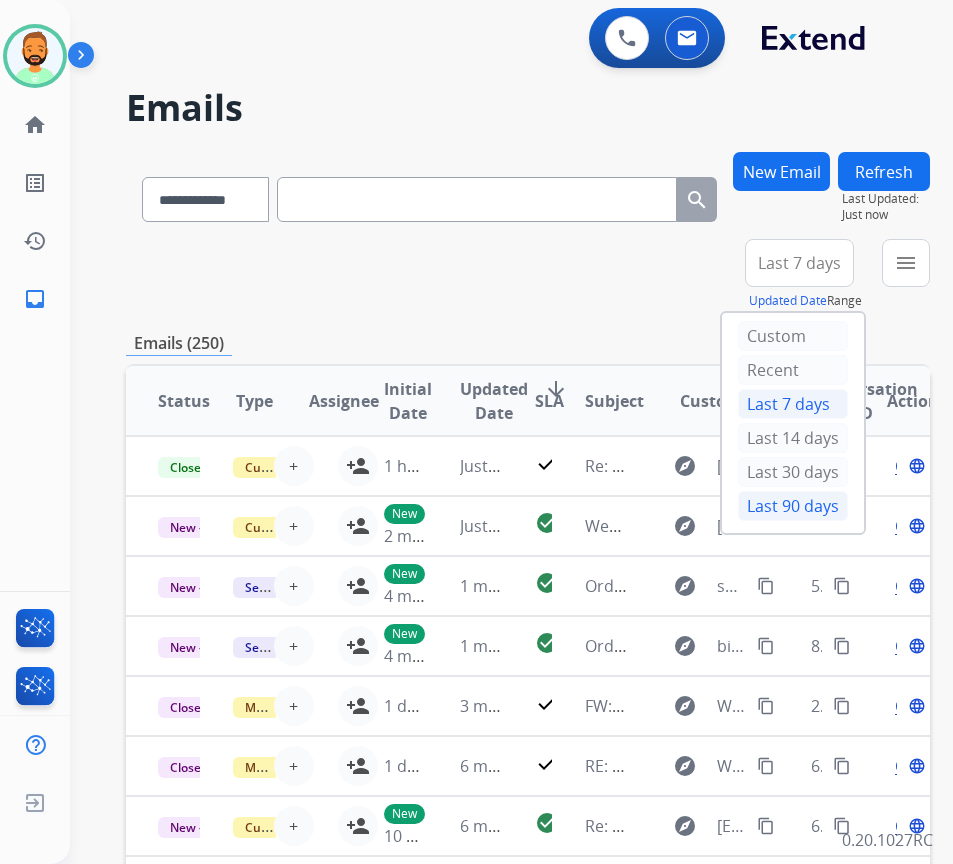 click on "Last 90 days" at bounding box center [793, 506] 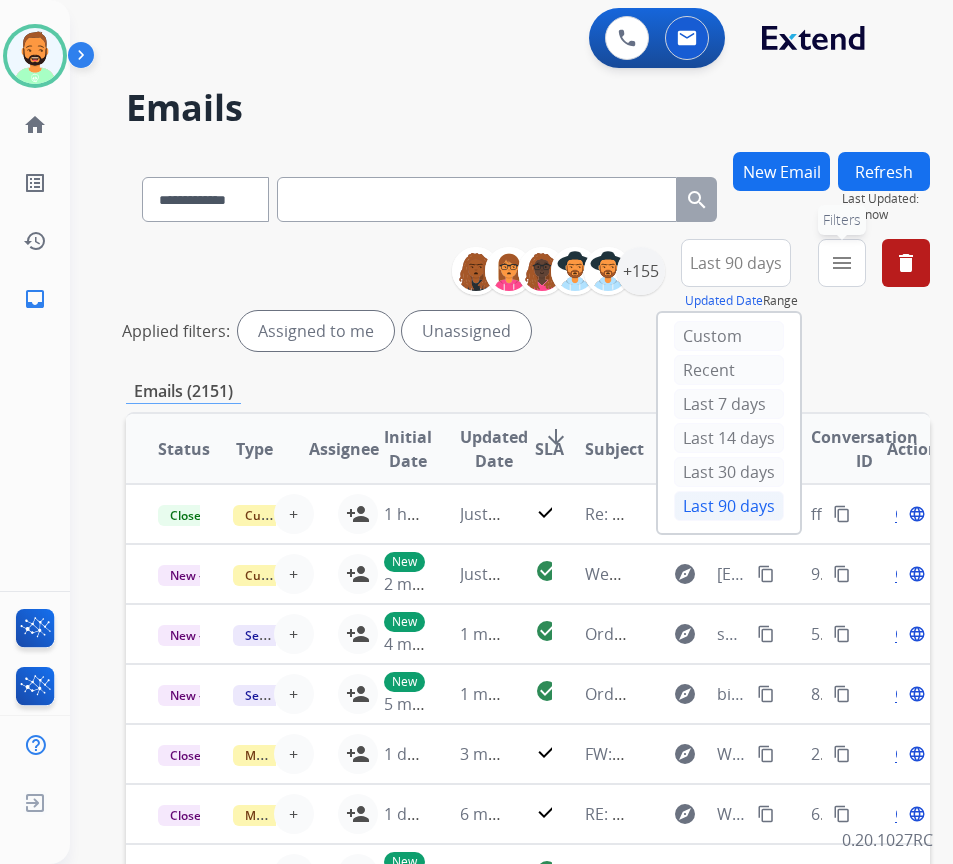 click on "menu" at bounding box center [842, 263] 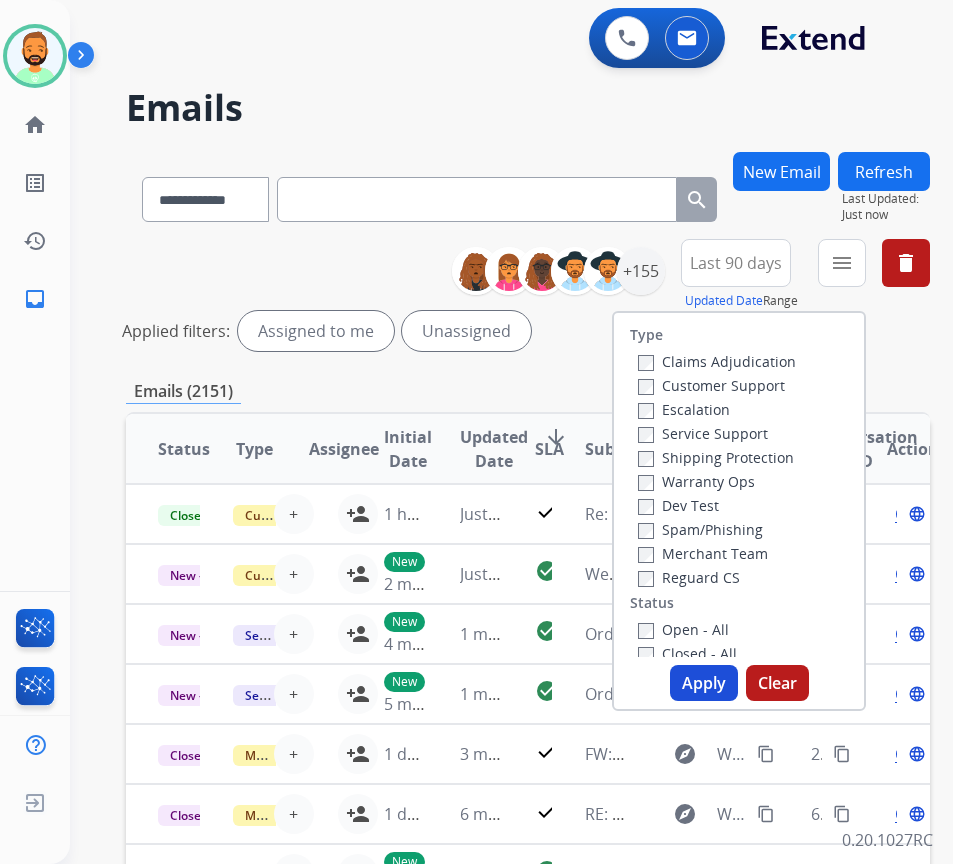 click on "Customer Support" at bounding box center (711, 385) 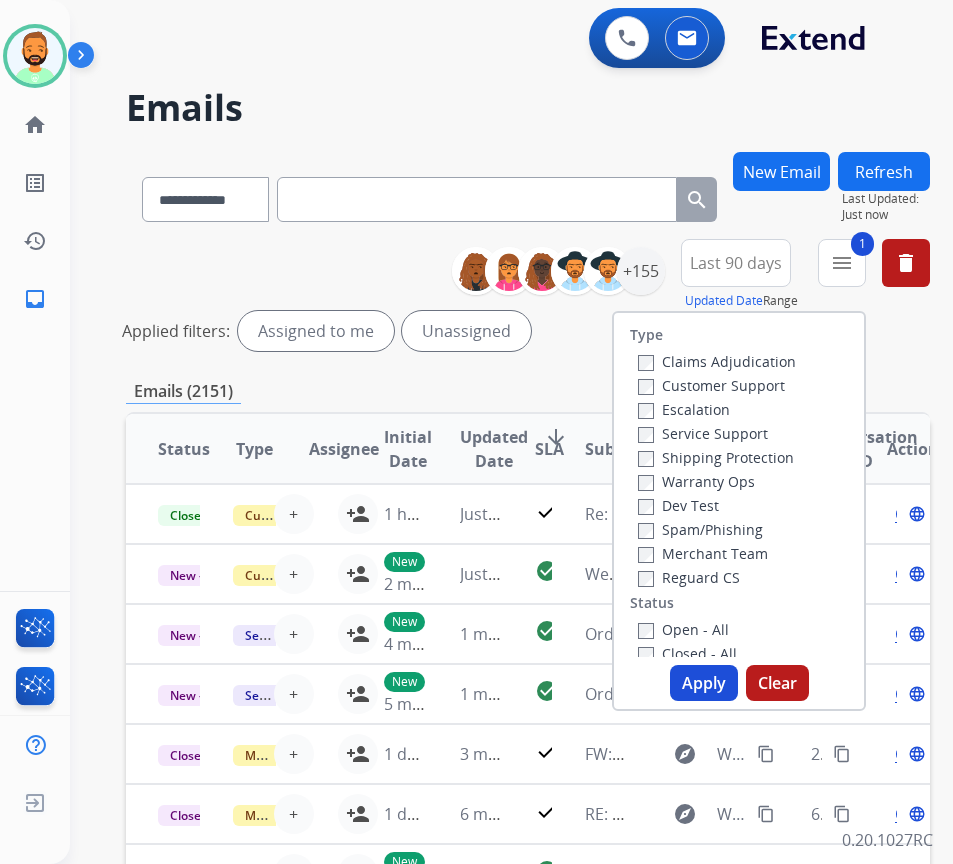 click on "Shipping Protection" at bounding box center (716, 457) 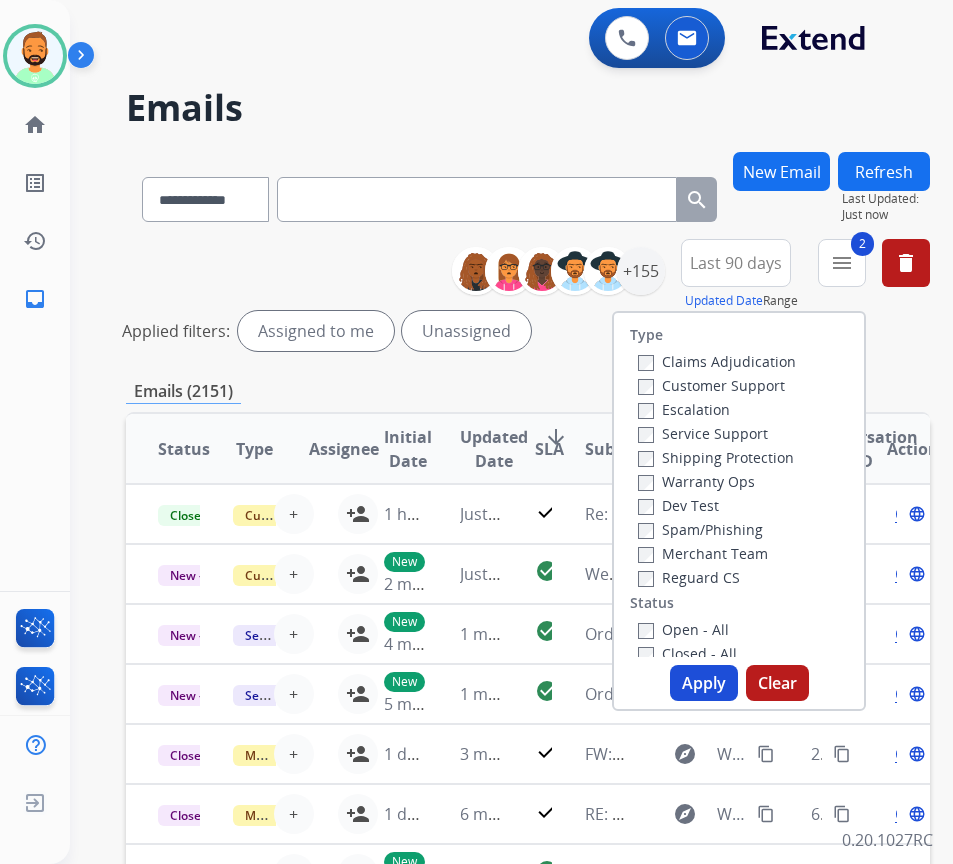 drag, startPoint x: 702, startPoint y: 625, endPoint x: 705, endPoint y: 638, distance: 13.341664 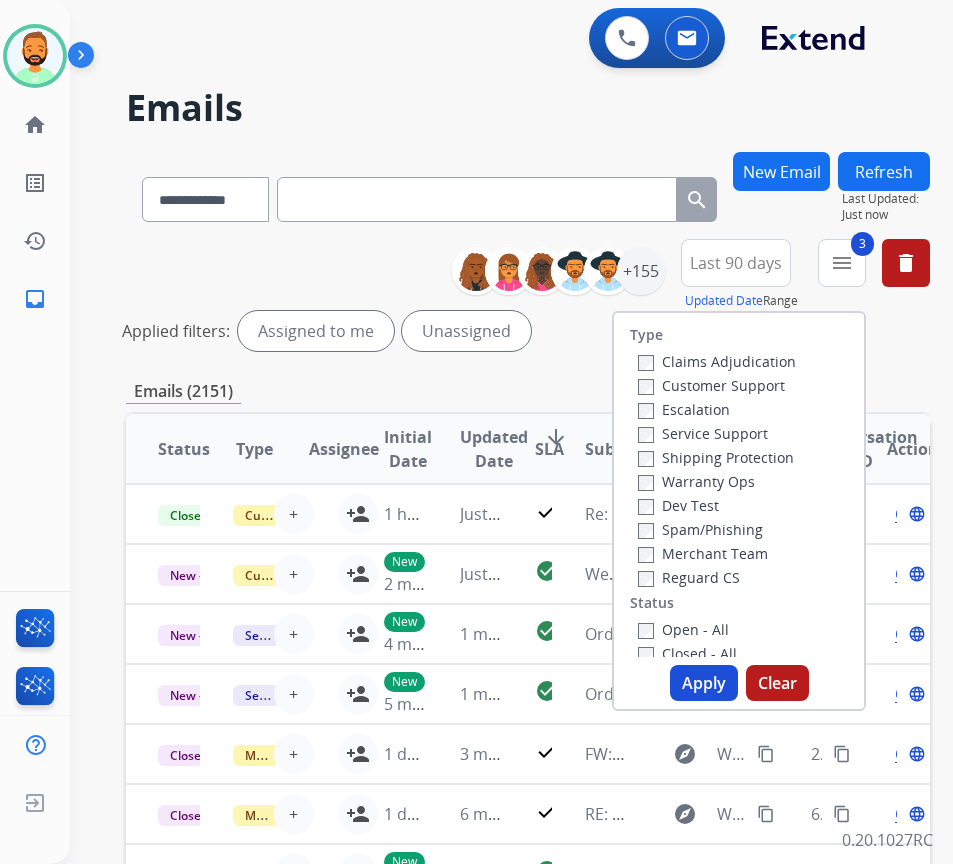 click on "Apply" at bounding box center [704, 683] 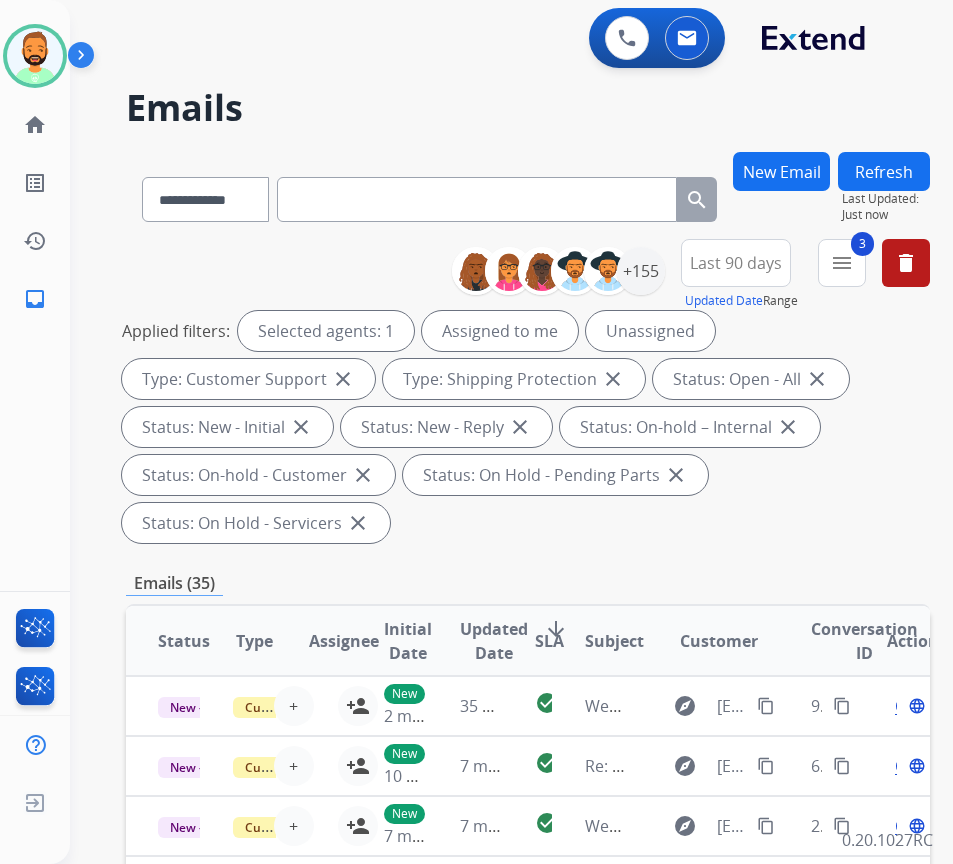 scroll, scrollTop: 100, scrollLeft: 0, axis: vertical 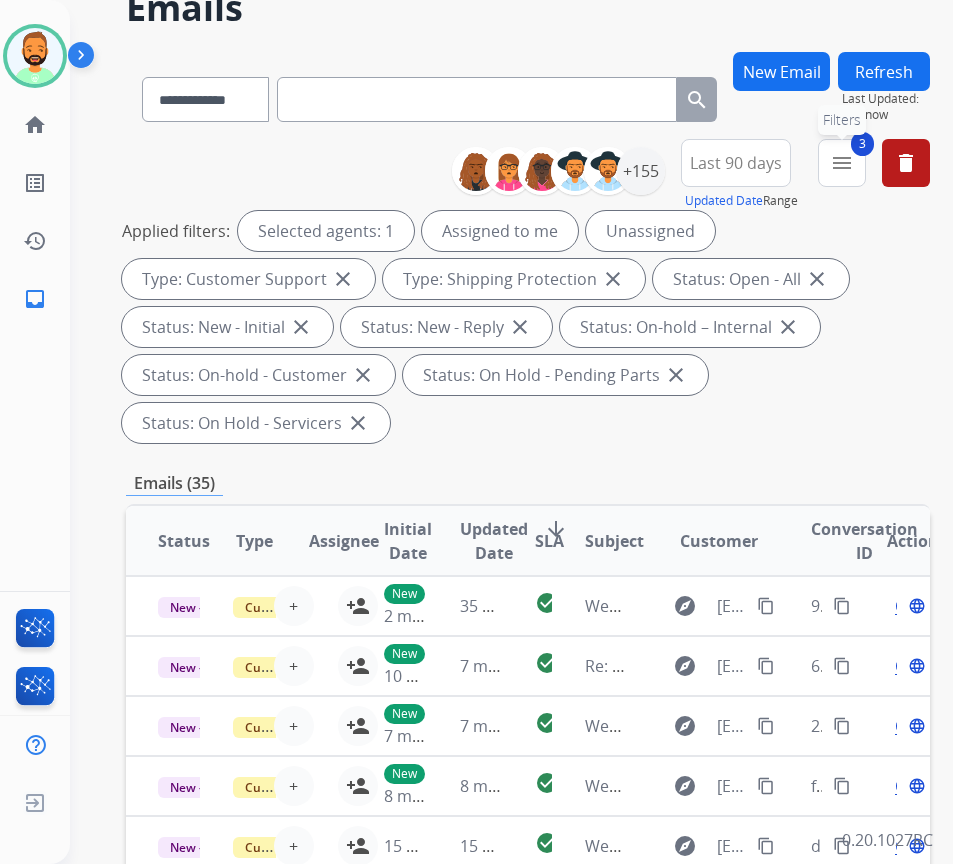 click on "3 menu  Filters" at bounding box center (842, 163) 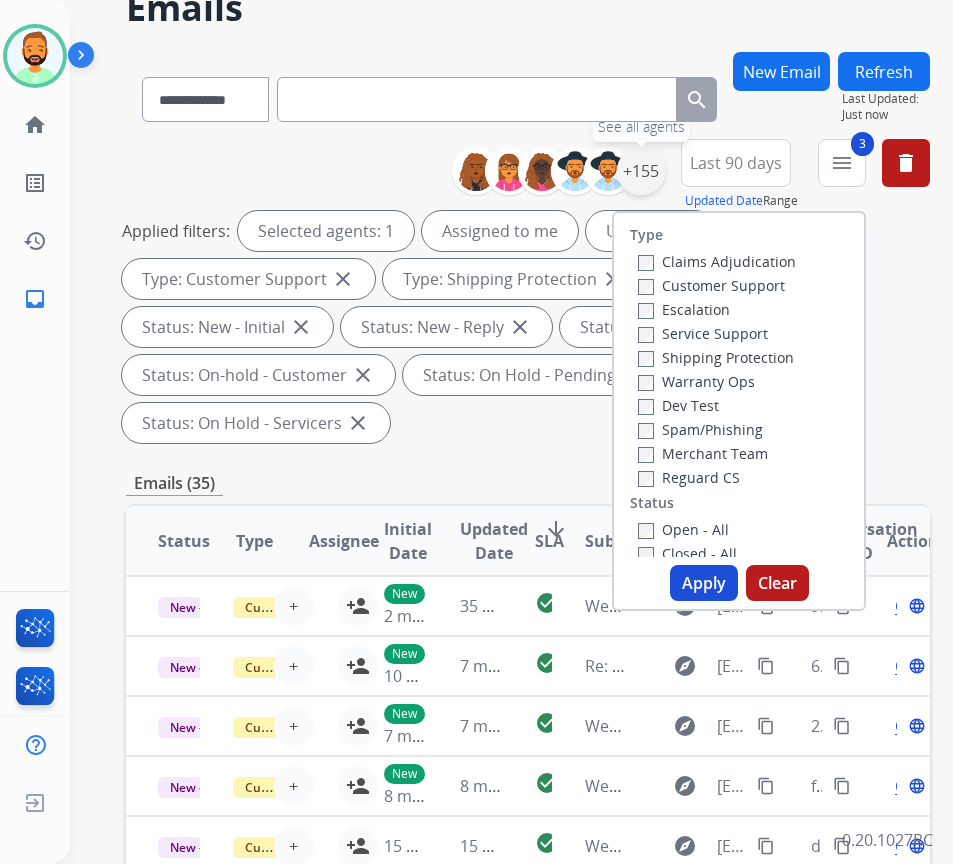 click on "+155" at bounding box center (641, 171) 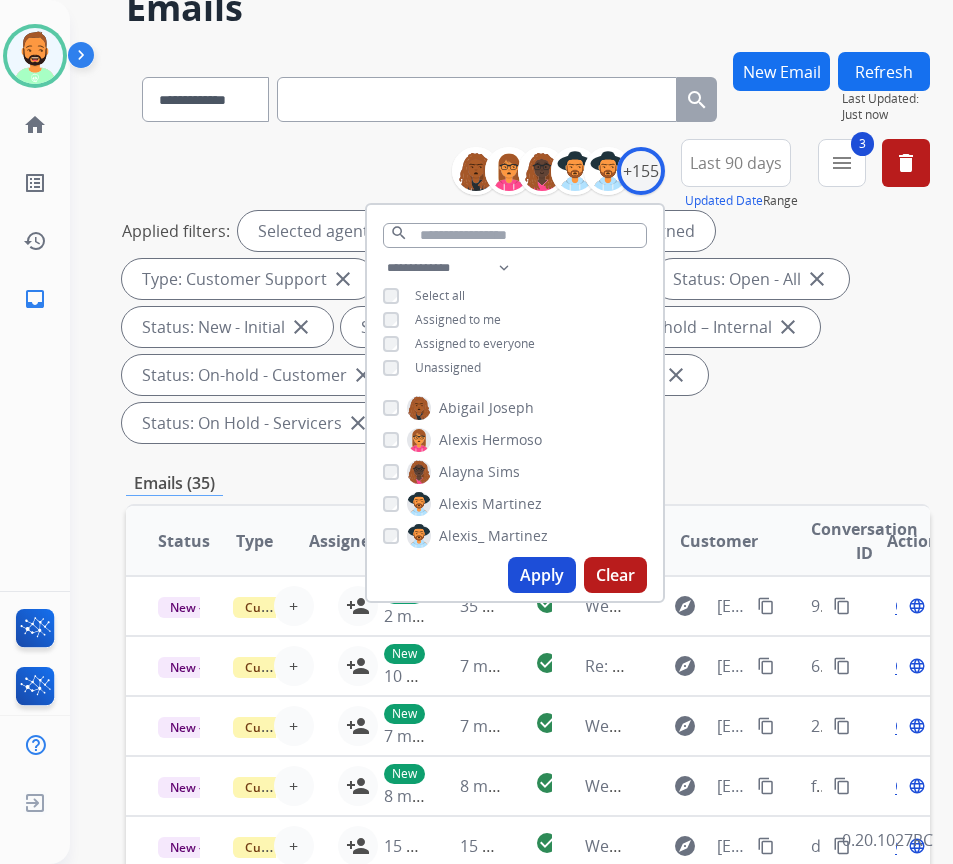 click on "Unassigned" at bounding box center [448, 367] 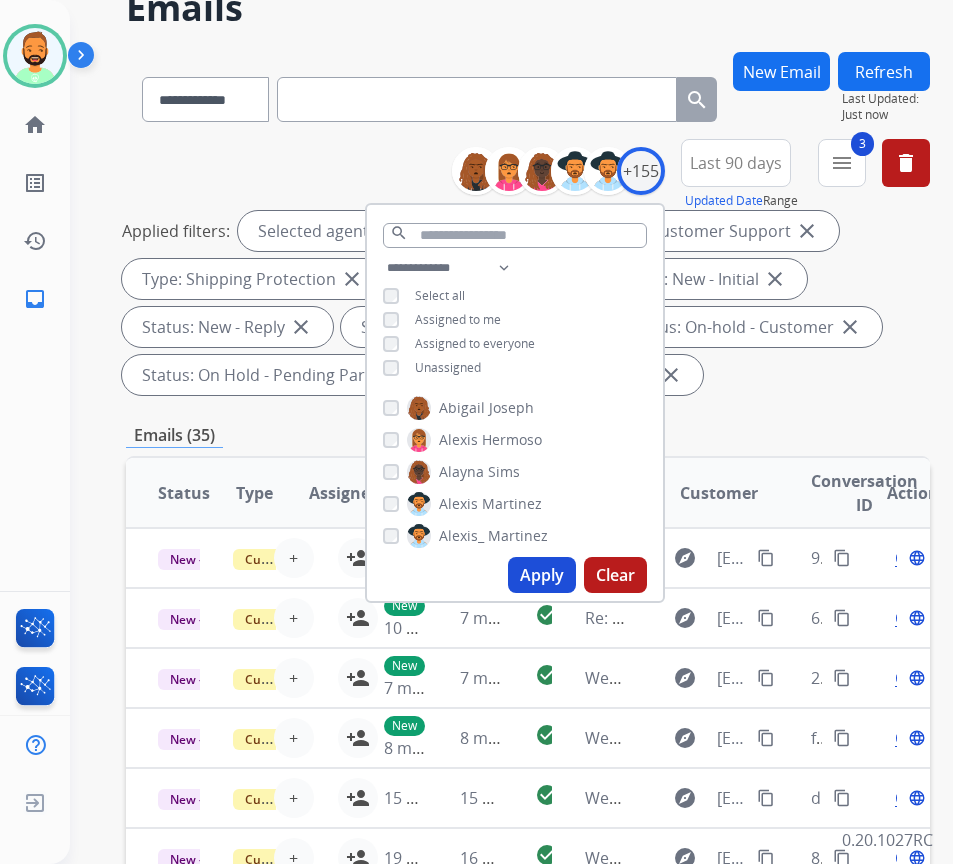click on "Apply" at bounding box center (542, 575) 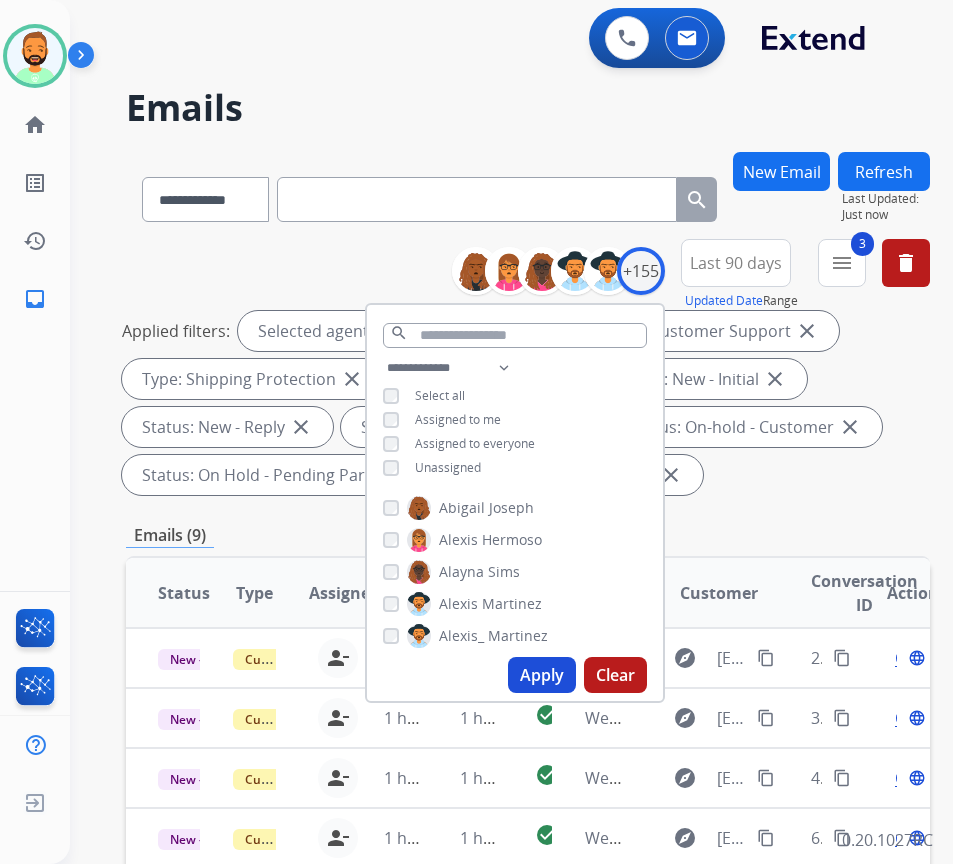 click on "Emails (9)" at bounding box center (528, 535) 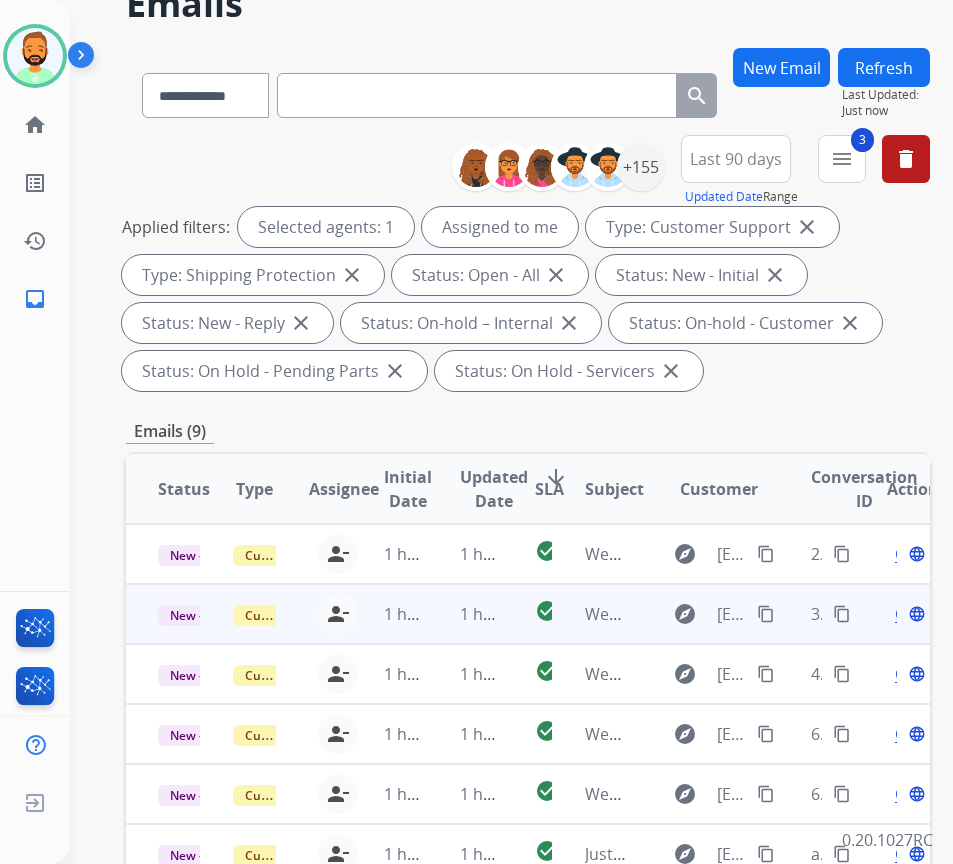 scroll, scrollTop: 200, scrollLeft: 0, axis: vertical 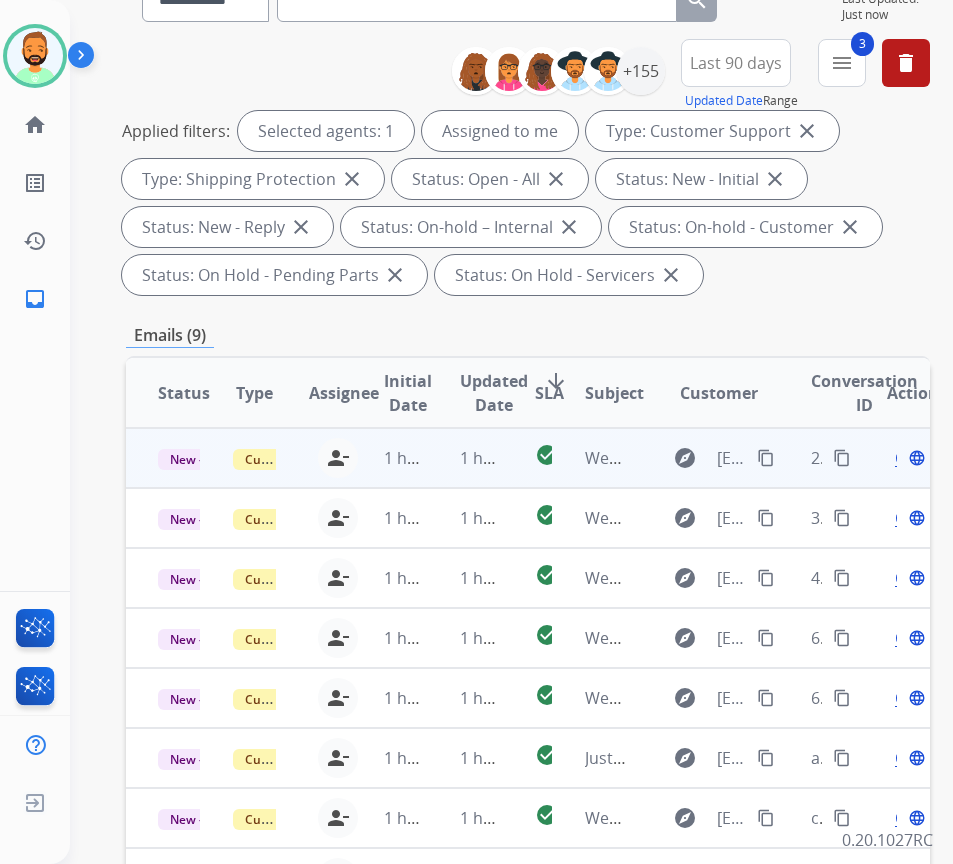 click on "1 hour ago" at bounding box center [465, 458] 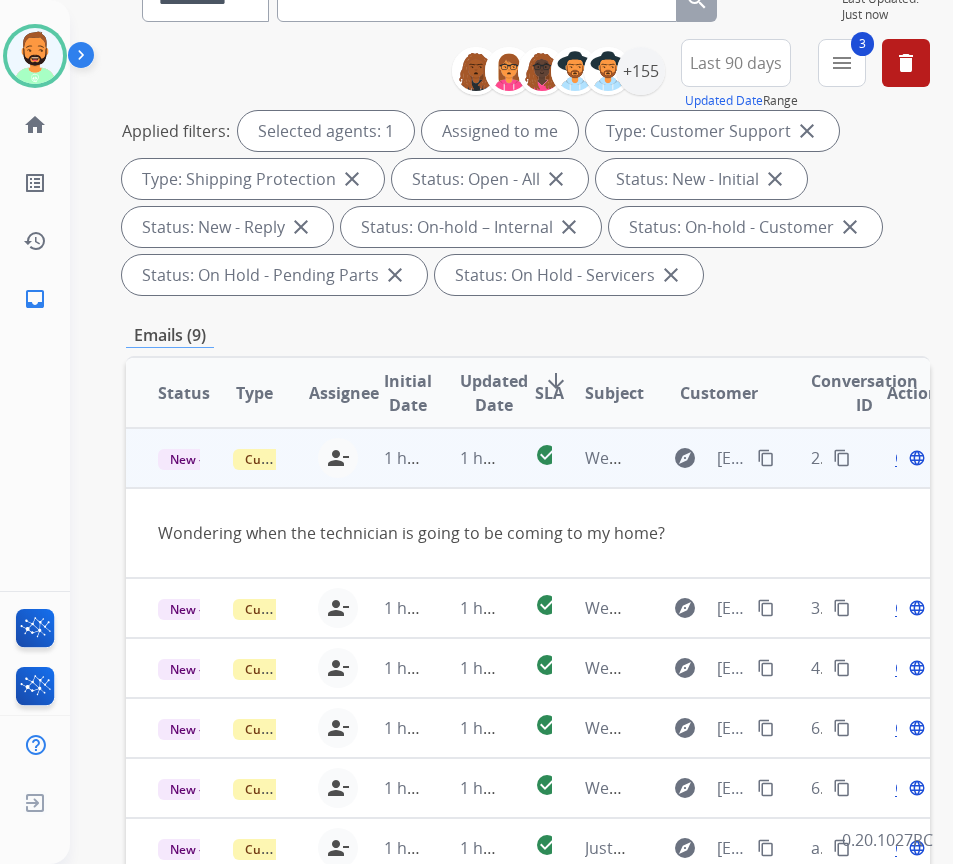 click on "content_copy" at bounding box center (766, 458) 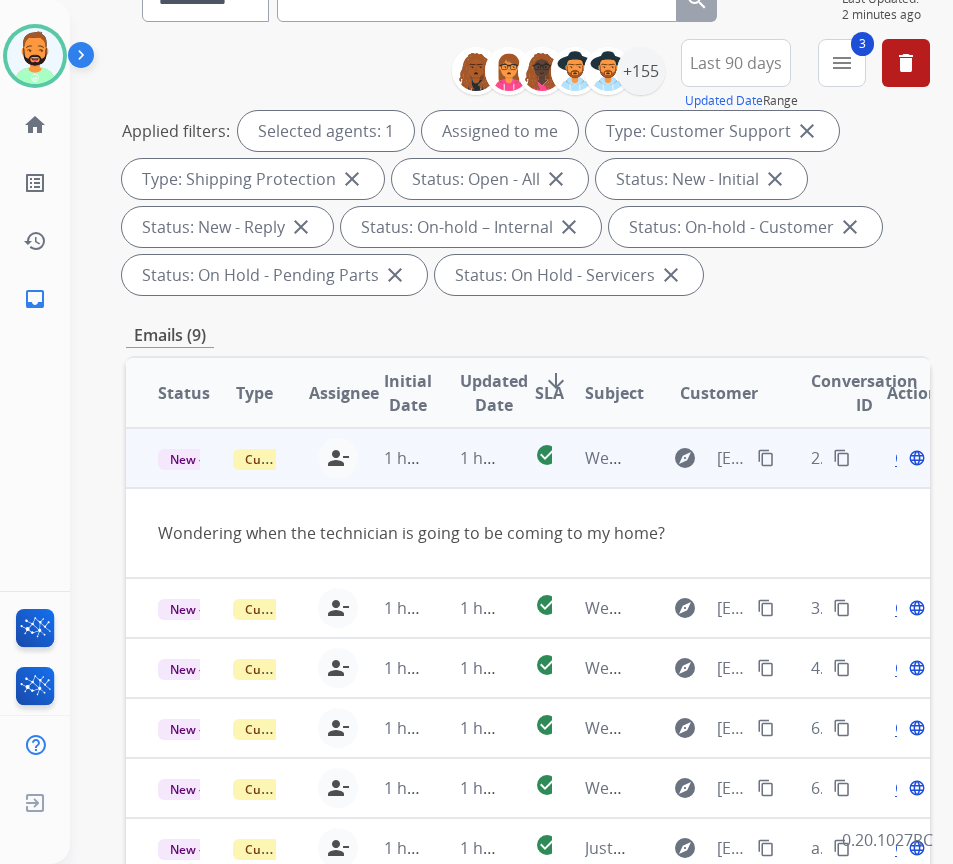 click on "Open" at bounding box center (915, 458) 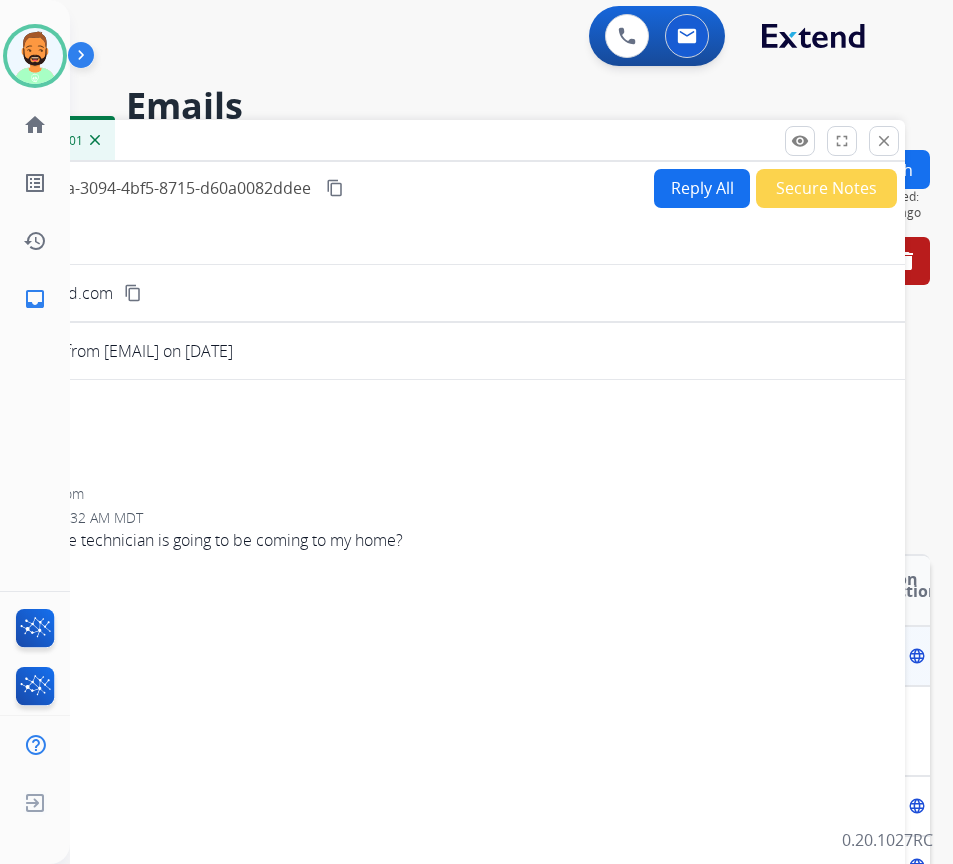 scroll, scrollTop: 0, scrollLeft: 0, axis: both 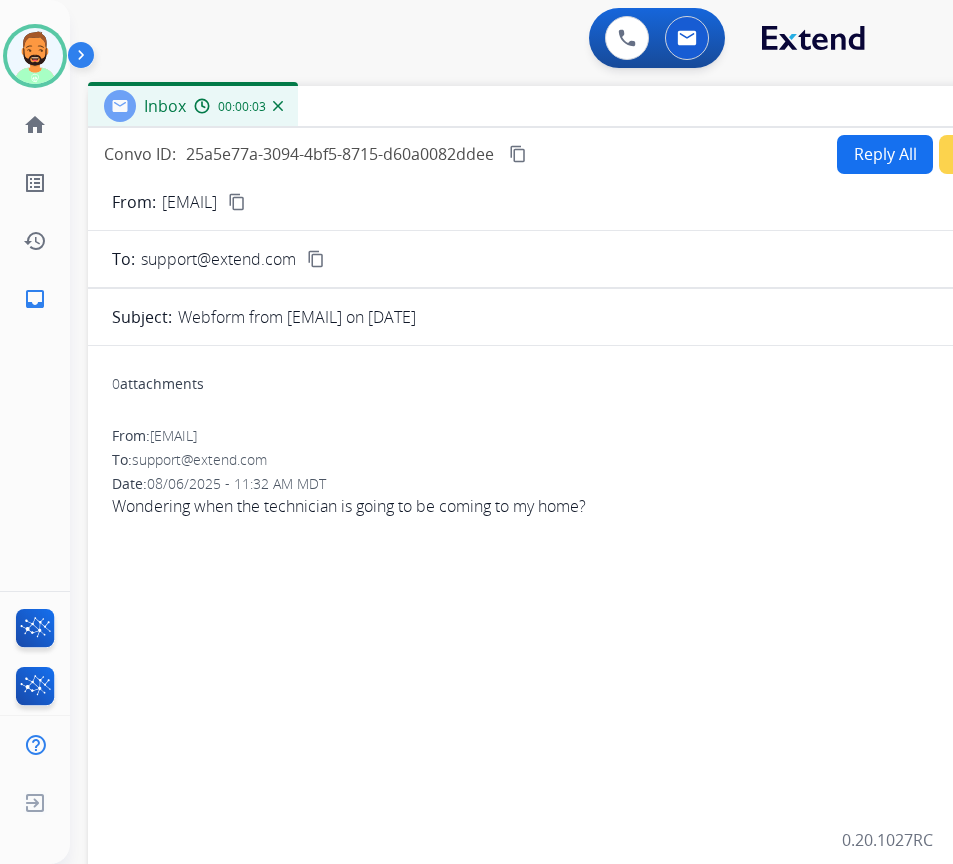 drag, startPoint x: 387, startPoint y: 147, endPoint x: 568, endPoint y: 111, distance: 184.5454 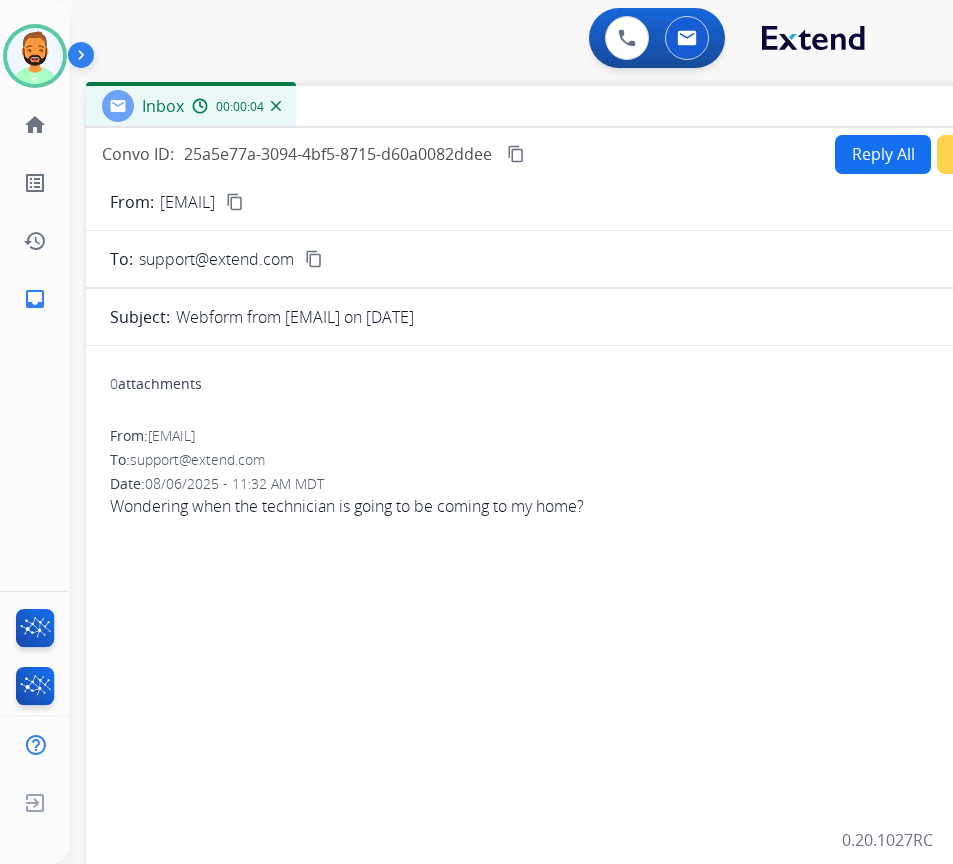 click on "Reply All" at bounding box center [883, 154] 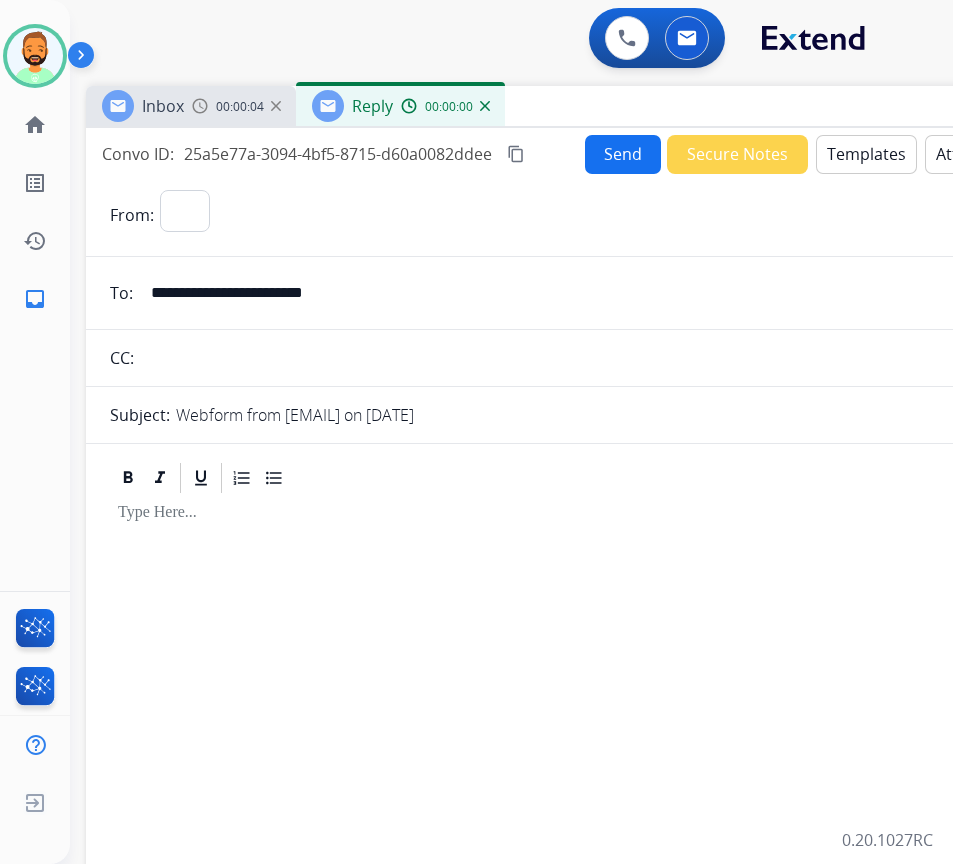 select on "**********" 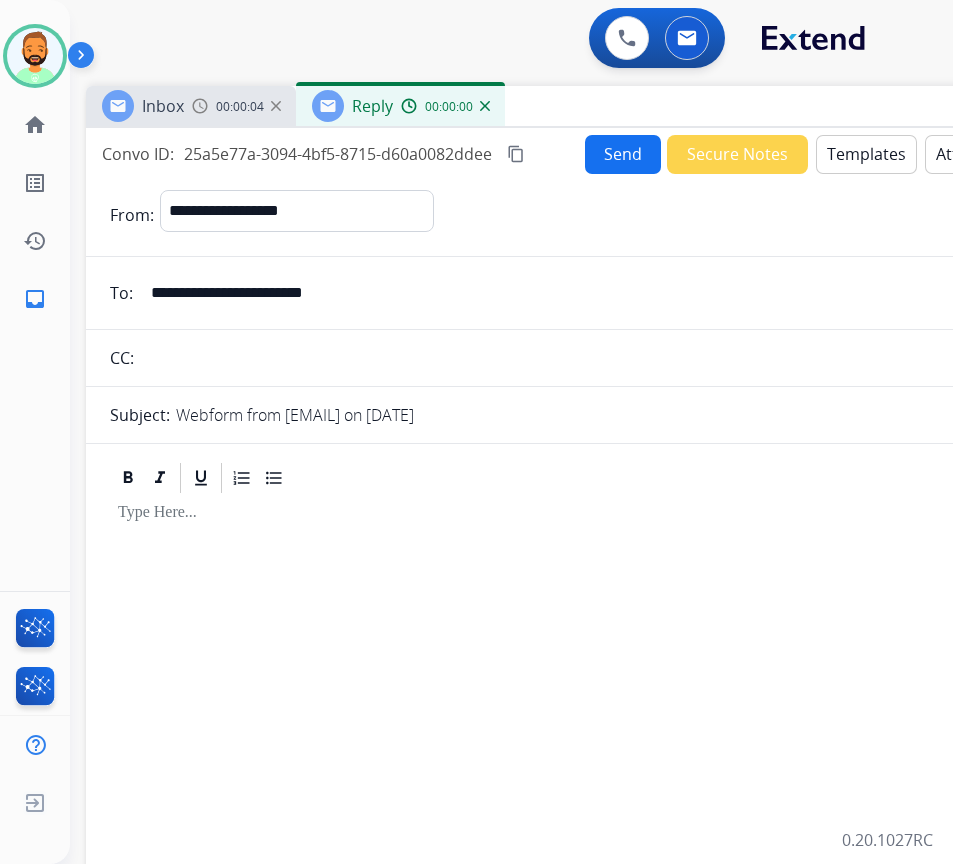 click on "Templates" at bounding box center (866, 154) 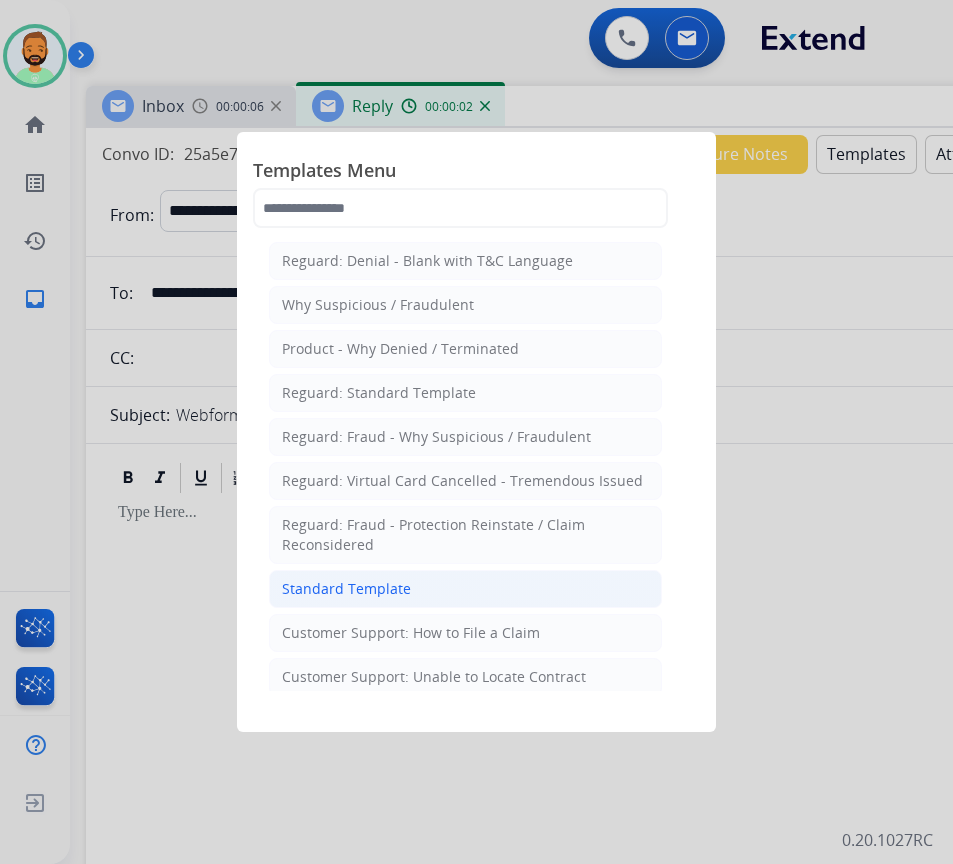 click on "Standard Template" 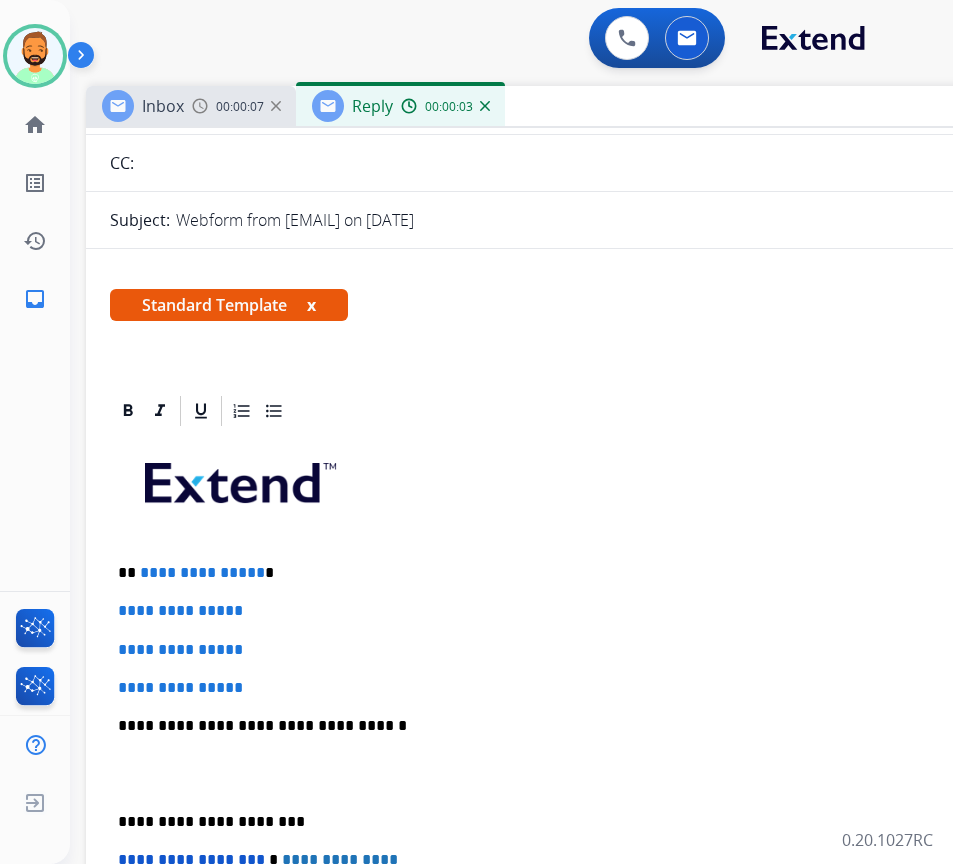 scroll, scrollTop: 200, scrollLeft: 0, axis: vertical 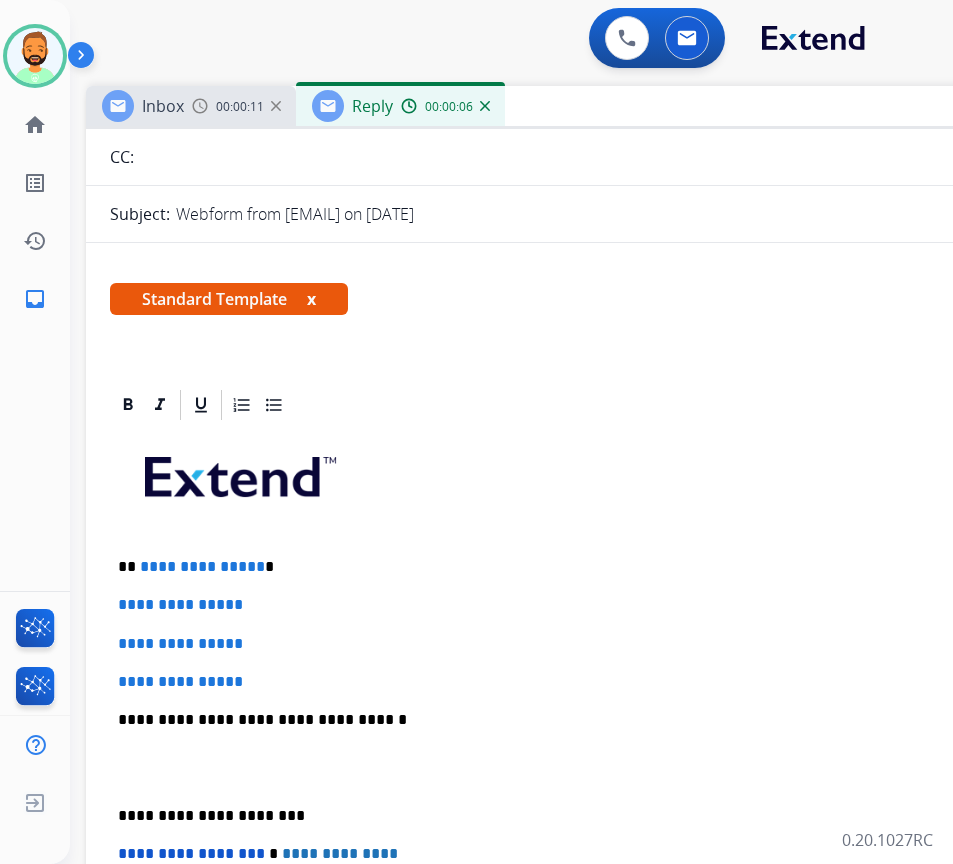 click on "**********" at bounding box center [578, 567] 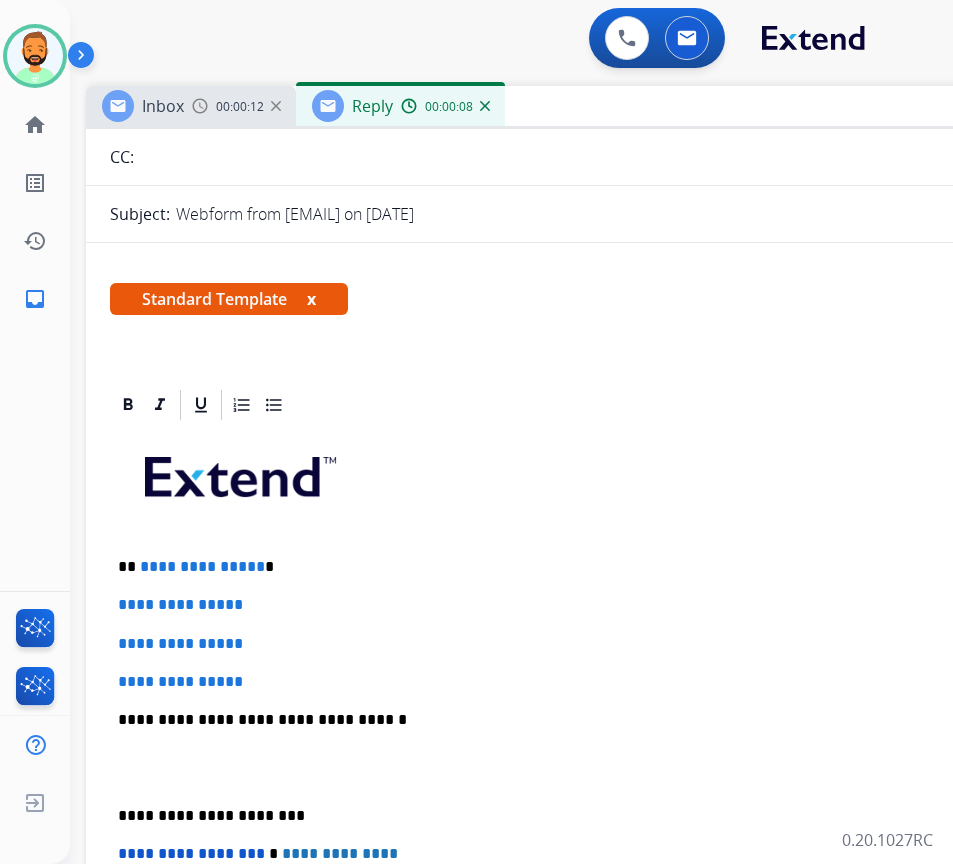 type 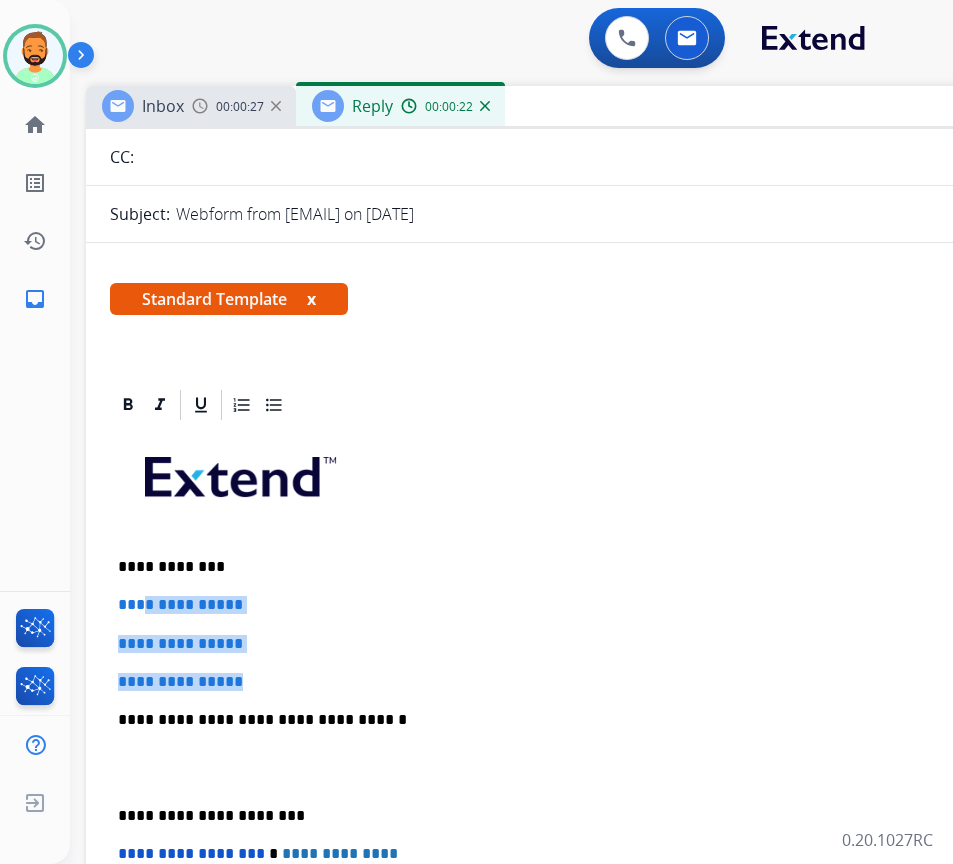 drag, startPoint x: 274, startPoint y: 679, endPoint x: 149, endPoint y: 576, distance: 161.96913 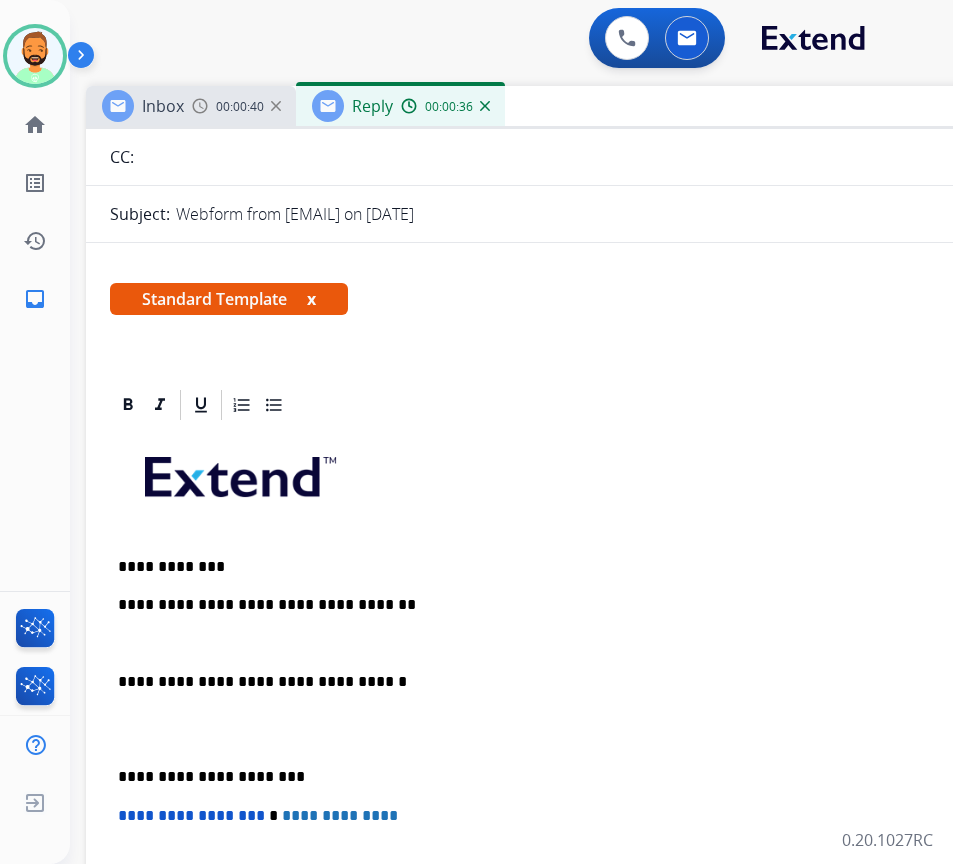 click on "**********" at bounding box center (586, 748) 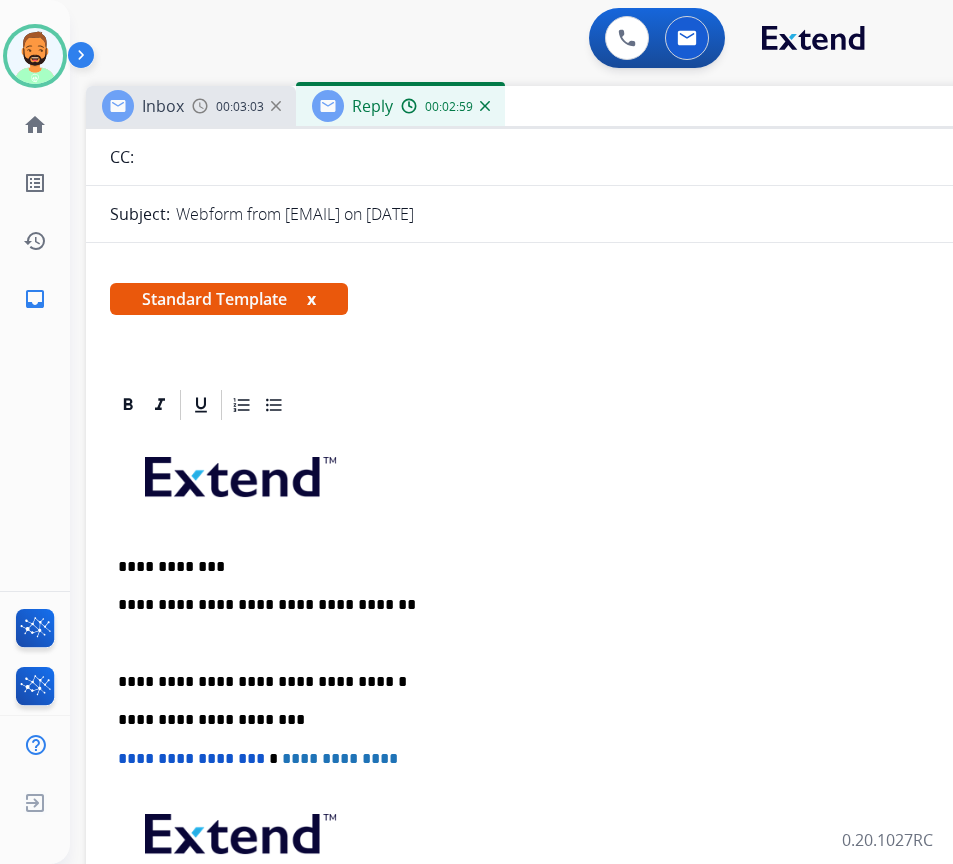 click at bounding box center (586, 644) 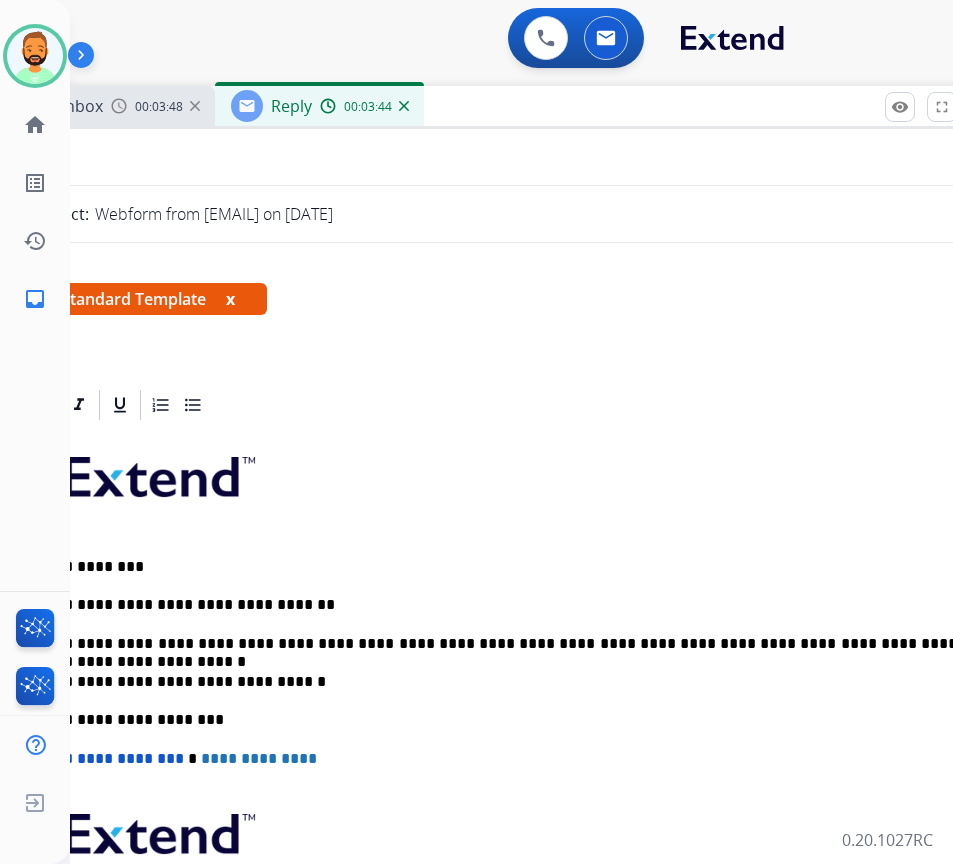 scroll, scrollTop: 0, scrollLeft: 60, axis: horizontal 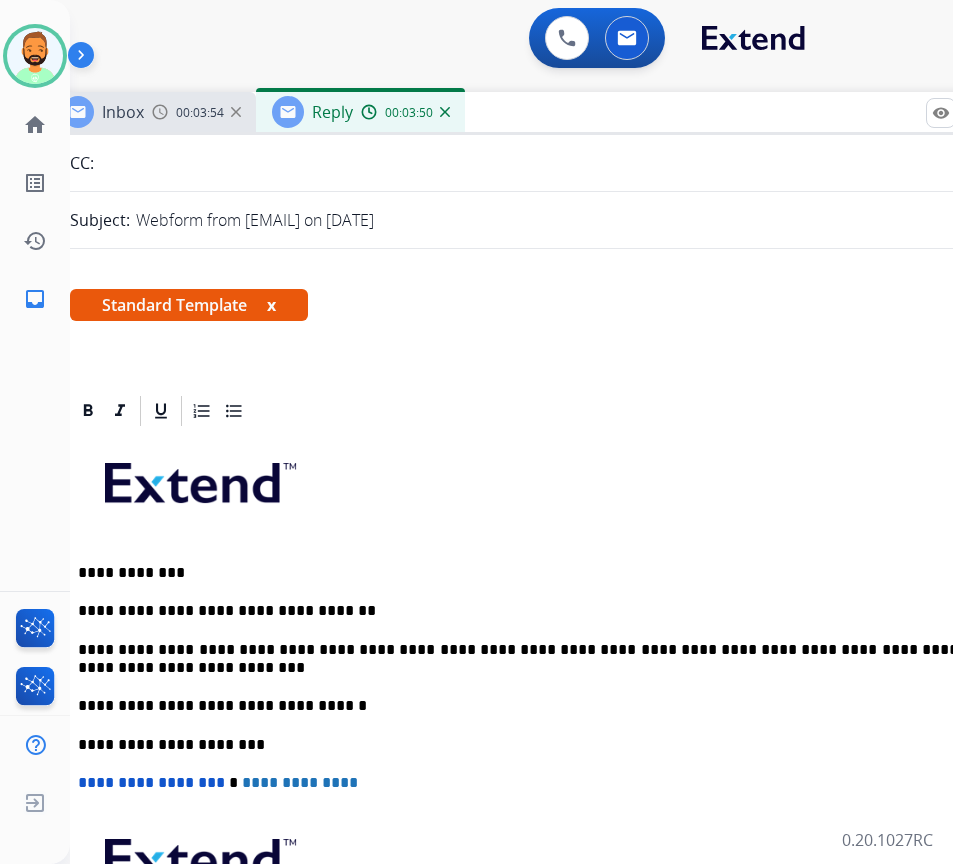 drag, startPoint x: 589, startPoint y: 119, endPoint x: 594, endPoint y: 137, distance: 18.681541 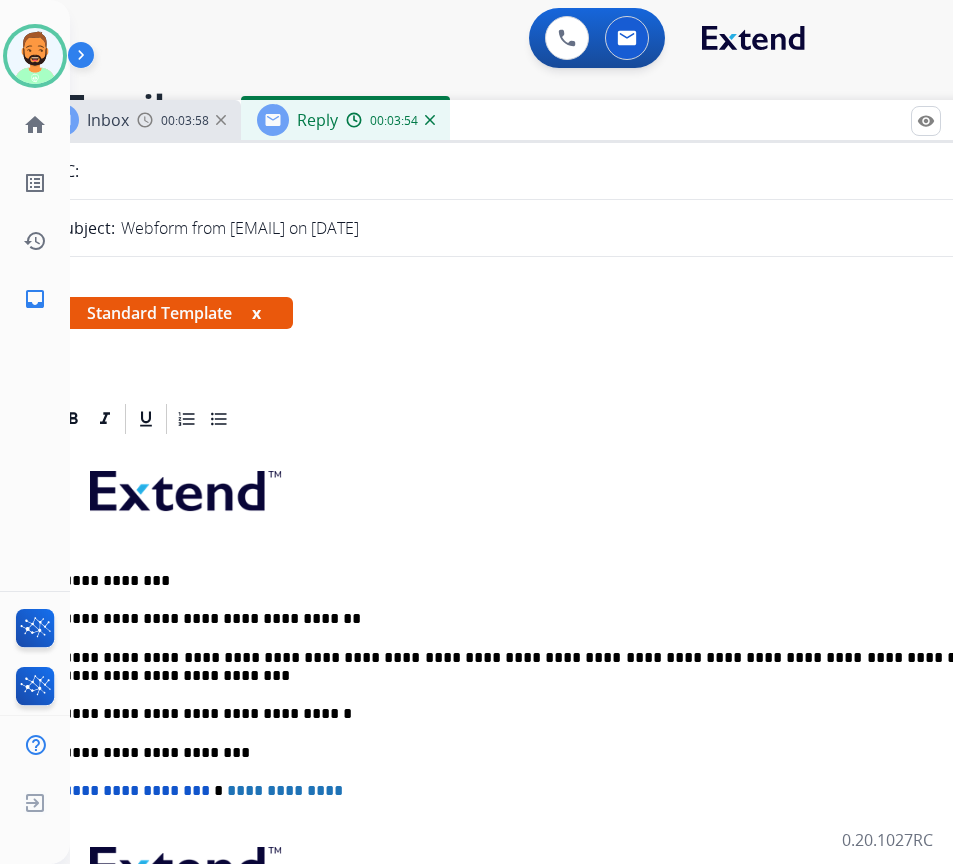 click on "**********" at bounding box center (523, 667) 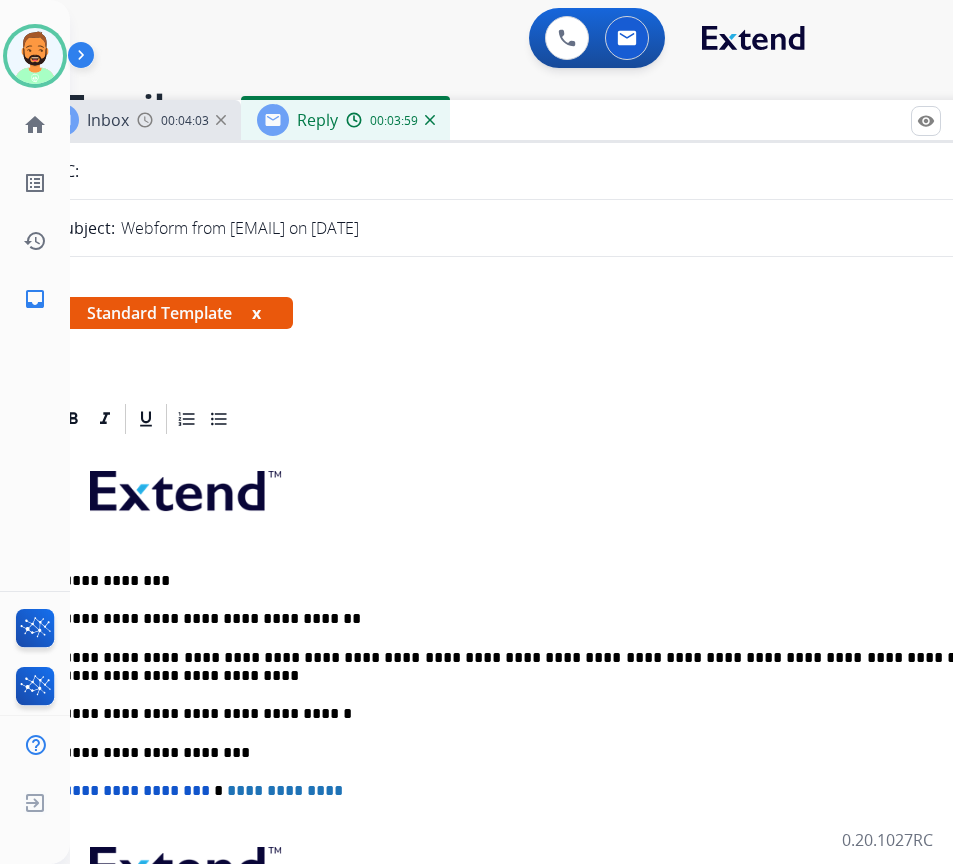 click on "**********" at bounding box center [523, 667] 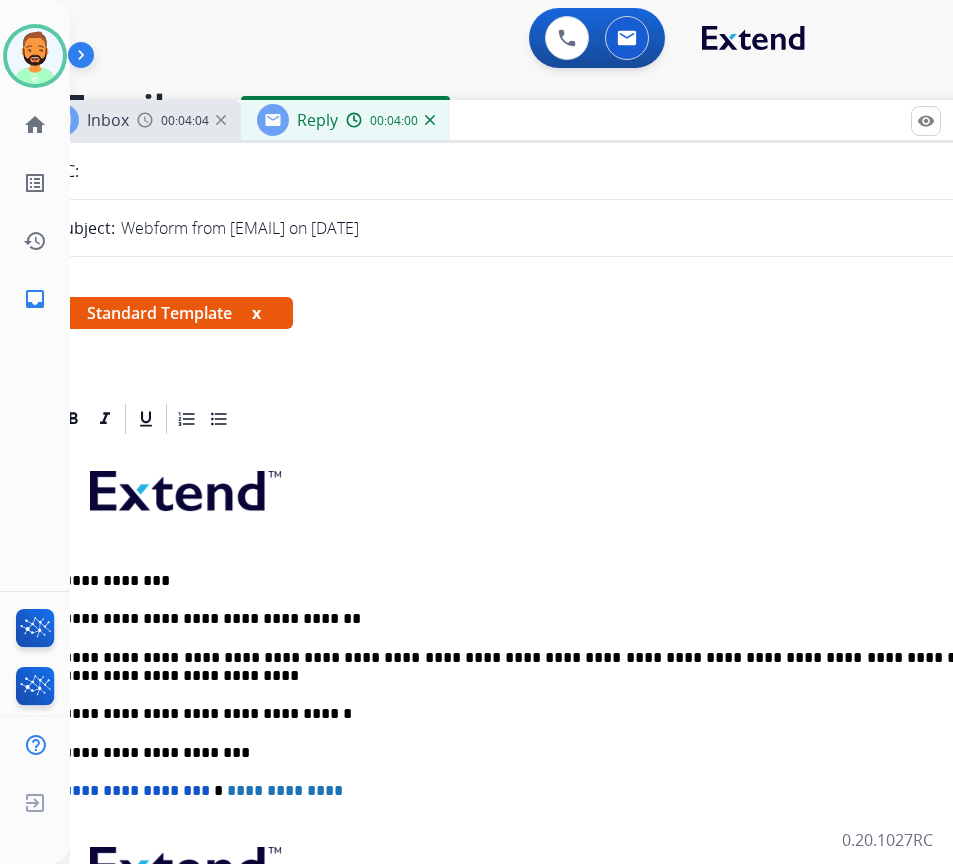 click on "**********" at bounding box center (523, 667) 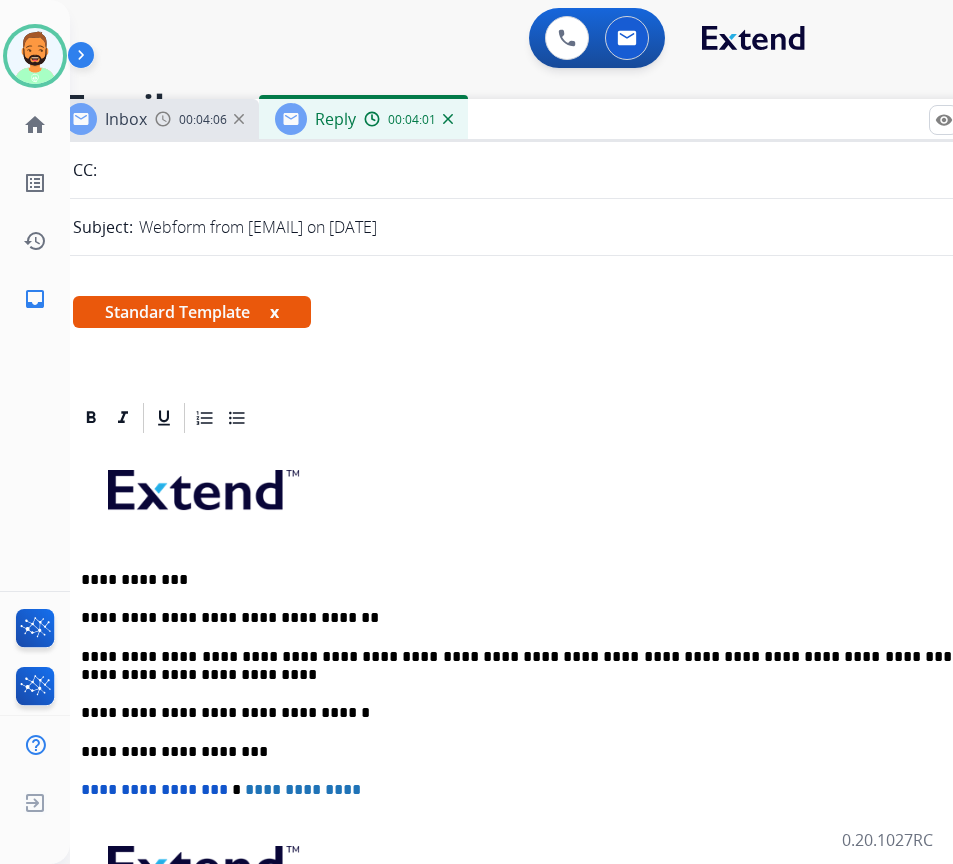 drag, startPoint x: 525, startPoint y: 116, endPoint x: 543, endPoint y: 115, distance: 18.027756 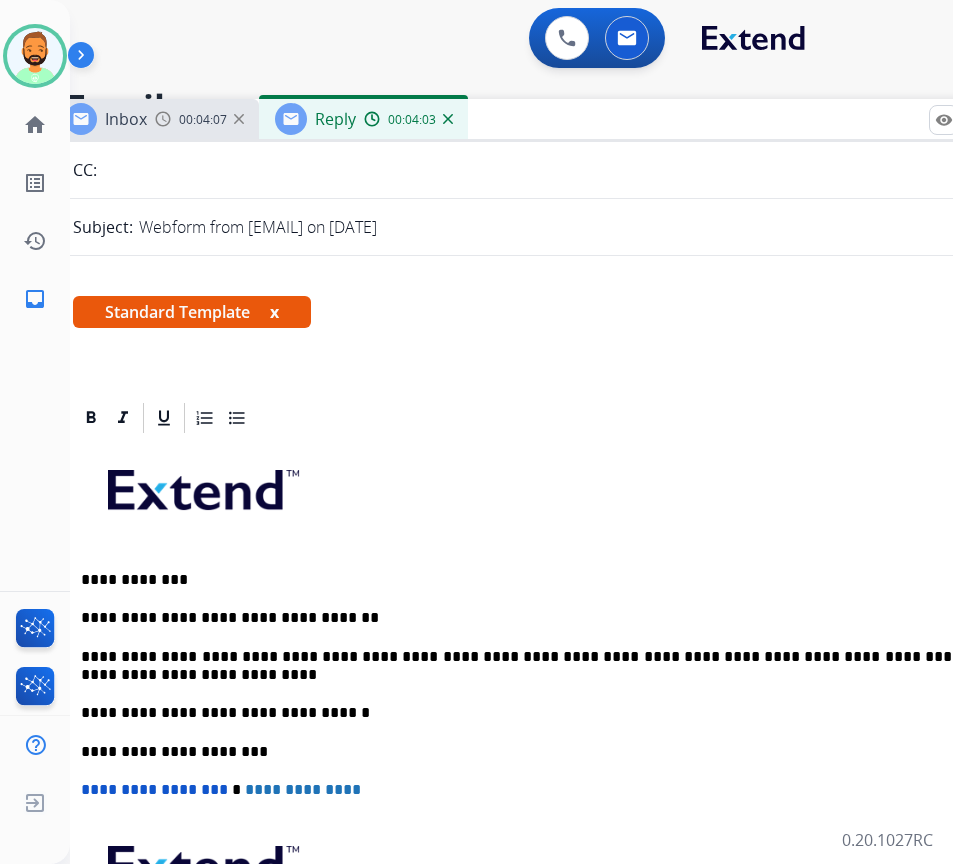click on "**********" at bounding box center [541, 666] 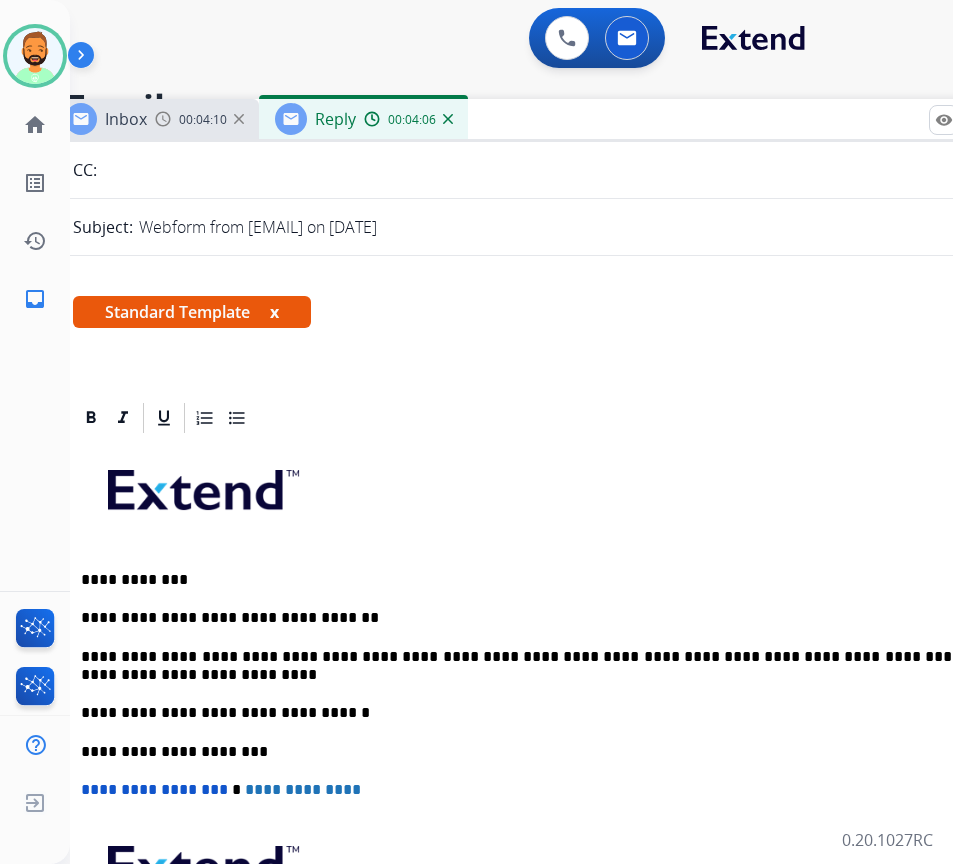 click on "**********" at bounding box center [541, 713] 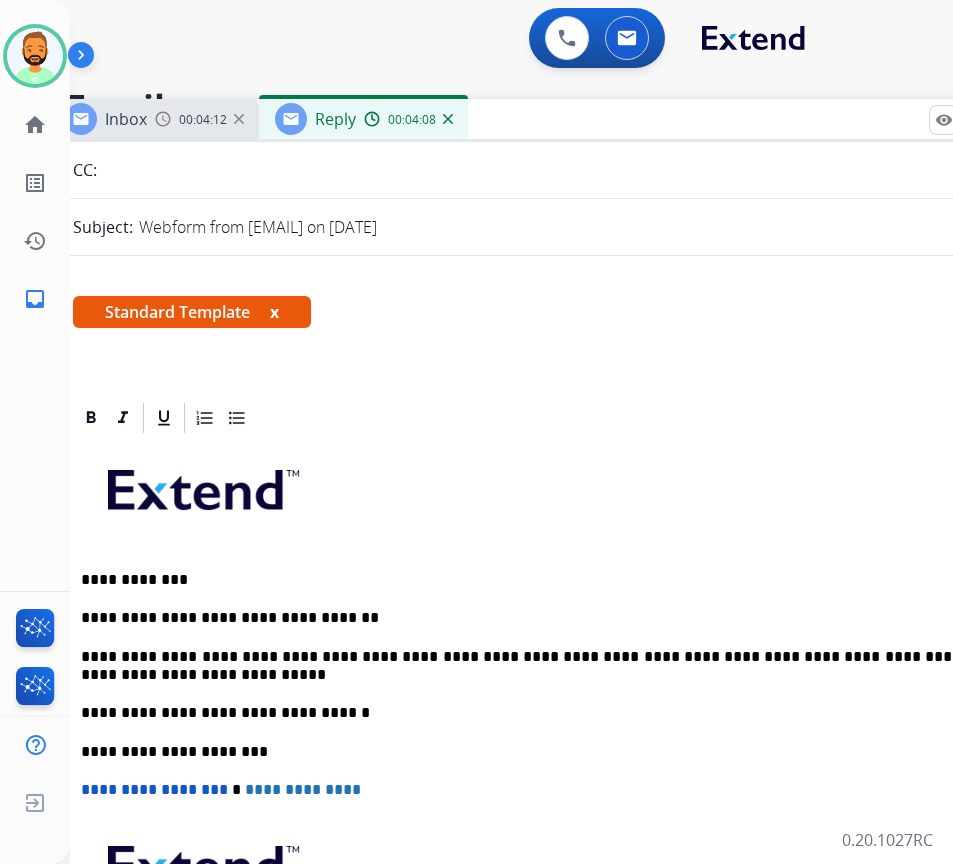 scroll, scrollTop: 0, scrollLeft: 108, axis: horizontal 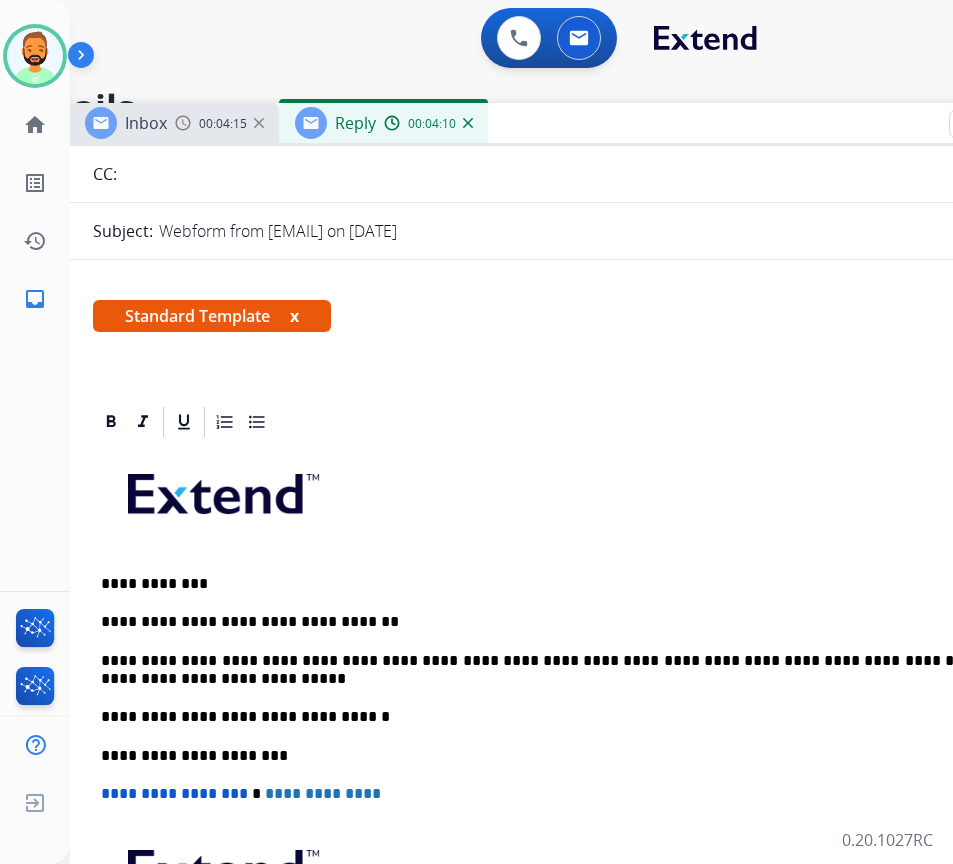 drag, startPoint x: 511, startPoint y: 115, endPoint x: 580, endPoint y: 122, distance: 69.354164 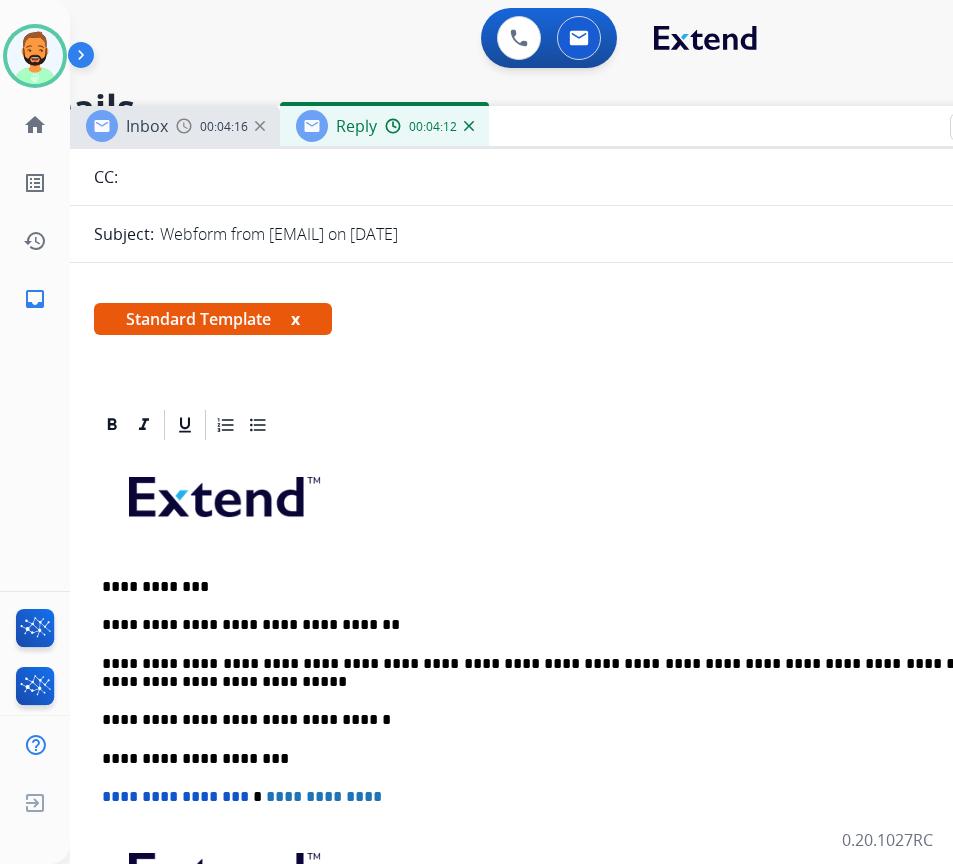 click on "**********" at bounding box center (570, 748) 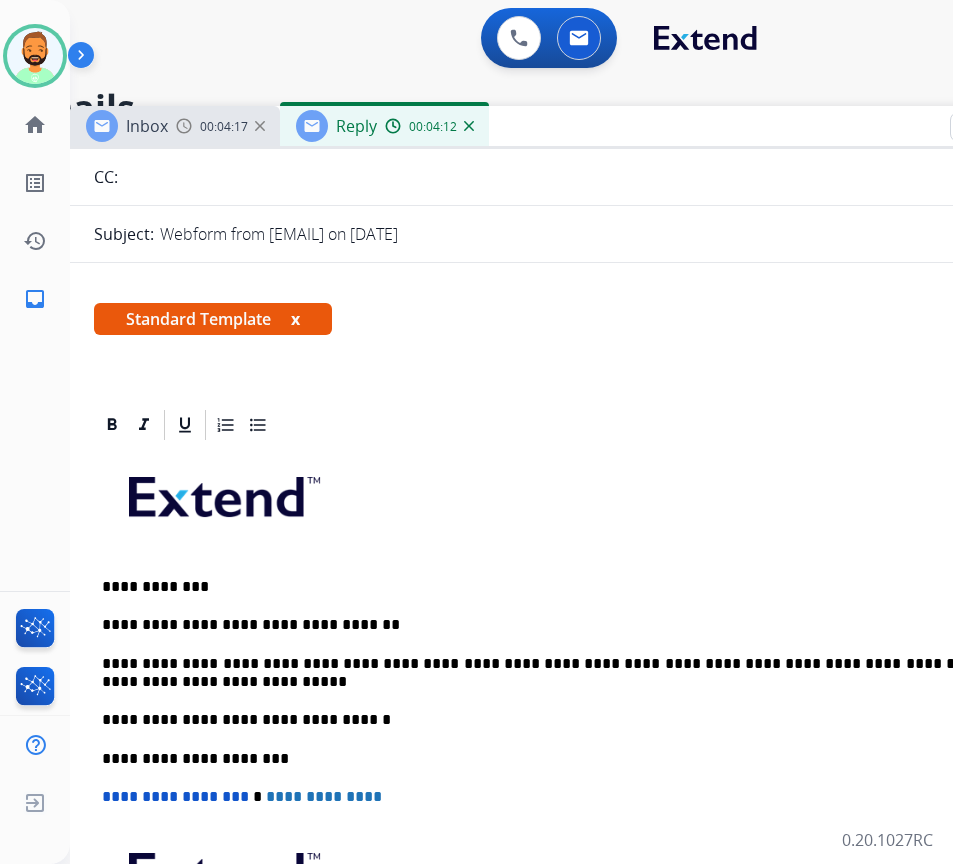 click on "**********" at bounding box center [562, 673] 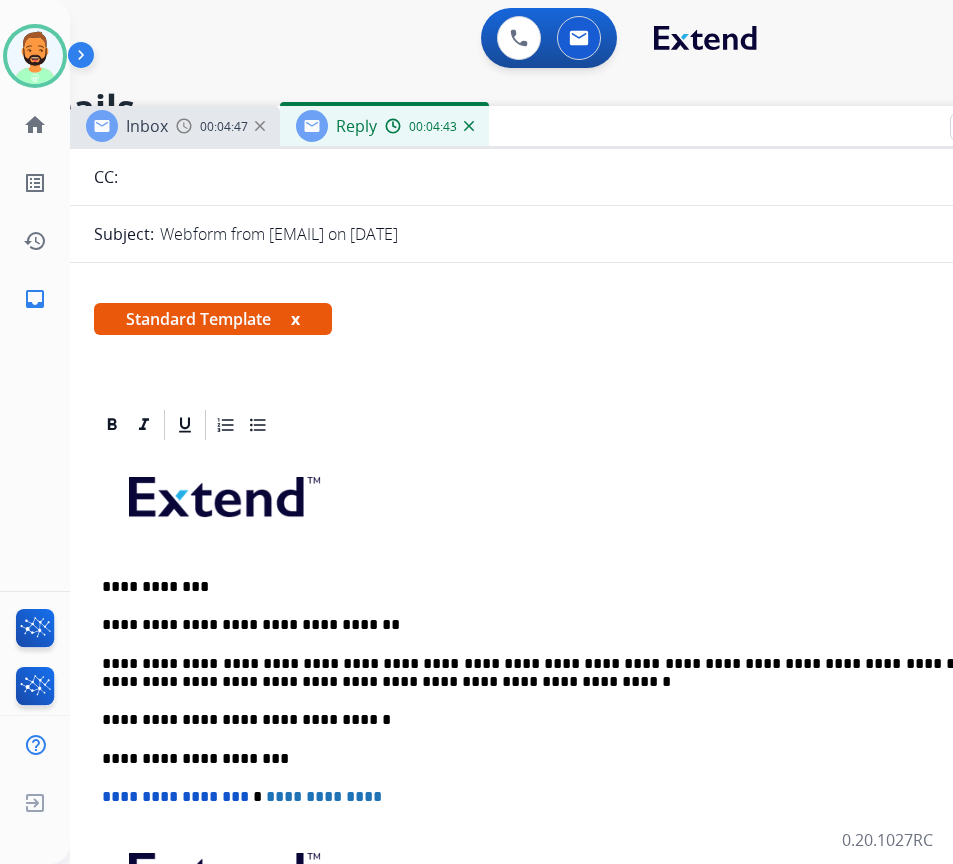 click on "**********" at bounding box center (562, 673) 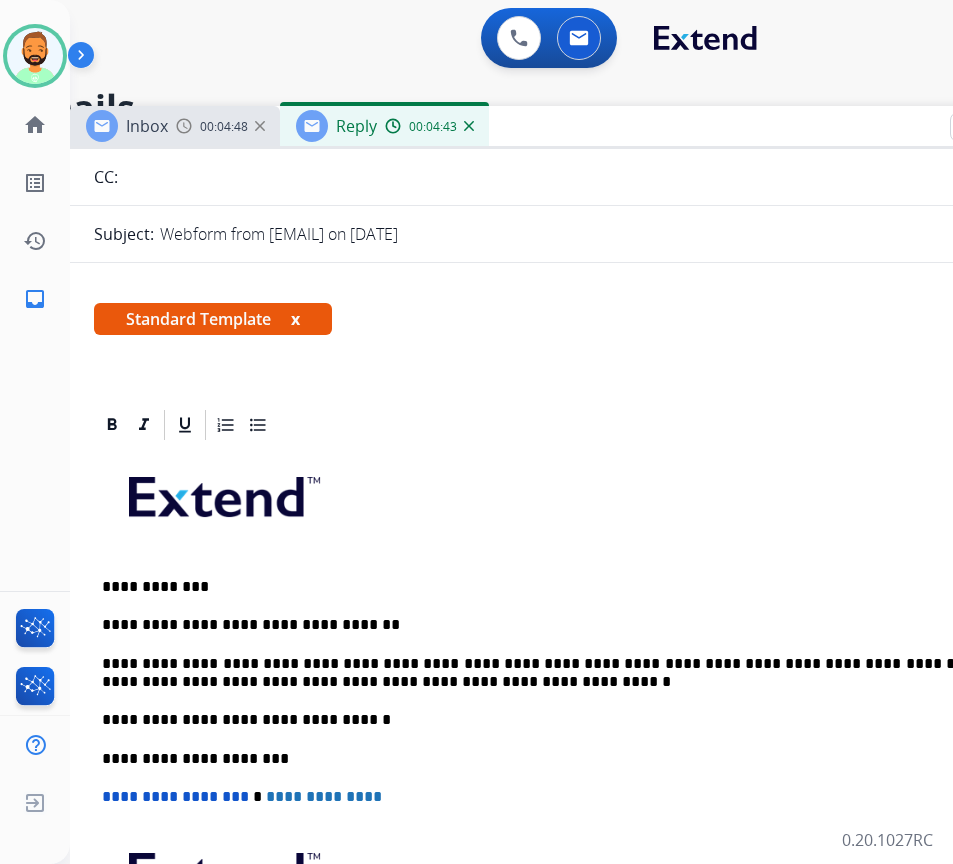 click on "**********" at bounding box center (562, 673) 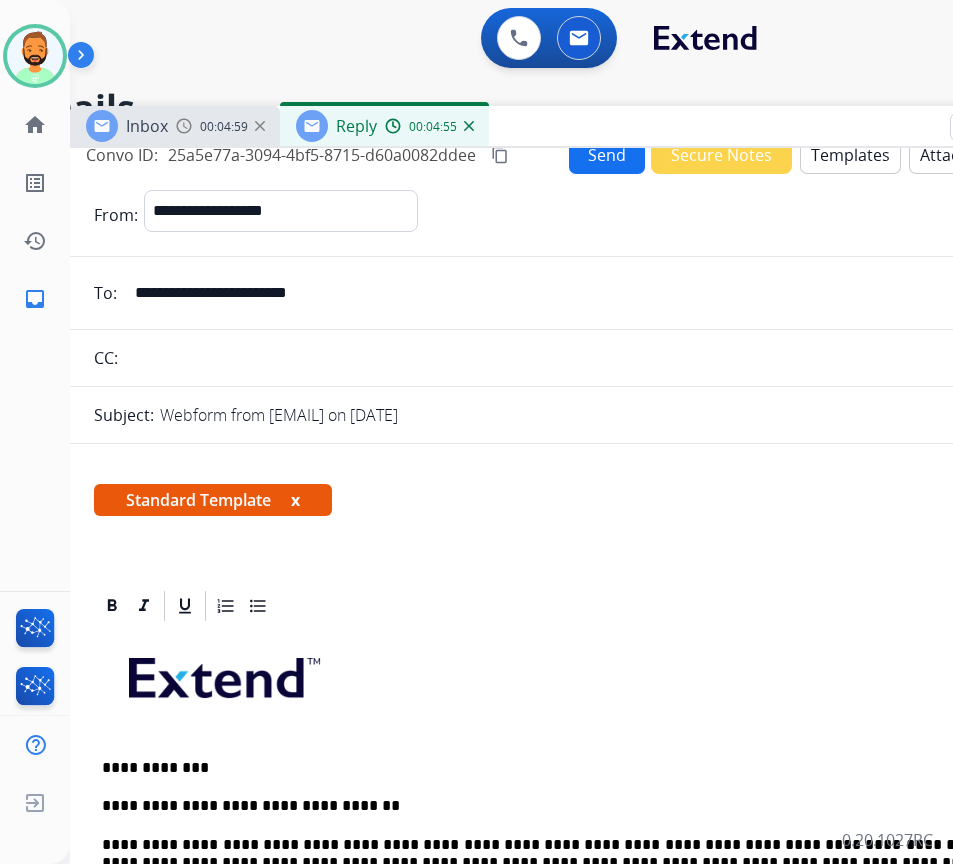 scroll, scrollTop: 0, scrollLeft: 0, axis: both 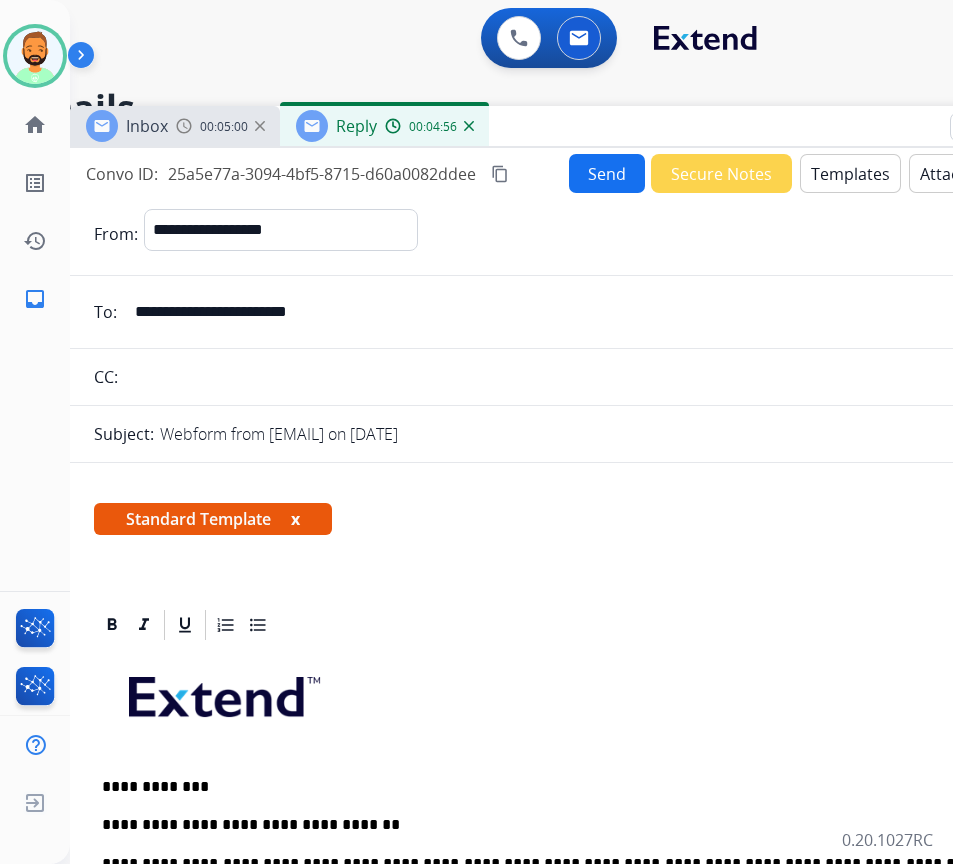 click on "Send" at bounding box center (607, 173) 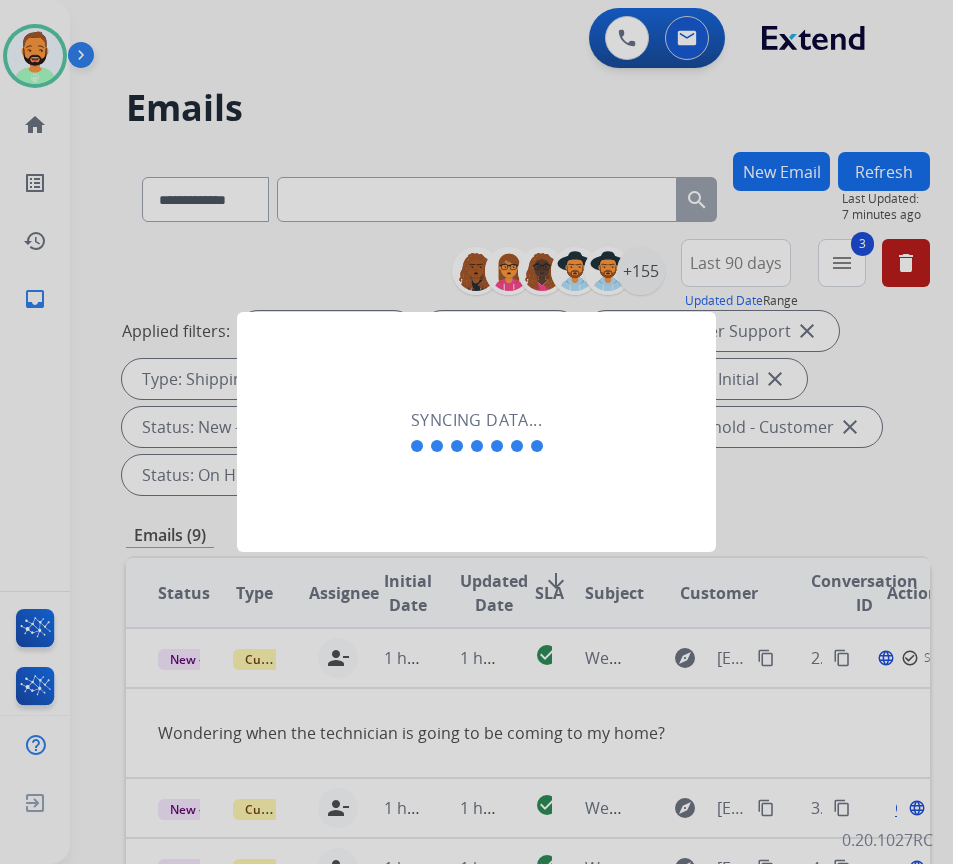 scroll, scrollTop: 0, scrollLeft: 3, axis: horizontal 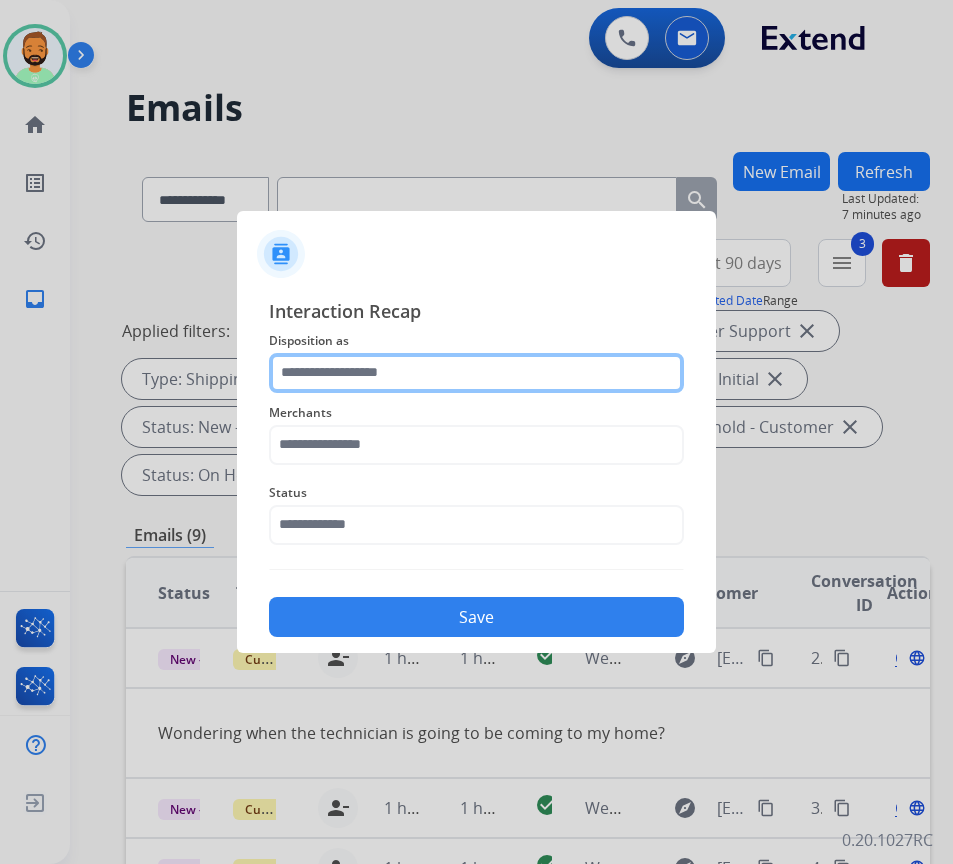 click 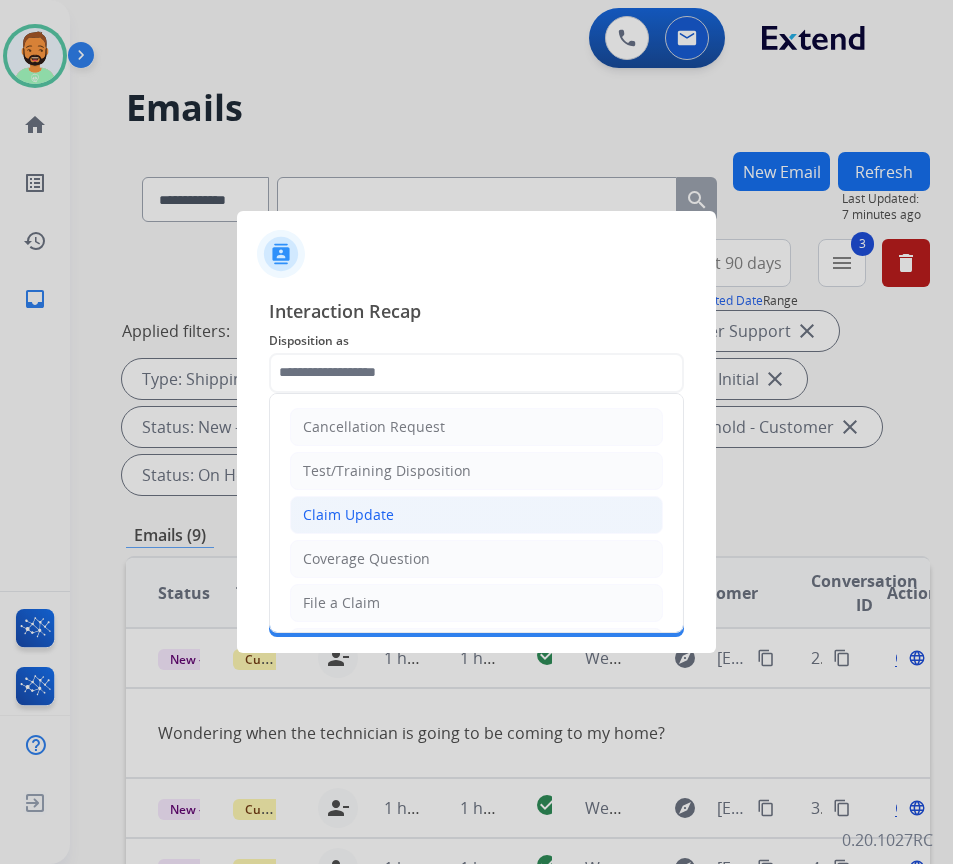 click on "Claim Update" 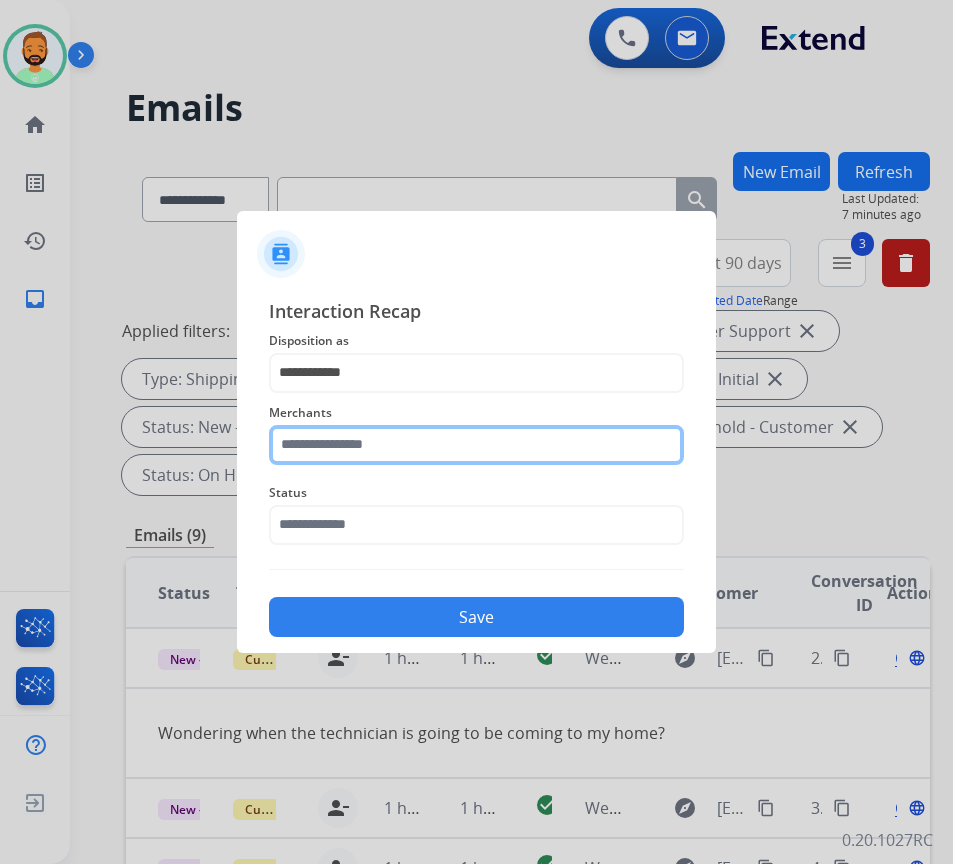 click 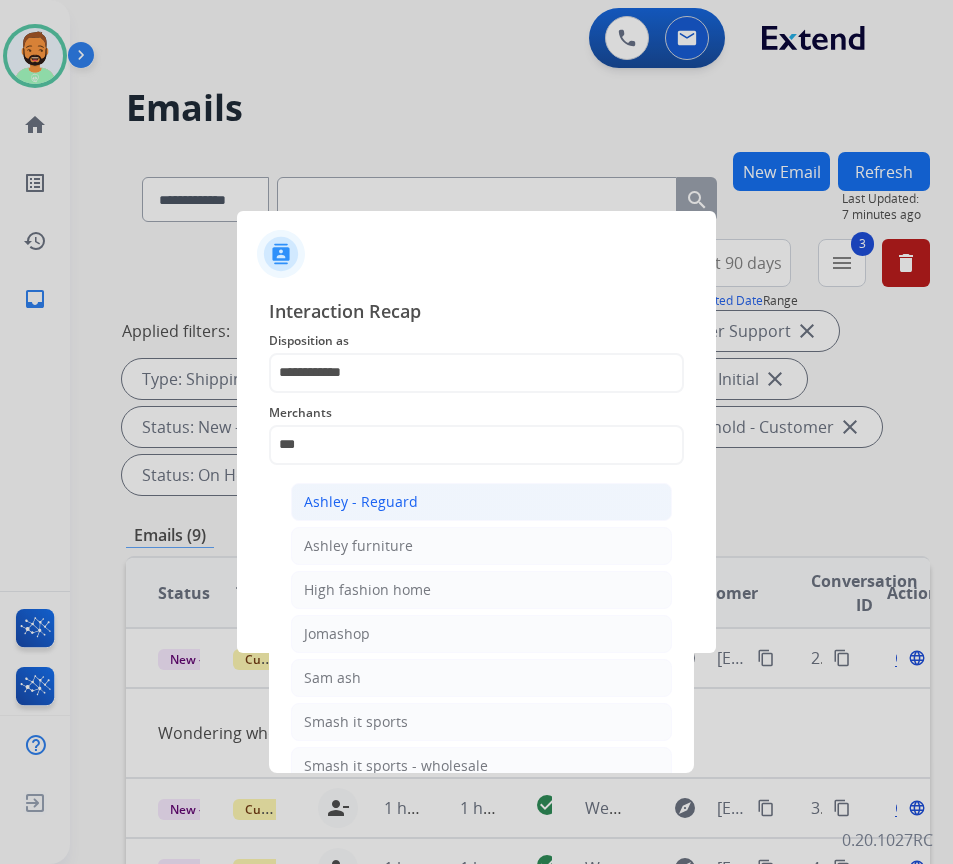 click on "Ashley - Reguard" 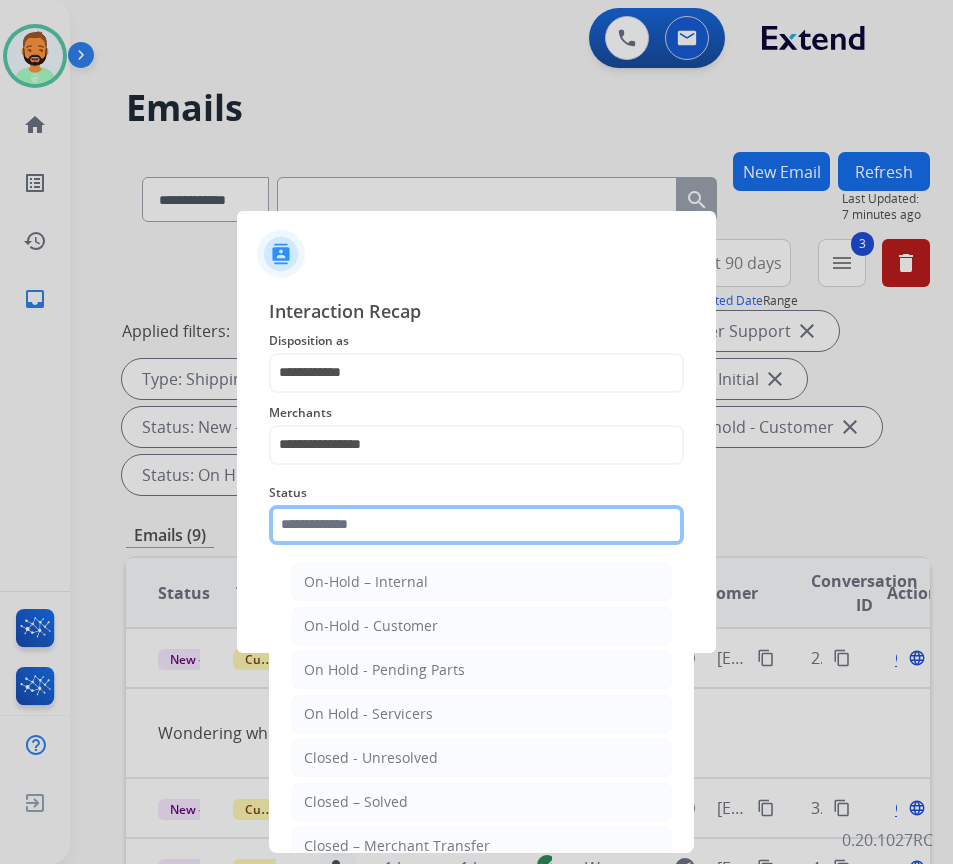 click 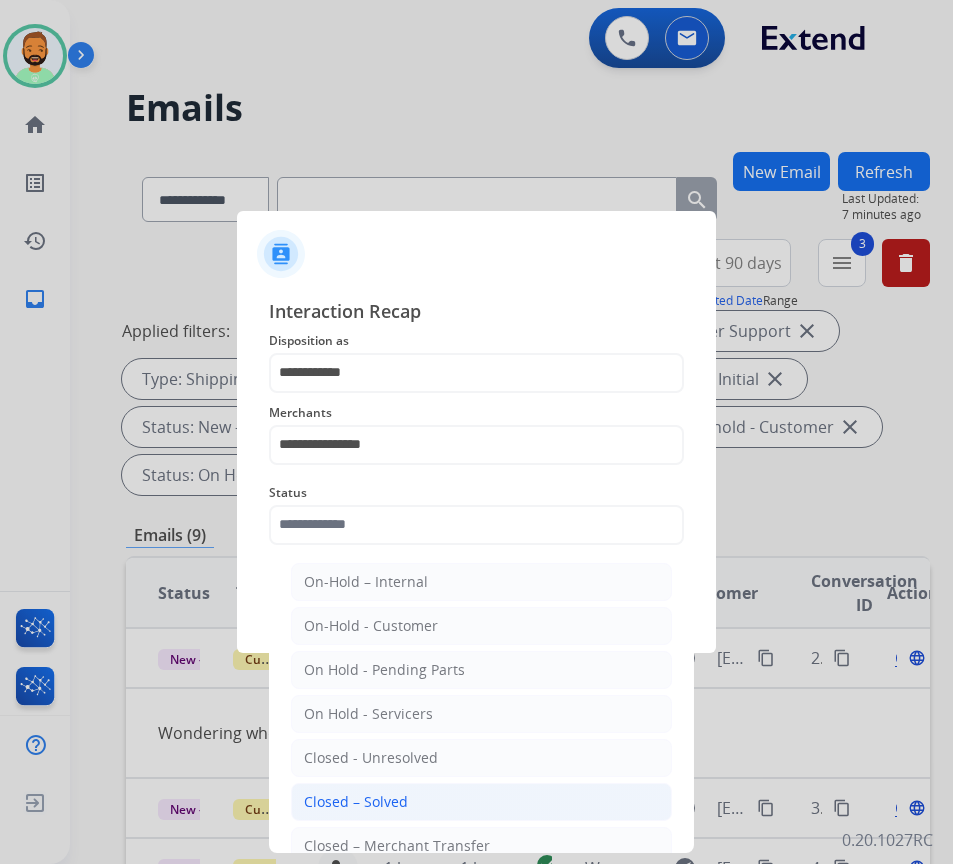 click on "Closed – Solved" 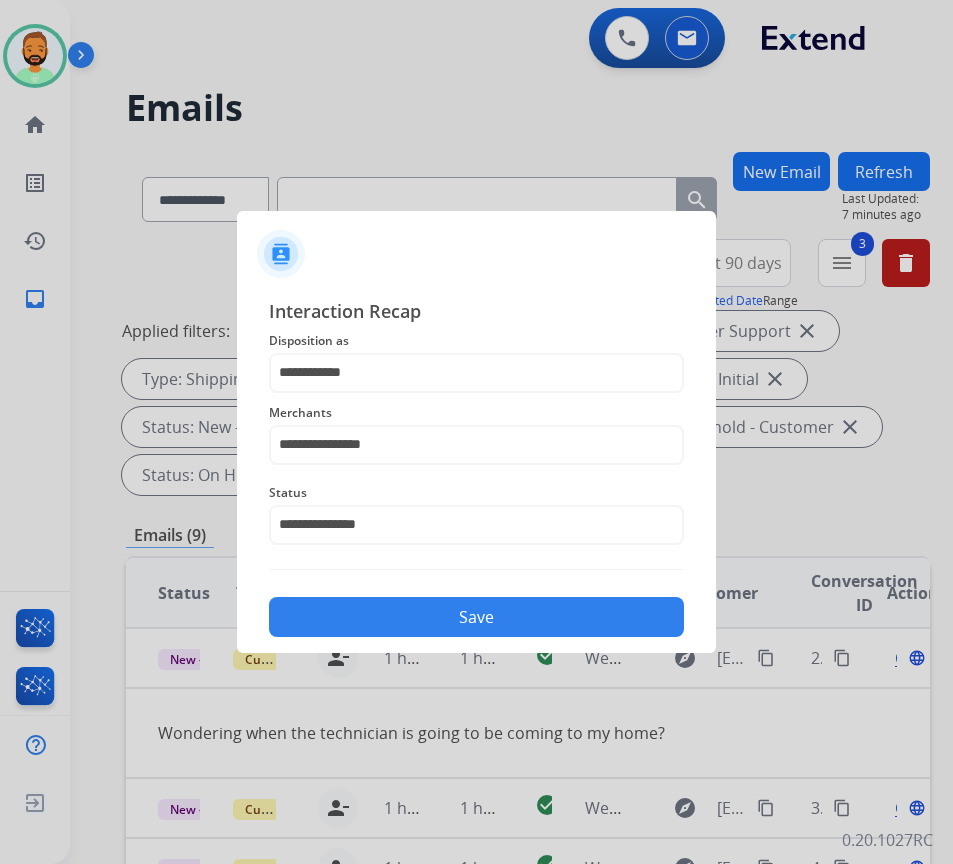 click on "Save" 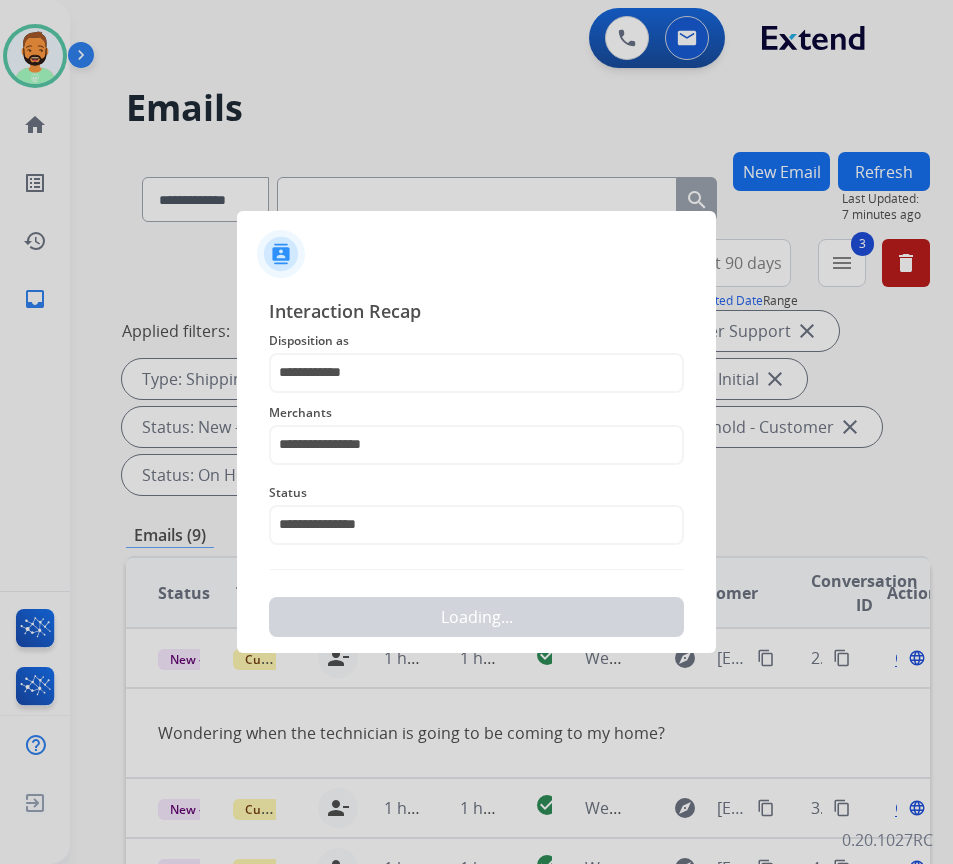 scroll, scrollTop: 0, scrollLeft: 0, axis: both 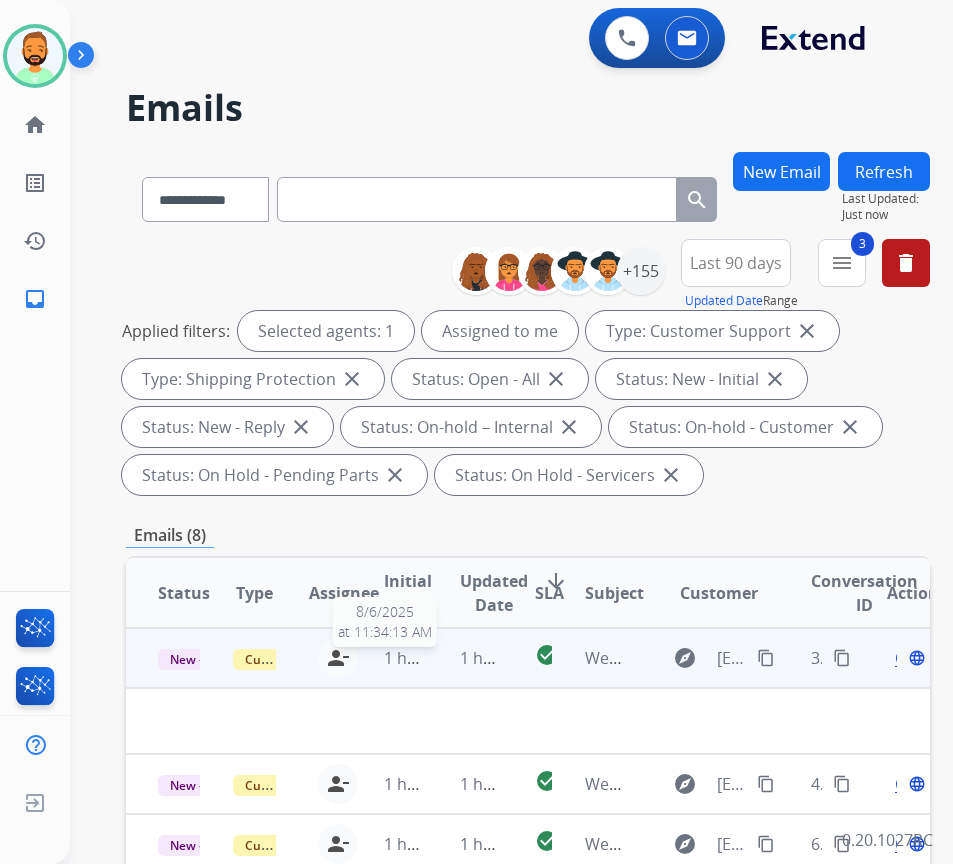 click on "1 hour ago" at bounding box center (425, 658) 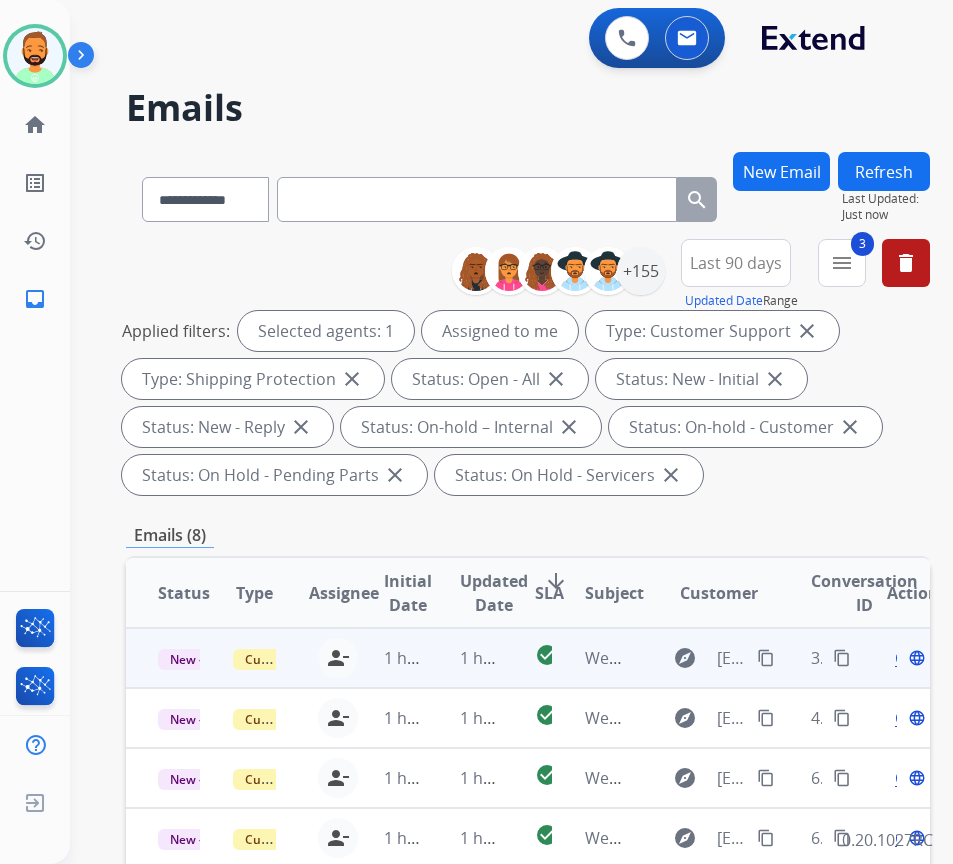 click on "1 hour ago" at bounding box center (465, 658) 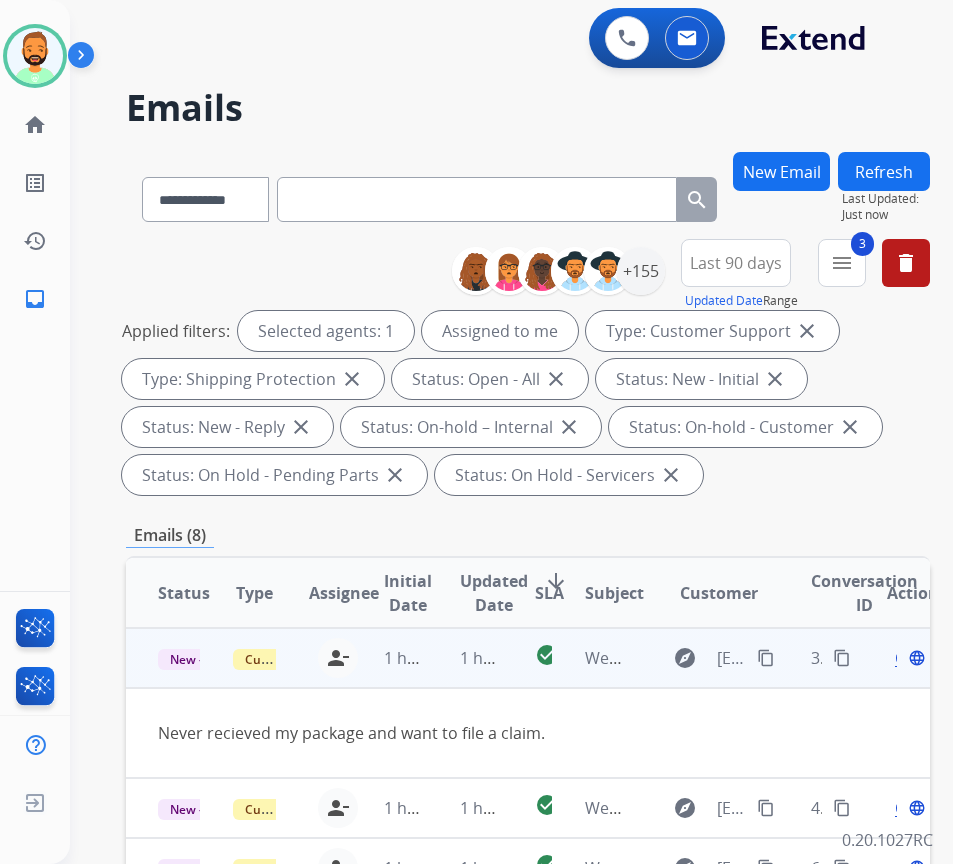 click on "explore nvyas6162@gmail.com content_copy" at bounding box center [720, 658] 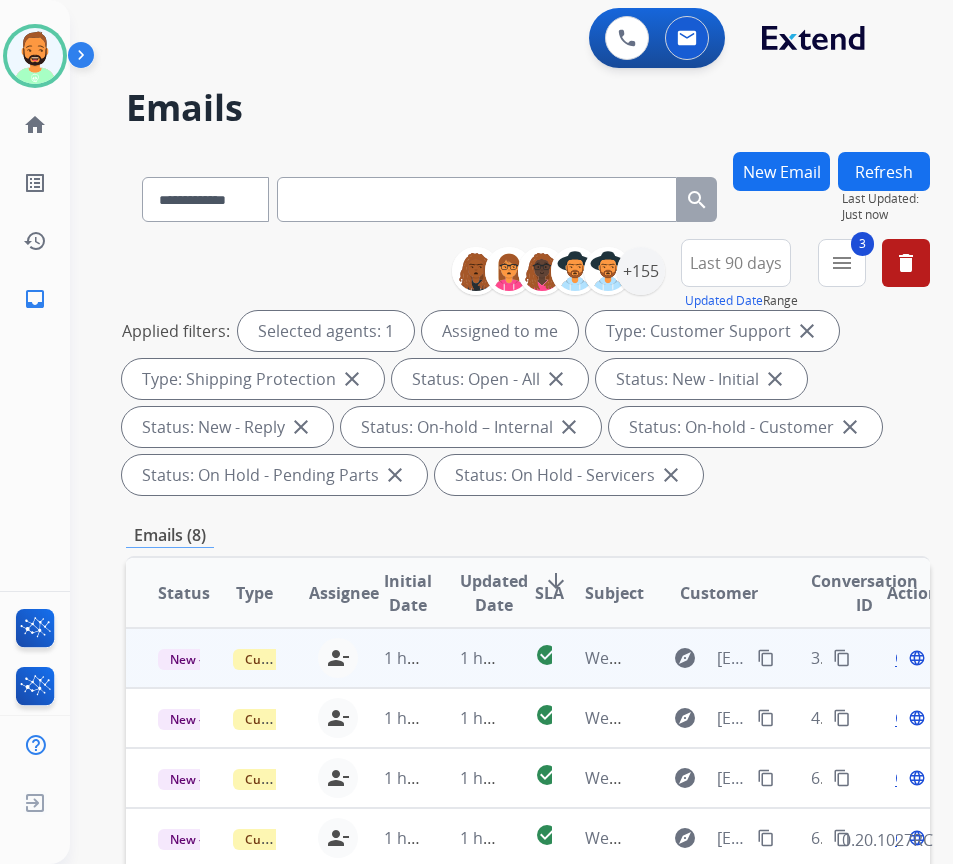 click on "content_copy" at bounding box center (766, 658) 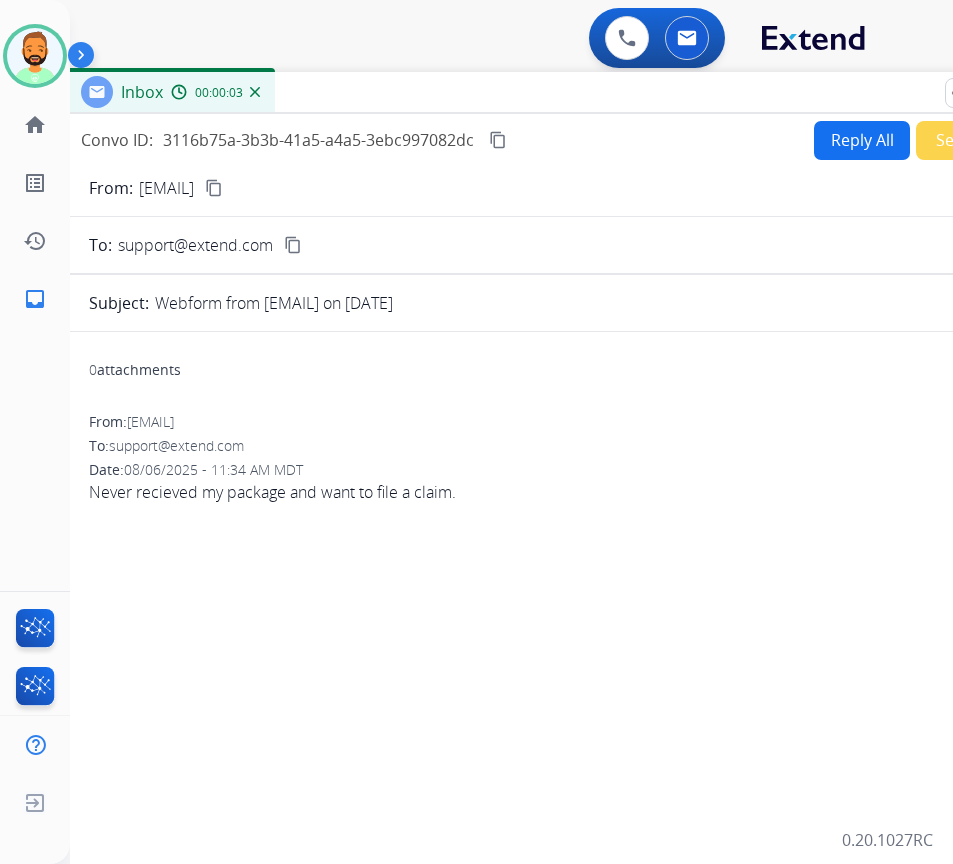drag, startPoint x: 389, startPoint y: 141, endPoint x: 549, endPoint y: 91, distance: 167.63054 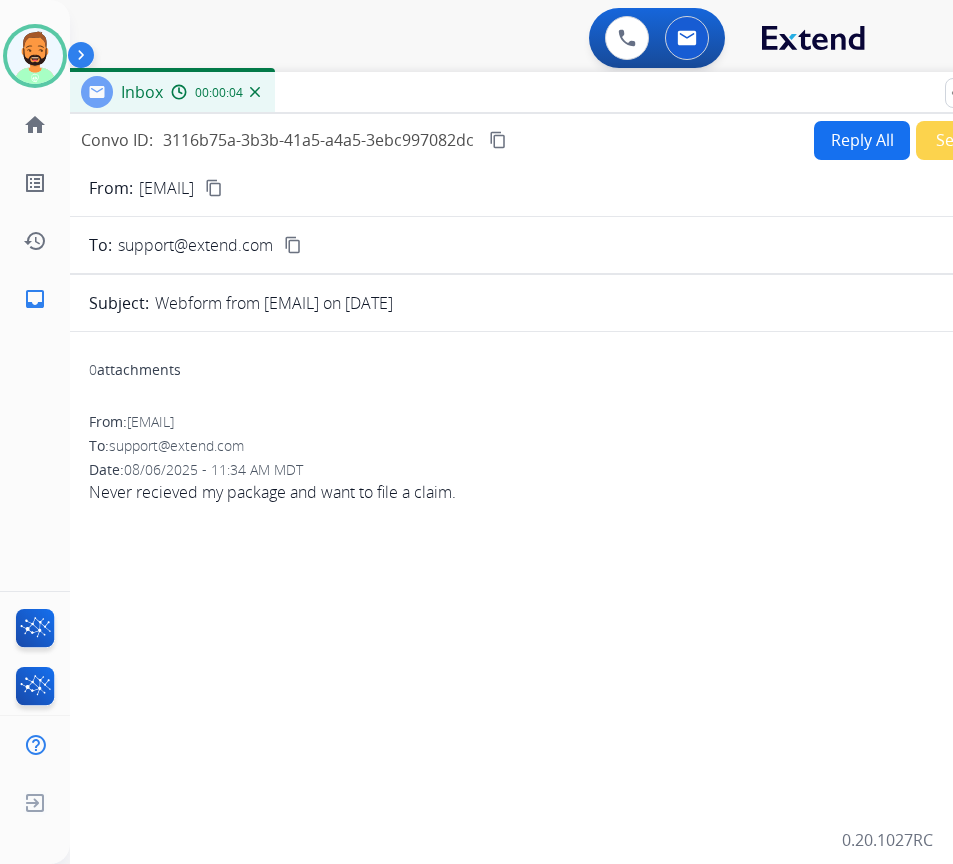 click on "Reply All" at bounding box center [862, 140] 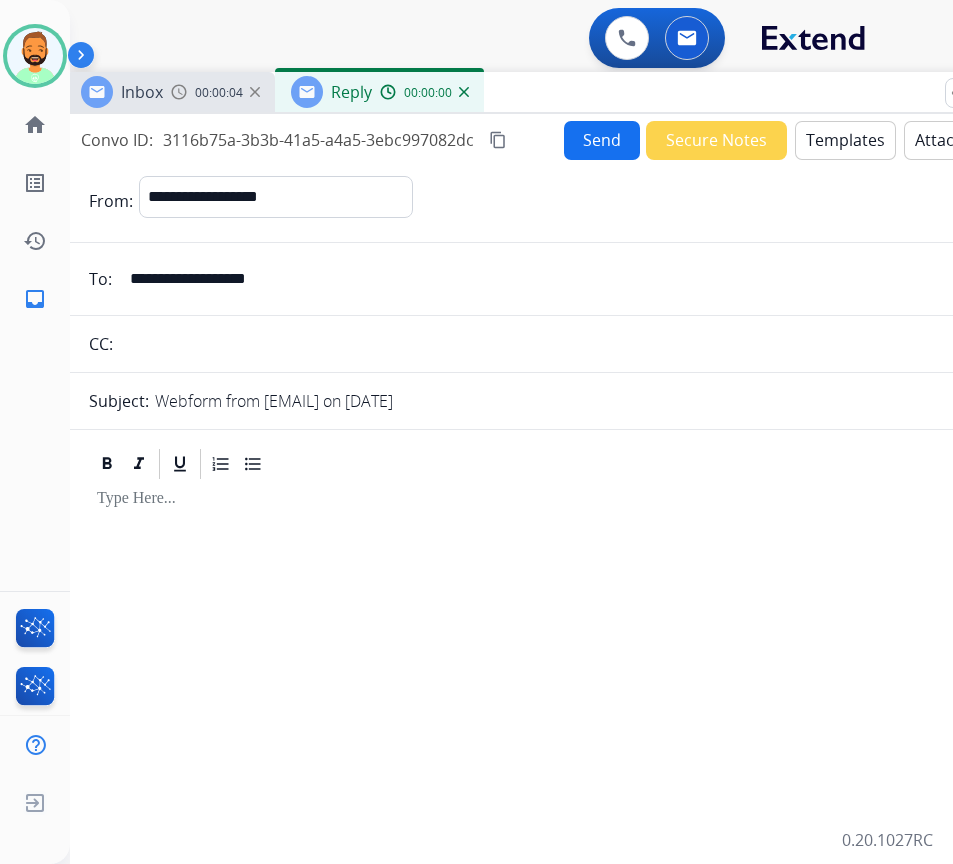 click on "Templates" at bounding box center [845, 140] 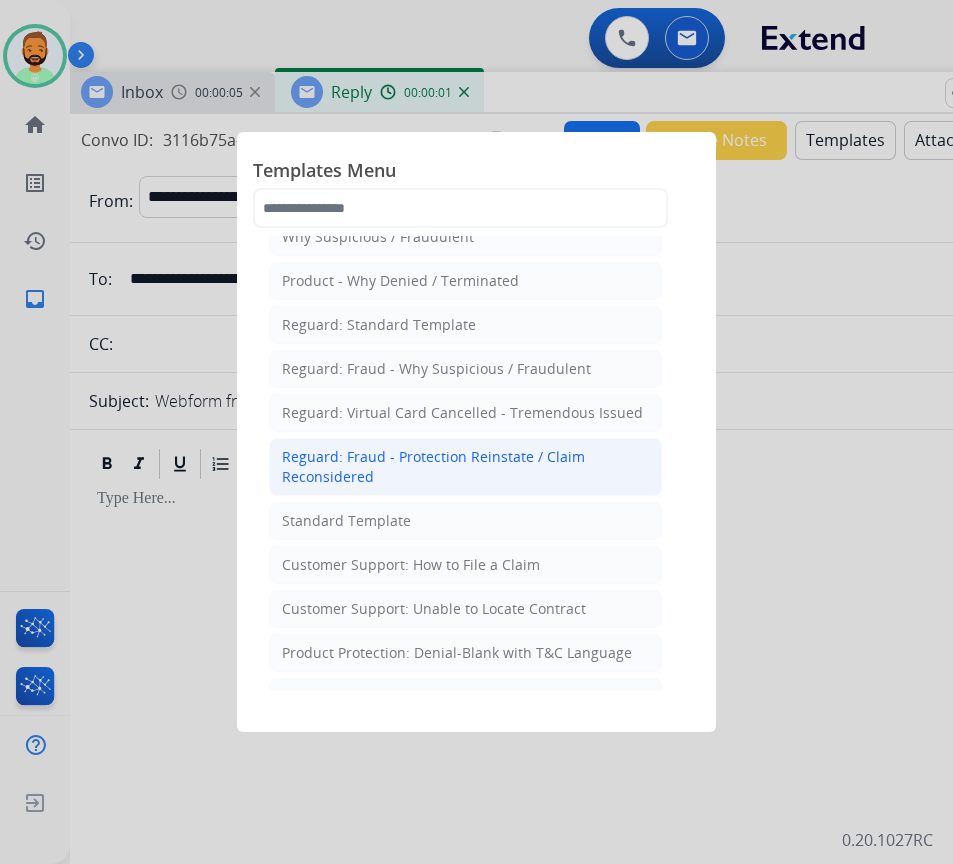 scroll, scrollTop: 100, scrollLeft: 0, axis: vertical 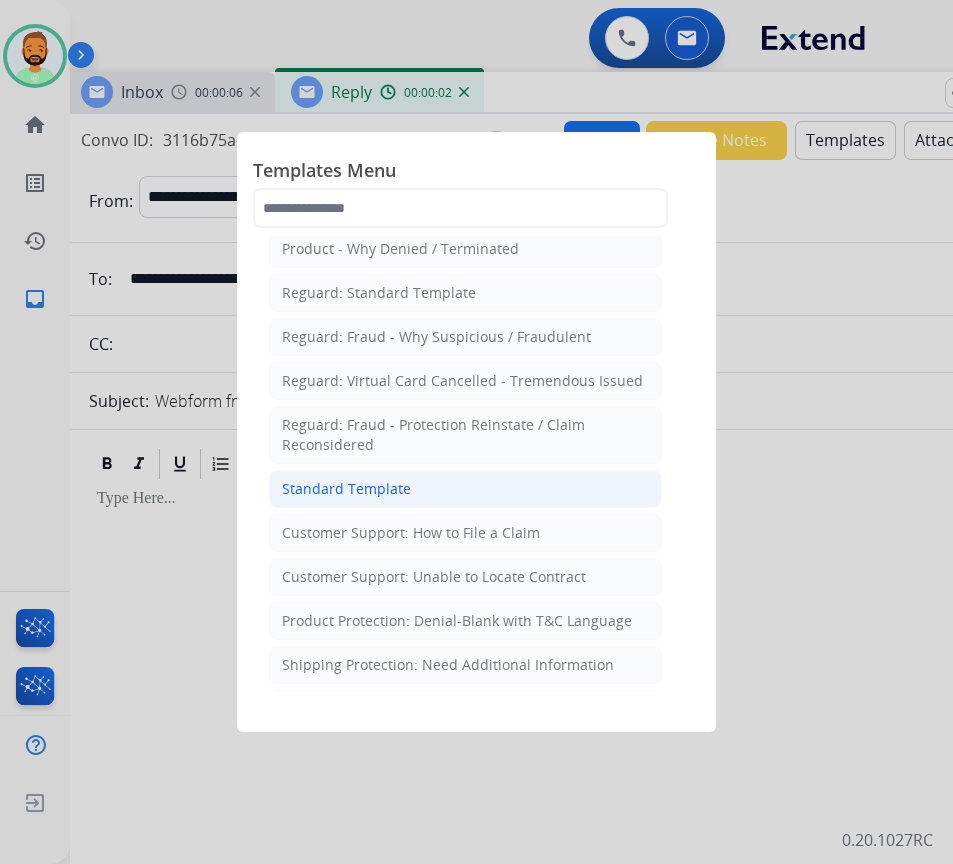 click on "Standard Template" 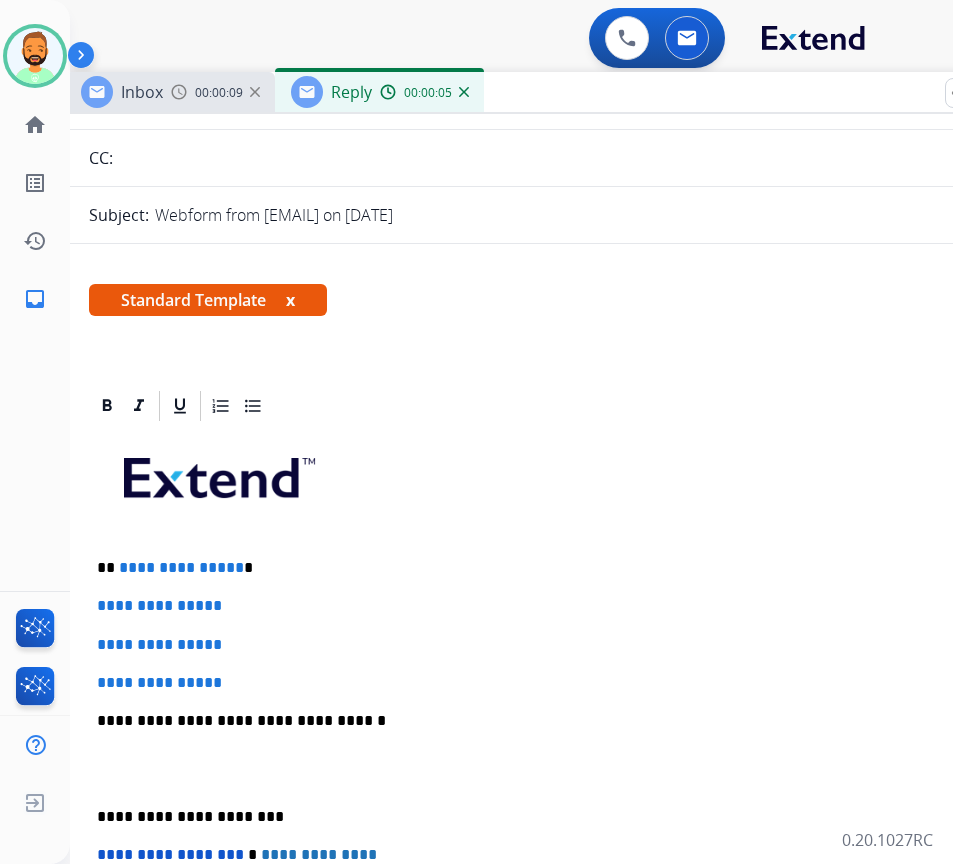 scroll, scrollTop: 200, scrollLeft: 0, axis: vertical 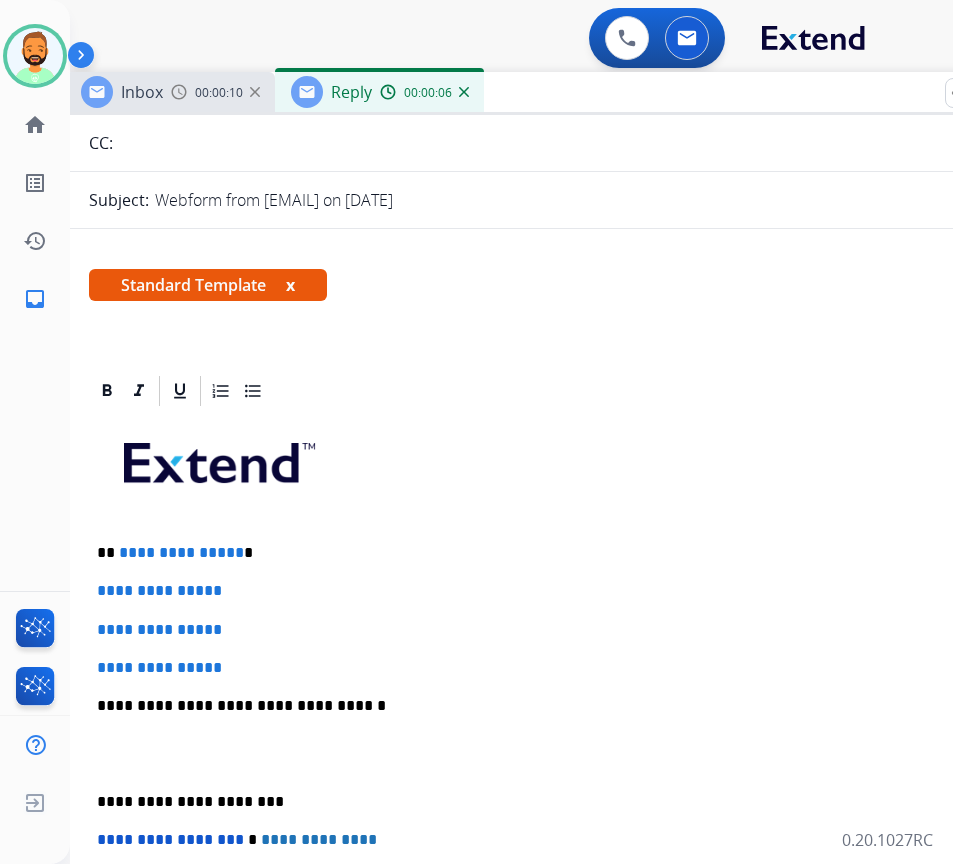 click on "**********" at bounding box center [565, 753] 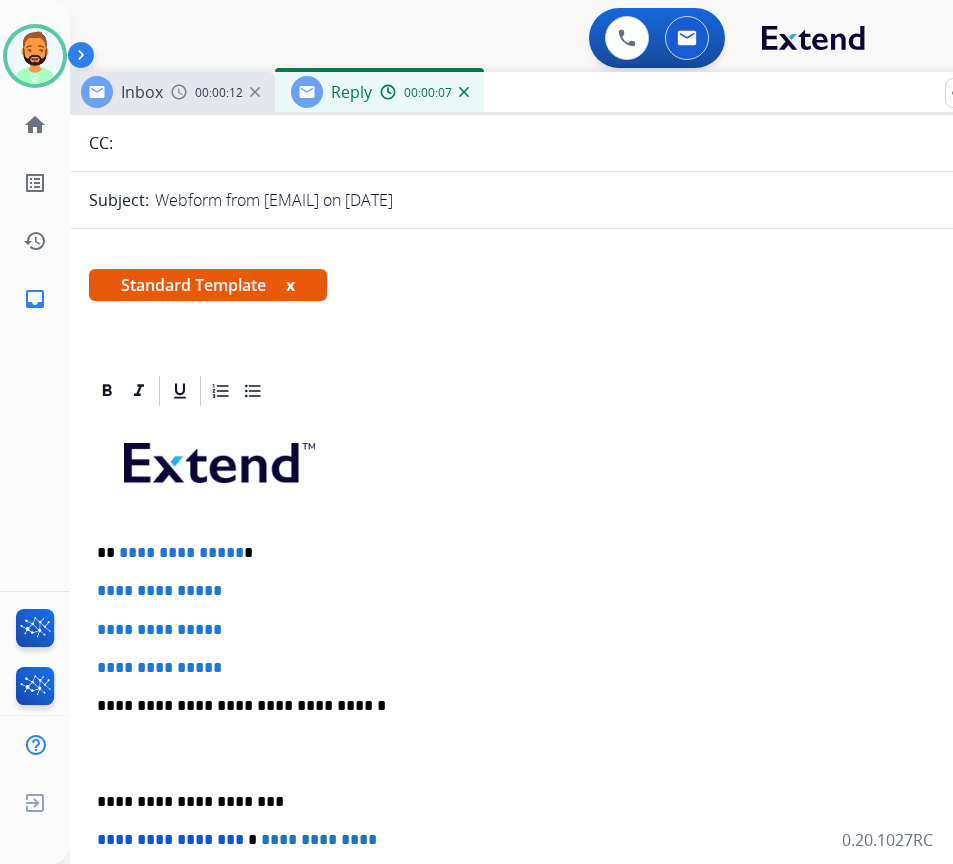 type 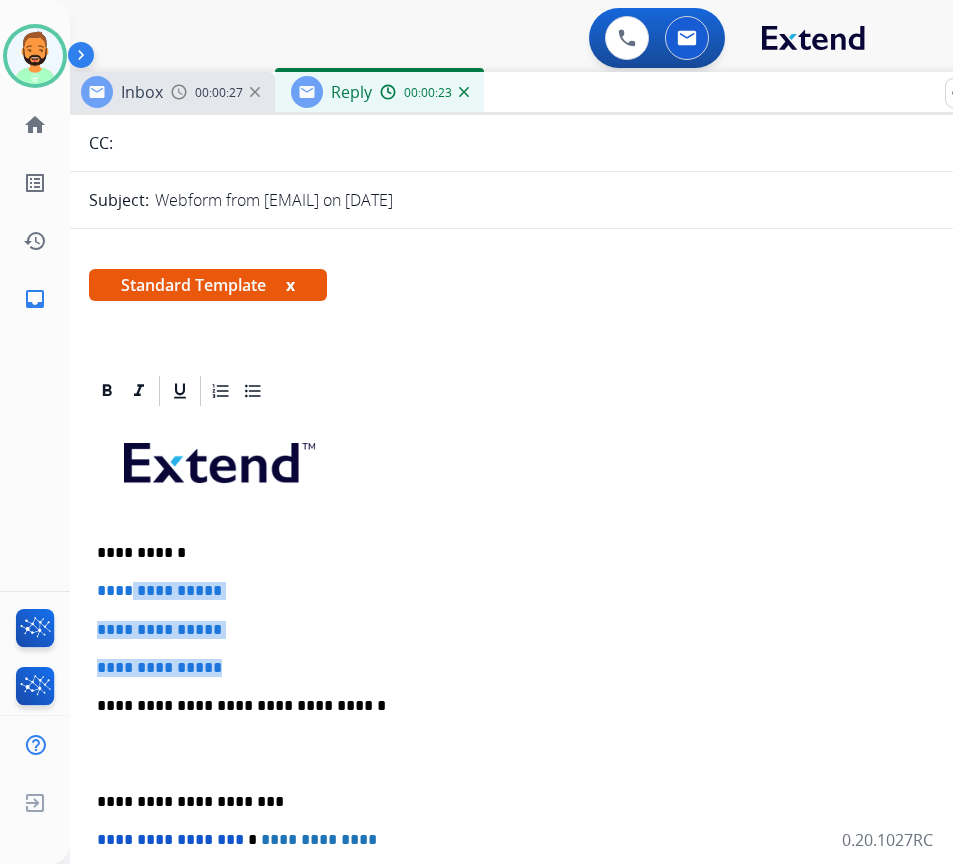 drag, startPoint x: 250, startPoint y: 666, endPoint x: 131, endPoint y: 582, distance: 145.66057 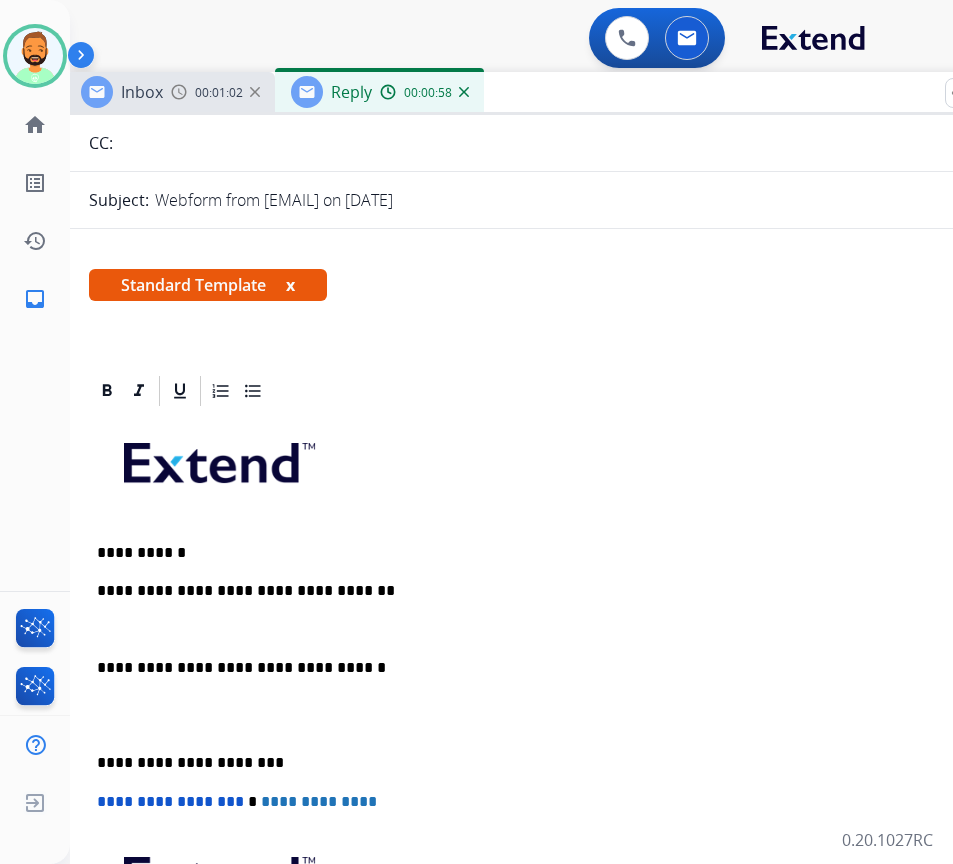 drag, startPoint x: 103, startPoint y: 754, endPoint x: 121, endPoint y: 761, distance: 19.313208 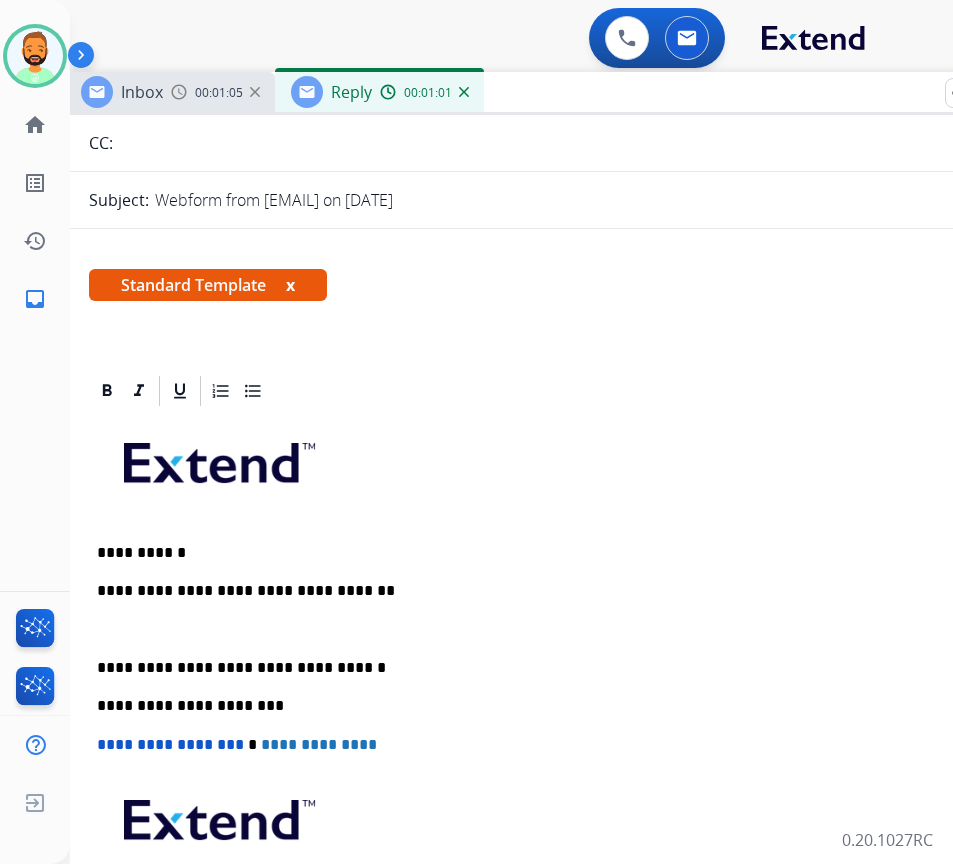click on "**********" at bounding box center [565, 705] 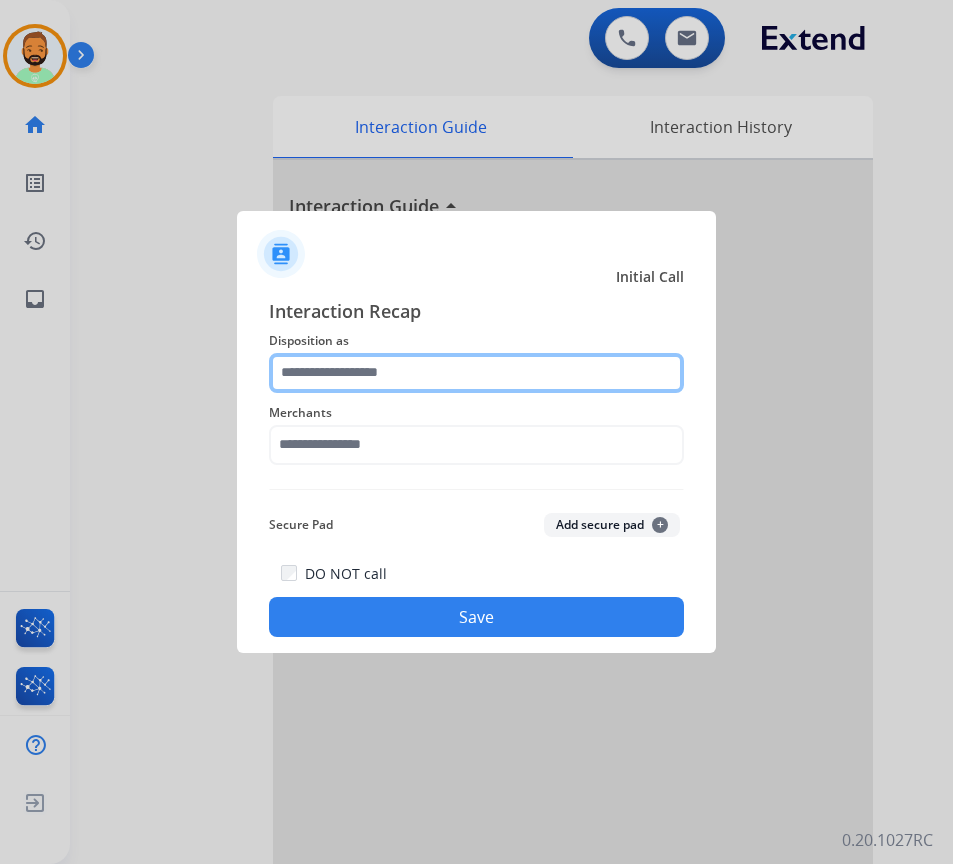 click 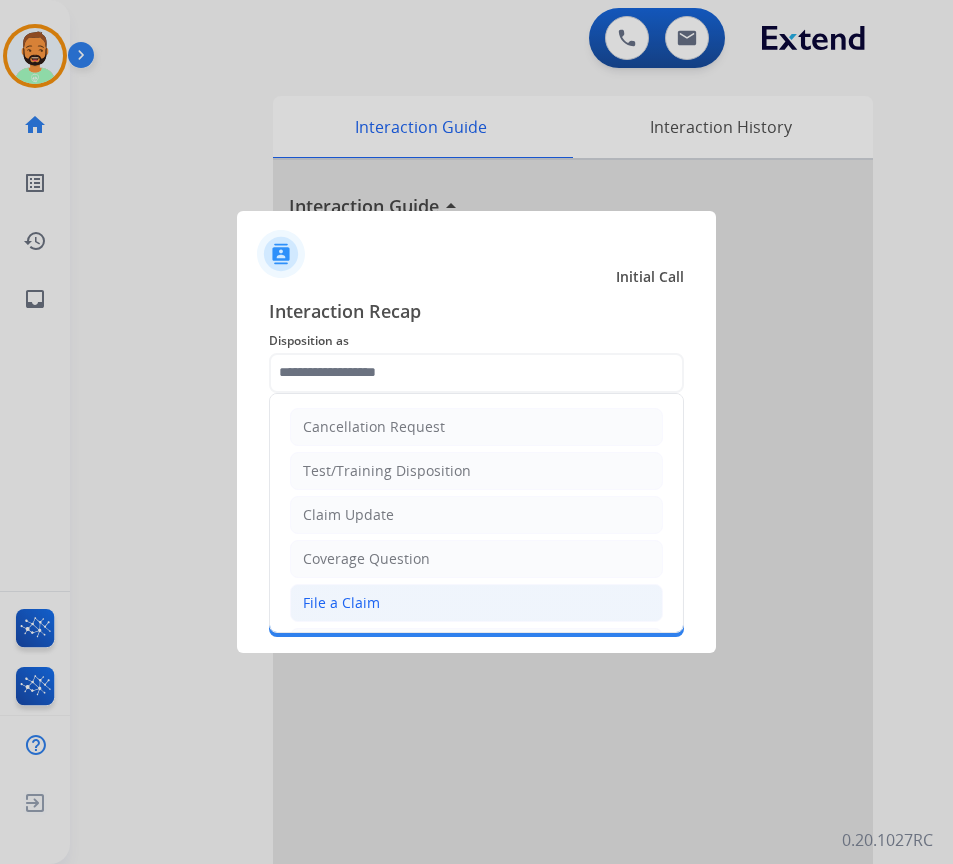 click on "File a Claim" 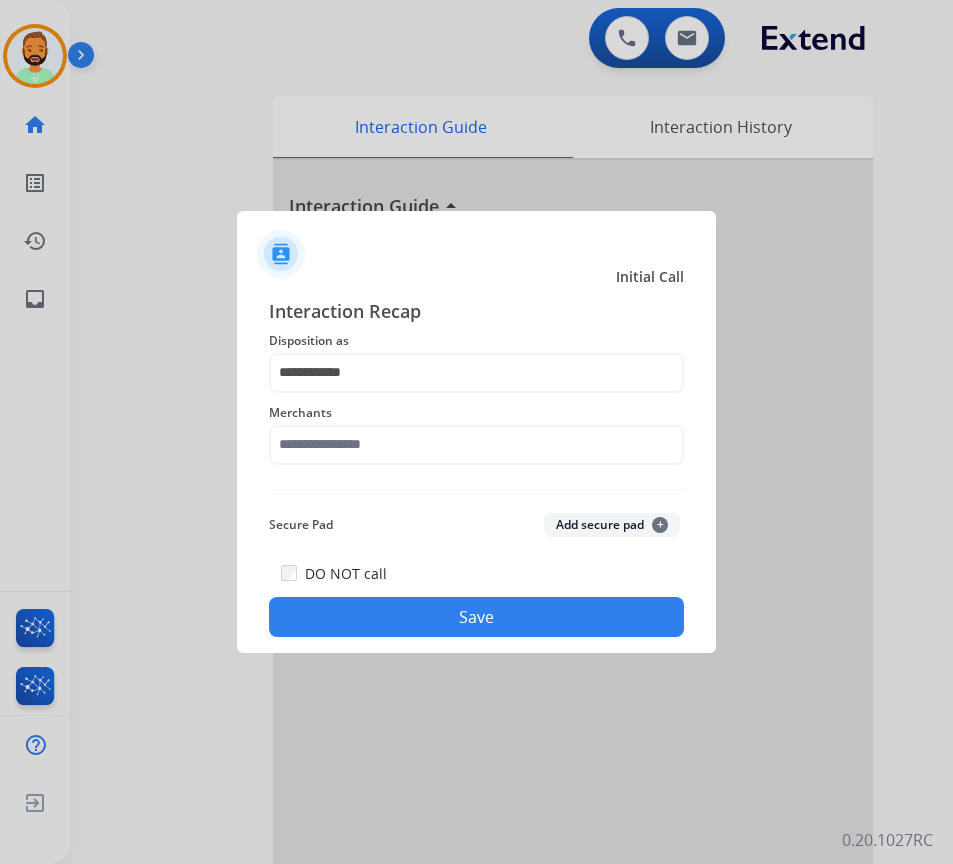 drag, startPoint x: 375, startPoint y: 414, endPoint x: 378, endPoint y: 425, distance: 11.401754 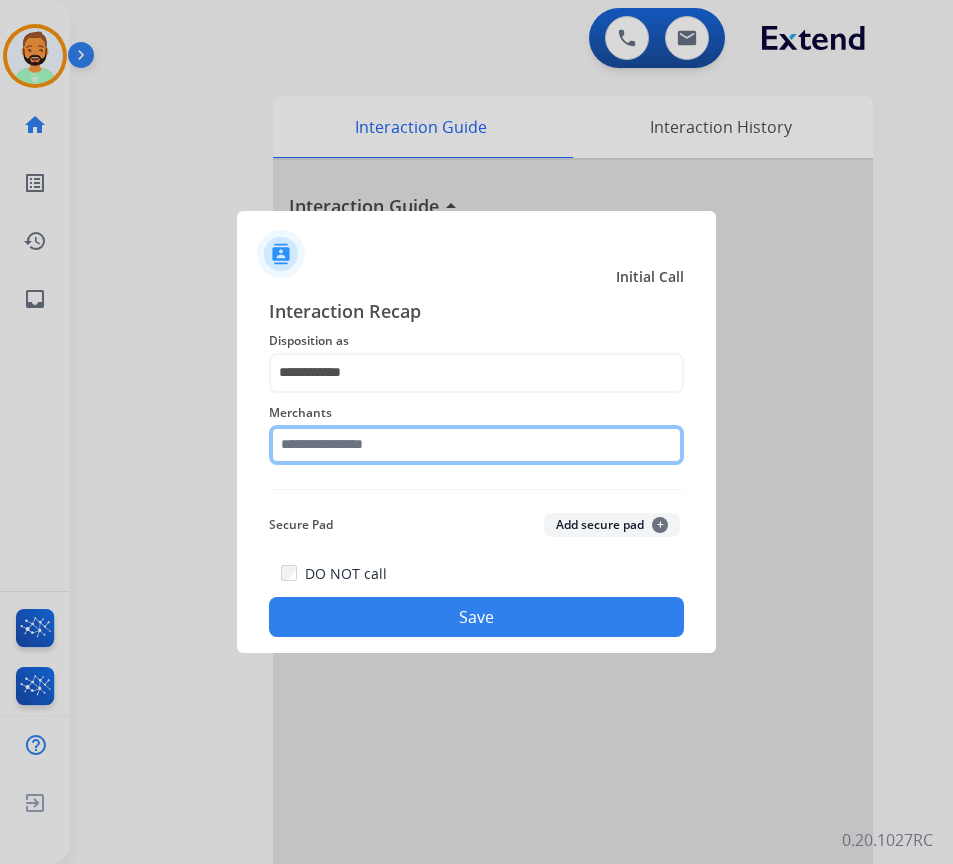 drag, startPoint x: 378, startPoint y: 425, endPoint x: 379, endPoint y: 441, distance: 16.03122 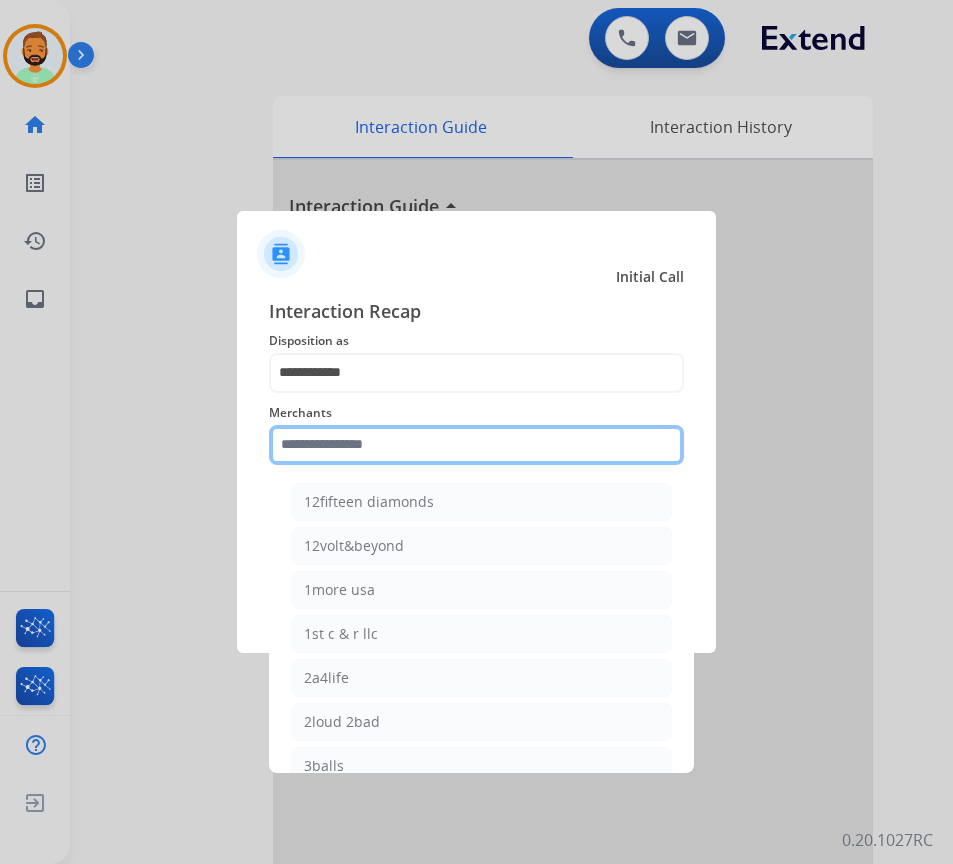 click 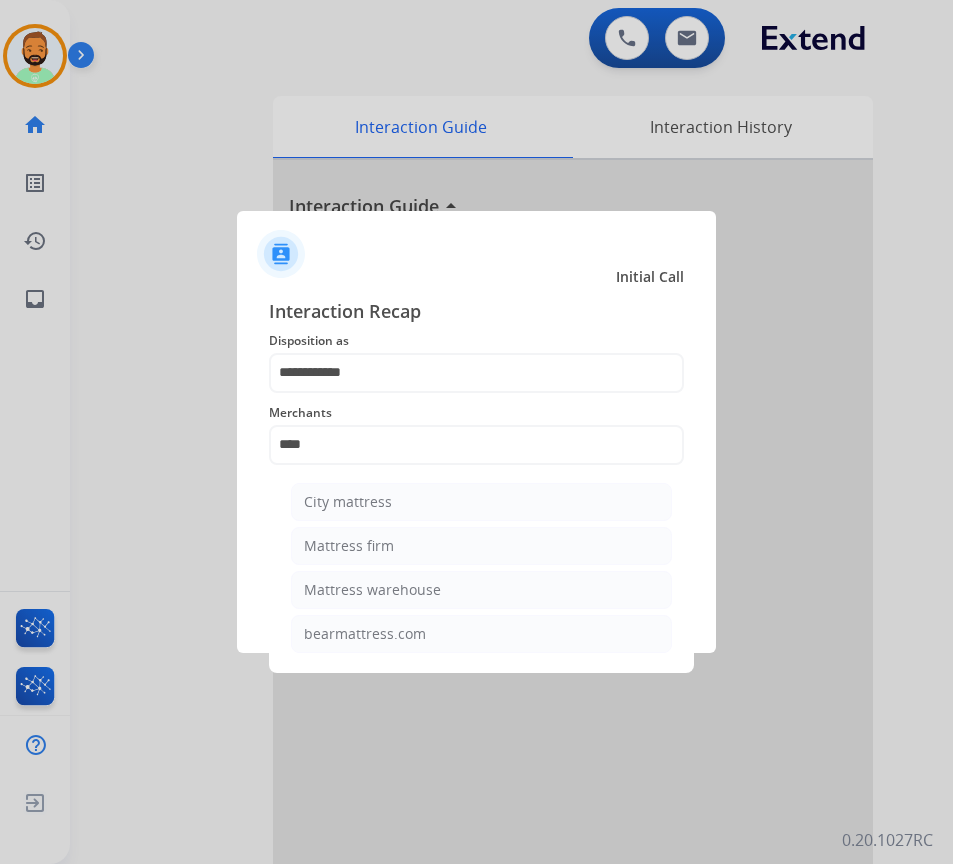drag, startPoint x: 470, startPoint y: 533, endPoint x: 481, endPoint y: 527, distance: 12.529964 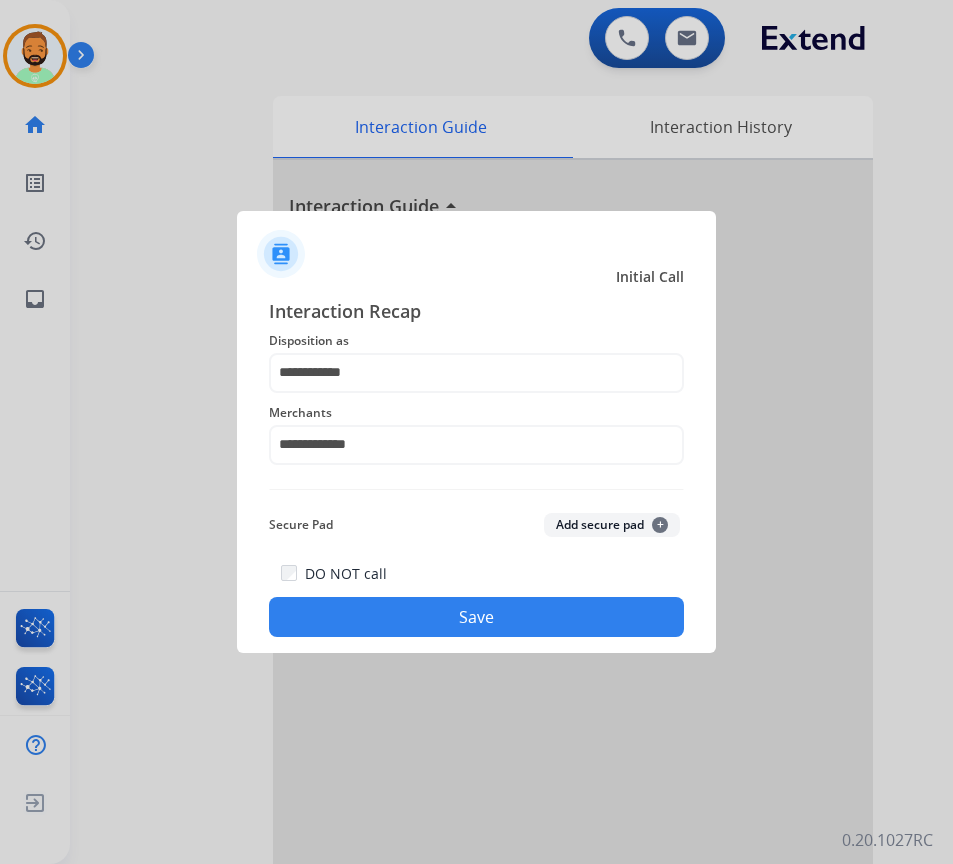 click on "Save" 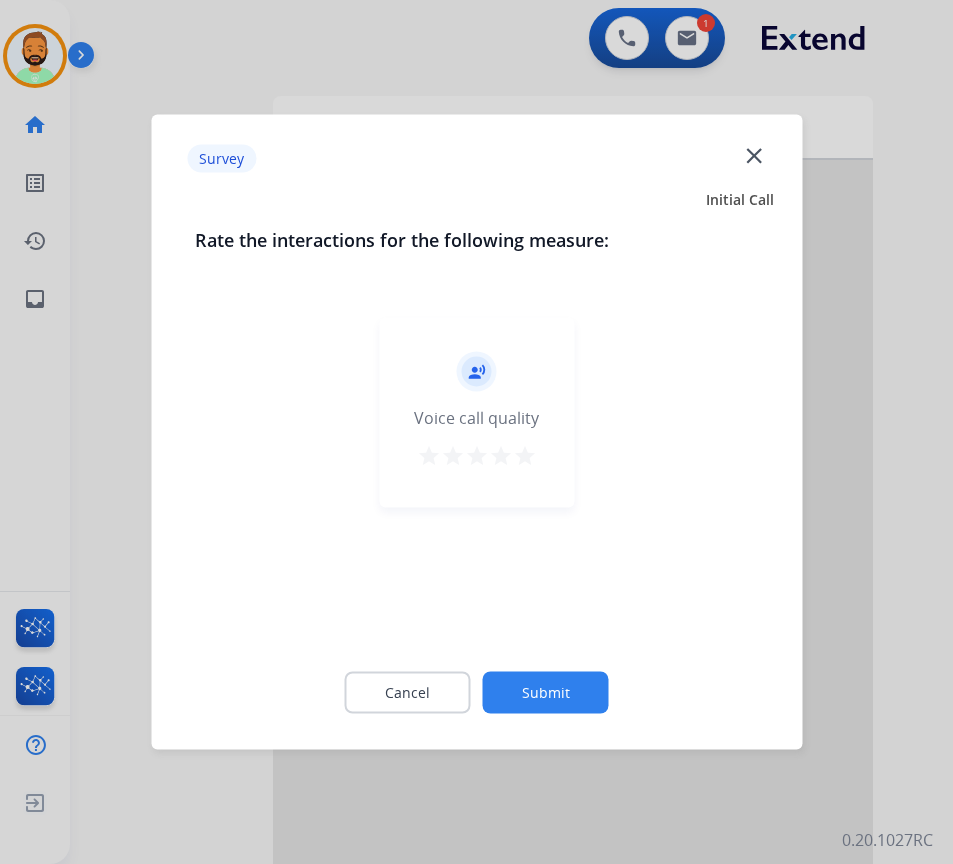 click on "Submit" 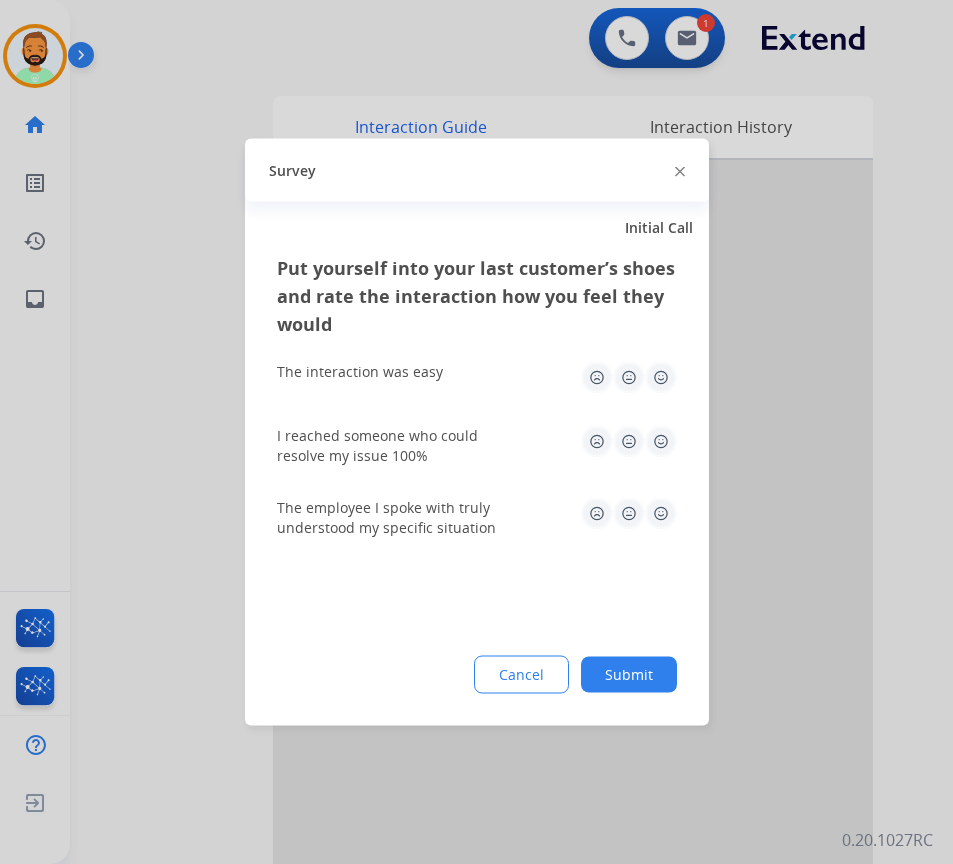 click on "Submit" 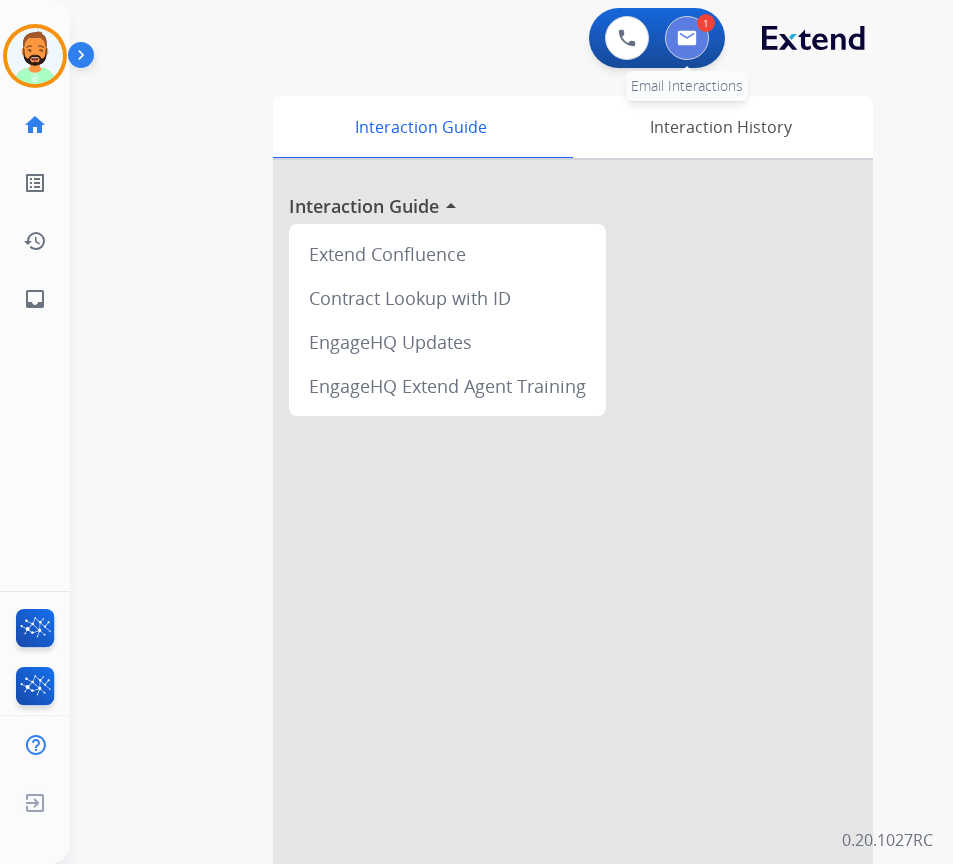 click at bounding box center (687, 38) 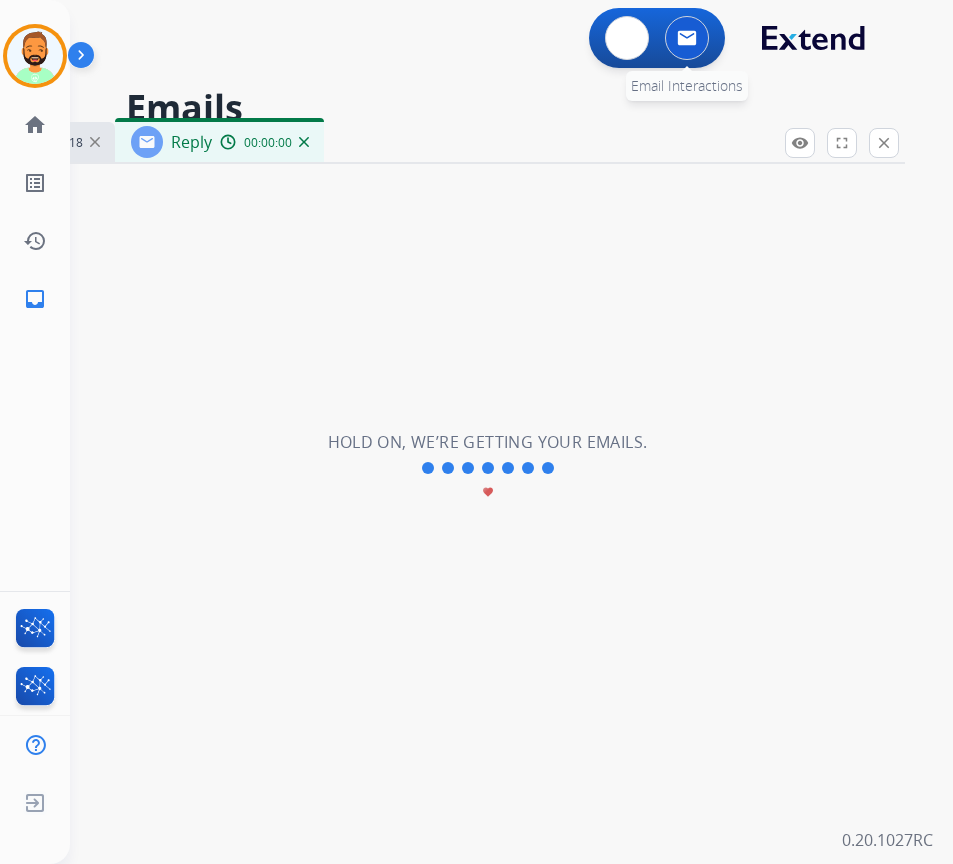 select on "**********" 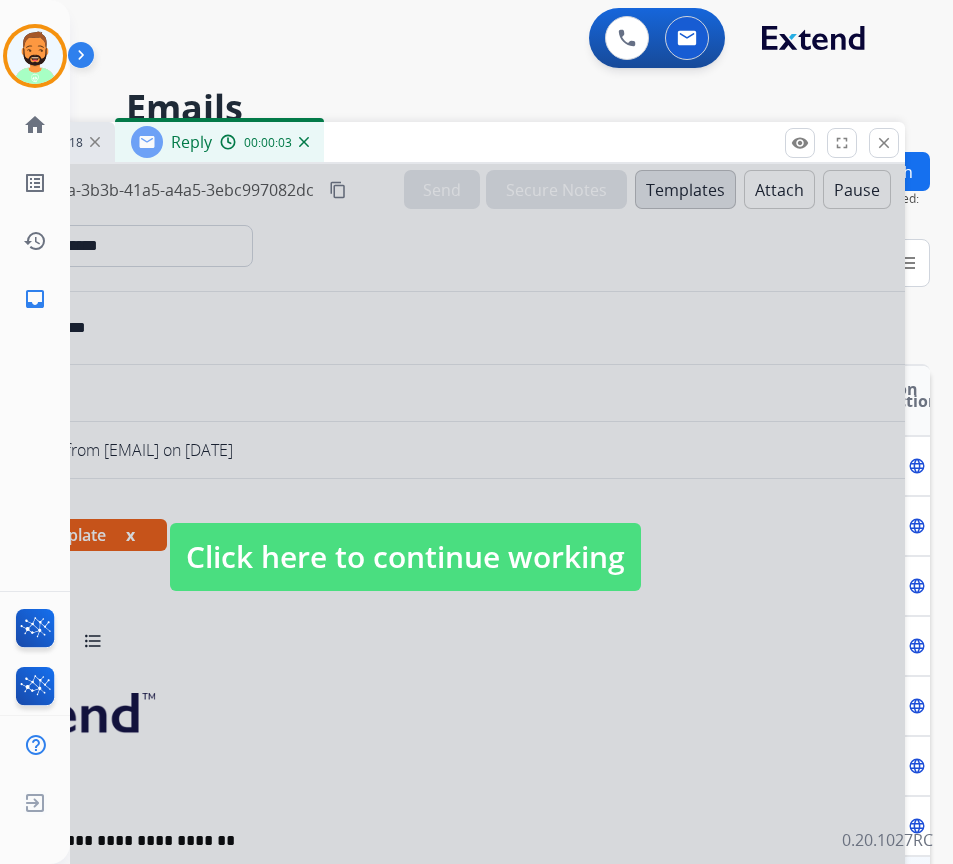 click on "Click here to continue working" at bounding box center (405, 557) 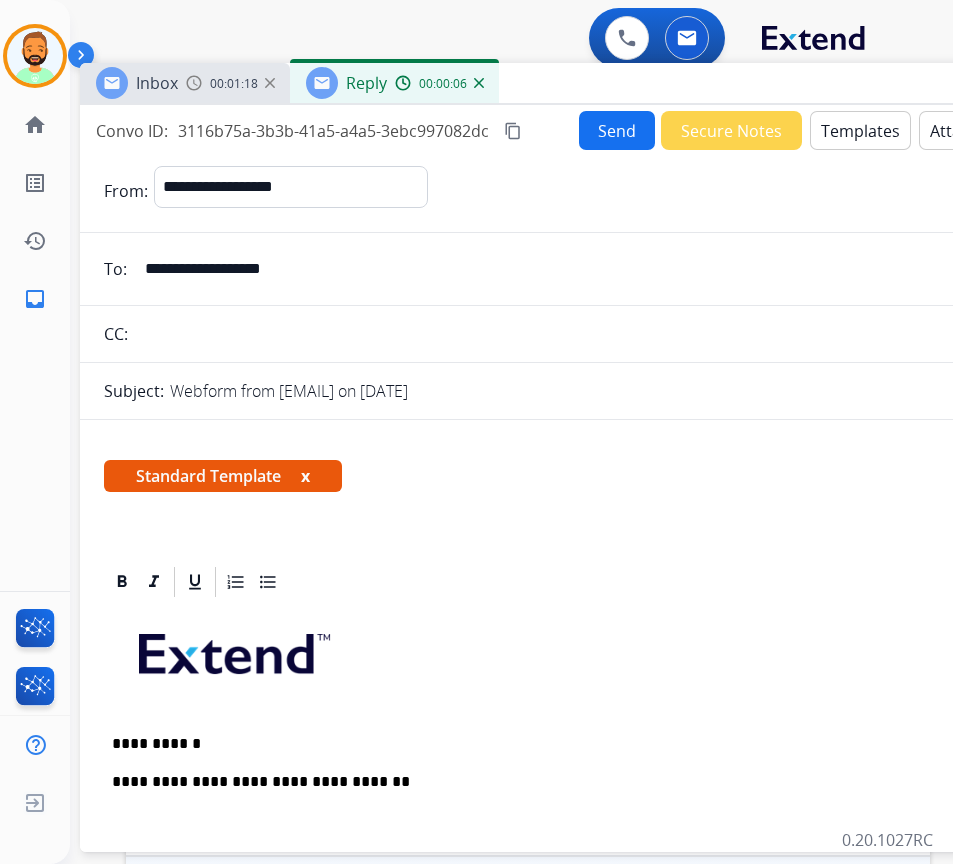 drag, startPoint x: 496, startPoint y: 149, endPoint x: 666, endPoint y: 100, distance: 176.92088 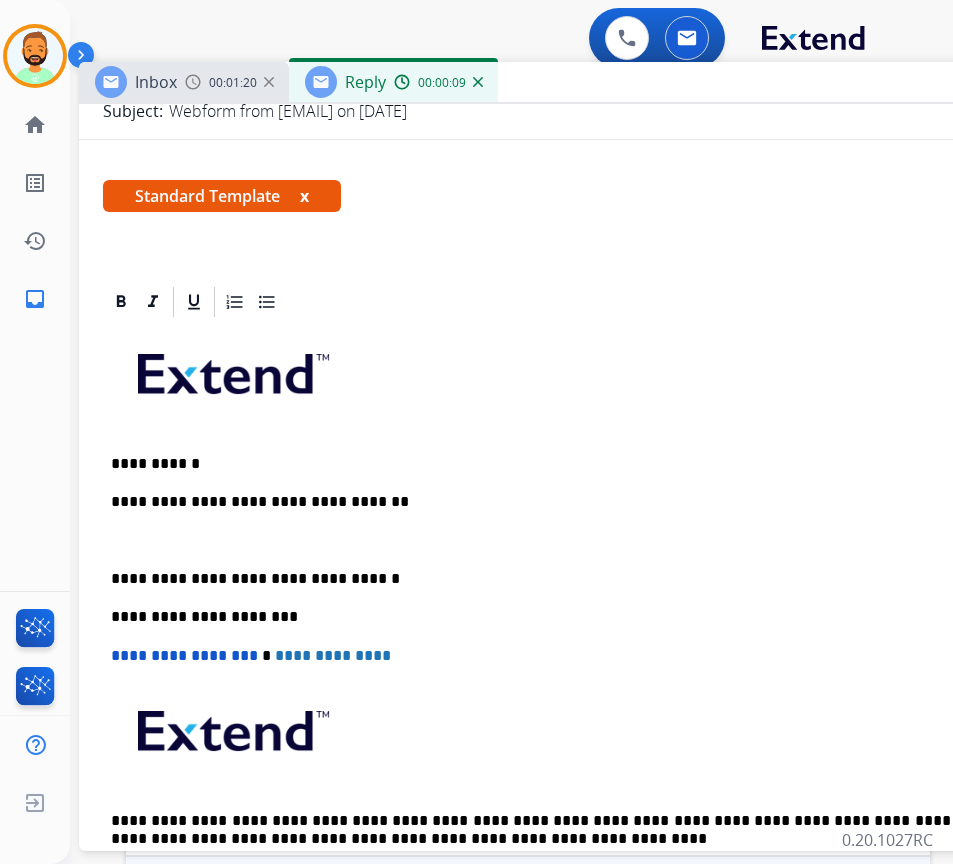 scroll, scrollTop: 300, scrollLeft: 0, axis: vertical 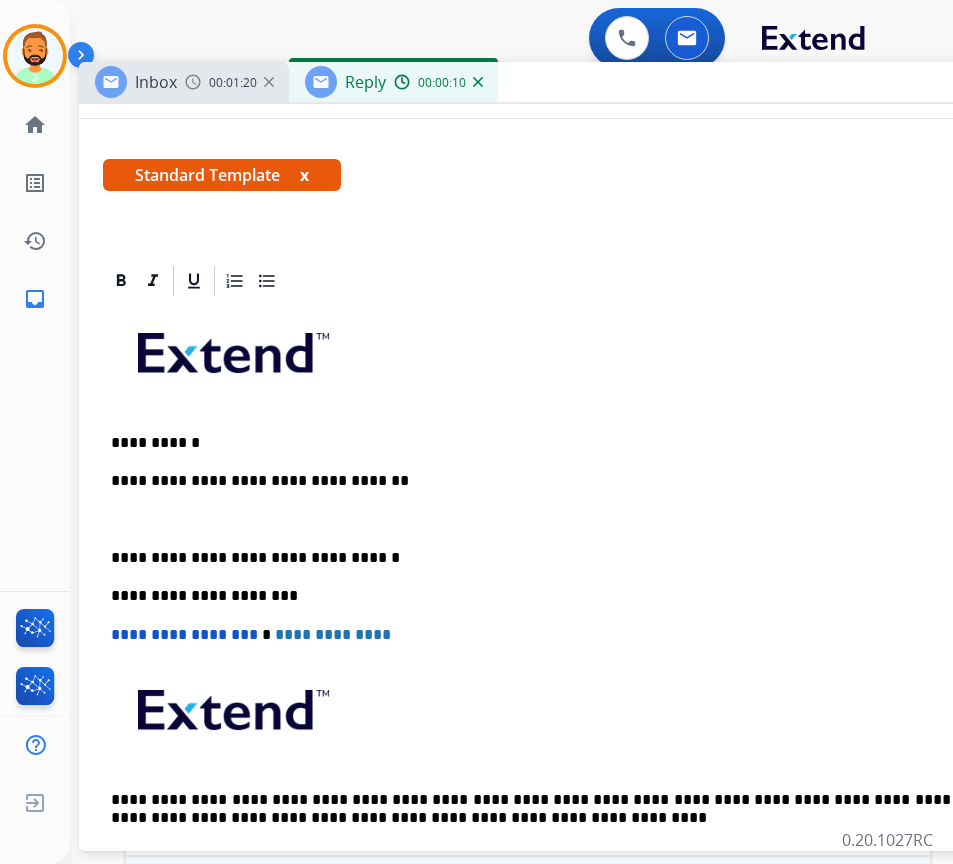 click on "**********" at bounding box center (579, 595) 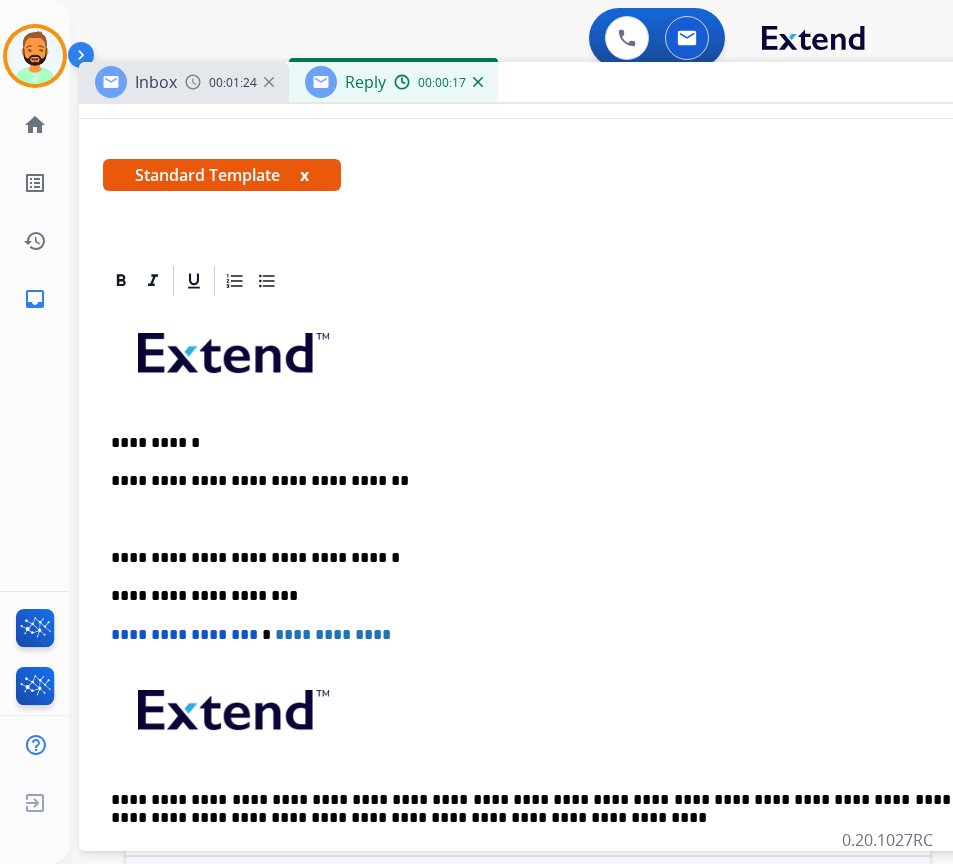 type 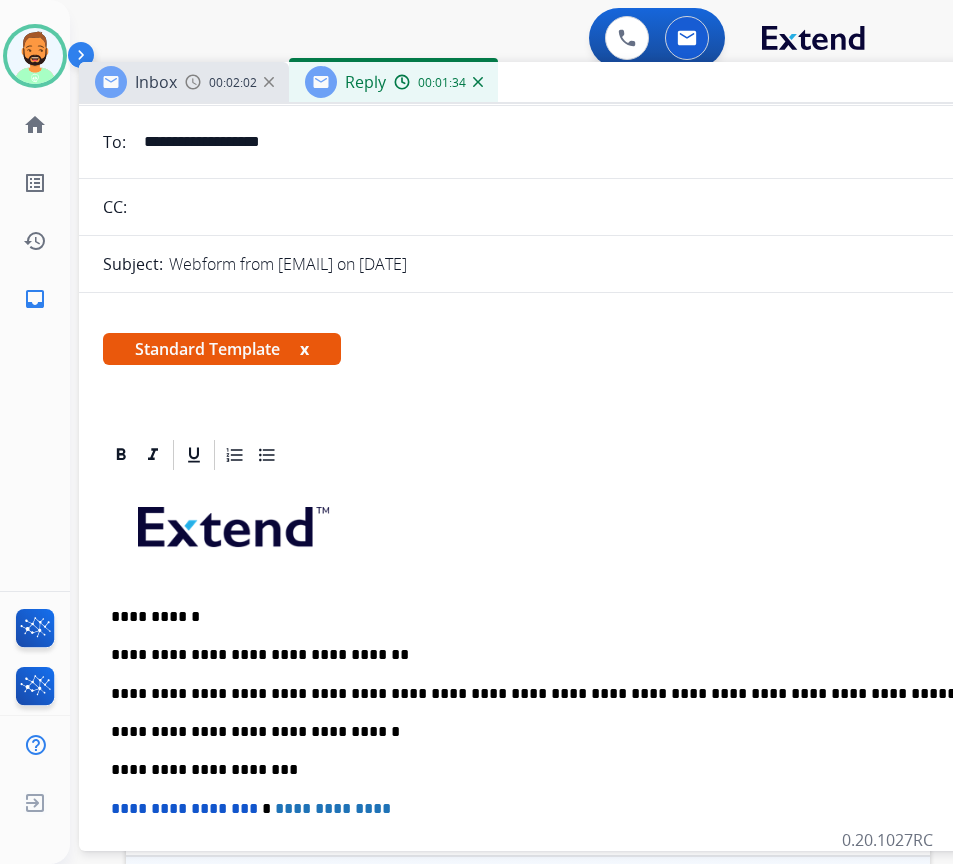 scroll, scrollTop: 0, scrollLeft: 0, axis: both 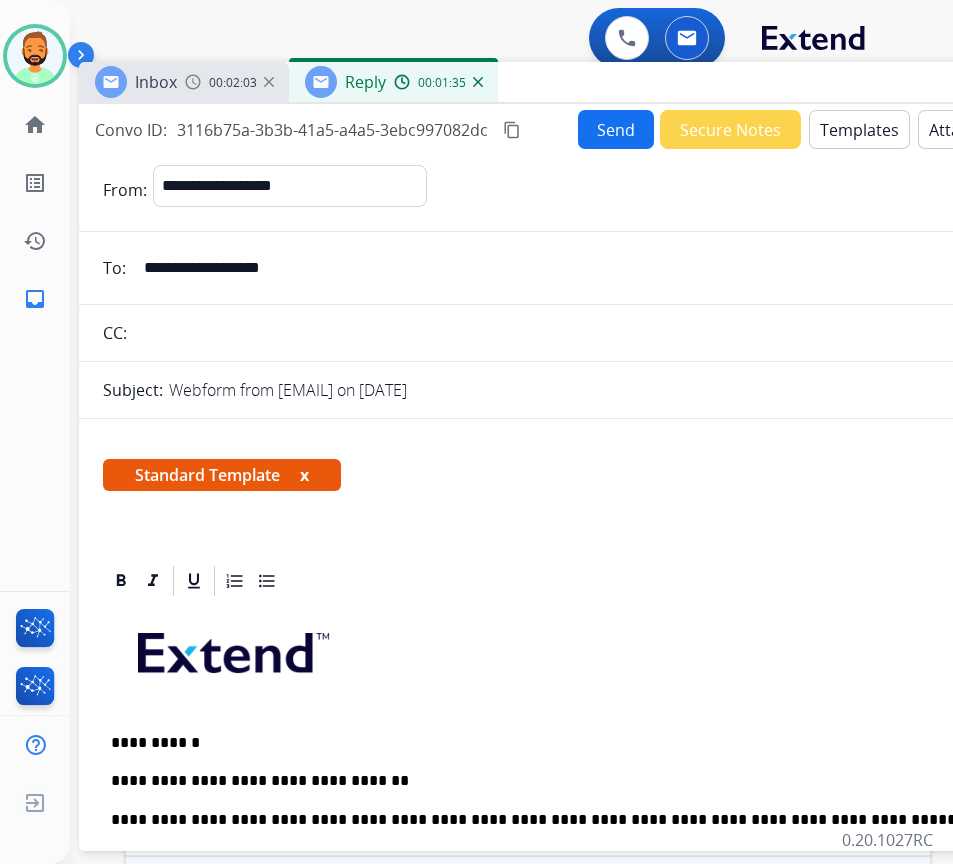 click on "Send" at bounding box center [616, 129] 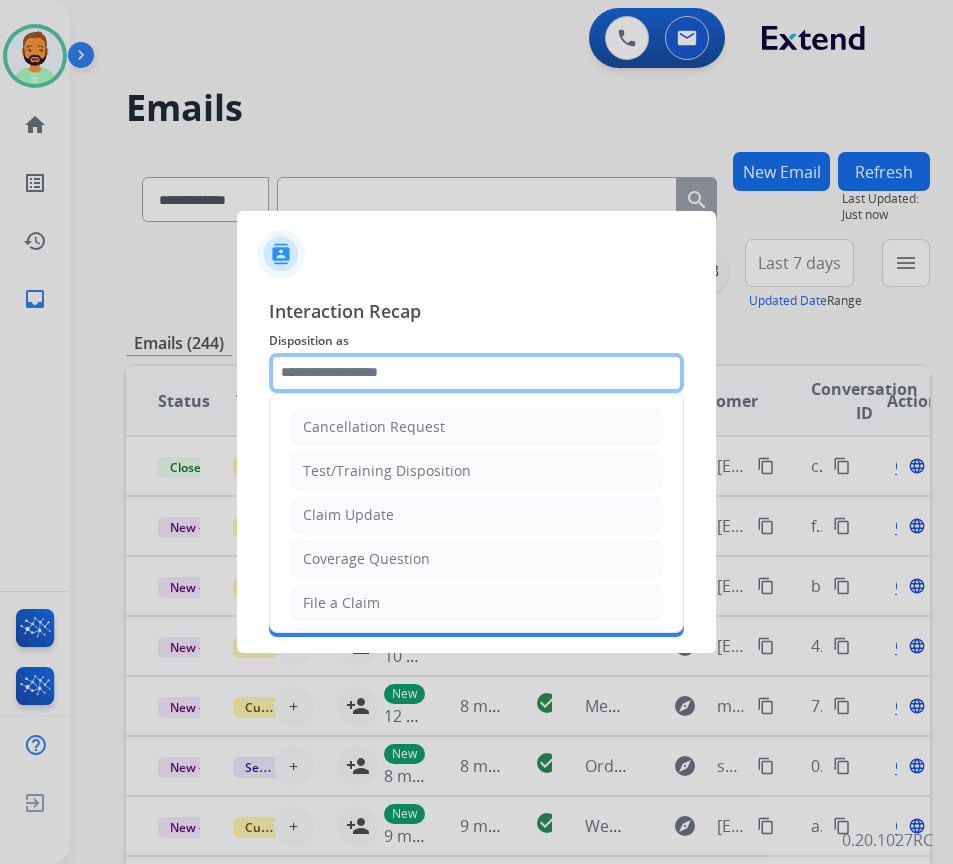 click 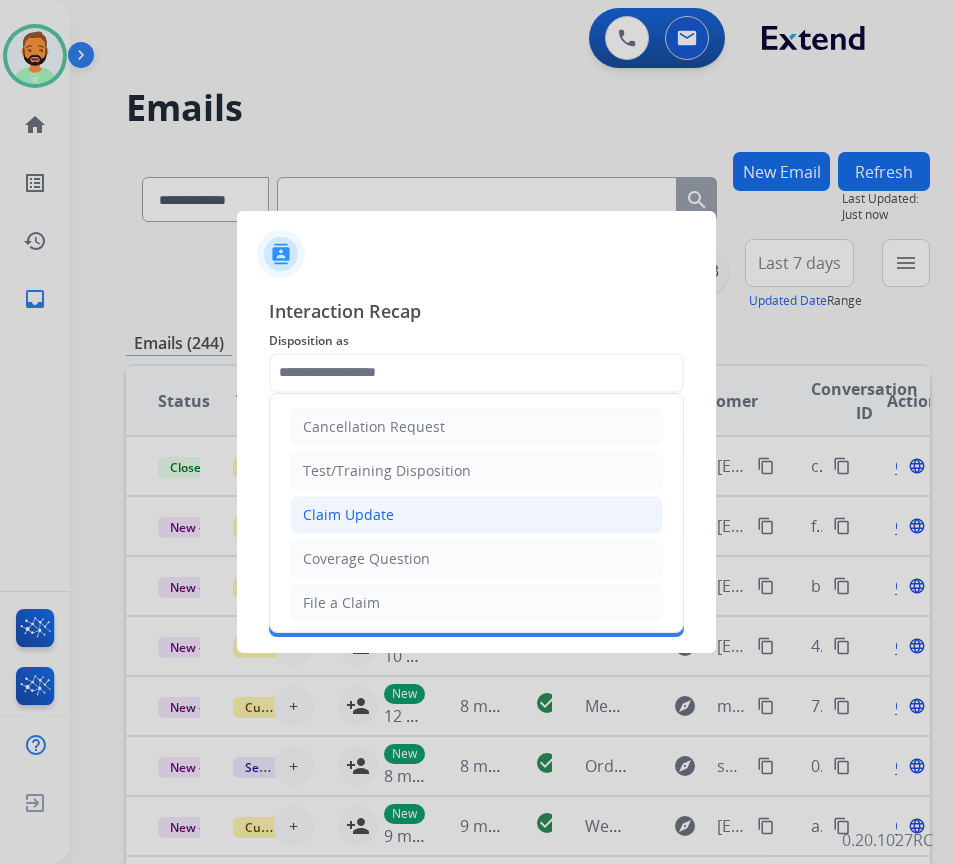 click on "Claim Update" 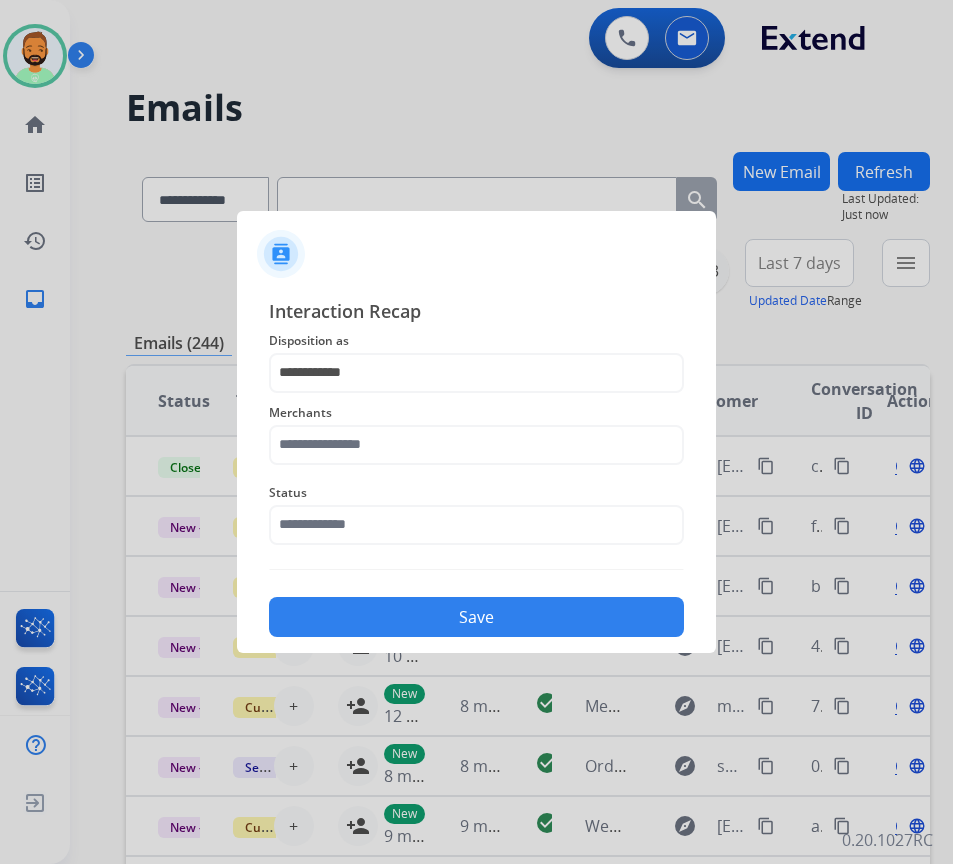 click on "Merchants" 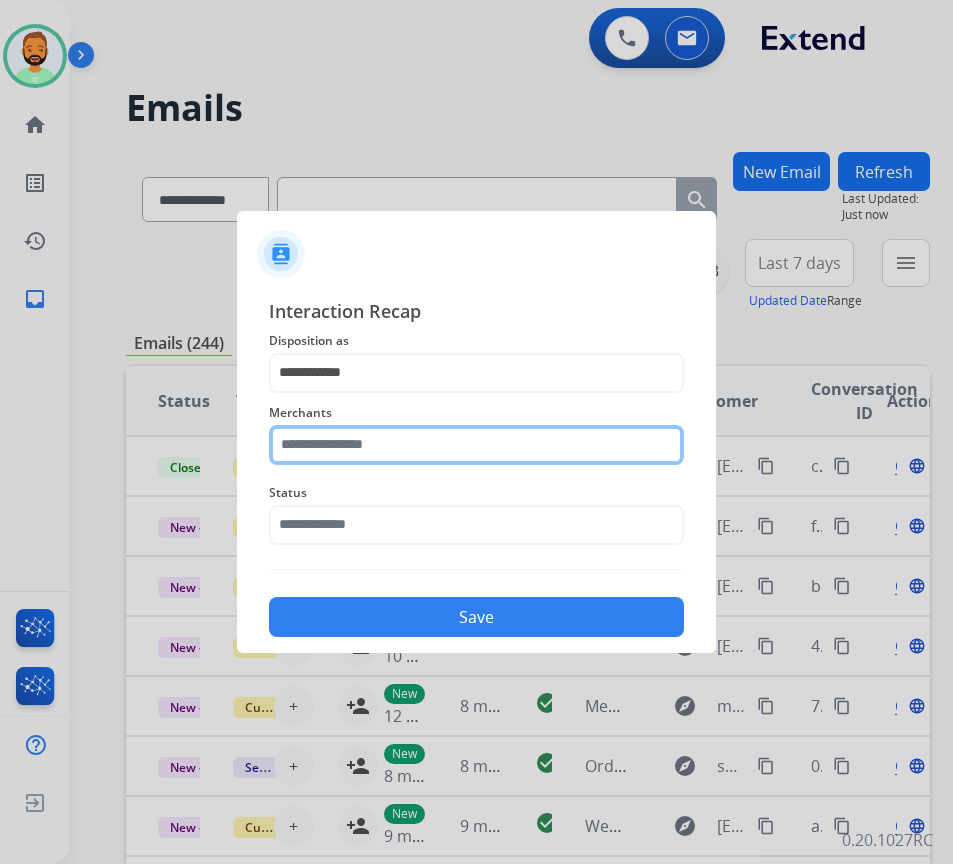 click 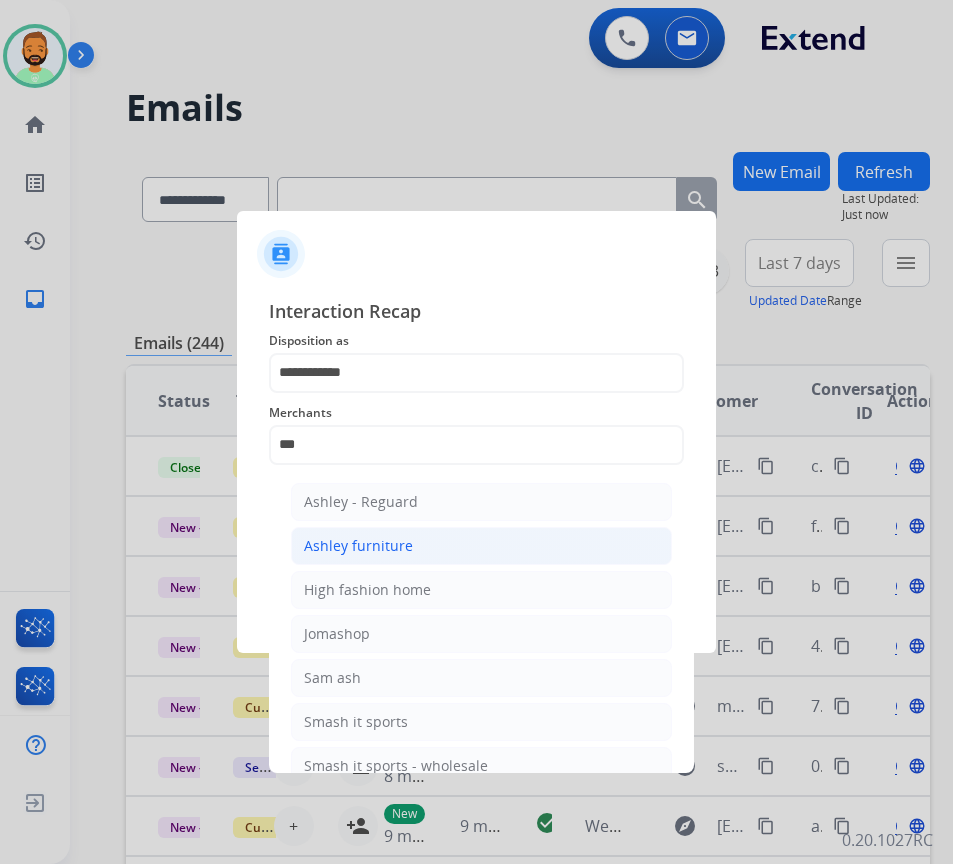 click on "Ashley furniture" 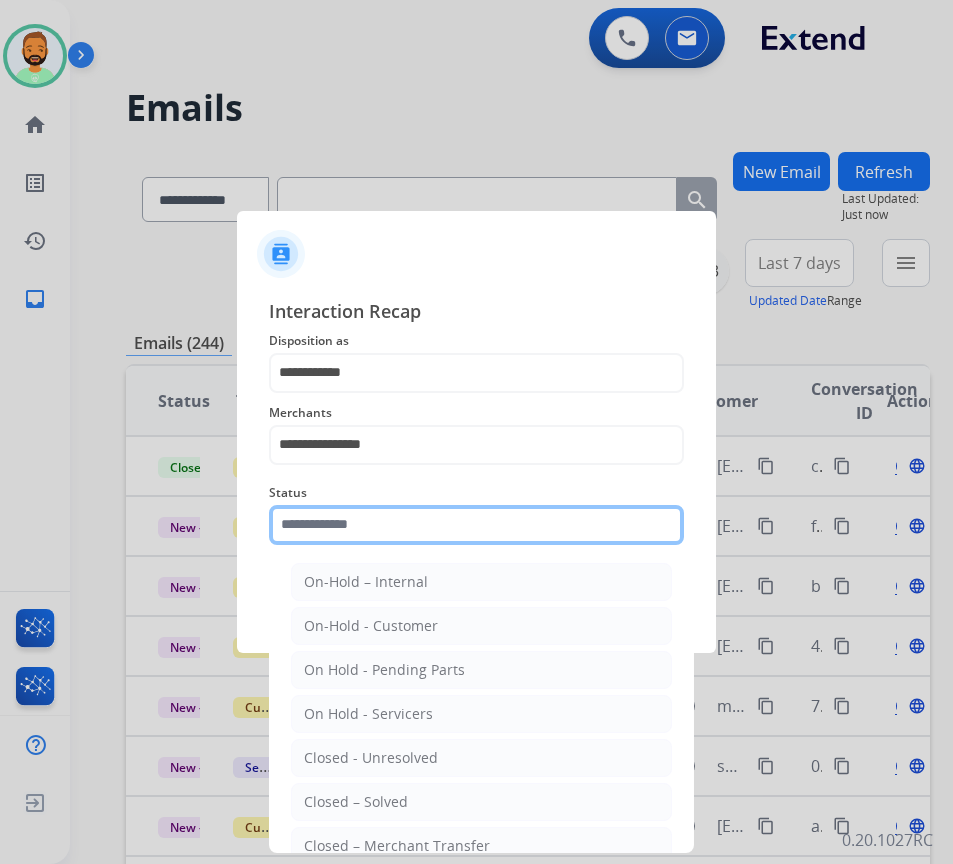 click 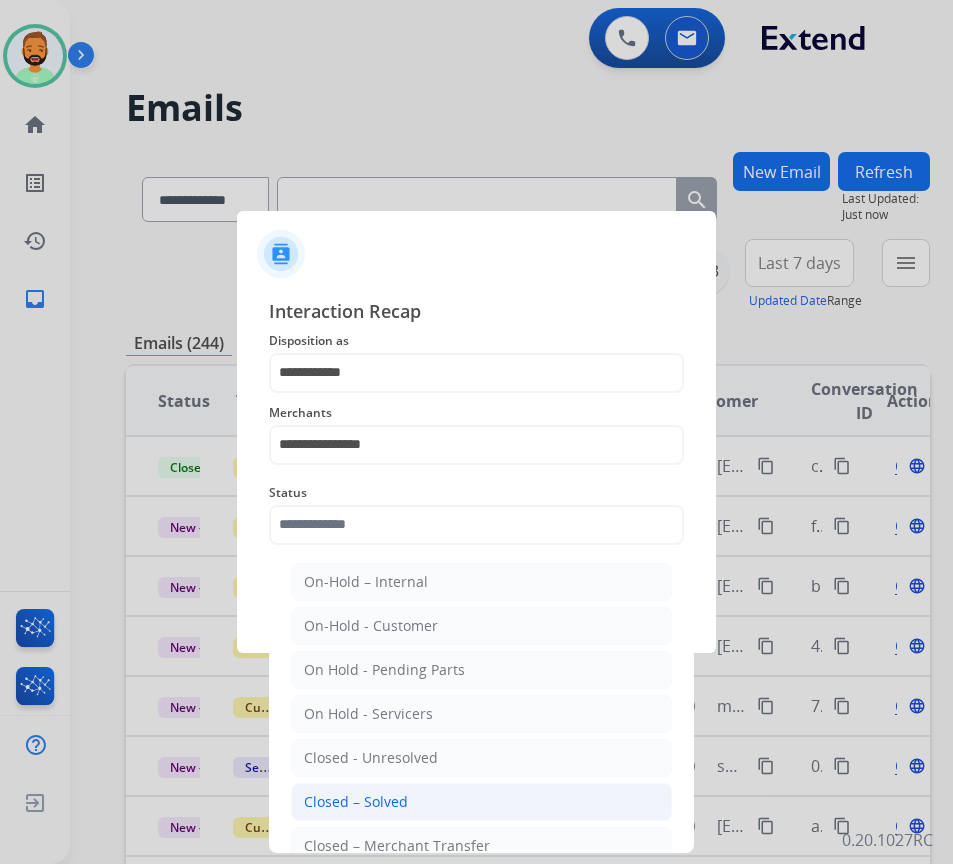 click on "Closed – Solved" 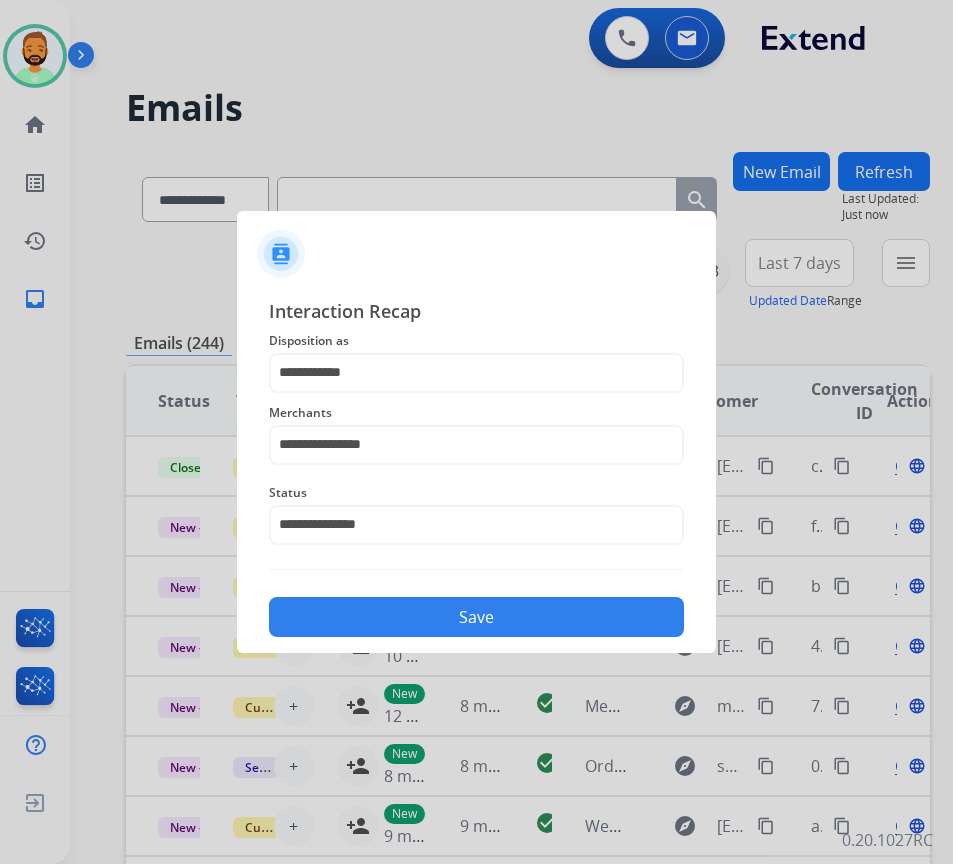 click on "Save" 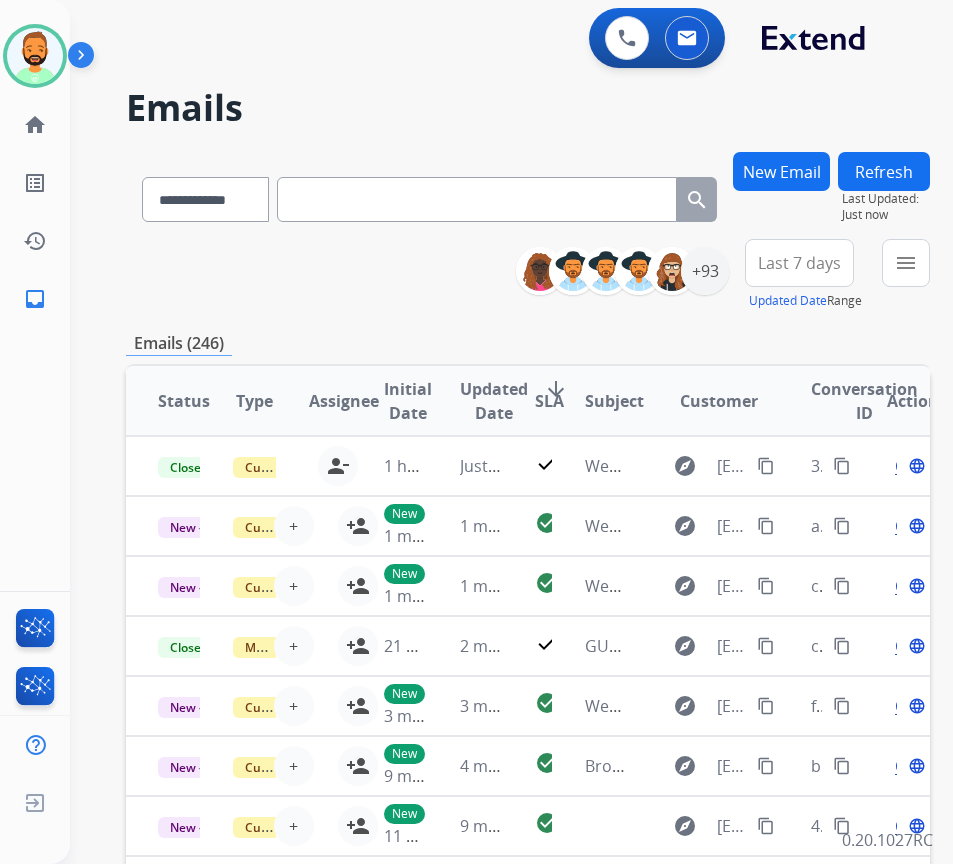 click on "Last 7 days" at bounding box center [799, 263] 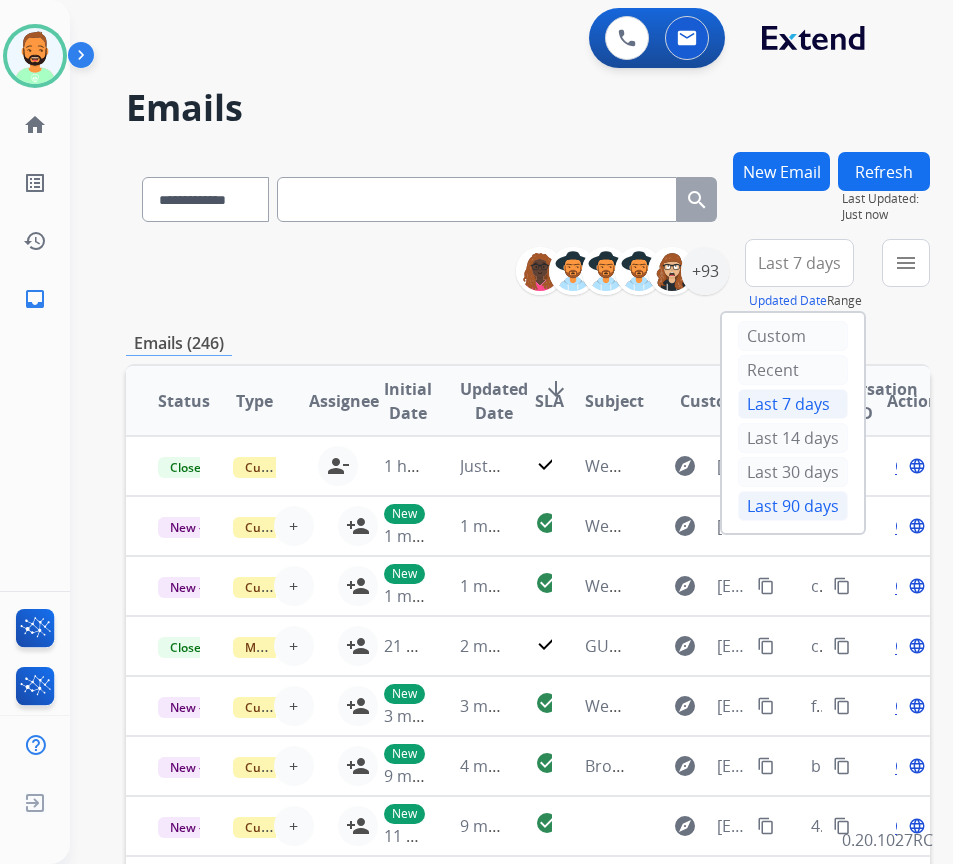 click on "Last 90 days" at bounding box center [793, 506] 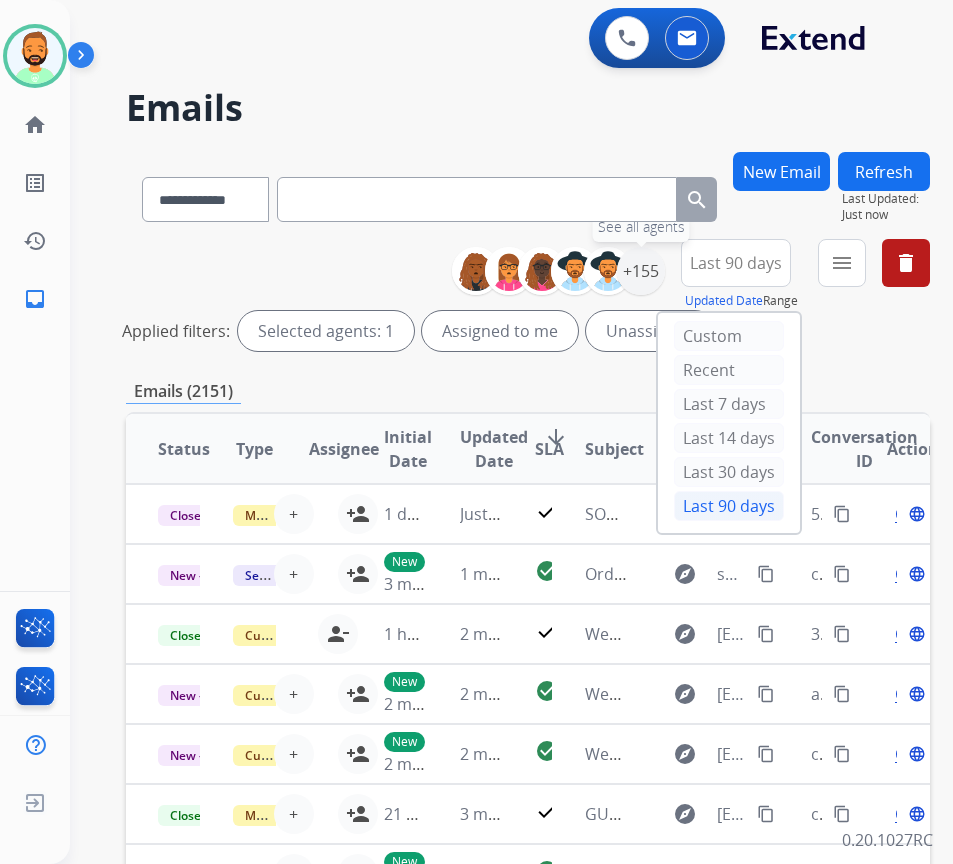 click on "+155" at bounding box center (641, 271) 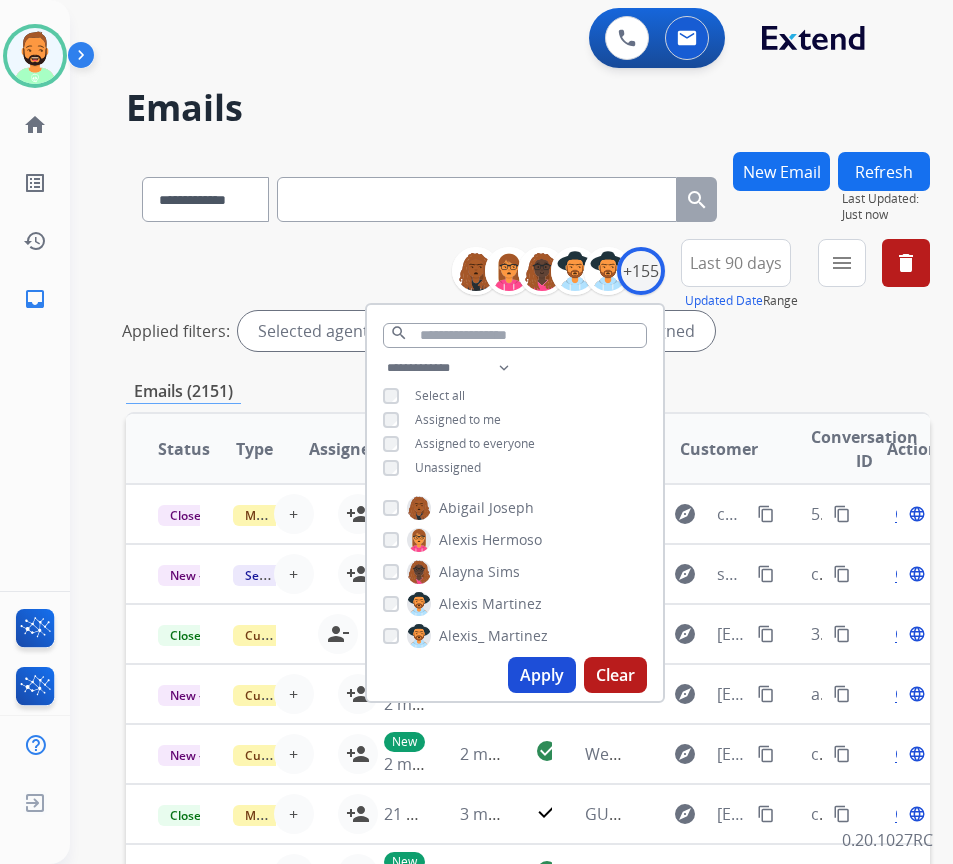 click on "Unassigned" at bounding box center [448, 467] 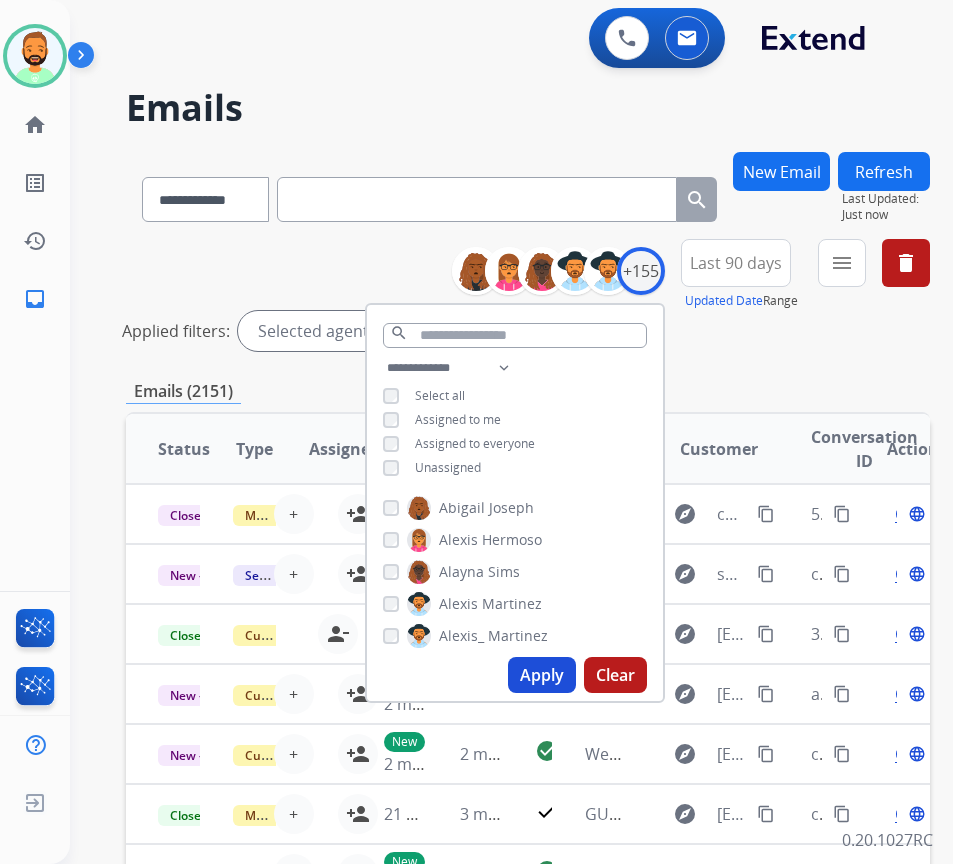 click on "Apply" at bounding box center [542, 675] 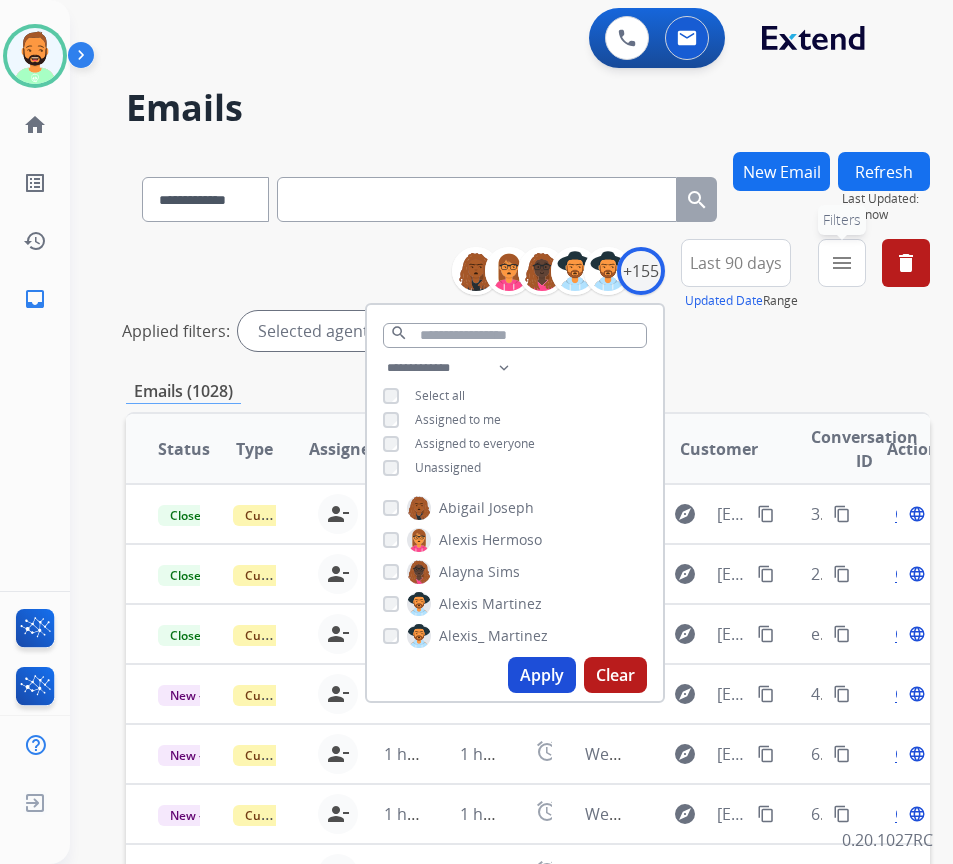 click on "menu" at bounding box center (842, 263) 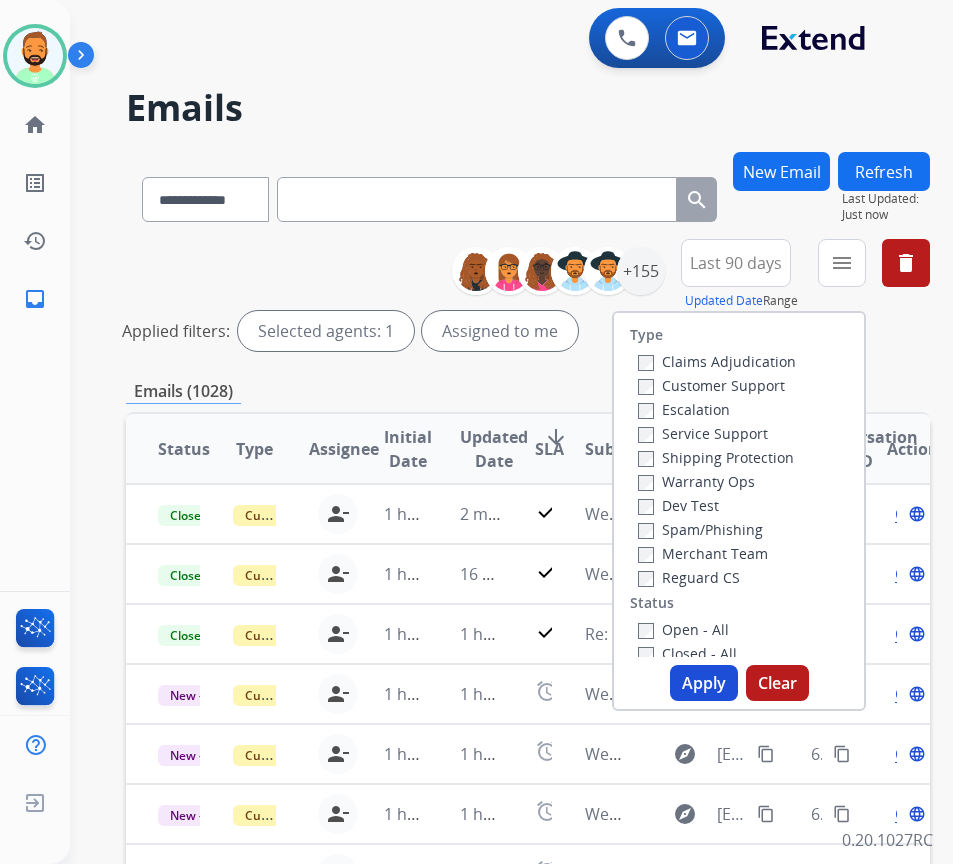 click on "Customer Support" at bounding box center [711, 385] 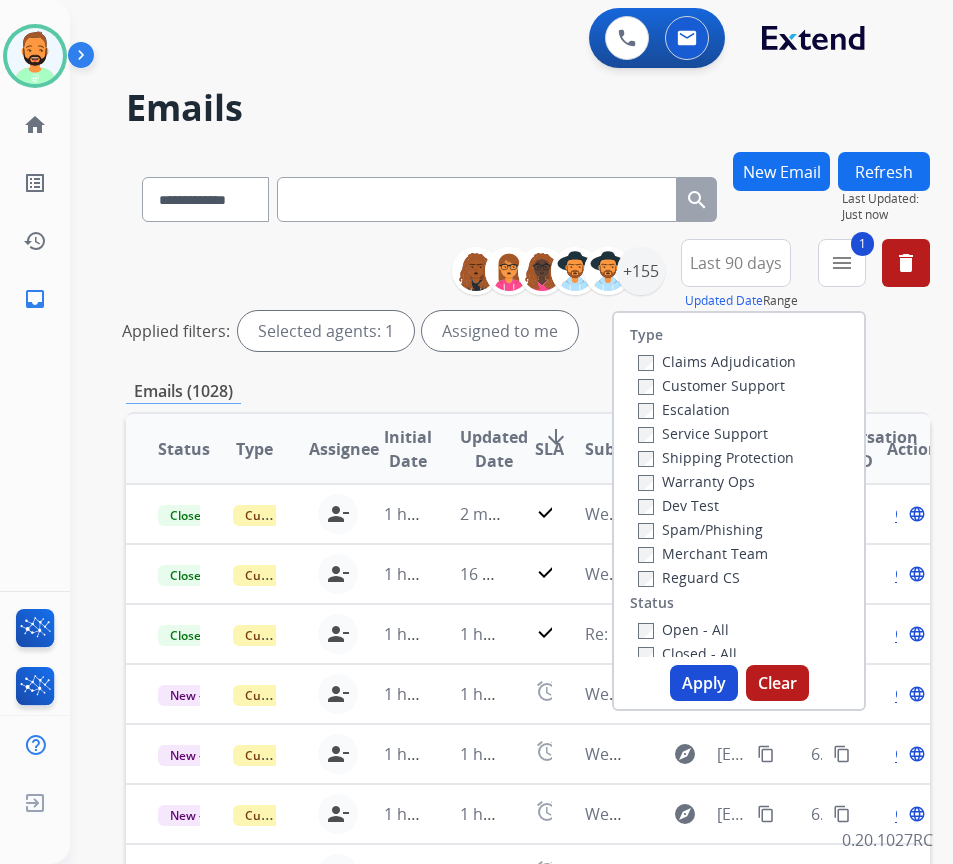click on "Shipping Protection" at bounding box center (716, 457) 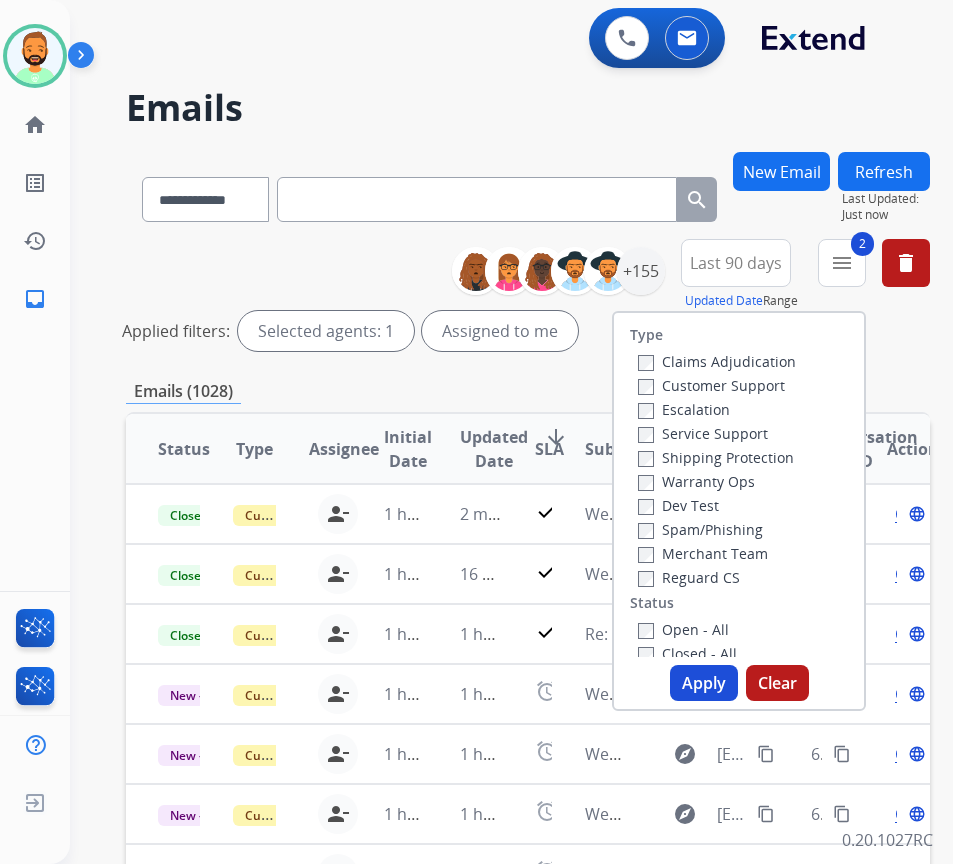 click on "Open - All" at bounding box center (683, 629) 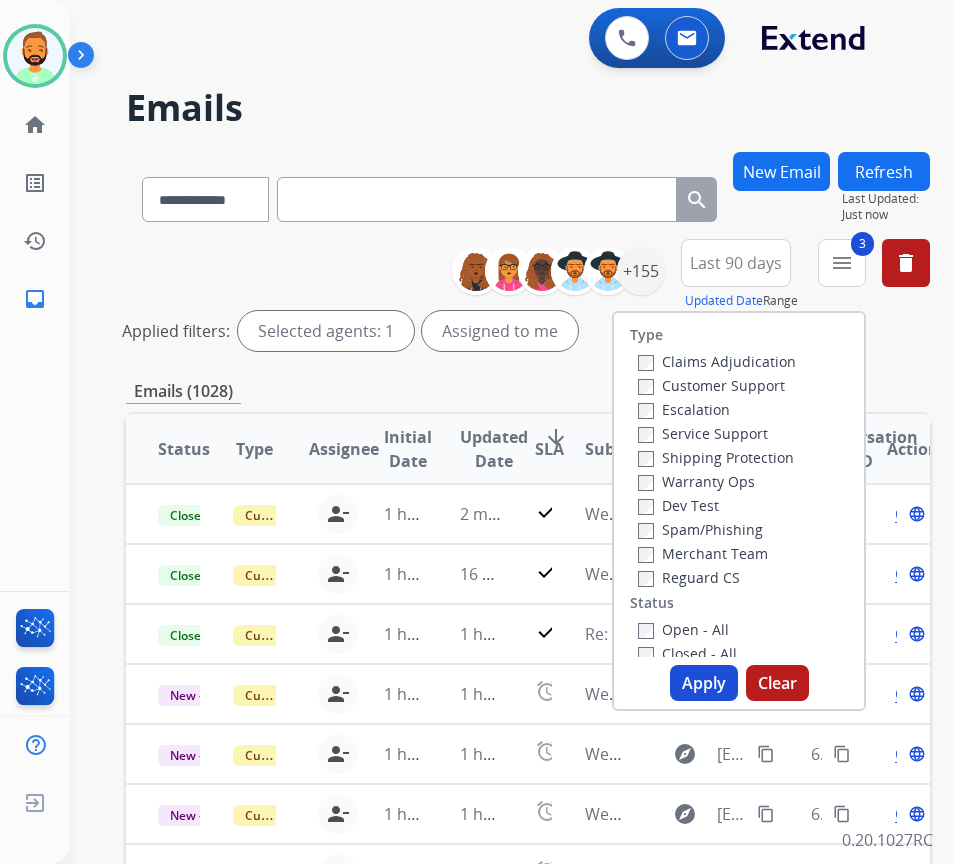 click on "Apply" at bounding box center (704, 683) 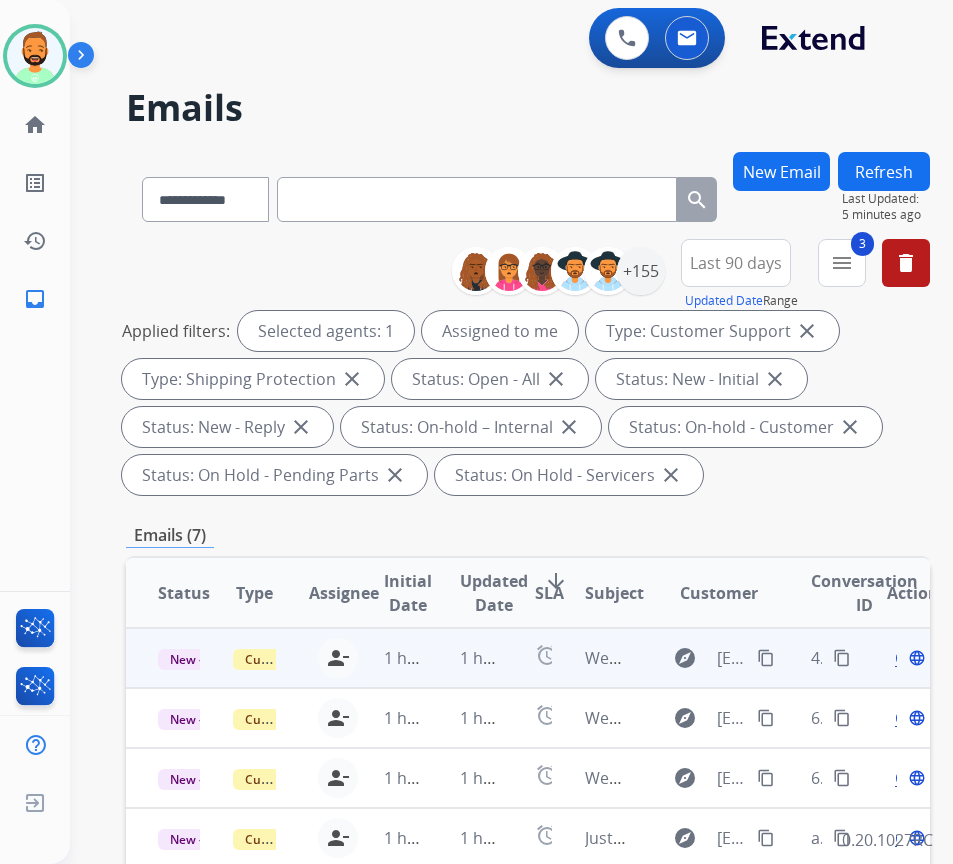 click on "alarm" at bounding box center [528, 658] 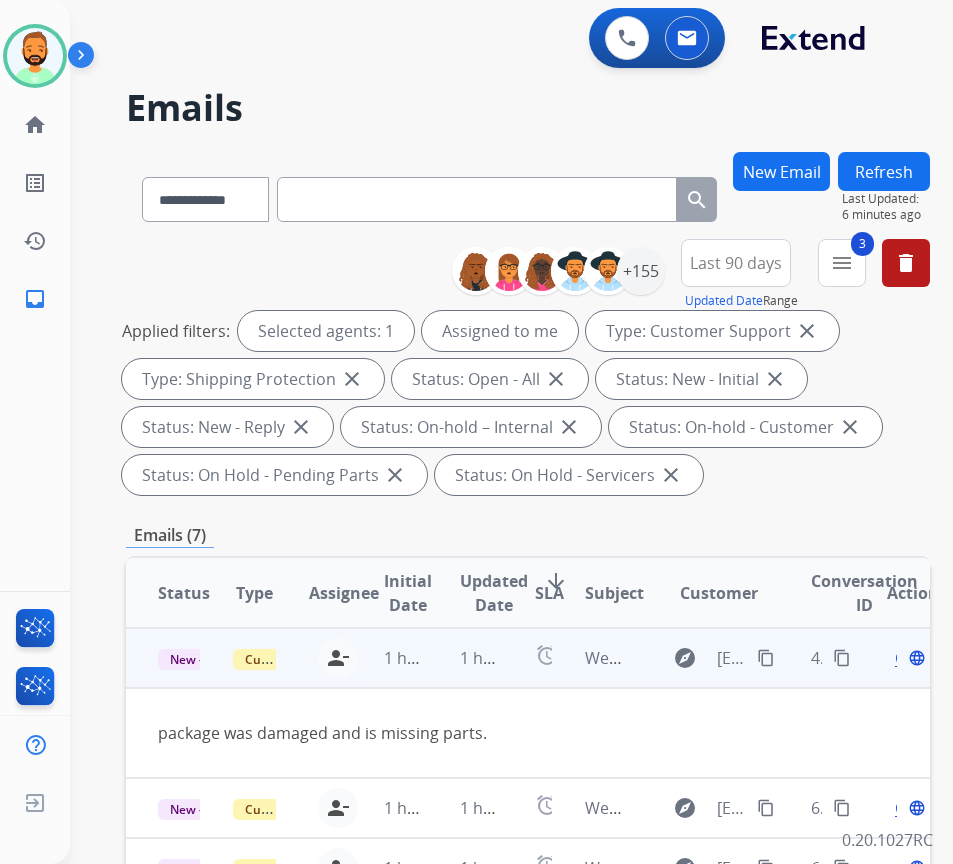 click on "content_copy" at bounding box center (766, 658) 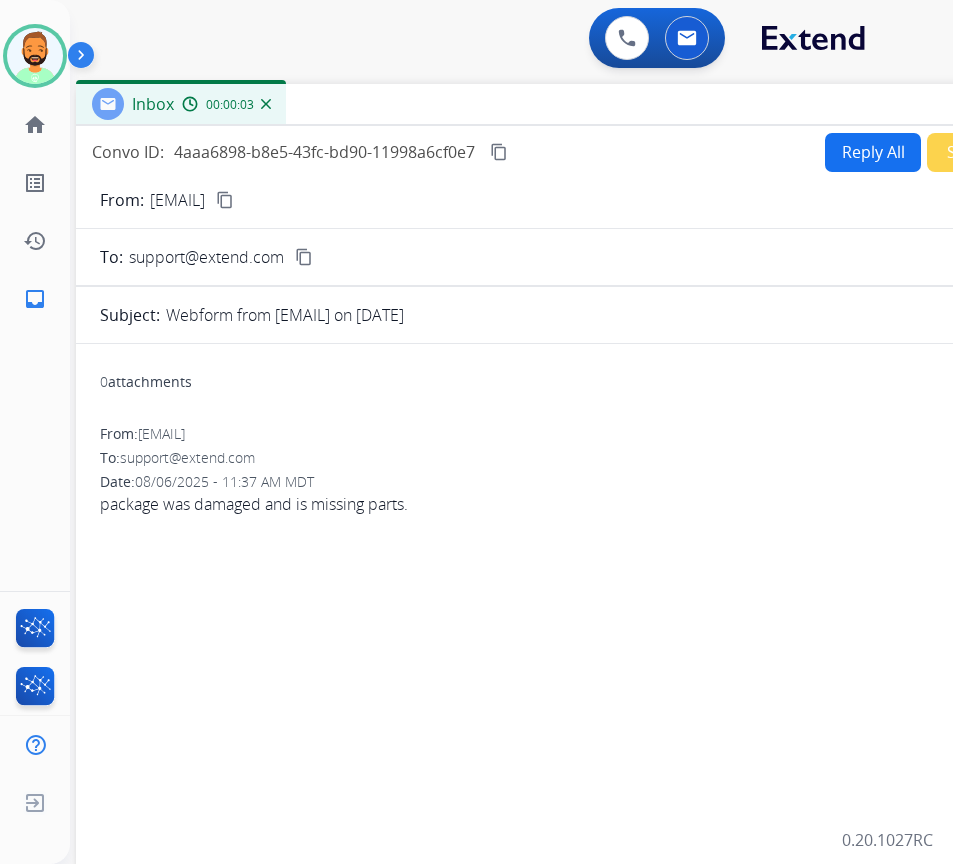 drag, startPoint x: 329, startPoint y: 145, endPoint x: 535, endPoint y: 130, distance: 206.5454 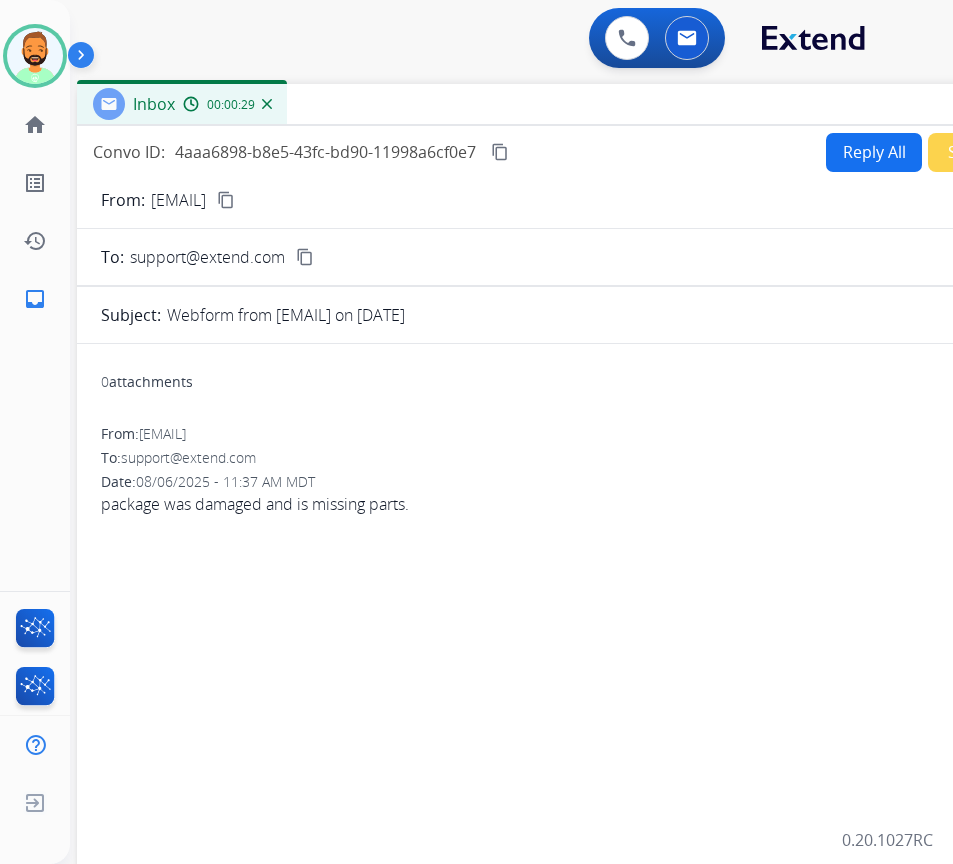 click on "Reply All" at bounding box center [874, 152] 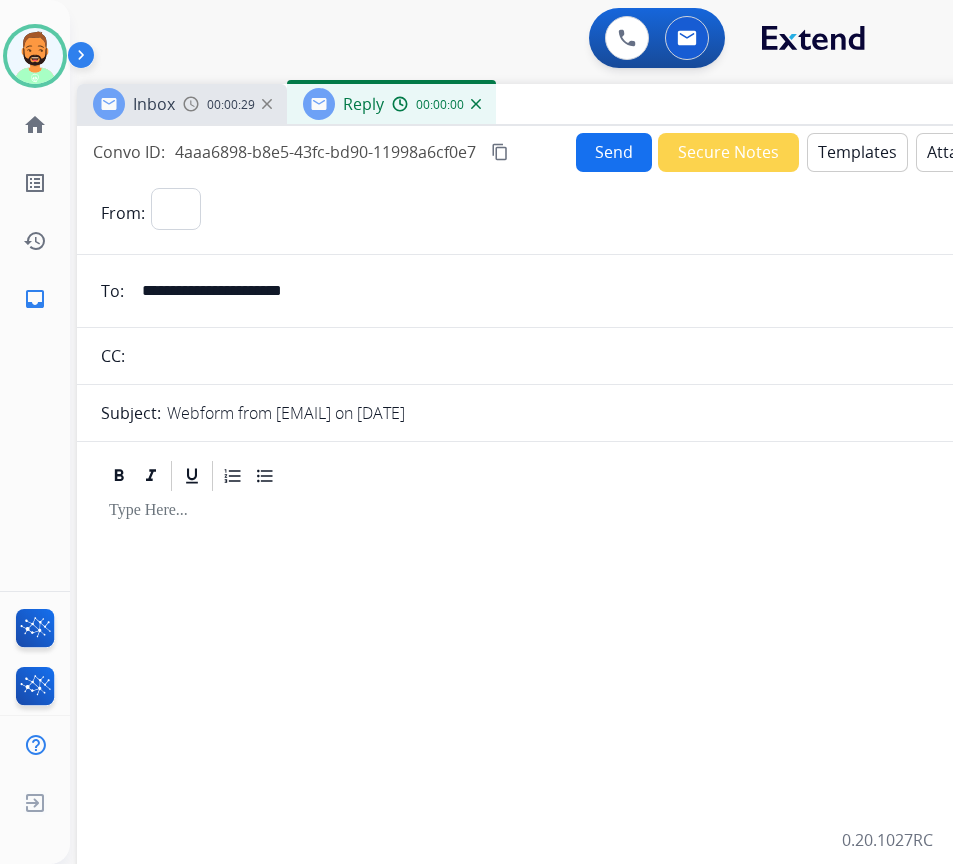 select on "**********" 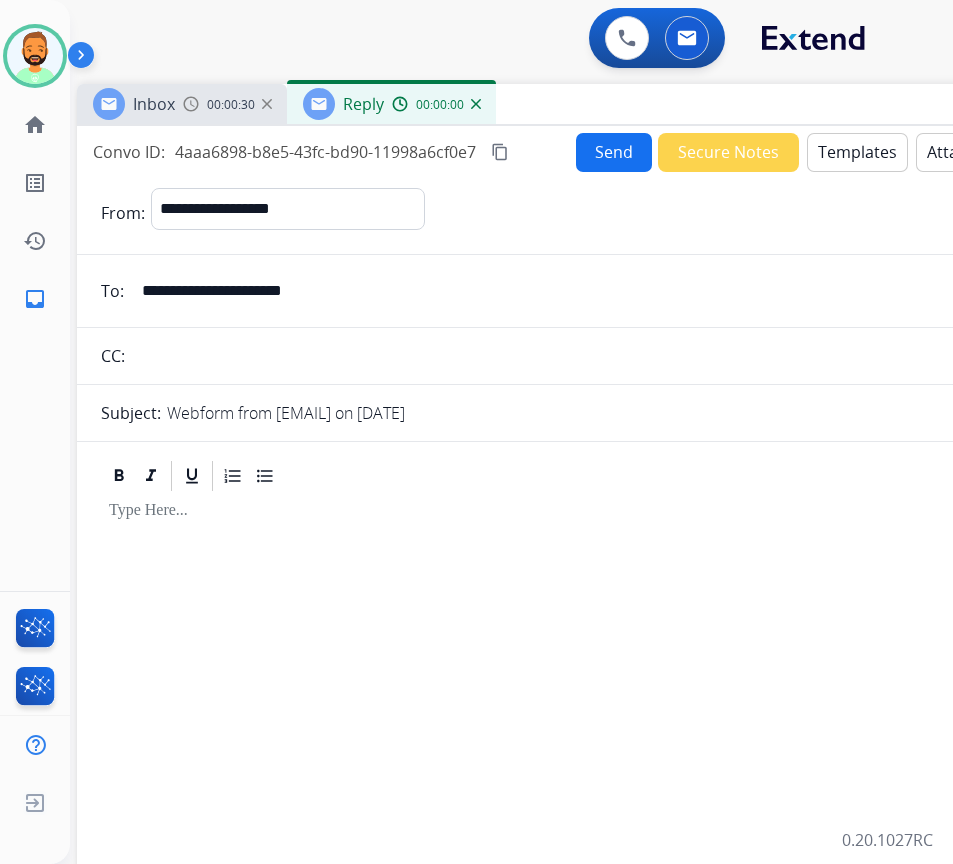 click on "Templates" at bounding box center [857, 152] 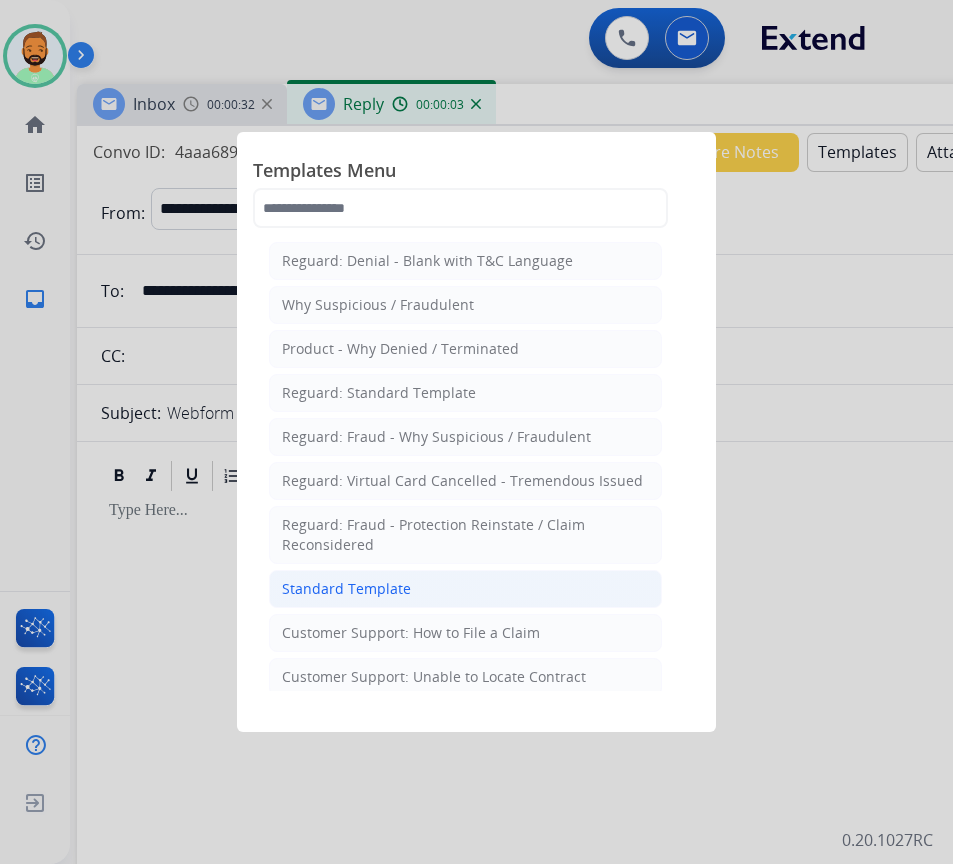 click on "Standard Template" 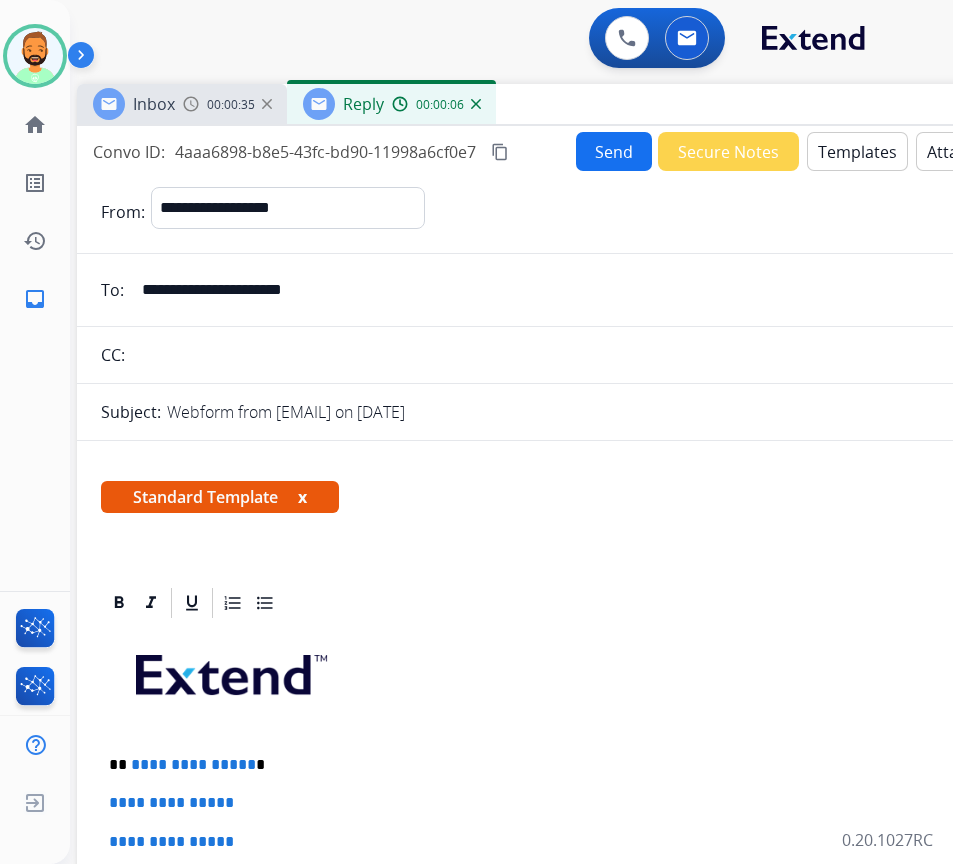 click on "**********" at bounding box center (577, 965) 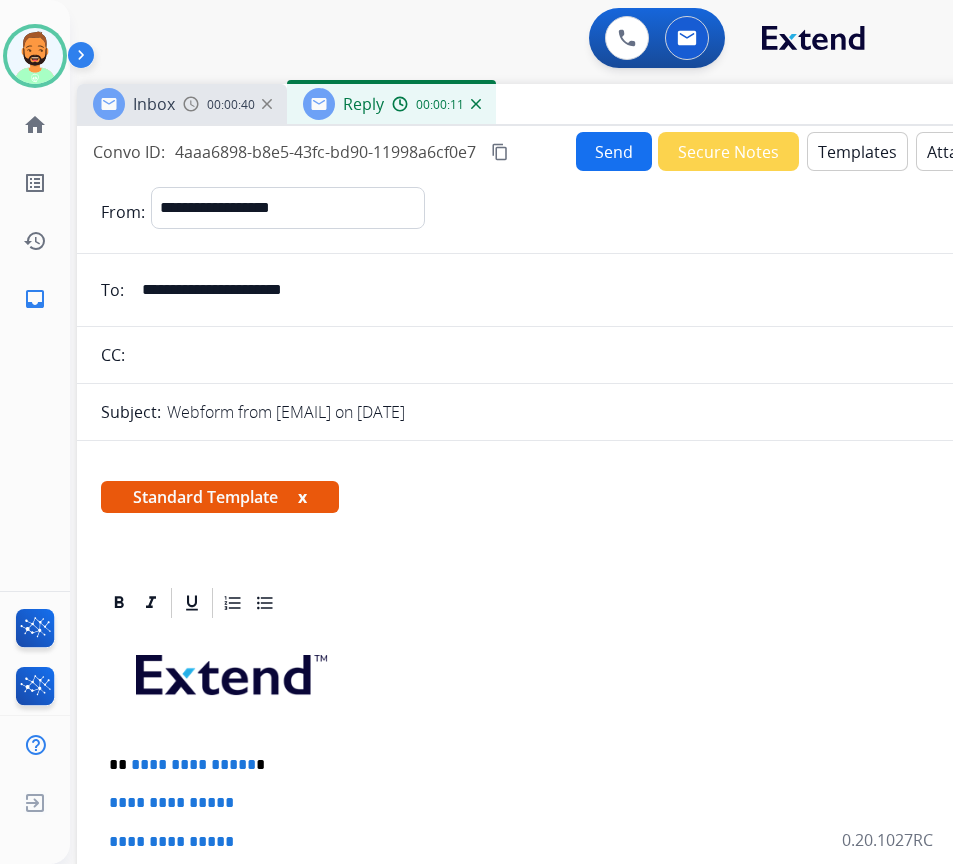 type 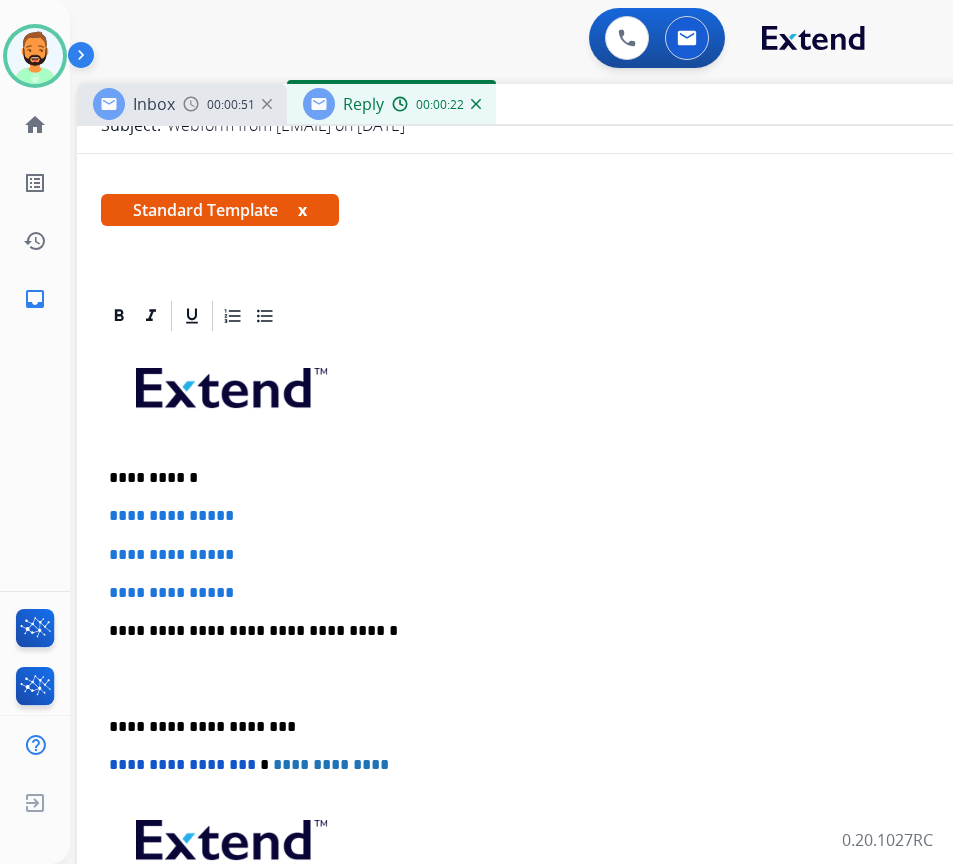 scroll, scrollTop: 300, scrollLeft: 0, axis: vertical 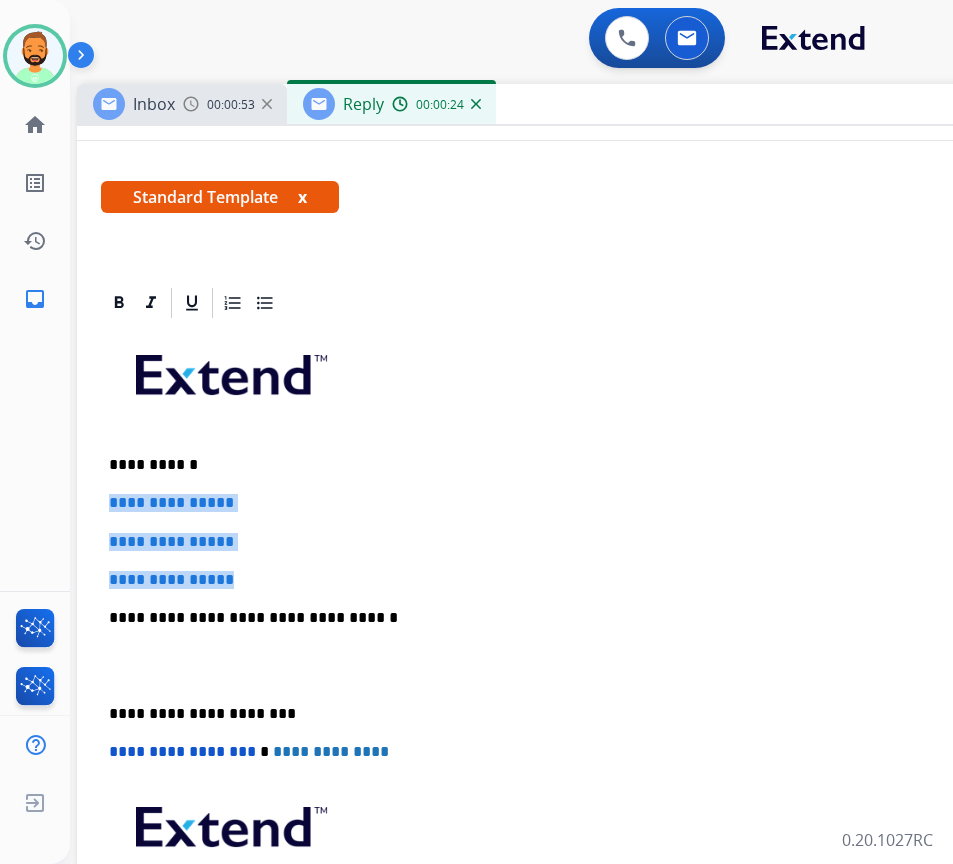 drag, startPoint x: 264, startPoint y: 560, endPoint x: 105, endPoint y: 493, distance: 172.53986 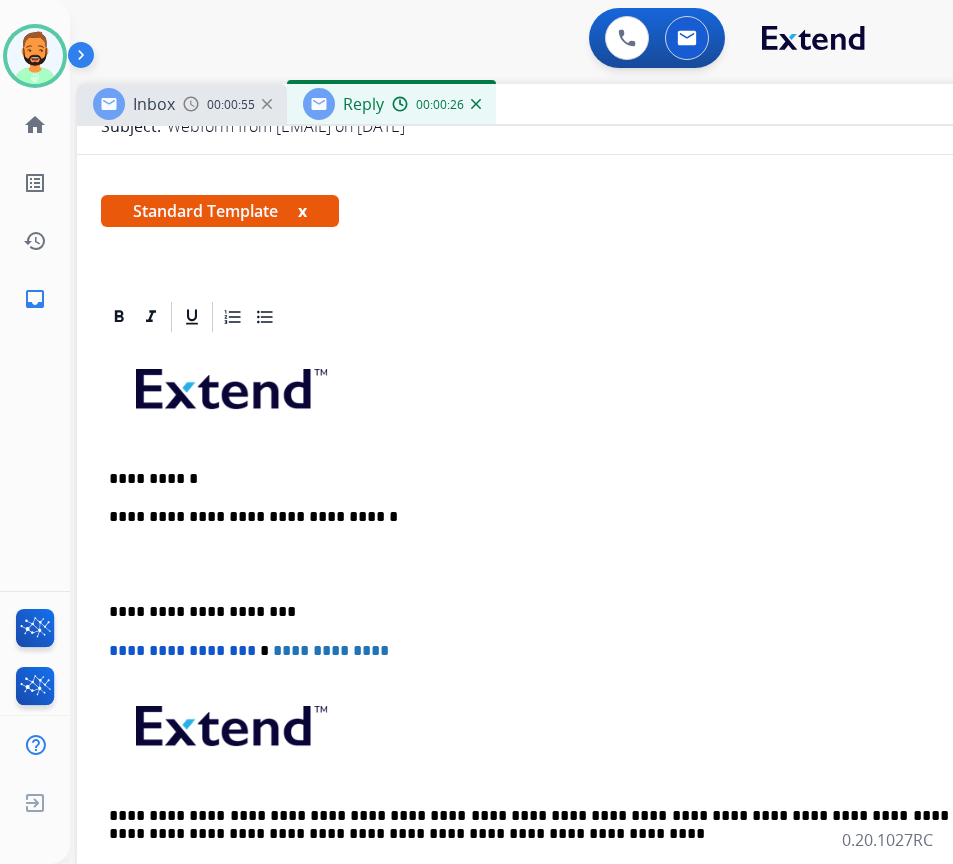 scroll, scrollTop: 300, scrollLeft: 0, axis: vertical 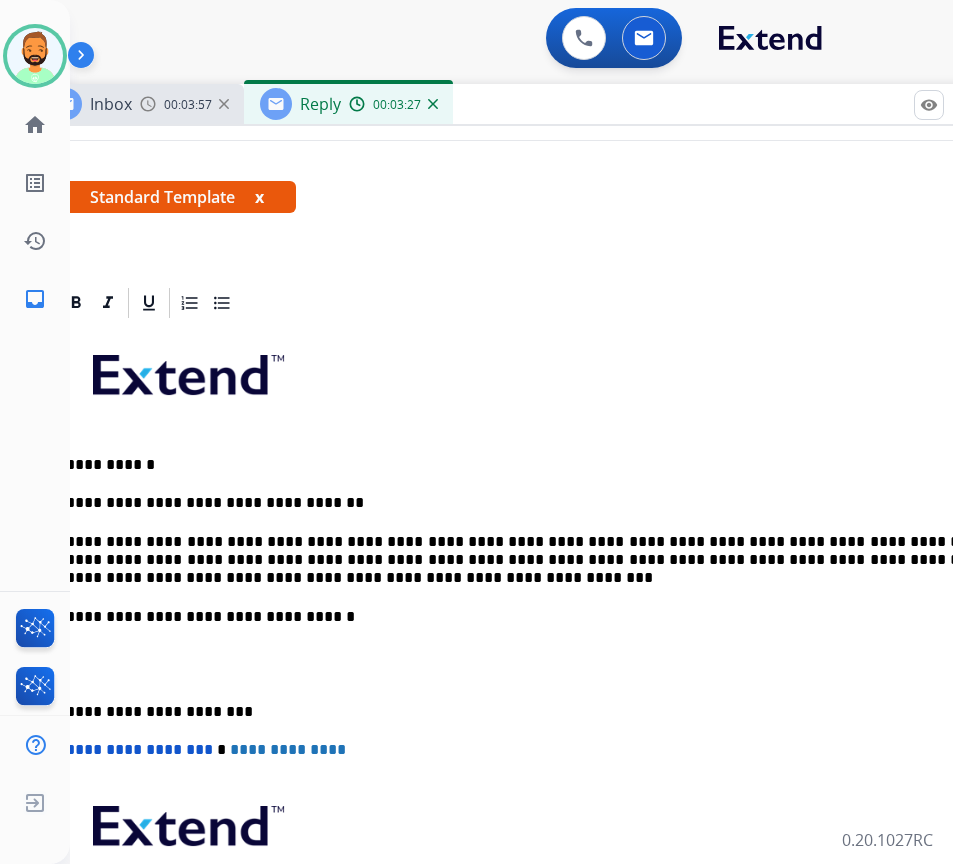 click on "**********" at bounding box center (534, 664) 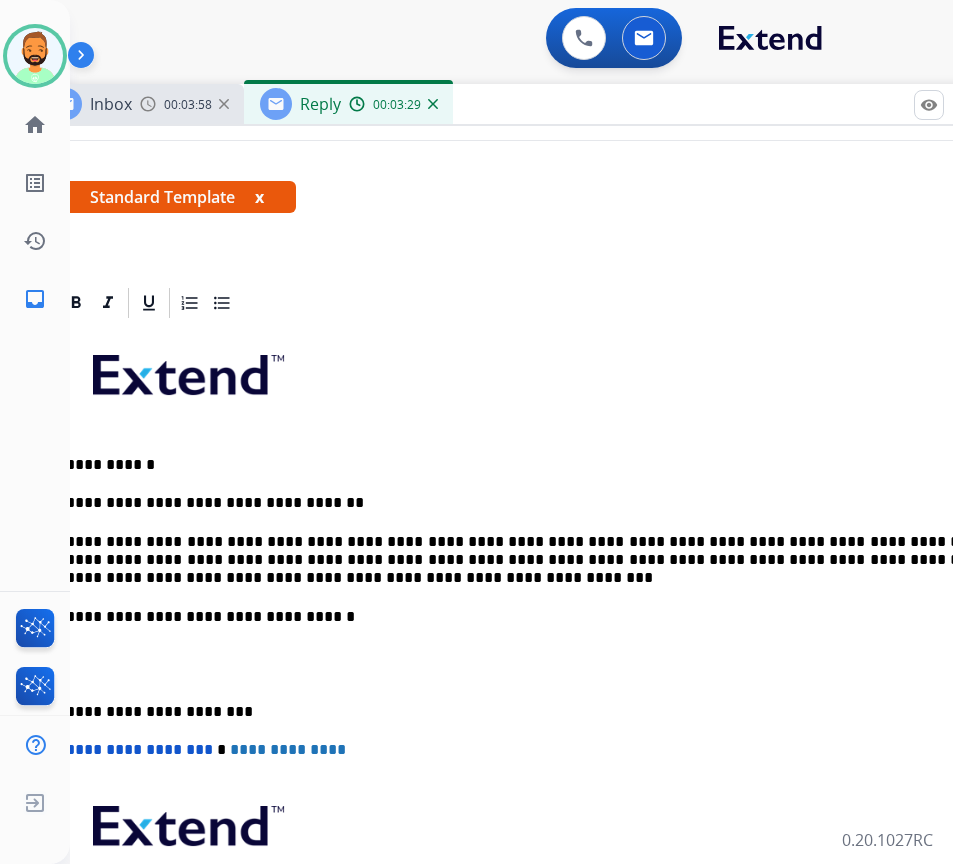 scroll, scrollTop: 0, scrollLeft: 34, axis: horizontal 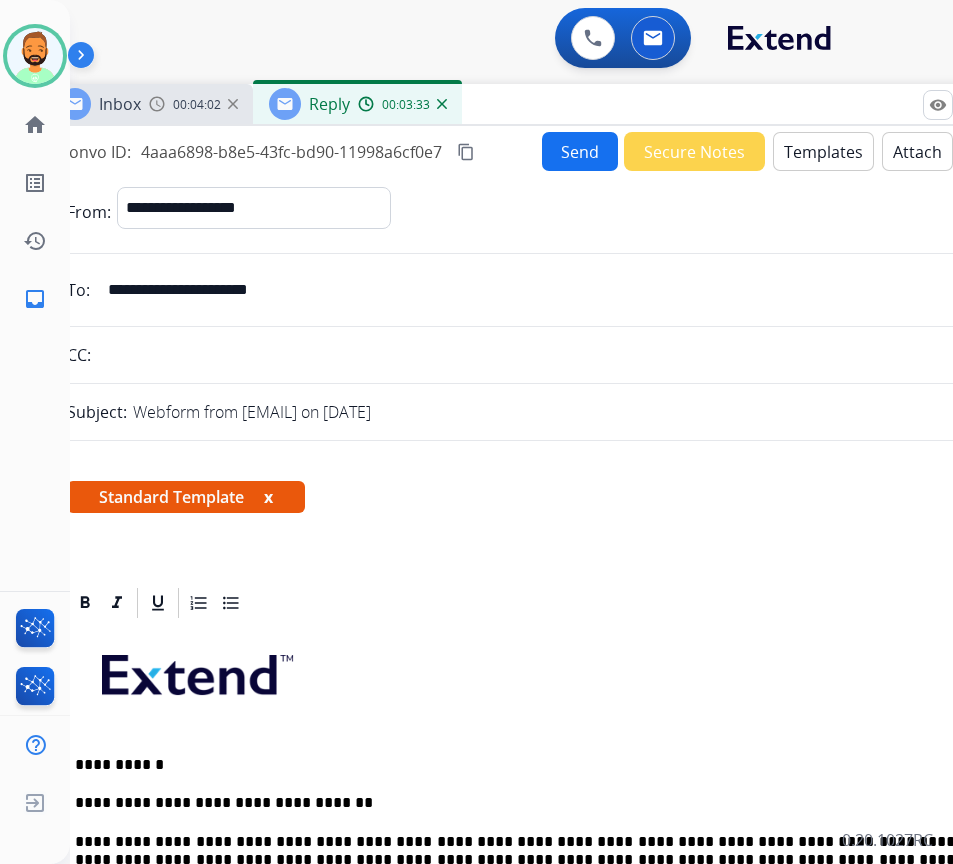 click on "Send" at bounding box center [580, 151] 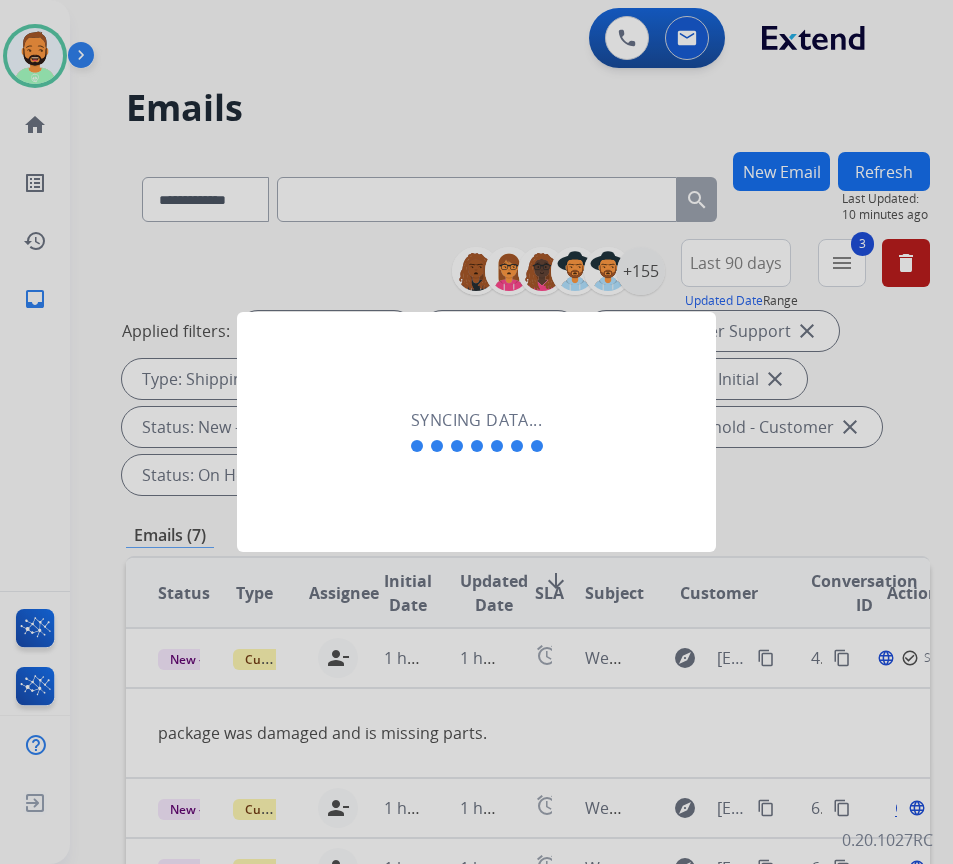 scroll, scrollTop: 0, scrollLeft: 3, axis: horizontal 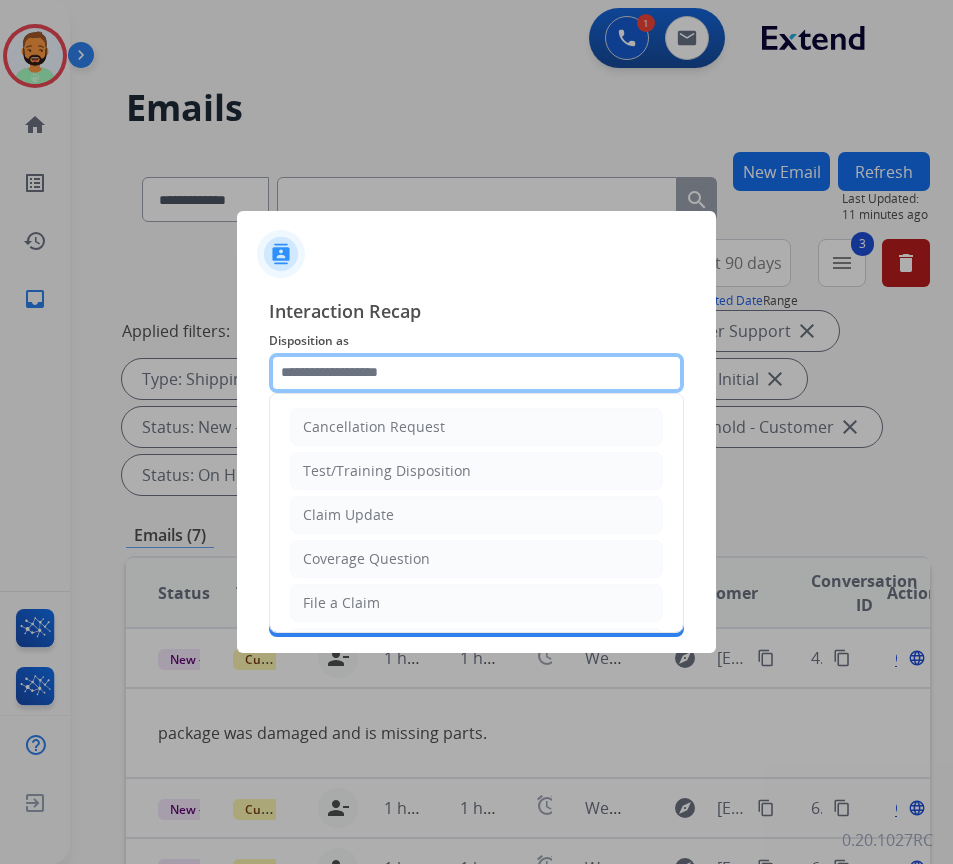 click 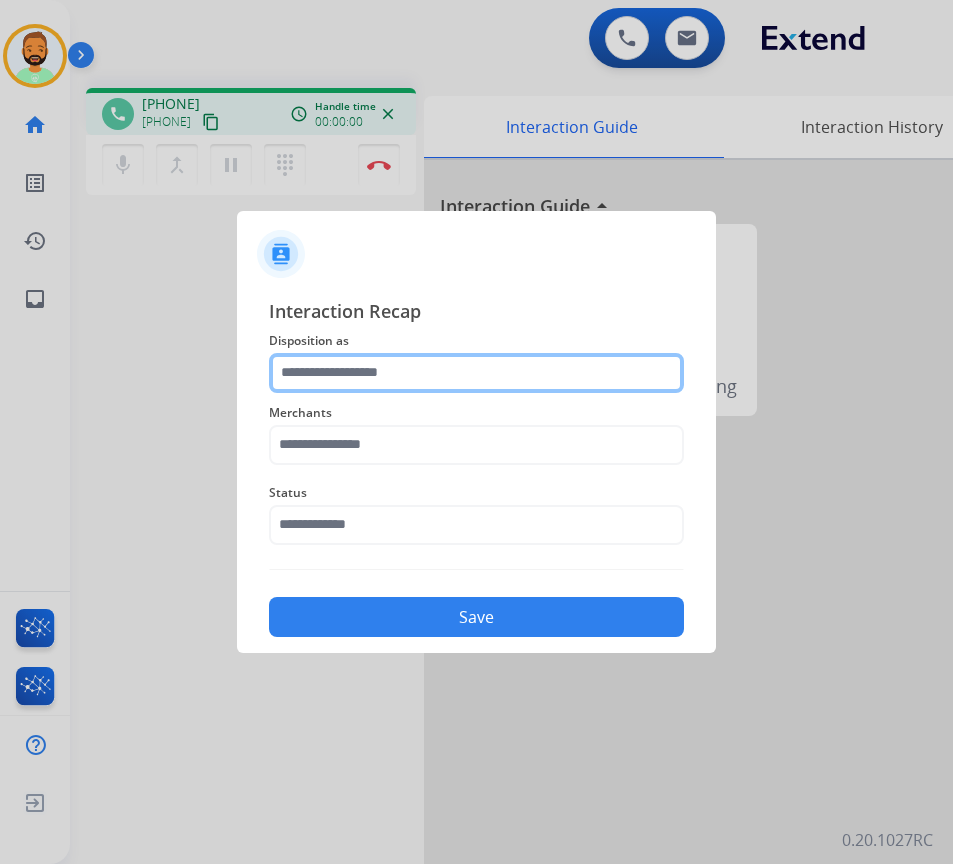 click 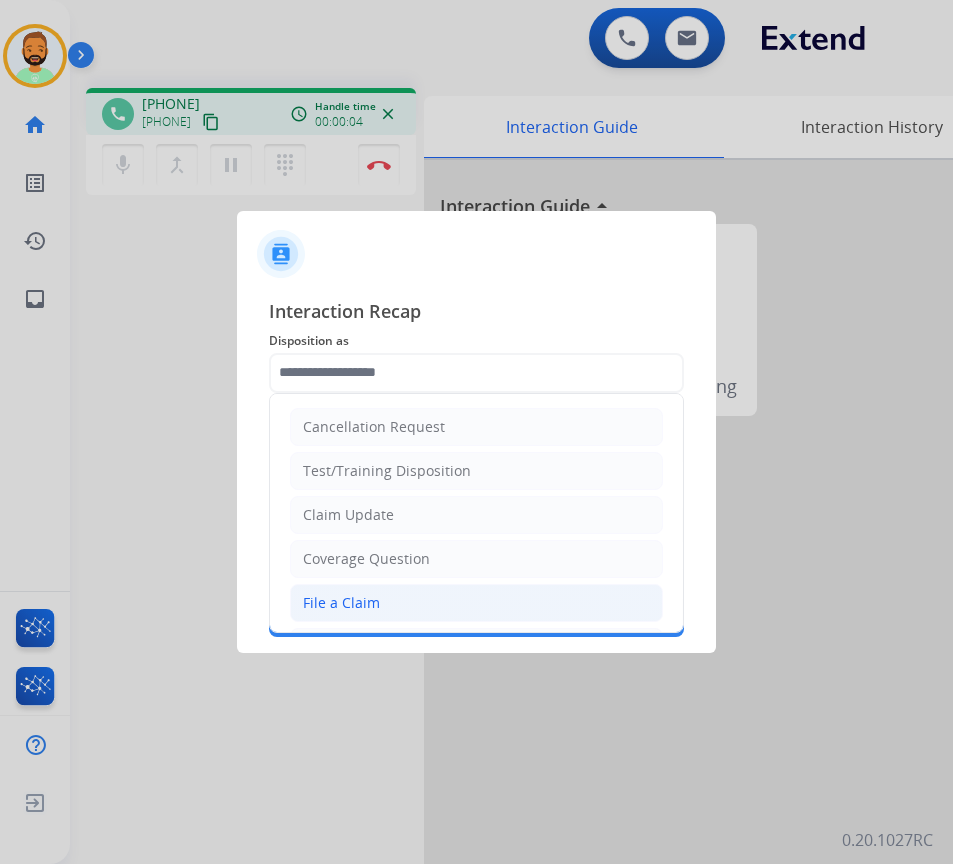 click on "File a Claim" 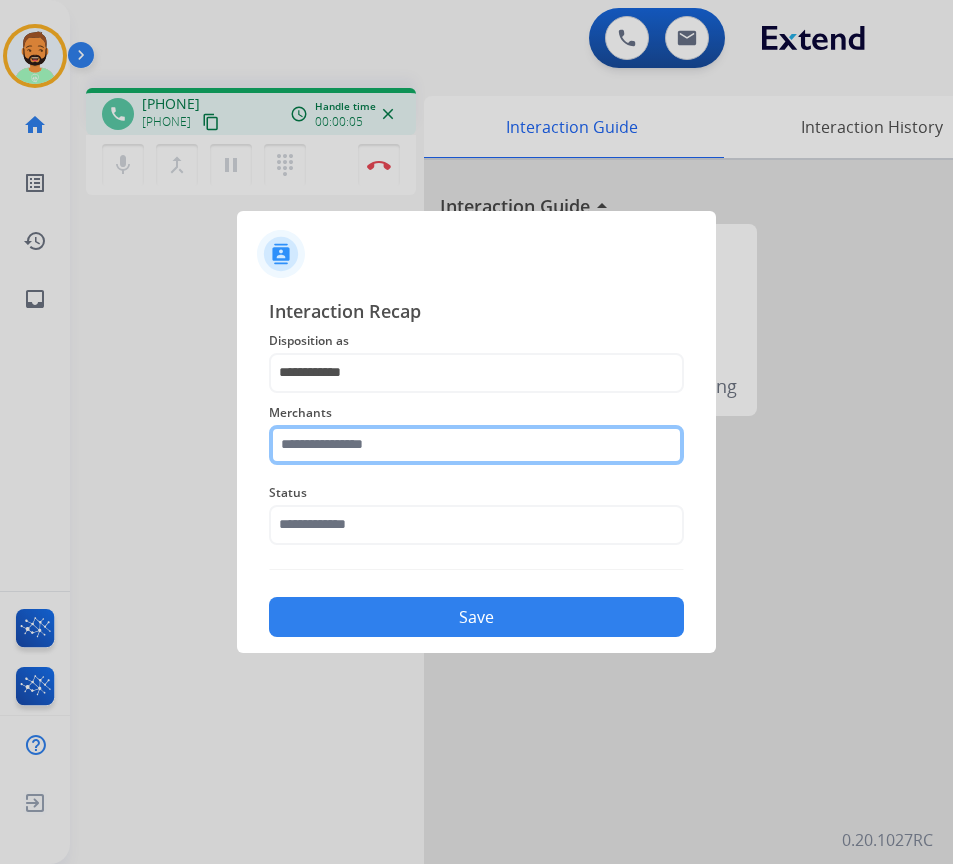 click 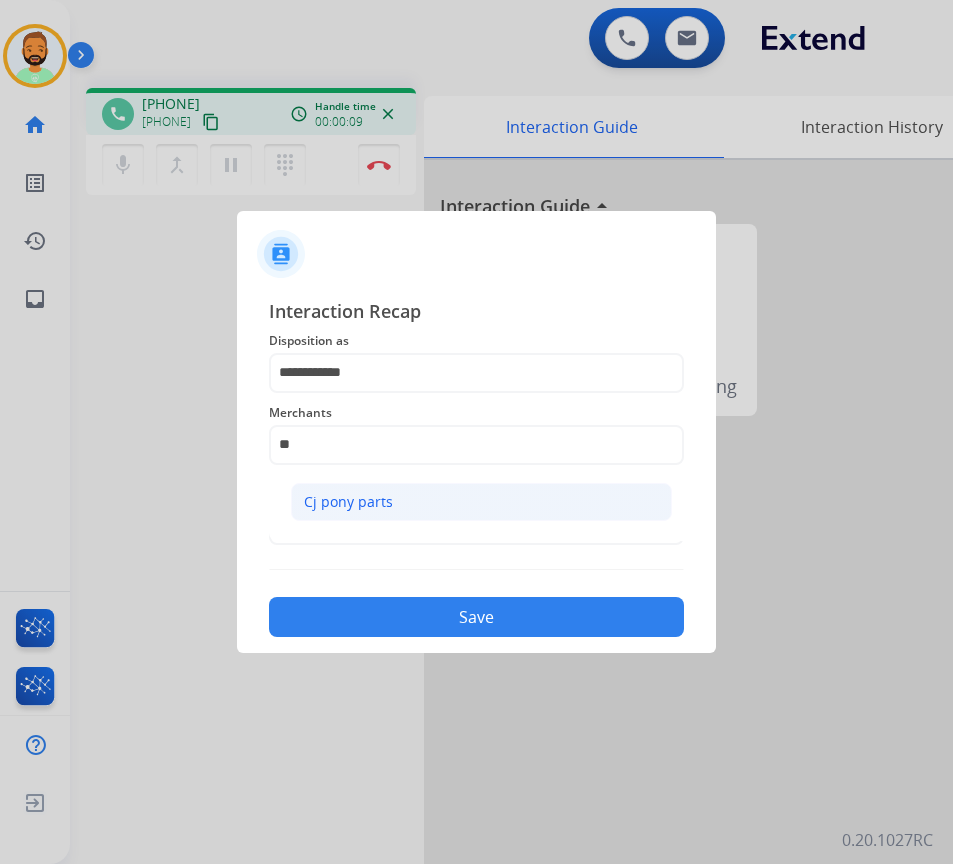 click on "Cj pony parts" 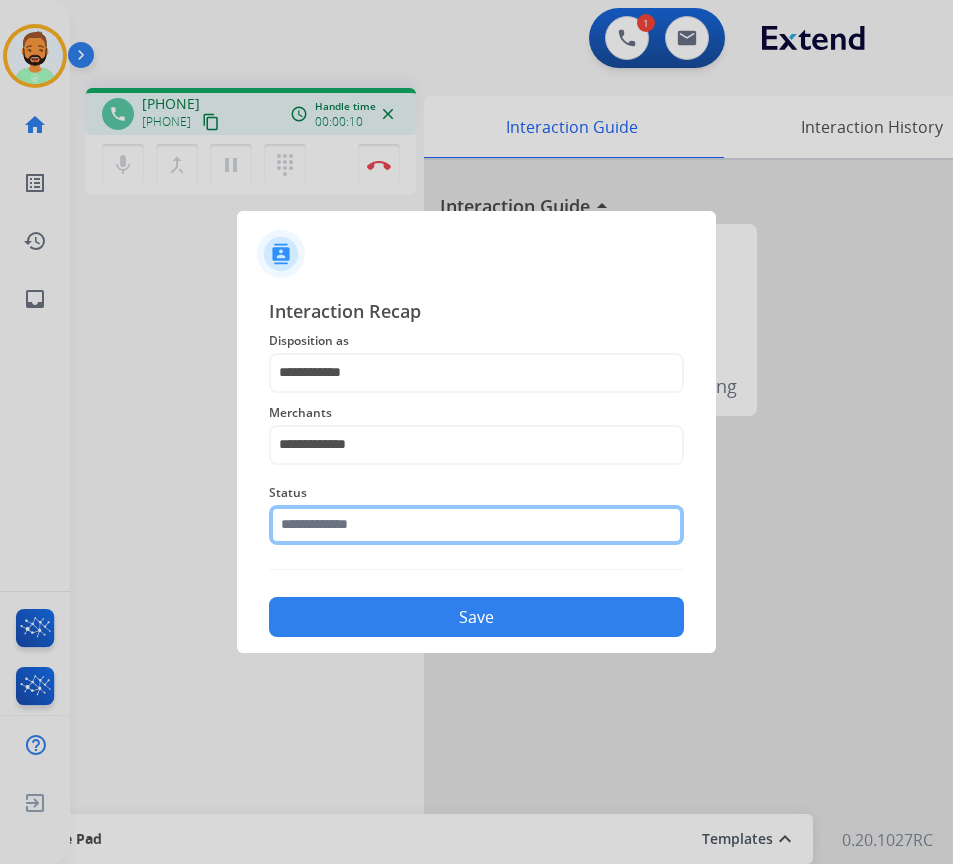 click 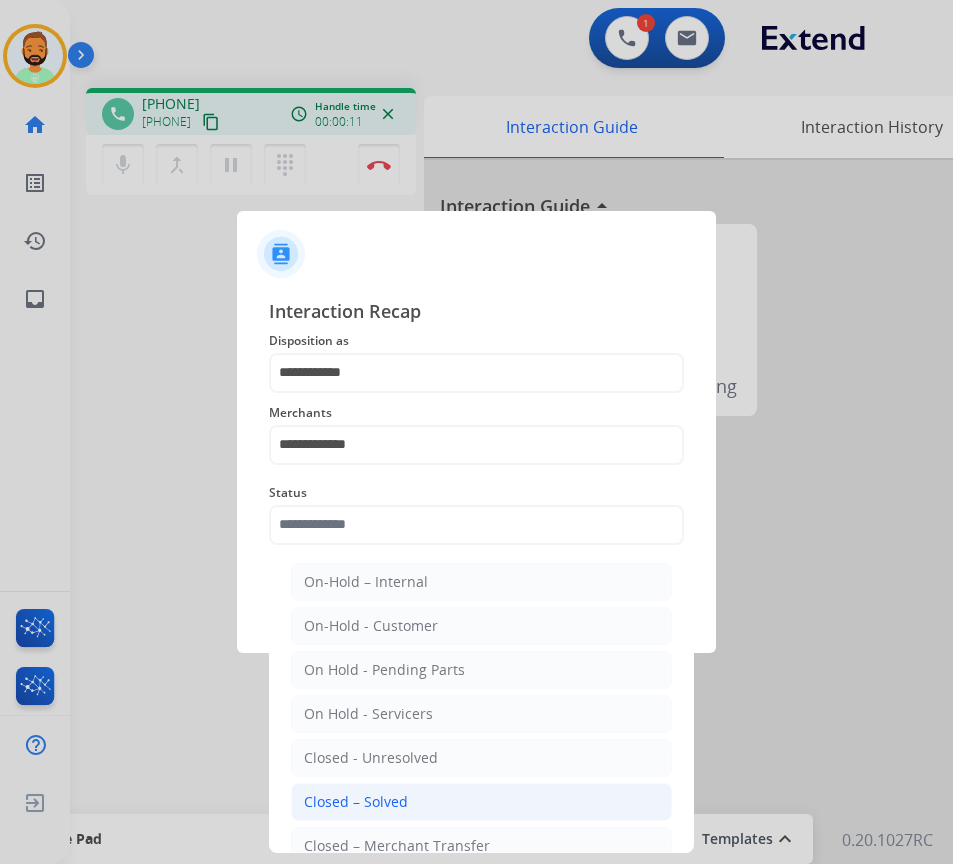 click on "Closed – Solved" 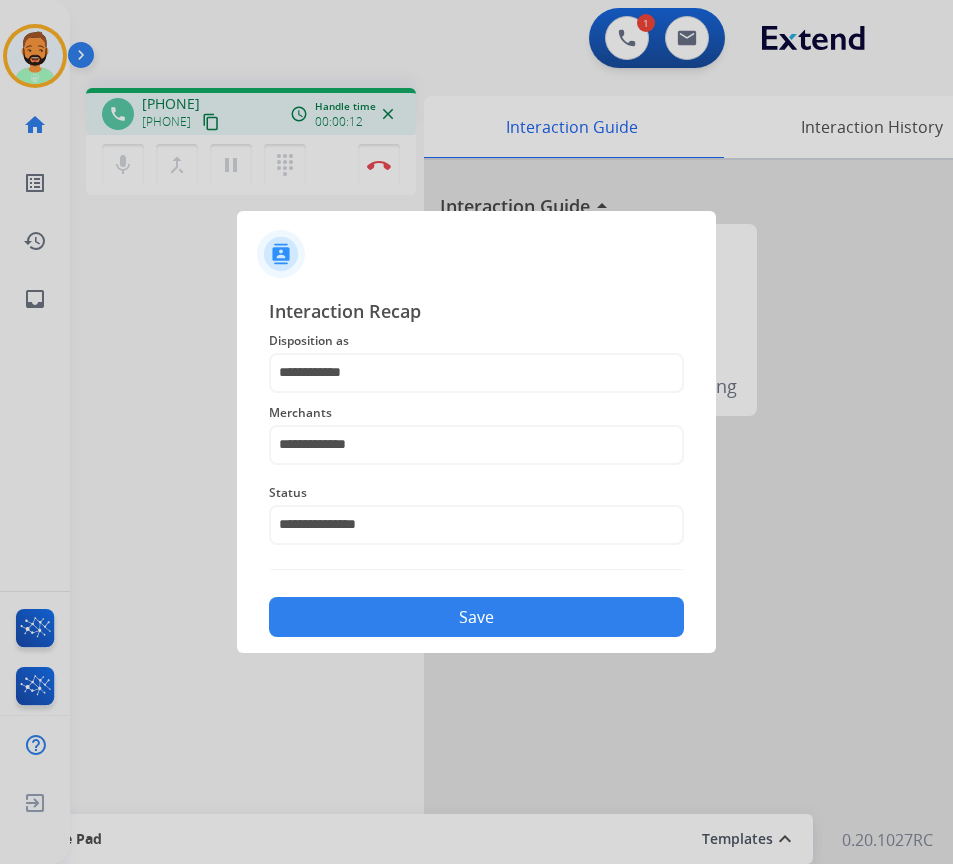 click on "Save" 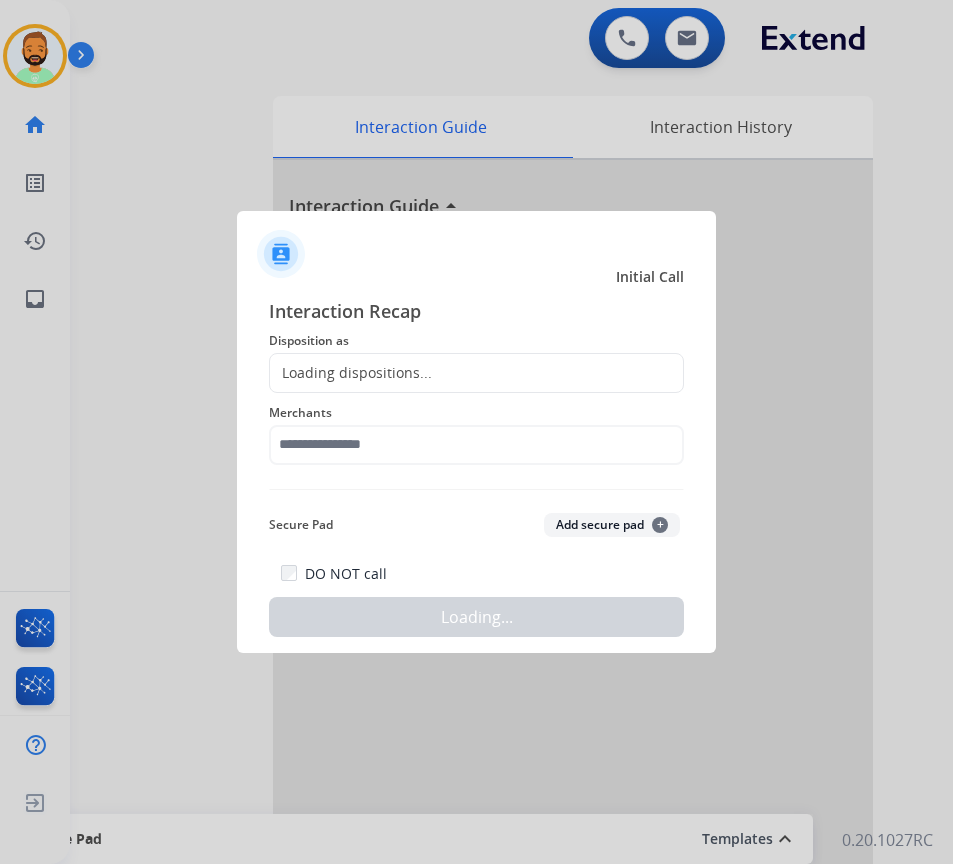 drag, startPoint x: 370, startPoint y: 147, endPoint x: 375, endPoint y: 200, distance: 53.235325 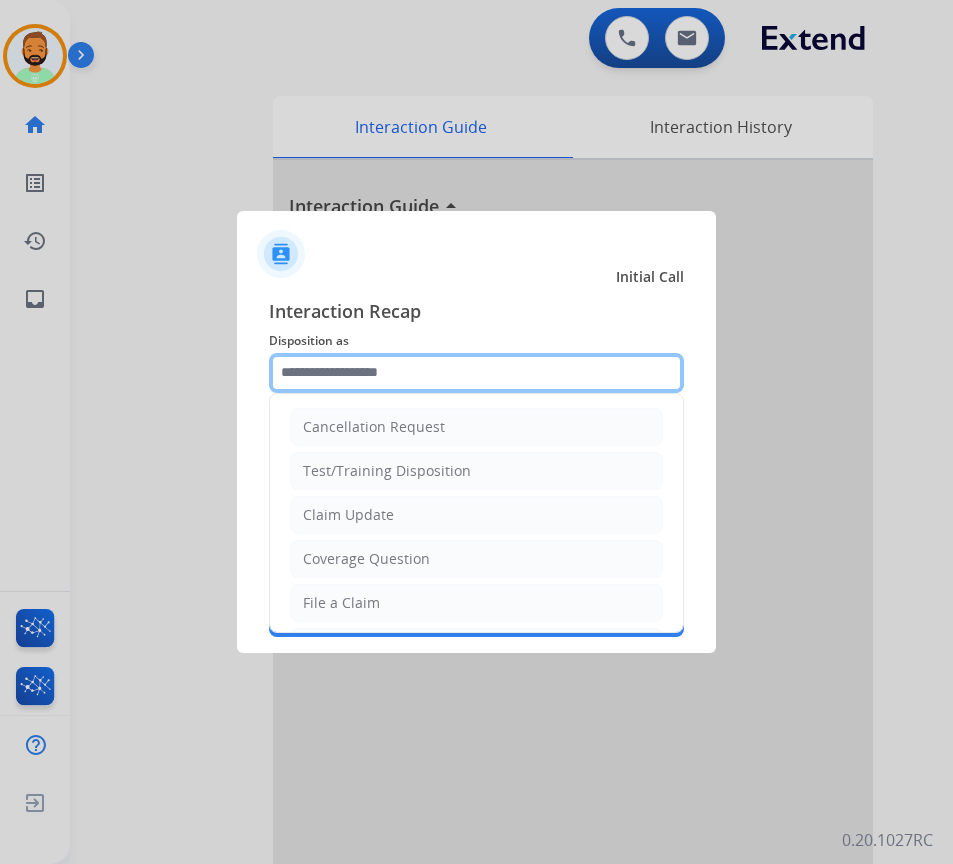 click 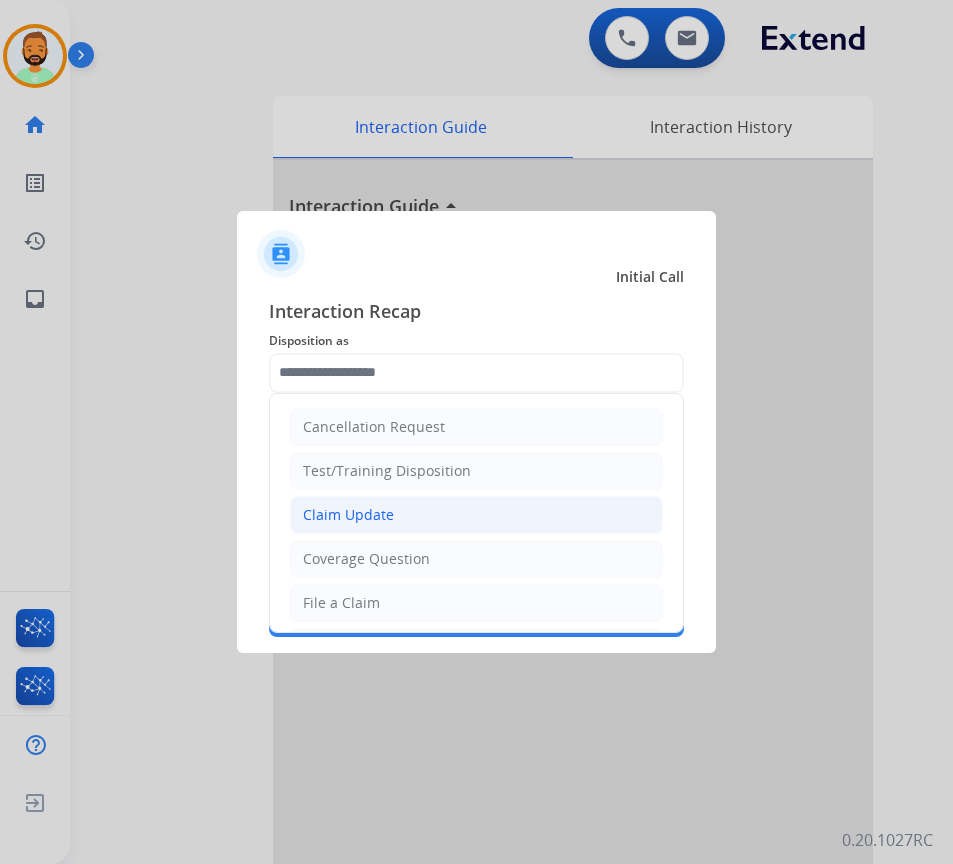 click on "Claim Update" 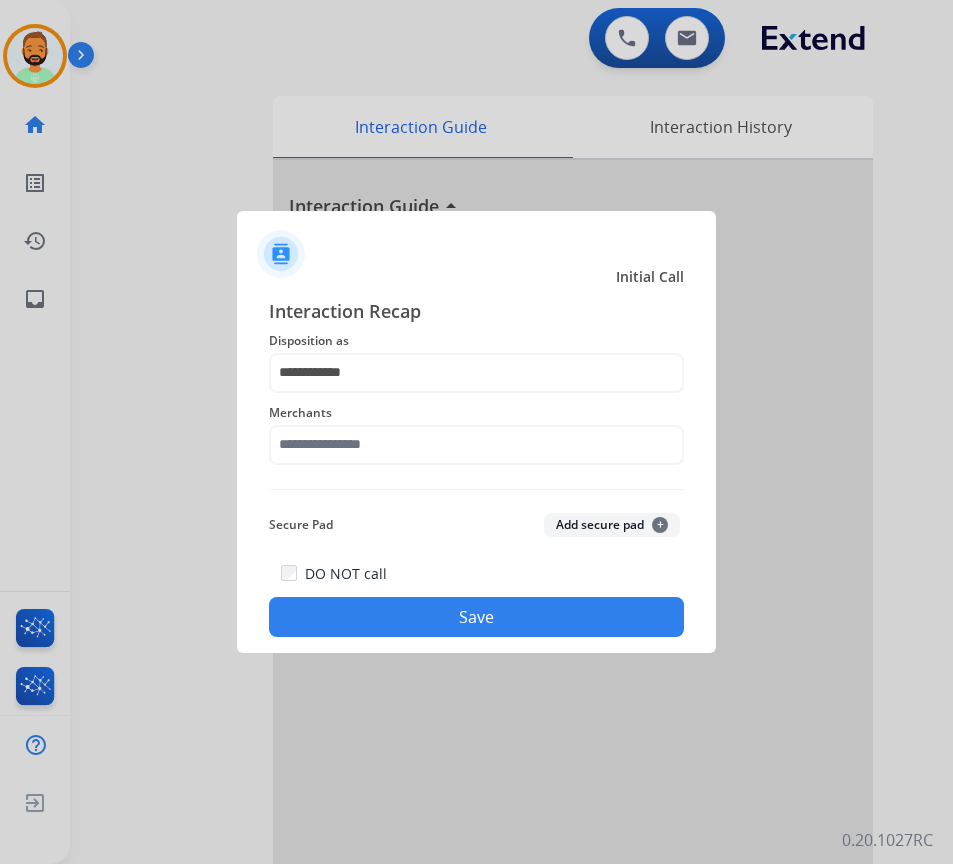 click on "Merchants" 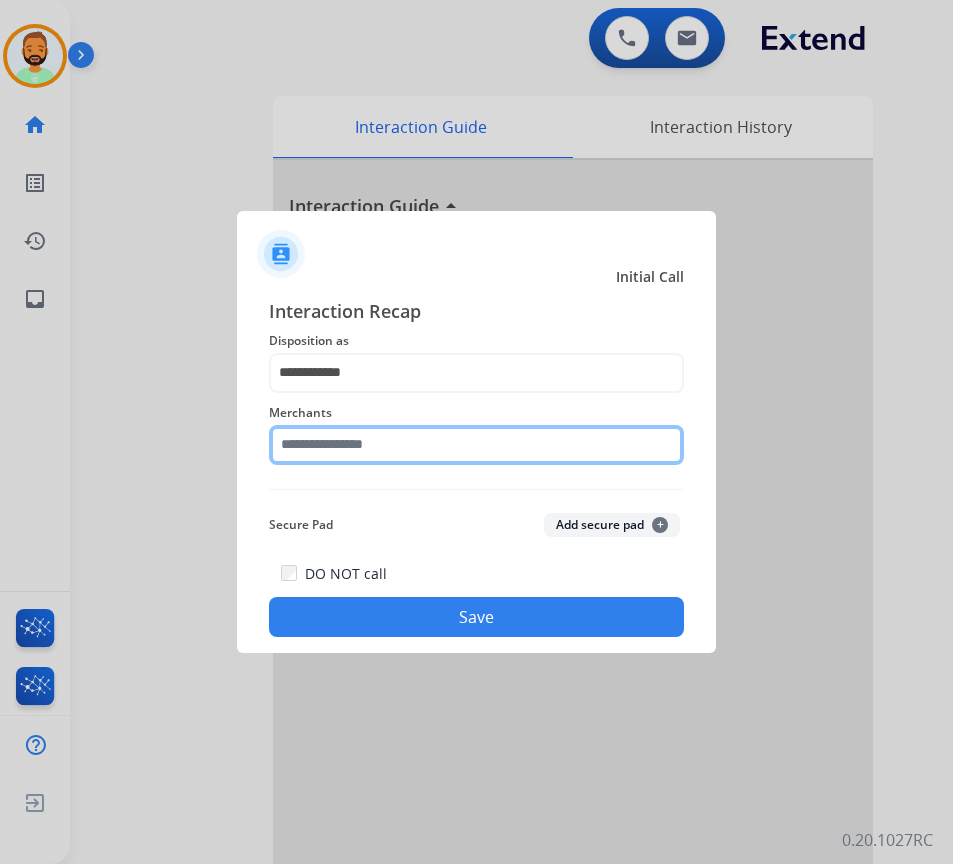 click 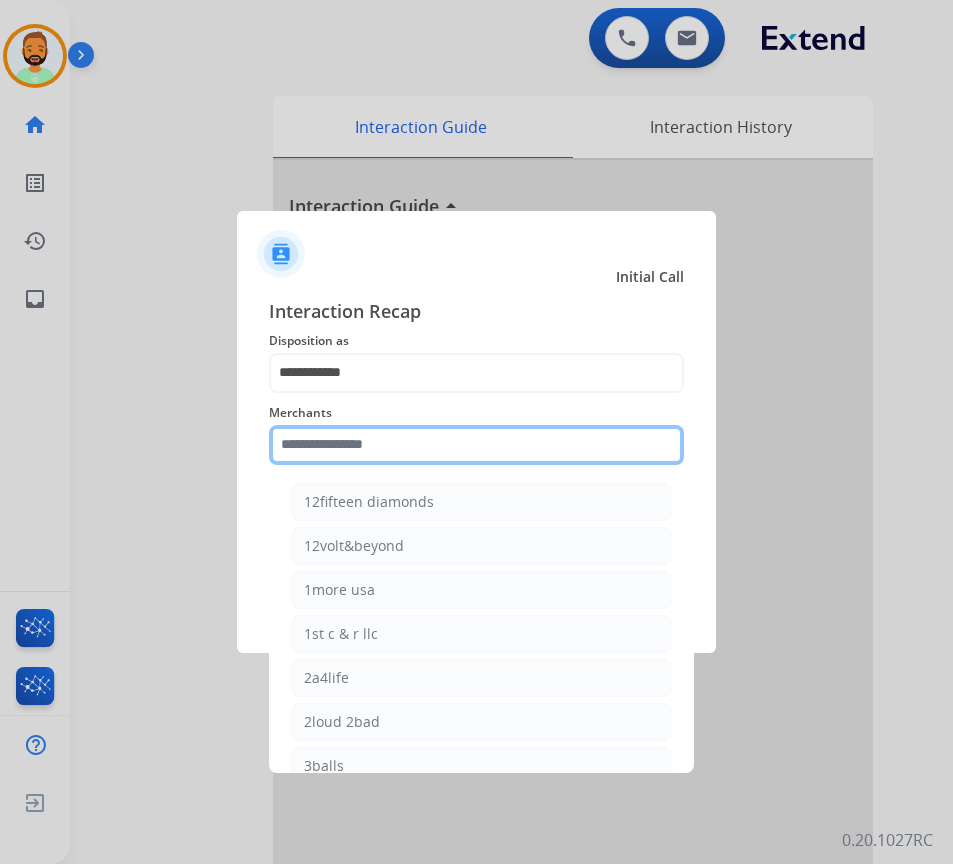 click 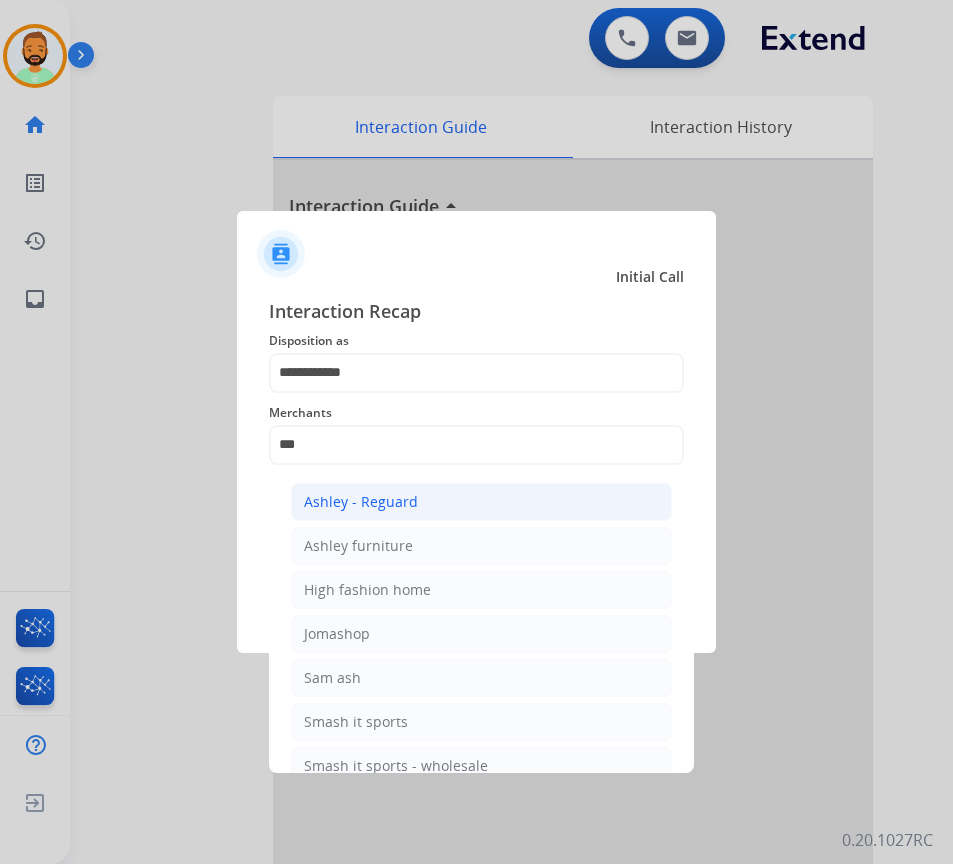 click on "Ashley - Reguard" 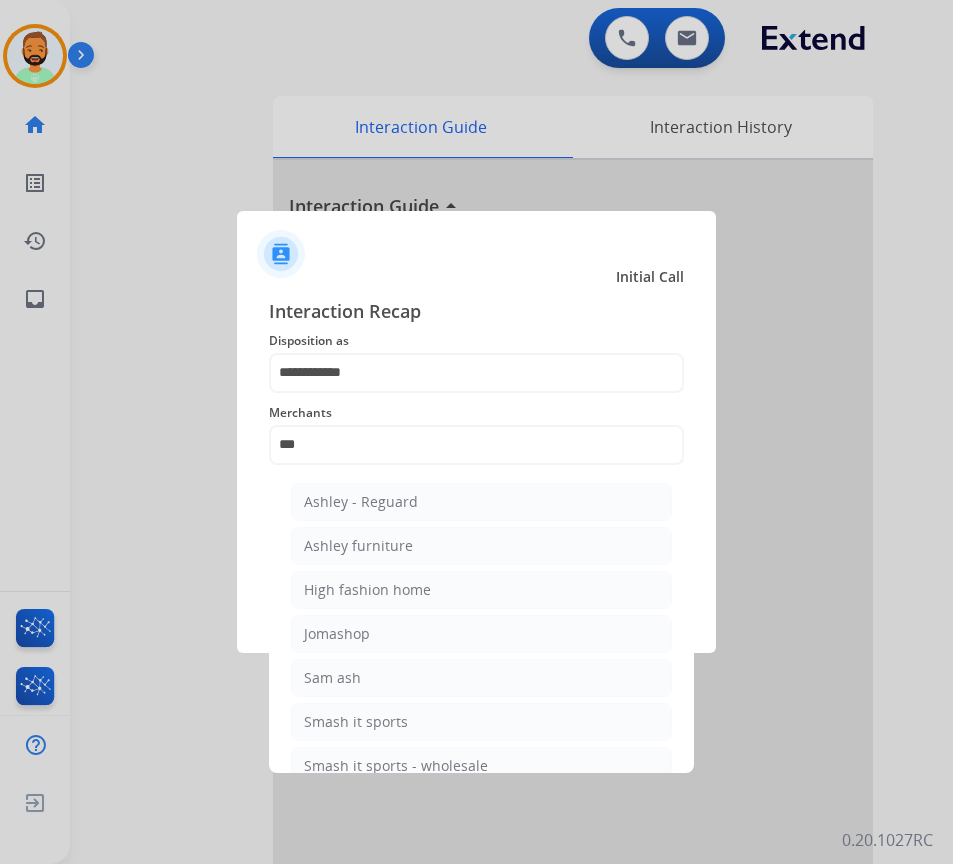type on "**********" 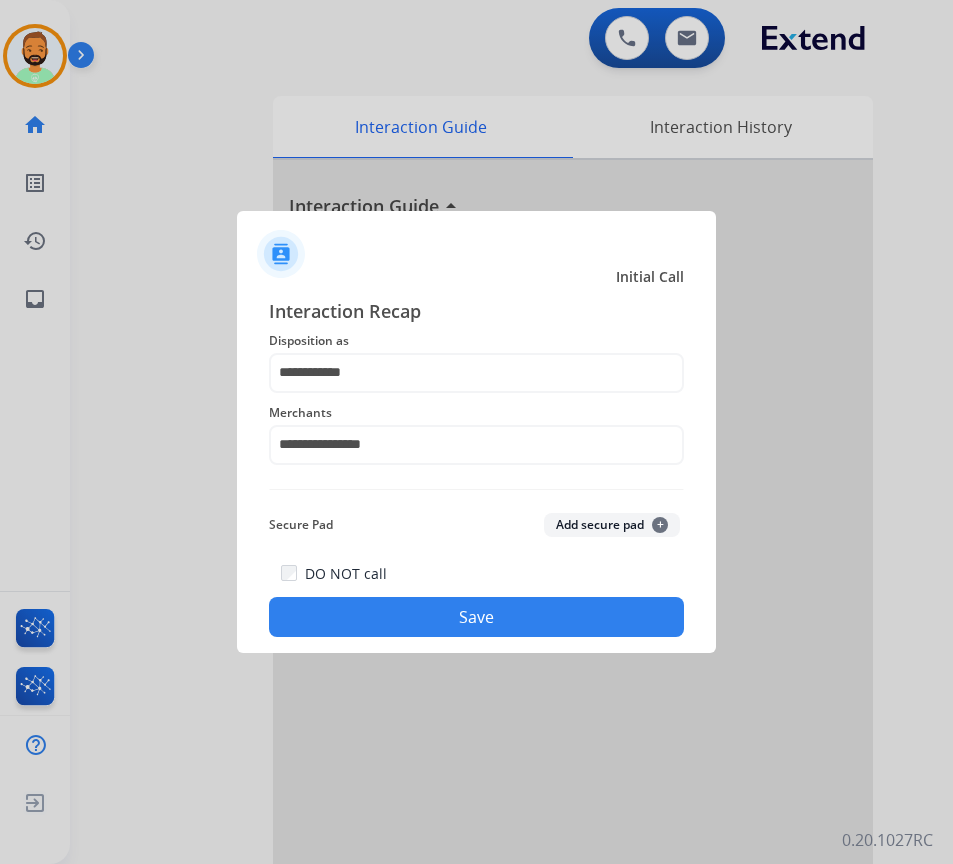 click on "Save" 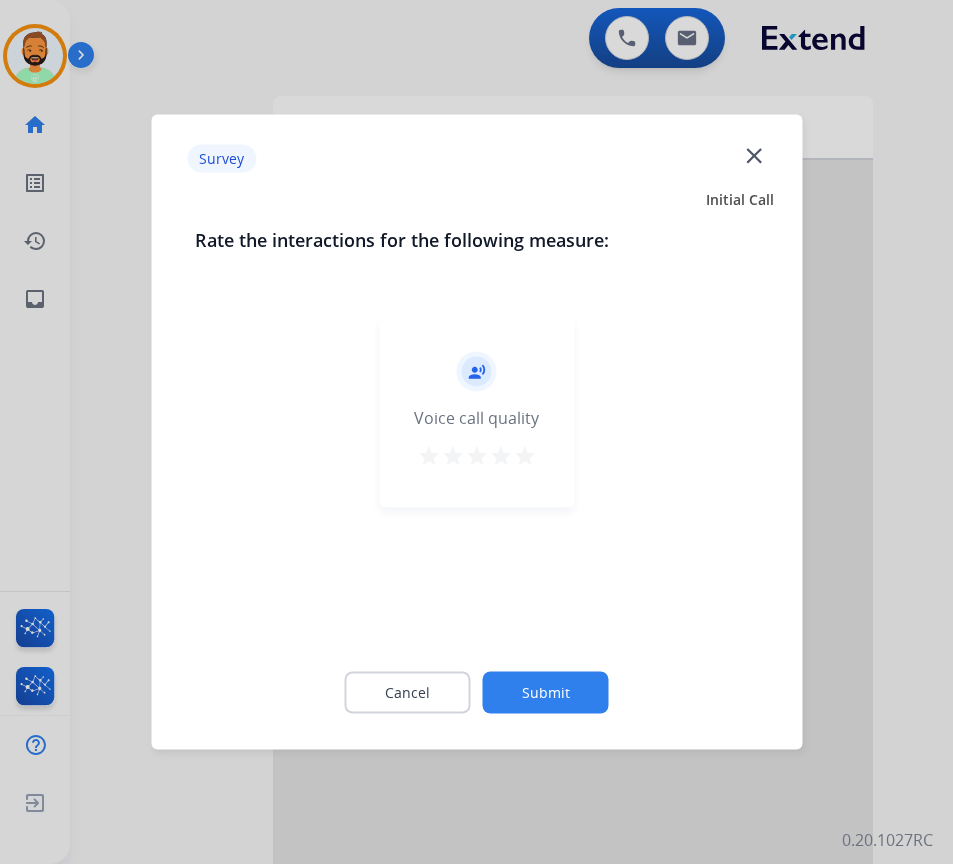 click on "Submit" 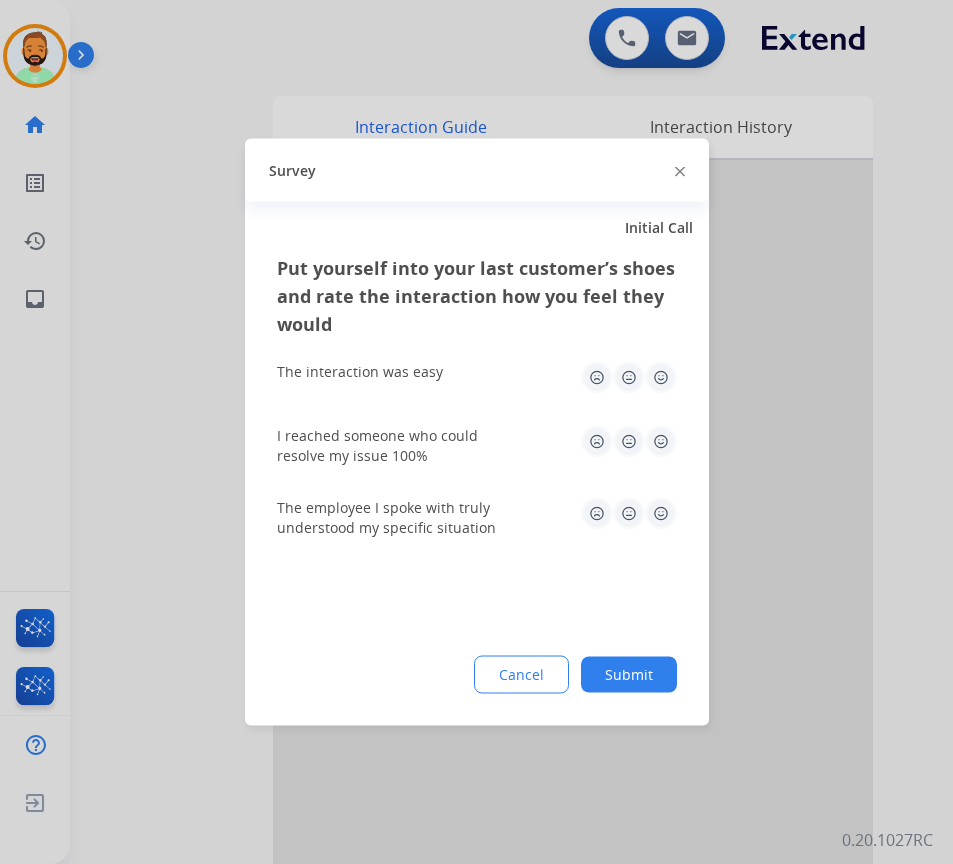 click on "Submit" 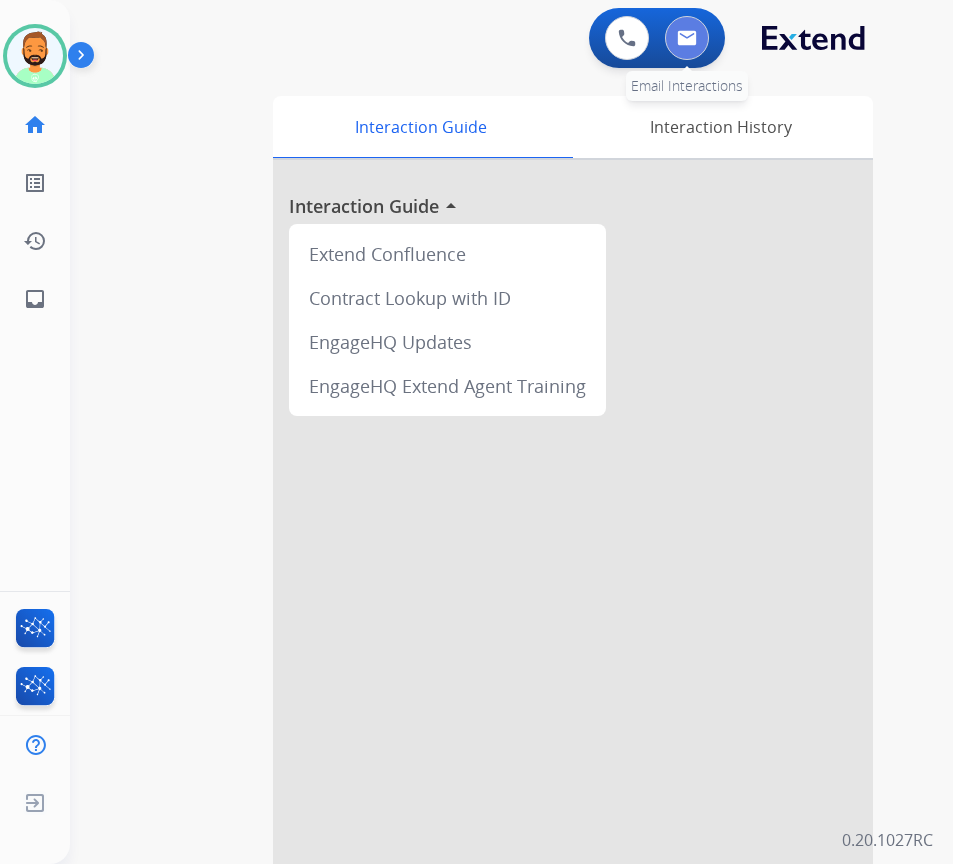 click at bounding box center [687, 38] 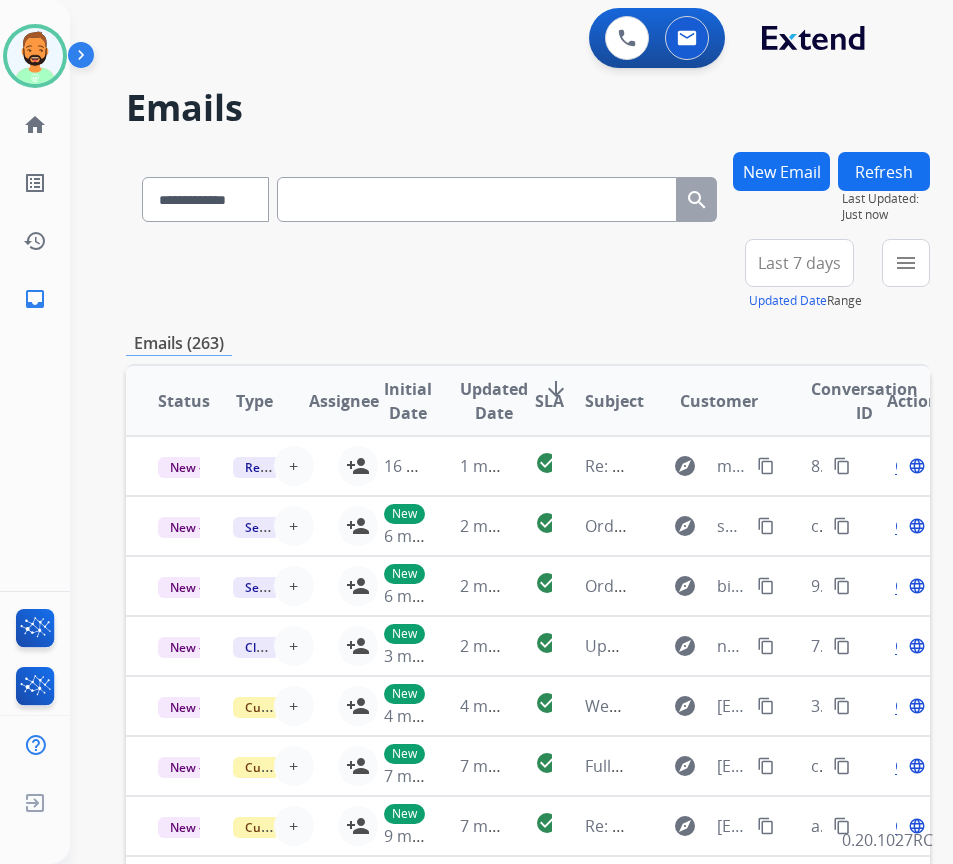 click on "Last 7 days" at bounding box center (799, 263) 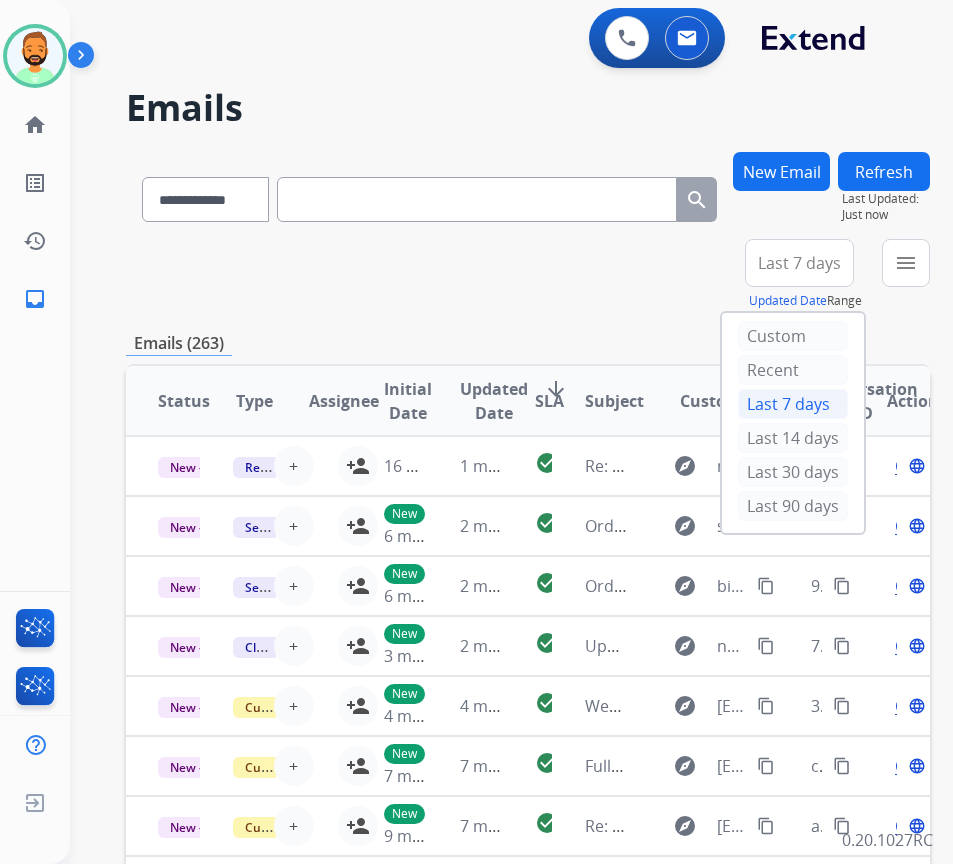 drag, startPoint x: 814, startPoint y: 512, endPoint x: 821, endPoint y: 532, distance: 21.189621 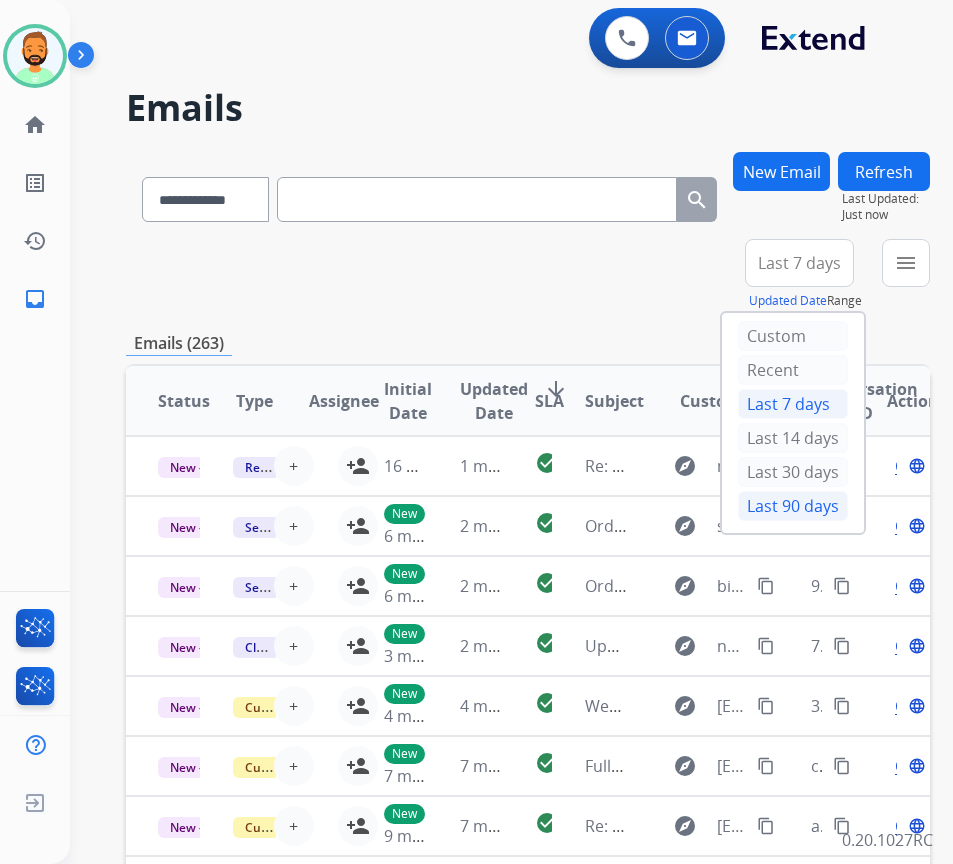 click on "Last 90 days" at bounding box center (793, 506) 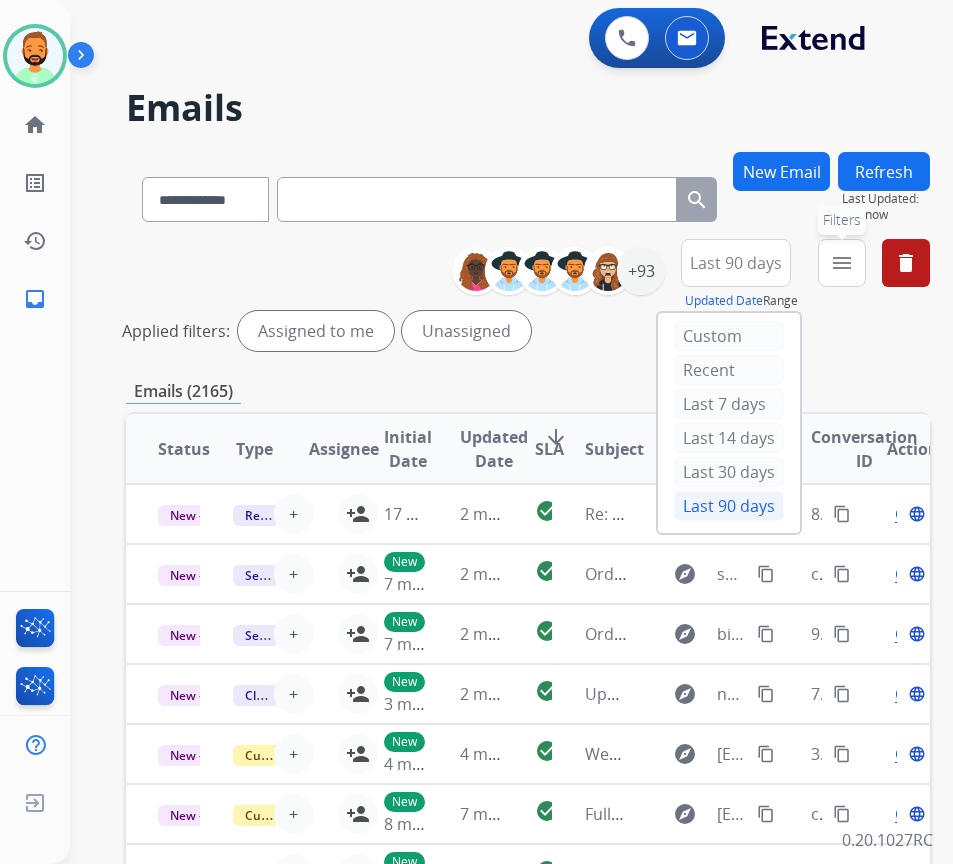 click on "menu" at bounding box center [842, 263] 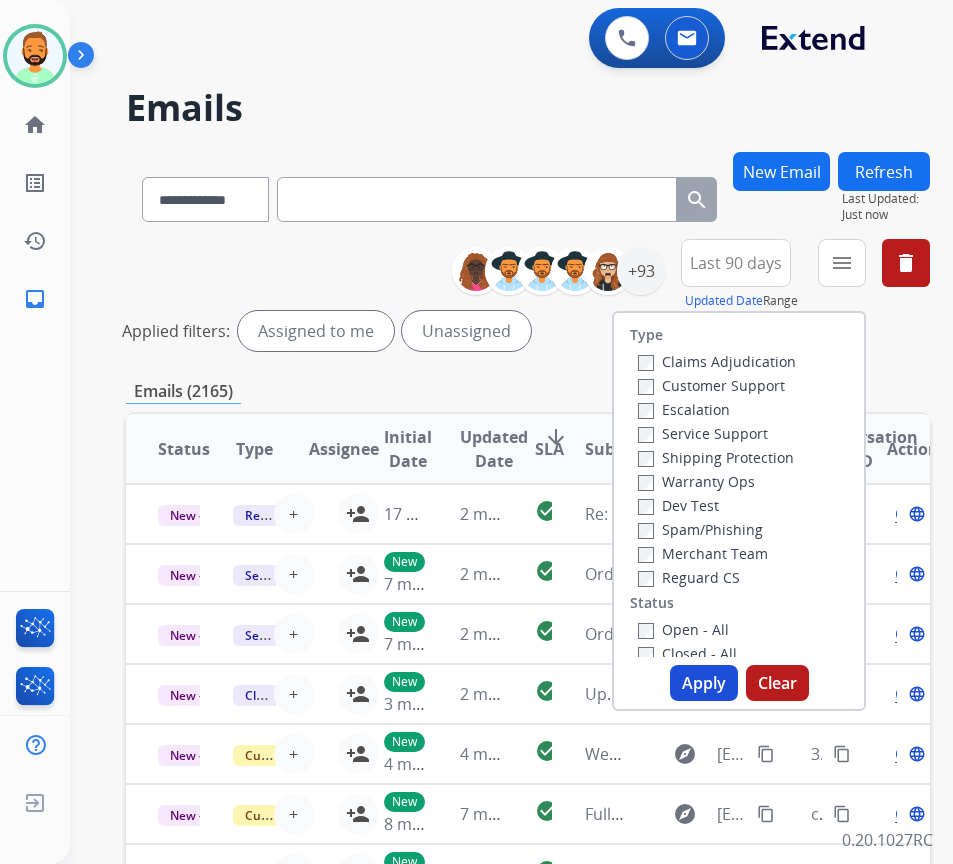 click on "Escalation" at bounding box center (717, 409) 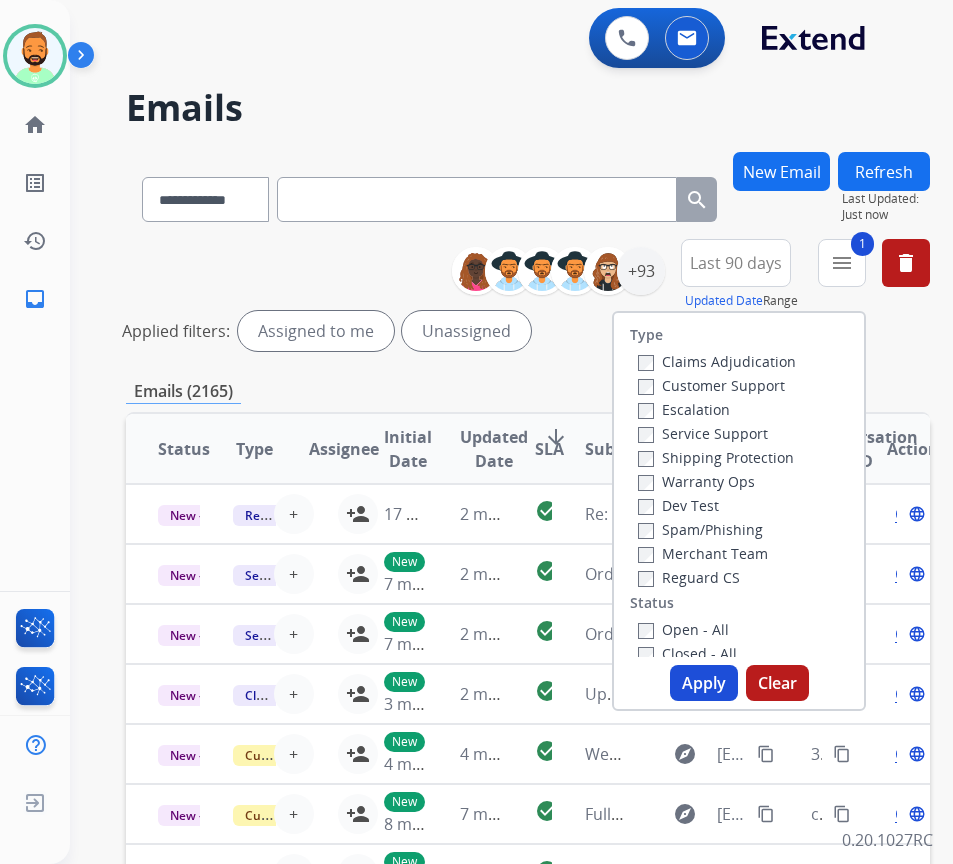 click on "Shipping Protection" at bounding box center [716, 457] 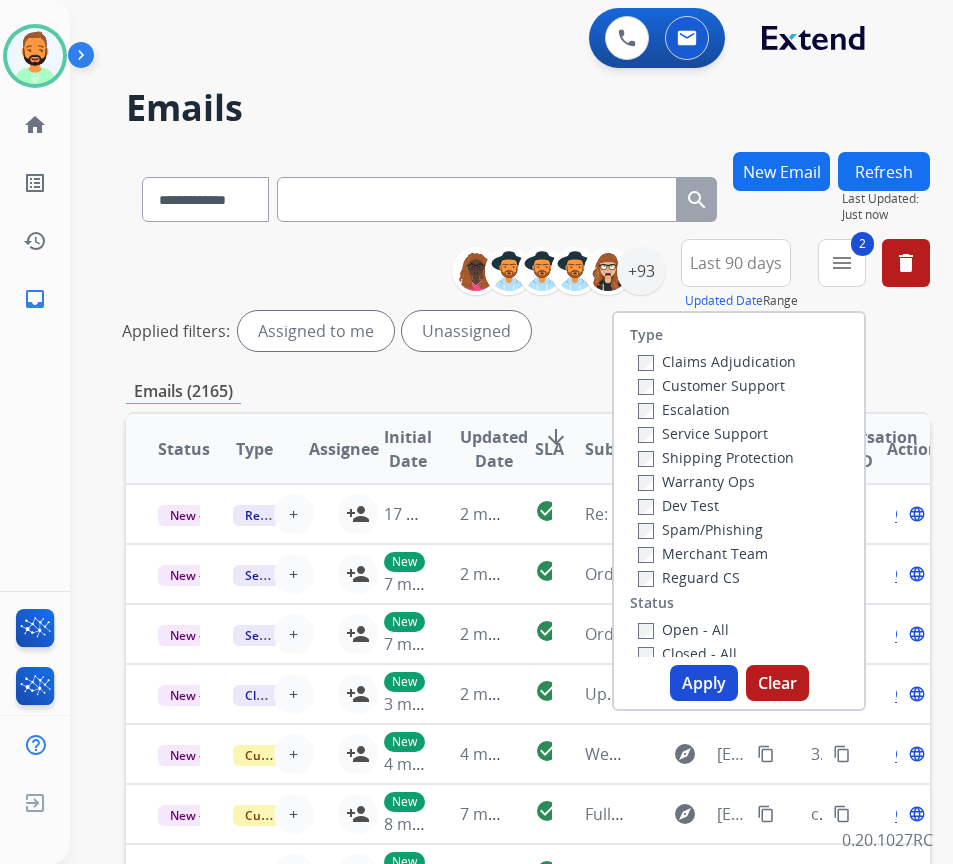 click on "Open - All" at bounding box center (683, 629) 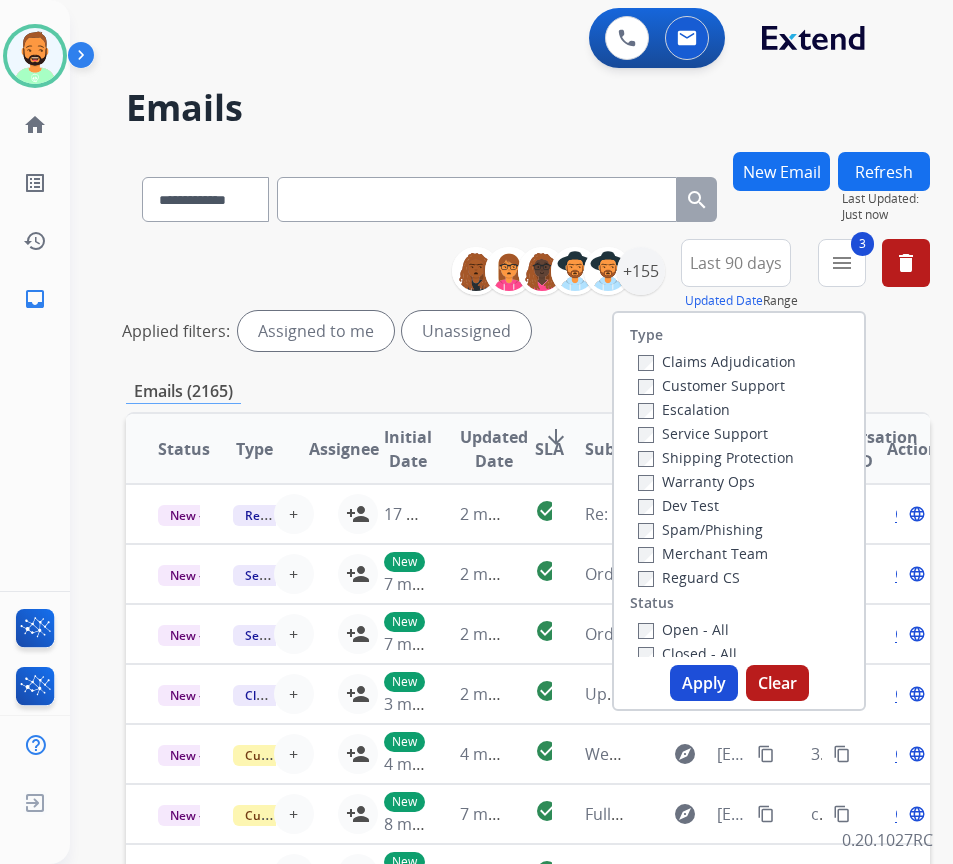 click on "Apply" at bounding box center (704, 683) 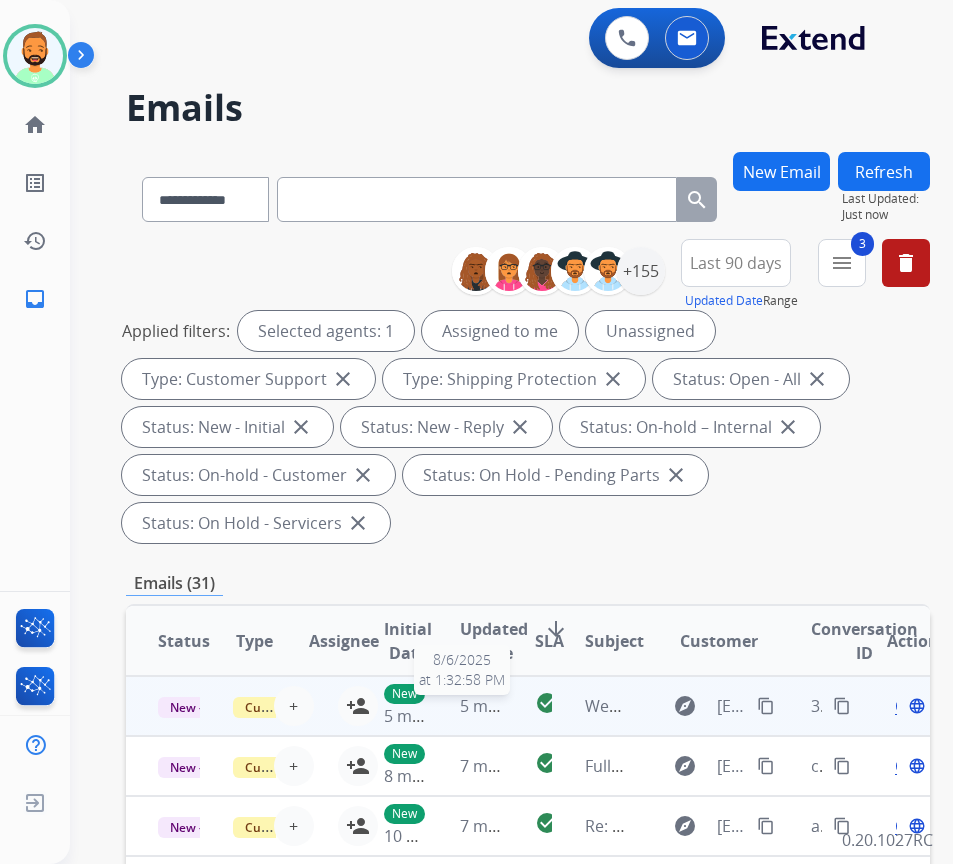 click on "5 minutes ago" at bounding box center [513, 706] 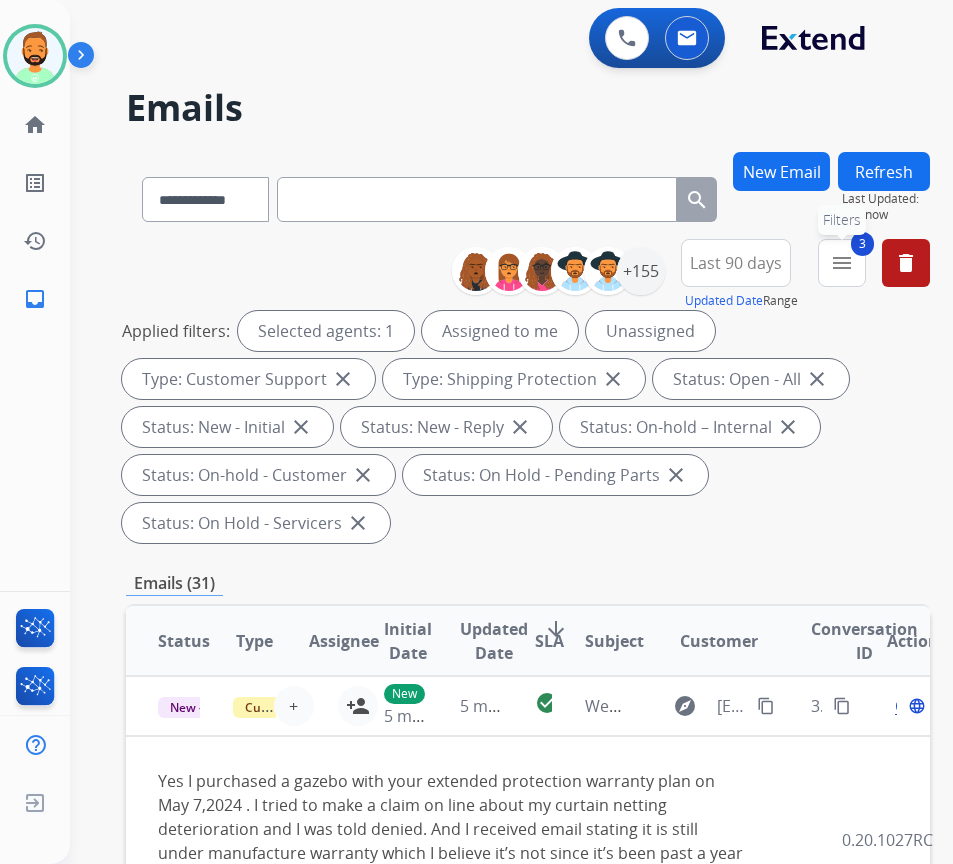 click on "3 menu  Filters" at bounding box center (842, 263) 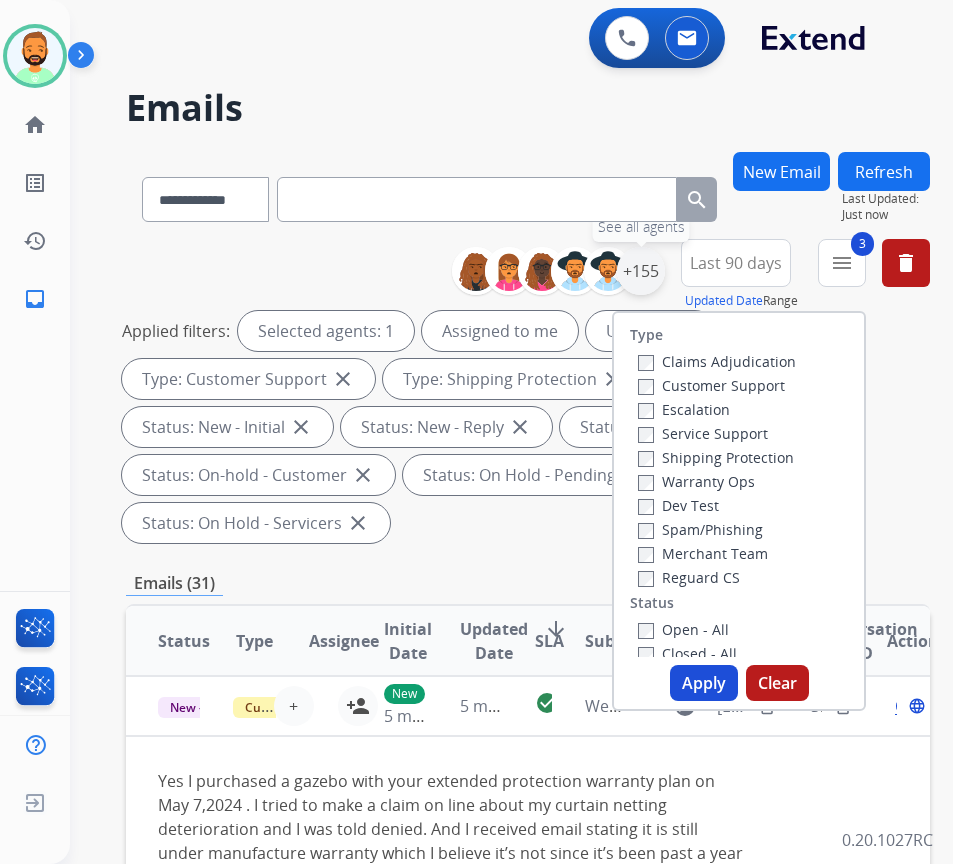 click on "+155" at bounding box center (641, 271) 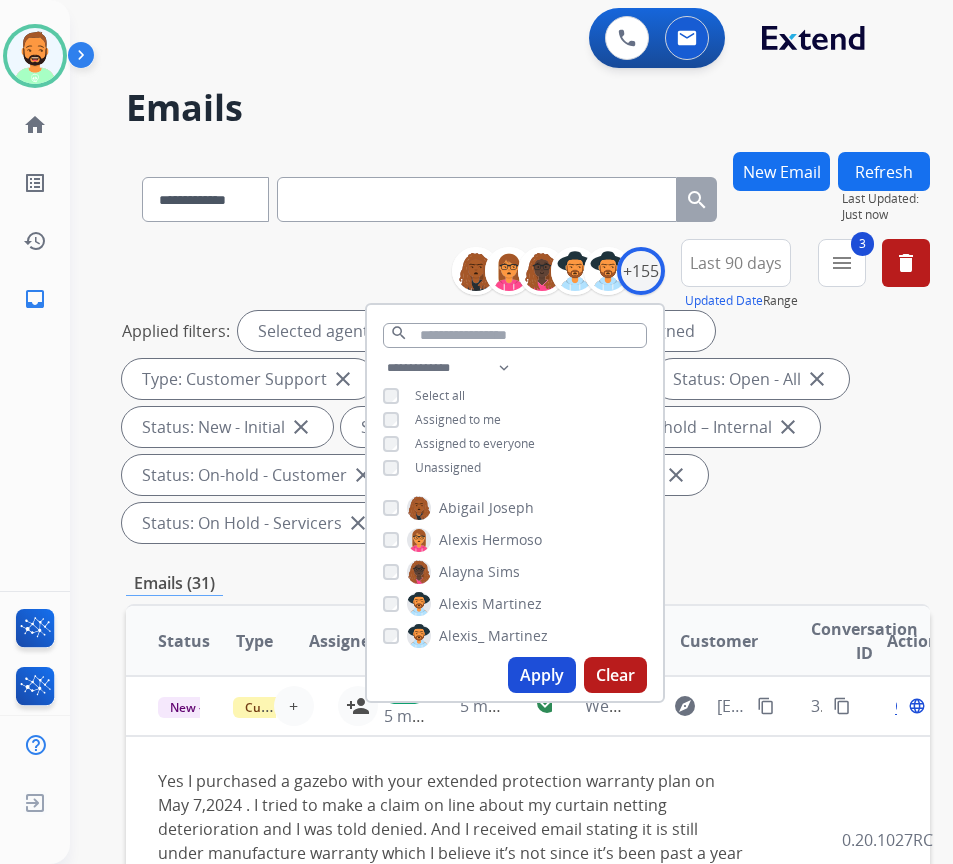 click on "Unassigned" at bounding box center [448, 467] 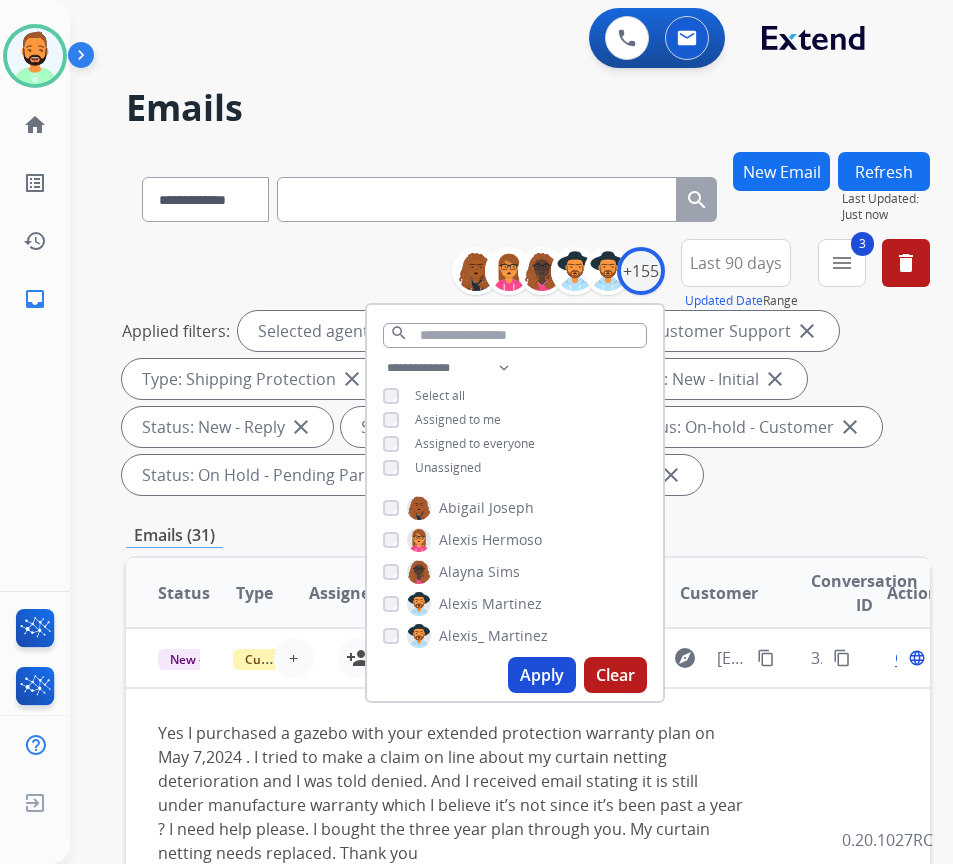 click on "Apply" at bounding box center (542, 675) 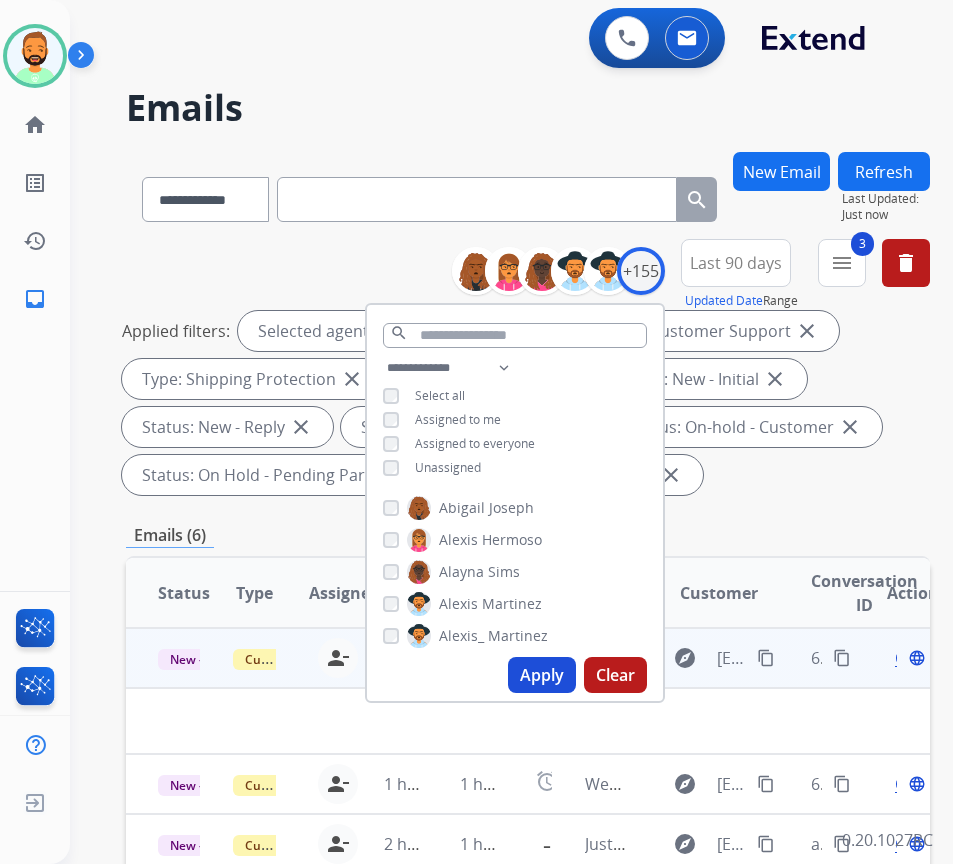 click at bounding box center (452, 721) 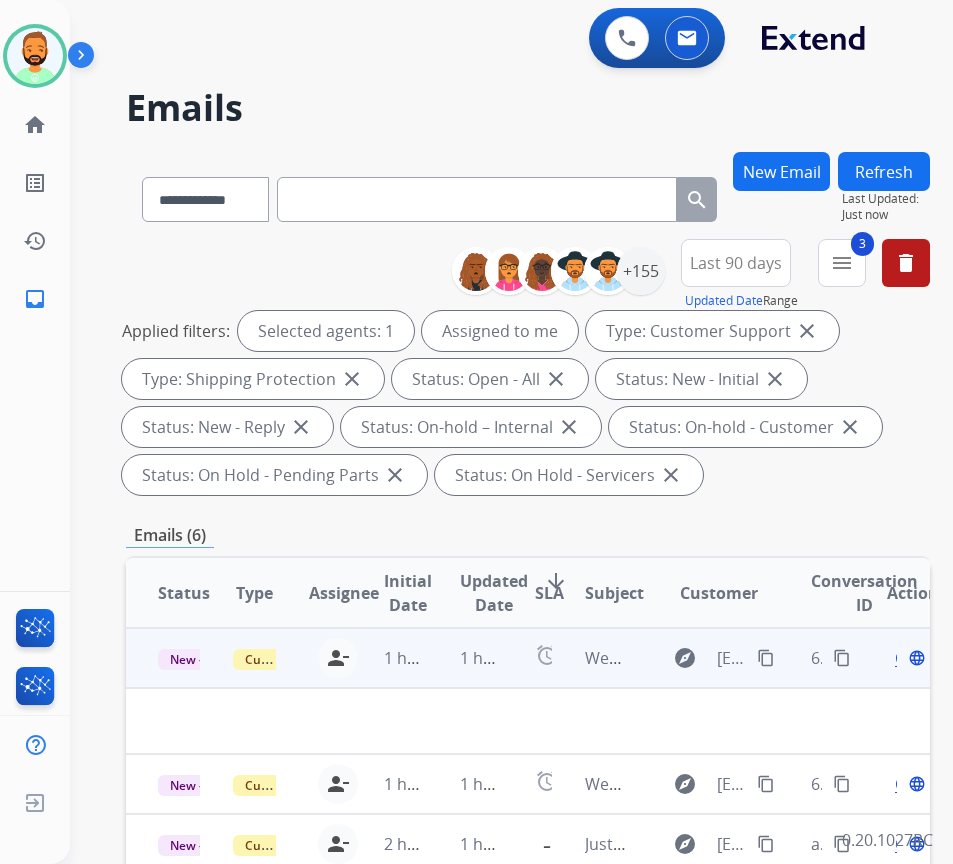 click on "1 hour ago" at bounding box center (465, 658) 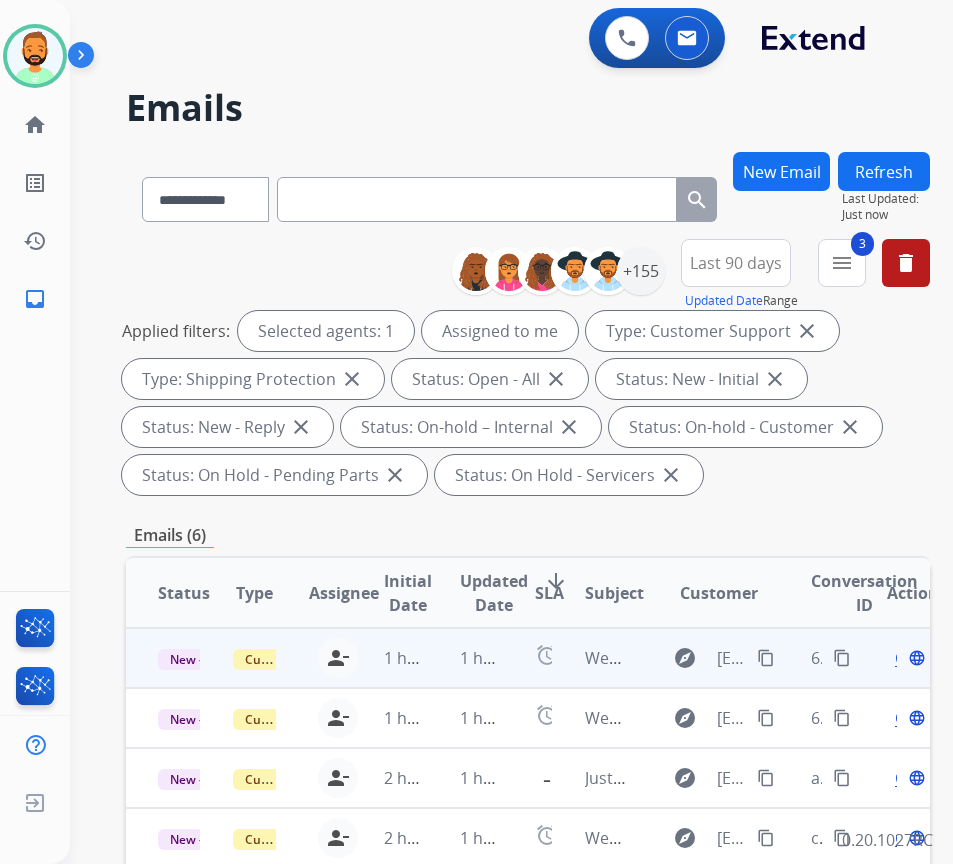 click on "1 hour ago" at bounding box center [465, 658] 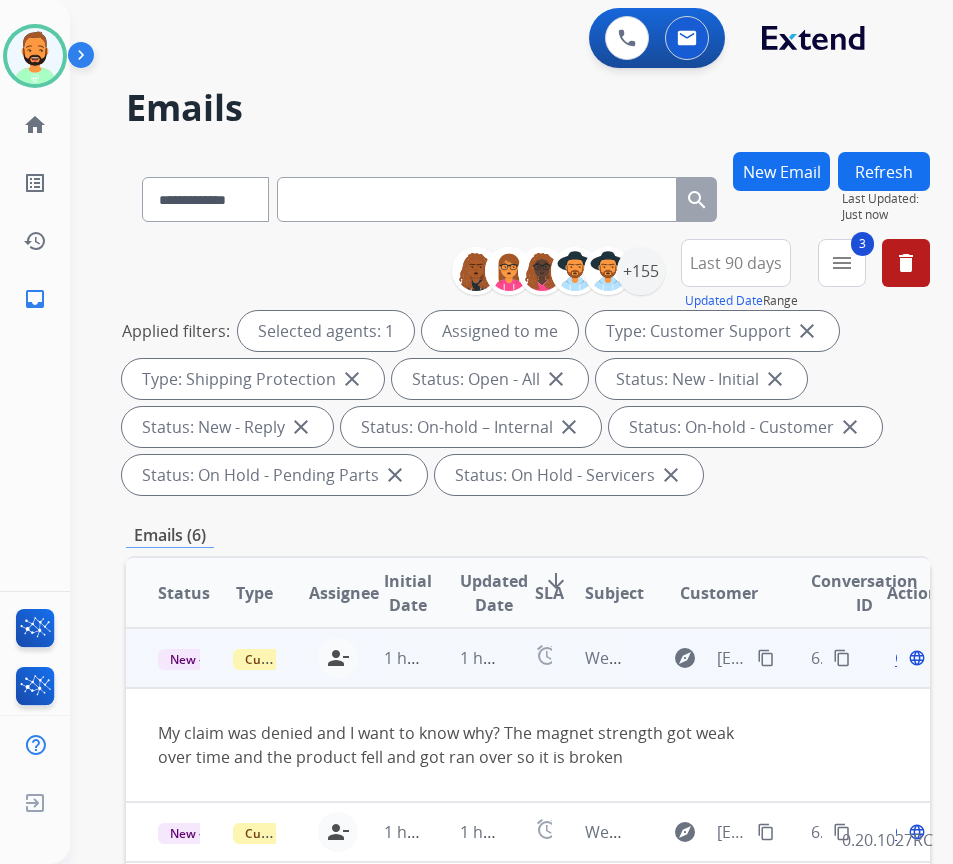 click on "content_copy" at bounding box center (766, 658) 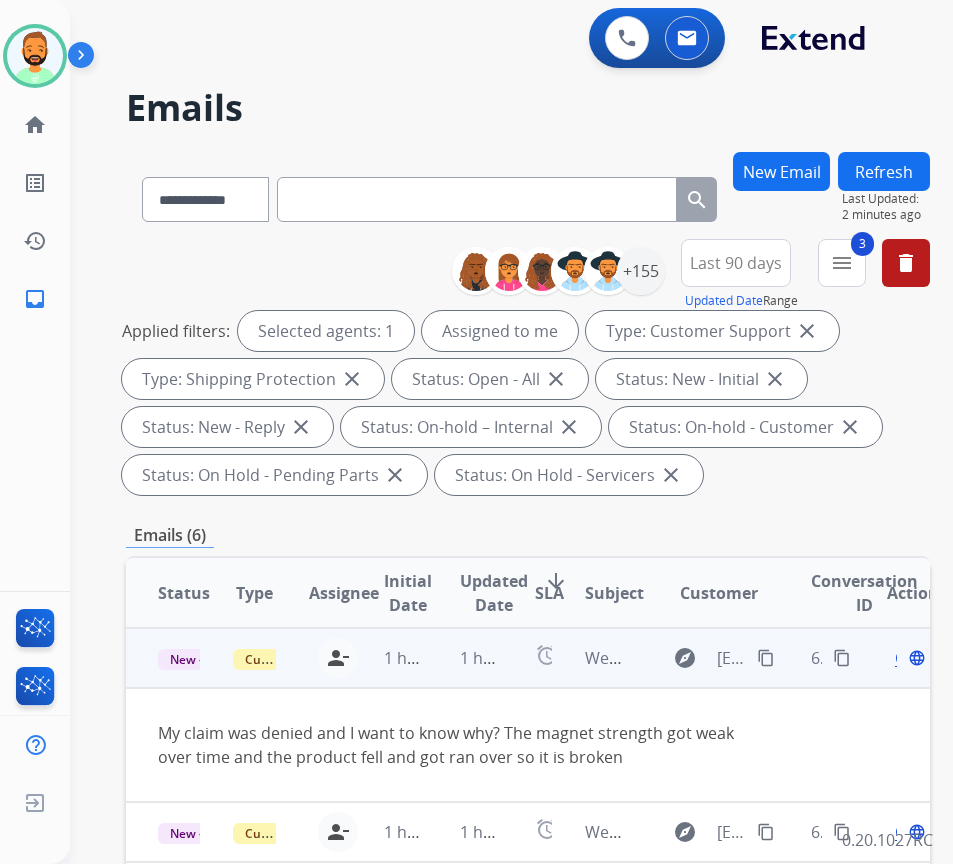 click on "Open" at bounding box center (915, 658) 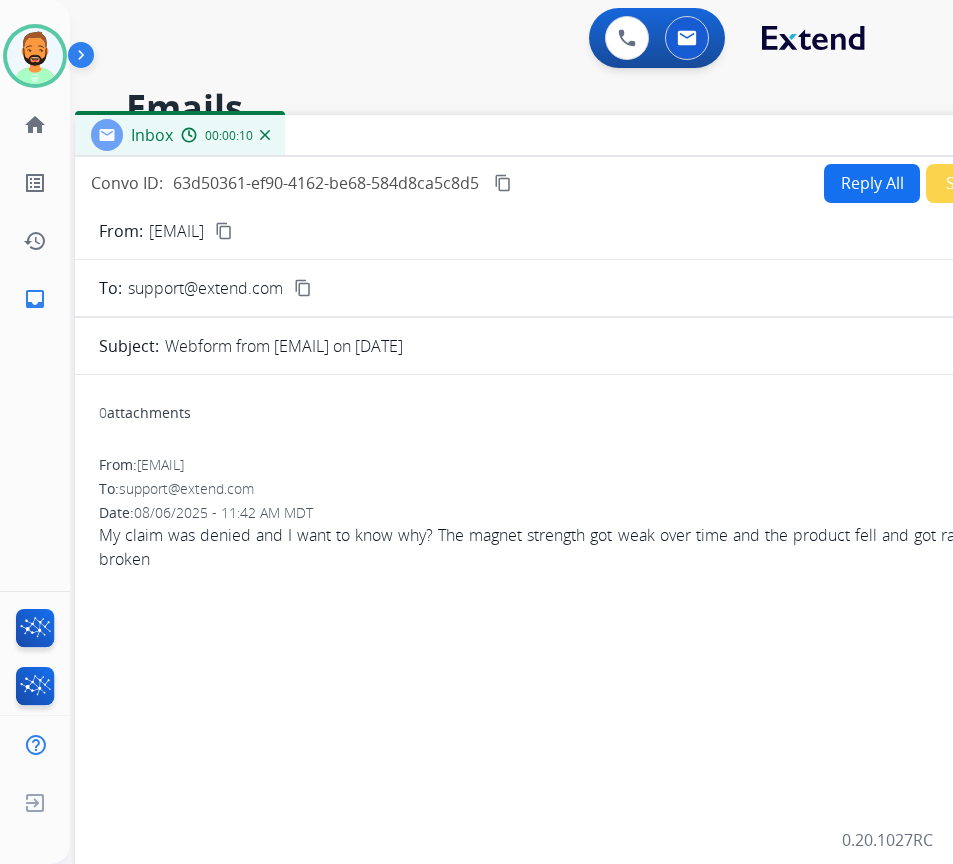 drag, startPoint x: 574, startPoint y: 156, endPoint x: 740, endPoint y: 150, distance: 166.1084 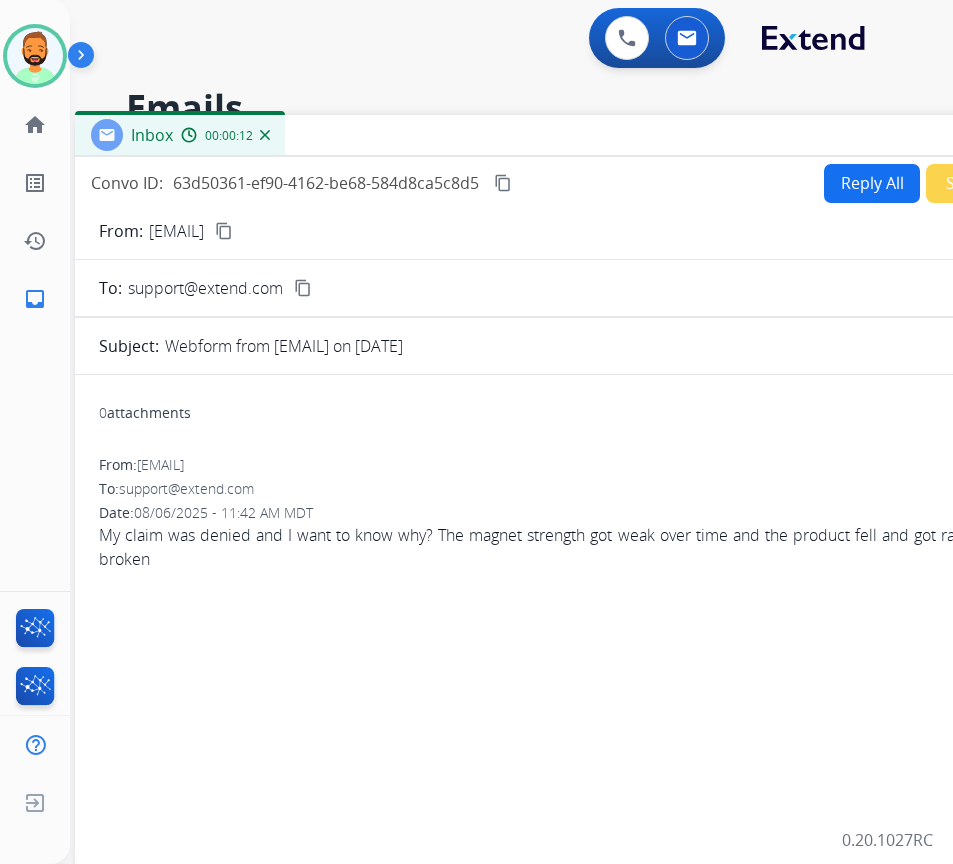 click on "Reply All" at bounding box center (872, 183) 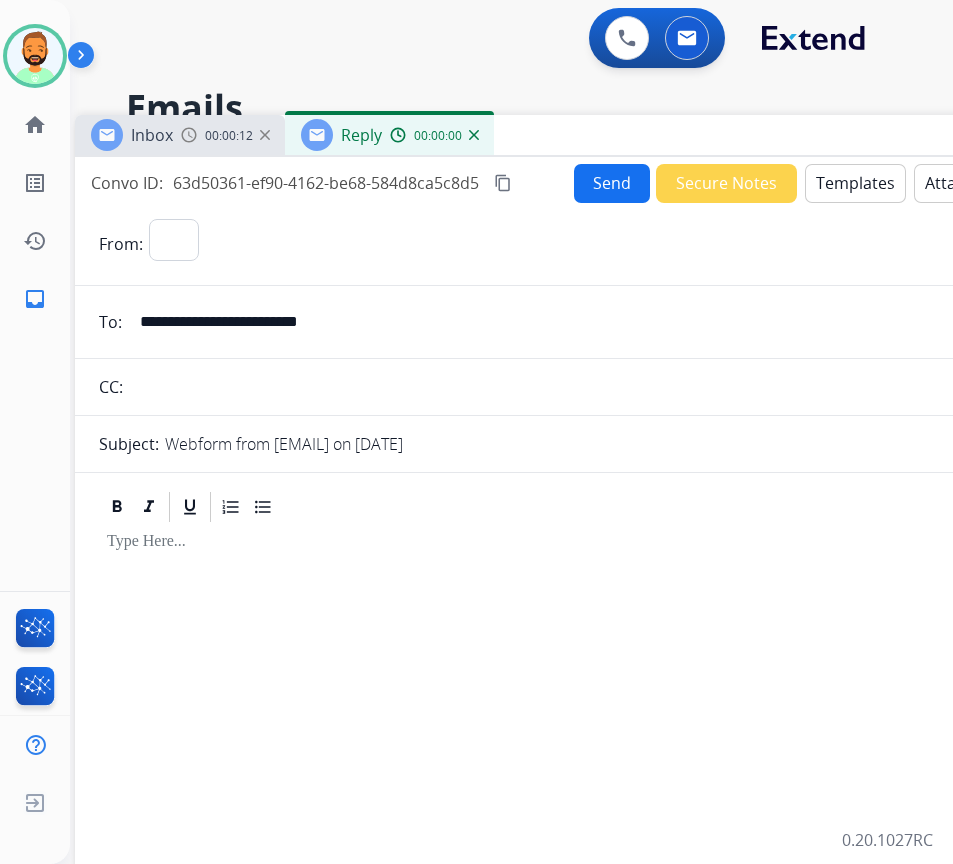 select on "**********" 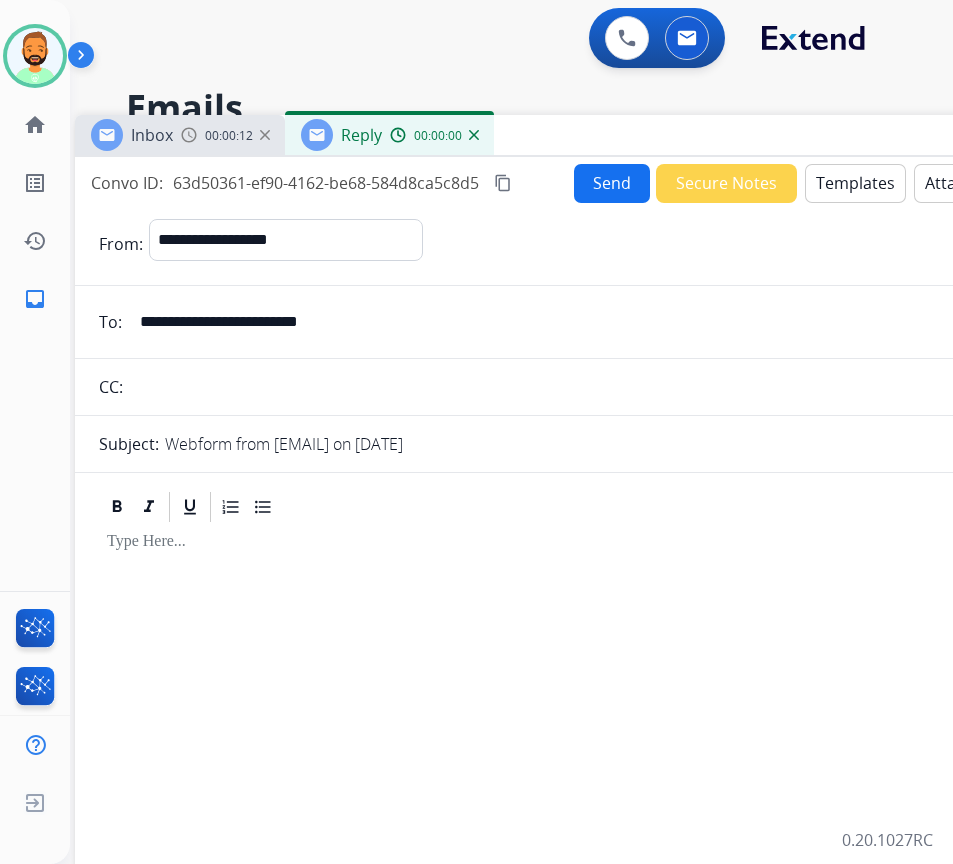 click on "Templates" at bounding box center [855, 183] 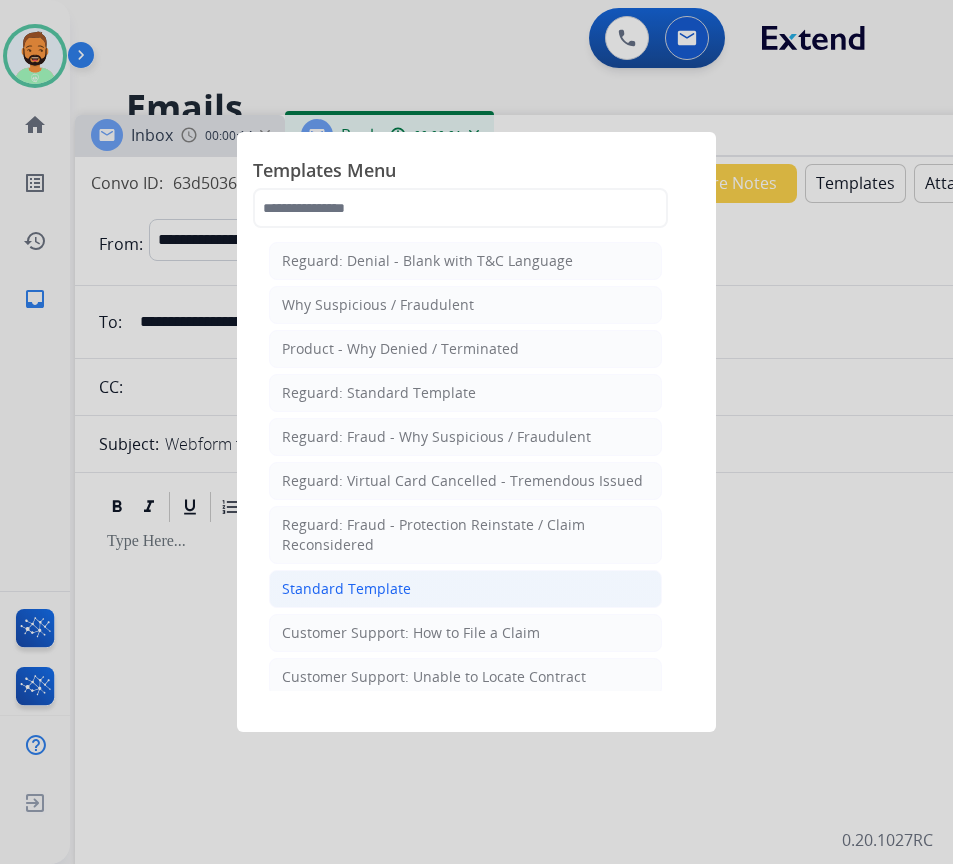 click on "Standard Template" 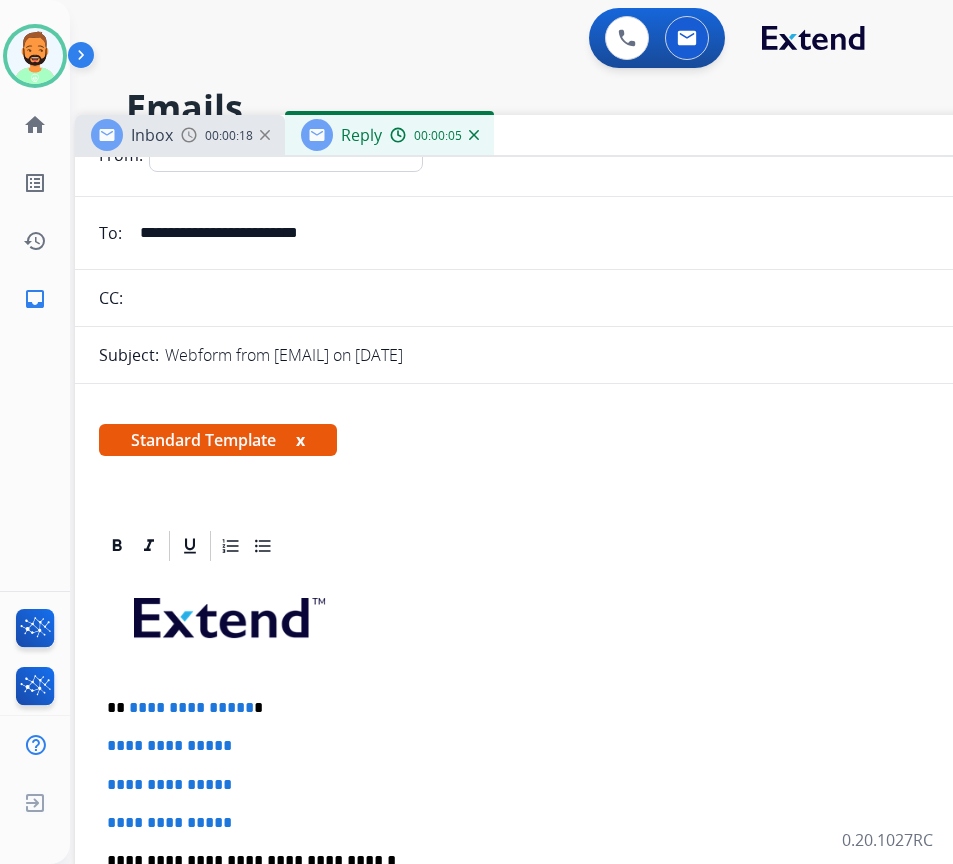 scroll, scrollTop: 200, scrollLeft: 0, axis: vertical 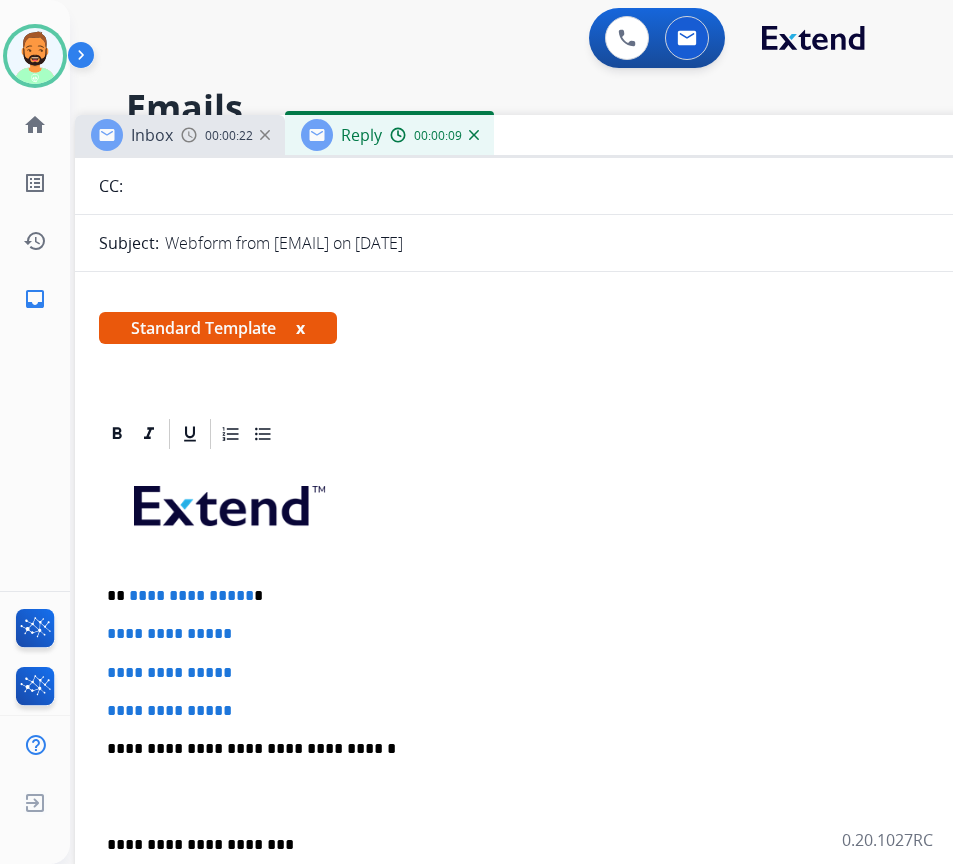 click on "**********" at bounding box center (567, 596) 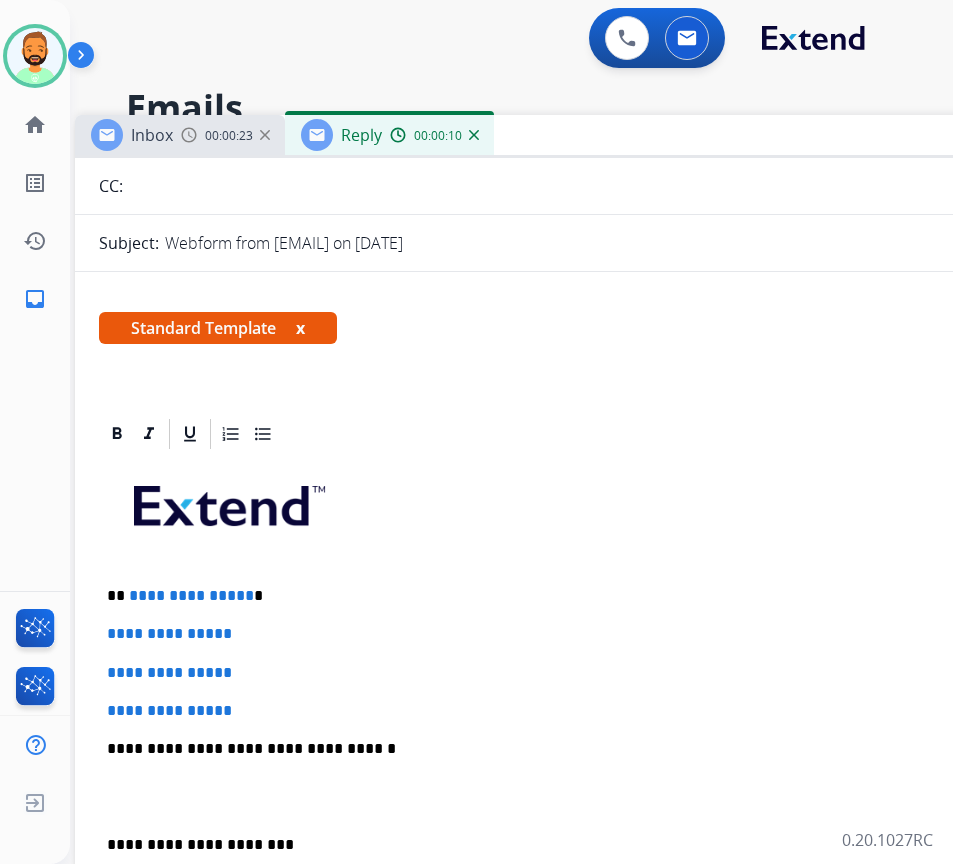 type 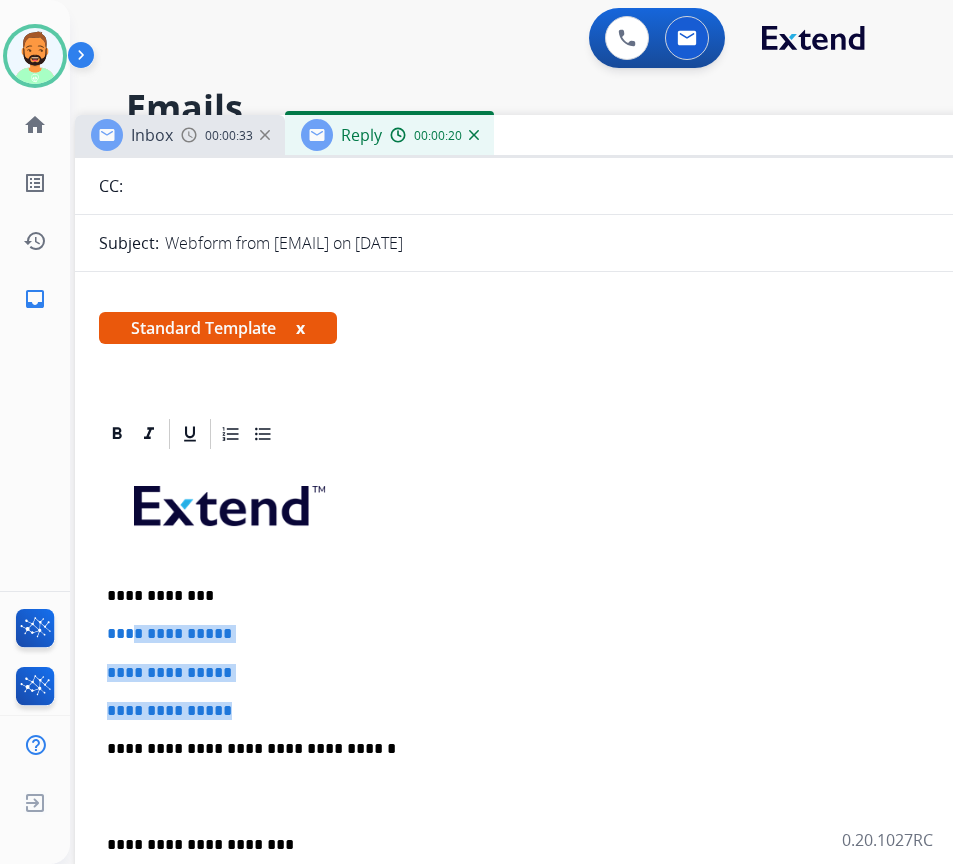 drag, startPoint x: 262, startPoint y: 717, endPoint x: 134, endPoint y: 628, distance: 155.9006 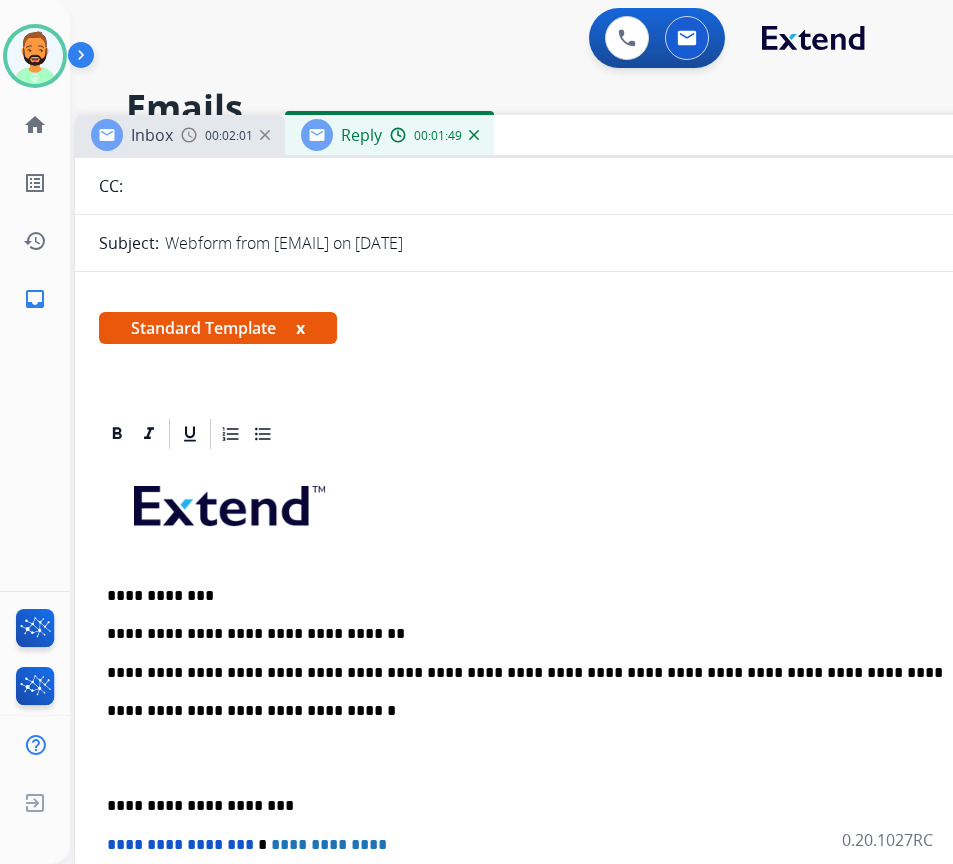 click on "**********" at bounding box center [567, 673] 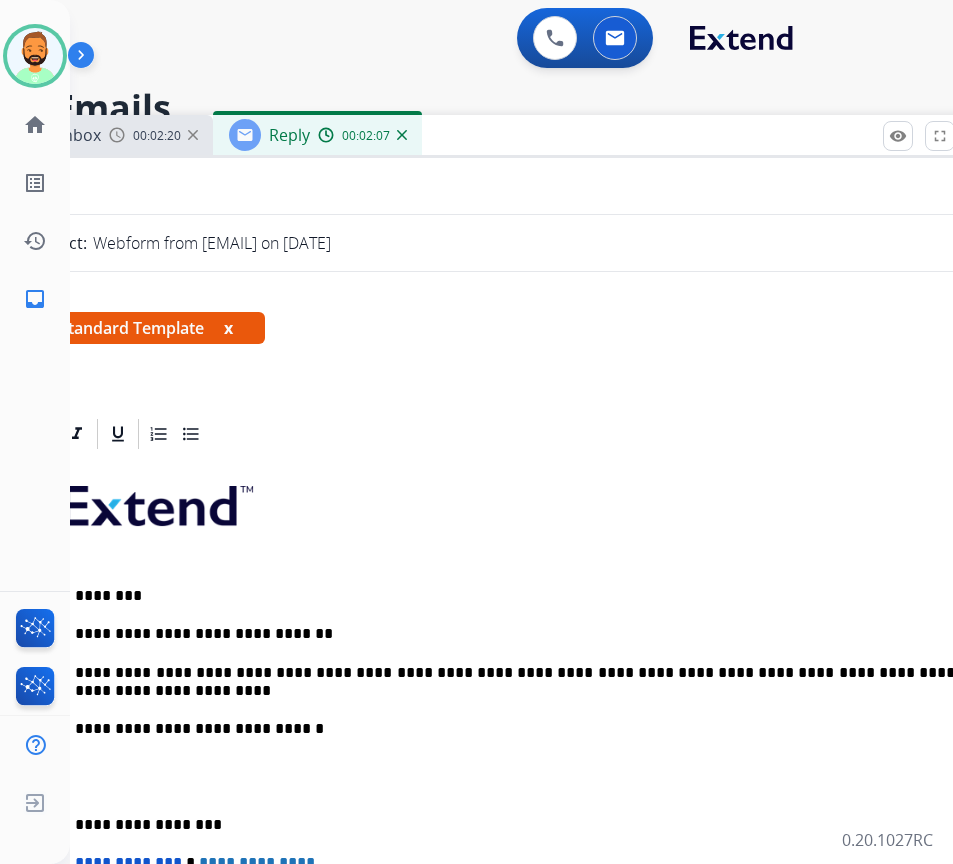 scroll, scrollTop: 0, scrollLeft: 45, axis: horizontal 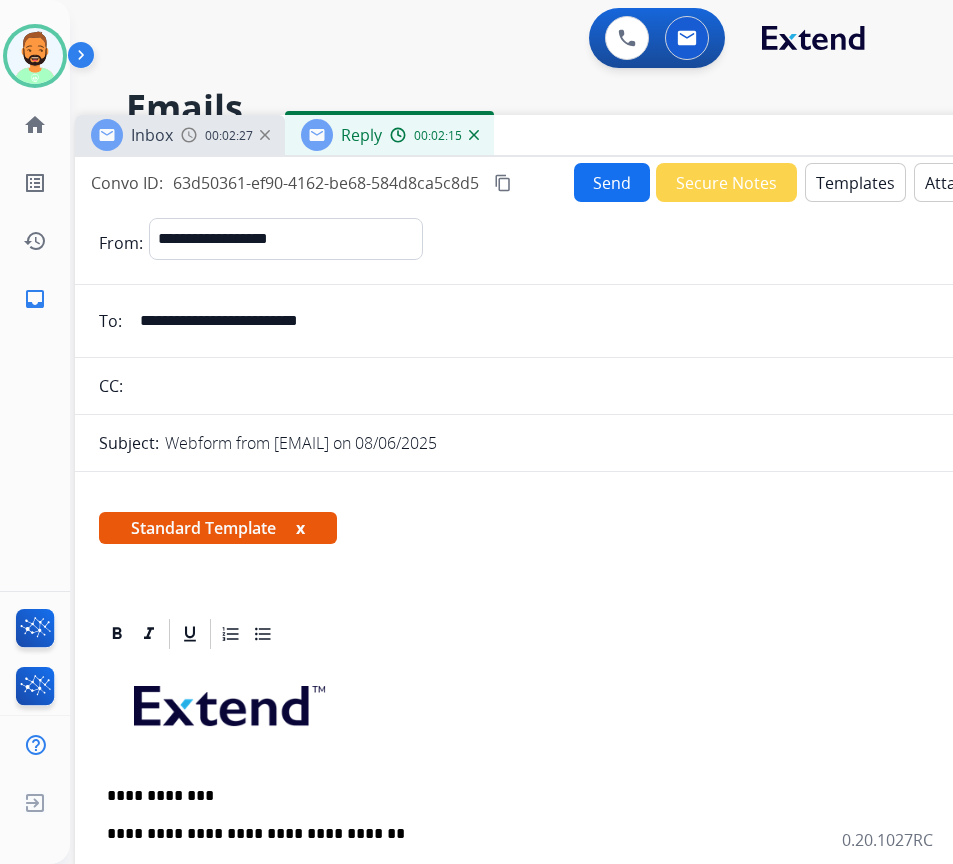 select on "**********" 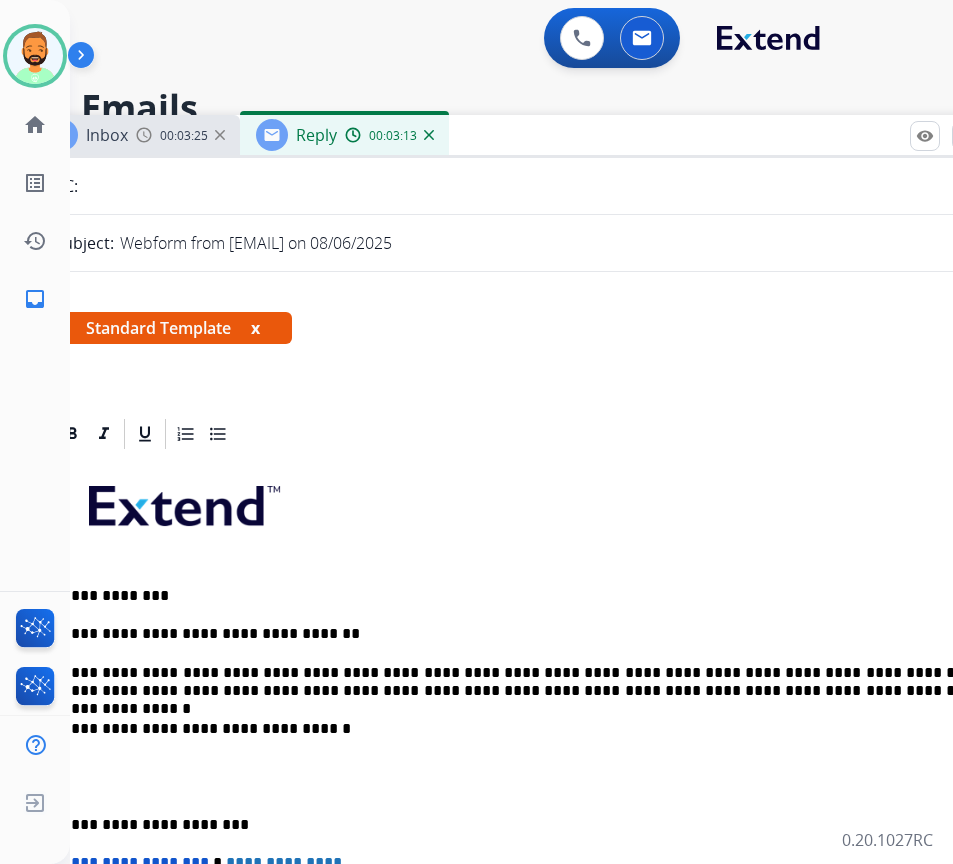 drag, startPoint x: 213, startPoint y: 739, endPoint x: 218, endPoint y: 715, distance: 24.5153 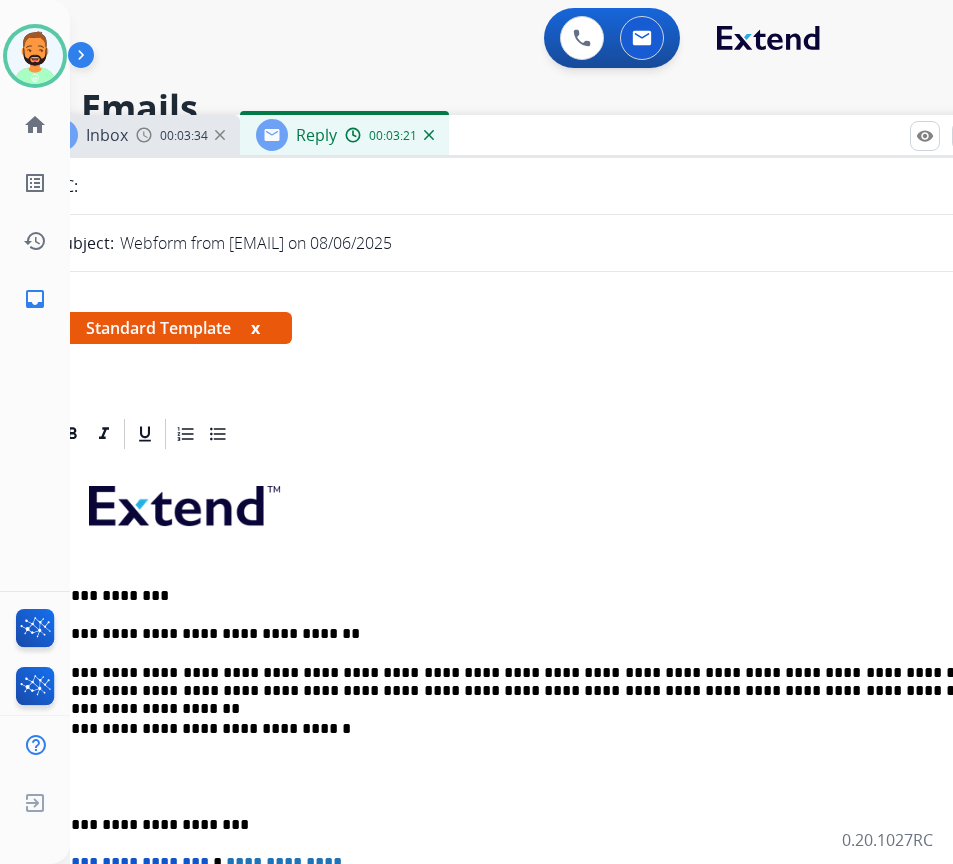click on "**********" at bounding box center [530, 786] 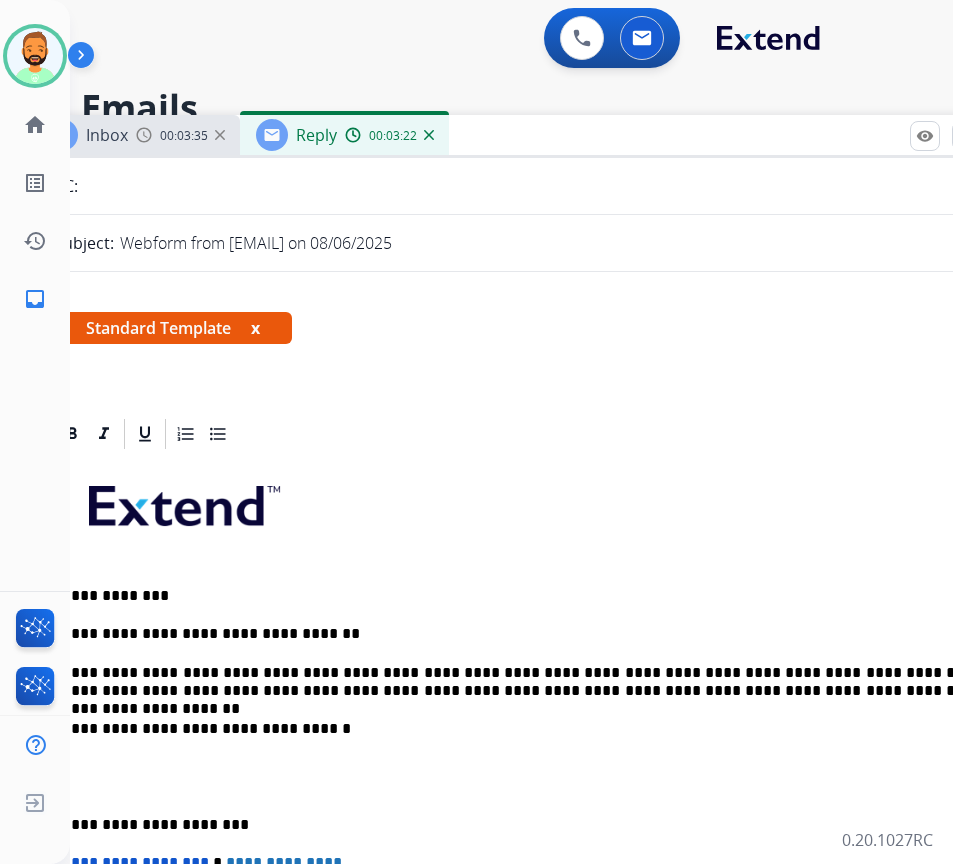 scroll, scrollTop: 0, scrollLeft: 32, axis: horizontal 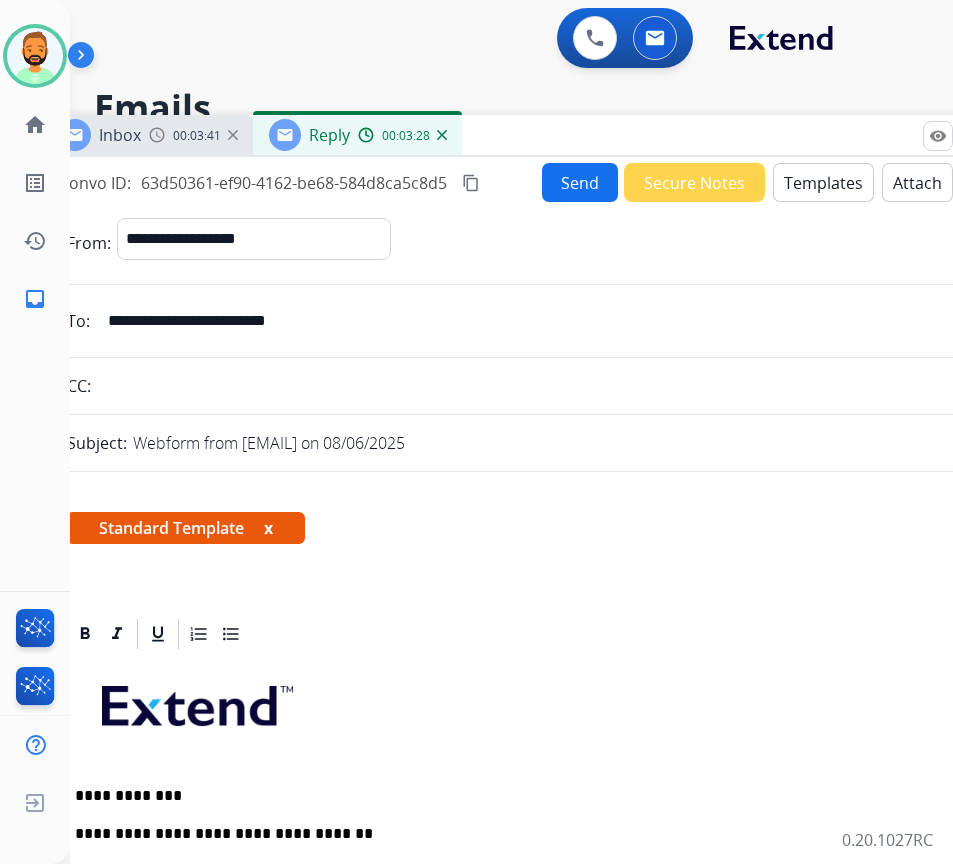 click on "Send" at bounding box center [580, 182] 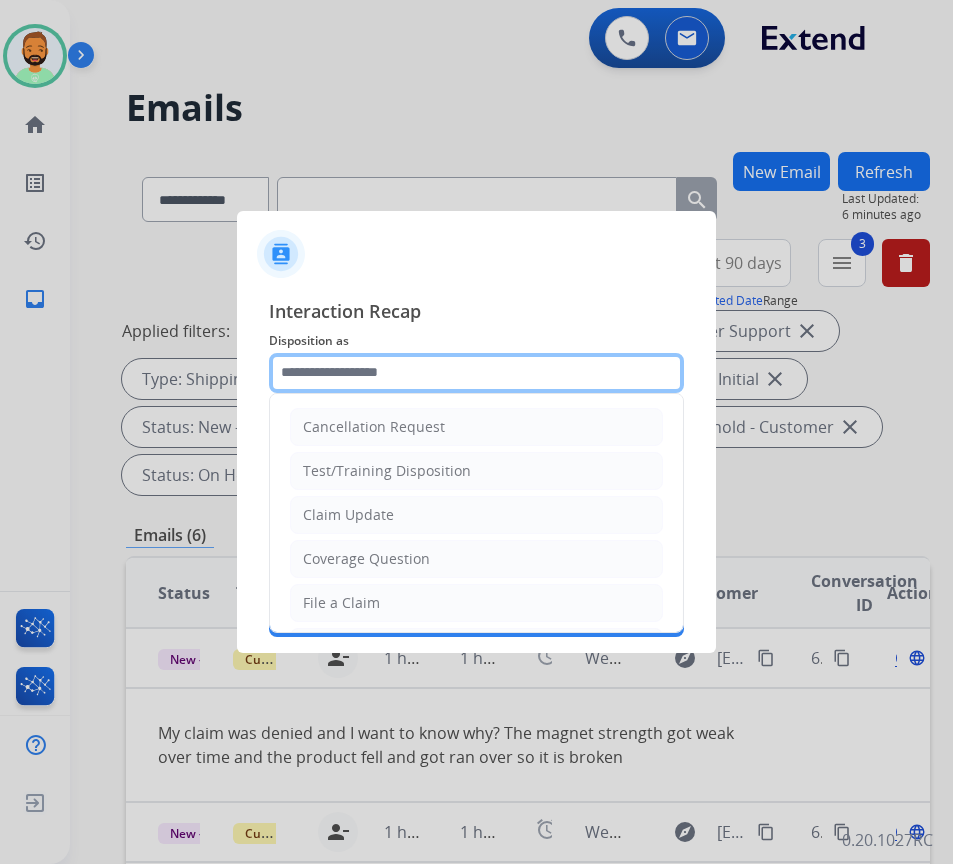 click 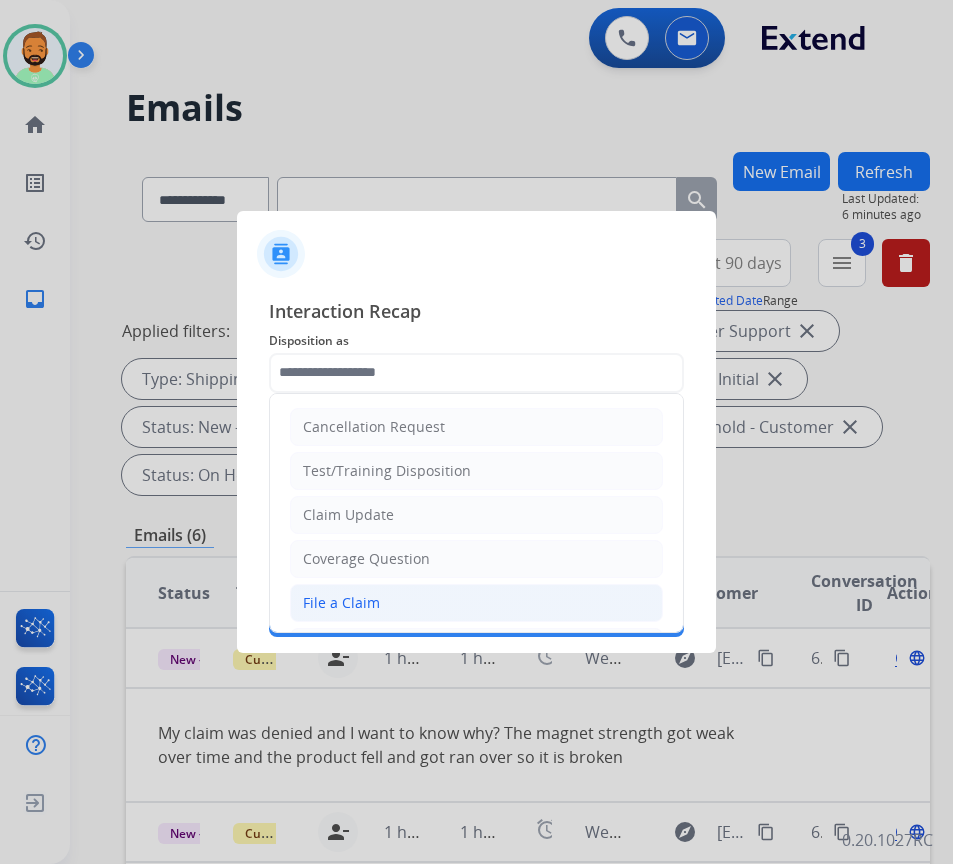 click on "File a Claim" 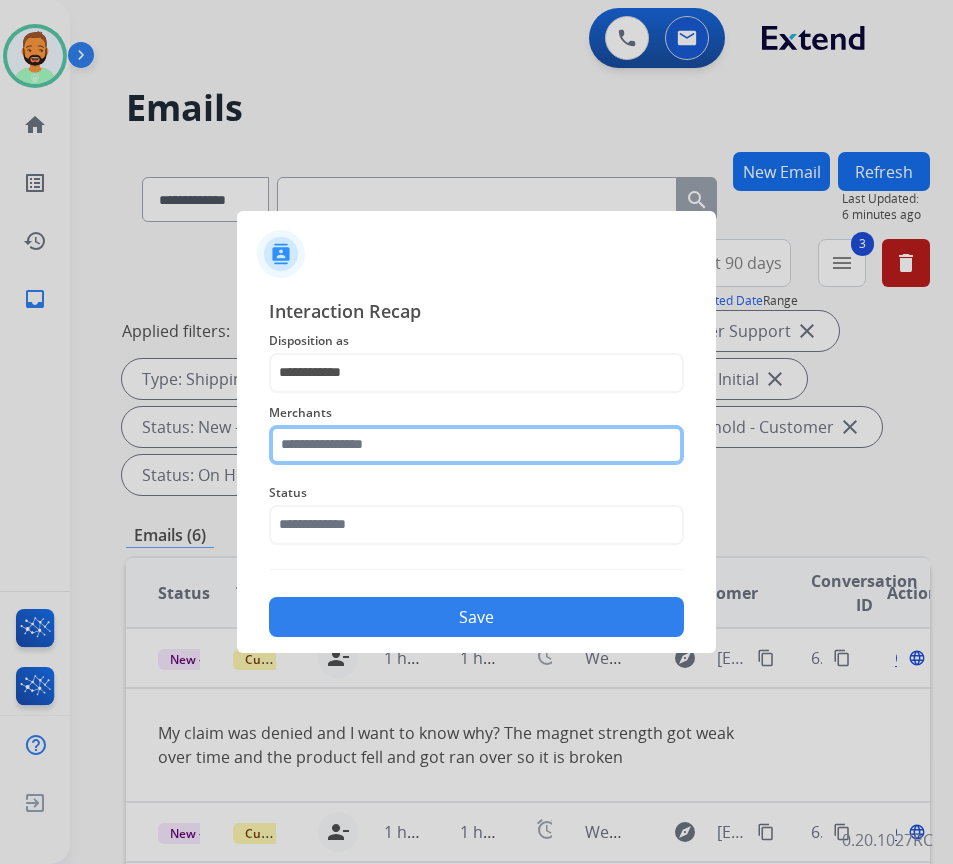 click 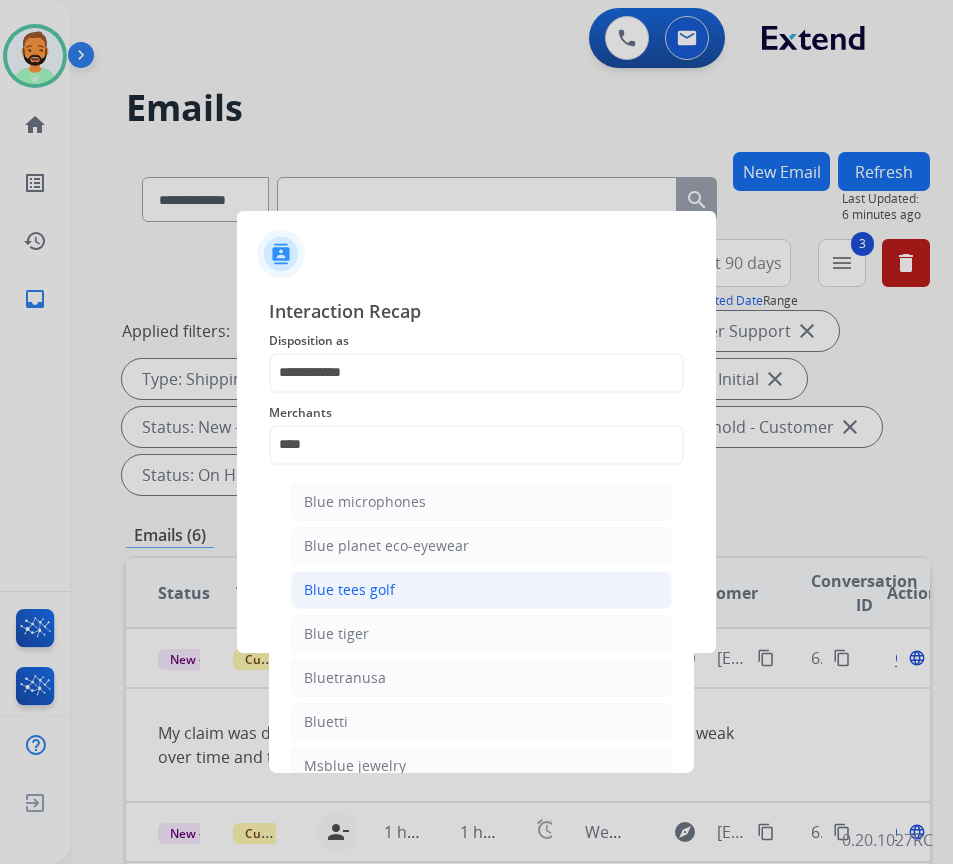 click on "Blue tees golf" 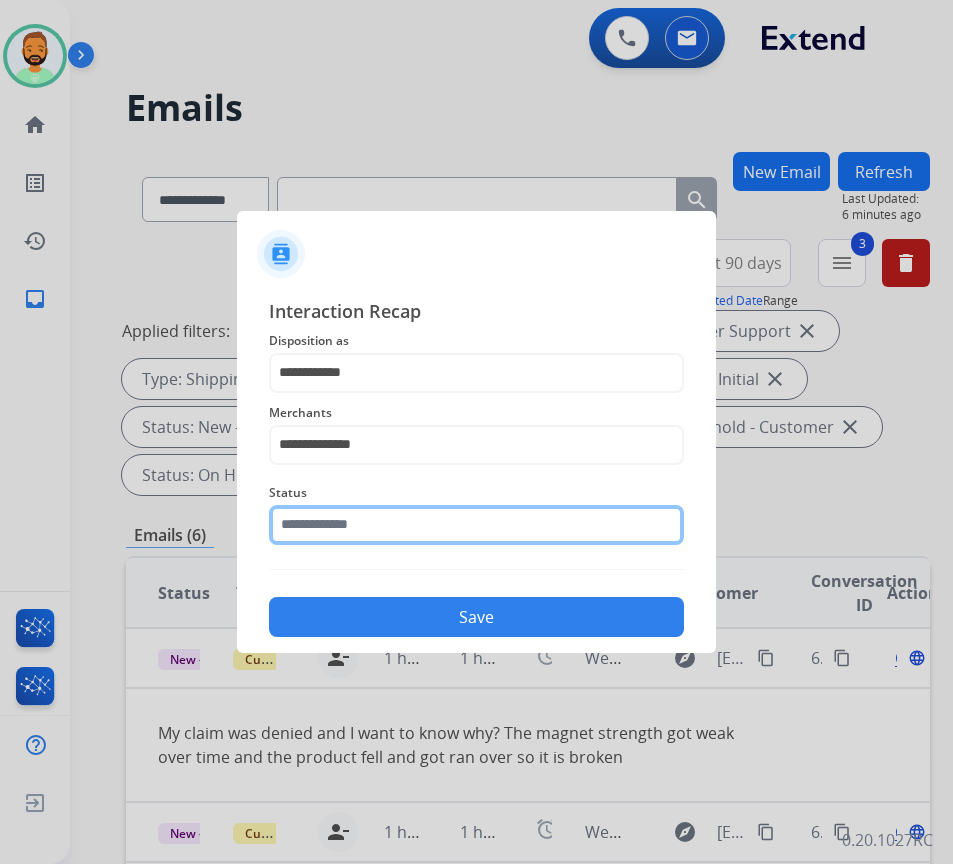 click 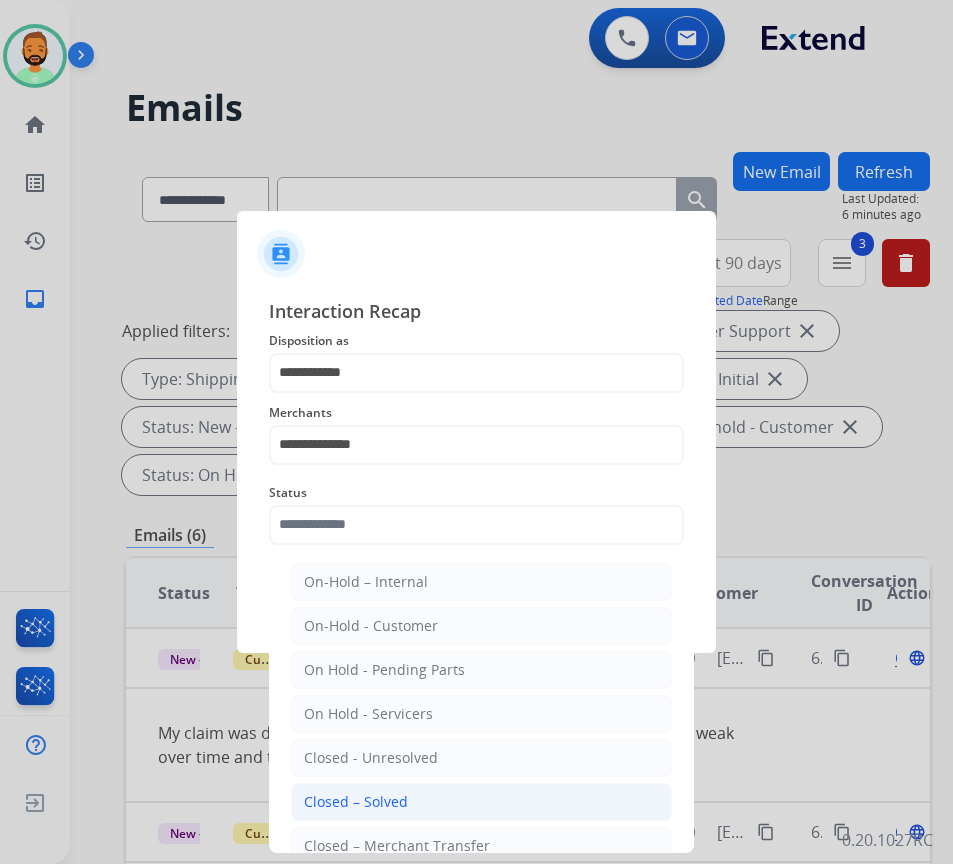click on "Closed – Solved" 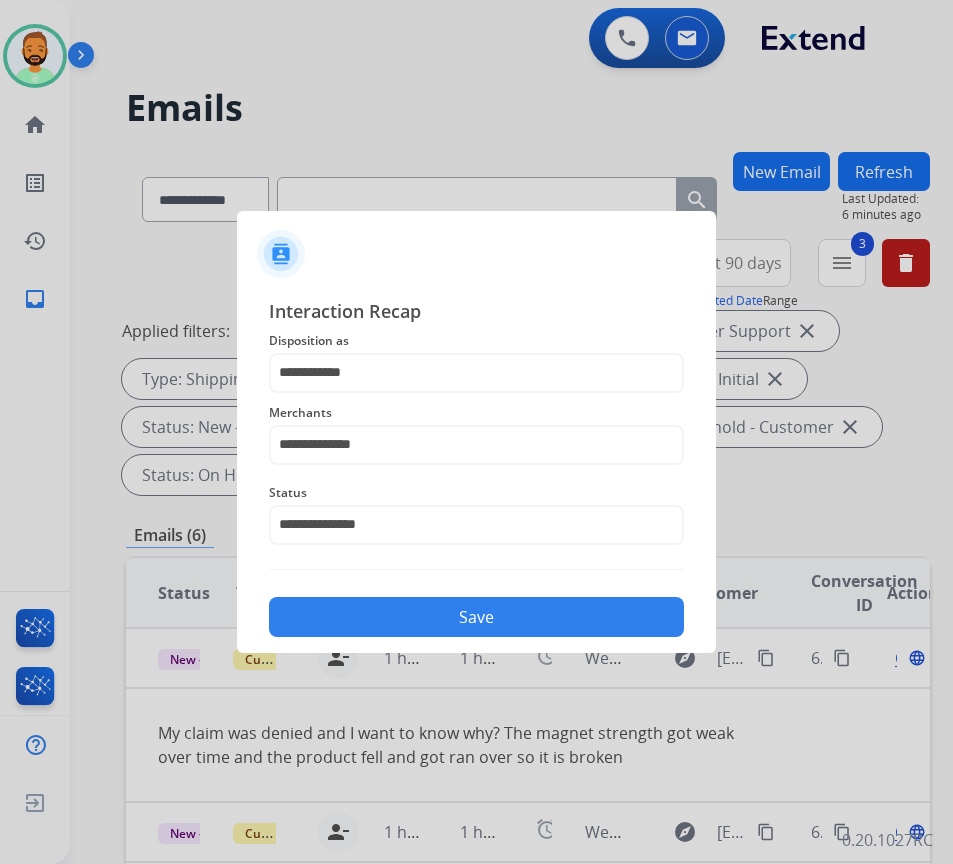 click on "Save" 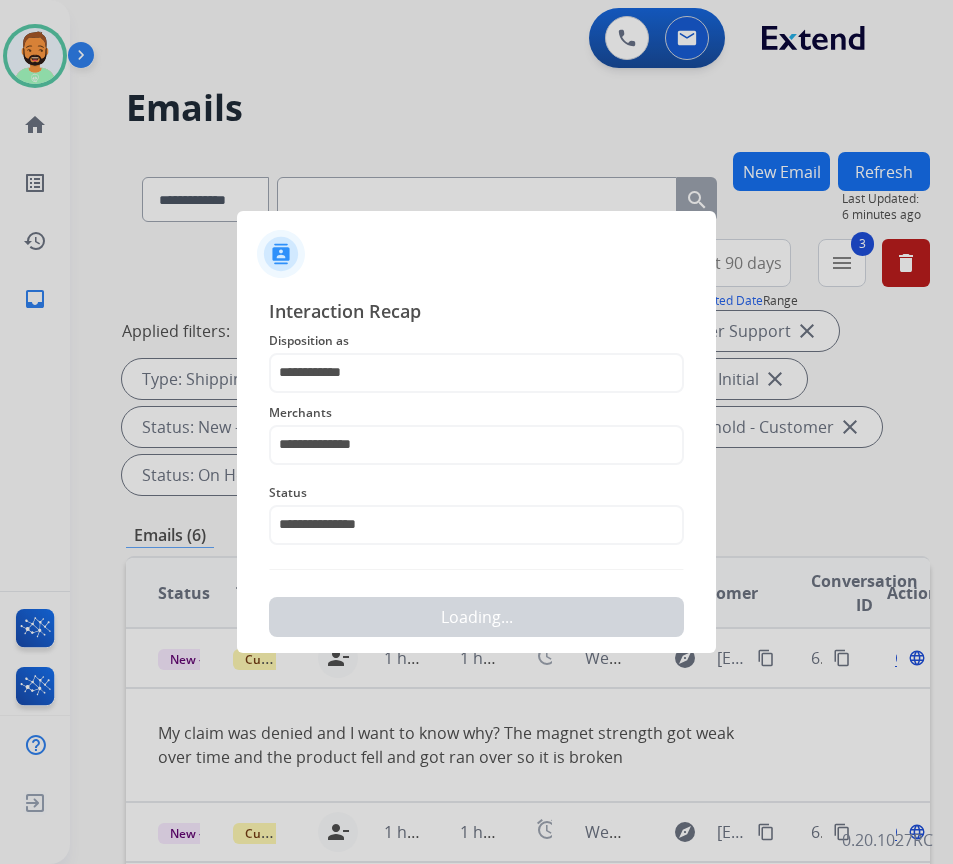 scroll, scrollTop: 0, scrollLeft: 0, axis: both 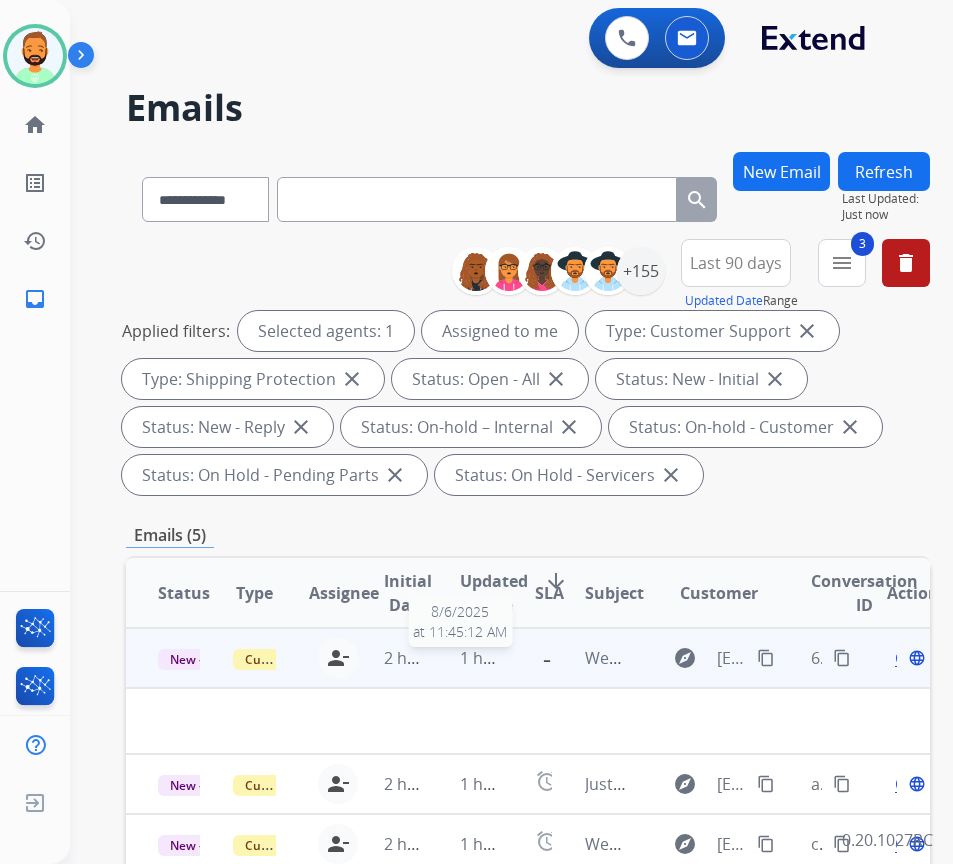 click on "1 hour ago" at bounding box center (501, 658) 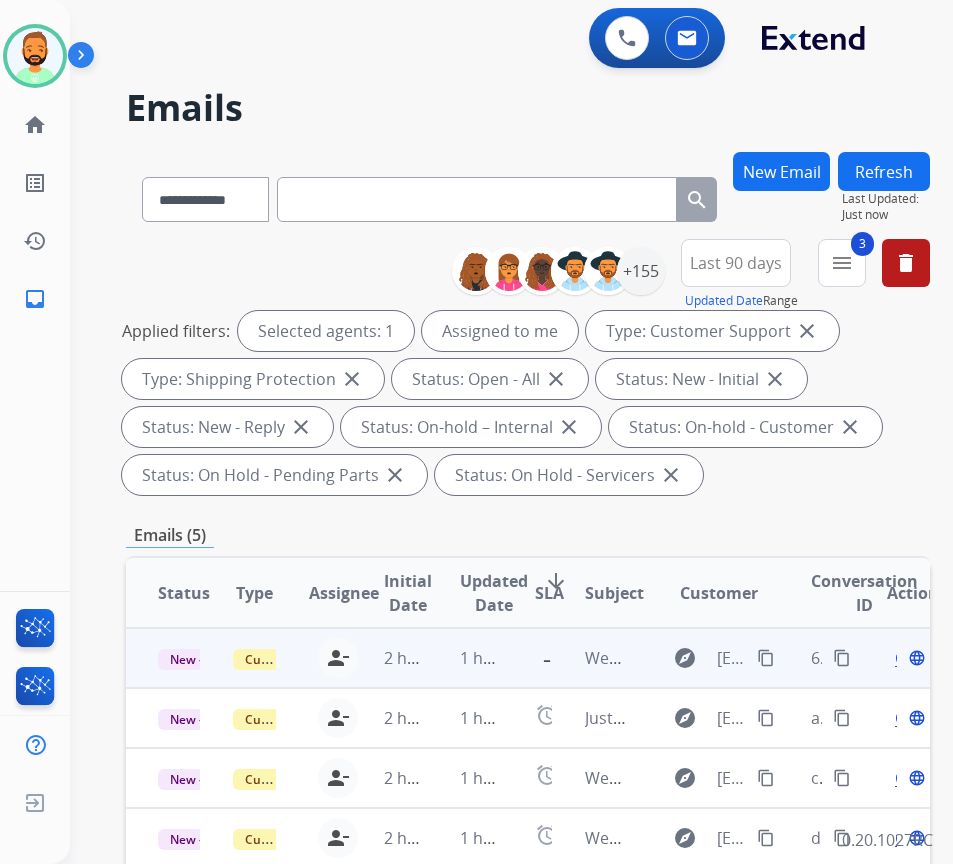 click on "1 hour ago" at bounding box center [465, 658] 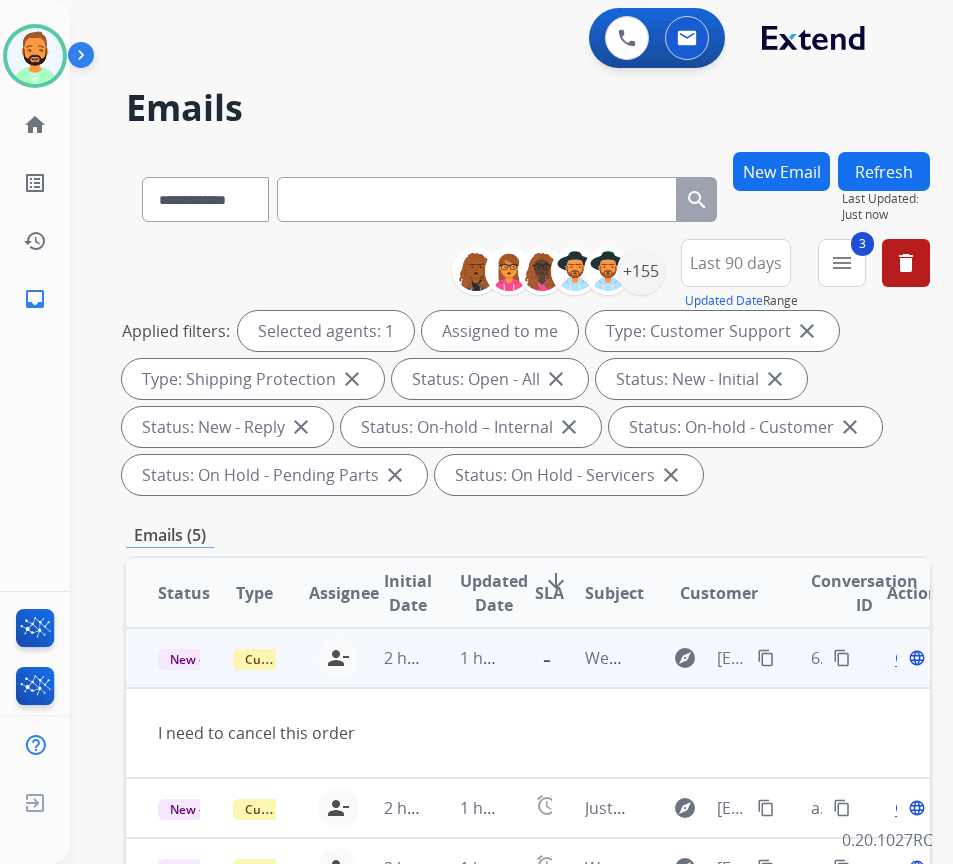 click on "Open" at bounding box center [915, 658] 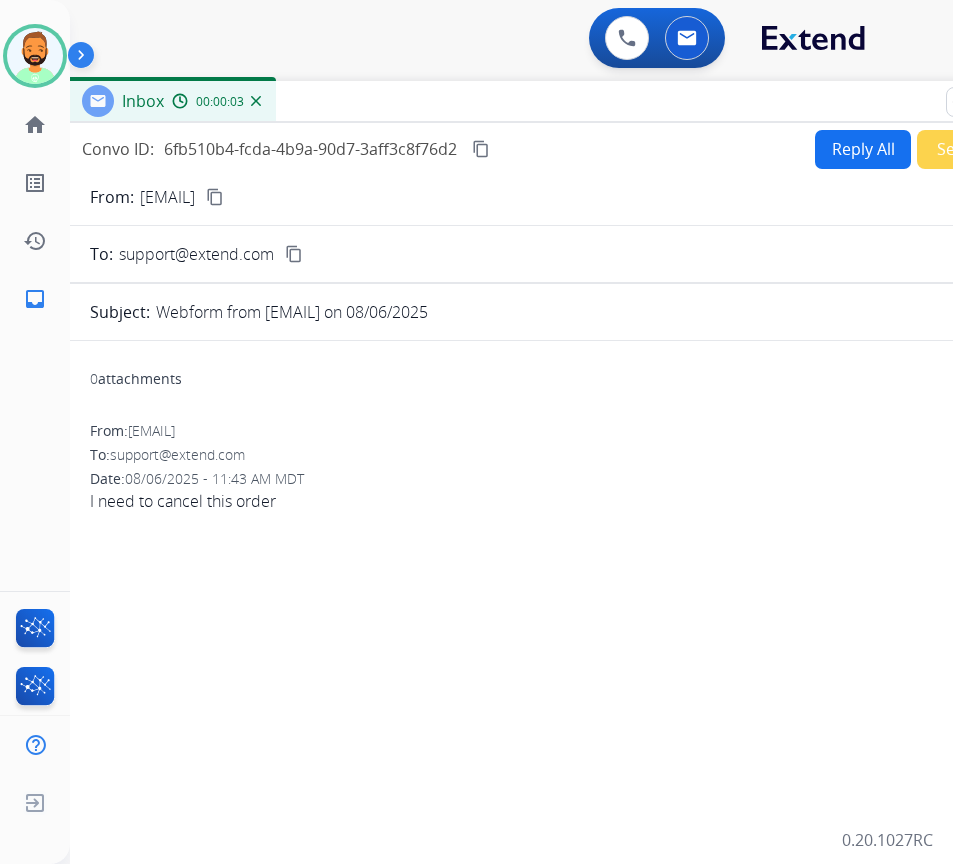 drag, startPoint x: 362, startPoint y: 145, endPoint x: 515, endPoint y: 121, distance: 154.87091 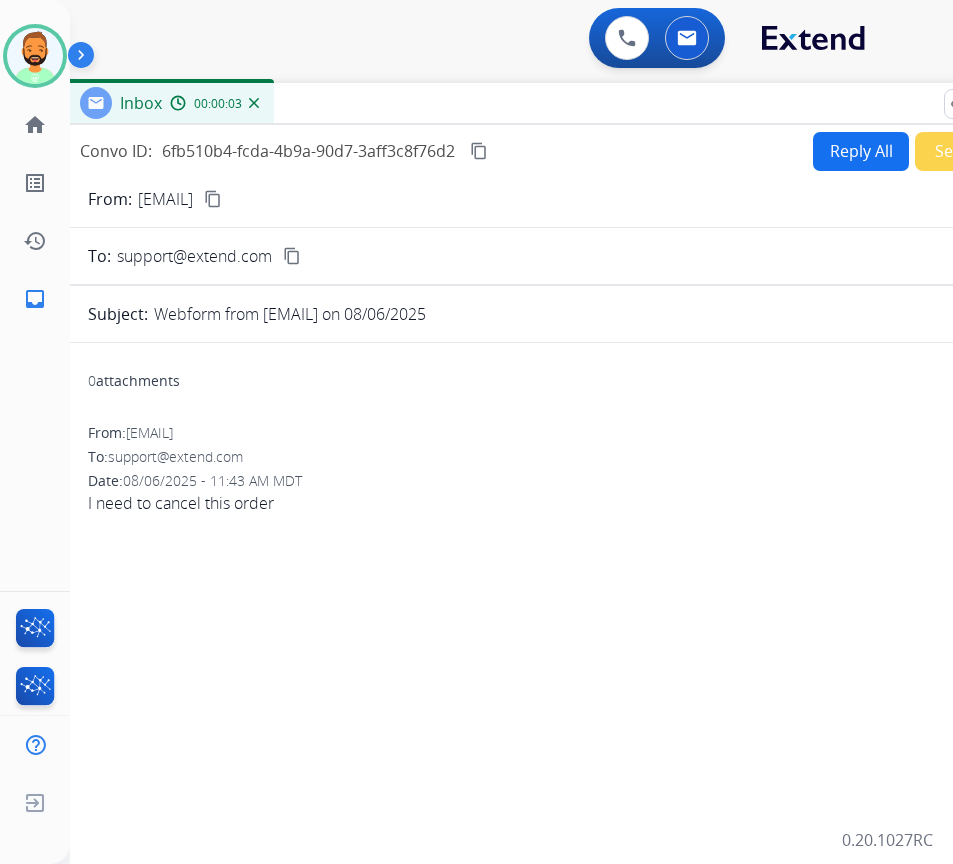 click on "Reply All" at bounding box center [861, 151] 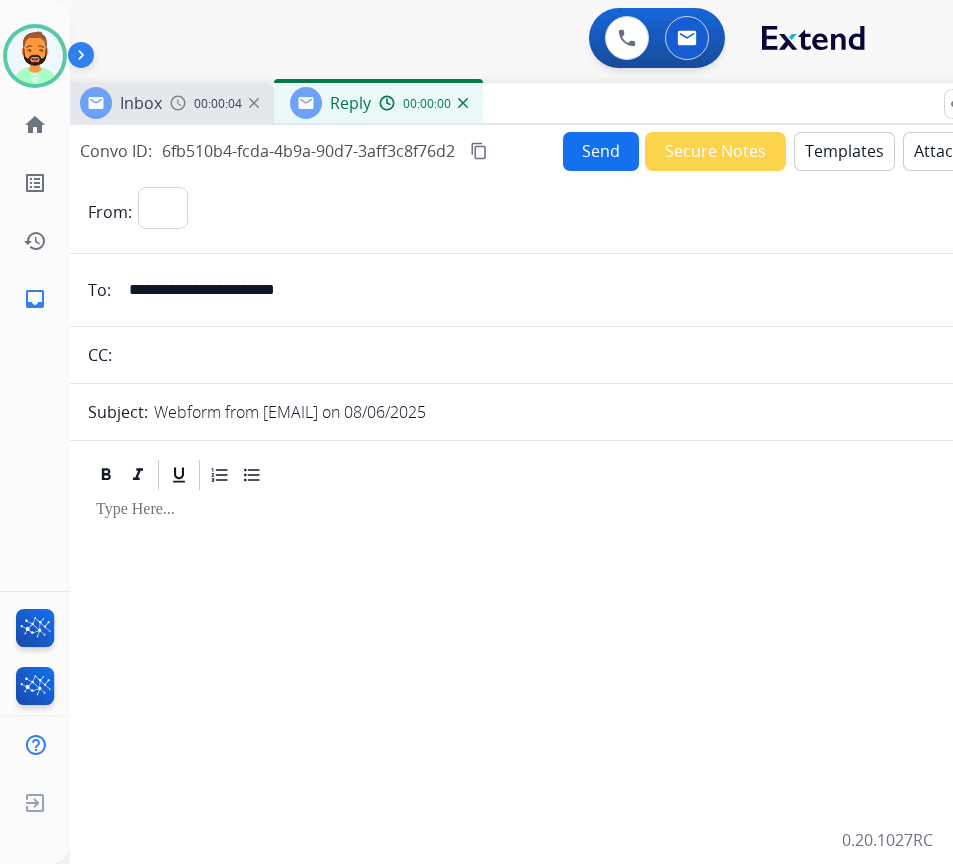 select on "**********" 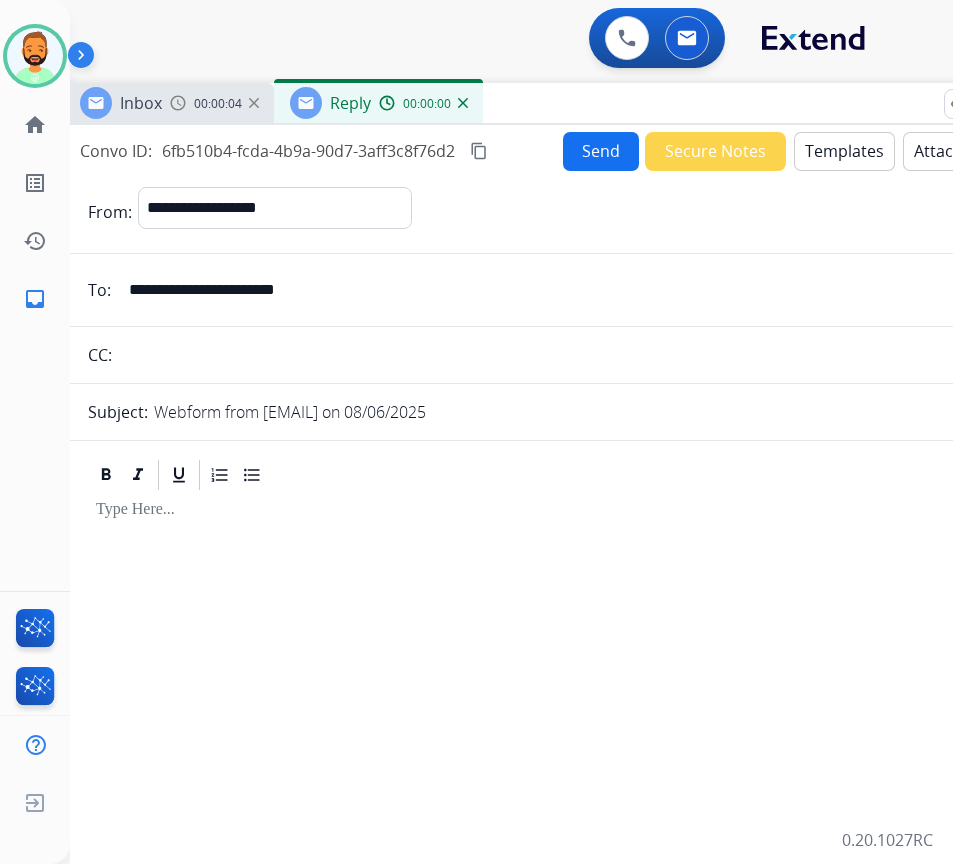 click on "Templates" at bounding box center [844, 151] 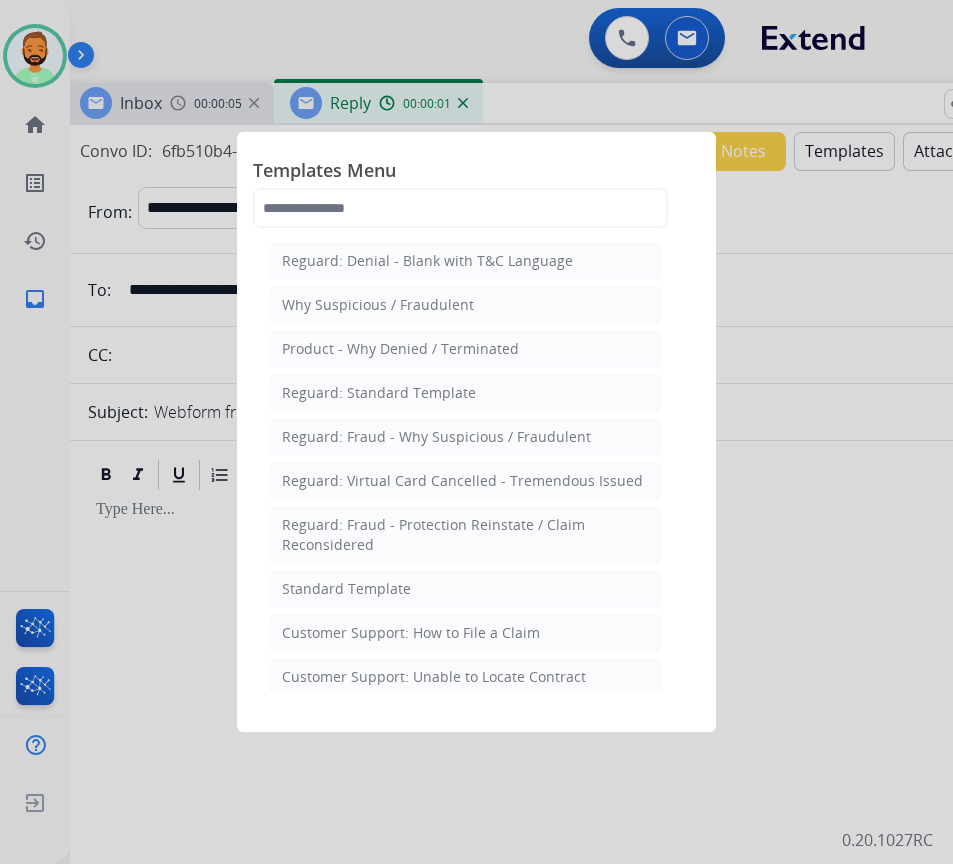 click on "Reguard: Denial - Blank with T&C Language   Why Suspicious / Fraudulent   Product - Why Denied / Terminated   Reguard: Standard Template   Reguard: Fraud - Why Suspicious / Fraudulent   Reguard: Virtual Card Cancelled - Tremendous Issued   Reguard: Fraud - Protection Reinstate / Claim Reconsidered   Standard Template    Customer Support: How to File a Claim    Customer Support: Unable to Locate Contract    Product Protection: Denial-Blank with T&C Language    Shipping Protection: Need Additional Information    Product Protection: Tire & Wheel: Need Additional Information    Customer Support: Virtual Card Troubleshooting    Shipping Protection: Virtual Card SP Fulfillment (To Customer)   Product Protection Follow Up Process: 1st Follow Up (Pursuing Claim)    Product Protection: Manufacturer Defect Denial    Tremendous Fulfillment (Customer)   Product Protection: On the Spot Stain Cleaning Kit    Product Protection:Wheel Photo Request   Canada Contract Cancels and Refunds (English)" 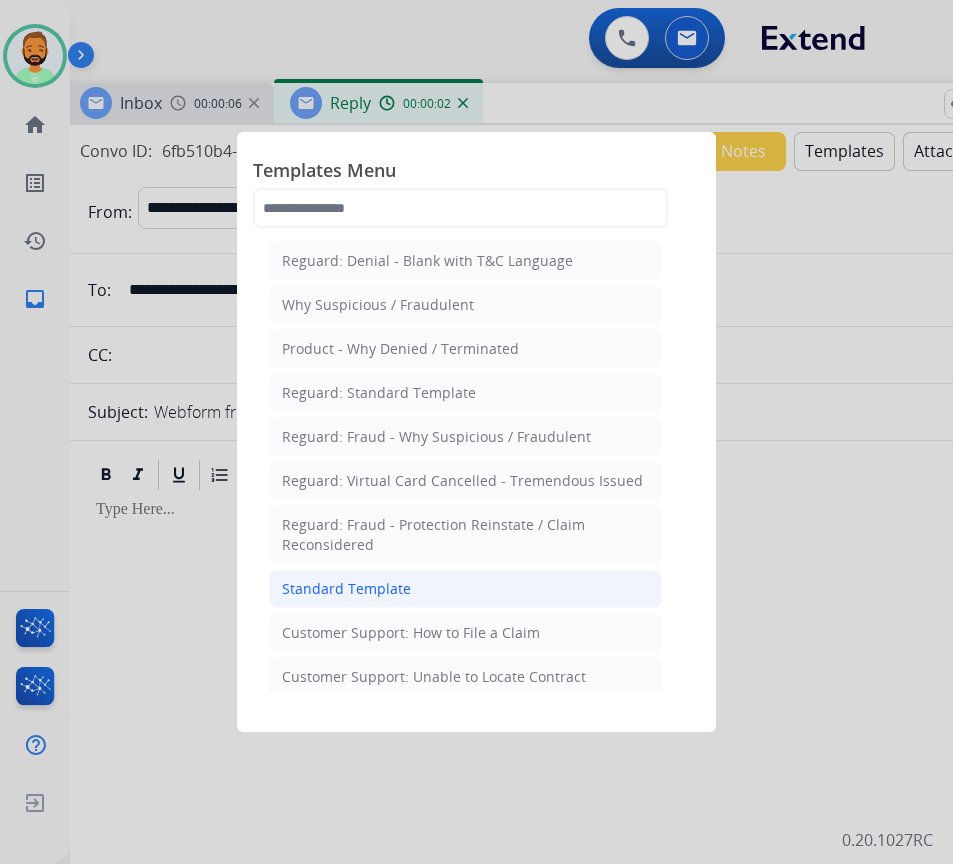 click on "Standard Template" 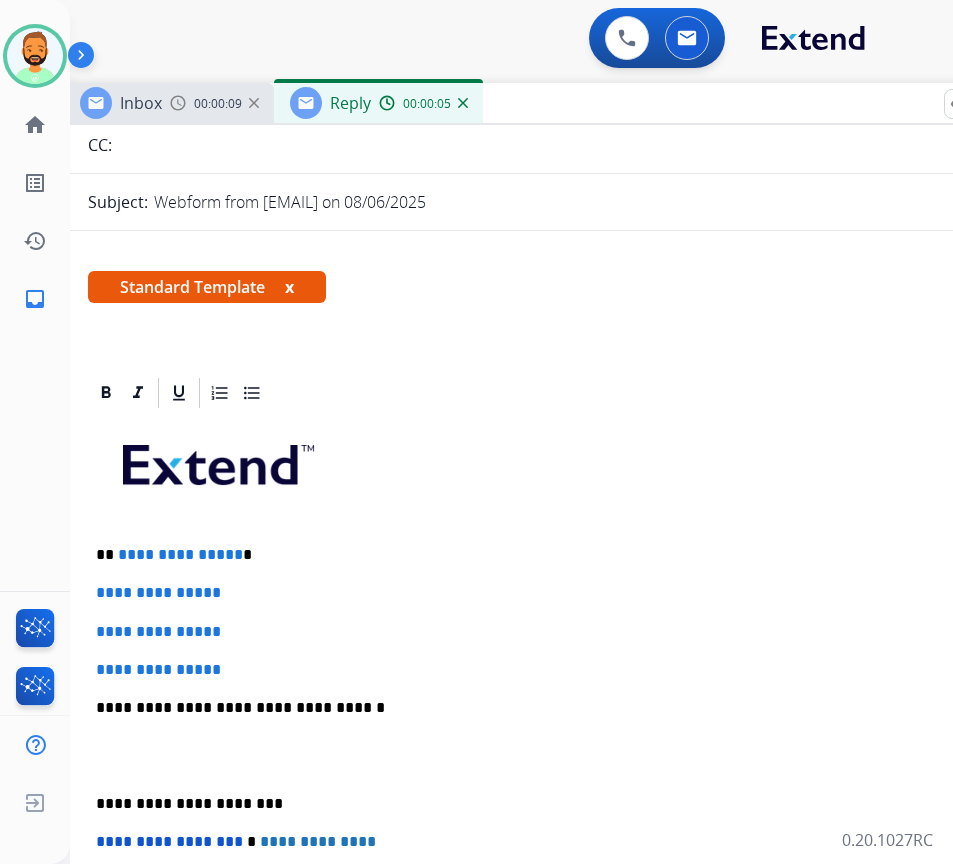 scroll, scrollTop: 201, scrollLeft: 0, axis: vertical 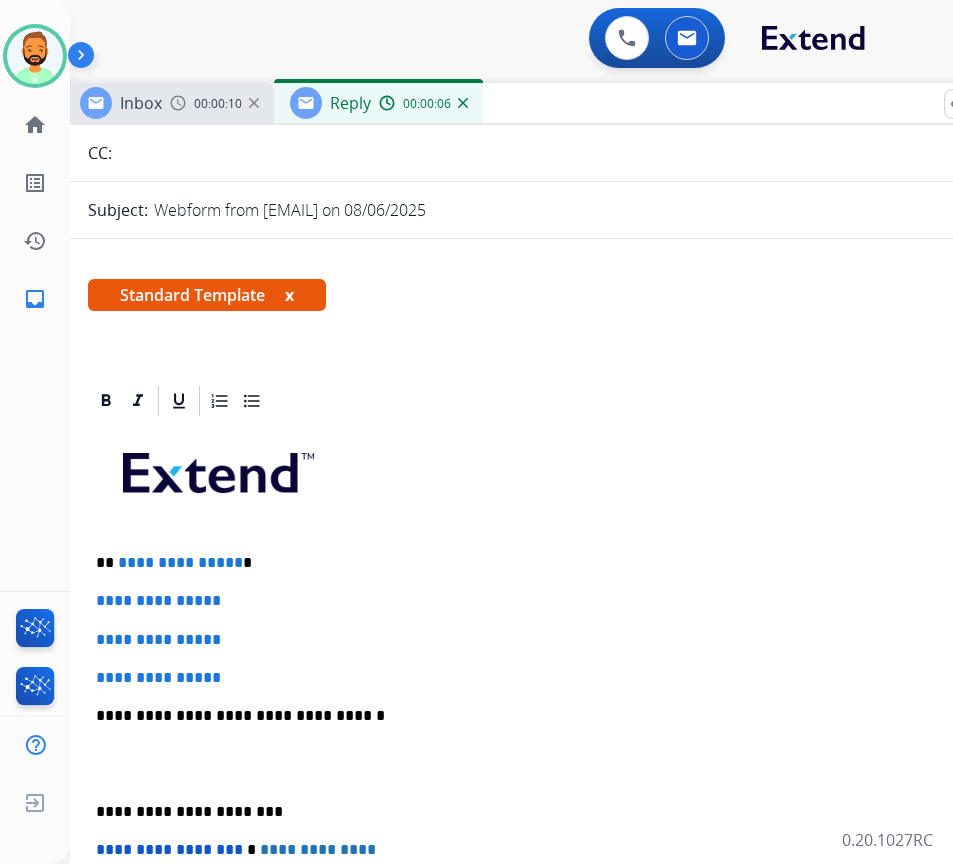 click on "**********" at bounding box center [564, 763] 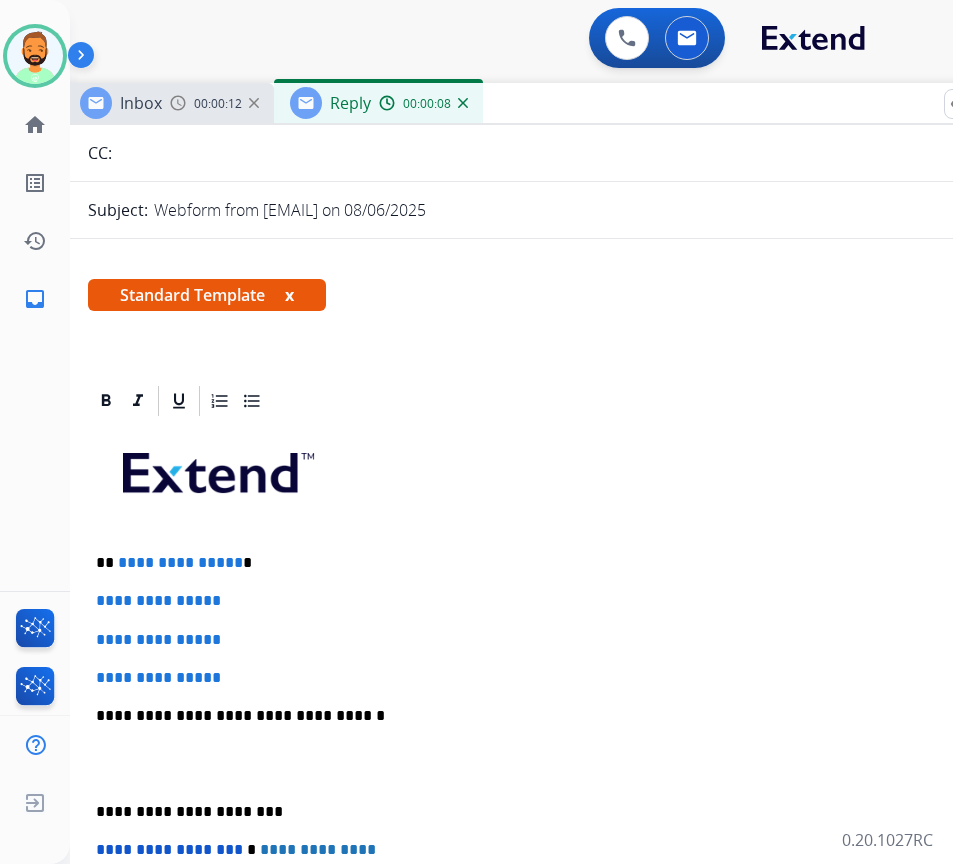 type 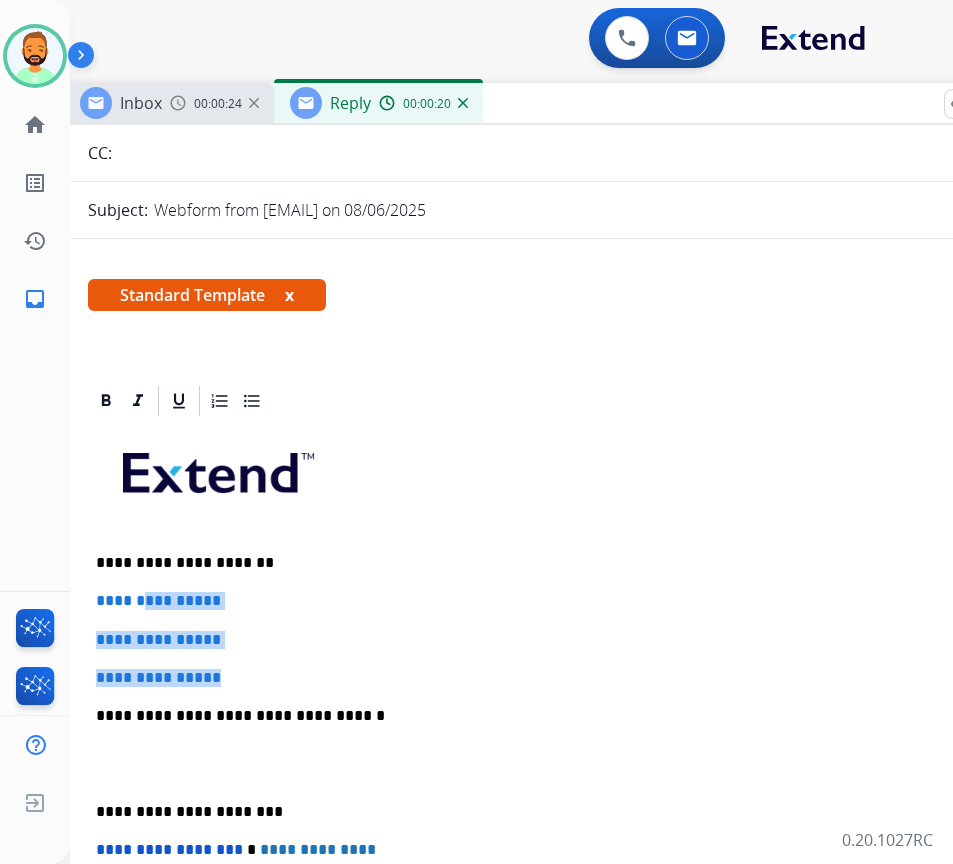 drag, startPoint x: 218, startPoint y: 678, endPoint x: 154, endPoint y: 607, distance: 95.587654 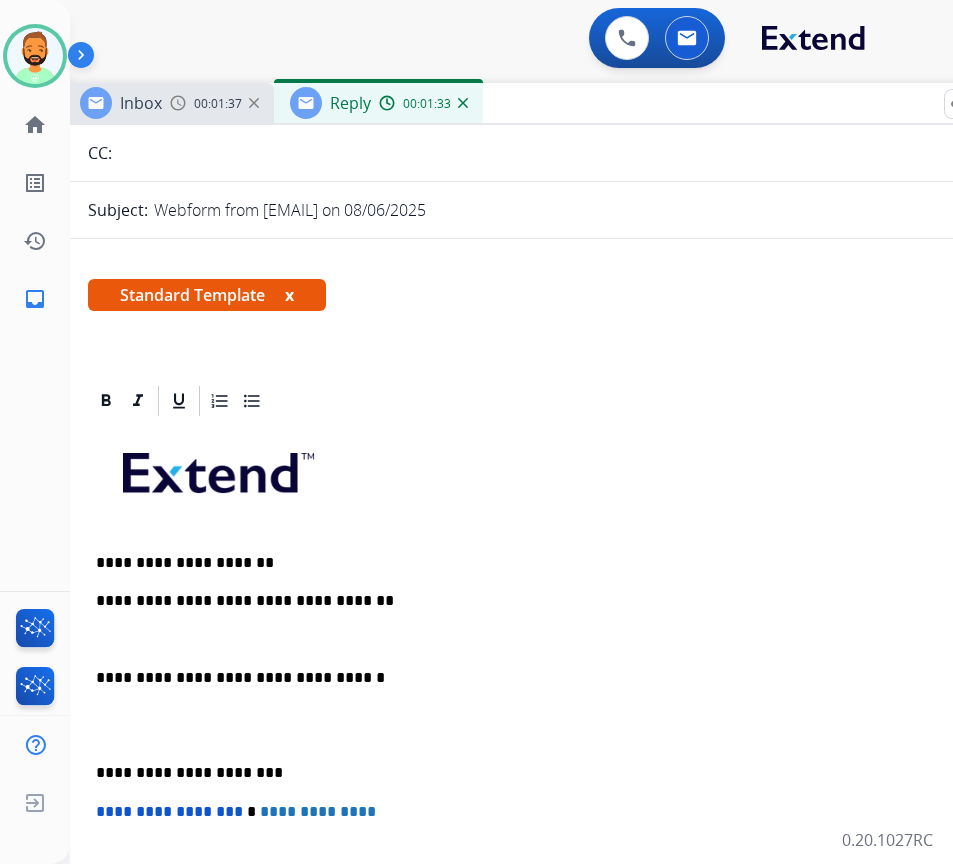 click on "**********" at bounding box center (556, 773) 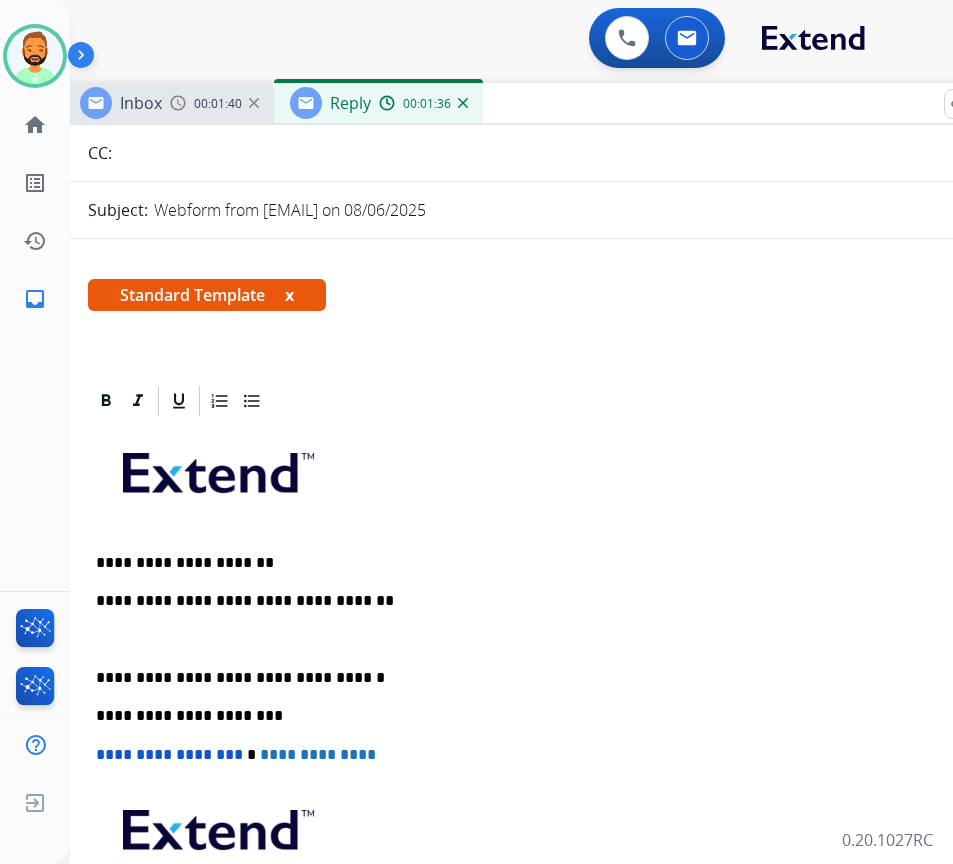 click on "**********" at bounding box center [564, 715] 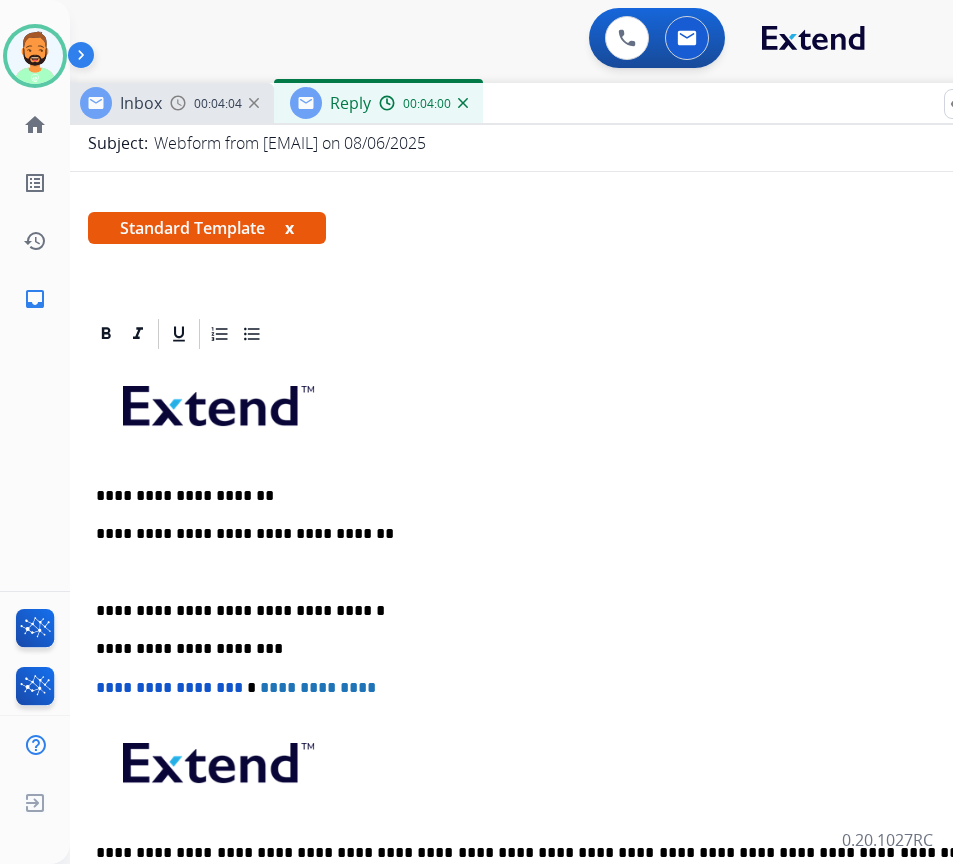 scroll, scrollTop: 306, scrollLeft: 0, axis: vertical 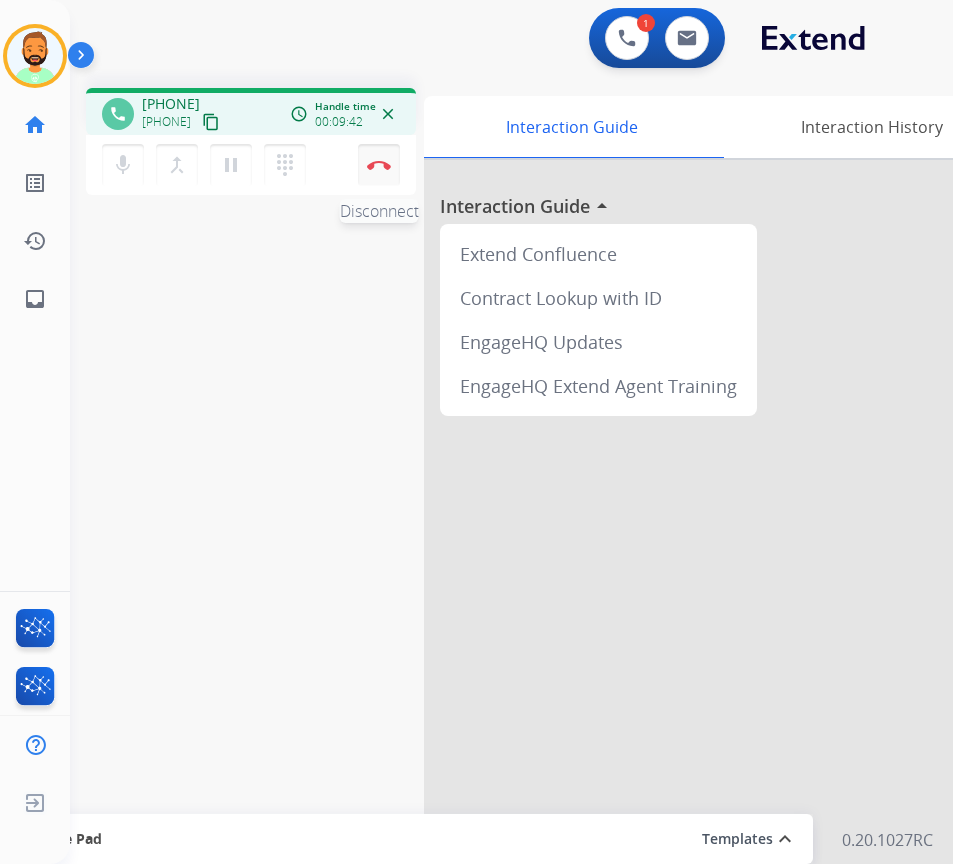 click at bounding box center [379, 165] 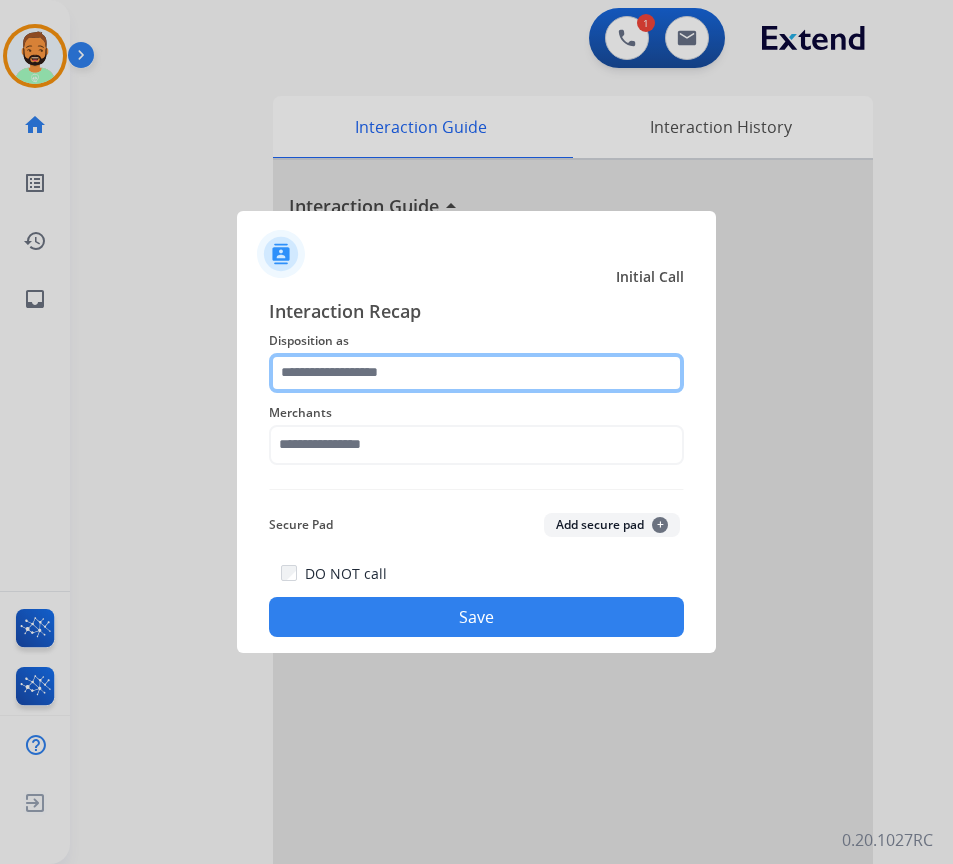 click 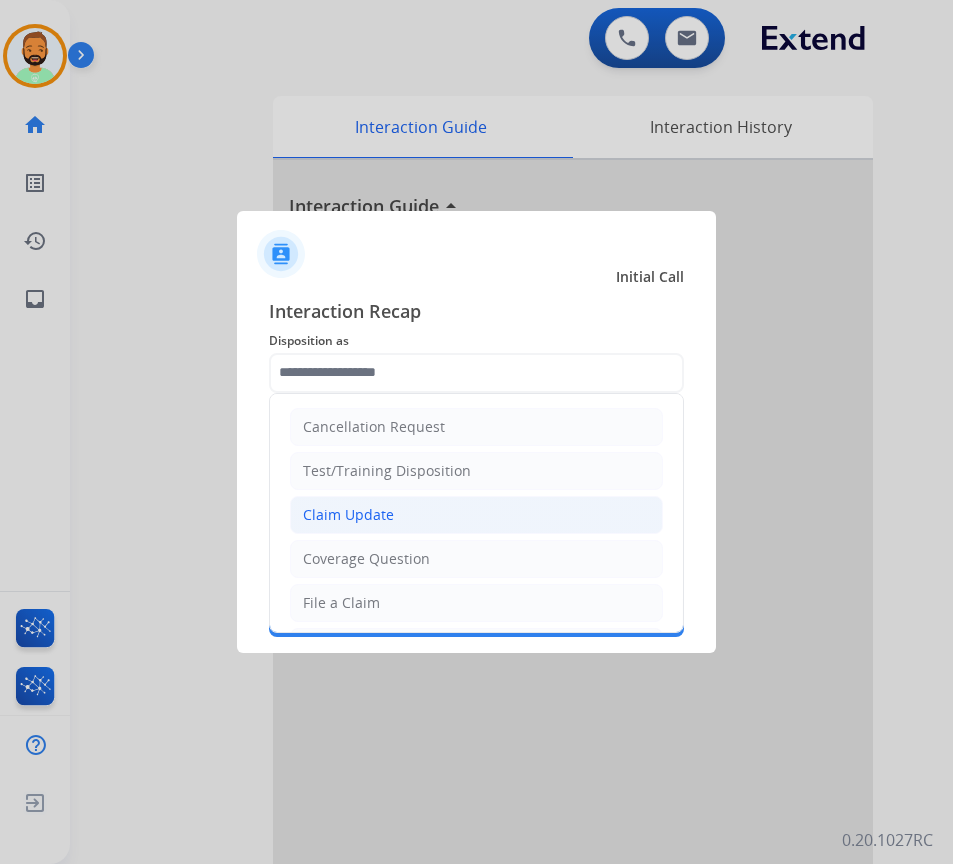 click on "Claim Update" 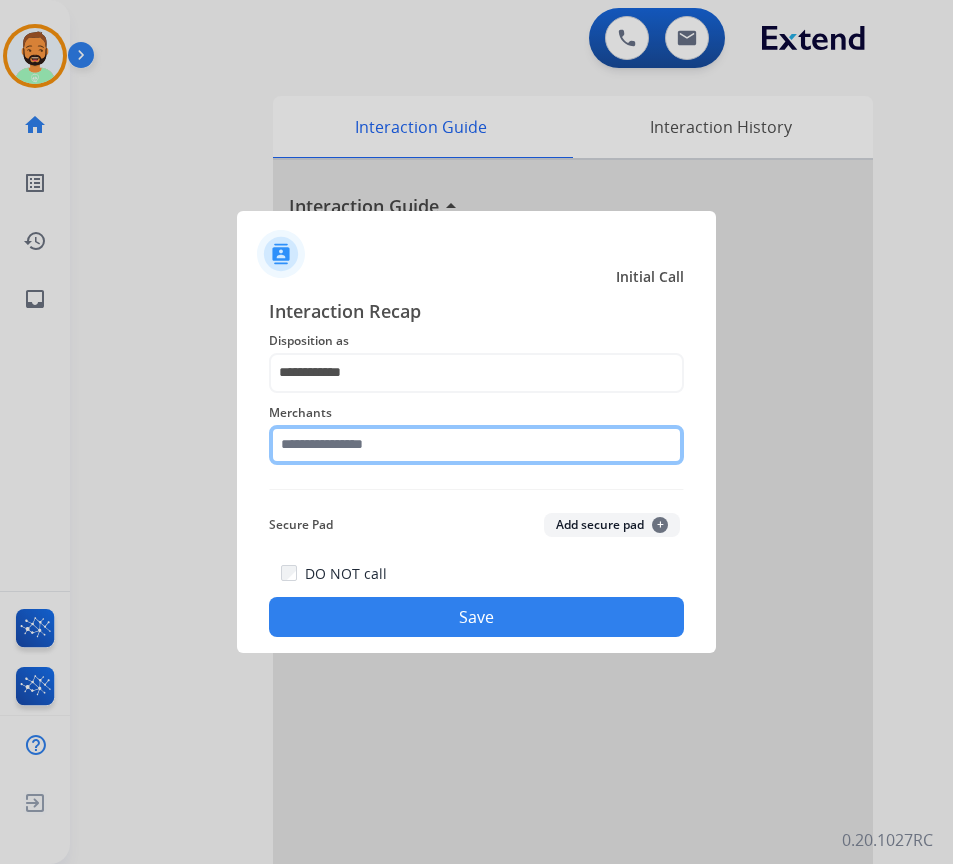 click 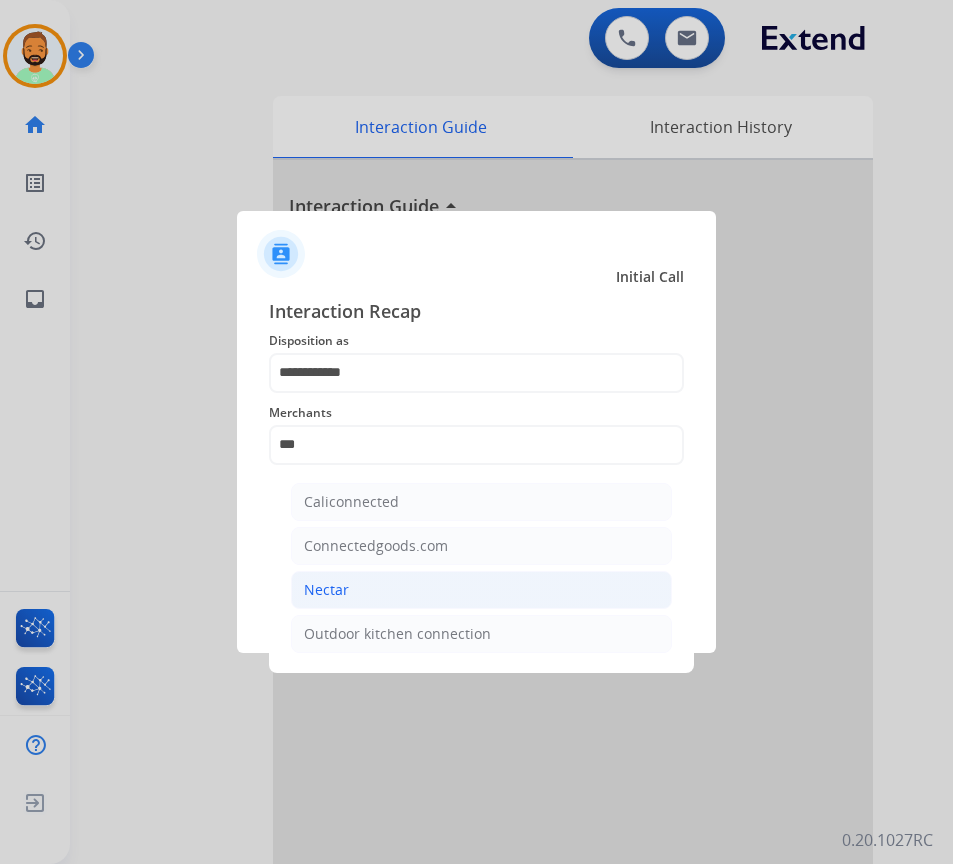 click on "Nectar" 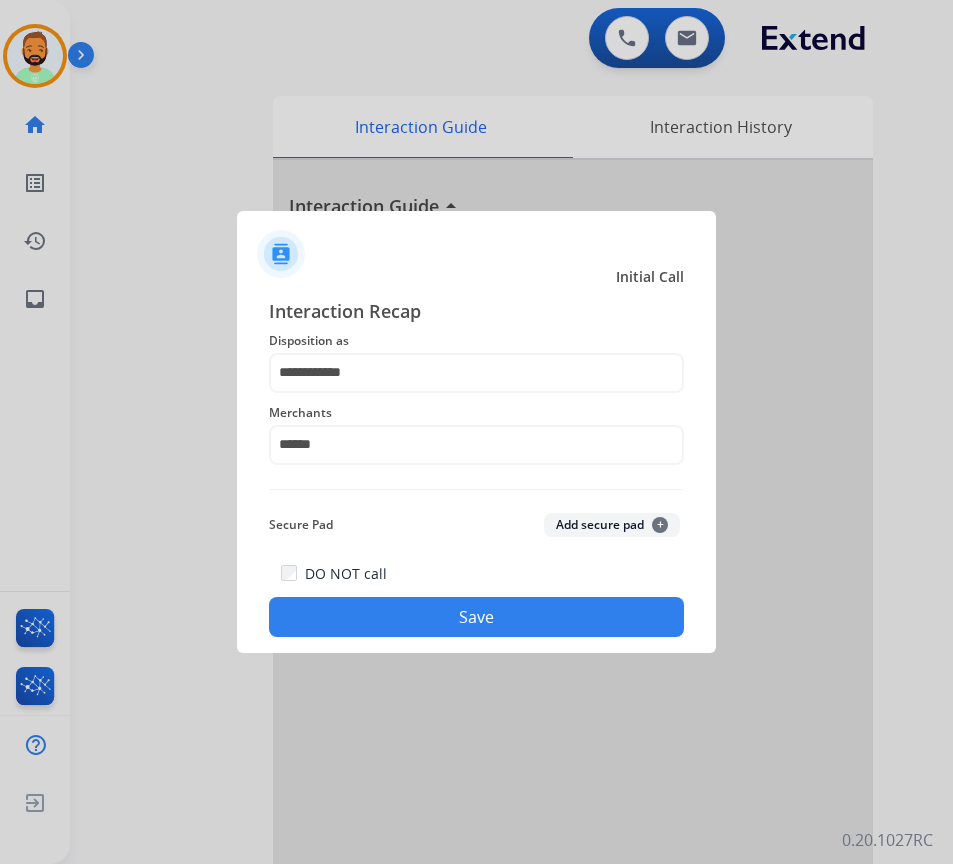 click on "Save" 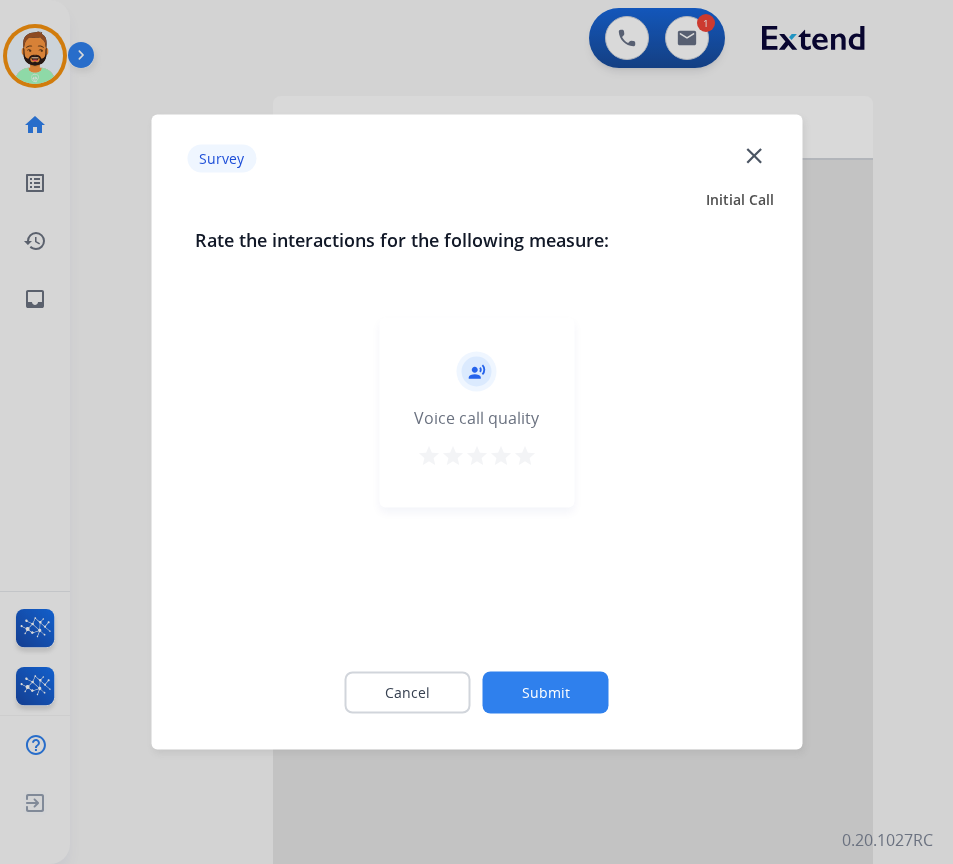 click on "Submit" 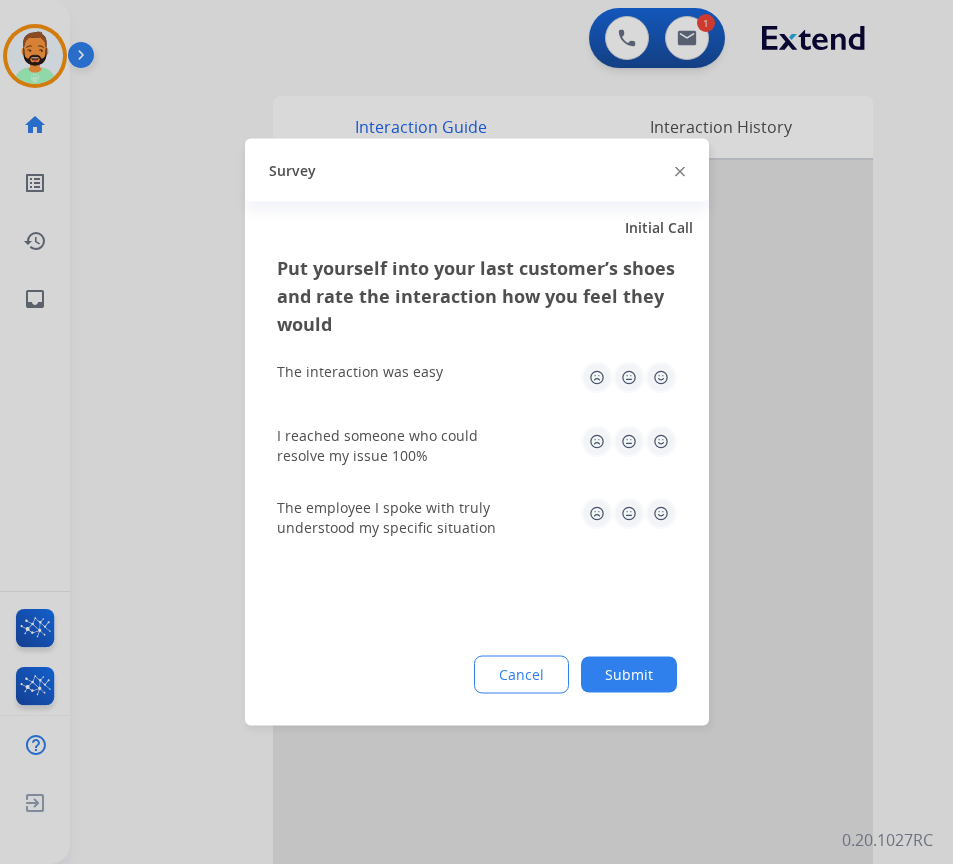 drag, startPoint x: 620, startPoint y: 638, endPoint x: 612, endPoint y: 686, distance: 48.6621 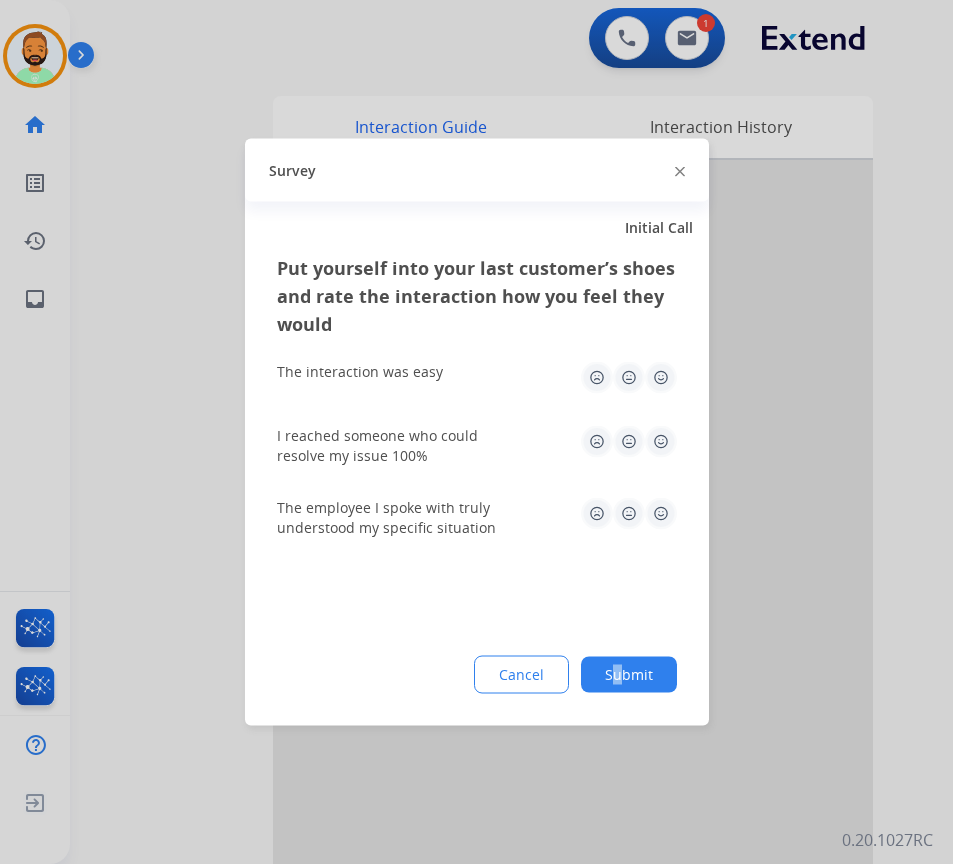 click on "Submit" 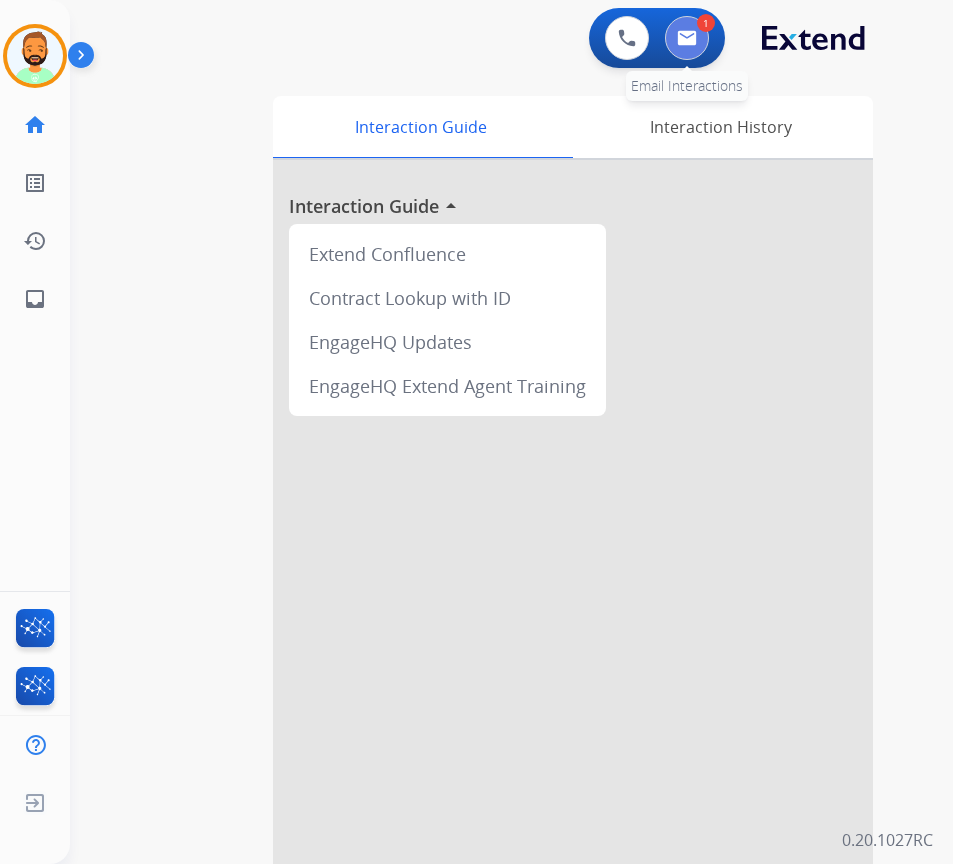 click at bounding box center (687, 38) 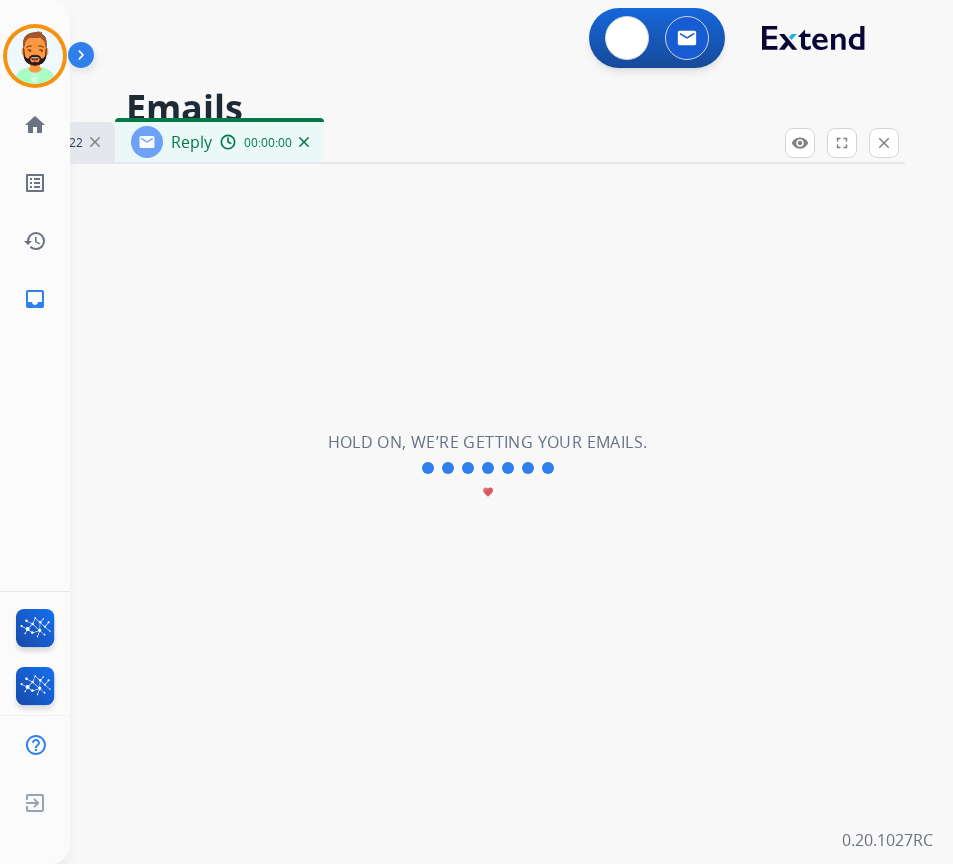 select on "**********" 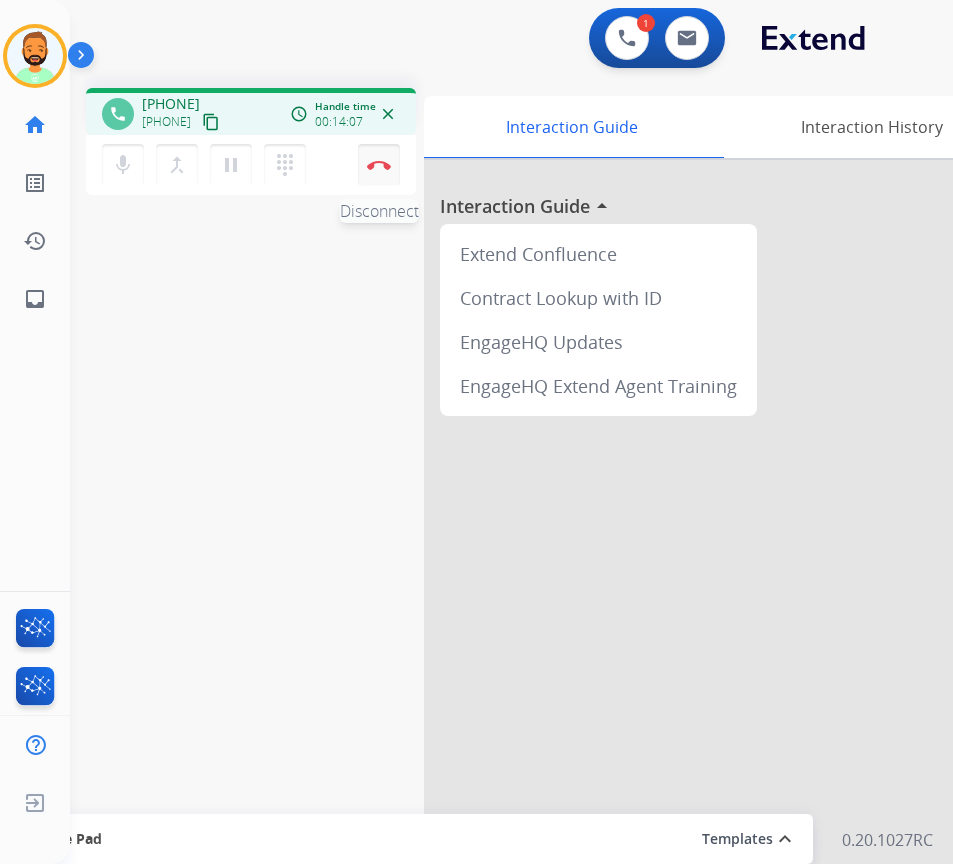 click at bounding box center (379, 165) 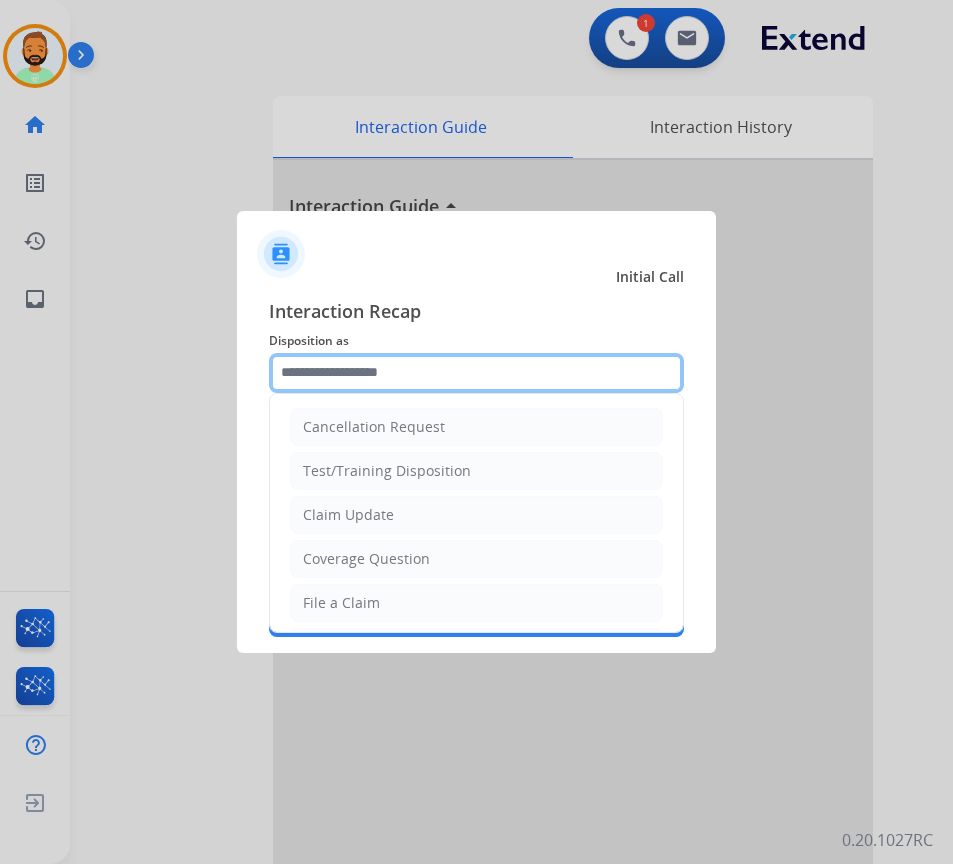 click 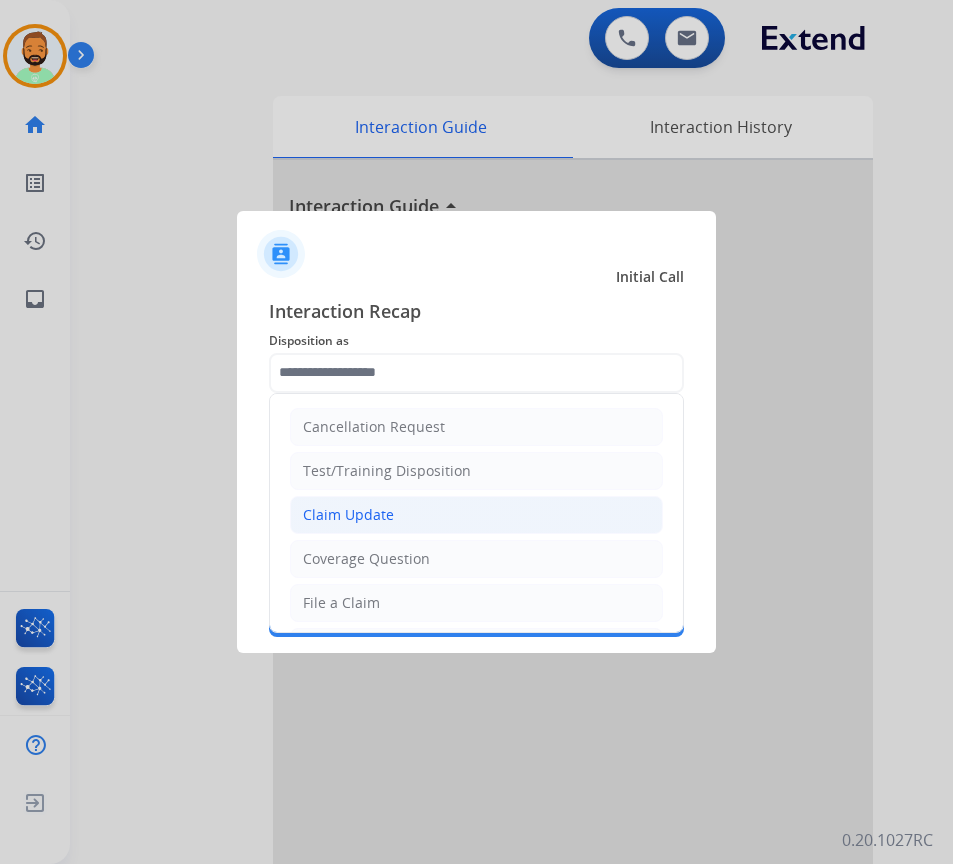 click on "Claim Update" 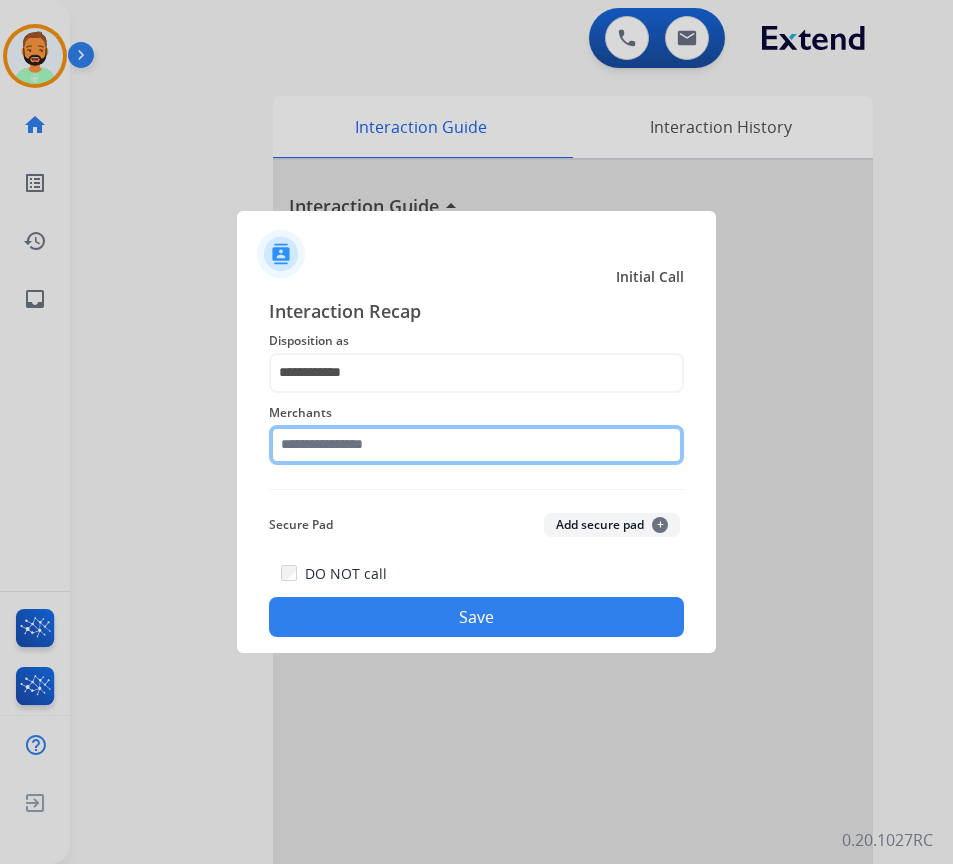 drag, startPoint x: 383, startPoint y: 446, endPoint x: 414, endPoint y: 457, distance: 32.89377 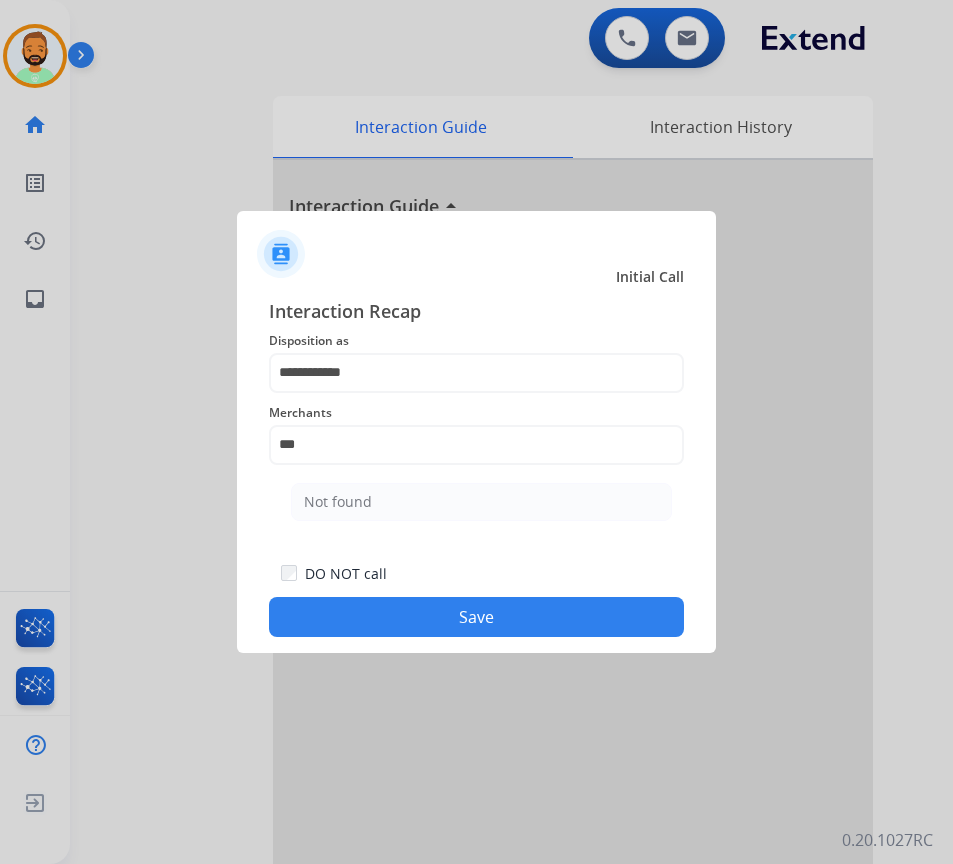 click on "Not found" 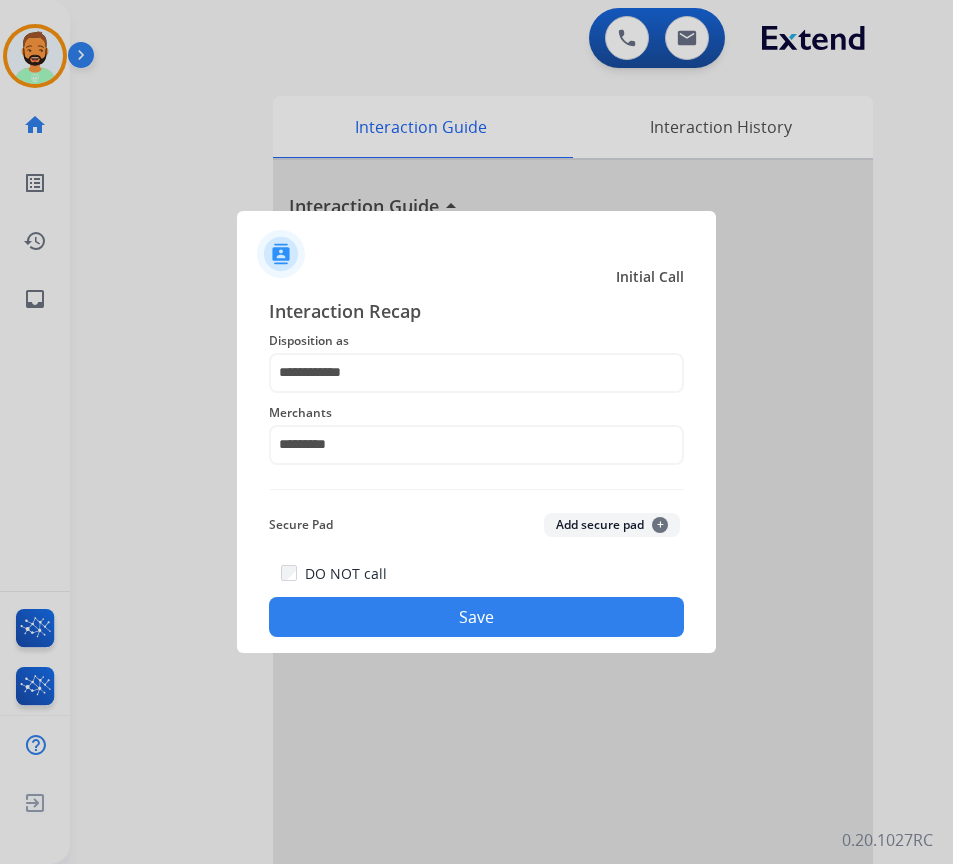 click on "Save" 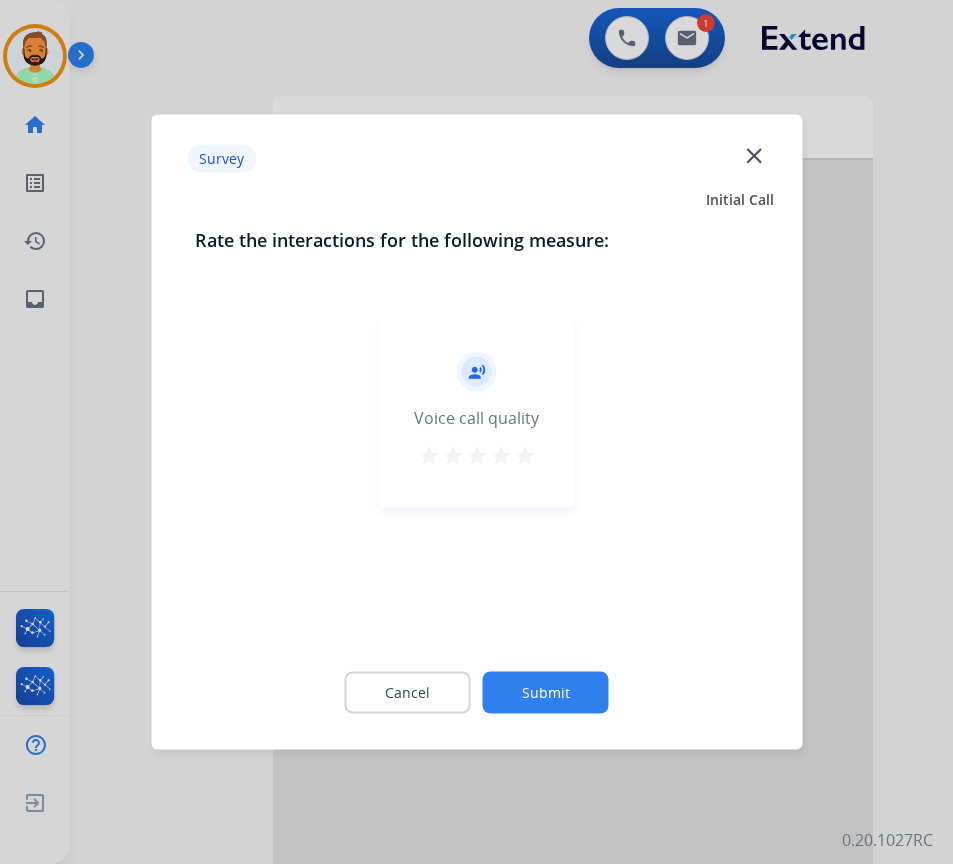 click on "Submit" 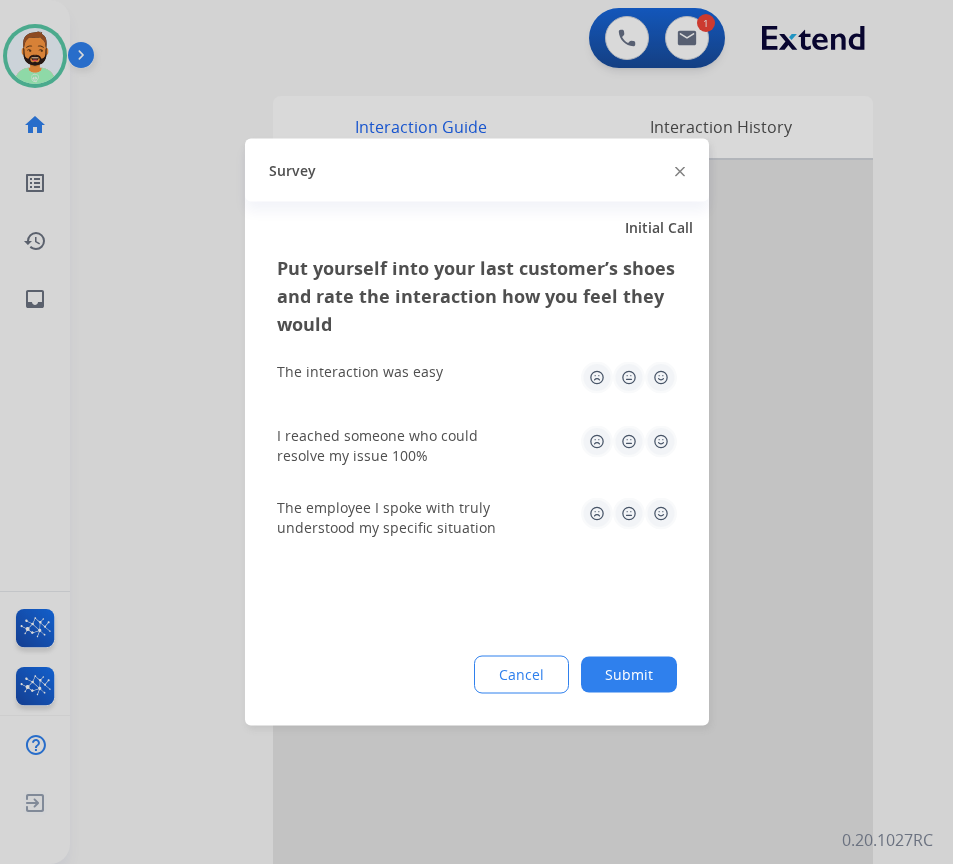click on "Put yourself into your last customer’s shoes and rate the interaction how you feel they would  The interaction was easy   I reached someone who could resolve my issue 100%   The employee I spoke with truly understood my specific situation  Cancel Submit" 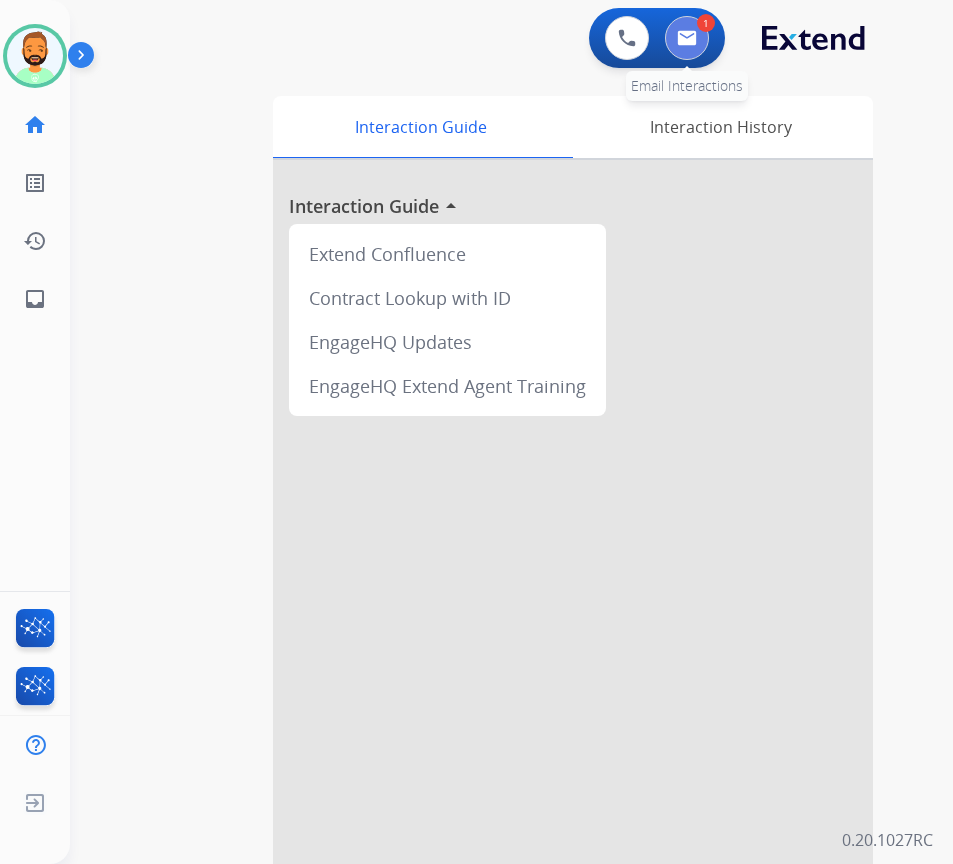 click at bounding box center (687, 38) 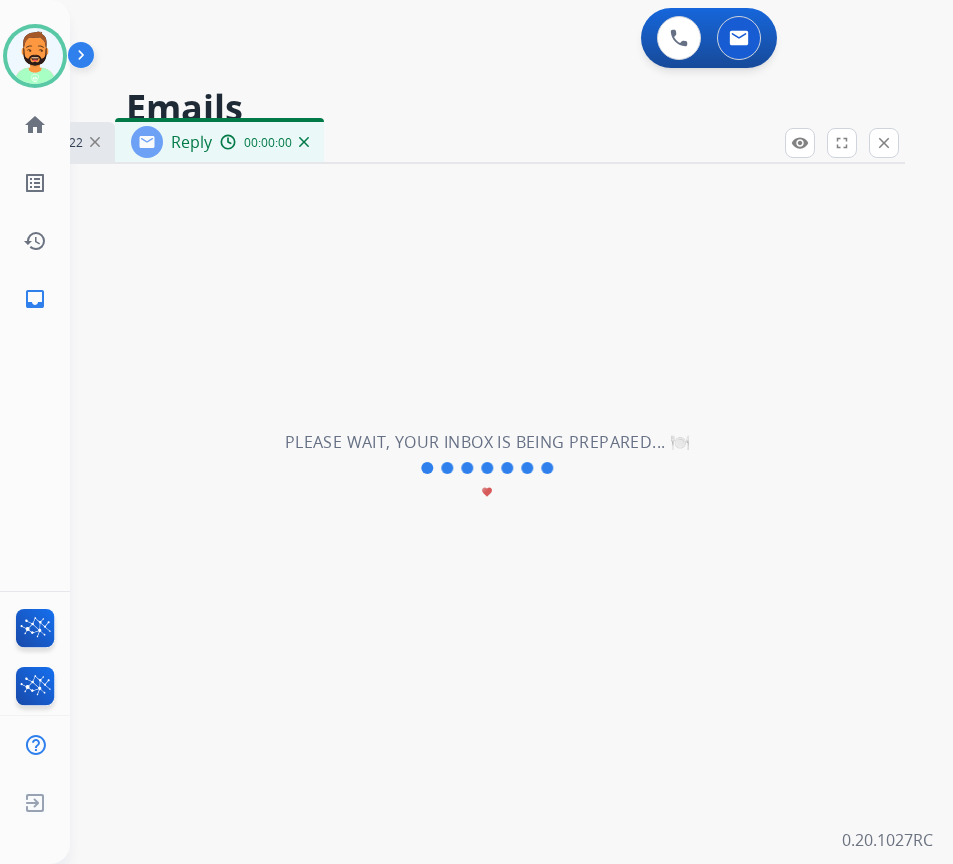 select on "**********" 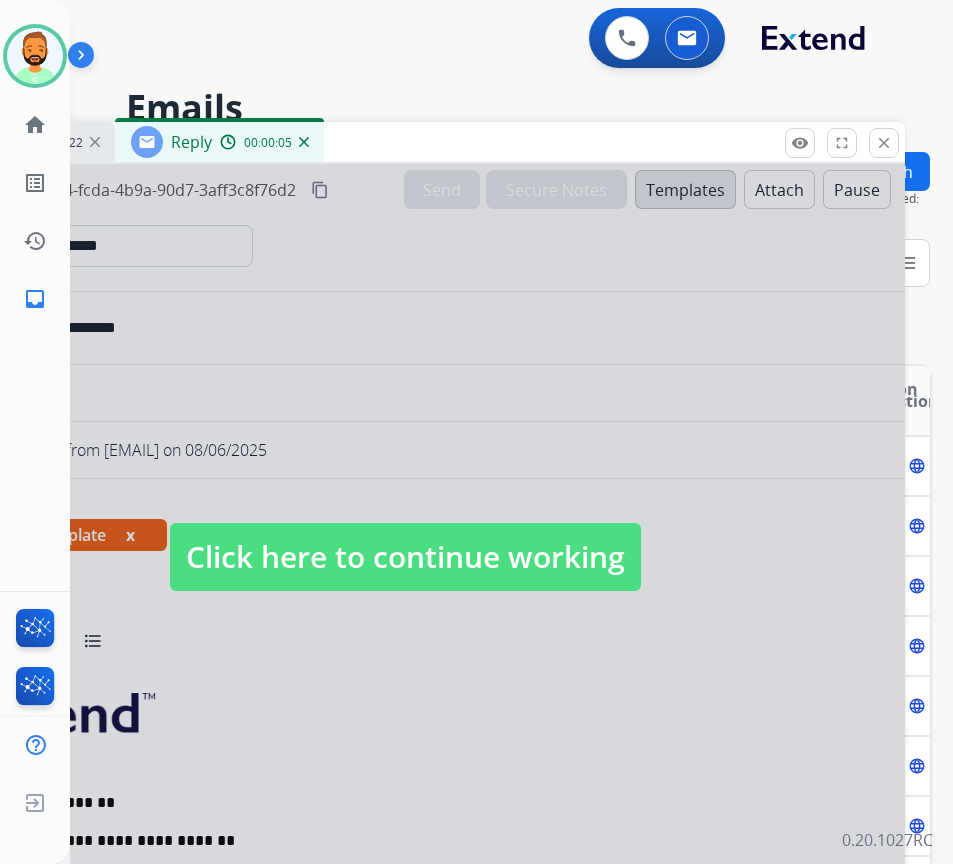 drag, startPoint x: 445, startPoint y: 528, endPoint x: 486, endPoint y: 457, distance: 81.9878 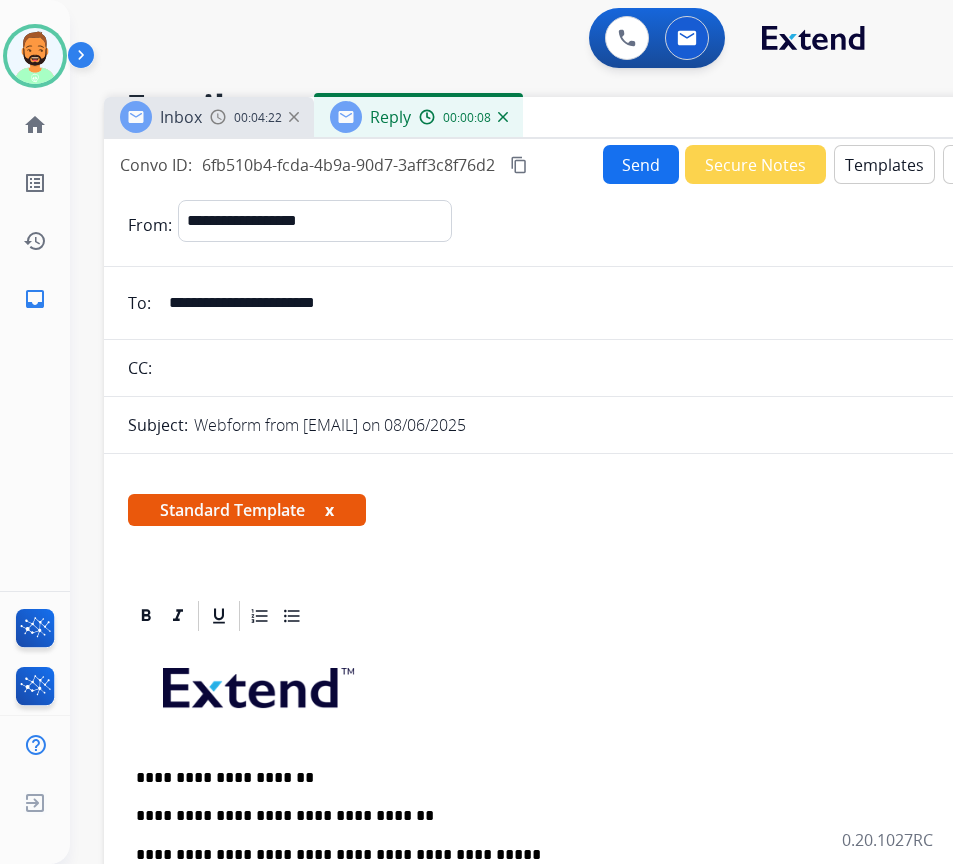 drag, startPoint x: 455, startPoint y: 136, endPoint x: 654, endPoint y: 111, distance: 200.56421 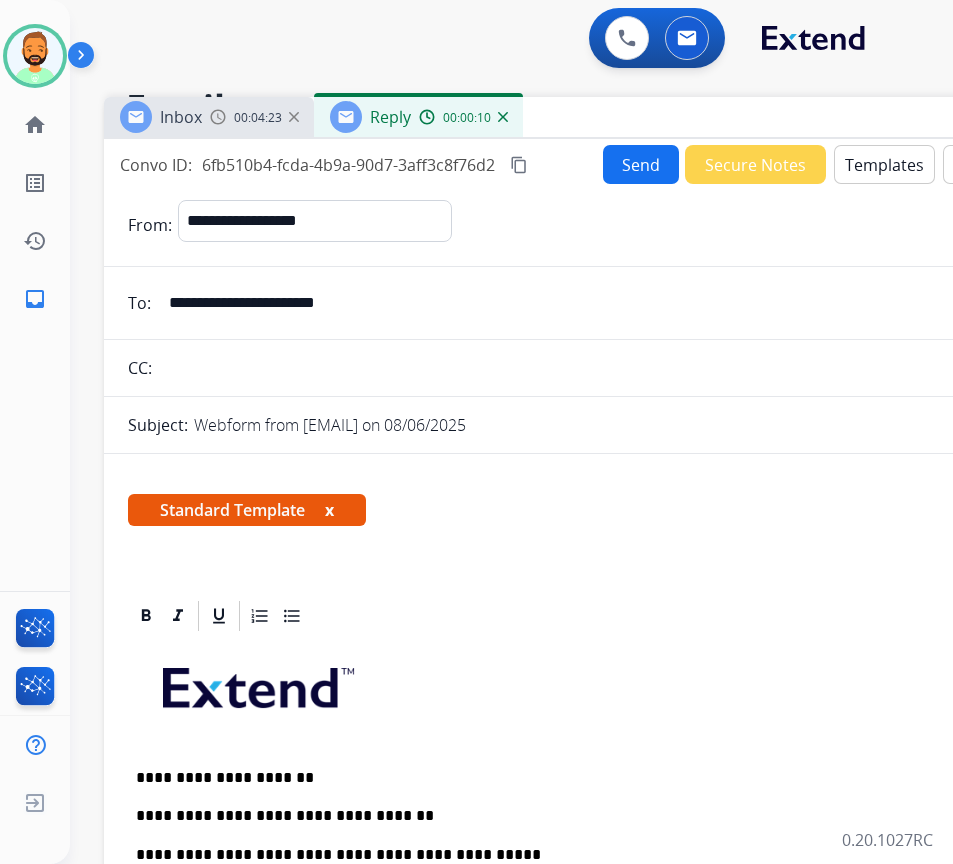 scroll, scrollTop: 200, scrollLeft: 0, axis: vertical 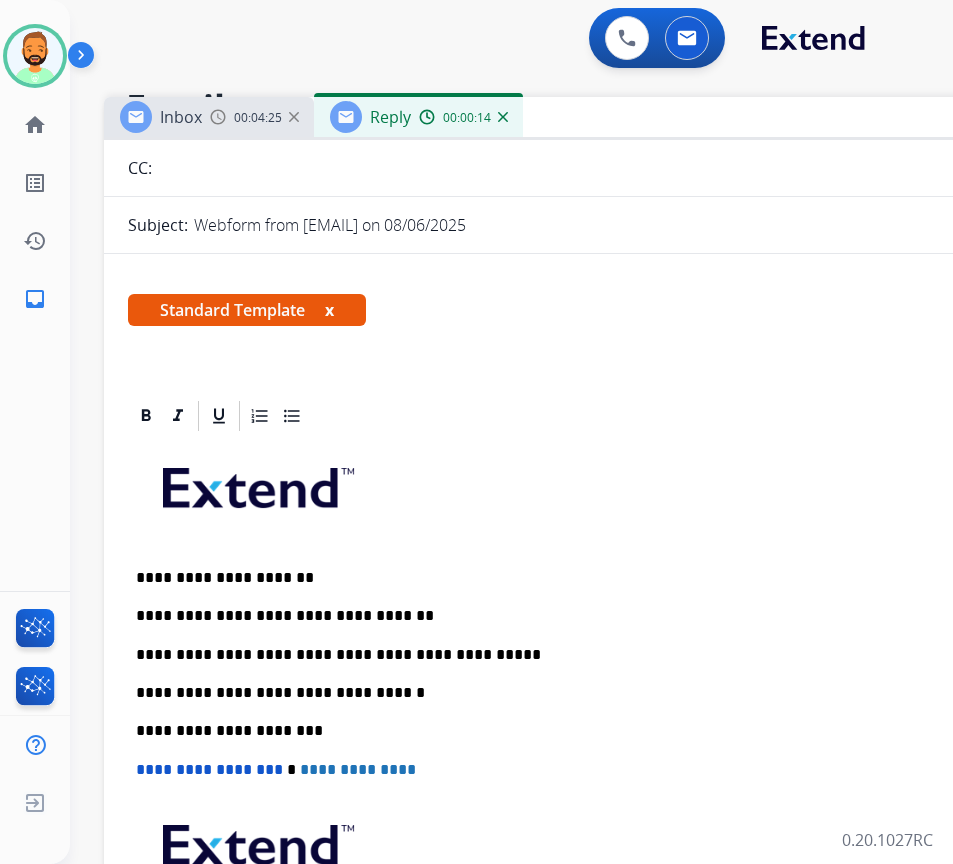 click on "**********" at bounding box center (596, 655) 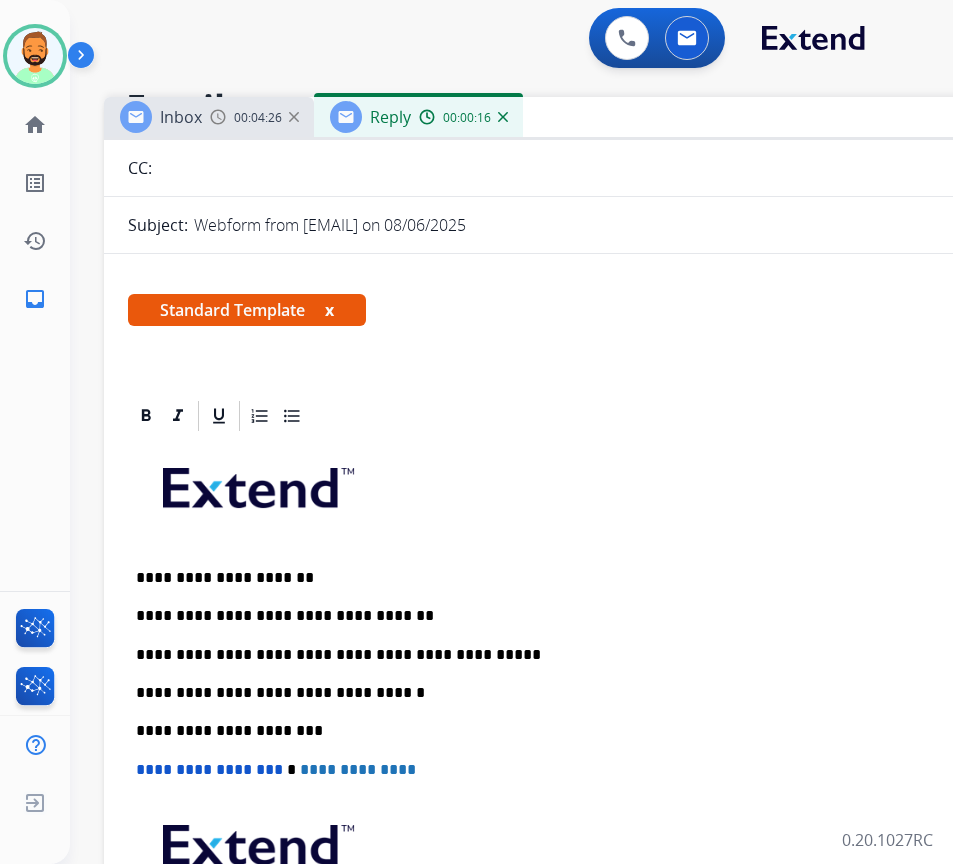 type 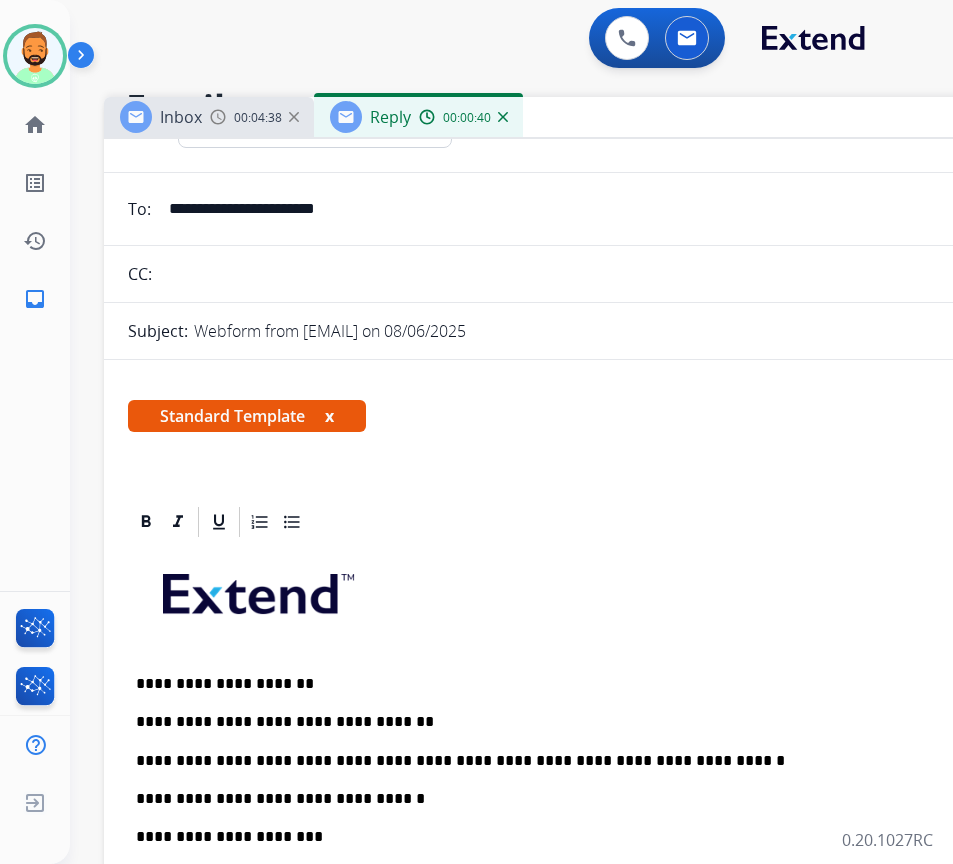 scroll, scrollTop: 0, scrollLeft: 0, axis: both 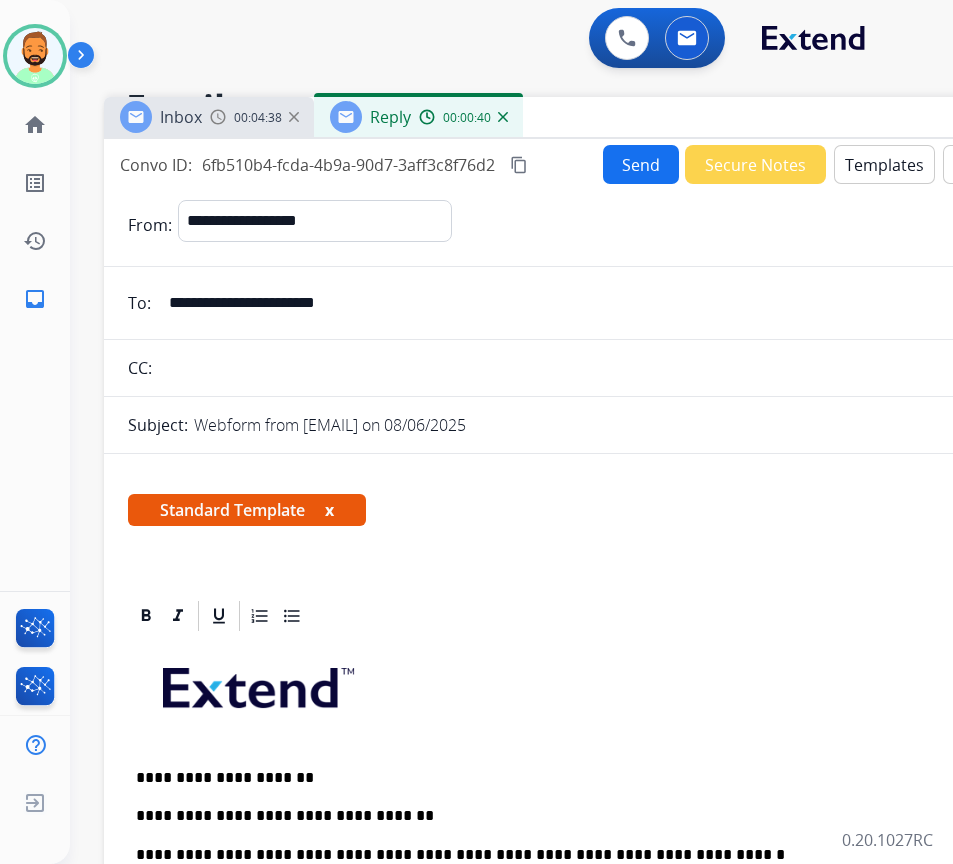 click on "Send" at bounding box center [641, 164] 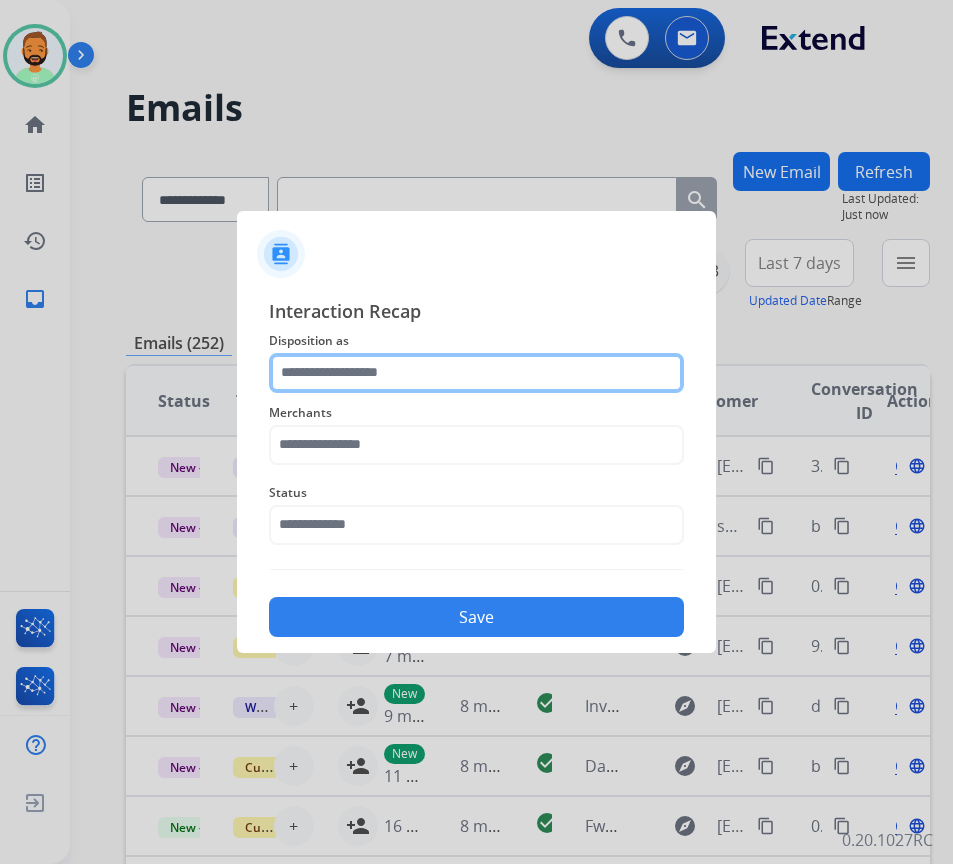 click 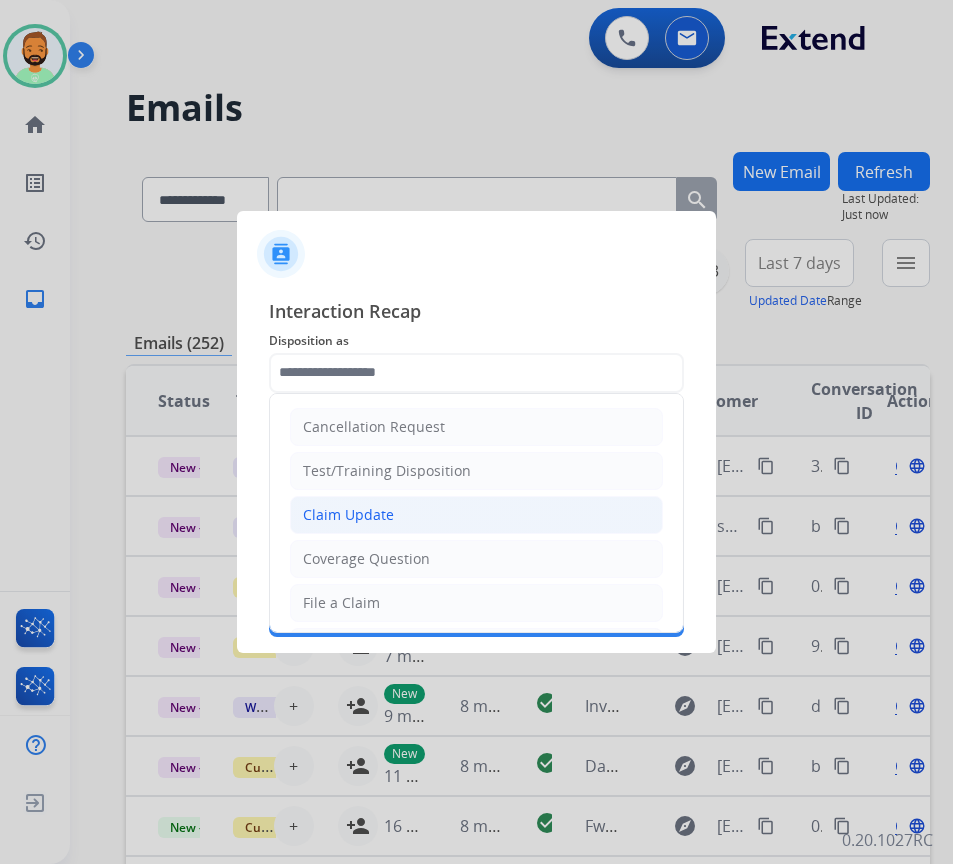 click on "Claim Update" 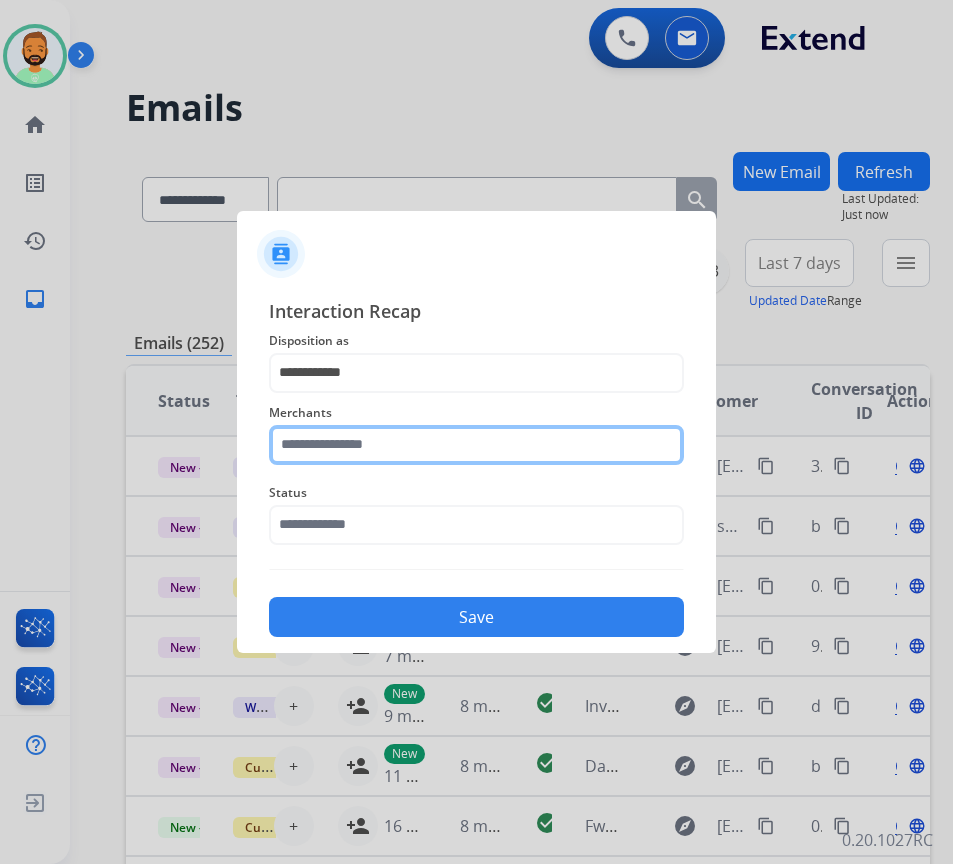 click 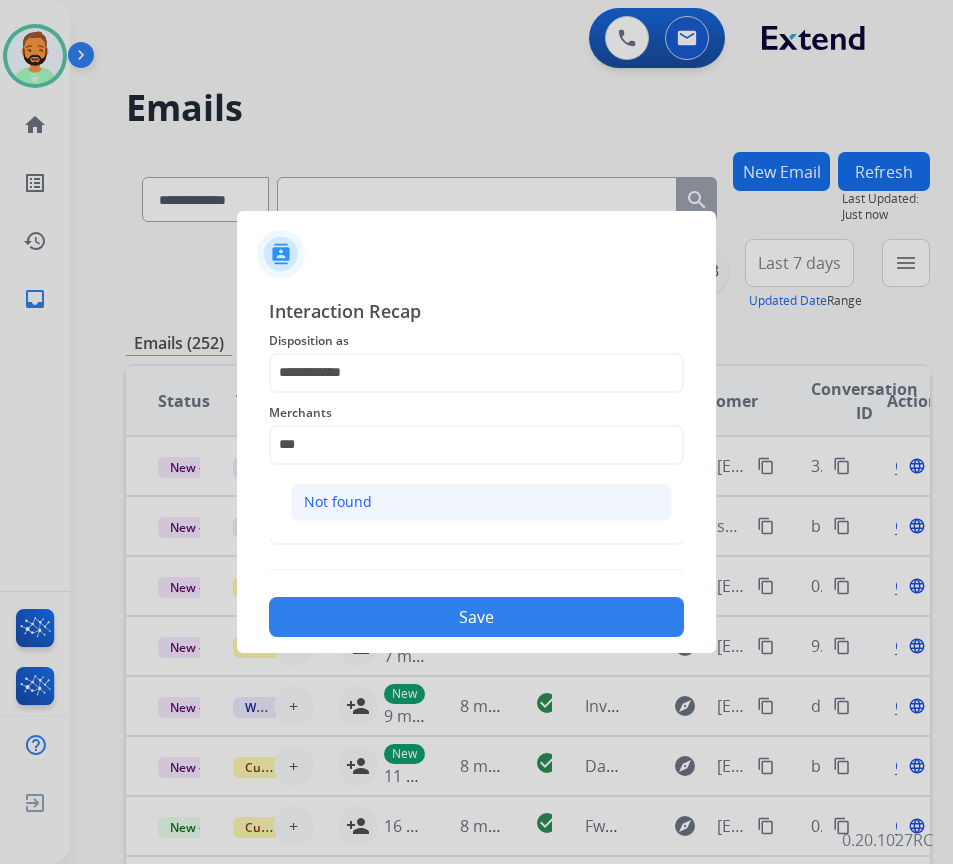 click on "Not found" 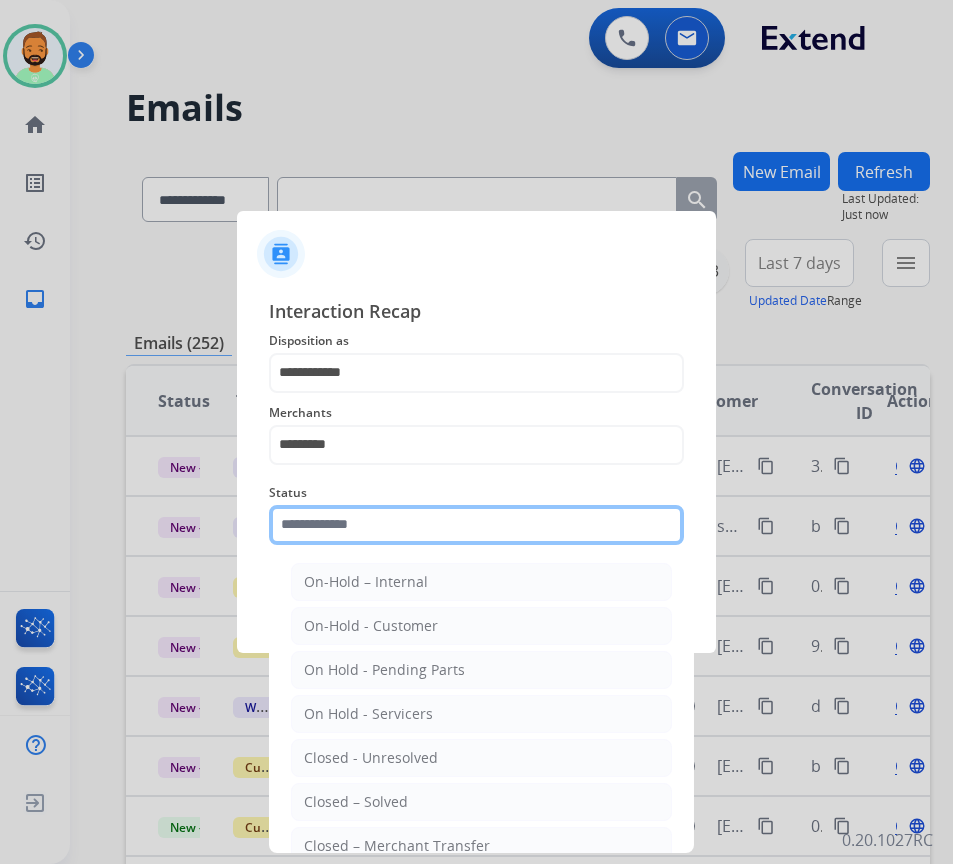 click 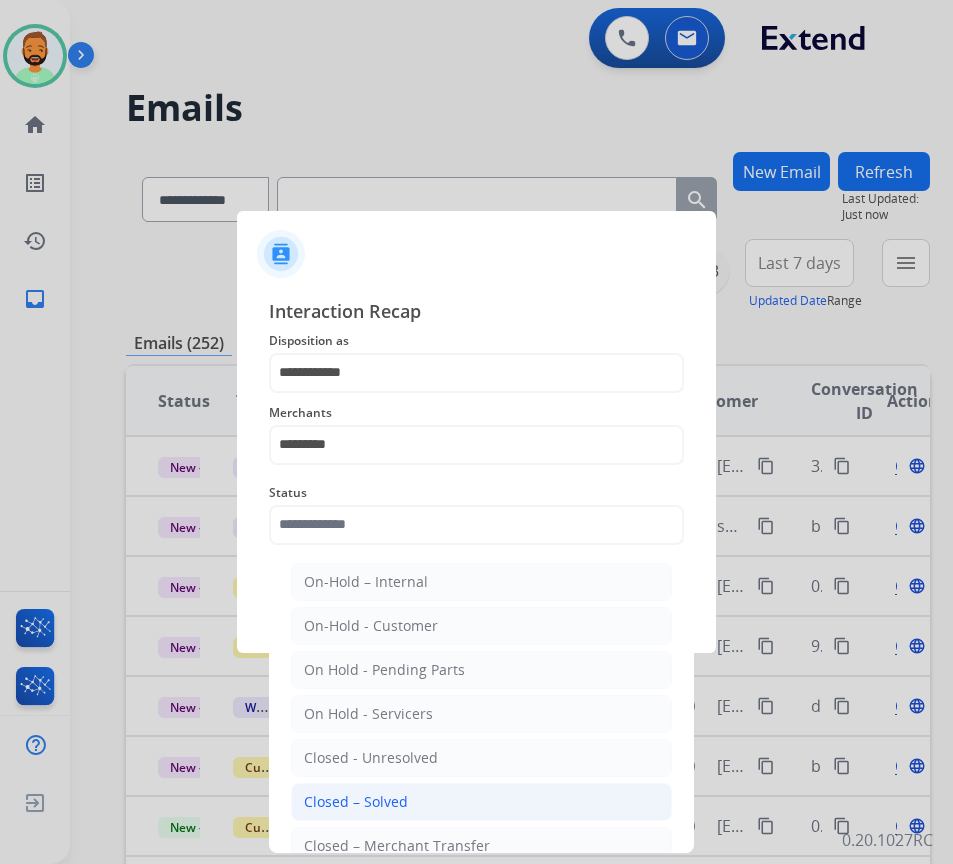 click on "Closed – Solved" 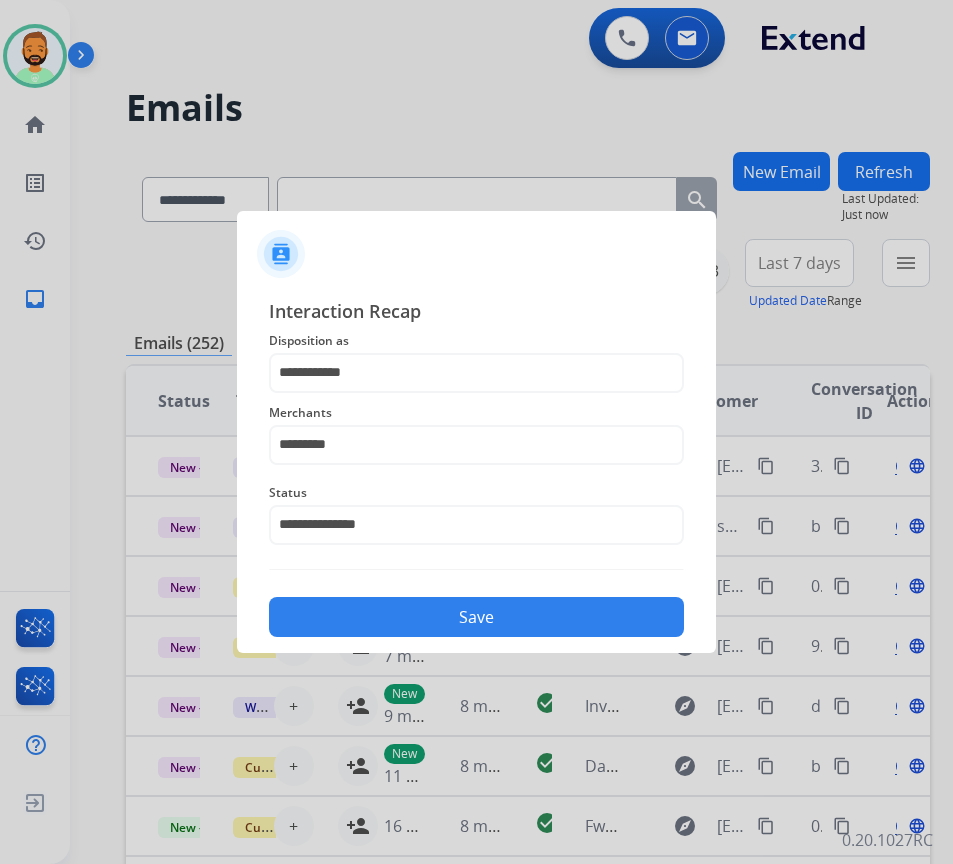 click on "Save" 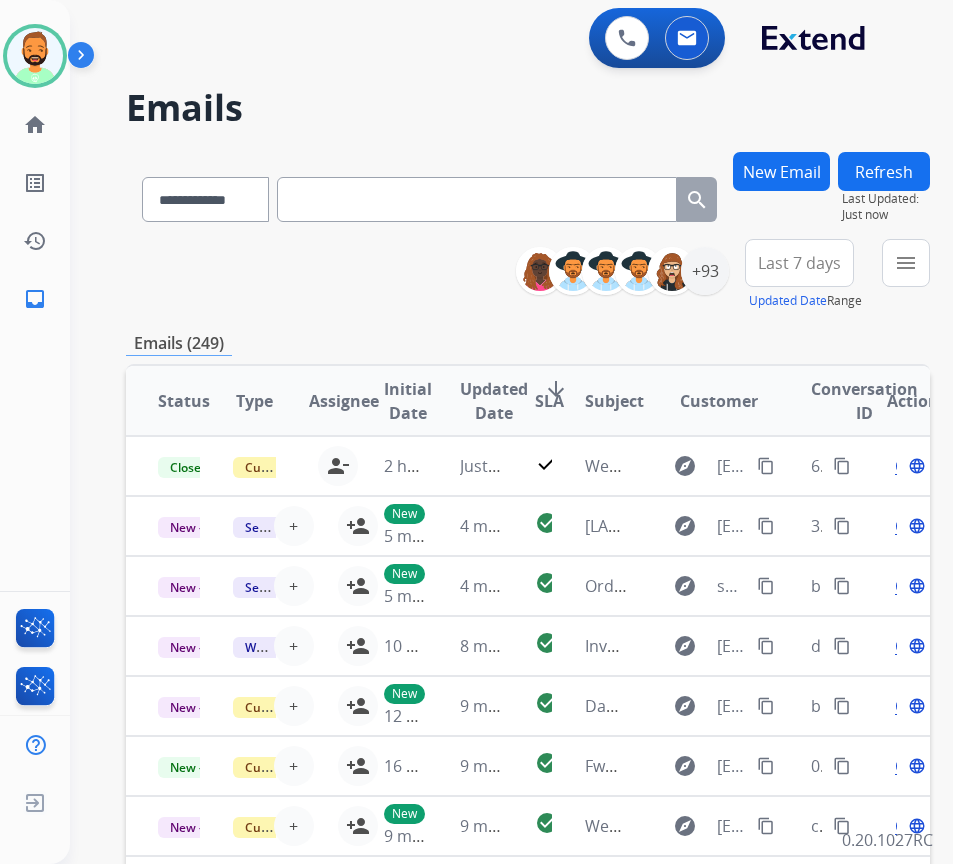 click on "**********" at bounding box center [528, 275] 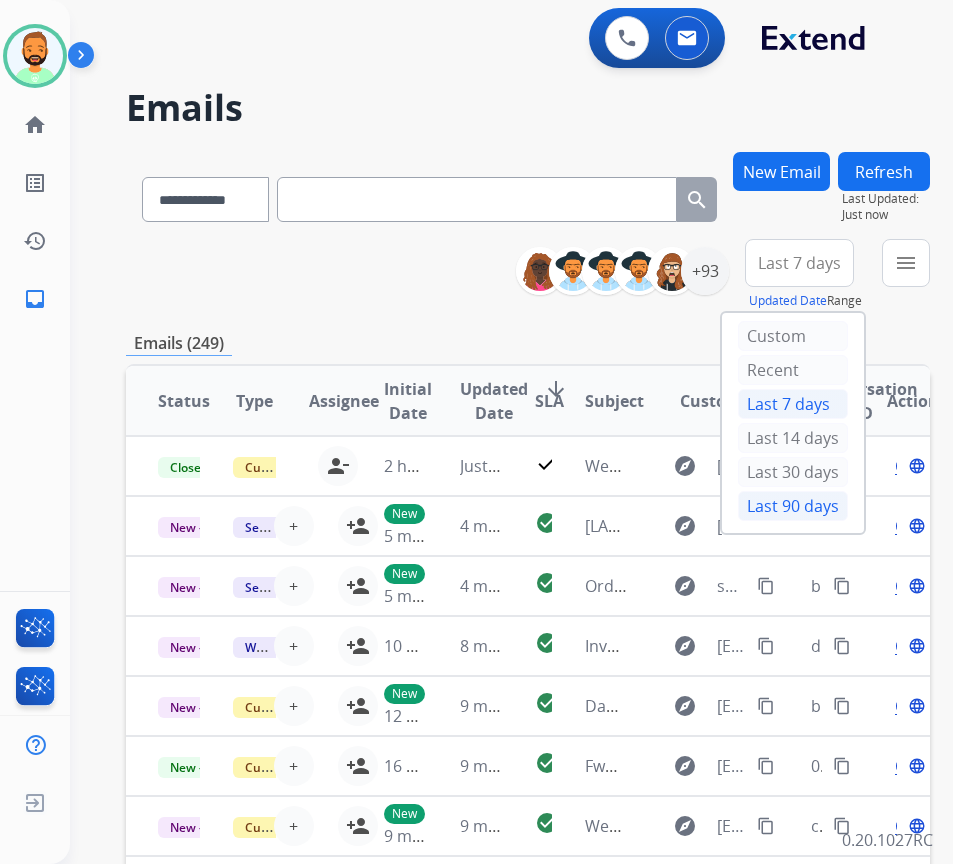 click on "Last 90 days" at bounding box center [793, 506] 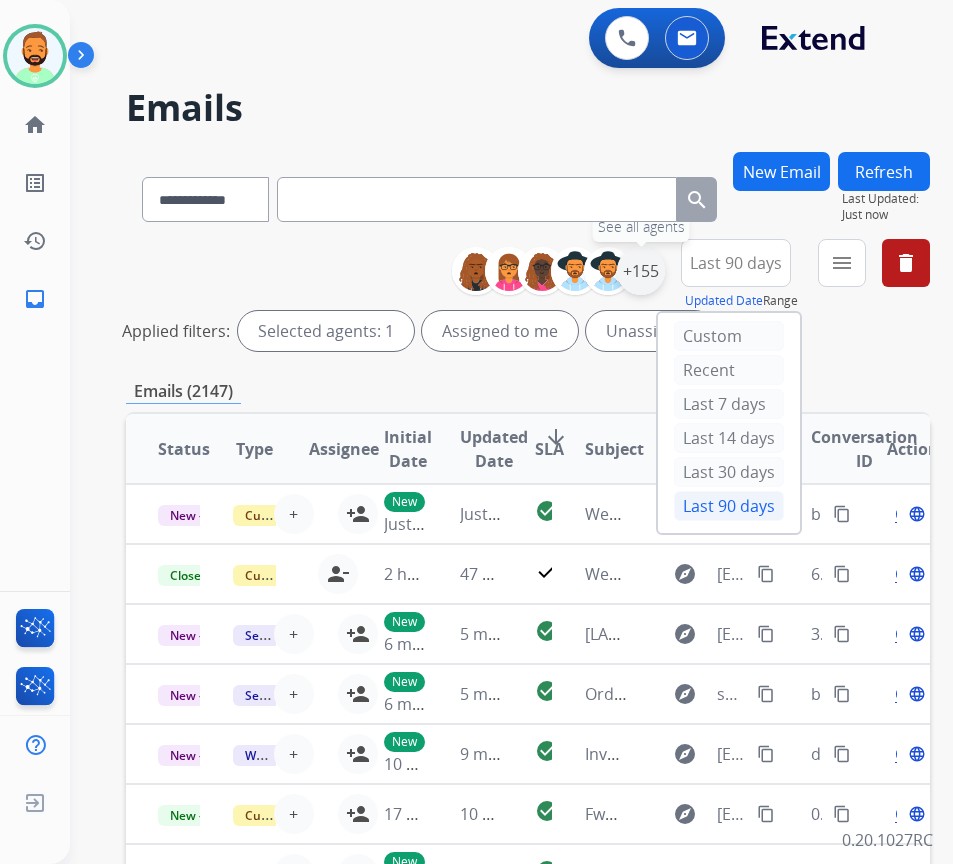 click on "+155" at bounding box center (641, 271) 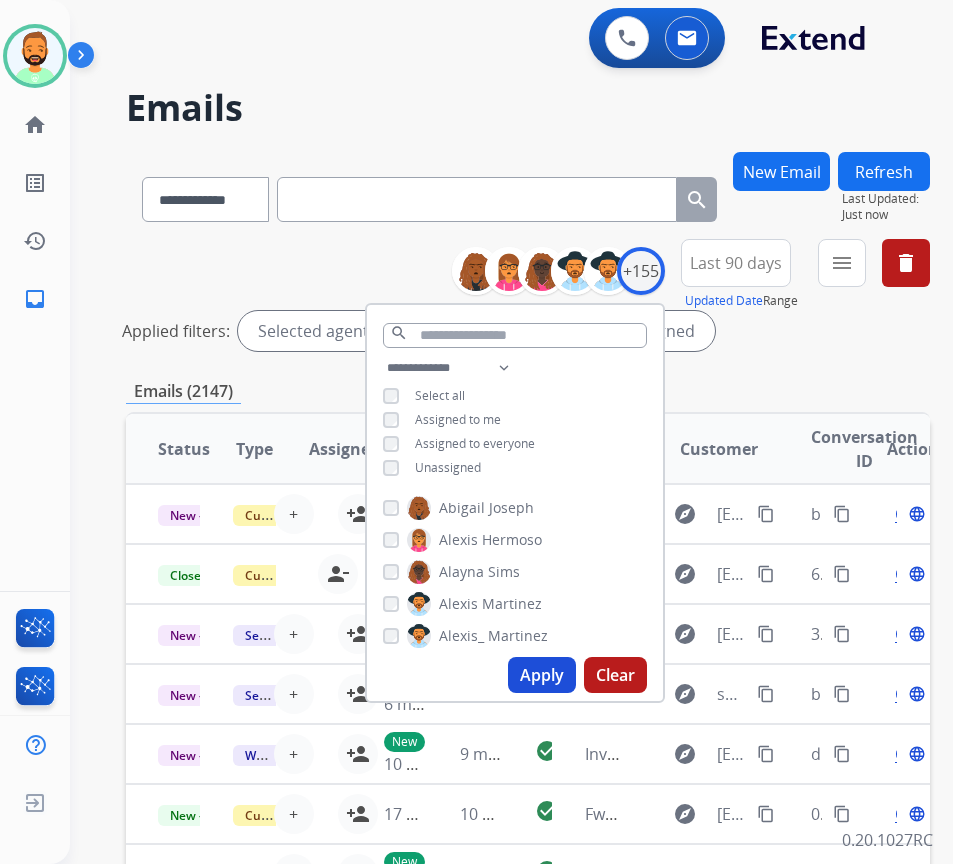 click on "Unassigned" at bounding box center [448, 467] 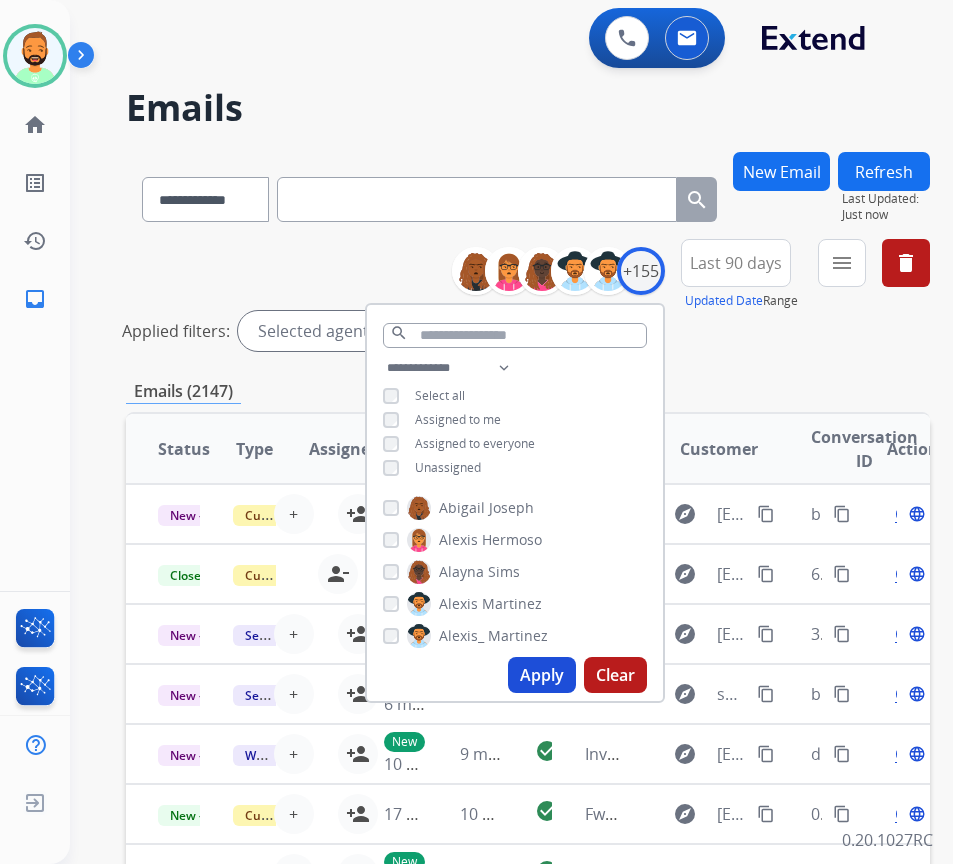 click on "Apply" at bounding box center [542, 675] 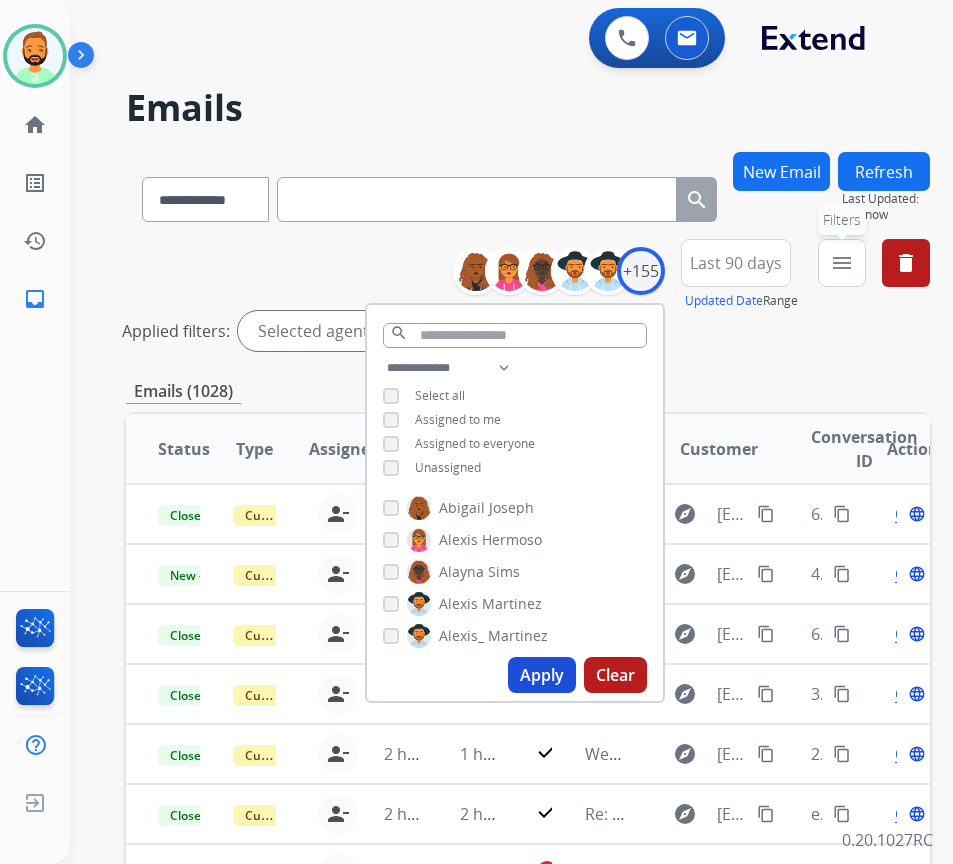 click on "menu  Filters" at bounding box center [842, 263] 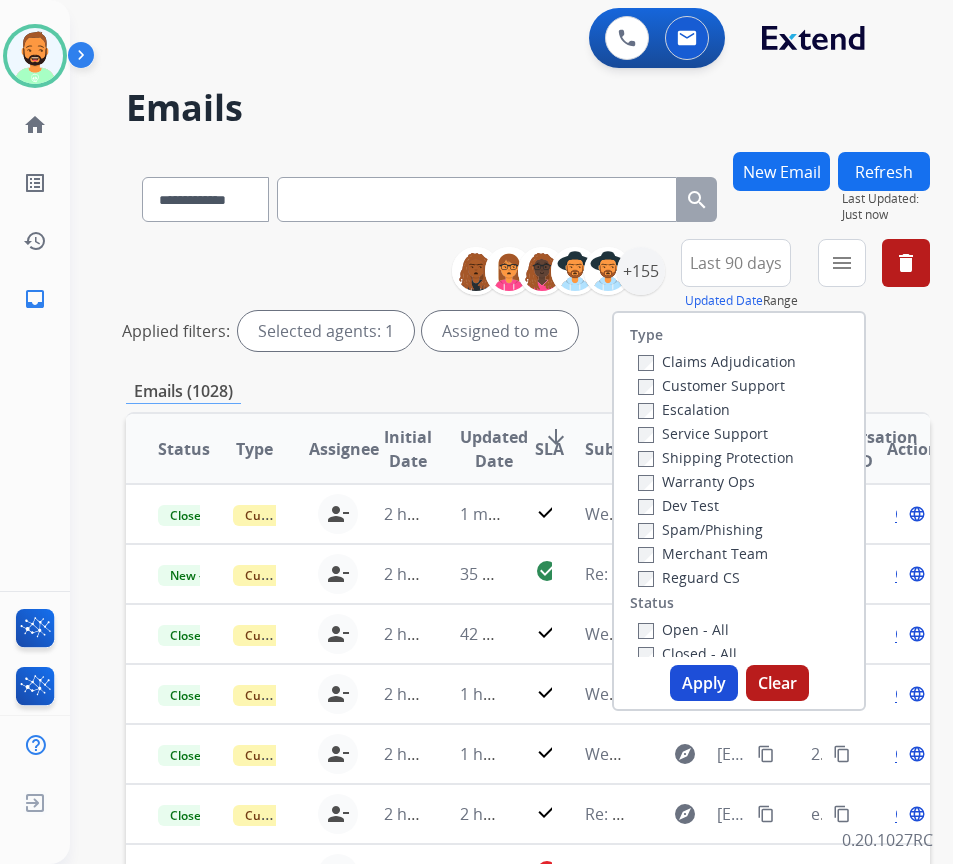 click on "Customer Support" at bounding box center (711, 385) 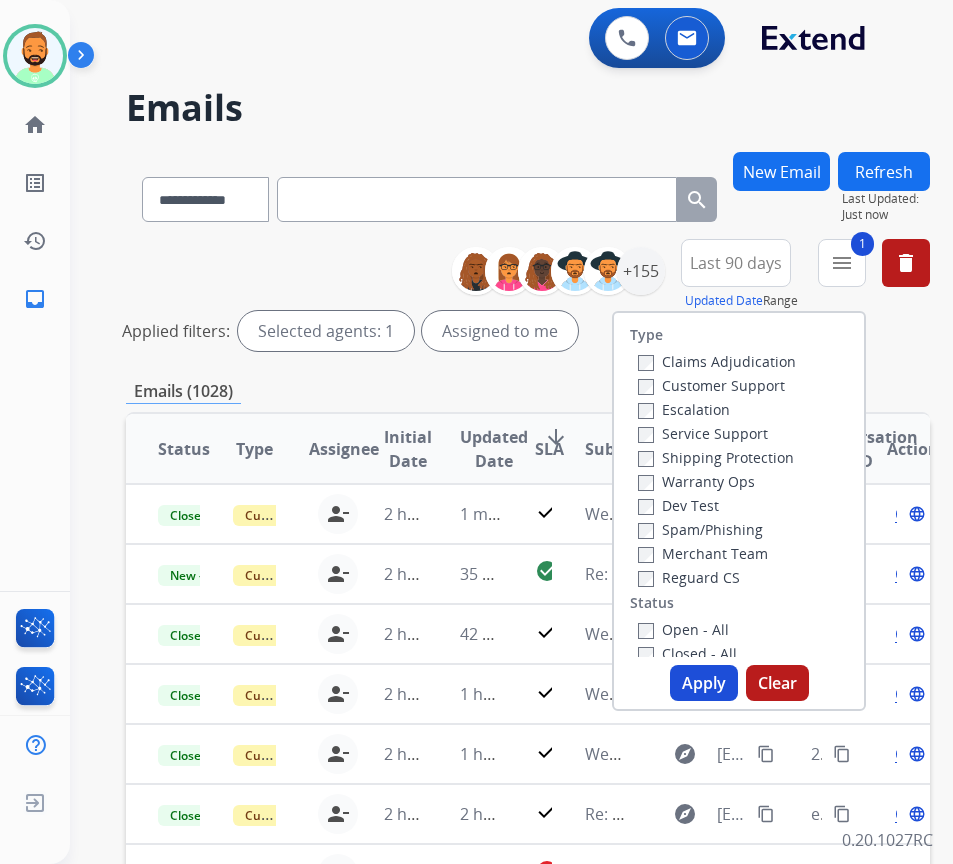 click on "Shipping Protection" at bounding box center (716, 457) 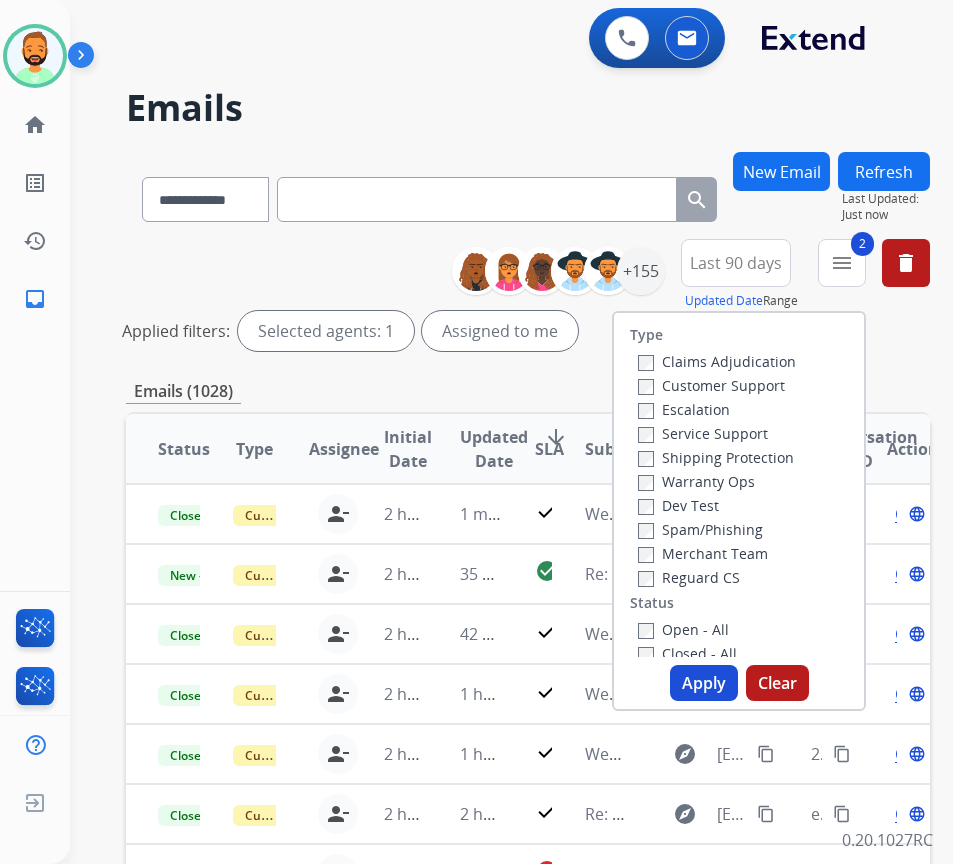 click on "Open - All" at bounding box center (683, 629) 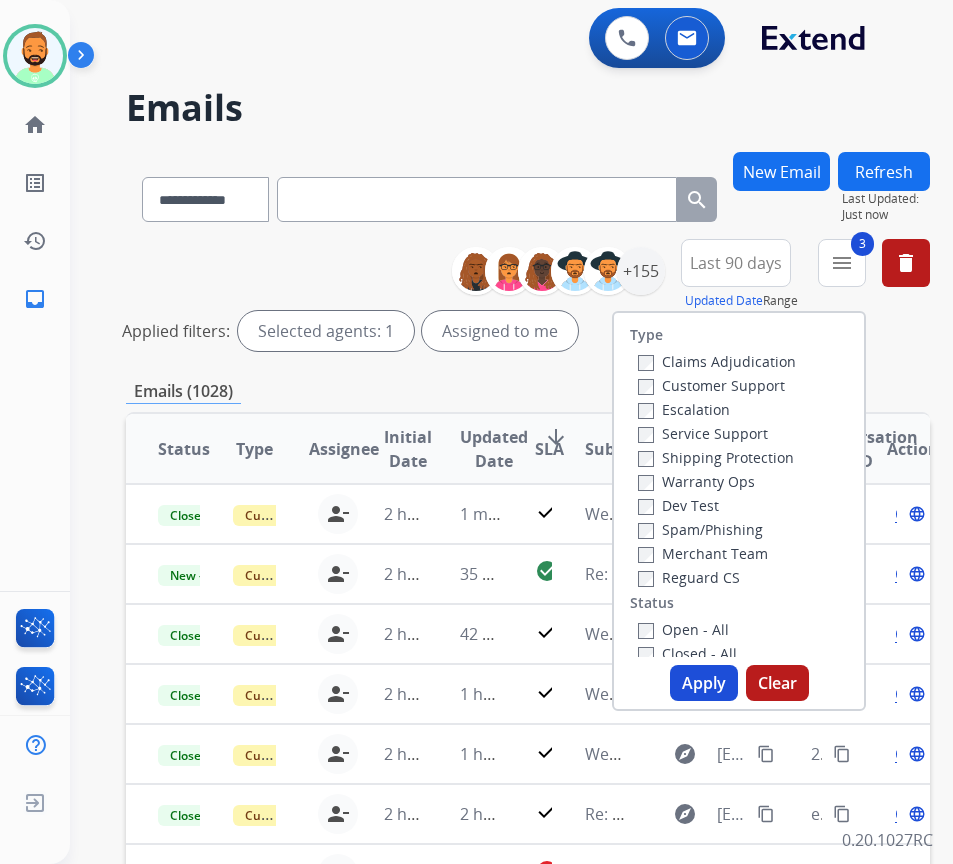 click on "Apply" at bounding box center (704, 683) 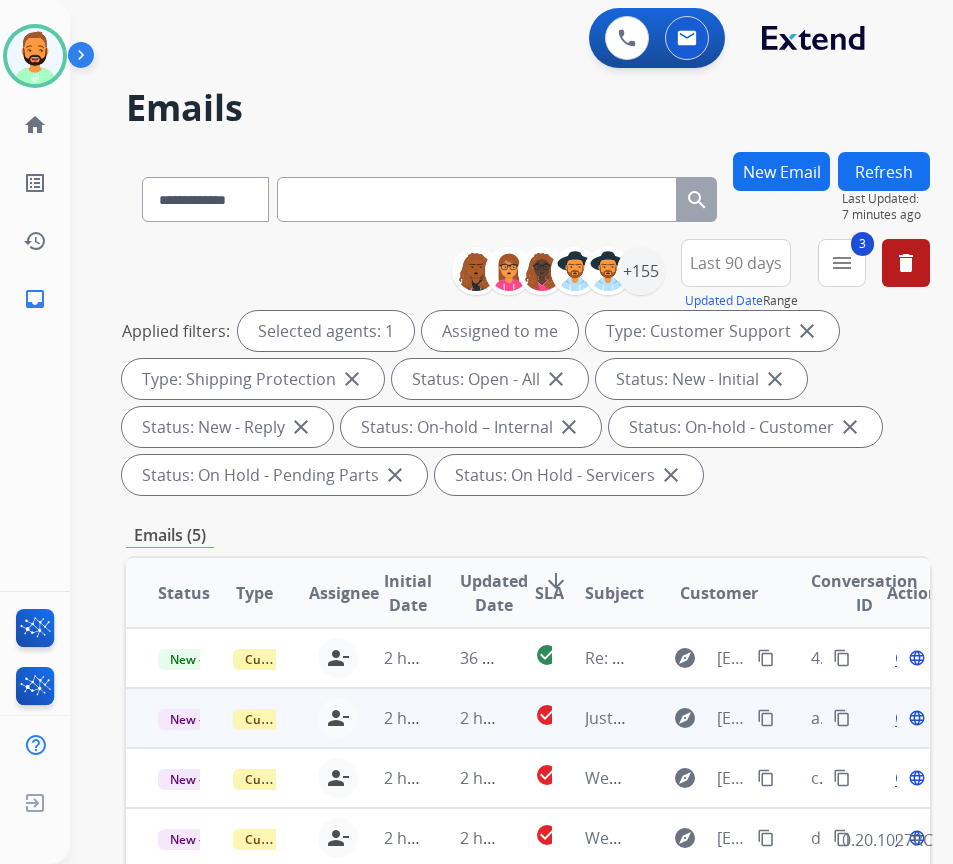 click on "2 hours ago" at bounding box center (465, 718) 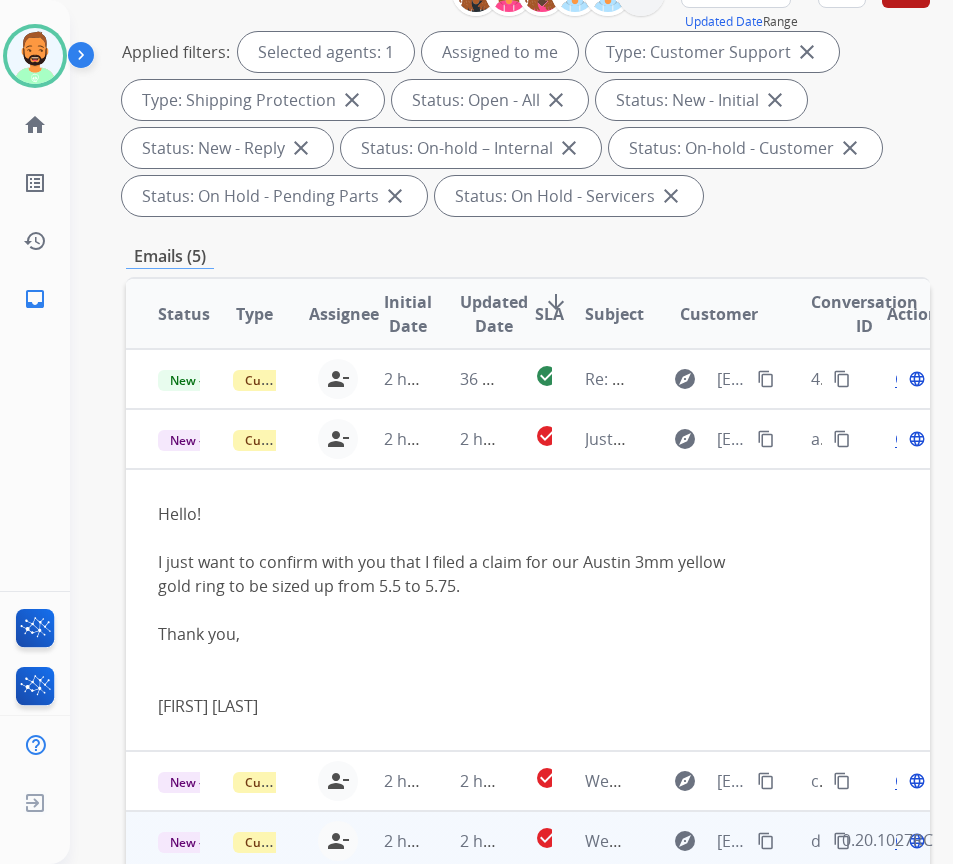 scroll, scrollTop: 300, scrollLeft: 0, axis: vertical 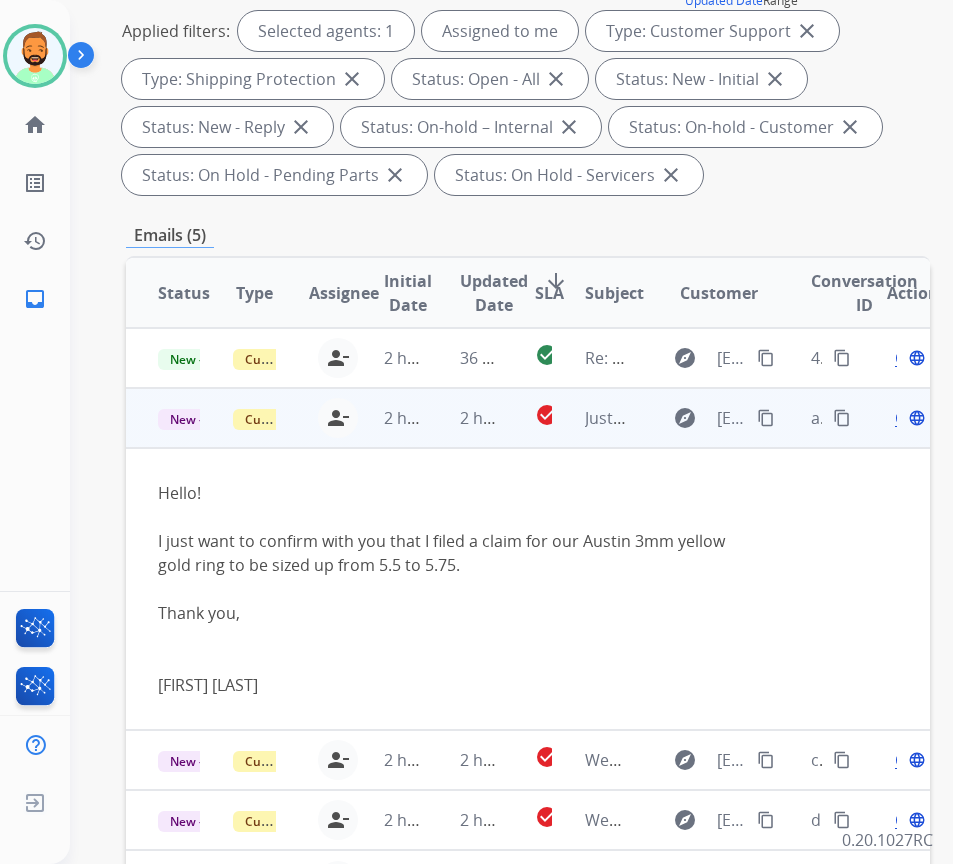 click on "content_copy" at bounding box center (766, 418) 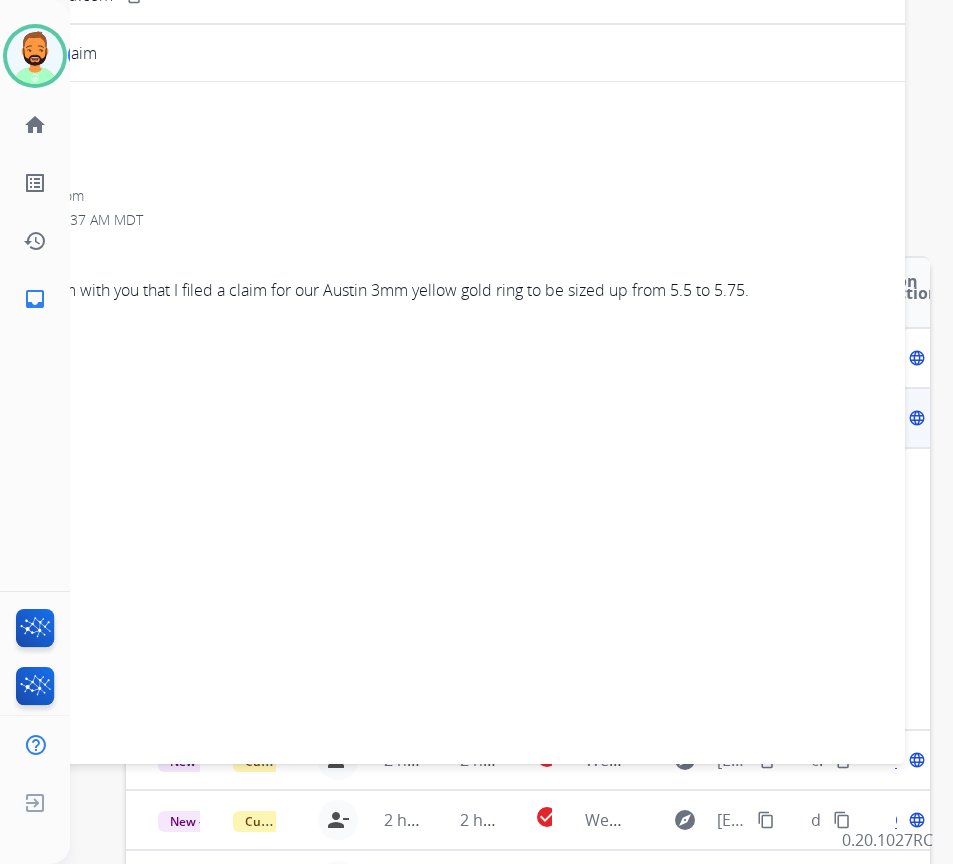 scroll, scrollTop: 0, scrollLeft: 0, axis: both 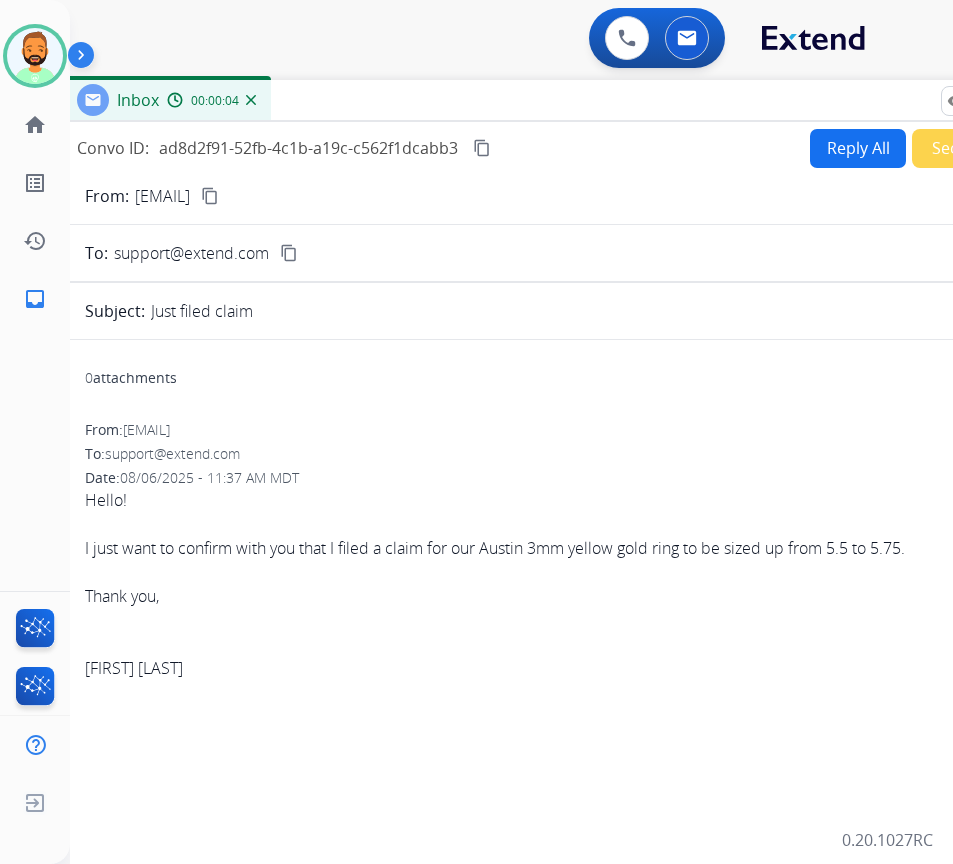 drag, startPoint x: 487, startPoint y: 144, endPoint x: 640, endPoint y: 106, distance: 157.64835 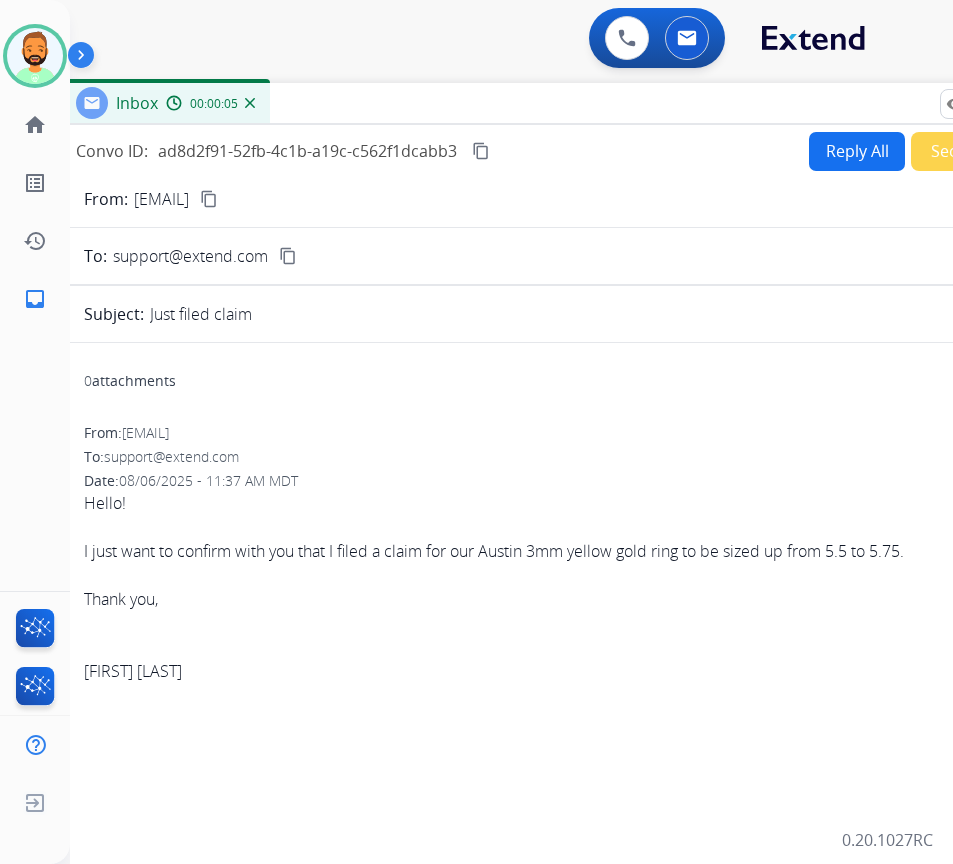 click on "Reply All" at bounding box center (857, 151) 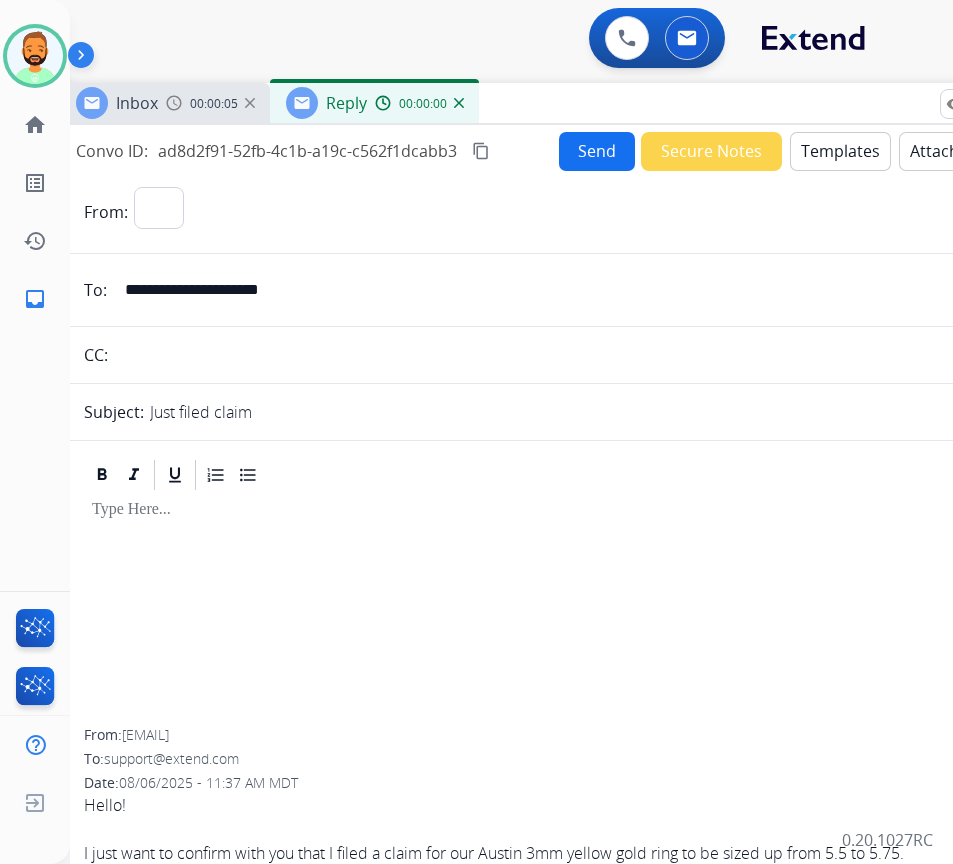 select on "**********" 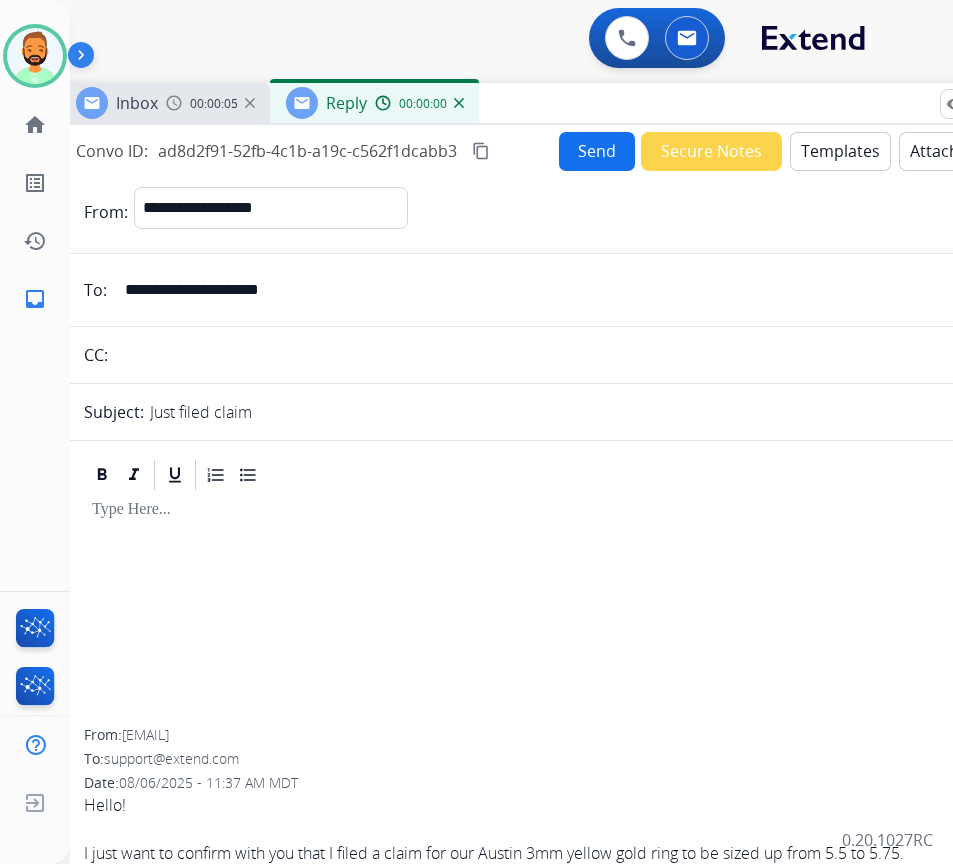 click on "Templates" at bounding box center (840, 151) 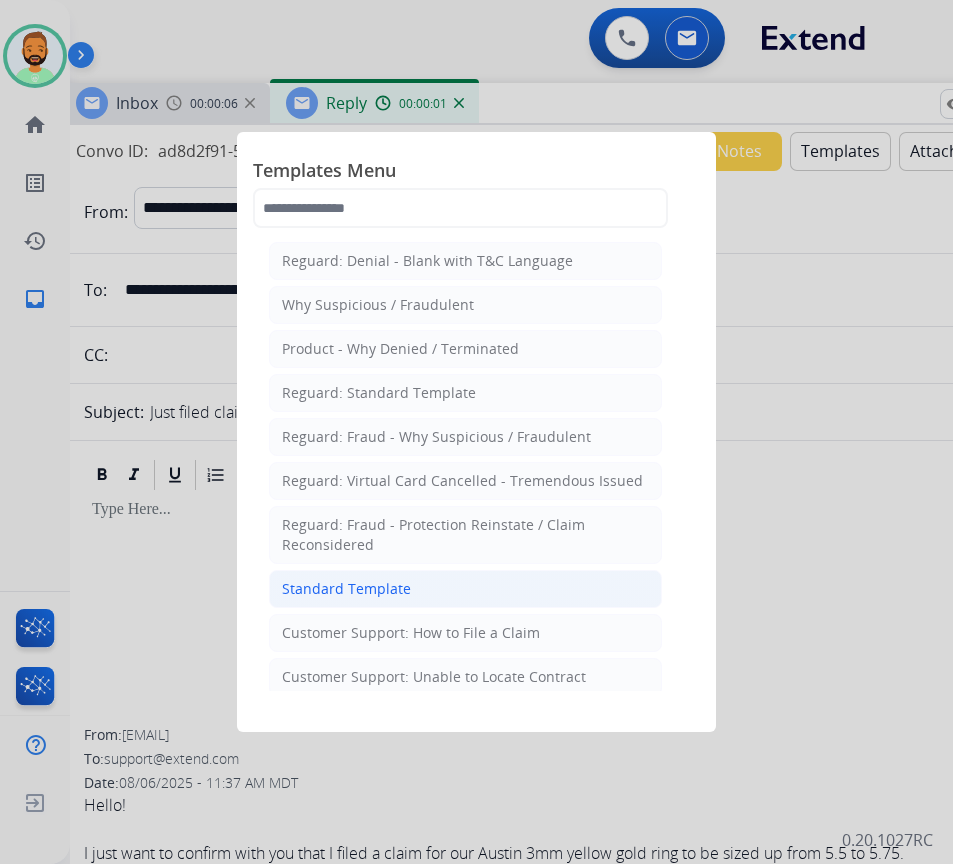 click on "Standard Template" 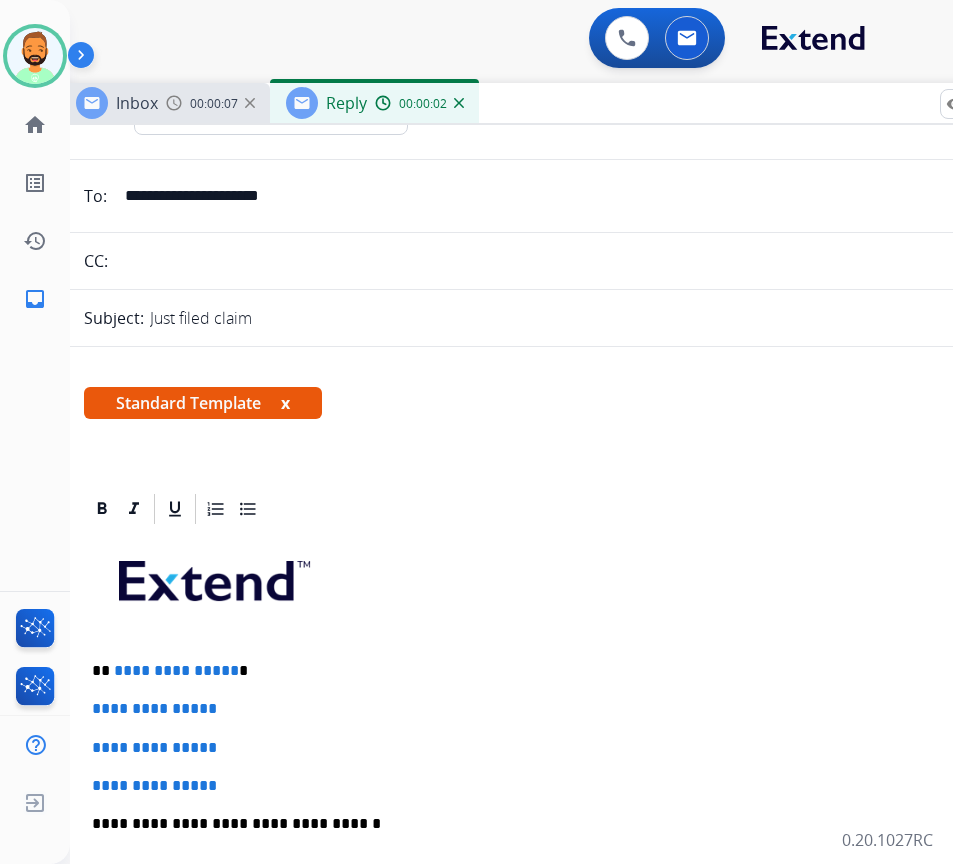scroll, scrollTop: 200, scrollLeft: 0, axis: vertical 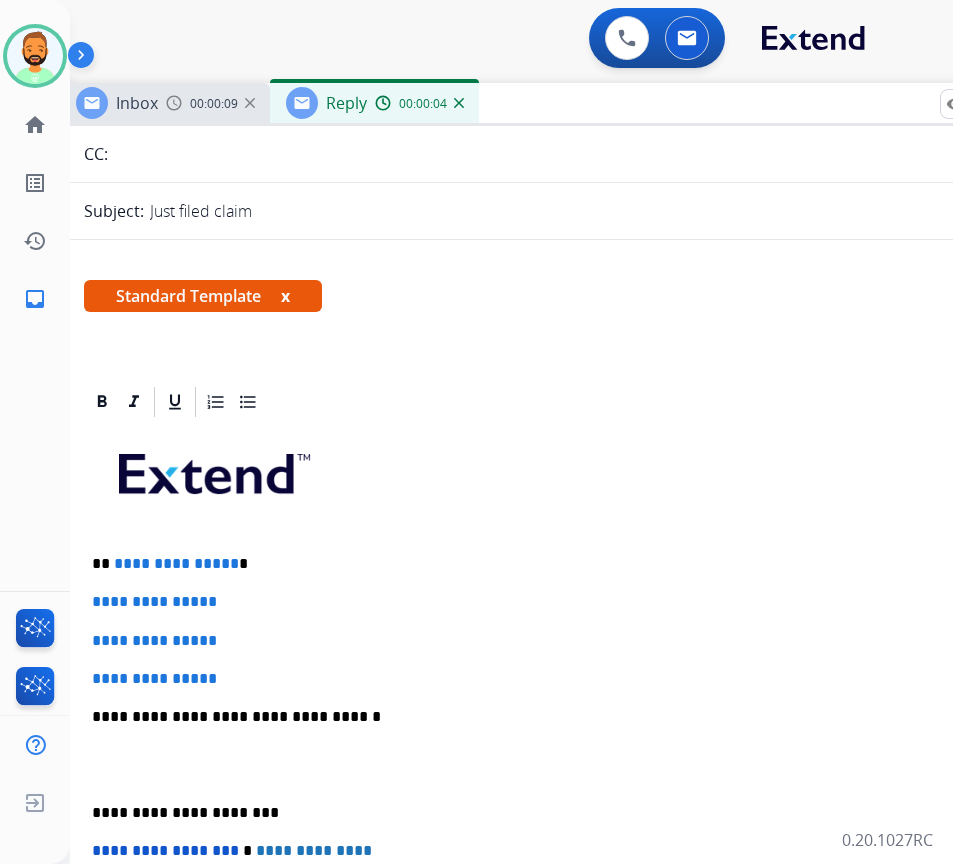 drag, startPoint x: 262, startPoint y: 557, endPoint x: 261, endPoint y: 603, distance: 46.010868 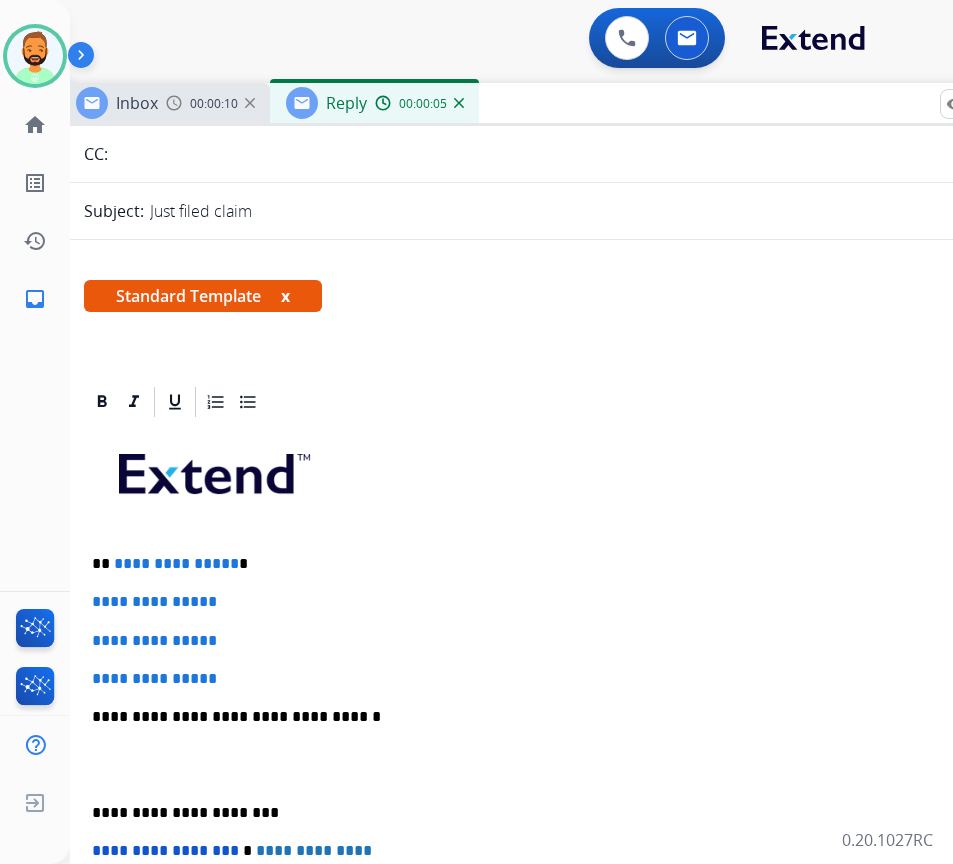 type 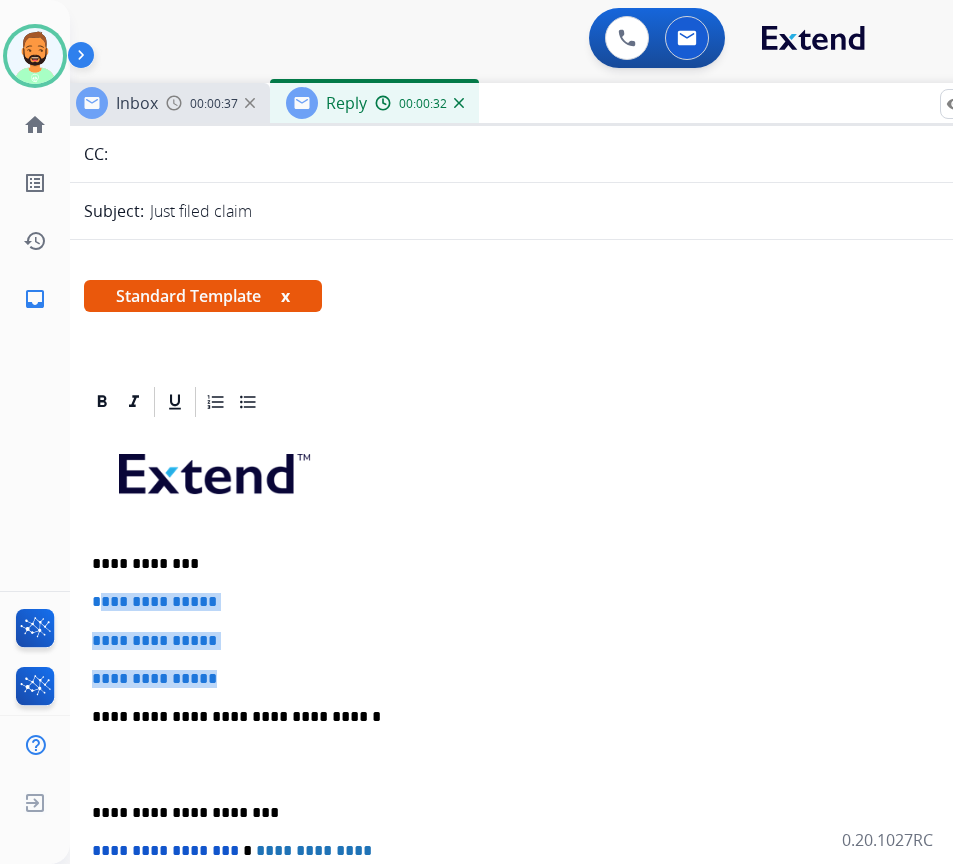 drag, startPoint x: 259, startPoint y: 673, endPoint x: 99, endPoint y: 609, distance: 172.32527 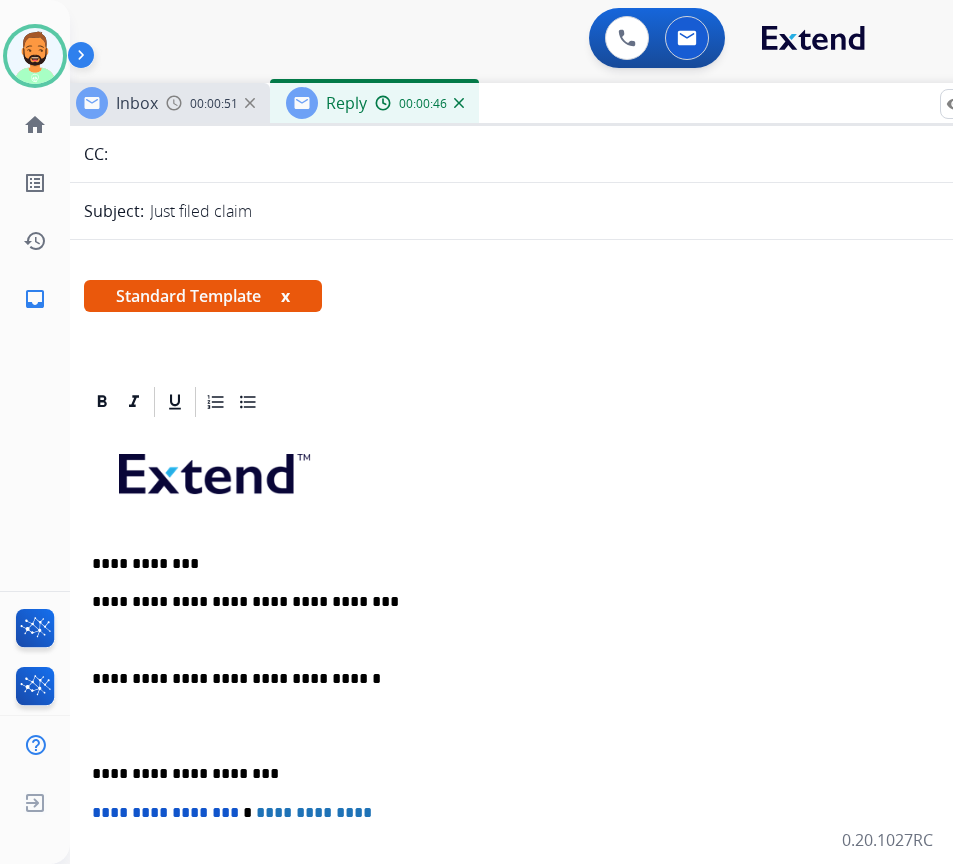 click on "**********" at bounding box center (552, 602) 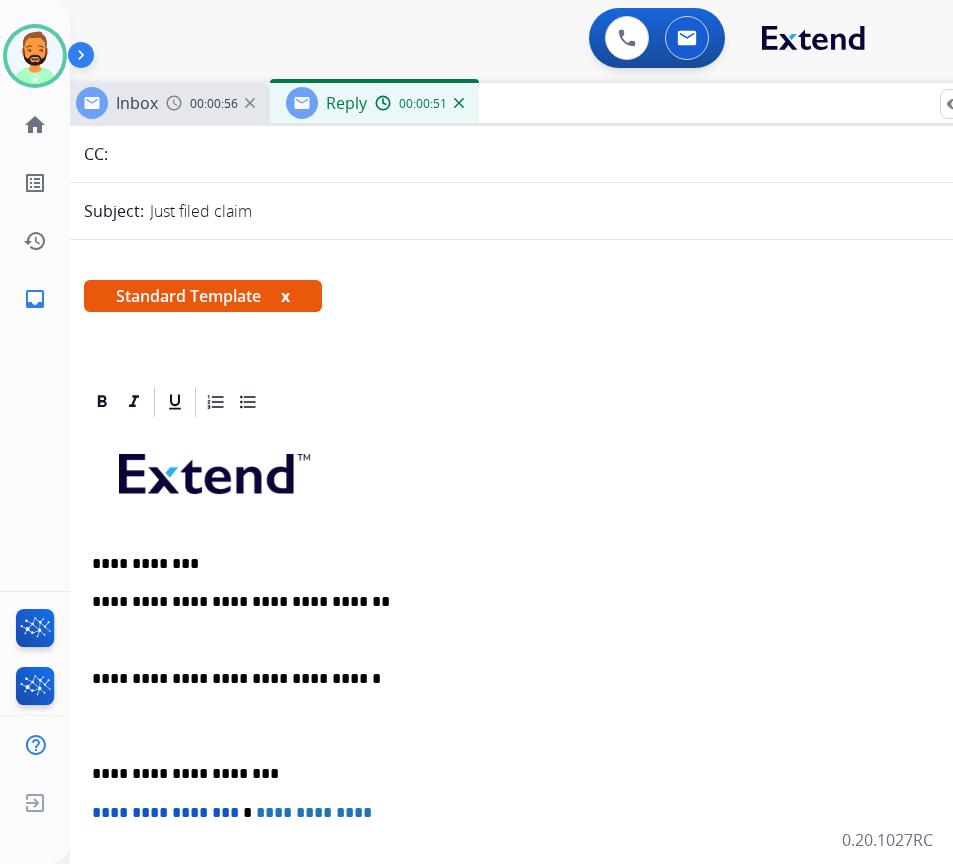 click at bounding box center [560, 641] 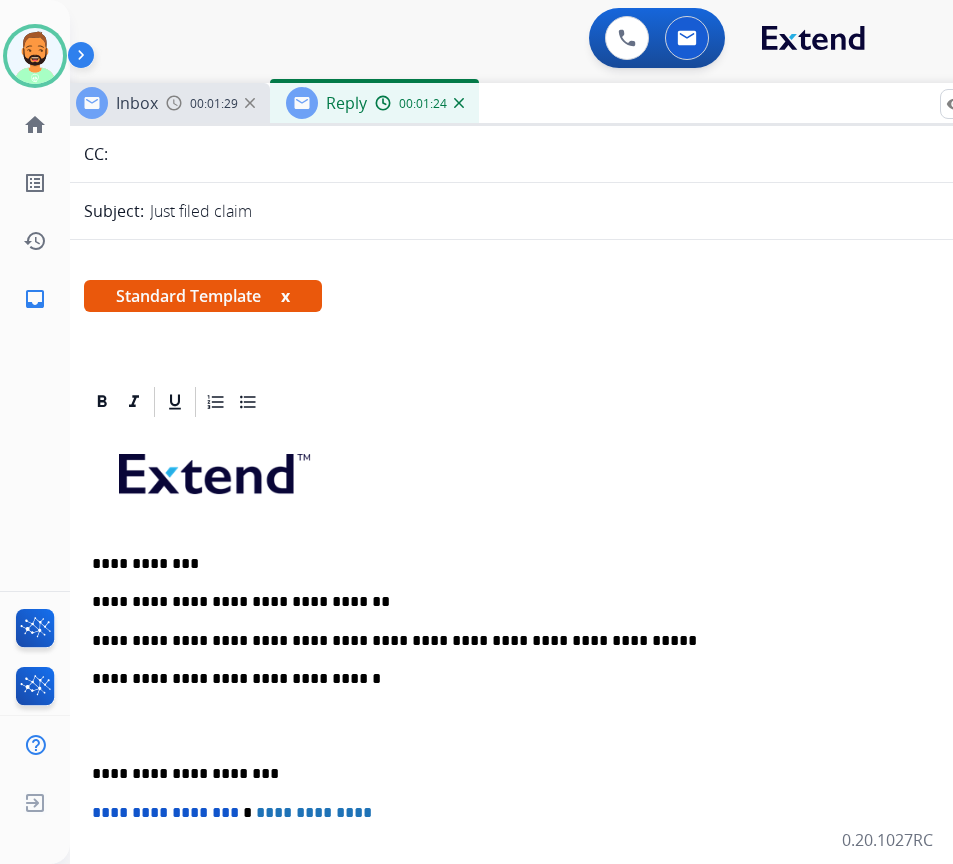 click on "**********" at bounding box center (560, 745) 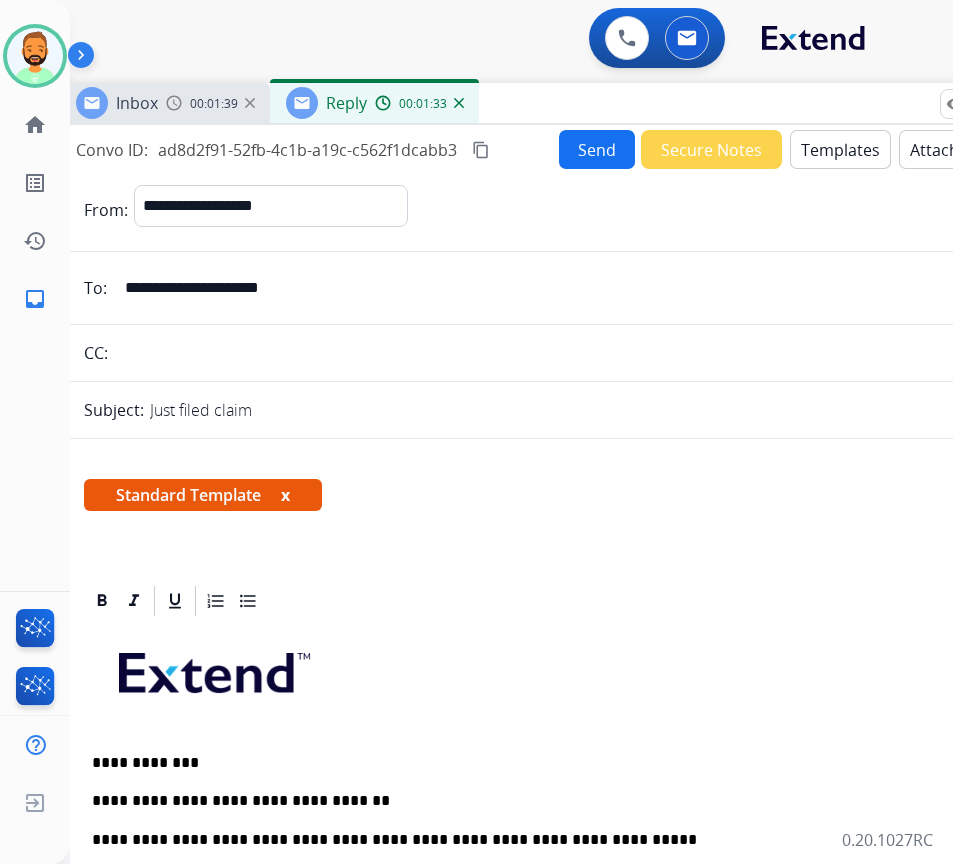 scroll, scrollTop: 0, scrollLeft: 0, axis: both 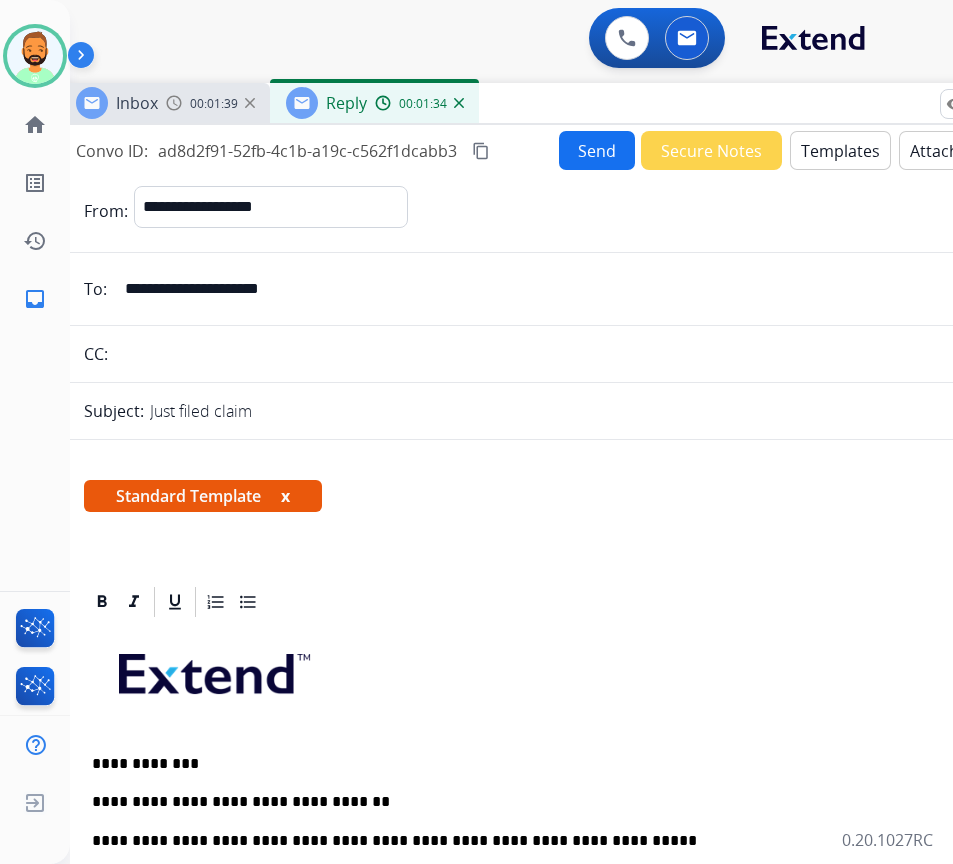 click on "Send" at bounding box center (597, 150) 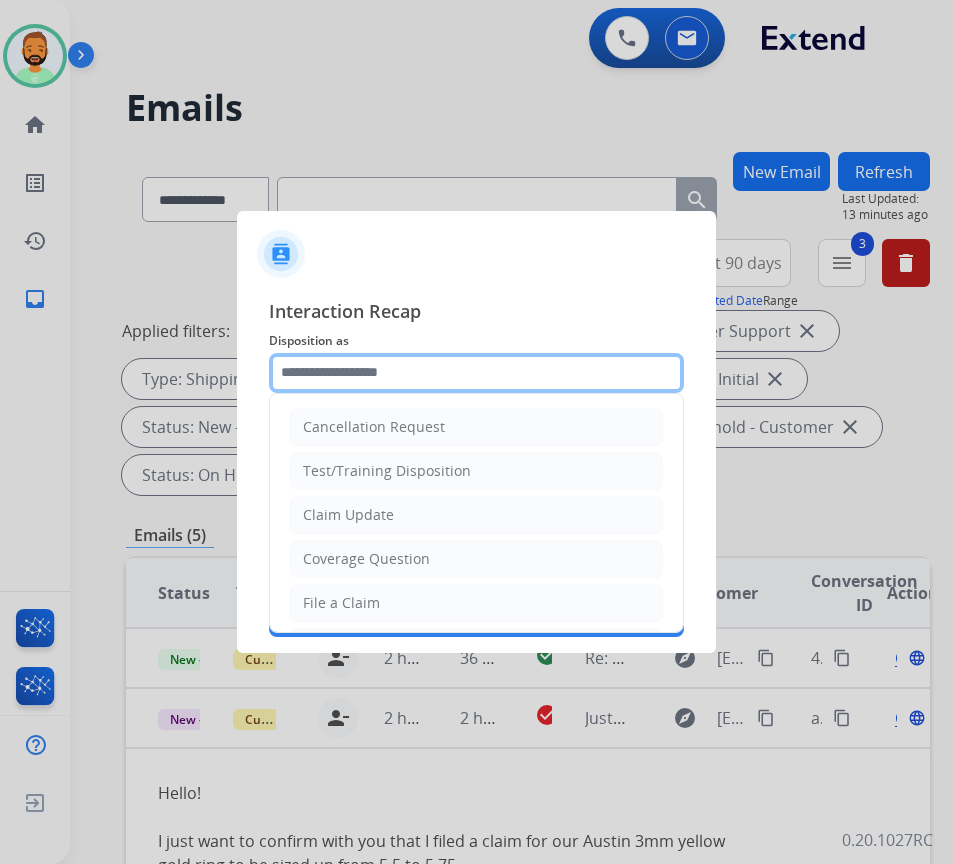 click 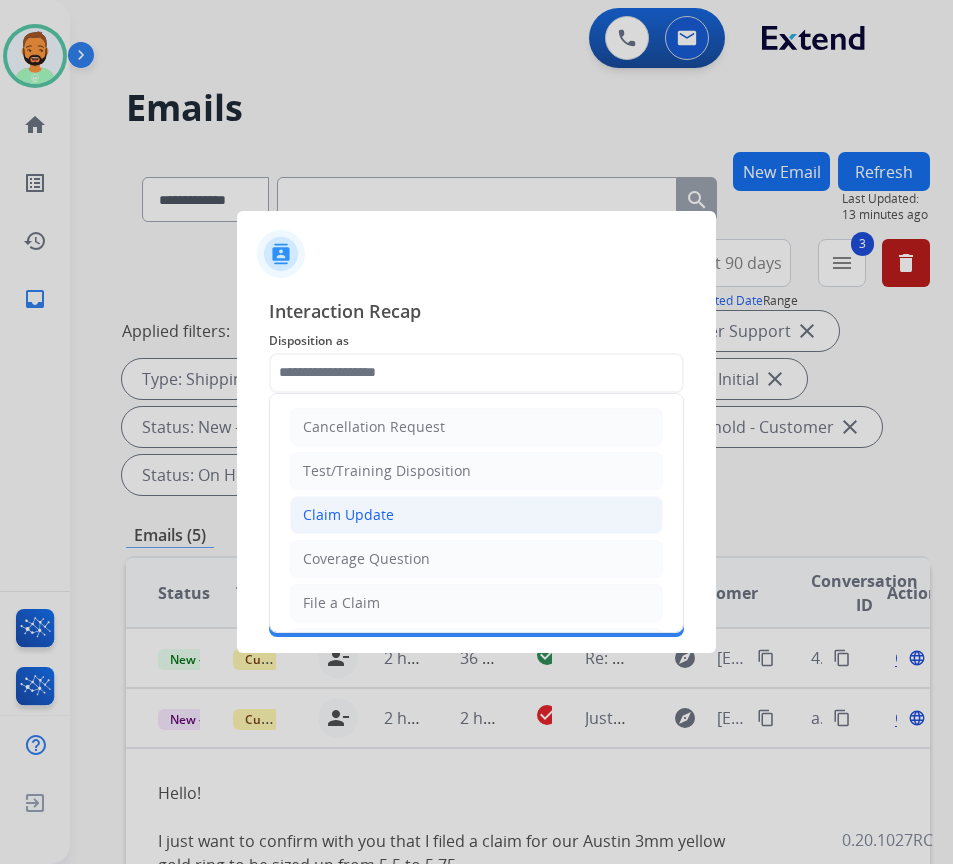 click on "Claim Update" 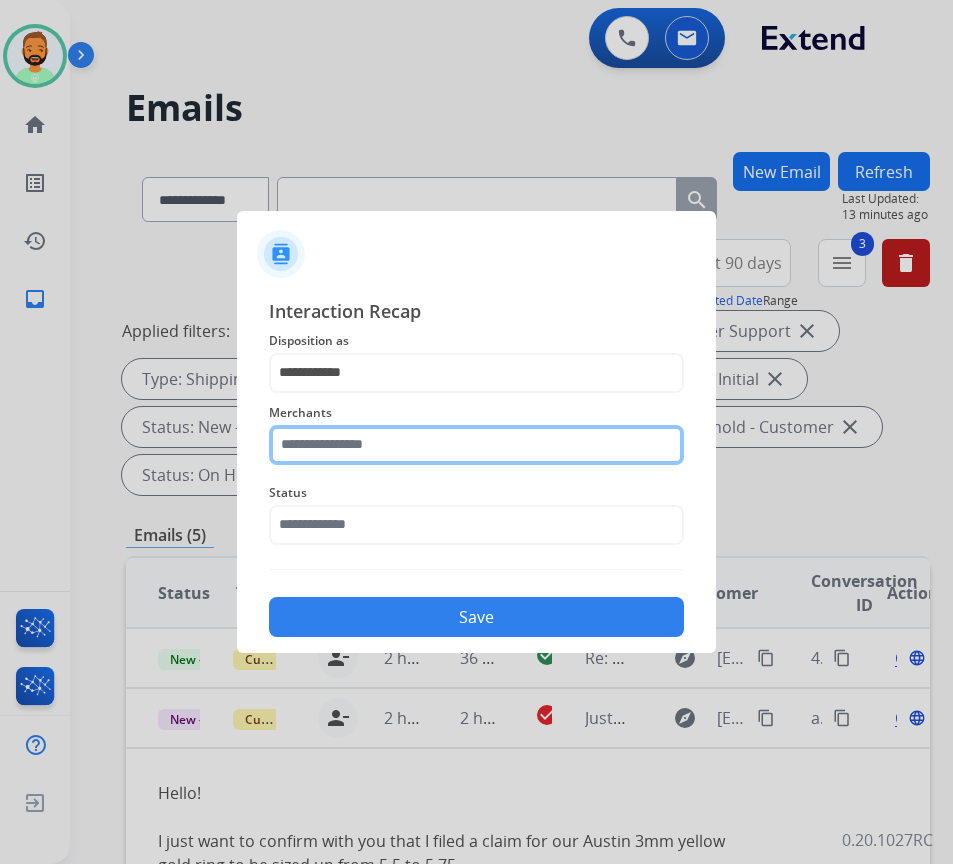 click 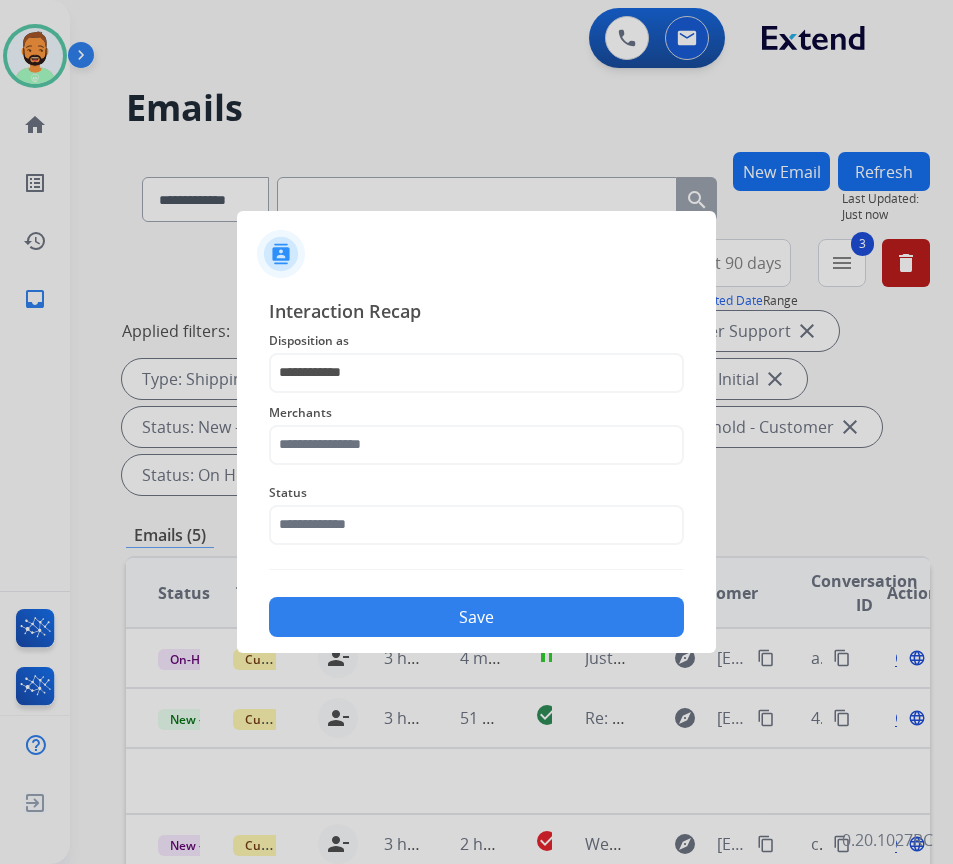 click on "**********" 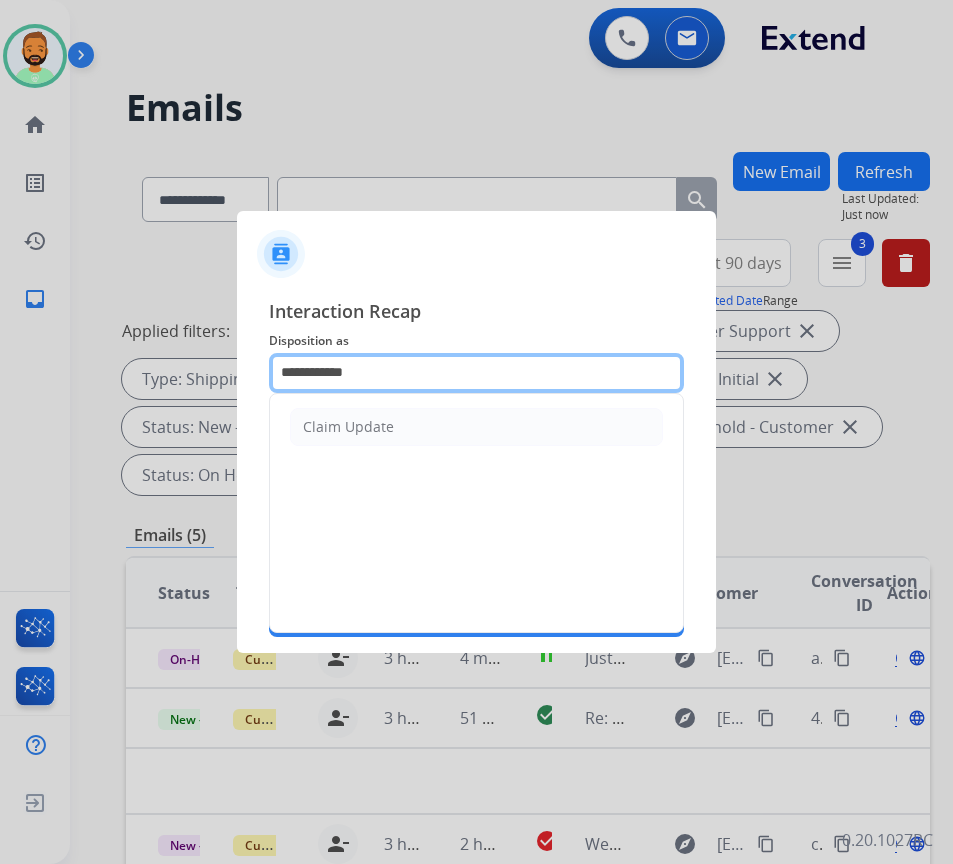 click on "**********" 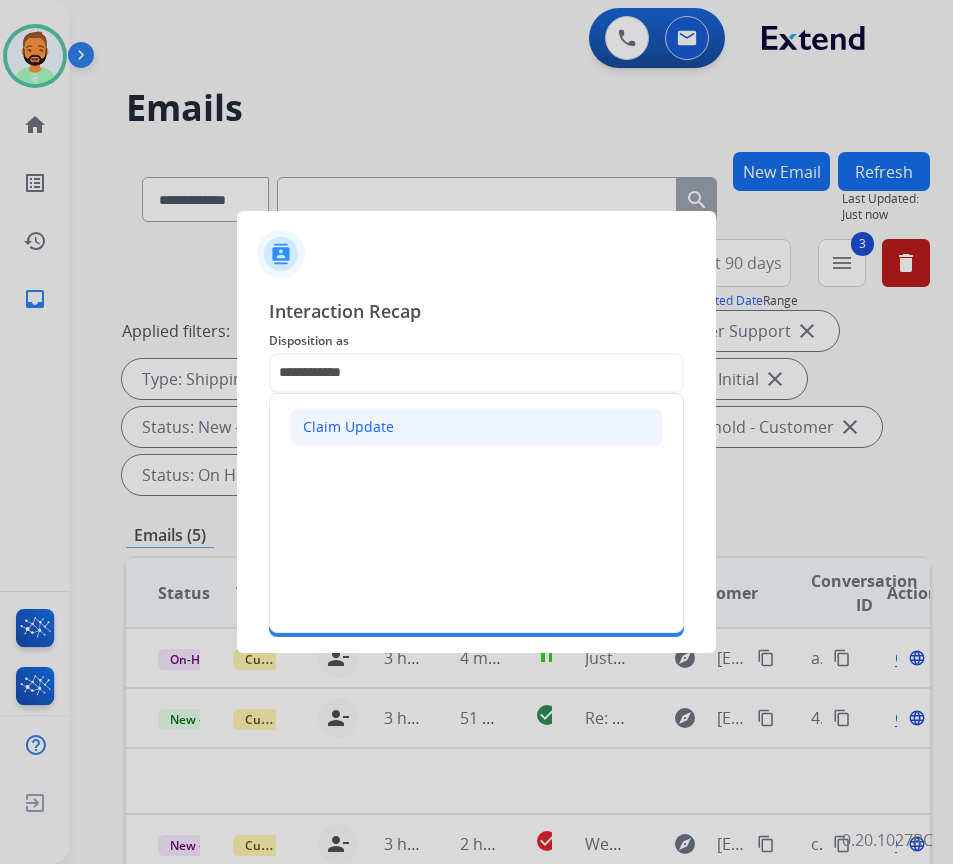 click on "Claim Update" 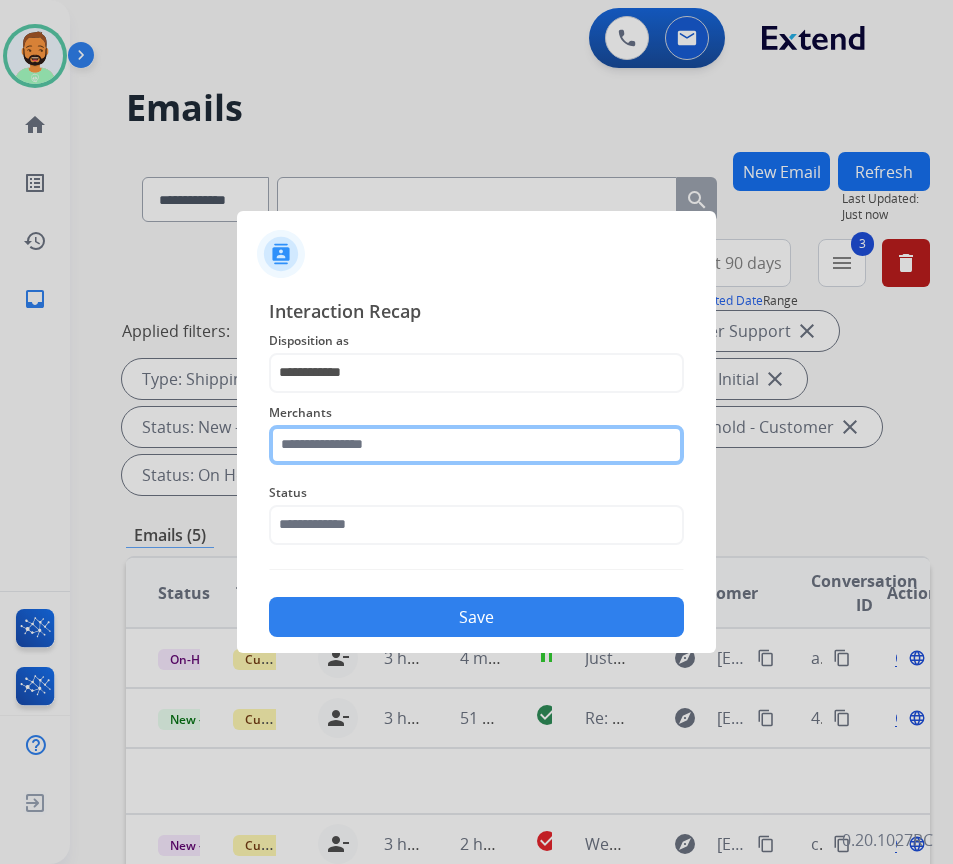 click 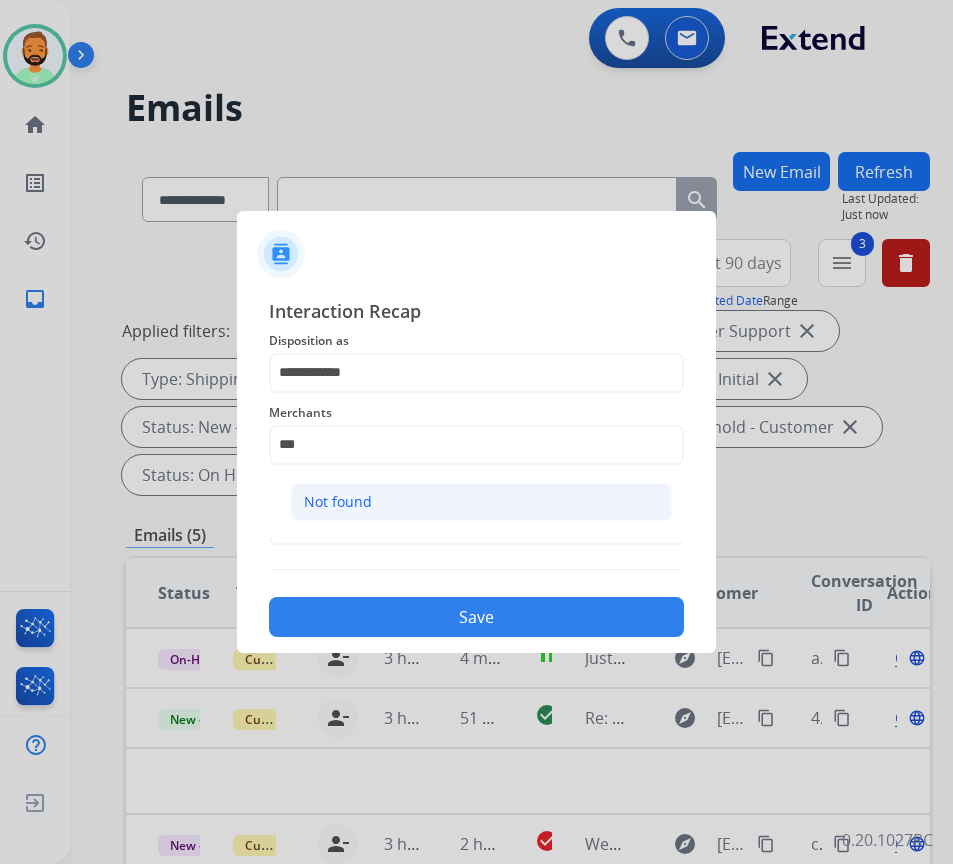 click on "Not found" 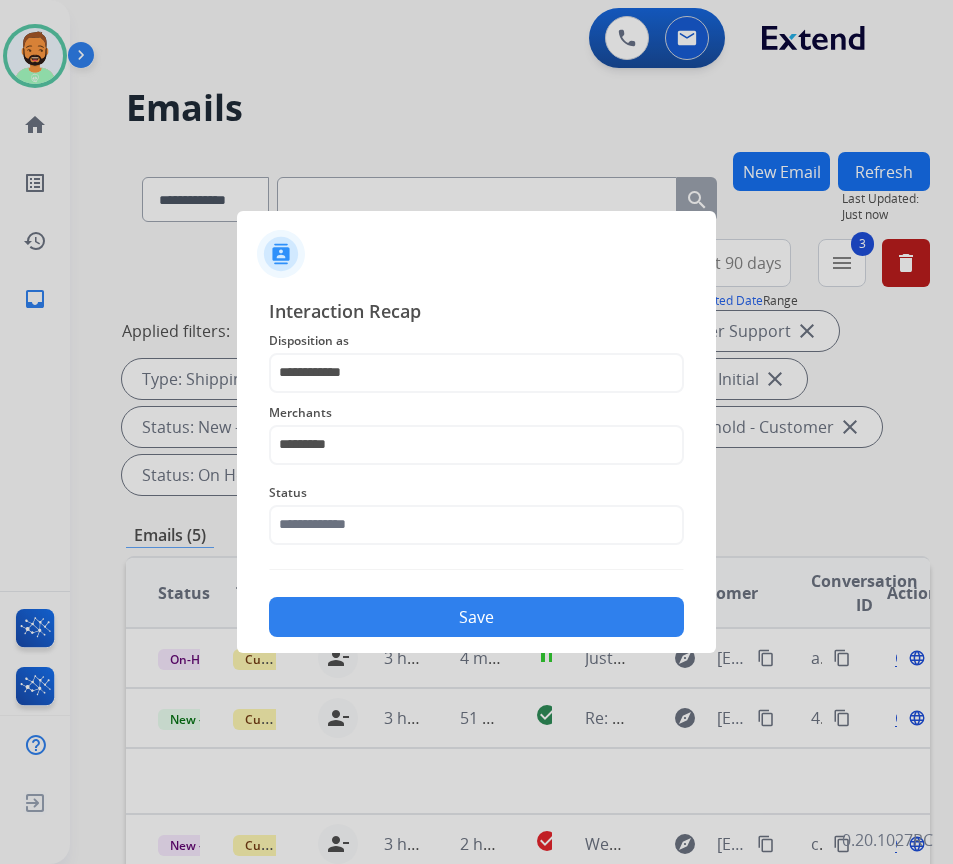 click on "Status" 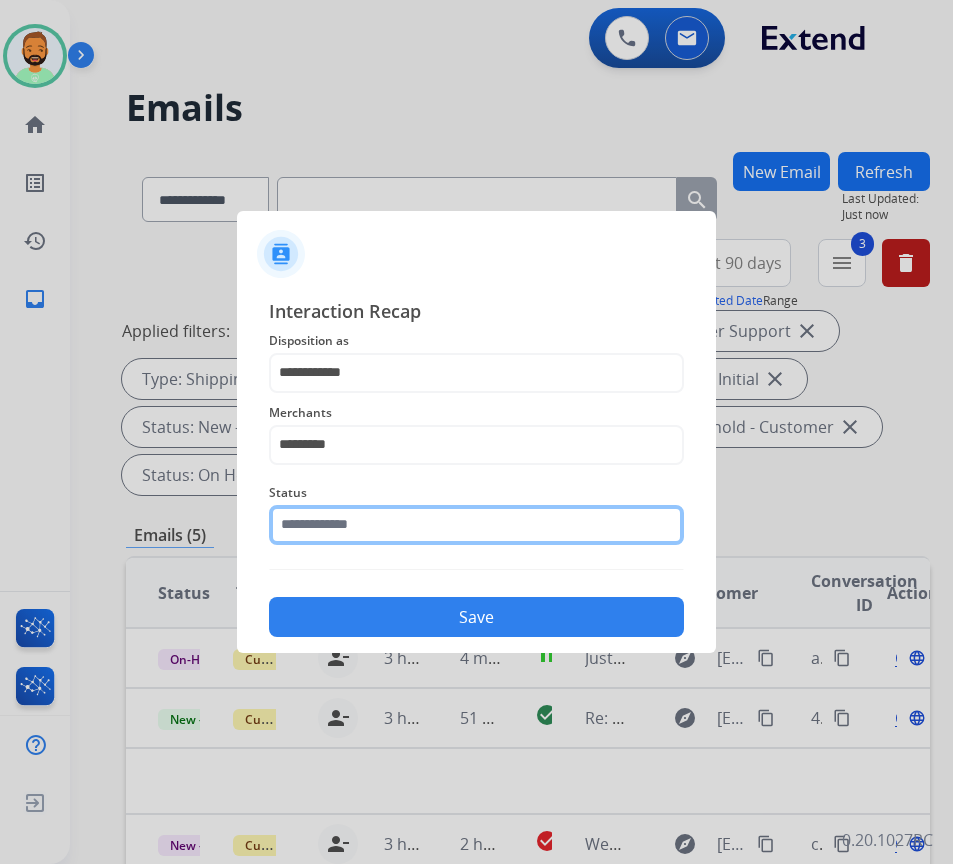 click 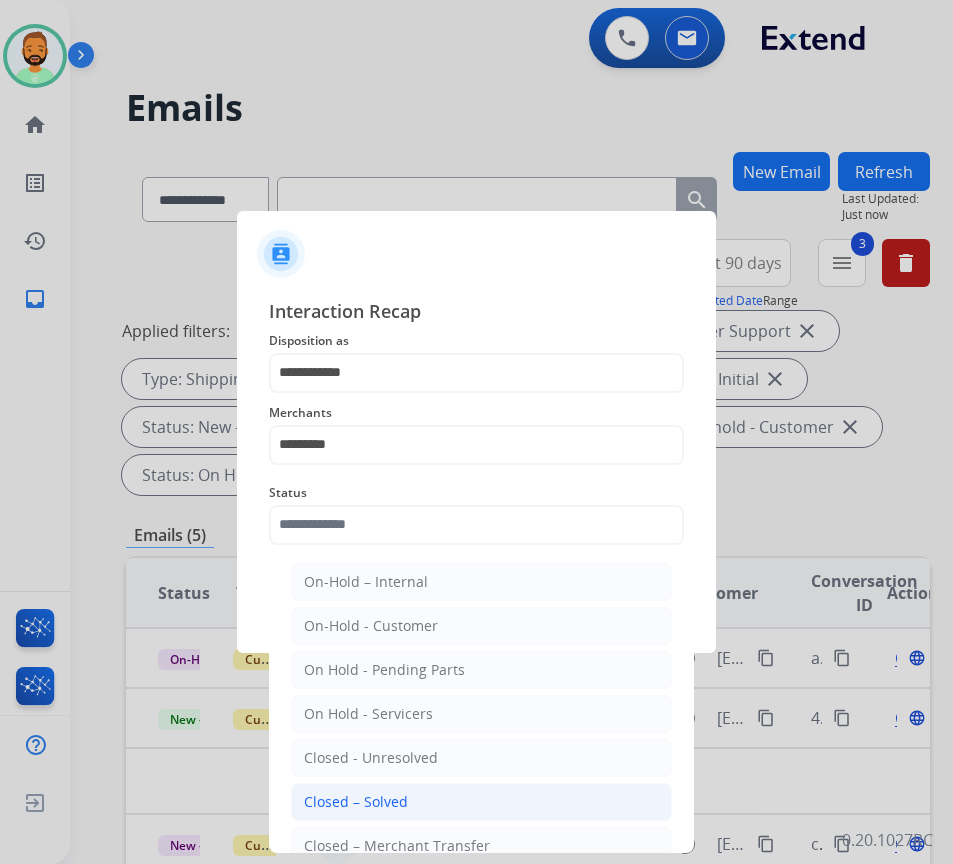 click on "Closed – Solved" 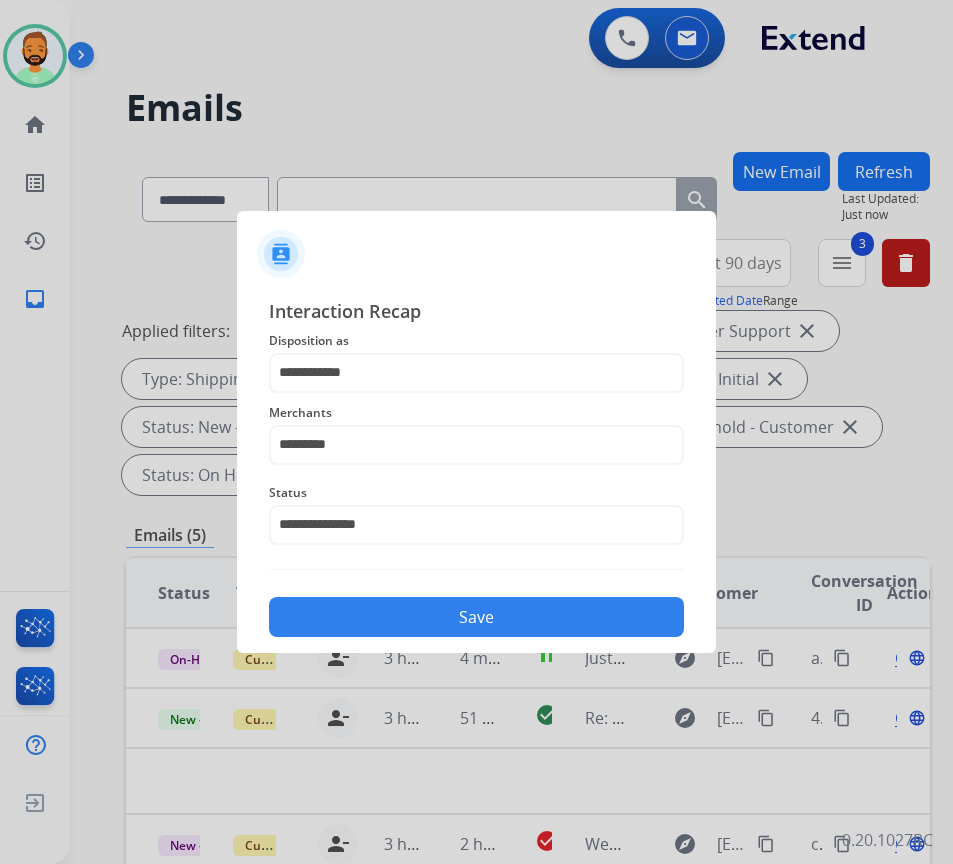 click on "Save" 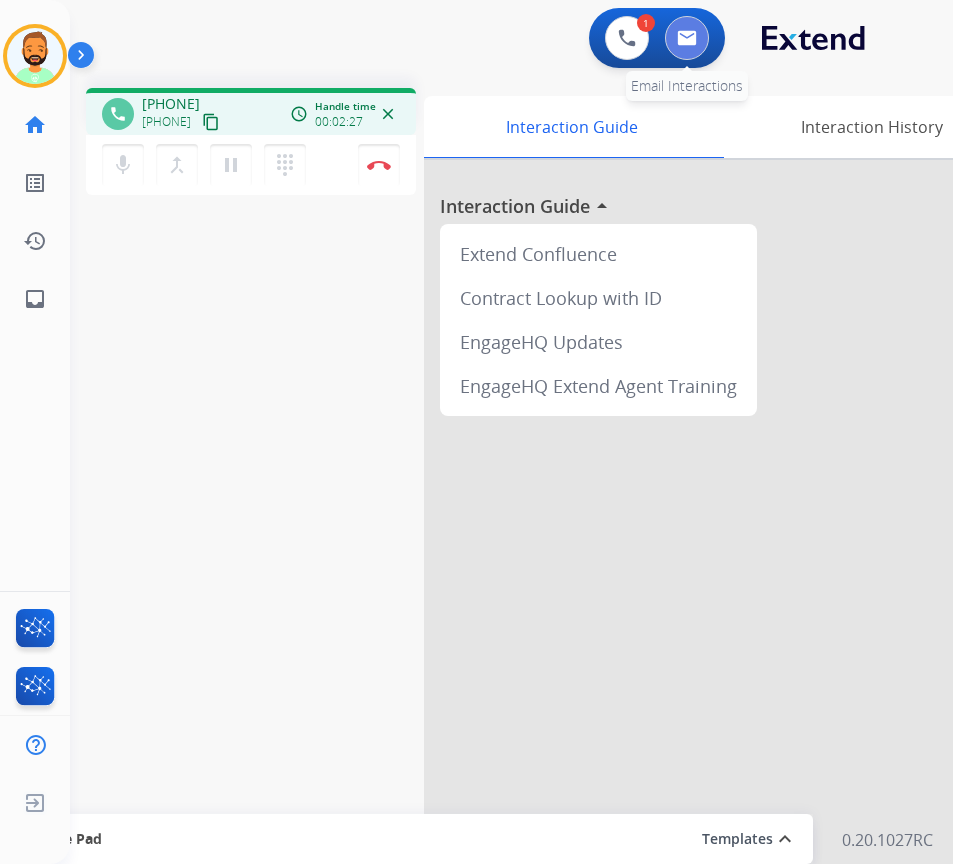 click at bounding box center (687, 38) 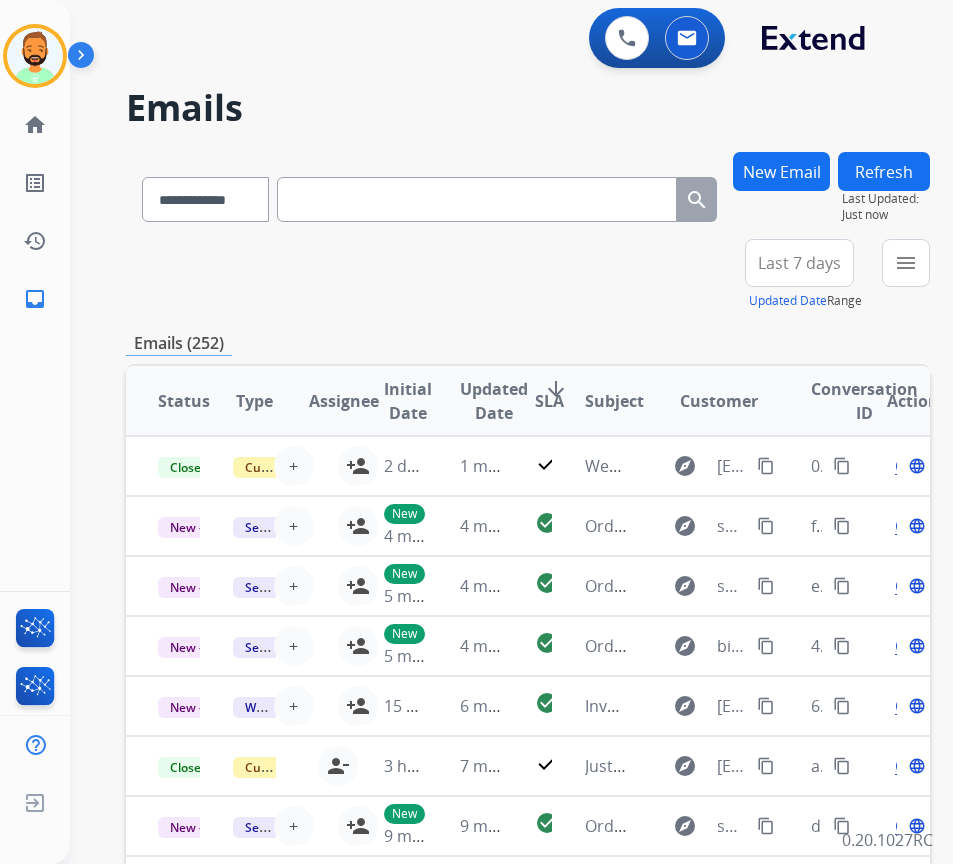 paste on "**********" 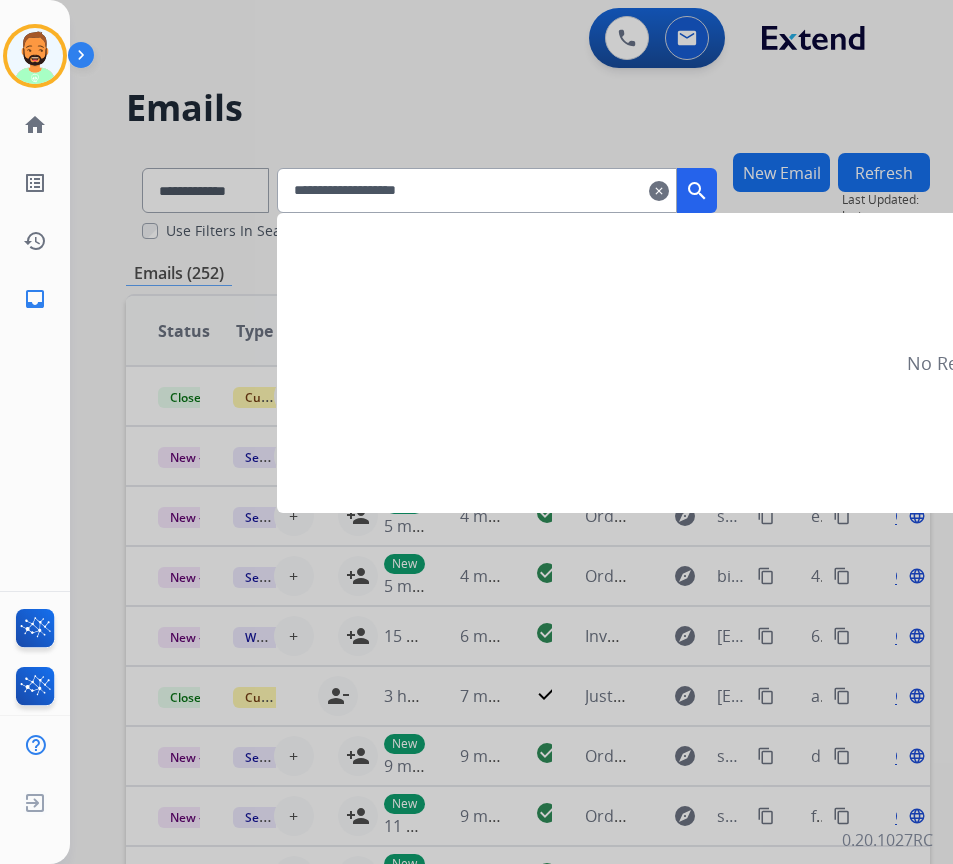 type on "**********" 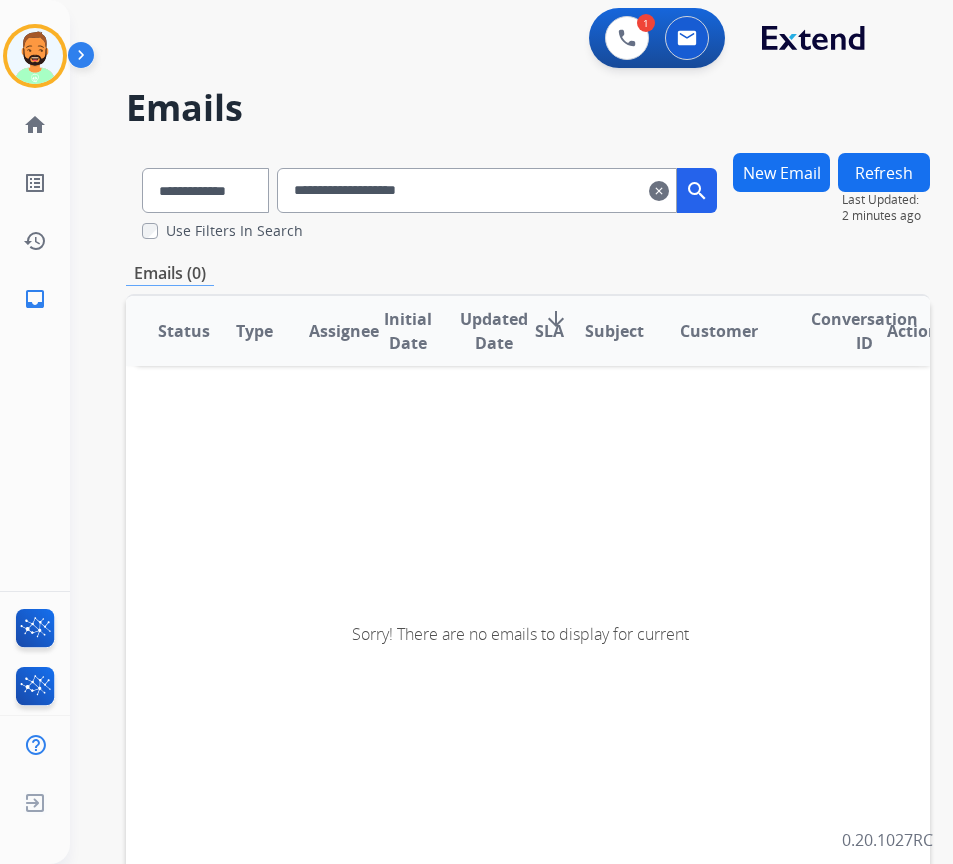 click on "New Email" at bounding box center (781, 172) 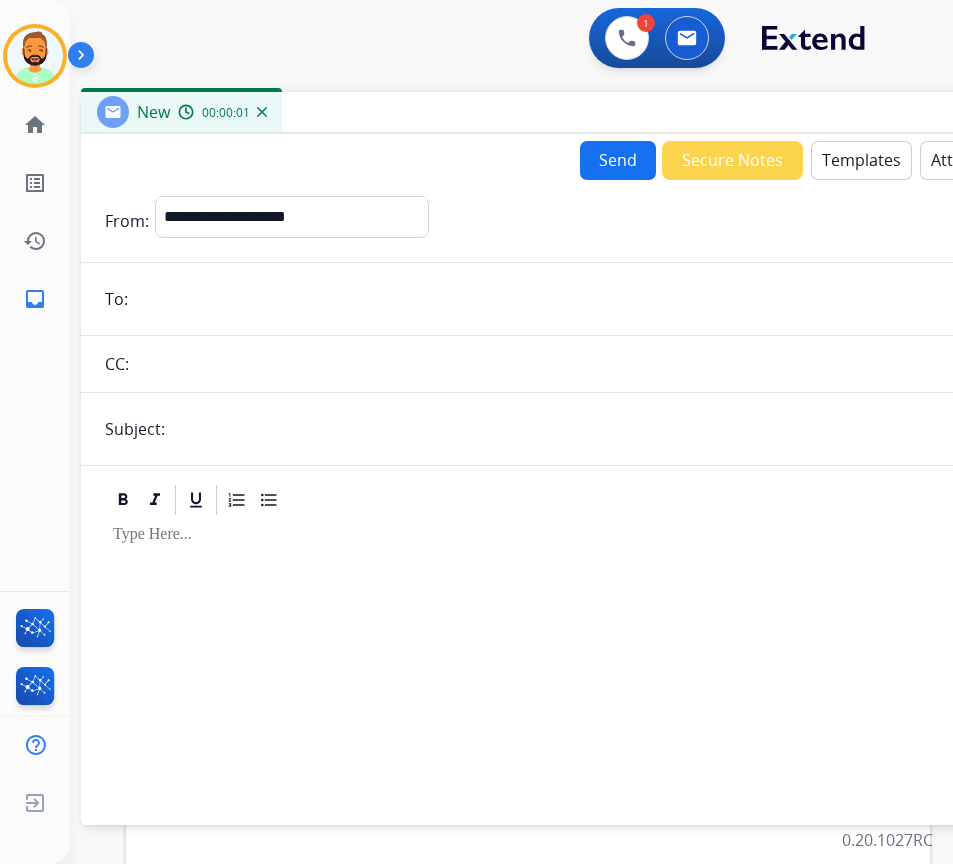 drag, startPoint x: 212, startPoint y: 140, endPoint x: 386, endPoint y: 92, distance: 180.49931 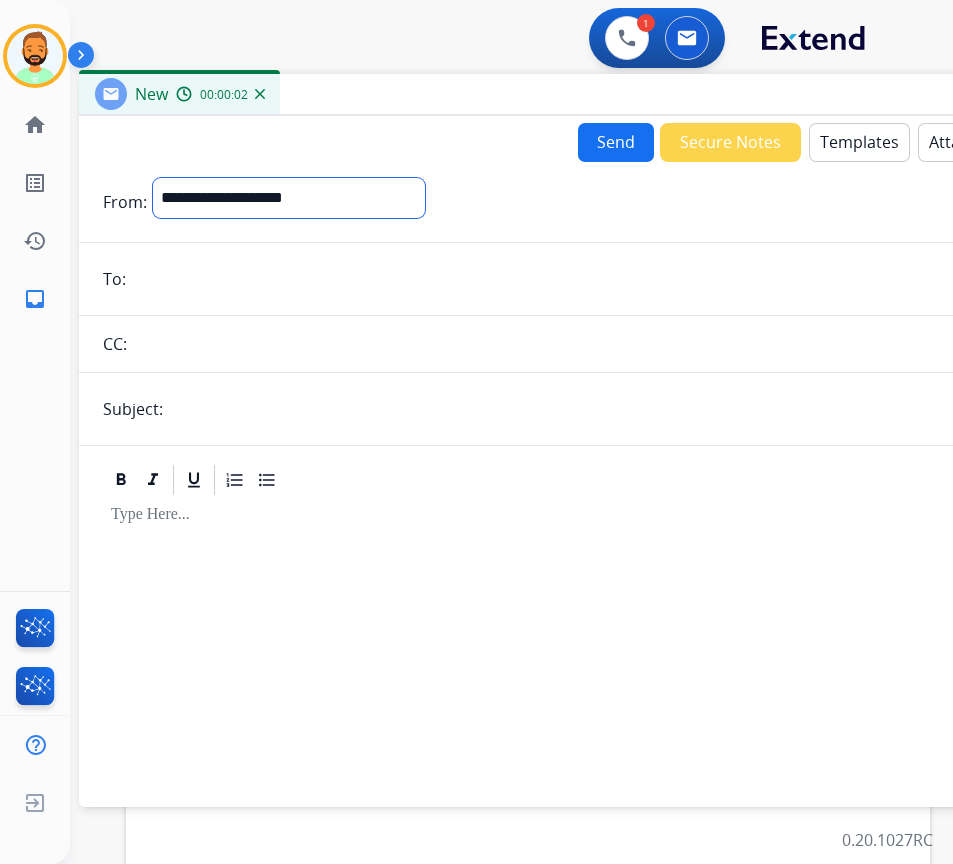 click on "**********" at bounding box center (289, 198) 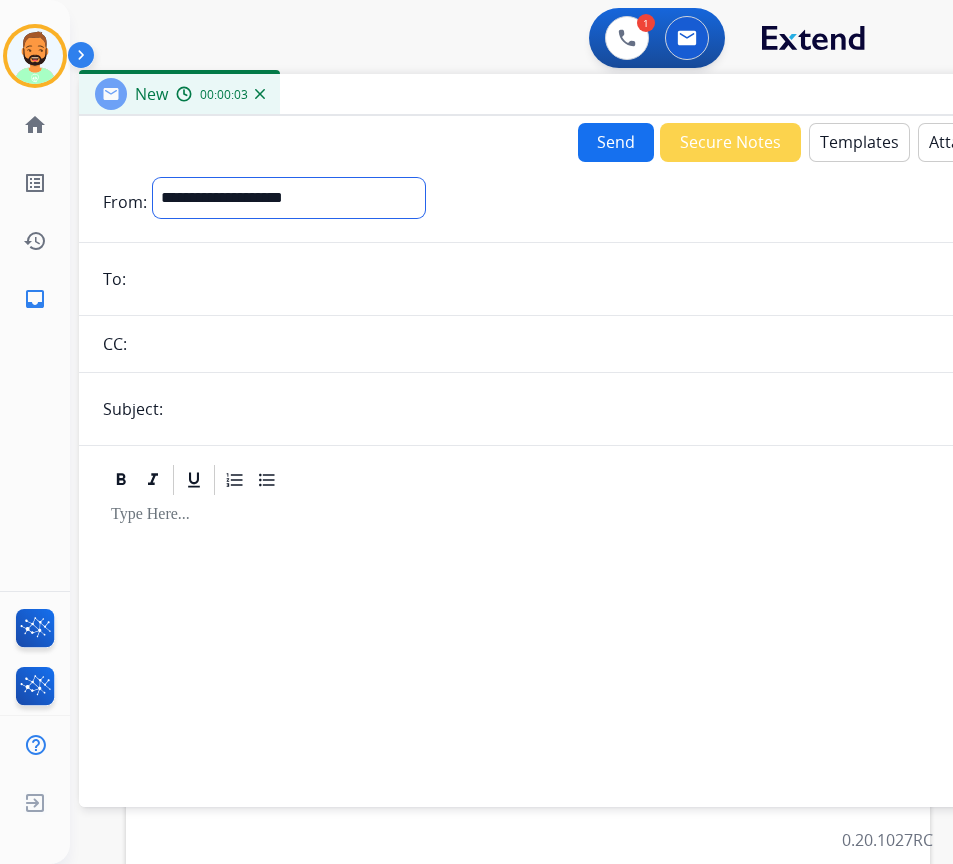 select on "**********" 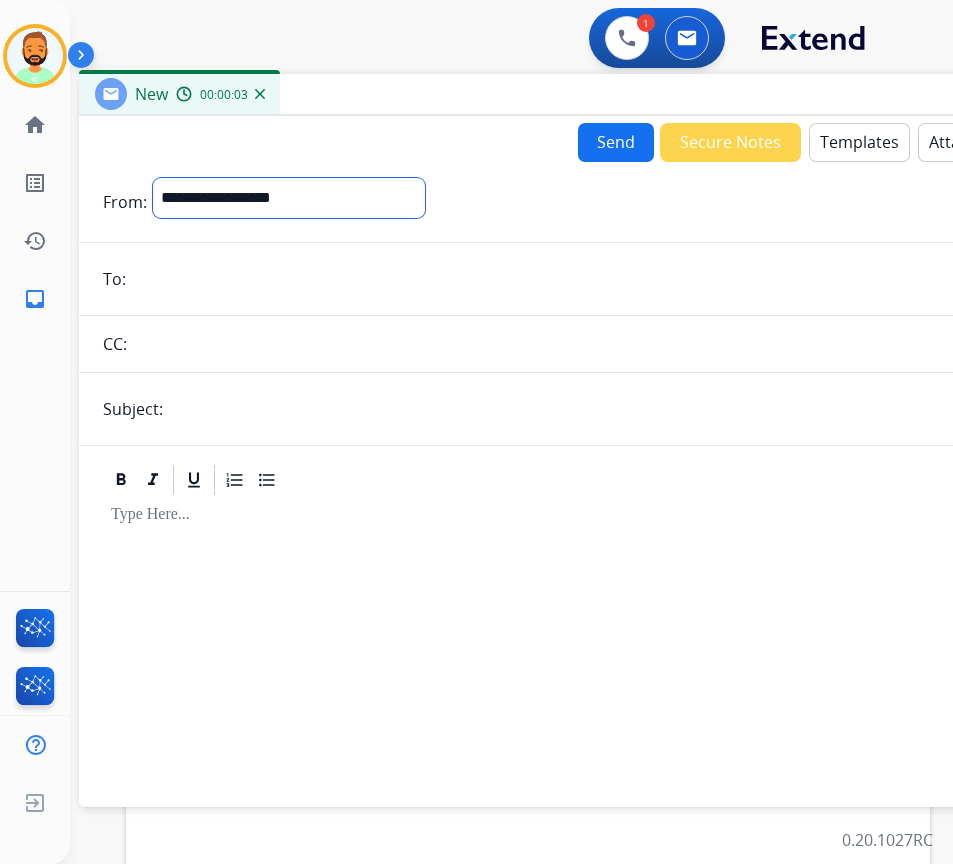 click on "**********" at bounding box center (289, 198) 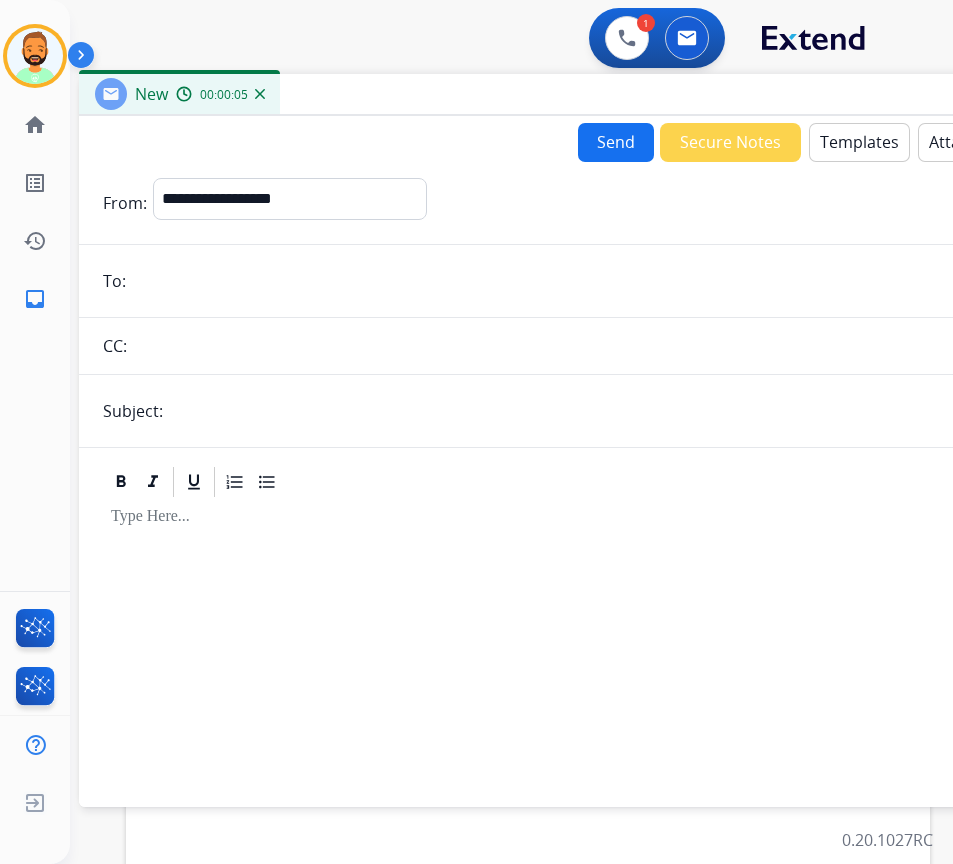 drag, startPoint x: 299, startPoint y: 316, endPoint x: 321, endPoint y: 264, distance: 56.462376 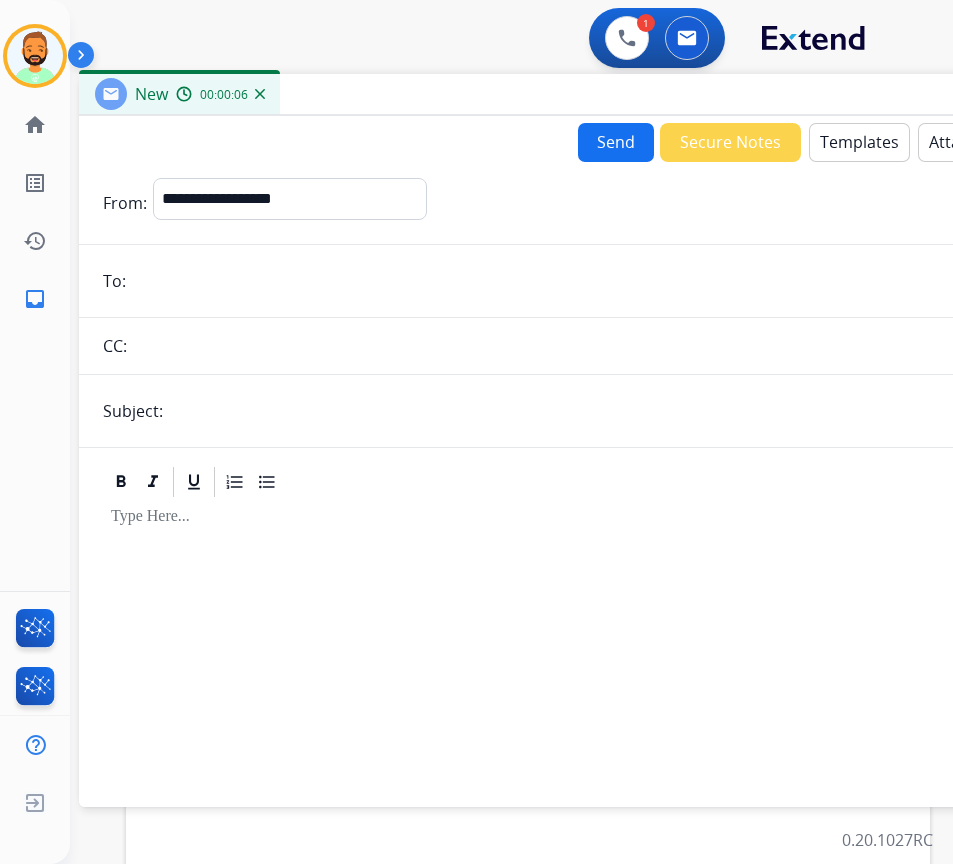 paste on "**********" 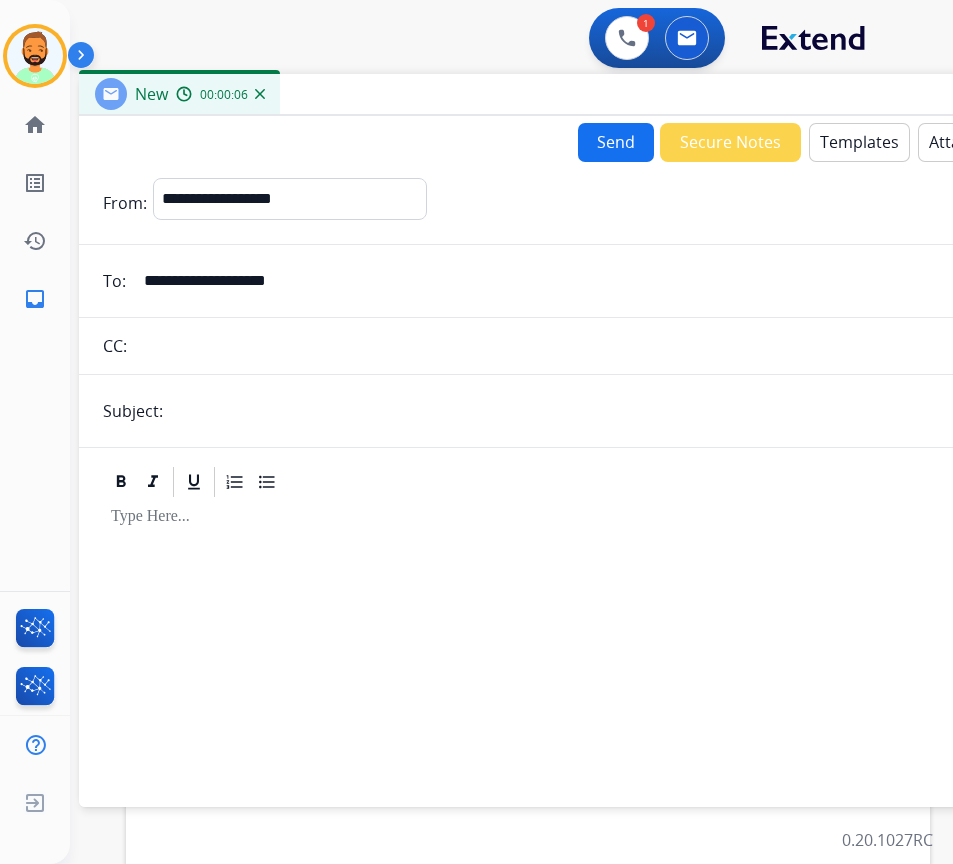 type on "**********" 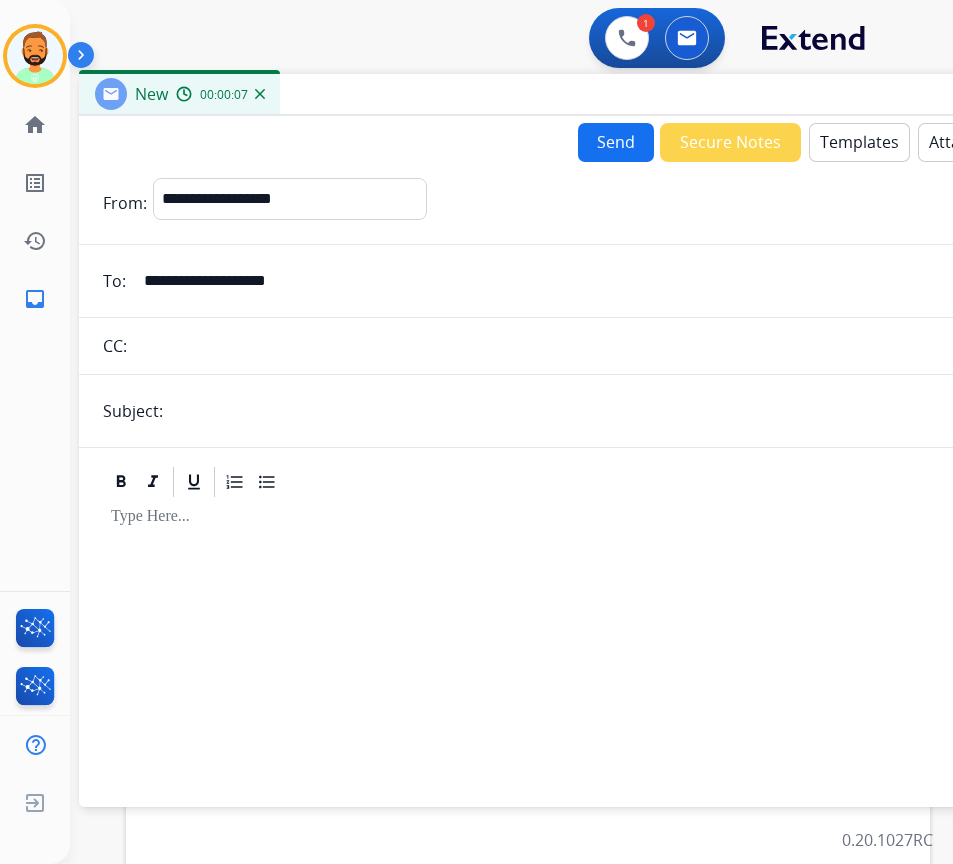 click on "**********" at bounding box center [579, 480] 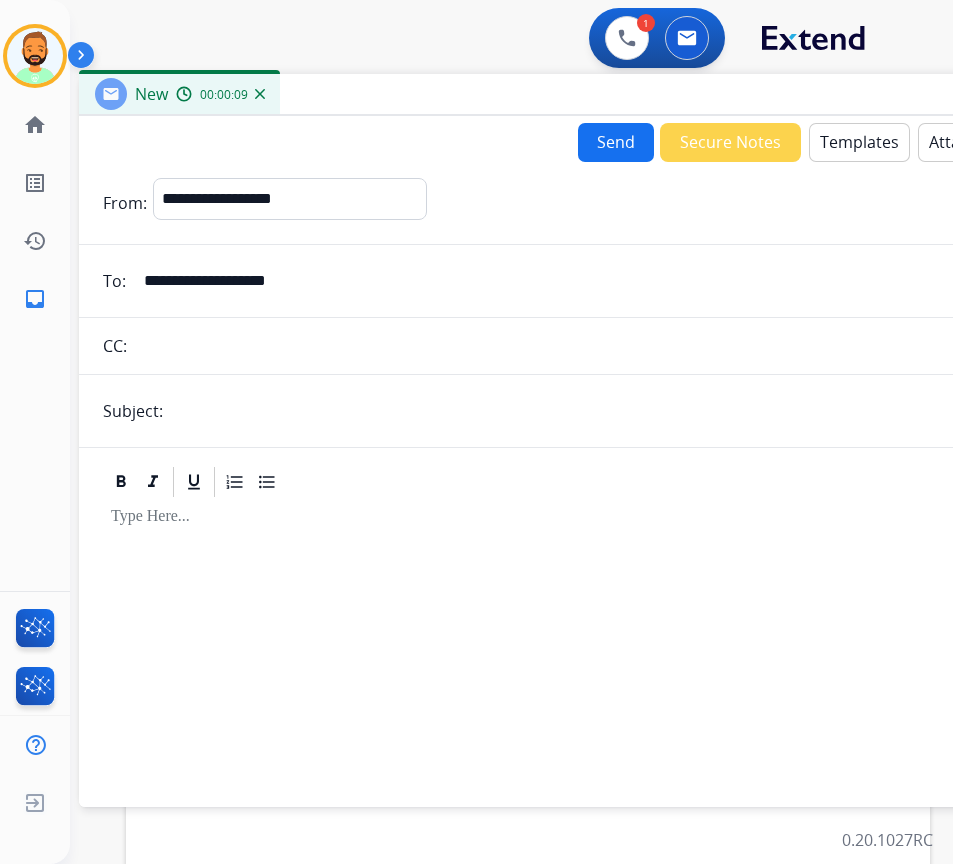 type on "******" 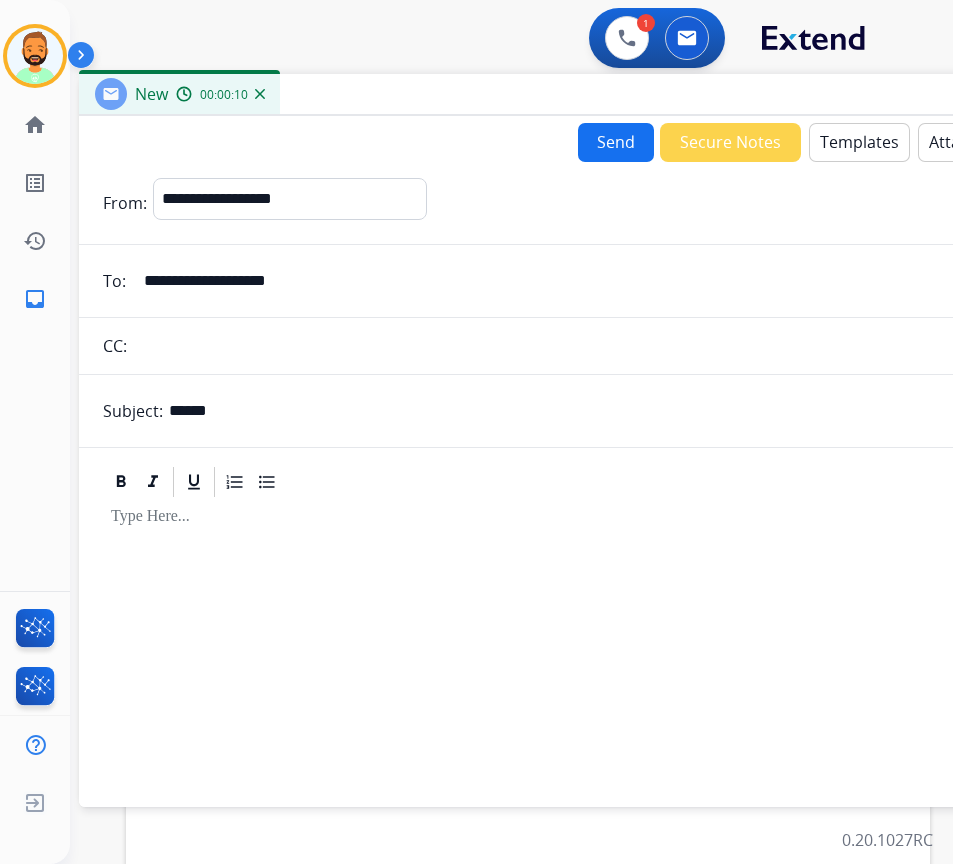 click on "Templates" at bounding box center [859, 142] 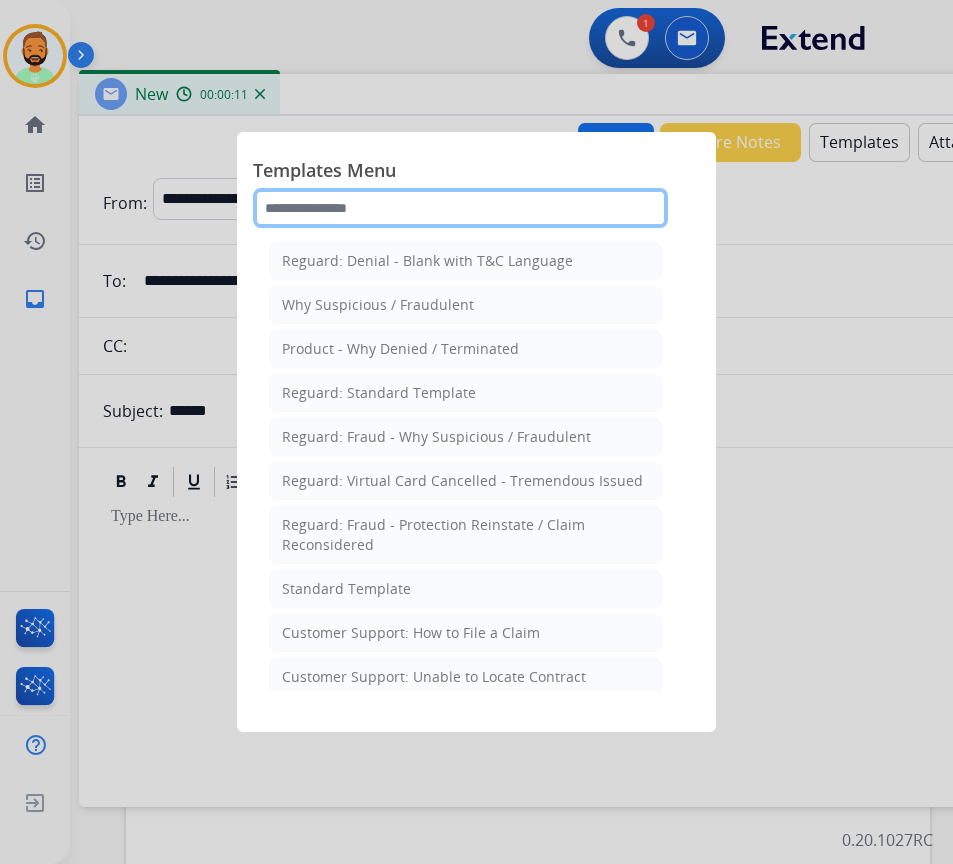 click 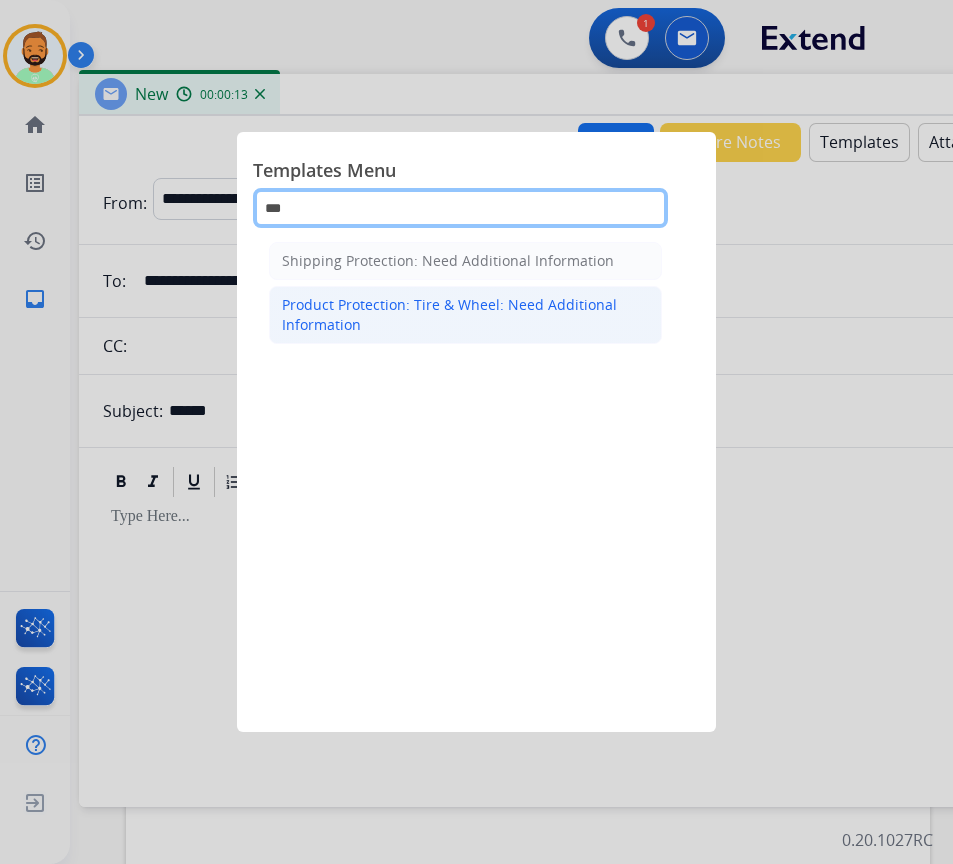 type on "***" 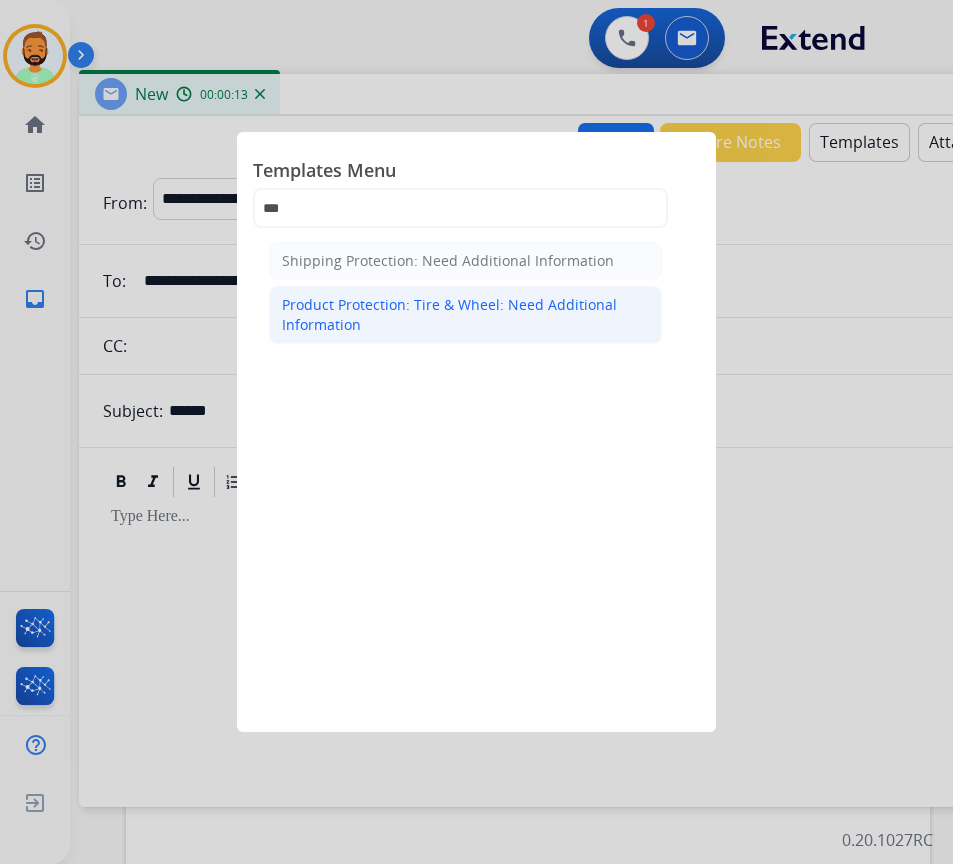click on "Product Protection: Tire & Wheel: Need Additional Information" 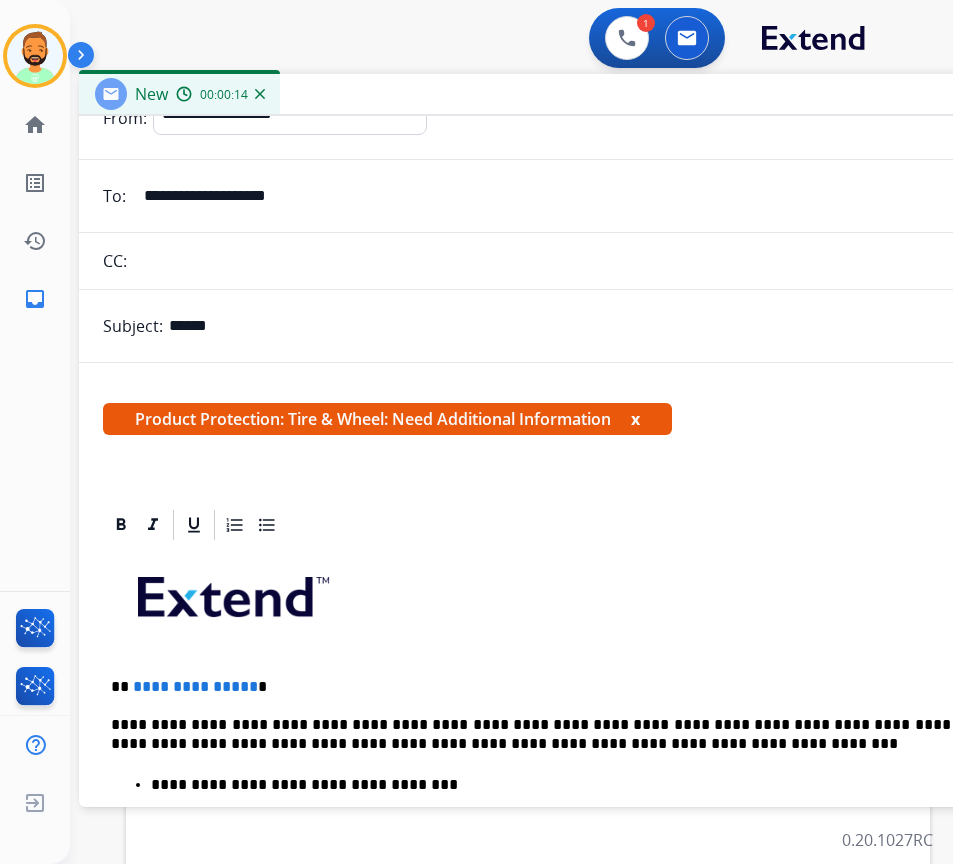 scroll, scrollTop: 200, scrollLeft: 0, axis: vertical 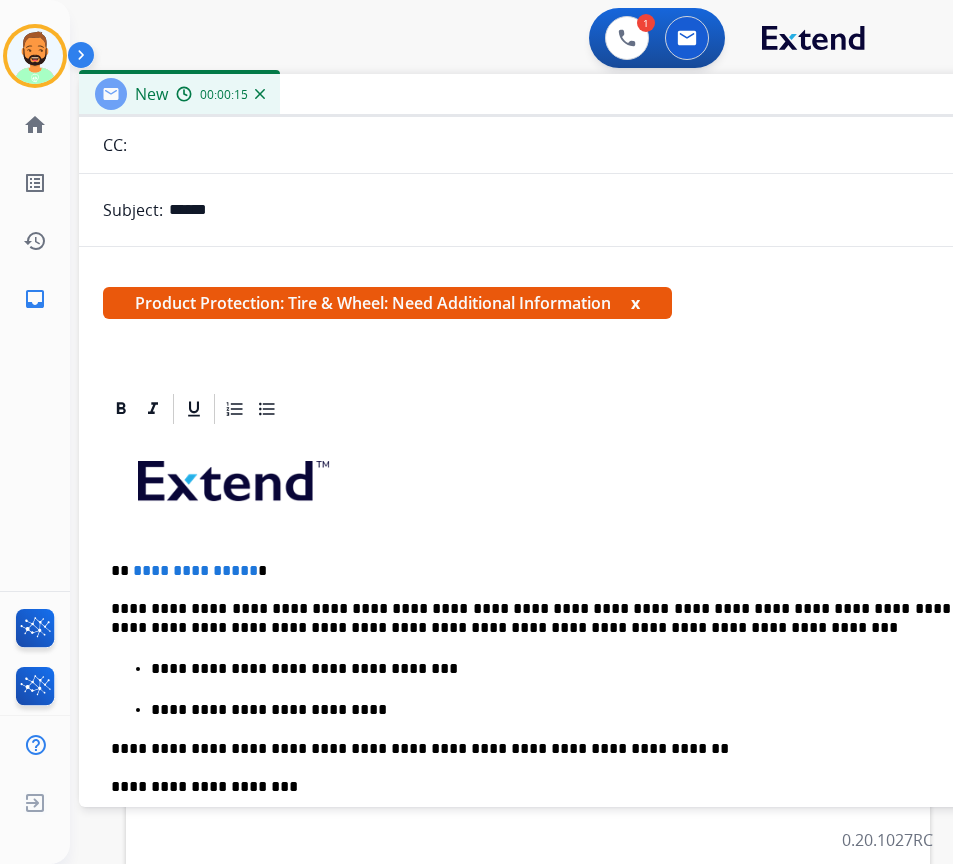 click on "**********" at bounding box center [571, 571] 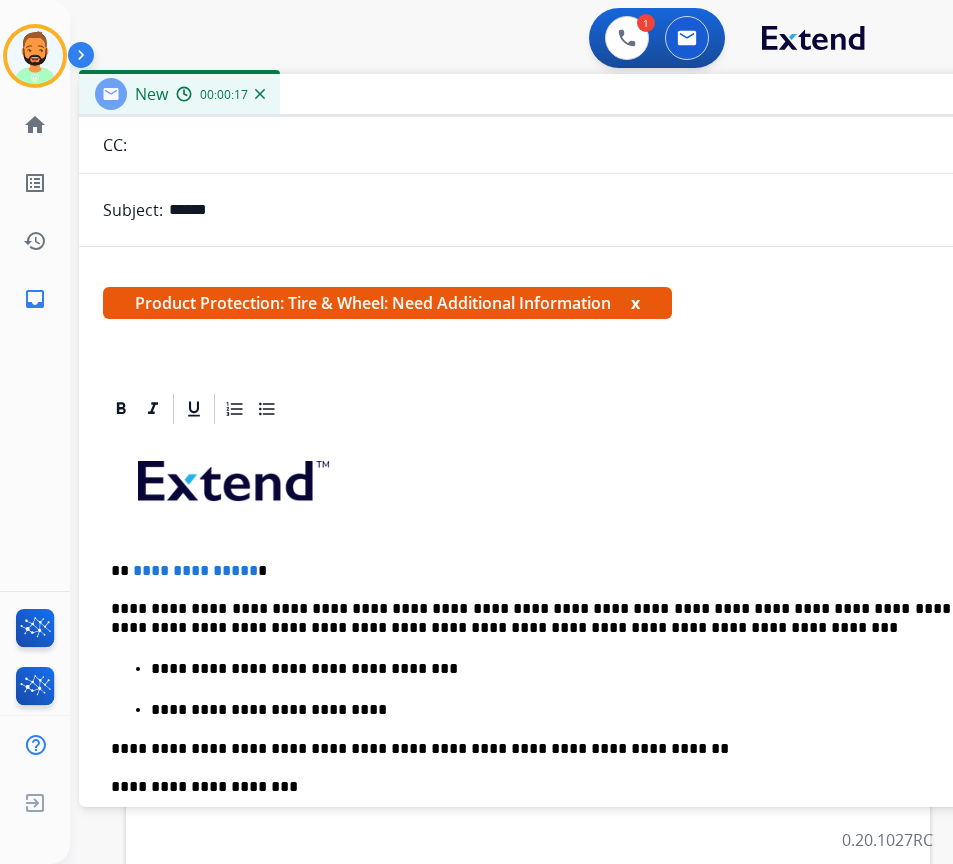 type 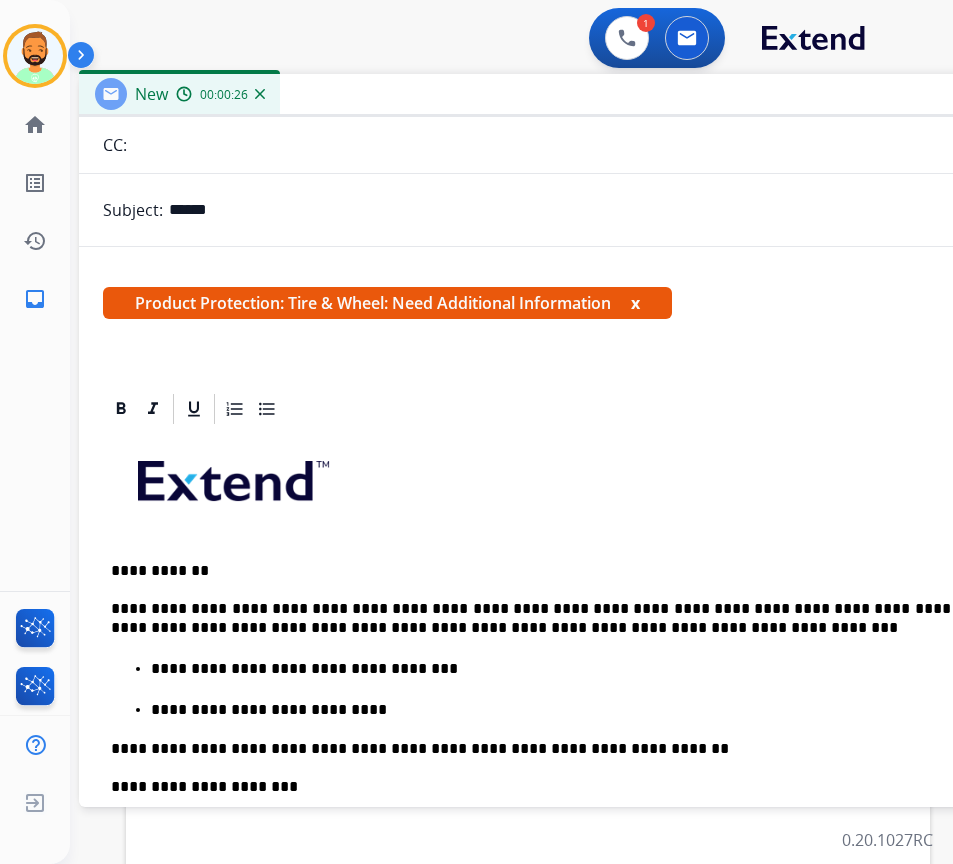 click on "**********" at bounding box center [571, 618] 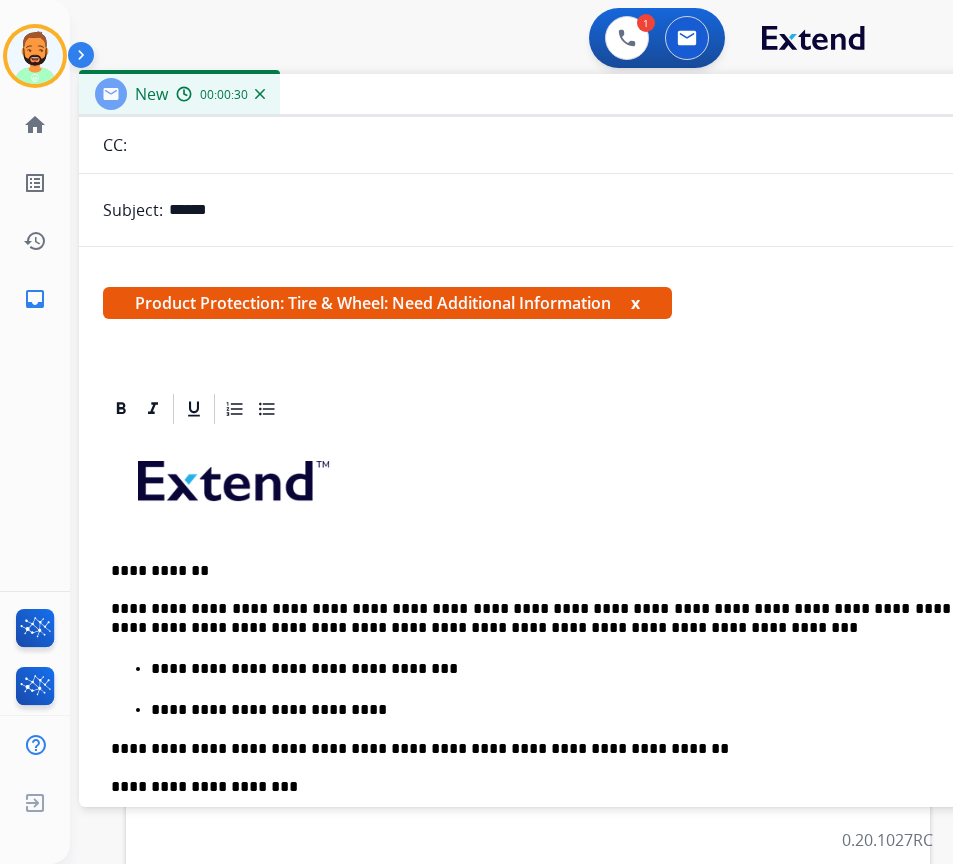 drag, startPoint x: 779, startPoint y: 613, endPoint x: 801, endPoint y: 618, distance: 22.561028 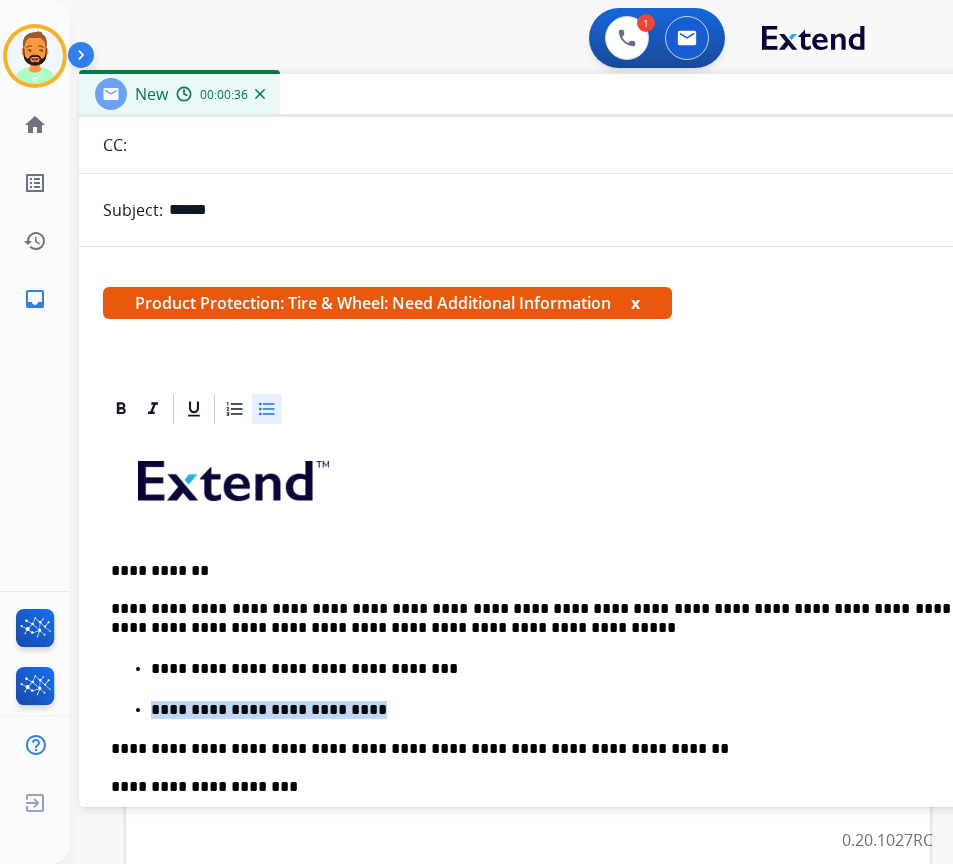 drag, startPoint x: 328, startPoint y: 717, endPoint x: 185, endPoint y: 691, distance: 145.34442 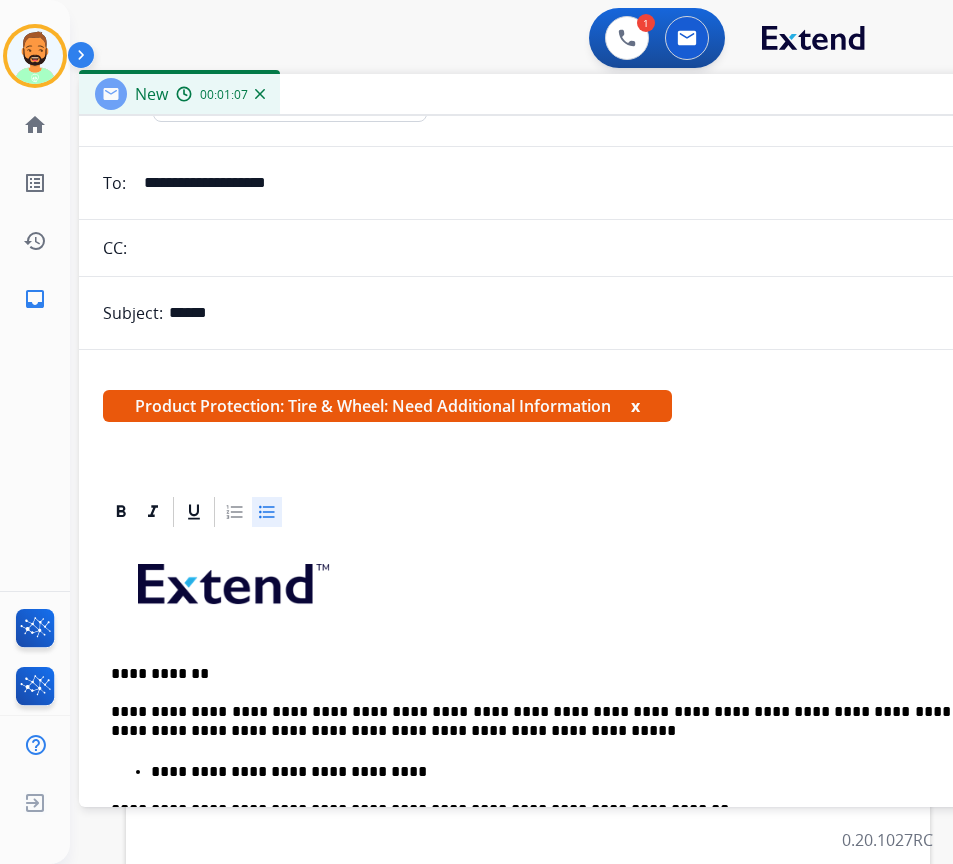 scroll, scrollTop: 0, scrollLeft: 0, axis: both 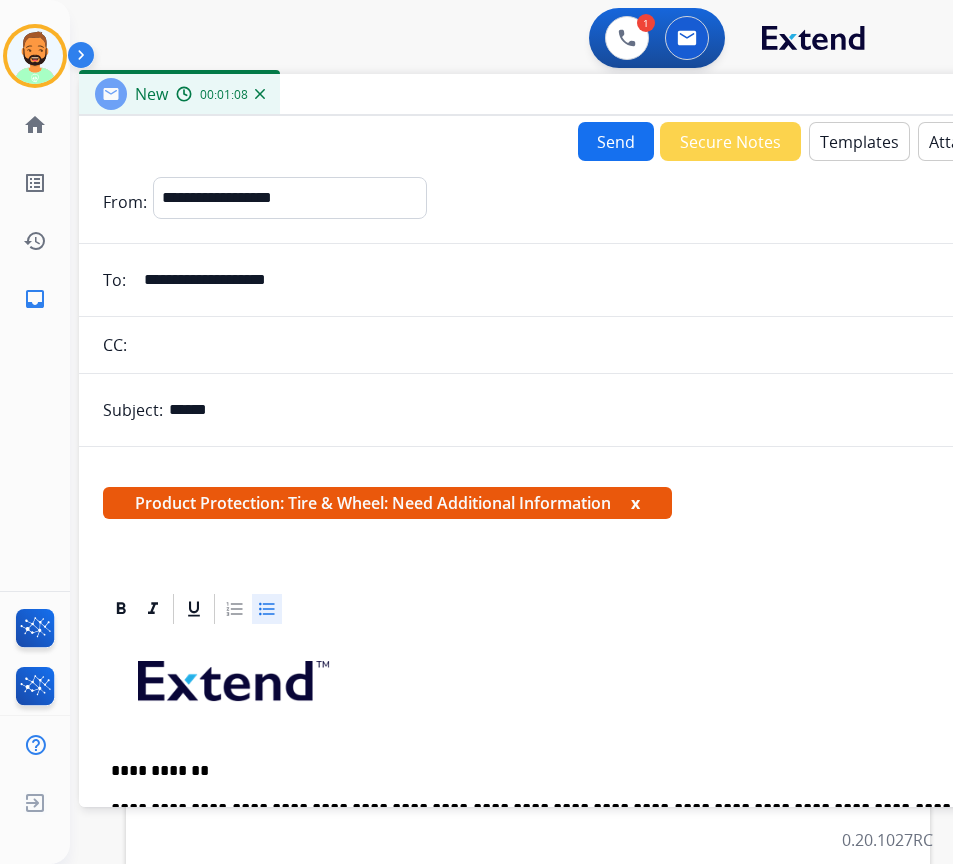 click on "Send" at bounding box center (616, 141) 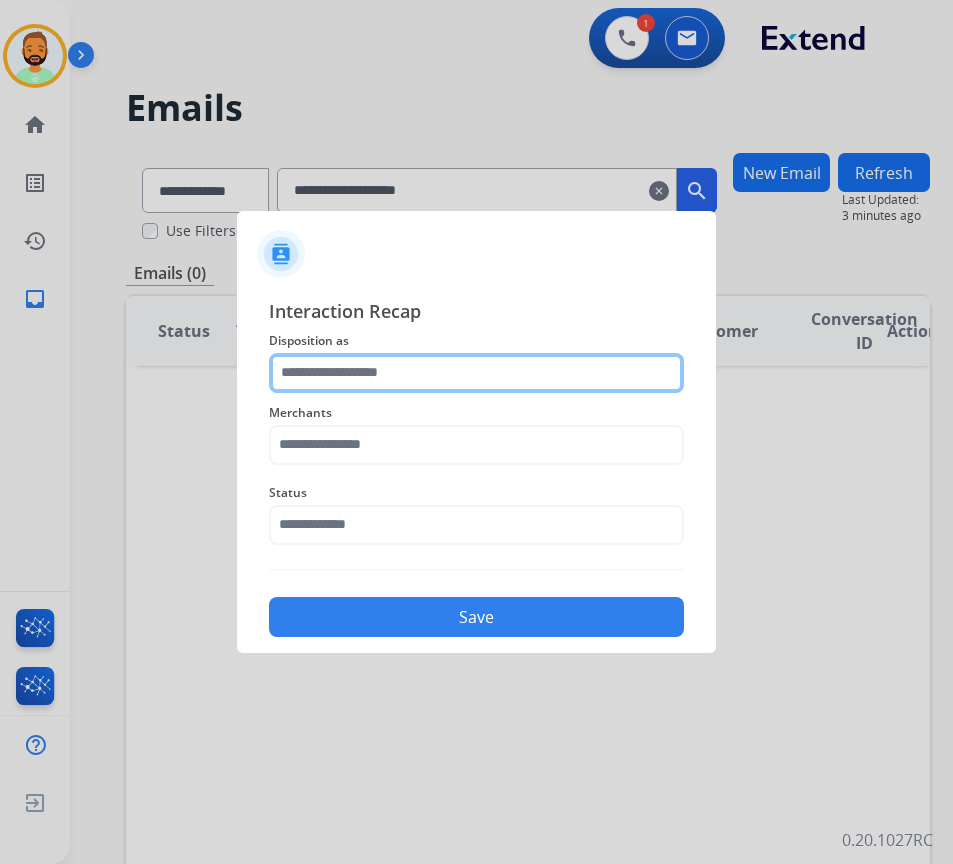 click 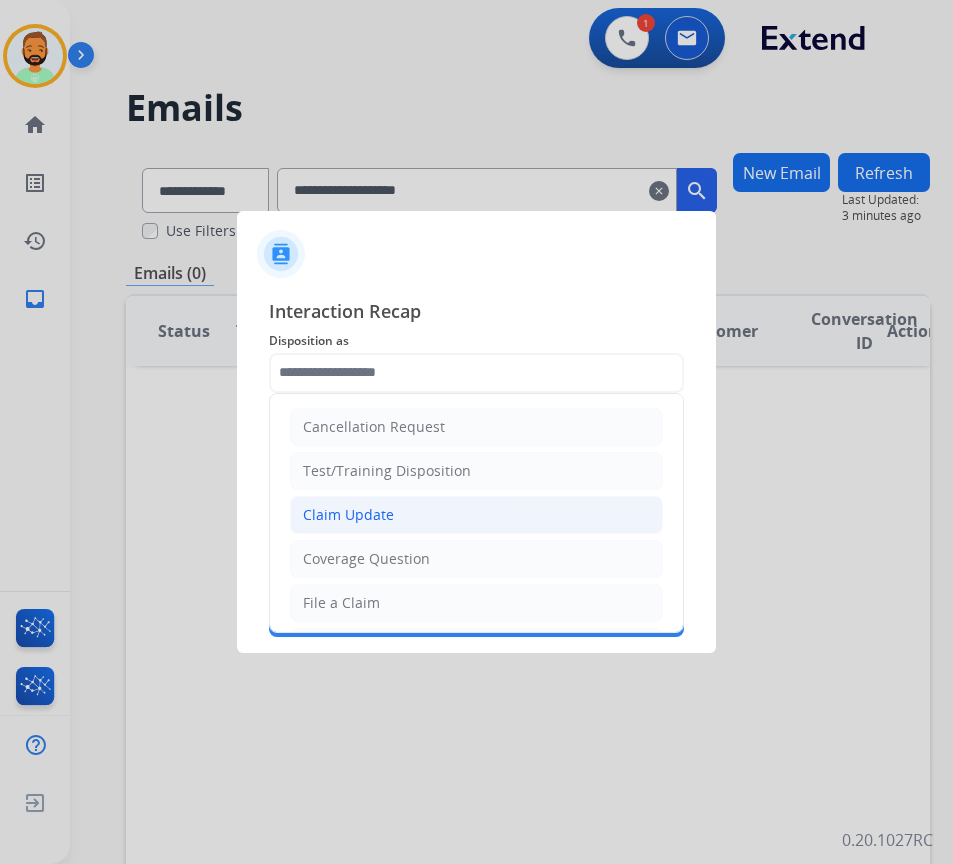 click on "Claim Update" 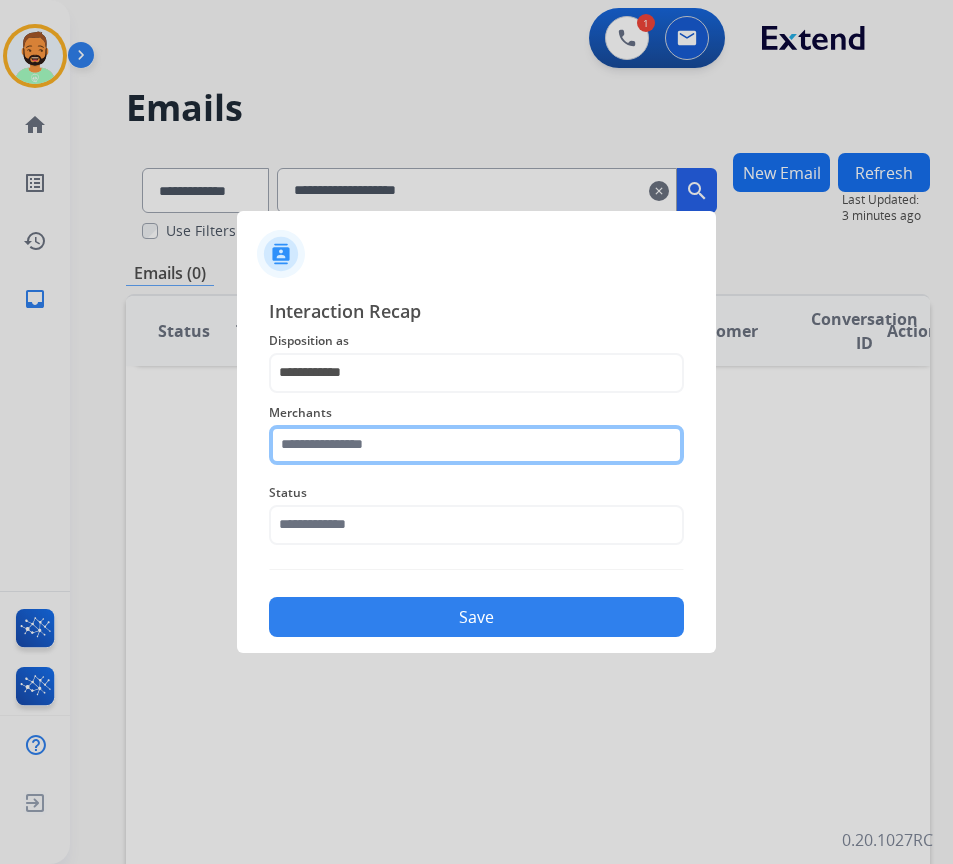click 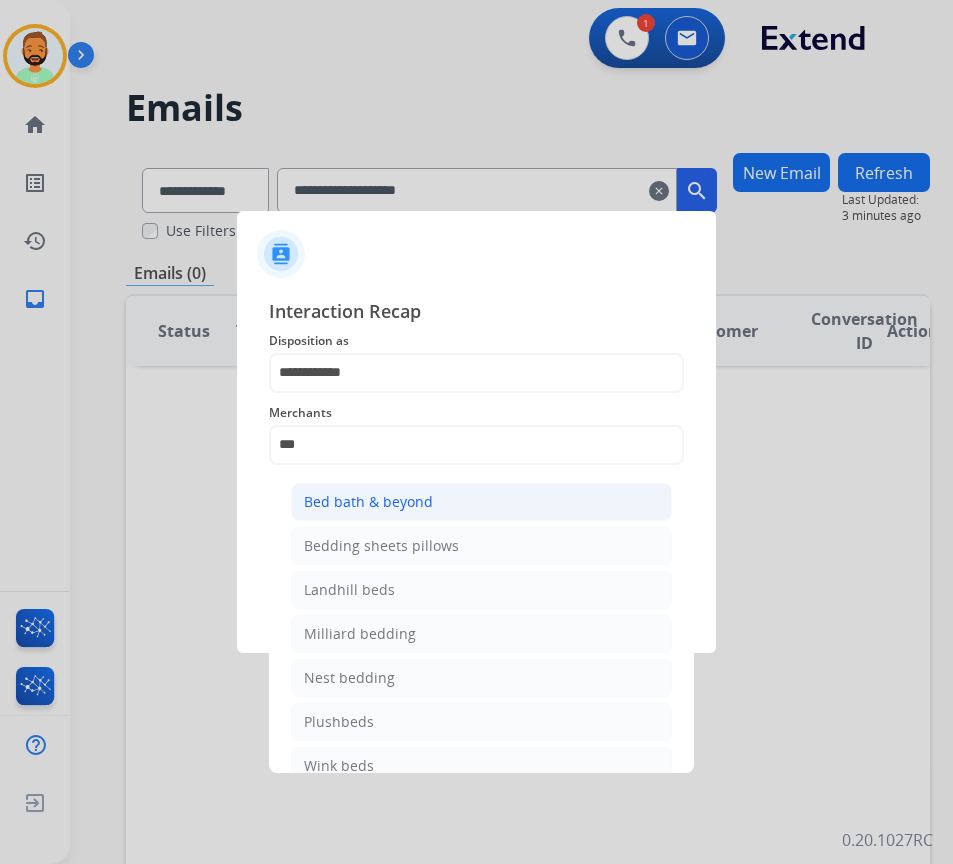 click on "Bed bath & beyond" 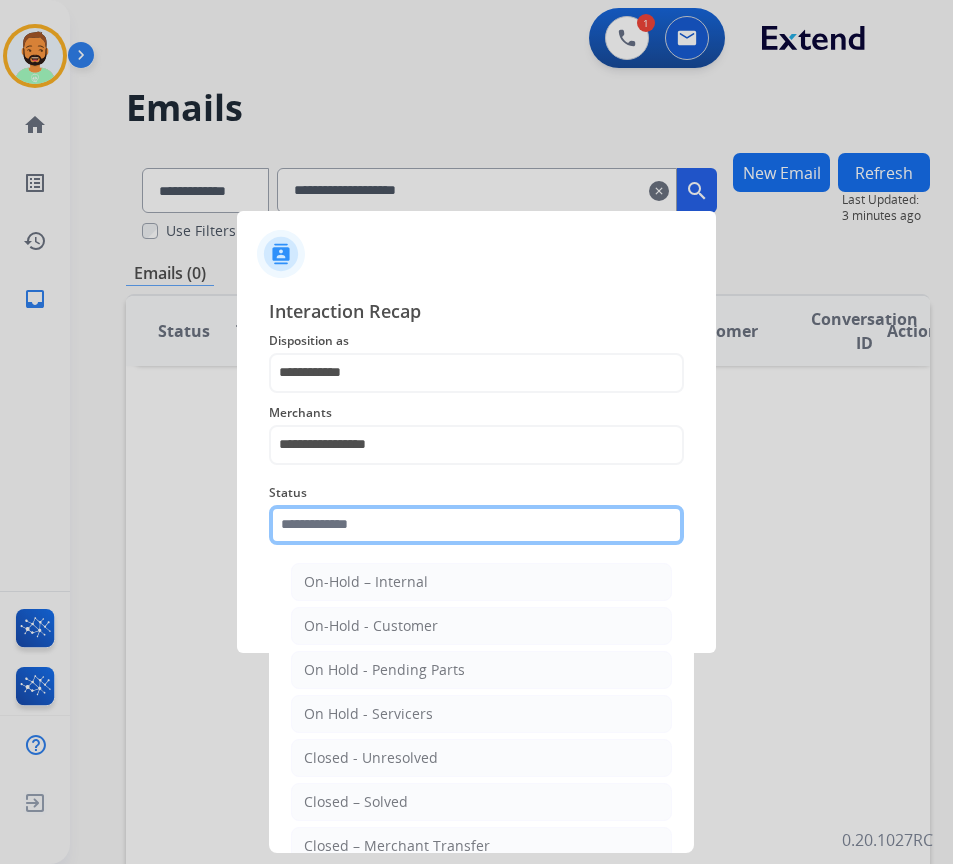 click 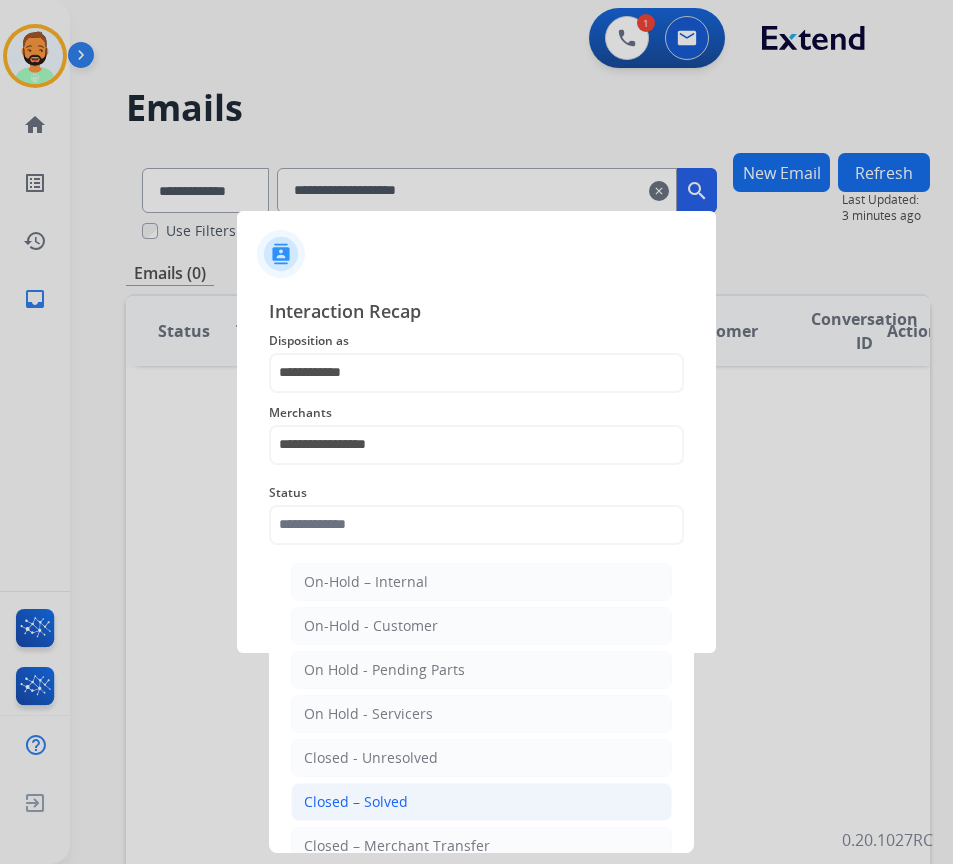 click on "Closed – Solved" 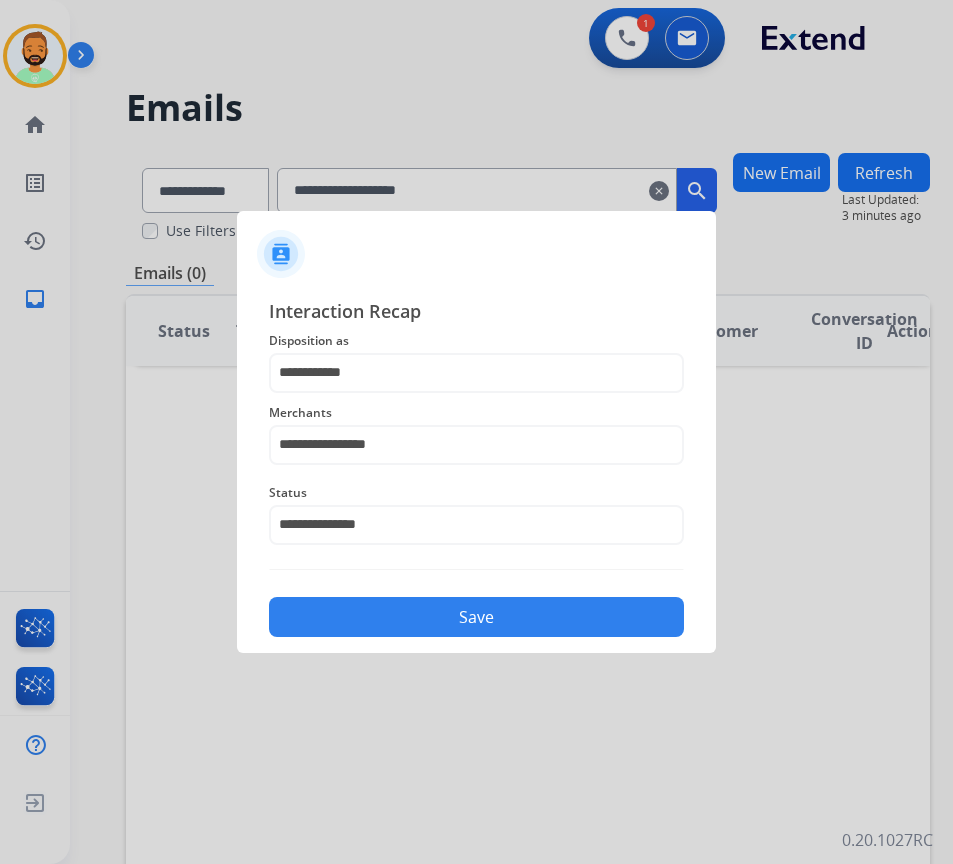 click on "Save" 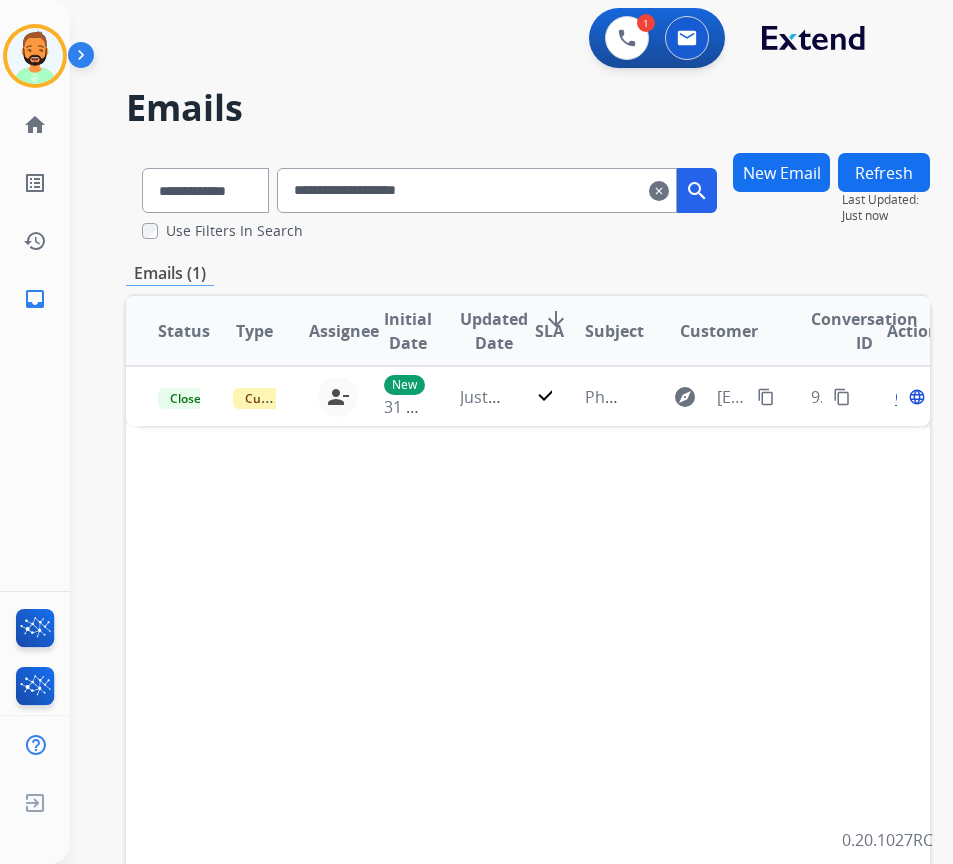 click on "clear" at bounding box center (659, 191) 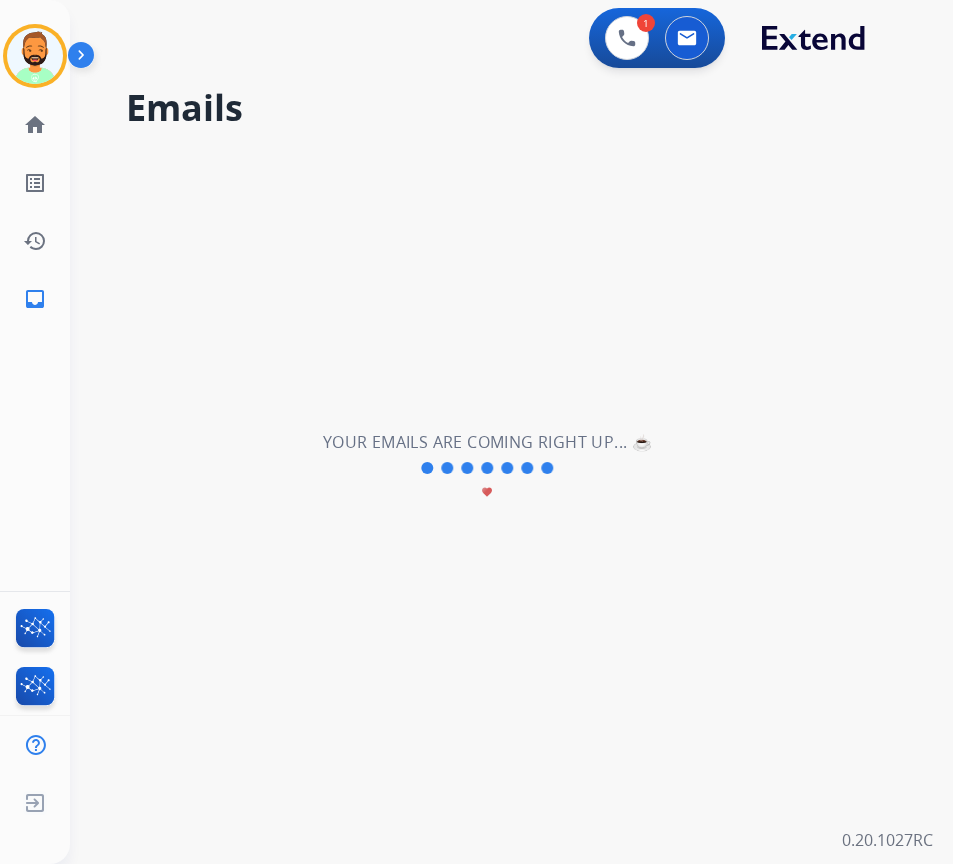 type 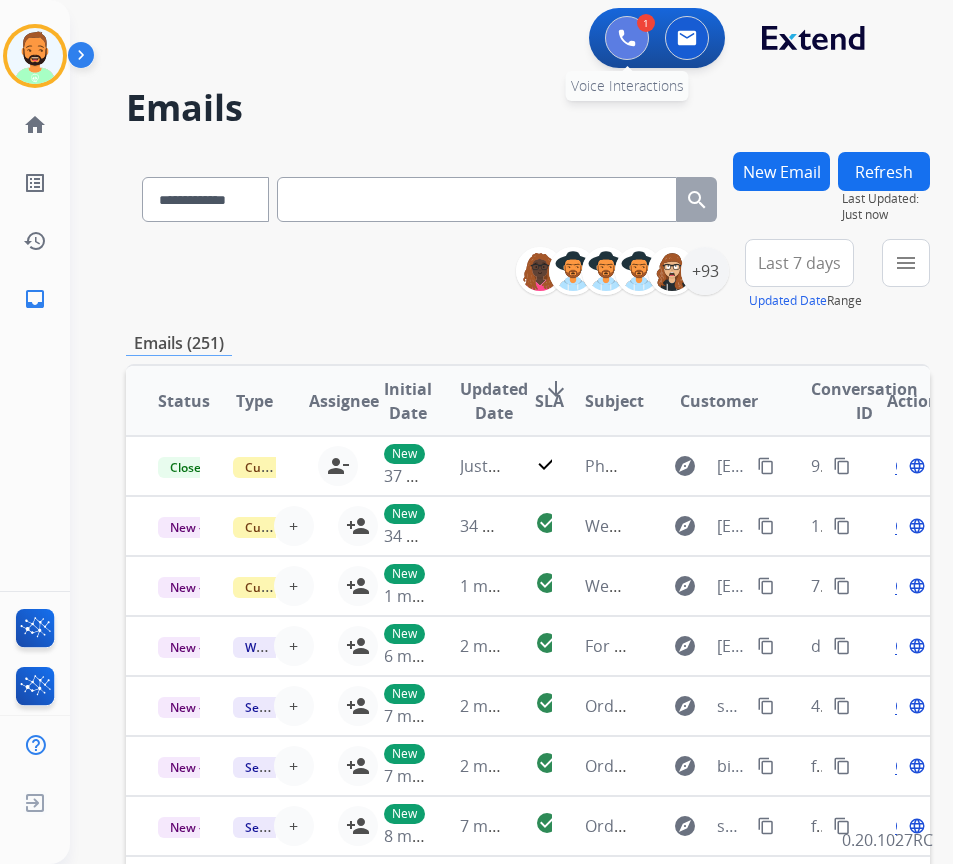 click at bounding box center [627, 38] 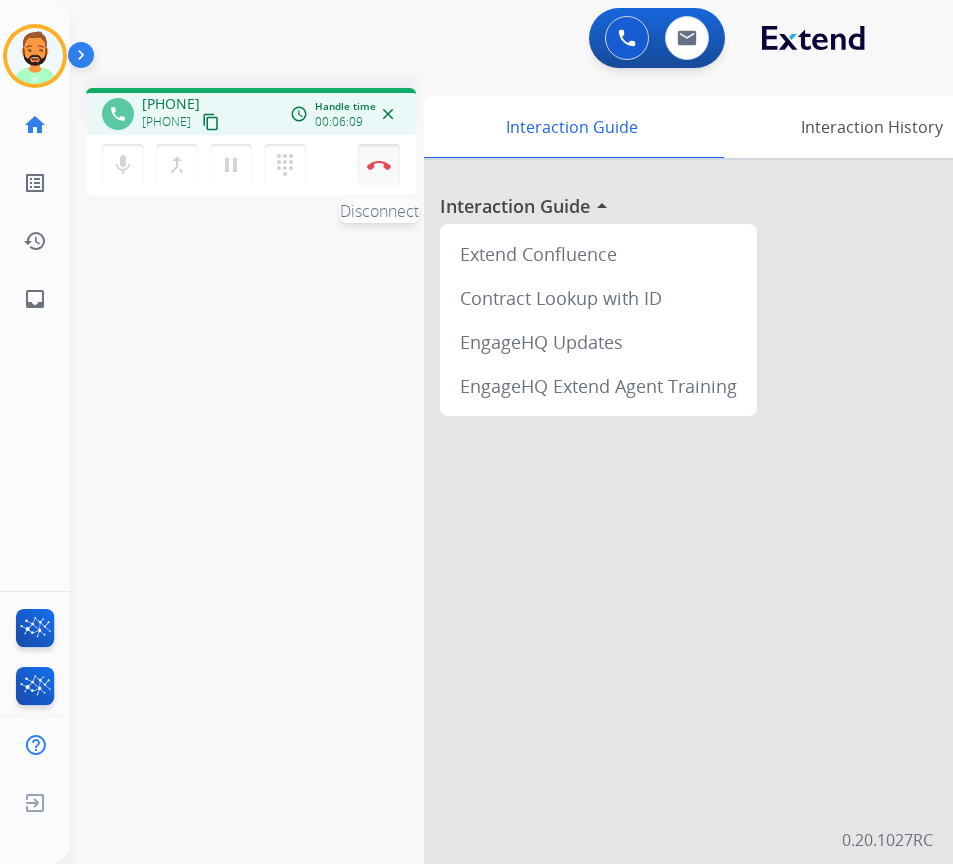 click on "Disconnect" at bounding box center (379, 165) 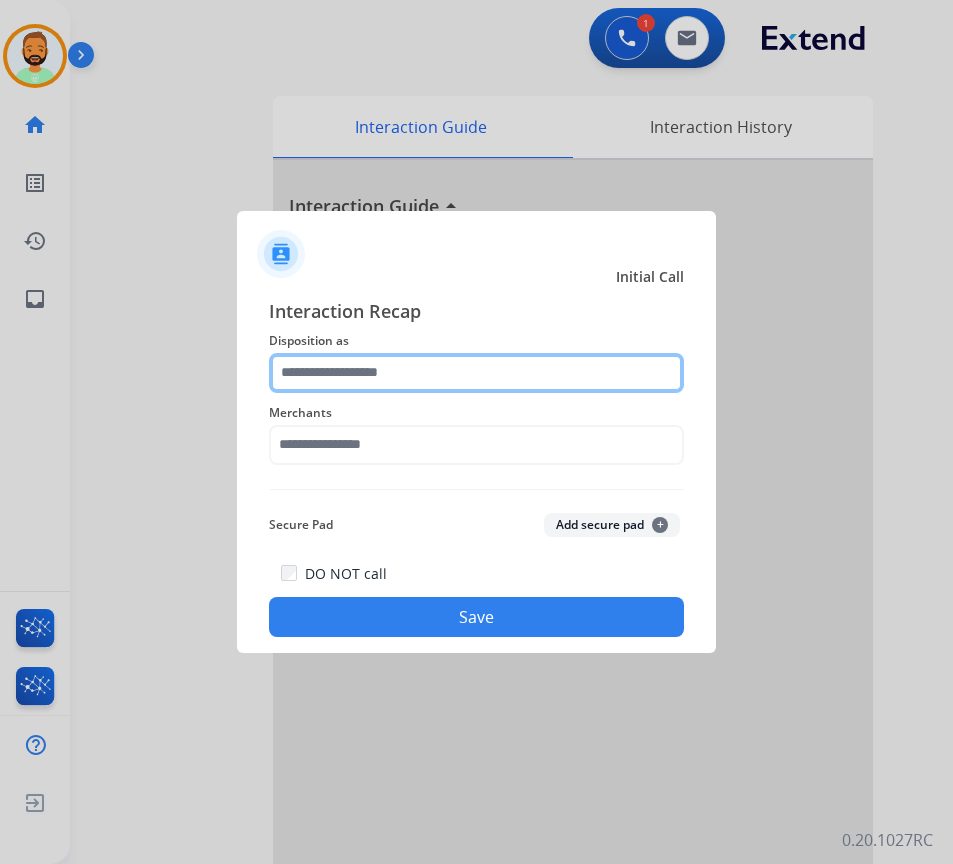 click 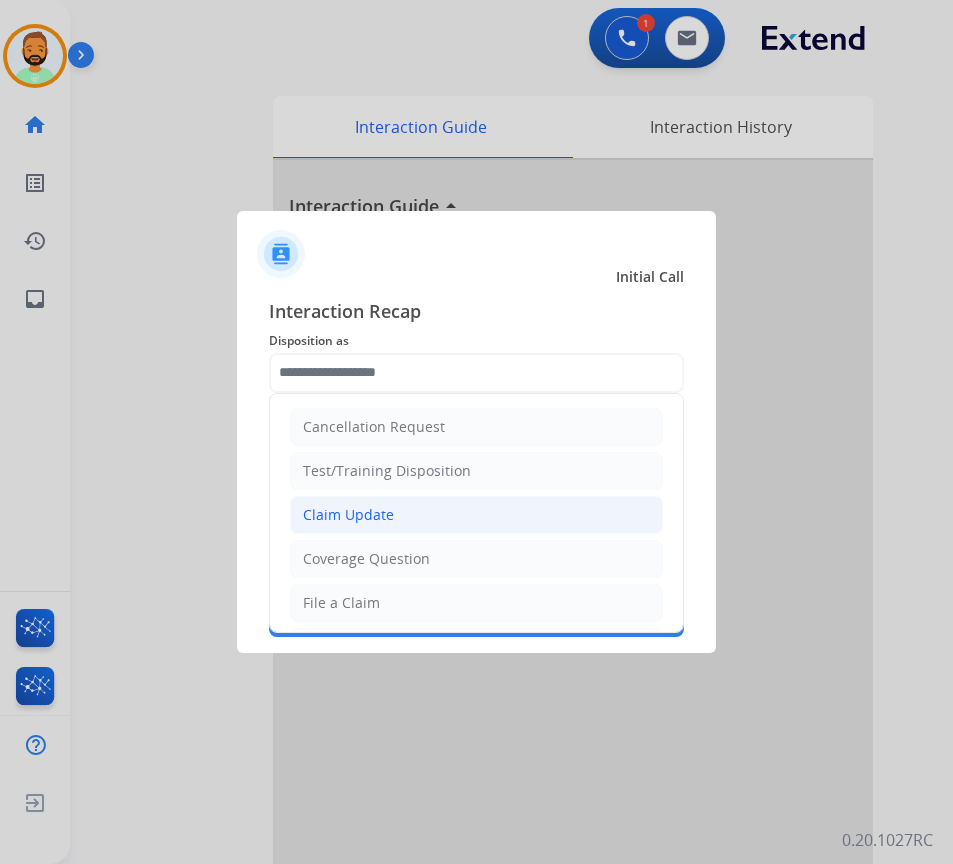 click on "Claim Update" 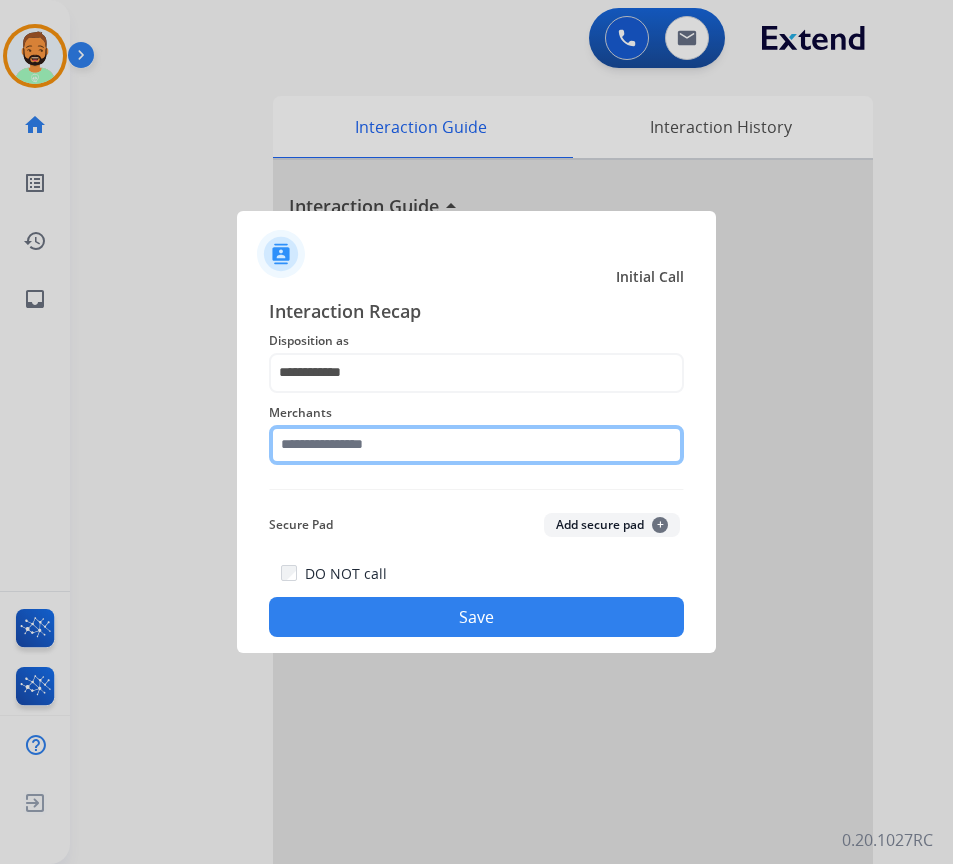 click 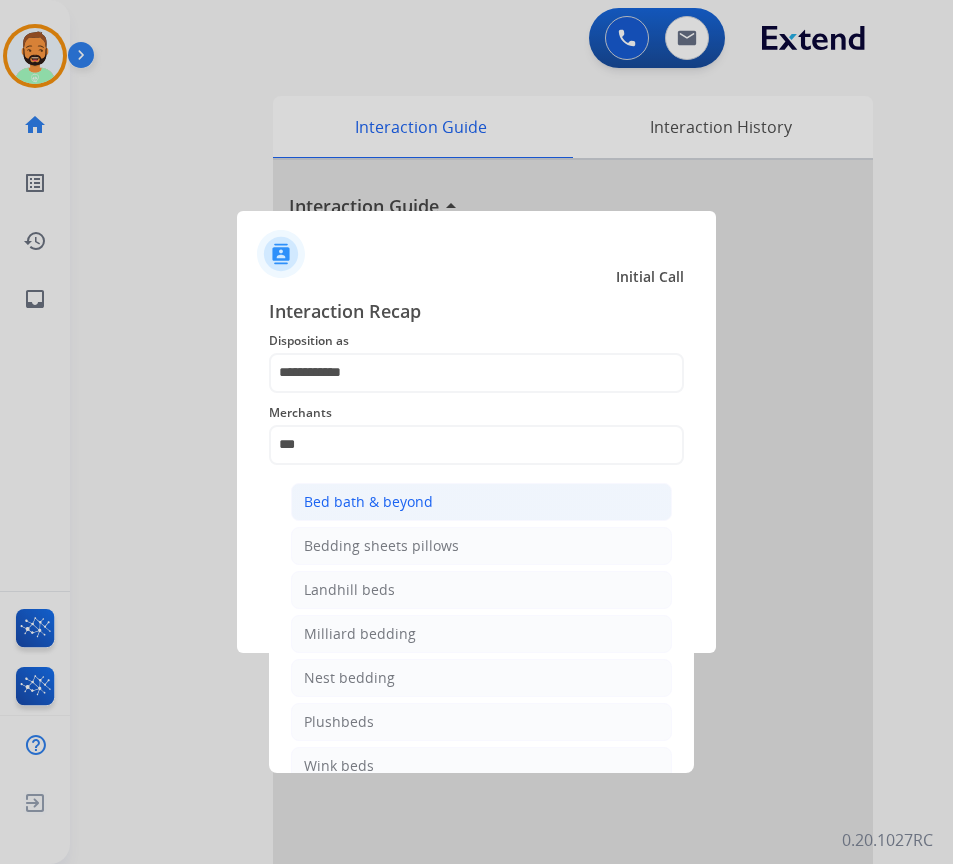 click on "Bed bath & beyond" 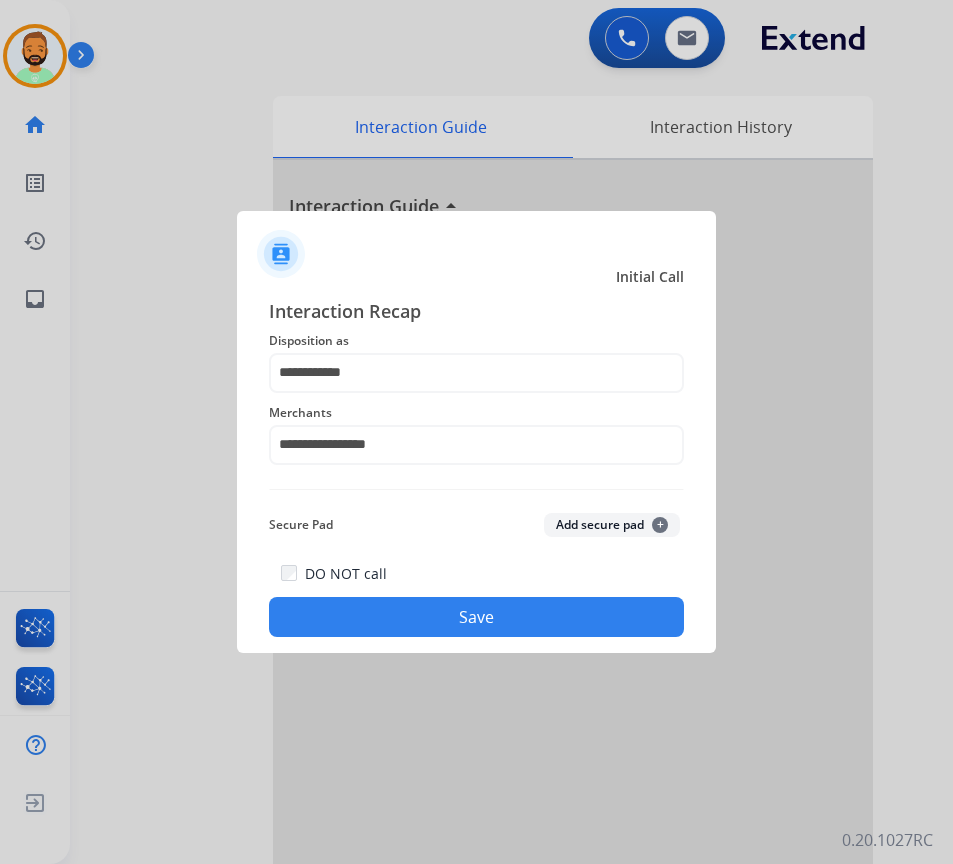 click on "Save" 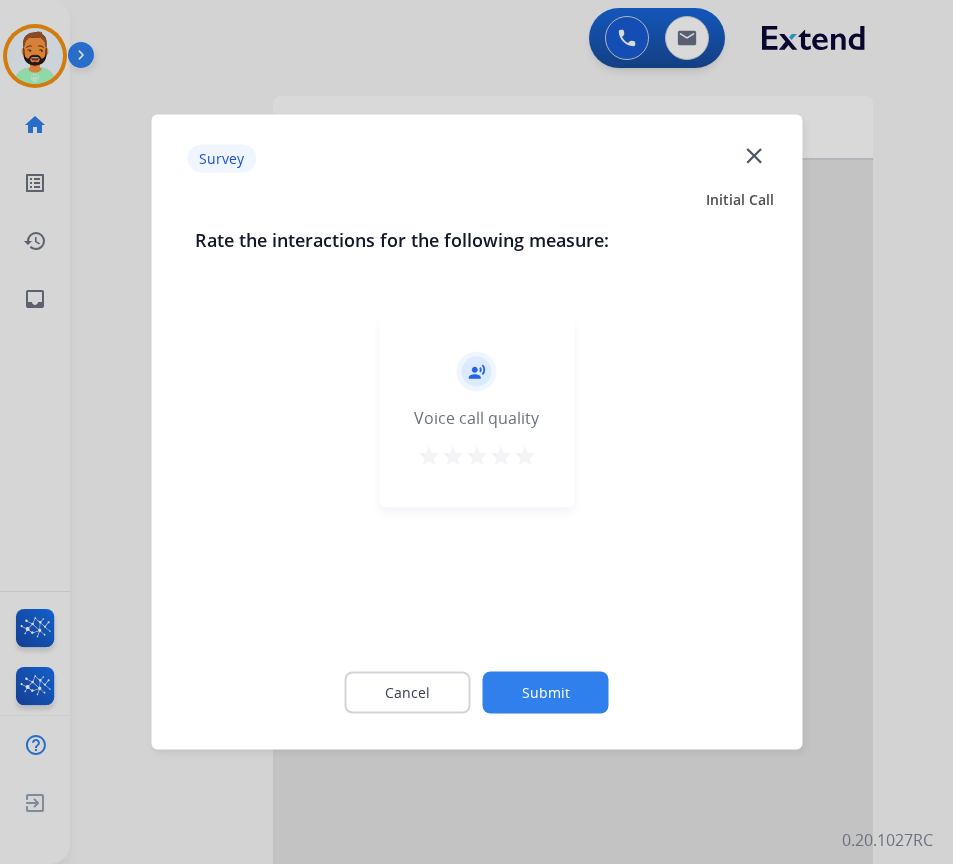 click on "Submit" 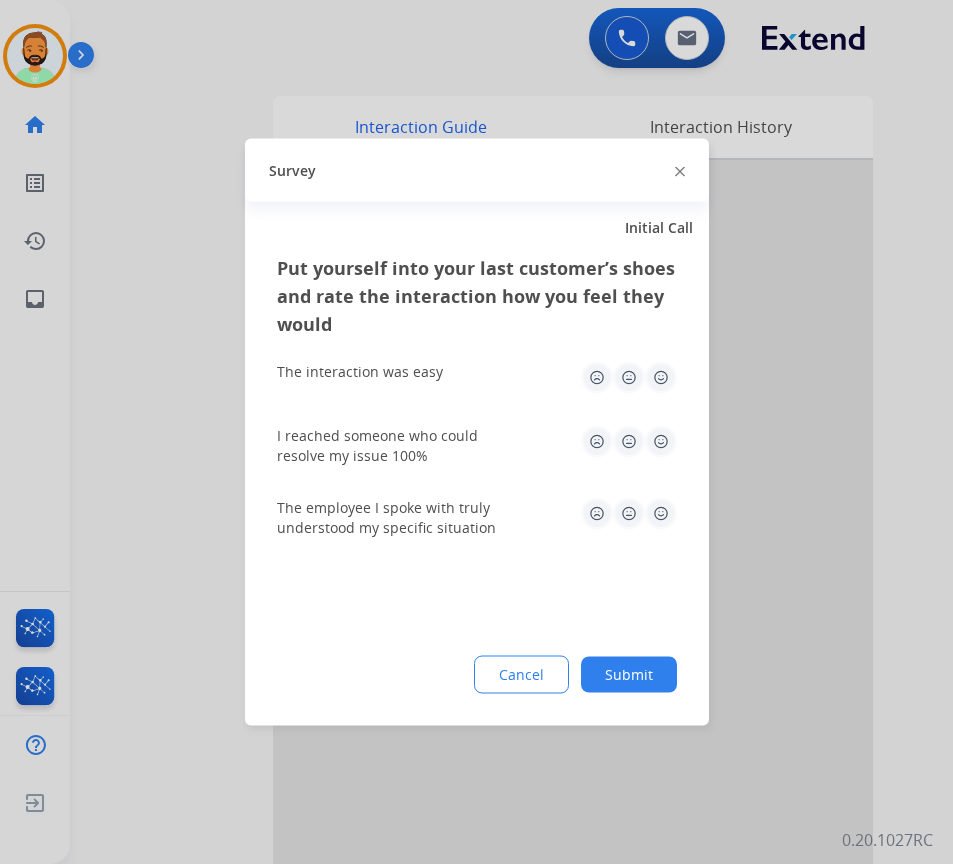 drag, startPoint x: 827, startPoint y: 657, endPoint x: 722, endPoint y: 659, distance: 105.01904 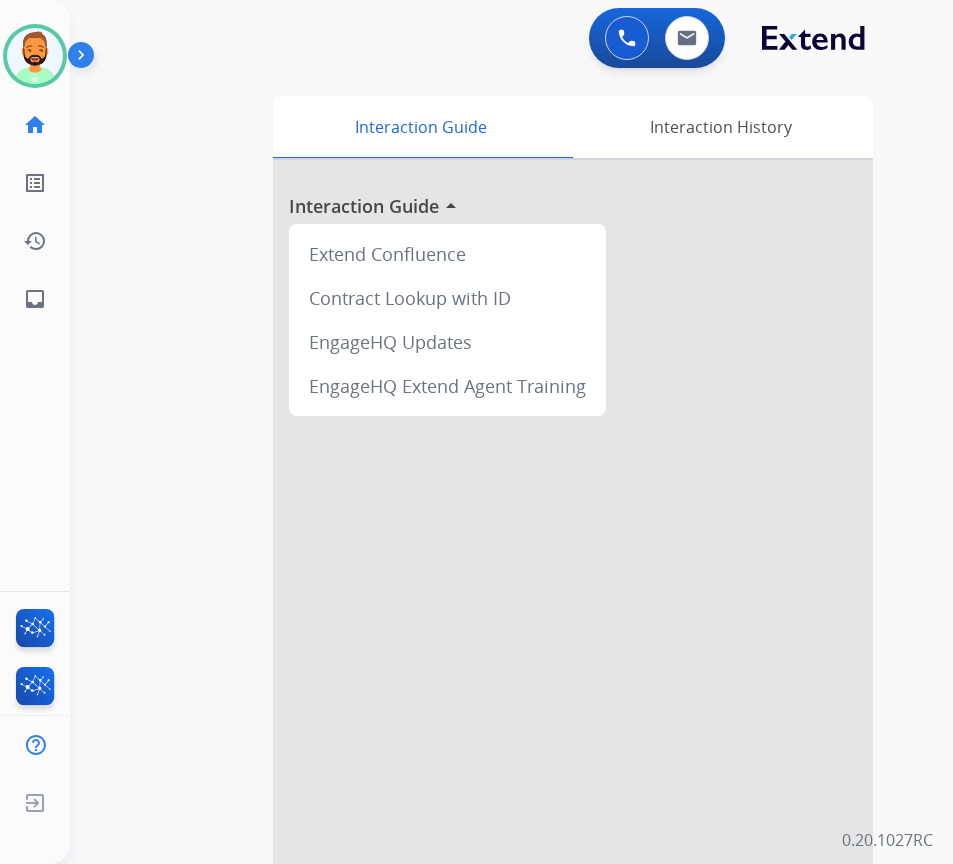 click at bounding box center (573, 533) 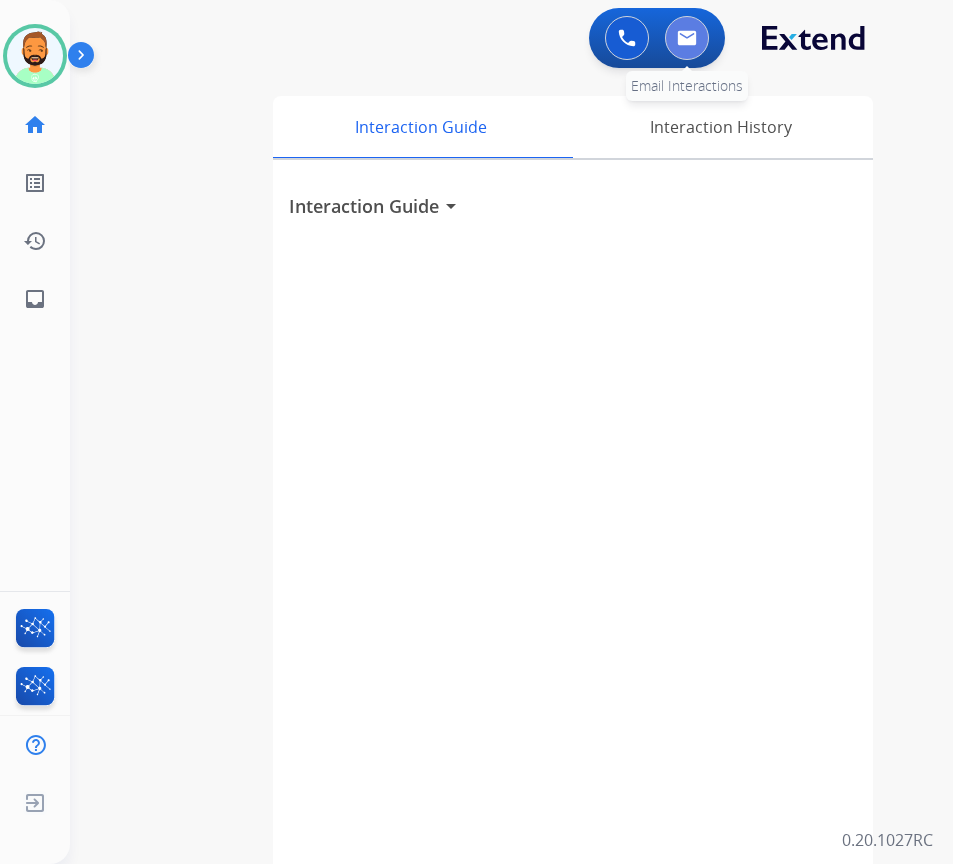 click at bounding box center [687, 38] 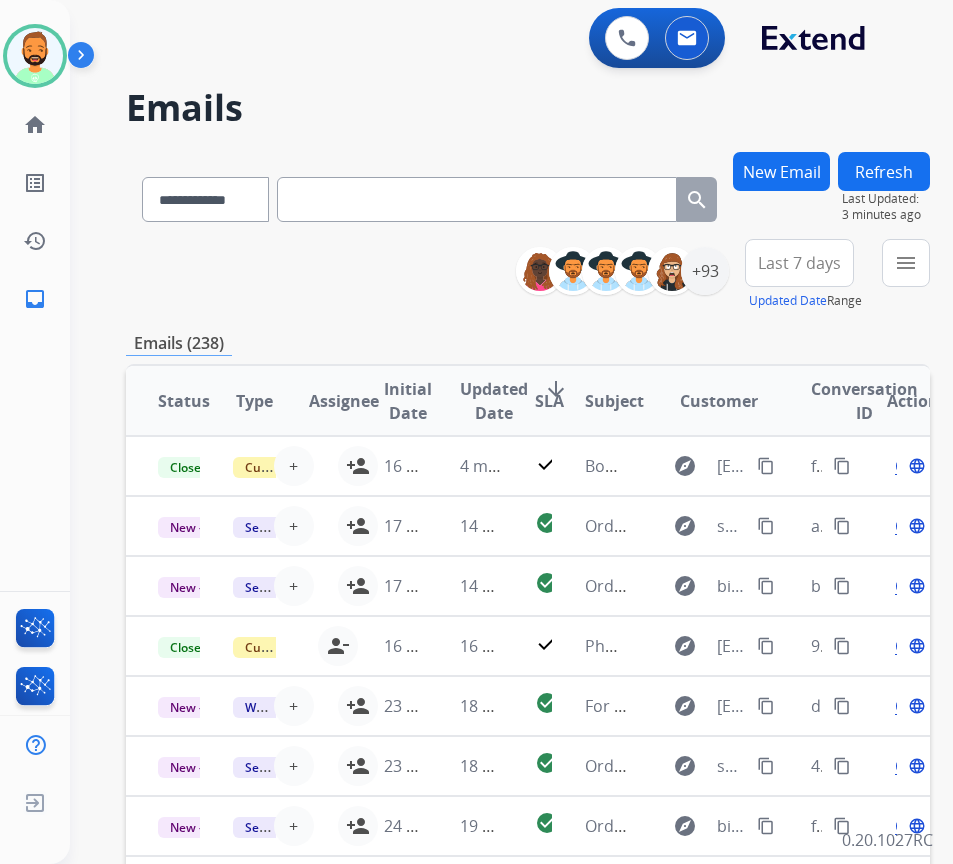click on "Last 7 days" at bounding box center (799, 263) 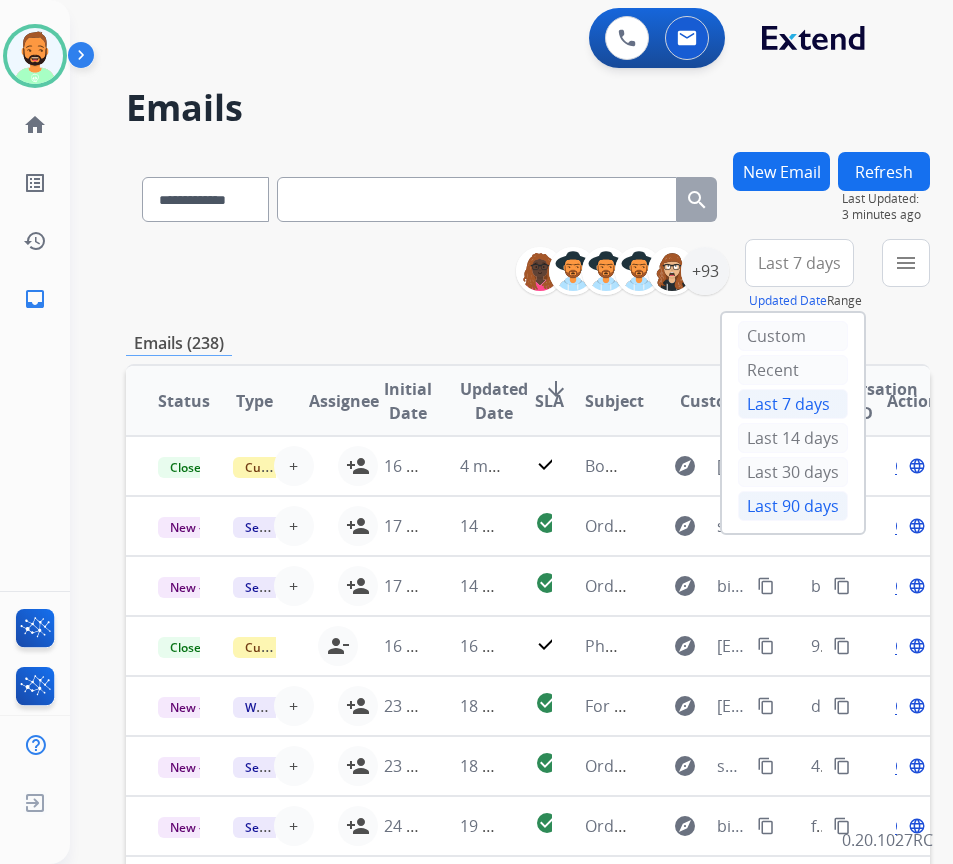 click on "Last 90 days" at bounding box center [793, 506] 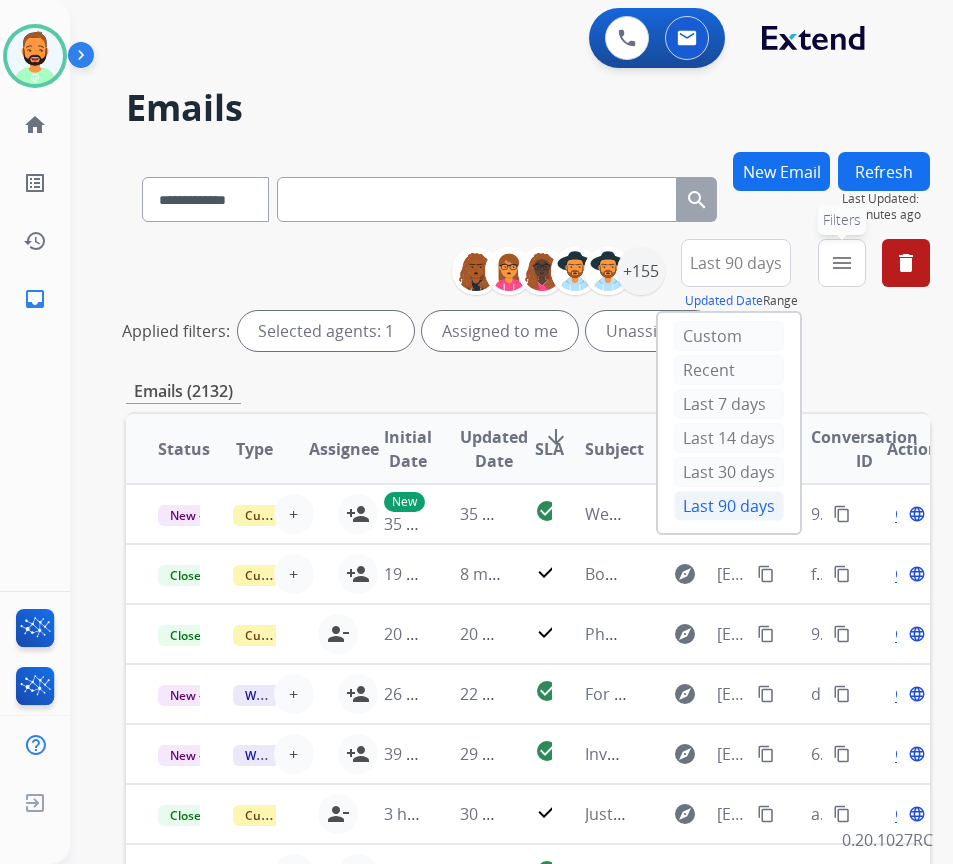 click on "menu" at bounding box center [842, 263] 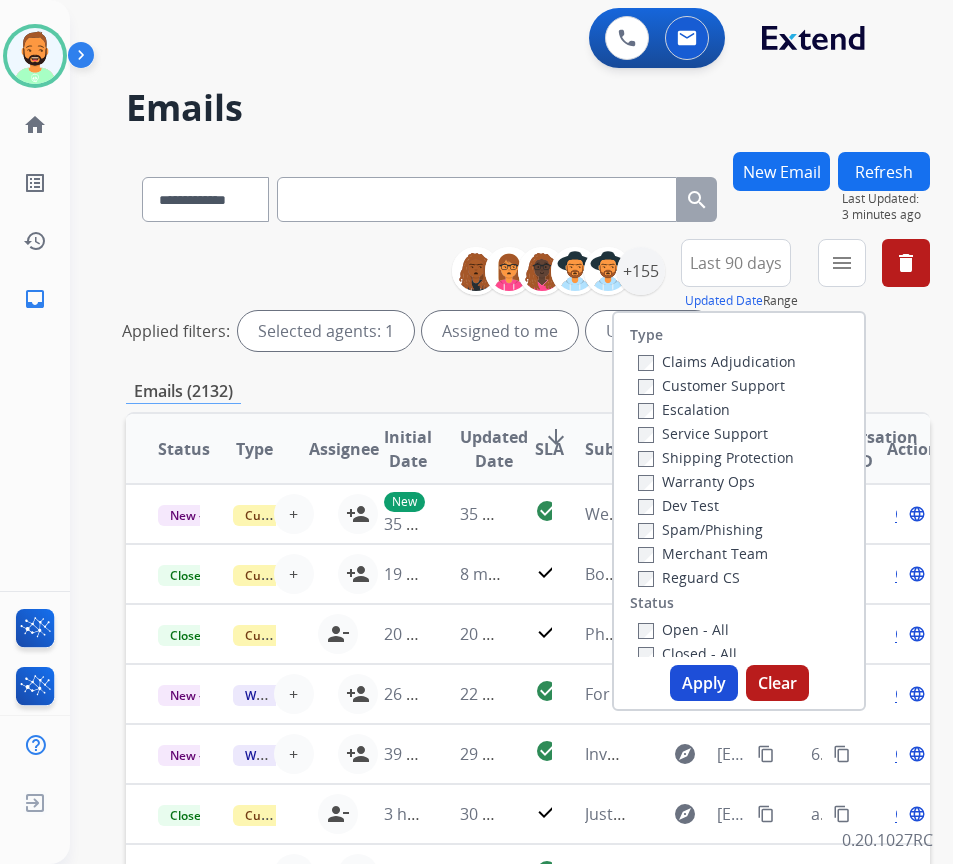 click on "Customer Support" at bounding box center (711, 385) 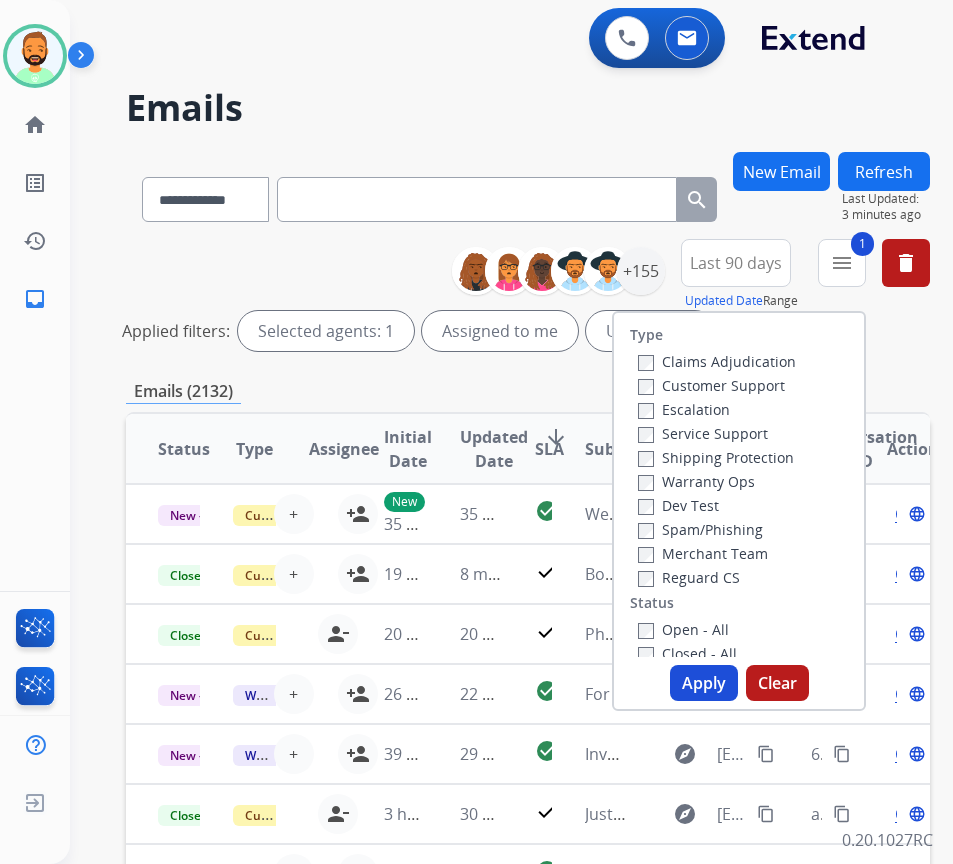 click on "Shipping Protection" at bounding box center [716, 457] 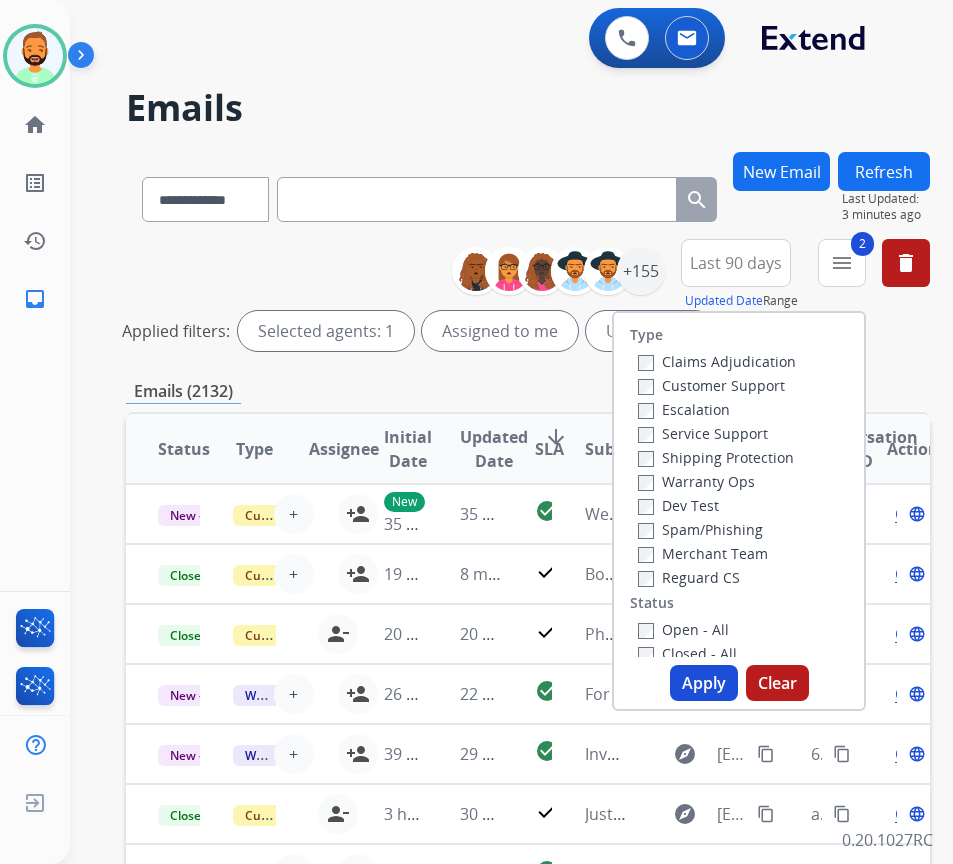 click on "Open - All" at bounding box center (683, 629) 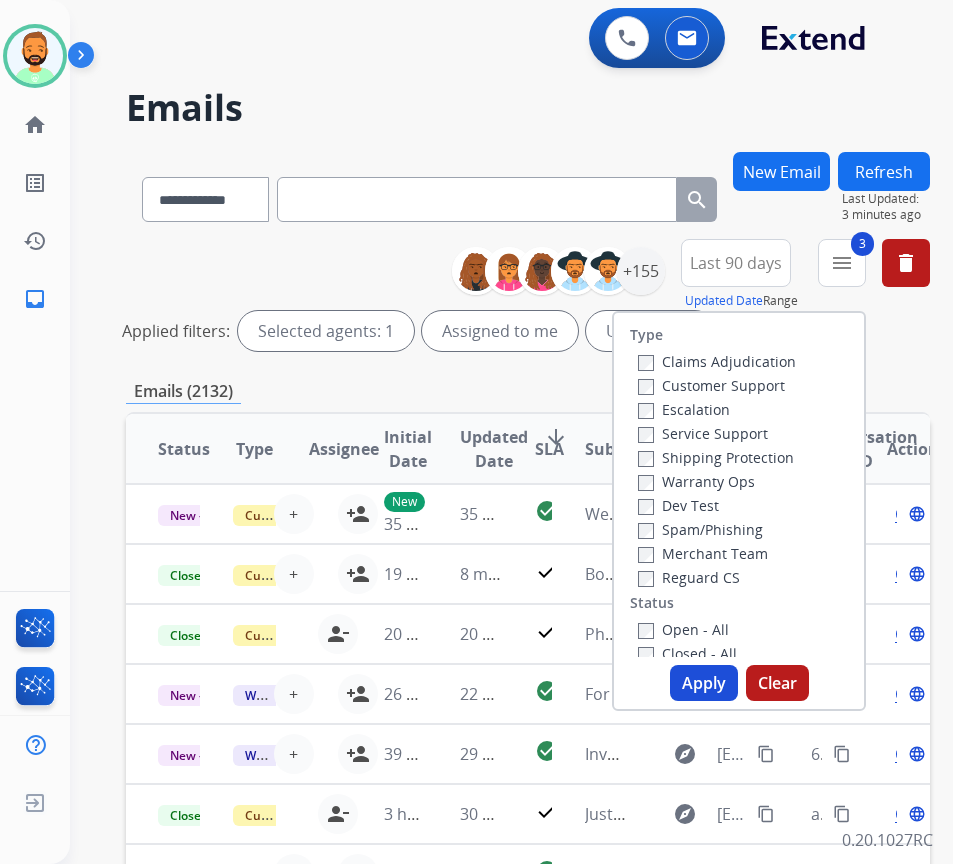 click on "Reguard CS" at bounding box center (689, 577) 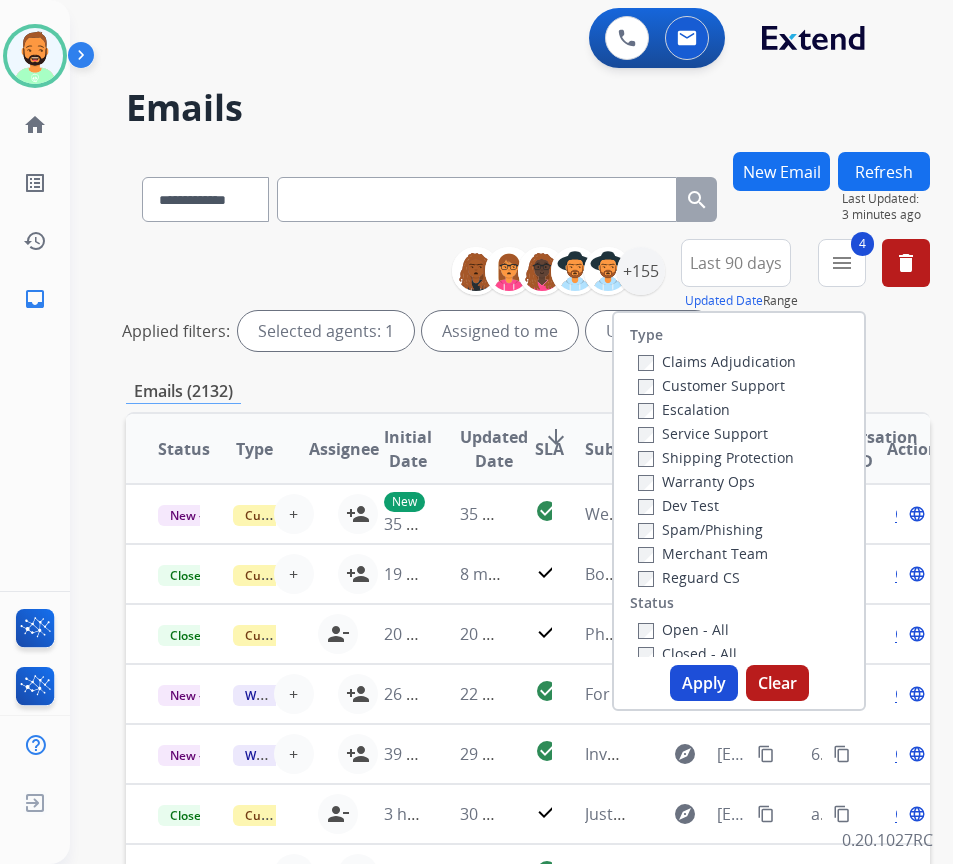click on "Apply" at bounding box center (704, 683) 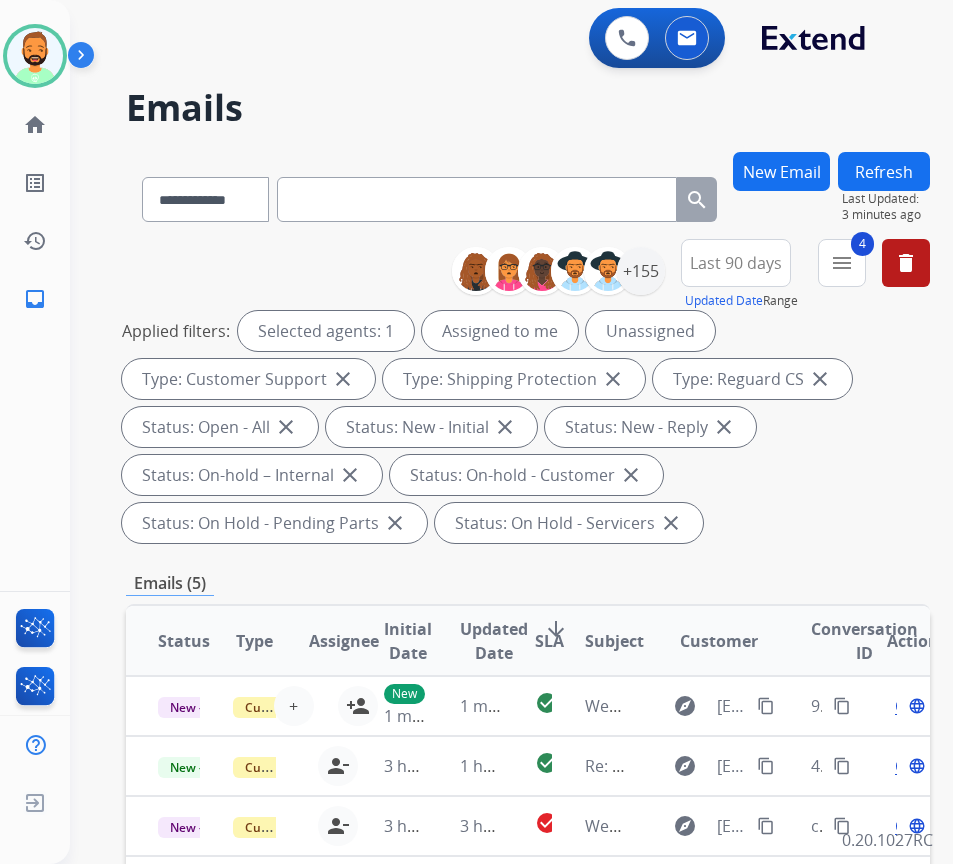 scroll, scrollTop: 300, scrollLeft: 0, axis: vertical 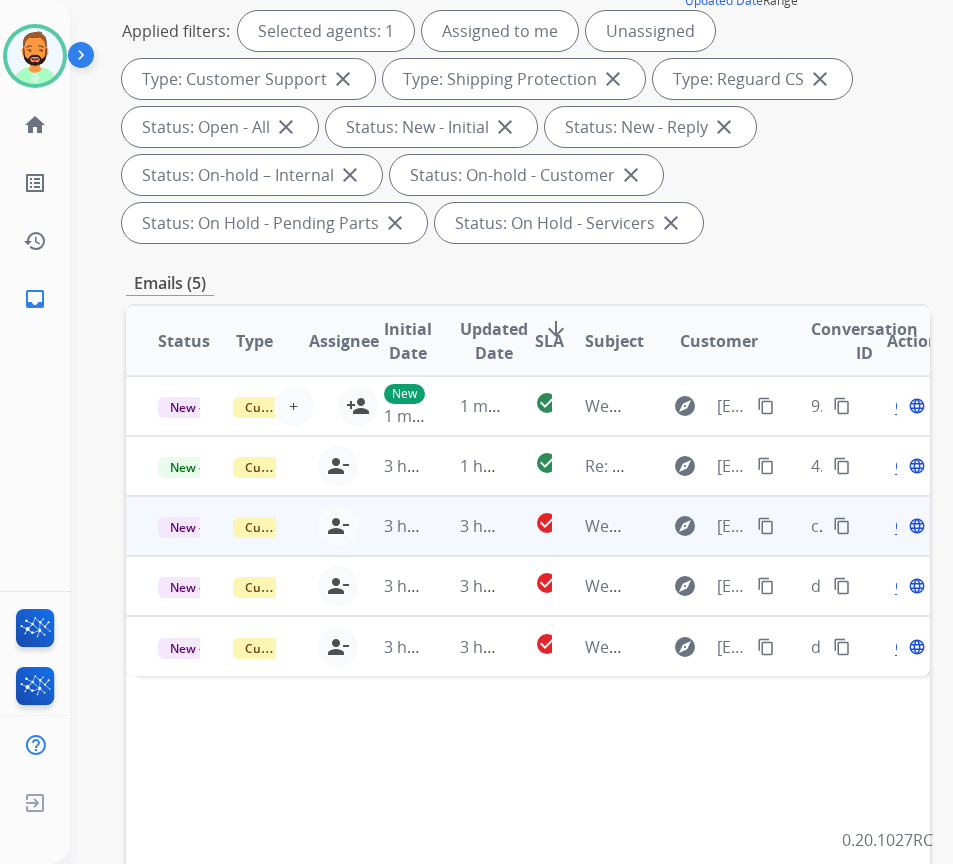 click on "3 hours ago" at bounding box center [465, 526] 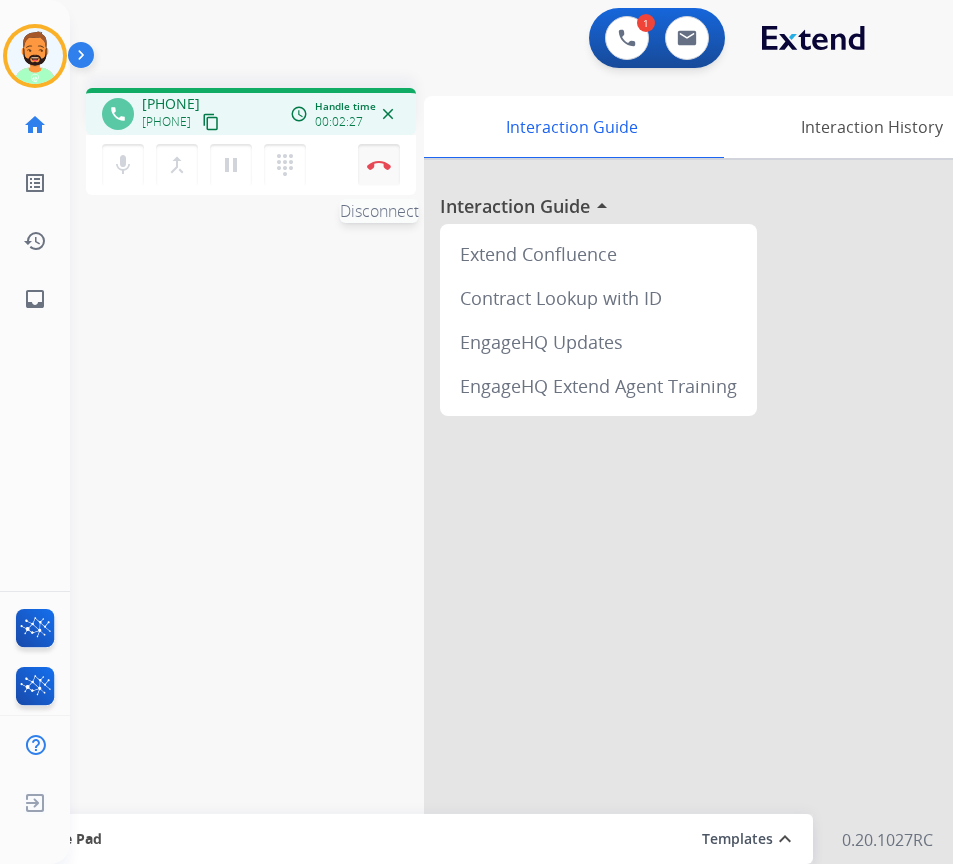click on "Disconnect" at bounding box center [379, 165] 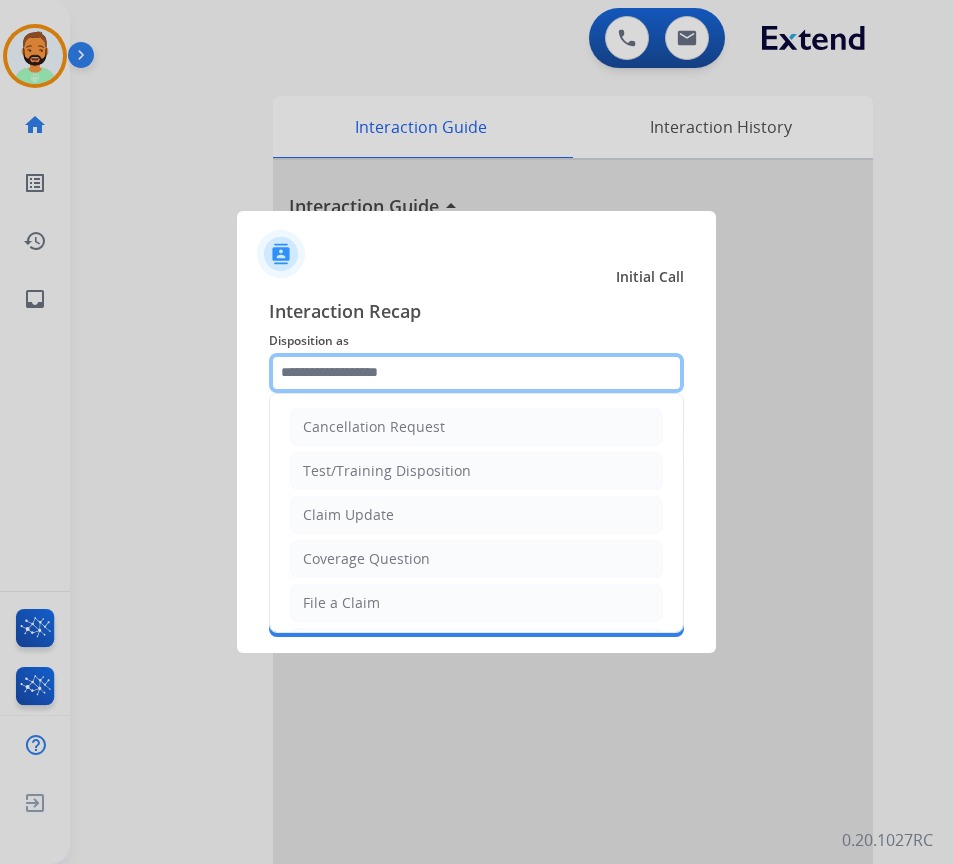 click 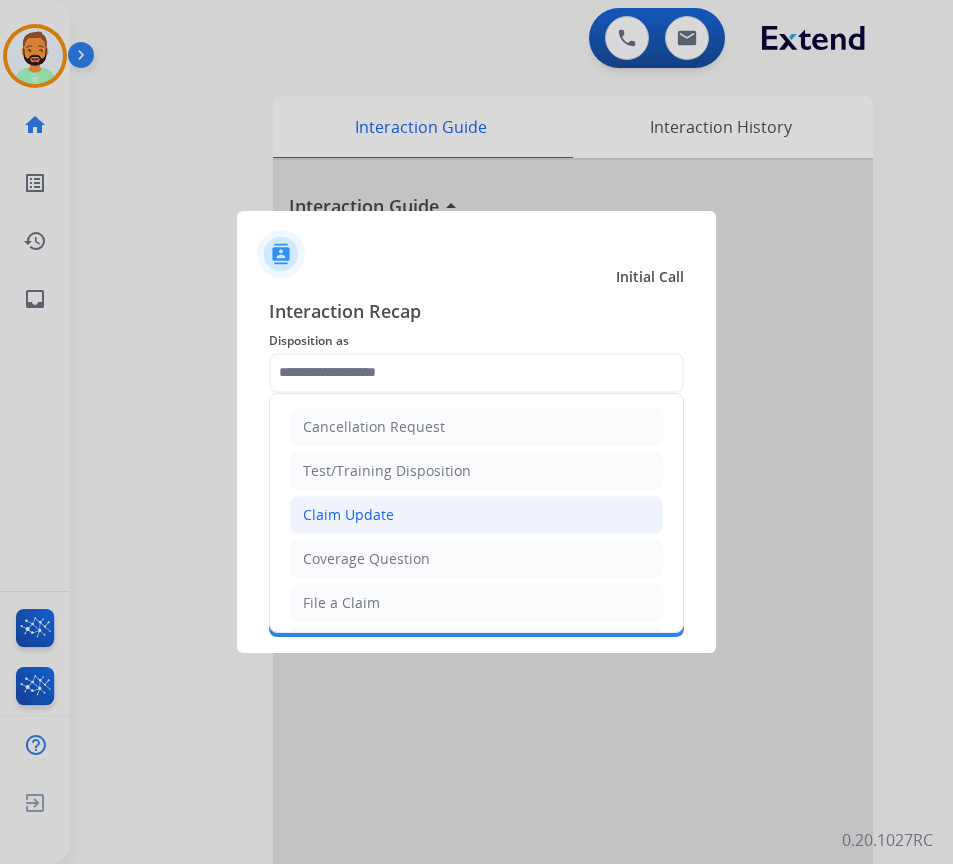 click on "Claim Update" 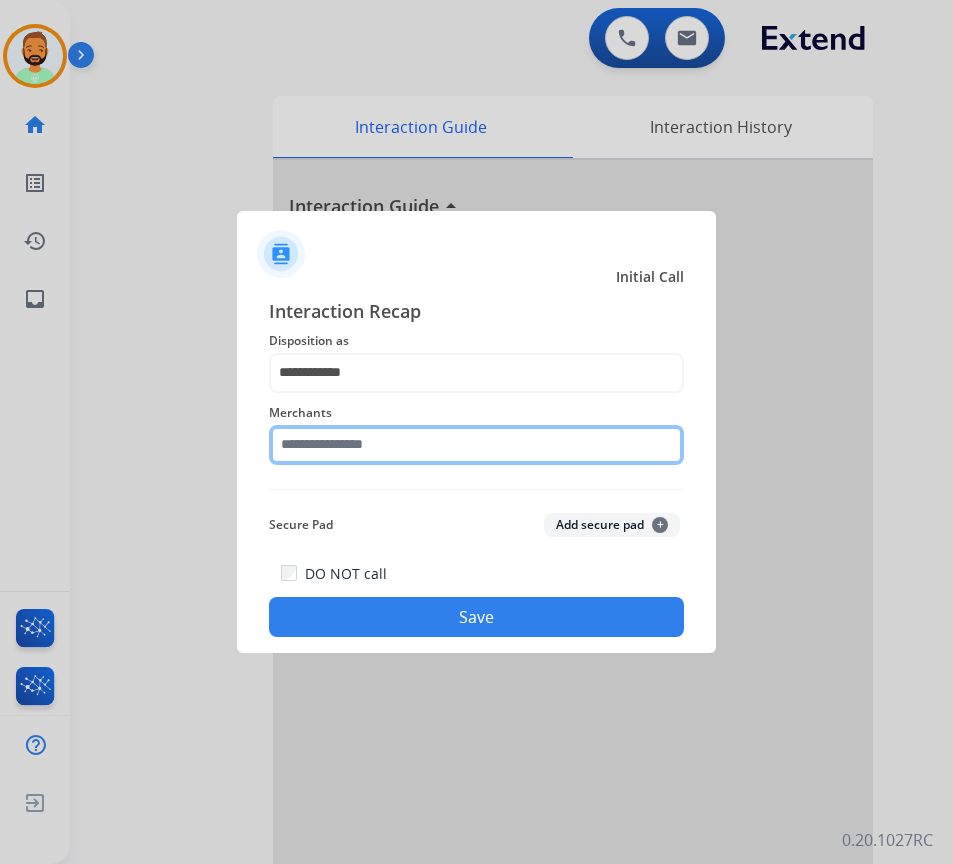 click 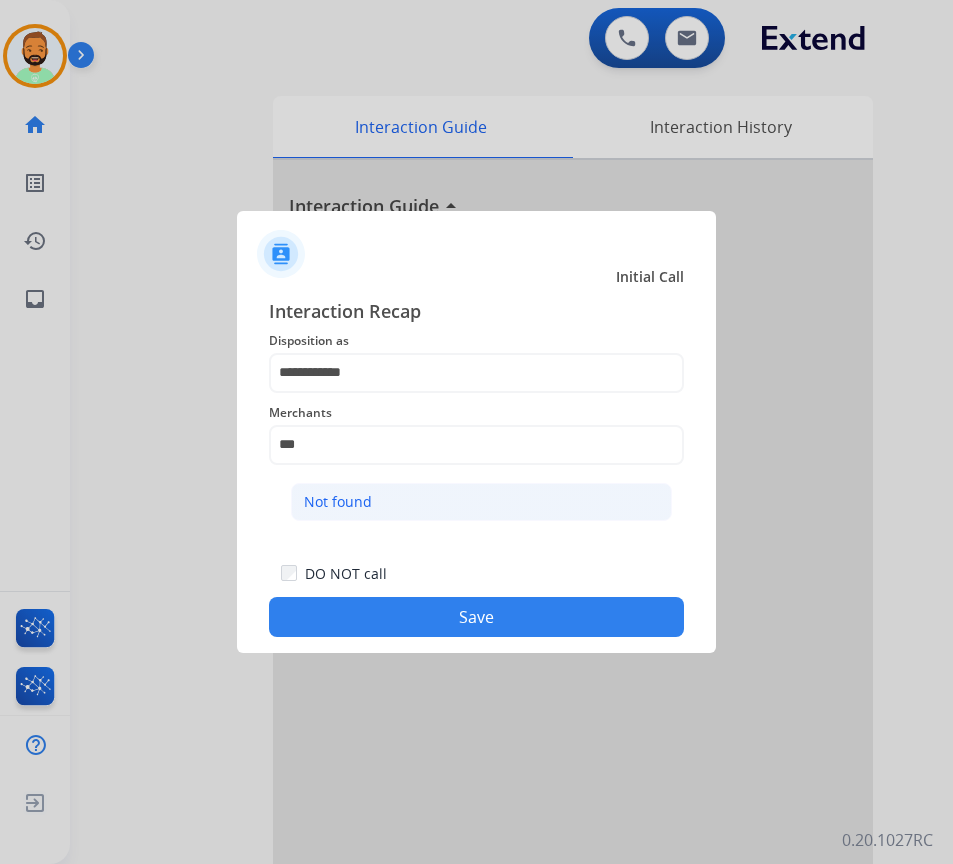 click on "Not found" 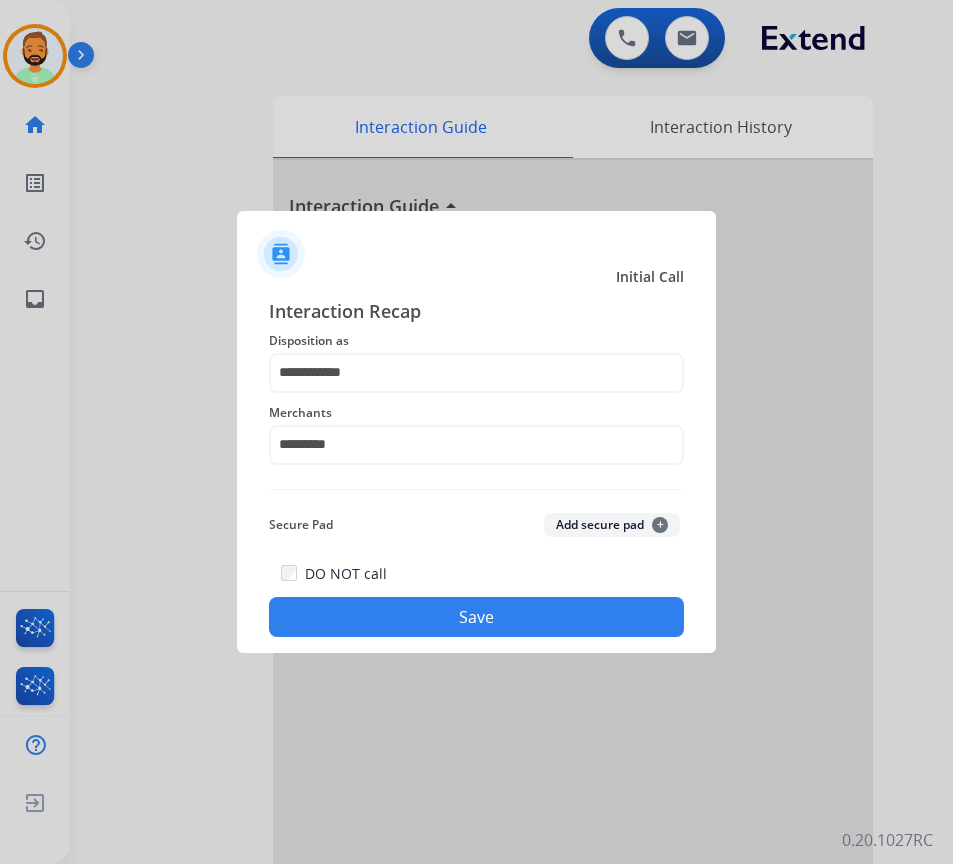 click on "Save" 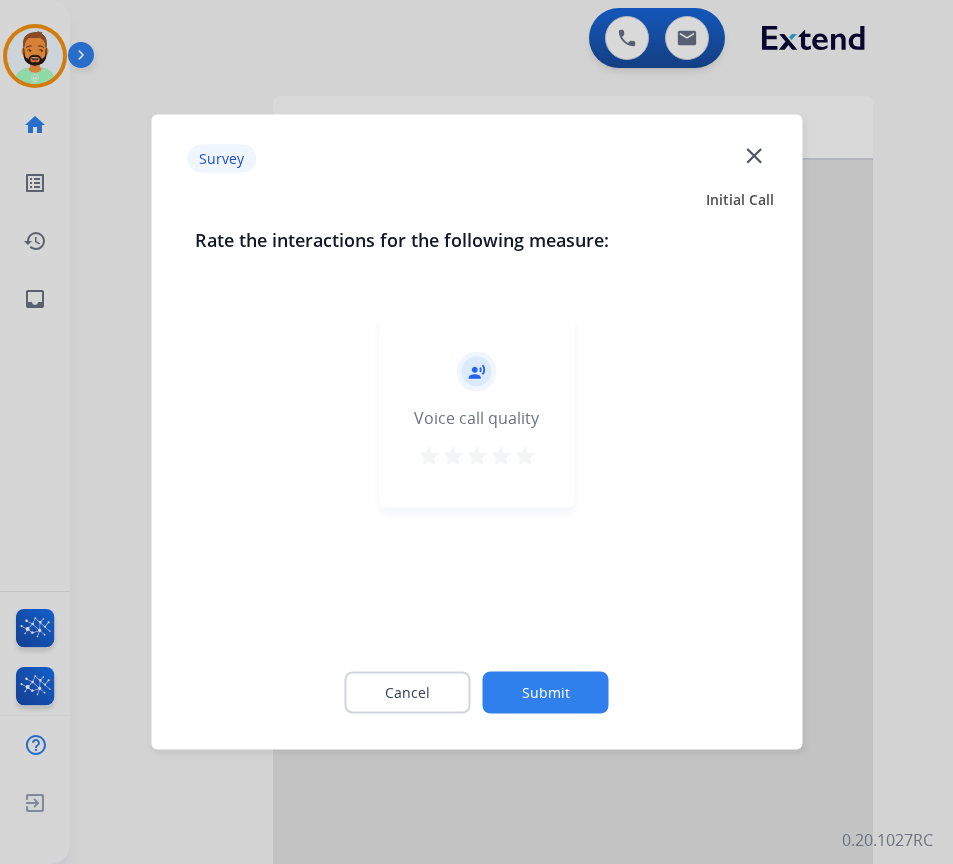 click on "Submit" 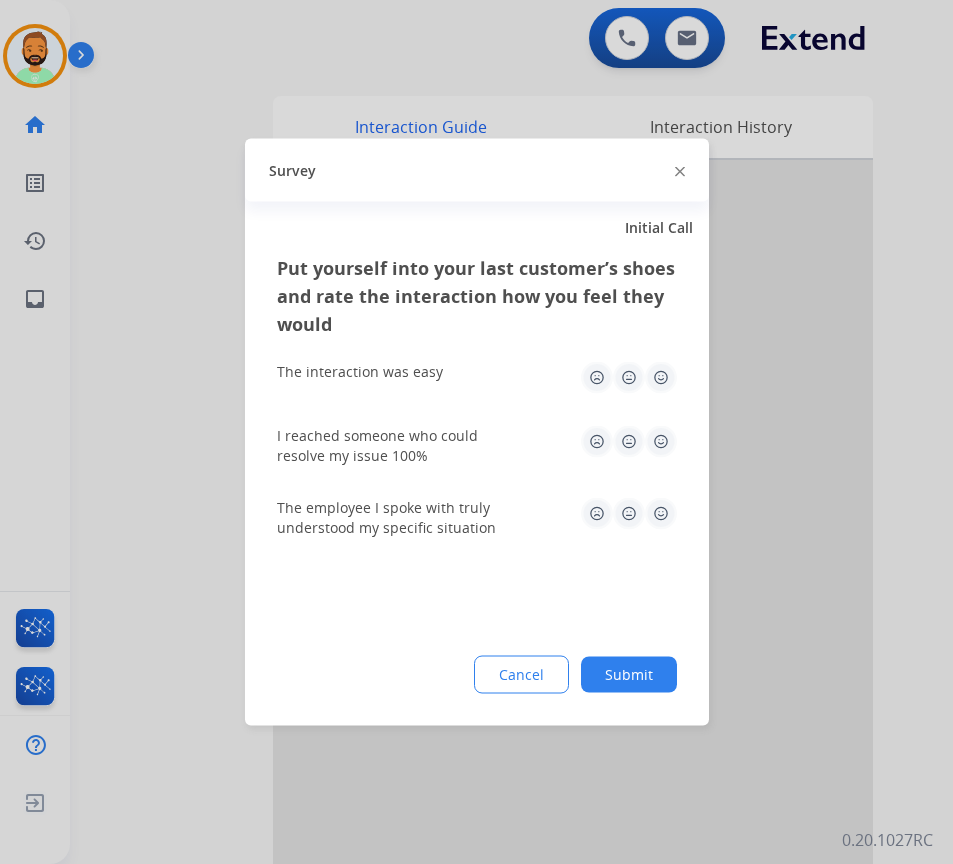 click on "Submit" 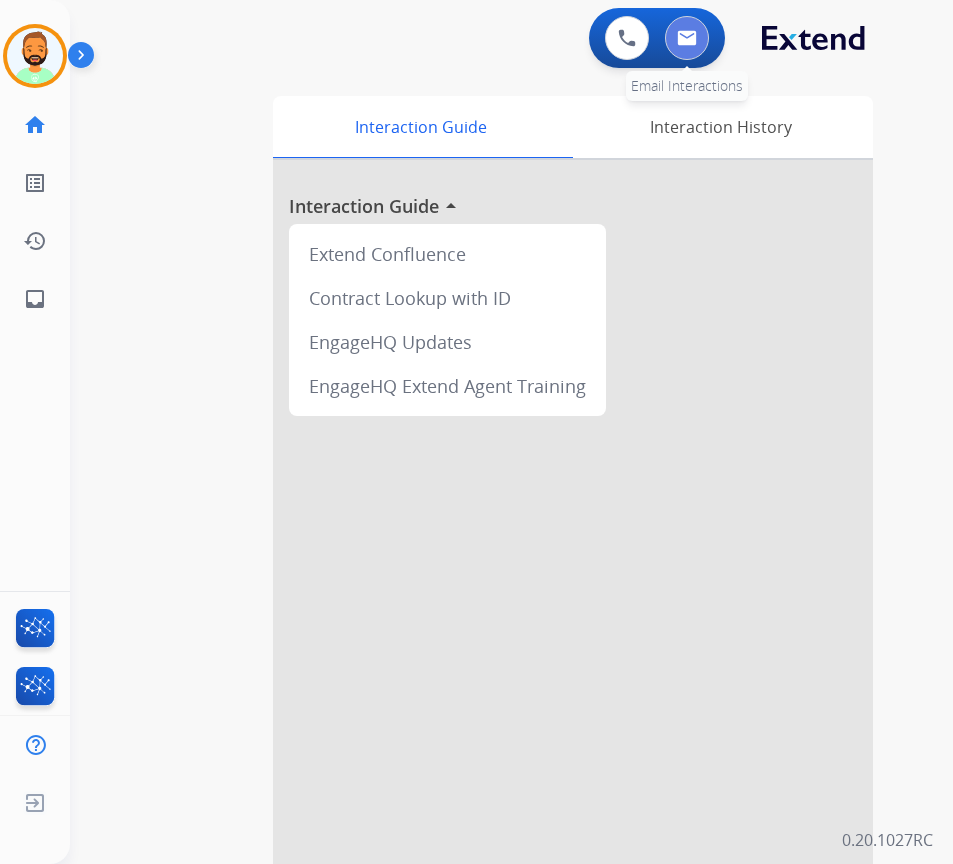click at bounding box center [687, 38] 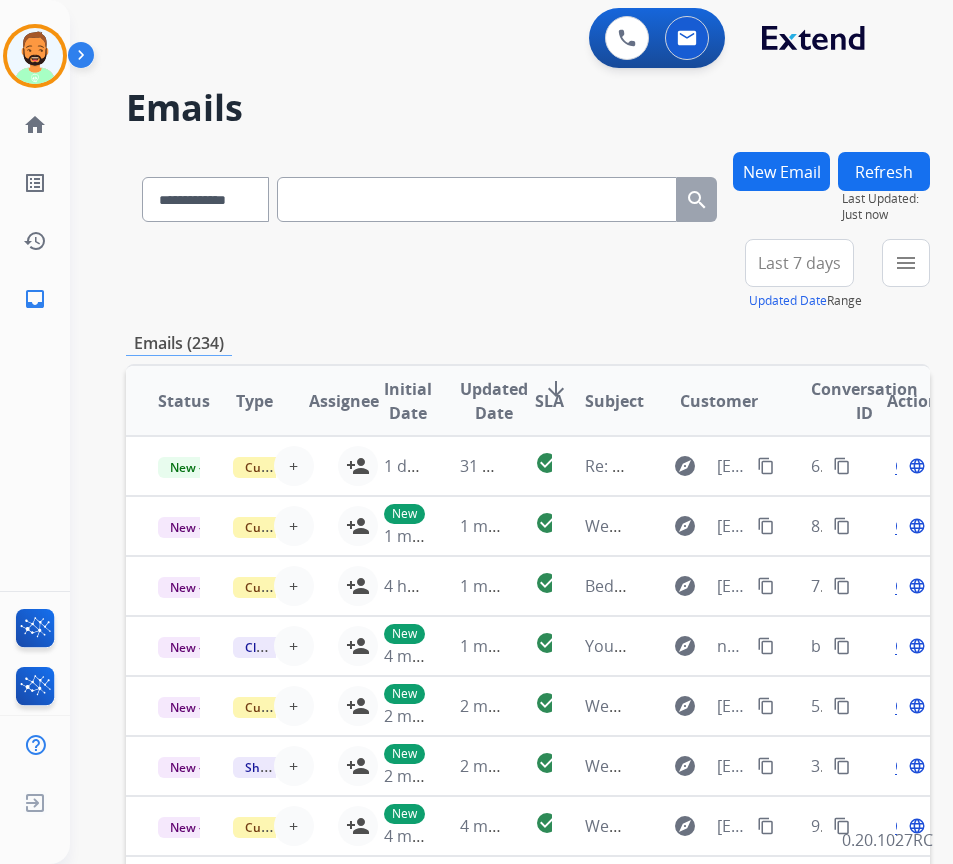 click on "Last 7 days" at bounding box center [799, 263] 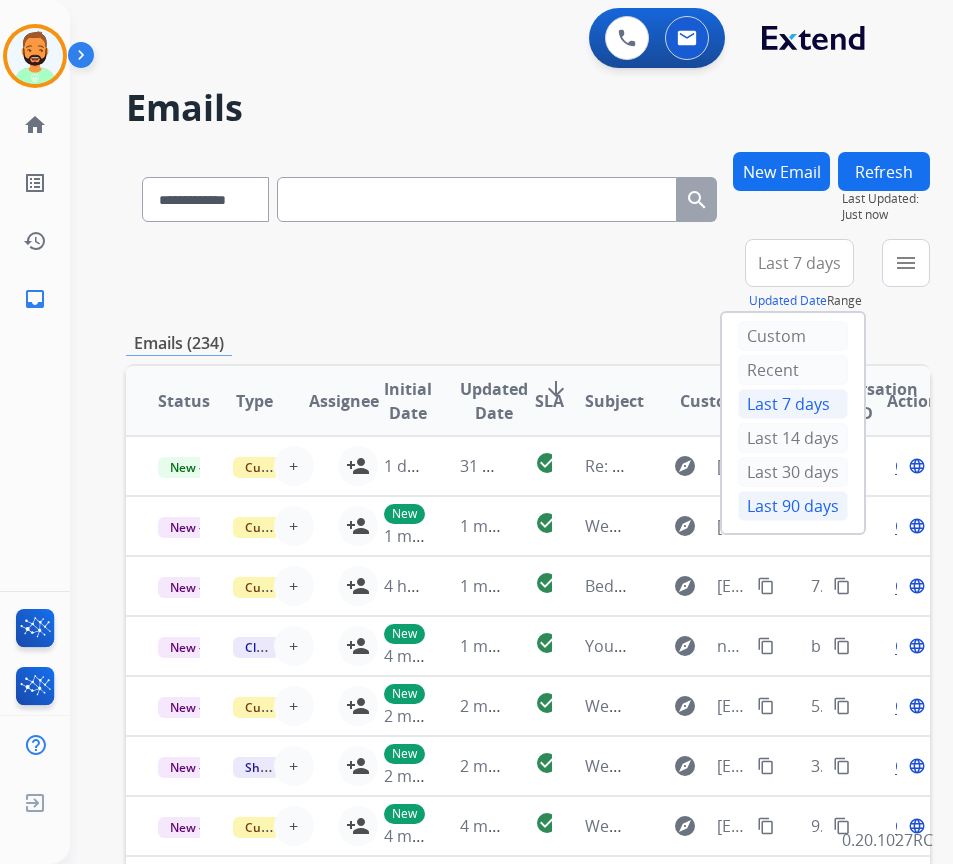 click on "Last 90 days" at bounding box center (793, 506) 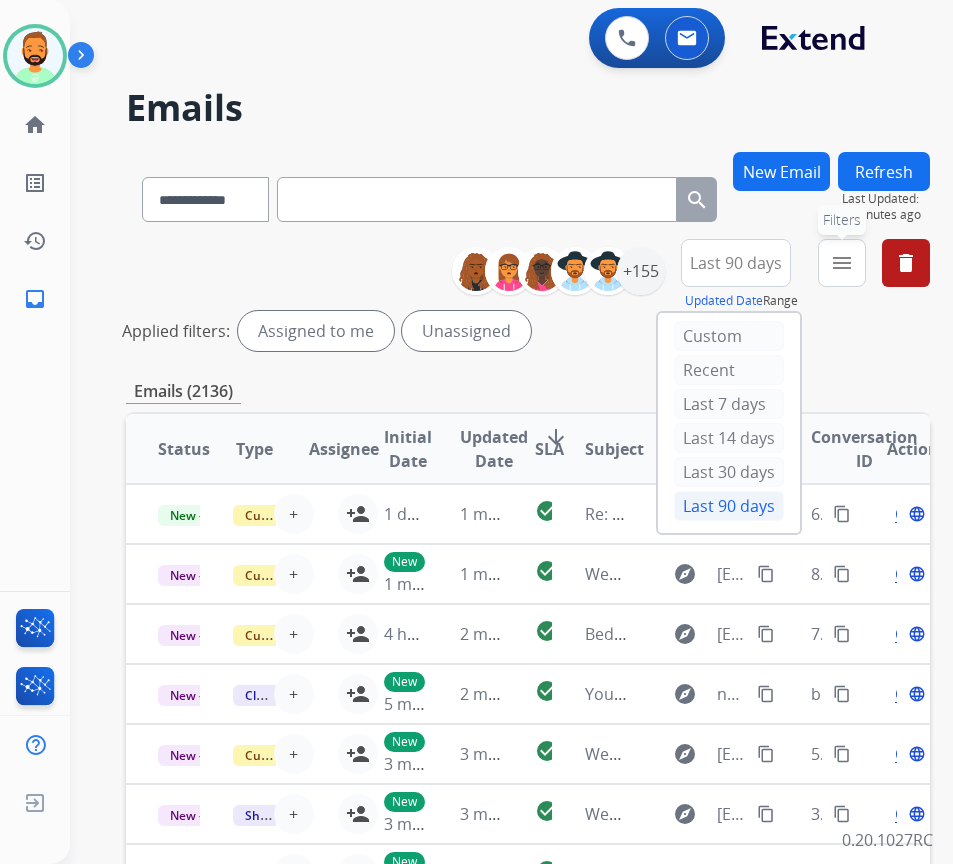 click on "menu  Filters" at bounding box center [842, 263] 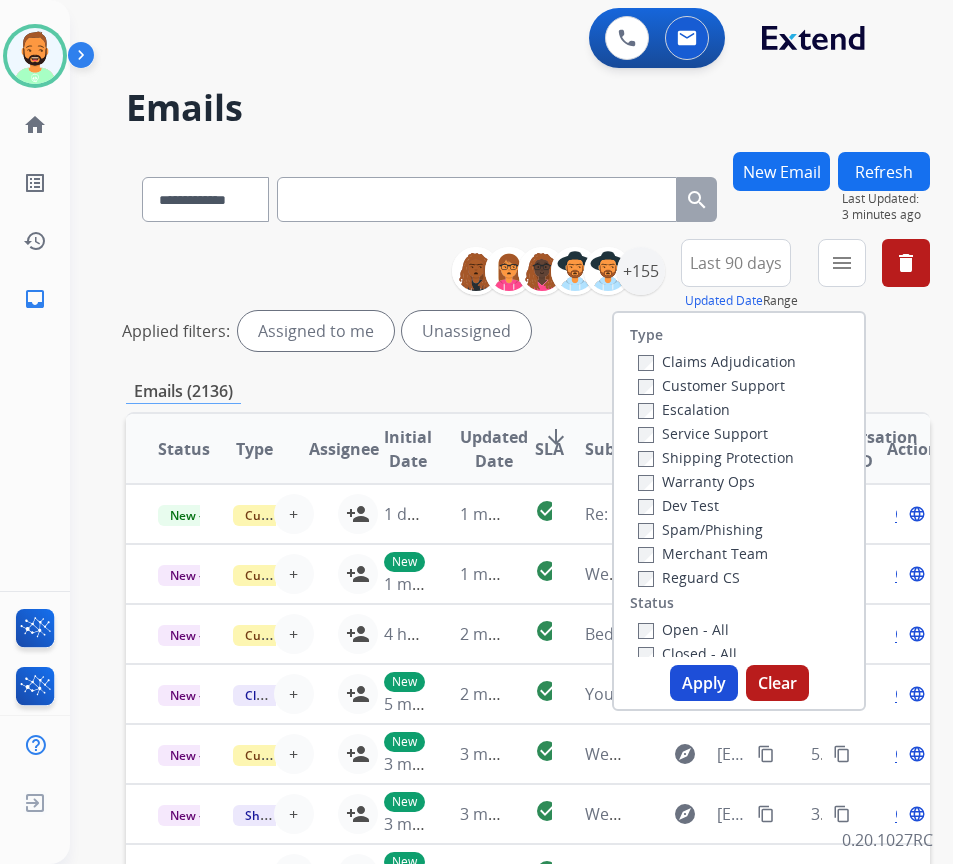 click on "Customer Support" at bounding box center (717, 385) 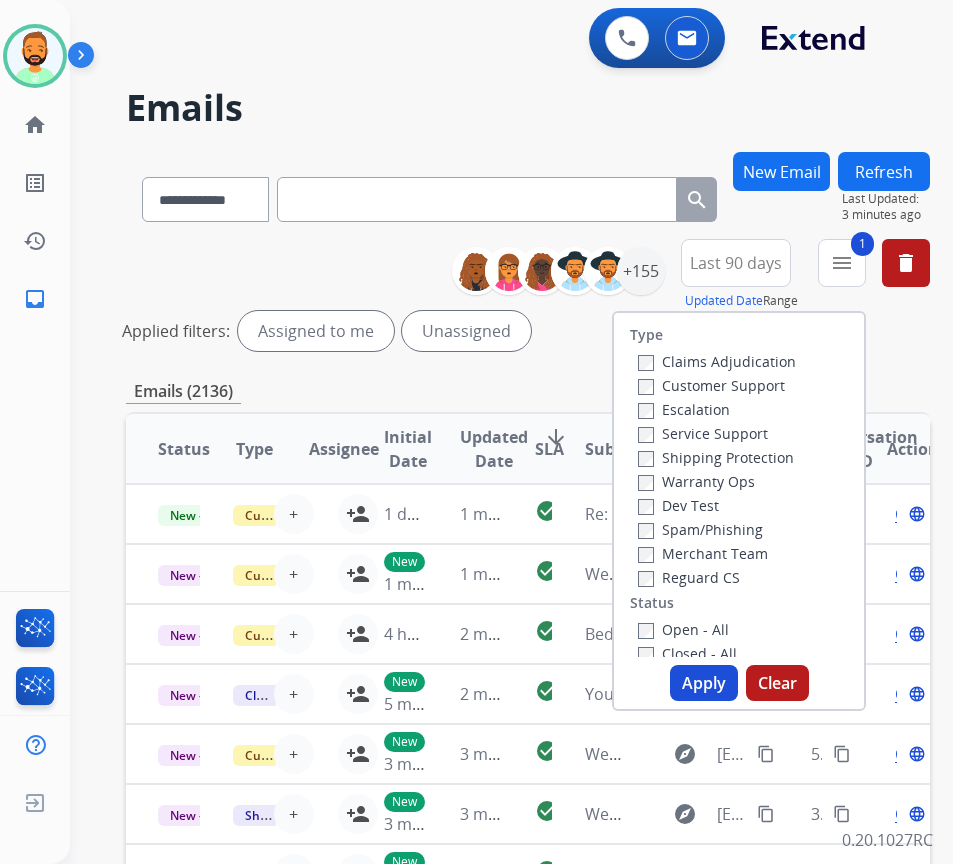 drag, startPoint x: 754, startPoint y: 454, endPoint x: 751, endPoint y: 474, distance: 20.22375 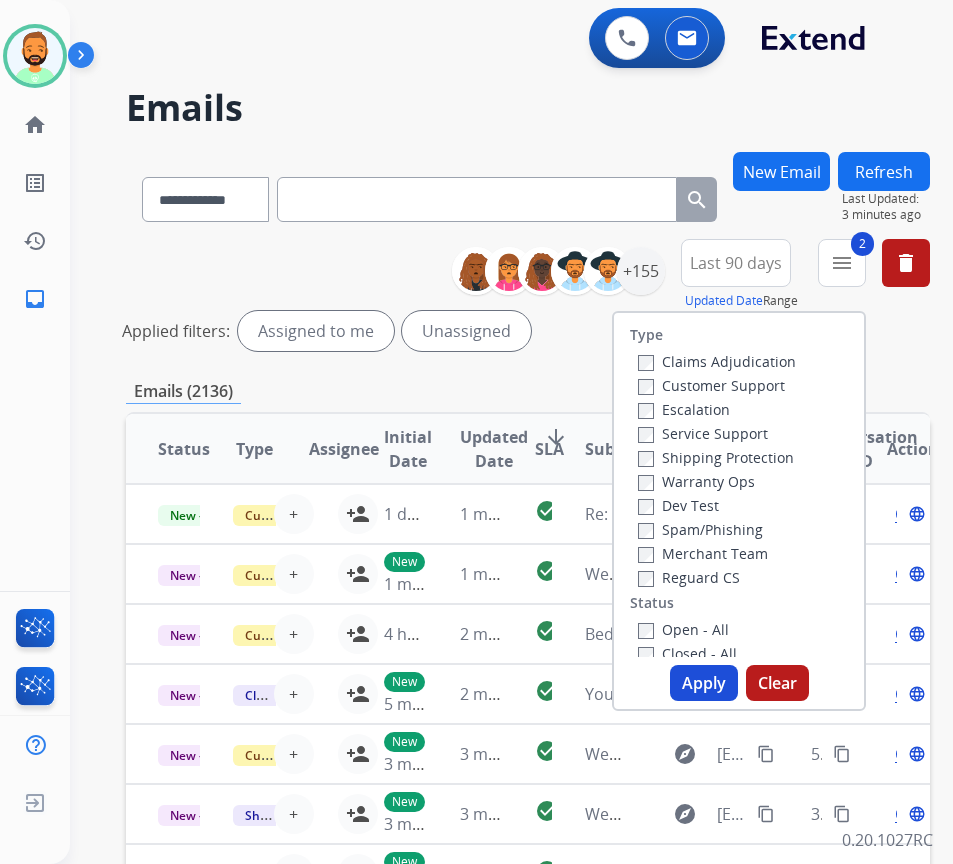 click on "Type  Claims Adjudication   Customer Support   Escalation   Service Support   Shipping Protection   Warranty Ops   Dev Test   Spam/Phishing   Merchant Team   Reguard CS  Status  Open - All   Closed - All   New - Initial   New - Reply   On-hold – Internal   On-hold - Customer   On Hold - Pending Parts   On Hold - Servicers   Closed - Unresolved   Closed – Solved   Closed – Merchant Transfer  SLA  Within SLA   Nearing SLA   Past SLA   Critical   On Hold   Closed  Processed  Migration   Webhook   Polling   Extend.com (API)" at bounding box center (739, 485) 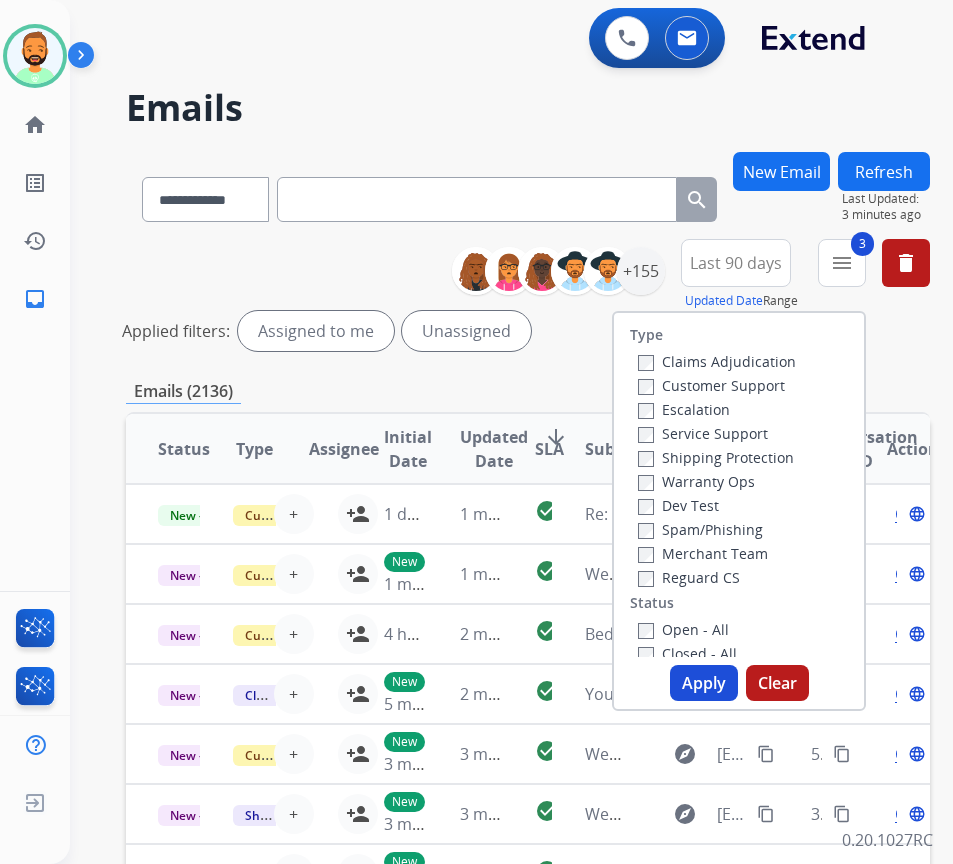 click on "Open - All" at bounding box center (683, 629) 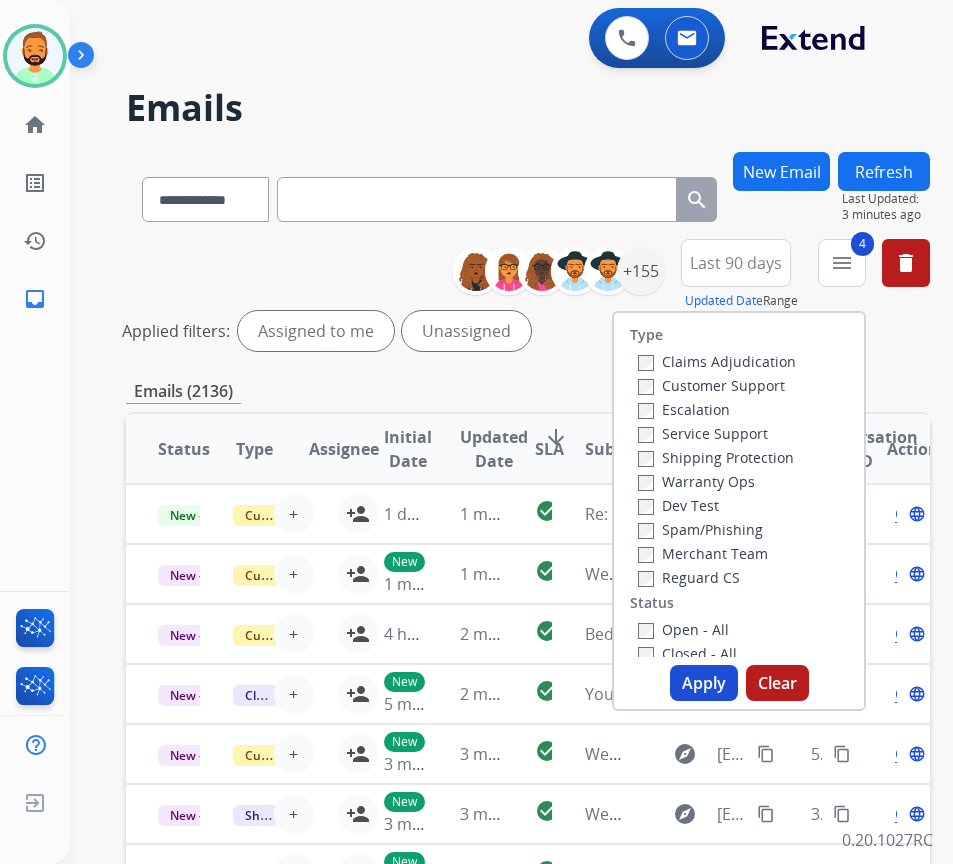 click on "Apply" at bounding box center [704, 683] 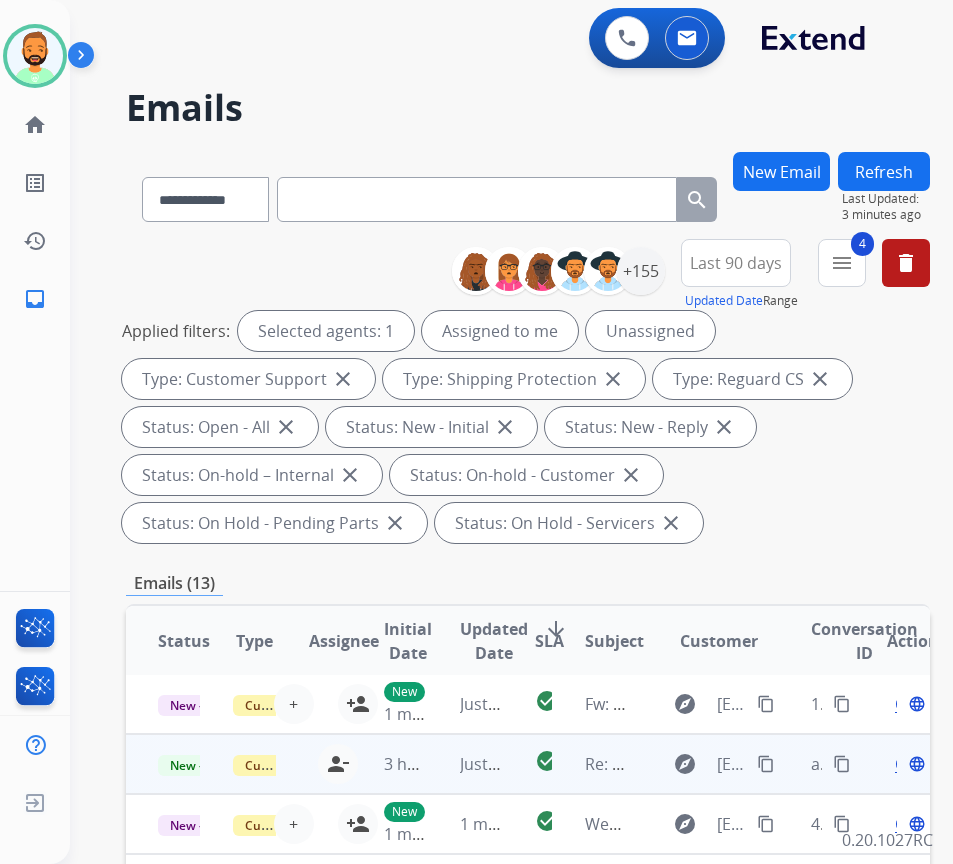 scroll, scrollTop: 18, scrollLeft: 0, axis: vertical 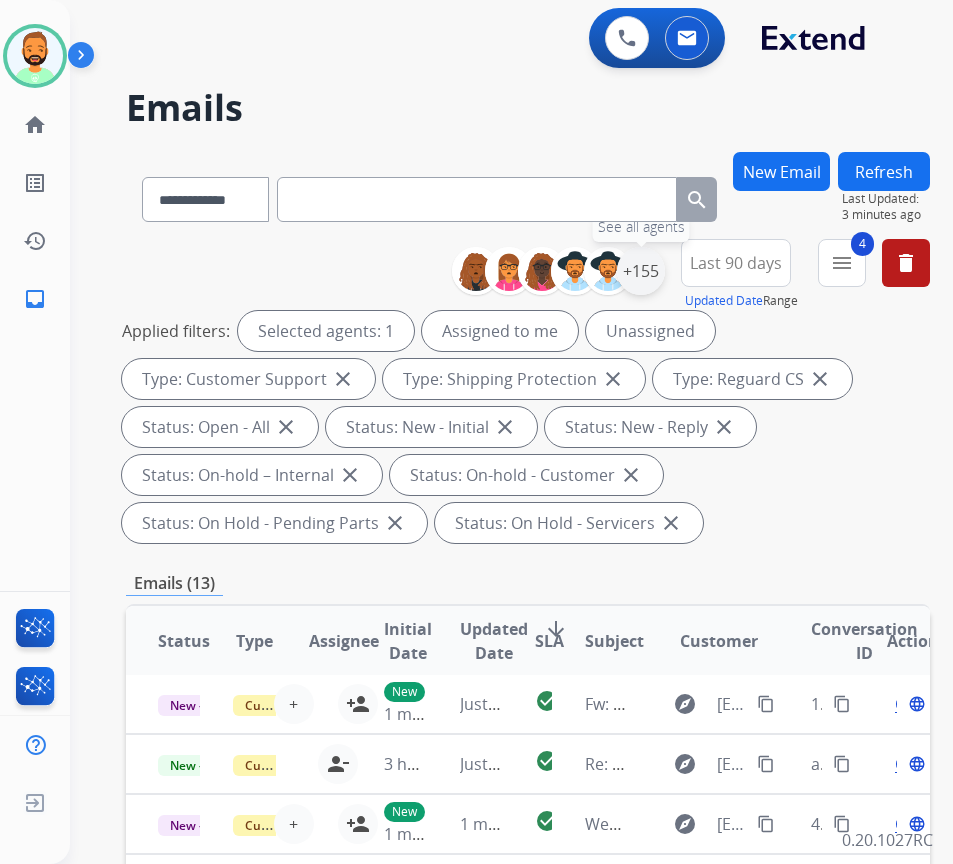 click on "+155" at bounding box center (641, 271) 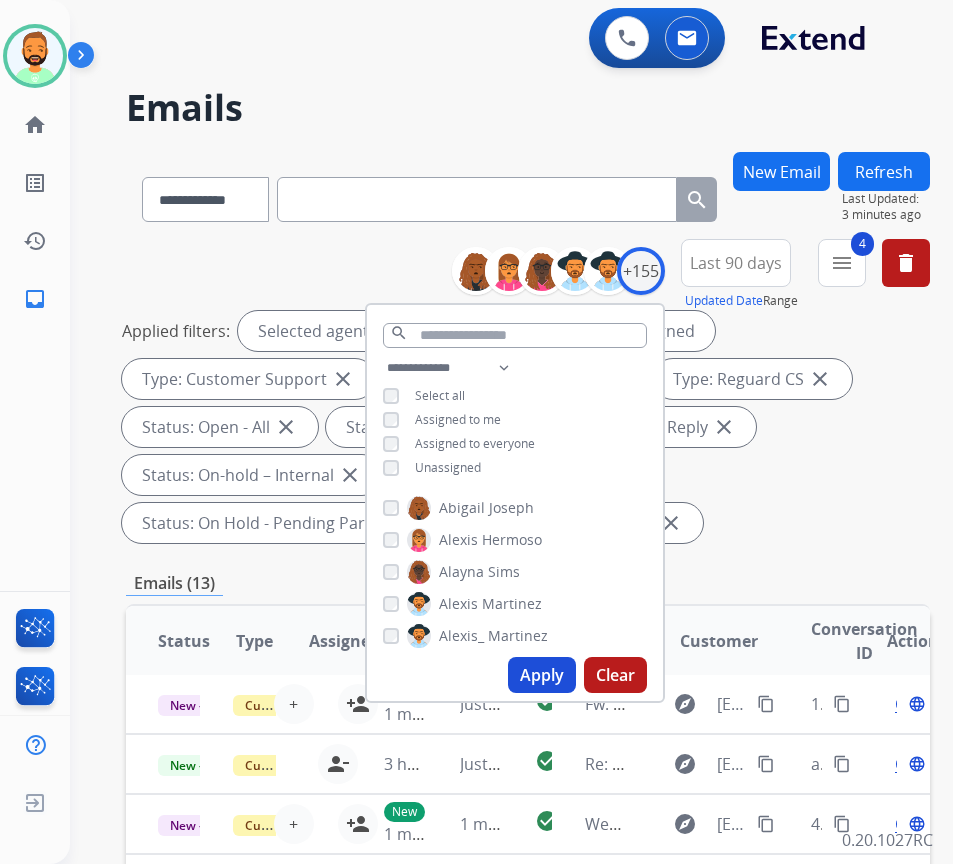 click on "Unassigned" at bounding box center [448, 467] 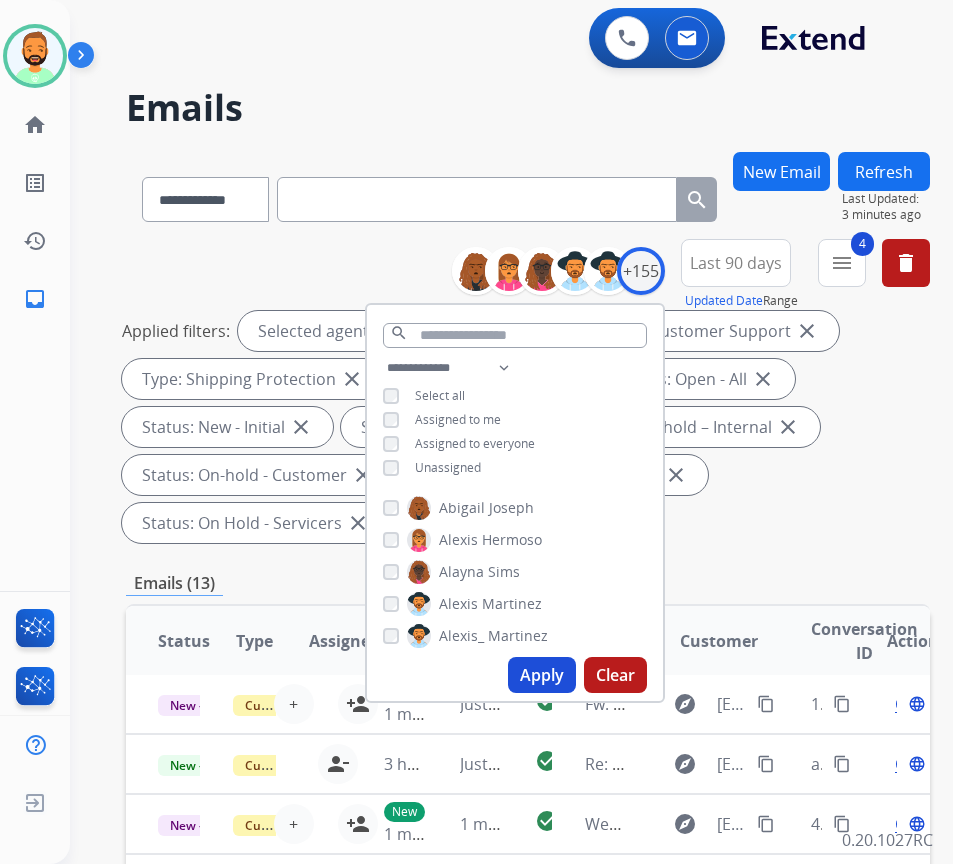 click on "Apply" at bounding box center (542, 675) 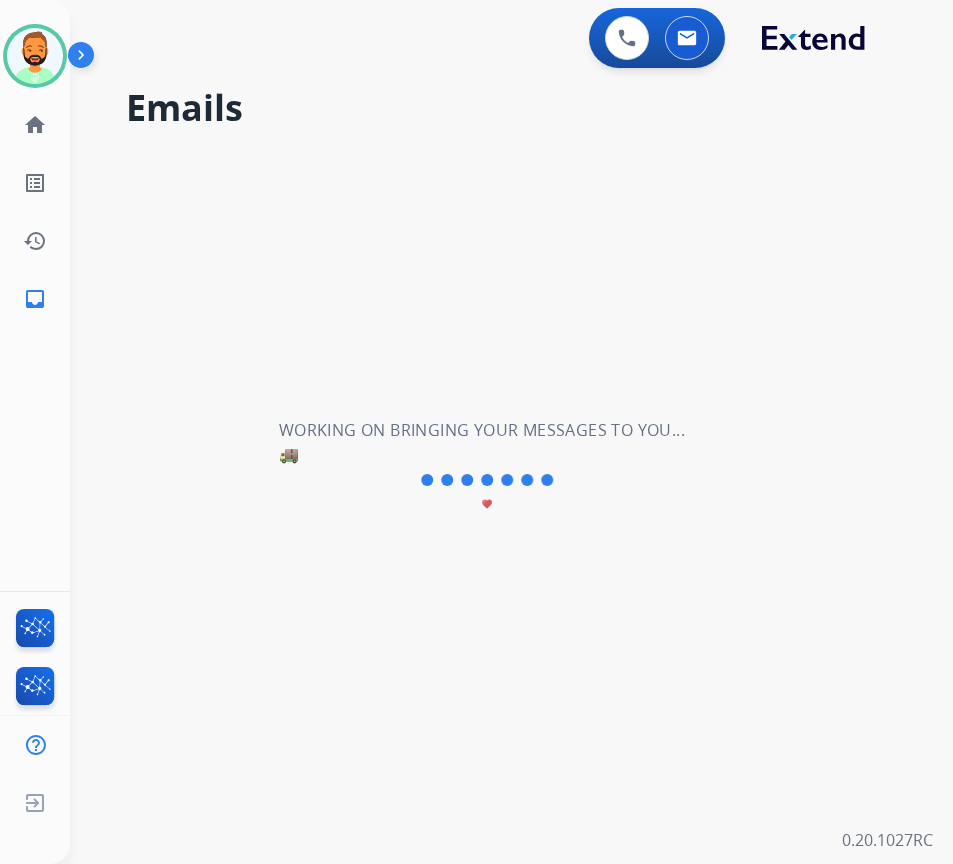 click on "**********" at bounding box center (487, 468) 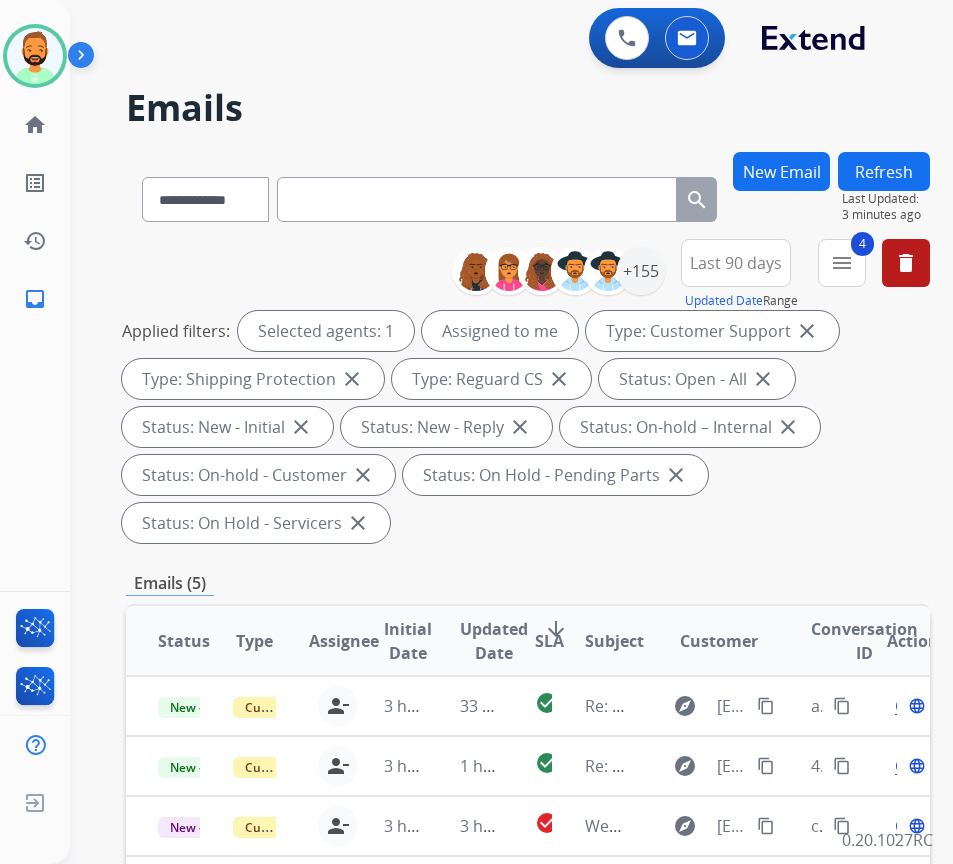 scroll, scrollTop: 0, scrollLeft: 0, axis: both 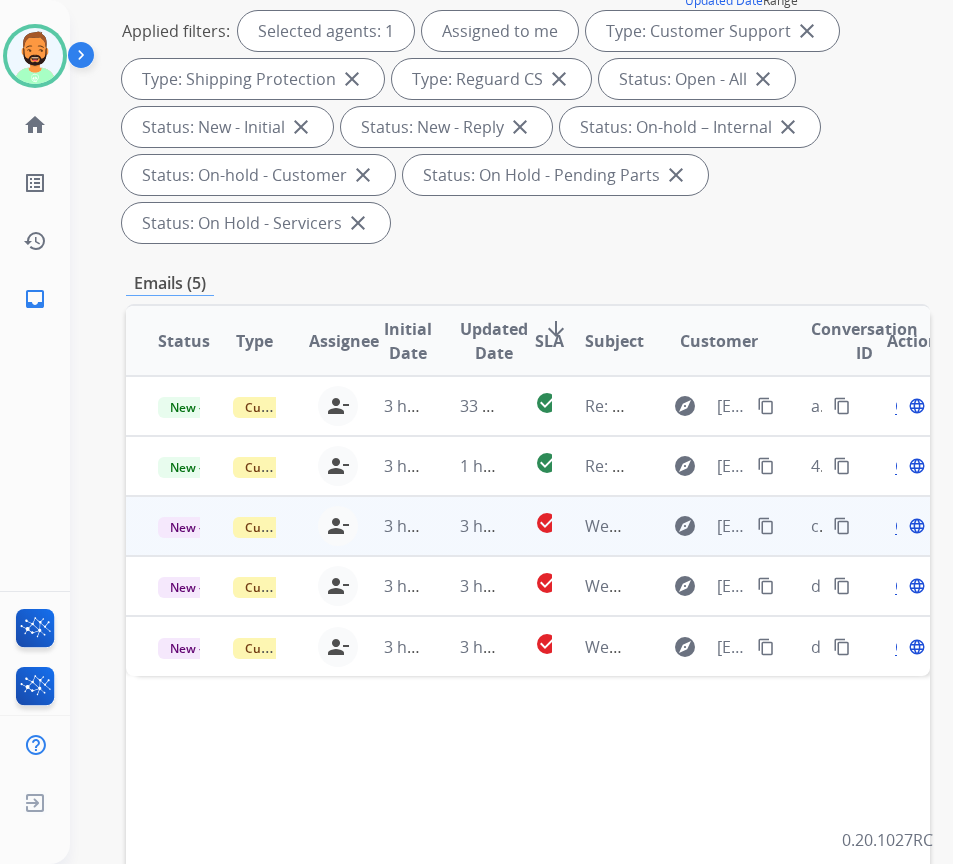 click on "3 hours ago" at bounding box center (465, 526) 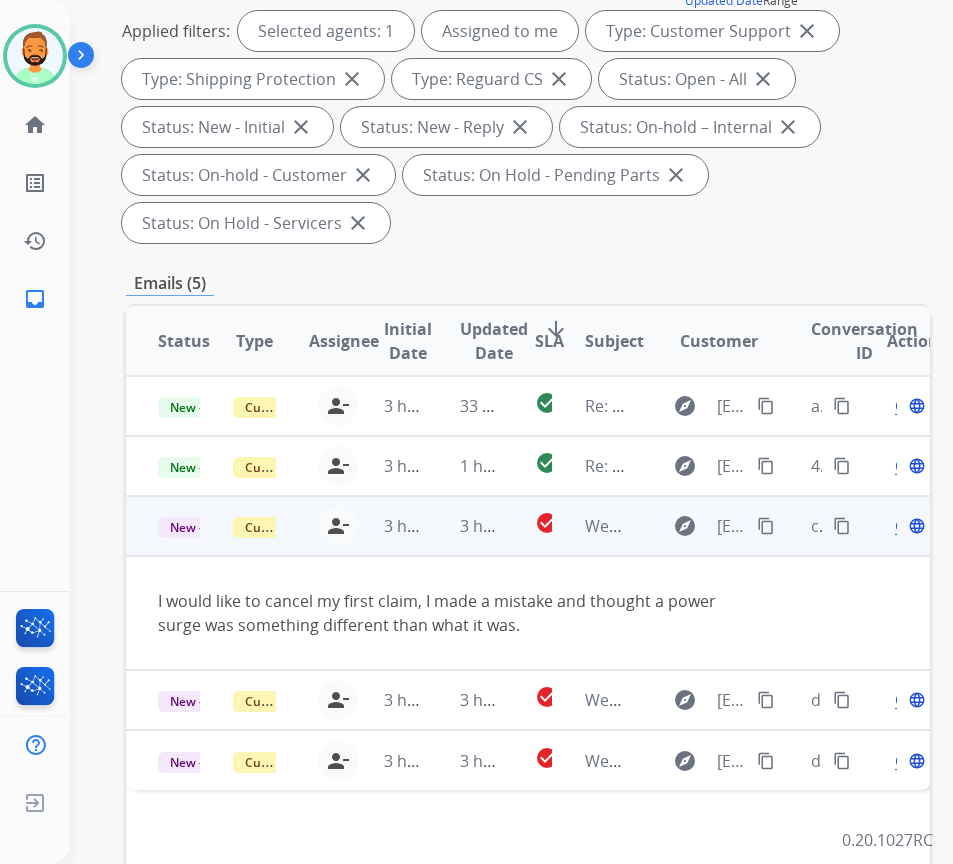 click on "content_copy" at bounding box center (766, 526) 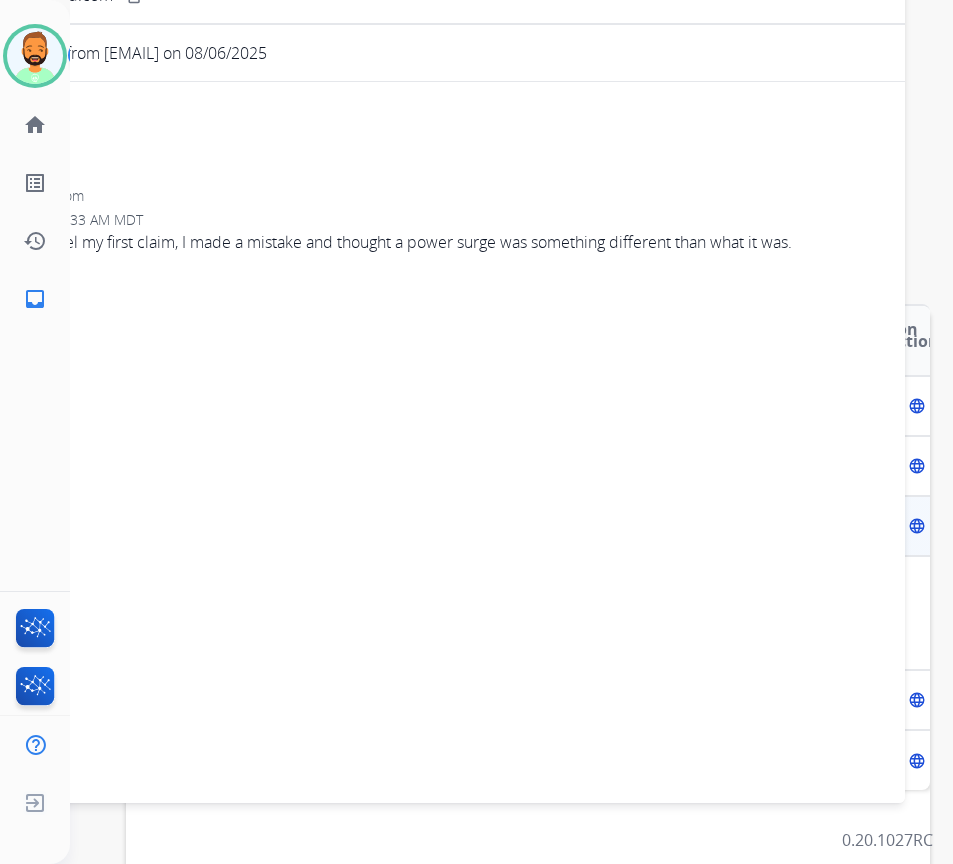 scroll, scrollTop: 0, scrollLeft: 0, axis: both 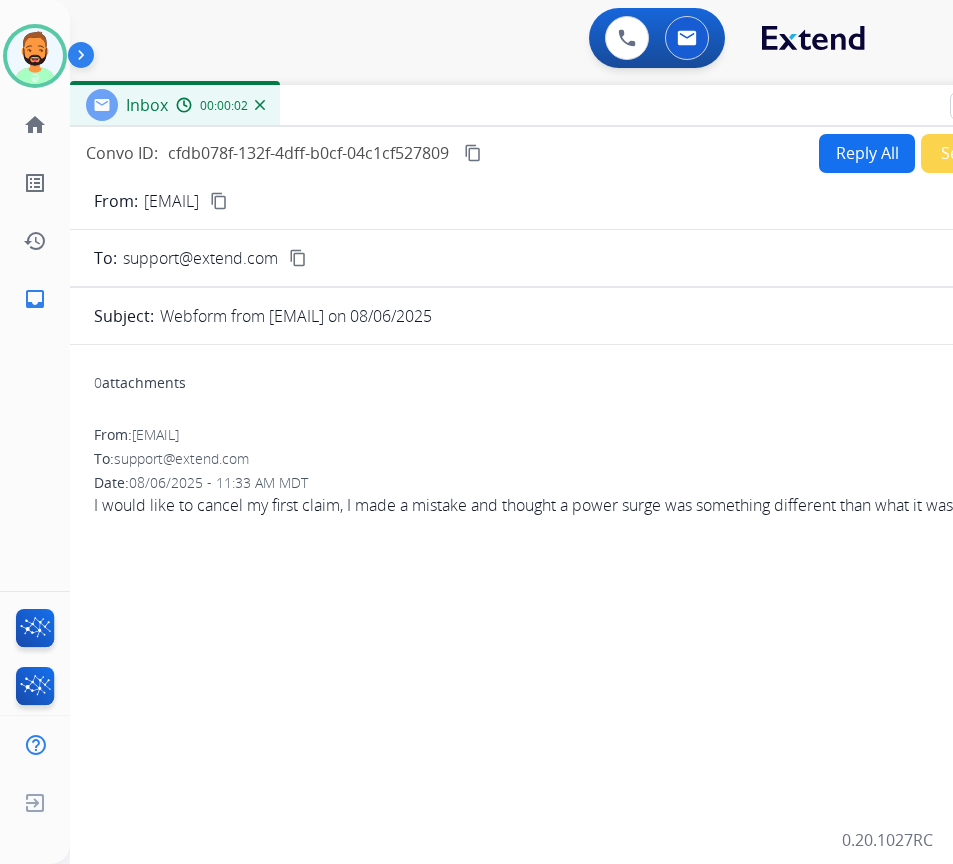 drag, startPoint x: 469, startPoint y: 145, endPoint x: 649, endPoint y: 112, distance: 183 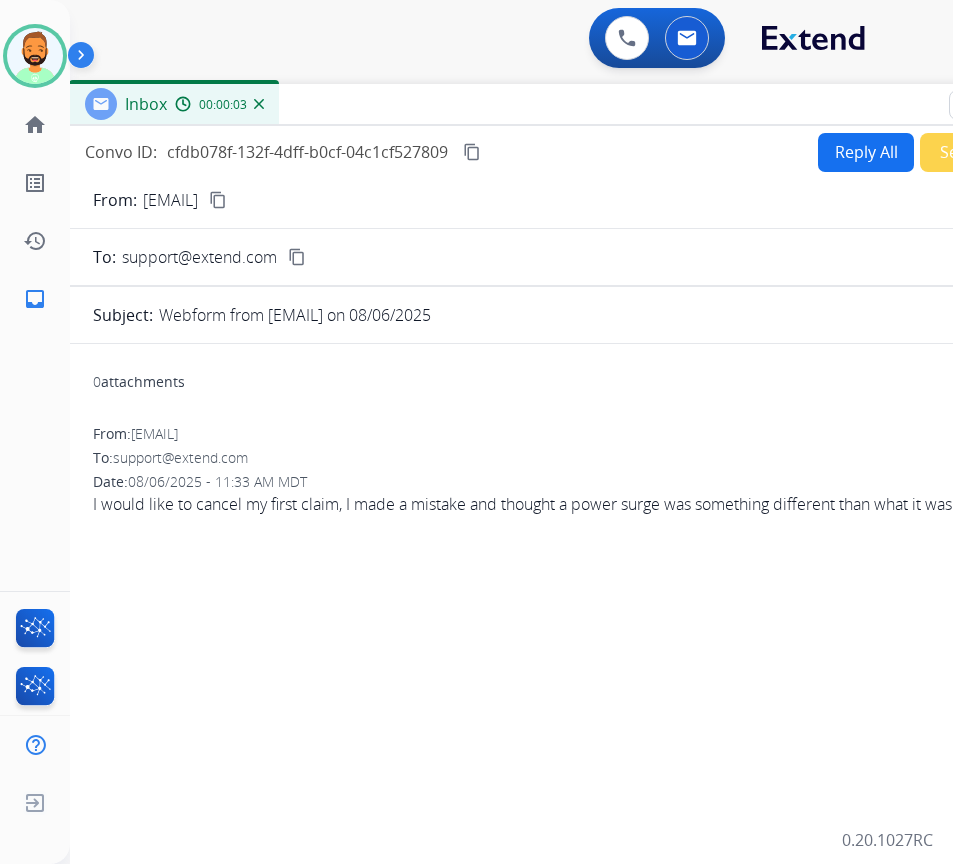 click on "Reply All" at bounding box center [866, 152] 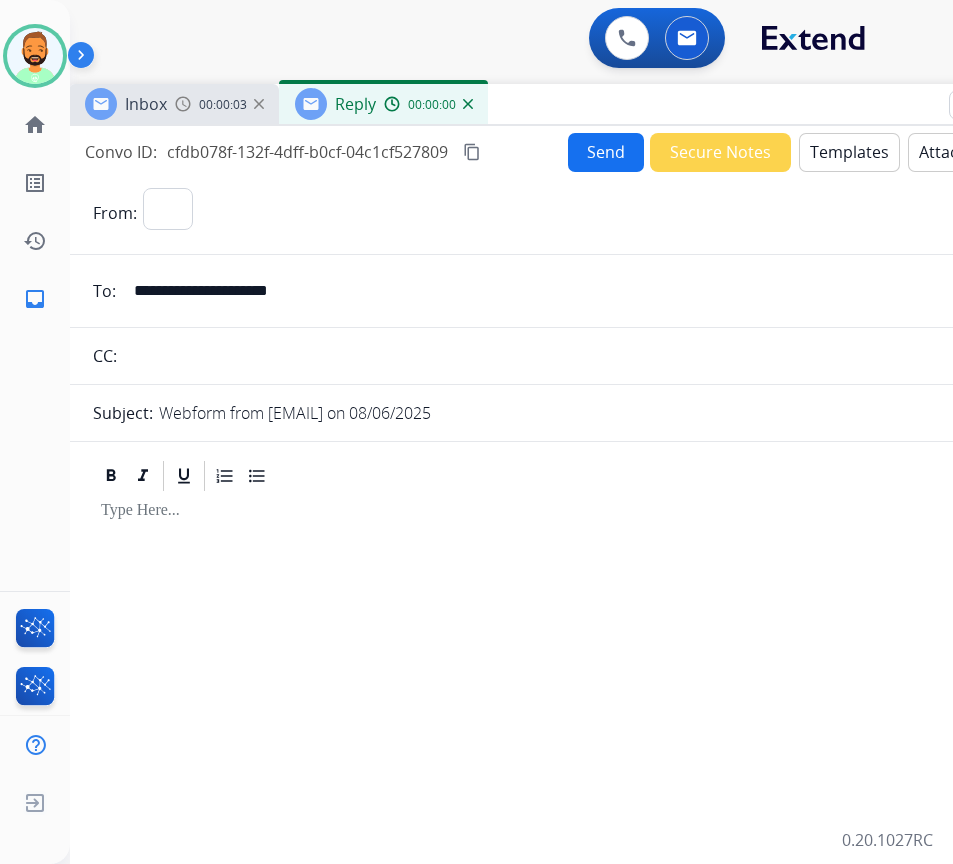 select on "**********" 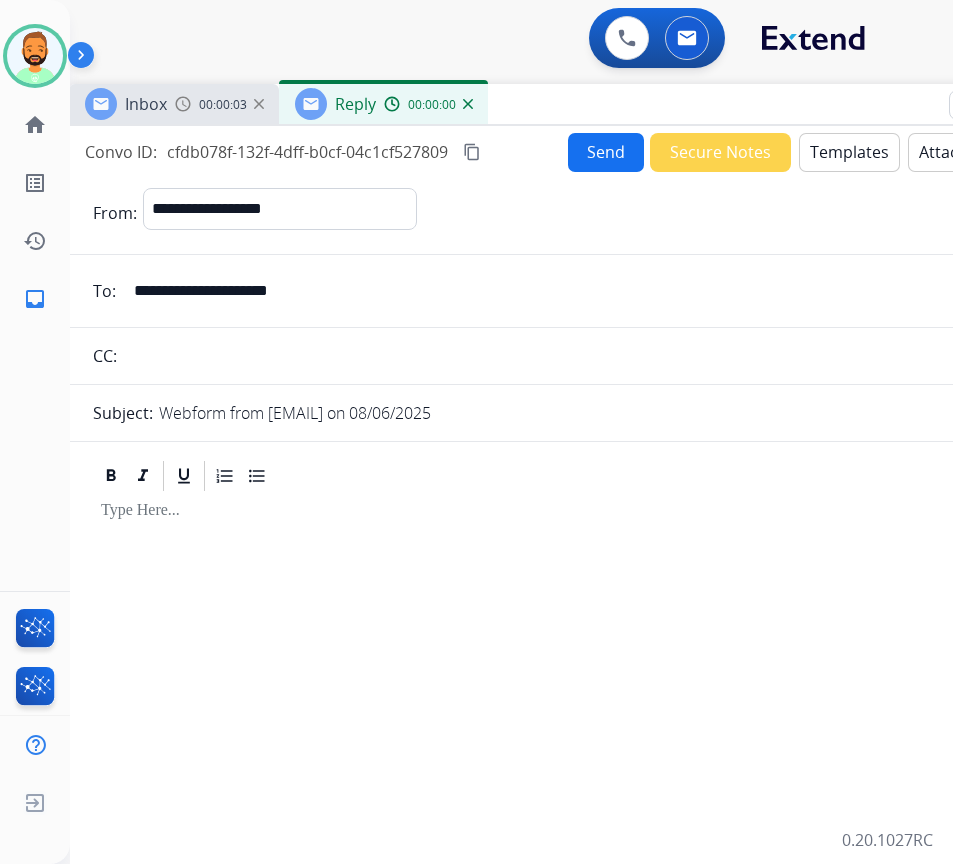 click on "Templates" at bounding box center (849, 152) 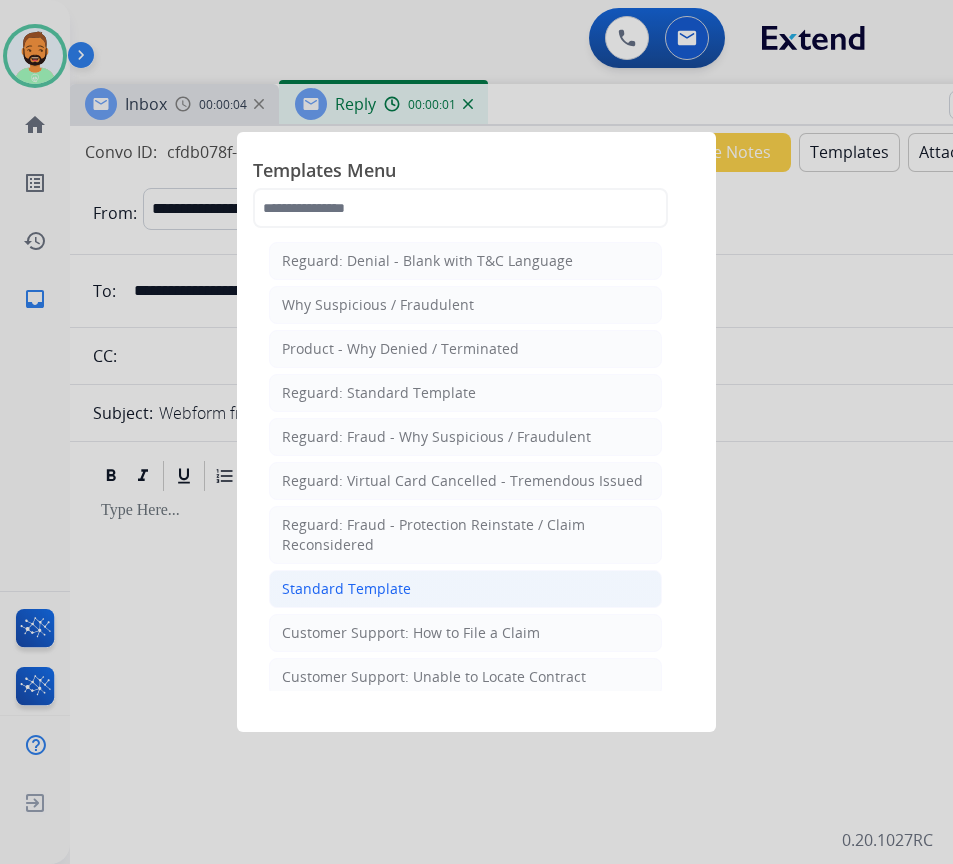 click on "Standard Template" 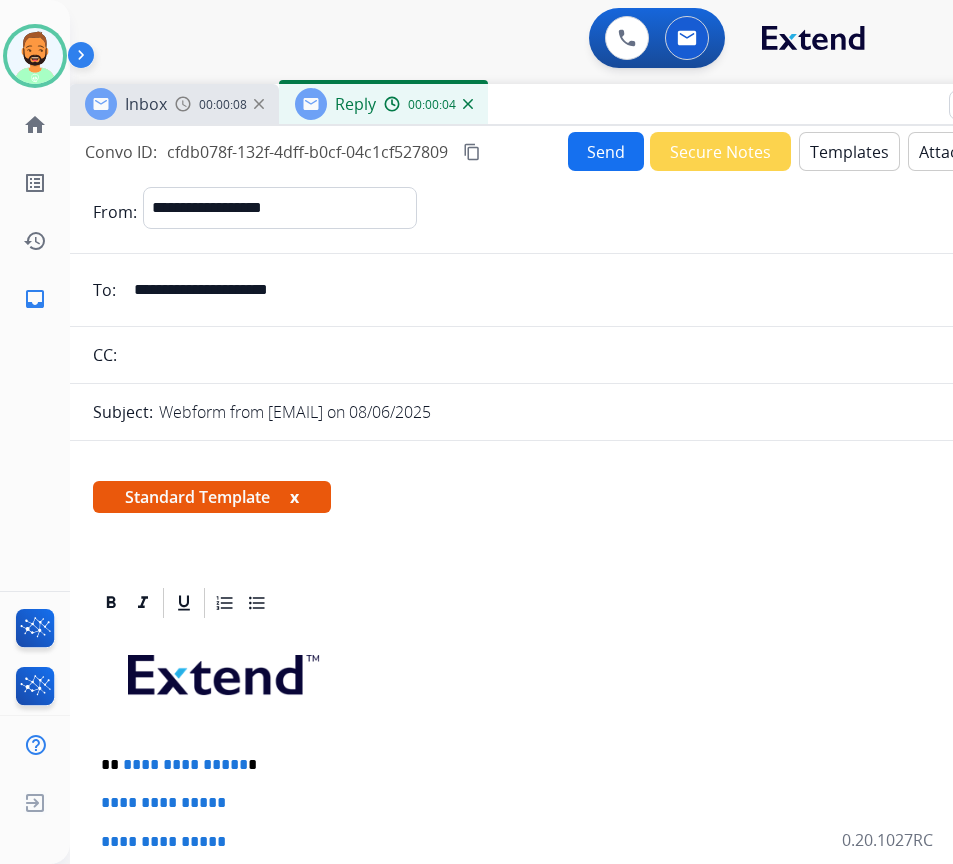 click on "**********" at bounding box center (561, 765) 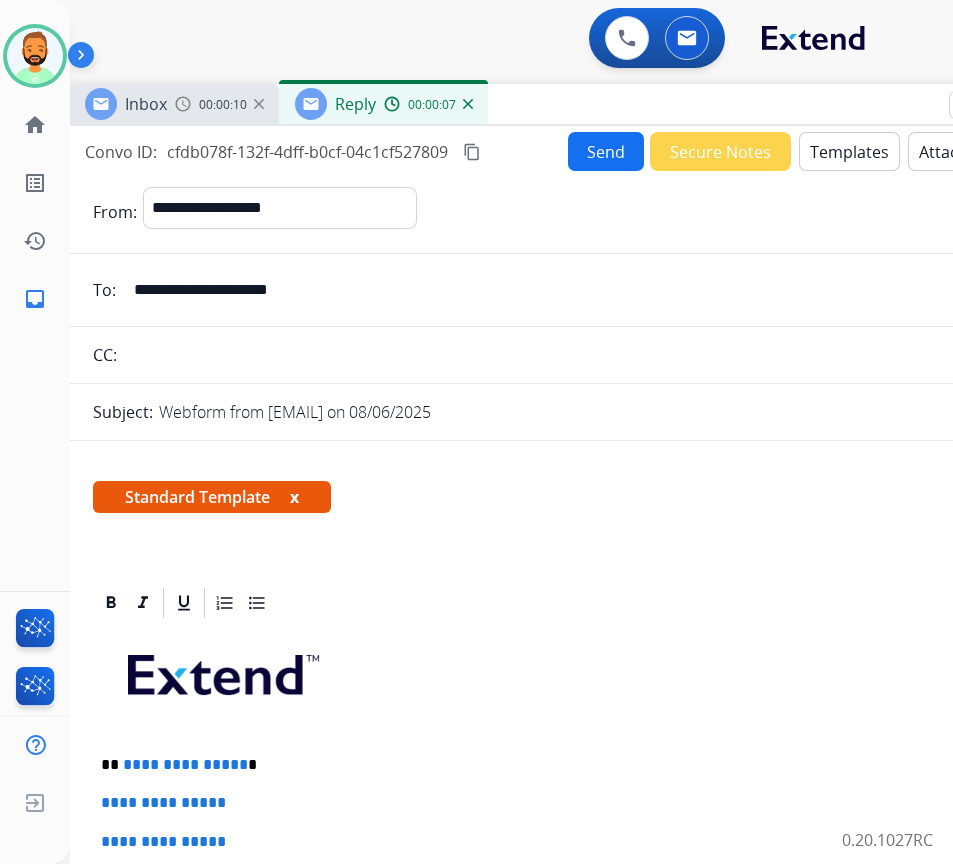 type 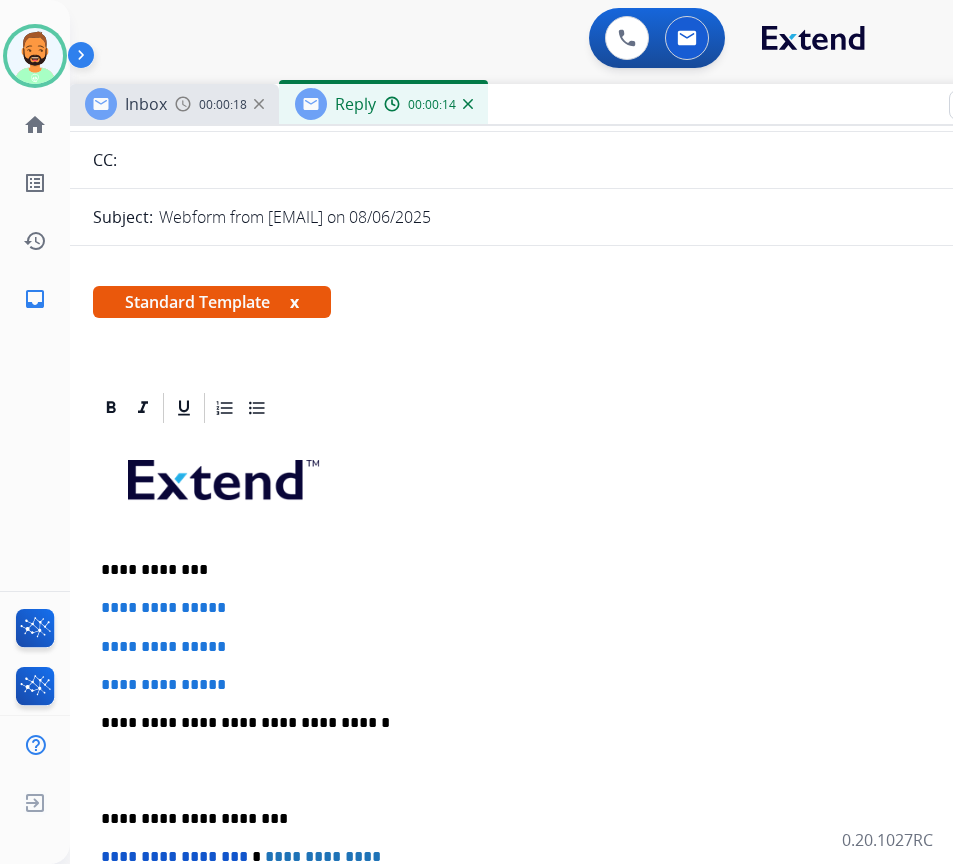 scroll, scrollTop: 200, scrollLeft: 0, axis: vertical 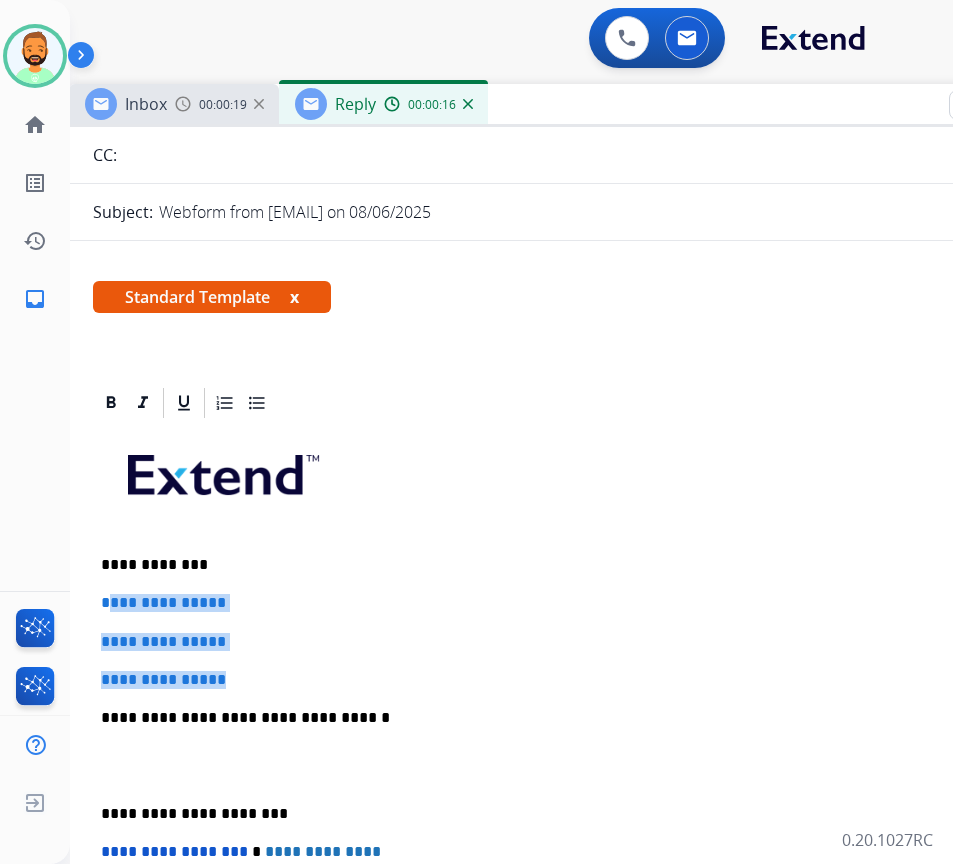 drag, startPoint x: 249, startPoint y: 666, endPoint x: 107, endPoint y: 593, distance: 159.66527 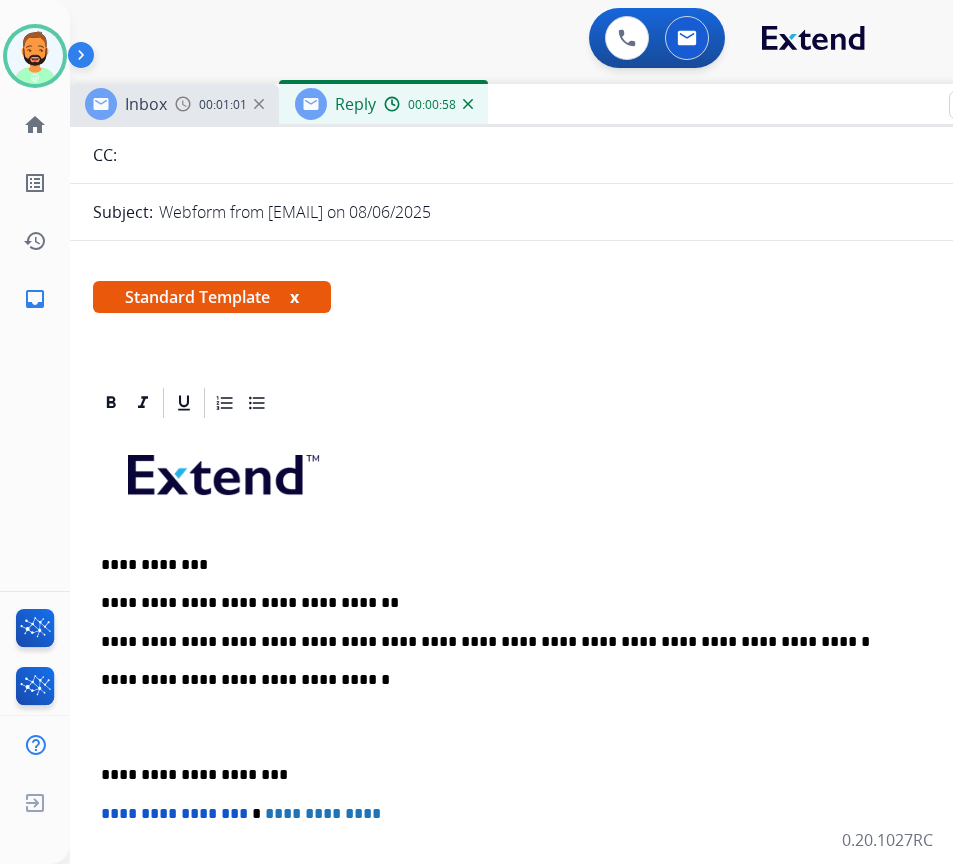 drag, startPoint x: 154, startPoint y: 680, endPoint x: 147, endPoint y: 702, distance: 23.086792 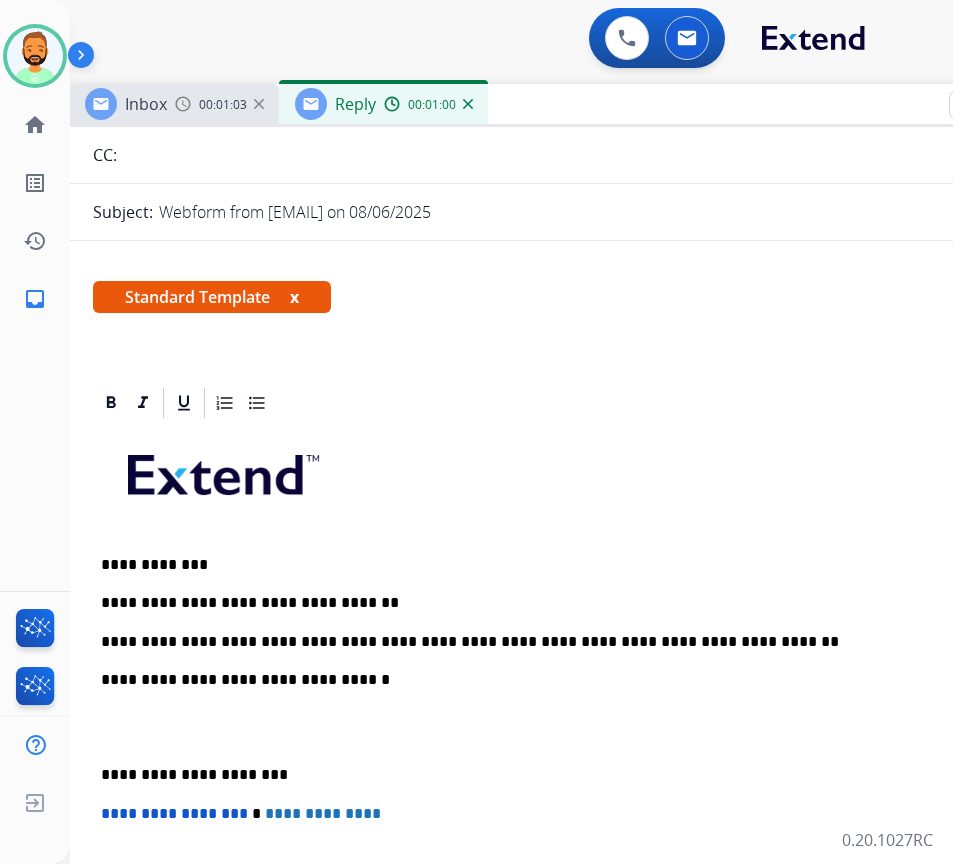 click on "**********" at bounding box center (561, 775) 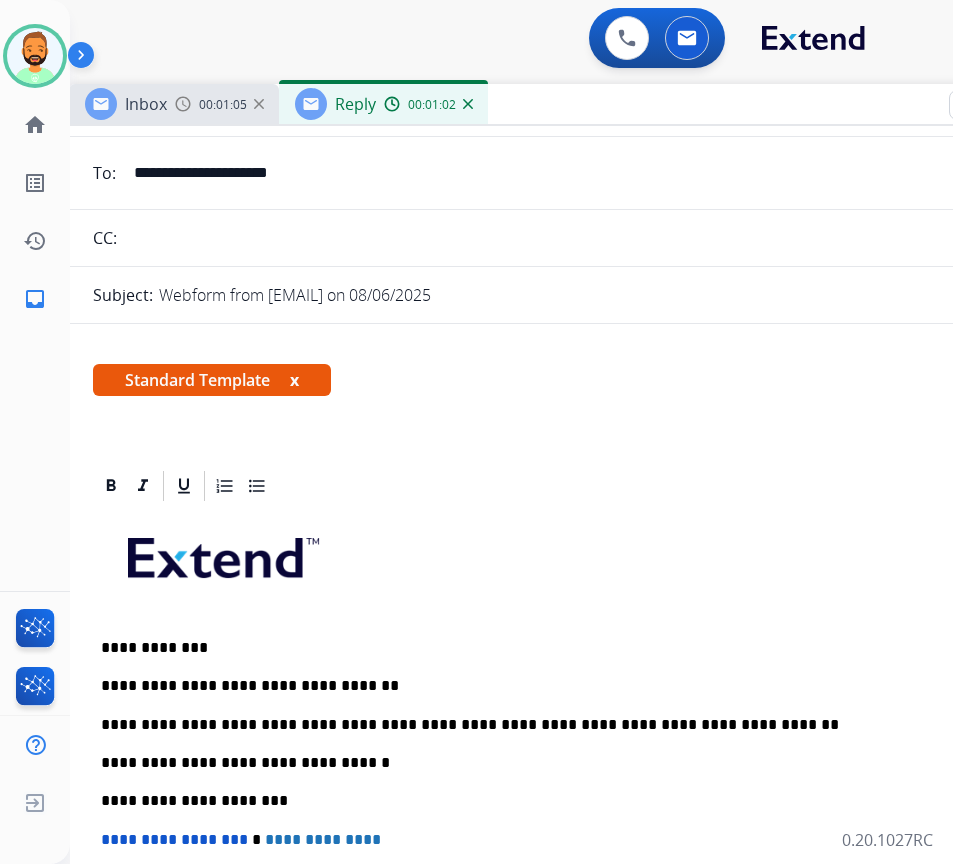 scroll, scrollTop: 0, scrollLeft: 0, axis: both 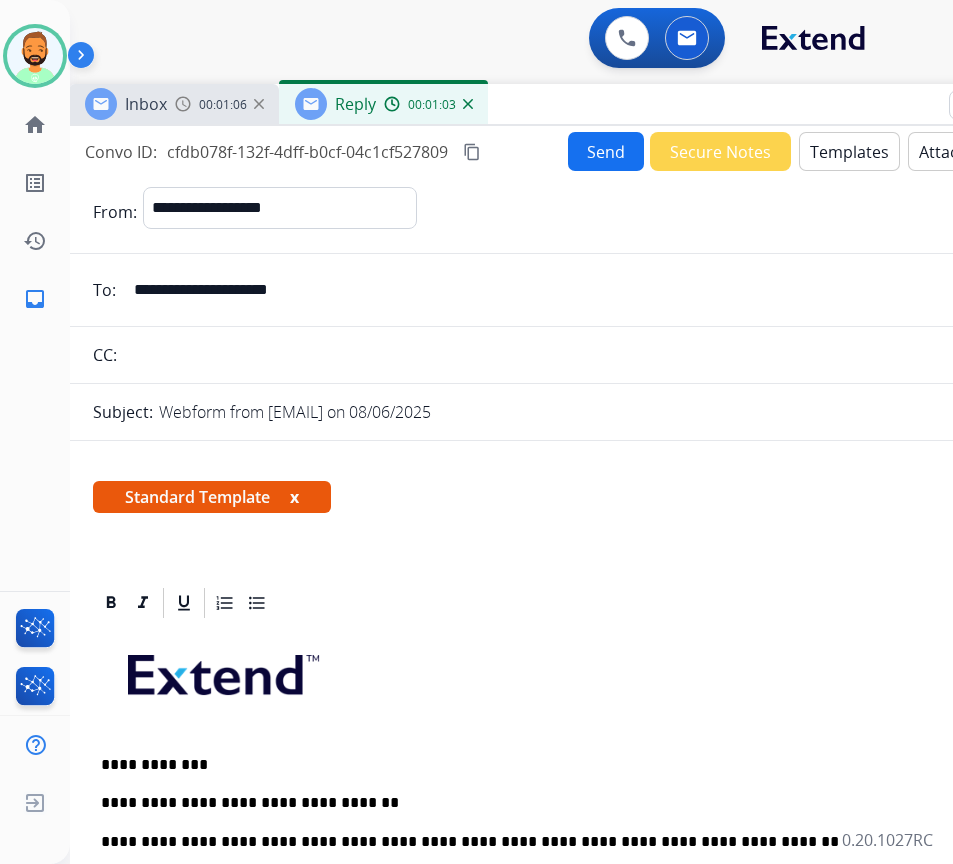click on "Send" at bounding box center (606, 151) 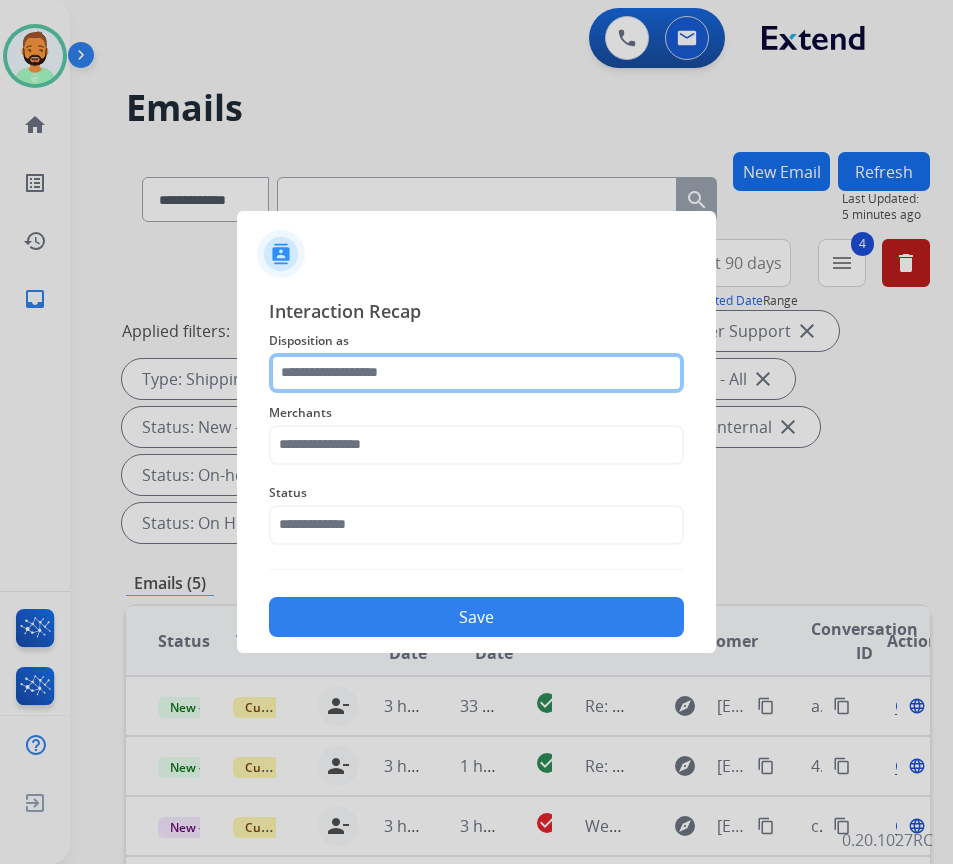 click 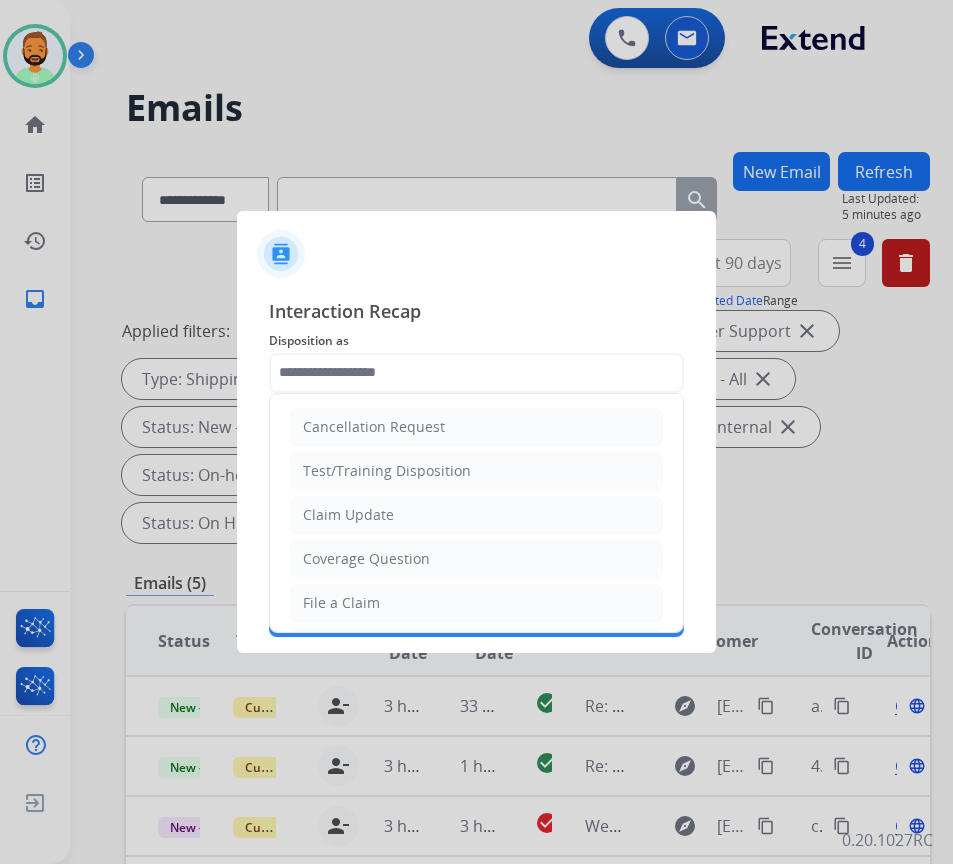 drag, startPoint x: 431, startPoint y: 506, endPoint x: 147, endPoint y: 518, distance: 284.25342 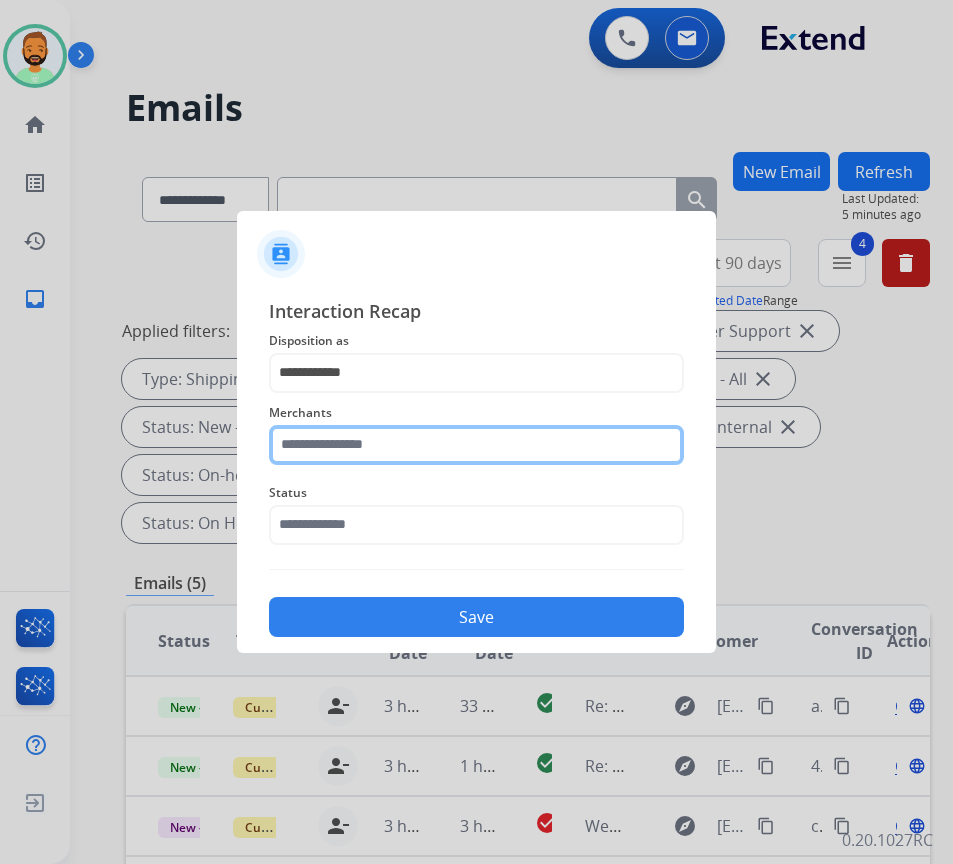 click 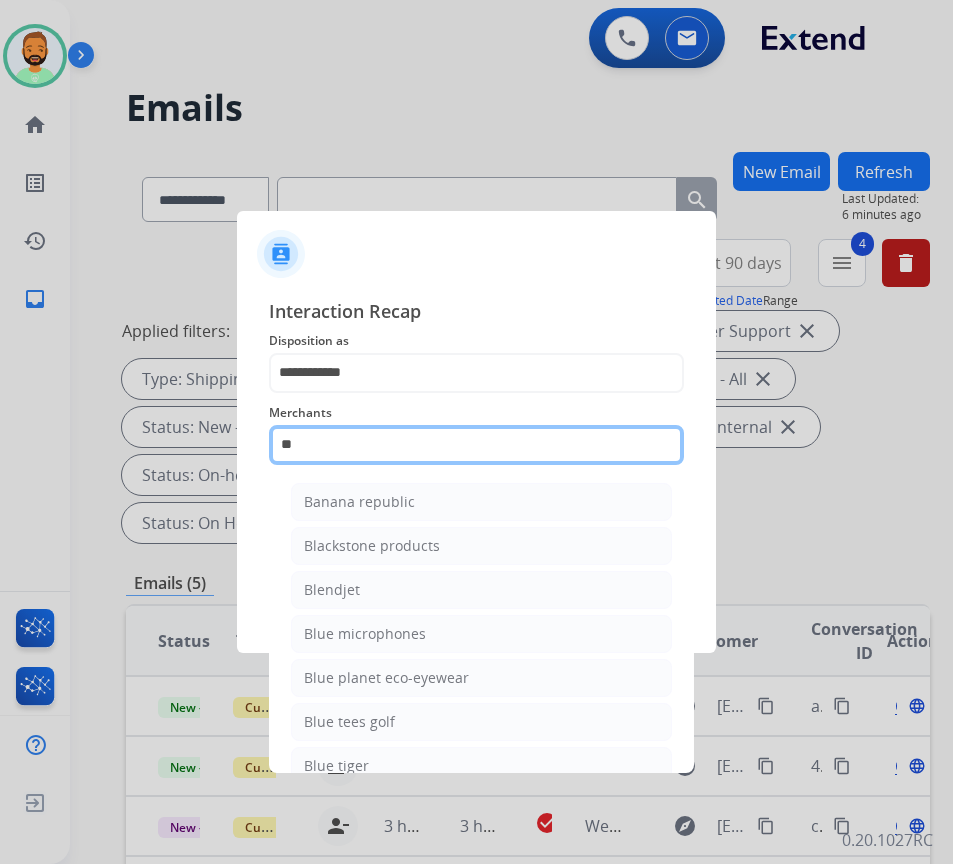 type on "*" 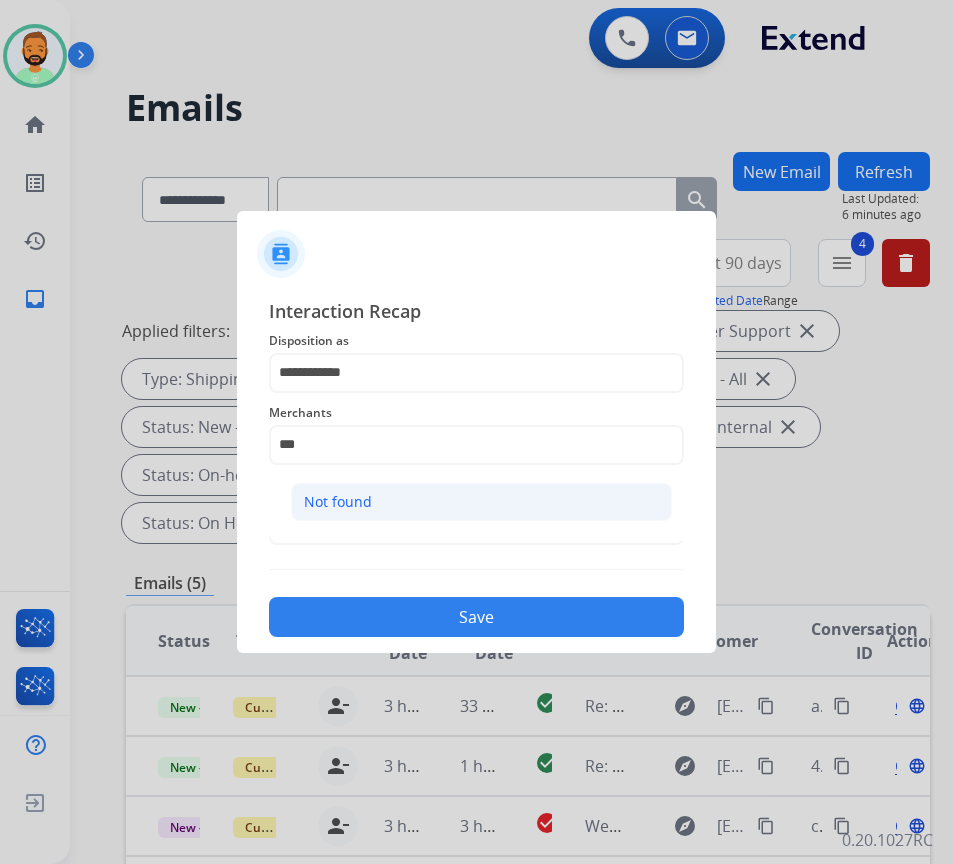 click on "Not found" 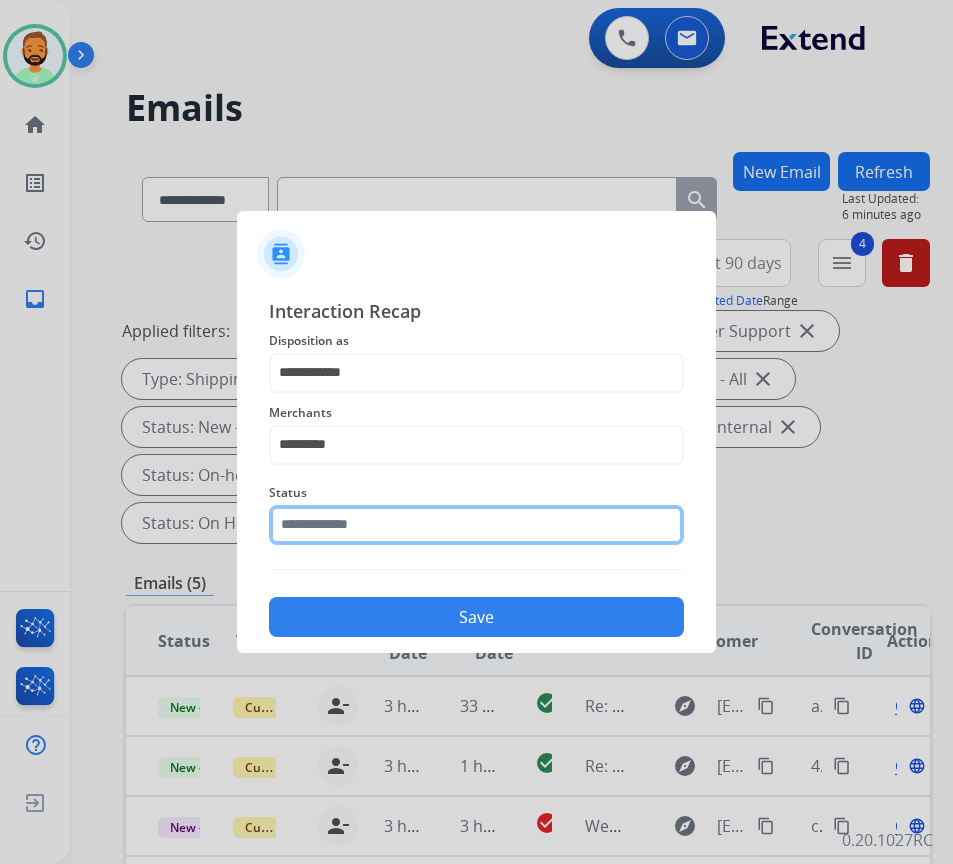 click 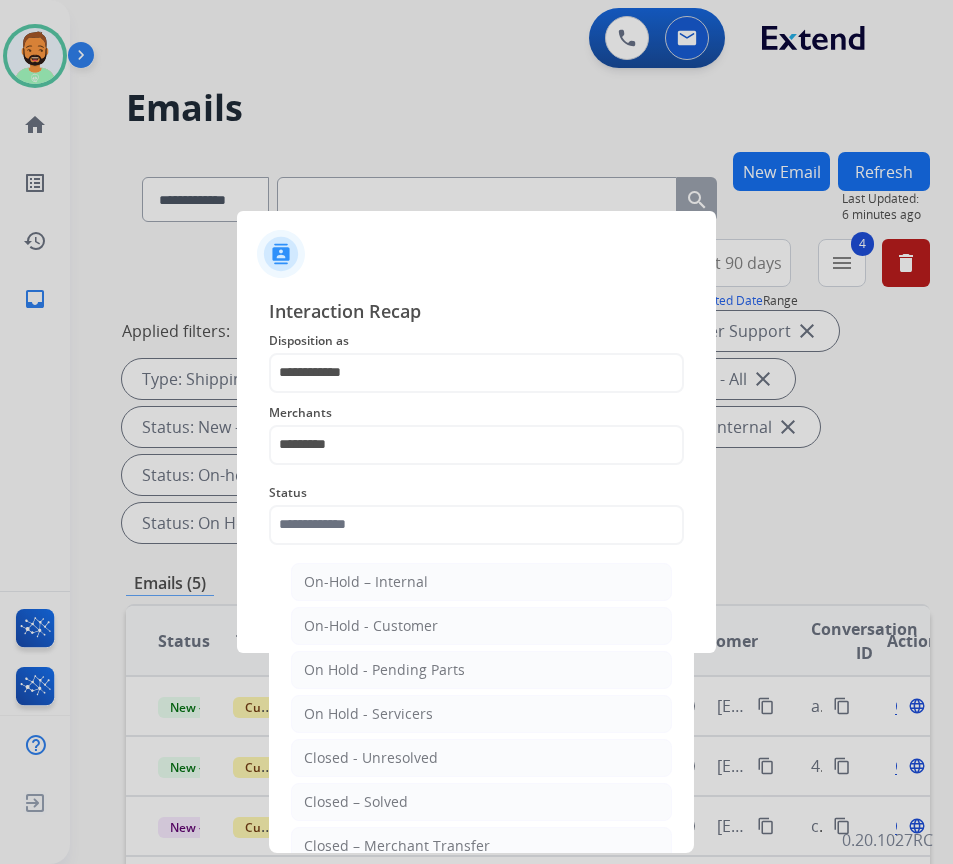 click on "Closed – Solved" 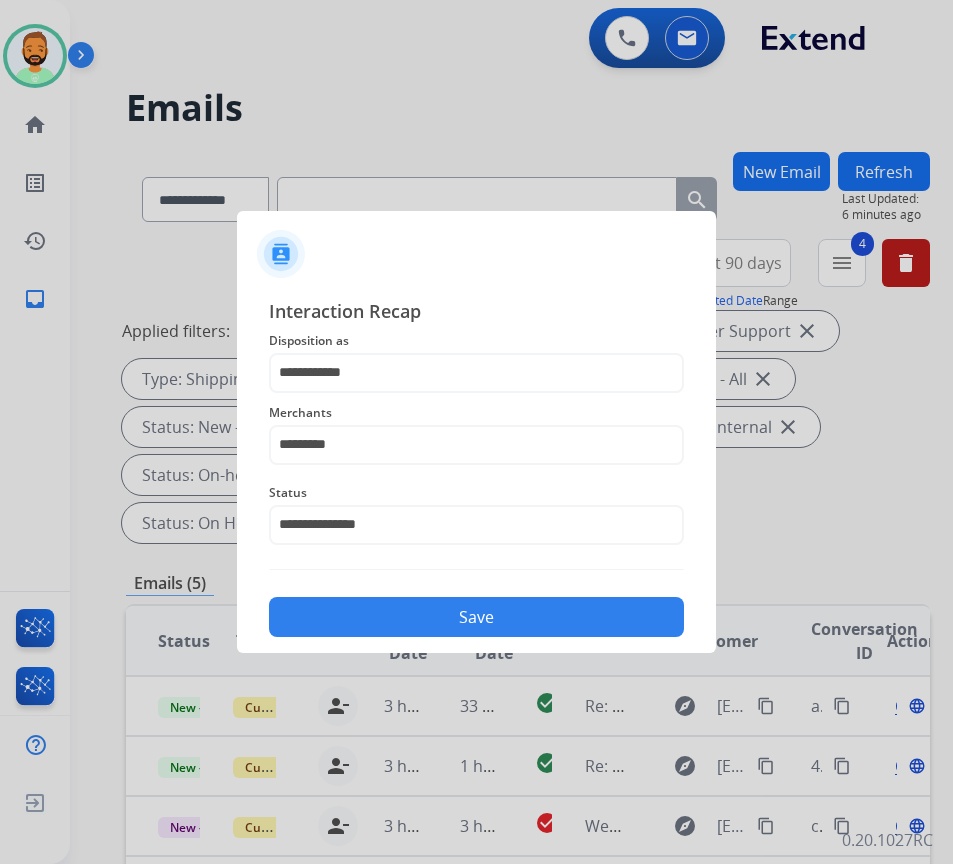 click on "Save" 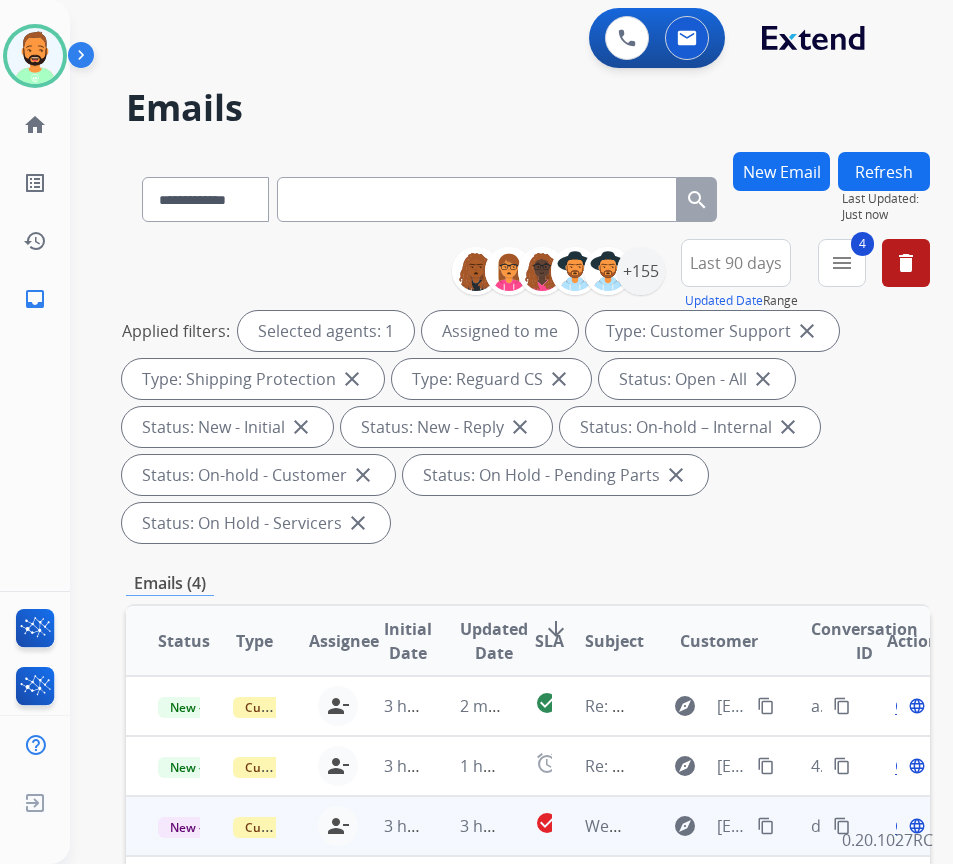 click on "3 hours ago" at bounding box center [465, 826] 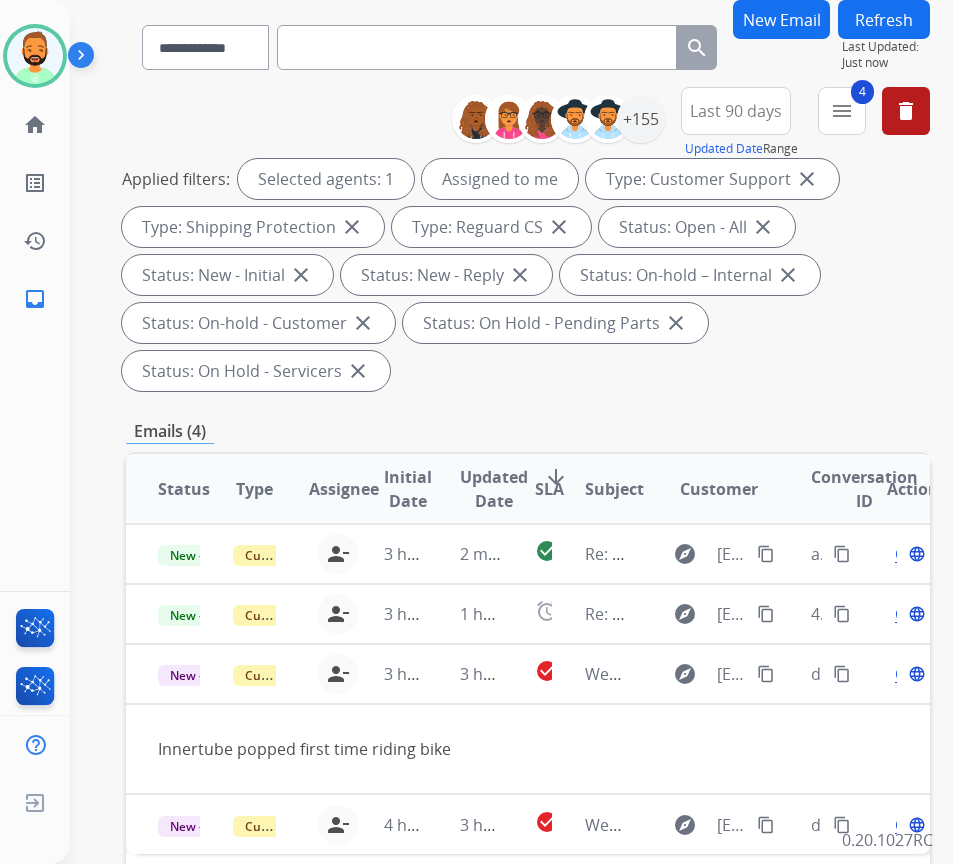 scroll, scrollTop: 400, scrollLeft: 0, axis: vertical 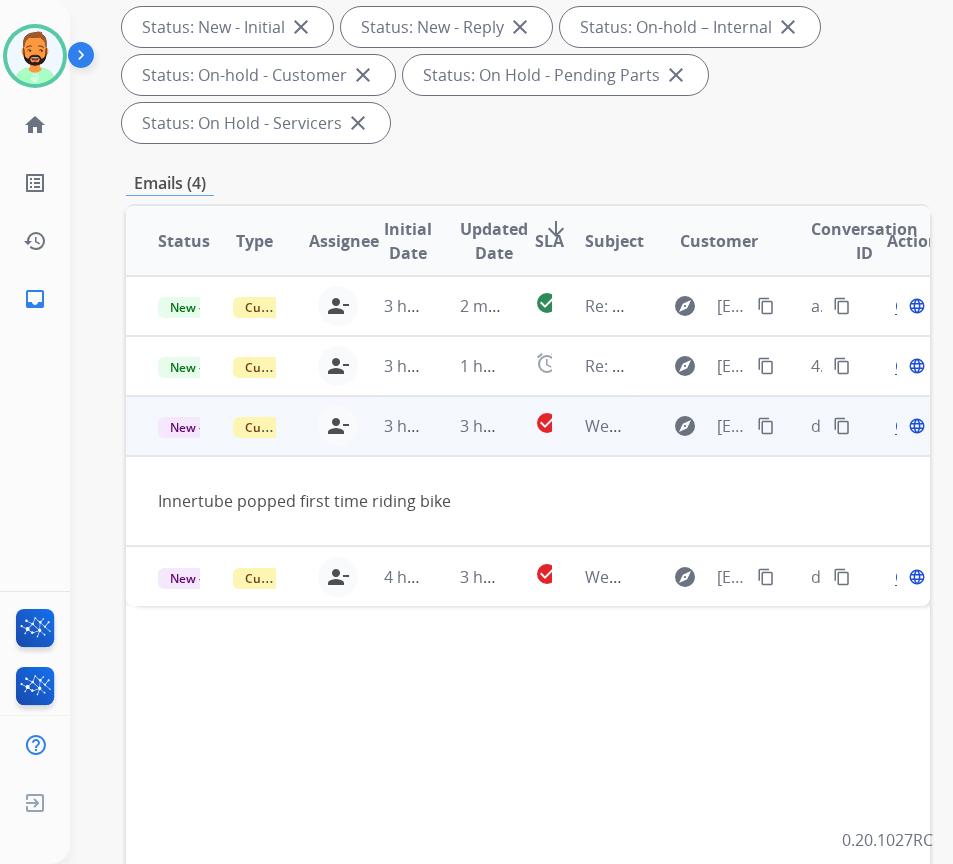 click on "content_copy" at bounding box center (766, 426) 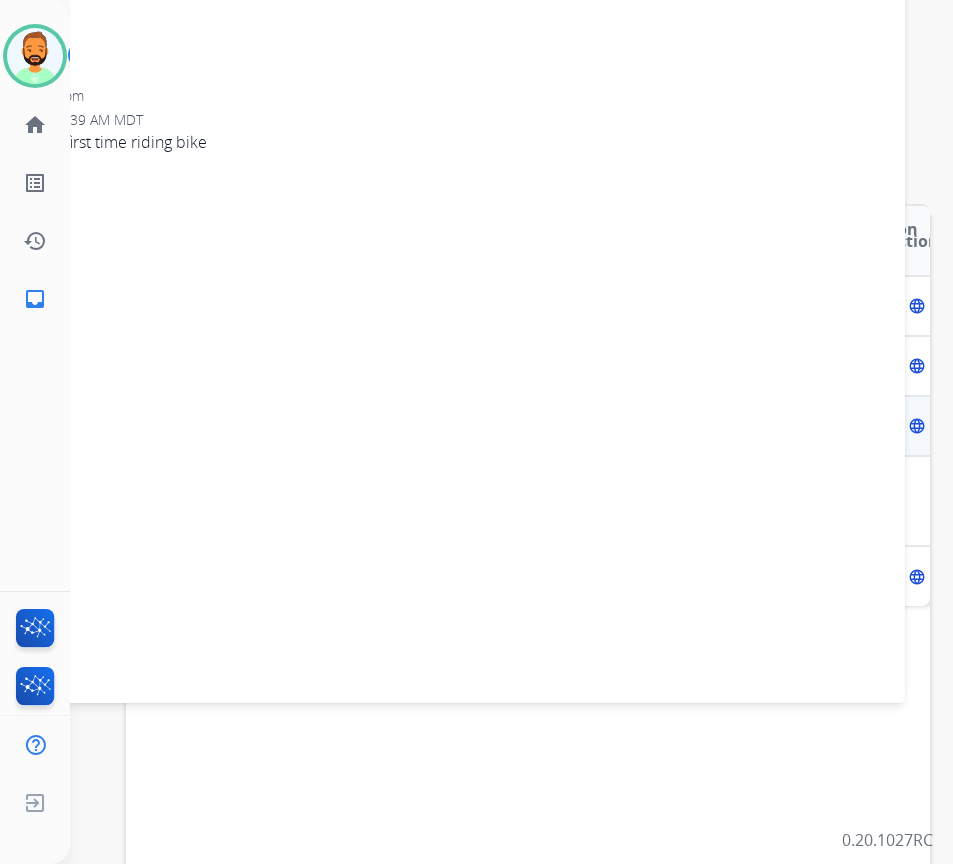 scroll, scrollTop: 100, scrollLeft: 0, axis: vertical 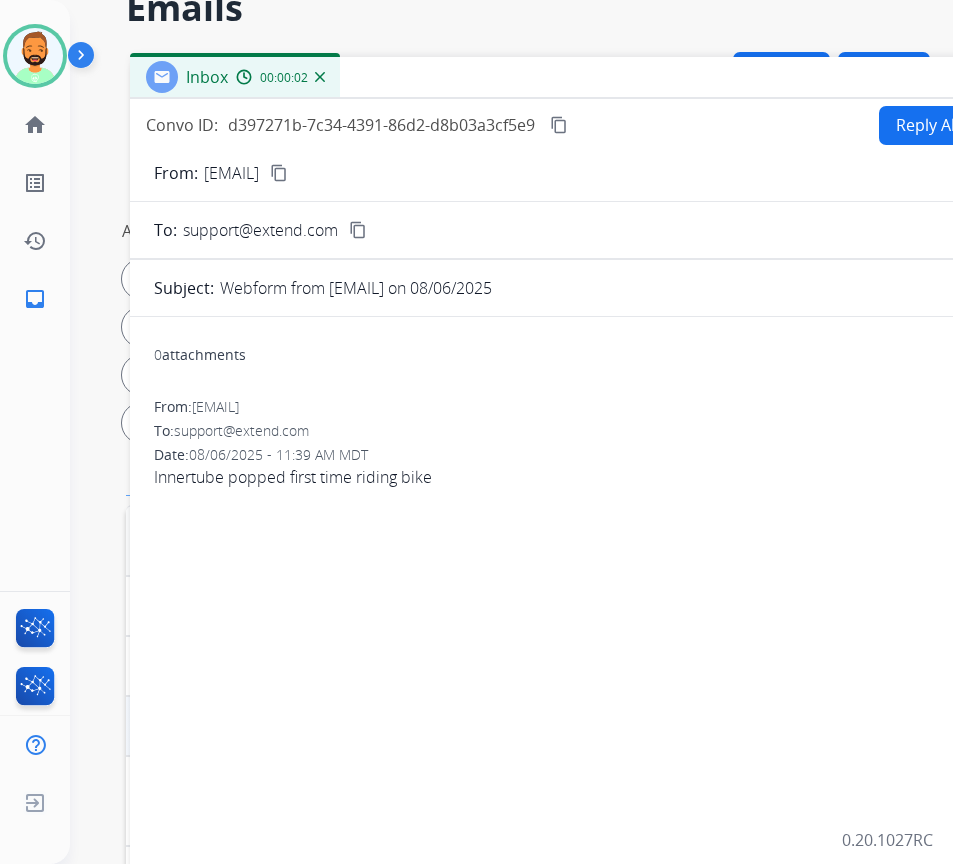 drag, startPoint x: 387, startPoint y: 44, endPoint x: 578, endPoint y: 84, distance: 195.14354 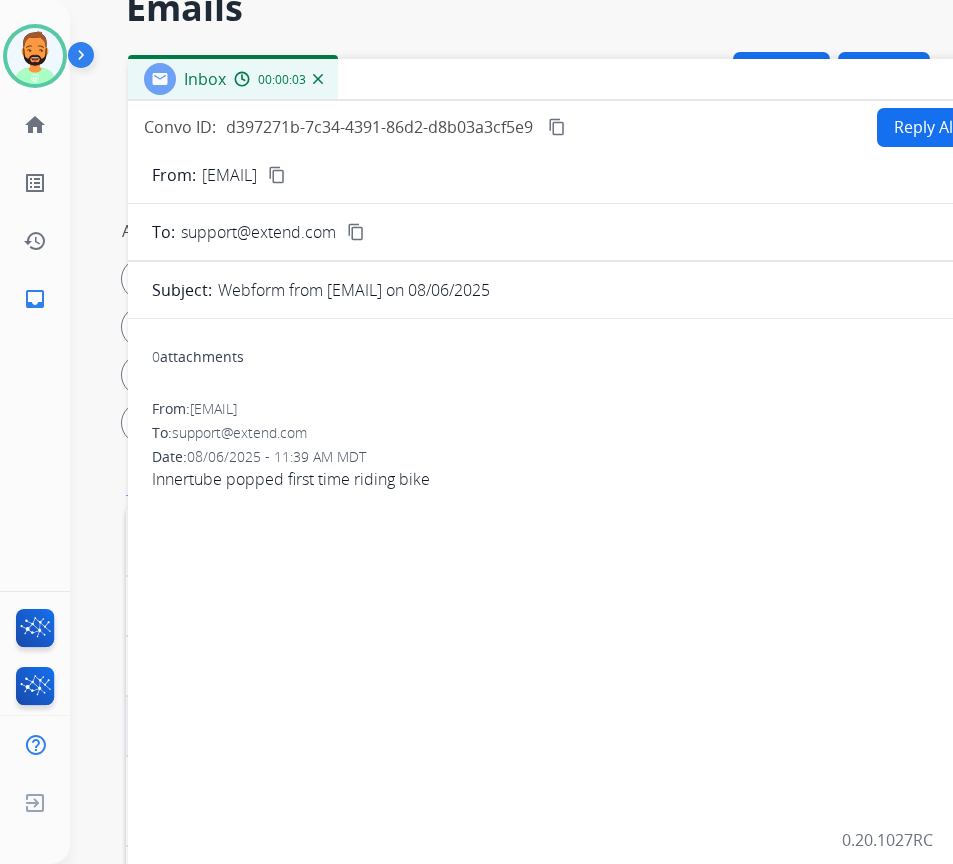 click on "Reply All" at bounding box center [925, 127] 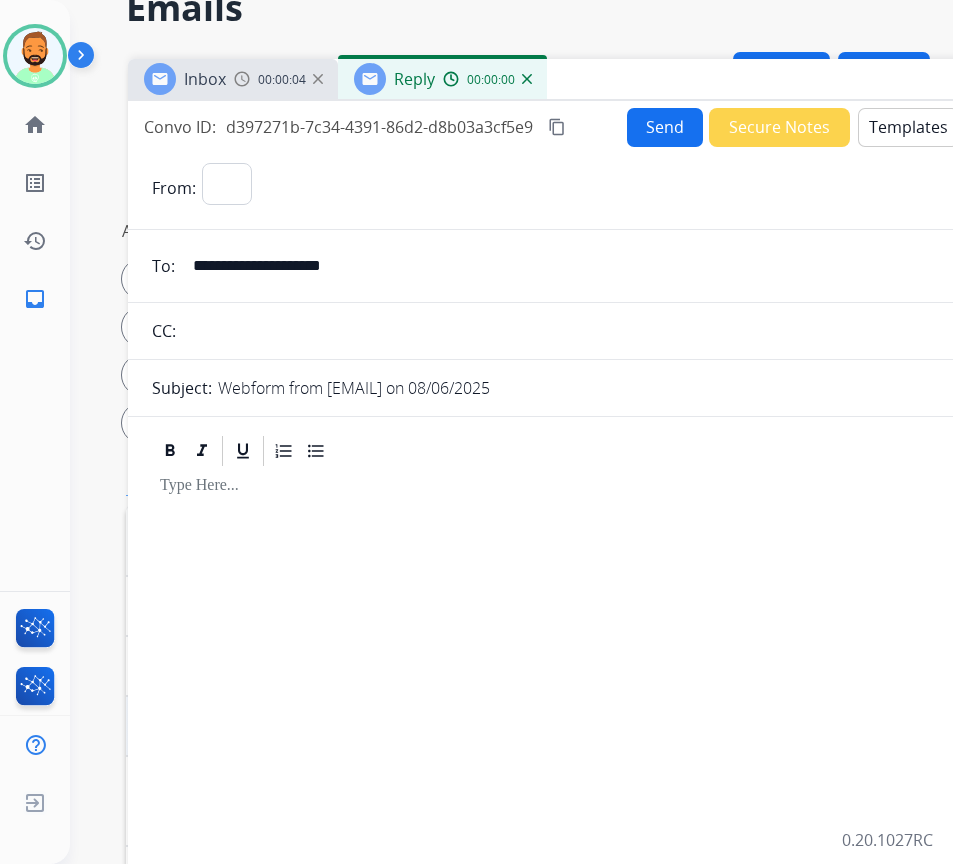 select on "**********" 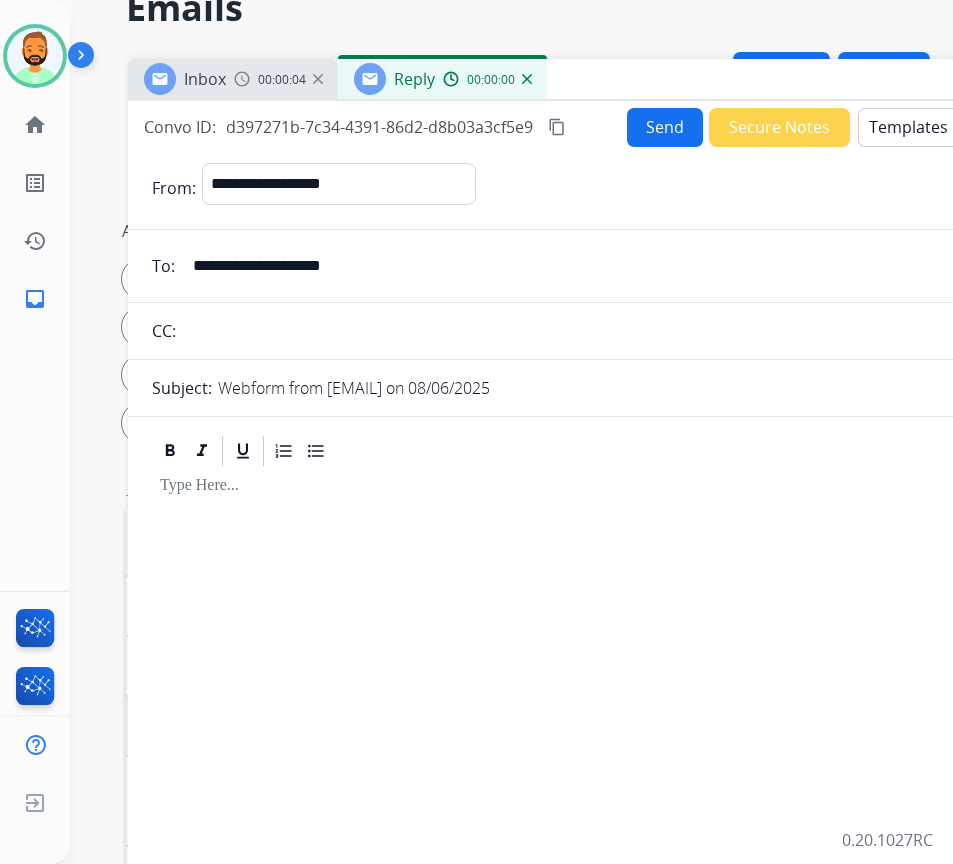 click on "Templates" at bounding box center [908, 127] 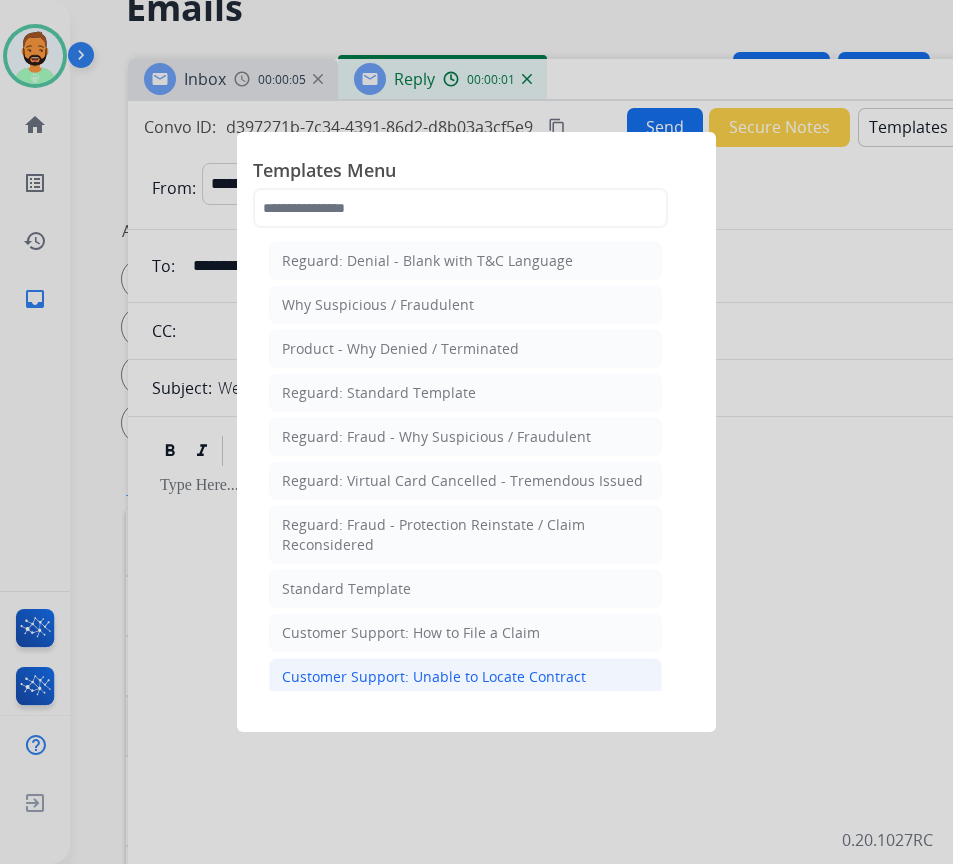 click on "Customer Support: Unable to Locate Contract" 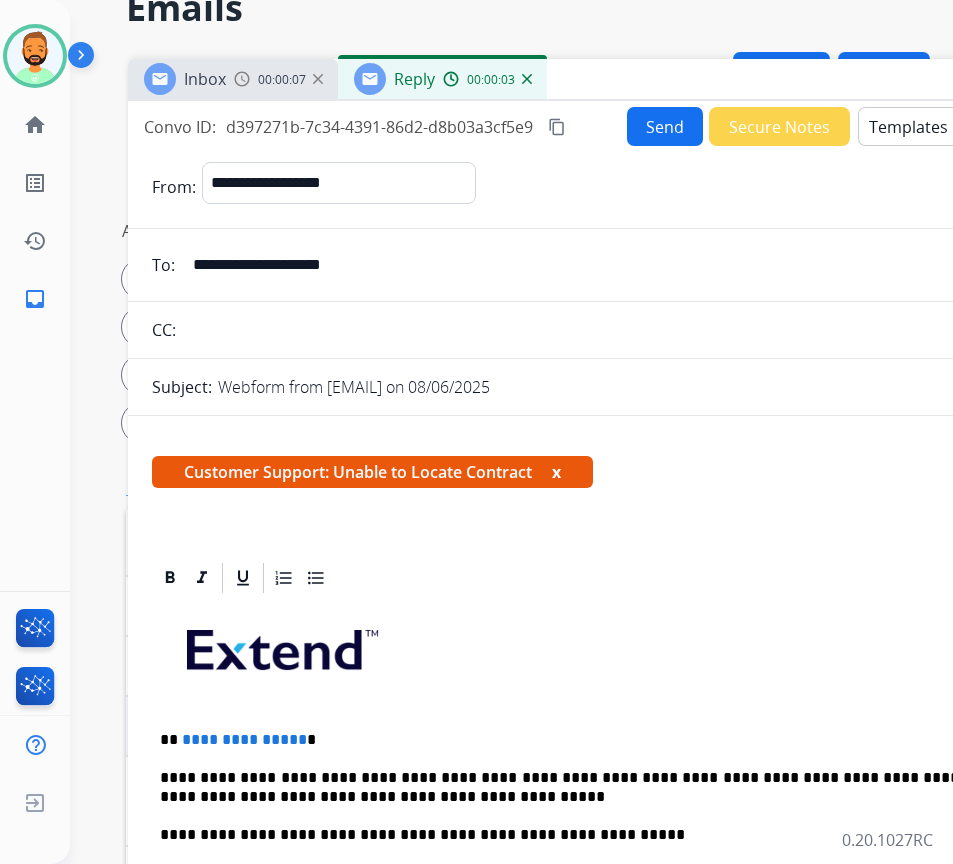 click at bounding box center (628, 657) 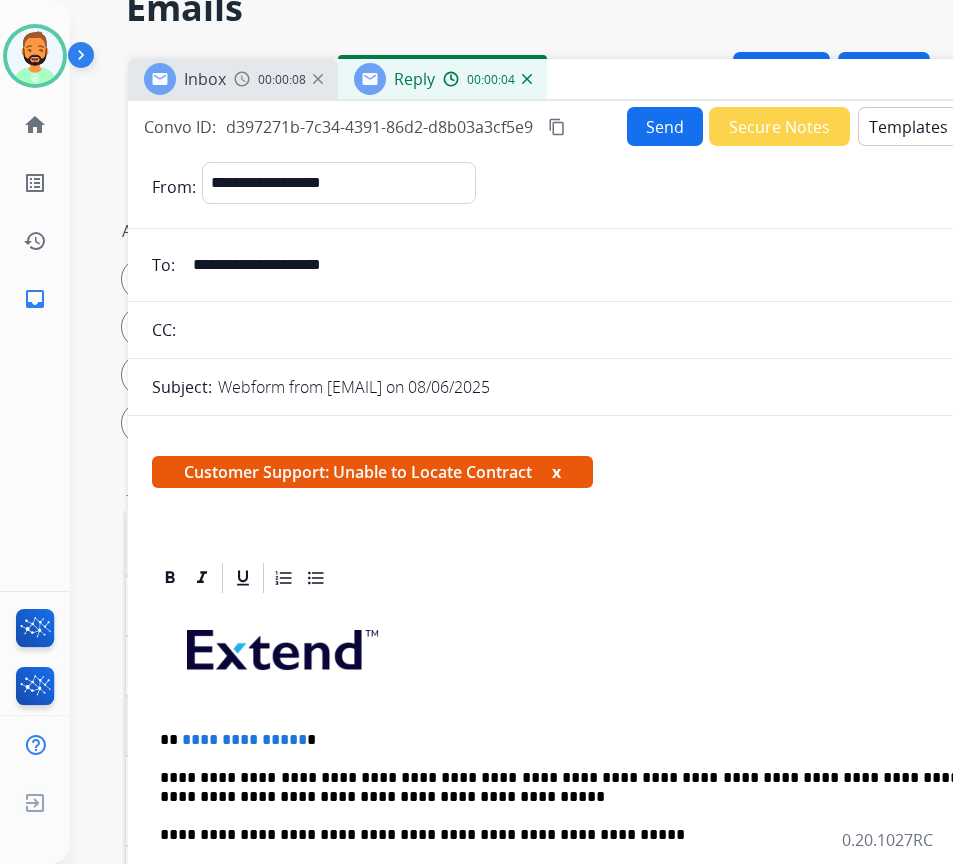 click on "**********" at bounding box center (620, 740) 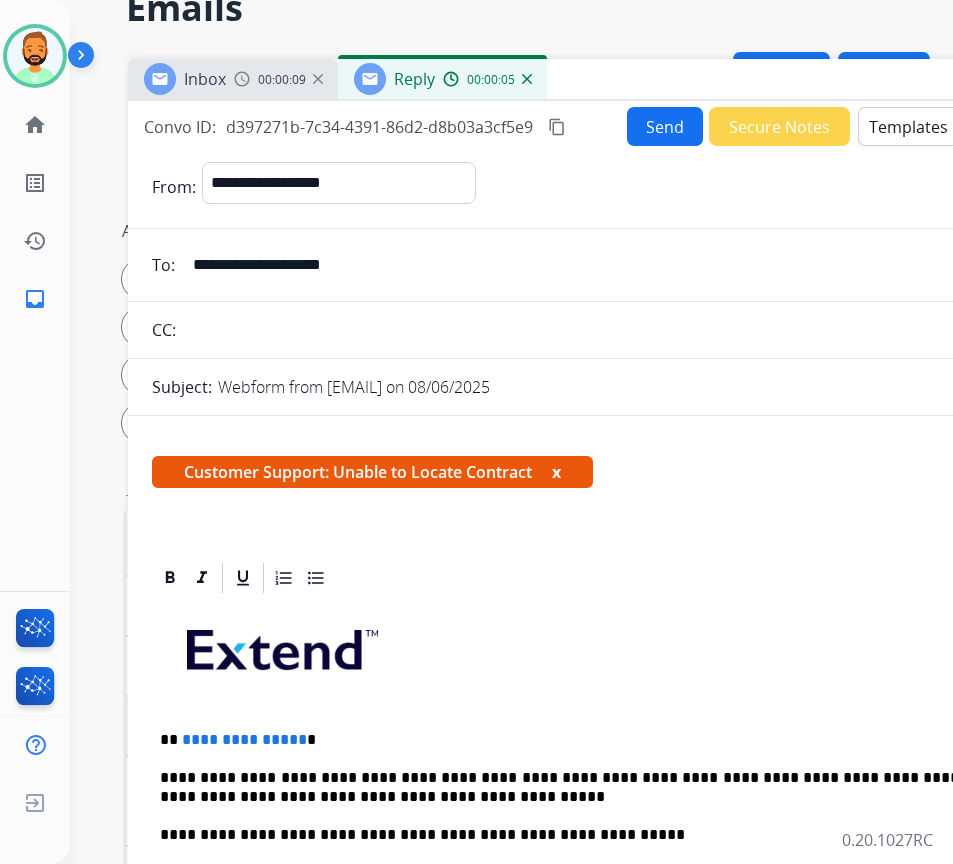 type 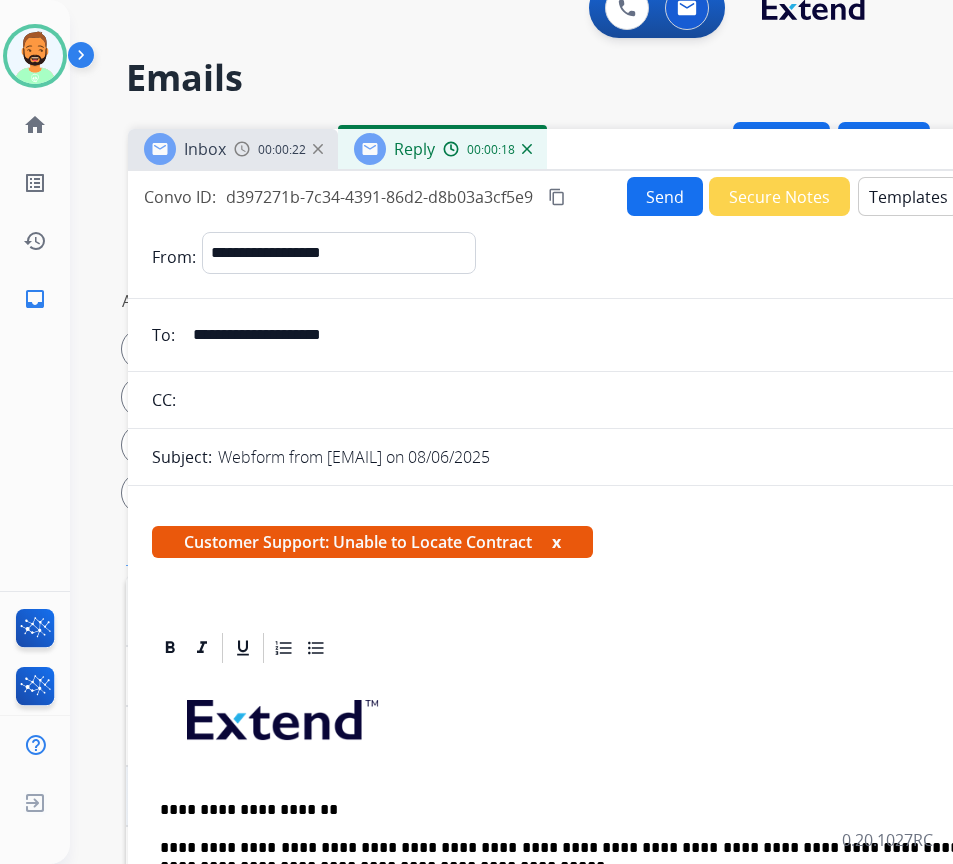 scroll, scrollTop: 0, scrollLeft: 0, axis: both 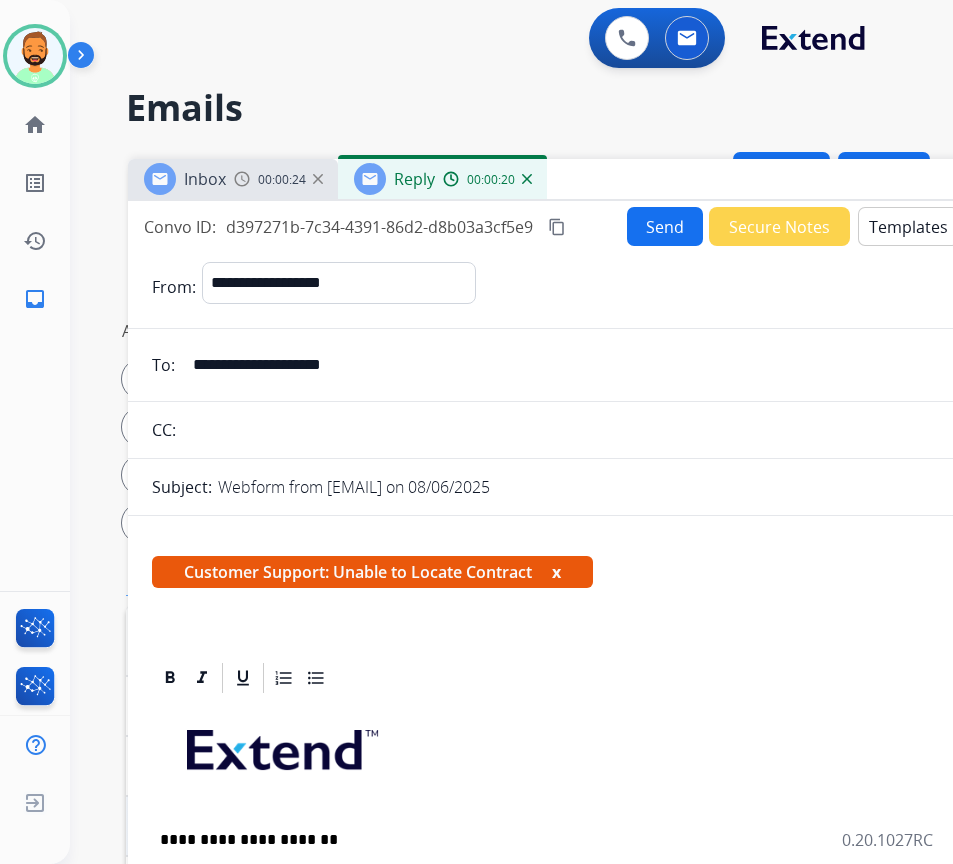 click on "Send" at bounding box center (665, 226) 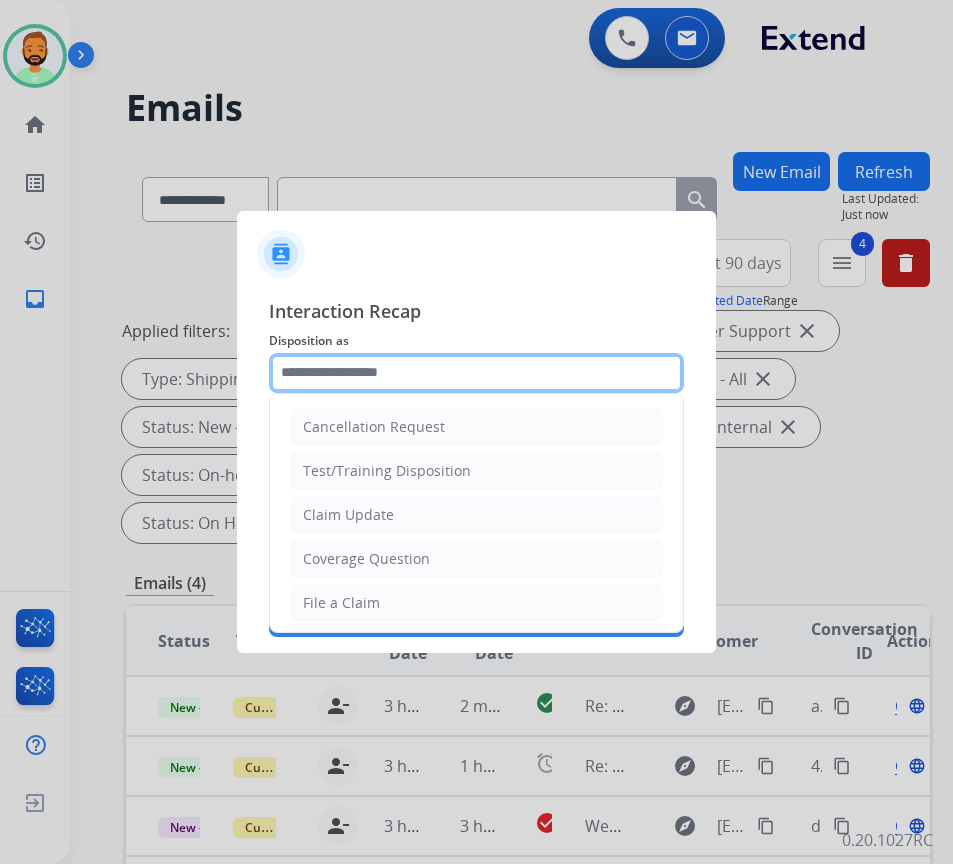 click 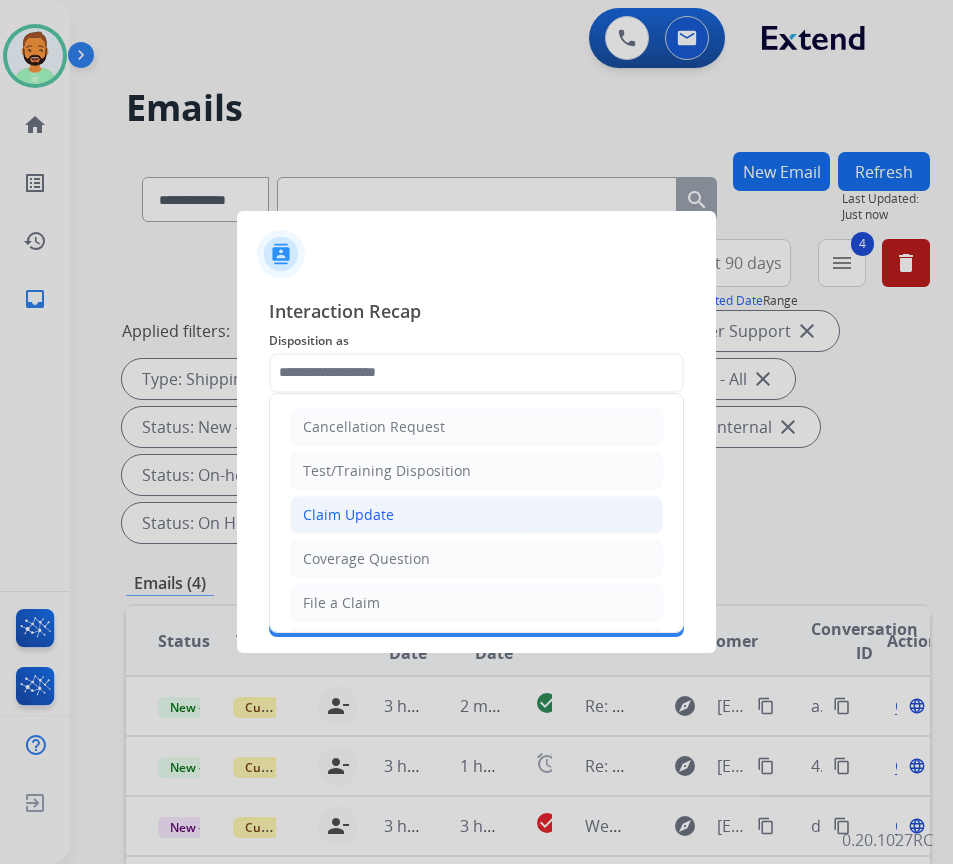 click on "Claim Update" 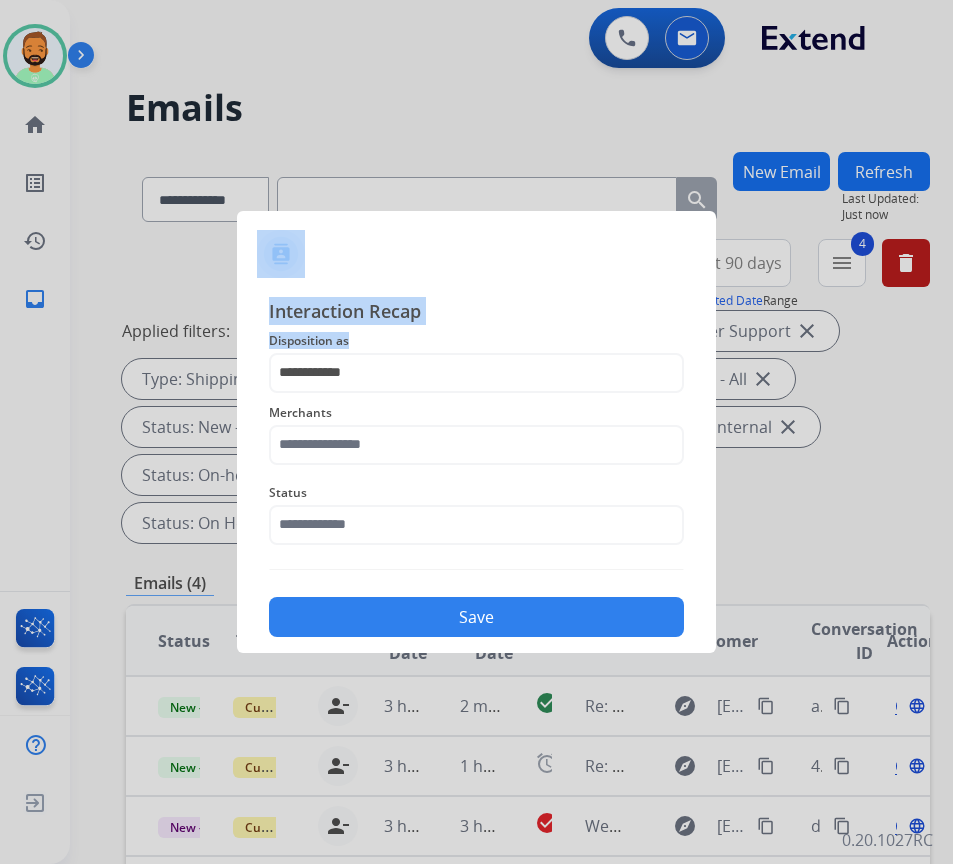 drag, startPoint x: 480, startPoint y: 350, endPoint x: 113, endPoint y: 360, distance: 367.1362 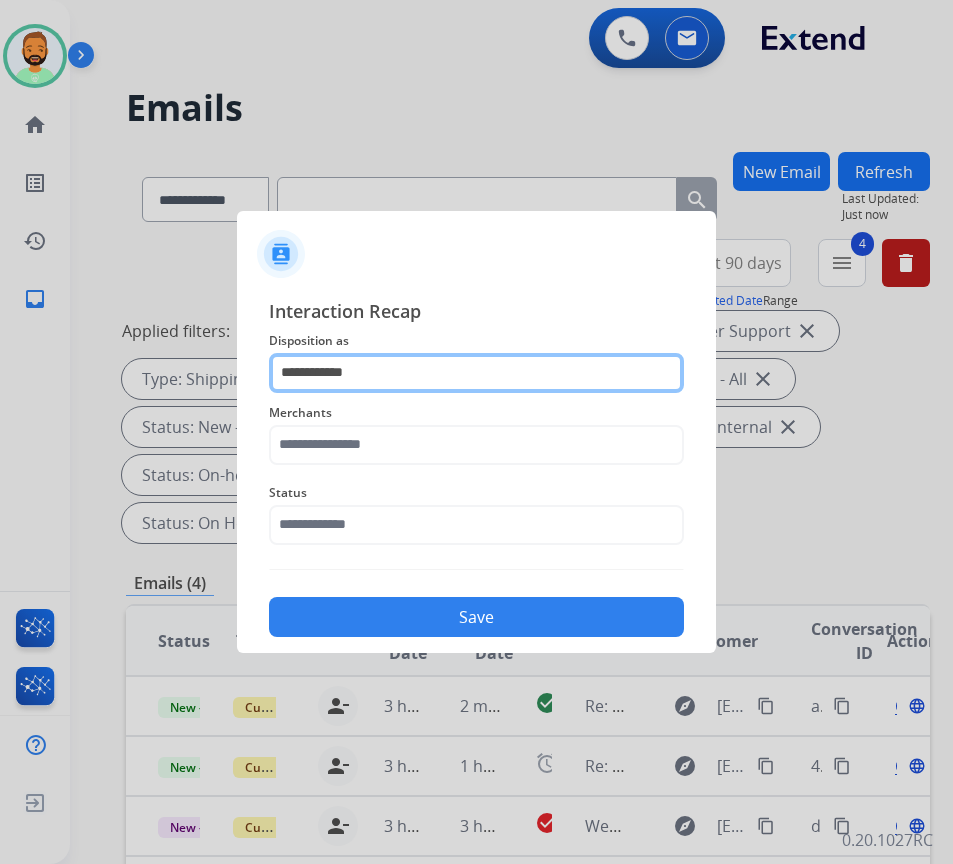 drag, startPoint x: 365, startPoint y: 376, endPoint x: 400, endPoint y: 368, distance: 35.902645 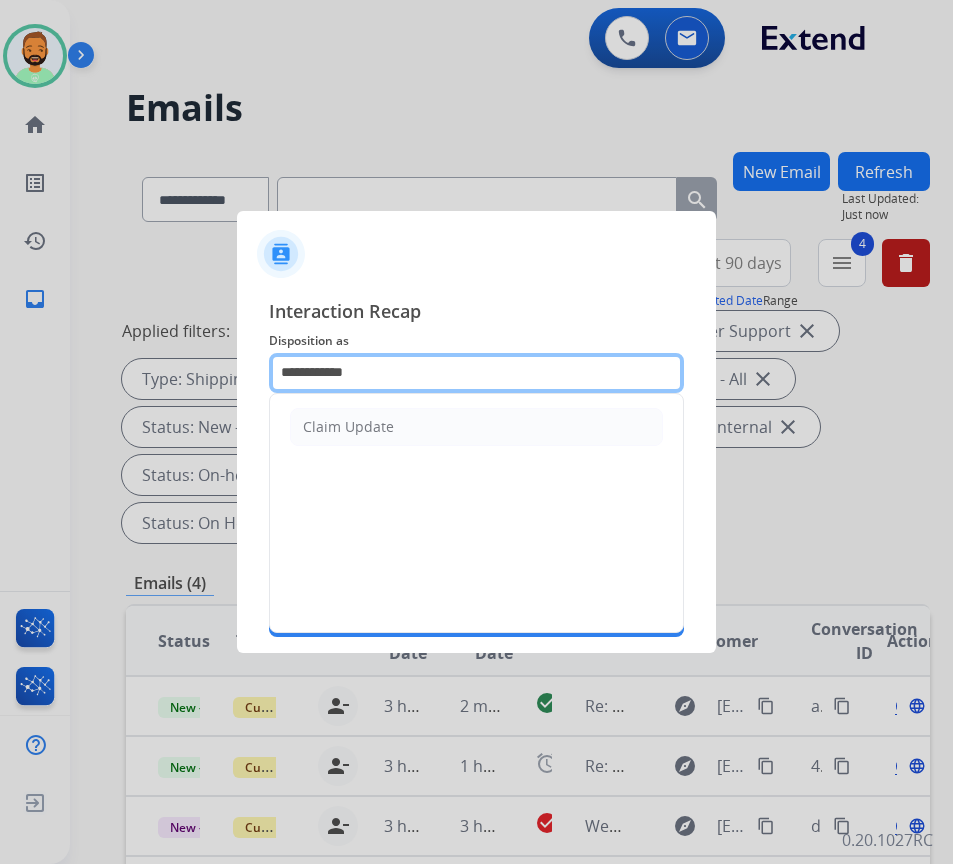 drag, startPoint x: 414, startPoint y: 368, endPoint x: 130, endPoint y: 368, distance: 284 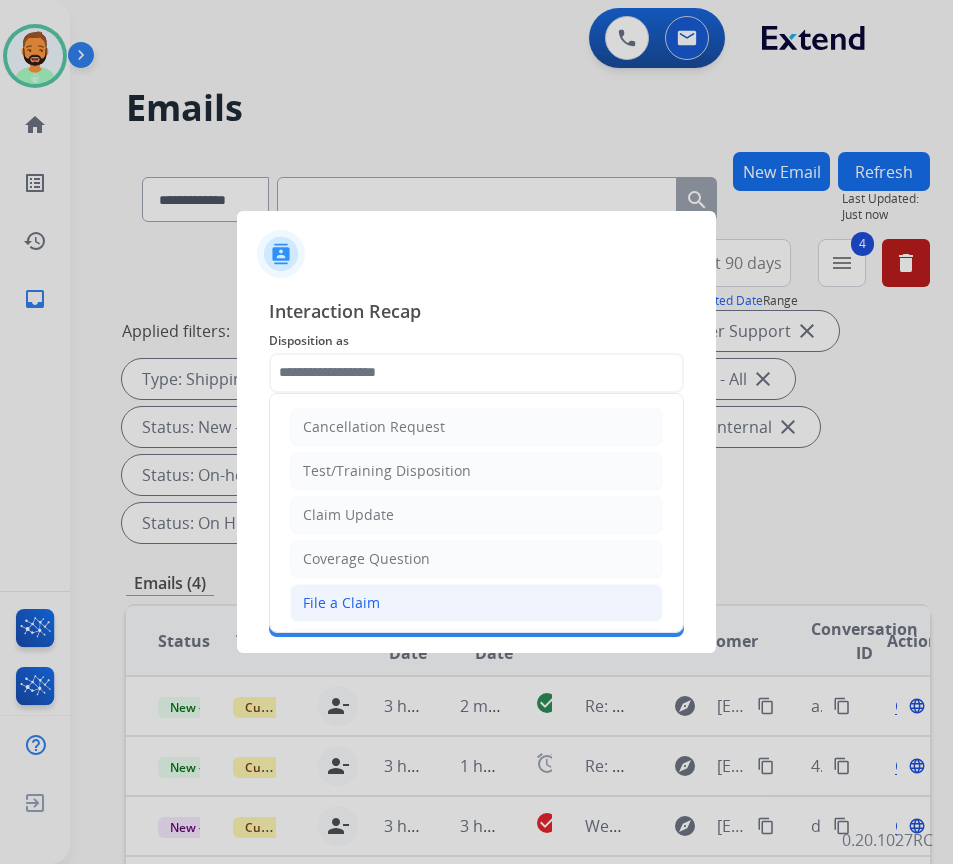 click on "File a Claim" 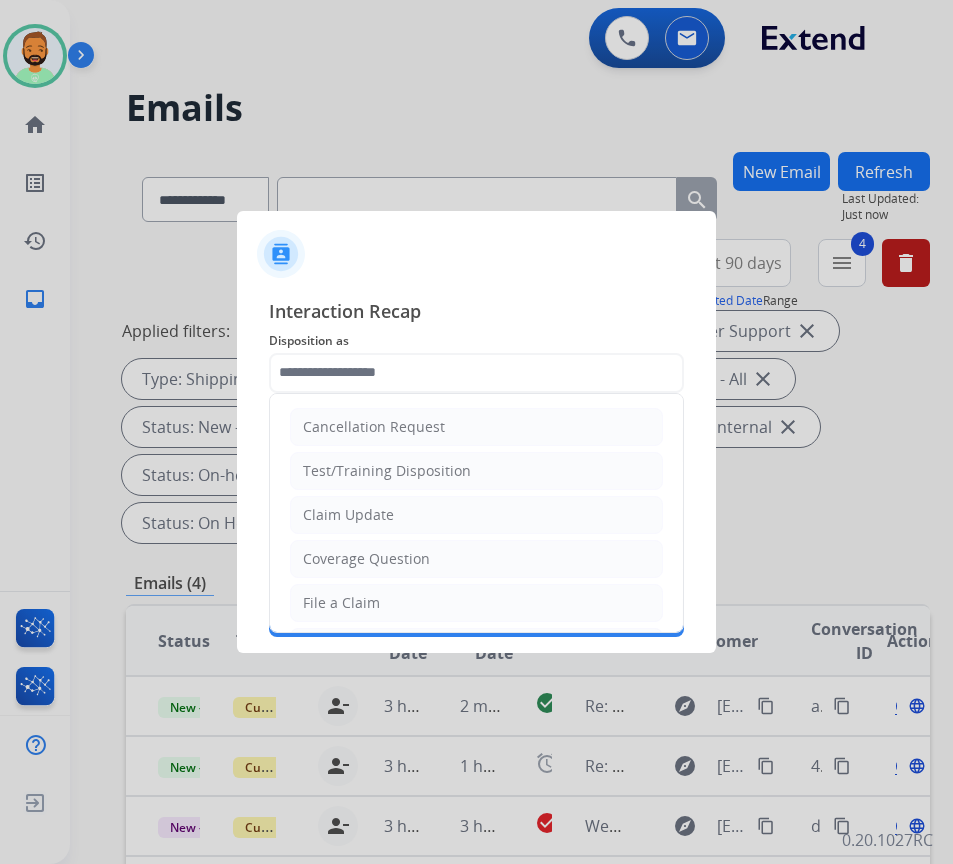 type on "**********" 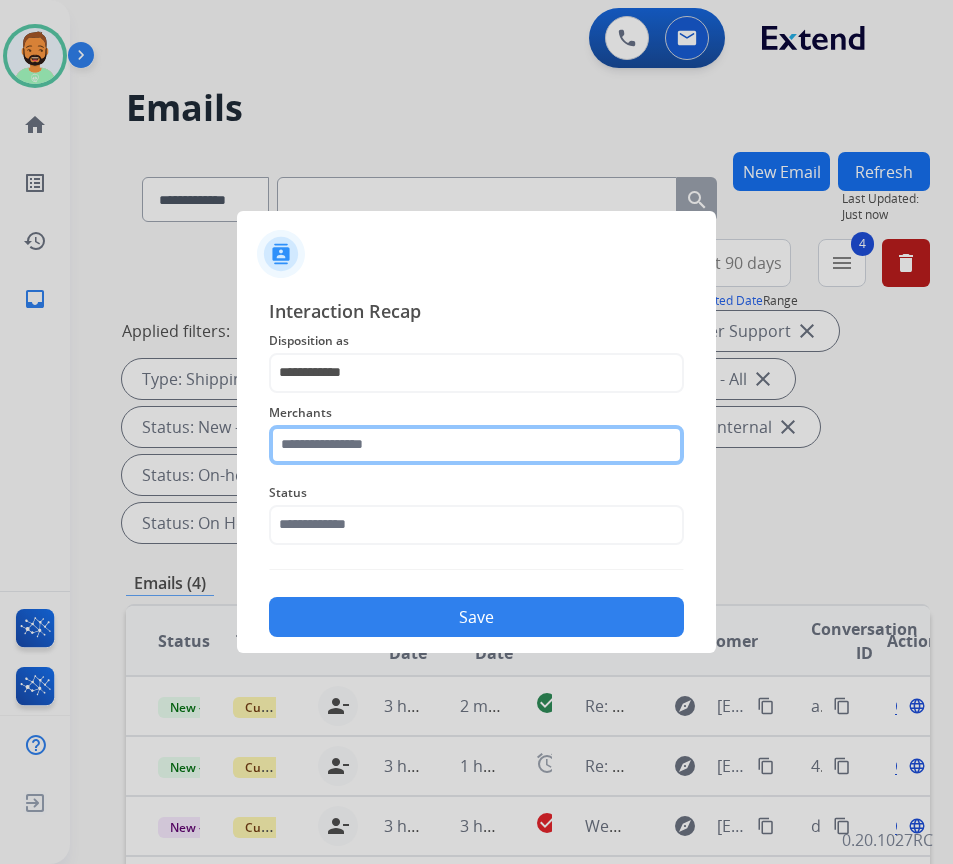 click 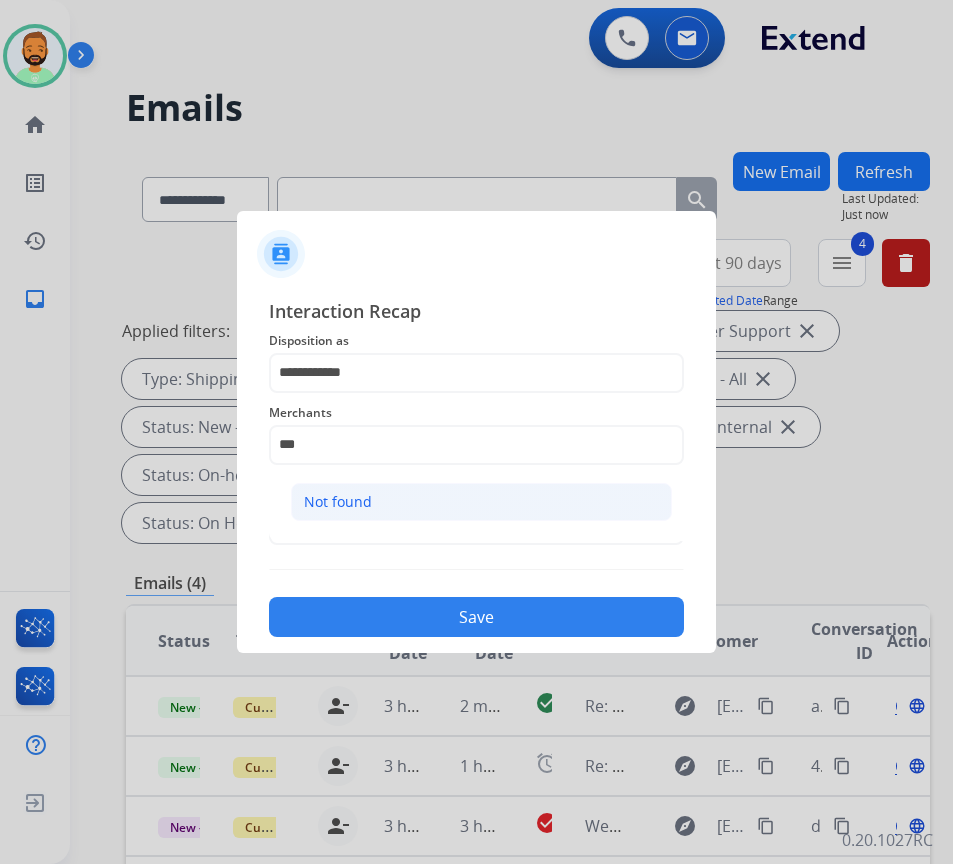 click on "Not found" 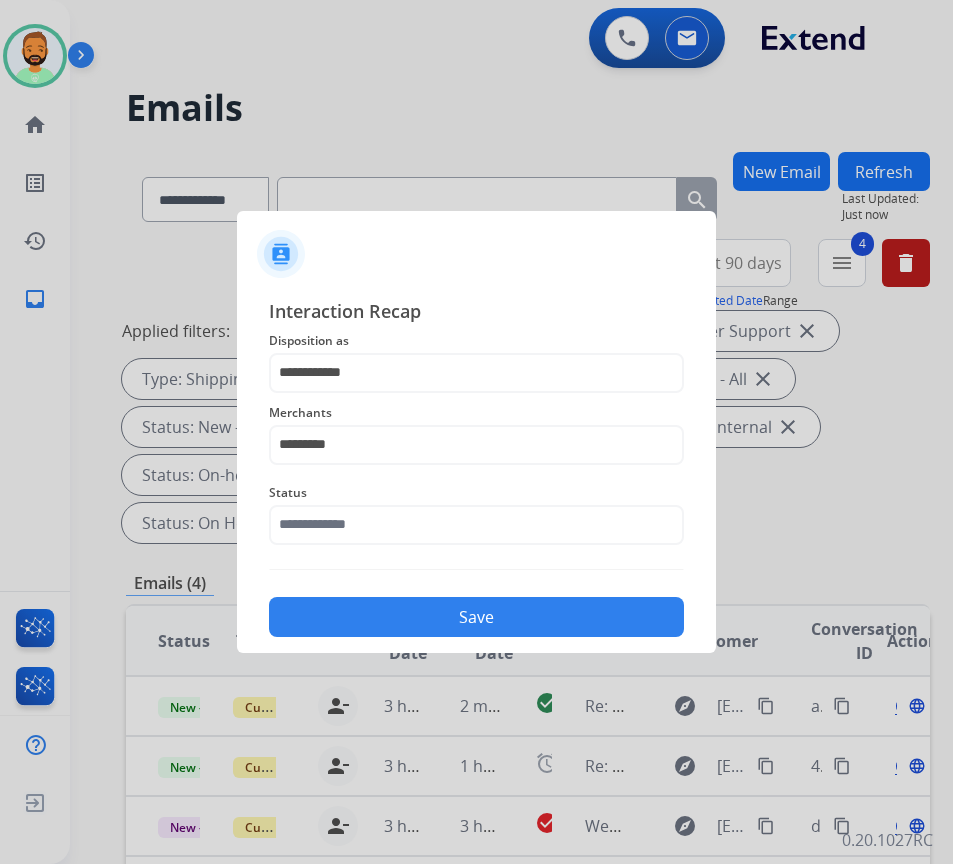 click on "Status" 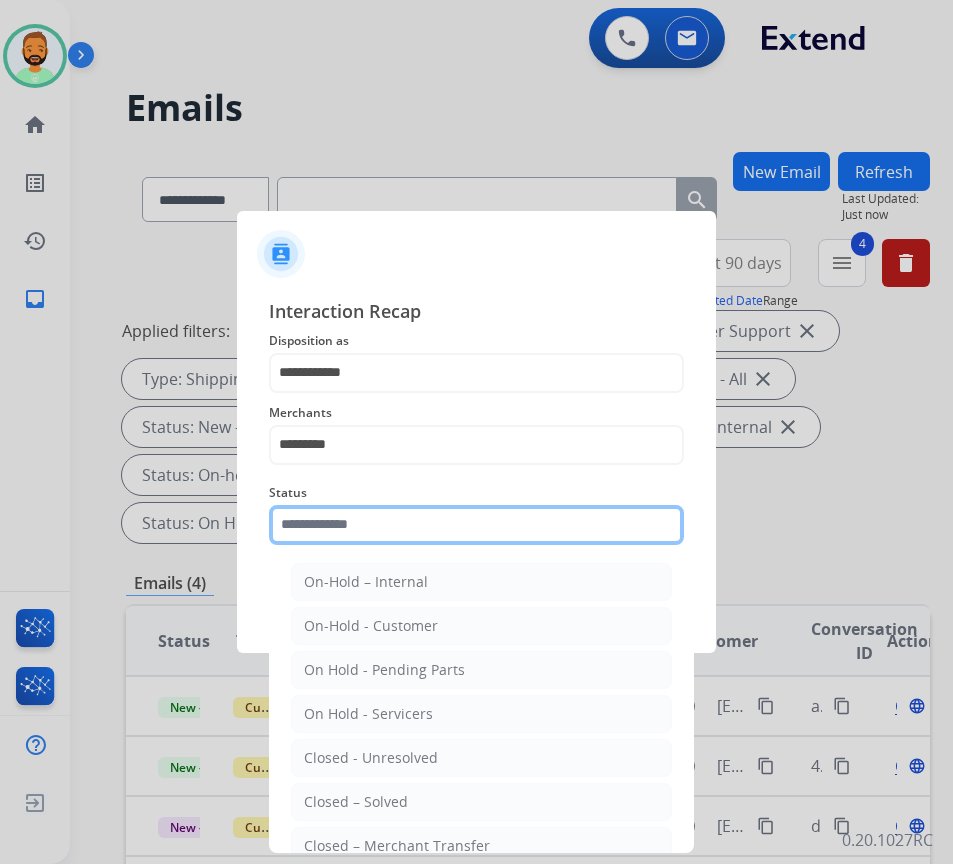 click 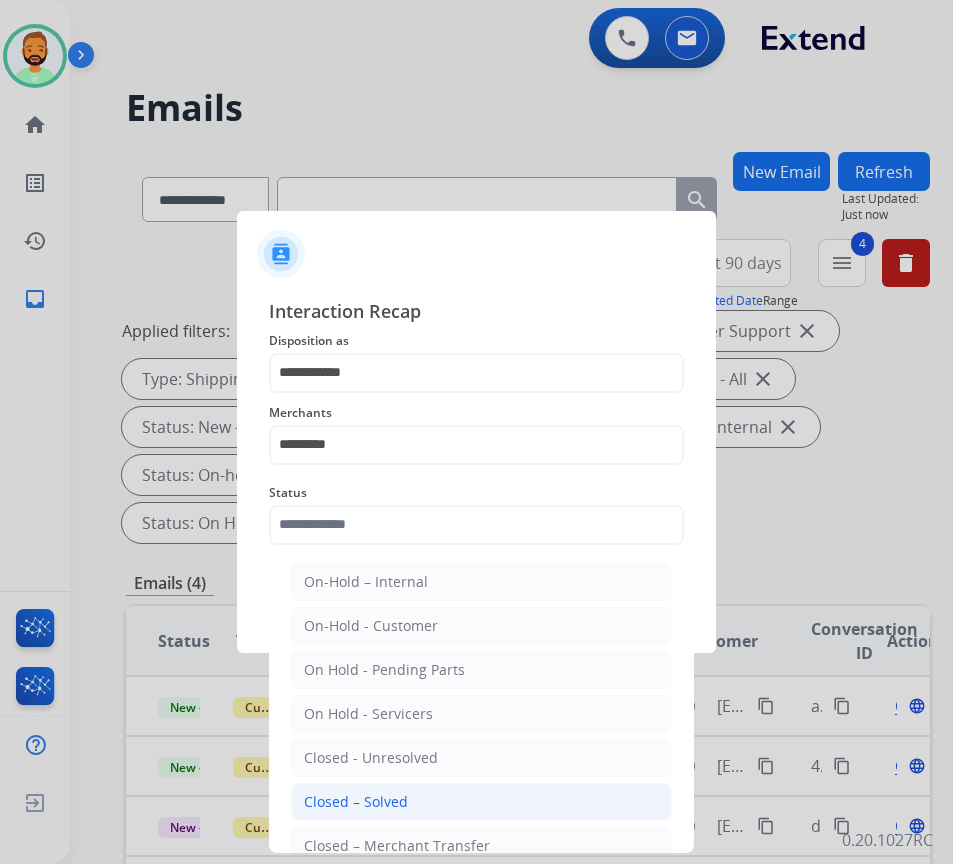 click on "Closed – Solved" 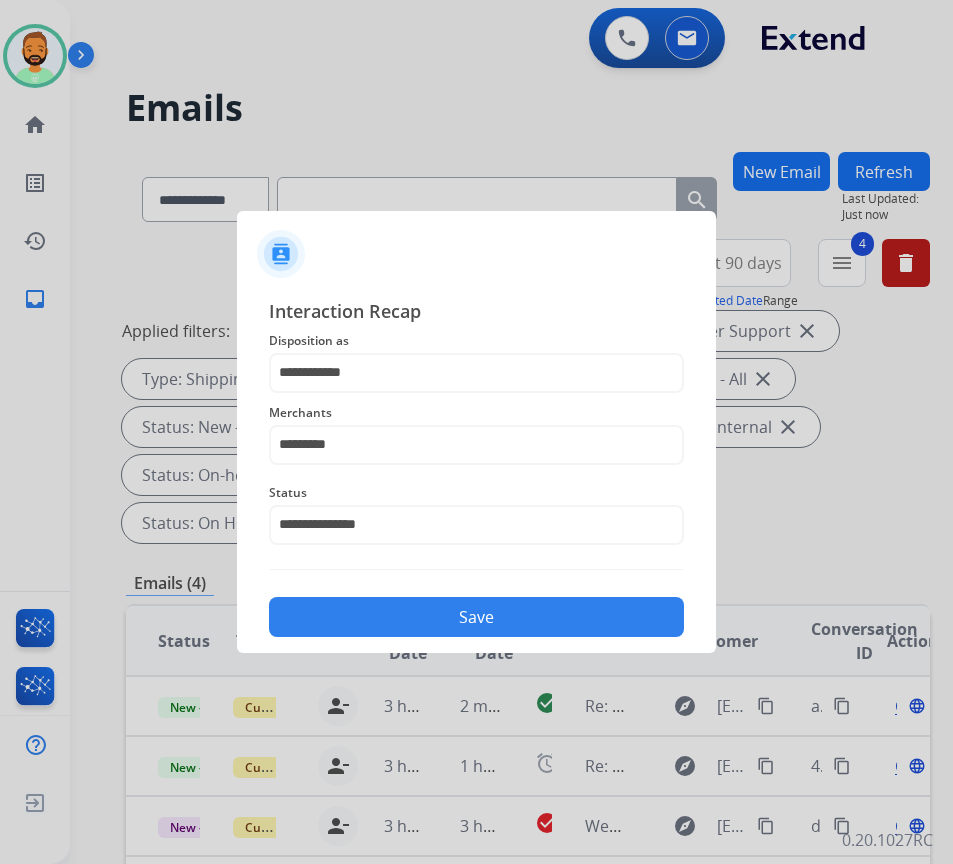 click on "Save" 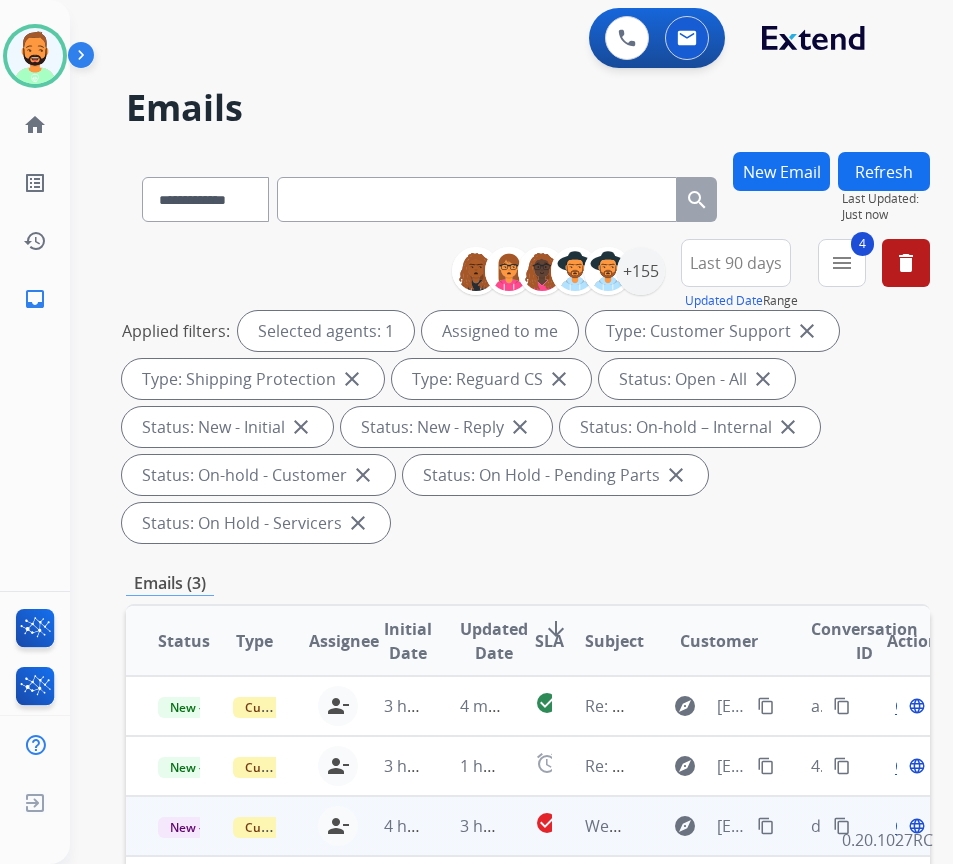 click on "3 hours ago" at bounding box center [465, 826] 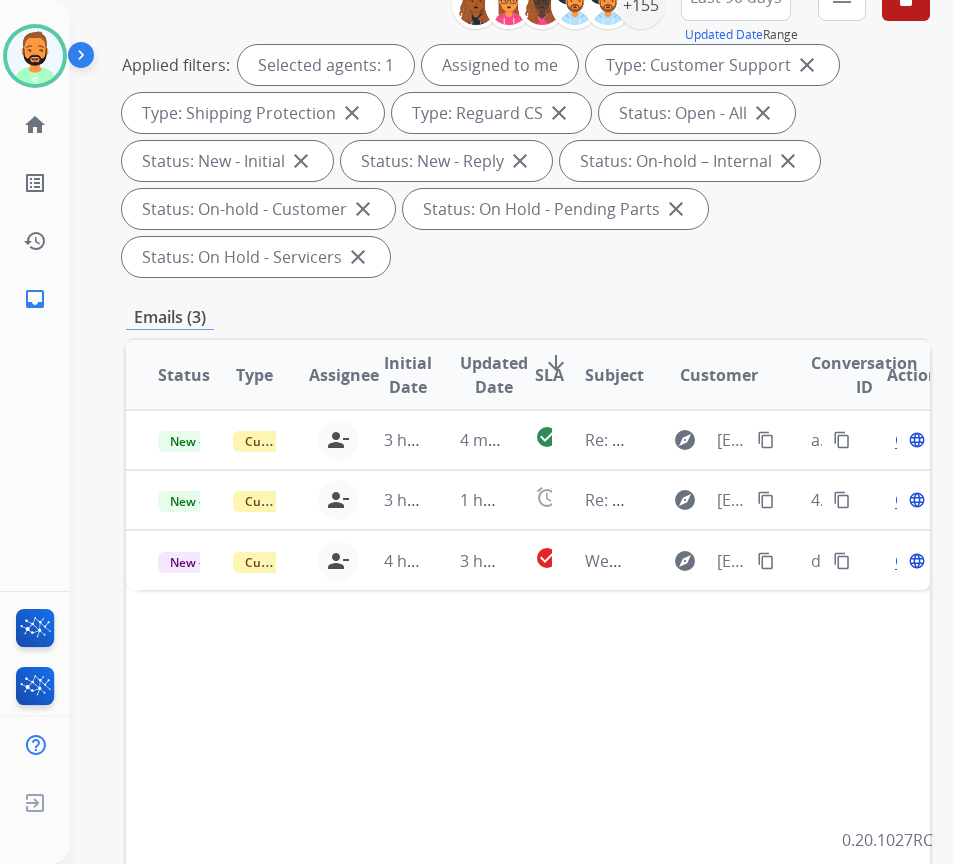 scroll, scrollTop: 300, scrollLeft: 0, axis: vertical 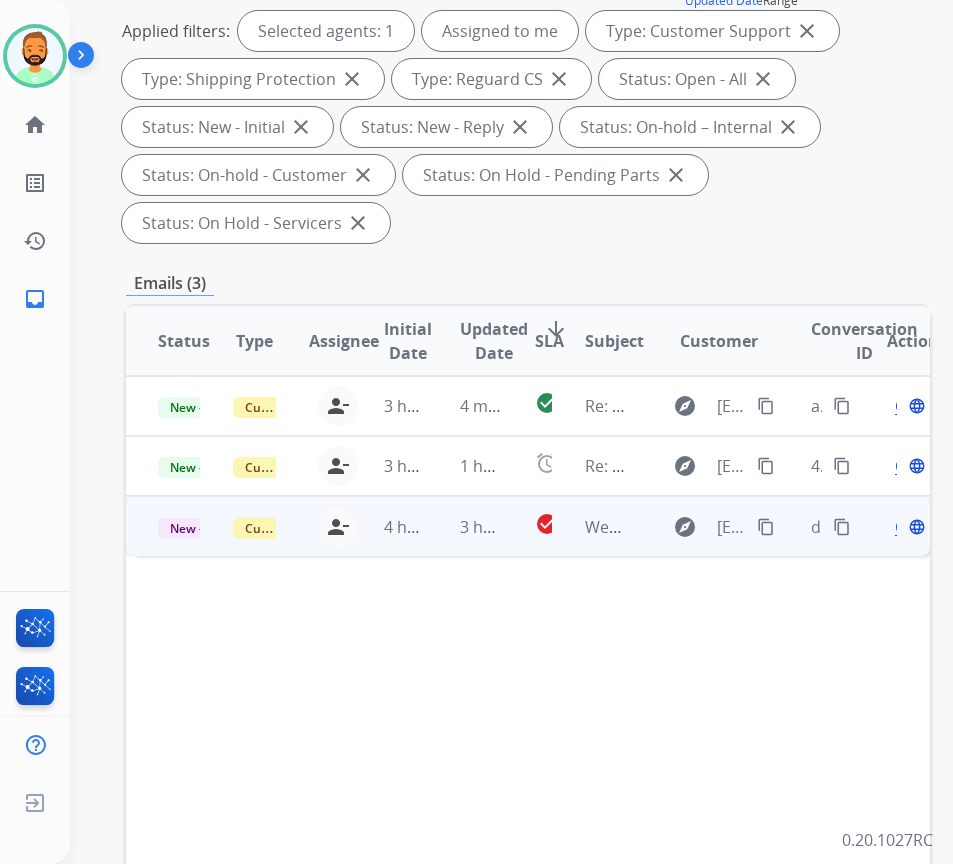 click on "3 hours ago" at bounding box center (465, 526) 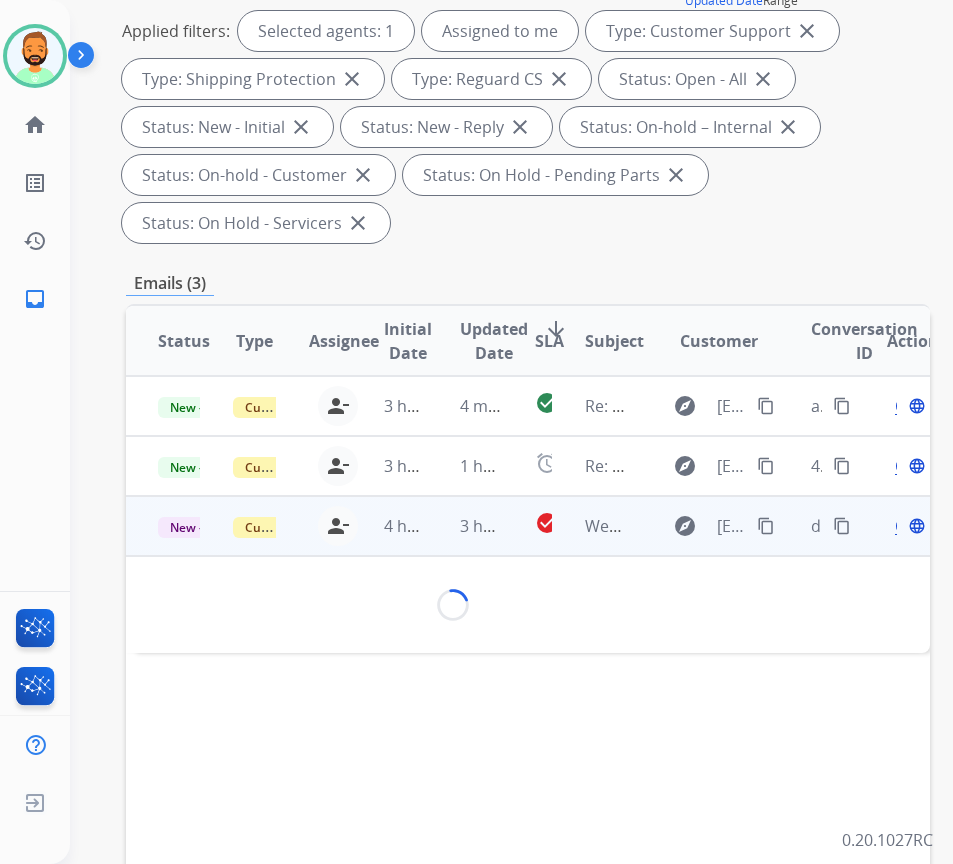 click on "3 hours ago" at bounding box center [465, 526] 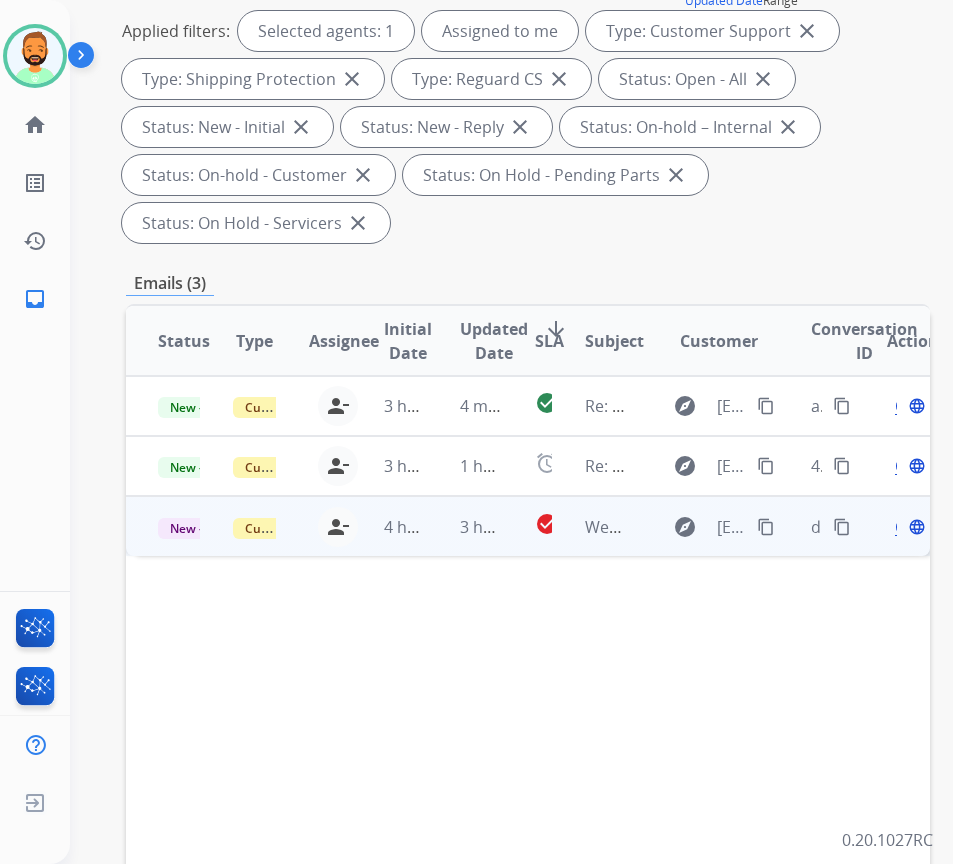 click on "3 hours ago" at bounding box center [465, 526] 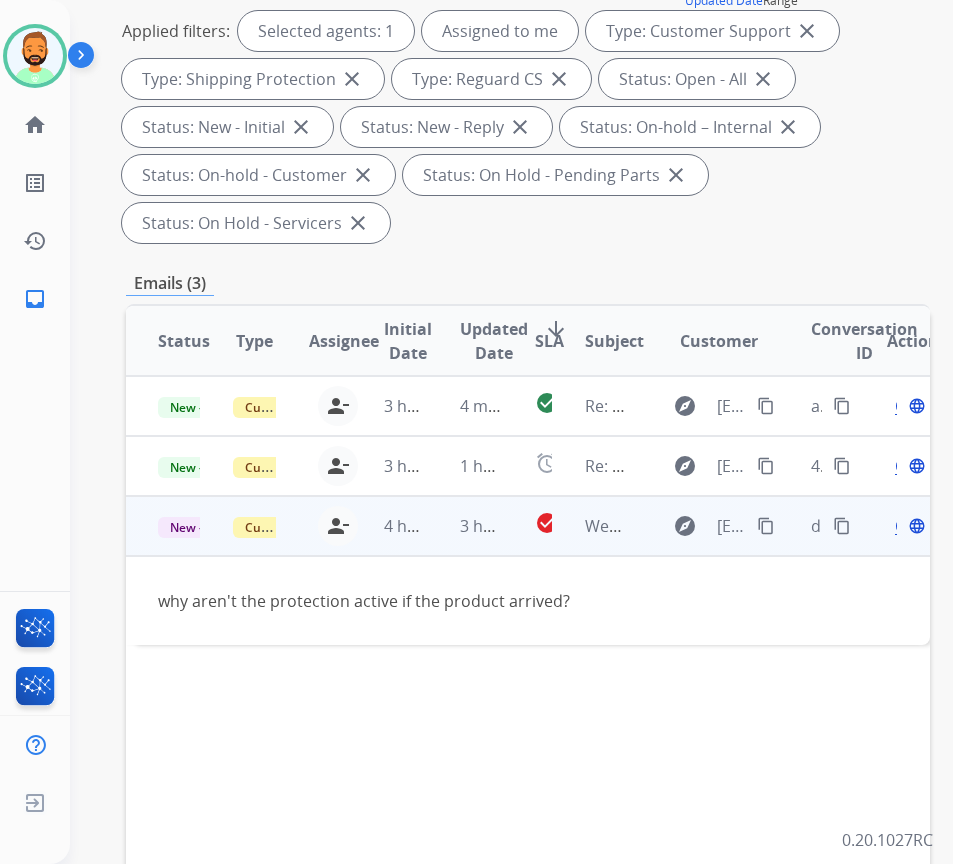 click on "Open" at bounding box center (915, 526) 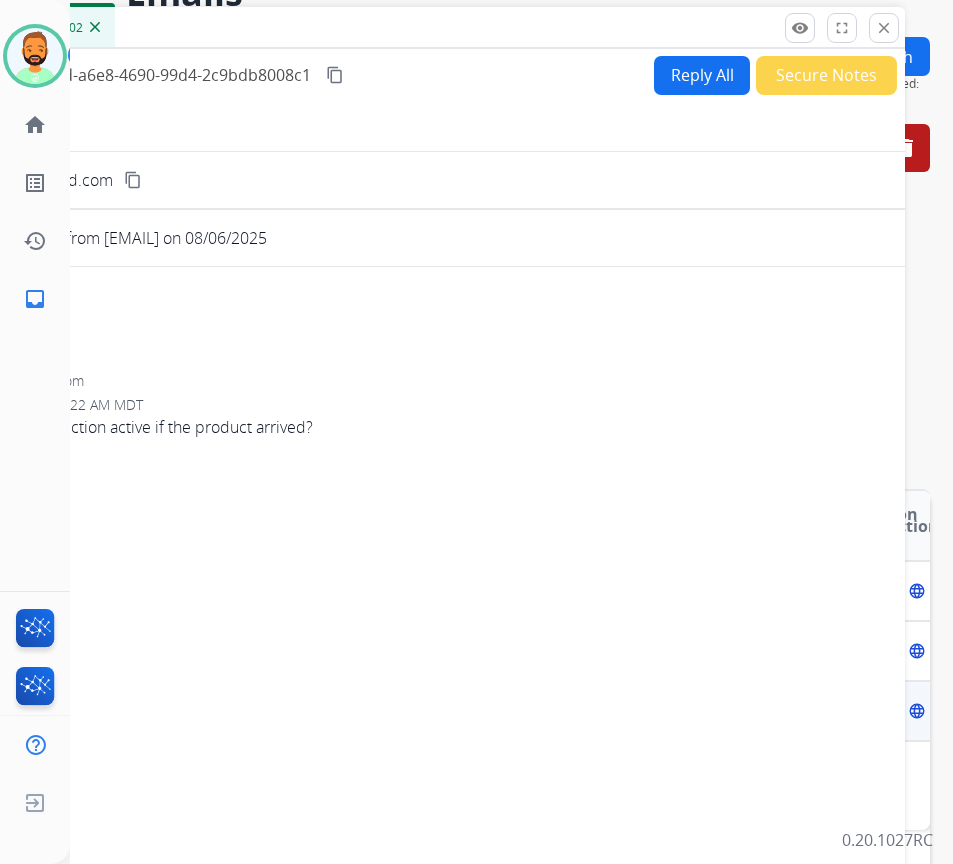 scroll, scrollTop: 0, scrollLeft: 0, axis: both 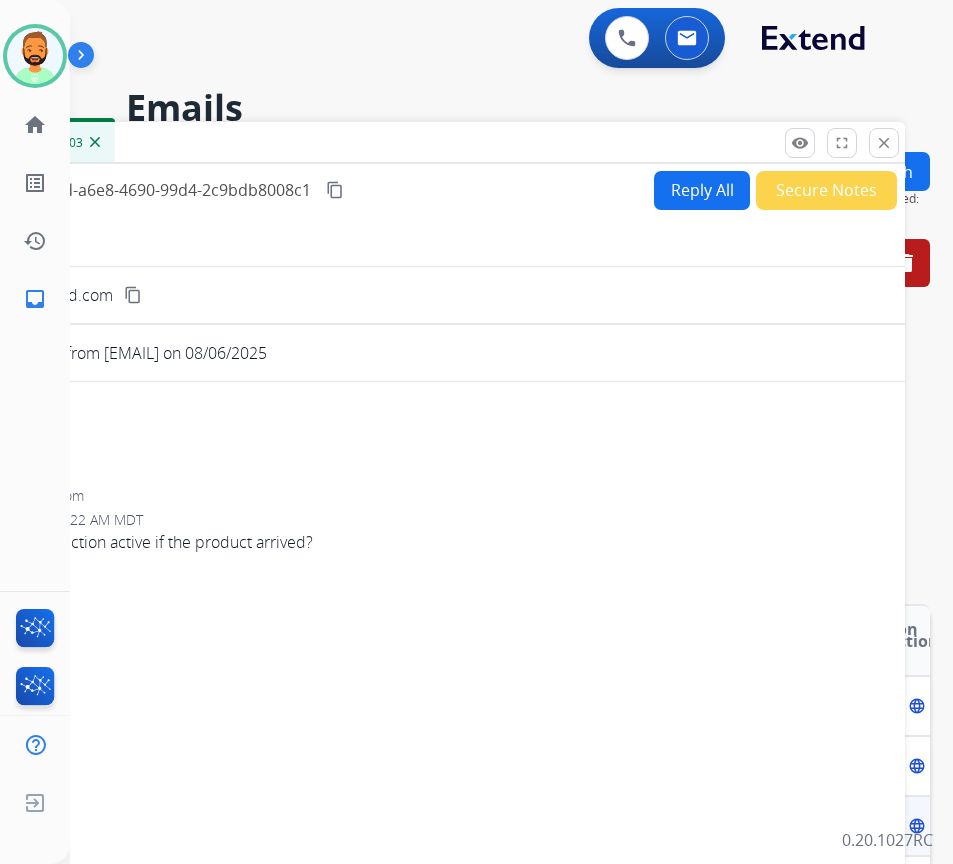 click on "content_copy" at bounding box center [54, 238] 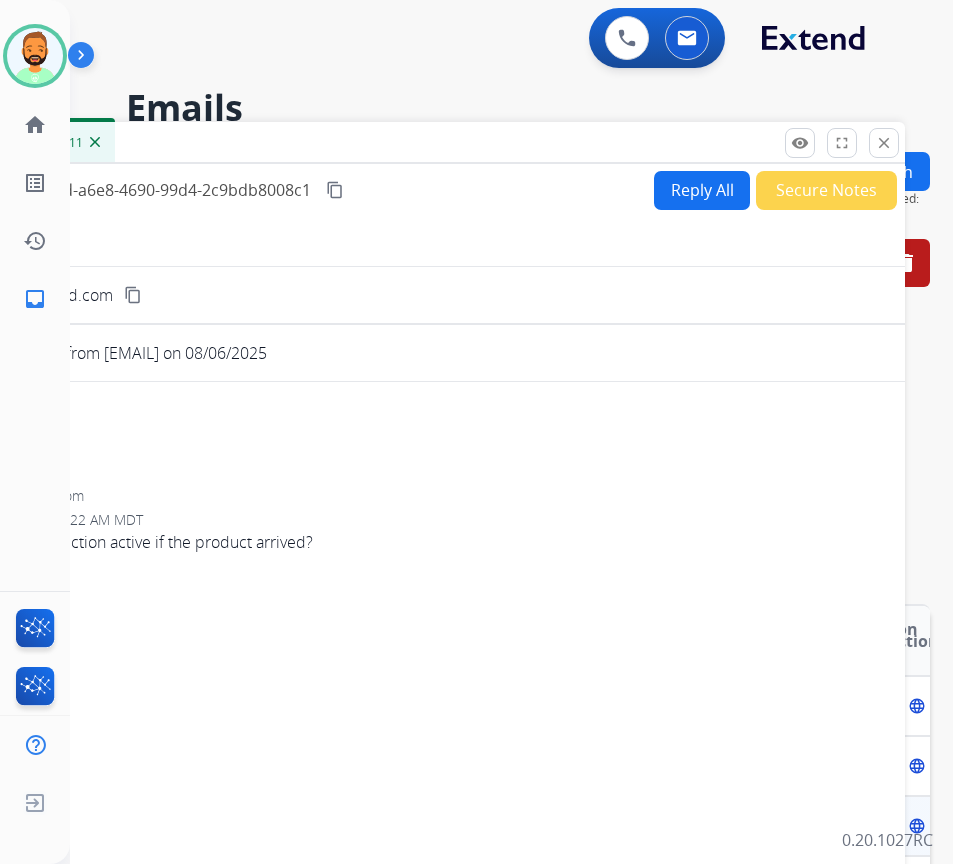 click on "Reply All" at bounding box center (702, 190) 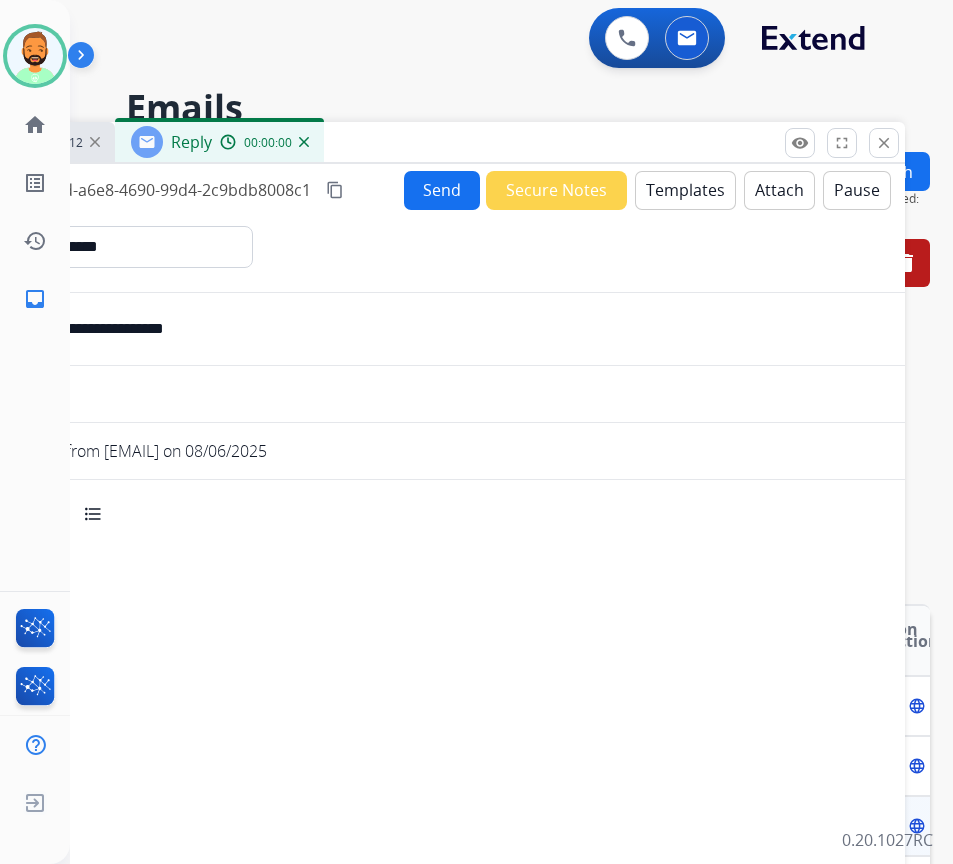 click on "Templates" at bounding box center [685, 190] 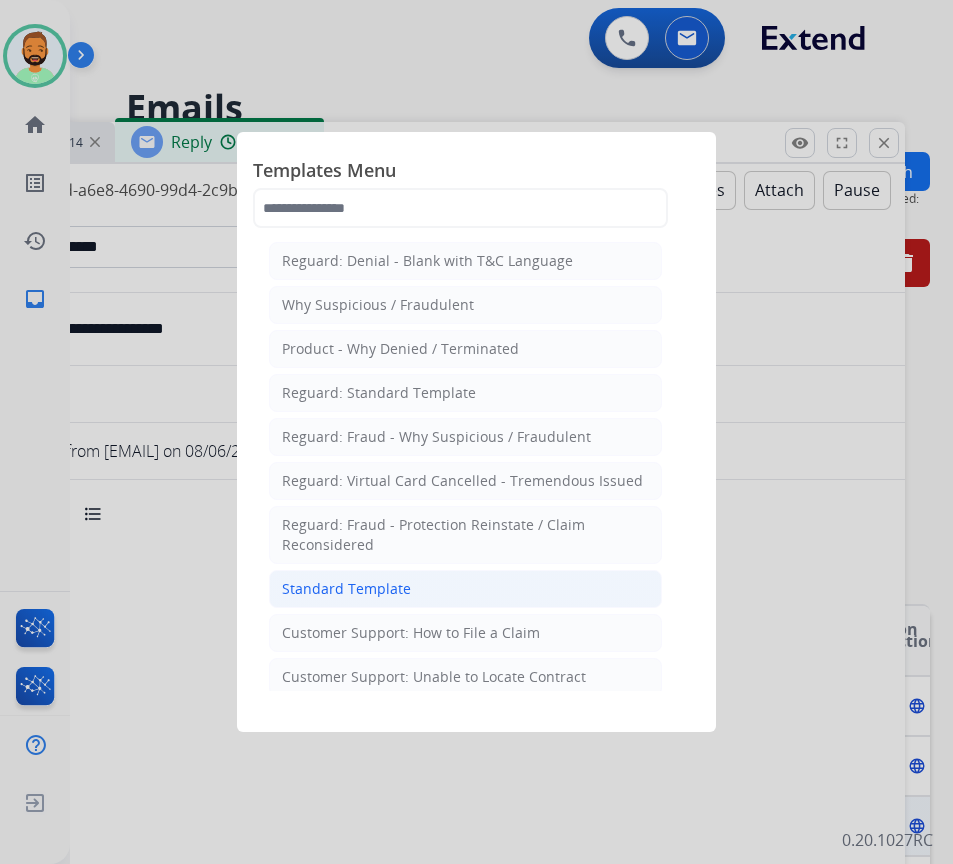 click on "Standard Template" 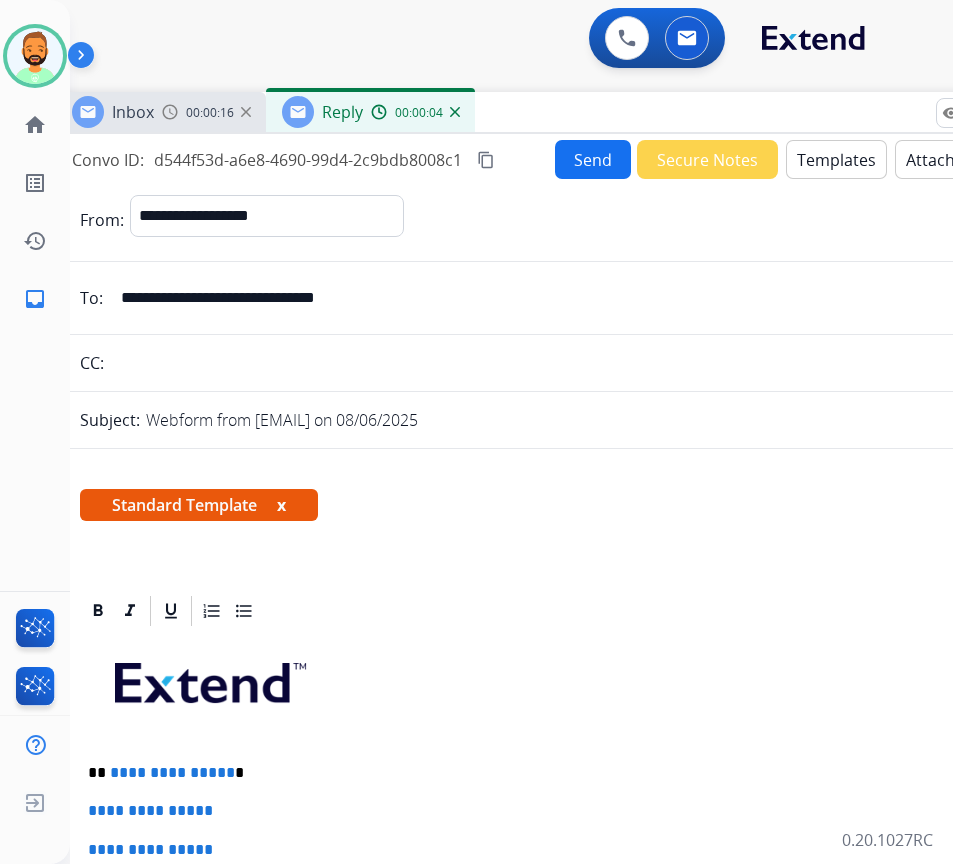 drag, startPoint x: 493, startPoint y: 131, endPoint x: 605, endPoint y: 124, distance: 112.21854 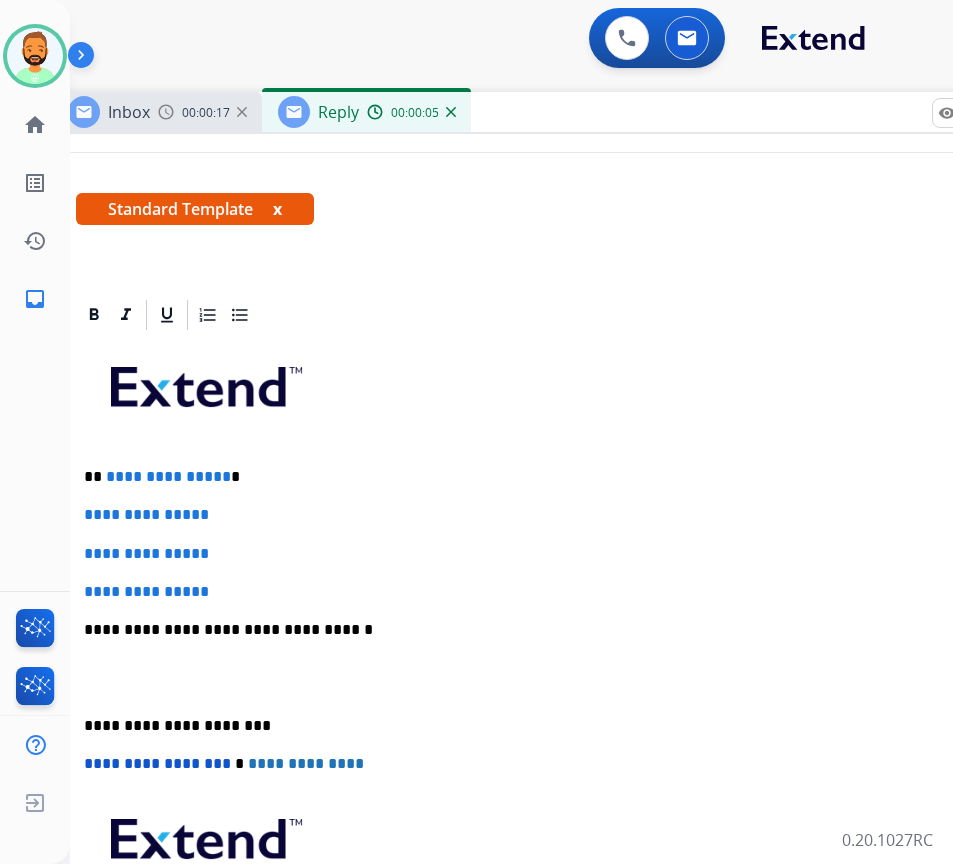 scroll, scrollTop: 300, scrollLeft: 0, axis: vertical 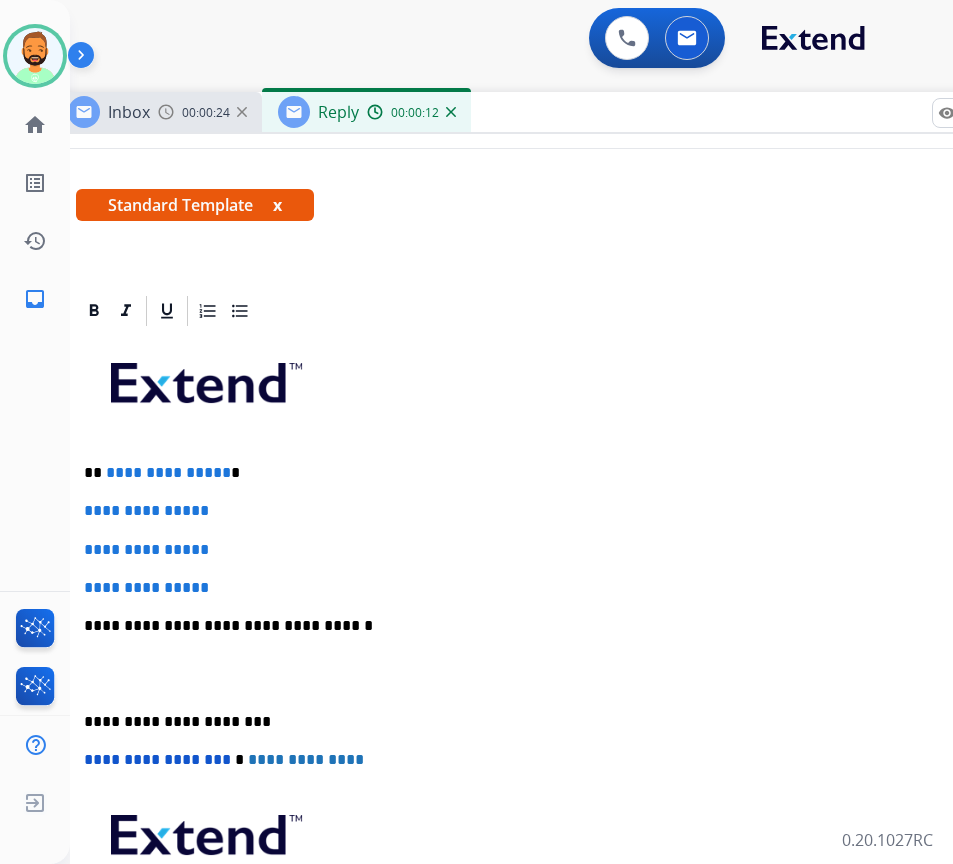 click on "**********" at bounding box center (544, 473) 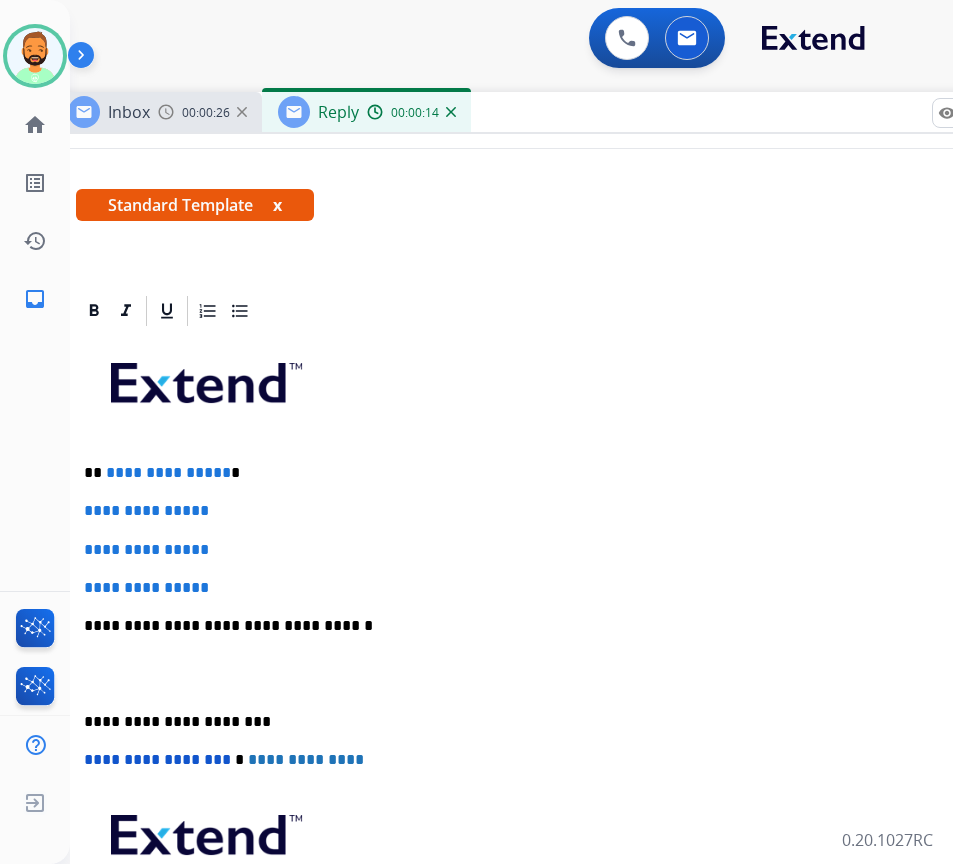 type 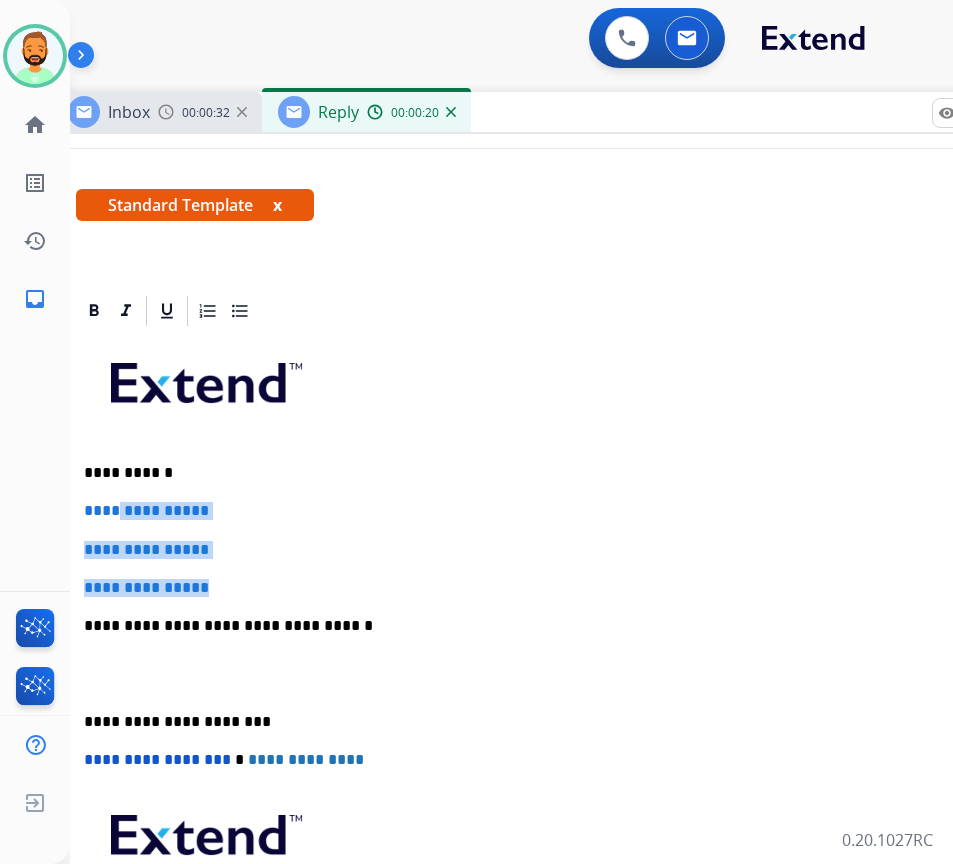 drag, startPoint x: 236, startPoint y: 587, endPoint x: 119, endPoint y: 509, distance: 140.6165 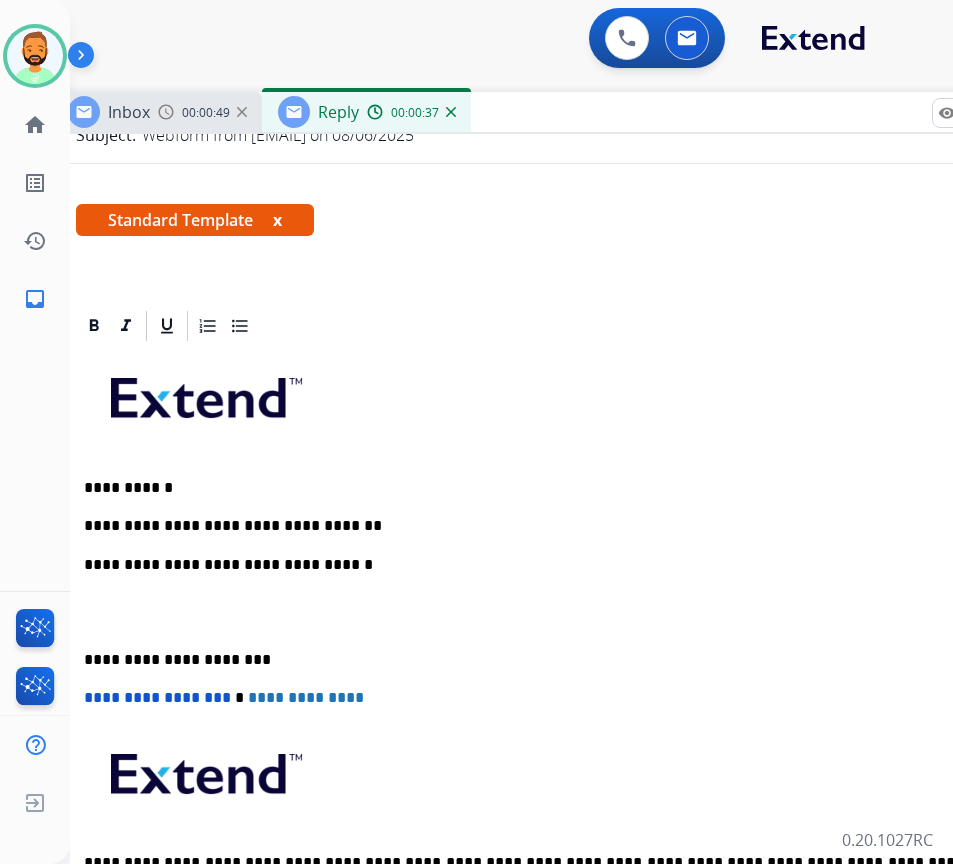 scroll, scrollTop: 300, scrollLeft: 0, axis: vertical 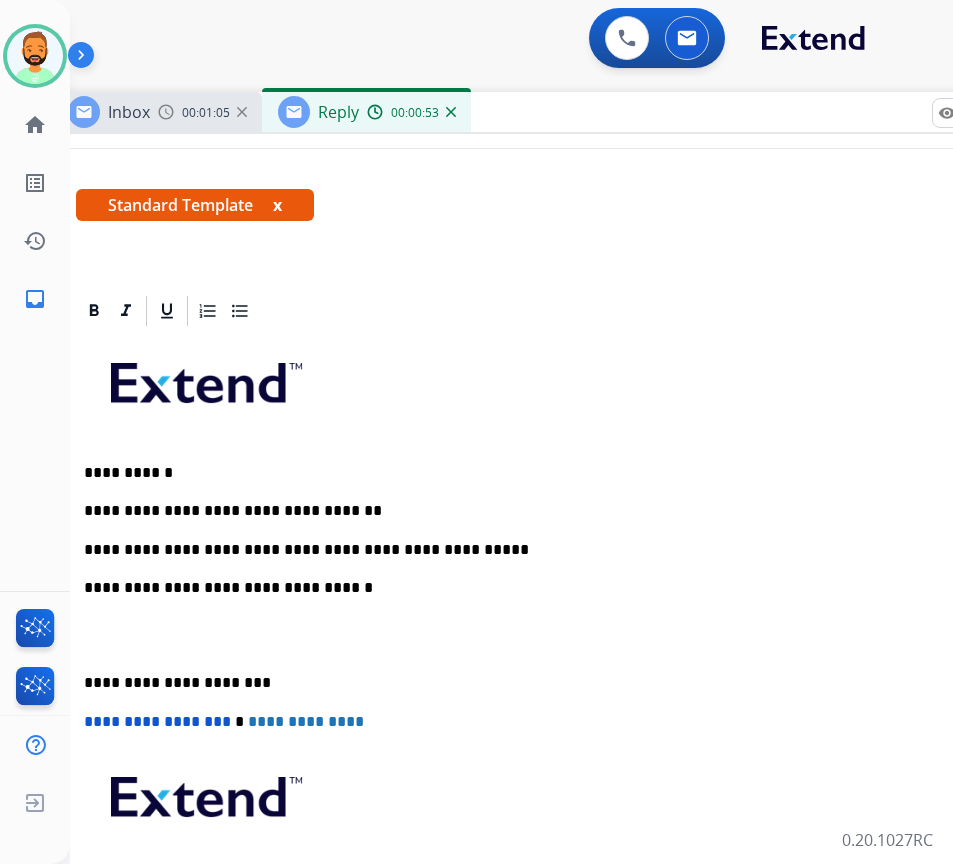 click on "**********" at bounding box center (552, 654) 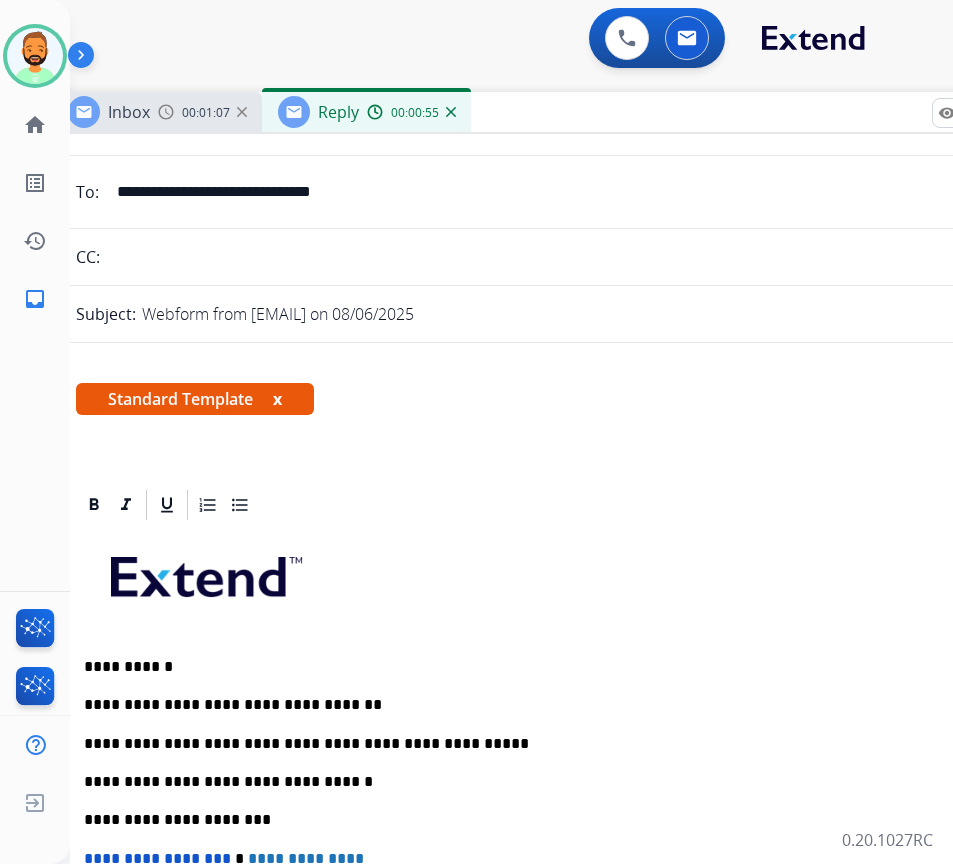 scroll, scrollTop: 0, scrollLeft: 0, axis: both 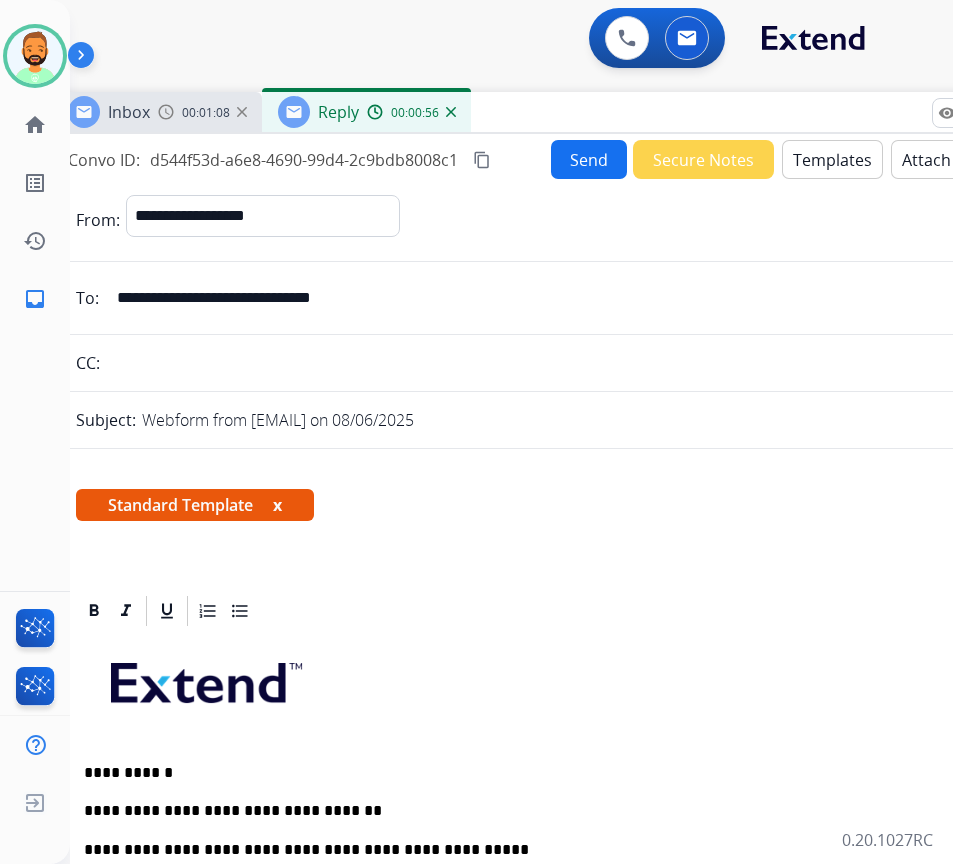 click on "Send" at bounding box center [589, 159] 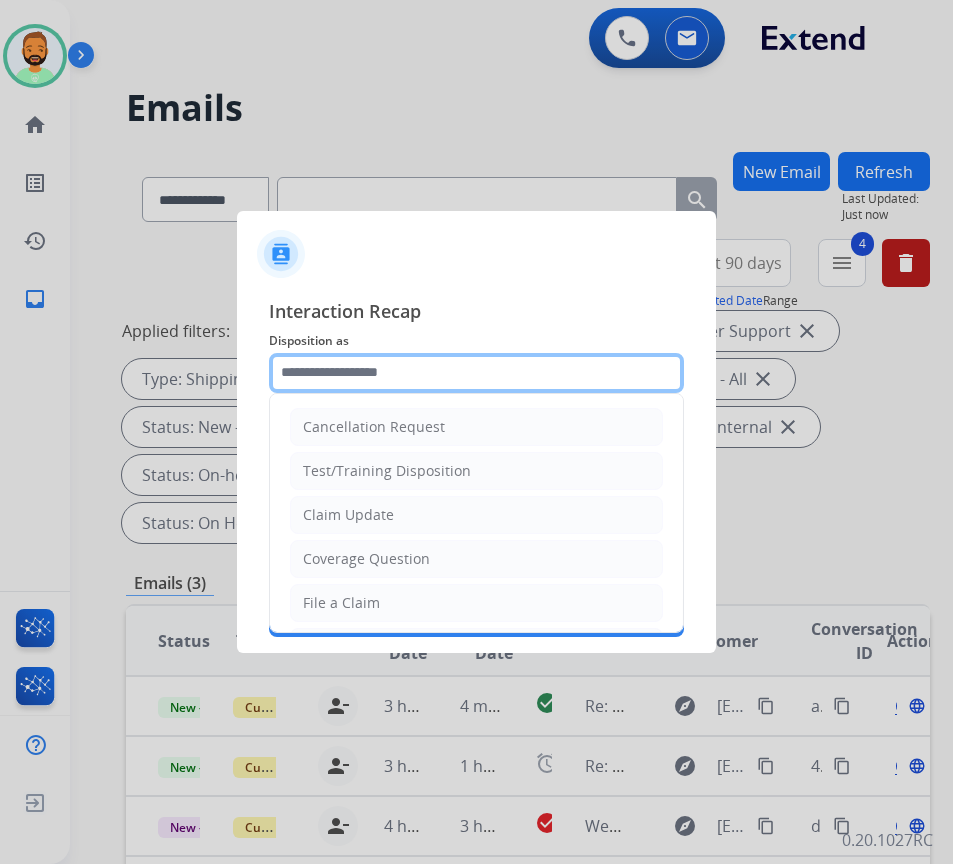 click 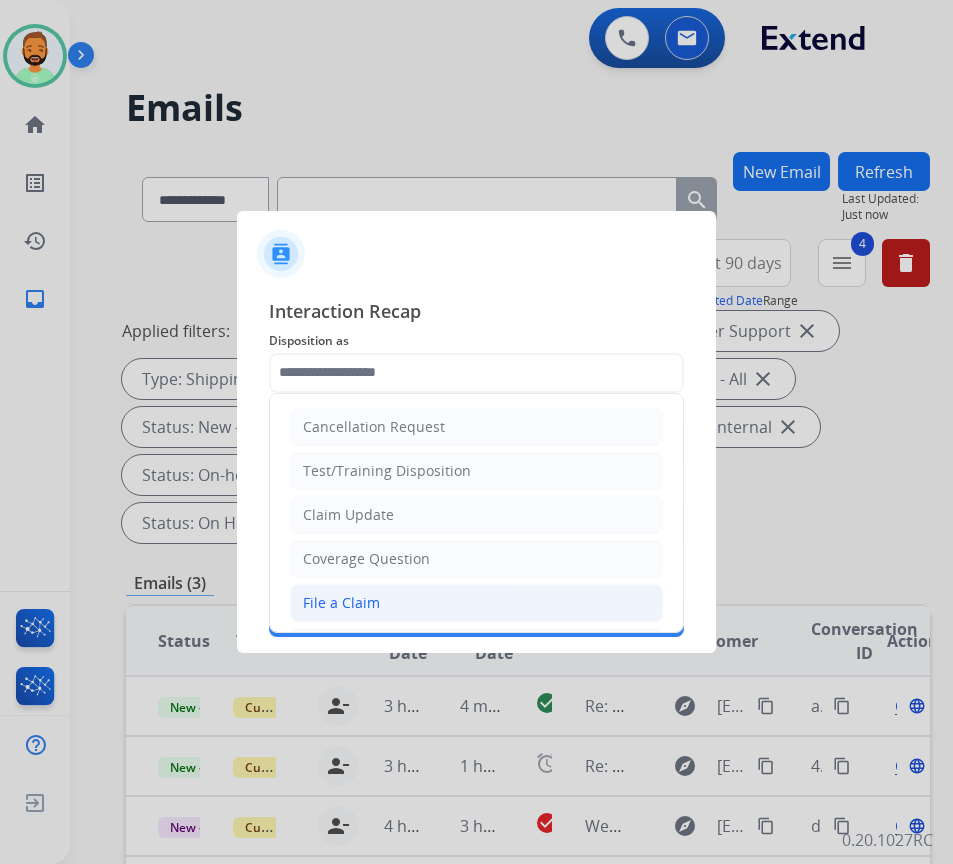 click on "File a Claim" 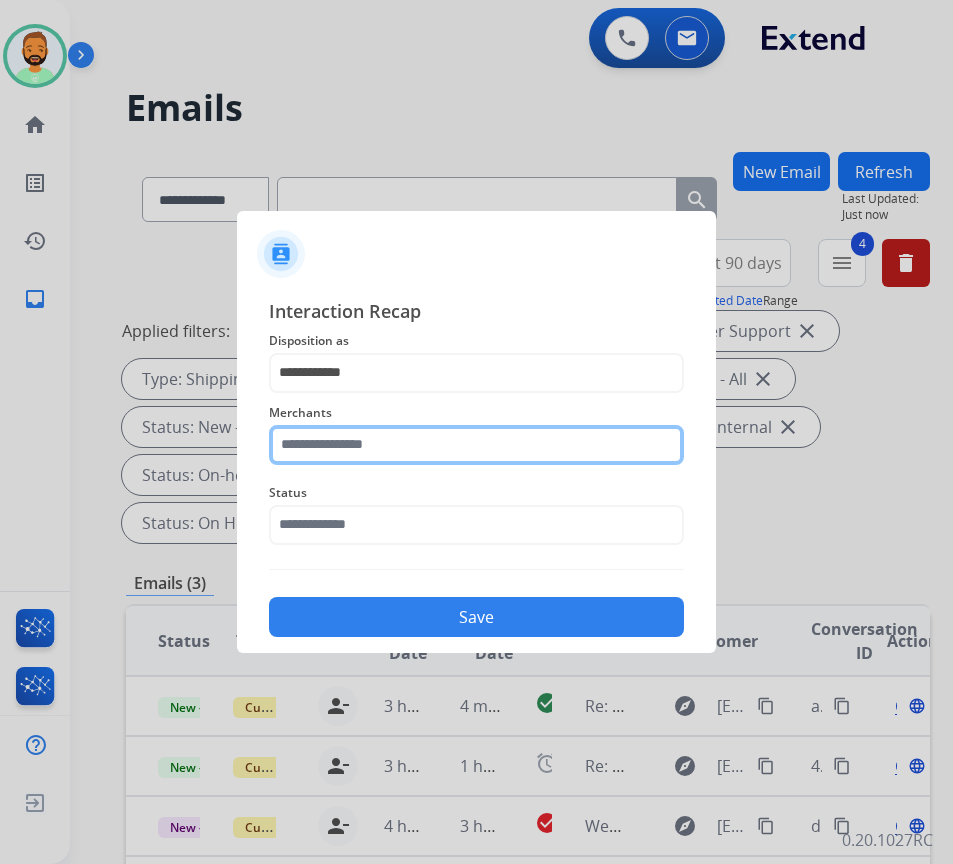 click 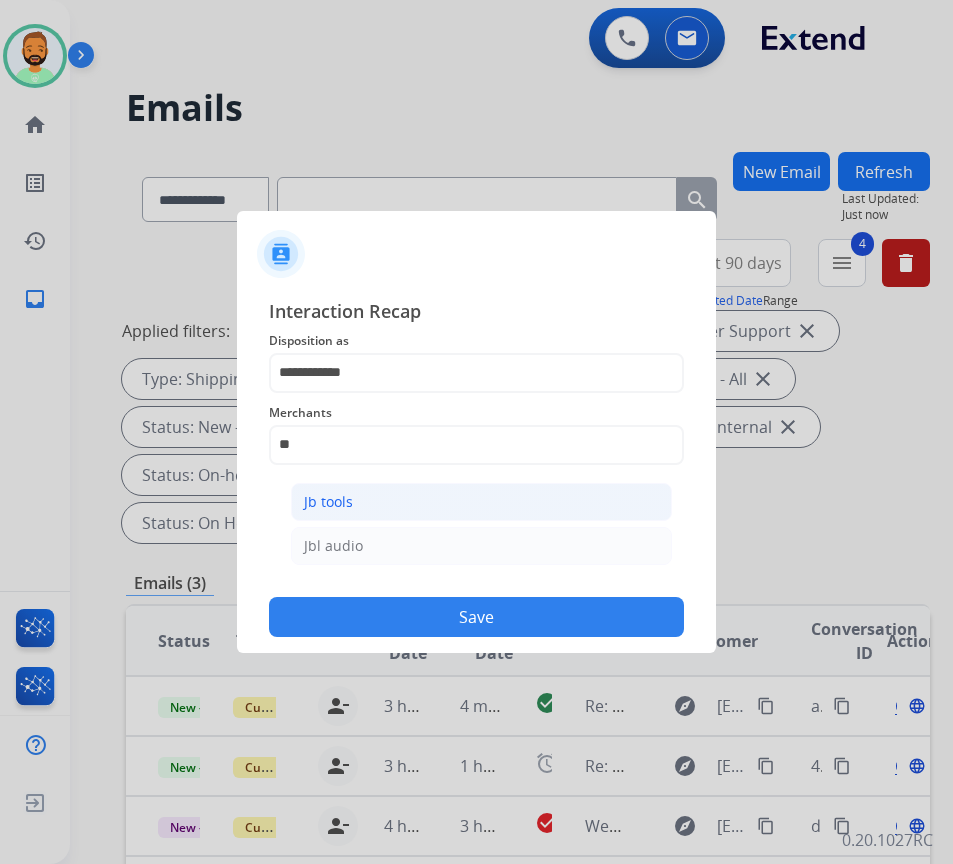 click on "Jb tools" 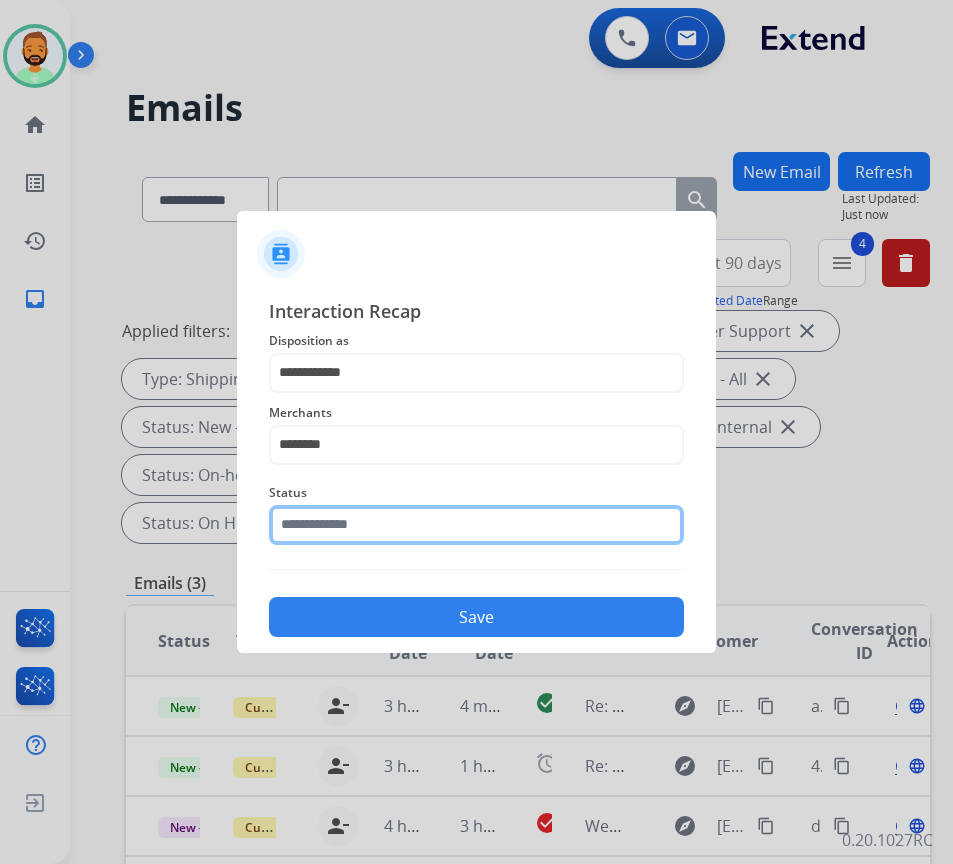 click 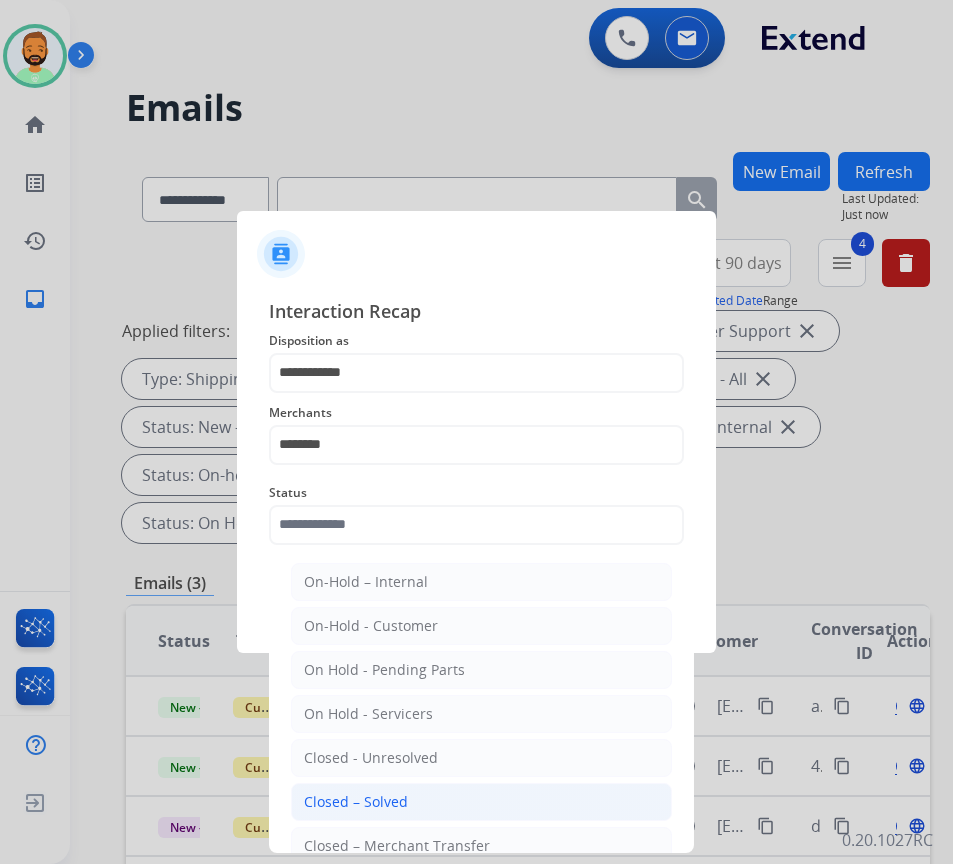 click on "Closed – Solved" 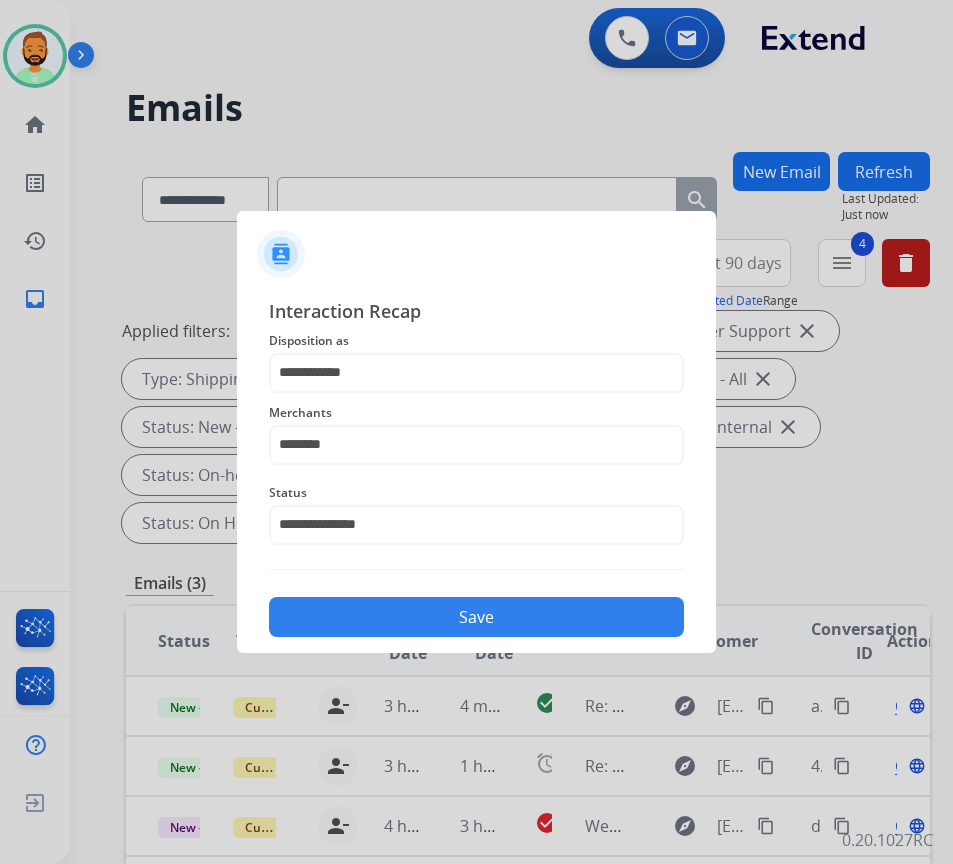 click on "Save" 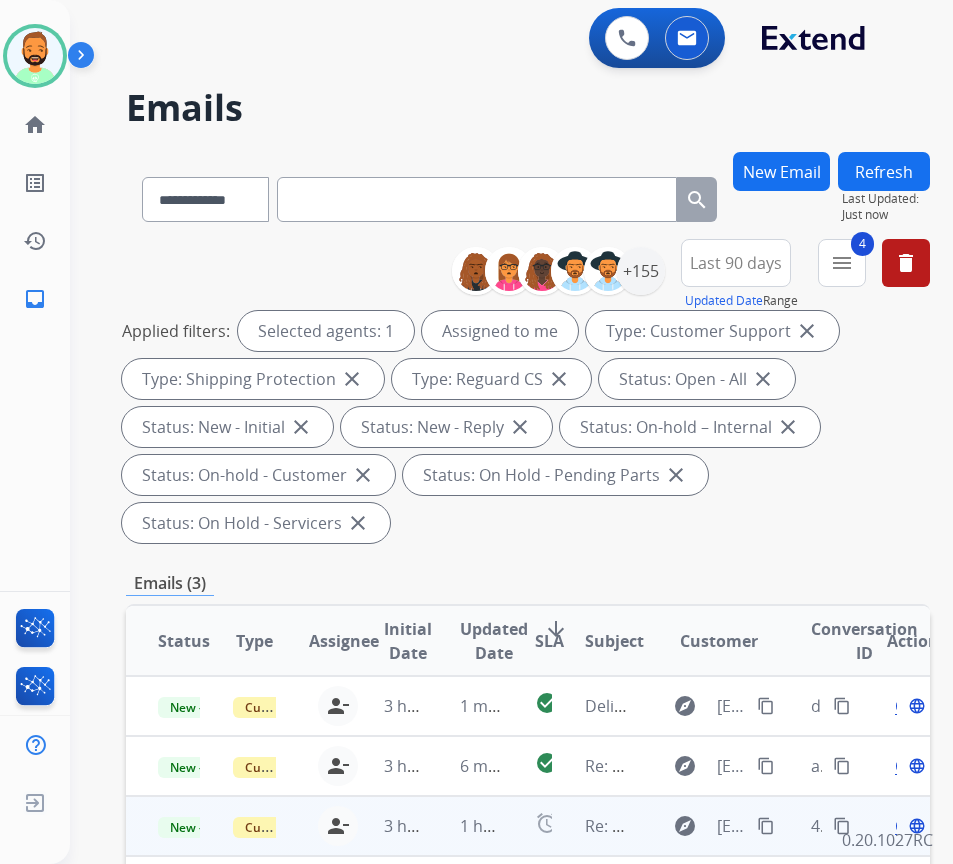 click on "1 hour ago" at bounding box center [465, 826] 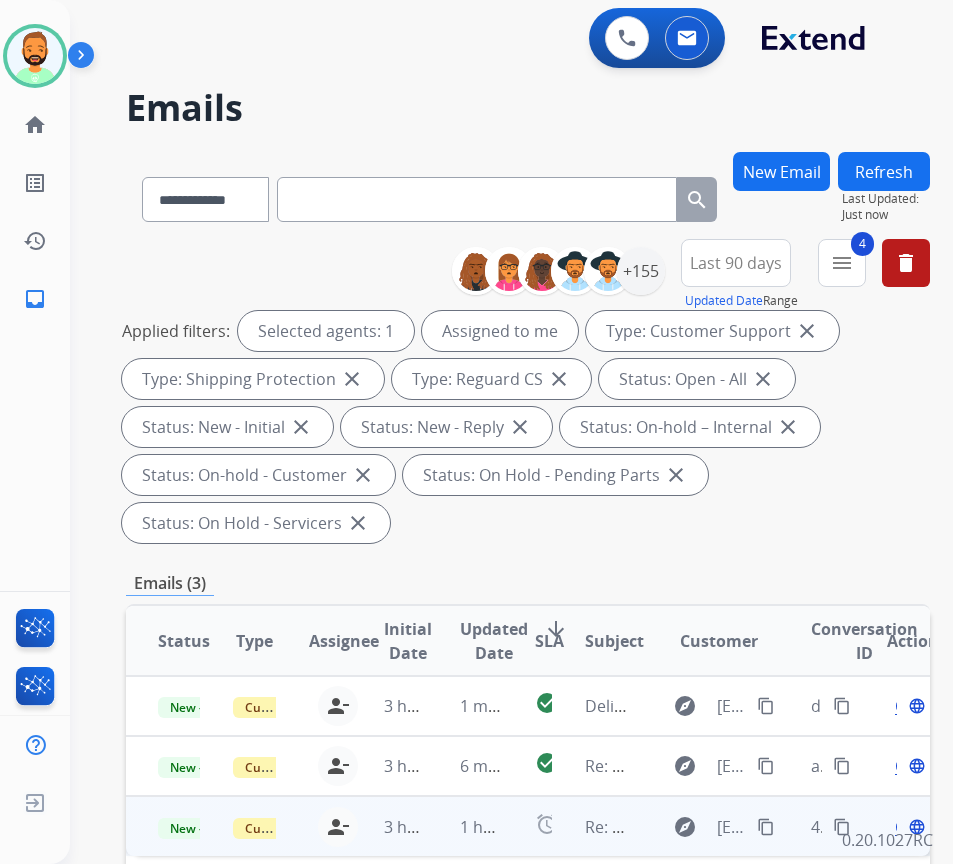 click on "1 hour ago" at bounding box center [465, 826] 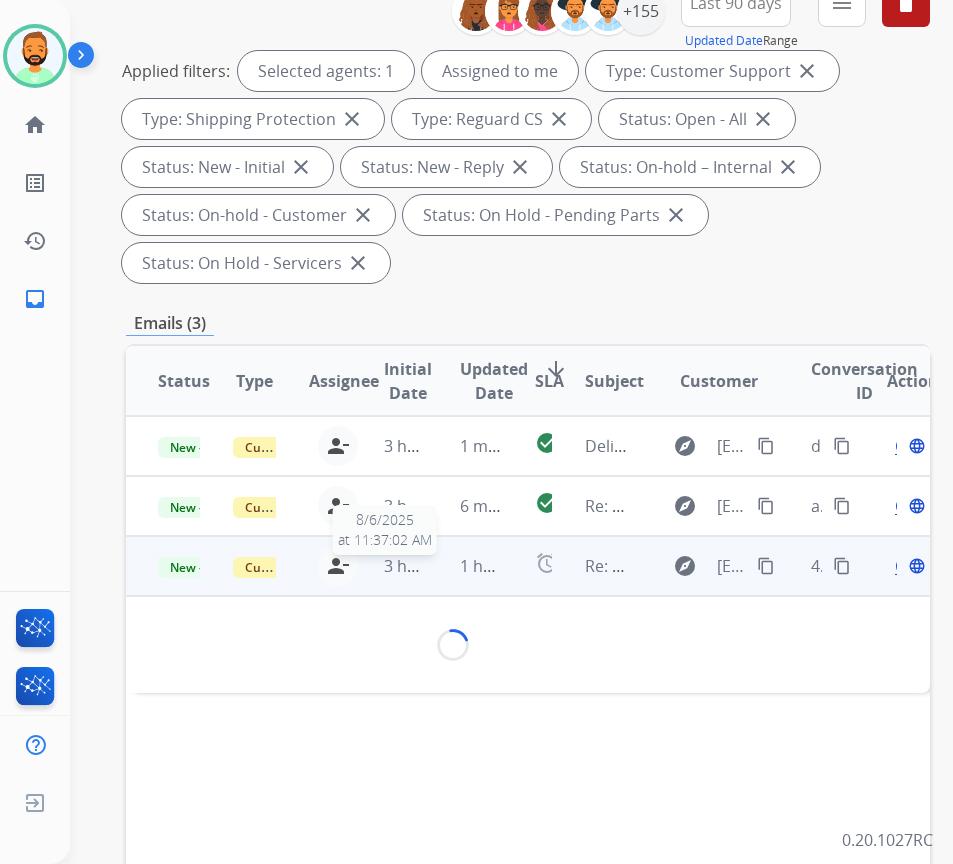 scroll, scrollTop: 300, scrollLeft: 0, axis: vertical 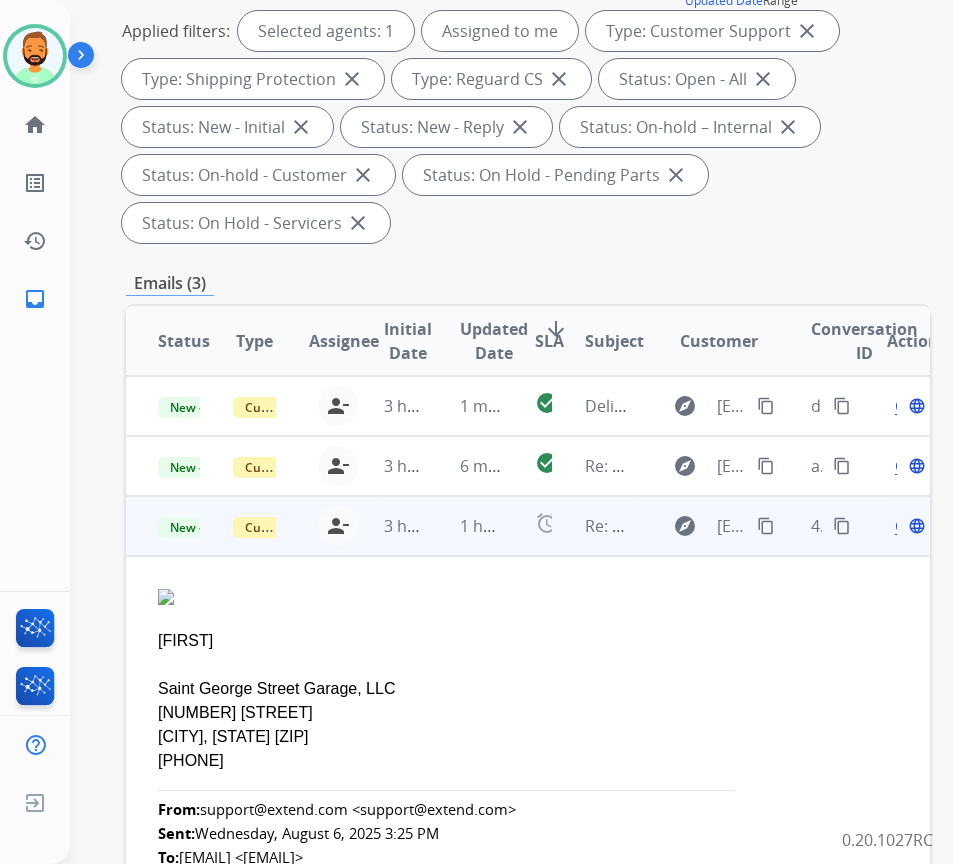 click on "Open language" at bounding box center (908, 526) 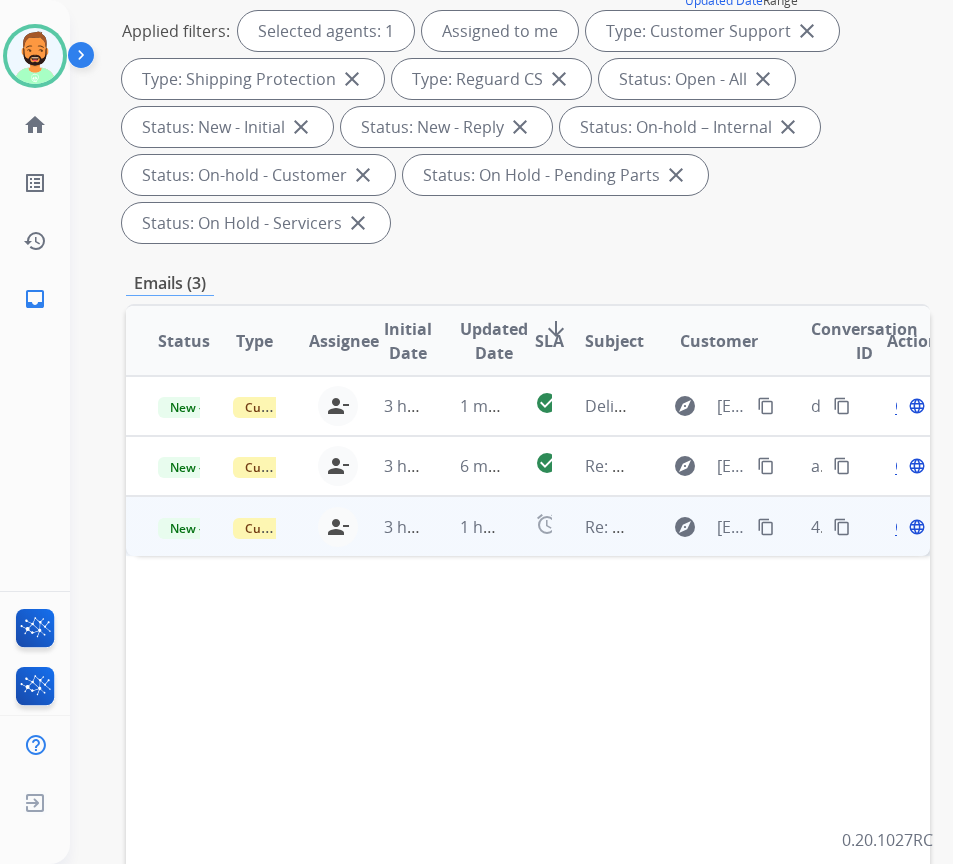 click on "Open" at bounding box center [915, 527] 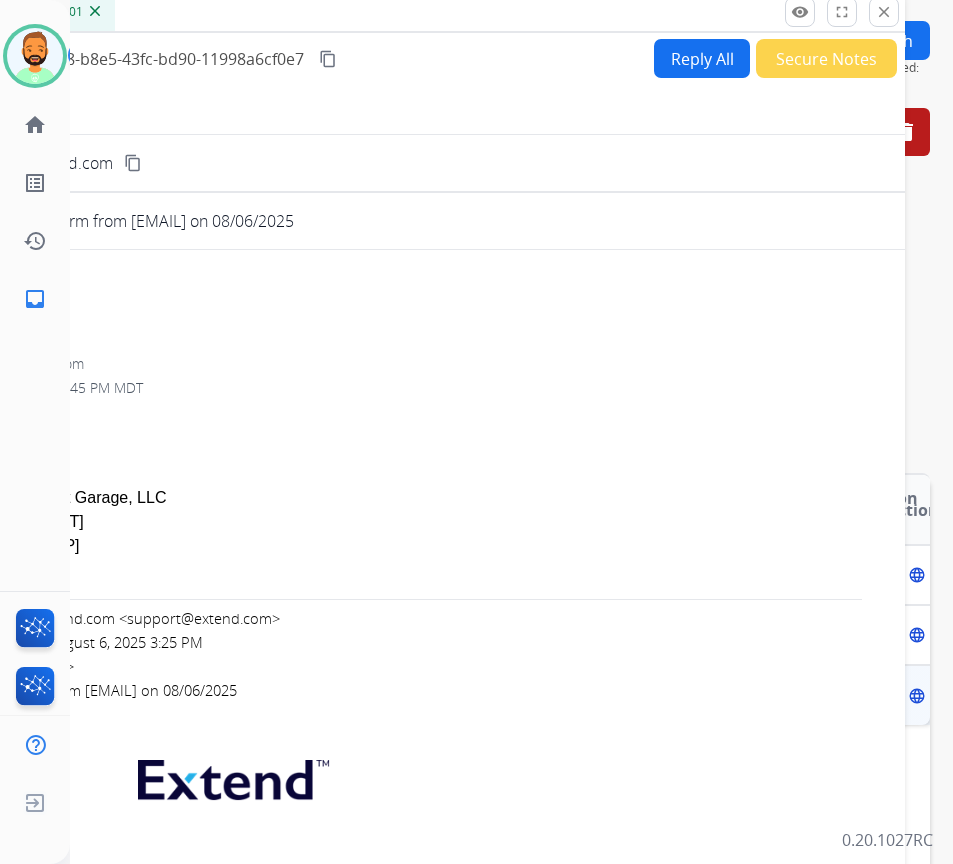 scroll, scrollTop: 0, scrollLeft: 0, axis: both 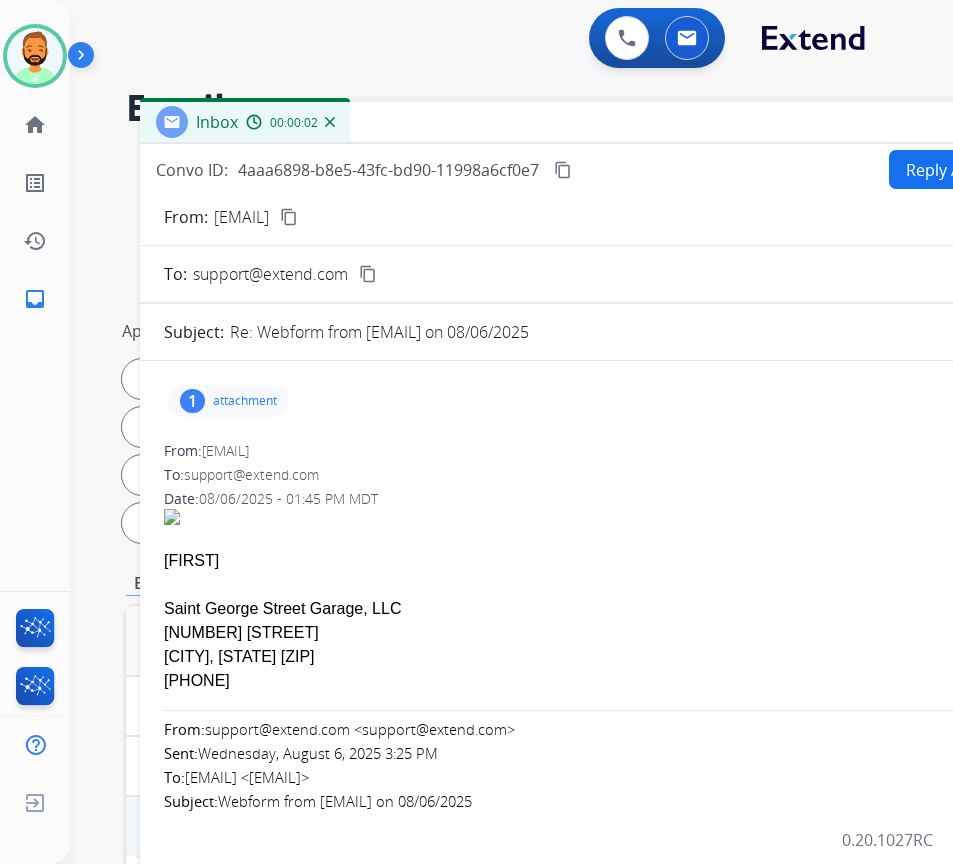 drag, startPoint x: 390, startPoint y: 123, endPoint x: 557, endPoint y: 146, distance: 168.57639 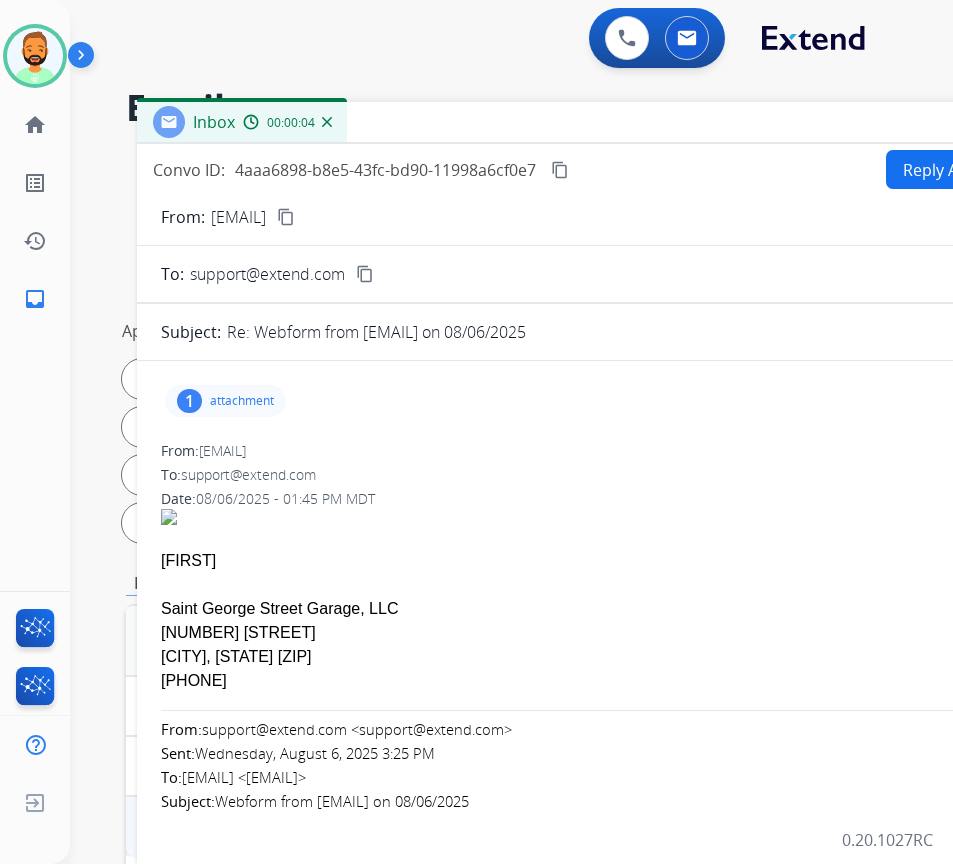 click on "1 attachment" at bounding box center [225, 401] 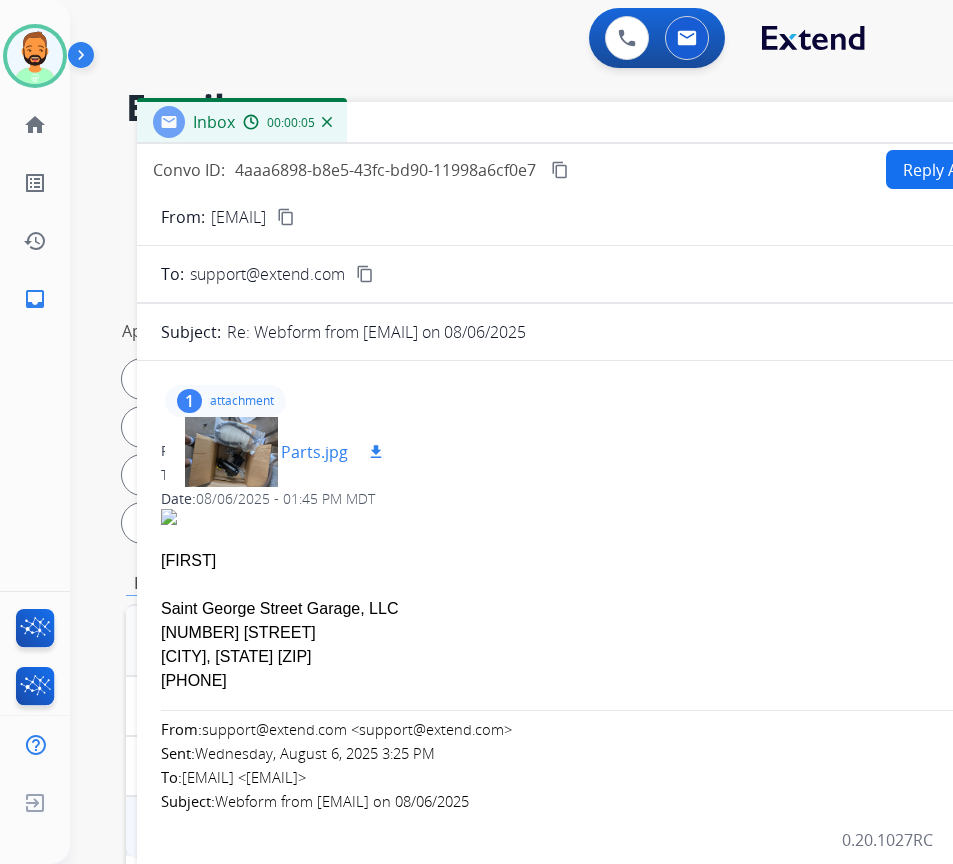 click at bounding box center [231, 452] 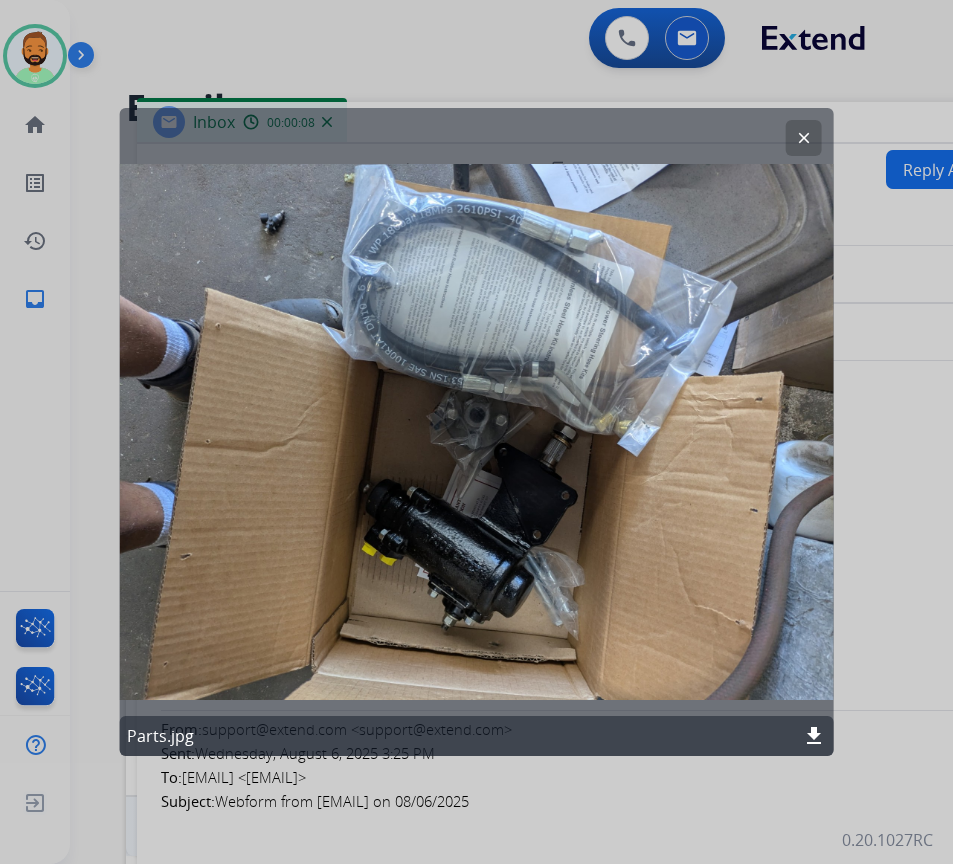 click on "clear" 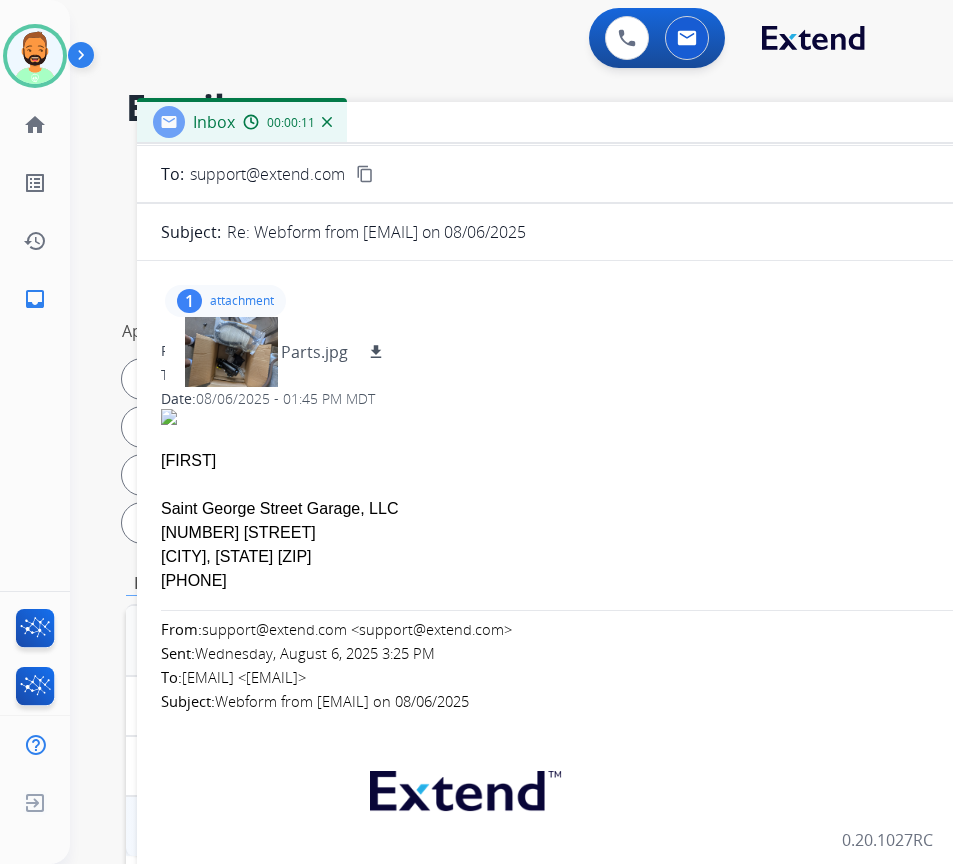 scroll, scrollTop: 0, scrollLeft: 0, axis: both 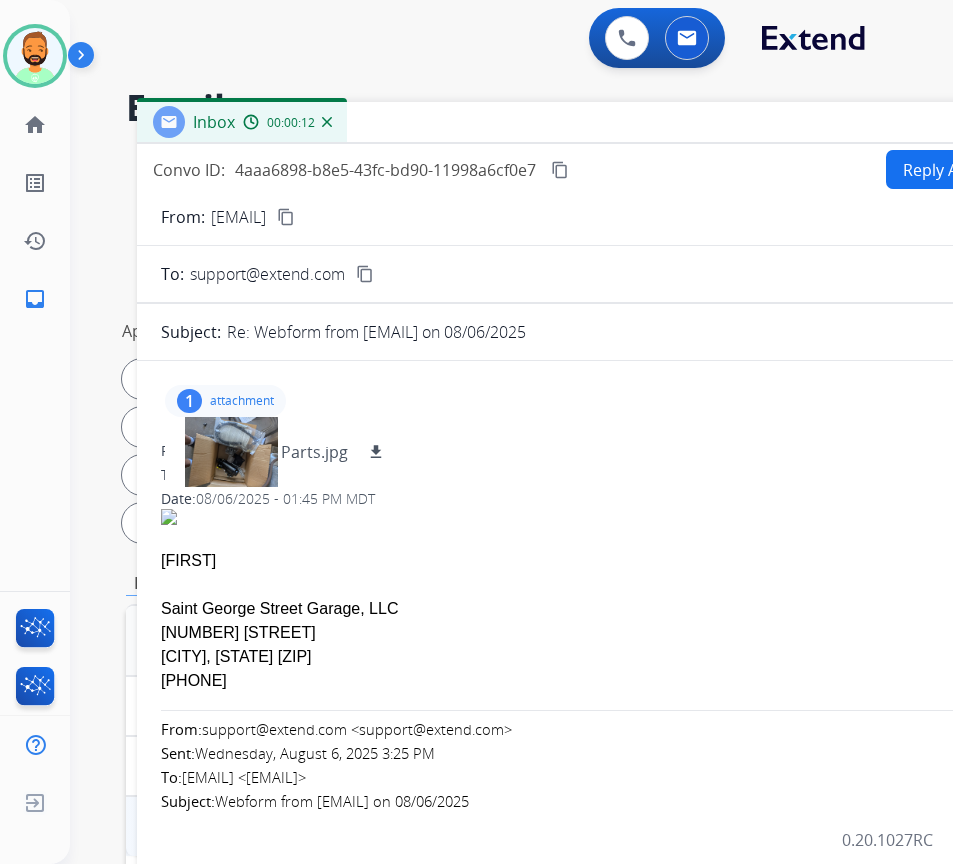 click on "content_copy" at bounding box center [286, 217] 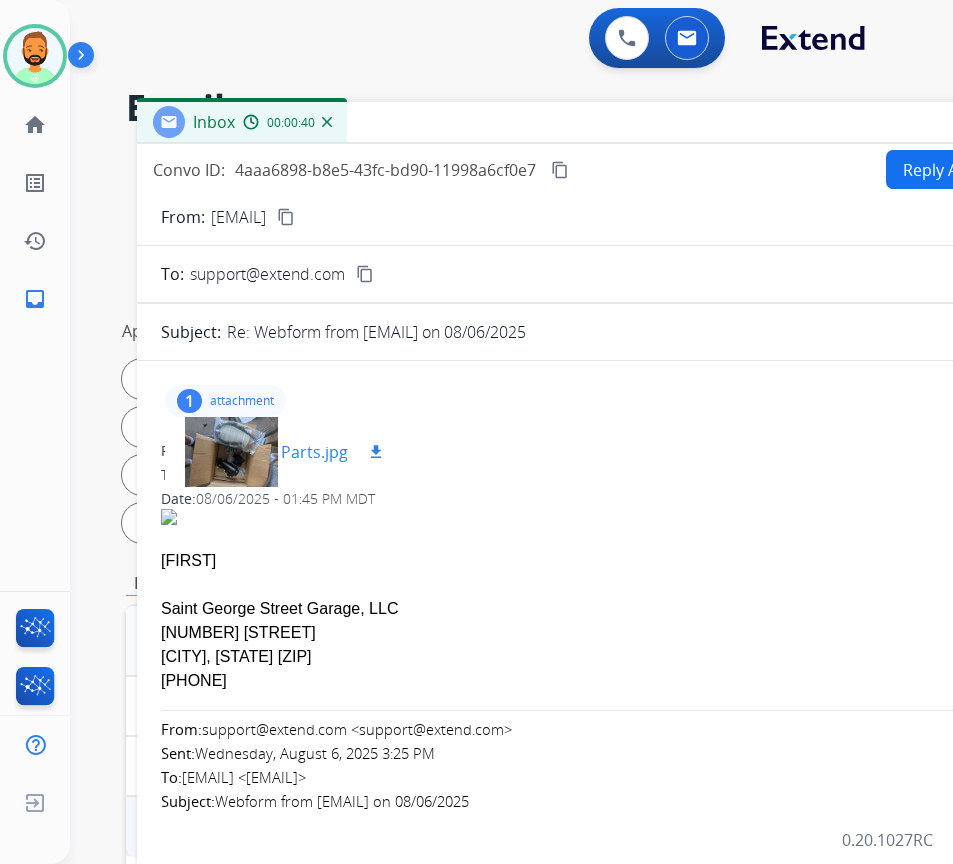click at bounding box center (231, 452) 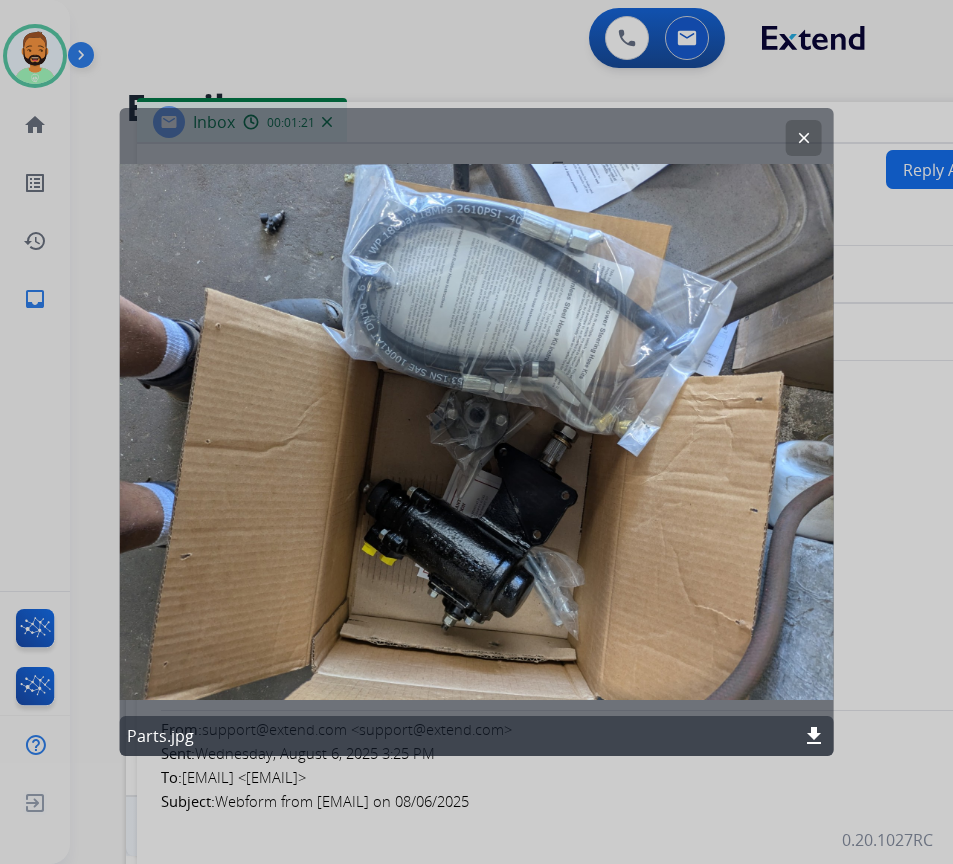 click on "clear" 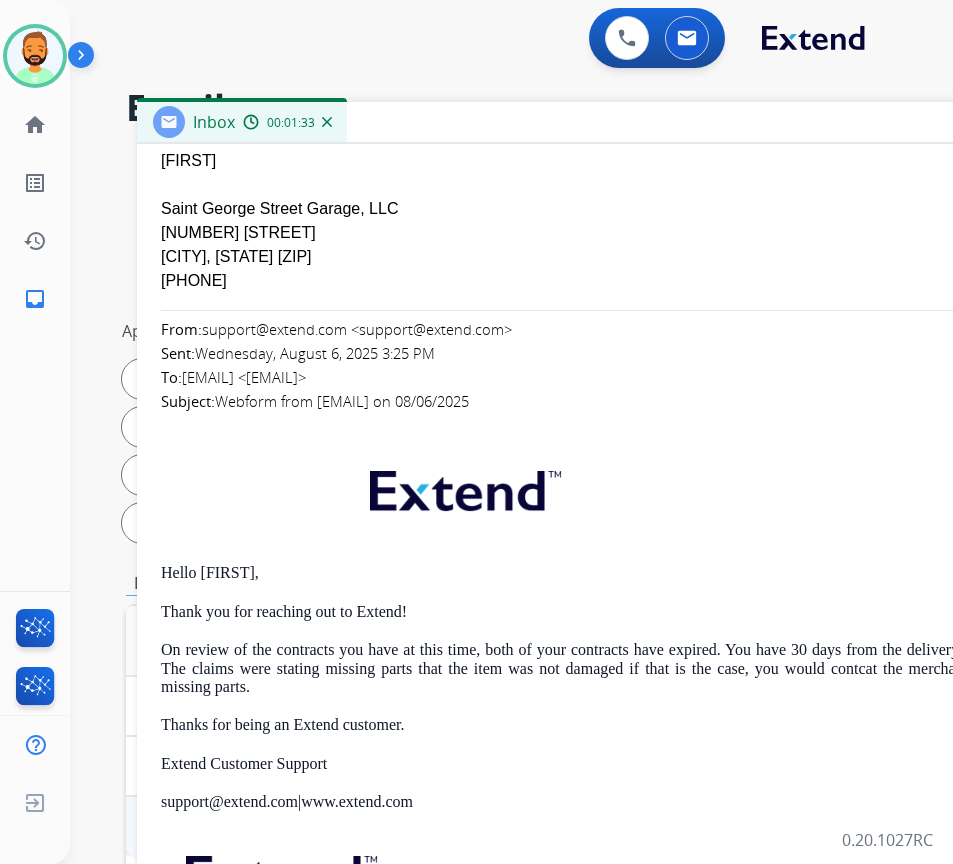 scroll, scrollTop: 0, scrollLeft: 0, axis: both 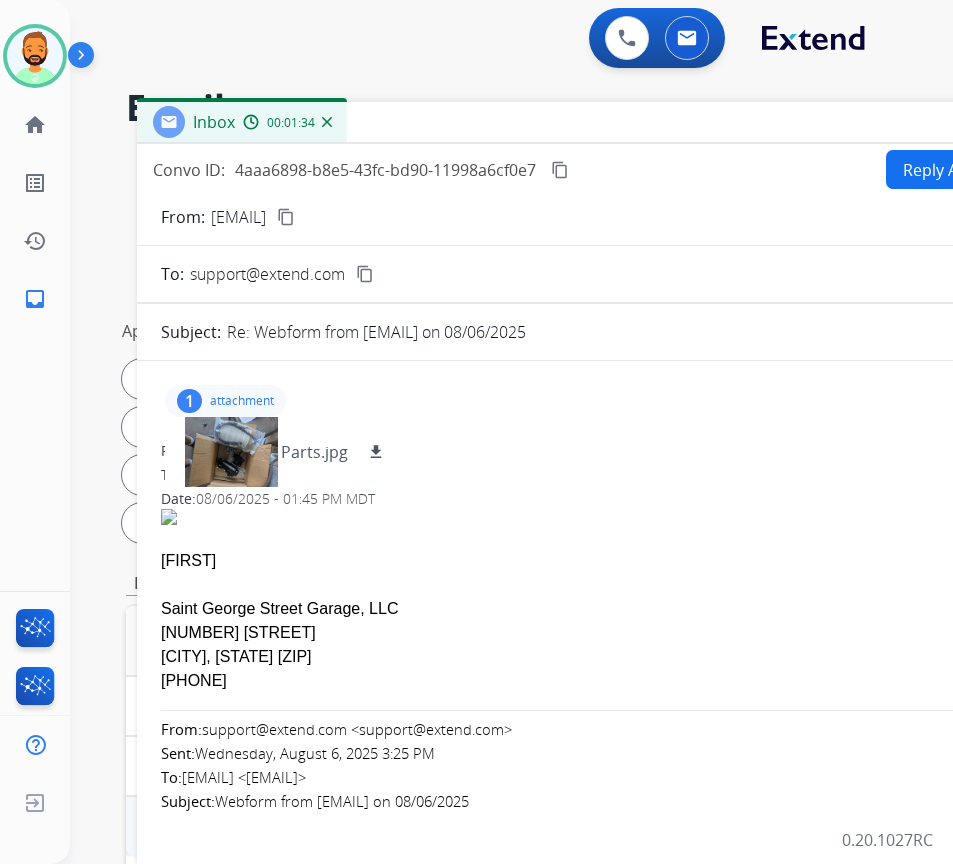 click on "attachment" at bounding box center [242, 401] 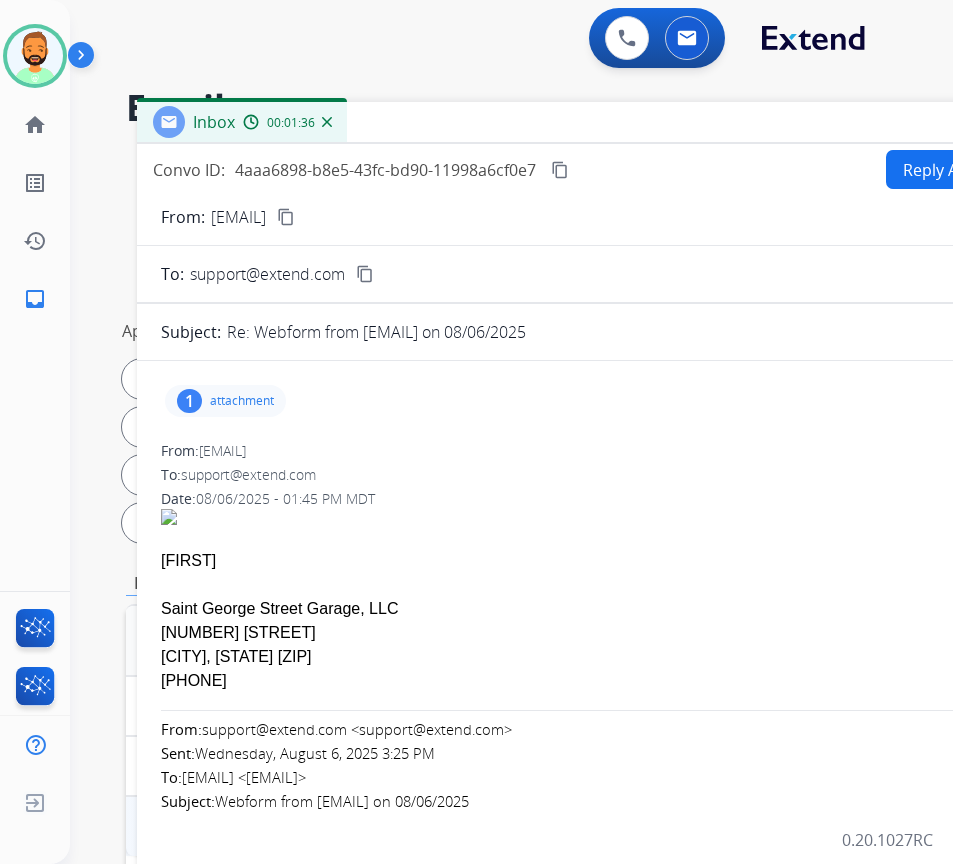 click on "Reply All" at bounding box center [934, 169] 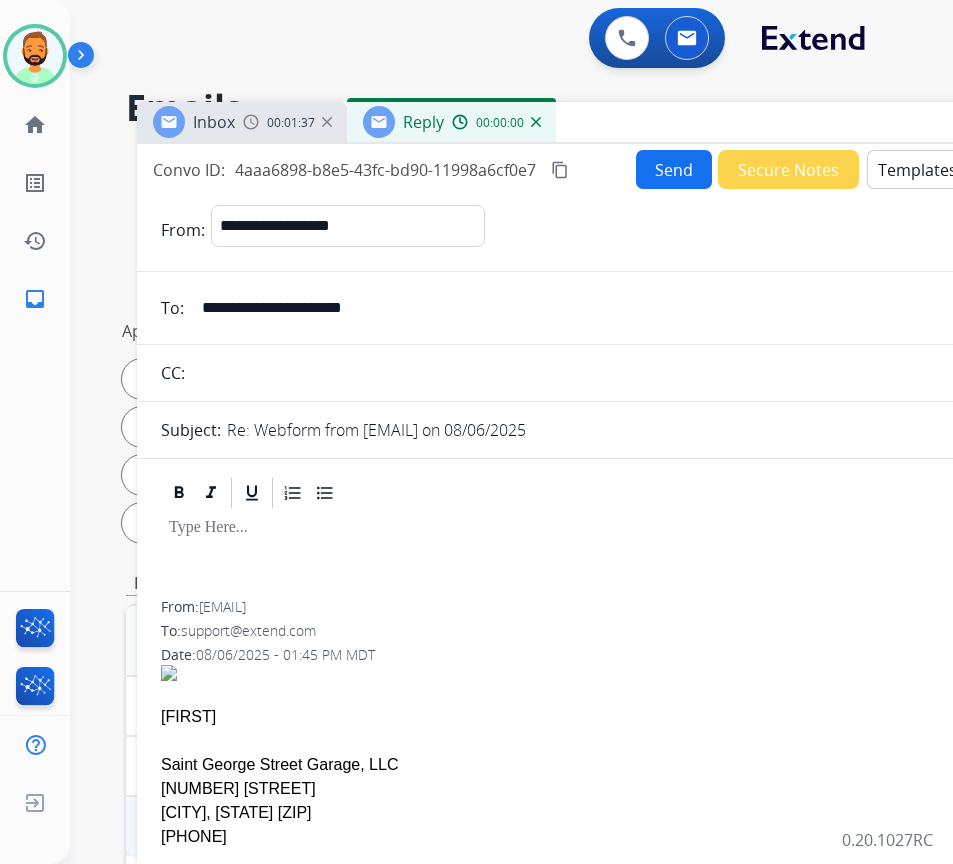 click on "Templates" at bounding box center [917, 169] 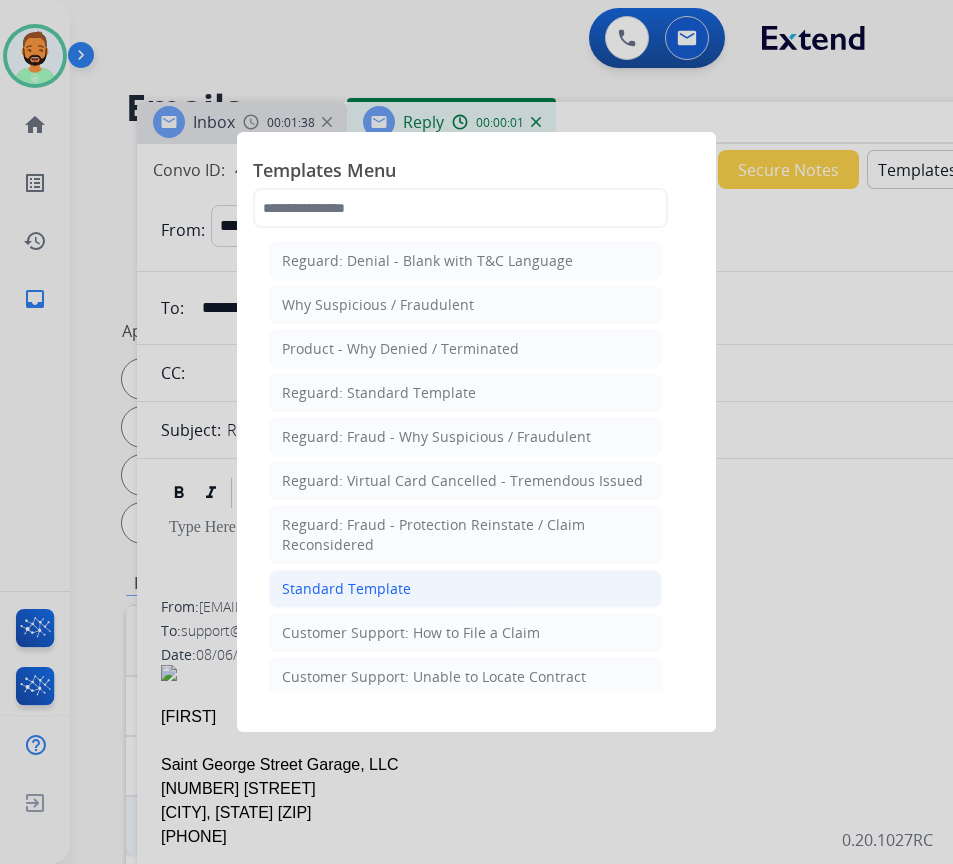 click on "Standard Template" 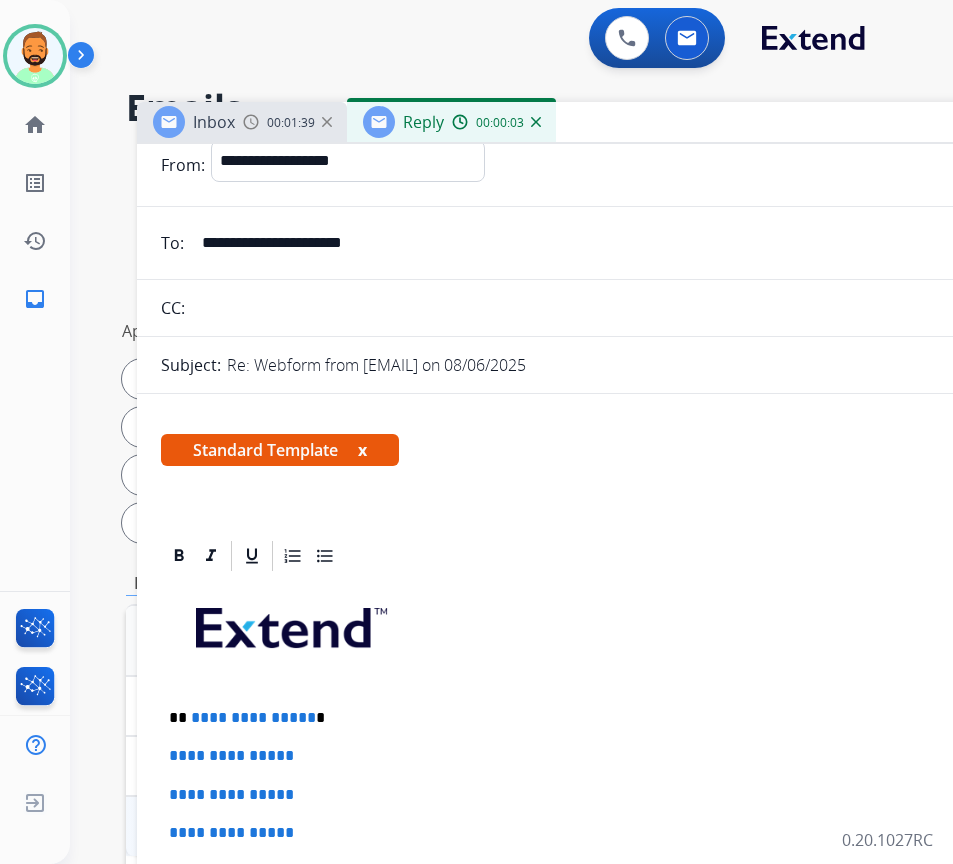 scroll, scrollTop: 100, scrollLeft: 0, axis: vertical 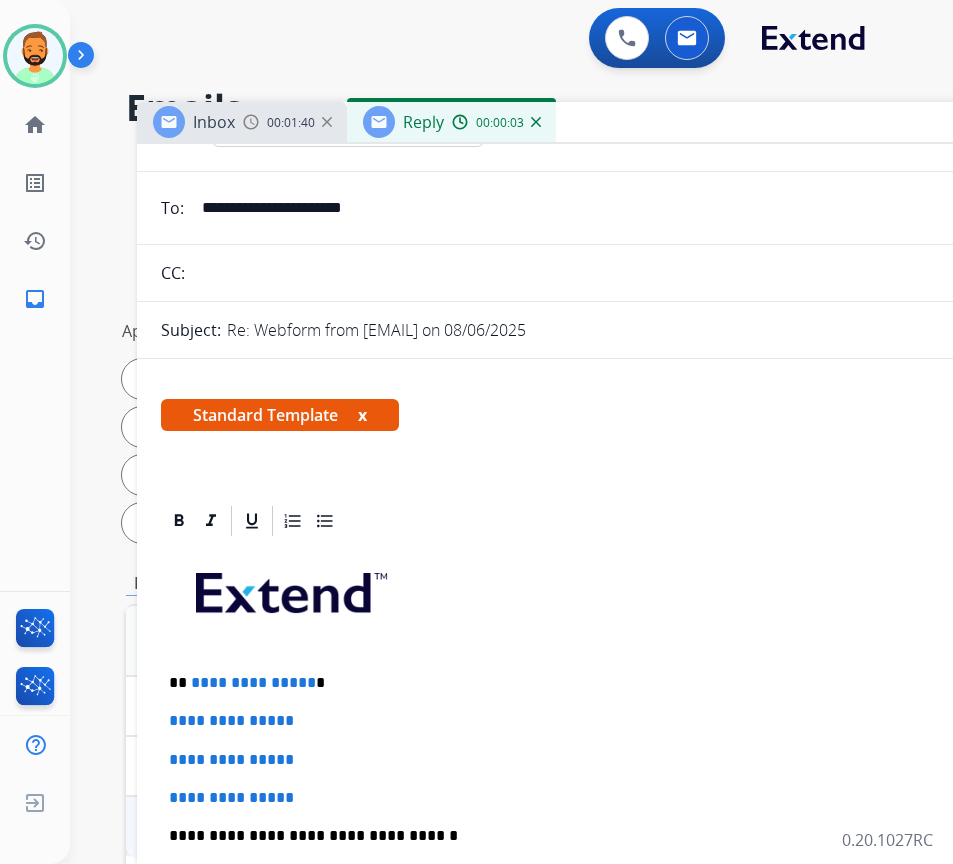 click on "**********" at bounding box center [637, 883] 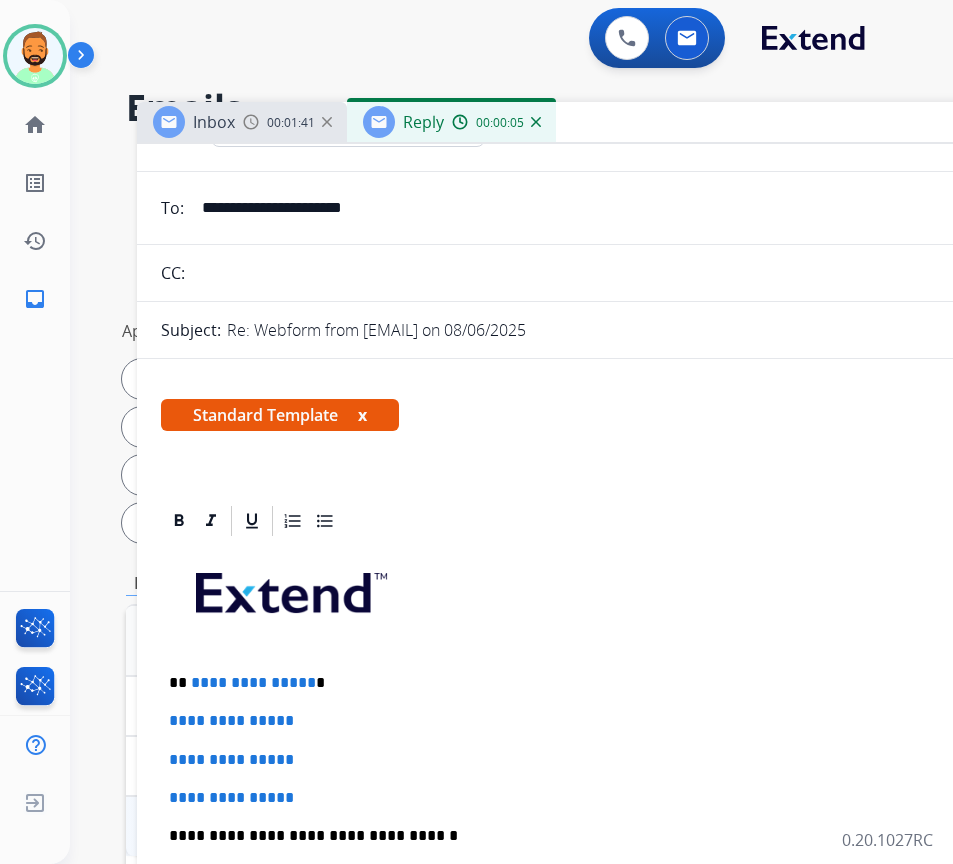 type 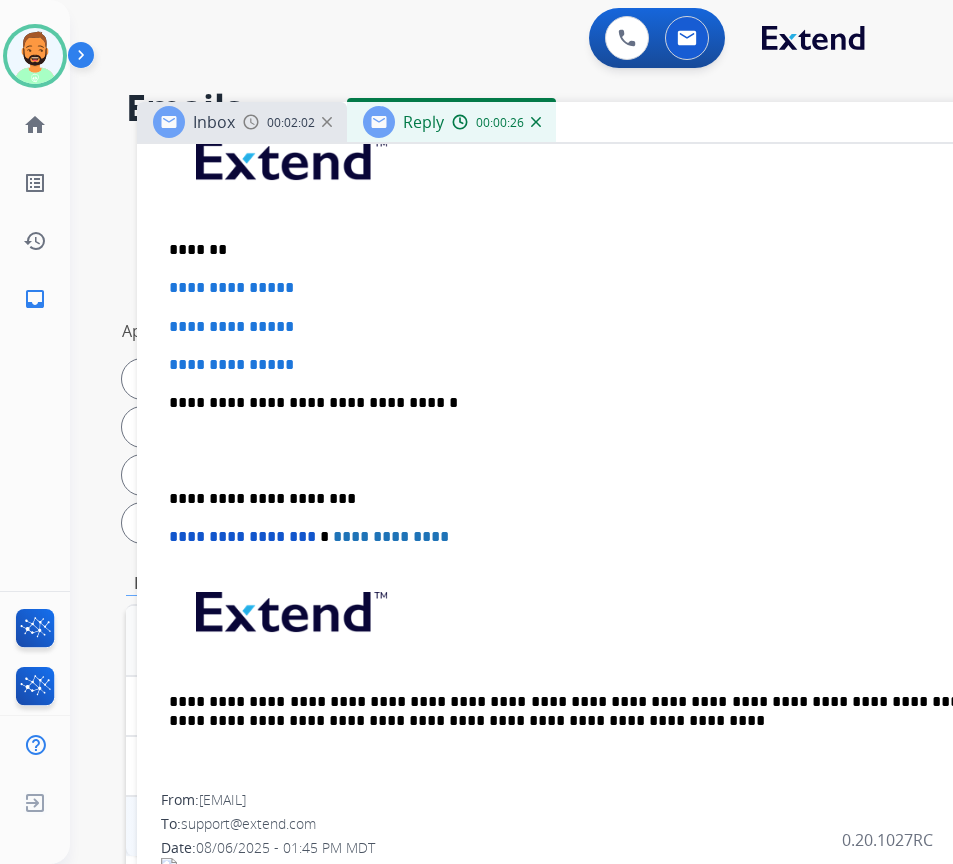 scroll, scrollTop: 500, scrollLeft: 0, axis: vertical 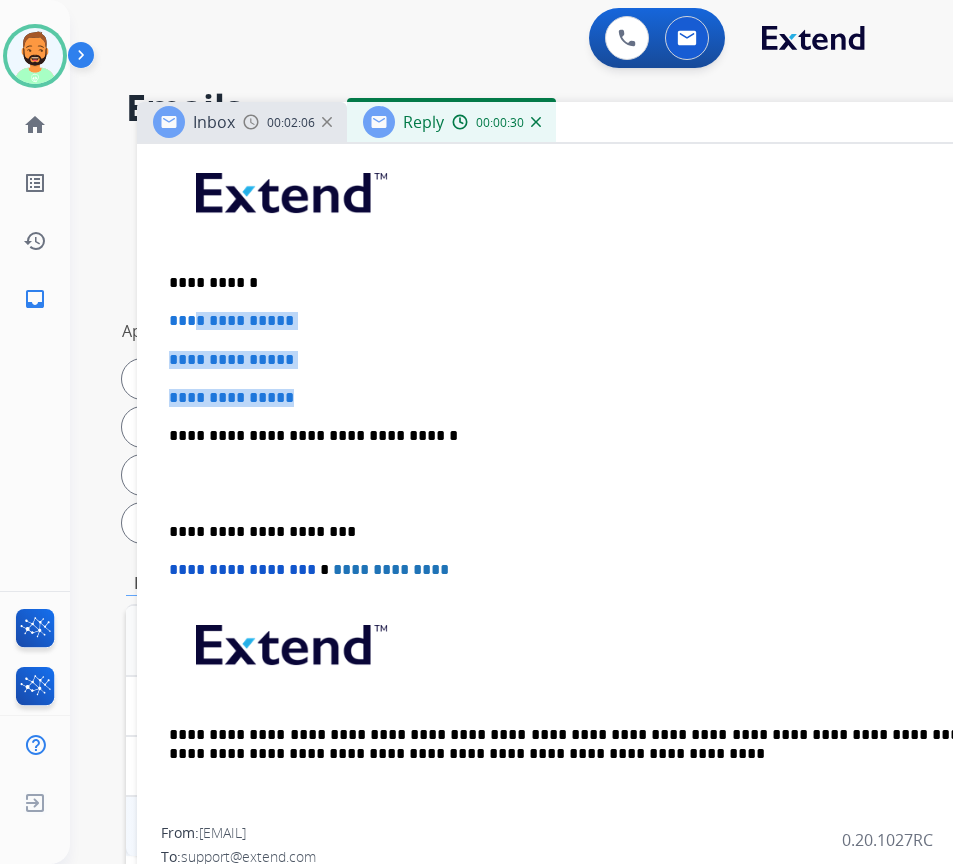 drag, startPoint x: 345, startPoint y: 386, endPoint x: 191, endPoint y: 315, distance: 169.57889 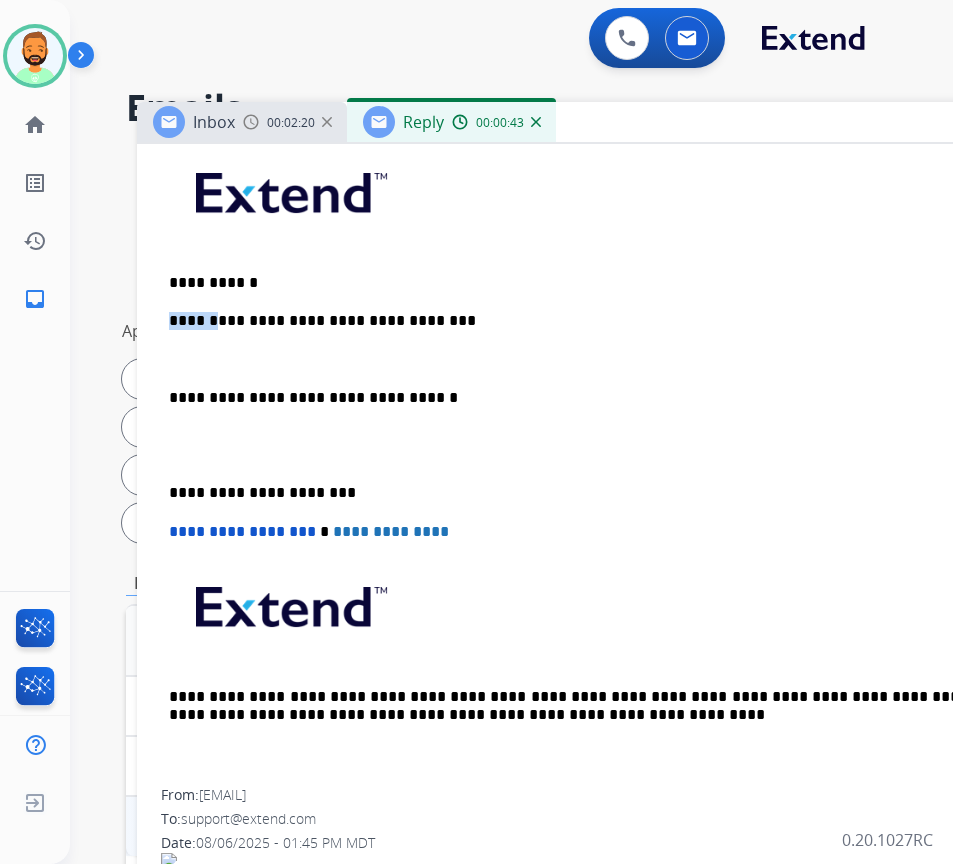 drag, startPoint x: 191, startPoint y: 315, endPoint x: 197, endPoint y: 326, distance: 12.529964 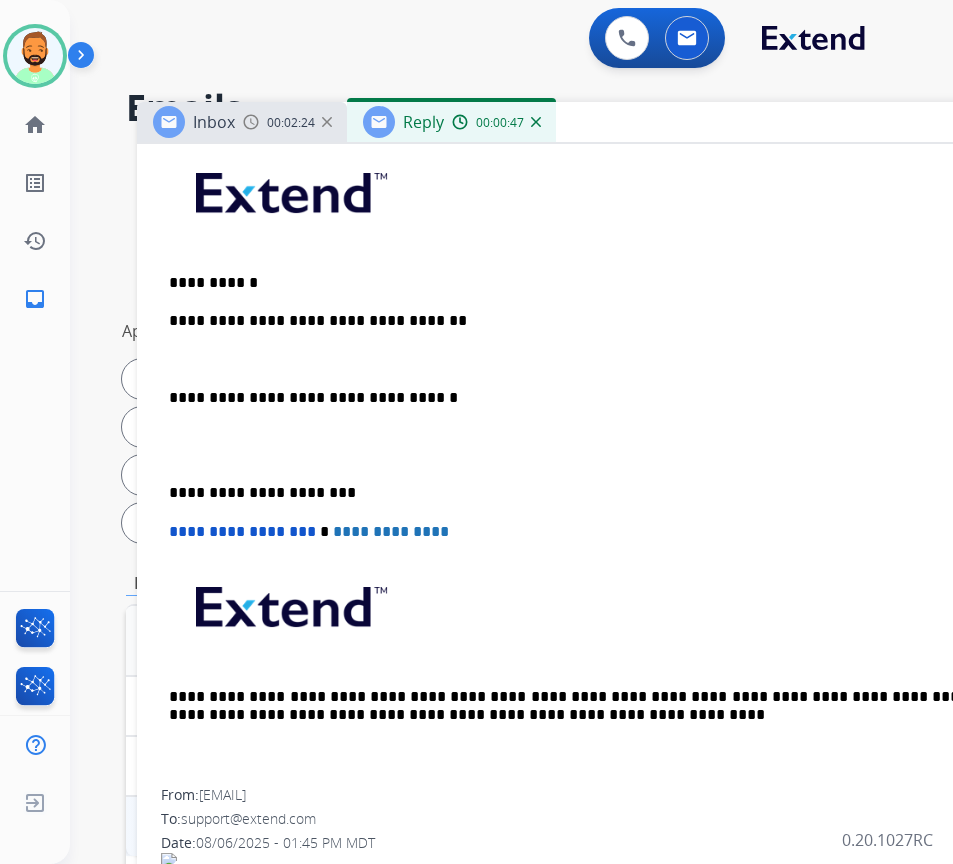 click at bounding box center (637, 360) 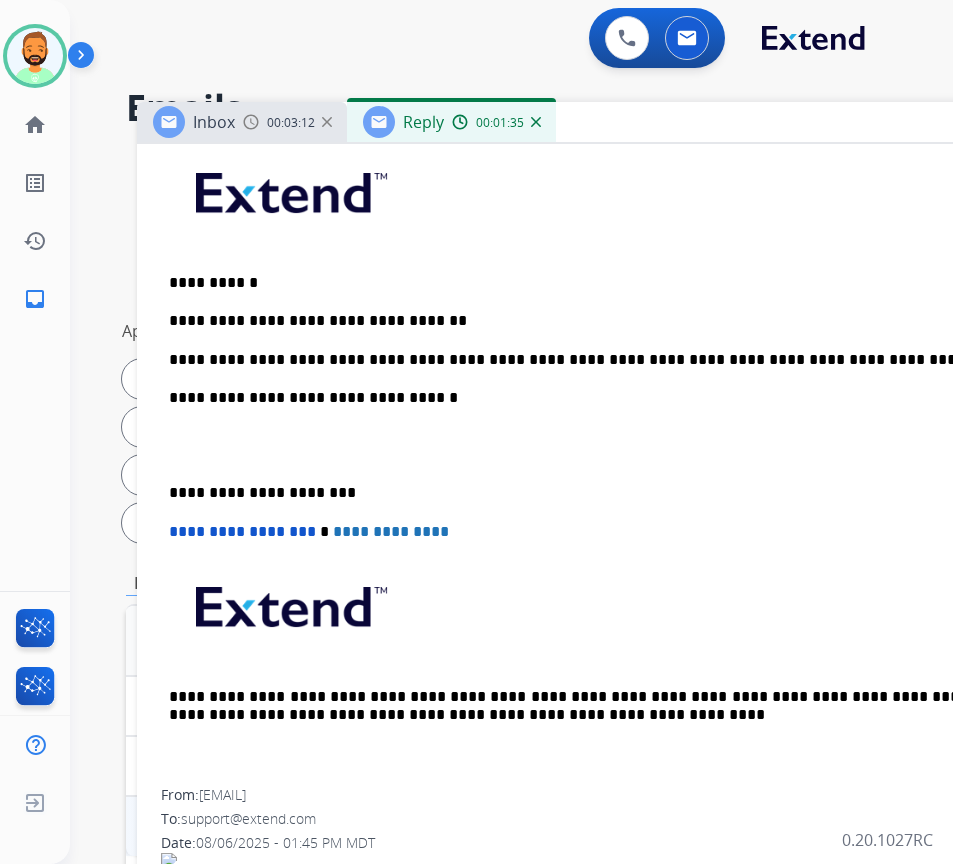 click on "**********" at bounding box center [637, 464] 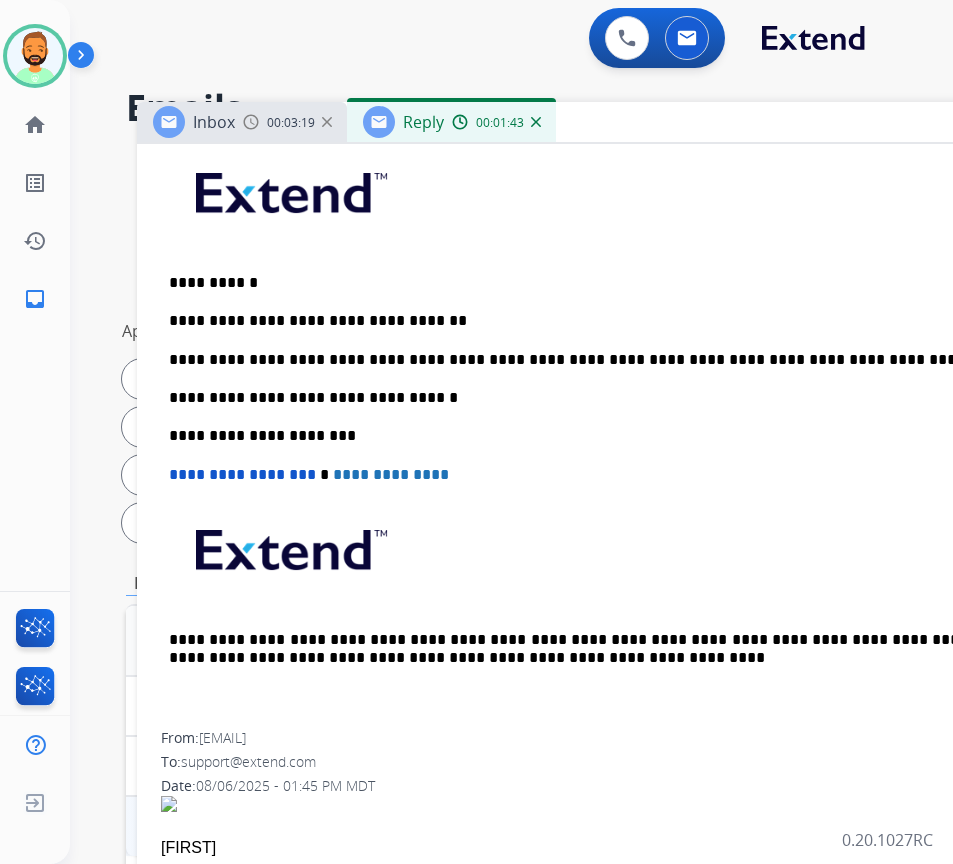 scroll, scrollTop: 0, scrollLeft: 0, axis: both 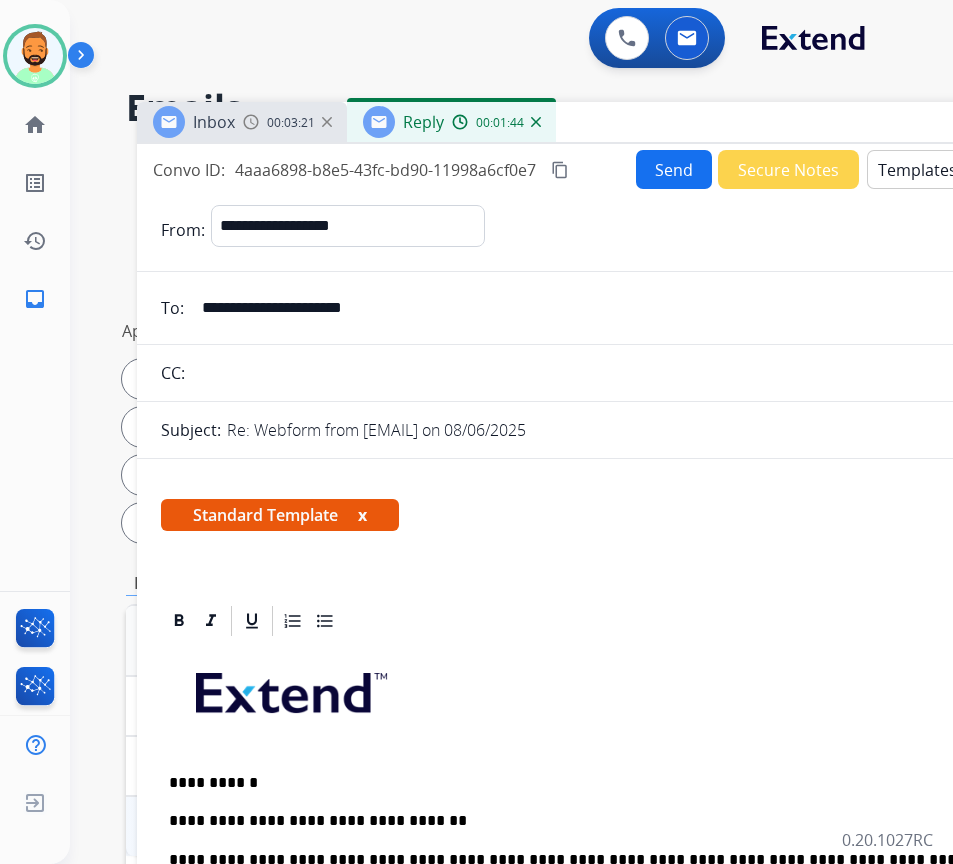 click on "Send" at bounding box center (674, 169) 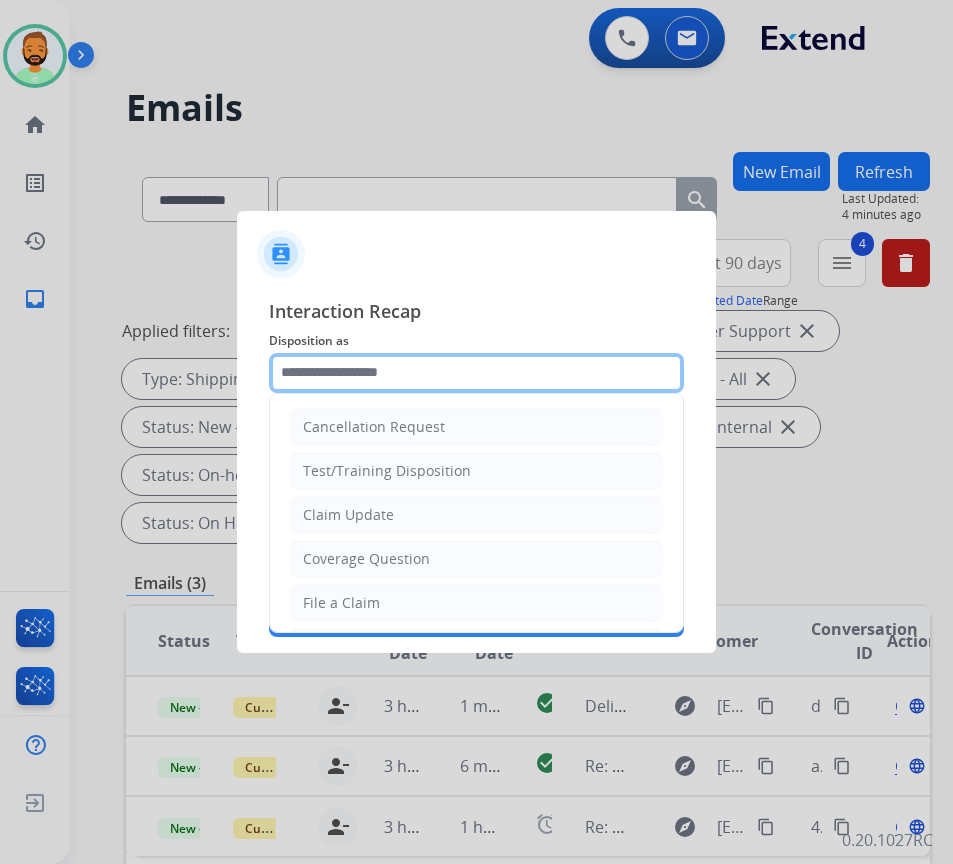 click 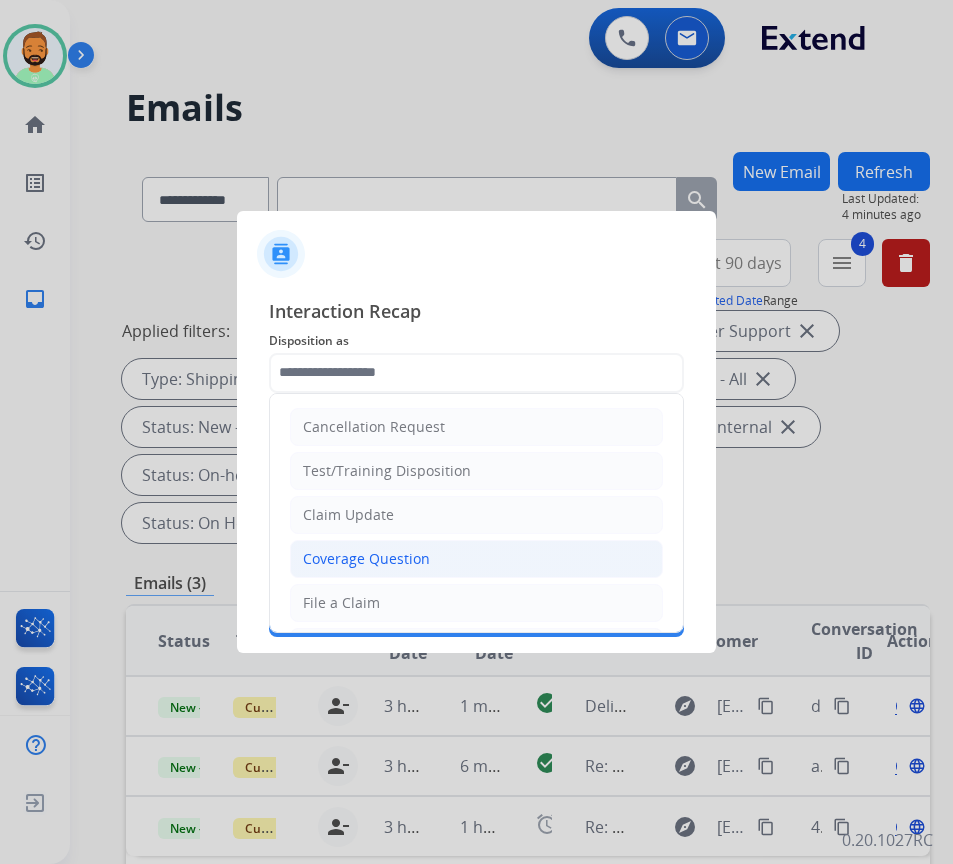 click on "Coverage Question" 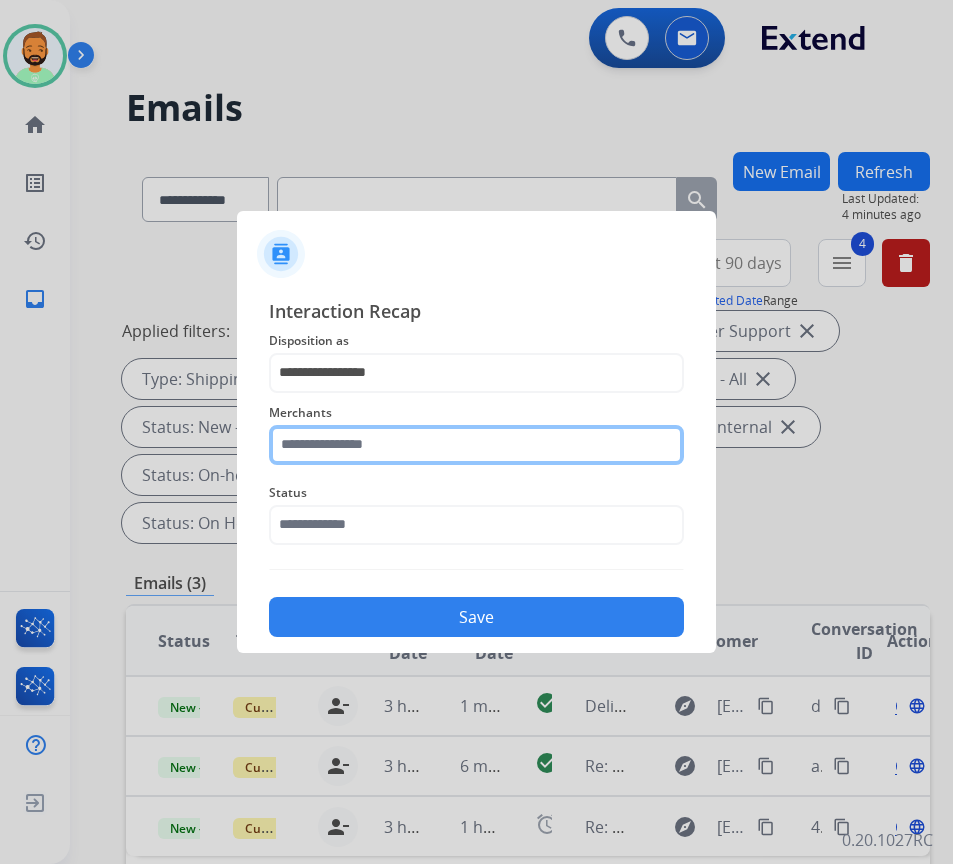click 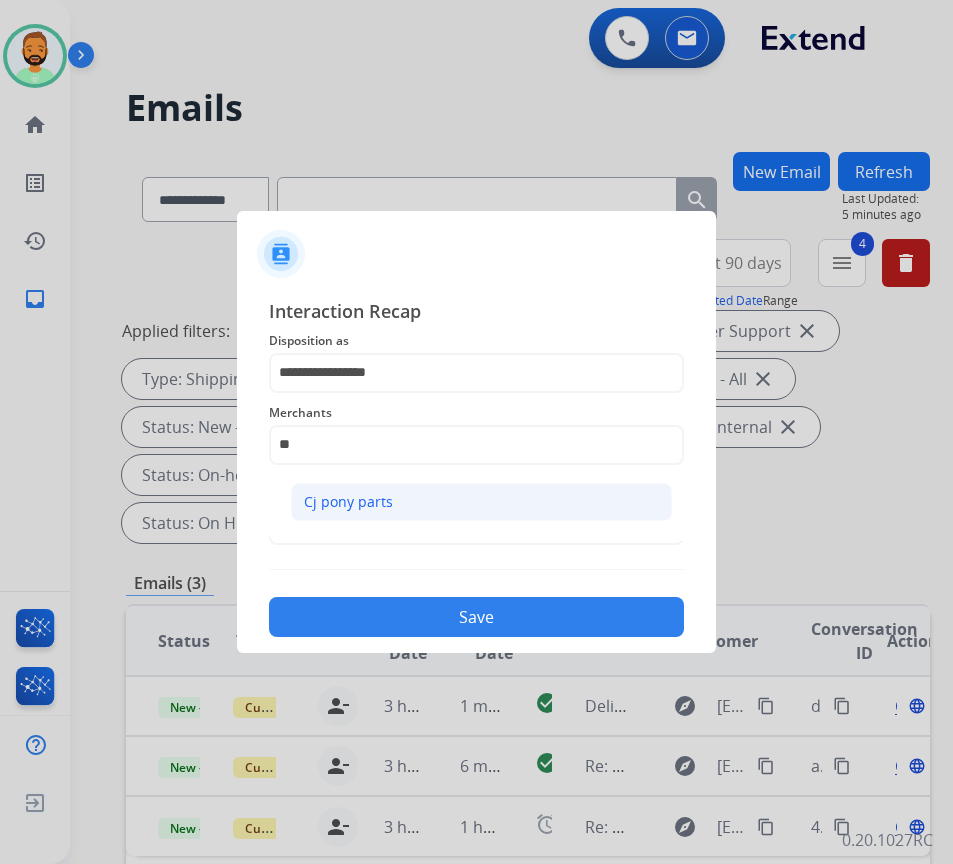 click on "Cj pony parts" 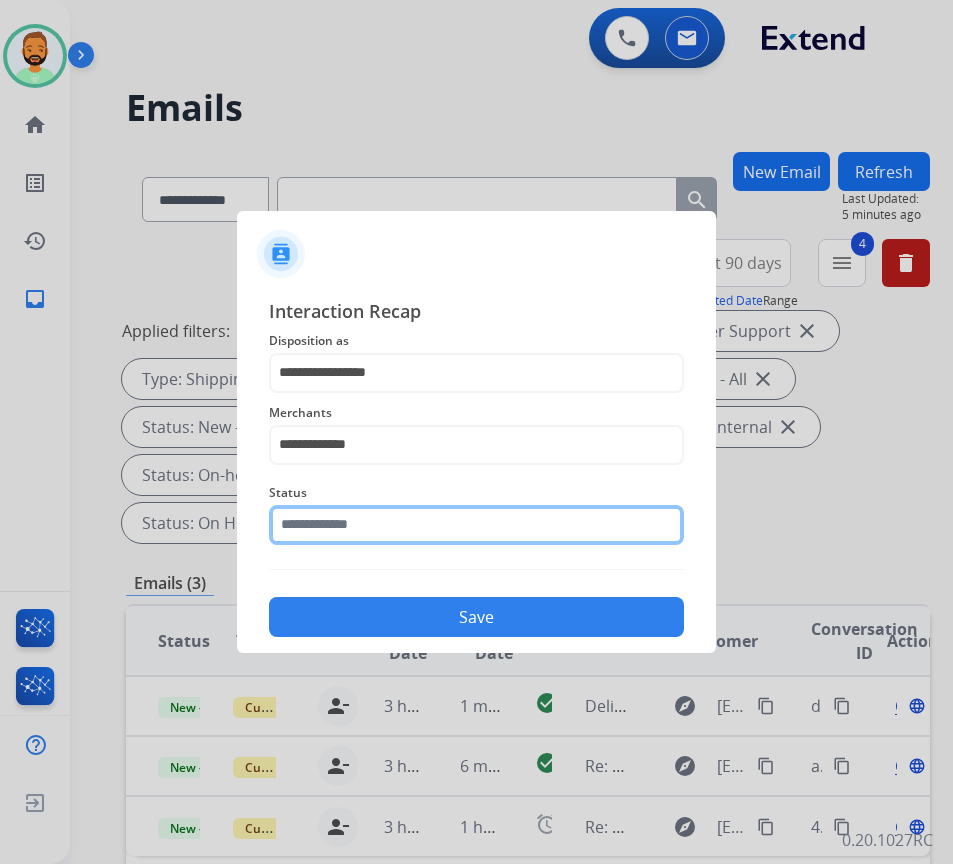 click 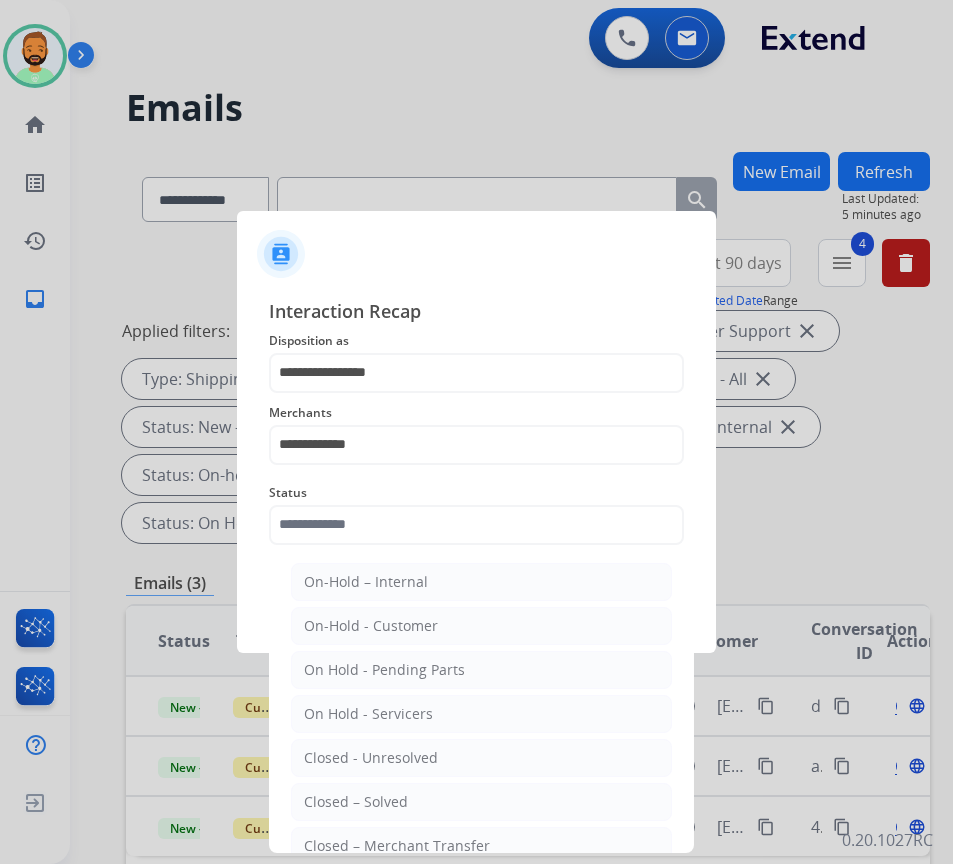 click on "On-Hold – Internal   On-Hold - Customer   On Hold - Pending Parts   On Hold - Servicers   Closed - Unresolved   Closed – Solved   Closed – Merchant Transfer   New - Initial   New - Reply" 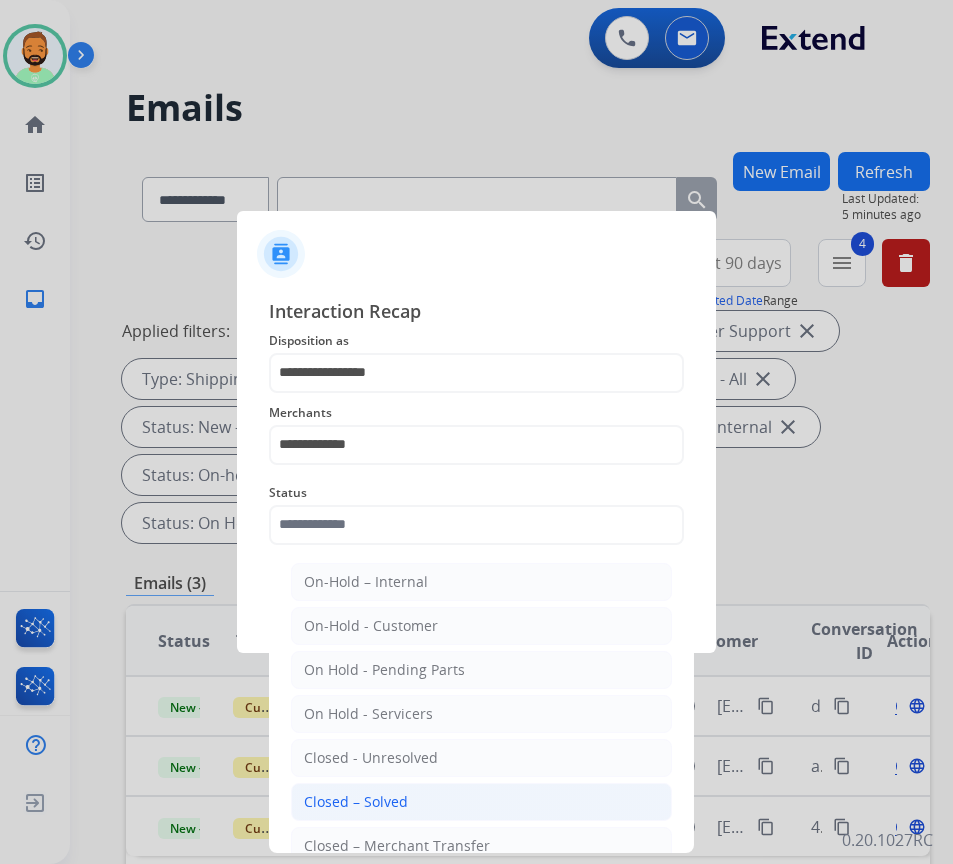 click on "Closed – Solved" 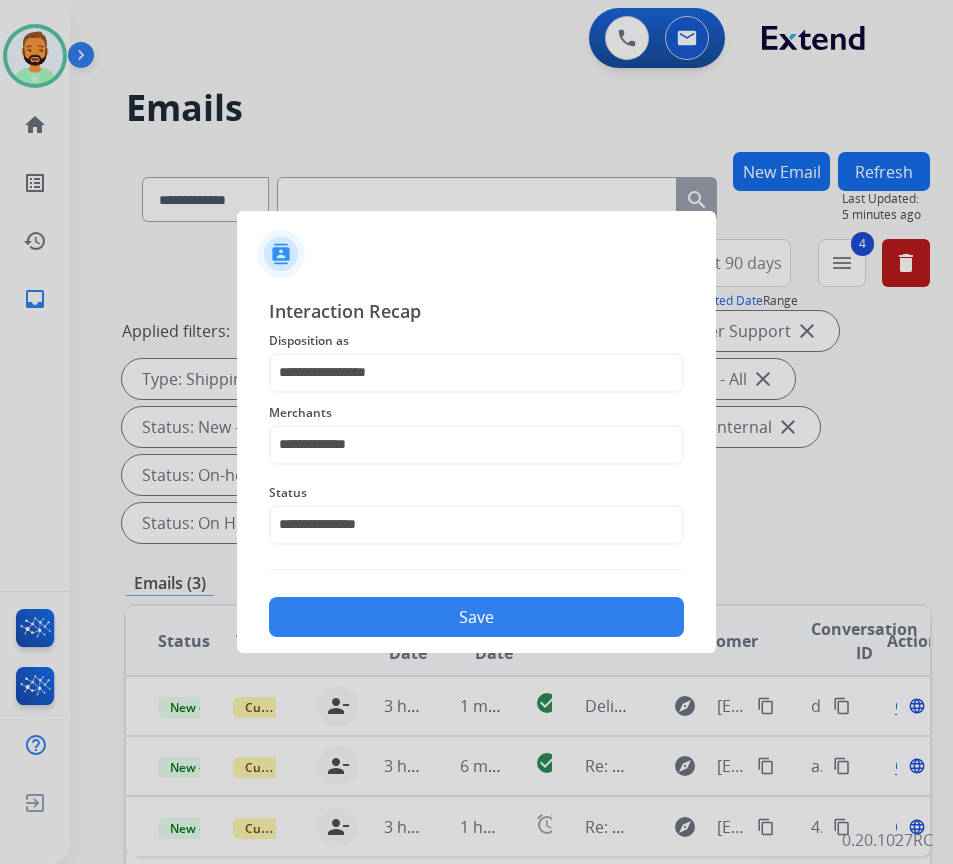click on "Save" 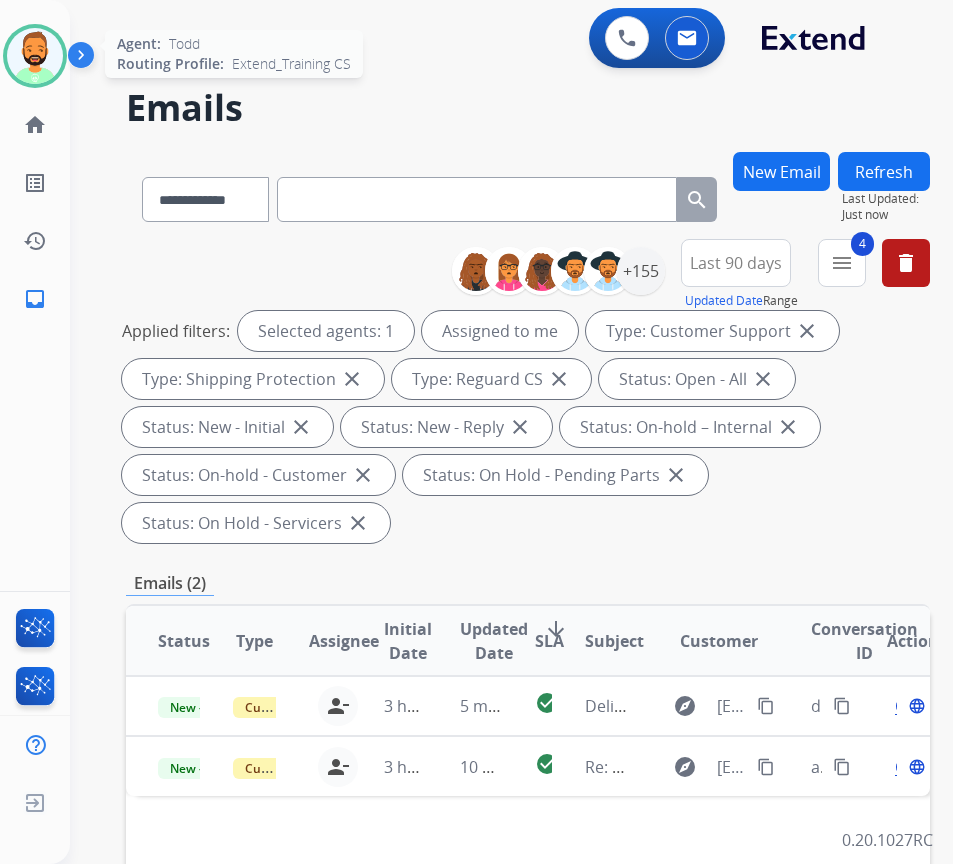 click at bounding box center (35, 56) 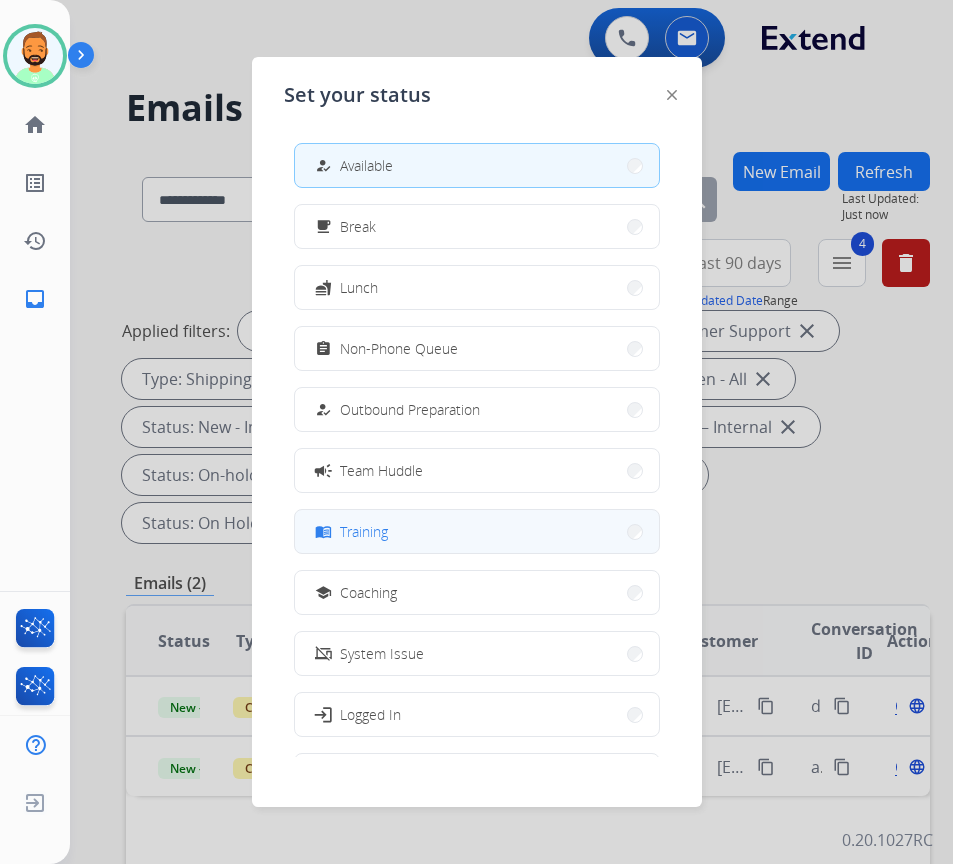scroll, scrollTop: 67, scrollLeft: 0, axis: vertical 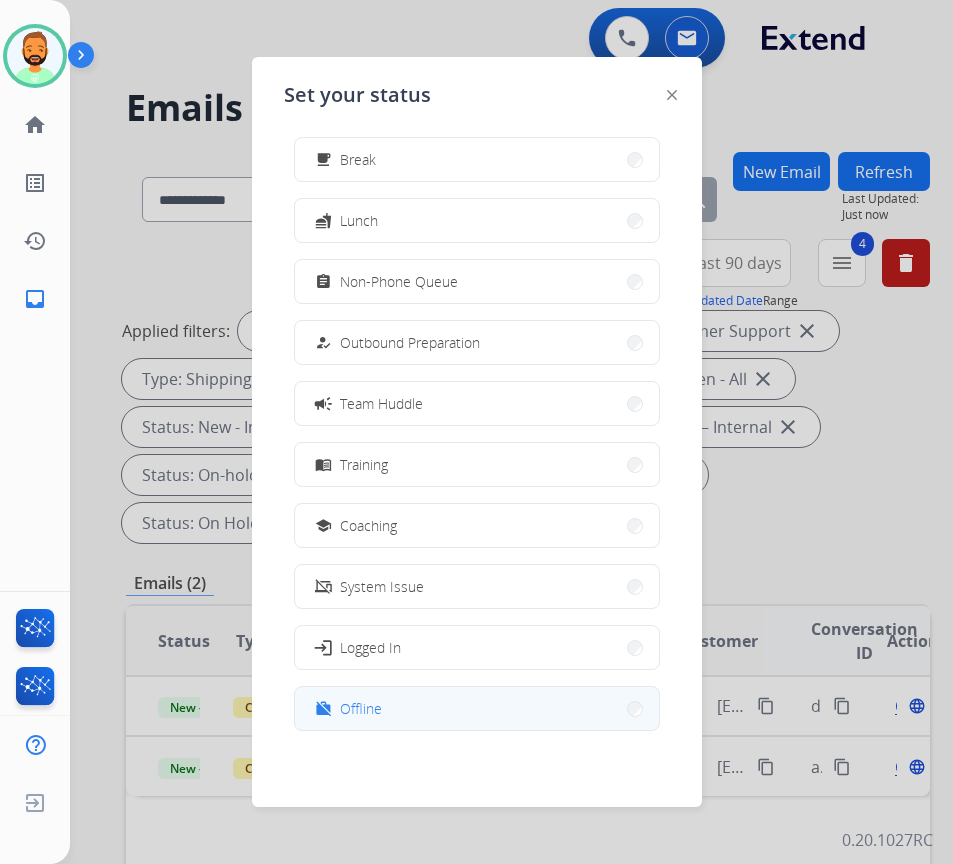 click on "work_off Offline" at bounding box center (477, 708) 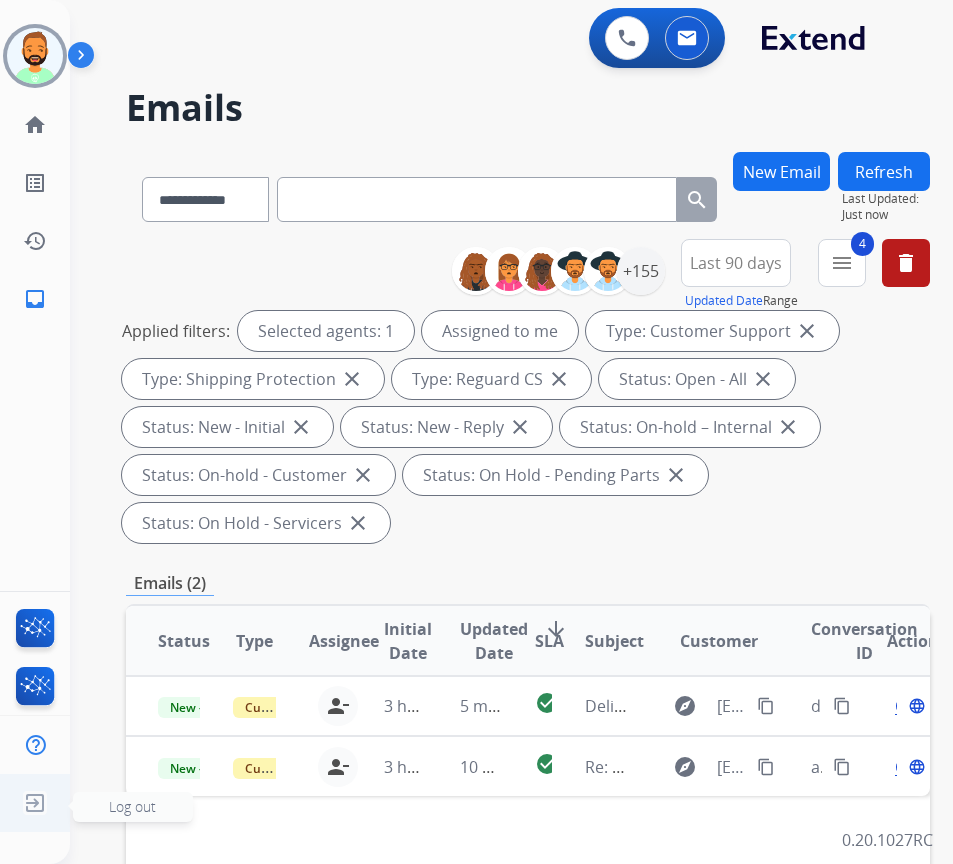 click on "Log out" 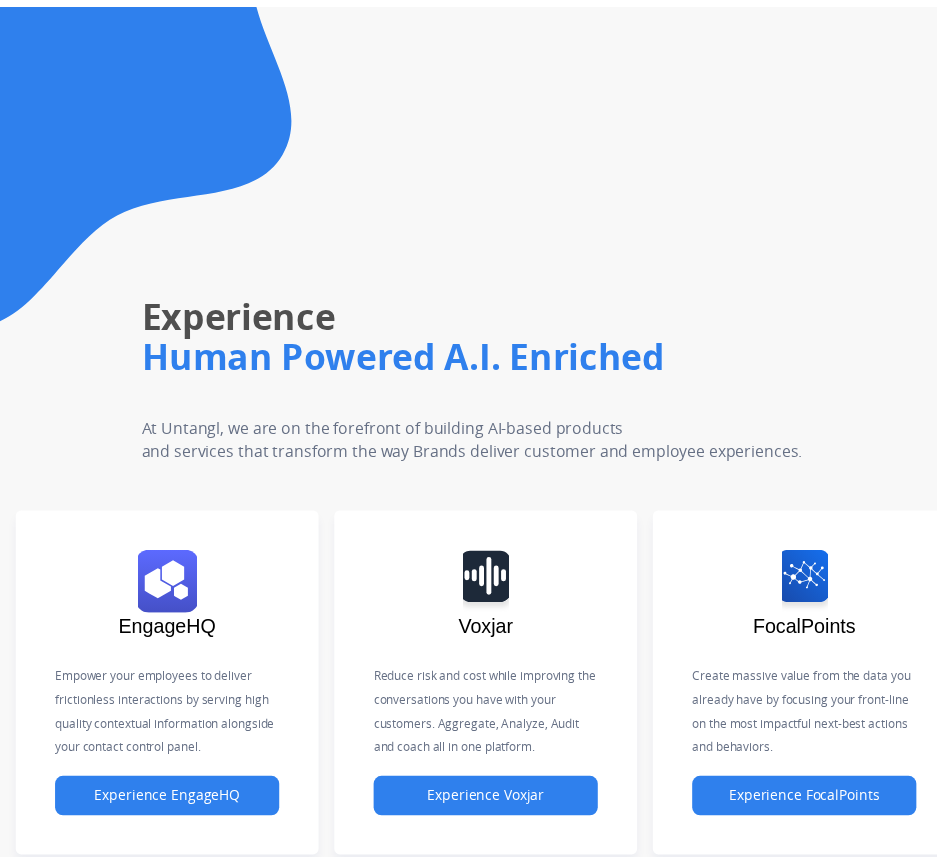scroll, scrollTop: 0, scrollLeft: 0, axis: both 